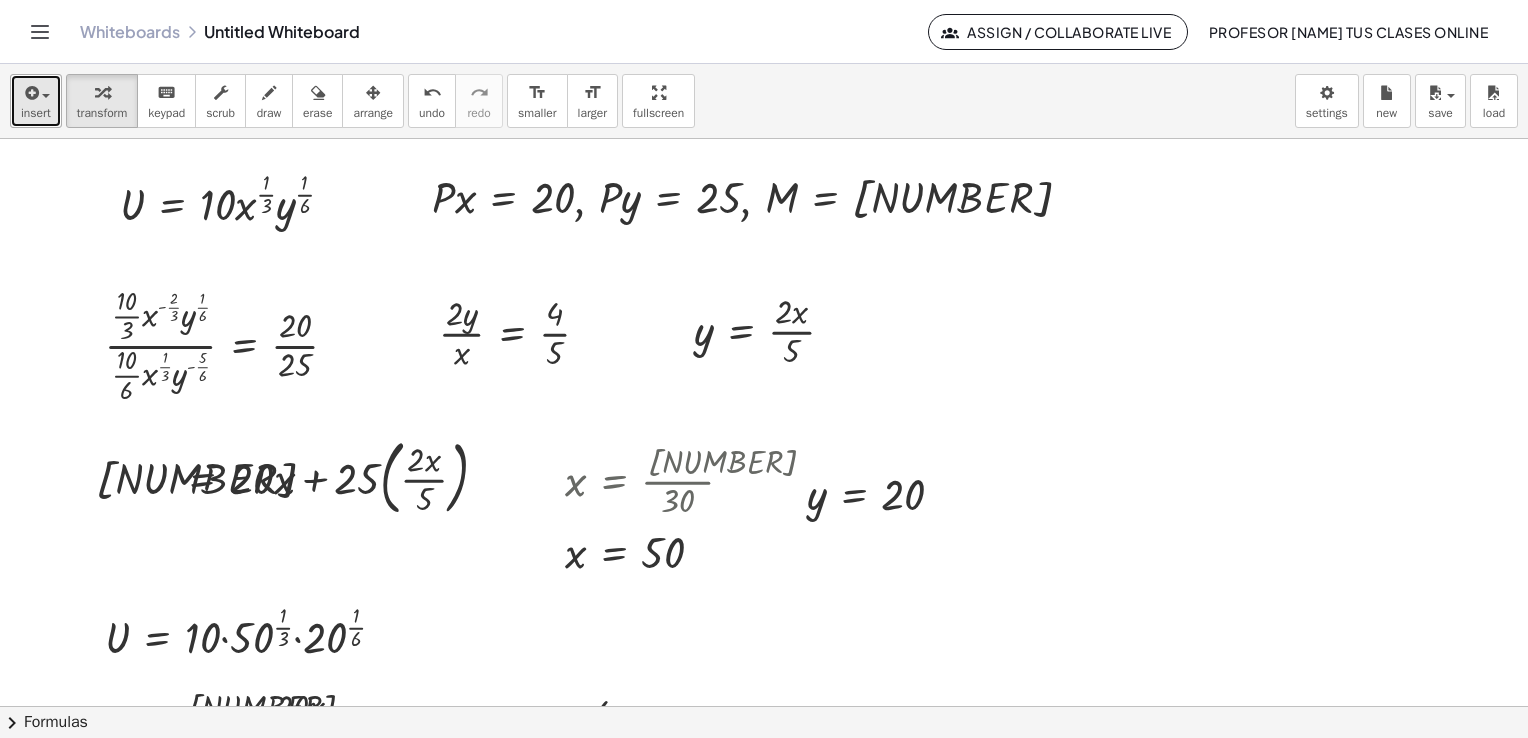 scroll, scrollTop: 0, scrollLeft: 0, axis: both 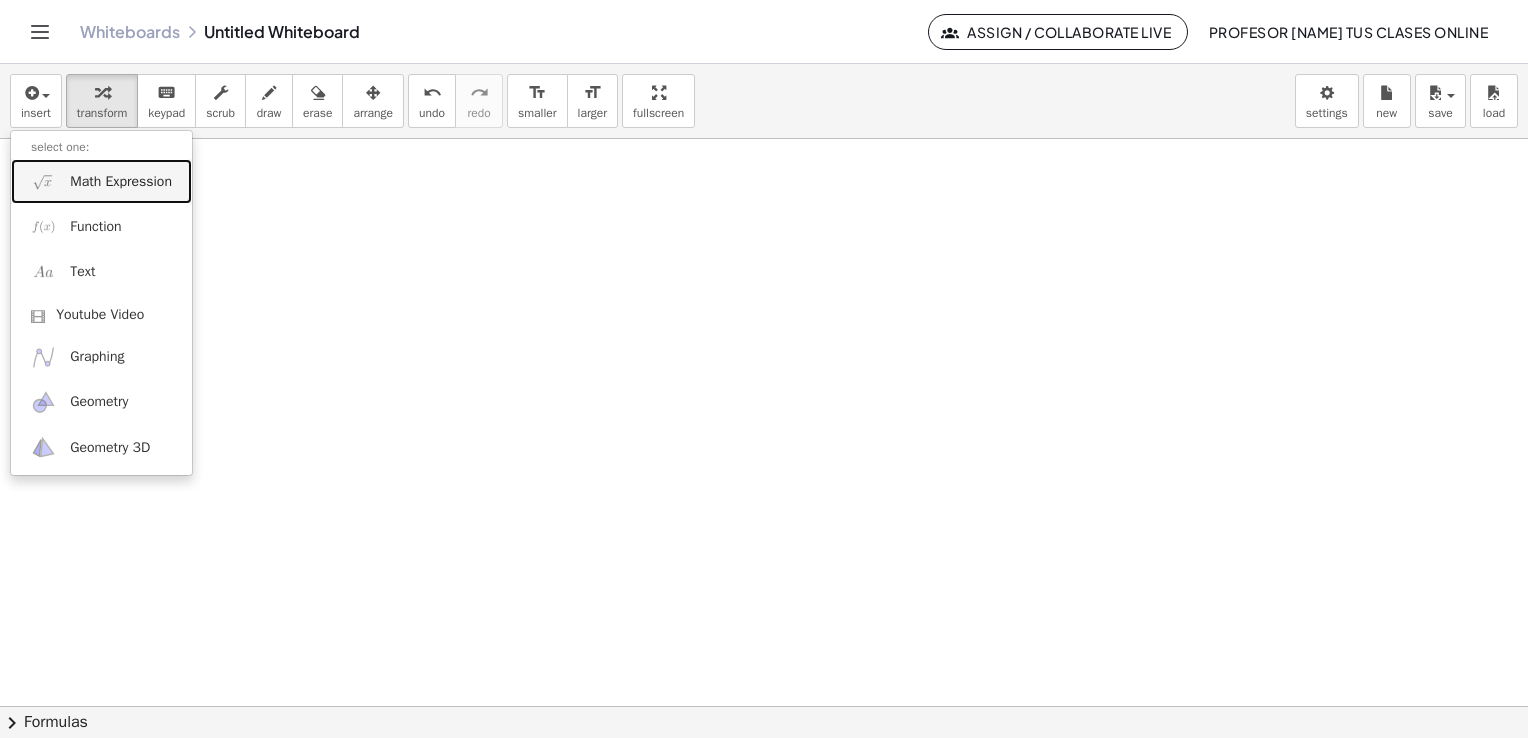 click on "Math Expression" at bounding box center (121, 182) 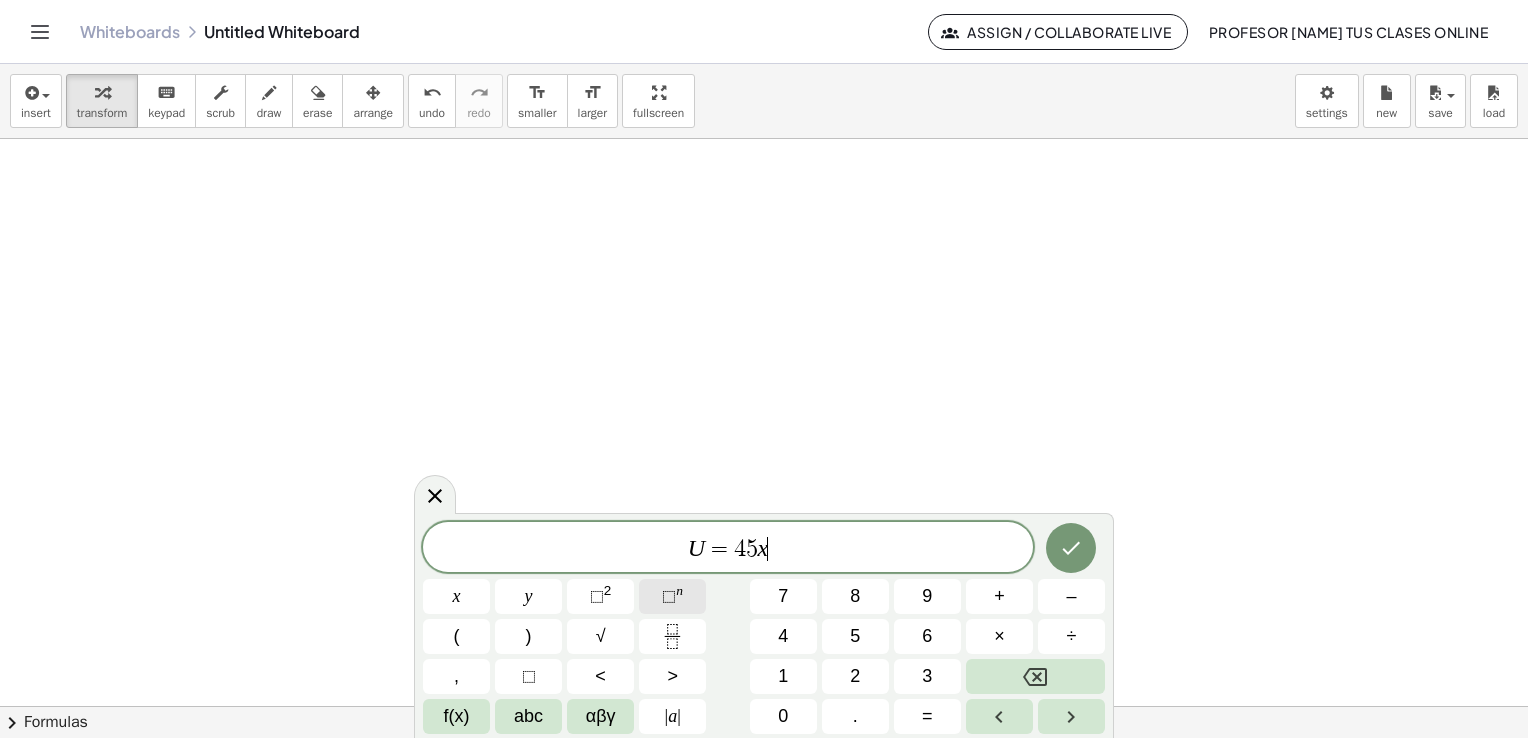 click on "n" at bounding box center [679, 590] 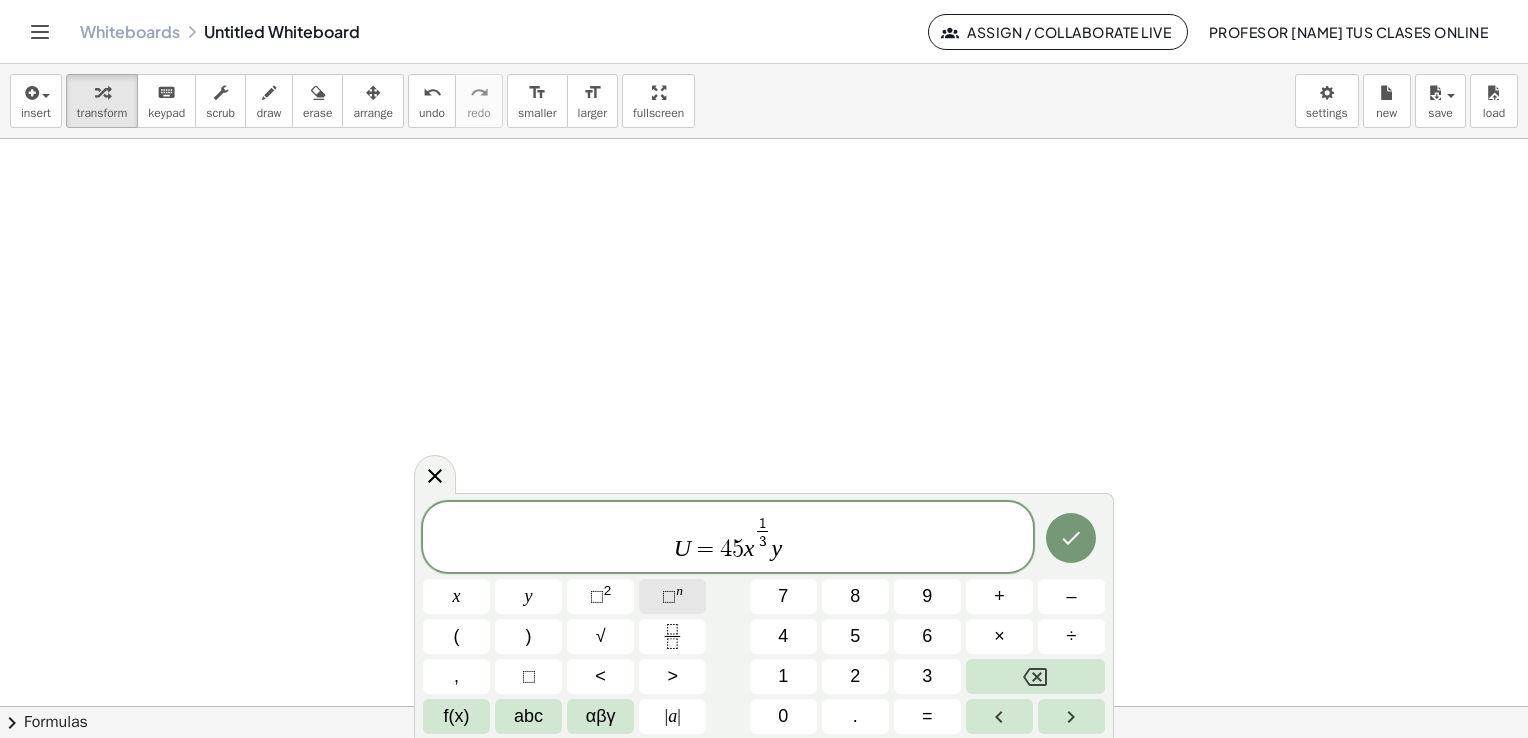 click on "n" at bounding box center (679, 590) 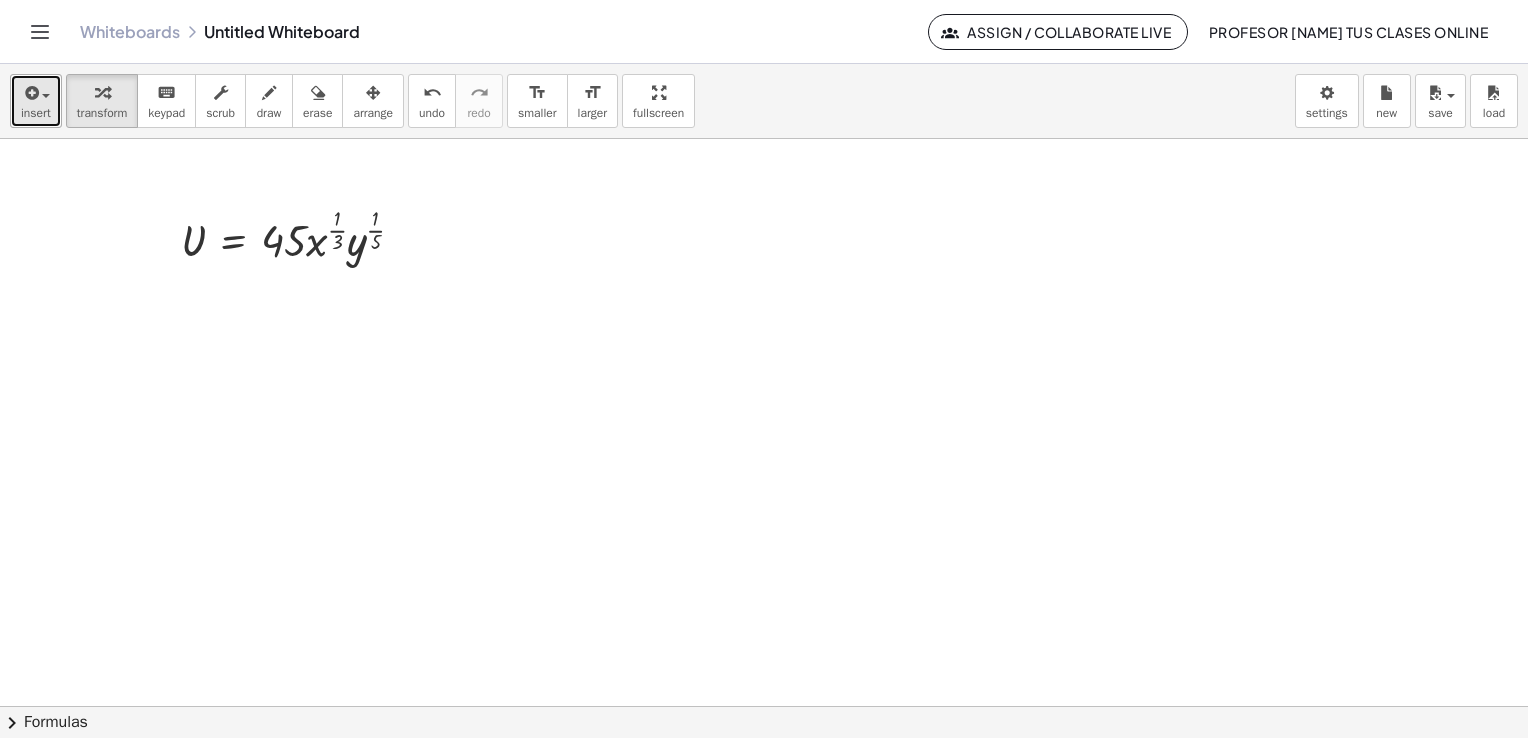 click on "insert" at bounding box center [36, 101] 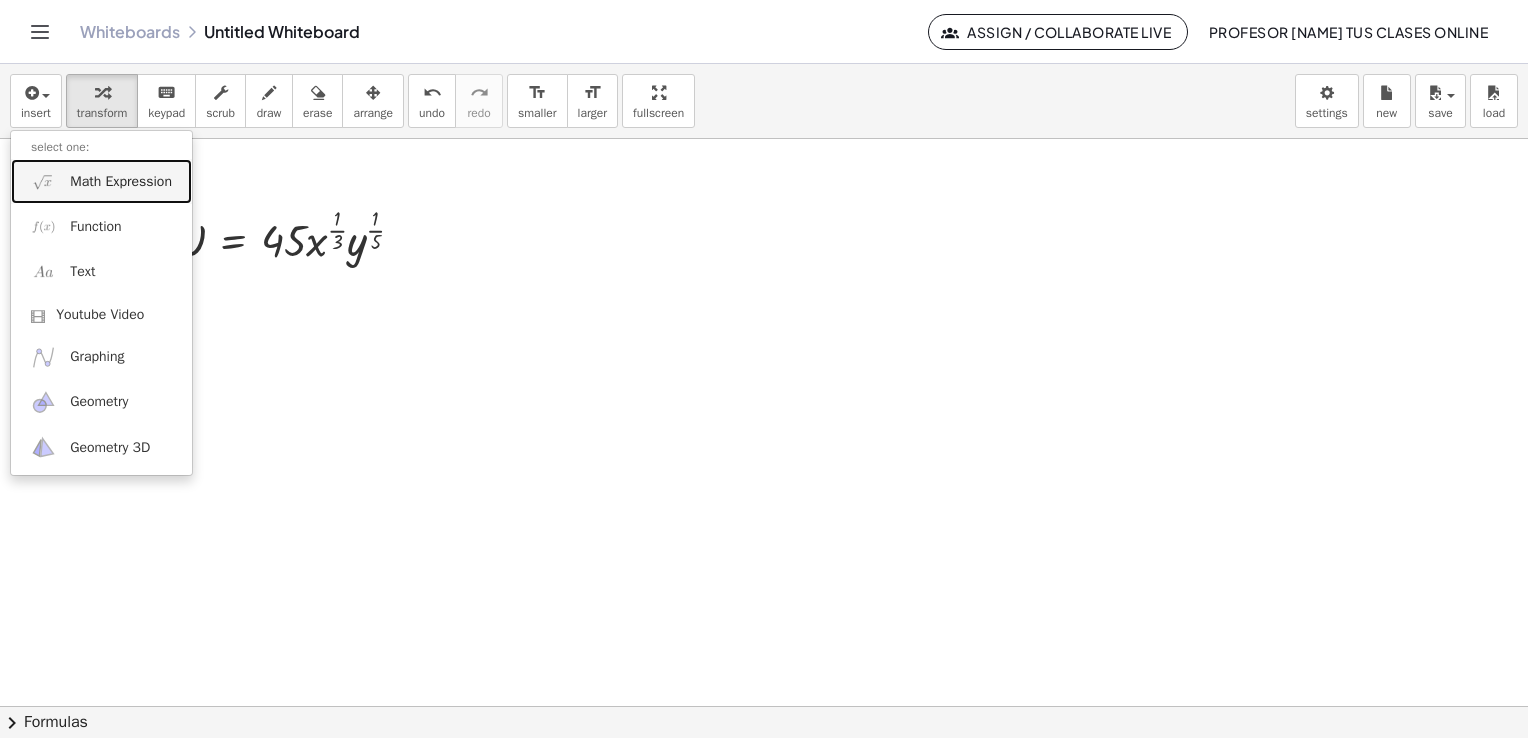 click on "Math Expression" at bounding box center [121, 182] 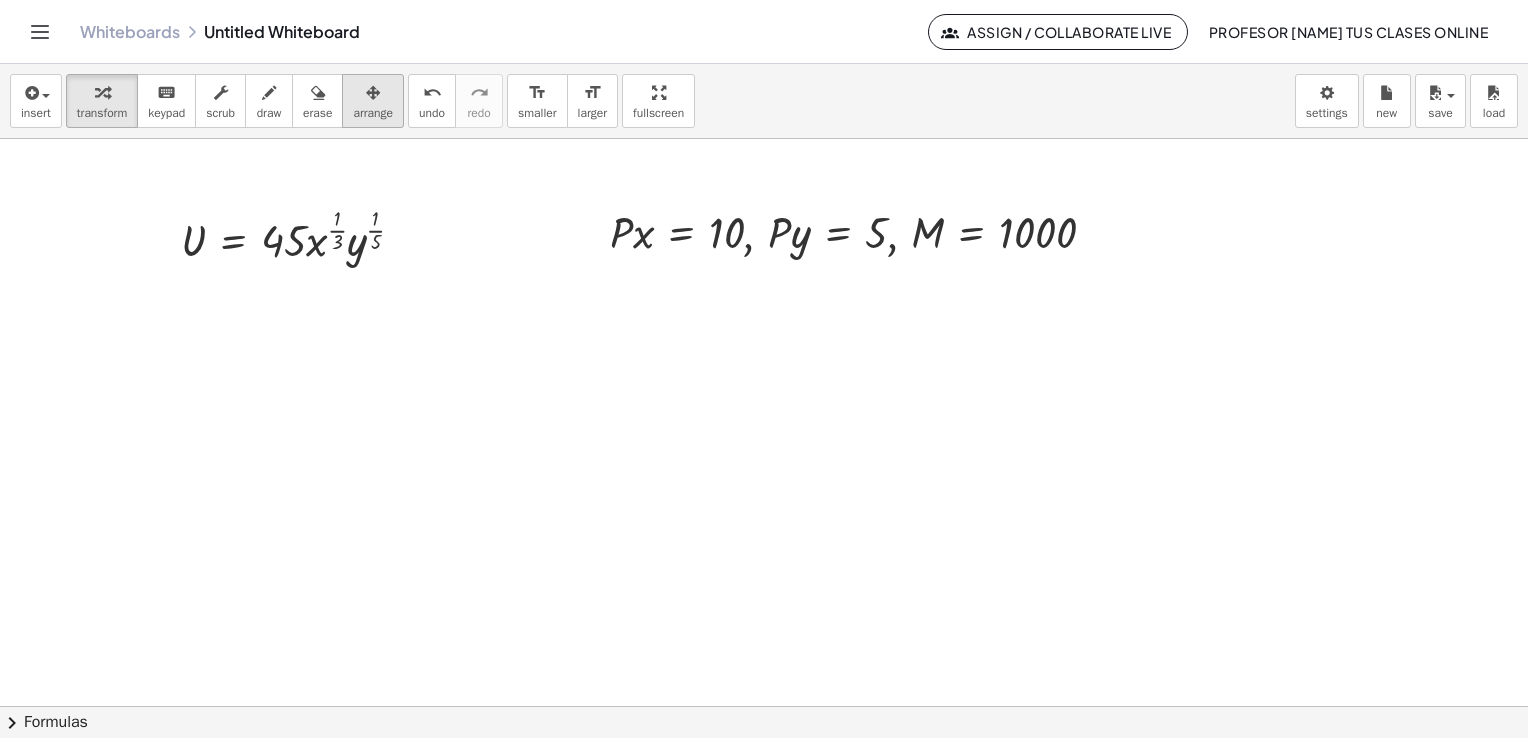 drag, startPoint x: 384, startPoint y: 109, endPoint x: 376, endPoint y: 126, distance: 18.788294 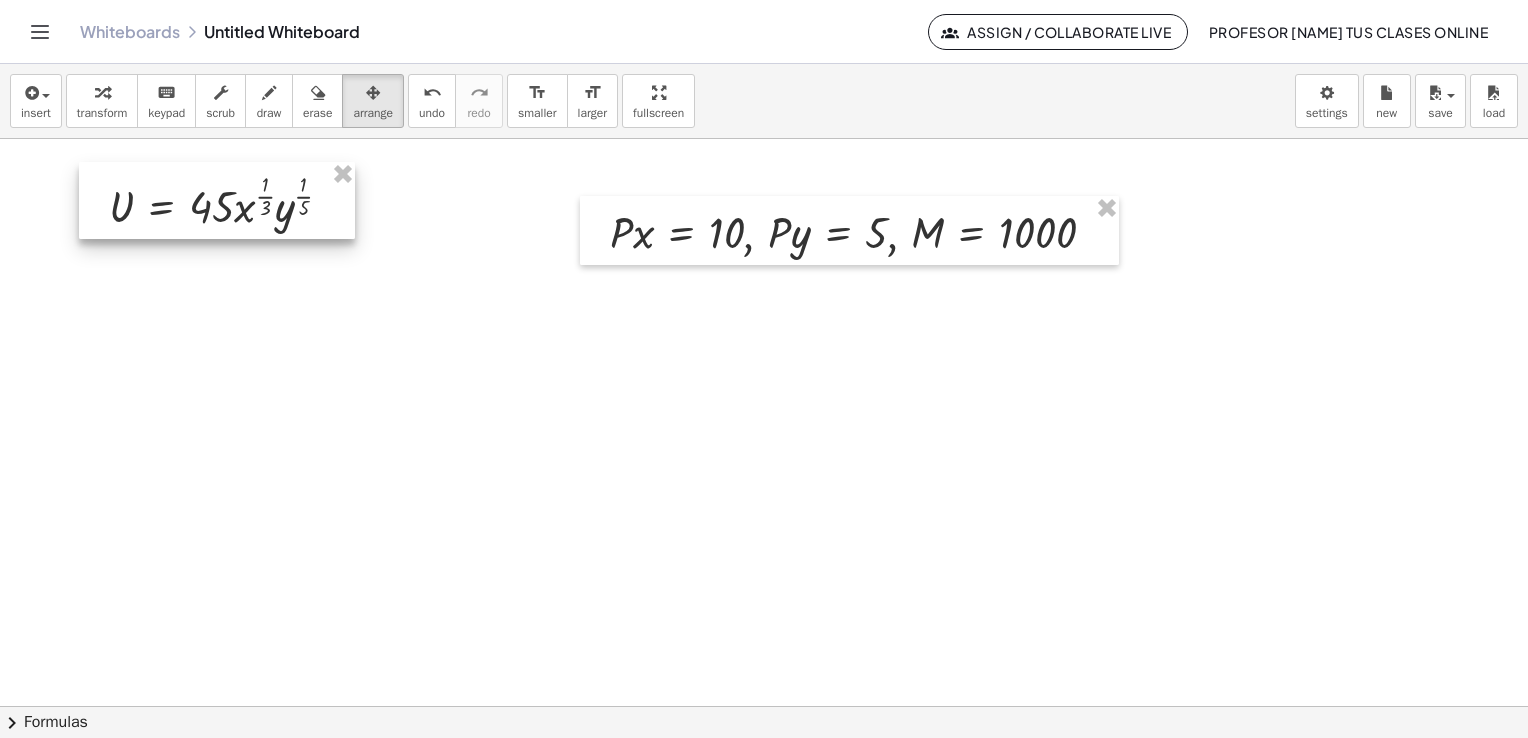 drag, startPoint x: 358, startPoint y: 231, endPoint x: 286, endPoint y: 197, distance: 79.624115 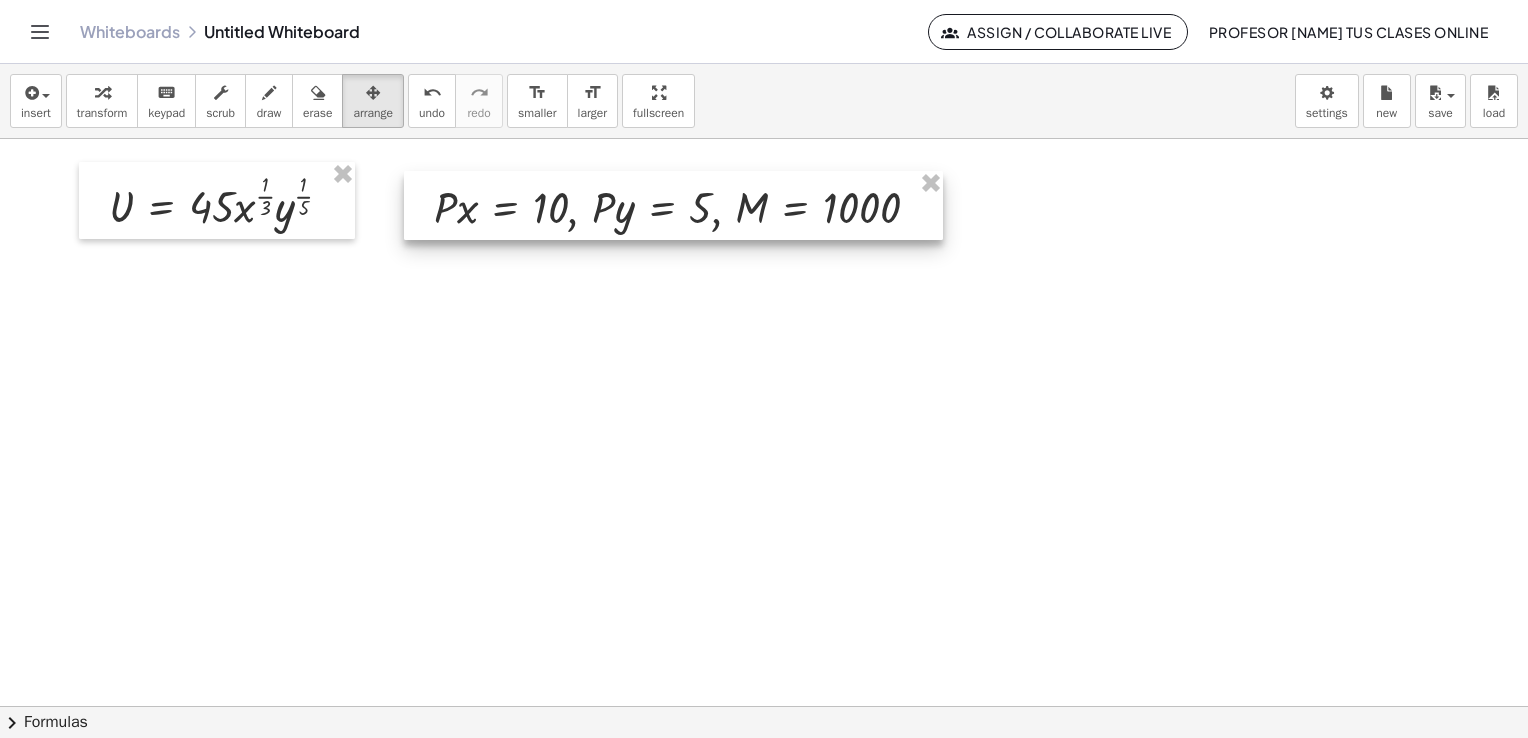 drag, startPoint x: 670, startPoint y: 218, endPoint x: 494, endPoint y: 193, distance: 177.76671 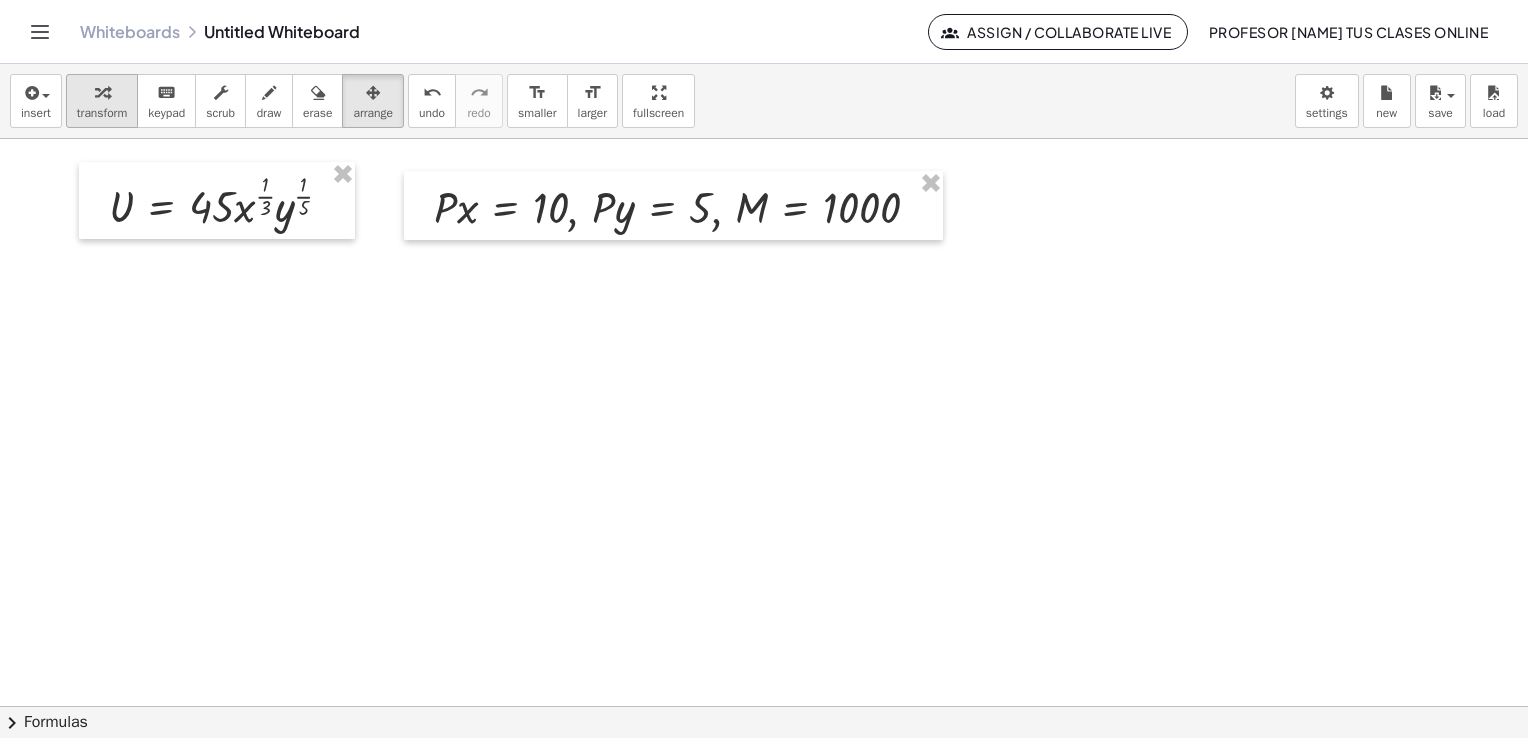 click on "transform" at bounding box center (102, 113) 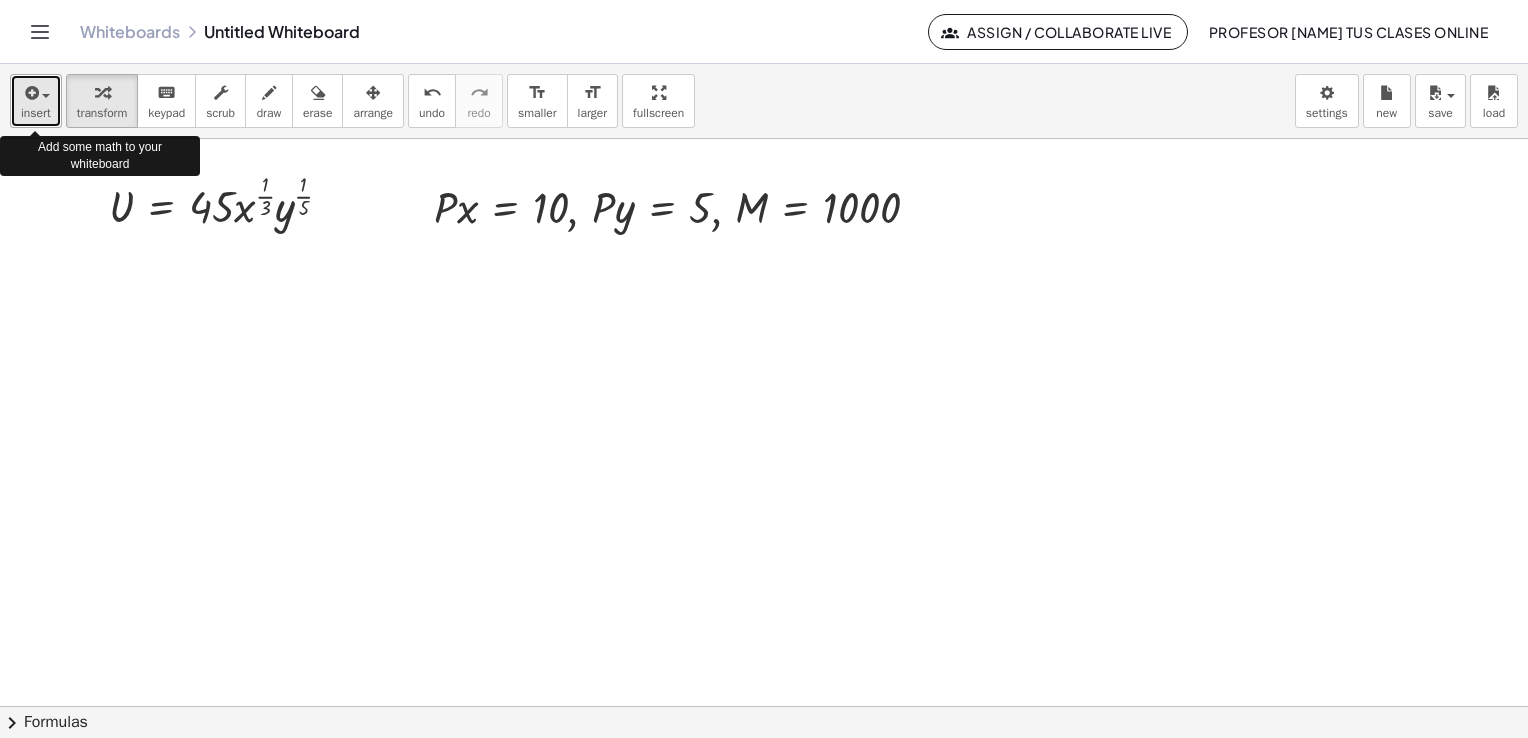 click on "insert" at bounding box center [36, 113] 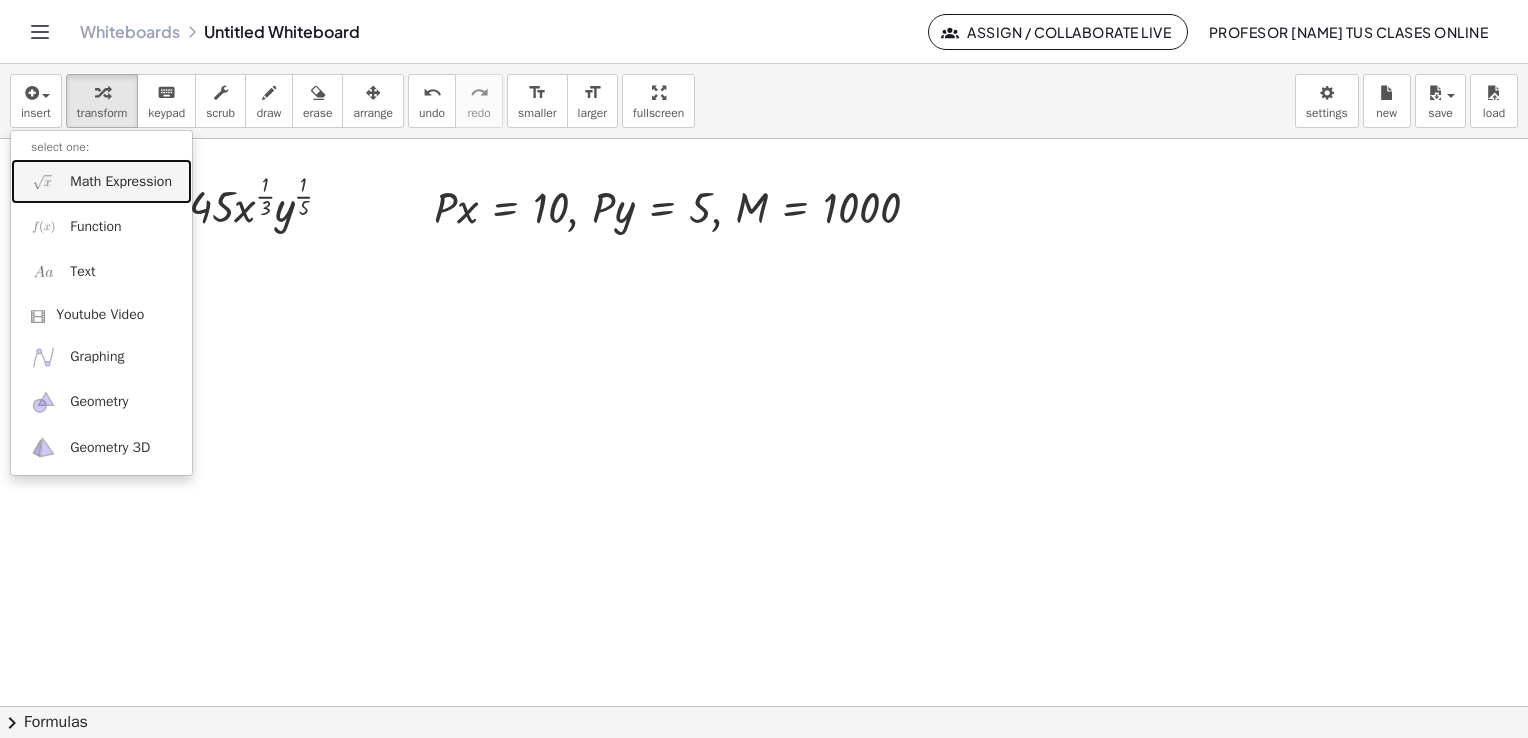click on "Math Expression" at bounding box center (101, 181) 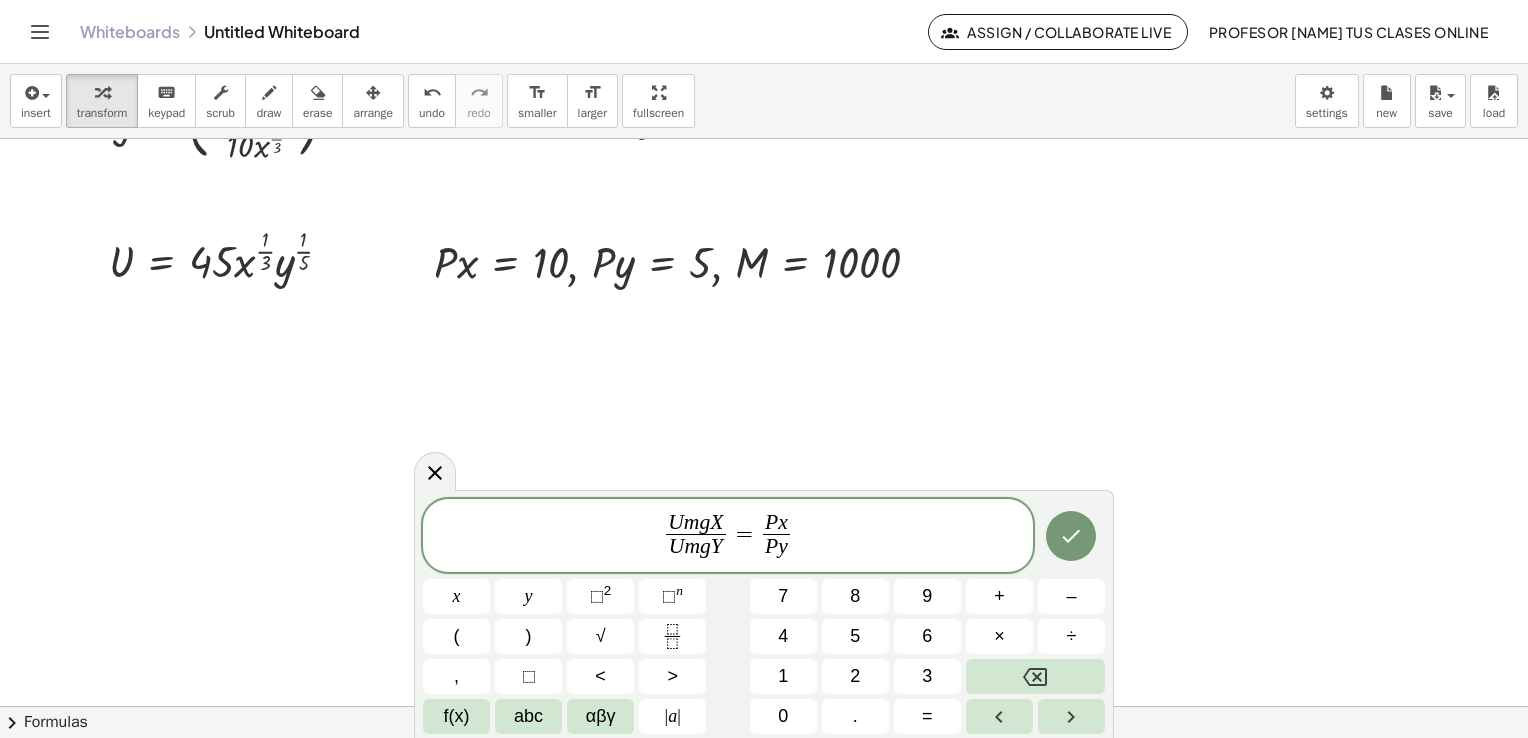 scroll, scrollTop: 1136, scrollLeft: 0, axis: vertical 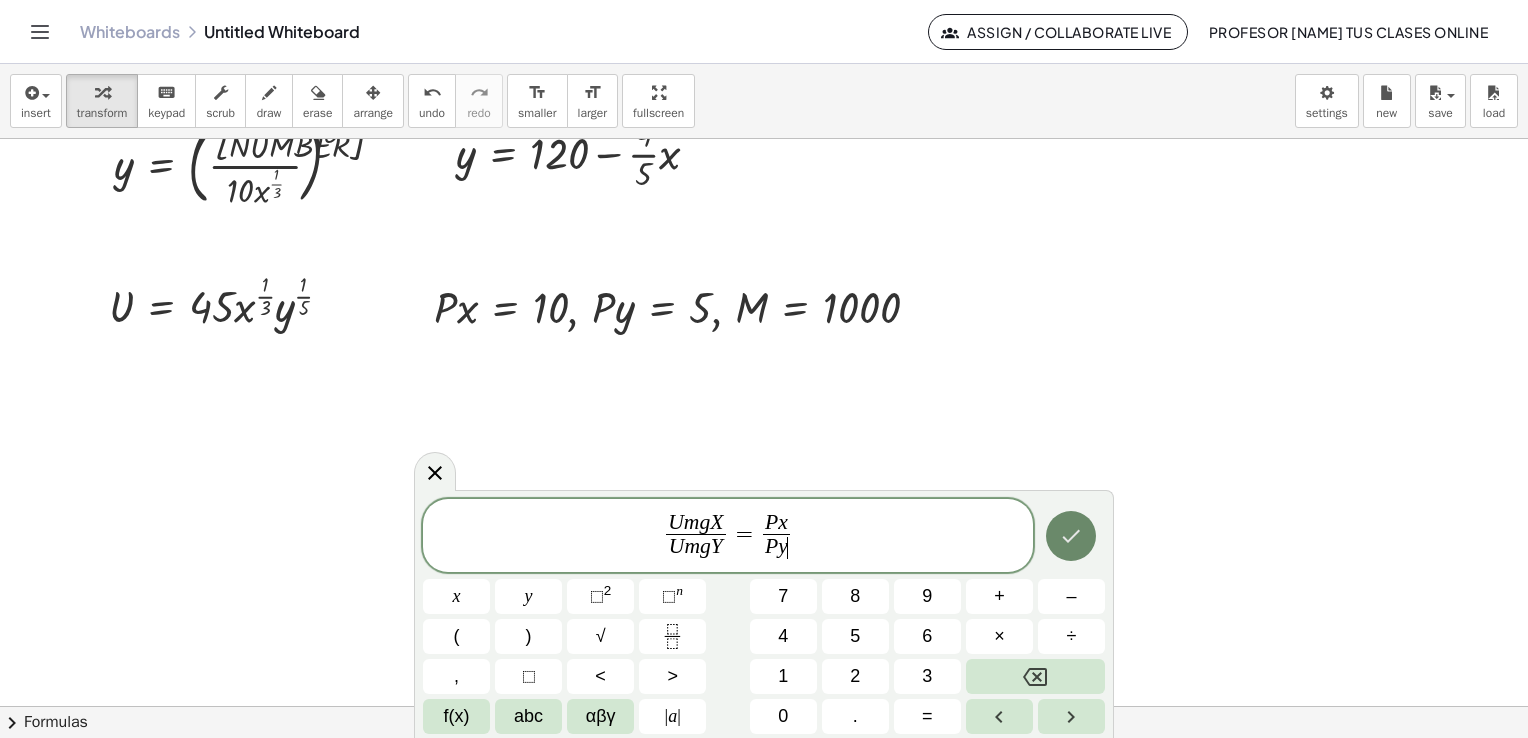 click 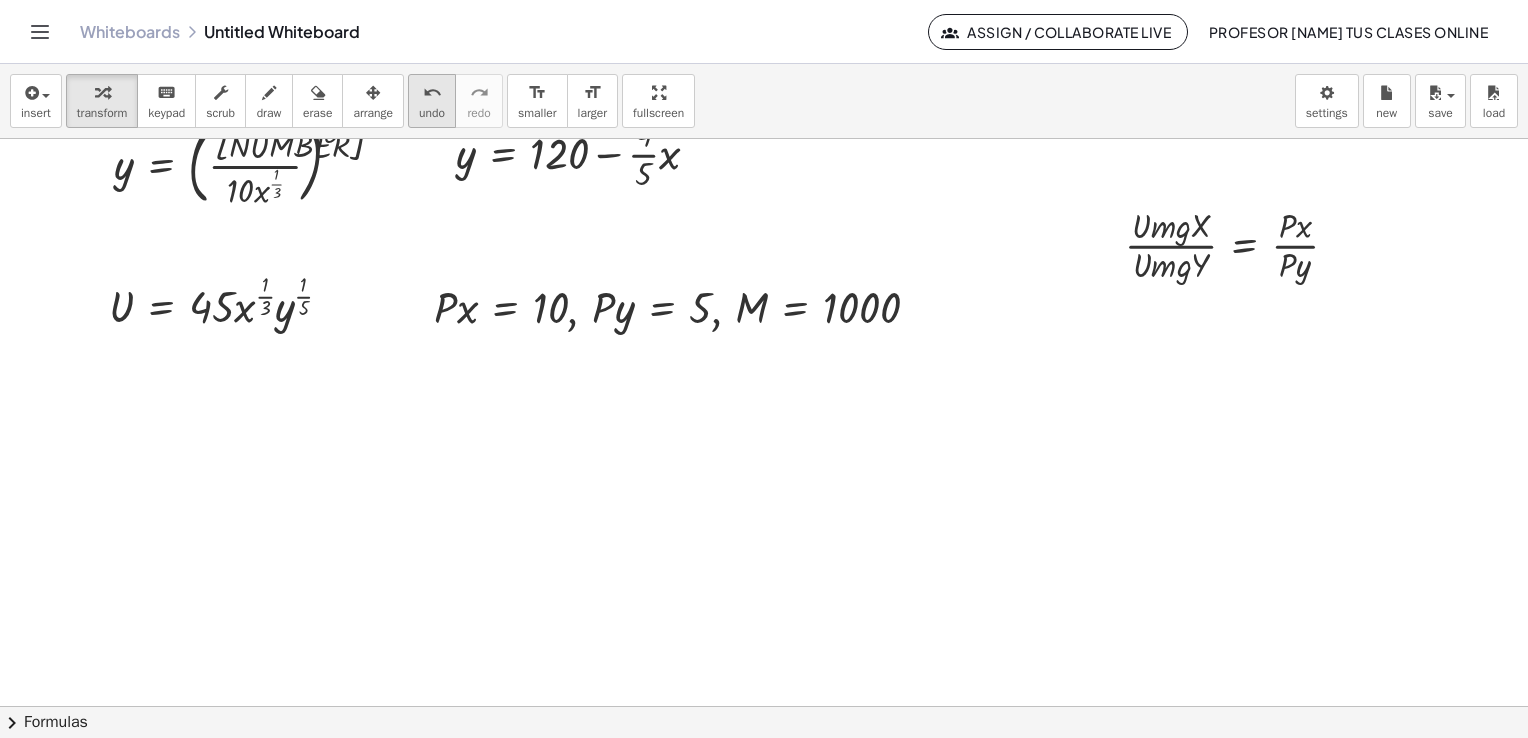 drag, startPoint x: 369, startPoint y: 87, endPoint x: 420, endPoint y: 102, distance: 53.160137 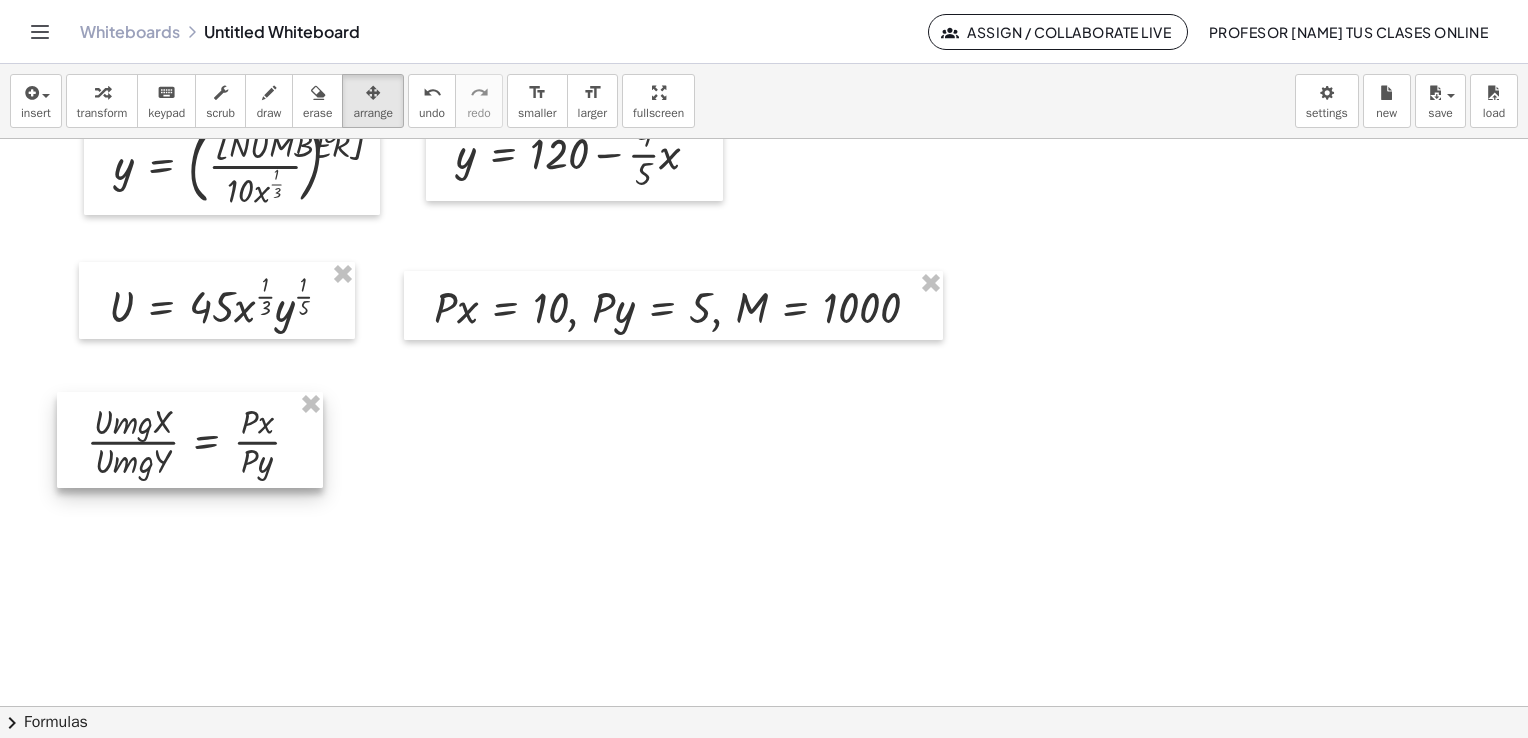 drag, startPoint x: 1186, startPoint y: 250, endPoint x: 148, endPoint y: 446, distance: 1056.3428 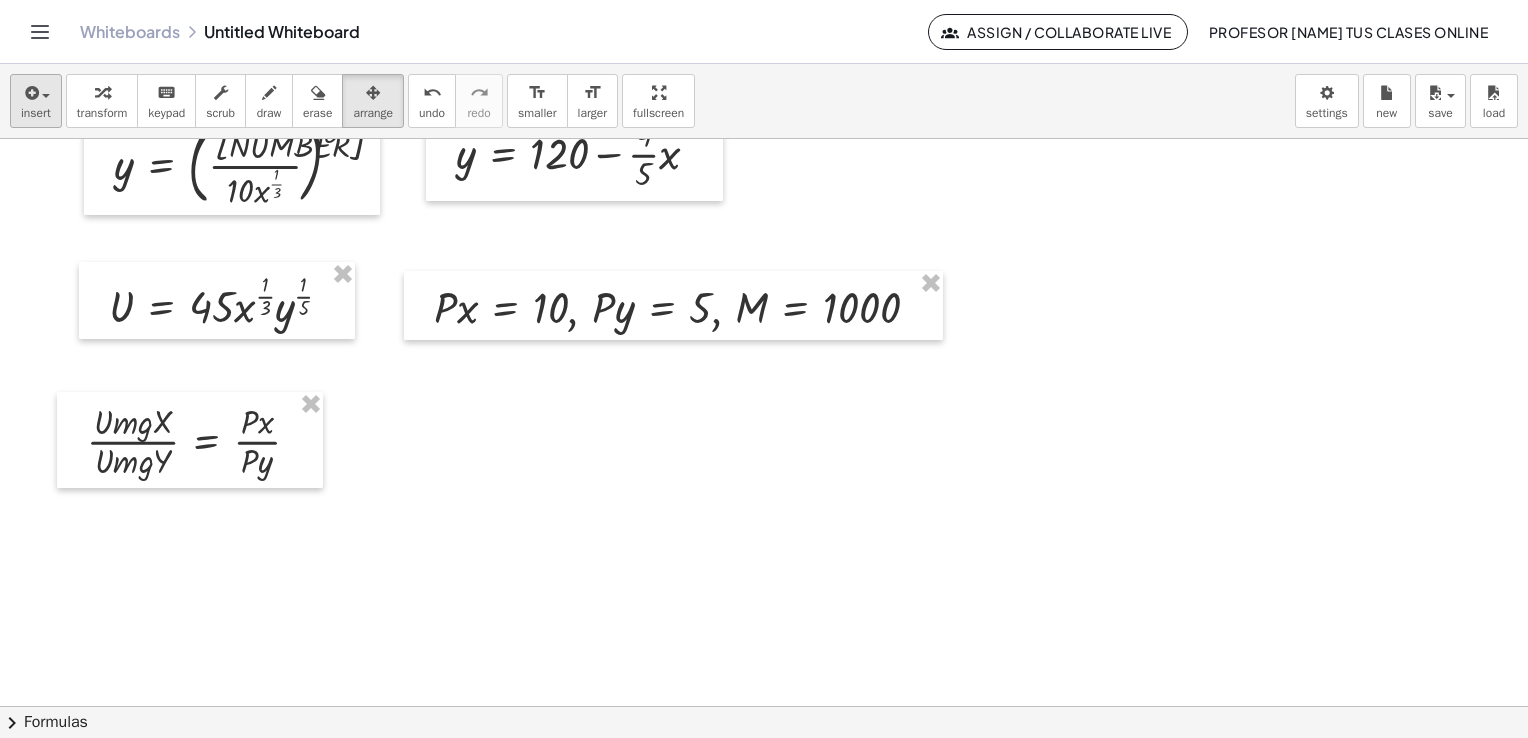 drag, startPoint x: 97, startPoint y: 114, endPoint x: 36, endPoint y: 100, distance: 62.58594 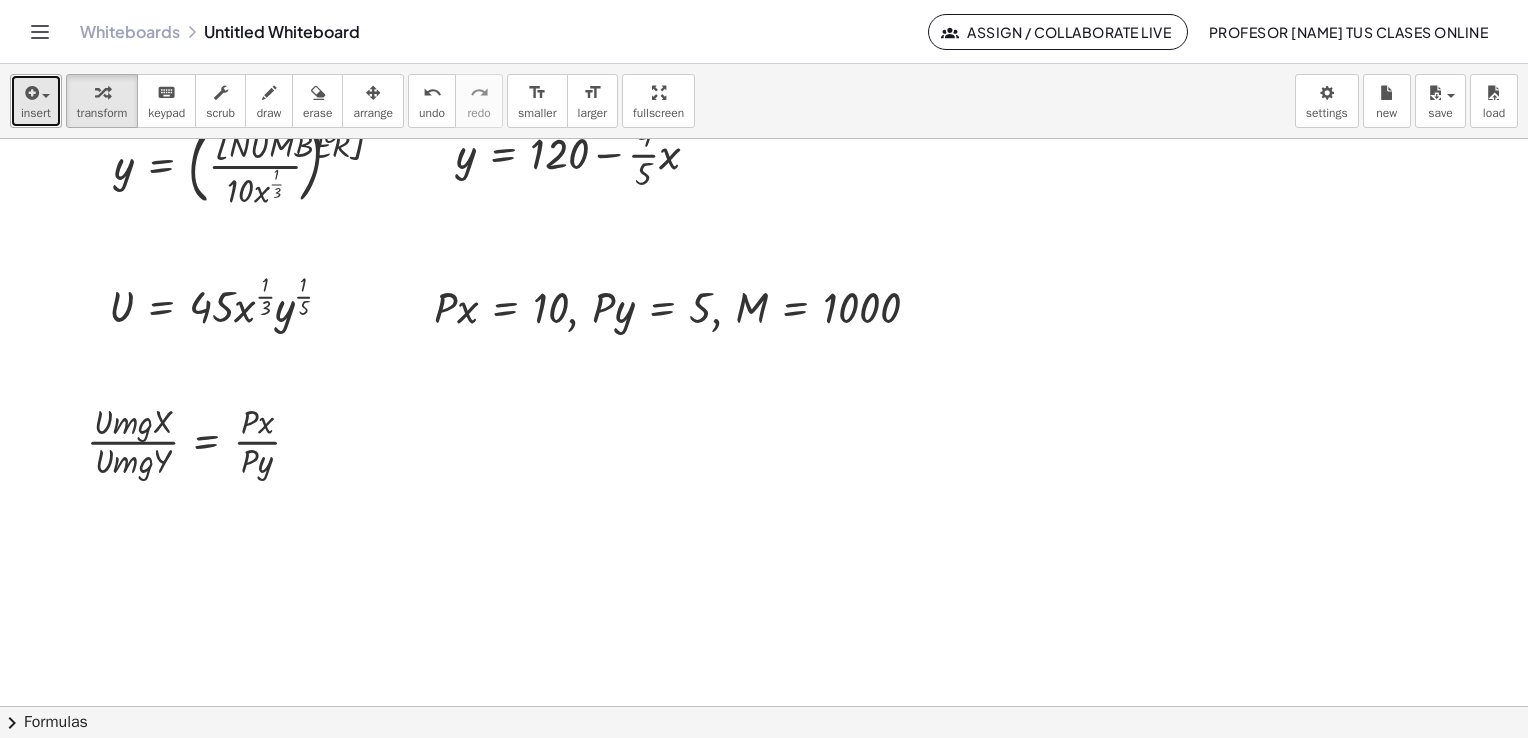 click at bounding box center (30, 93) 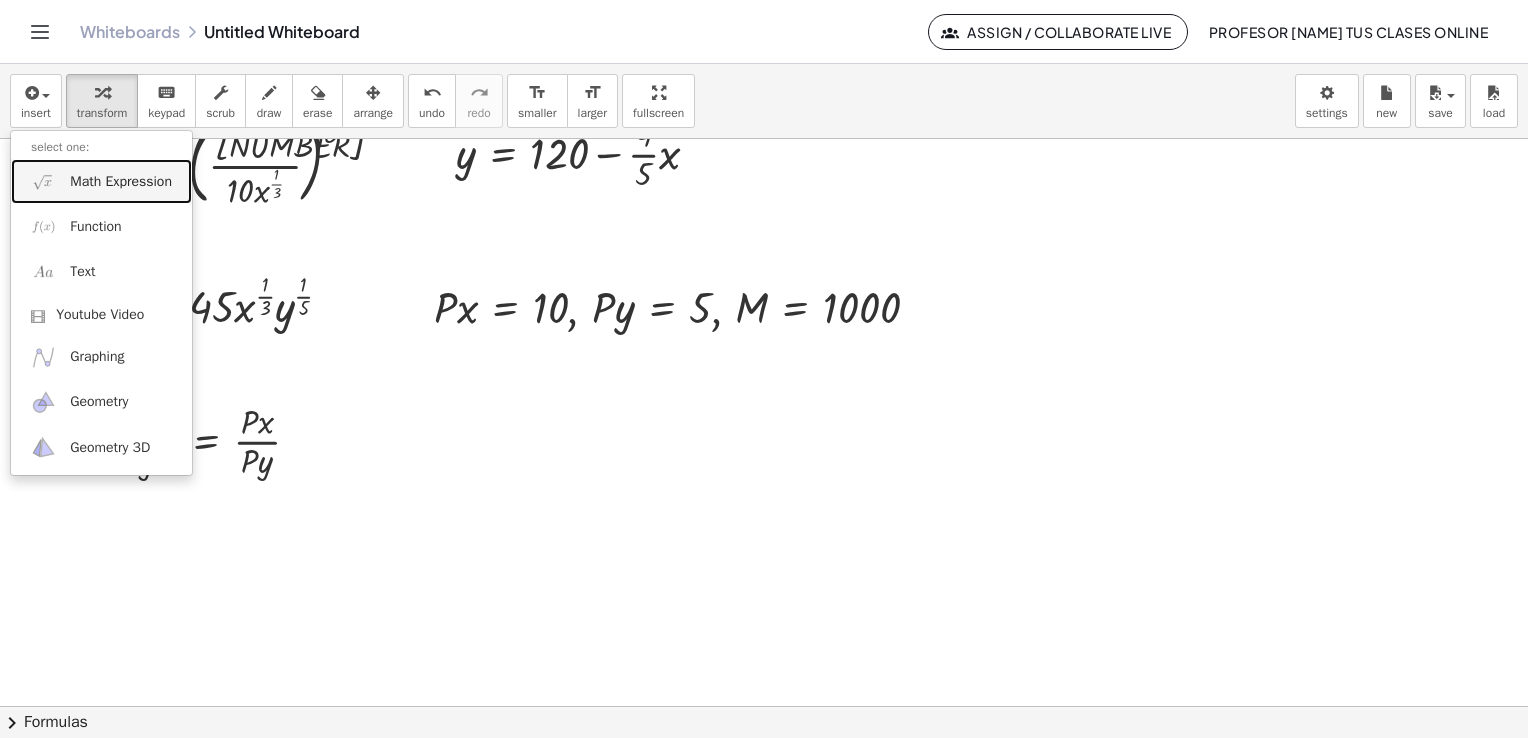 click on "Math Expression" at bounding box center (121, 182) 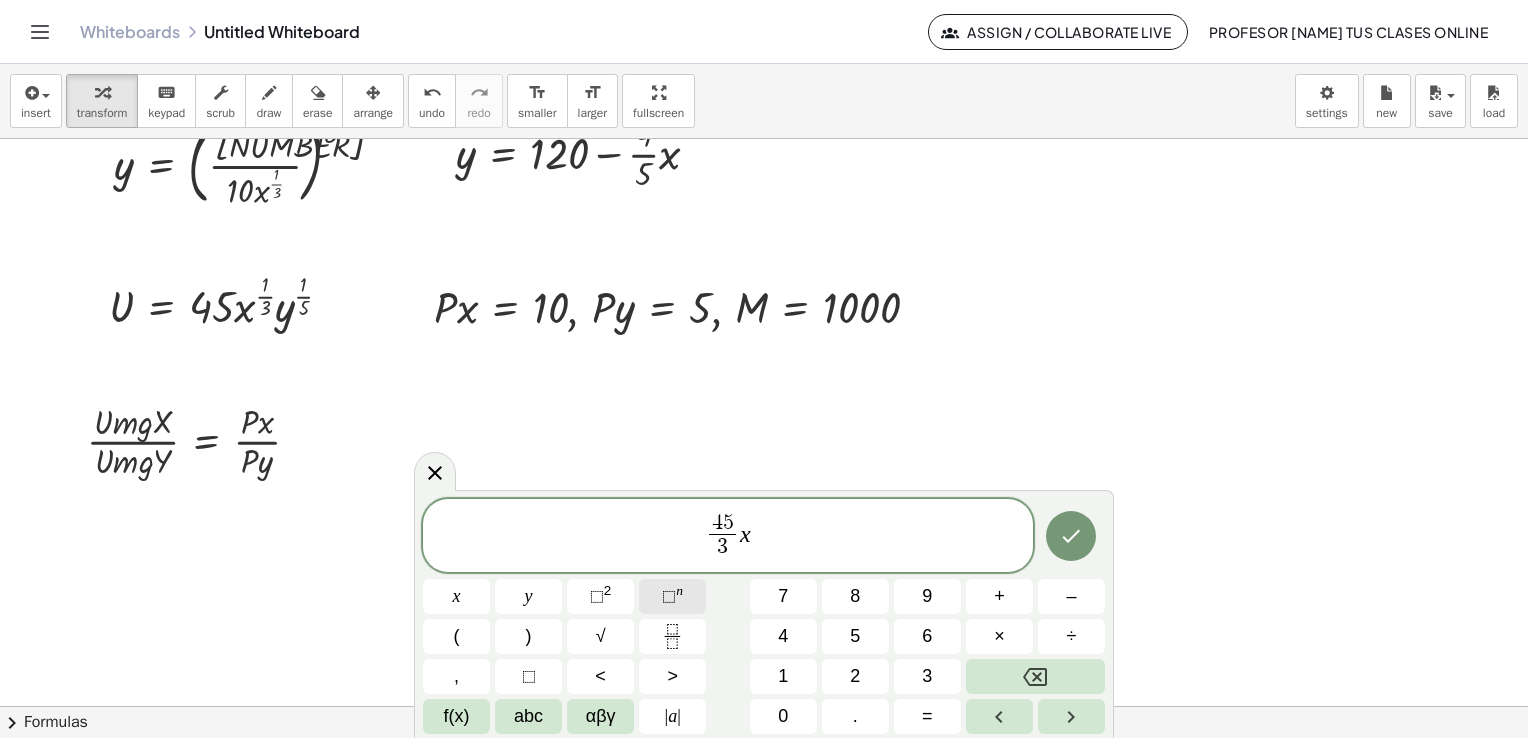 click on "⬚" at bounding box center (669, 596) 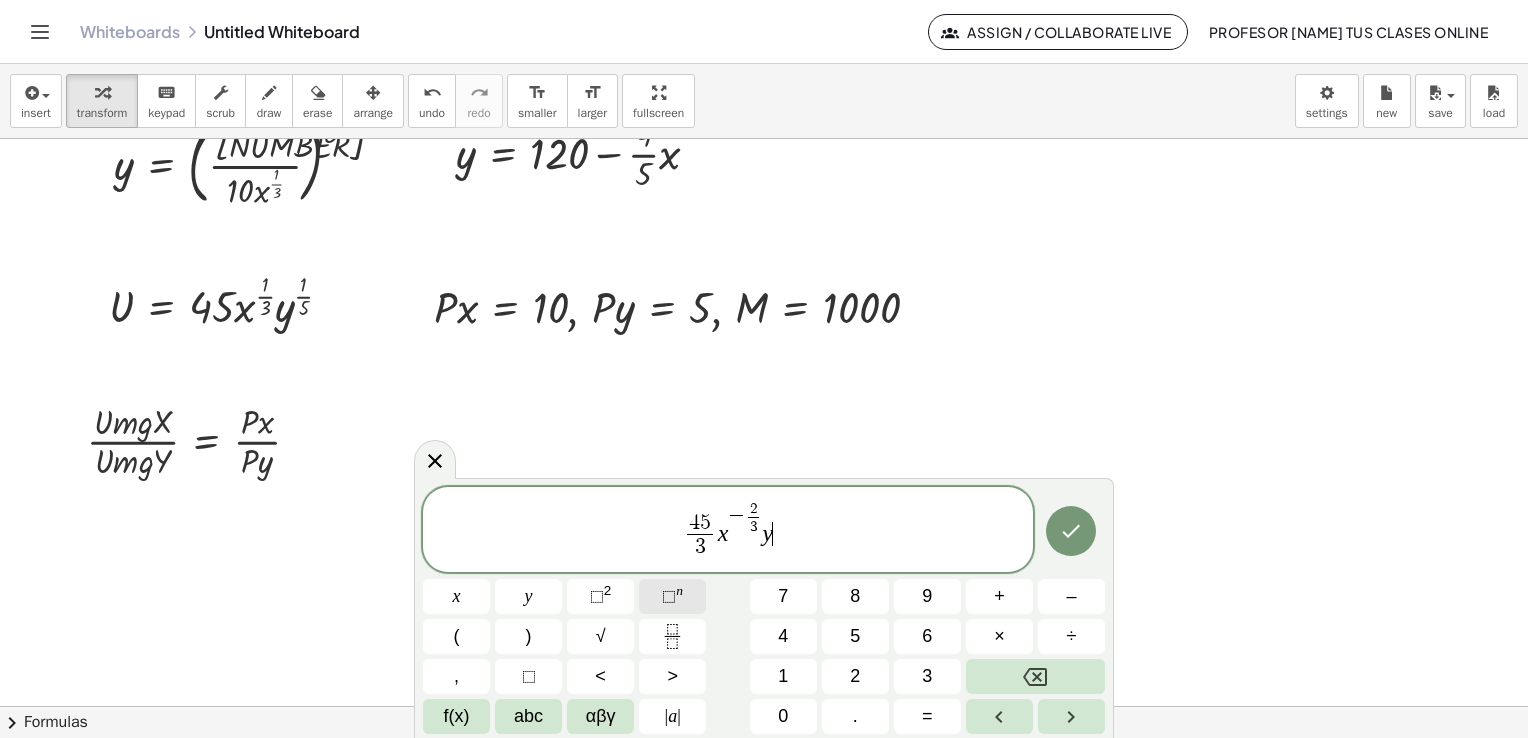 click on "⬚" at bounding box center [669, 596] 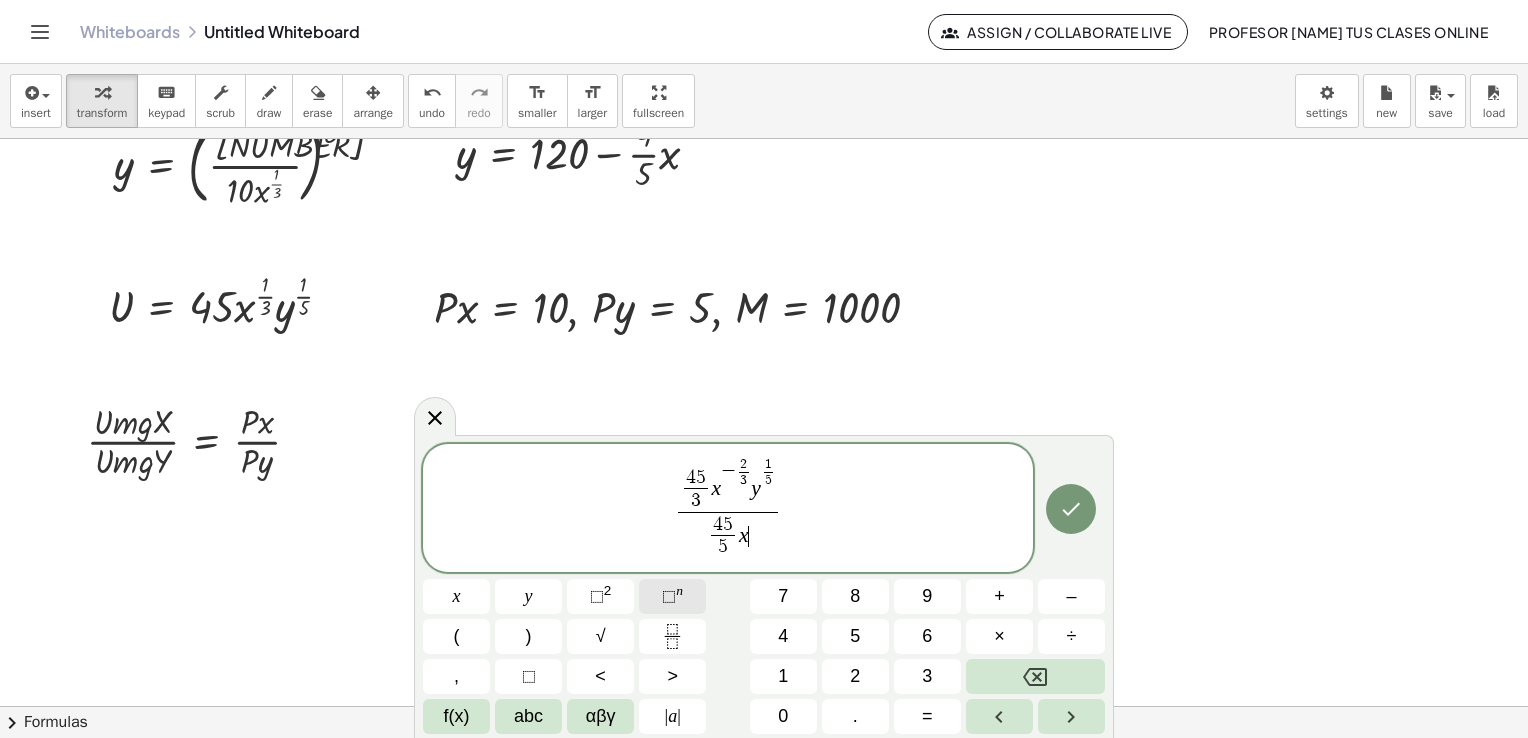 click on "⬚ n" 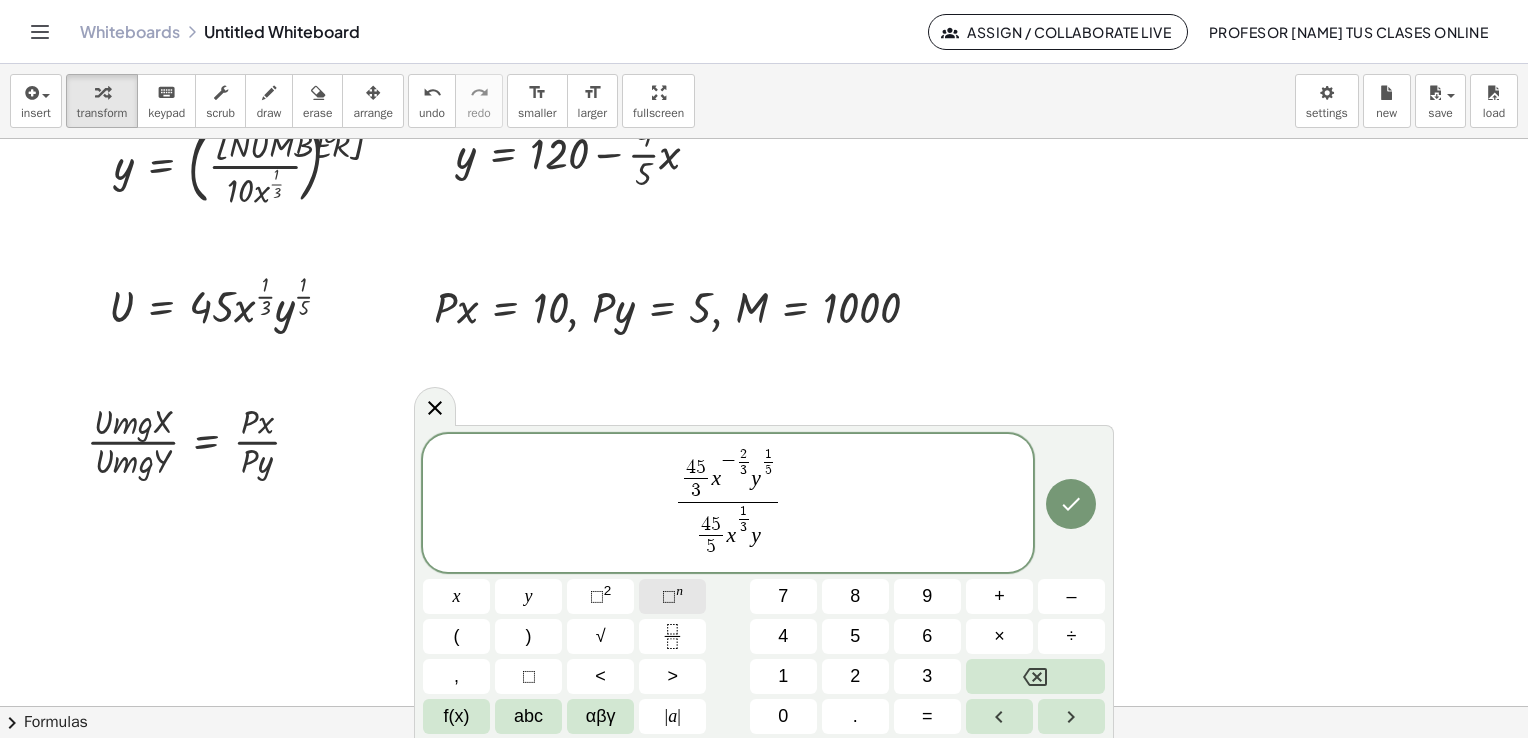 click on "⬚ n" 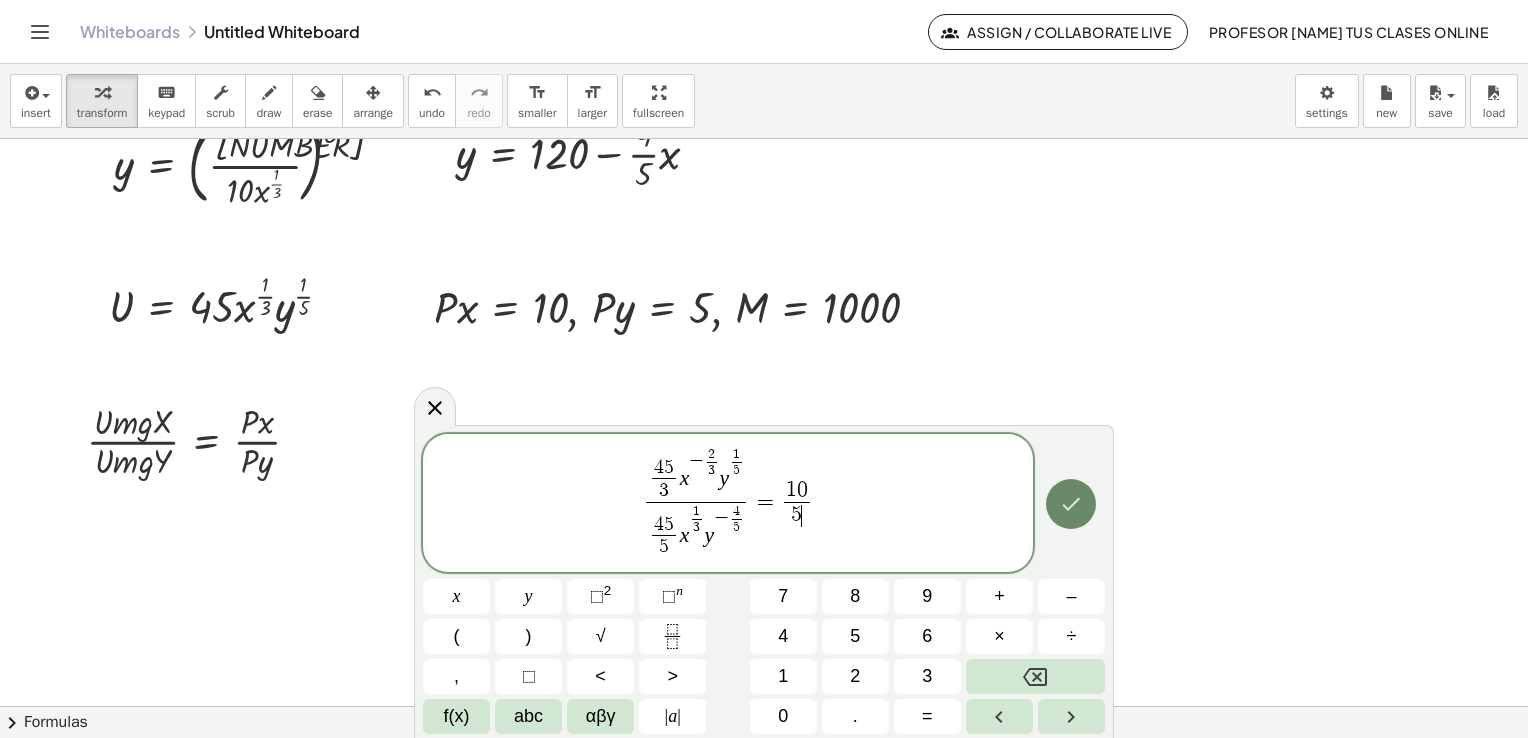 click 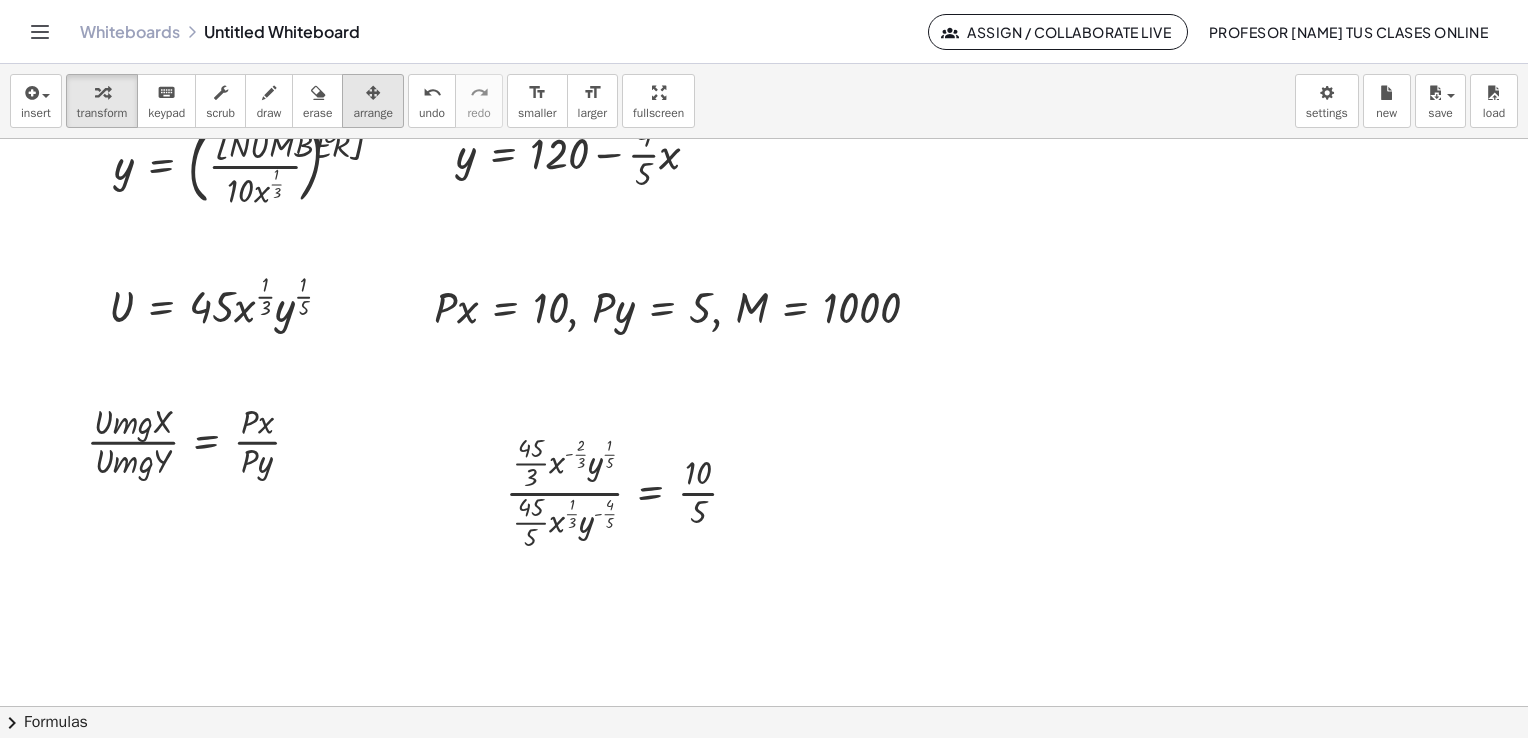 click at bounding box center (373, 93) 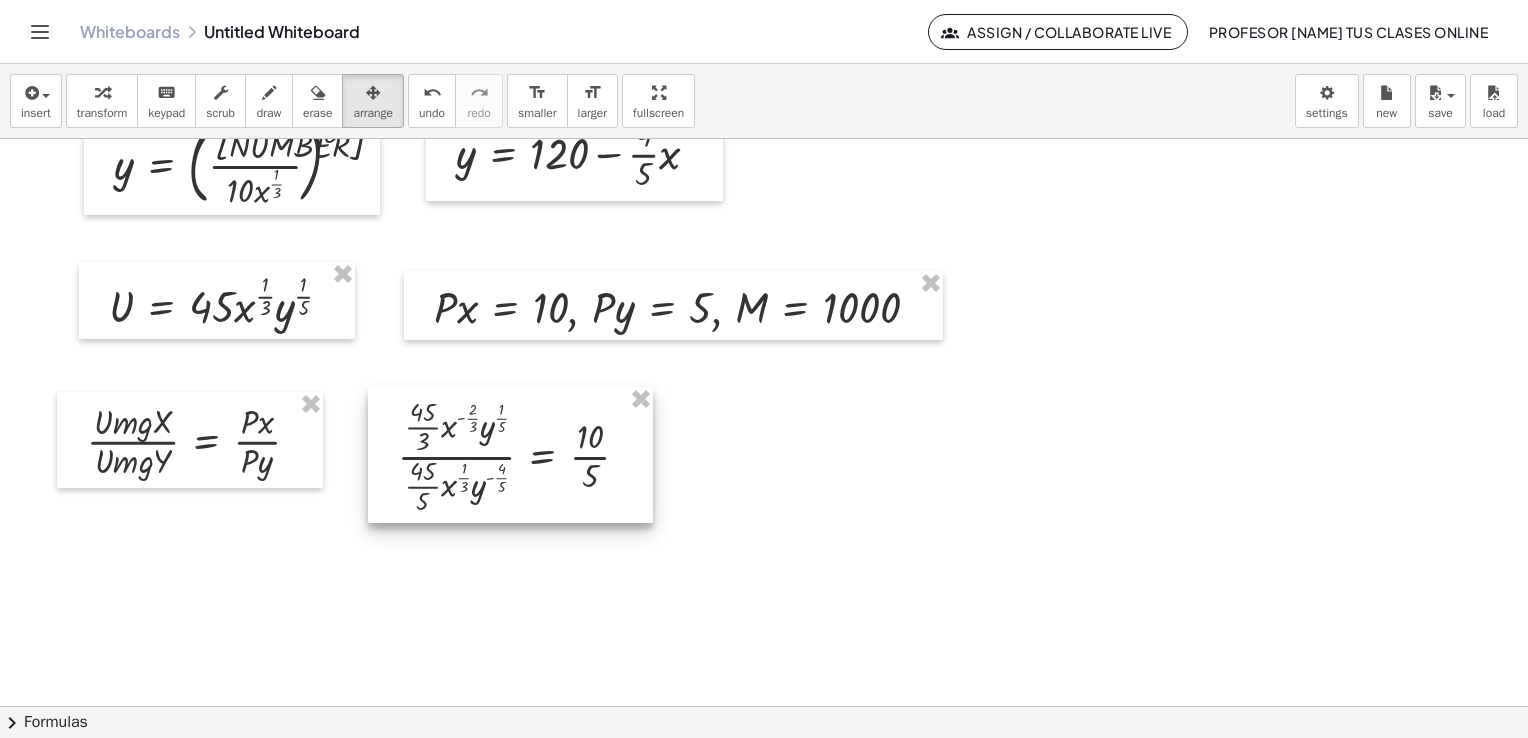 drag, startPoint x: 623, startPoint y: 462, endPoint x: 515, endPoint y: 426, distance: 113.841995 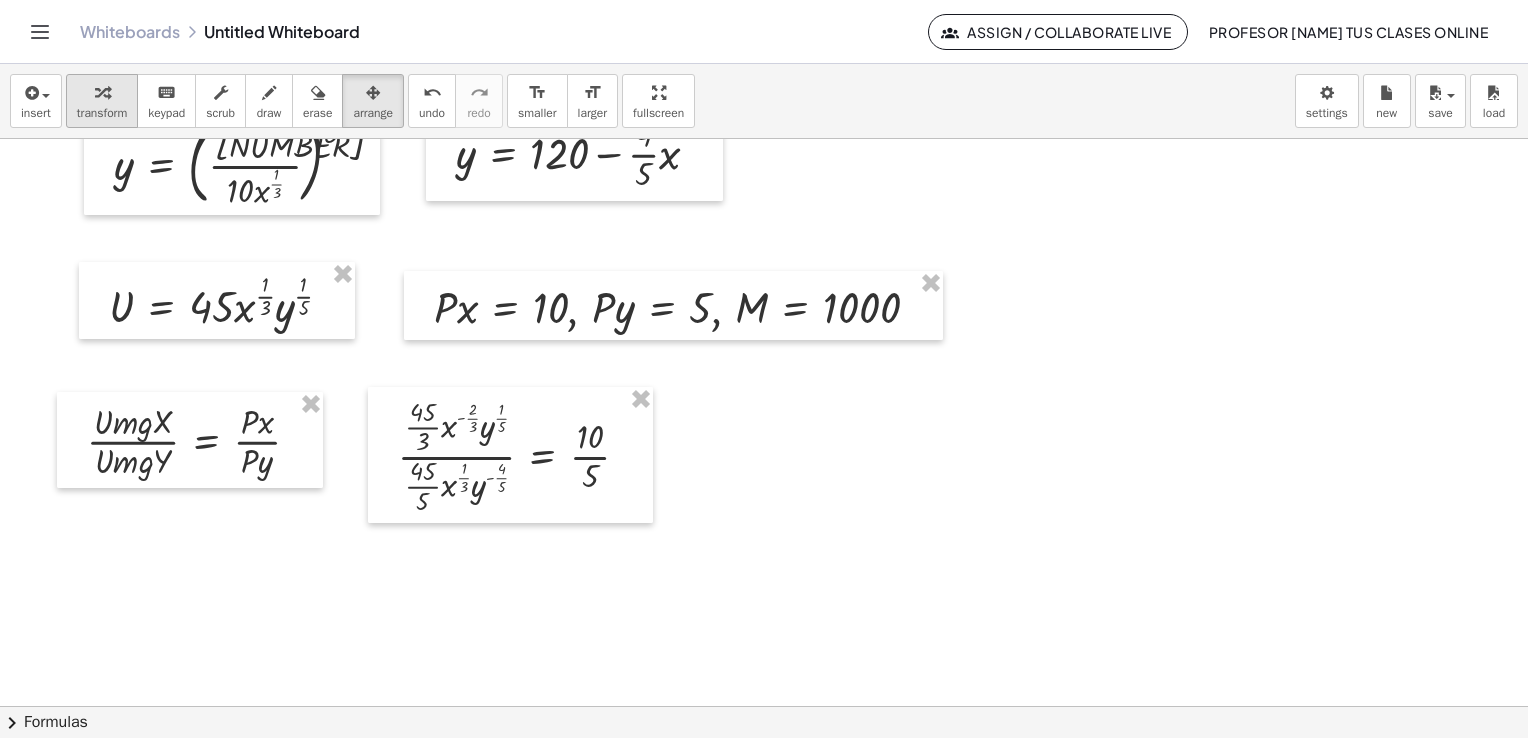 click at bounding box center [102, 93] 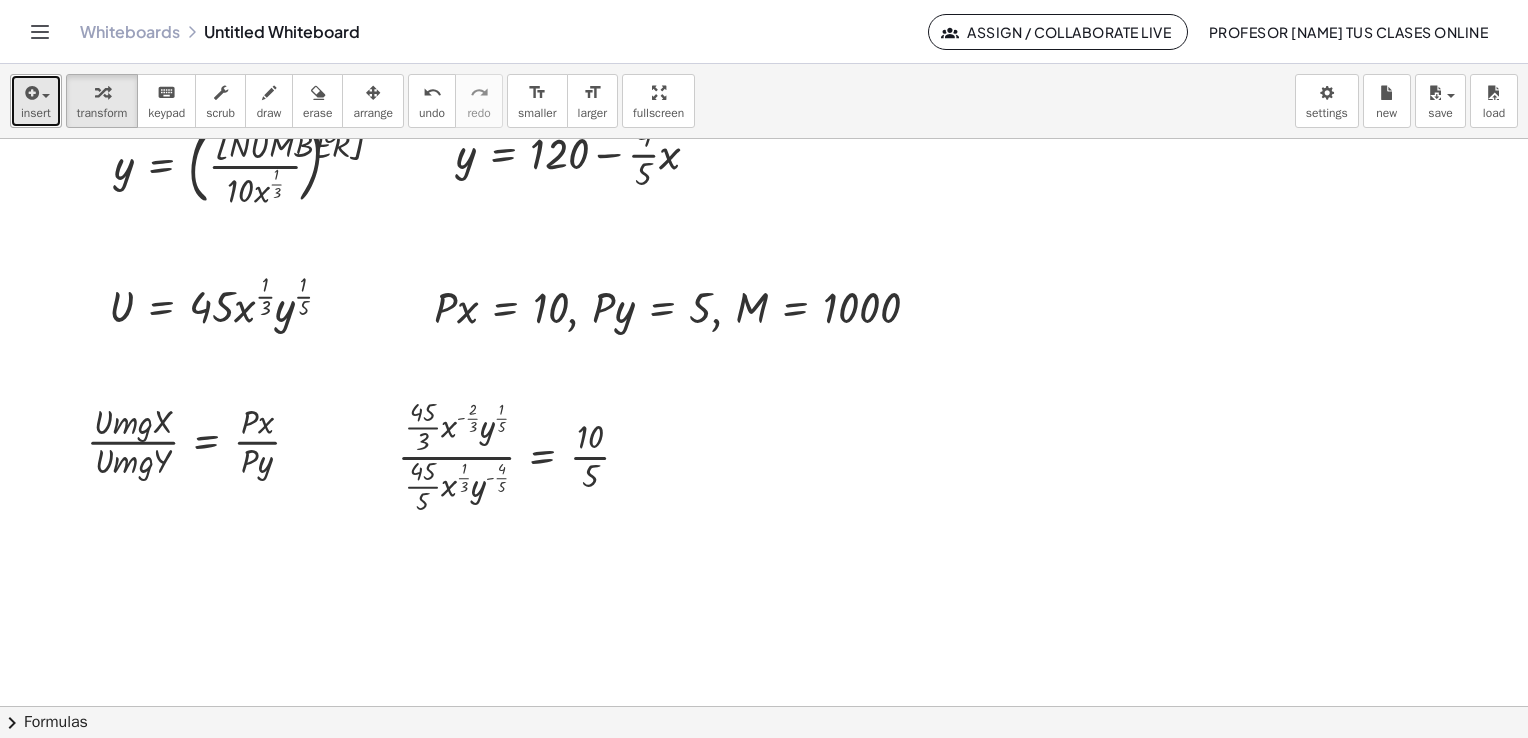 click on "insert" at bounding box center (36, 113) 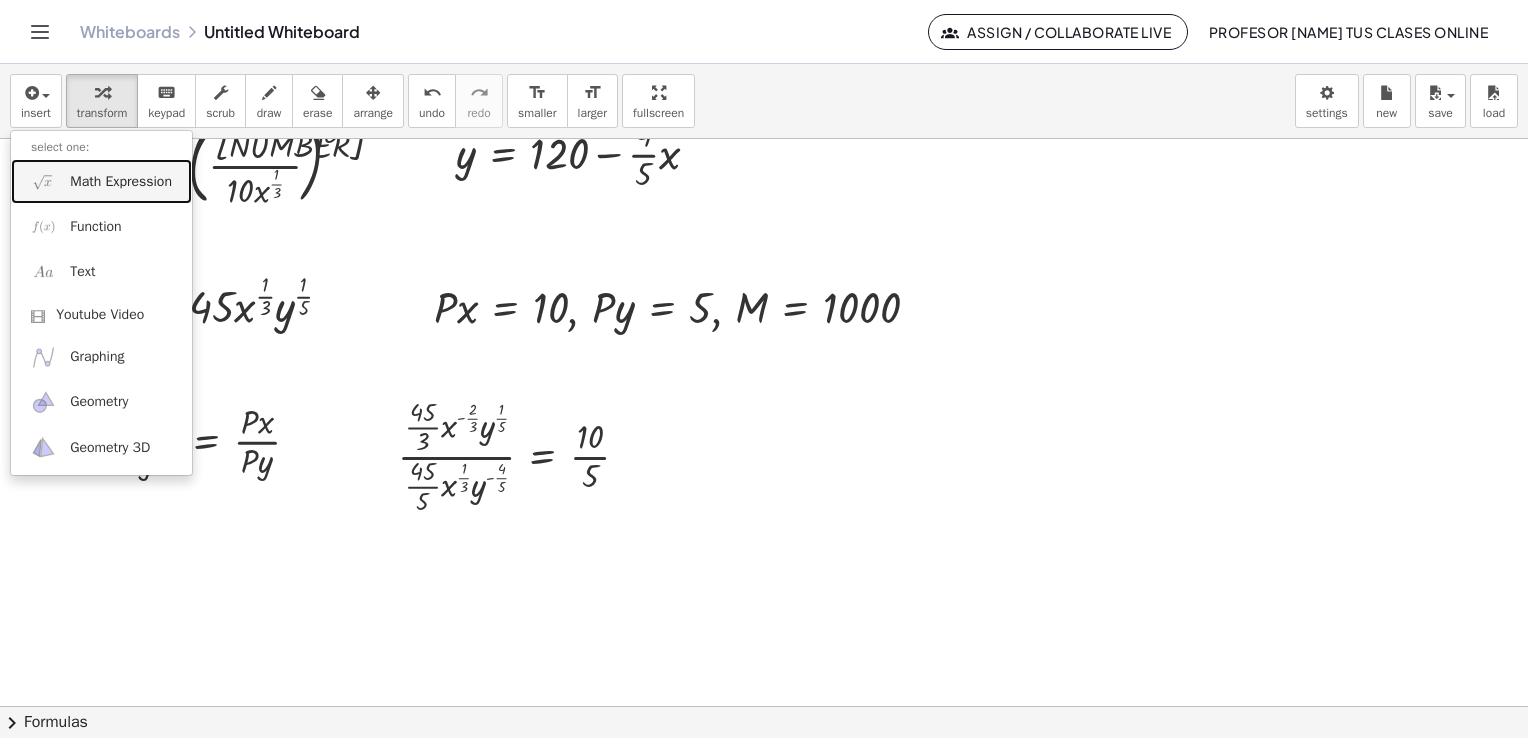 click on "Math Expression" at bounding box center (121, 182) 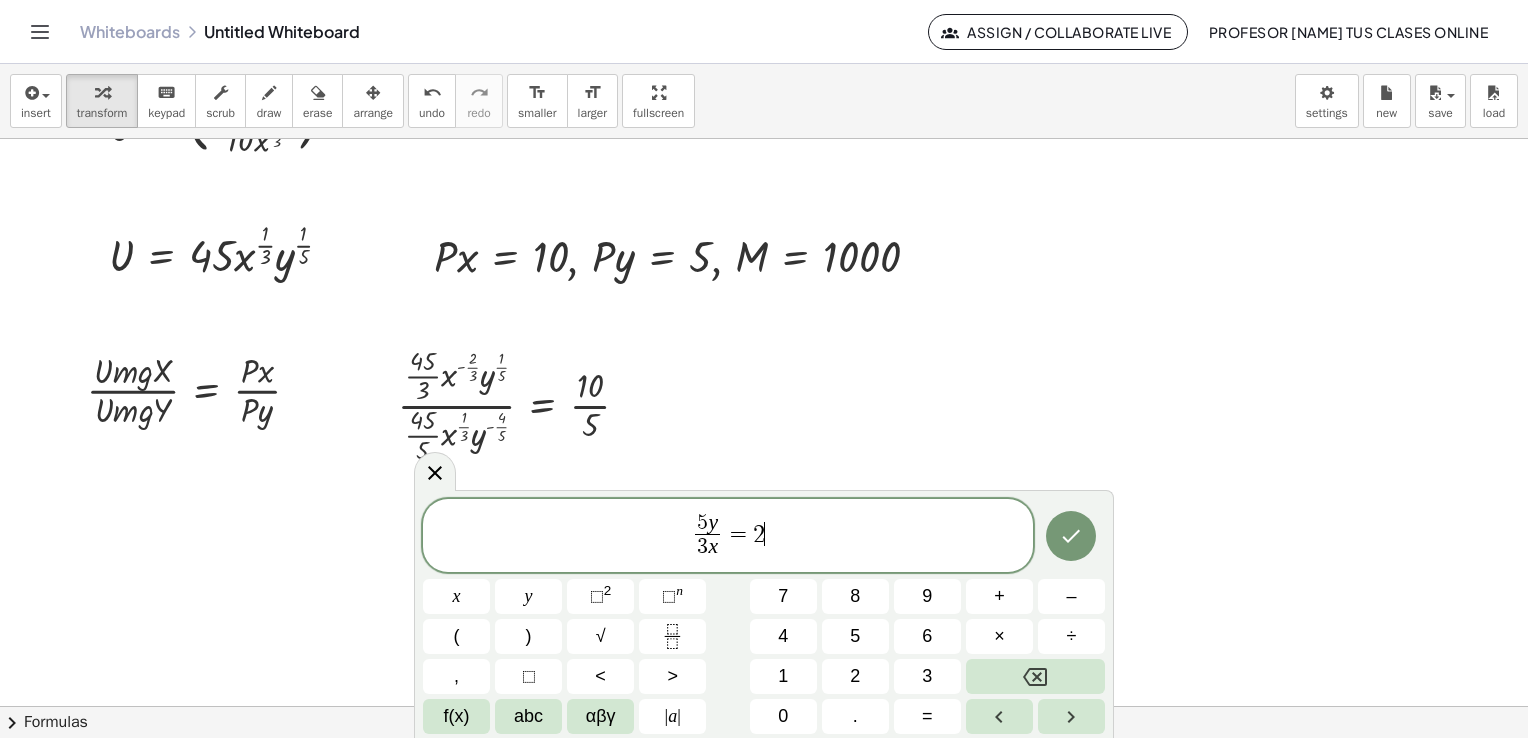 scroll, scrollTop: 1236, scrollLeft: 0, axis: vertical 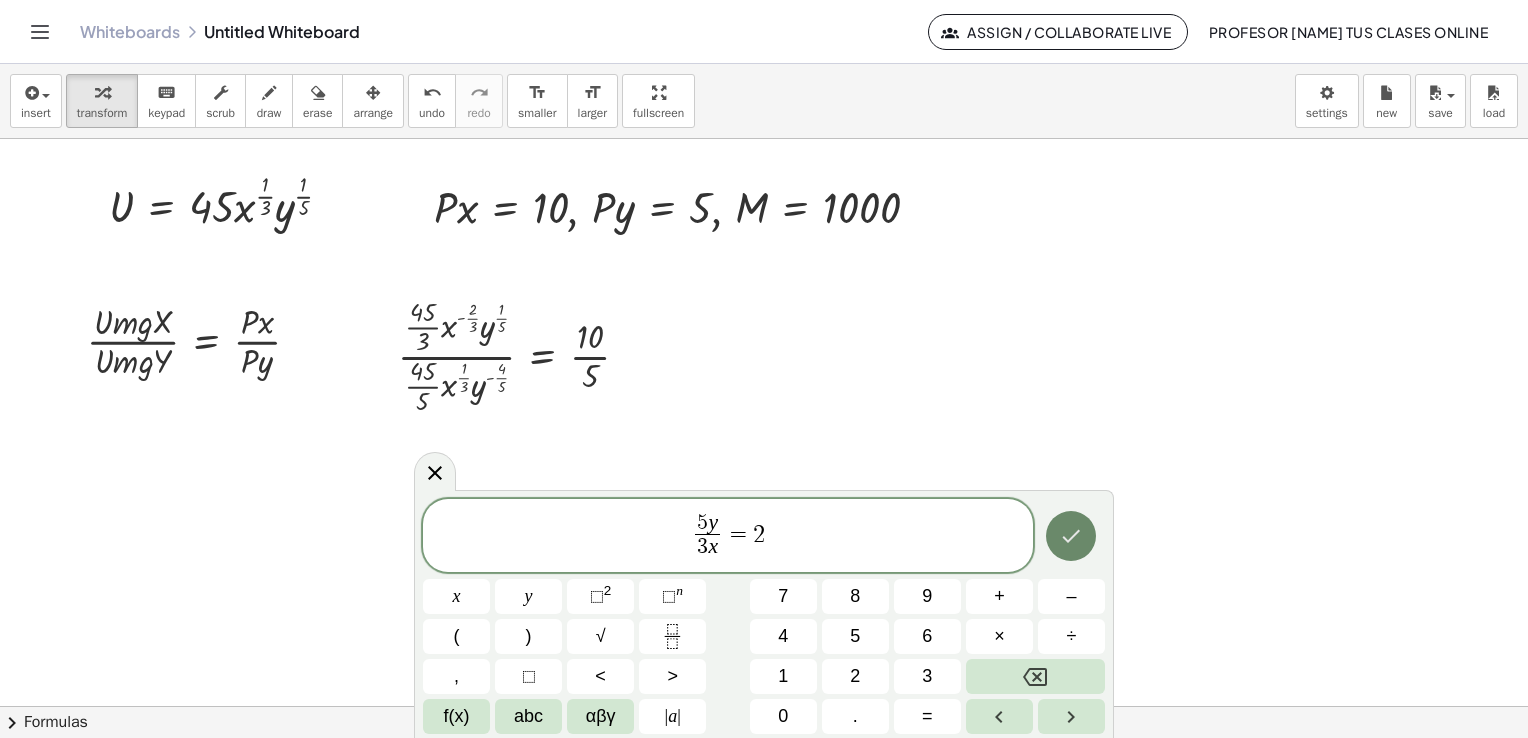 click 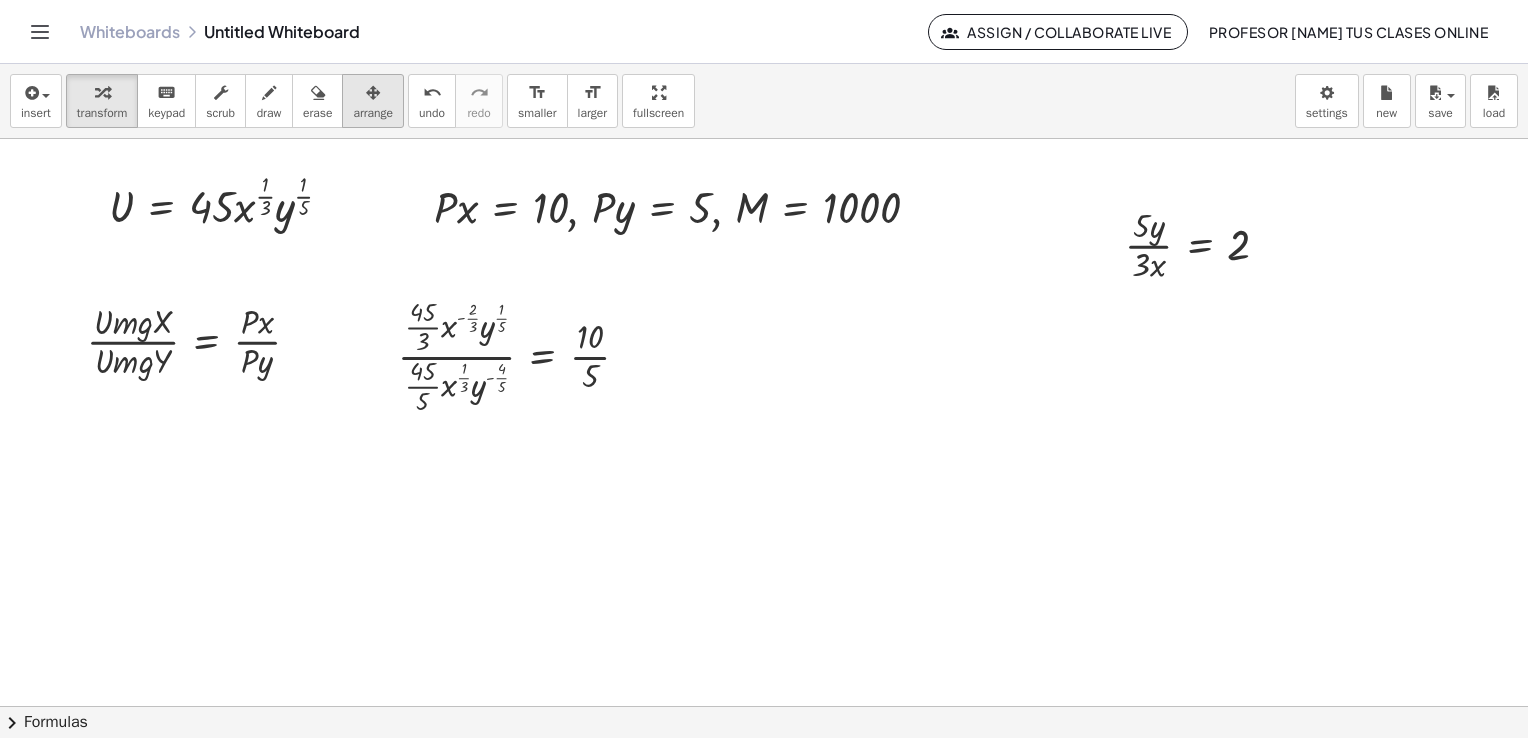 click at bounding box center (373, 93) 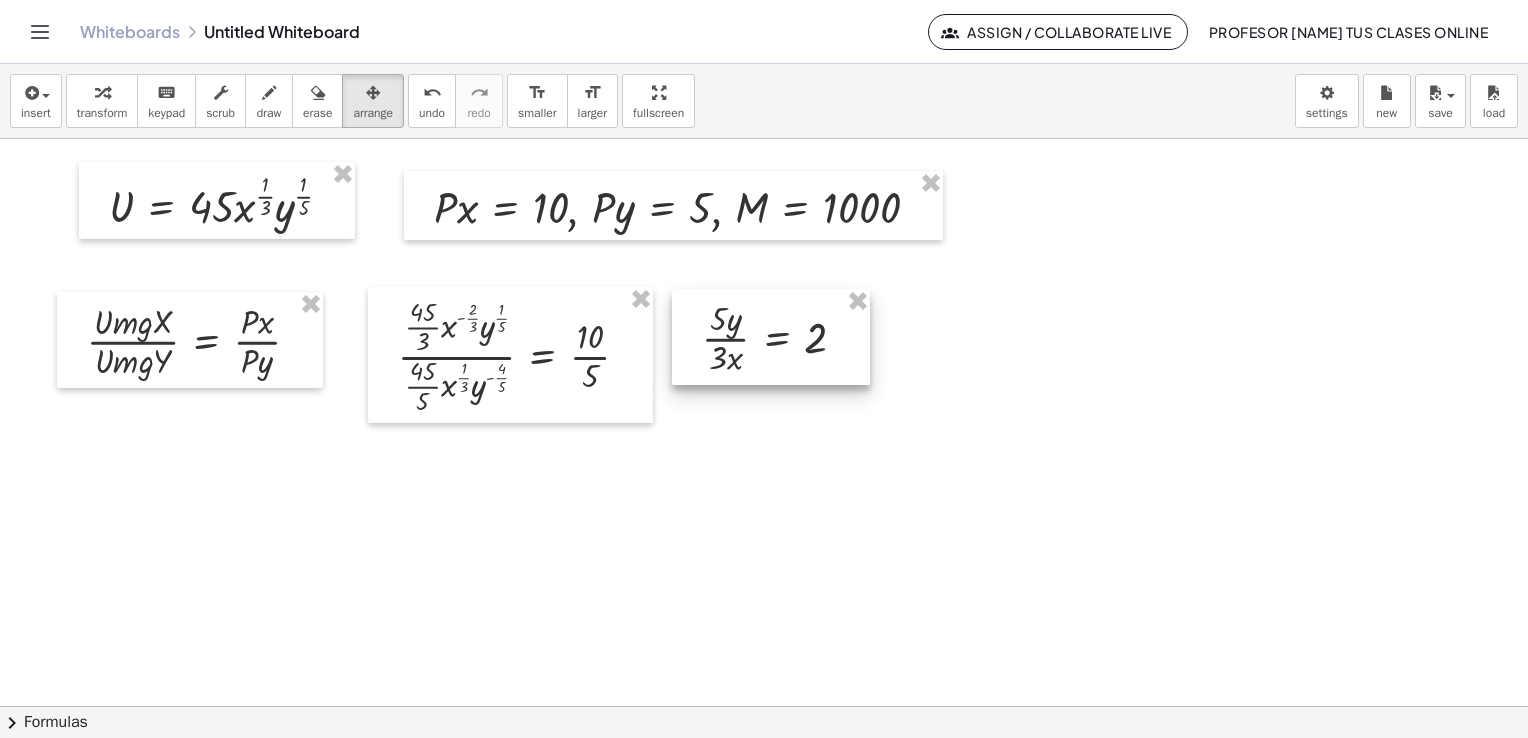 drag, startPoint x: 1165, startPoint y: 242, endPoint x: 742, endPoint y: 335, distance: 433.10275 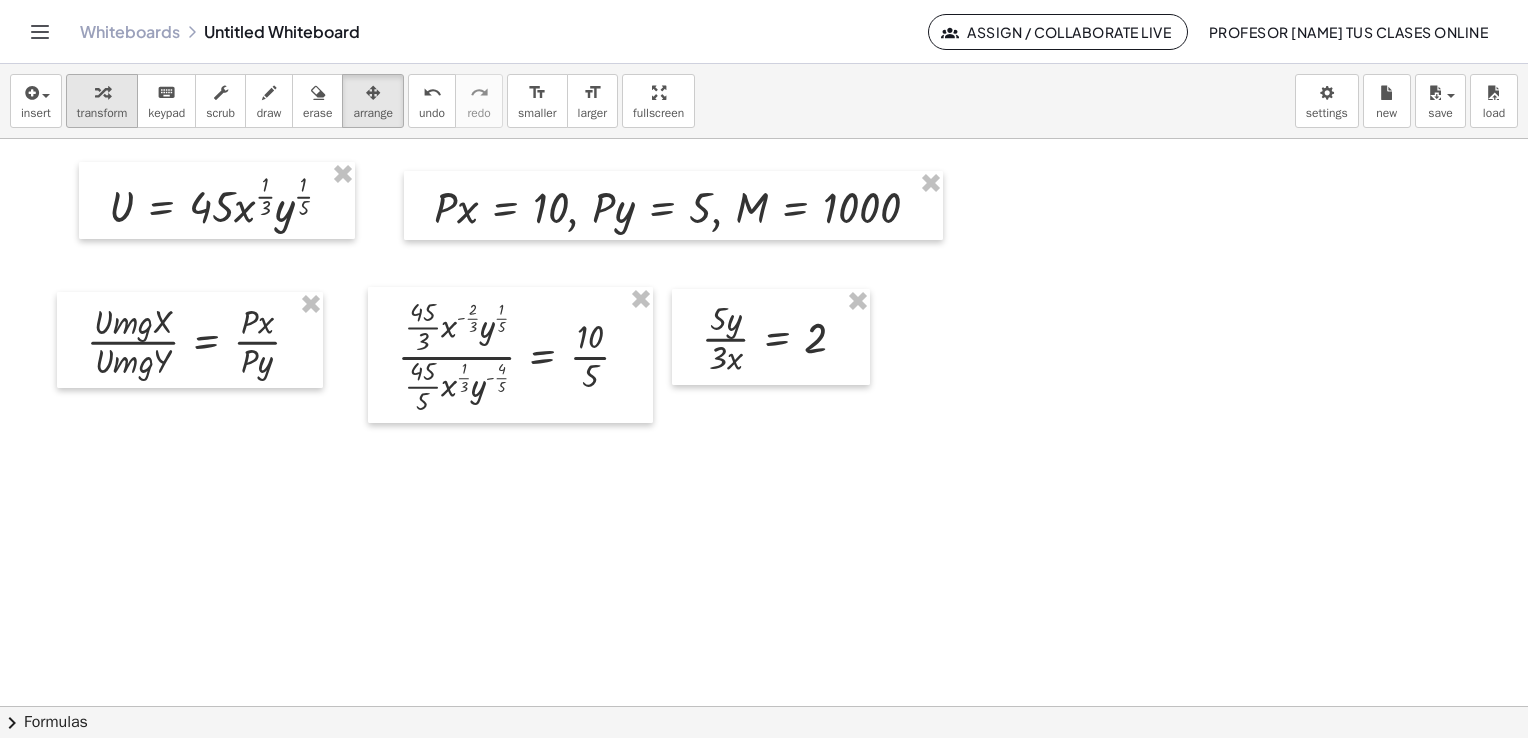 click at bounding box center (102, 93) 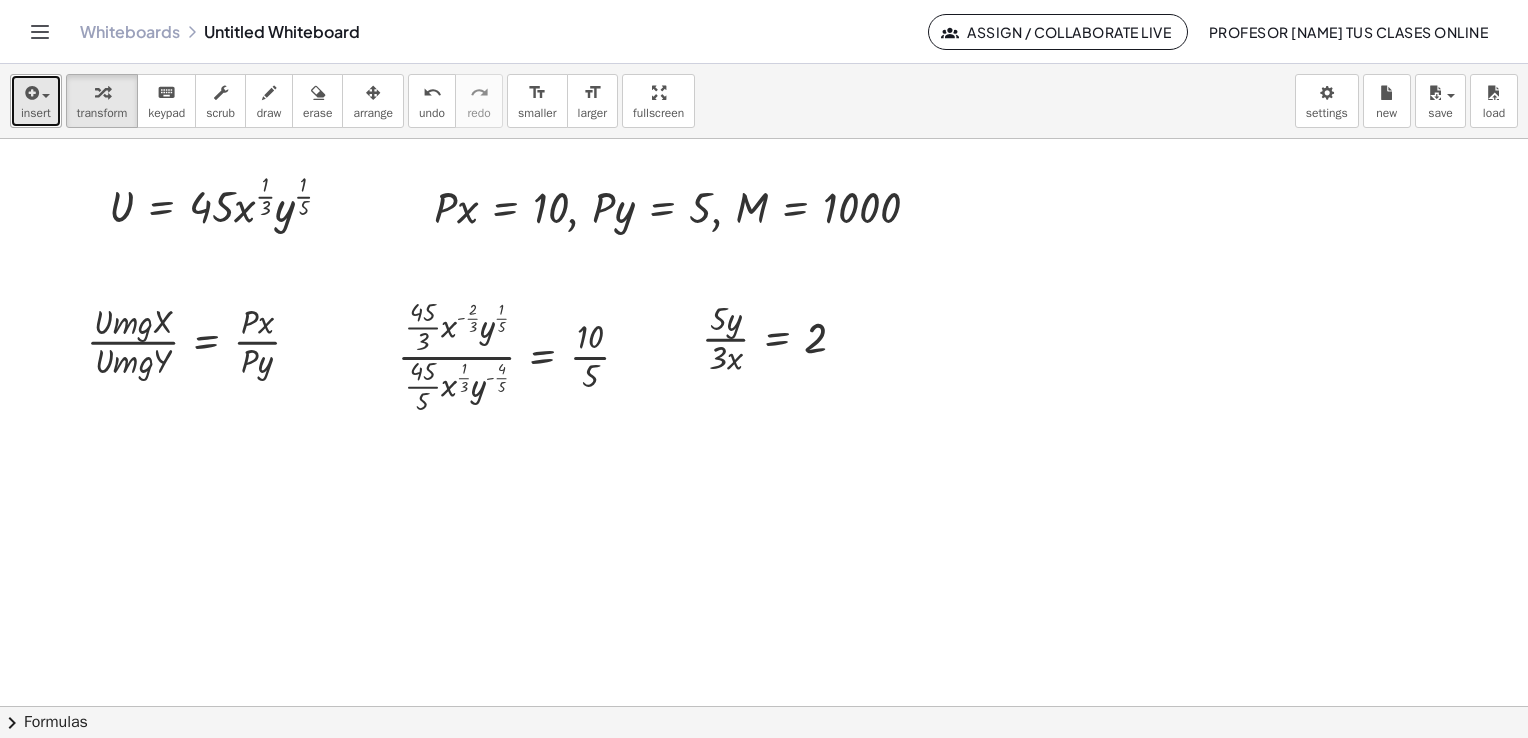 click at bounding box center (36, 92) 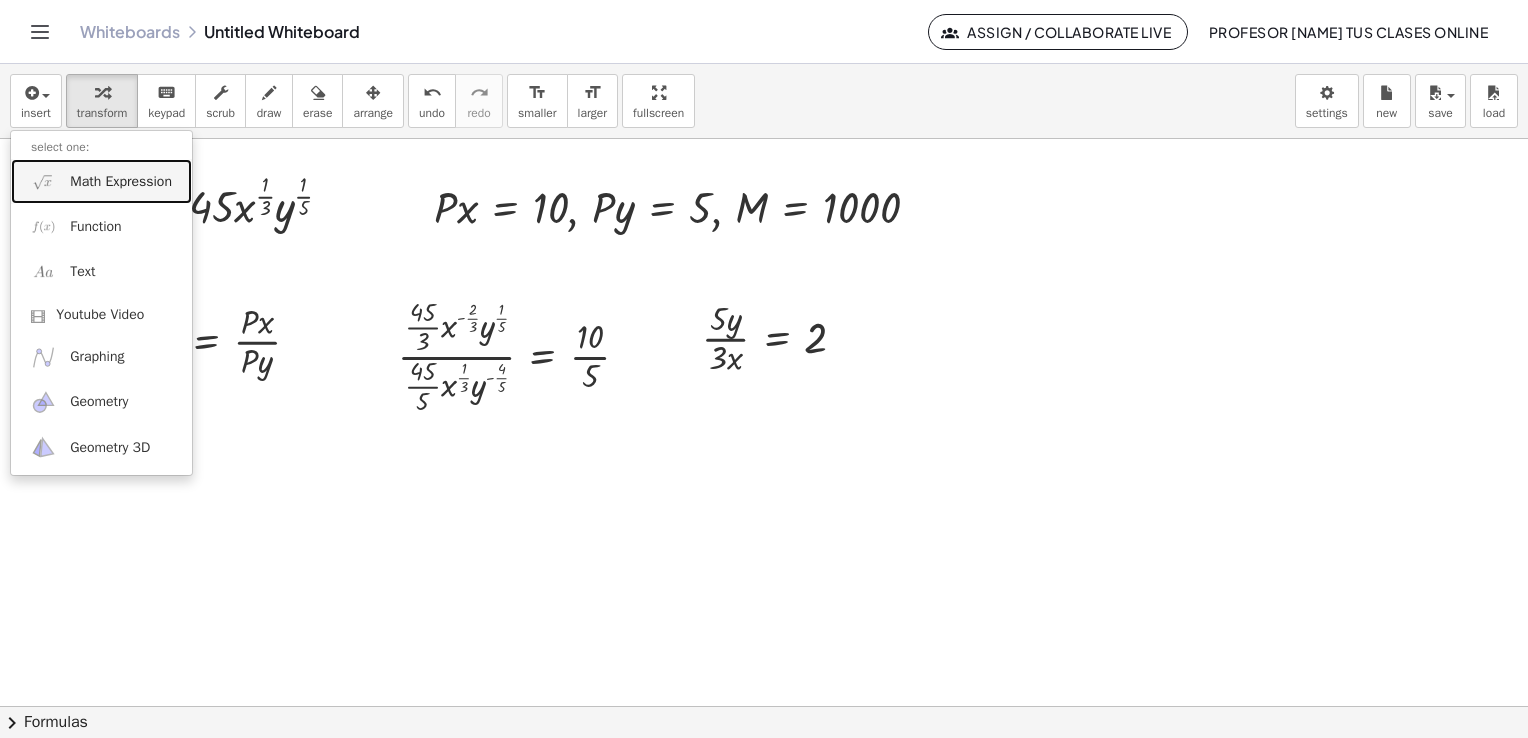click on "Math Expression" at bounding box center [121, 182] 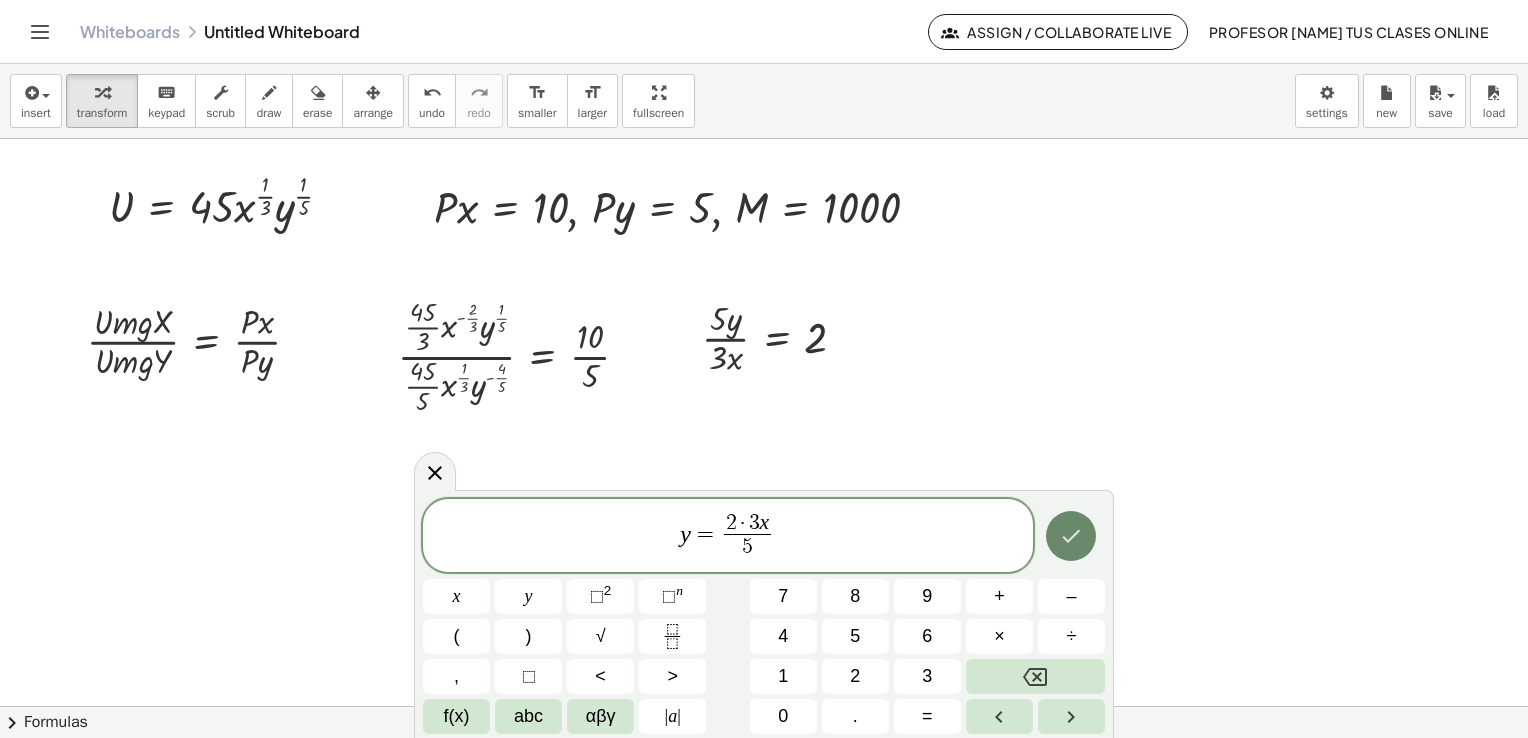 click 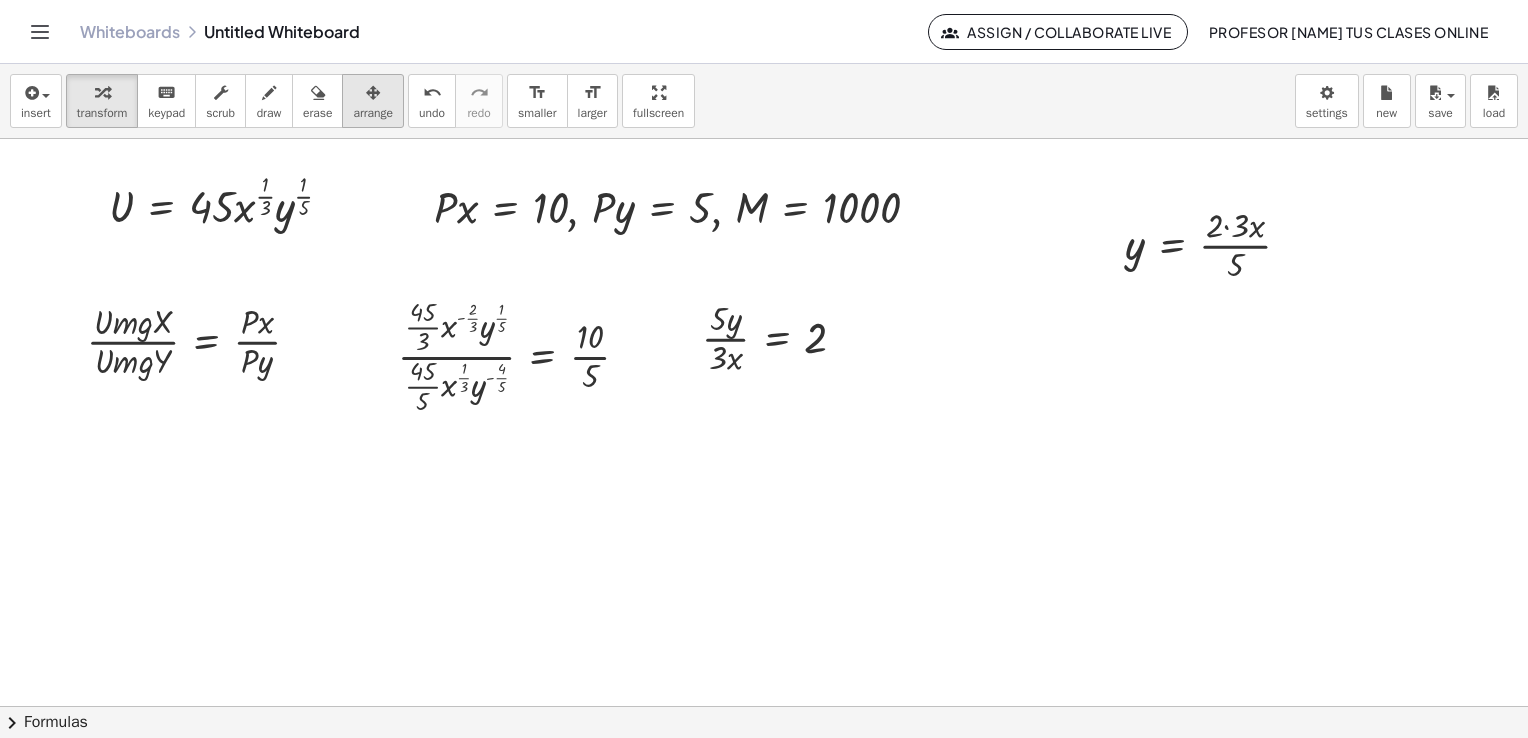 click on "arrange" at bounding box center [373, 113] 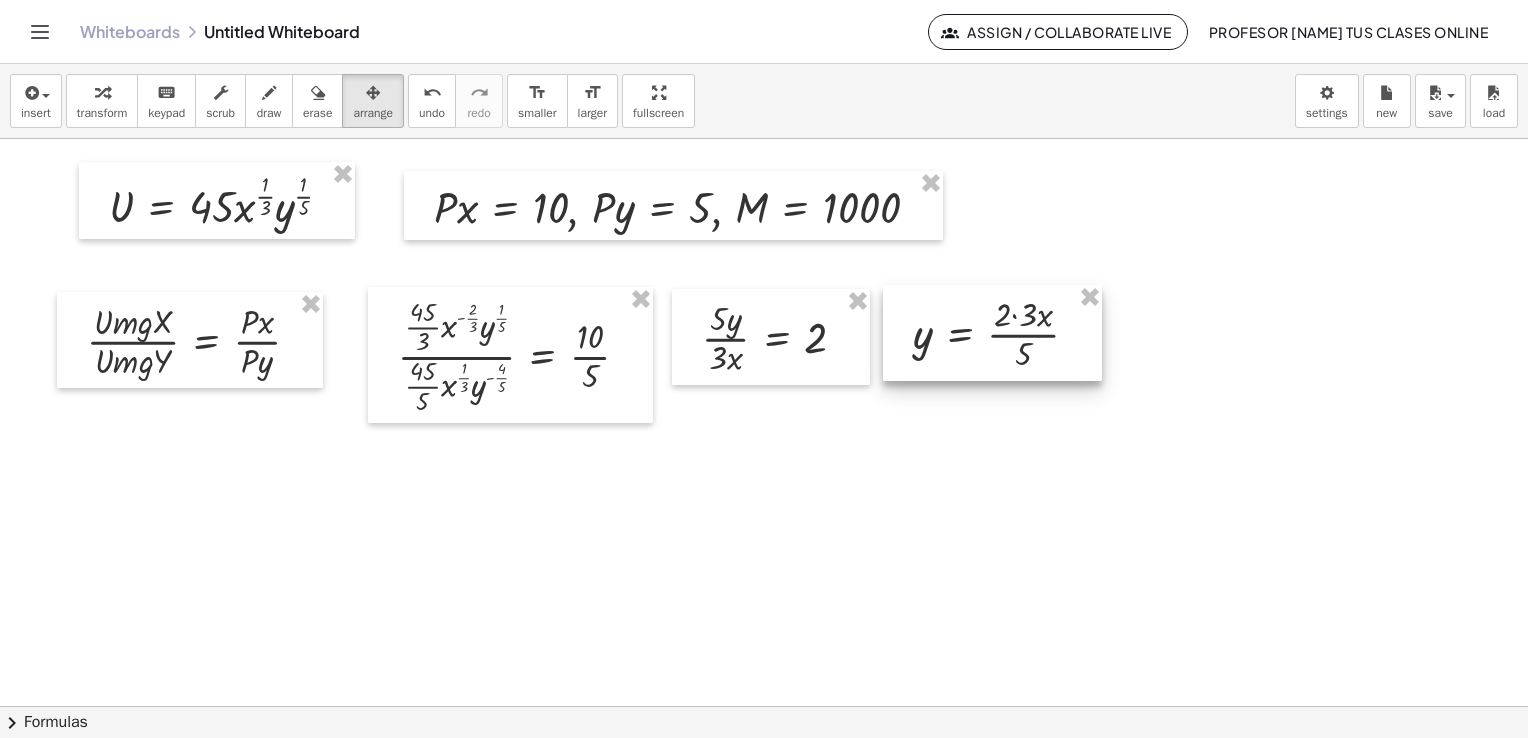 drag, startPoint x: 1150, startPoint y: 269, endPoint x: 938, endPoint y: 358, distance: 229.9239 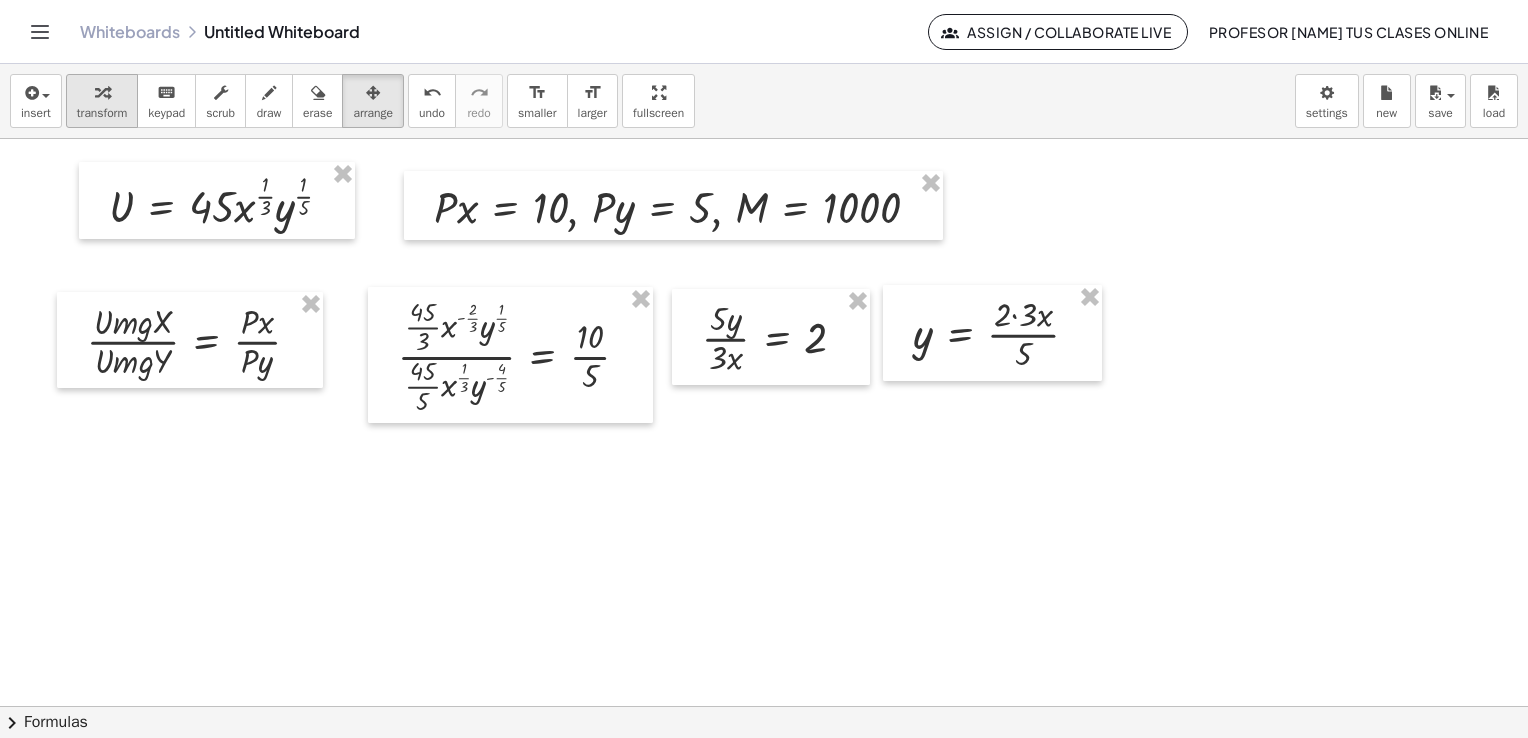 click on "transform" at bounding box center (102, 113) 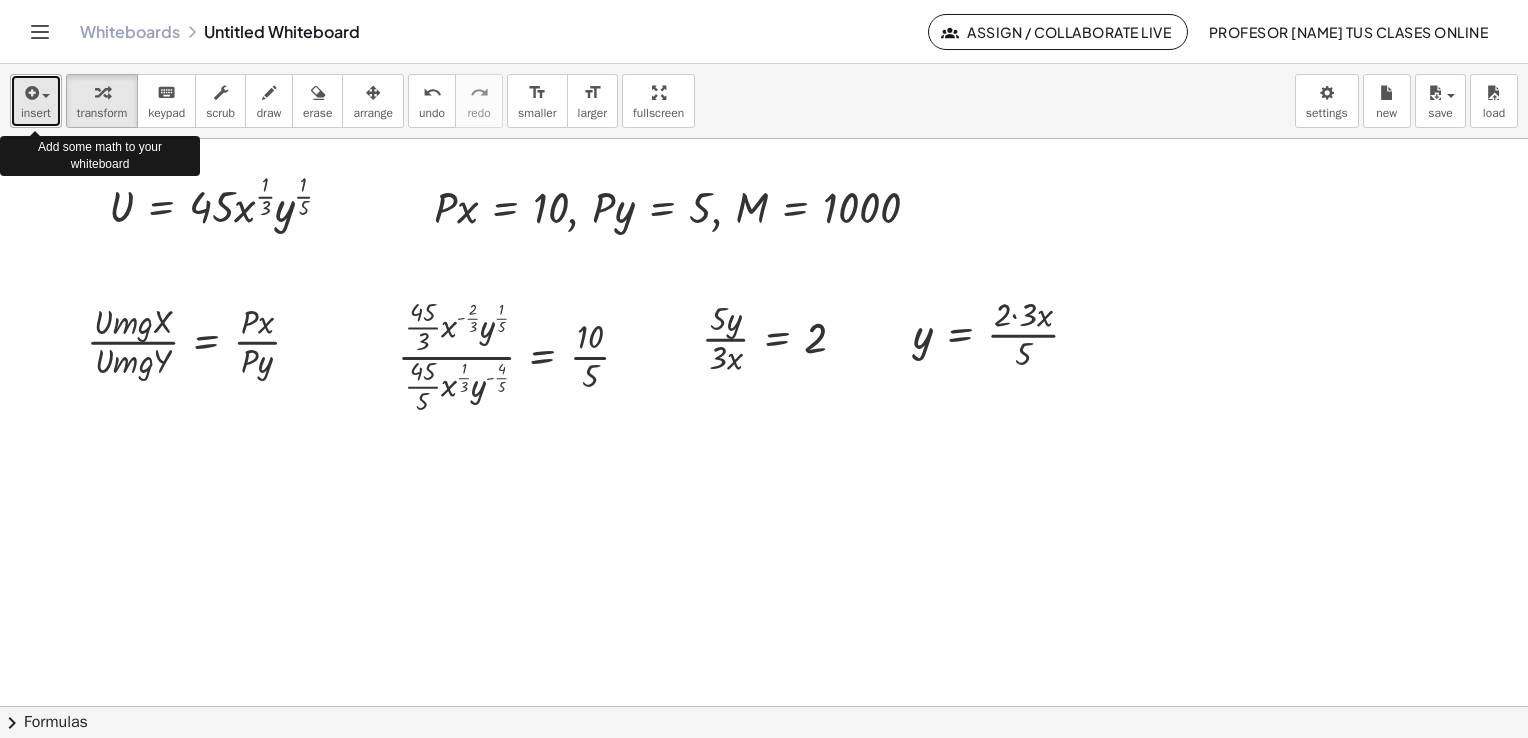 click at bounding box center (30, 93) 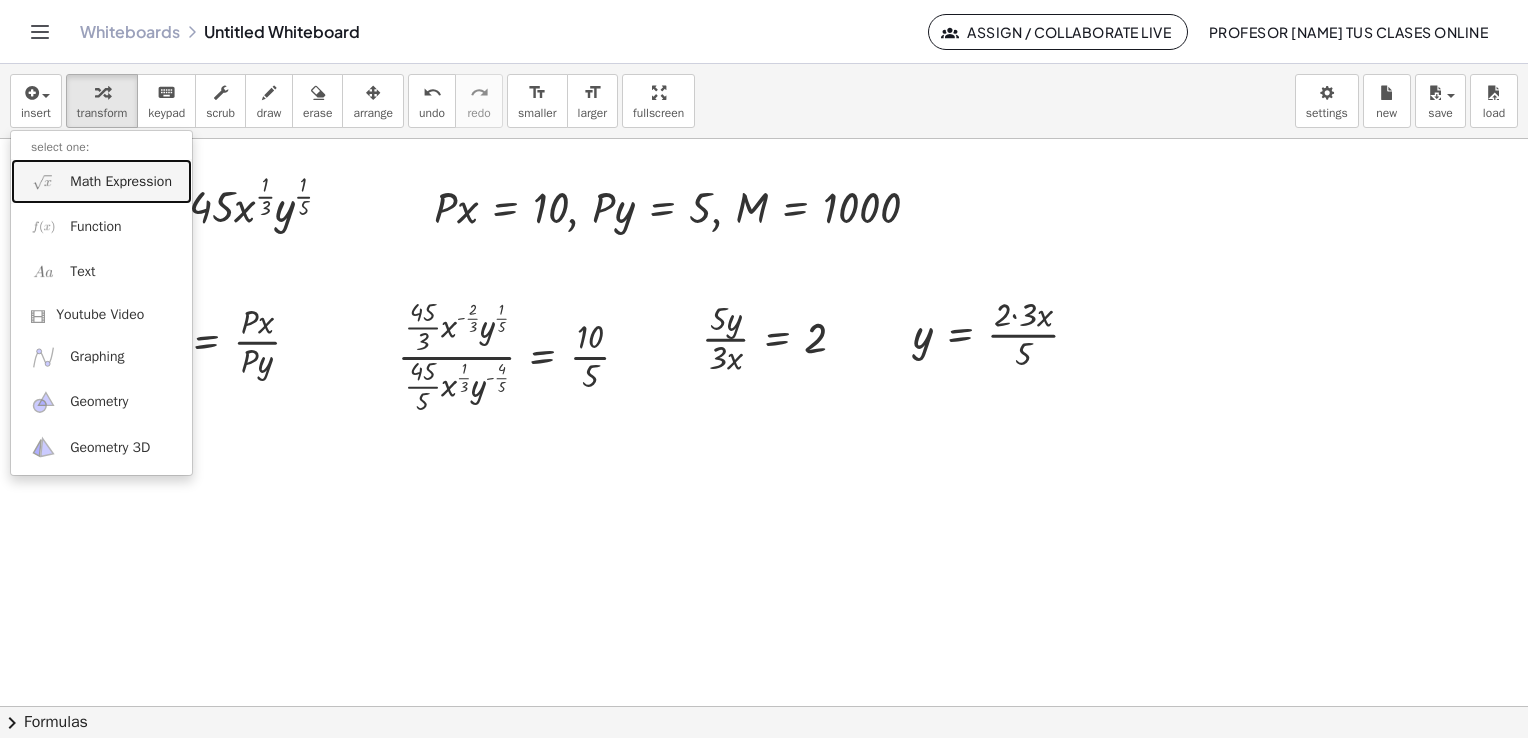click on "Math Expression" at bounding box center (121, 182) 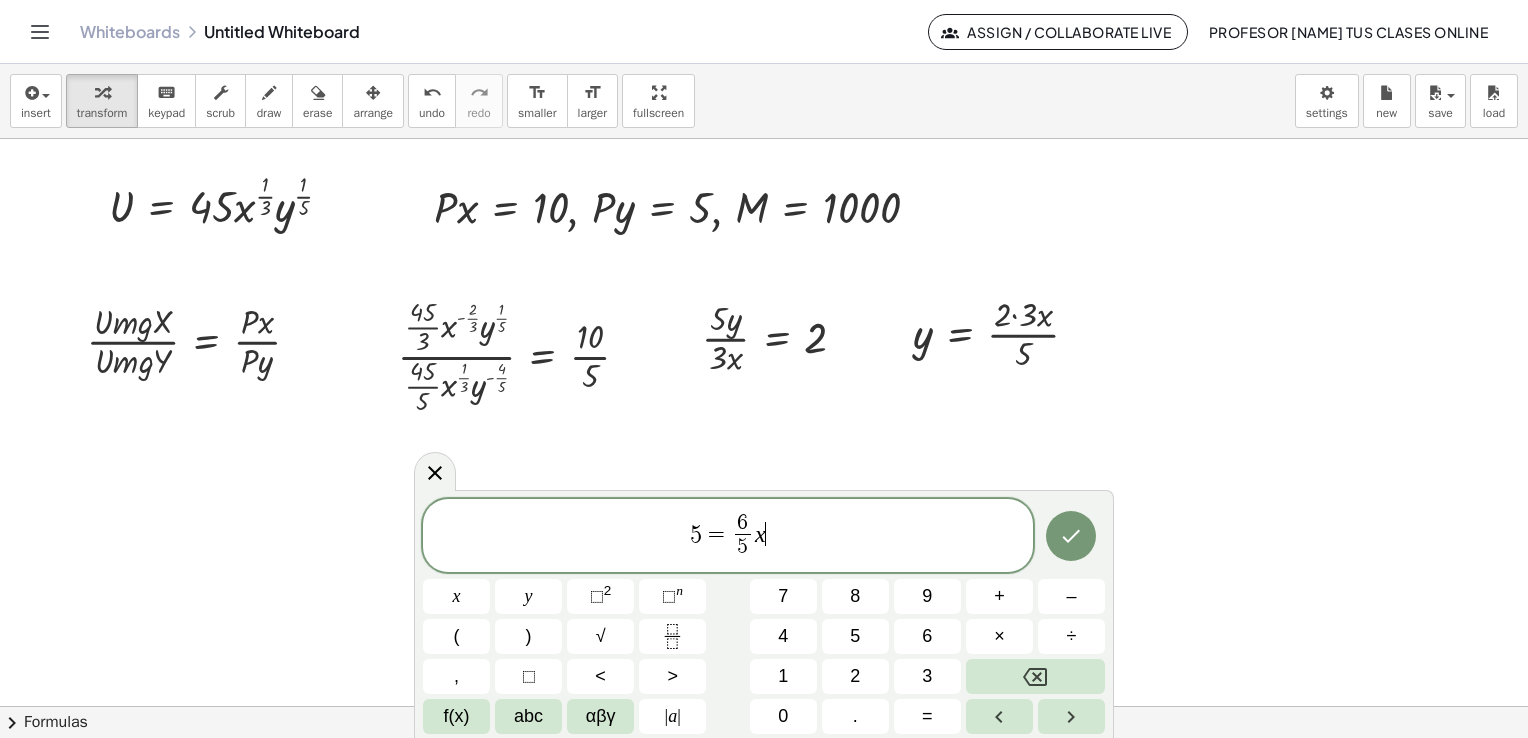 click on "=" at bounding box center [716, 534] 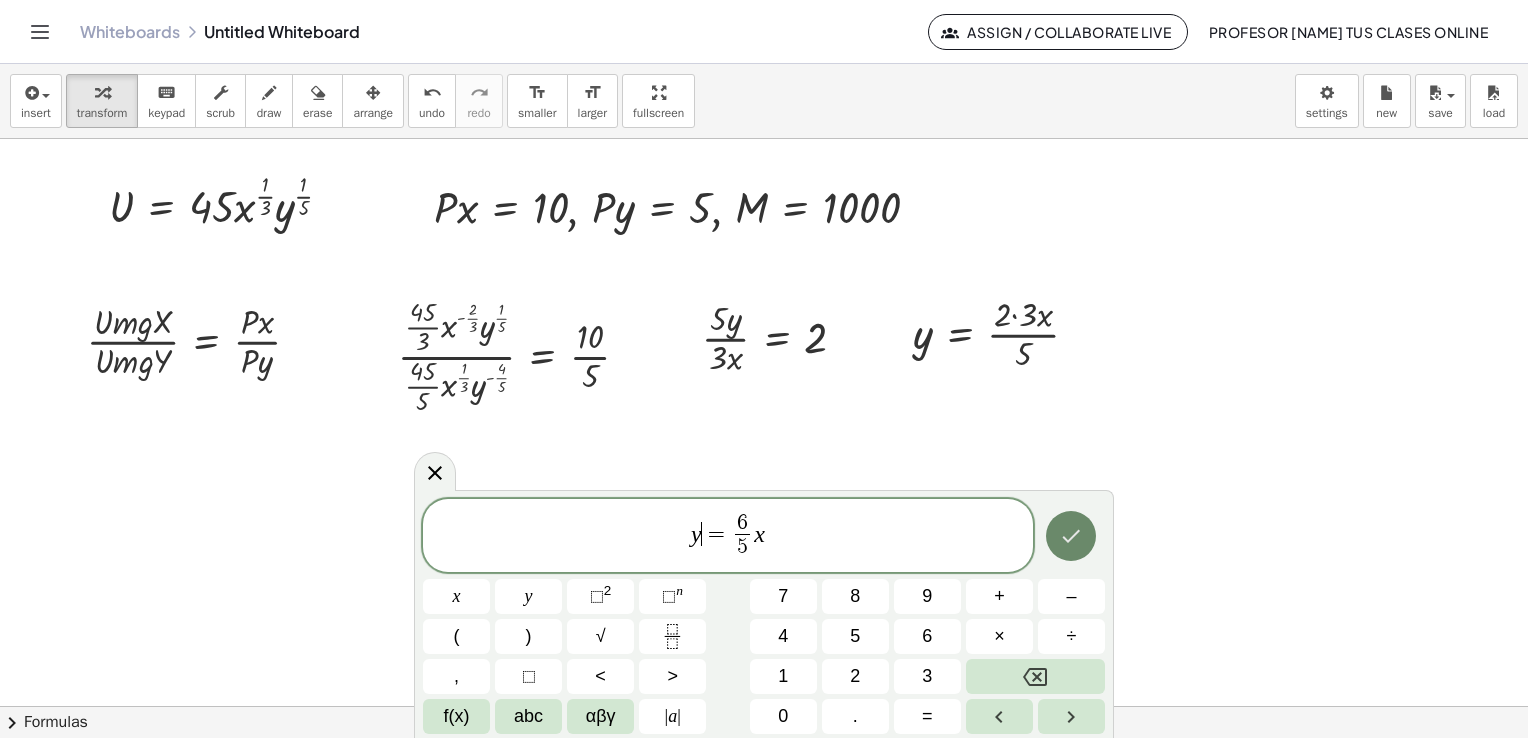 click 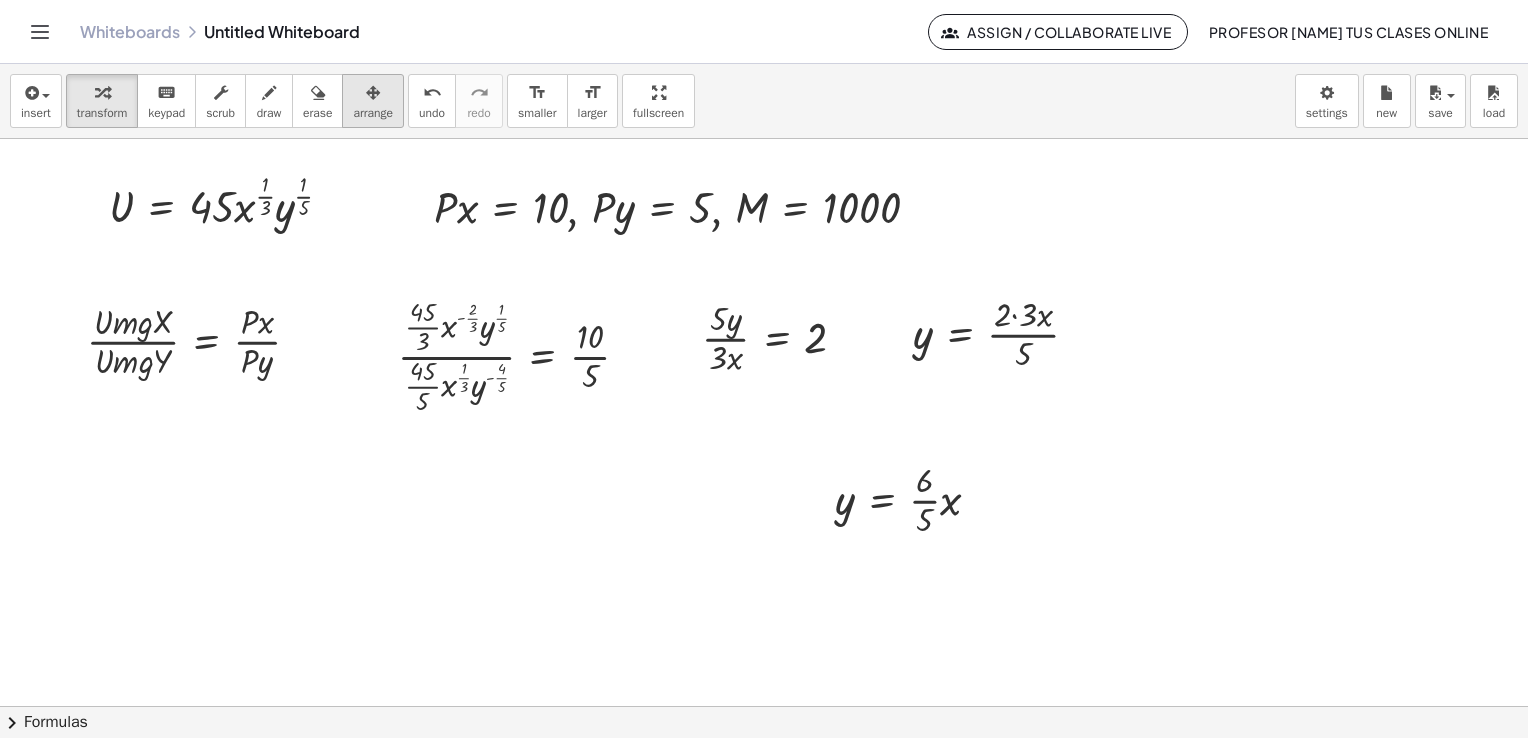 click on "arrange" at bounding box center (373, 113) 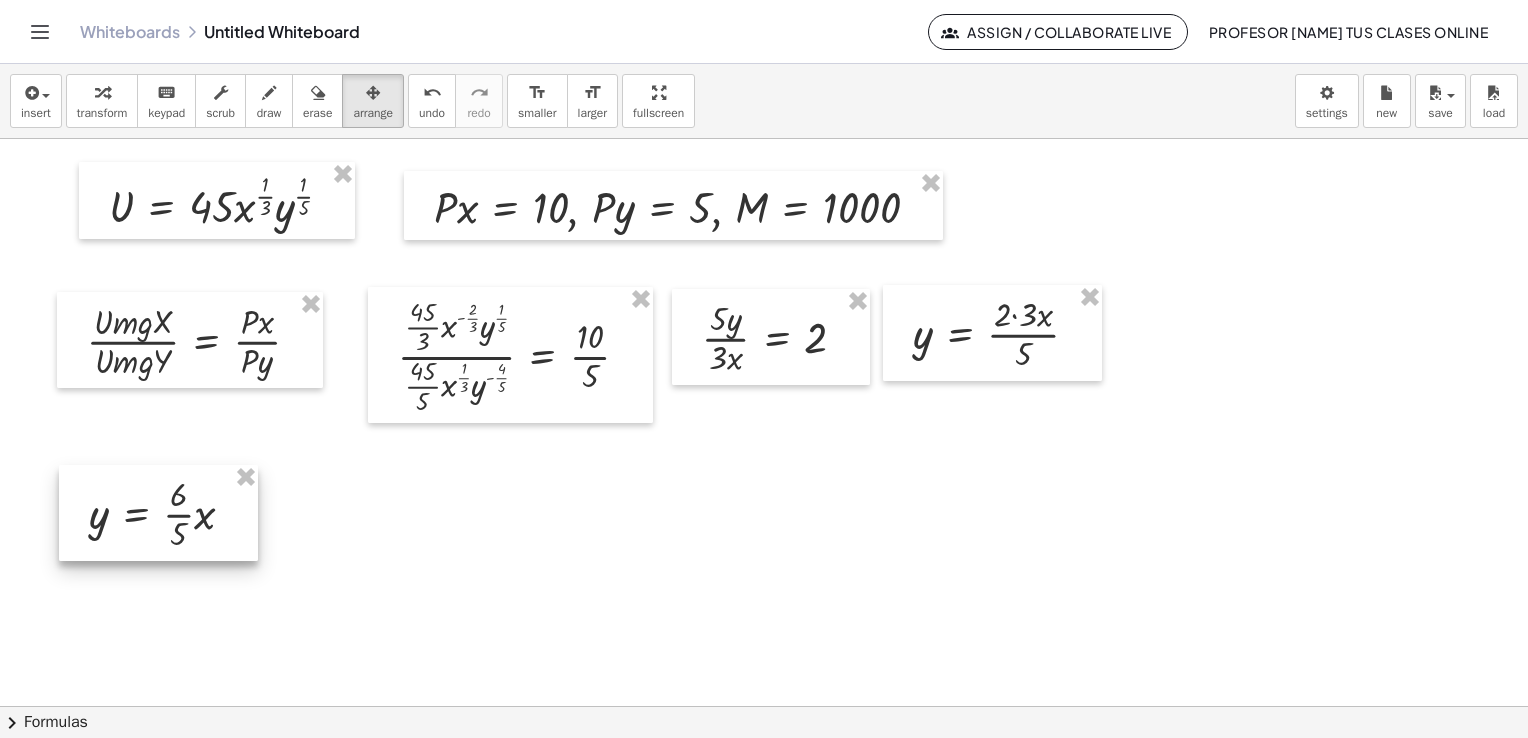 drag, startPoint x: 940, startPoint y: 506, endPoint x: 193, endPoint y: 520, distance: 747.13116 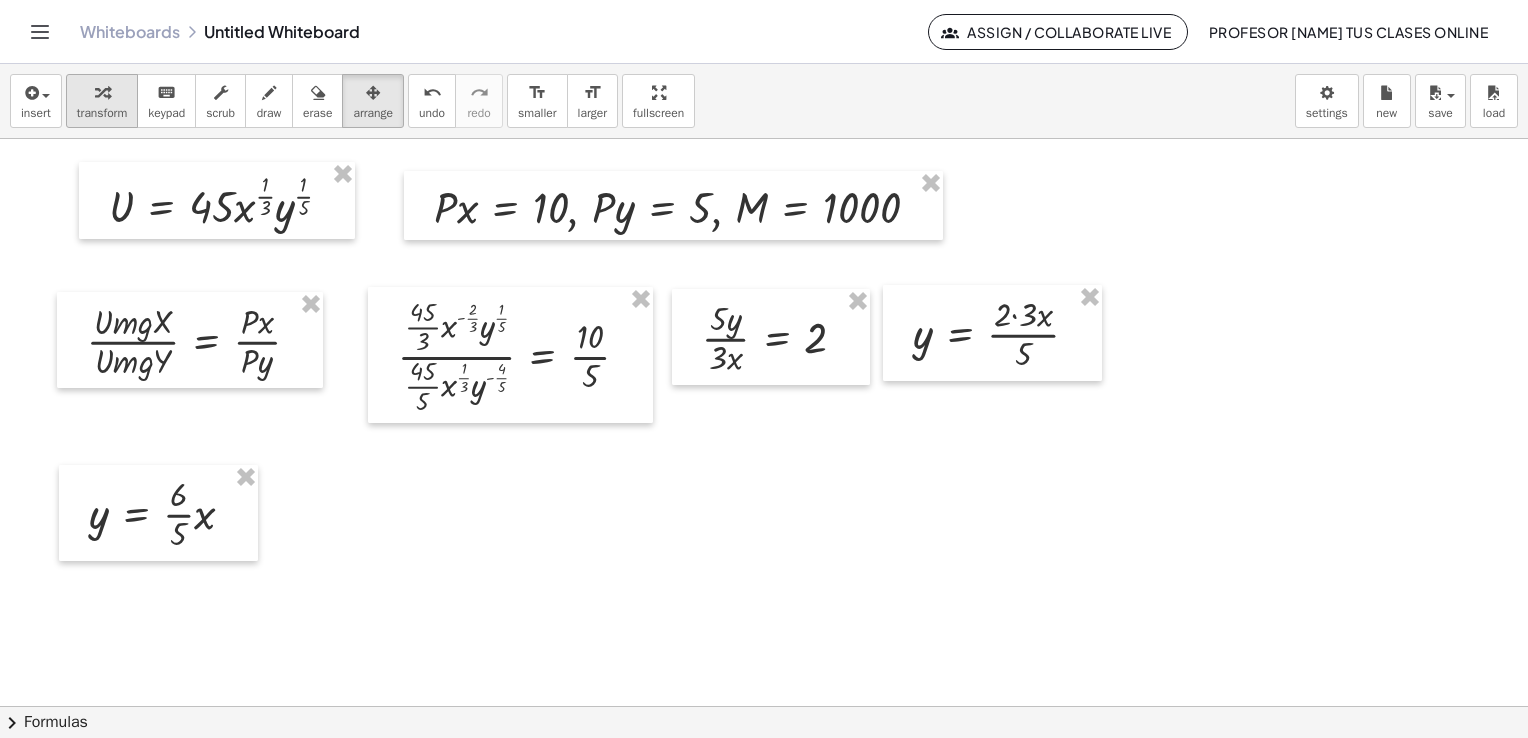 click on "transform" at bounding box center (102, 113) 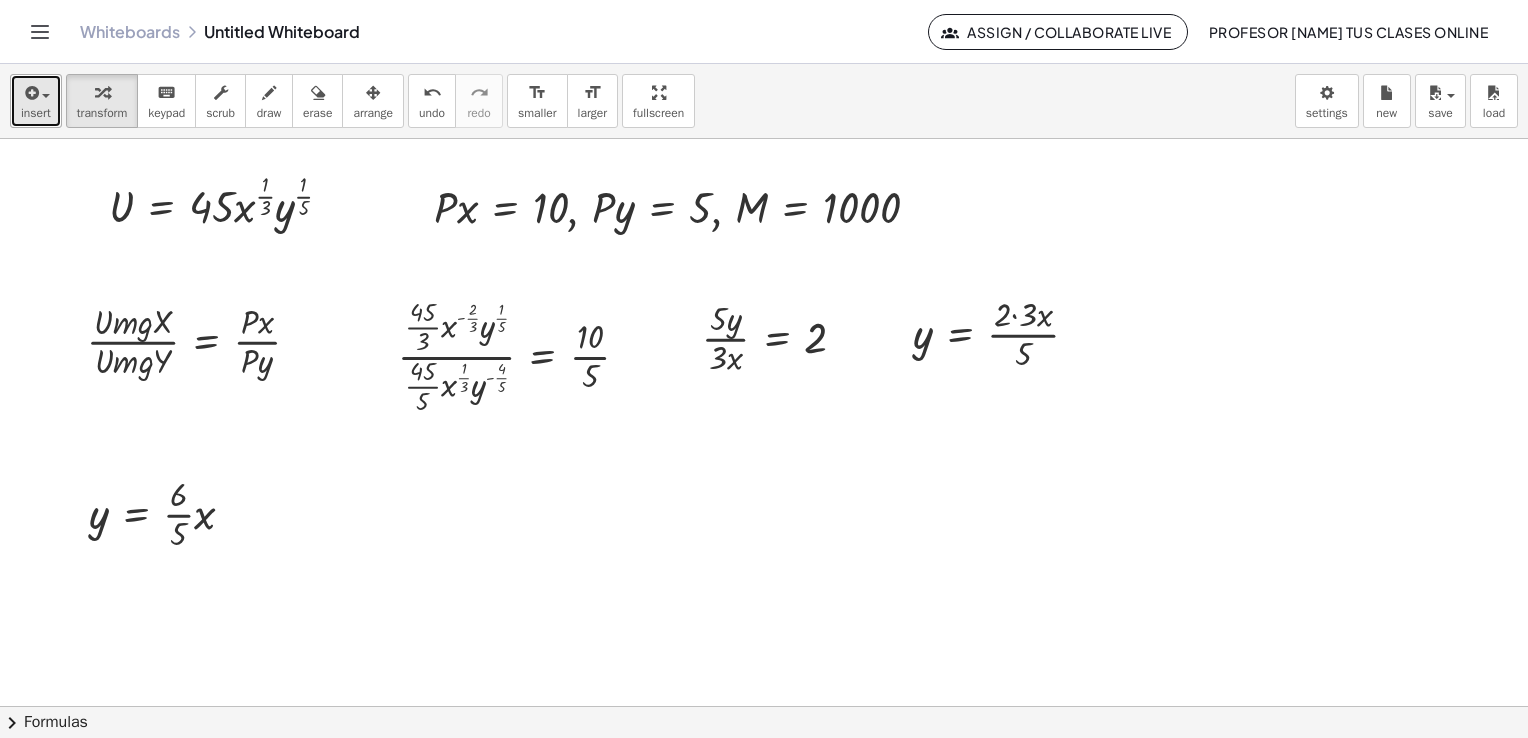 click at bounding box center (30, 93) 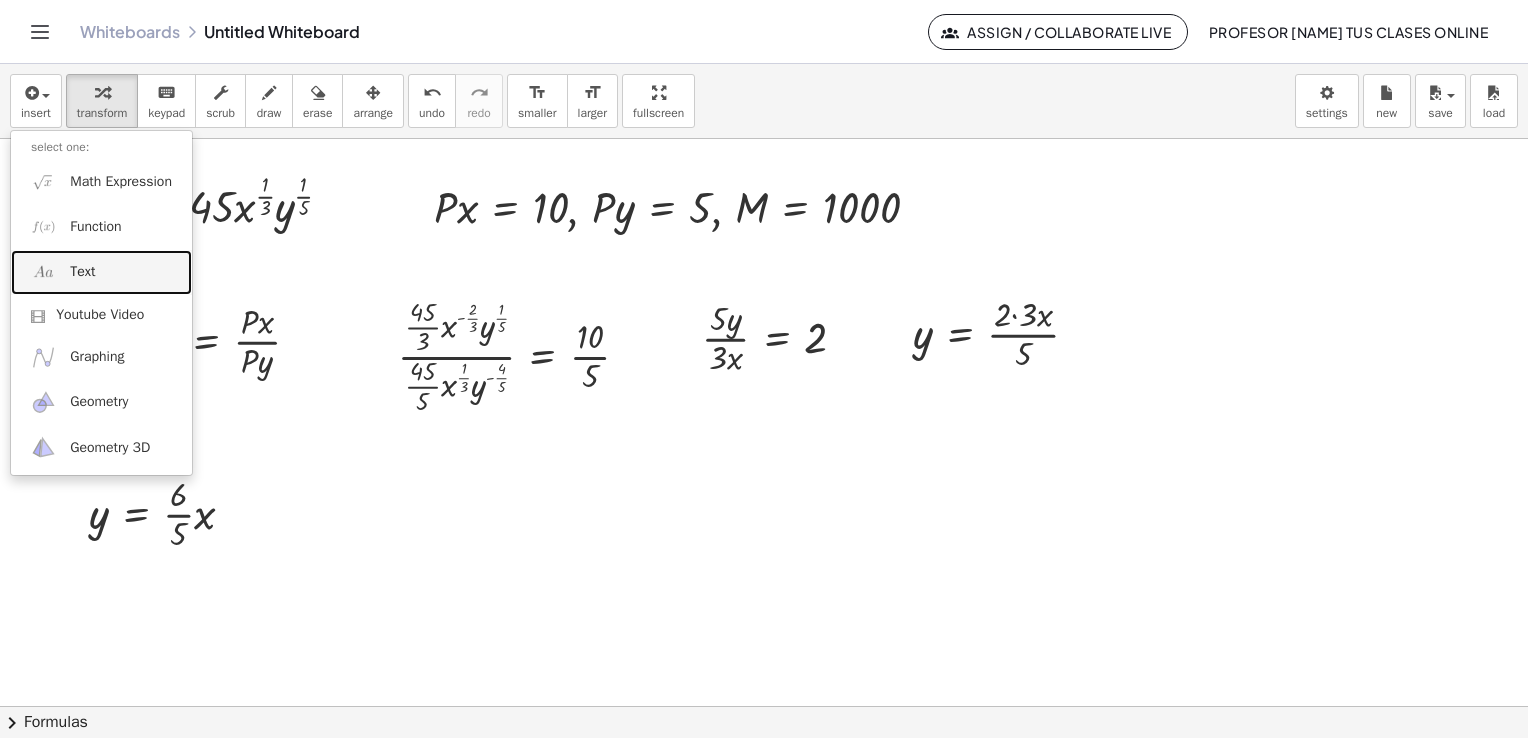 click on "Text" at bounding box center [101, 272] 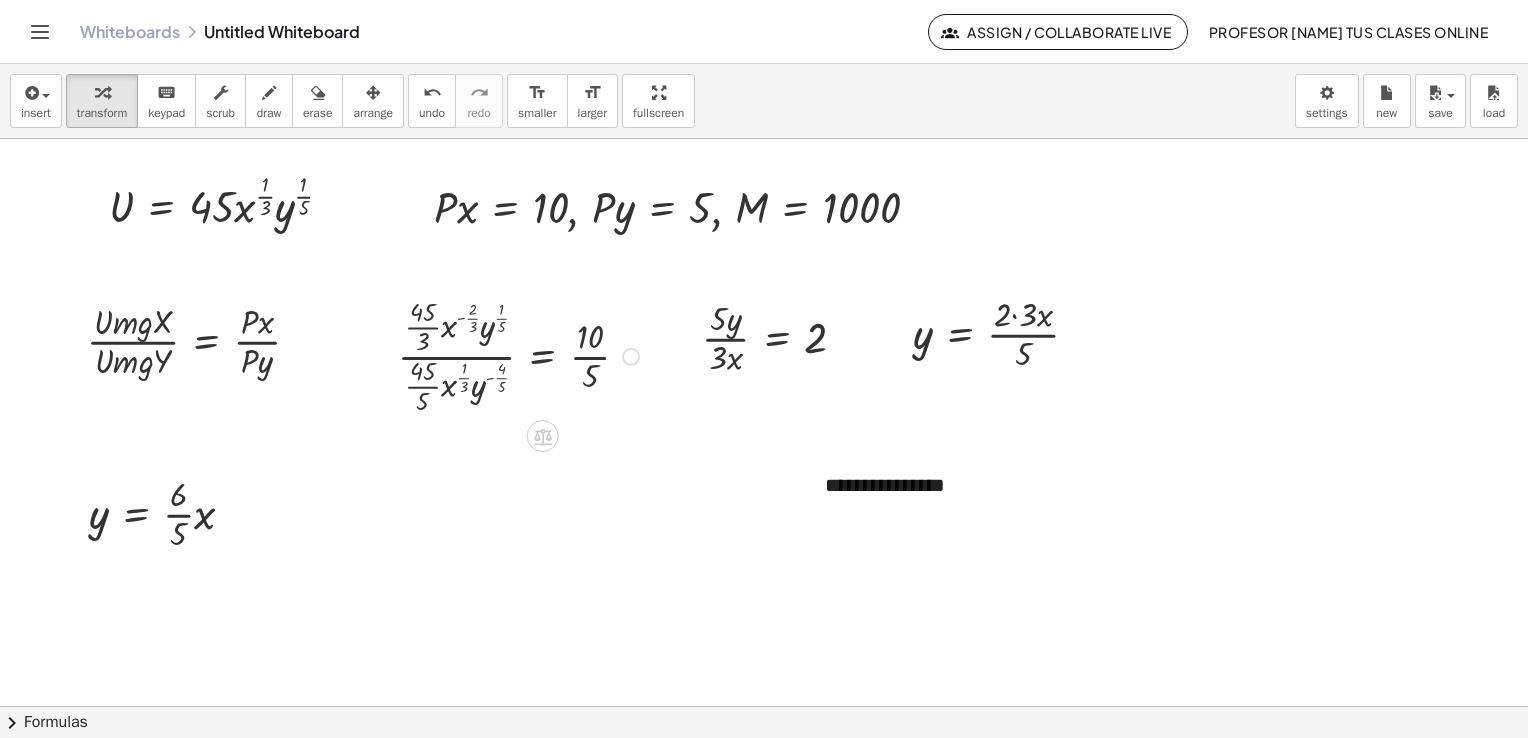 type 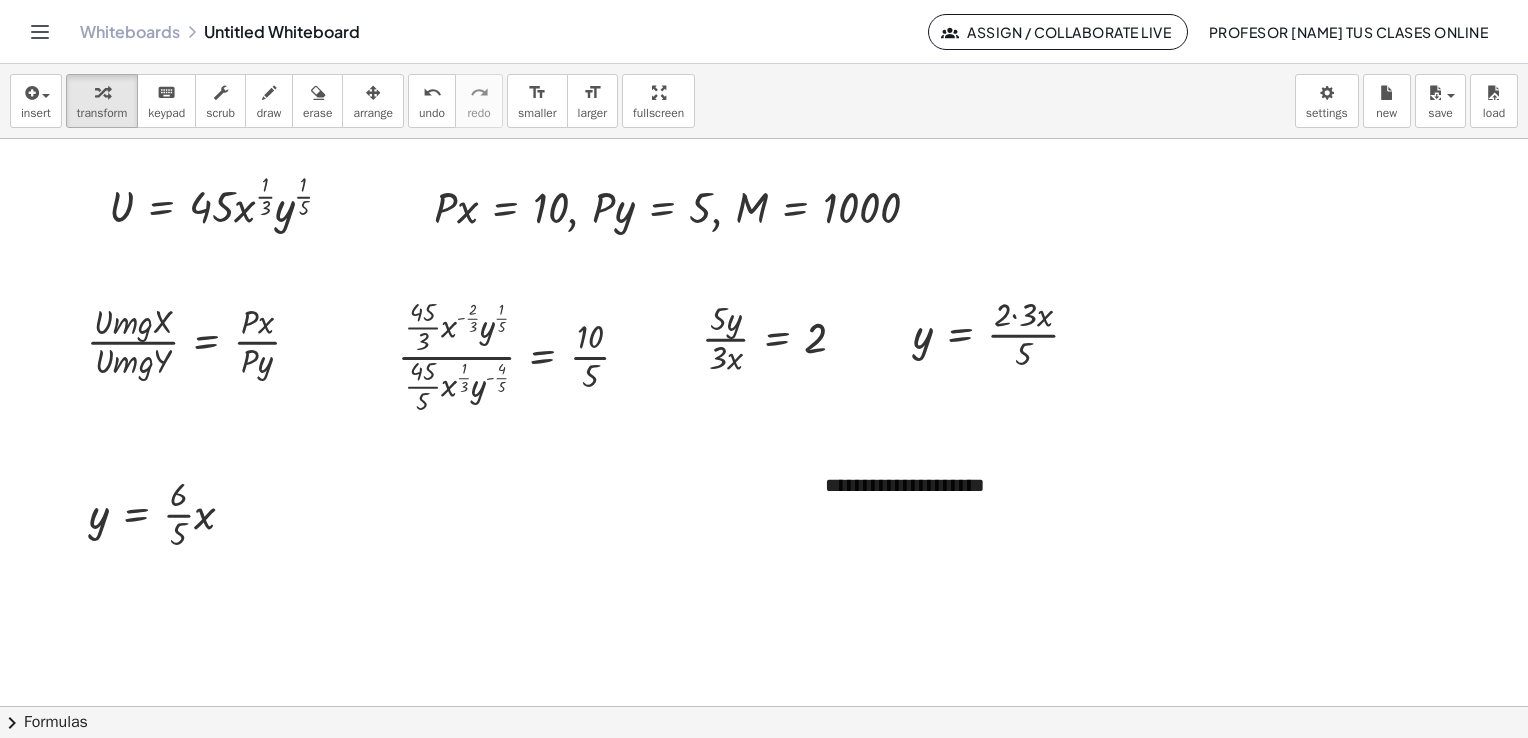 click at bounding box center [764, 39] 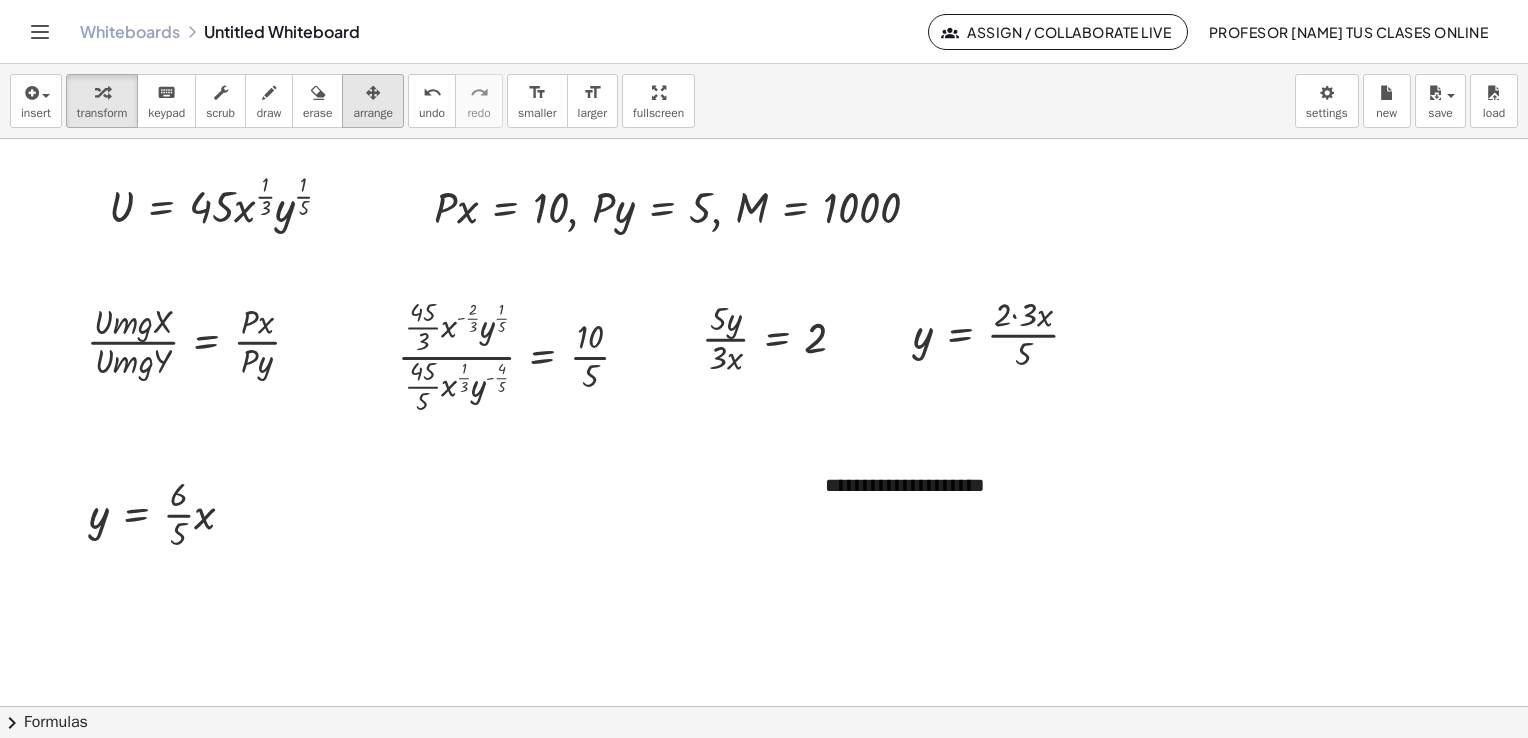 click on "arrange" at bounding box center (373, 101) 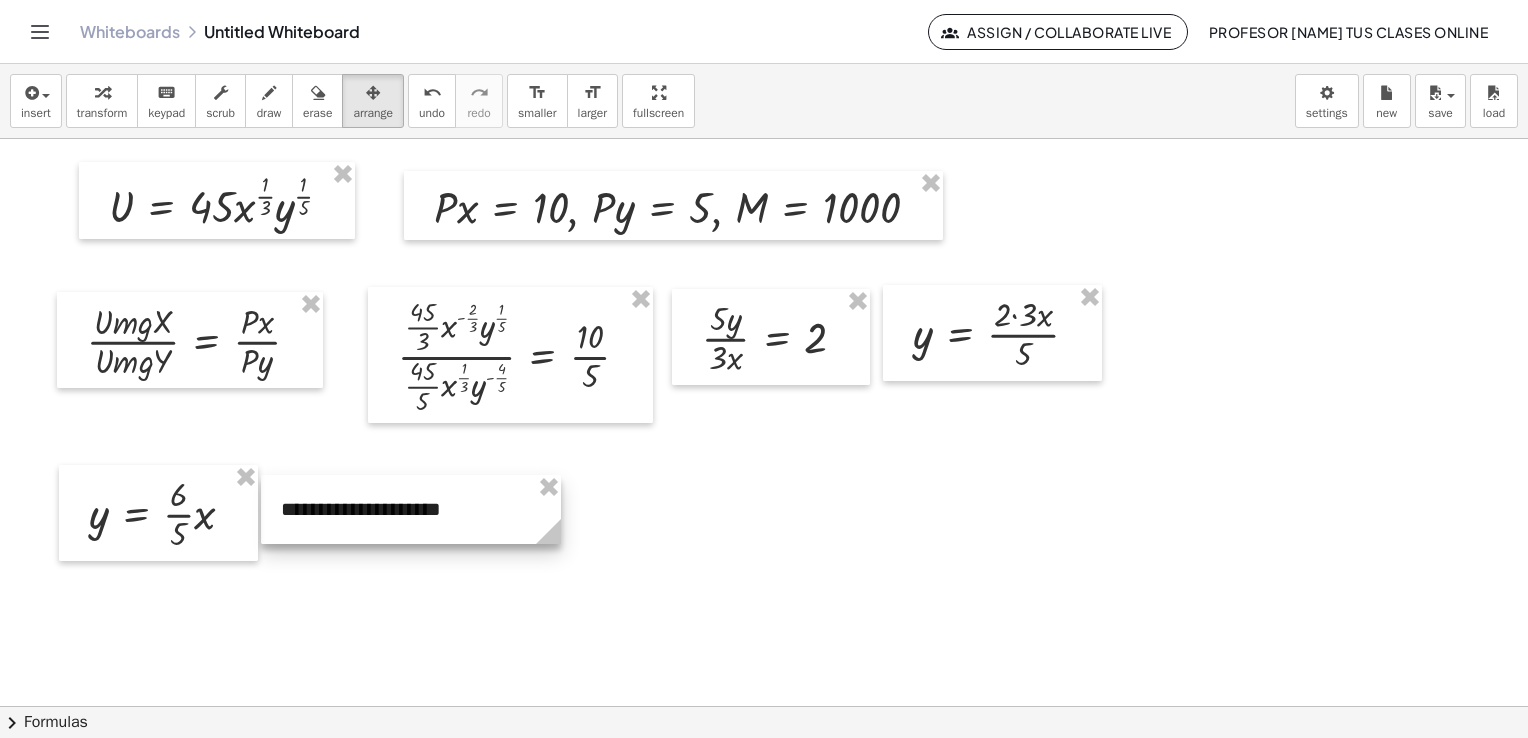 drag, startPoint x: 887, startPoint y: 494, endPoint x: 343, endPoint y: 518, distance: 544.5292 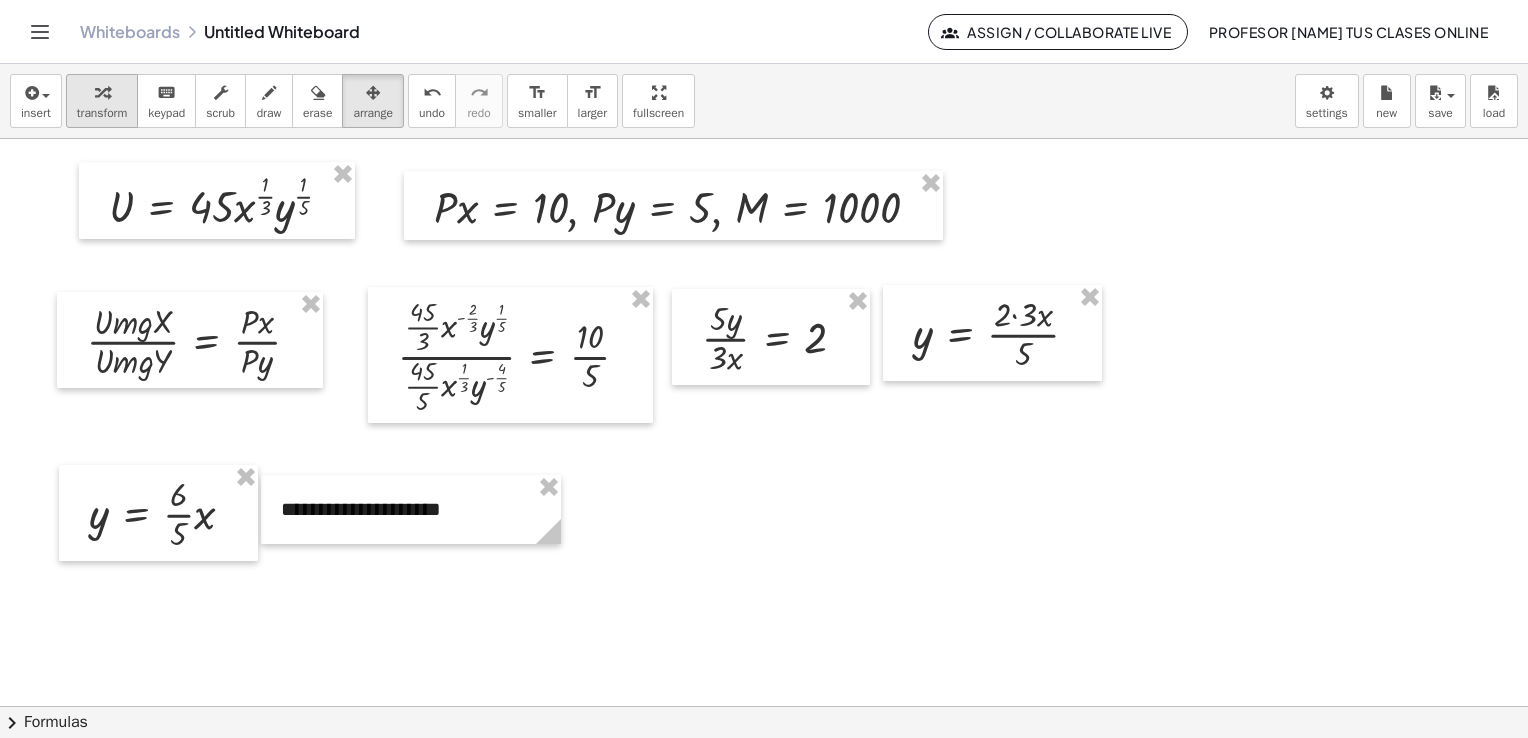 click at bounding box center [102, 92] 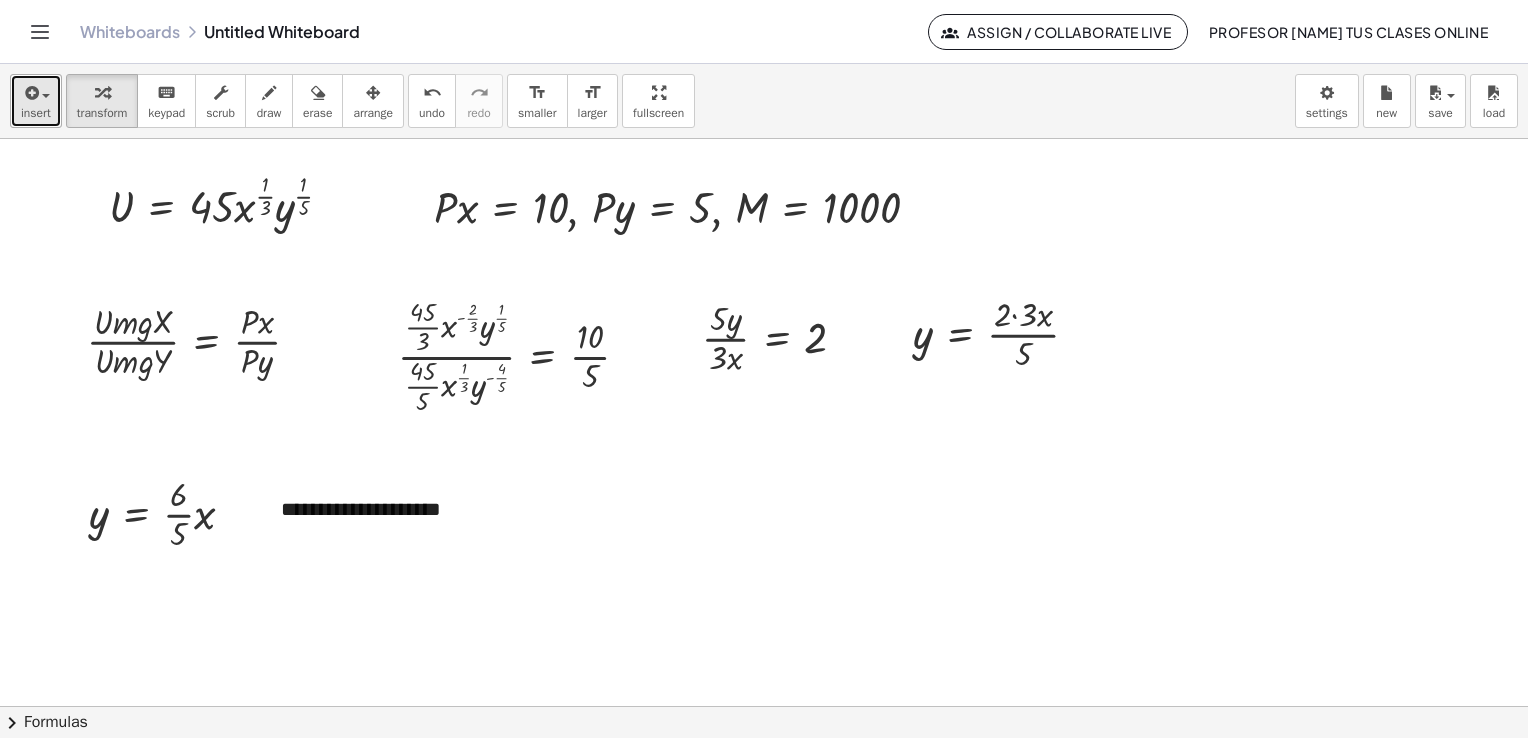 click at bounding box center [36, 92] 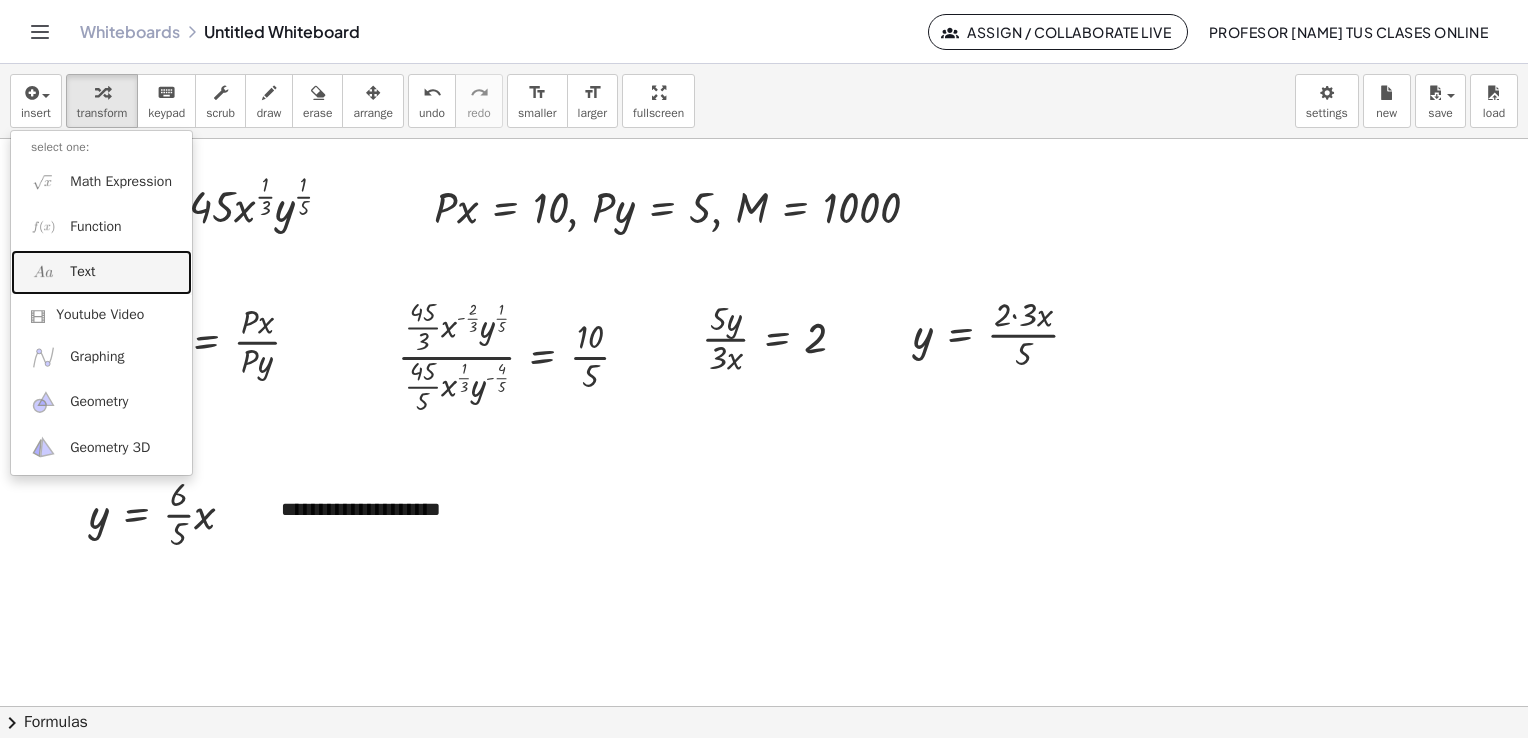 click on "Text" at bounding box center [101, 272] 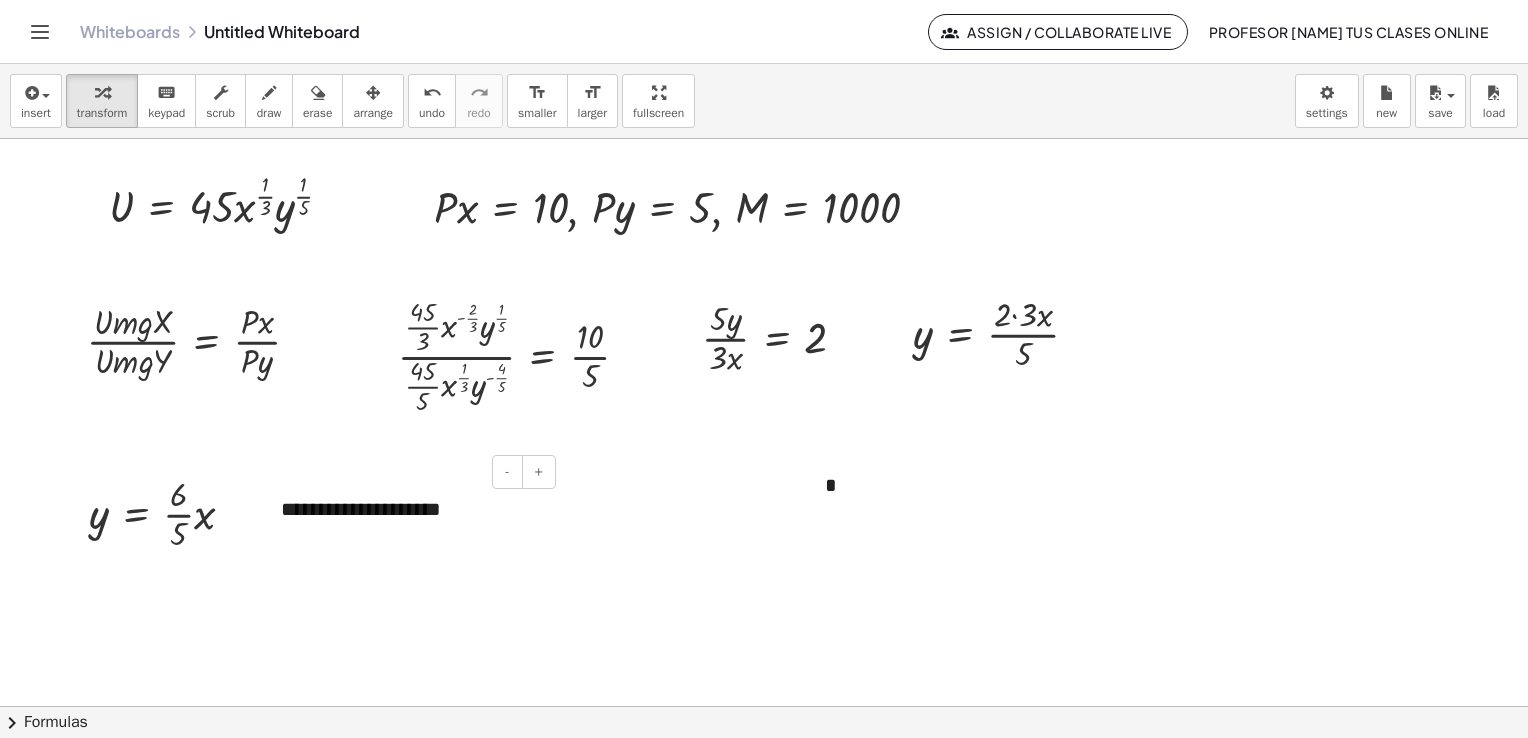 type 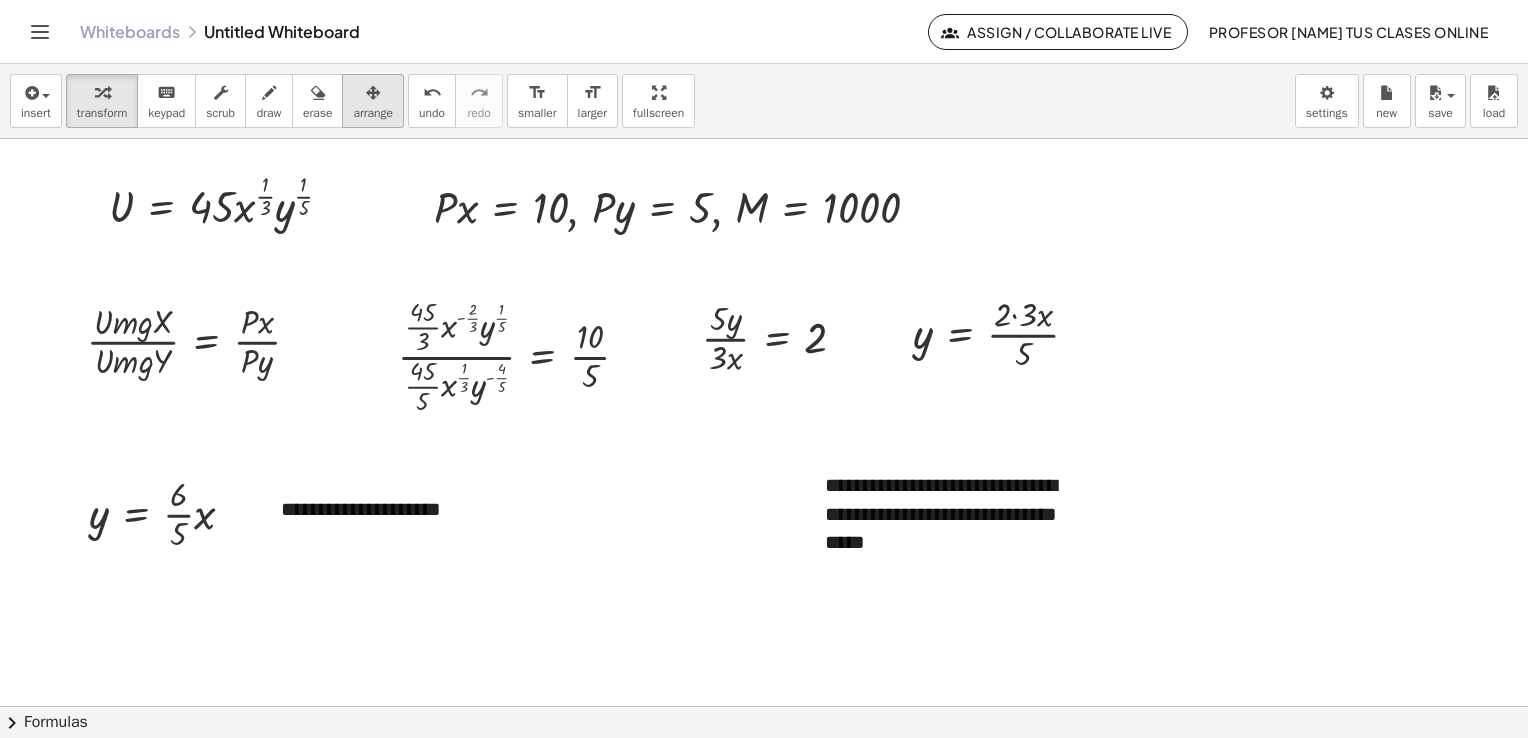 click on "arrange" at bounding box center (373, 113) 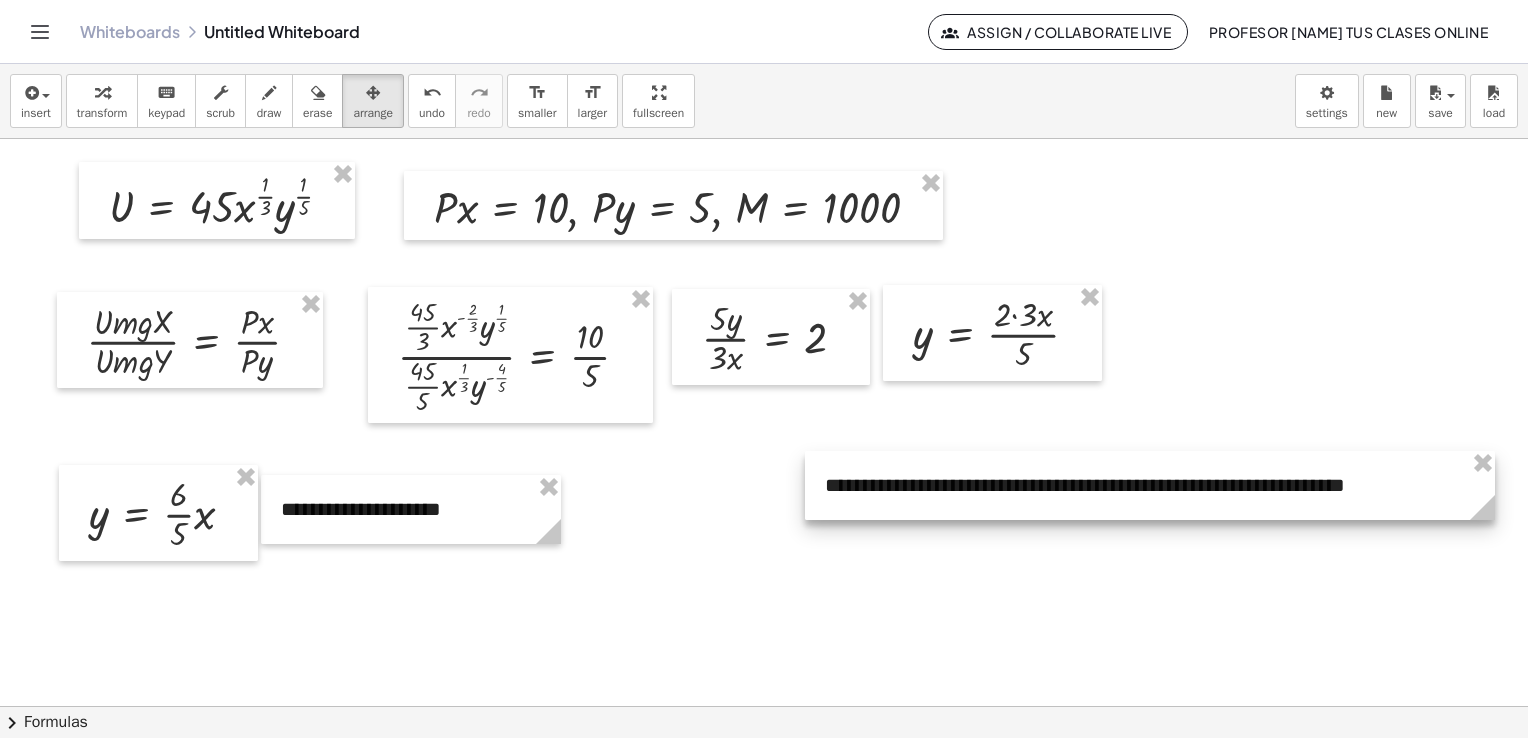 drag, startPoint x: 1100, startPoint y: 574, endPoint x: 1490, endPoint y: 510, distance: 395.2164 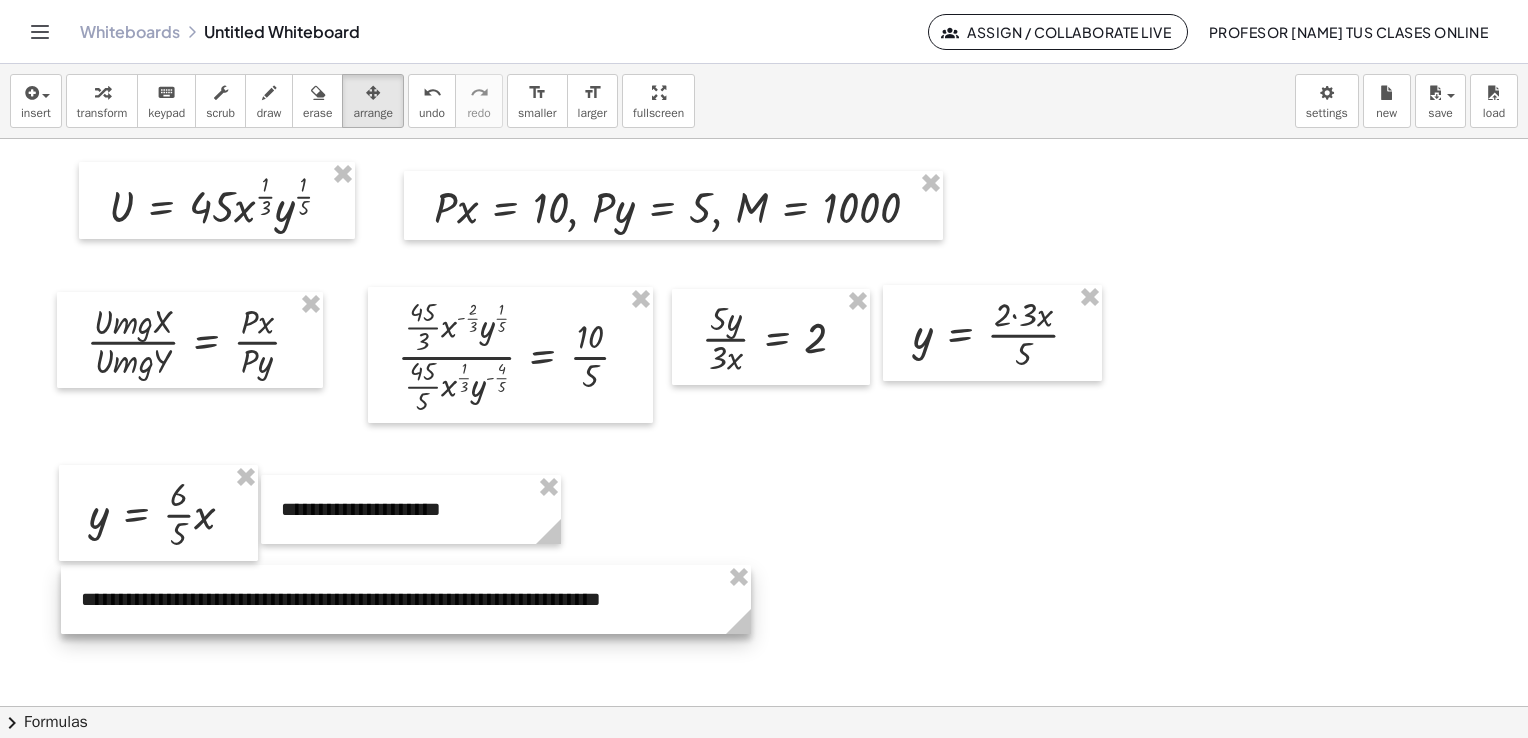 drag, startPoint x: 1456, startPoint y: 497, endPoint x: 712, endPoint y: 611, distance: 752.6832 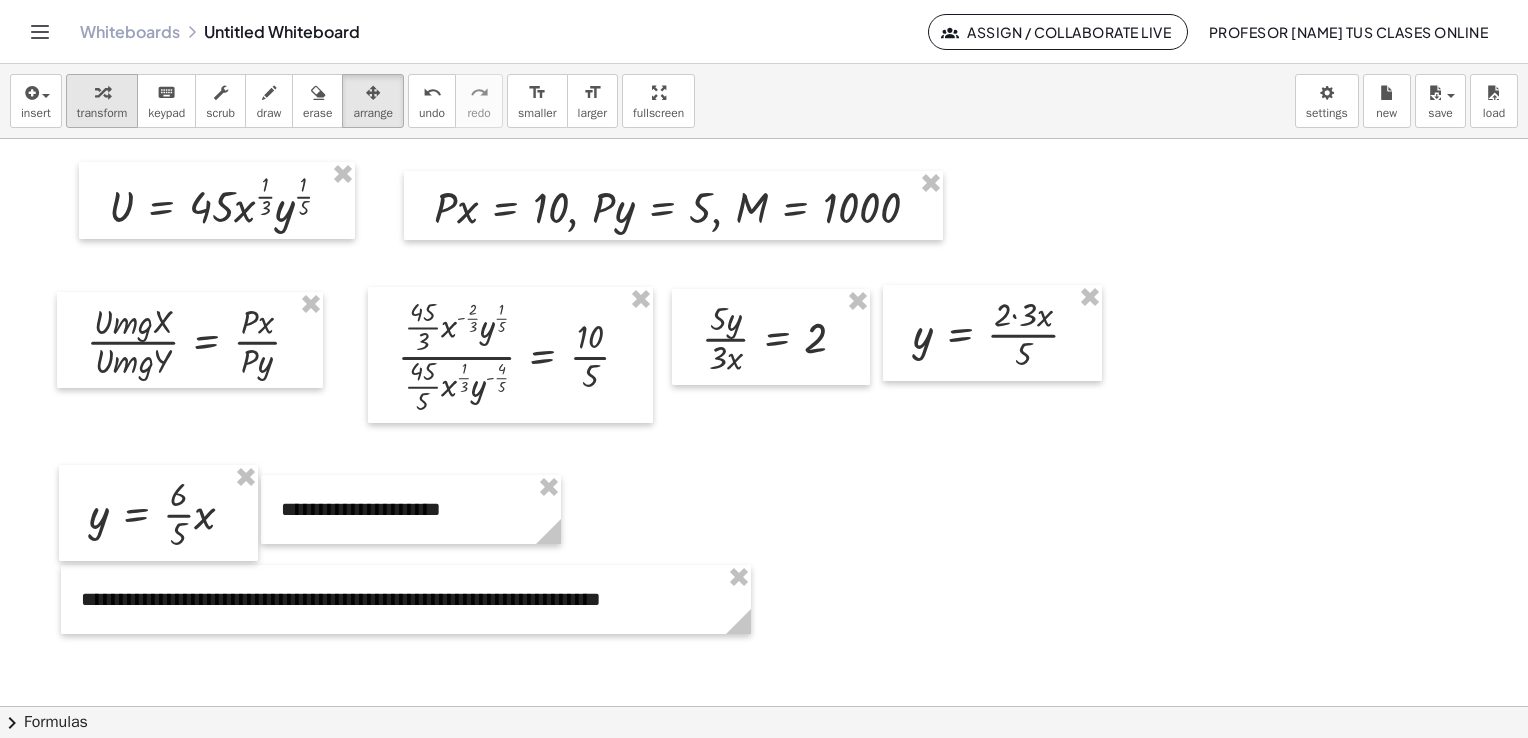 click on "transform" at bounding box center [102, 113] 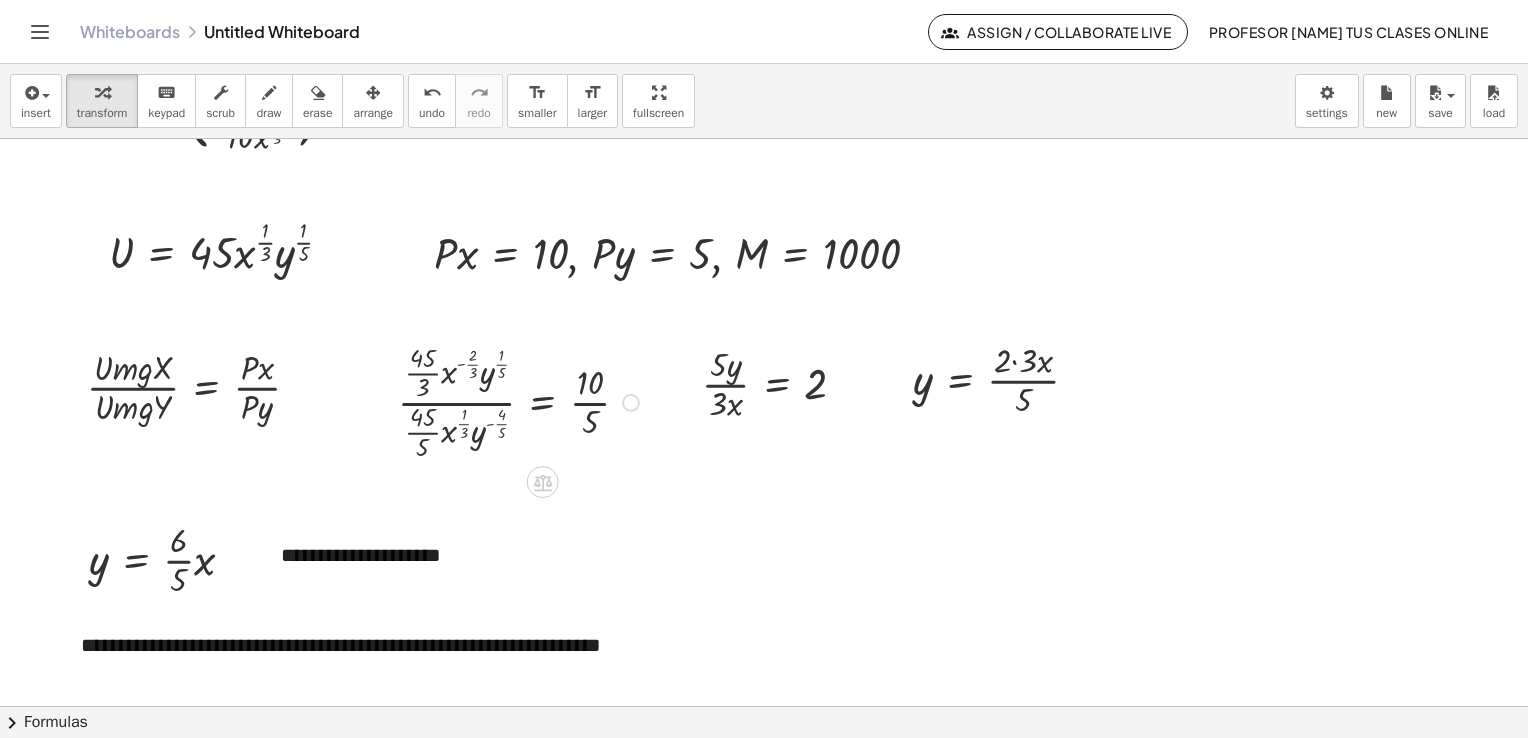 scroll, scrollTop: 1236, scrollLeft: 0, axis: vertical 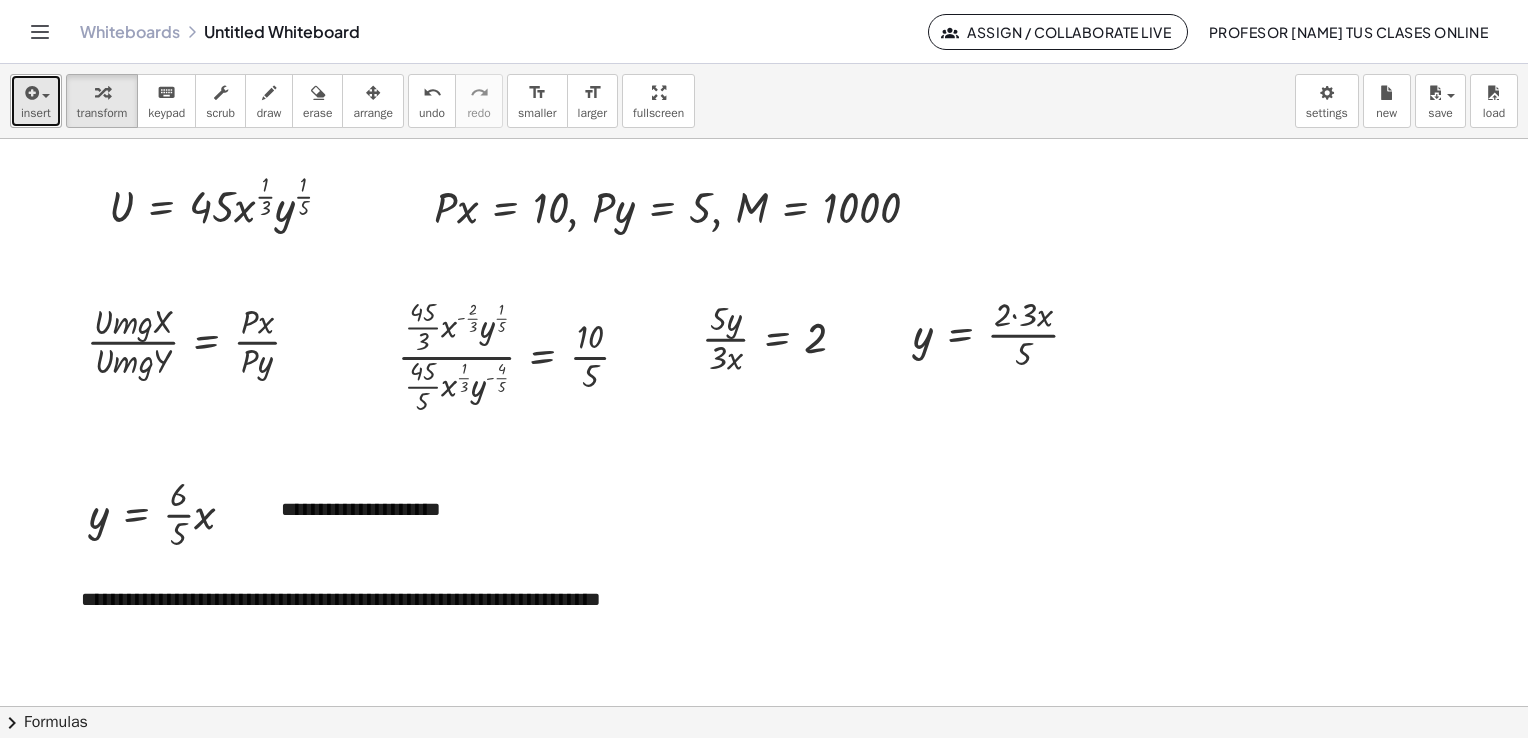 click on "insert" at bounding box center (36, 113) 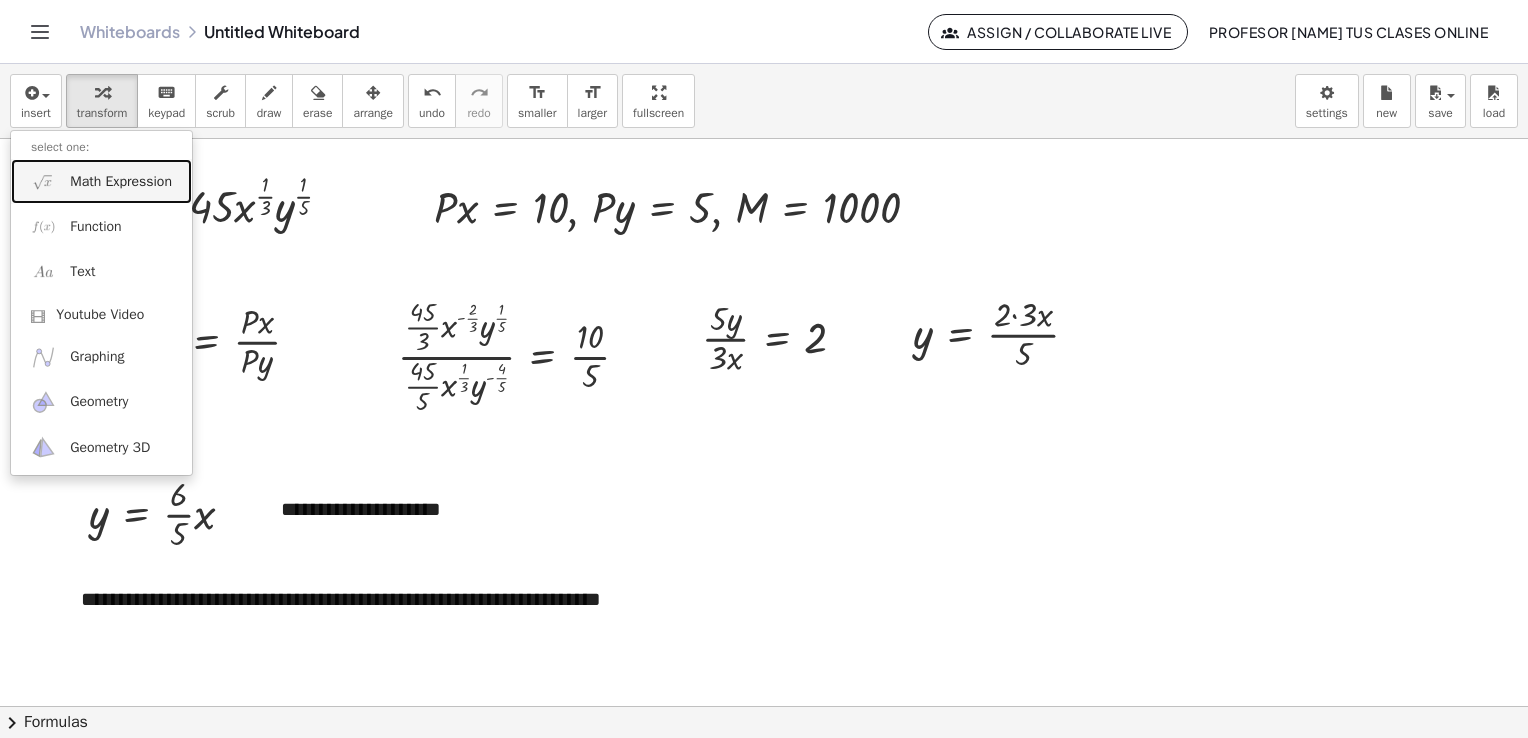 click on "Math Expression" at bounding box center [101, 181] 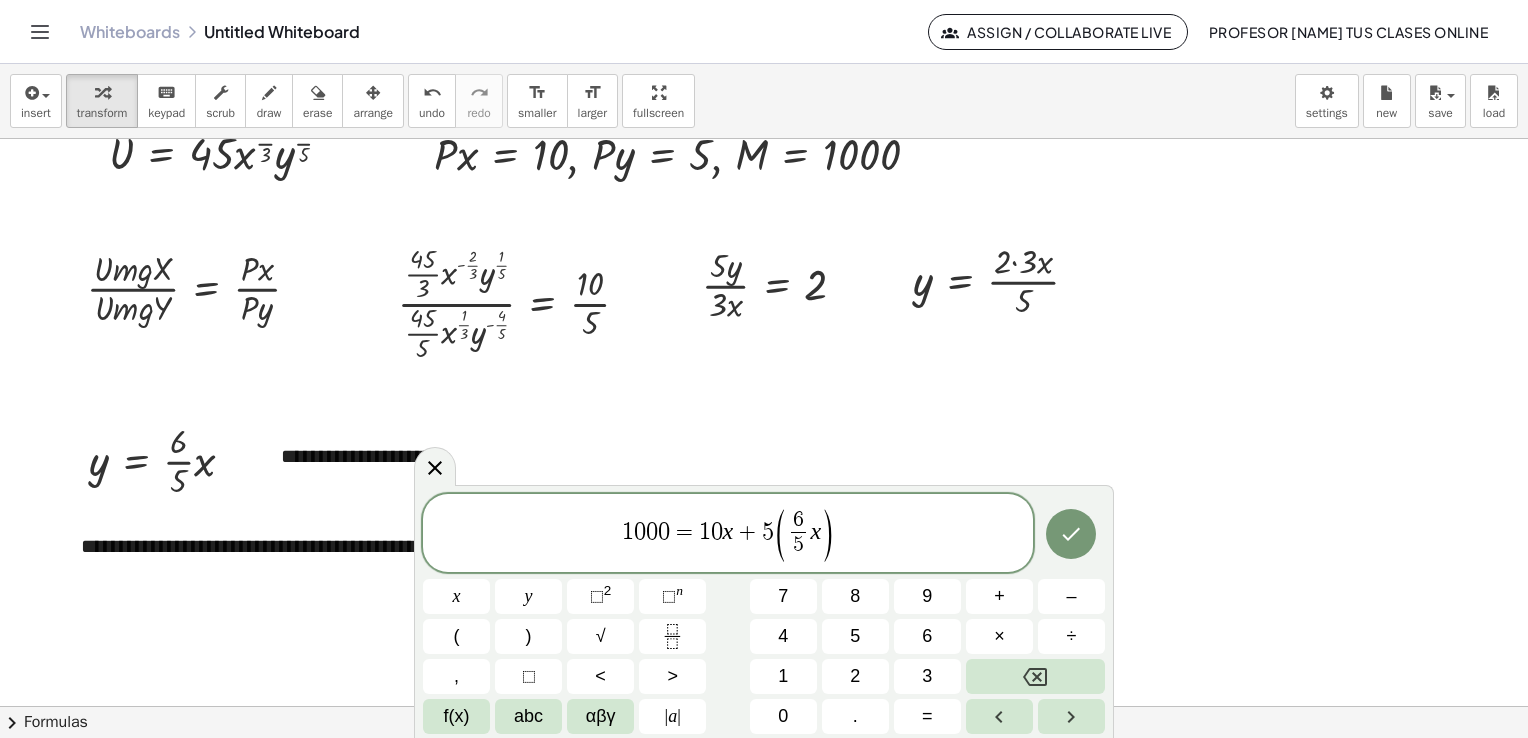 scroll, scrollTop: 1336, scrollLeft: 0, axis: vertical 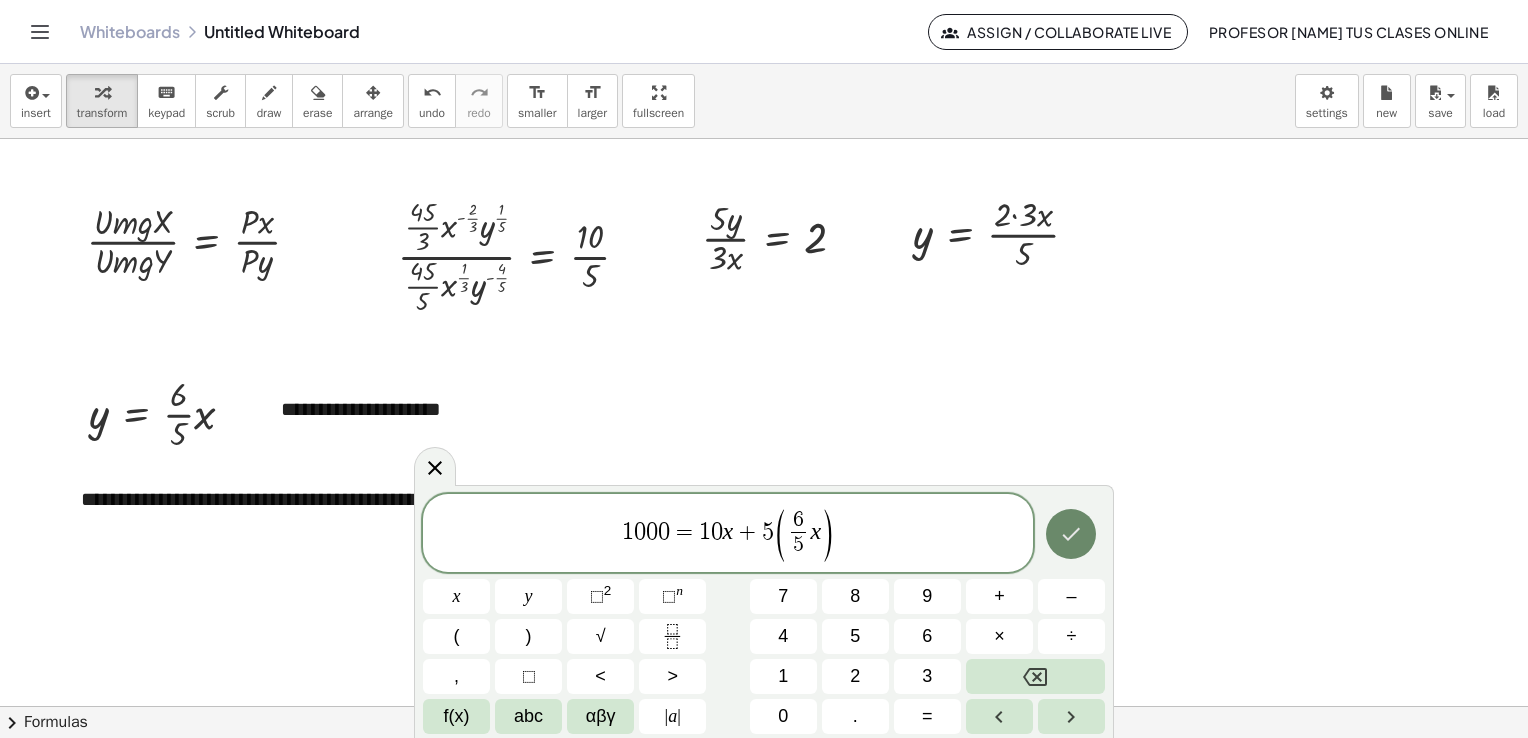 click 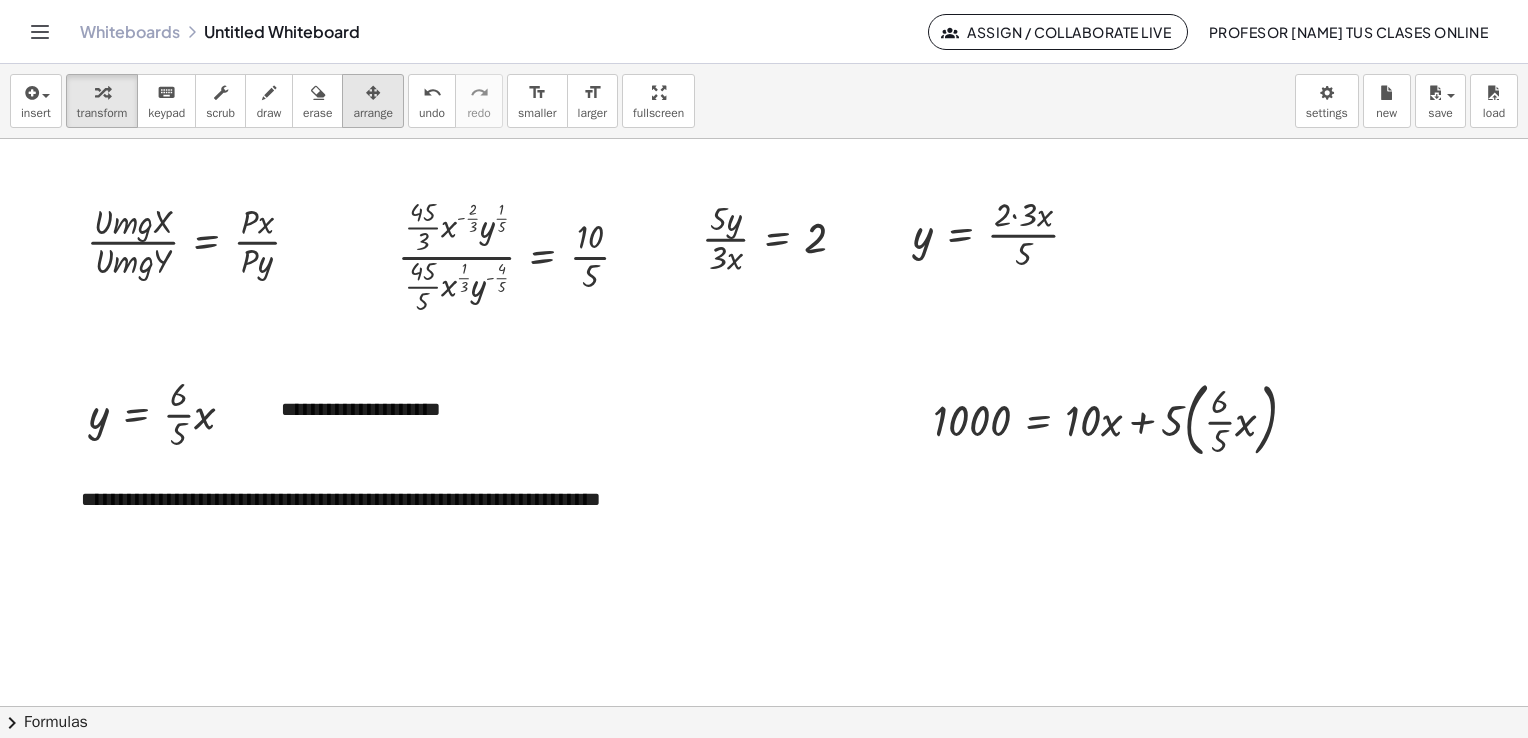 click on "arrange" at bounding box center (373, 113) 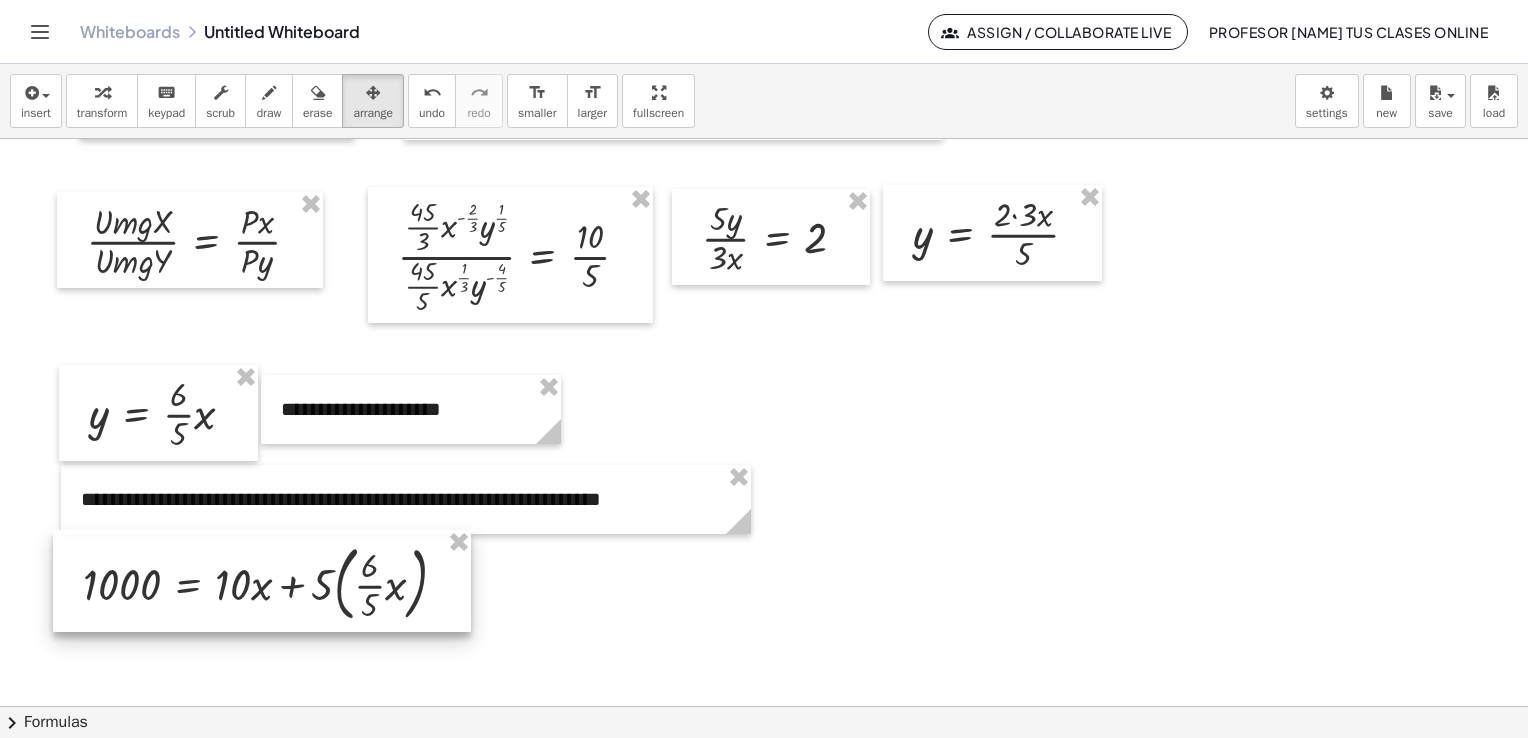 drag, startPoint x: 1020, startPoint y: 418, endPoint x: 171, endPoint y: 582, distance: 864.69476 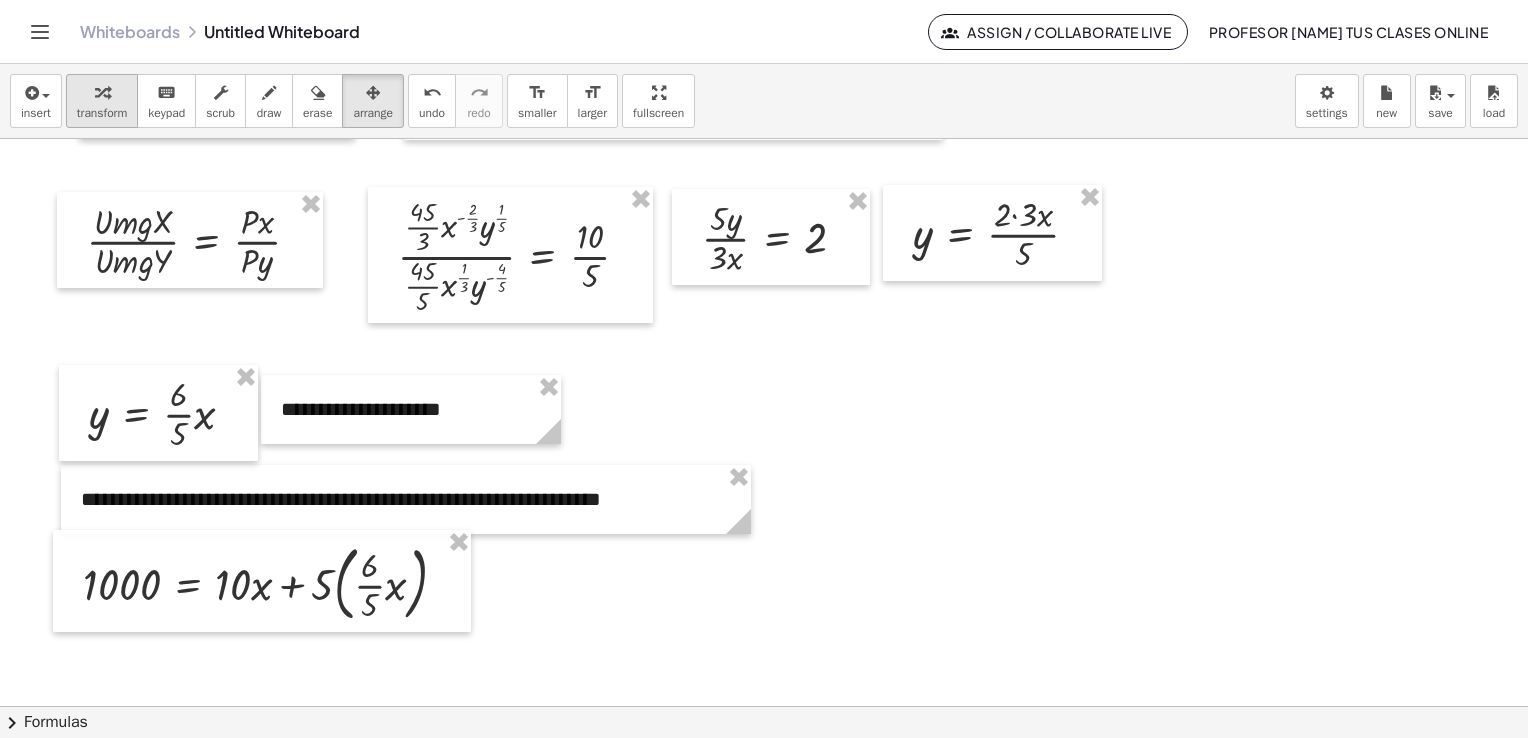 click on "transform" at bounding box center (102, 113) 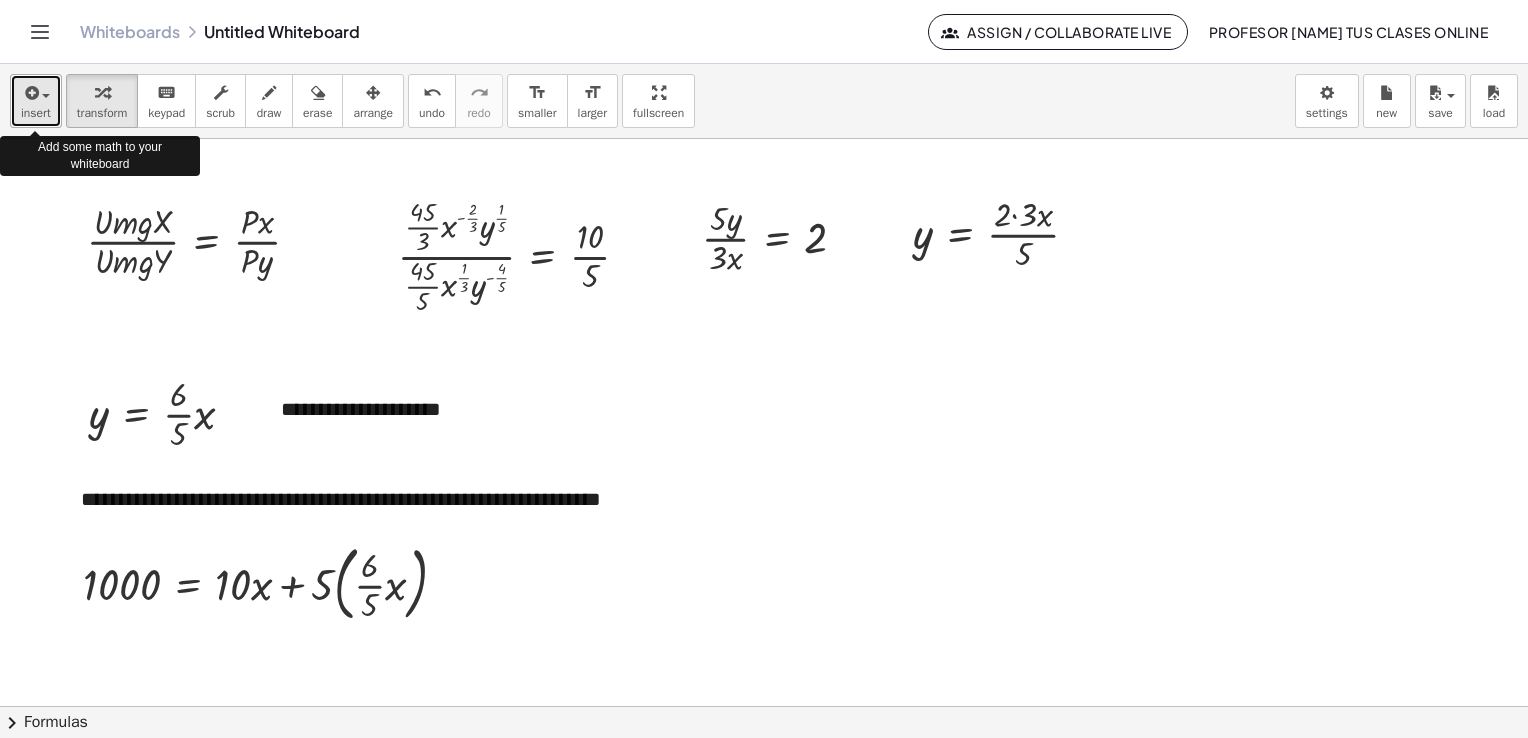 click at bounding box center (30, 93) 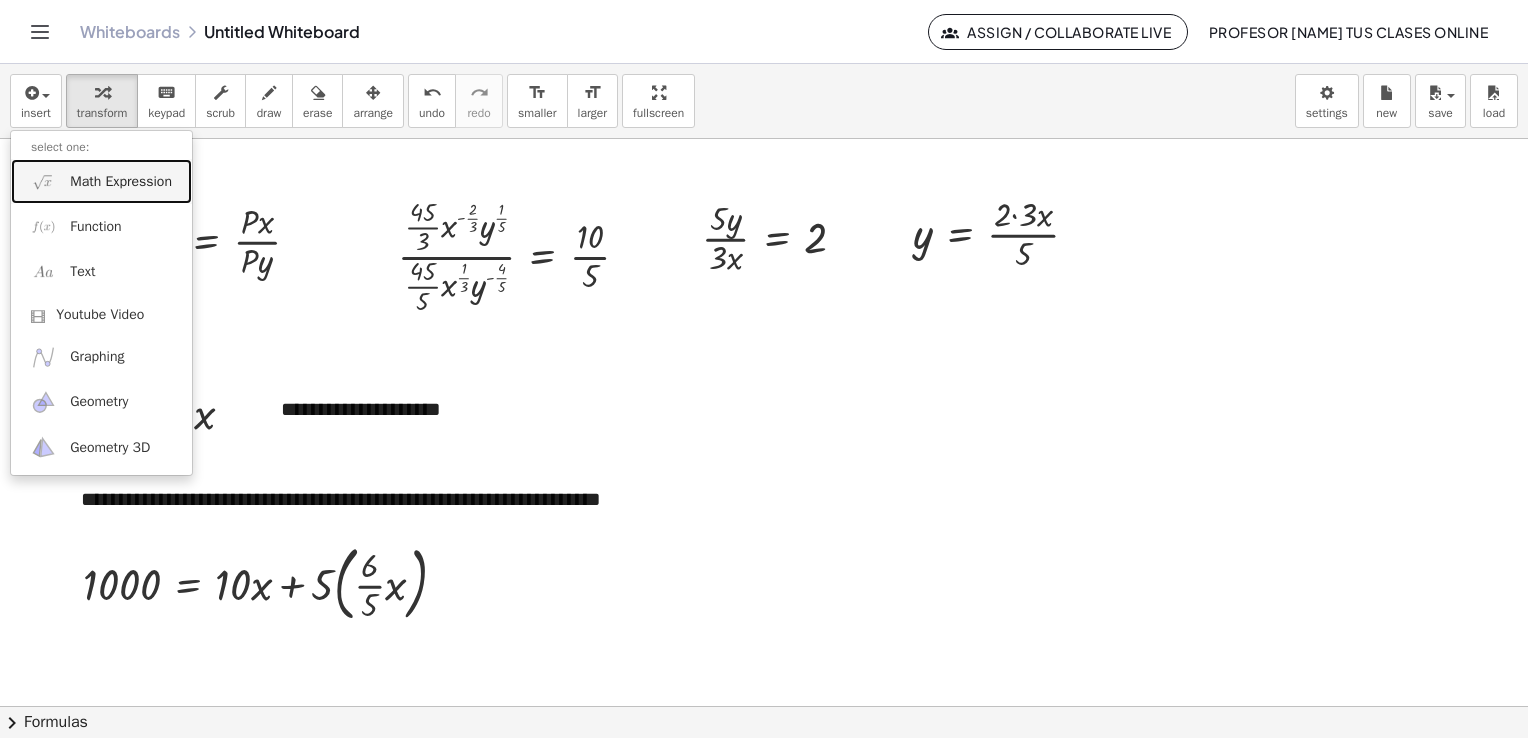 click on "Math Expression" at bounding box center (121, 182) 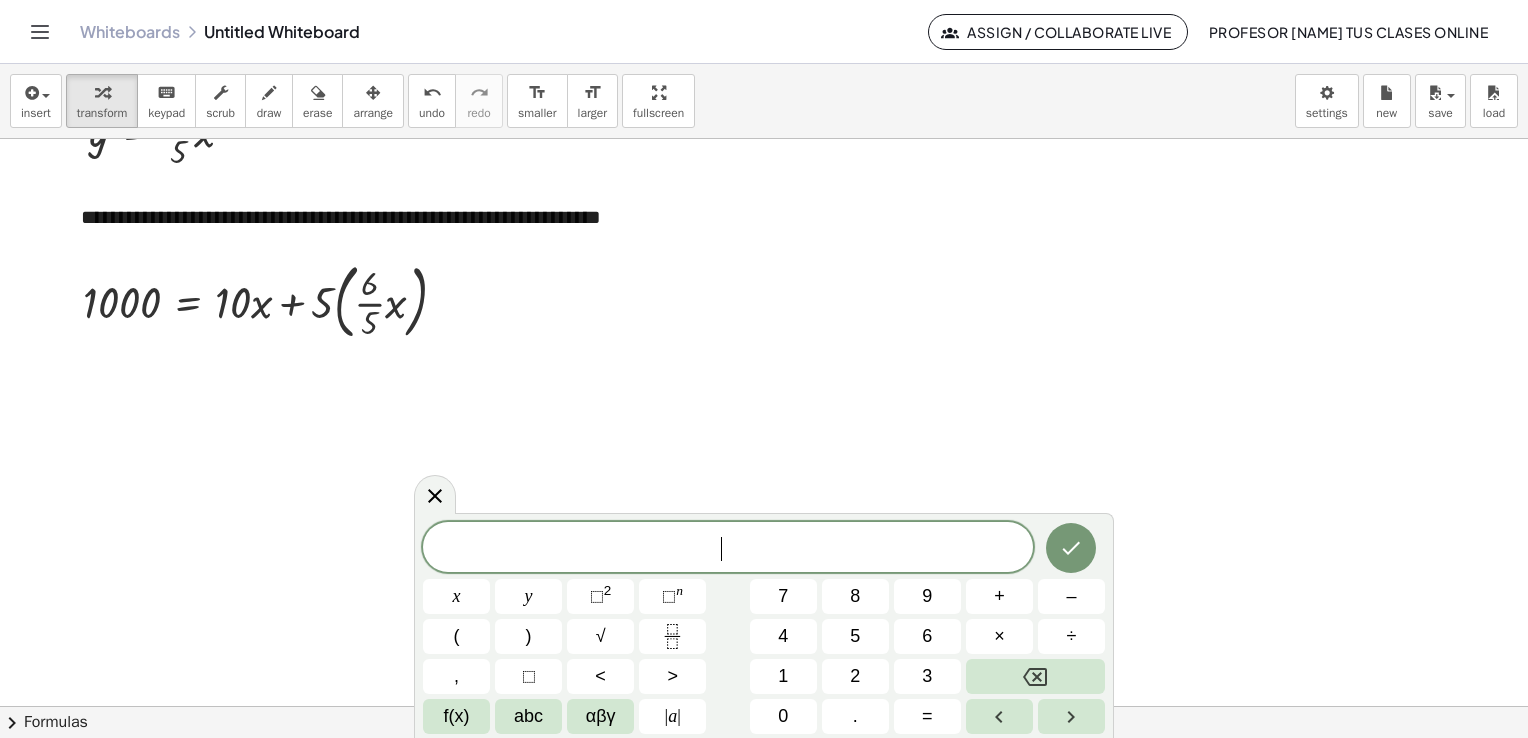 scroll, scrollTop: 1636, scrollLeft: 0, axis: vertical 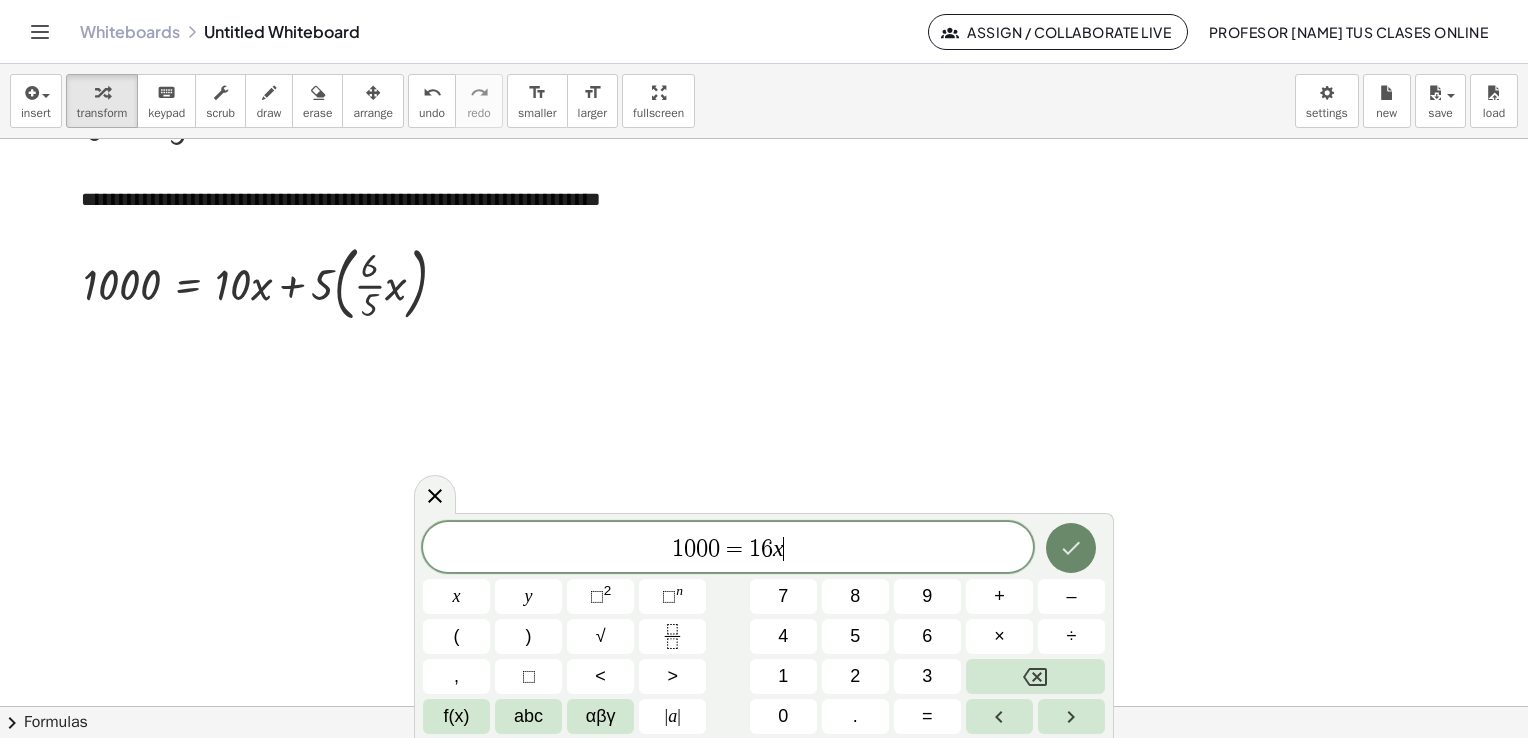 click 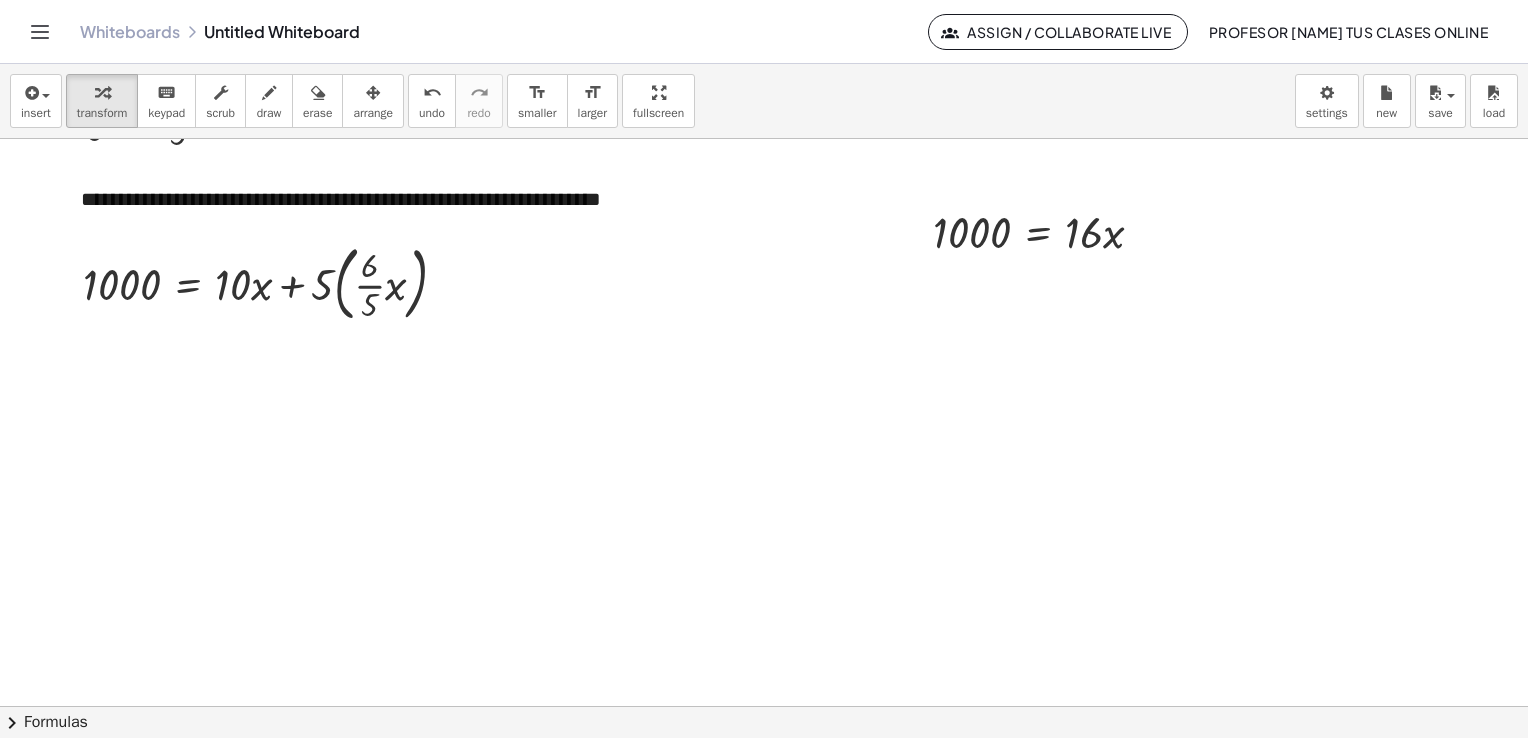 drag, startPoint x: 380, startPoint y: 114, endPoint x: 476, endPoint y: 162, distance: 107.33126 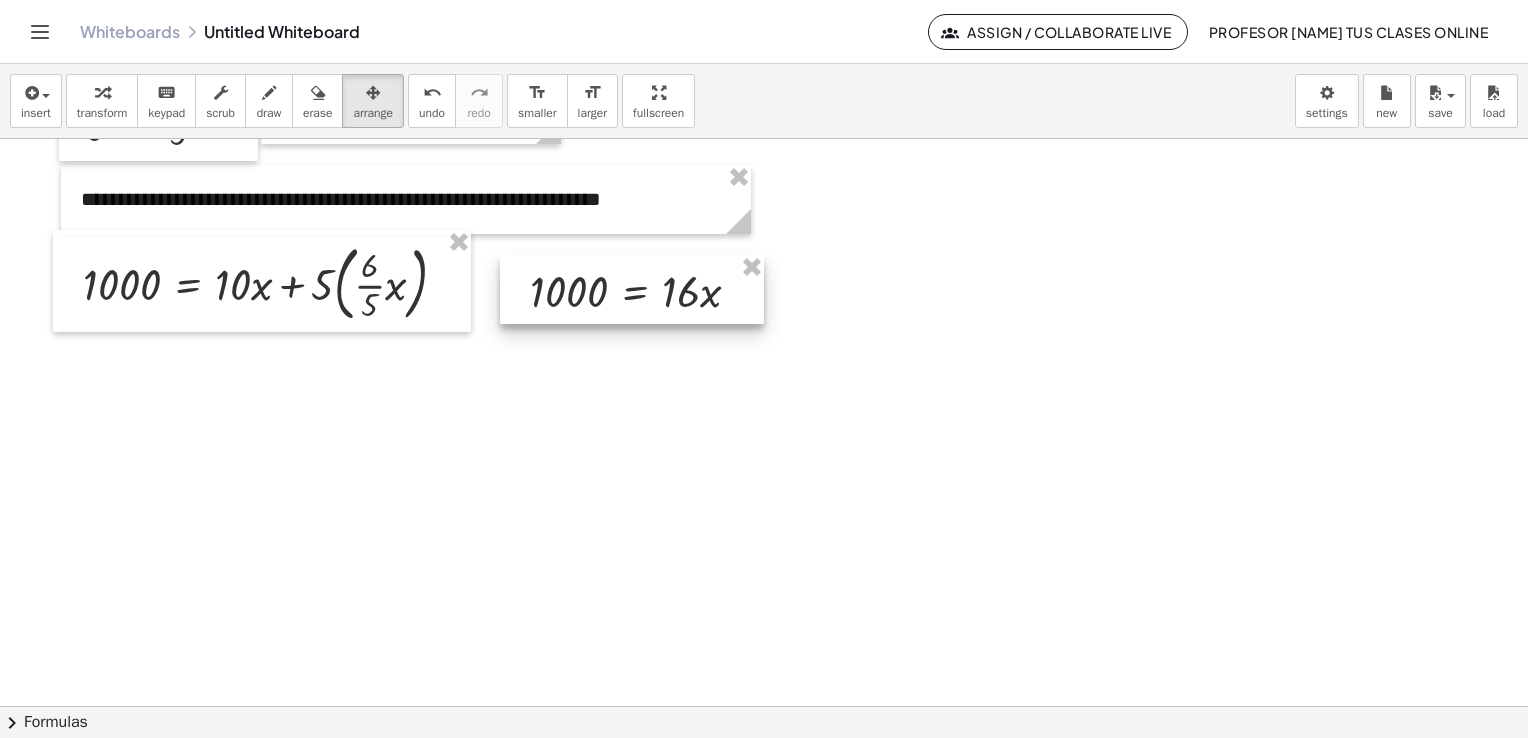 drag, startPoint x: 973, startPoint y: 246, endPoint x: 570, endPoint y: 305, distance: 407.29596 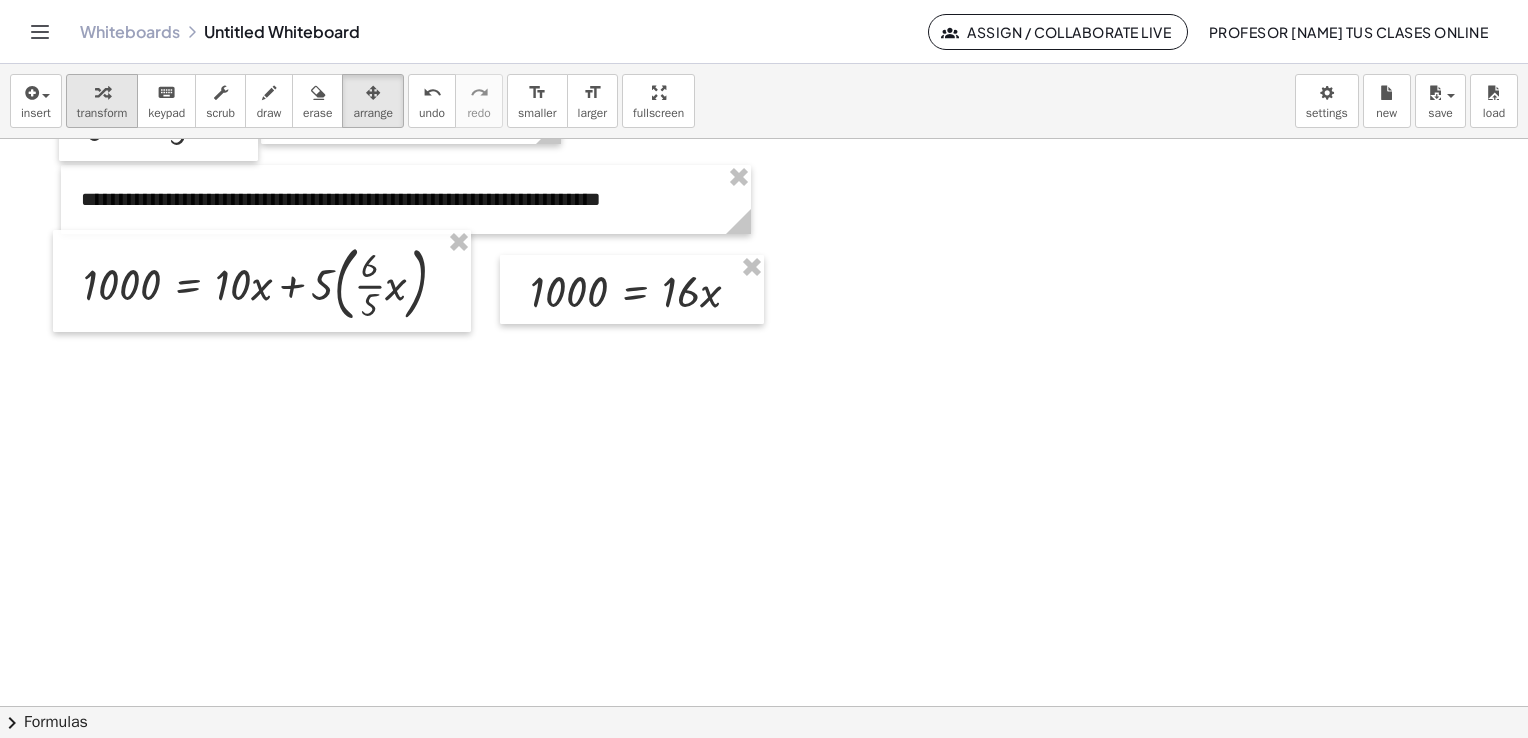 click on "transform" at bounding box center [102, 113] 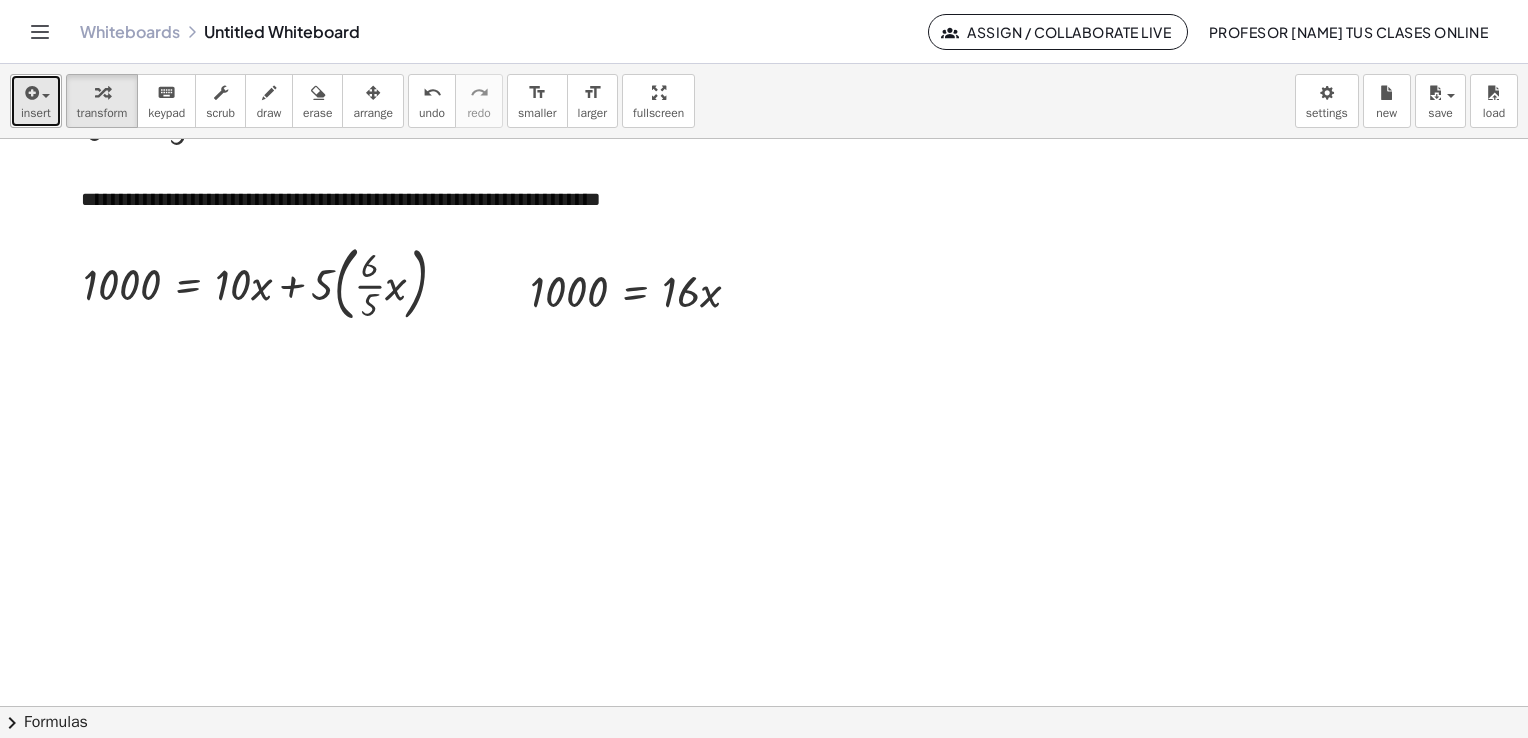 click on "insert" at bounding box center [36, 113] 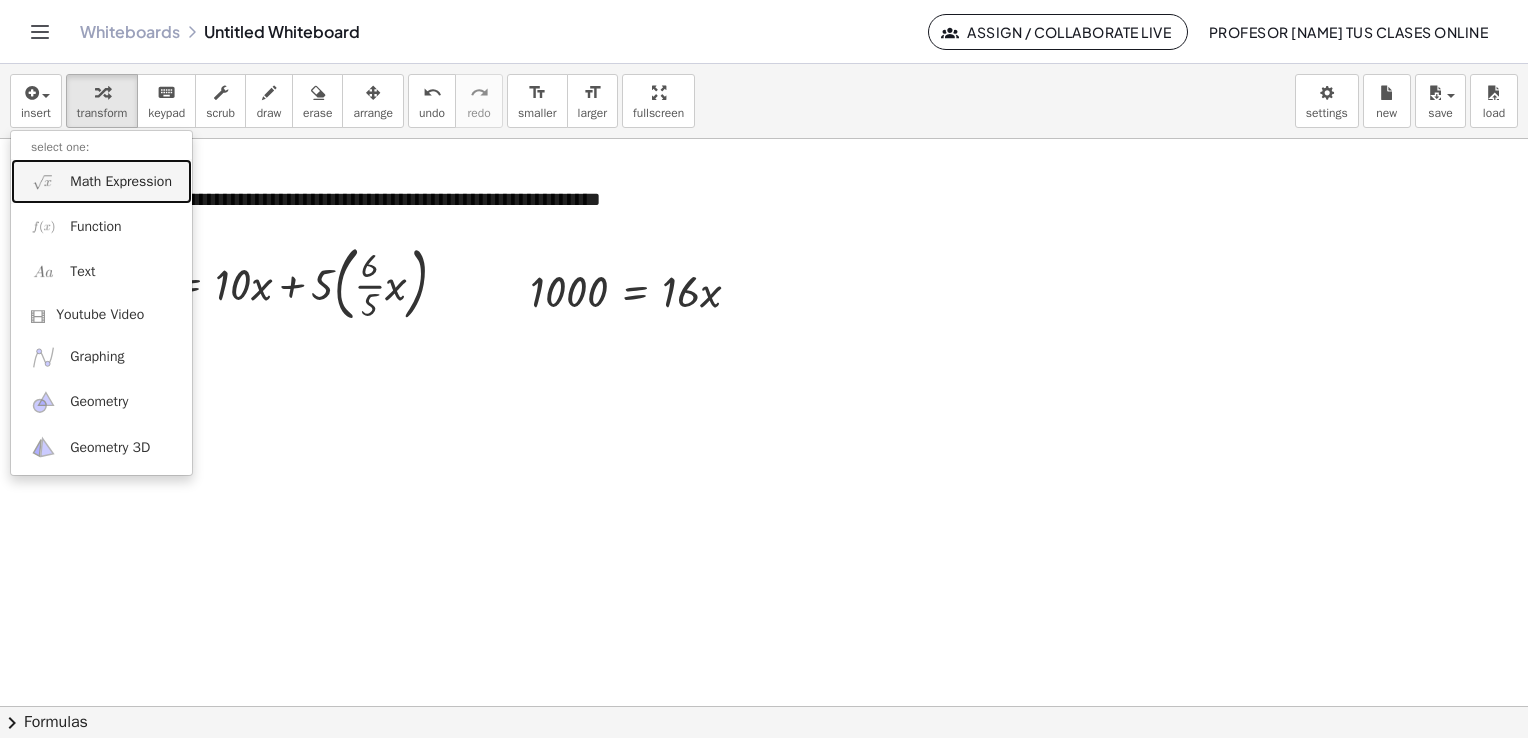 click on "Math Expression" at bounding box center [121, 182] 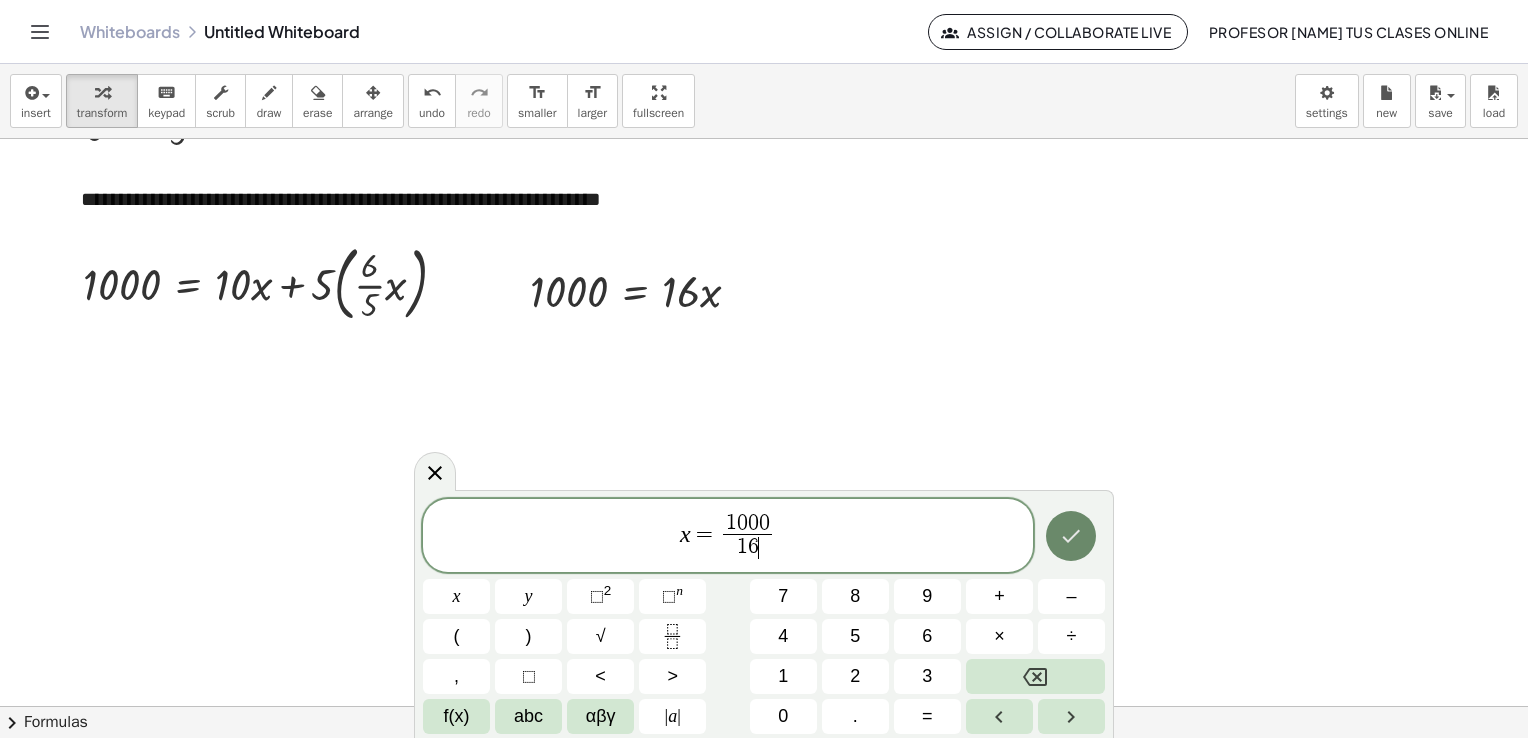 click 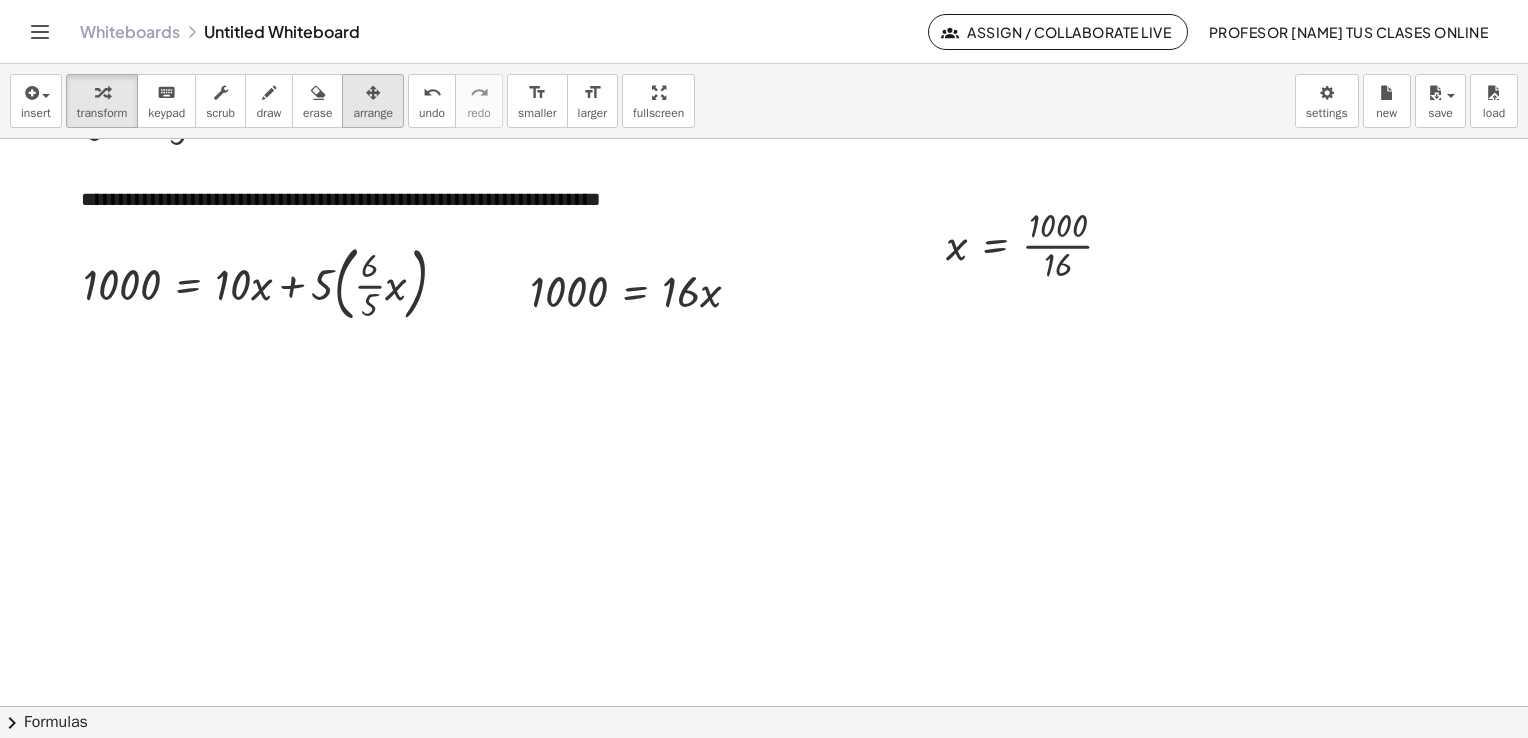 click on "arrange" at bounding box center [373, 113] 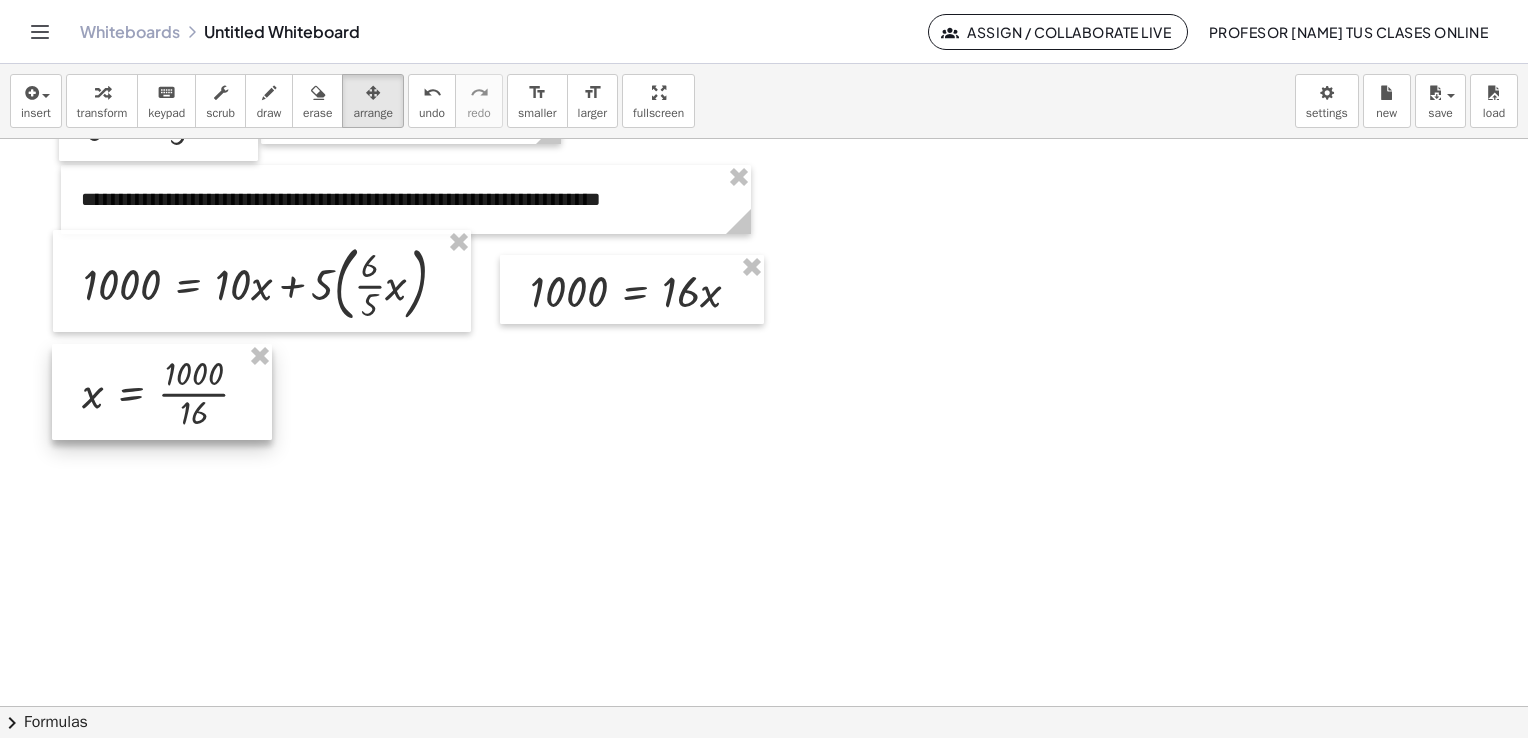 drag, startPoint x: 964, startPoint y: 257, endPoint x: 99, endPoint y: 405, distance: 877.56995 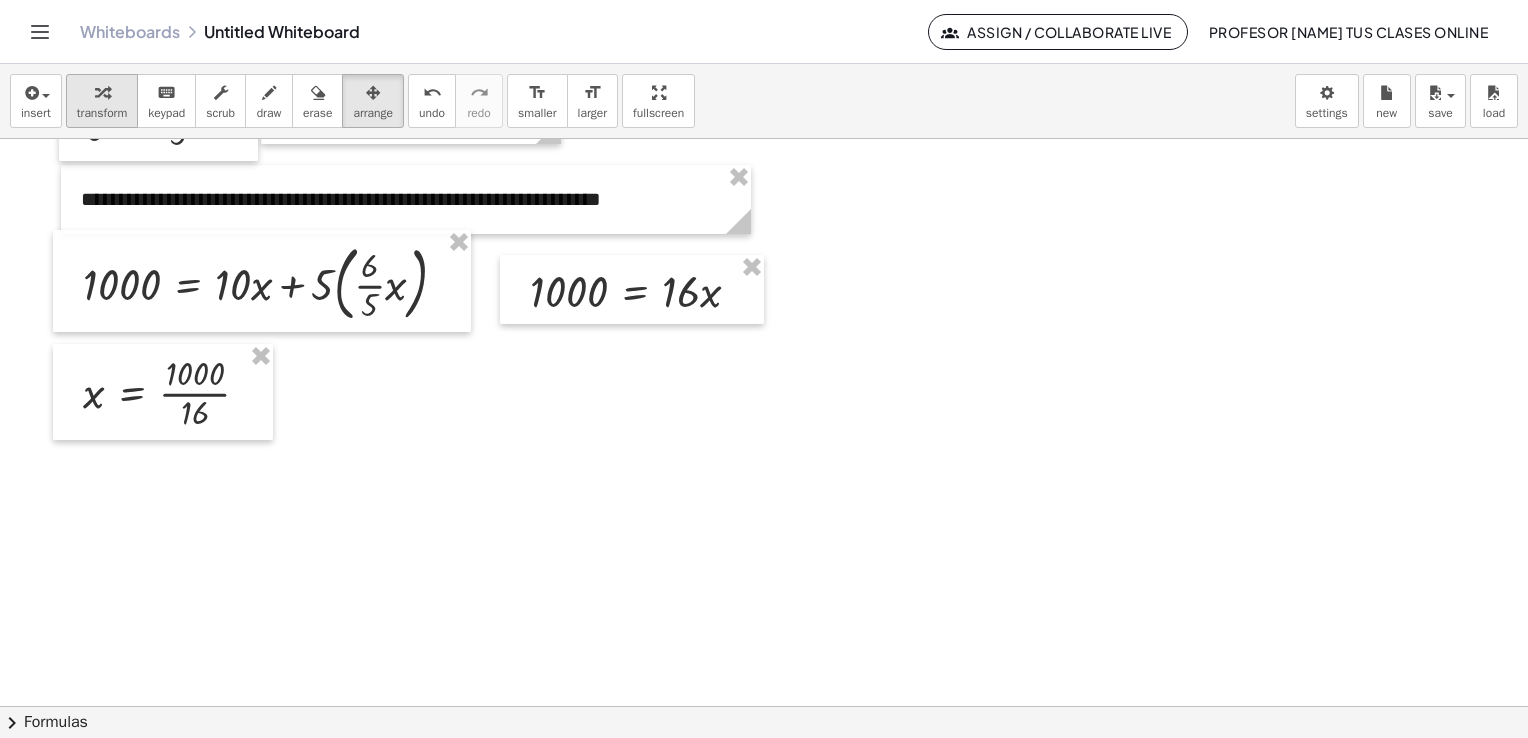 click on "transform" at bounding box center (102, 113) 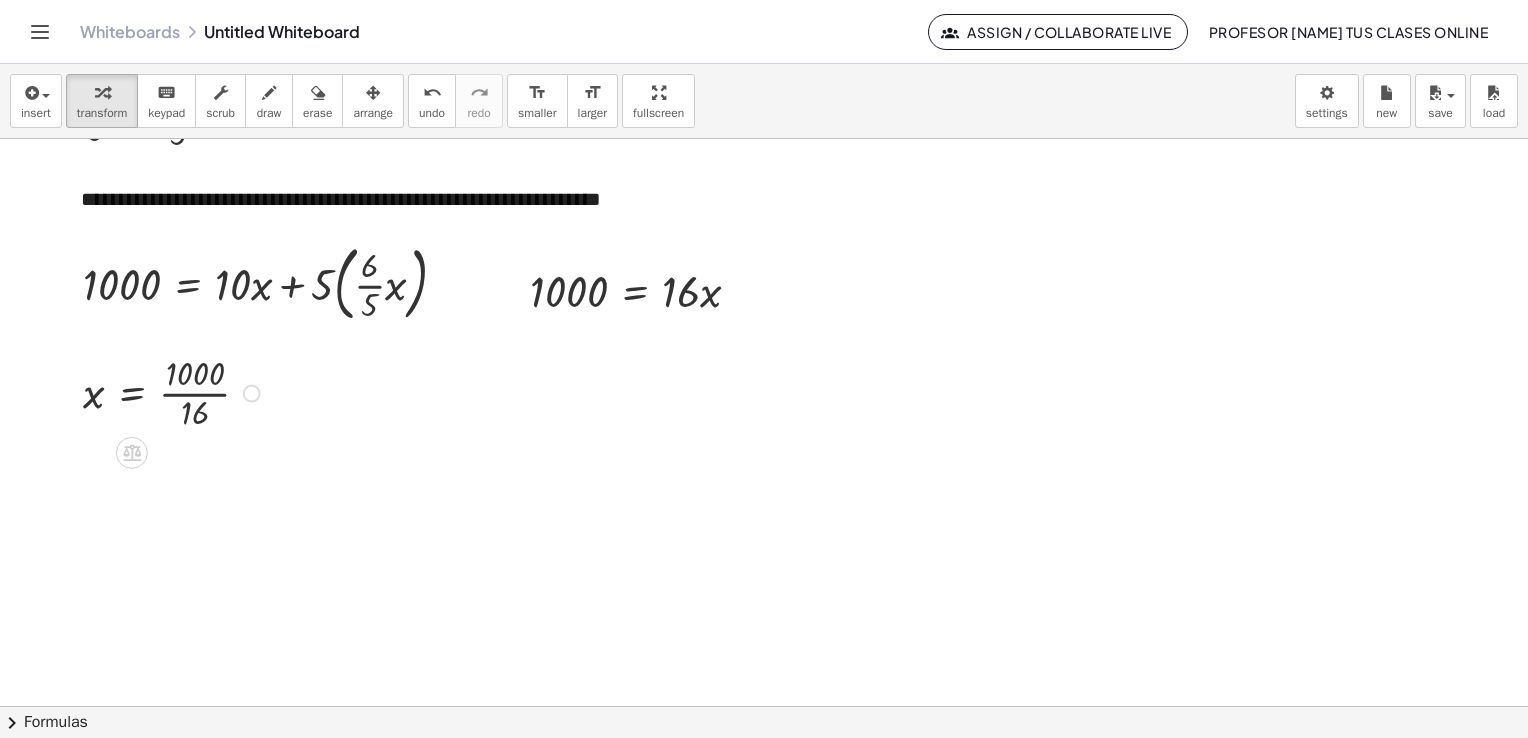 click at bounding box center (174, 392) 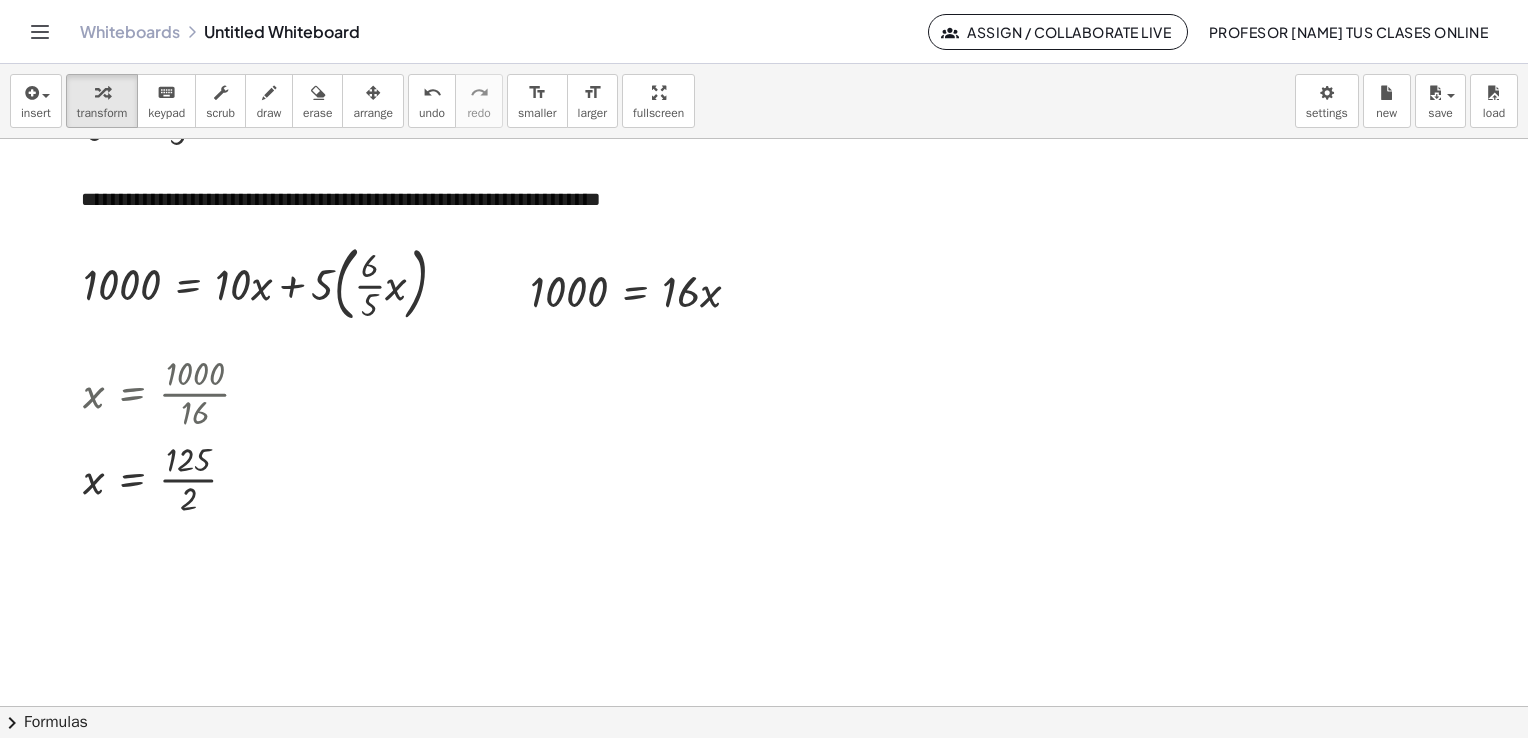 click at bounding box center [764, -361] 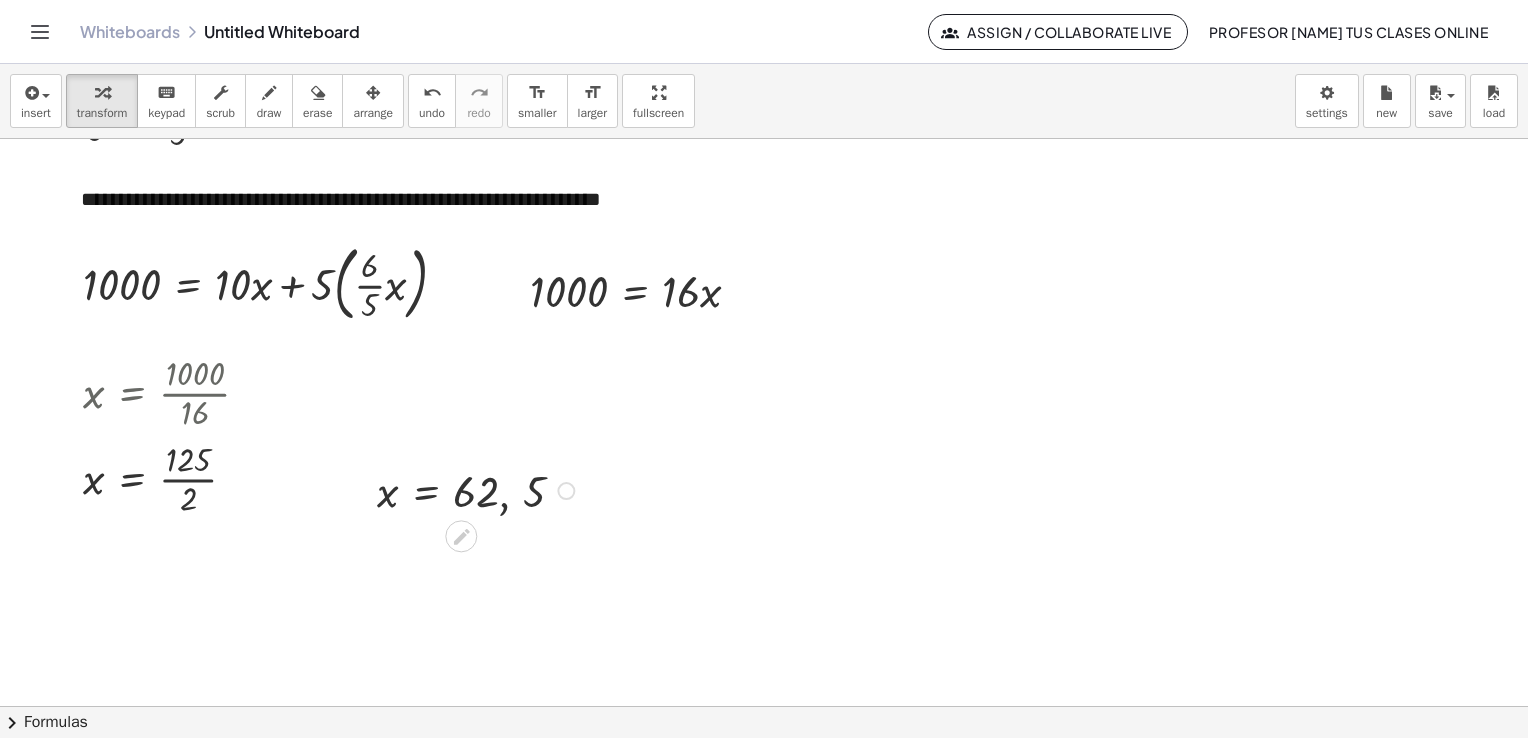 click at bounding box center [566, 491] 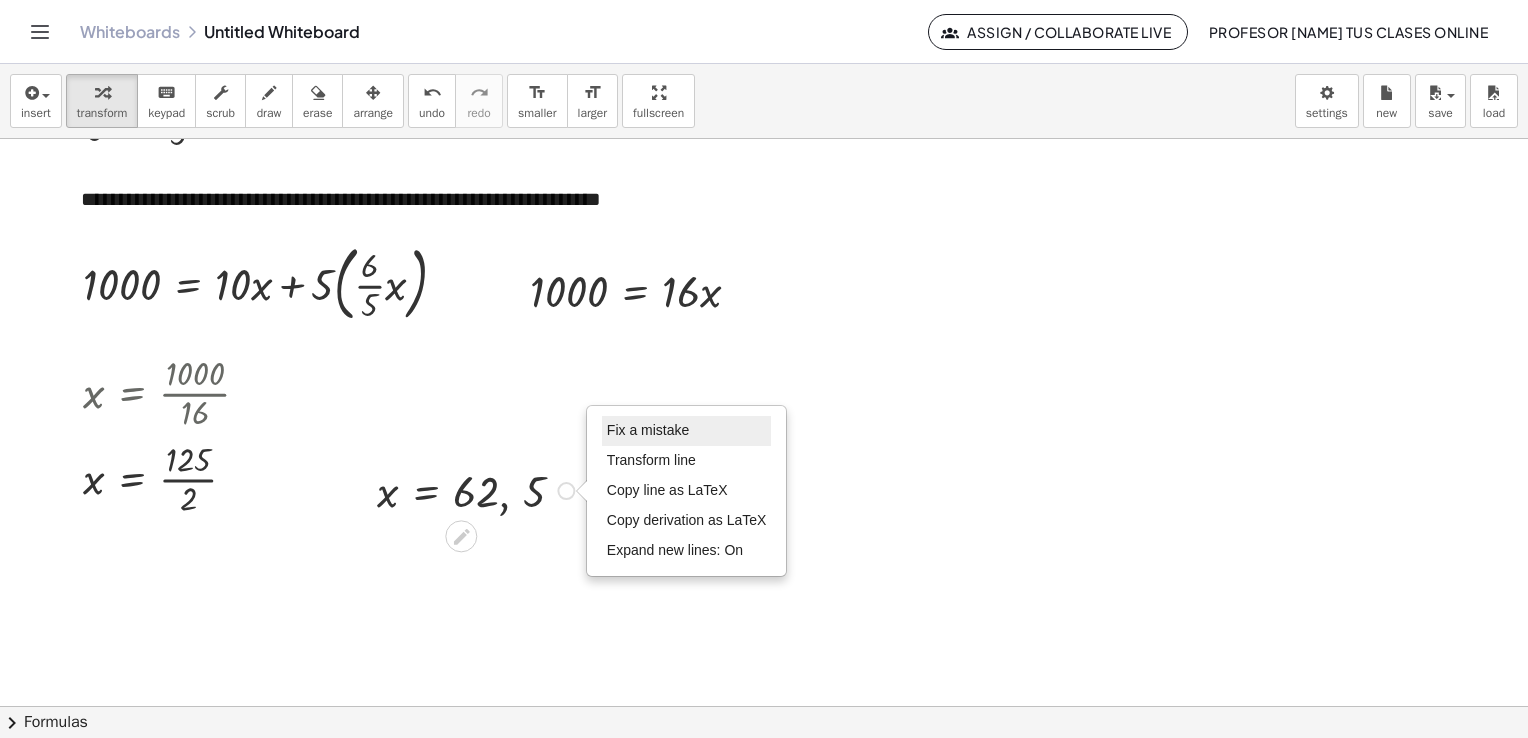click on "Fix a mistake" at bounding box center (648, 430) 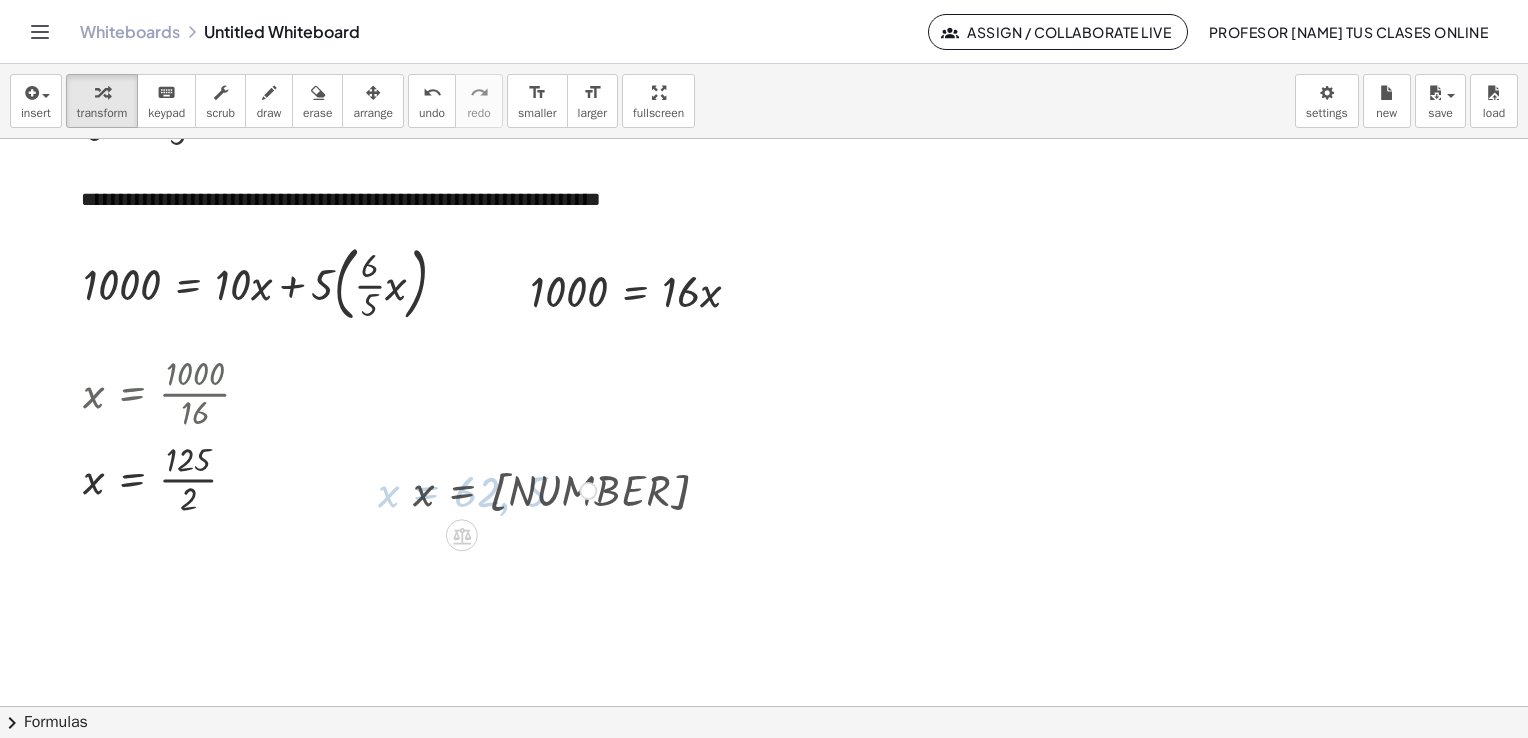 scroll, scrollTop: 1636, scrollLeft: 0, axis: vertical 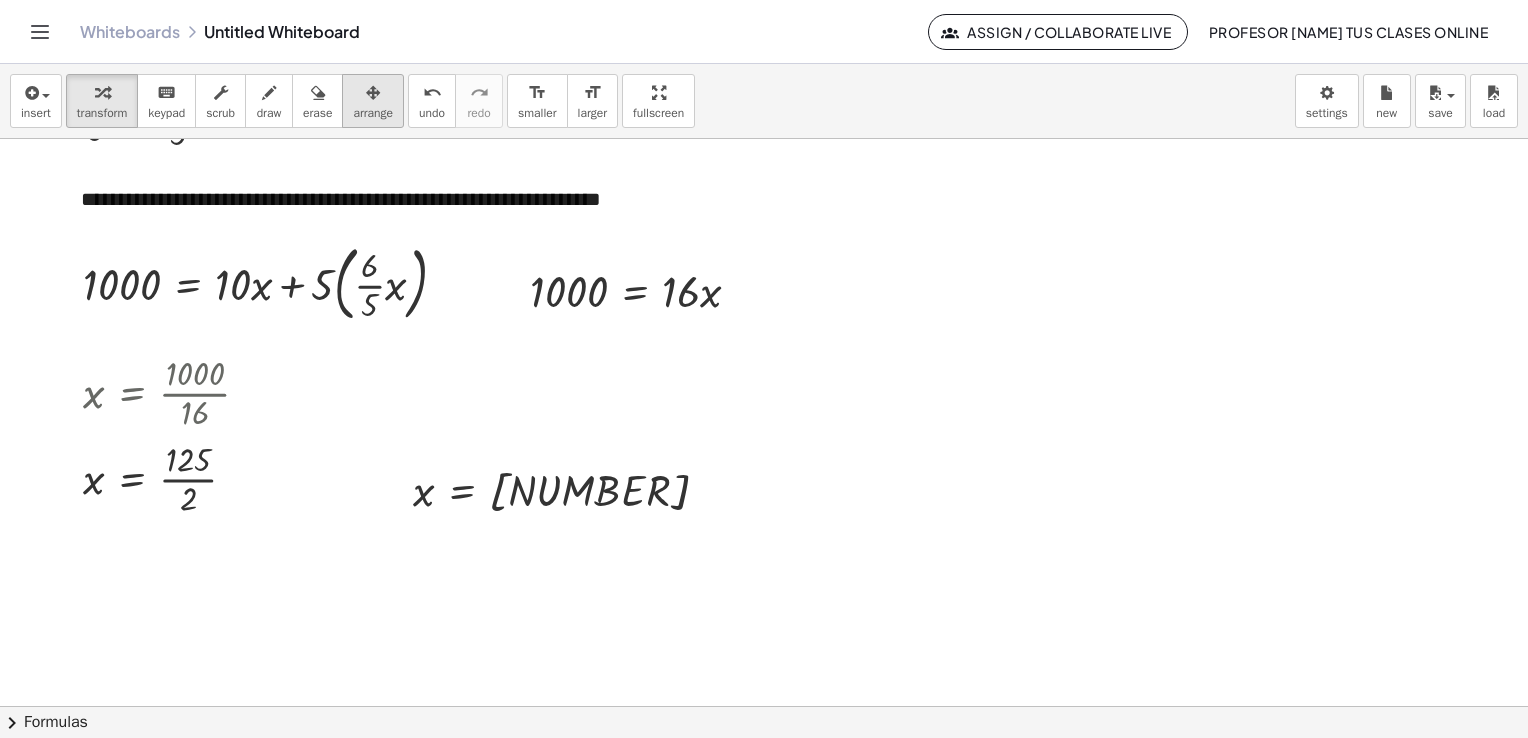 click at bounding box center [373, 92] 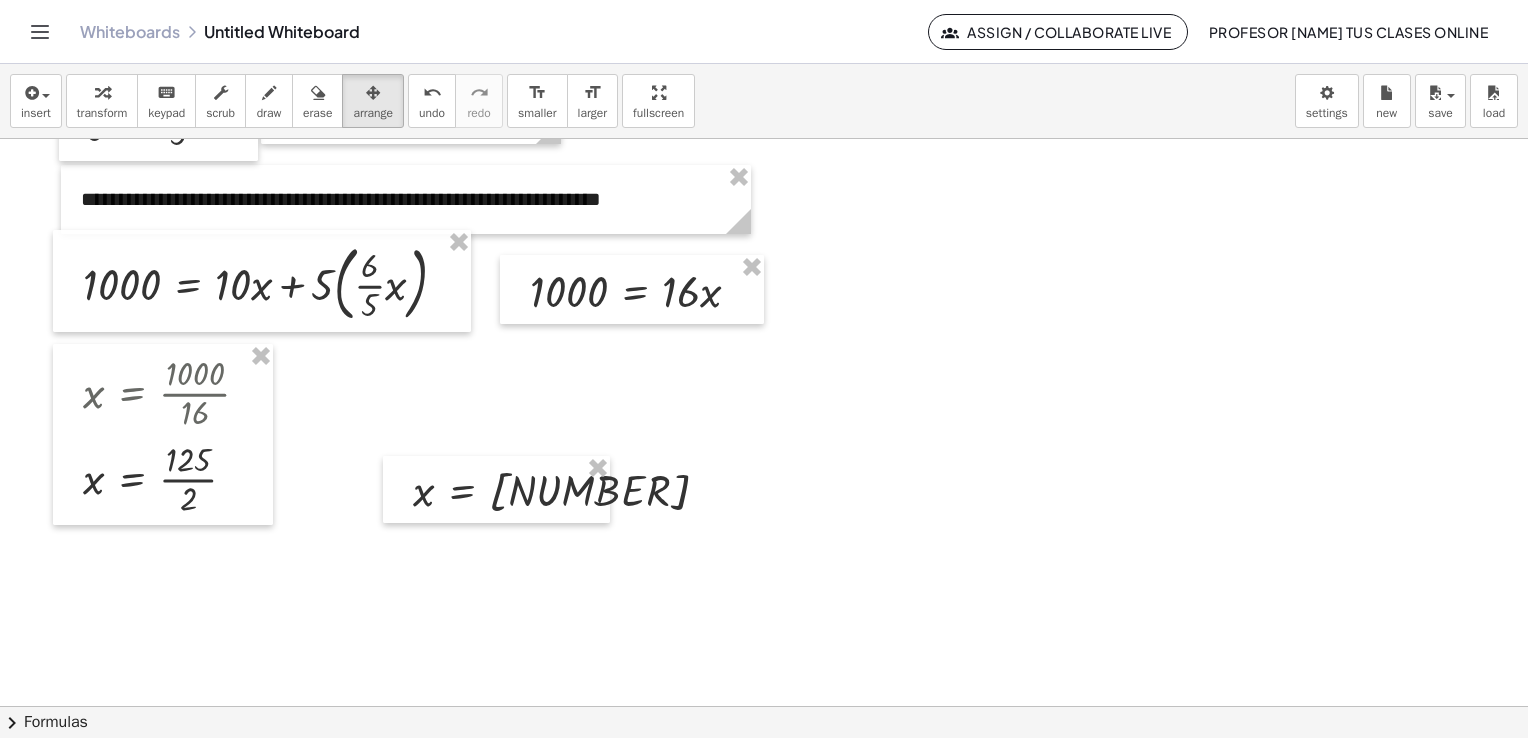 click at bounding box center (764, -361) 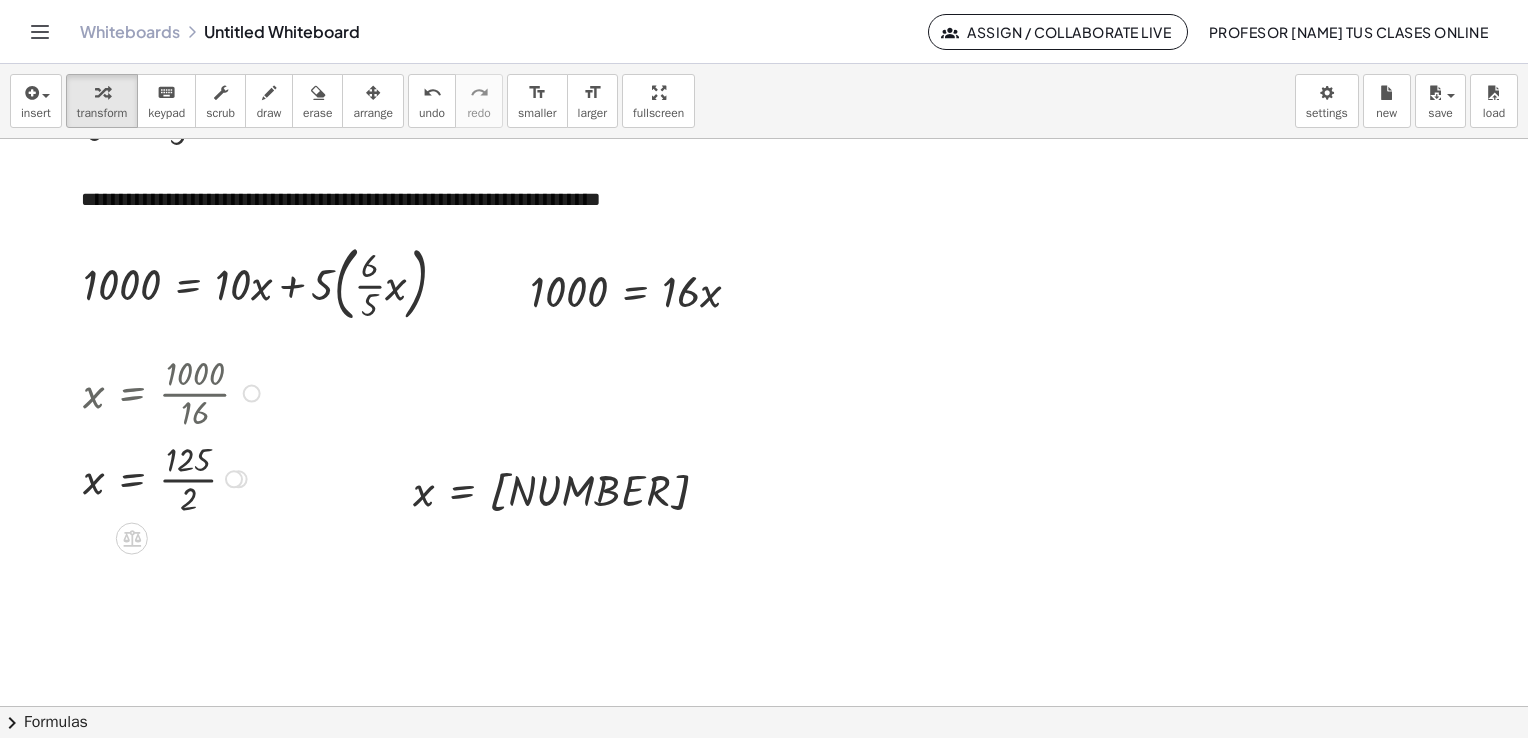click at bounding box center [252, 394] 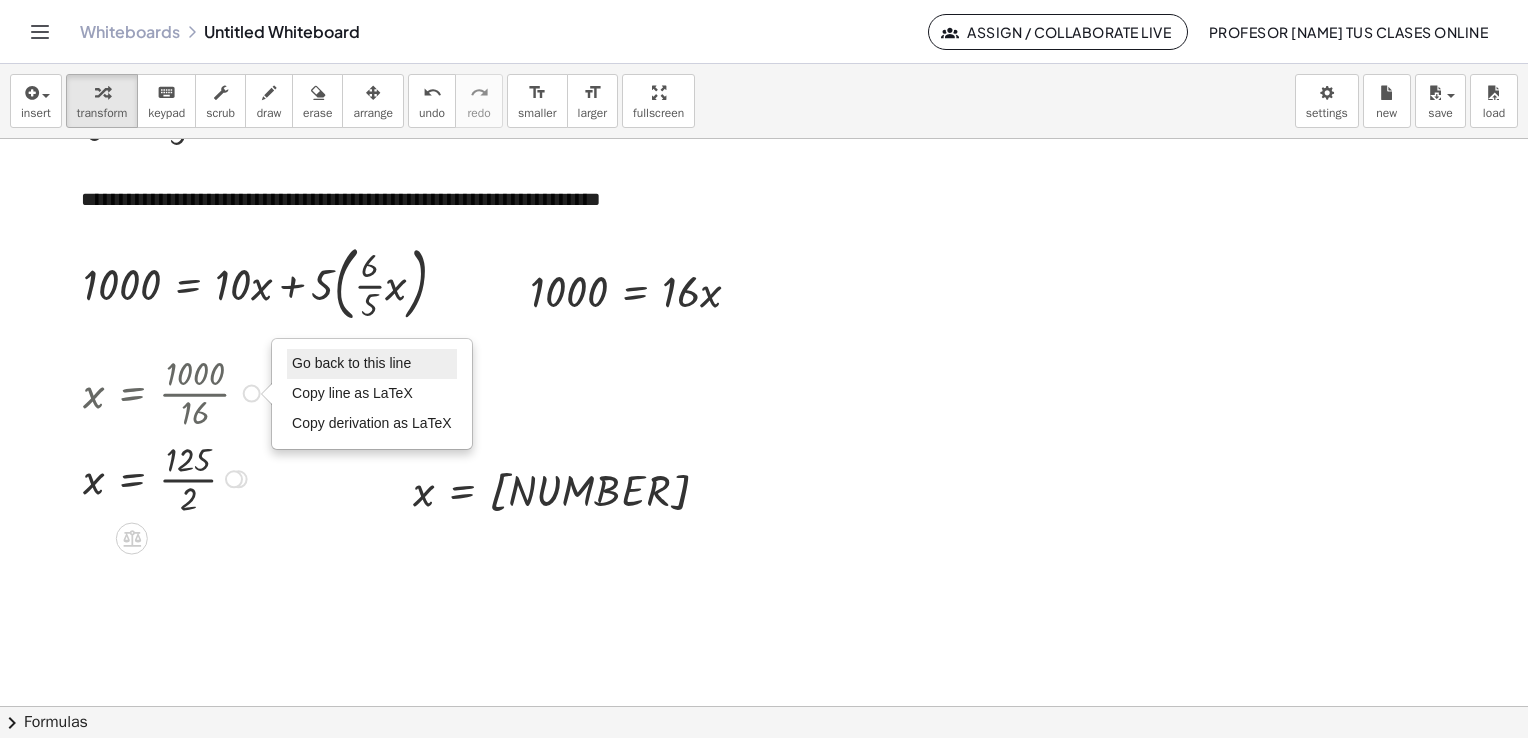 click on "Go back to this line" at bounding box center (372, 364) 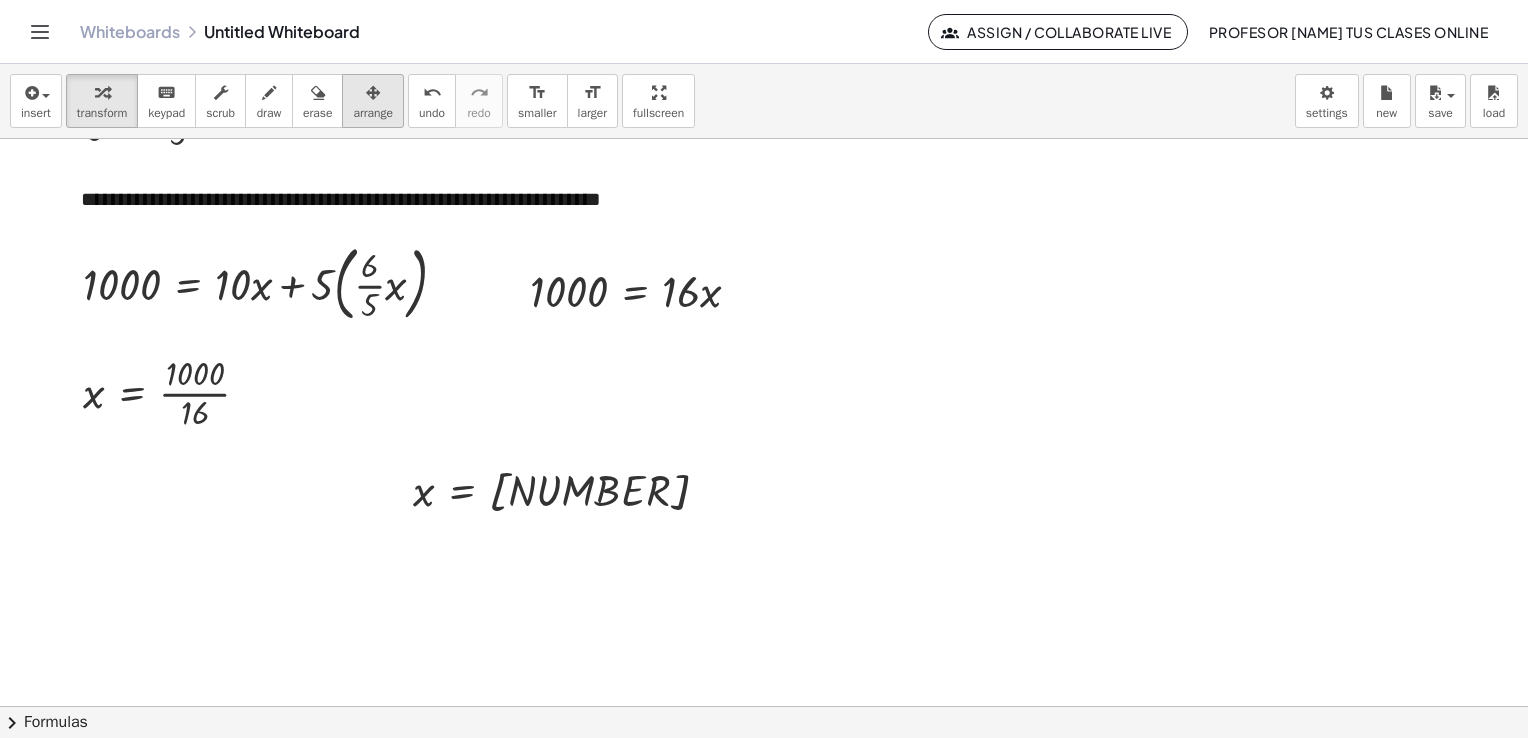 click on "arrange" at bounding box center (373, 113) 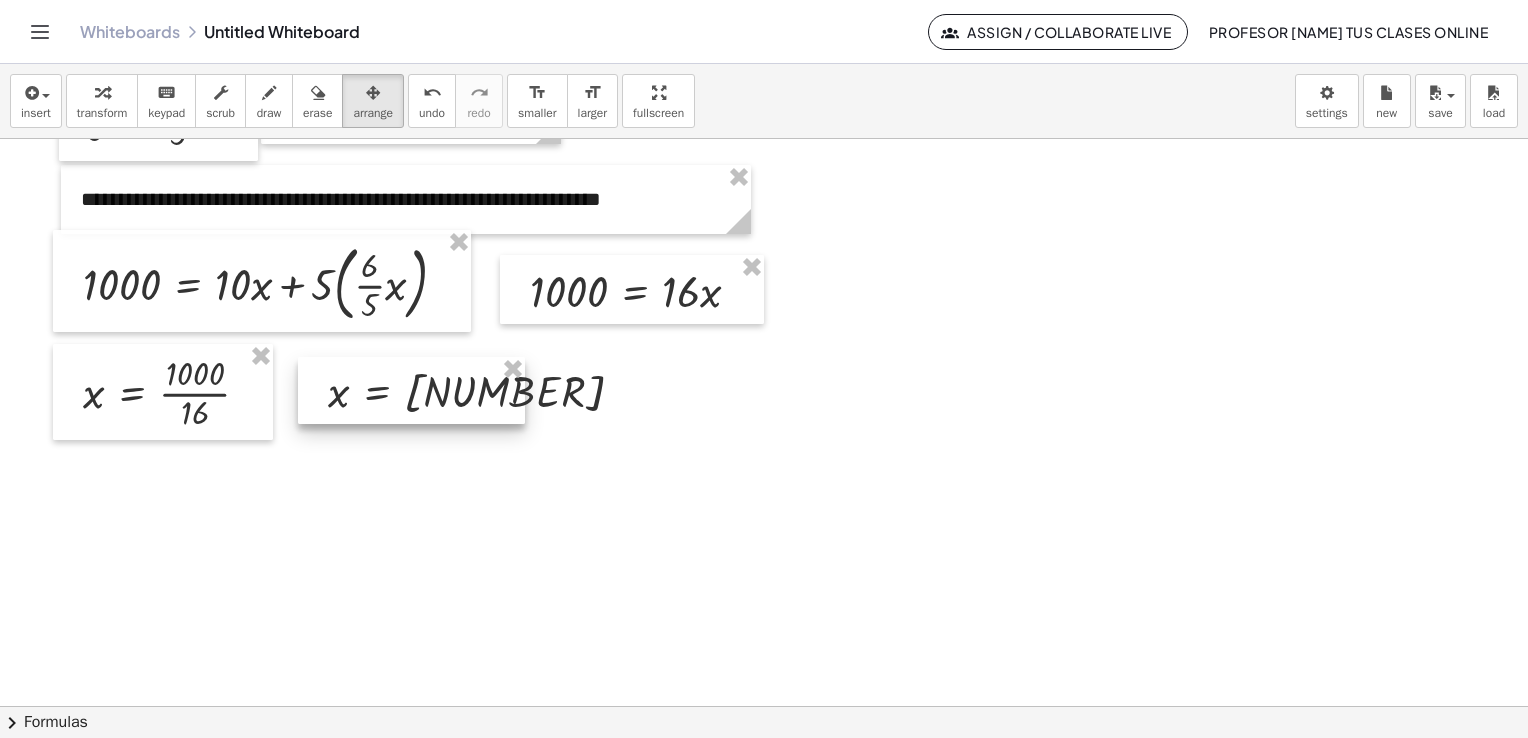 drag, startPoint x: 496, startPoint y: 496, endPoint x: 411, endPoint y: 397, distance: 130.48372 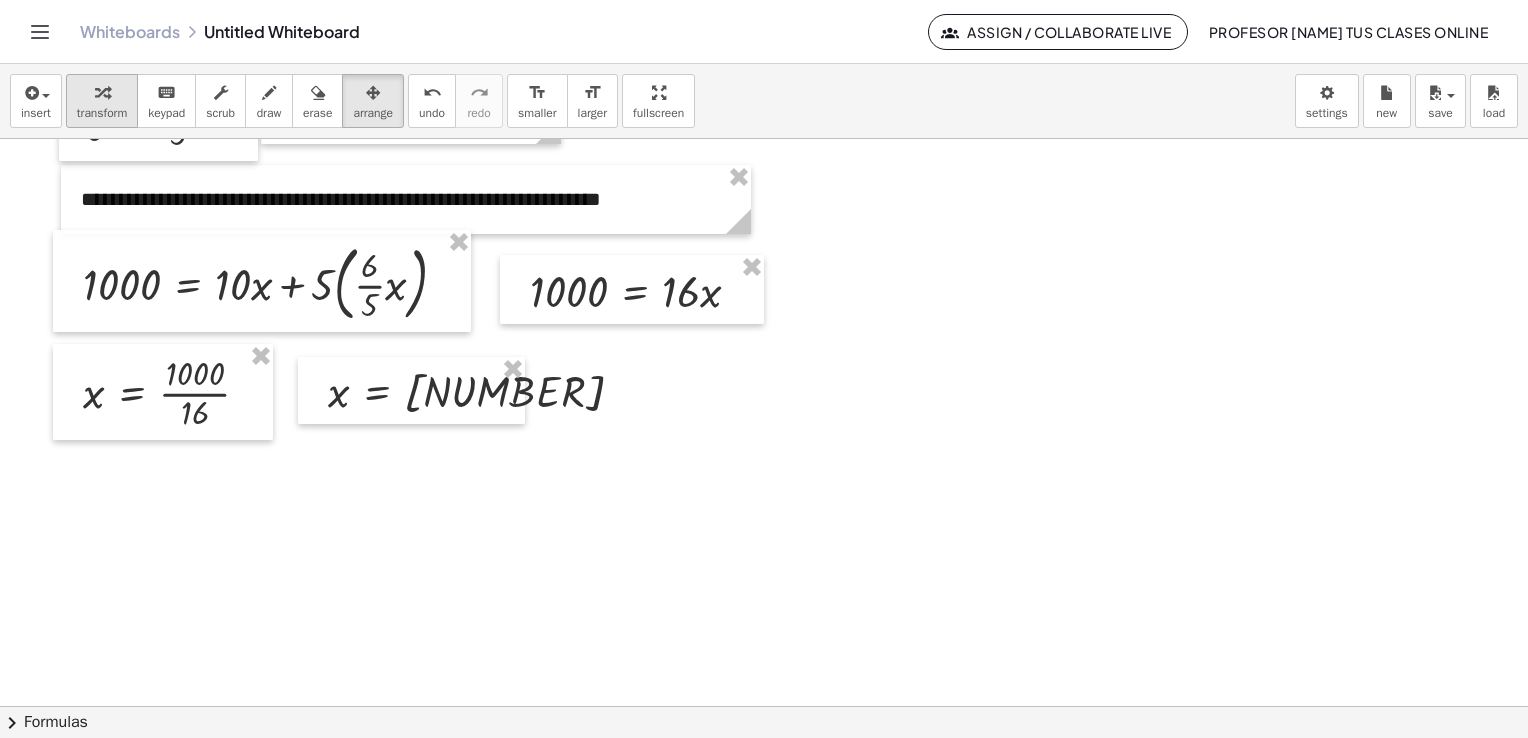 click at bounding box center [102, 93] 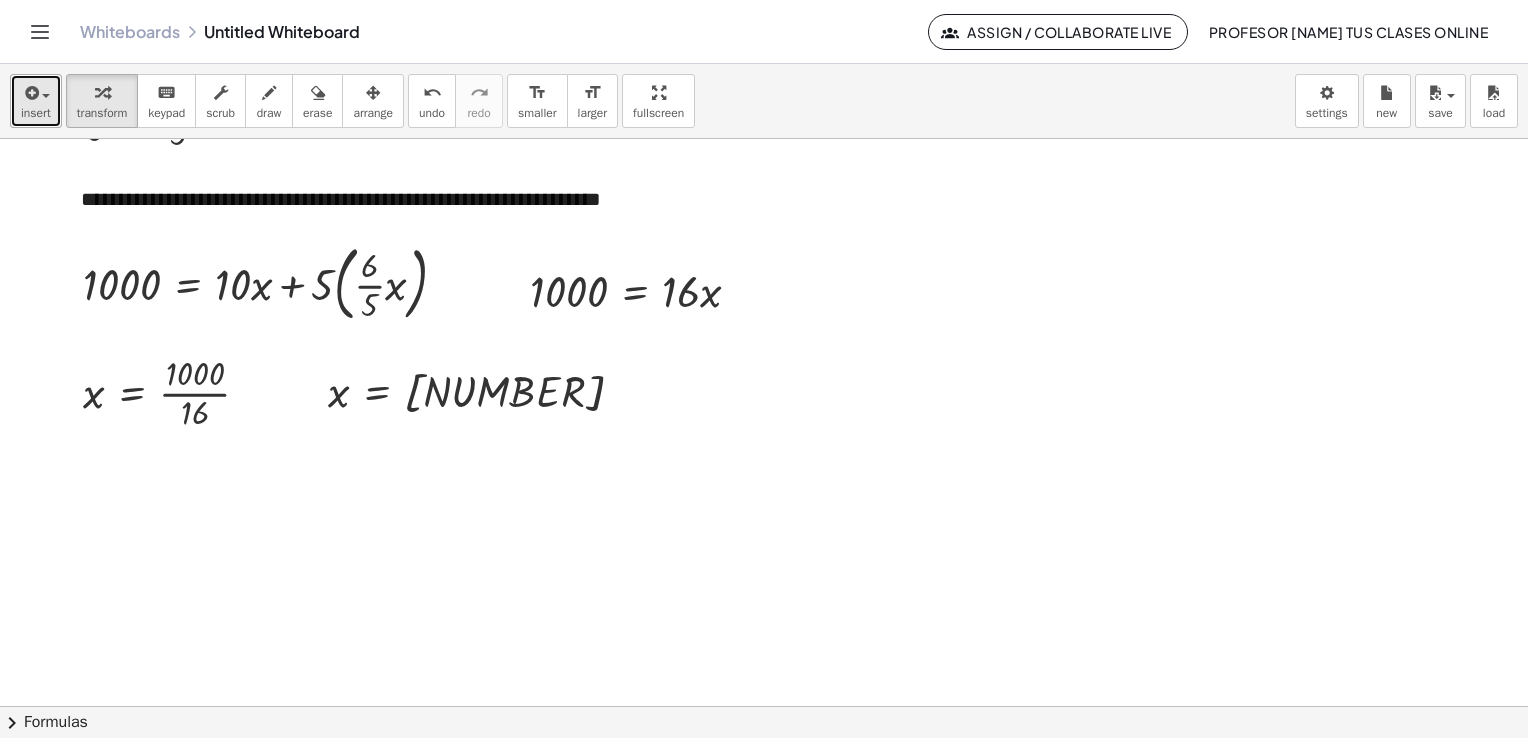 click at bounding box center (30, 93) 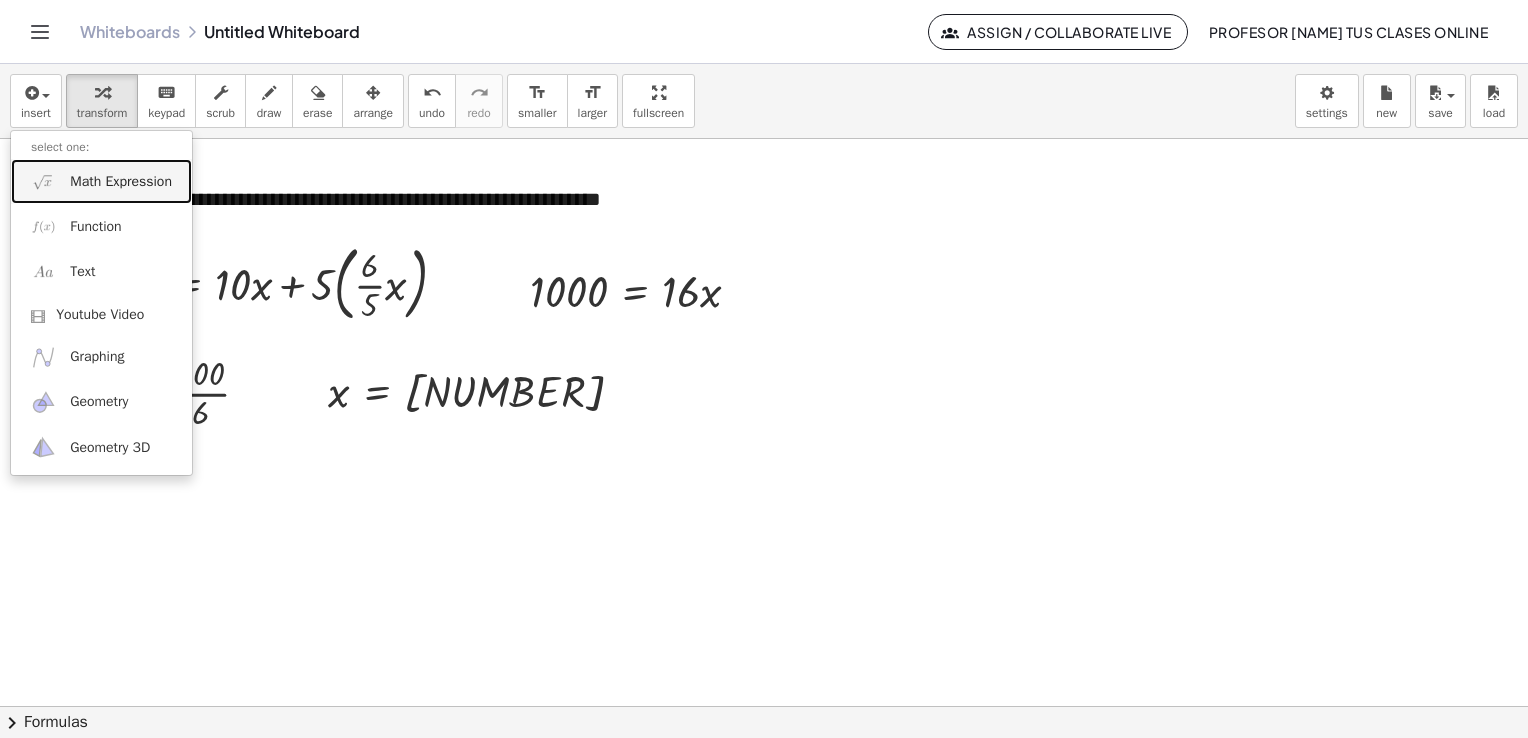 click on "Math Expression" at bounding box center [101, 181] 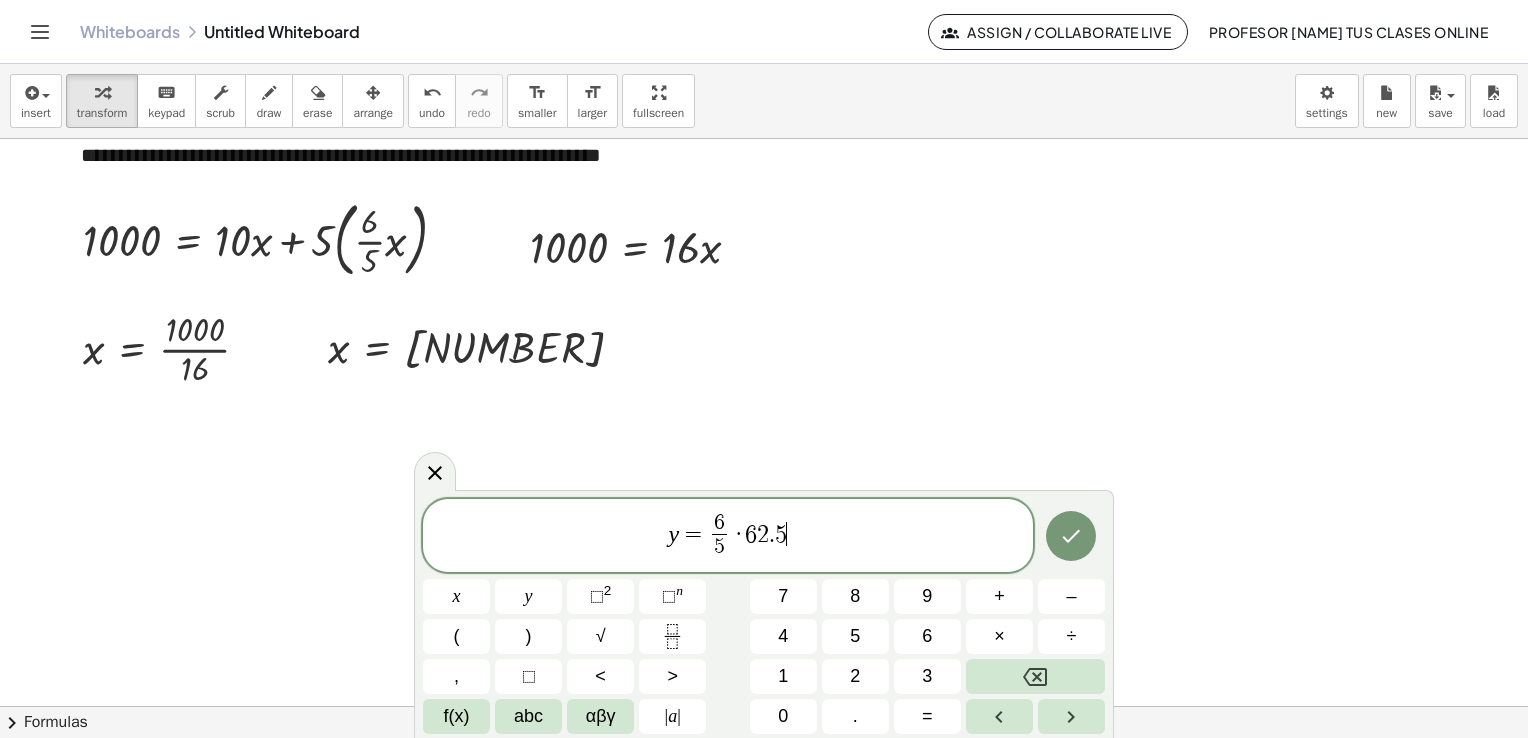 scroll, scrollTop: 1704, scrollLeft: 0, axis: vertical 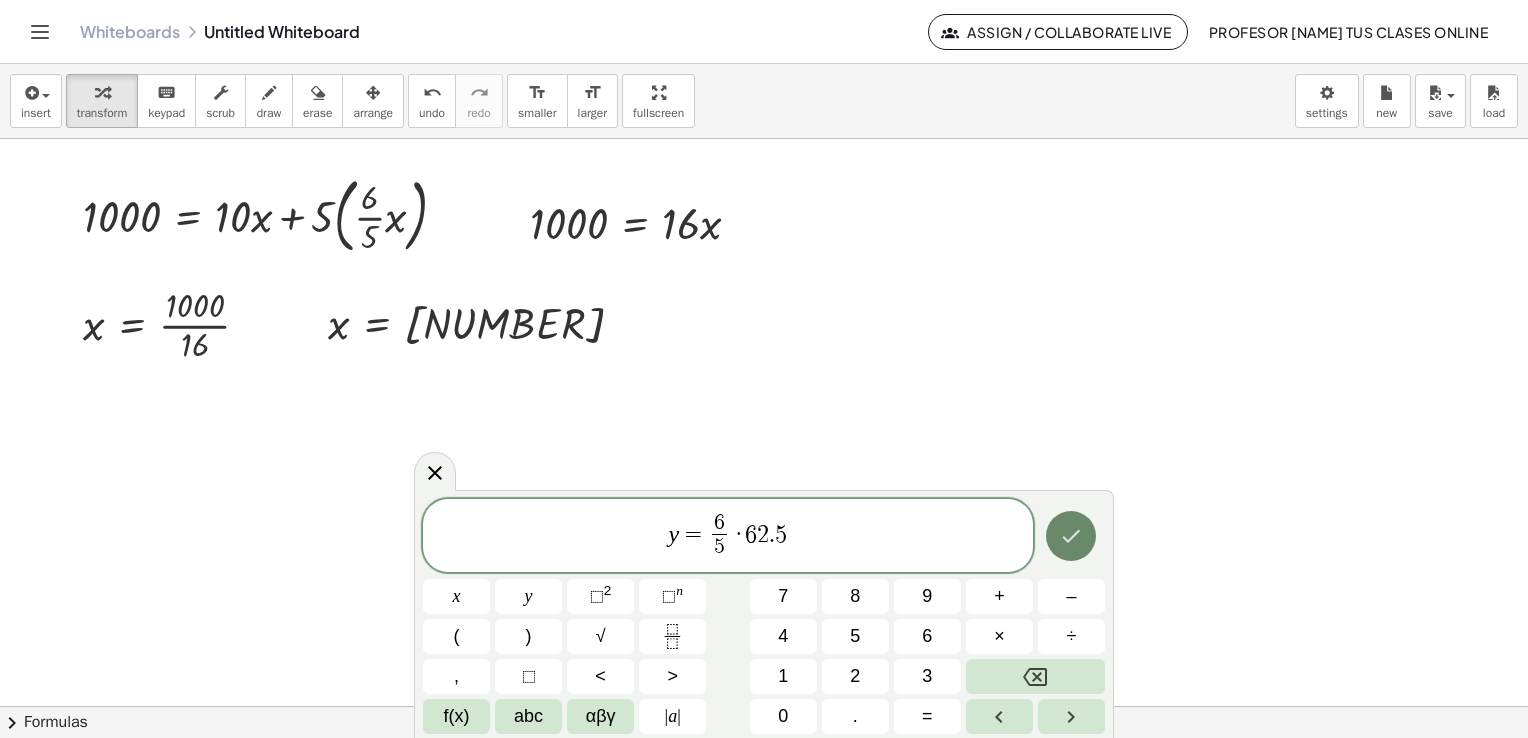click 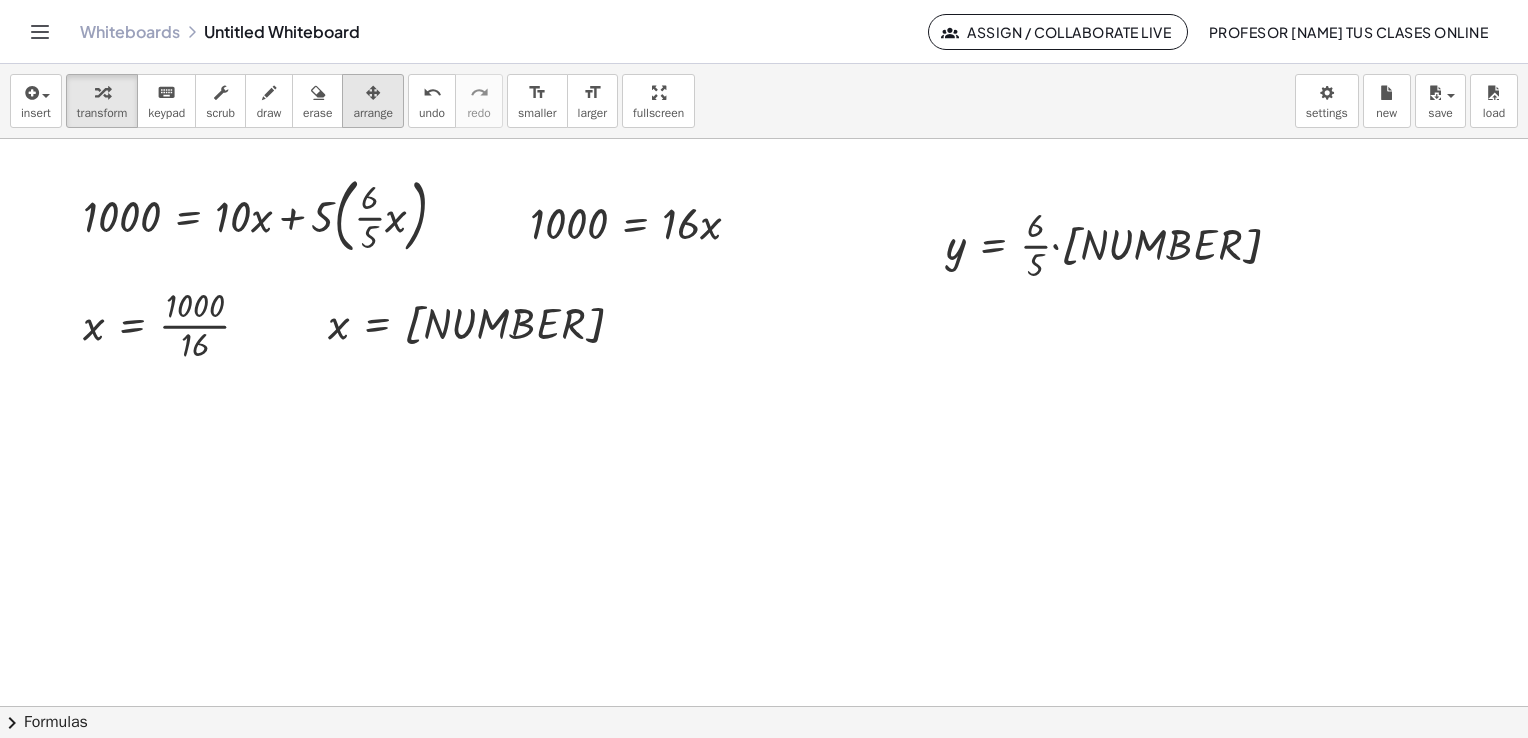 click at bounding box center [373, 93] 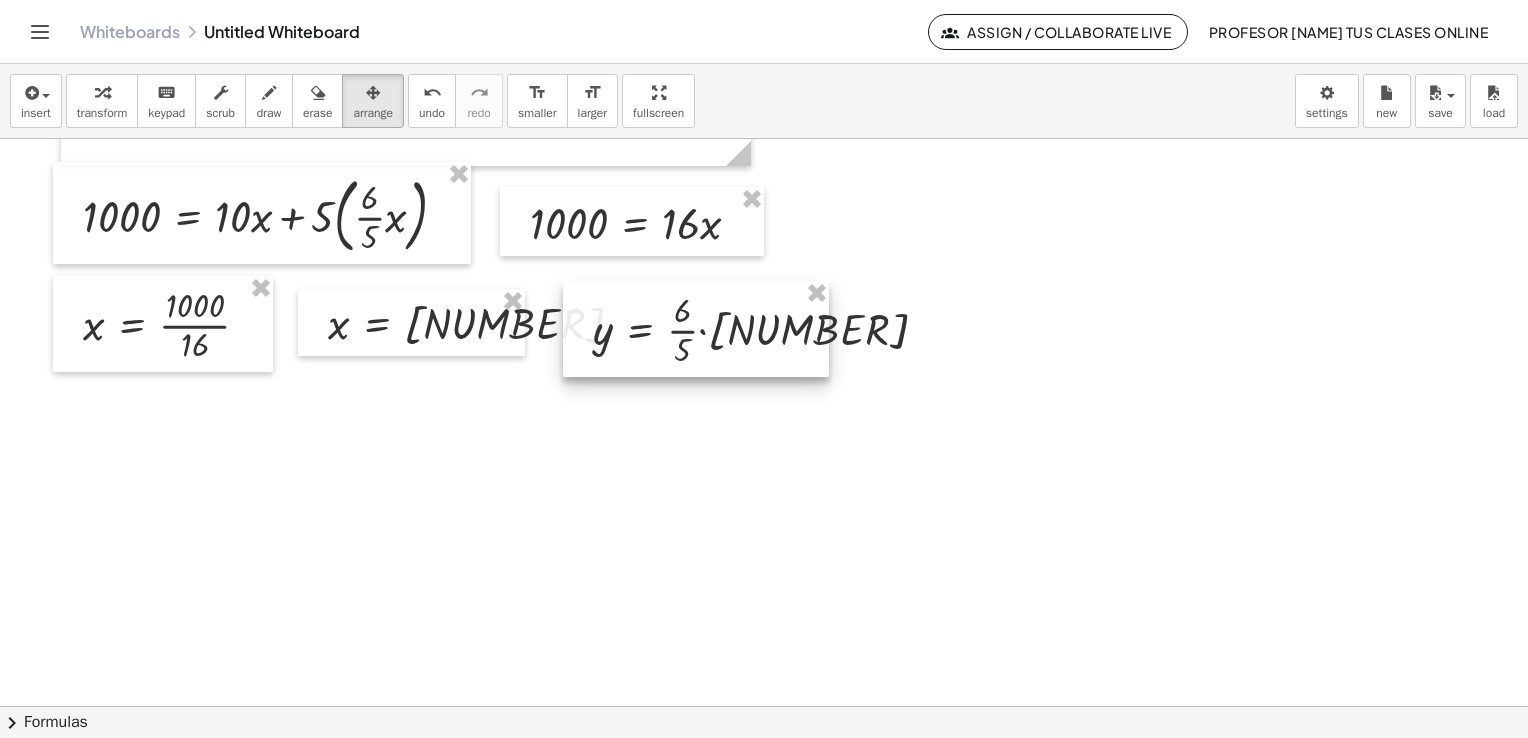 drag, startPoint x: 965, startPoint y: 250, endPoint x: 611, endPoint y: 335, distance: 364.0618 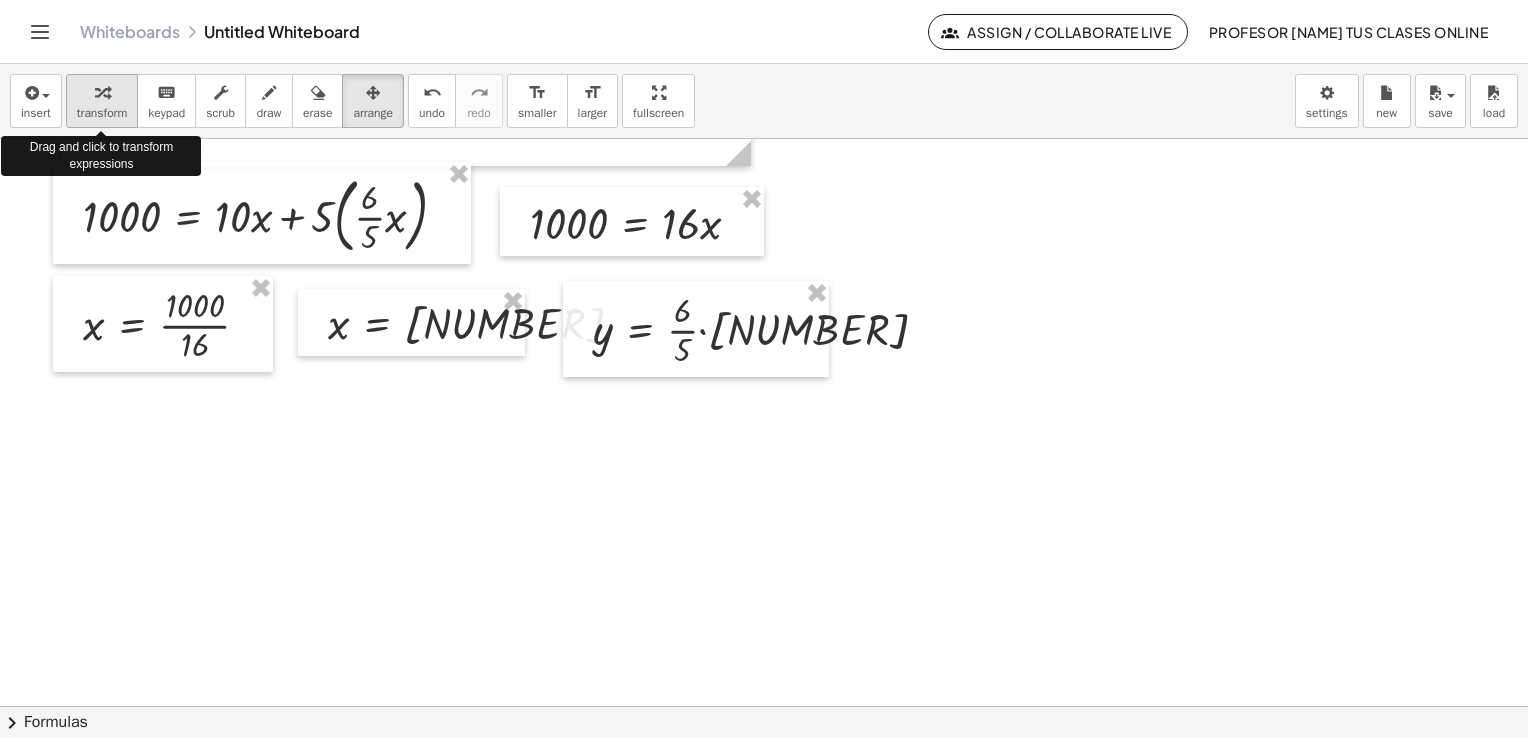 click at bounding box center [102, 93] 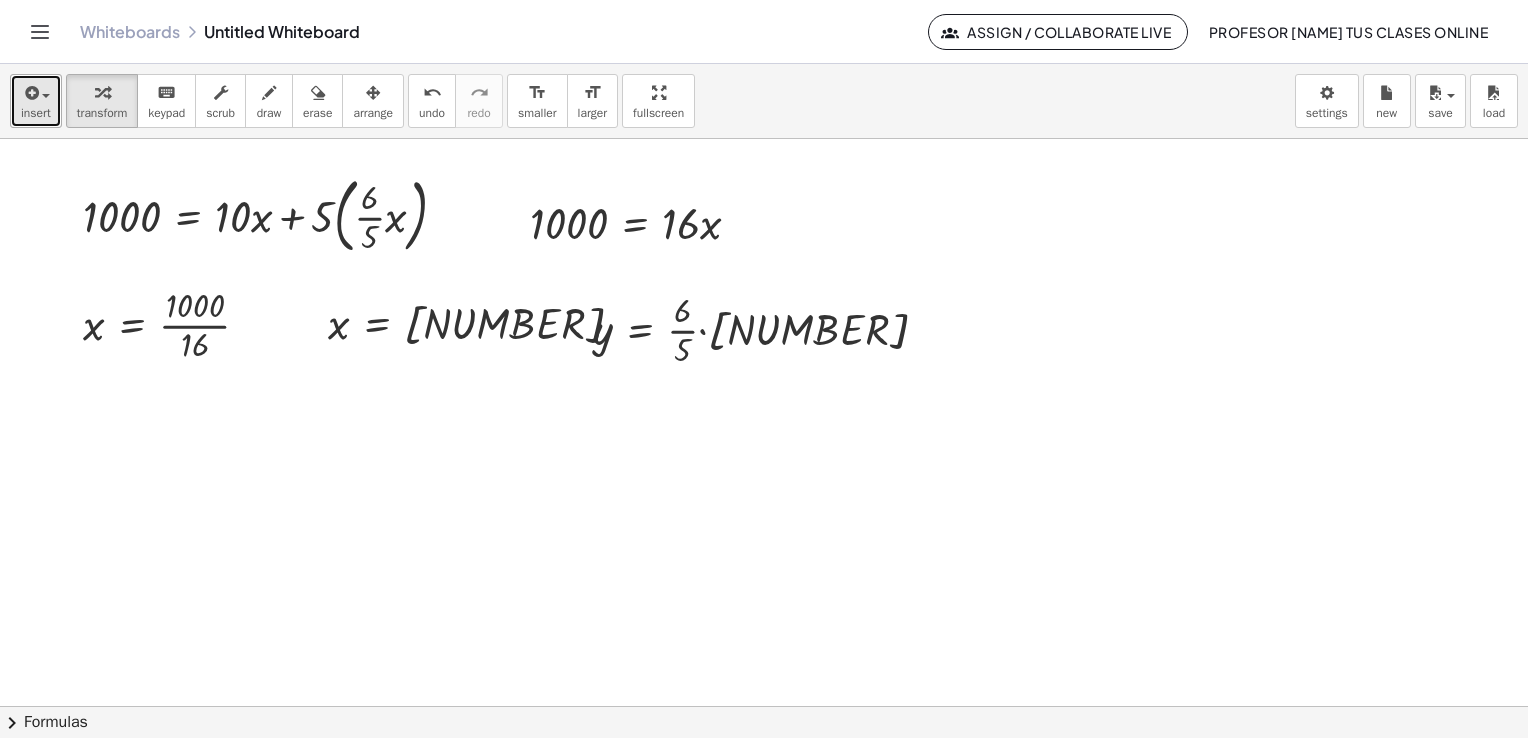 click at bounding box center [41, 95] 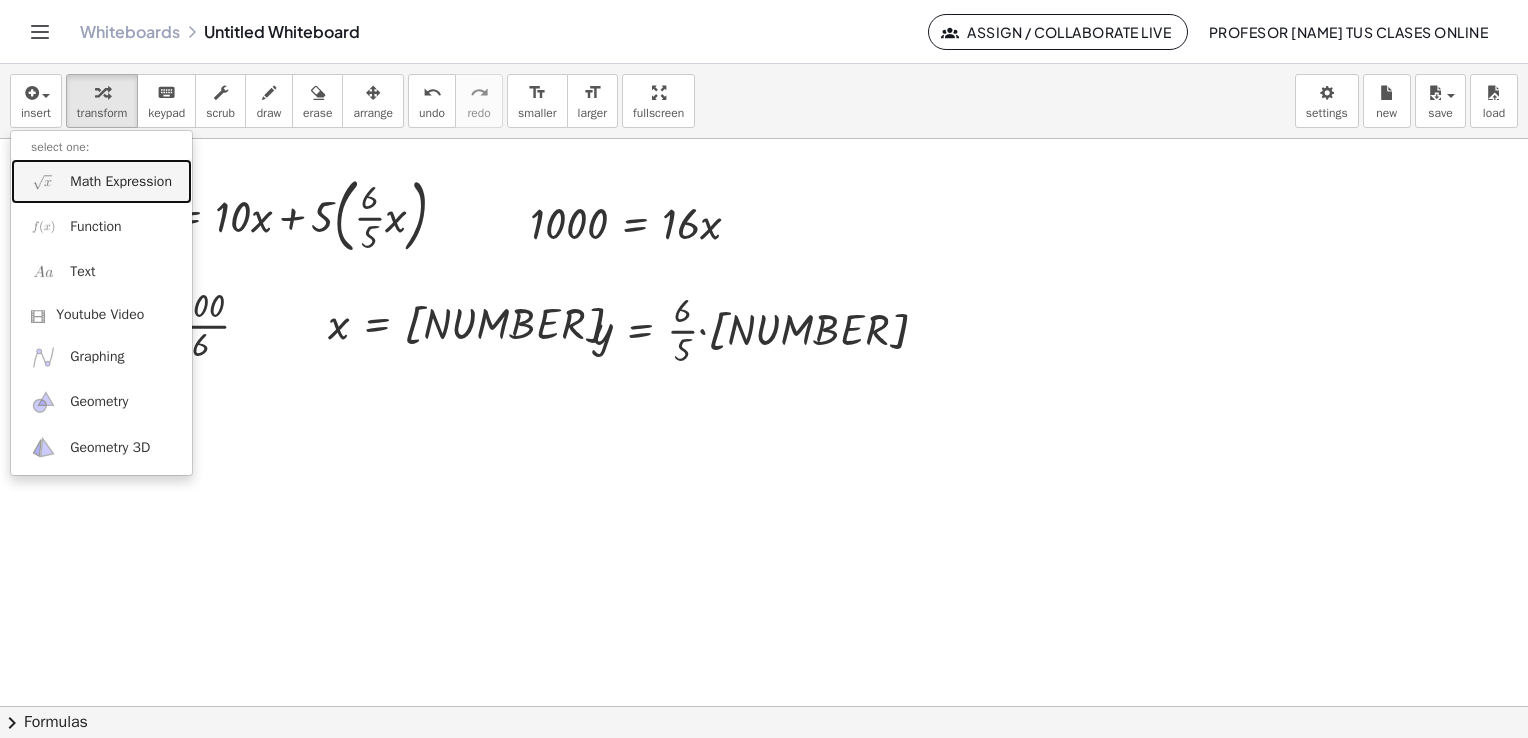click on "Math Expression" at bounding box center (121, 182) 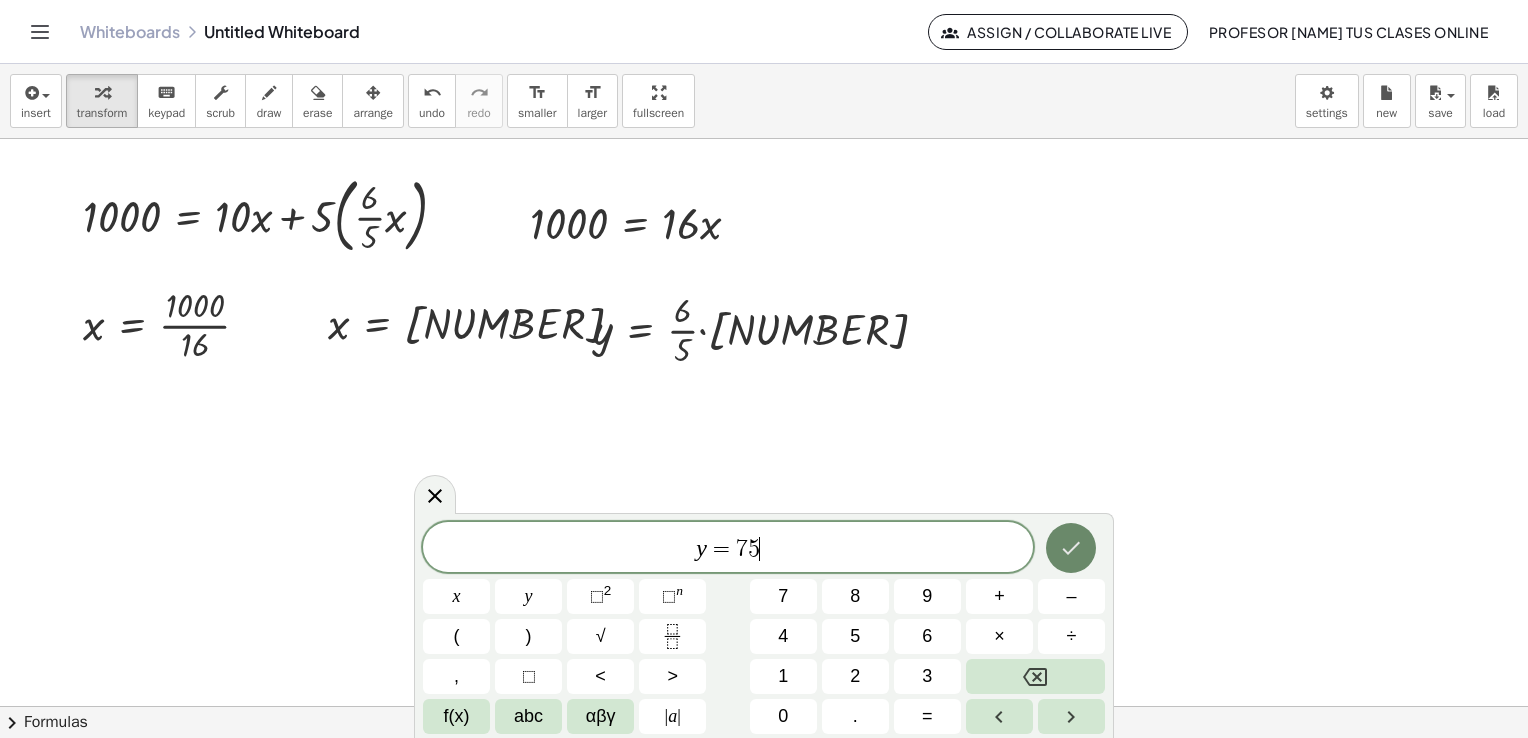 click 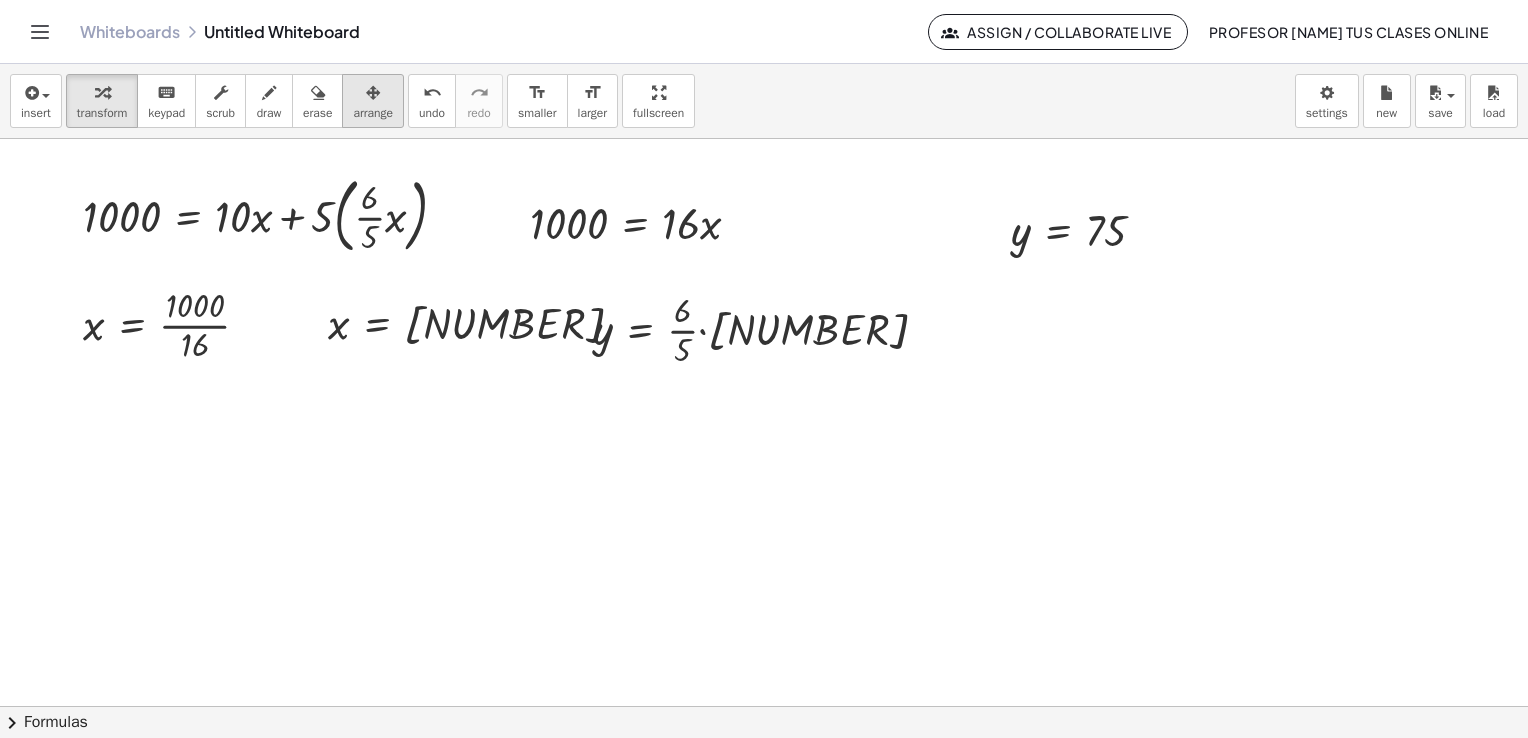 click on "arrange" at bounding box center [373, 113] 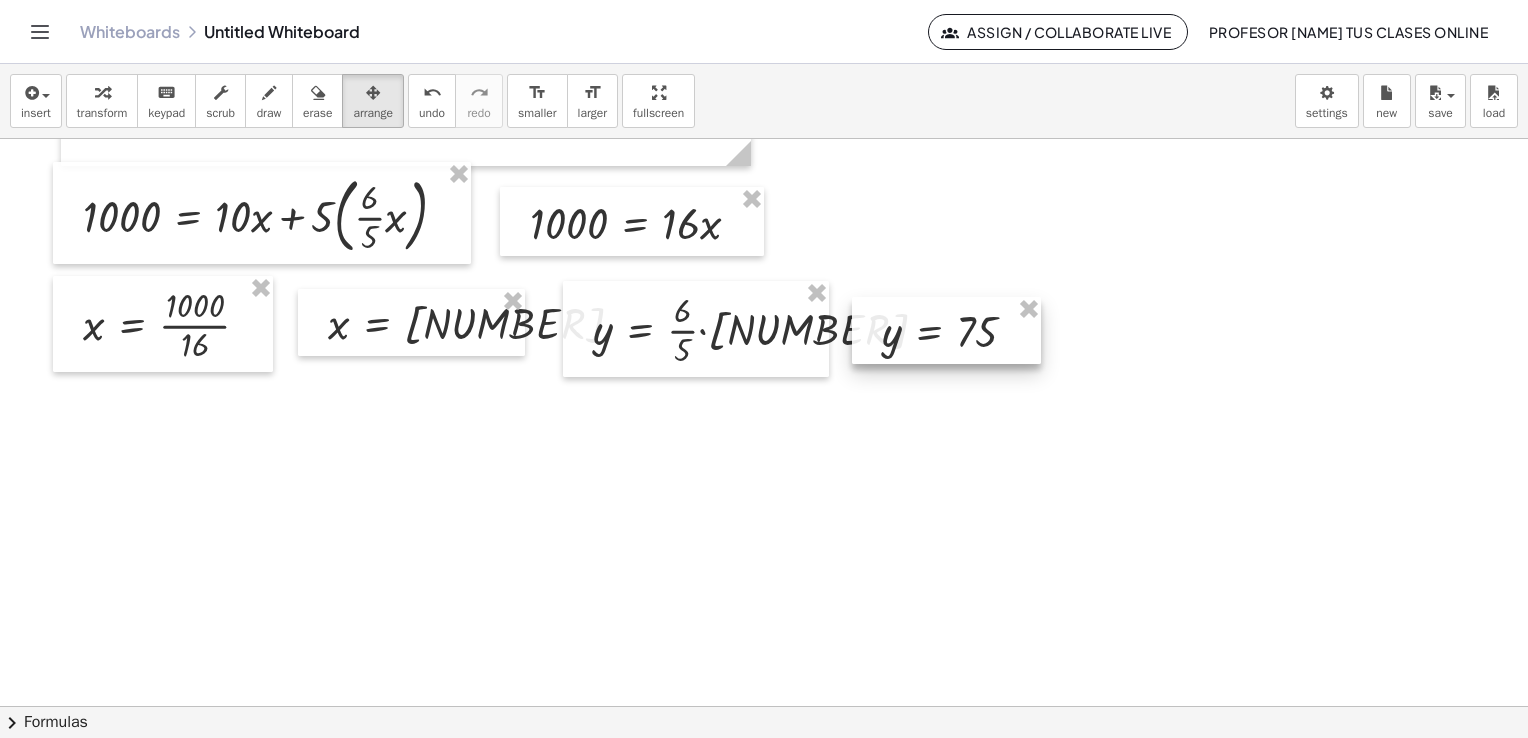 drag, startPoint x: 1111, startPoint y: 229, endPoint x: 981, endPoint y: 330, distance: 164.62381 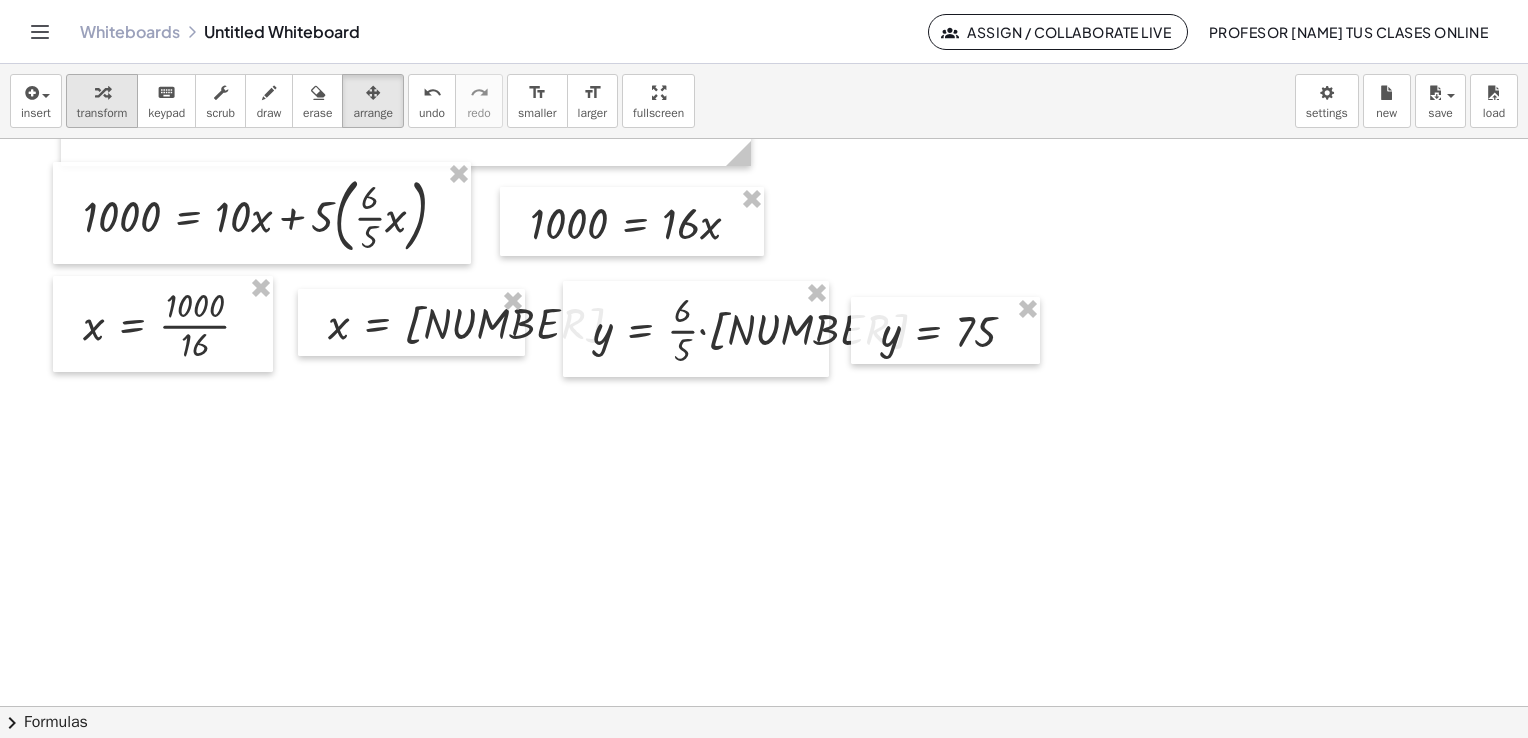 click at bounding box center [102, 92] 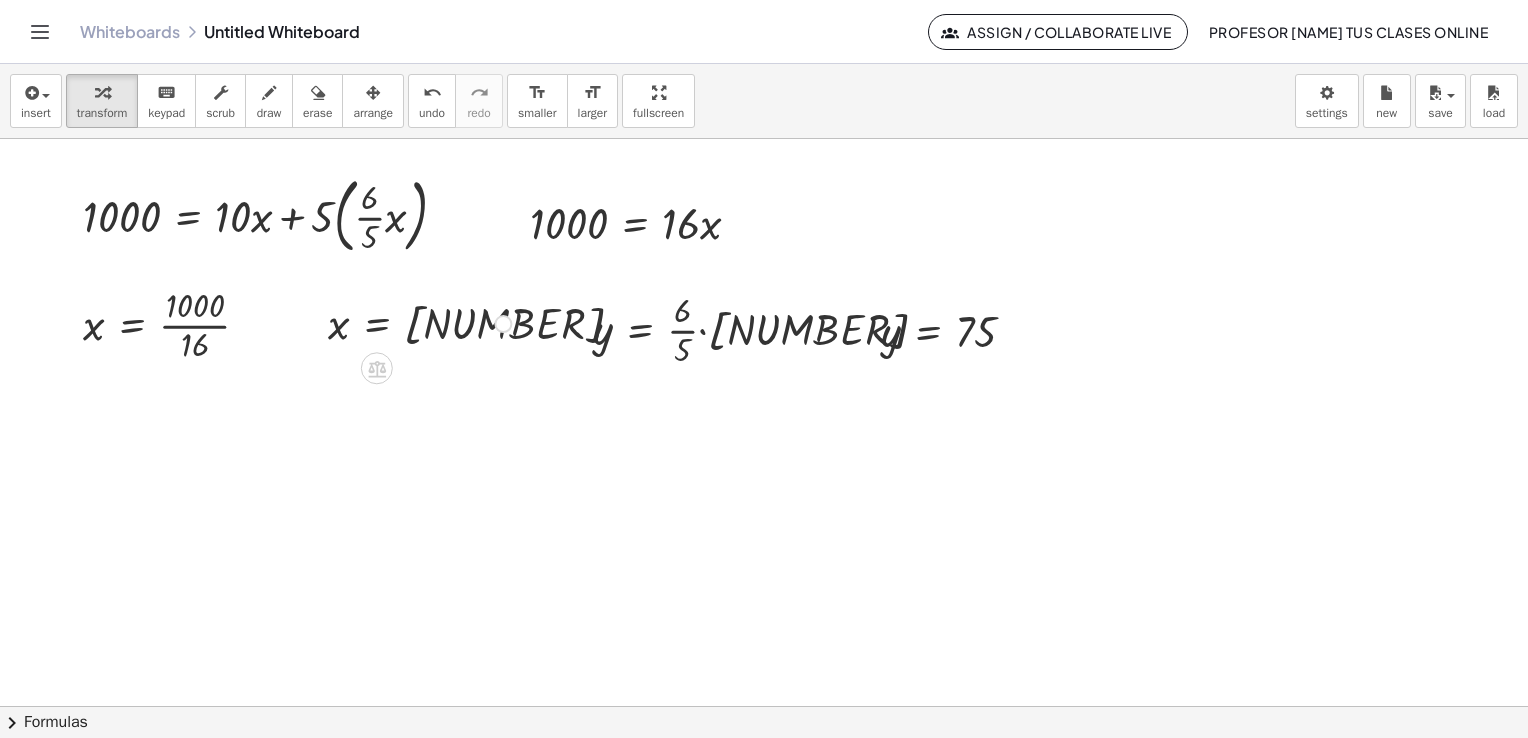 click on "Fix a mistake Transform line Copy line as LaTeX Copy derivation as LaTeX Expand new lines: On" at bounding box center (503, 324) 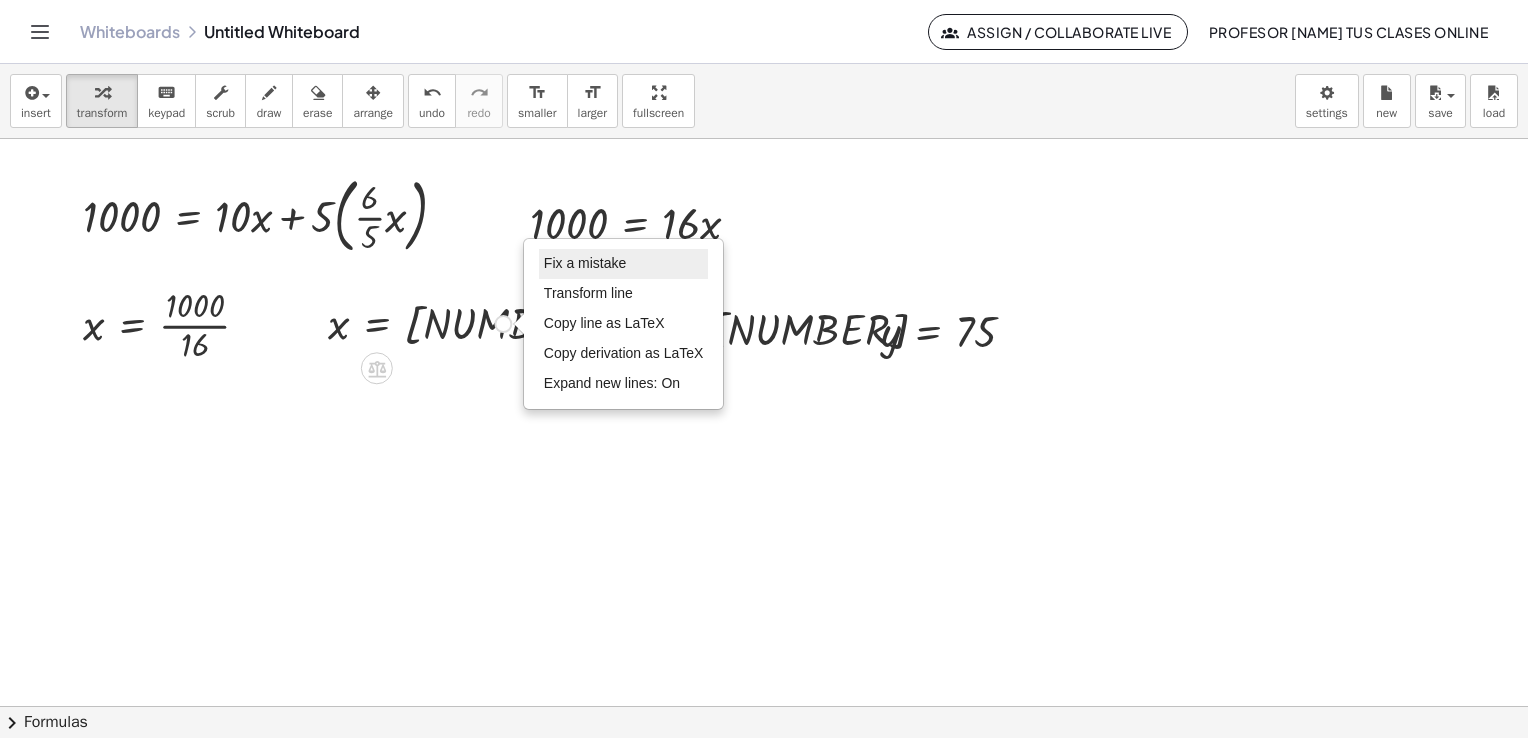 click on "Fix a mistake" at bounding box center [624, 264] 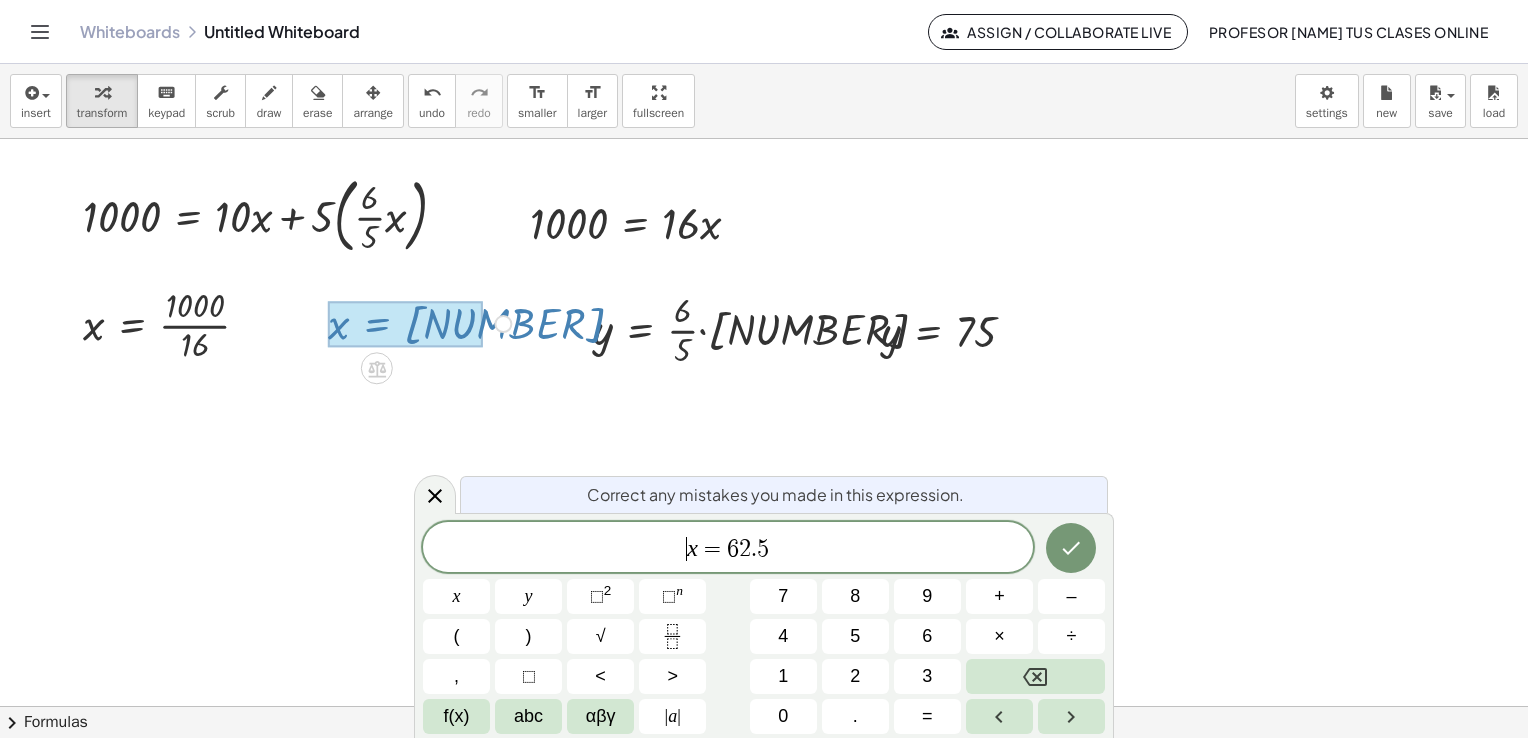 click on "x" at bounding box center (692, 548) 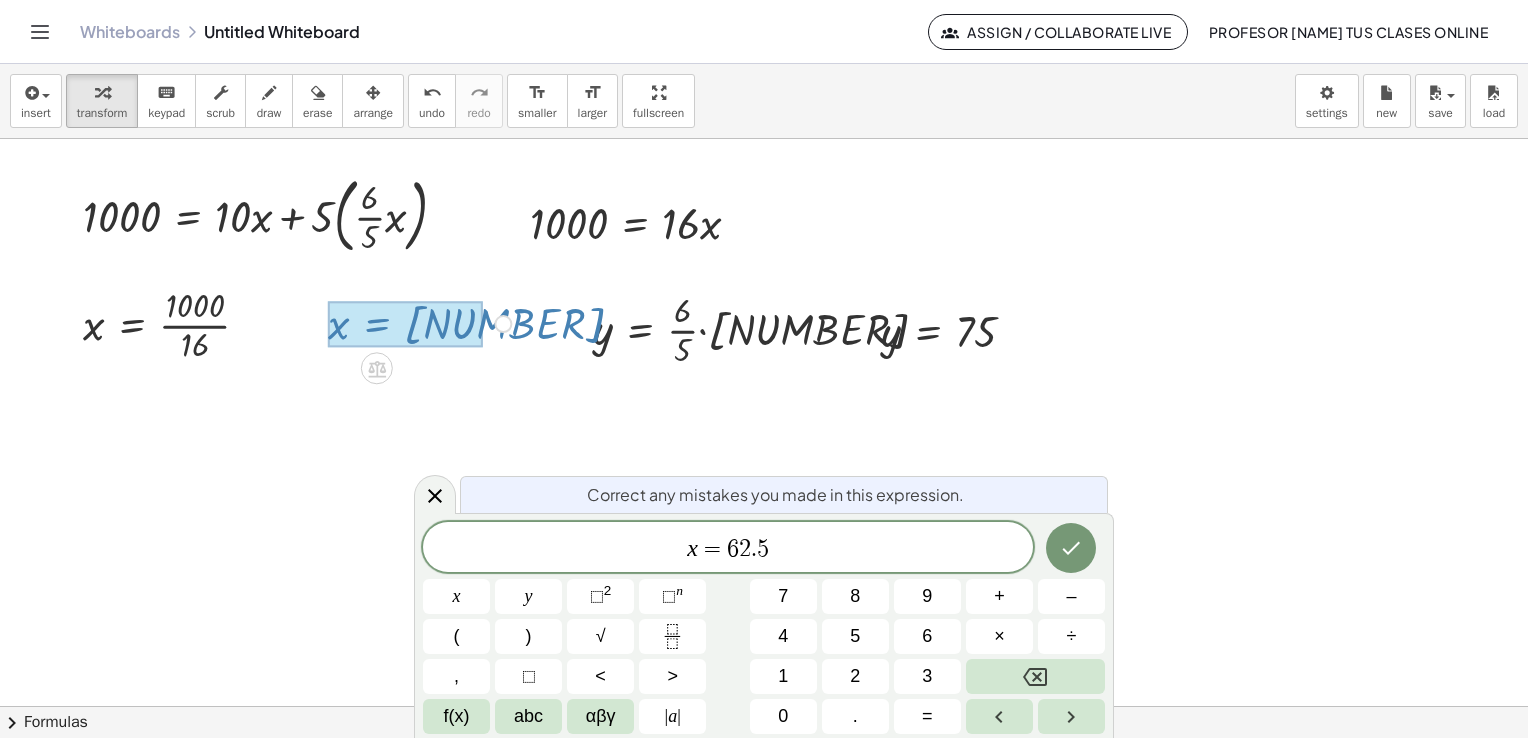 click on "​ x = 6 2 . 5" at bounding box center (728, 549) 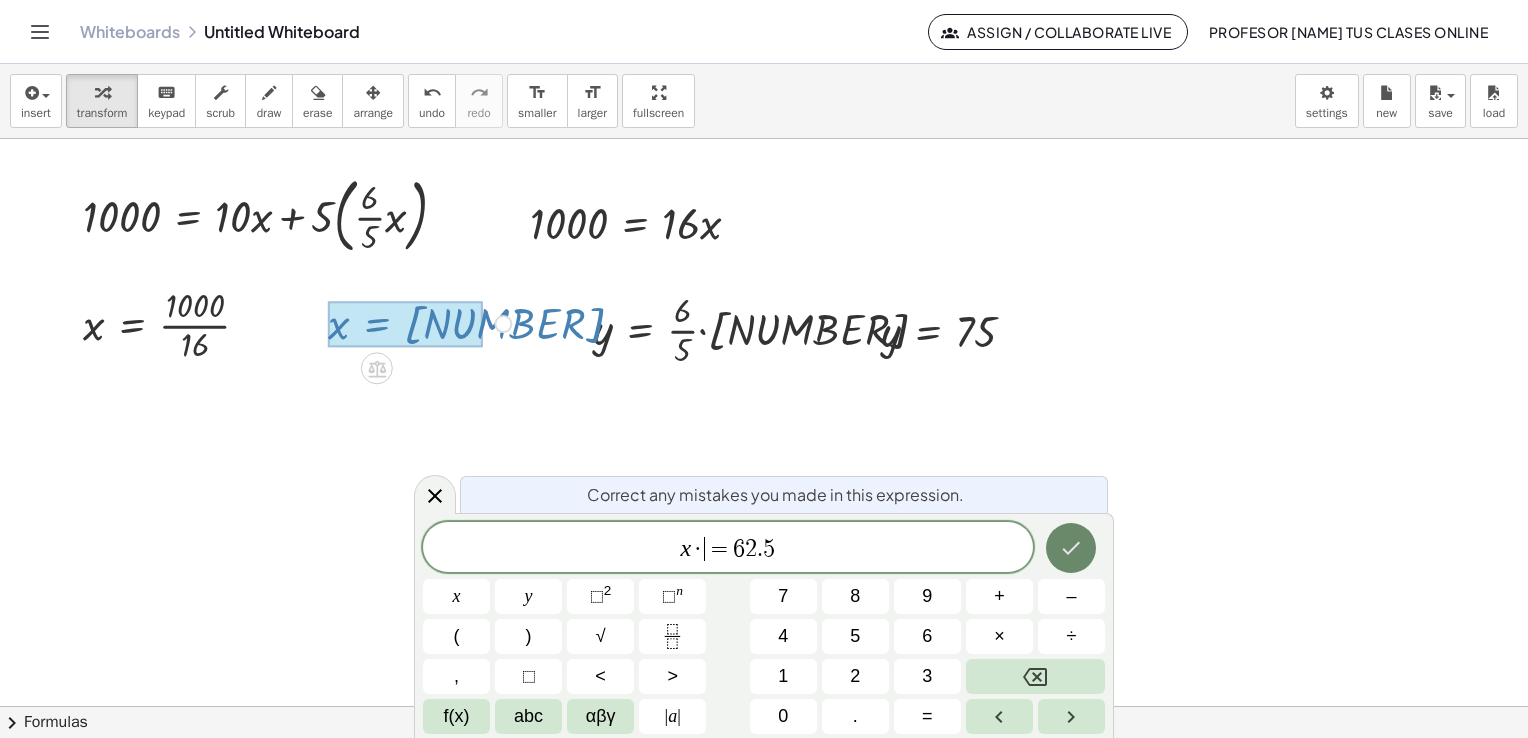 click 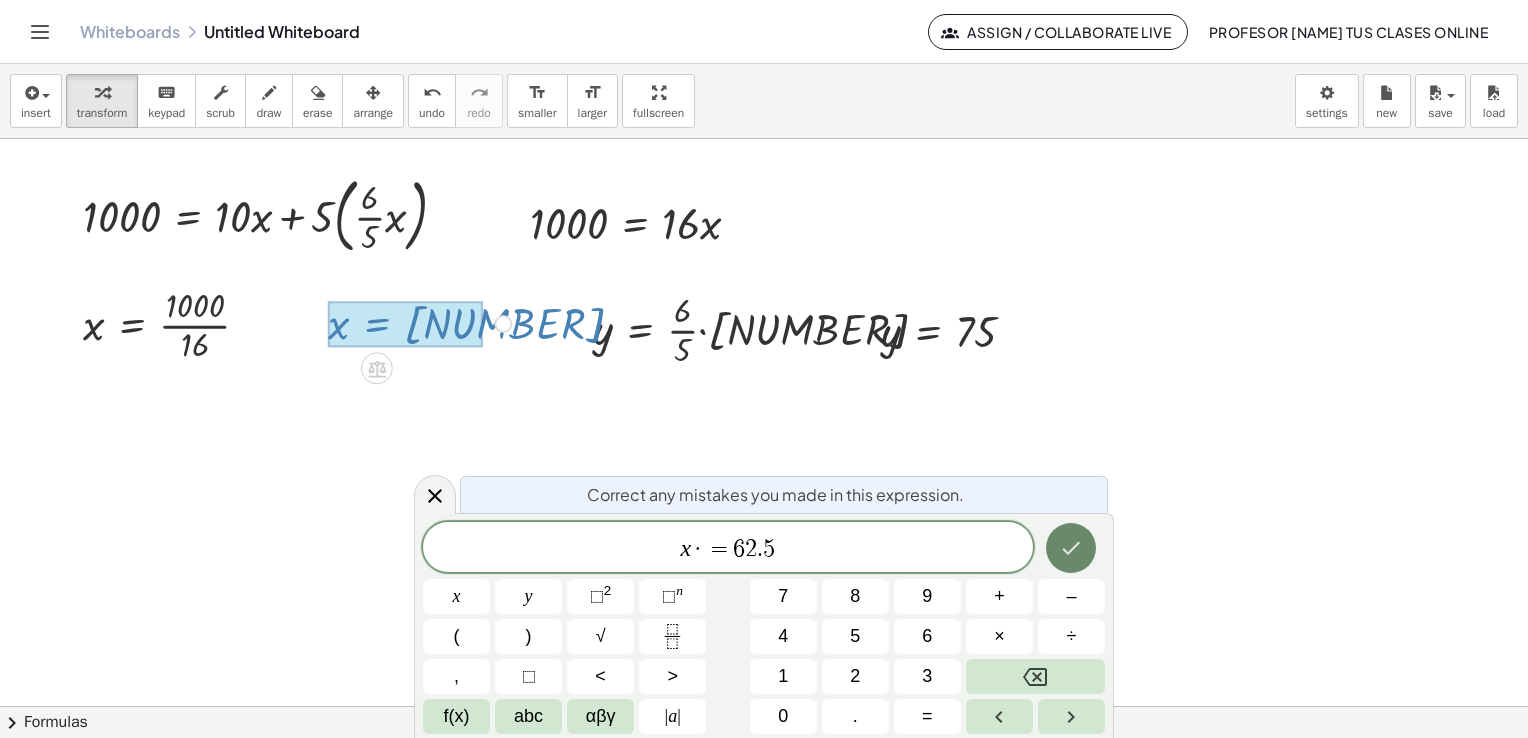 click 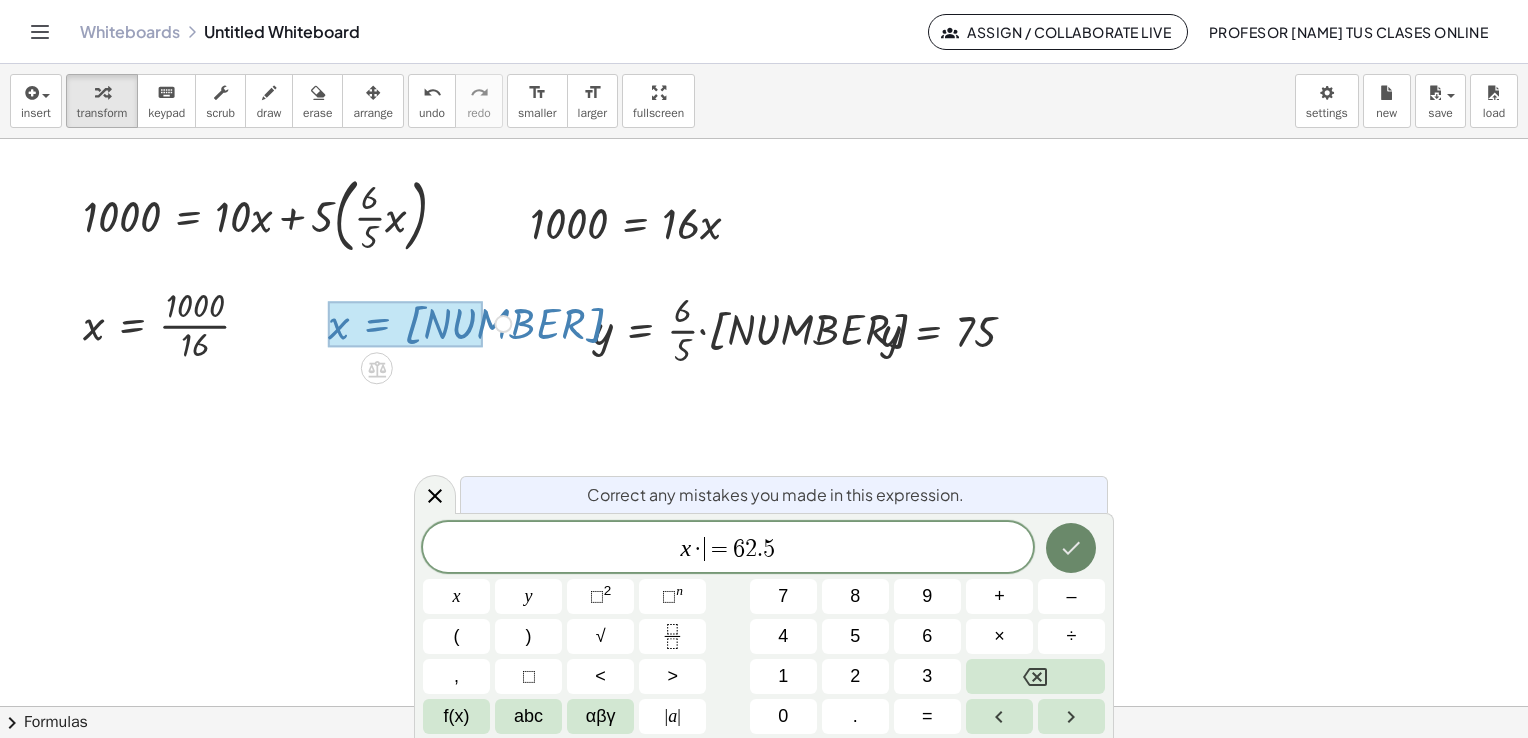click 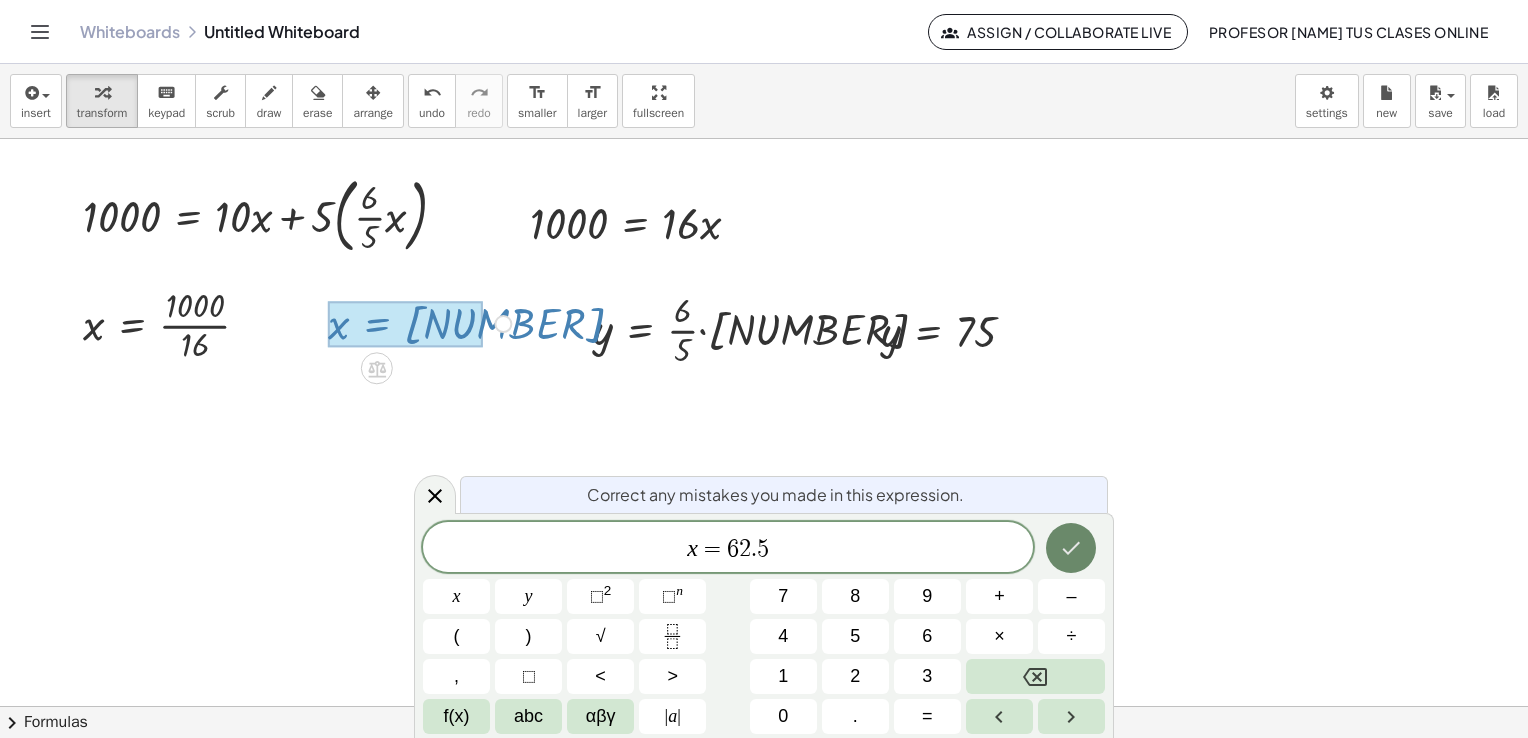 click 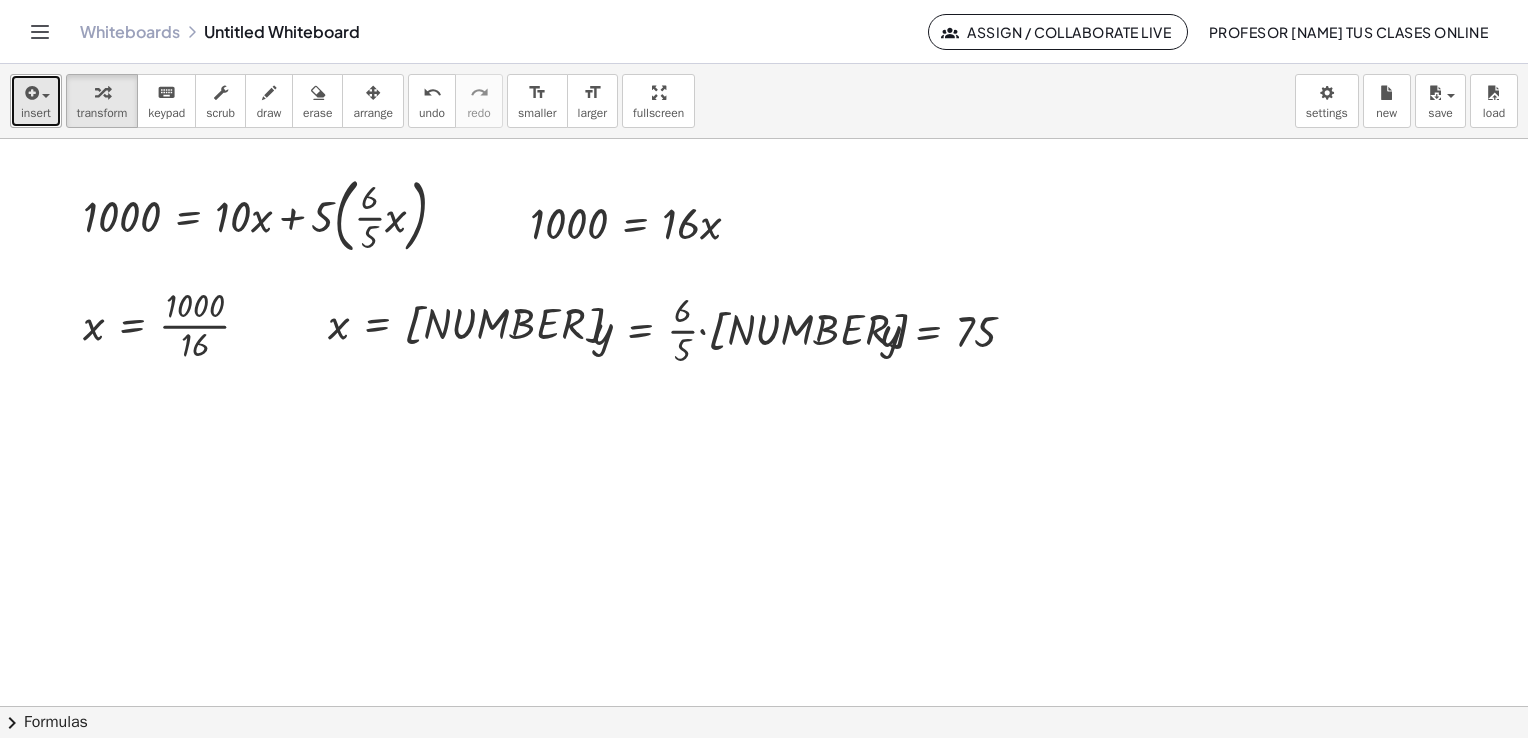 click on "insert" at bounding box center [36, 113] 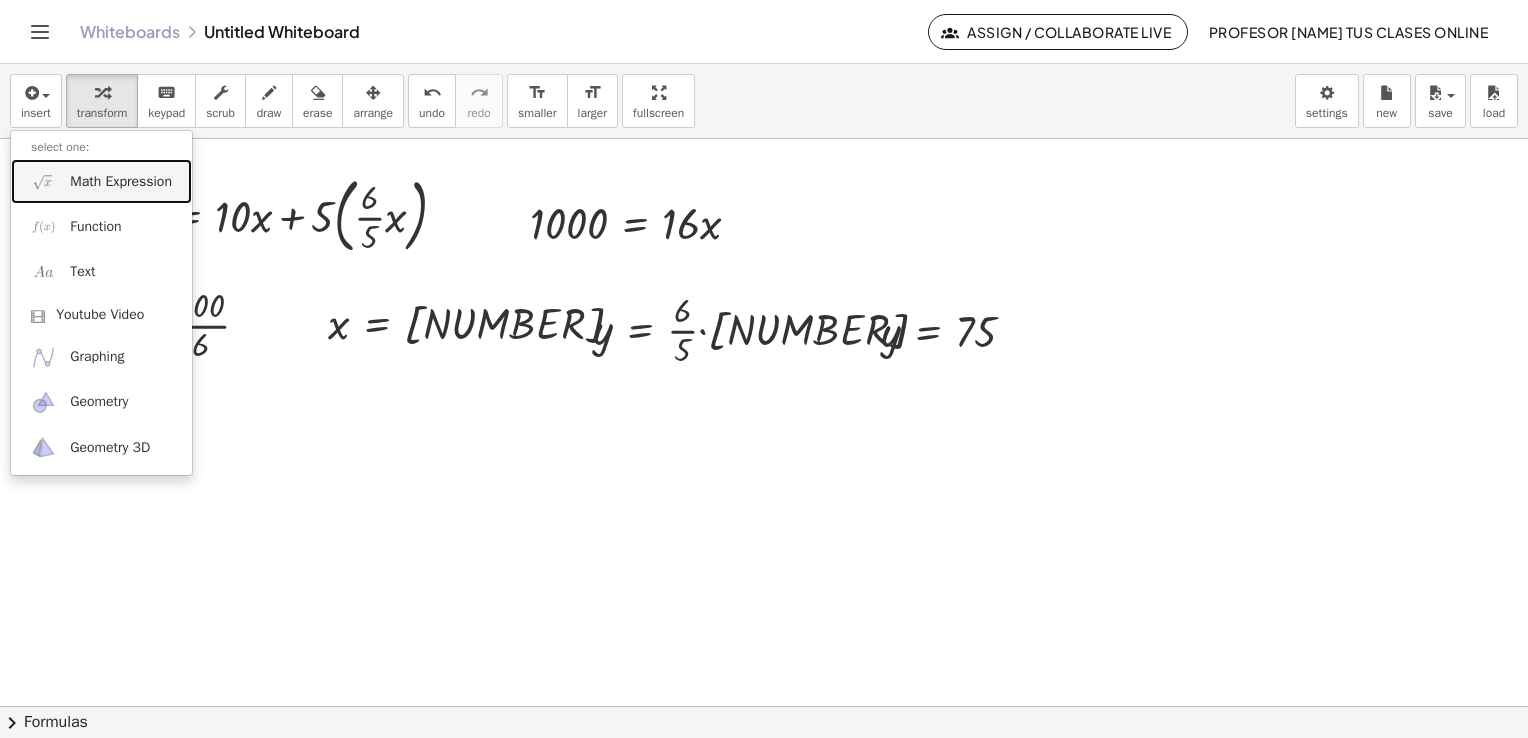 click on "Math Expression" at bounding box center [121, 182] 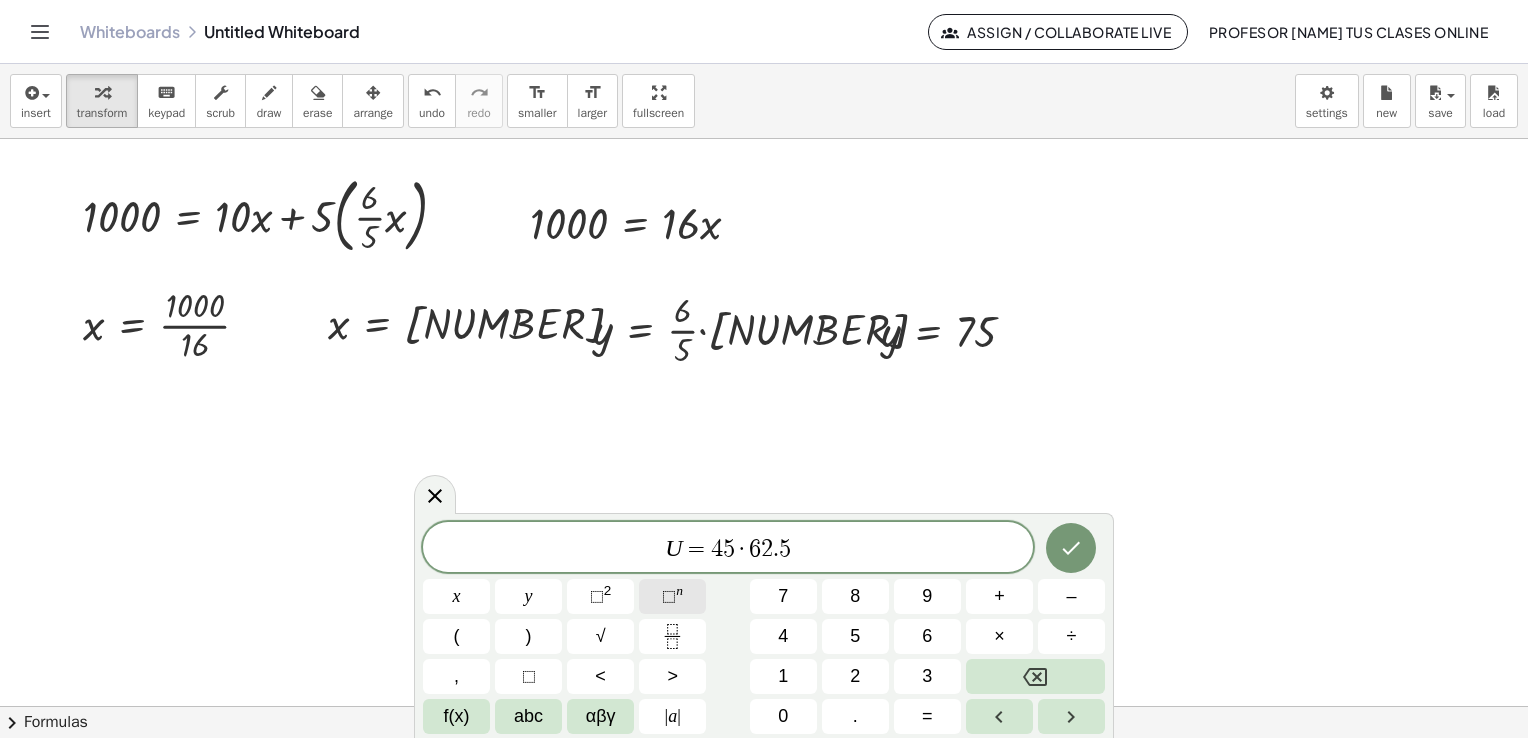 click on "⬚ n" at bounding box center [672, 596] 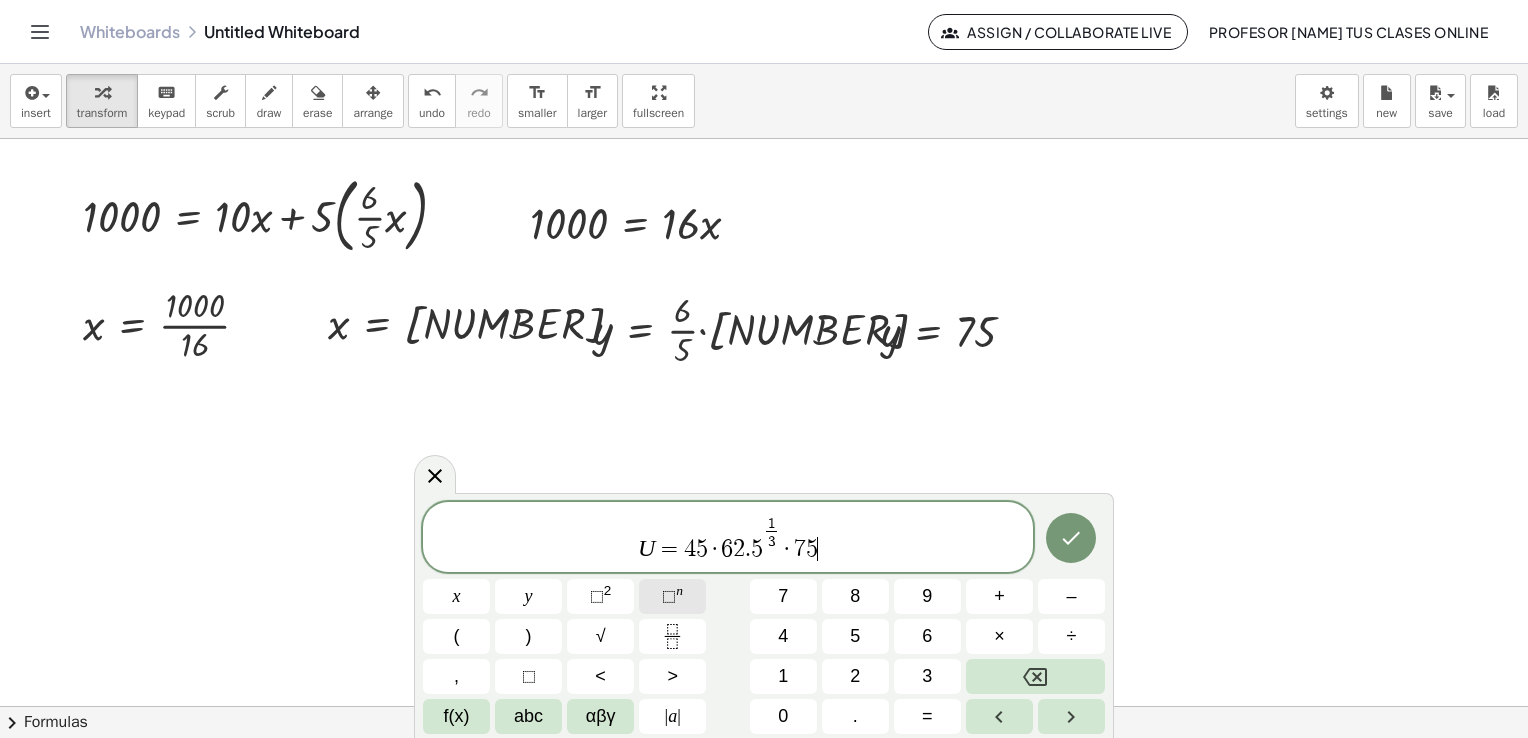 click on "⬚" at bounding box center (669, 596) 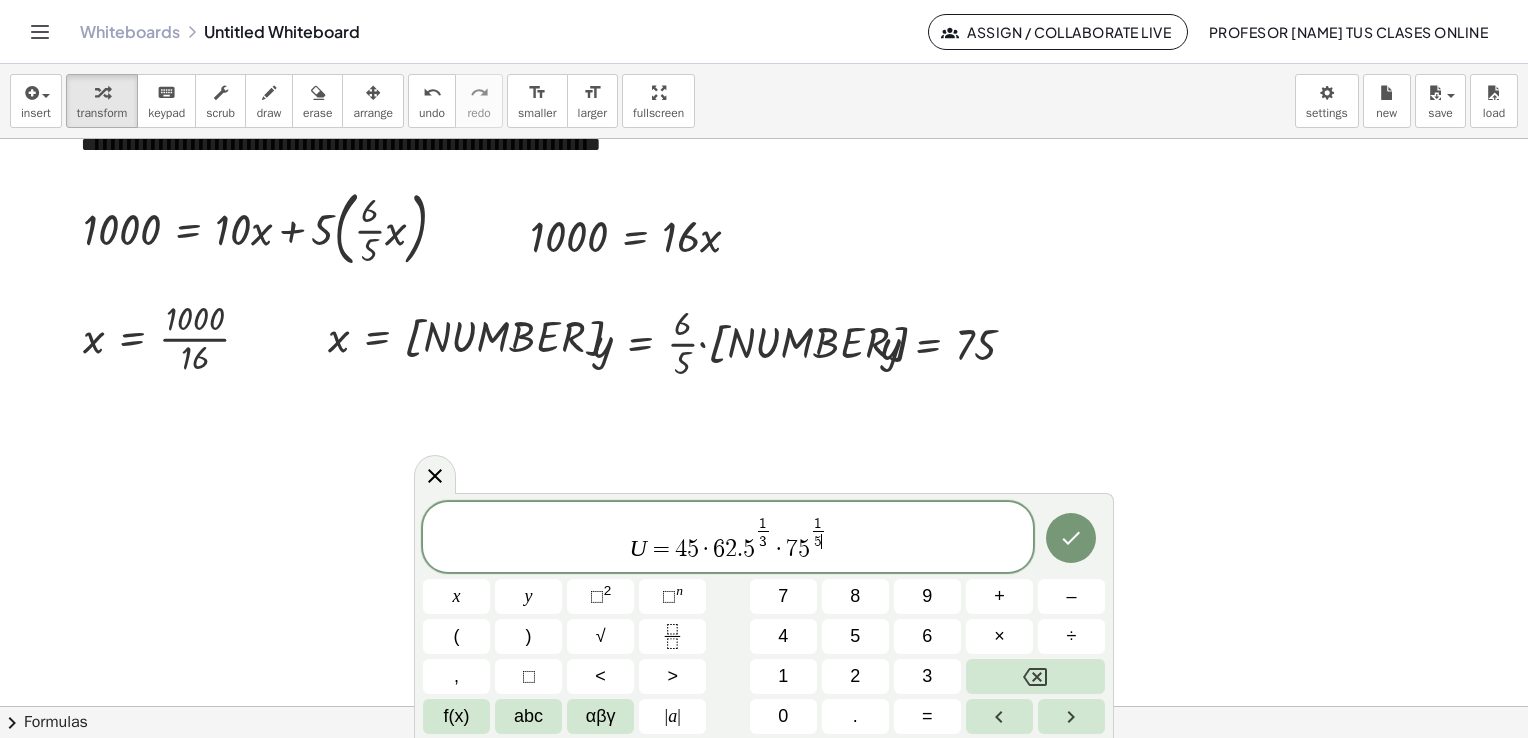 scroll, scrollTop: 1804, scrollLeft: 0, axis: vertical 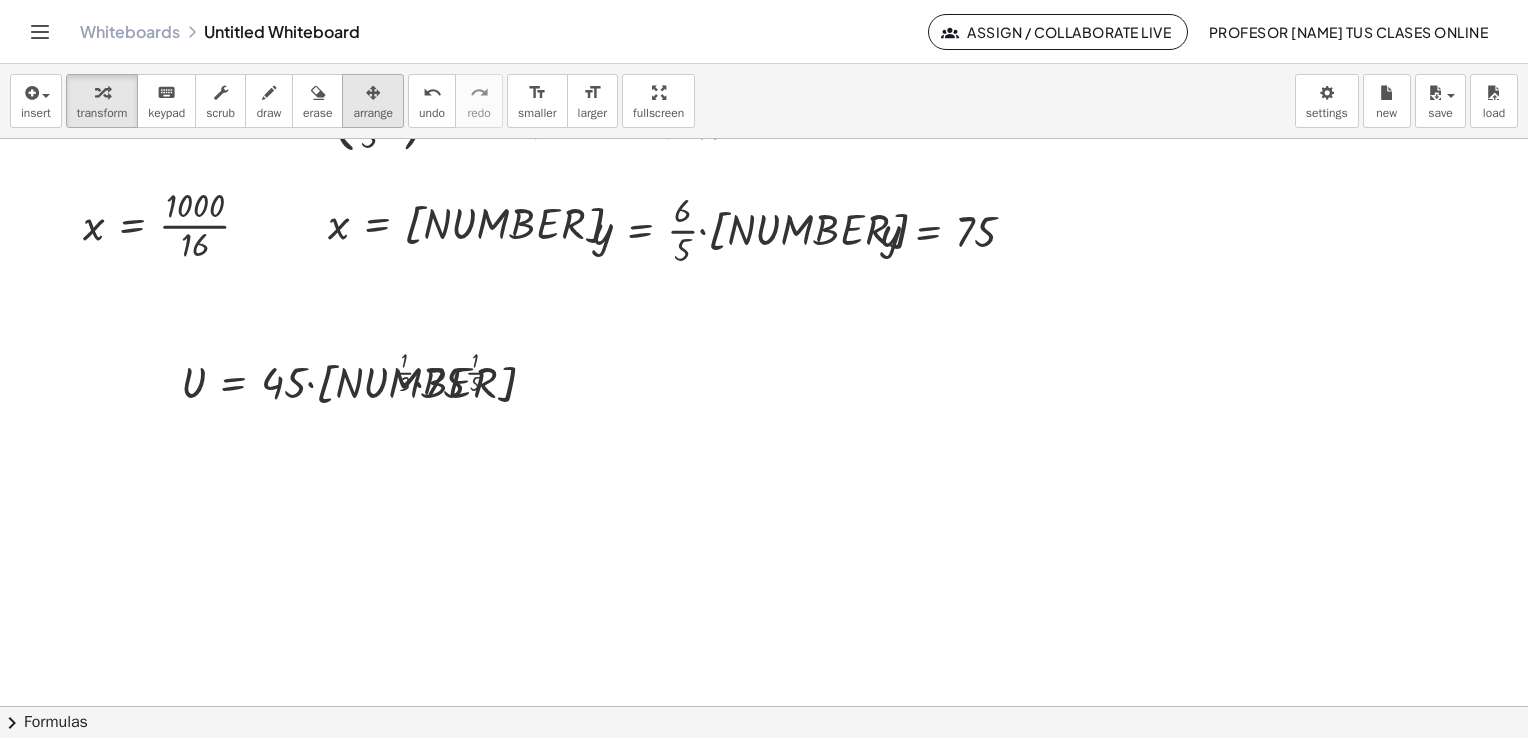 click at bounding box center (373, 92) 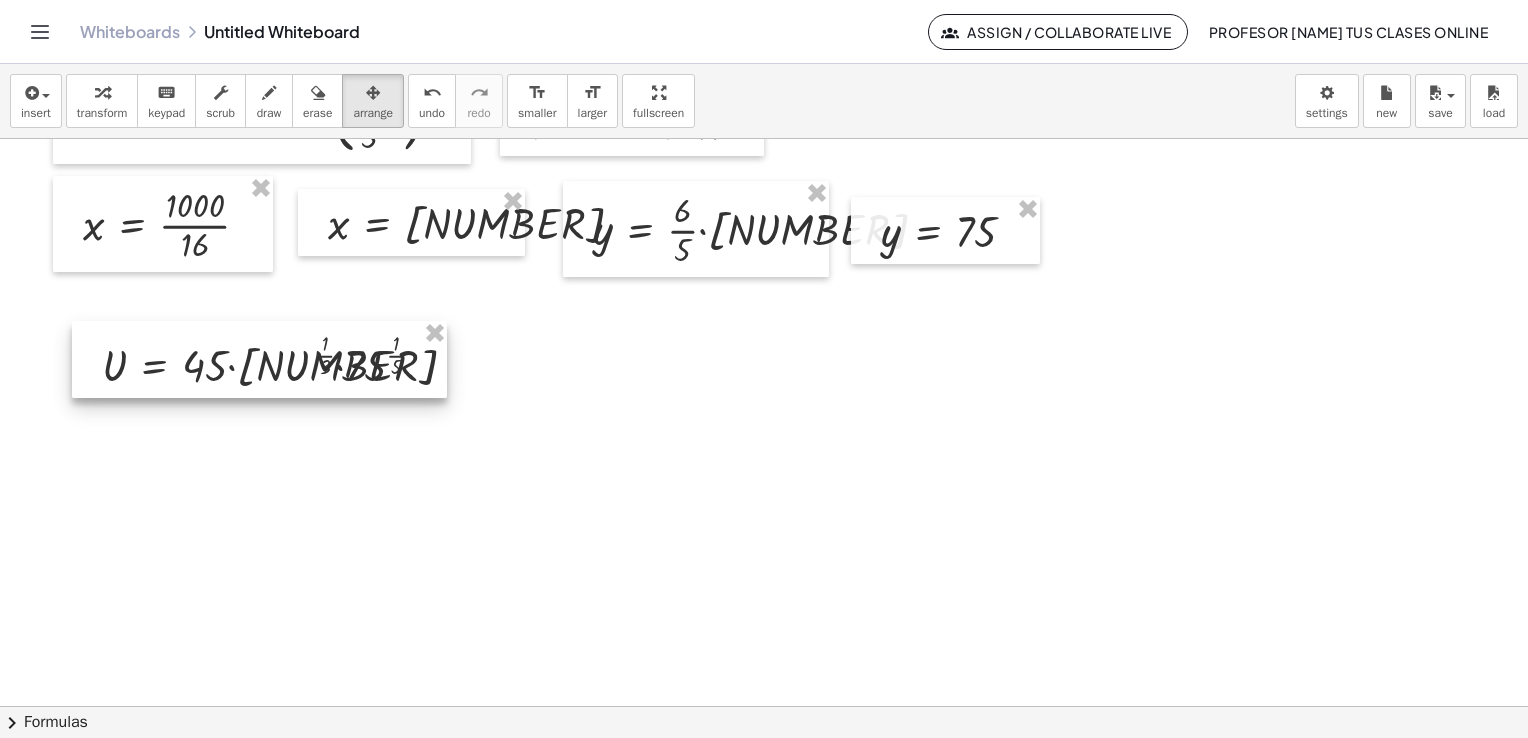 drag, startPoint x: 407, startPoint y: 387, endPoint x: 328, endPoint y: 370, distance: 80.80842 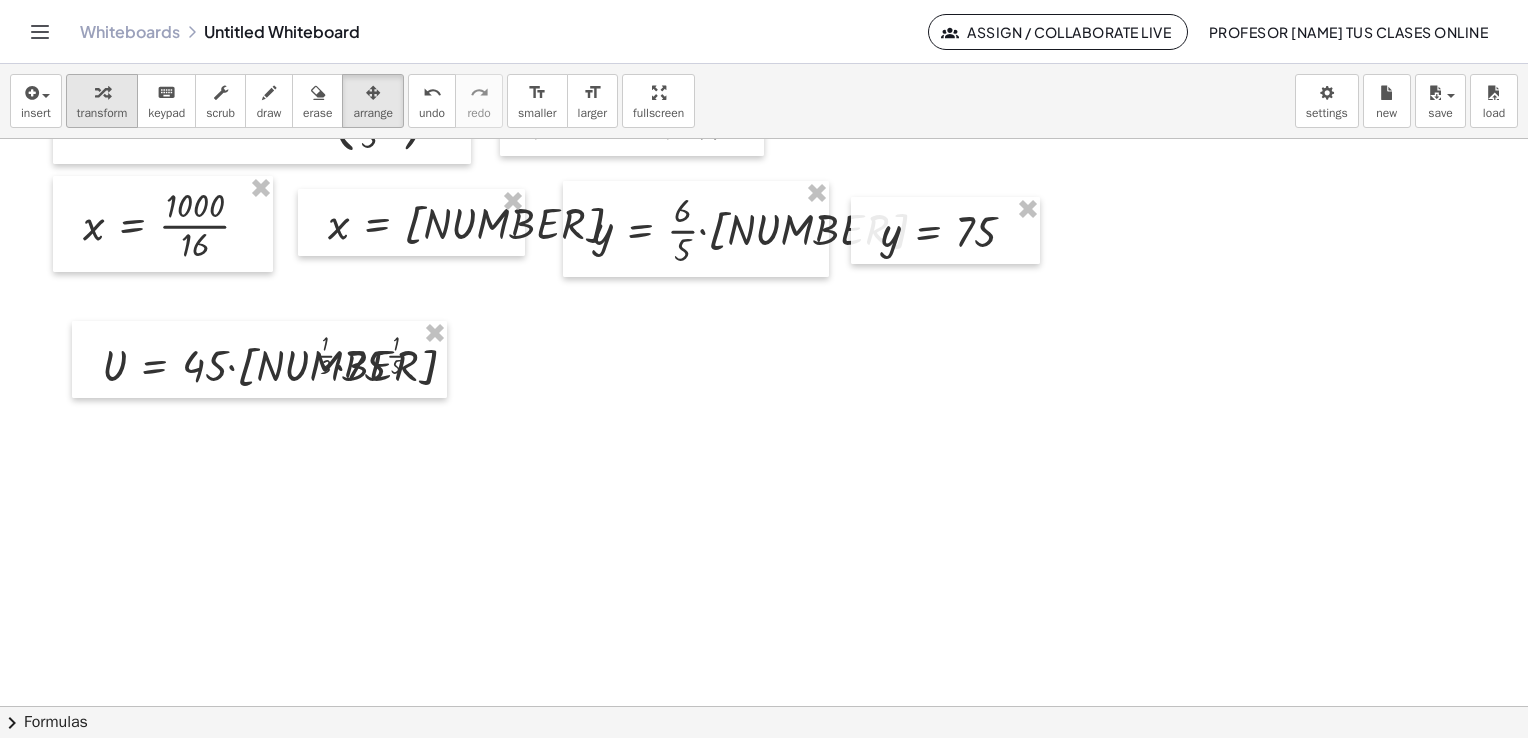 click at bounding box center (102, 93) 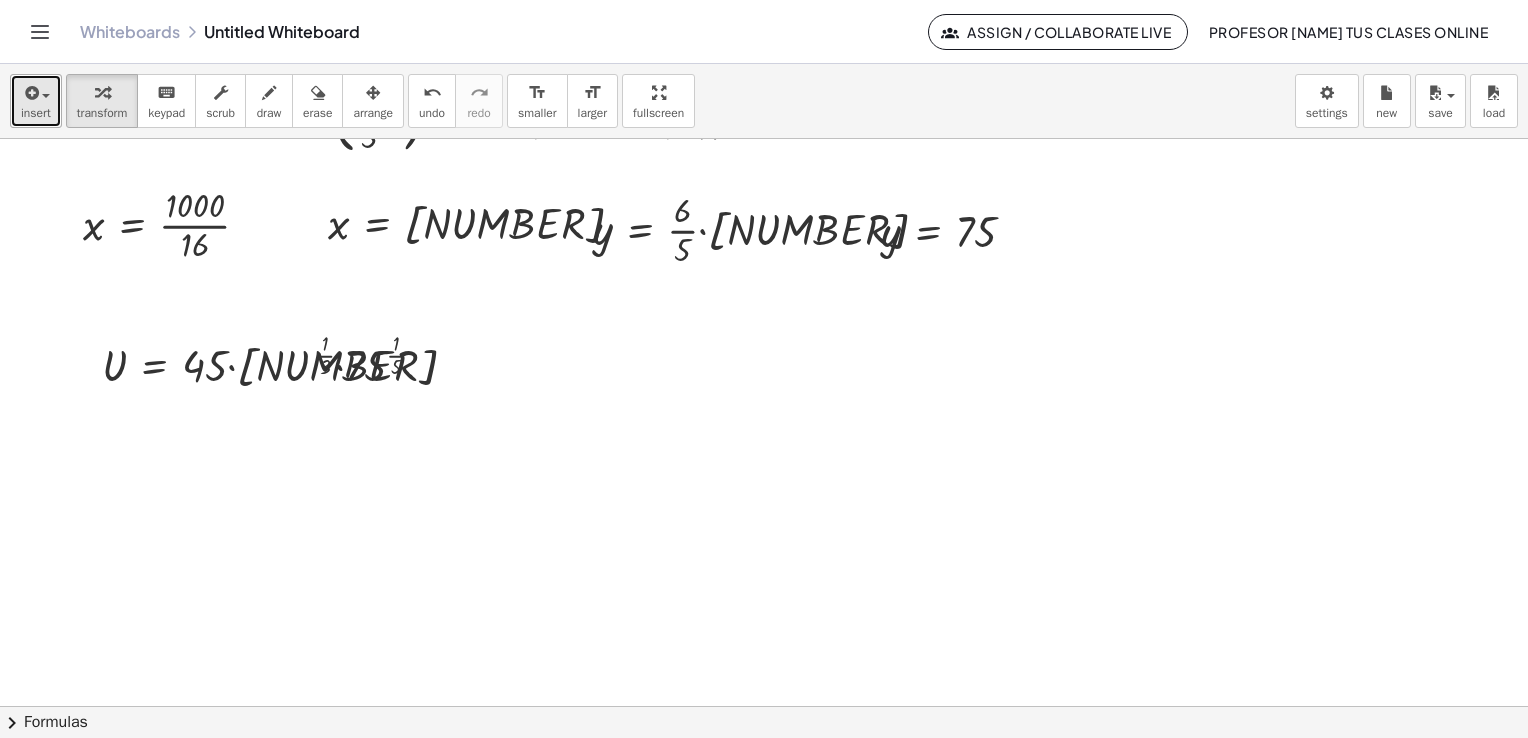 click on "insert" at bounding box center (36, 113) 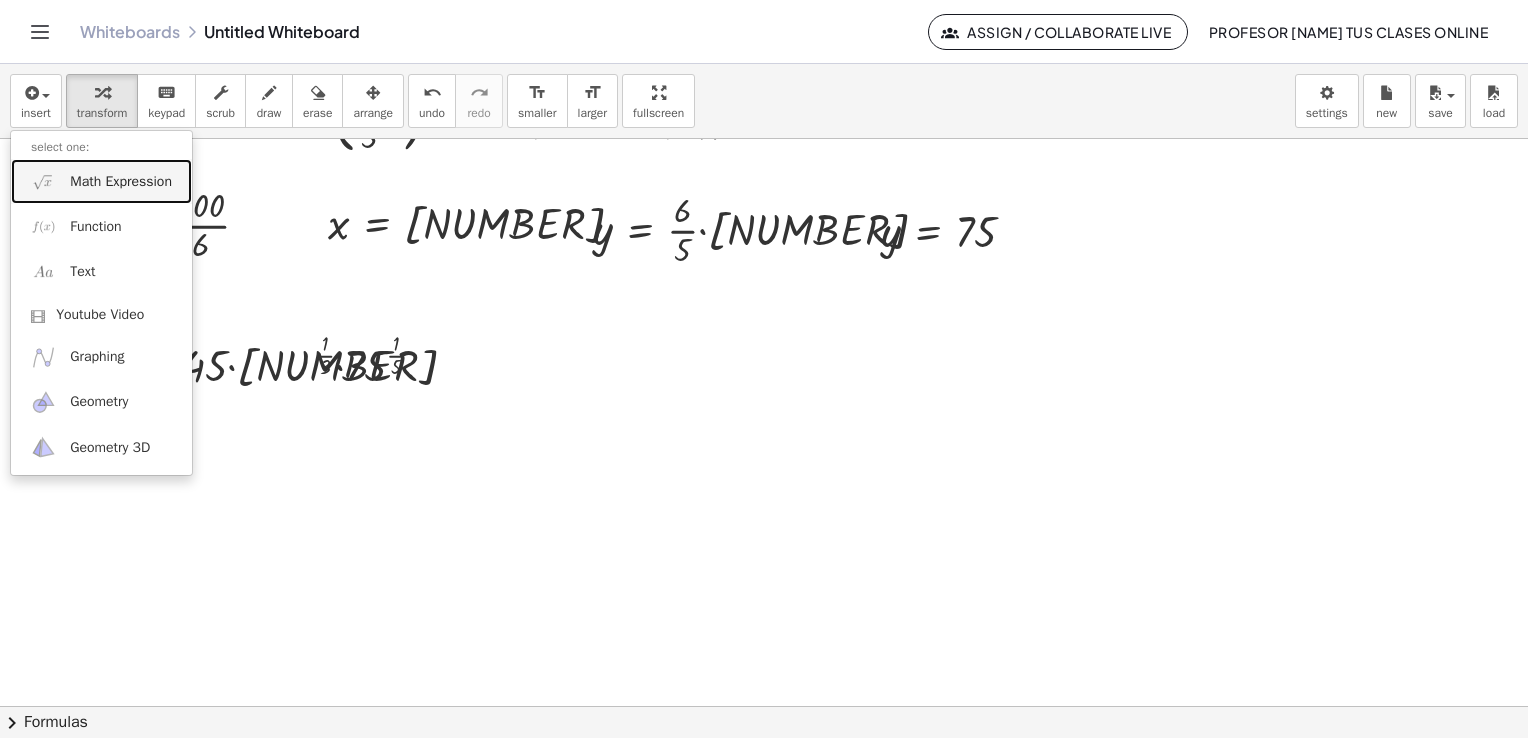 click on "Math Expression" at bounding box center [121, 182] 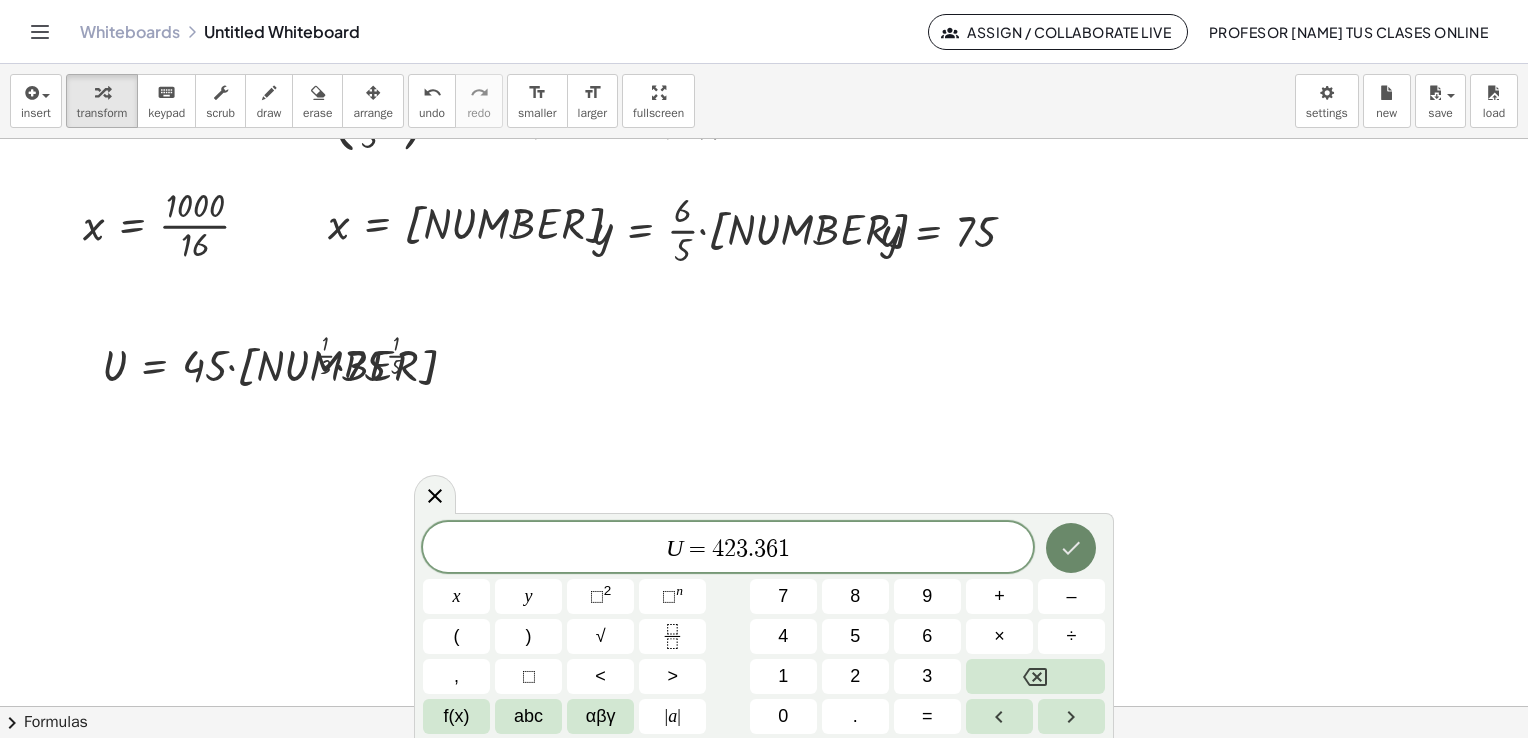 click 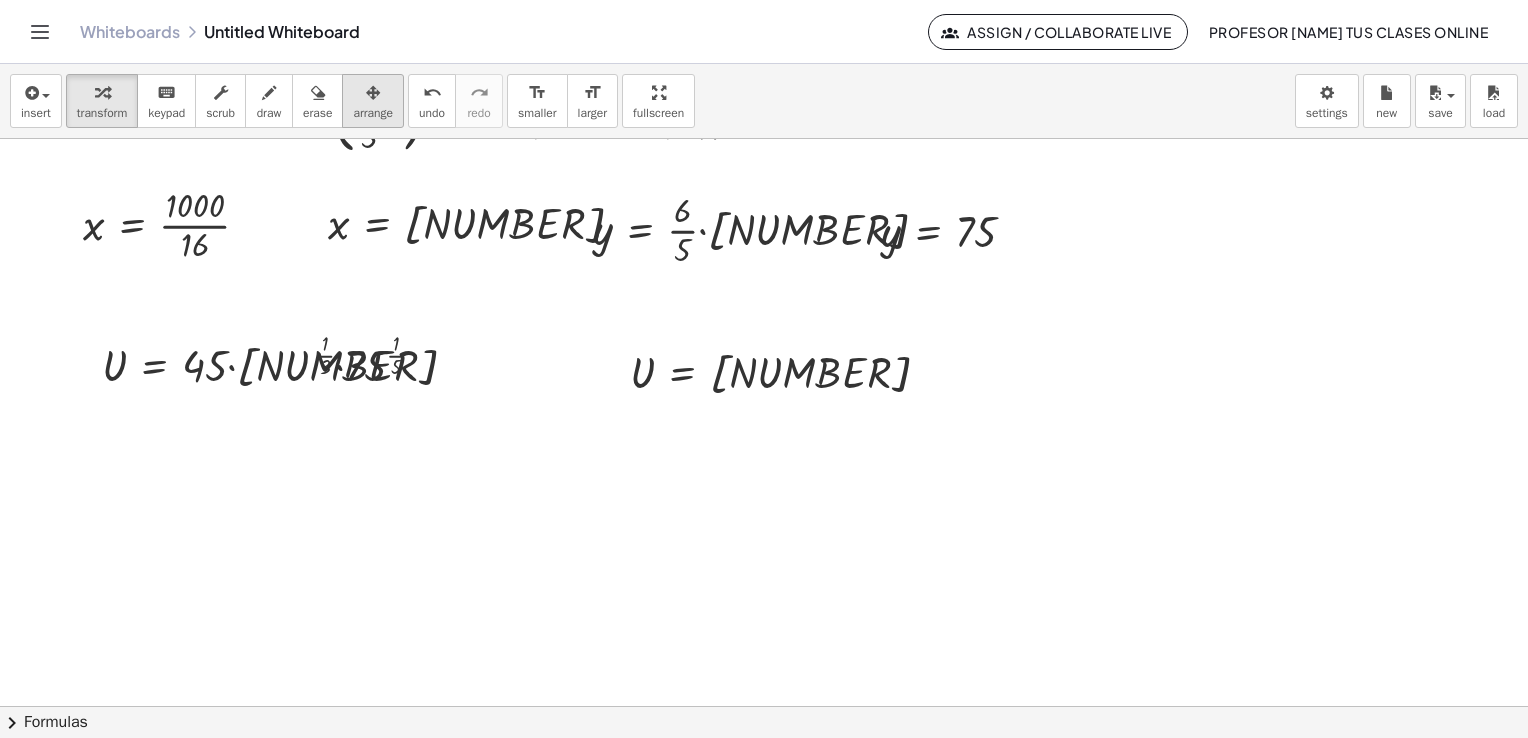 click on "arrange" at bounding box center [373, 113] 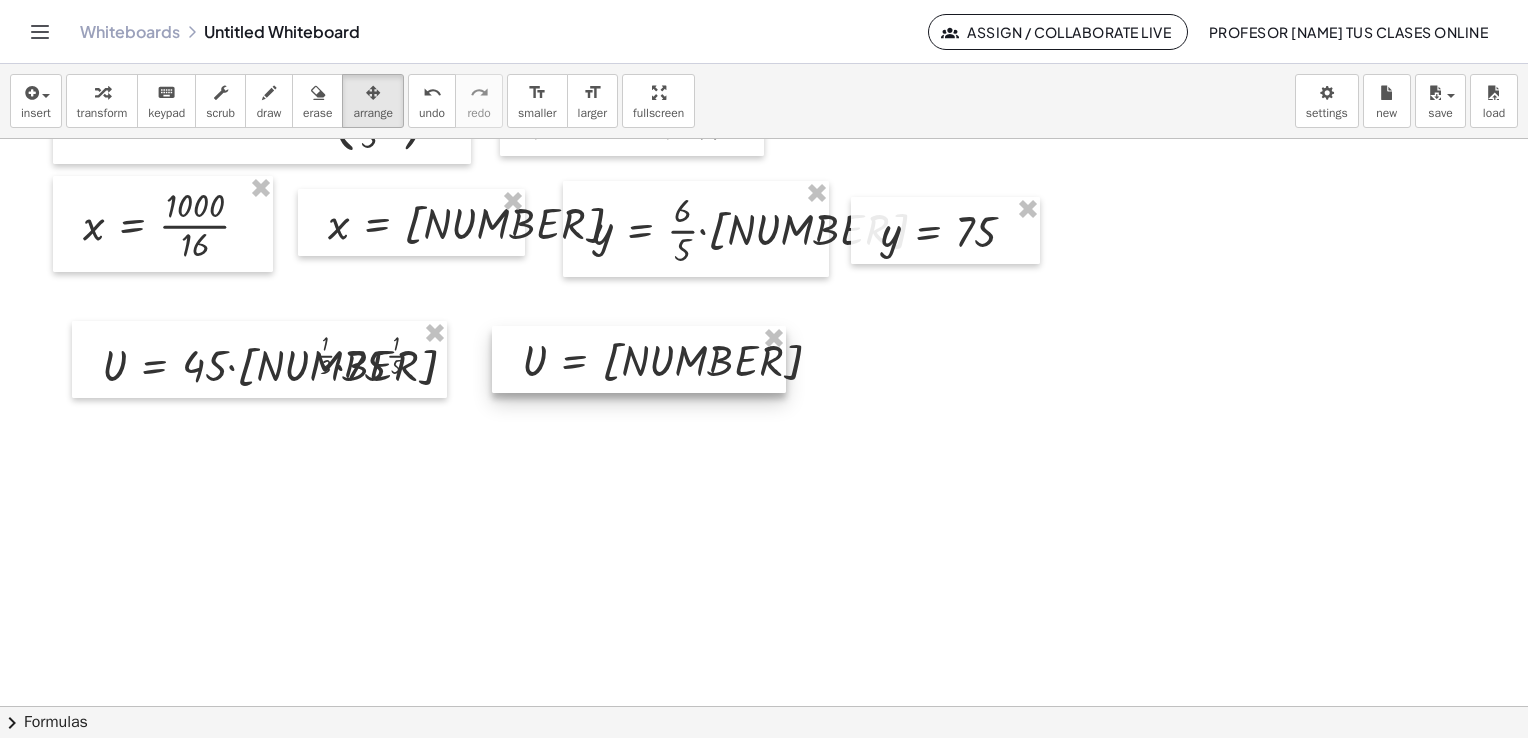 drag, startPoint x: 699, startPoint y: 352, endPoint x: 590, endPoint y: 340, distance: 109.65856 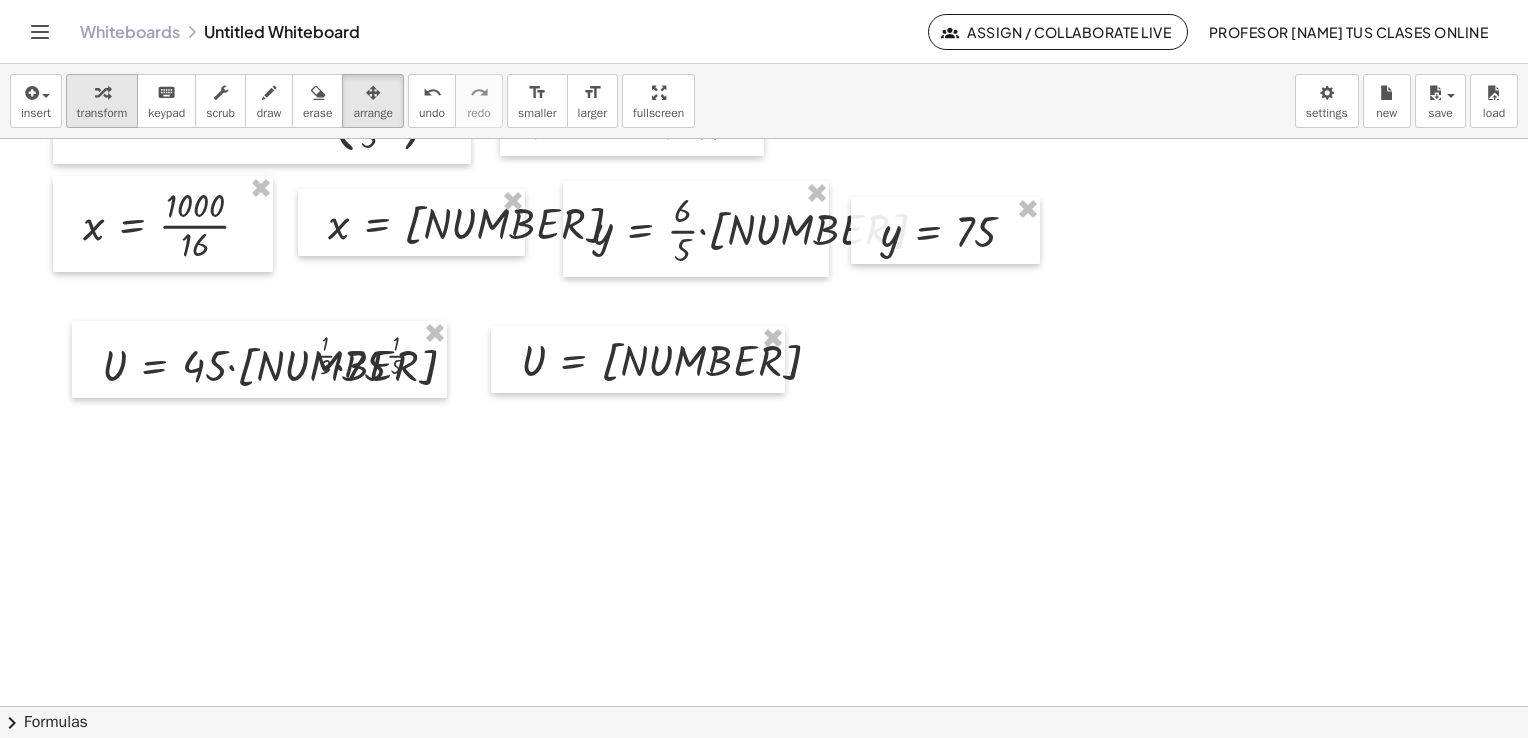 click on "transform" at bounding box center (102, 113) 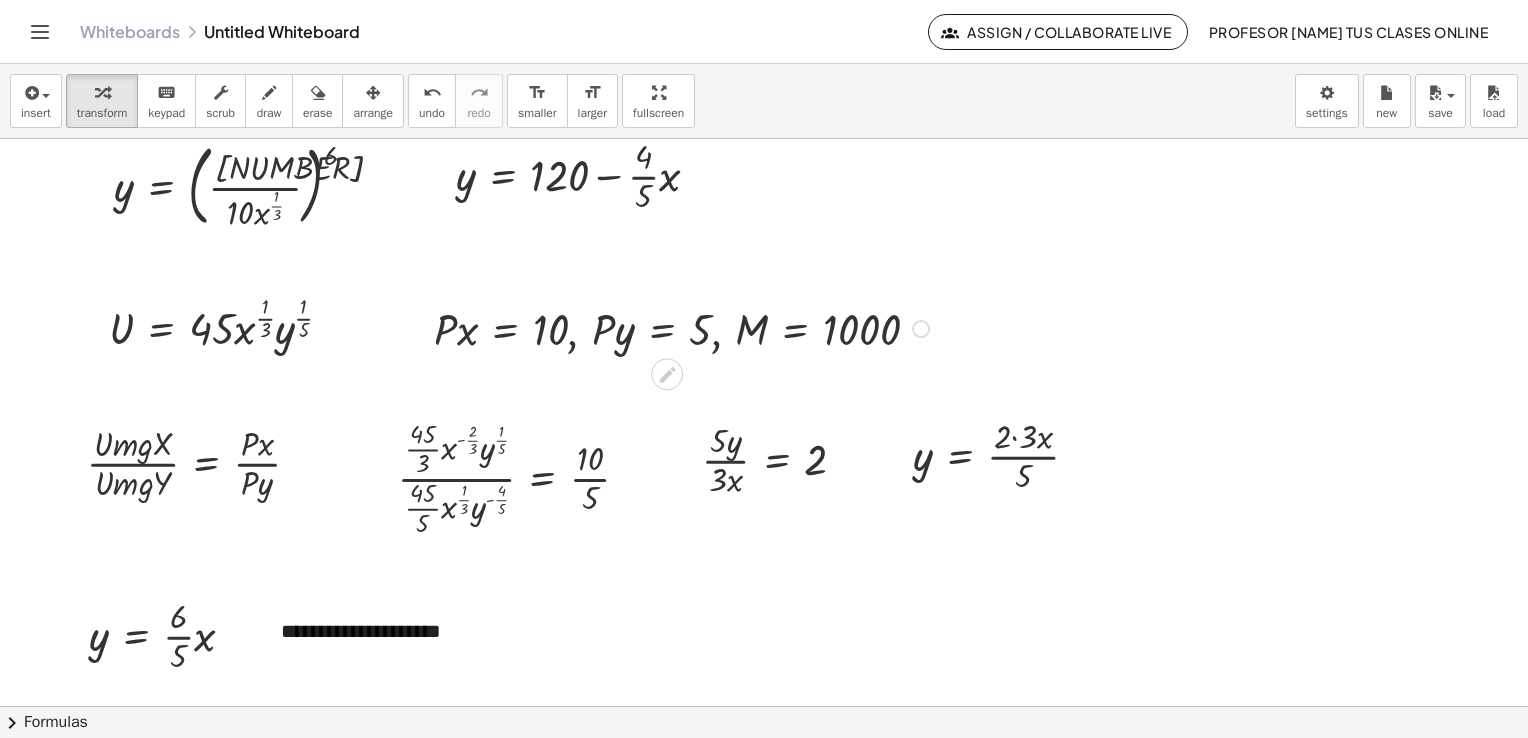 scroll, scrollTop: 1204, scrollLeft: 0, axis: vertical 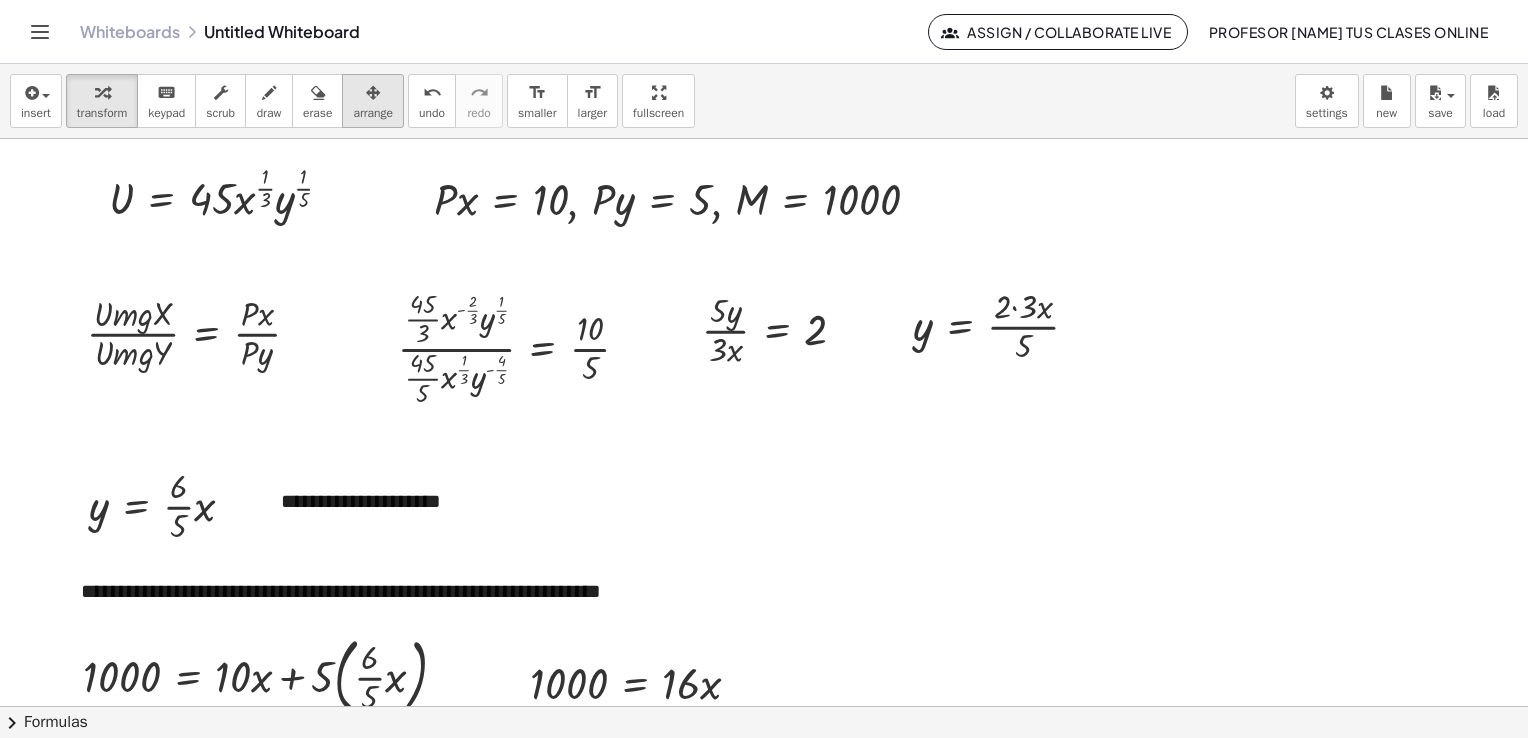 click at bounding box center (373, 93) 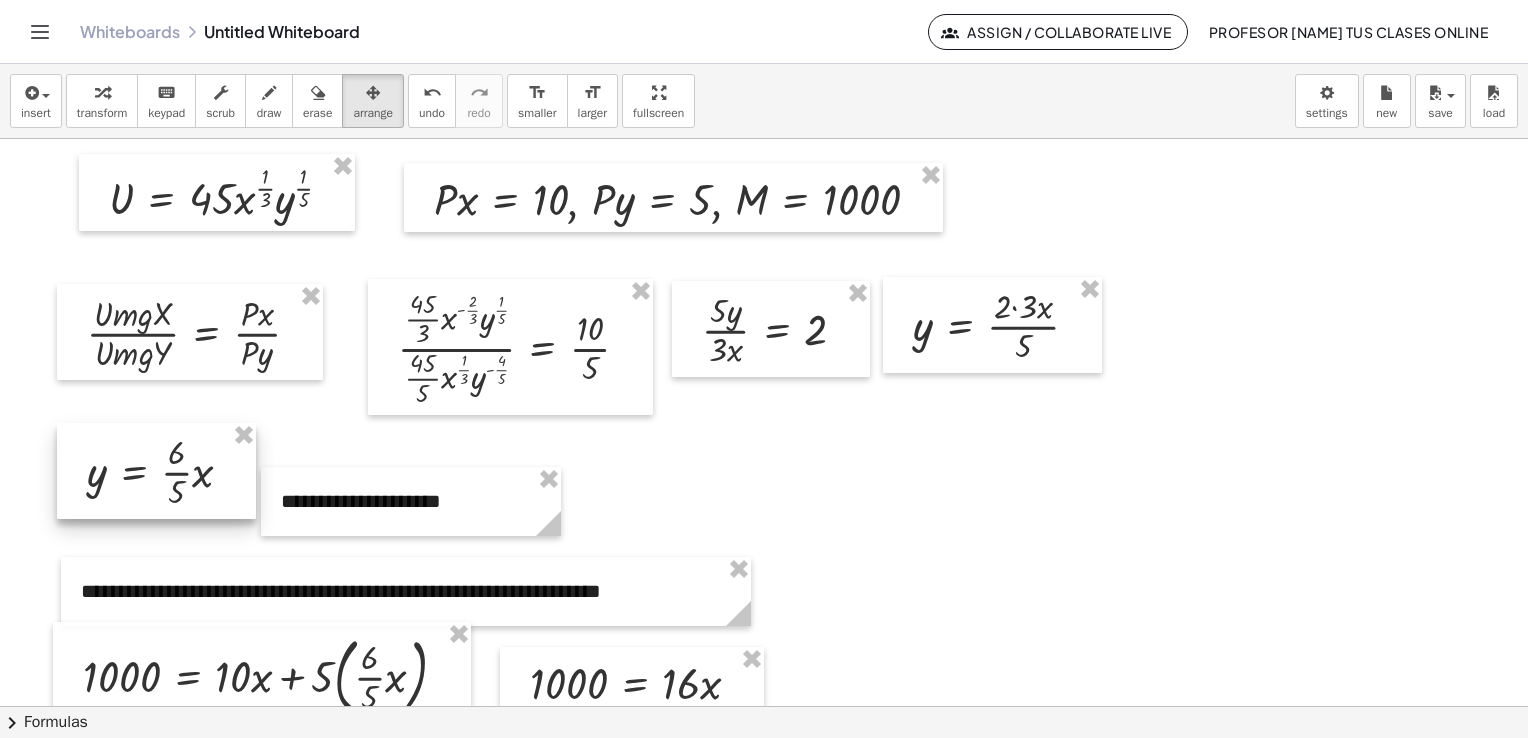 drag, startPoint x: 174, startPoint y: 518, endPoint x: 175, endPoint y: 482, distance: 36.013885 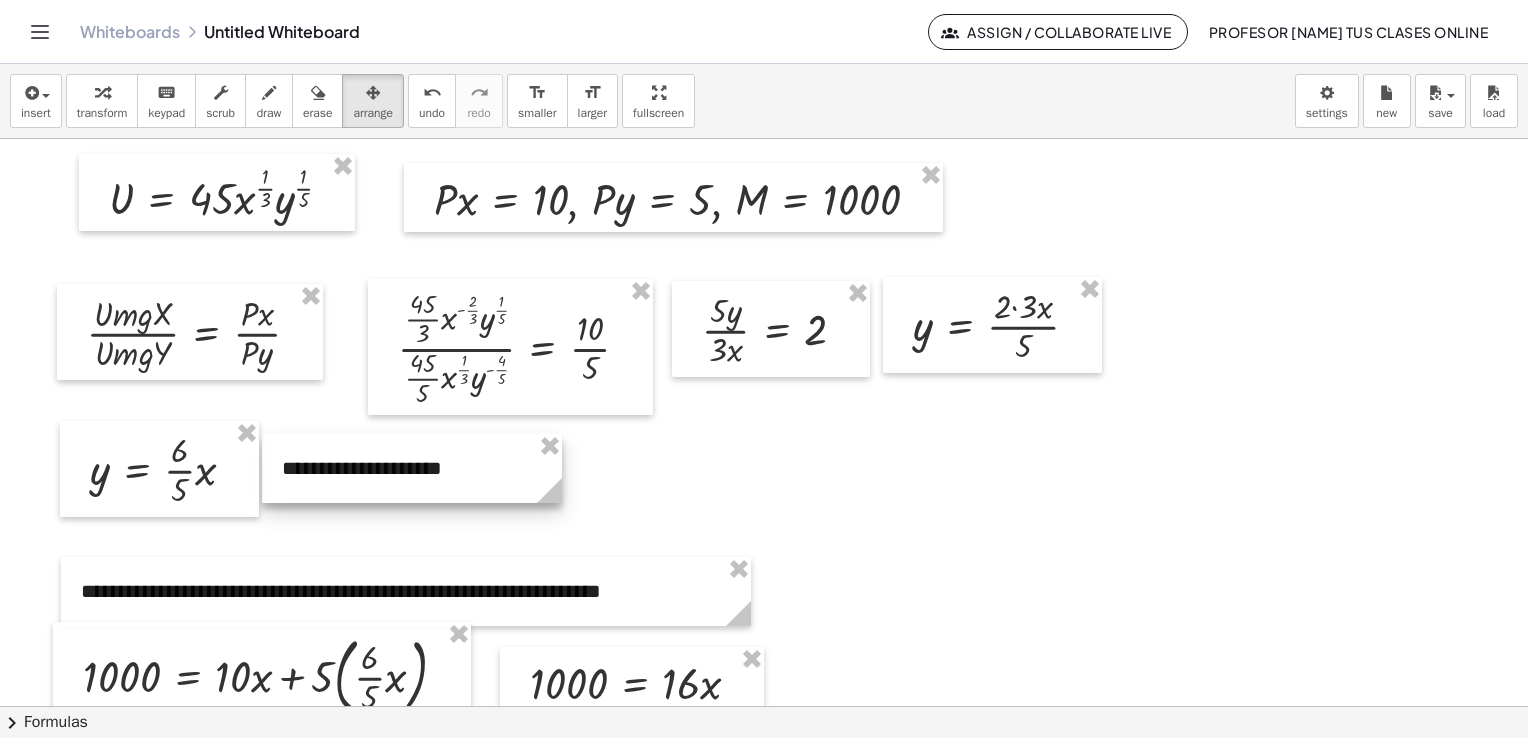 drag, startPoint x: 295, startPoint y: 518, endPoint x: 296, endPoint y: 484, distance: 34.0147 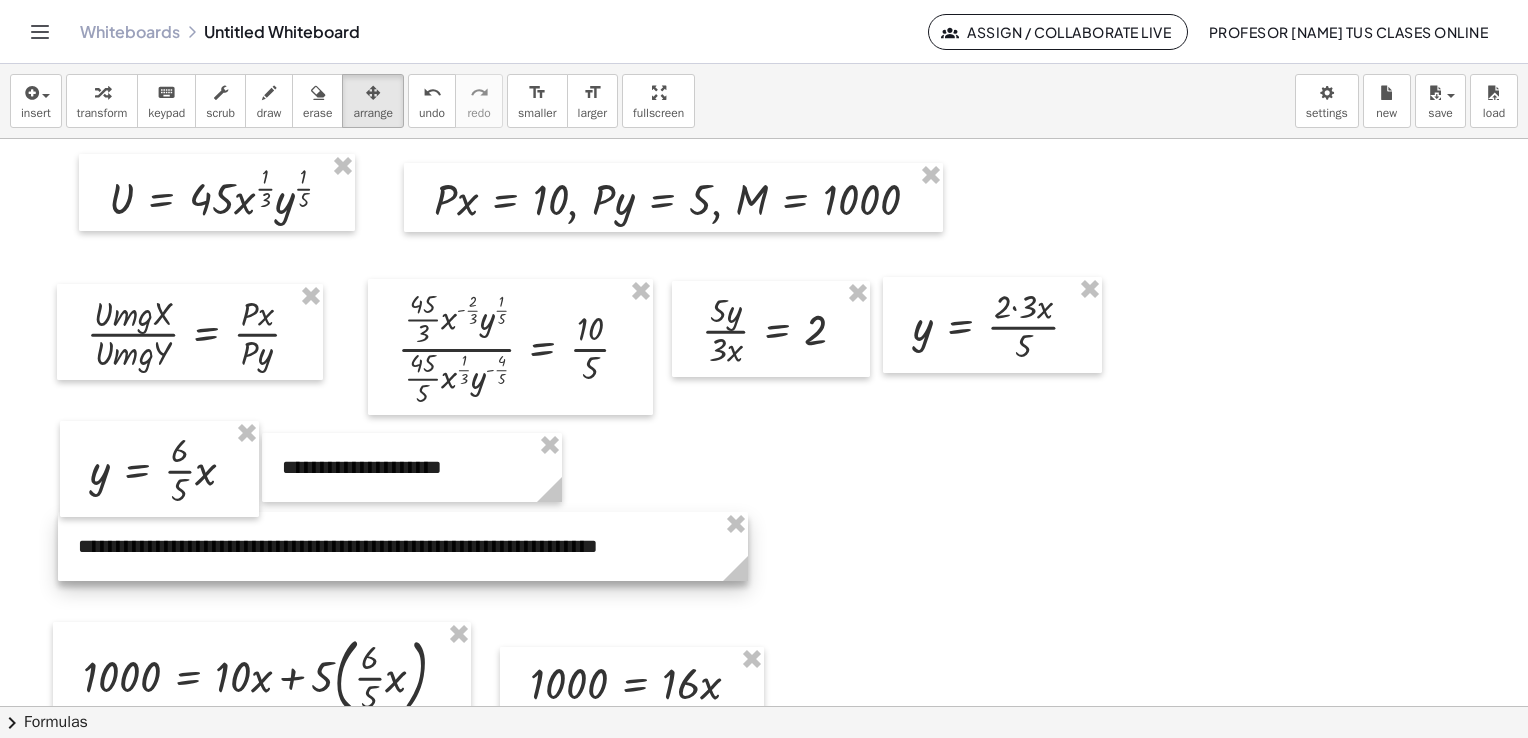 drag, startPoint x: 300, startPoint y: 611, endPoint x: 297, endPoint y: 566, distance: 45.099888 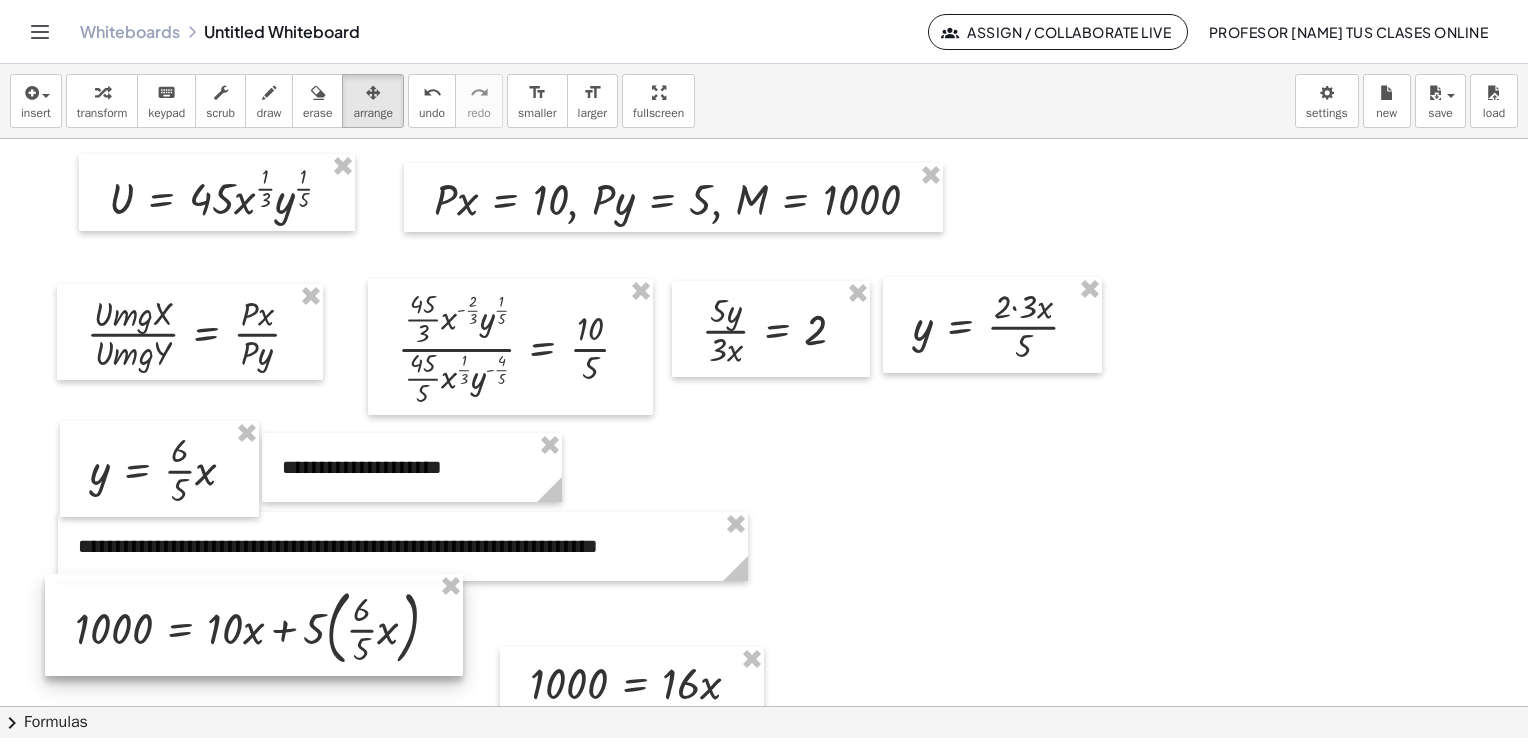 drag, startPoint x: 272, startPoint y: 674, endPoint x: 266, endPoint y: 626, distance: 48.373547 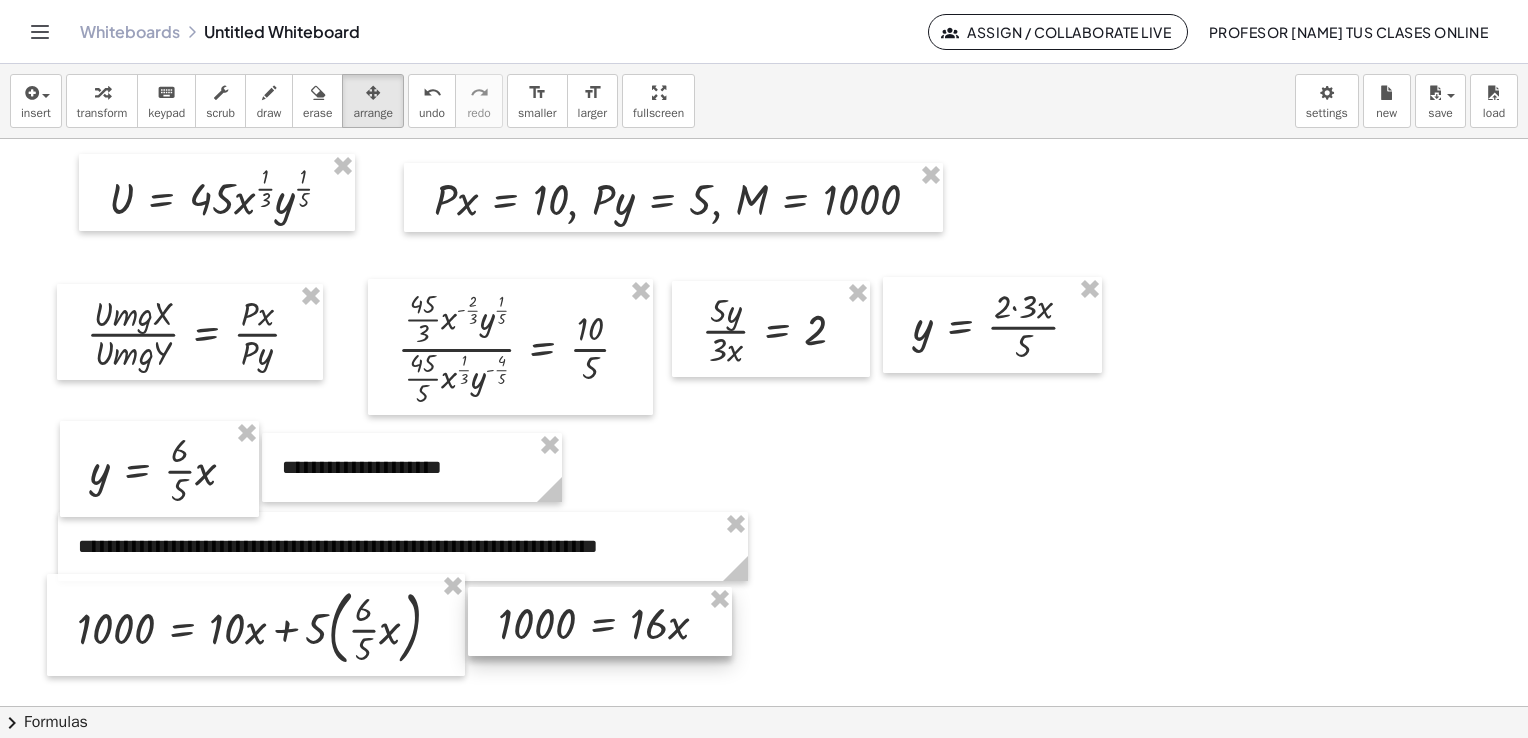 drag, startPoint x: 554, startPoint y: 690, endPoint x: 522, endPoint y: 630, distance: 68 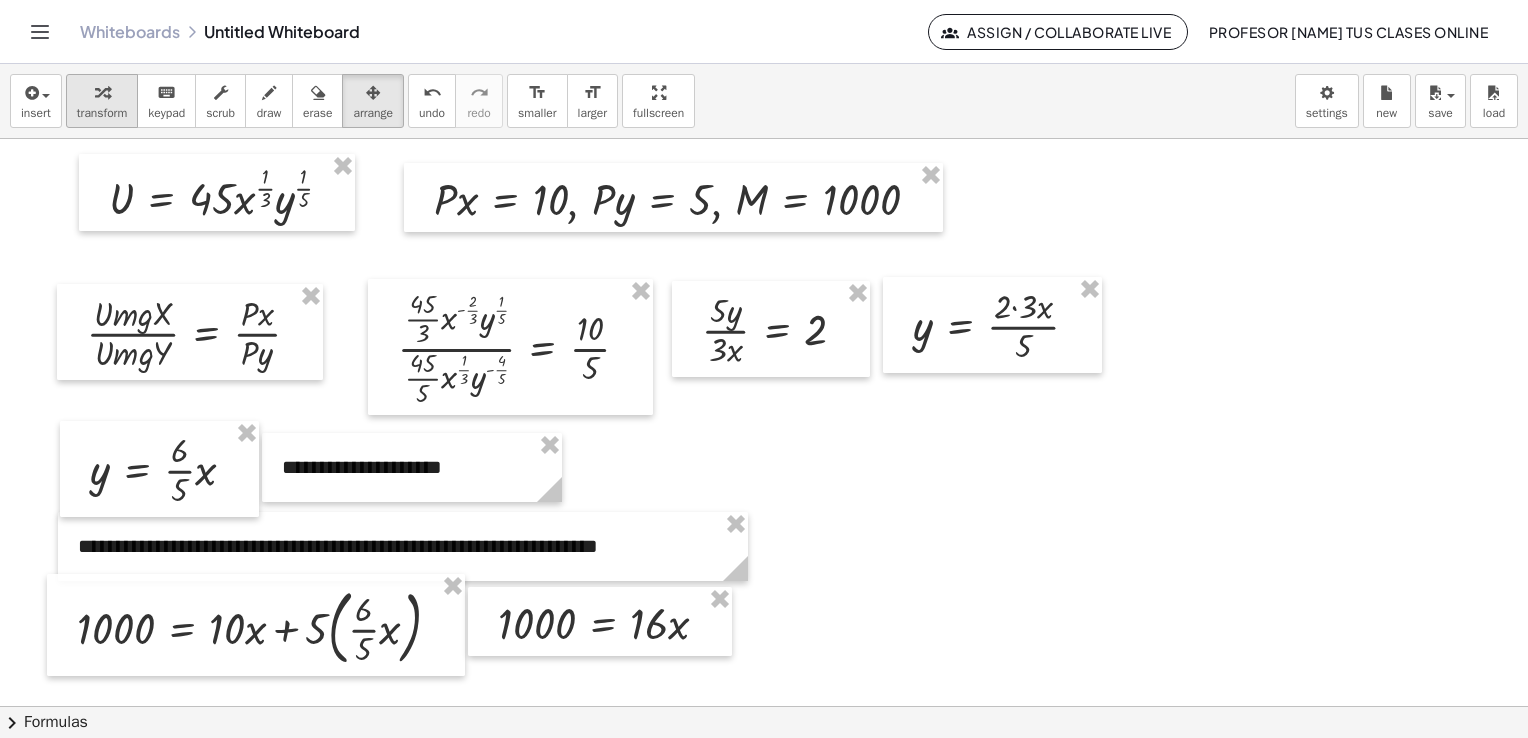 click at bounding box center (102, 93) 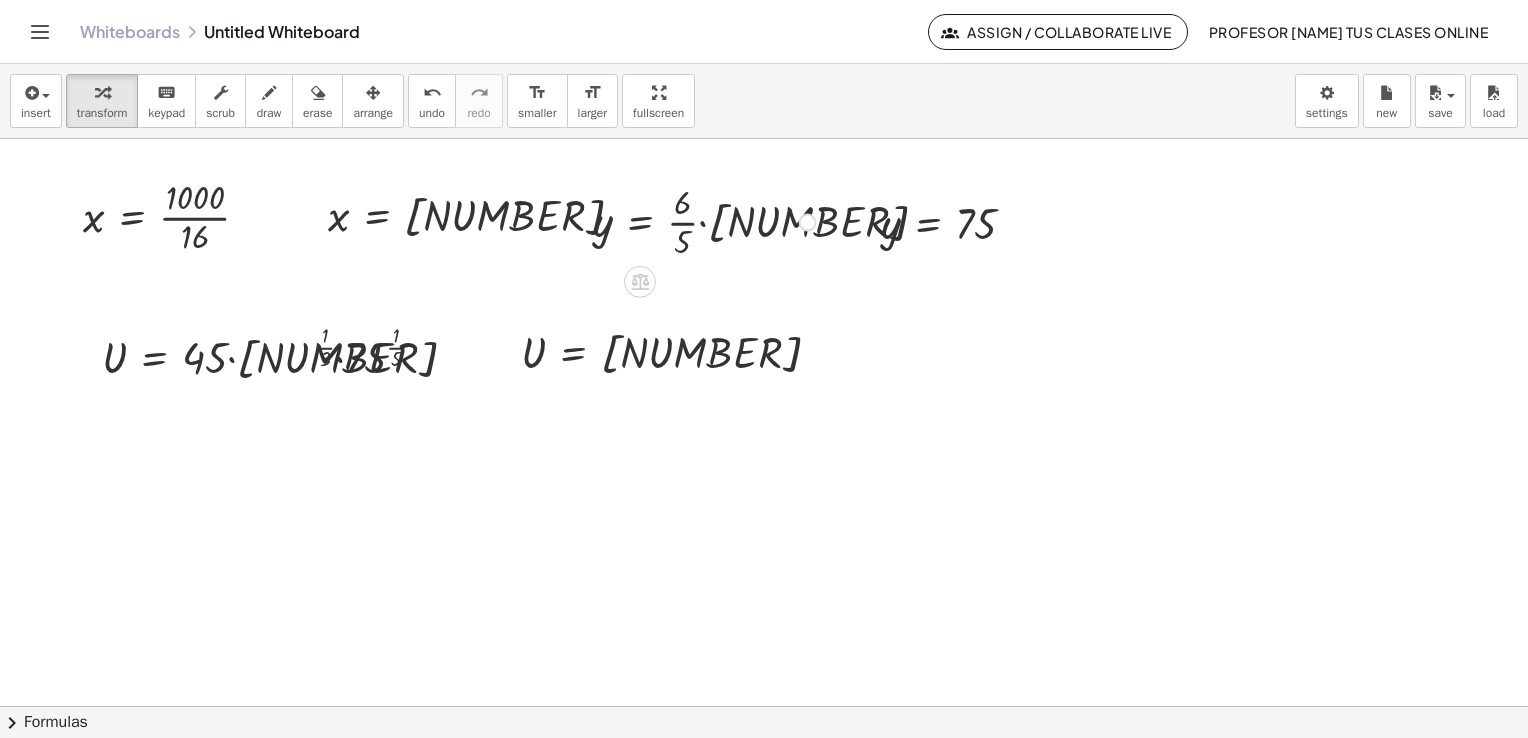 scroll, scrollTop: 1844, scrollLeft: 0, axis: vertical 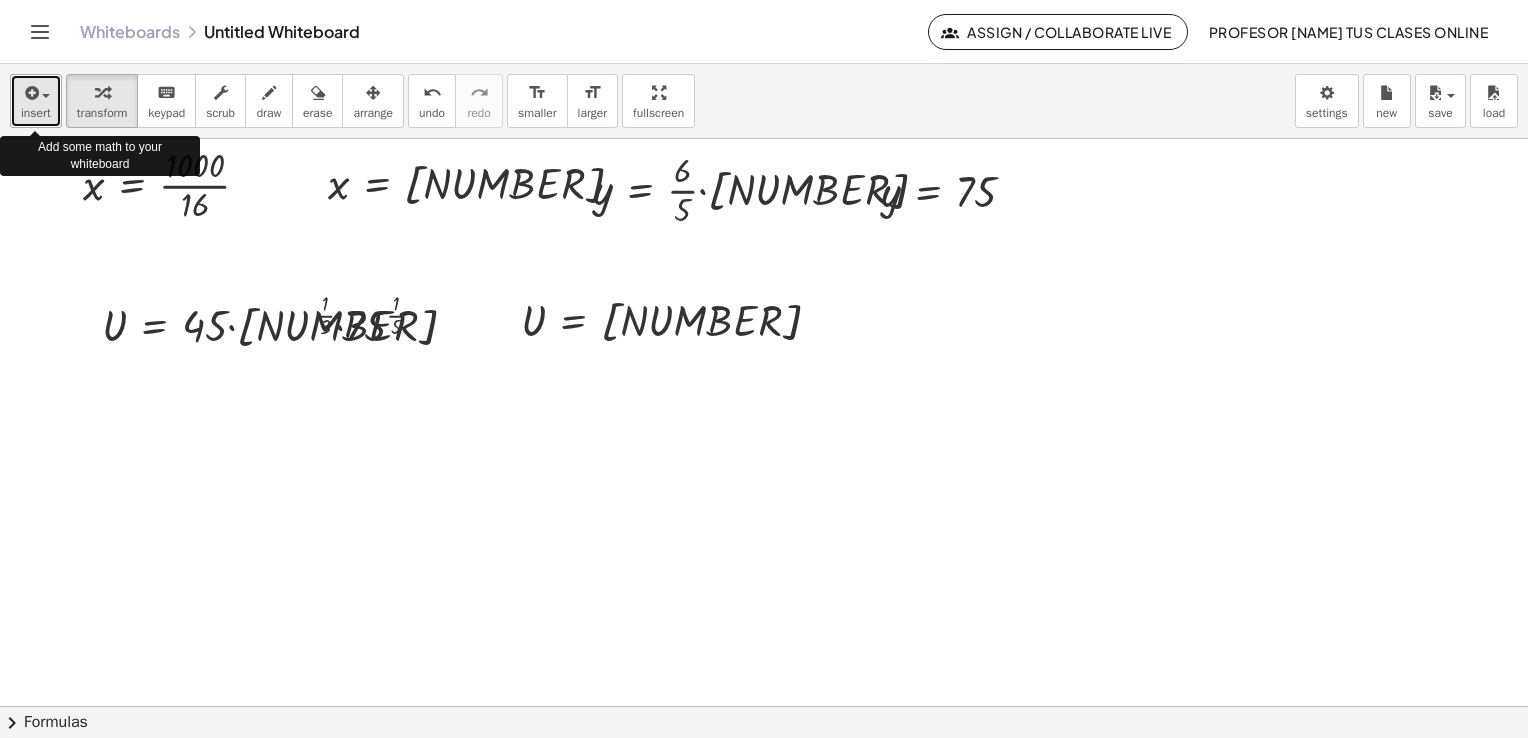 click on "insert" at bounding box center (36, 113) 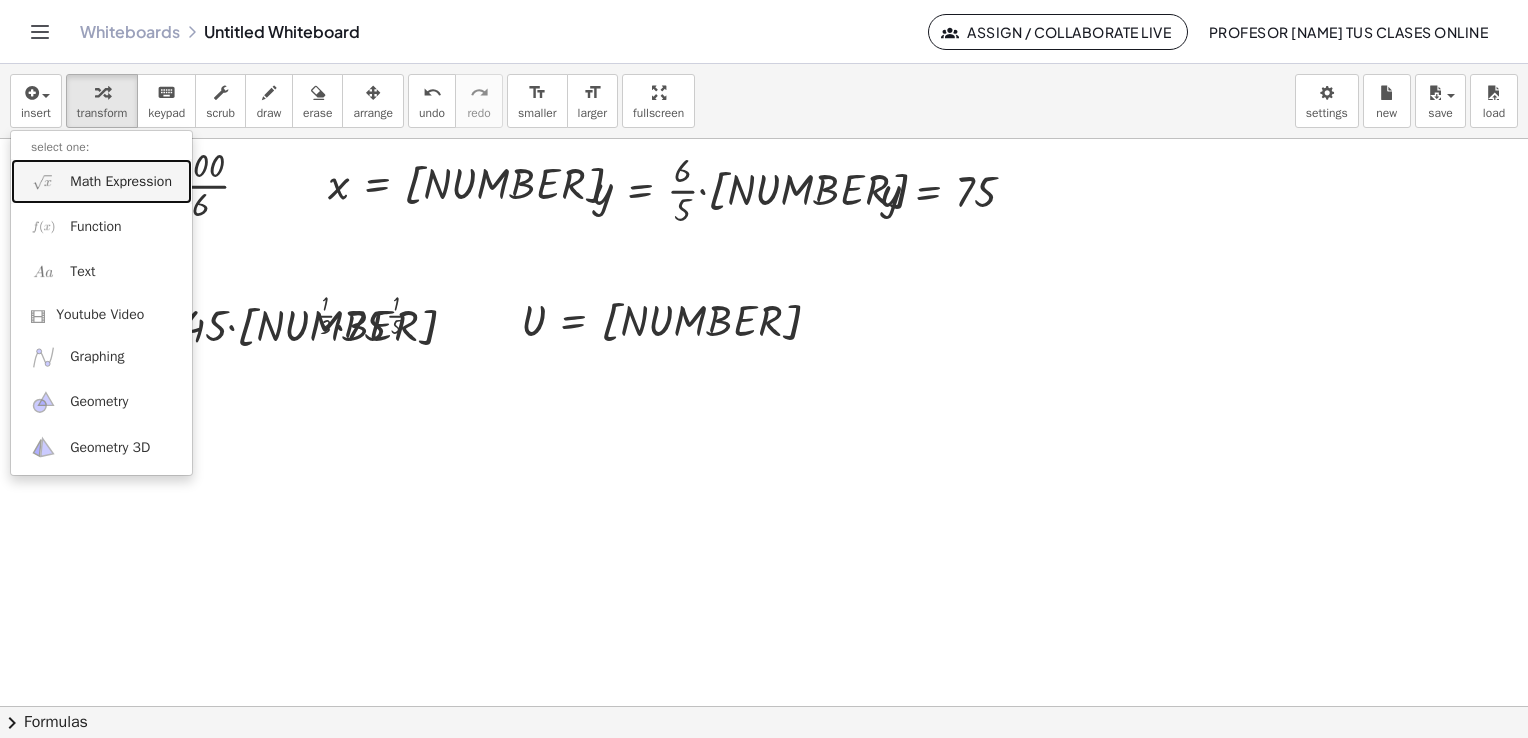 click on "Math Expression" at bounding box center (121, 182) 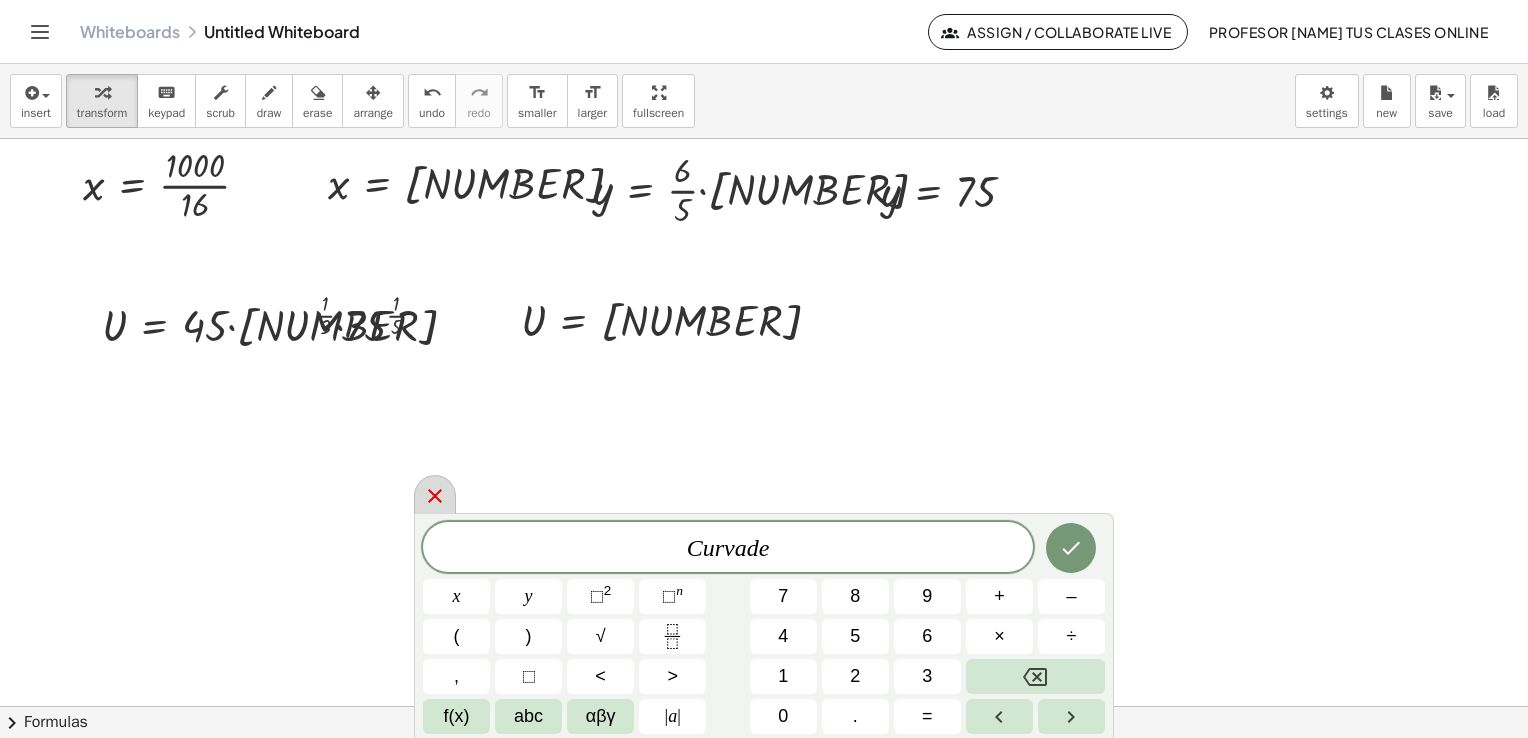 click 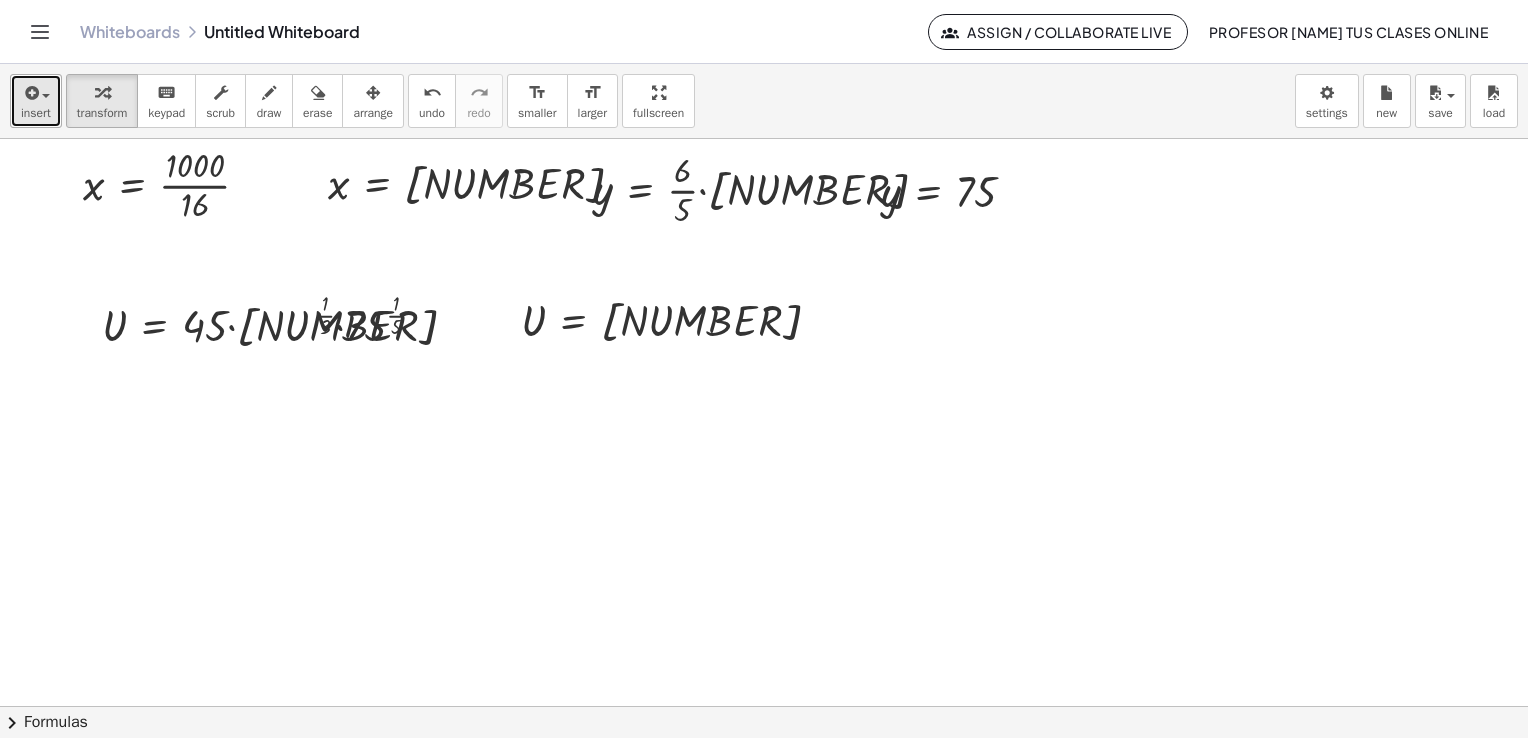 click on "insert" at bounding box center [36, 113] 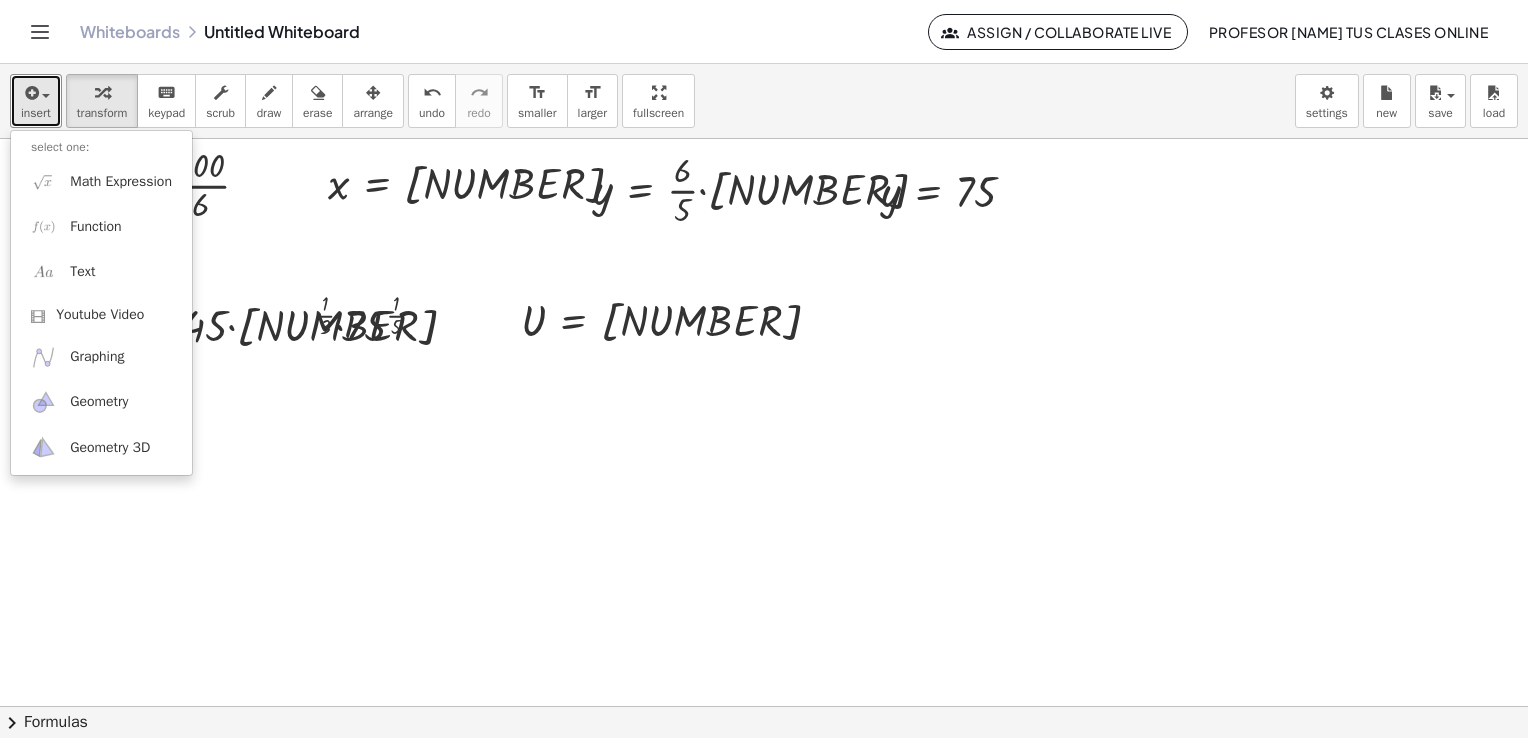 click at bounding box center [764, -285] 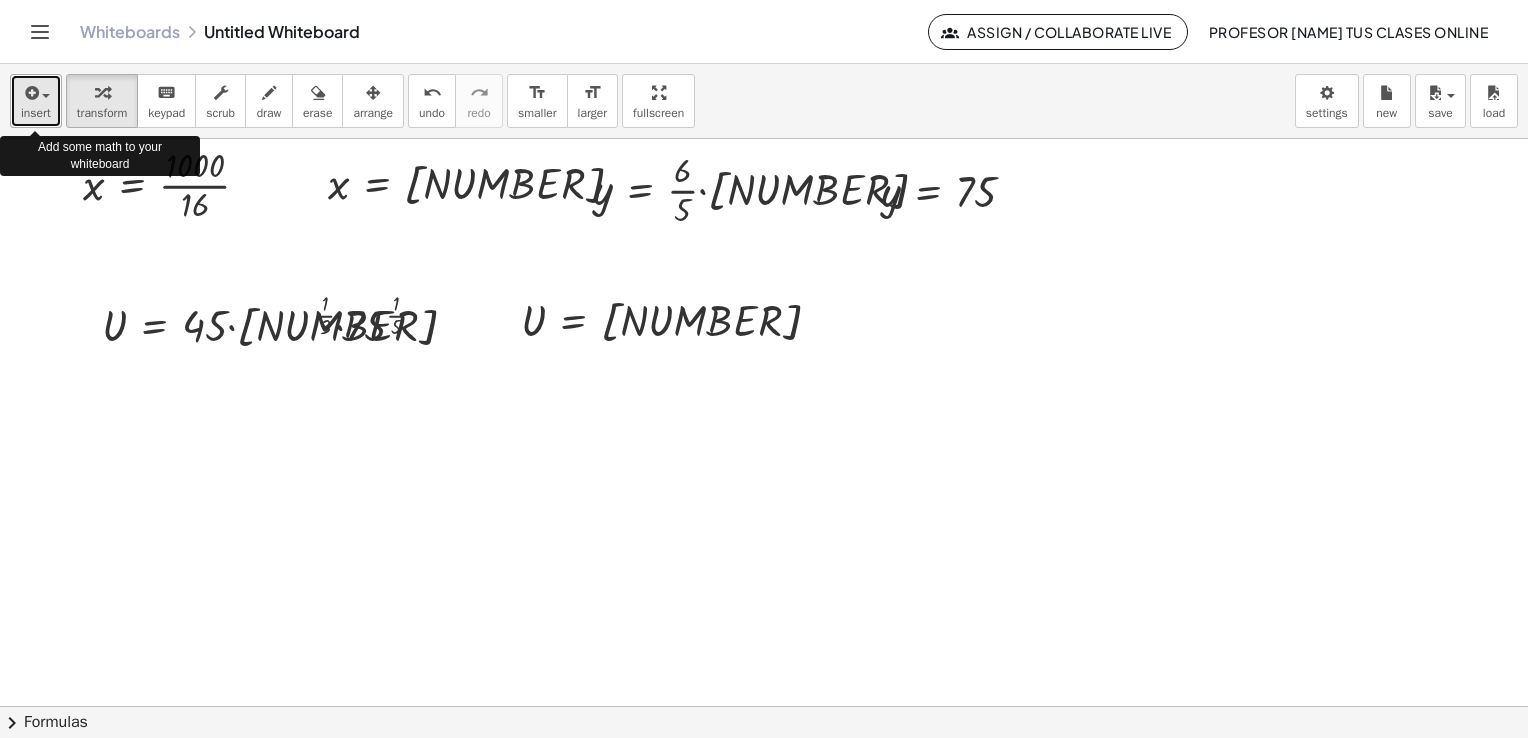 click at bounding box center (30, 93) 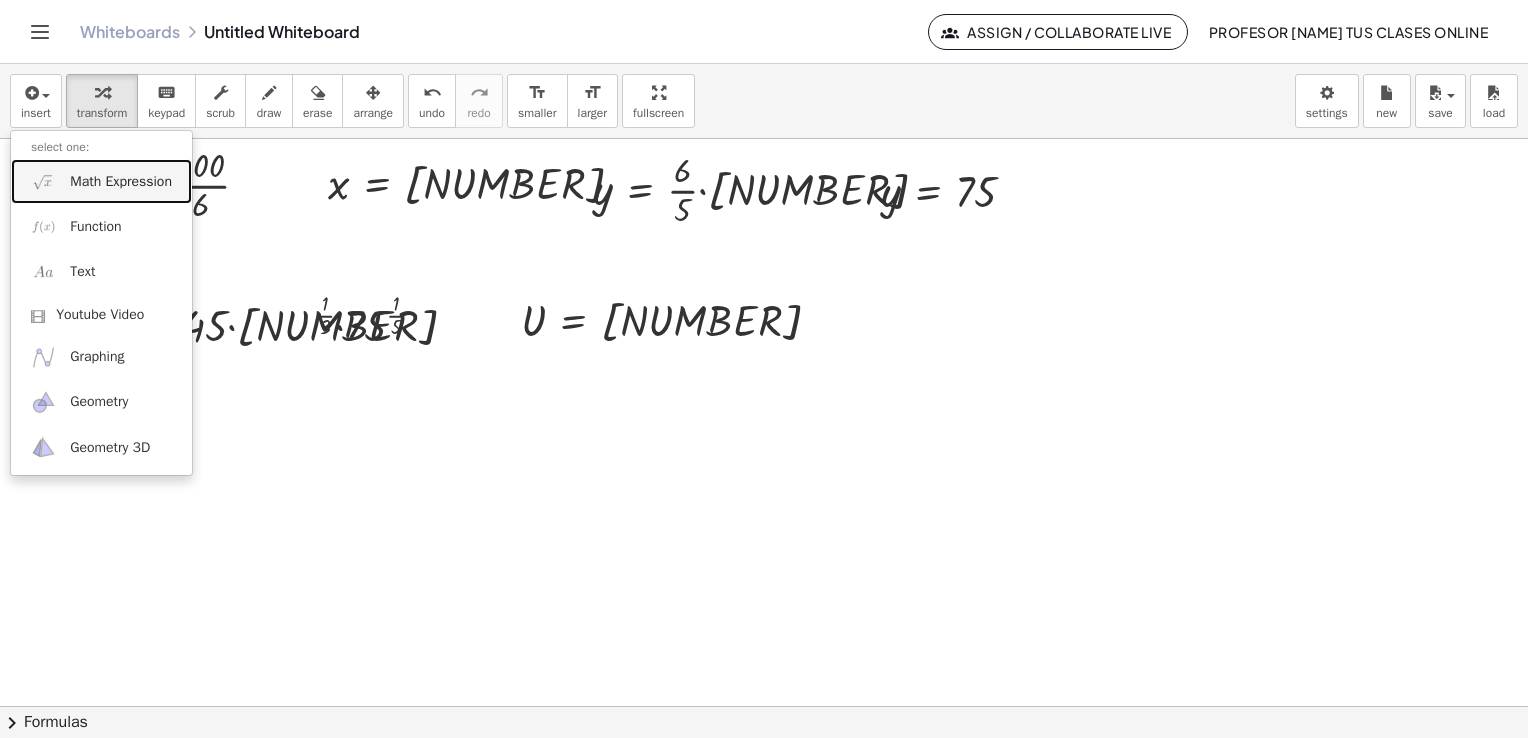 click on "Math Expression" at bounding box center (121, 182) 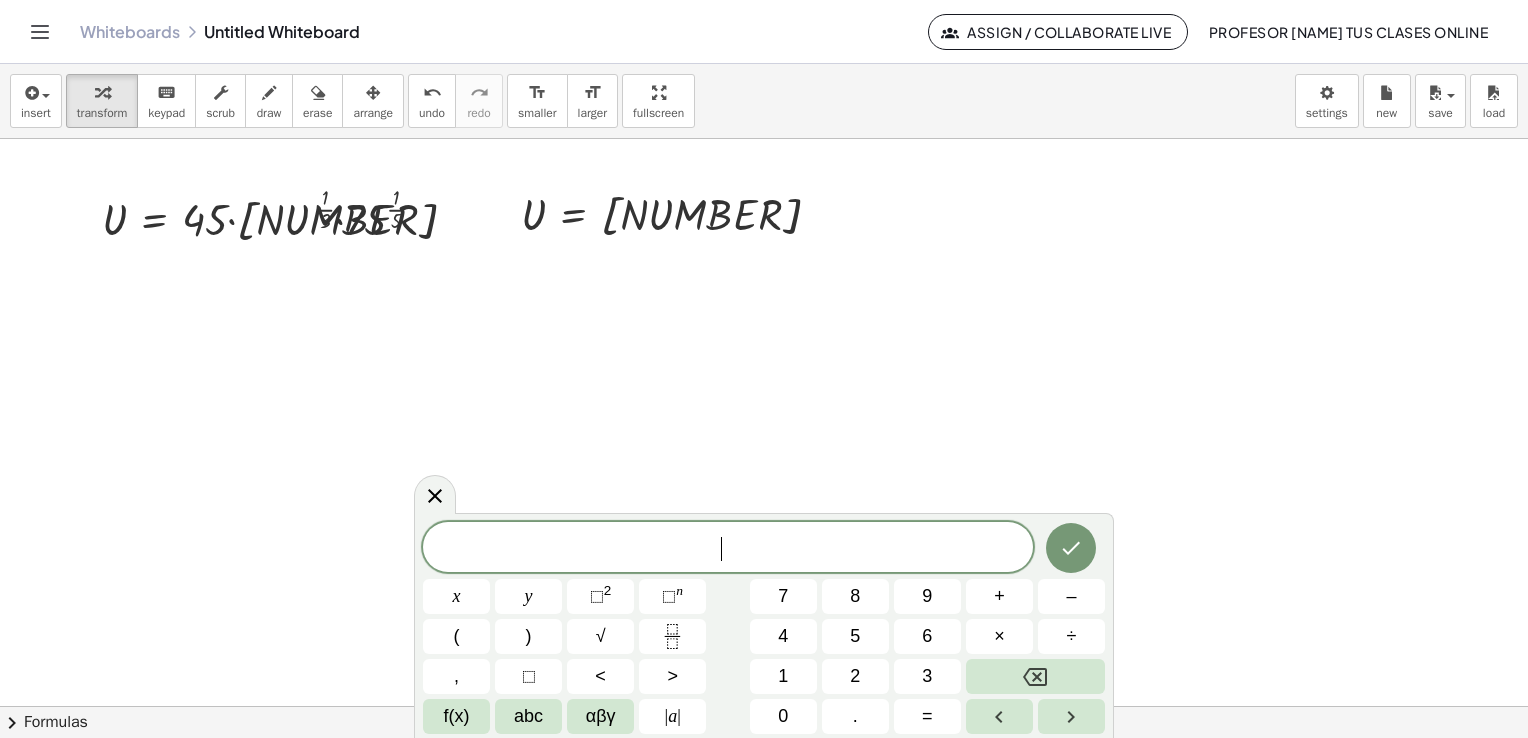scroll, scrollTop: 2044, scrollLeft: 0, axis: vertical 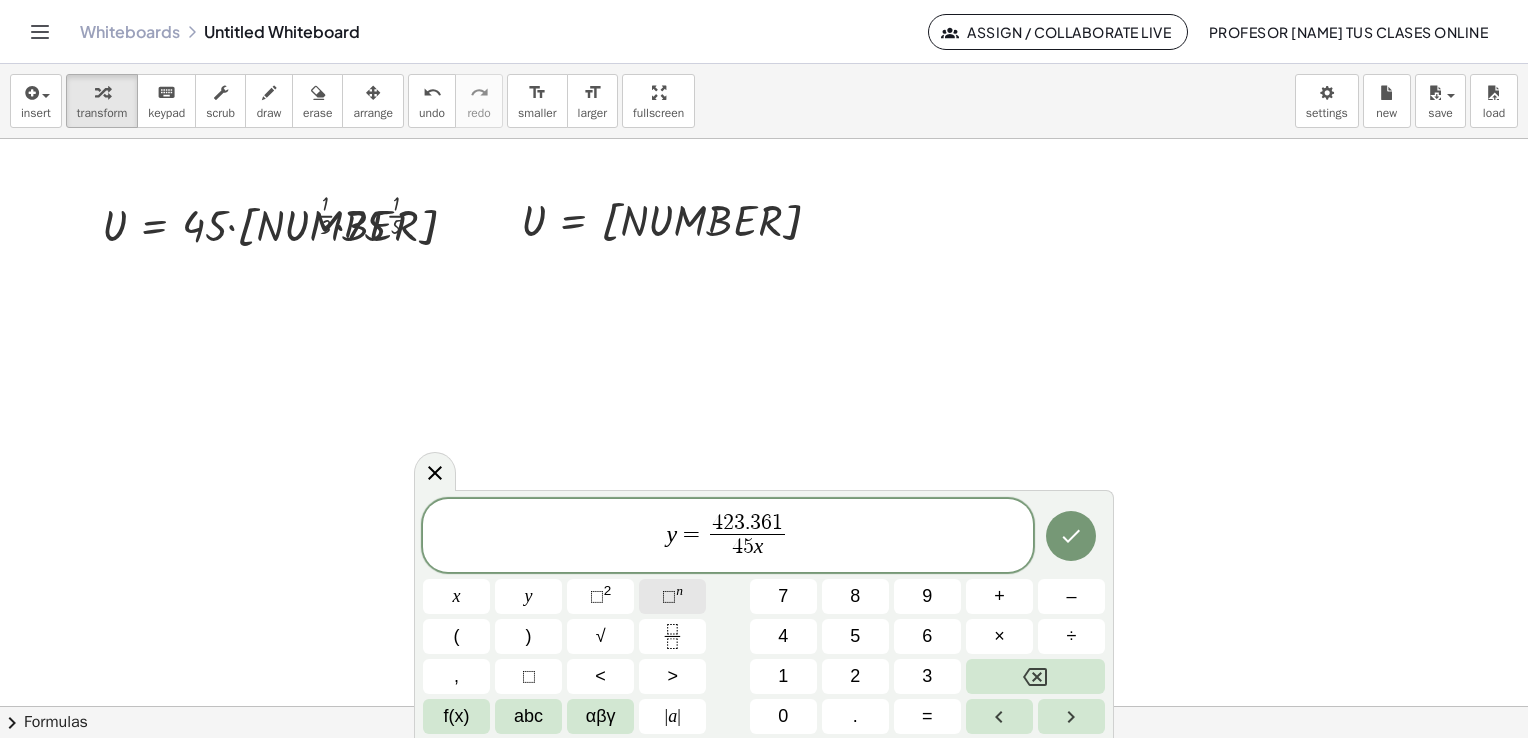 click on "⬚" at bounding box center (669, 596) 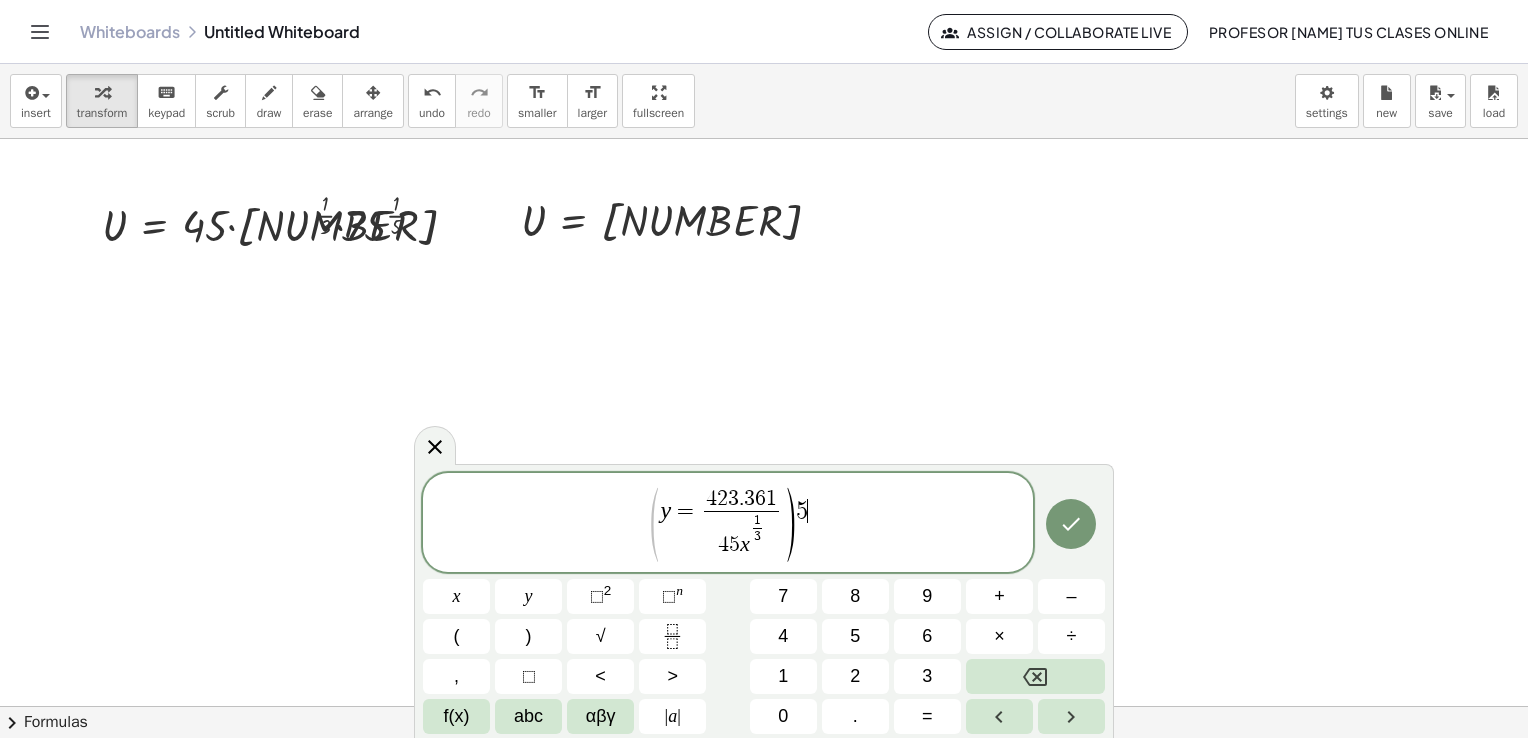 click on "4 2 3 . 3 6 1 4 5 x 1 3 ​ ​" at bounding box center [742, 523] 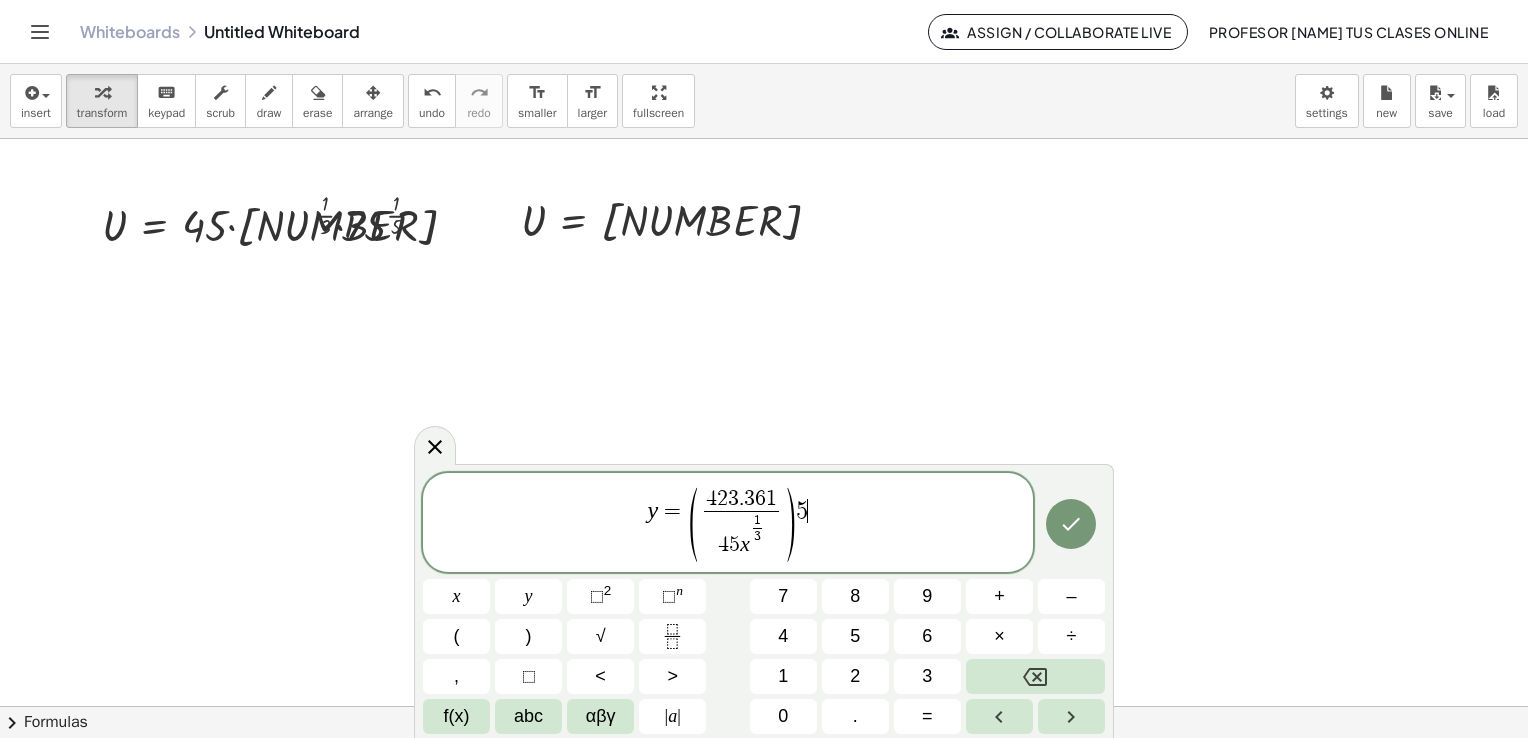 click on "y = ( 4 2 3 . 3 6 1 4 5 x 1 3 ​ ​ ) 5 ​" at bounding box center [728, 524] 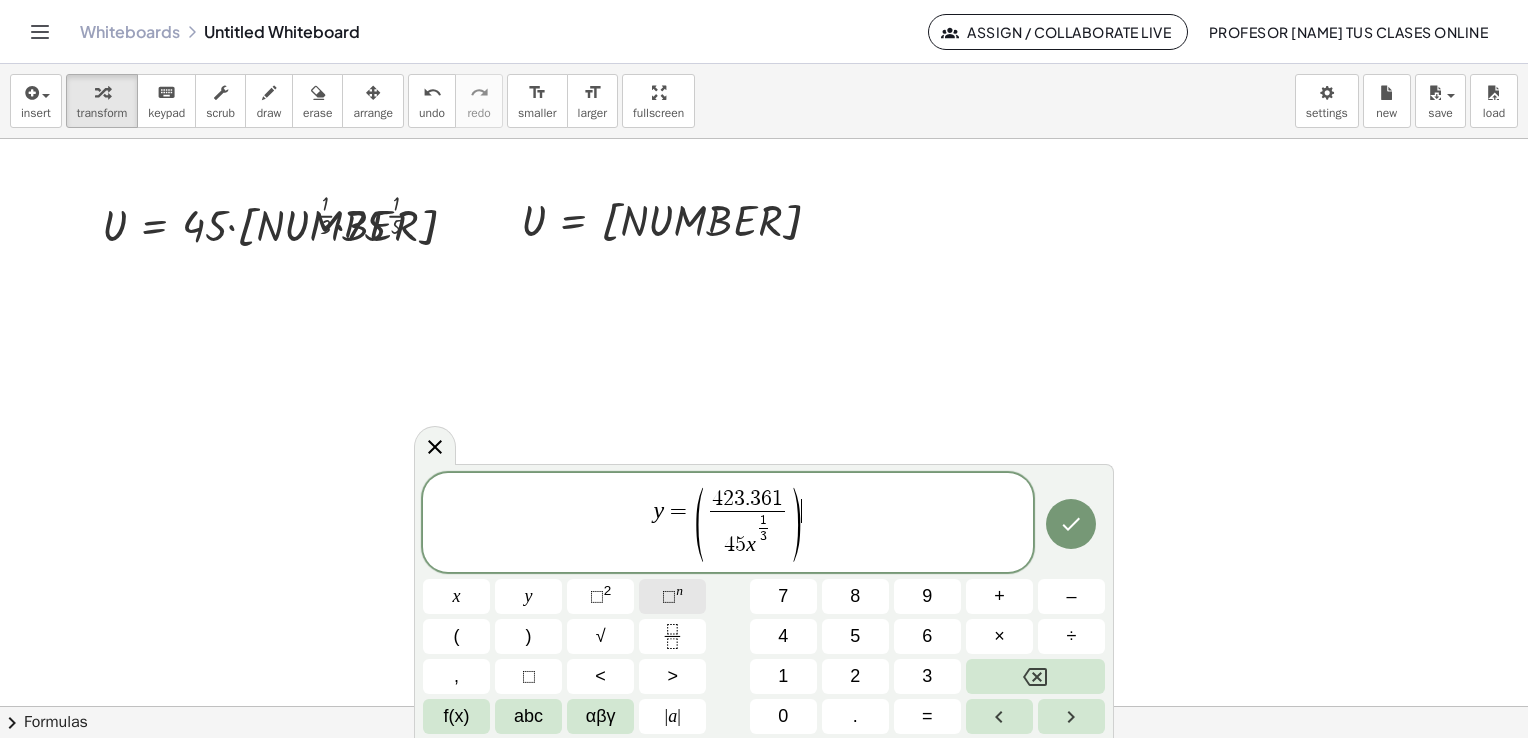 click on "n" at bounding box center (679, 590) 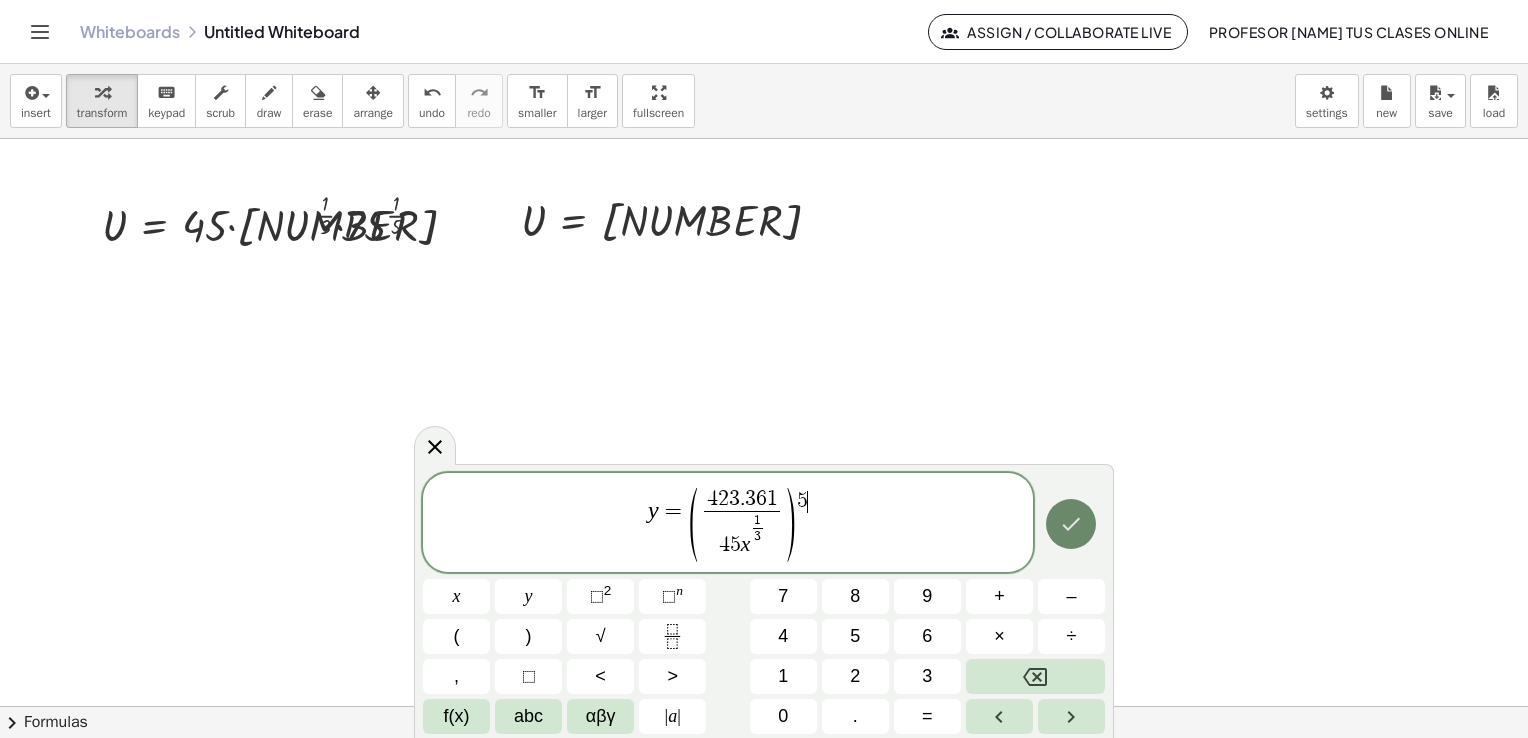 click 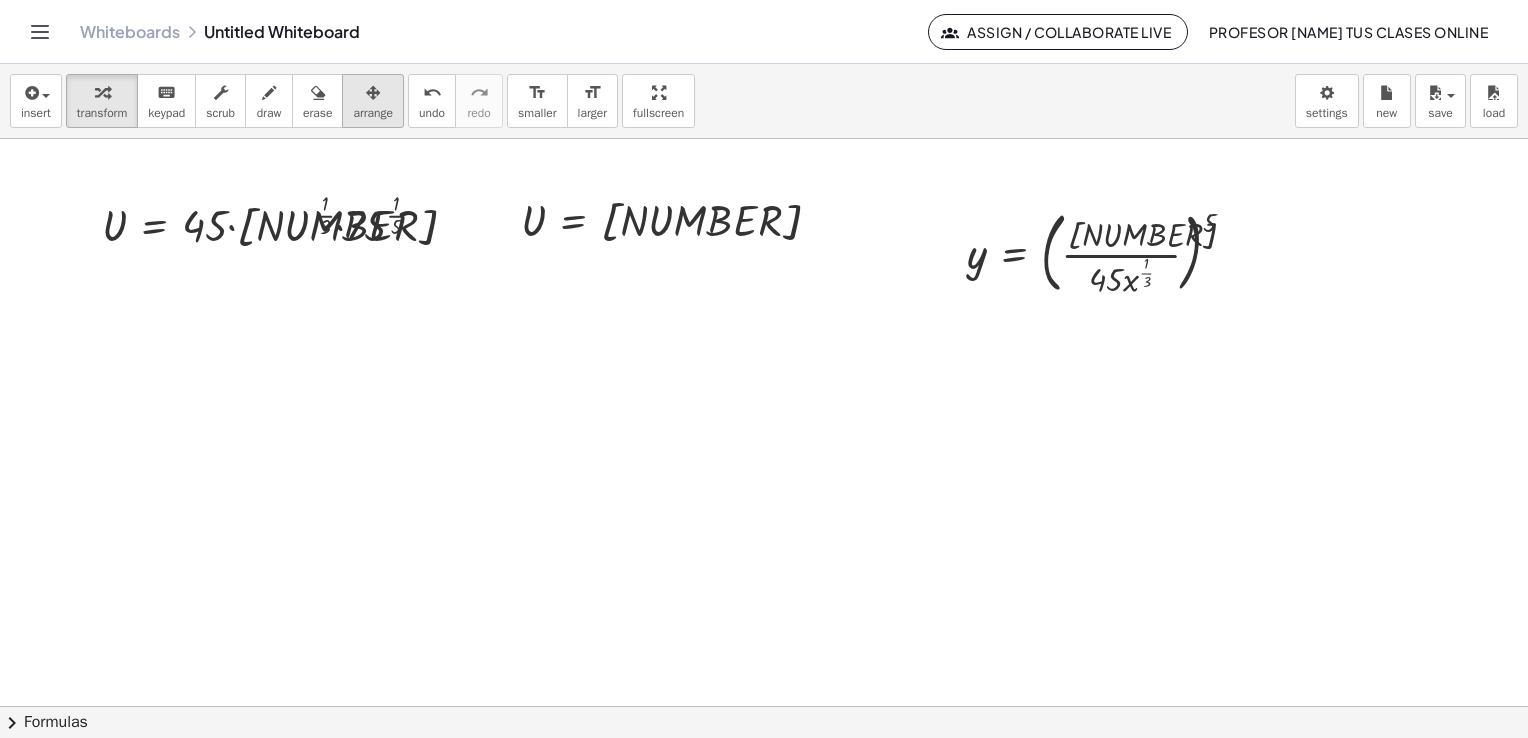 click on "arrange" at bounding box center (373, 113) 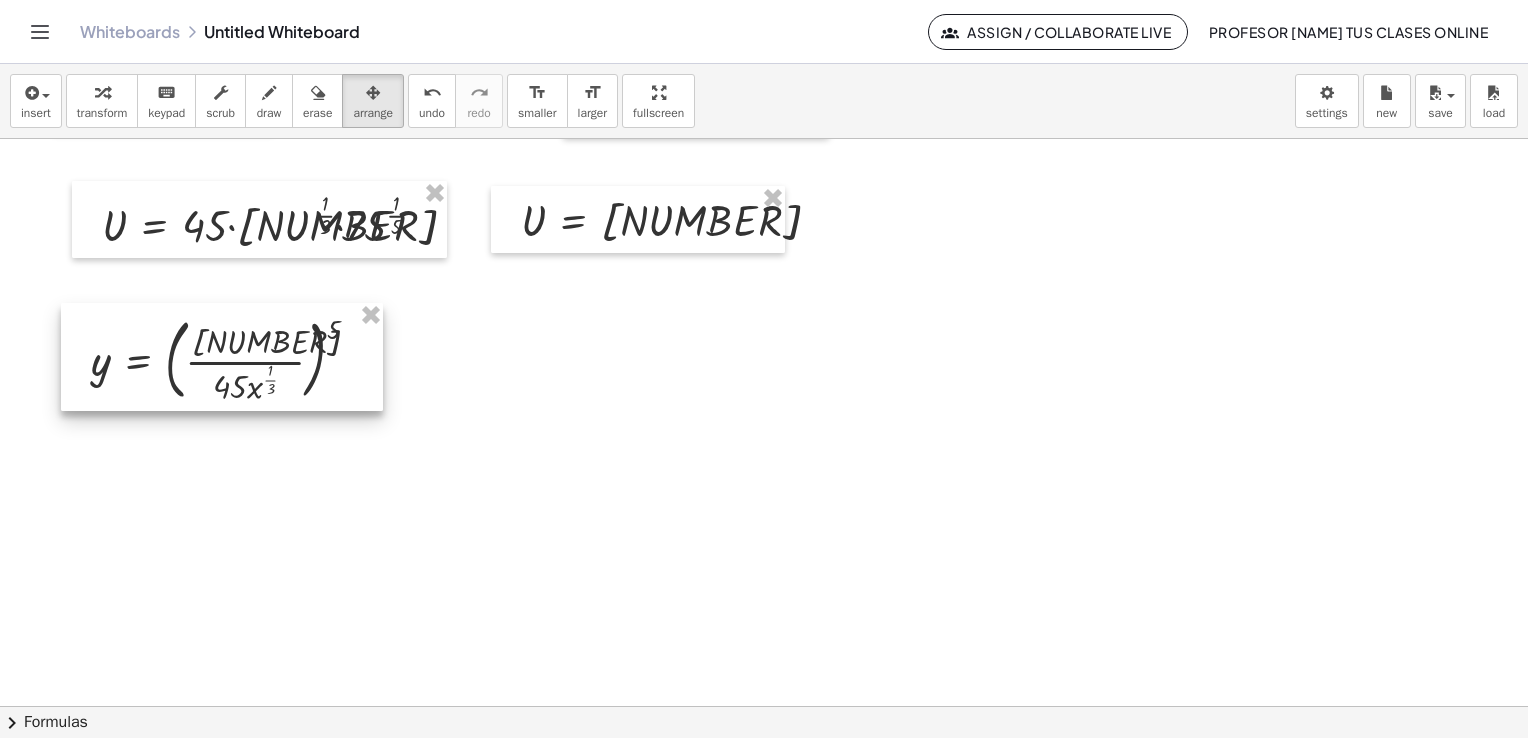 drag, startPoint x: 1176, startPoint y: 255, endPoint x: 301, endPoint y: 362, distance: 881.518 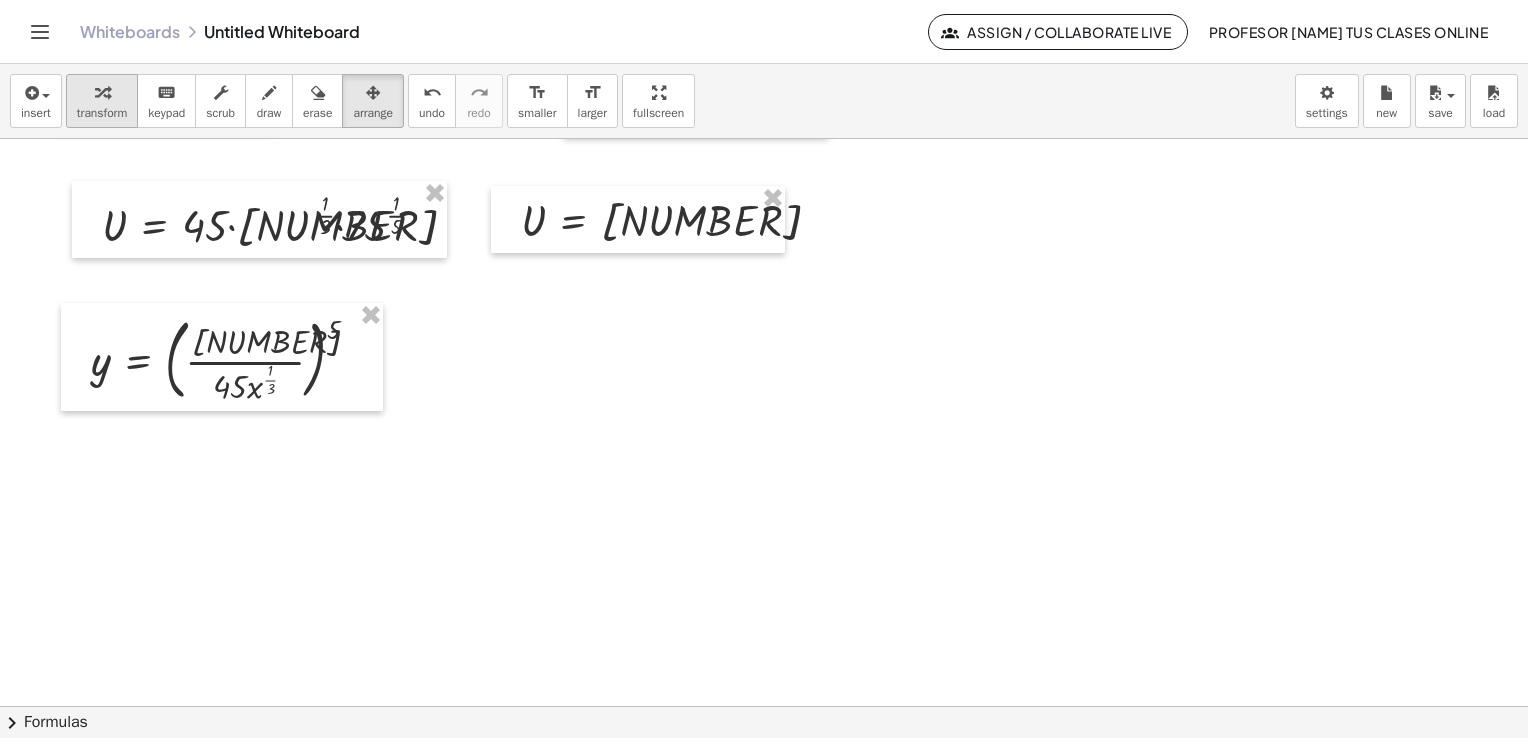 click on "transform" at bounding box center (102, 113) 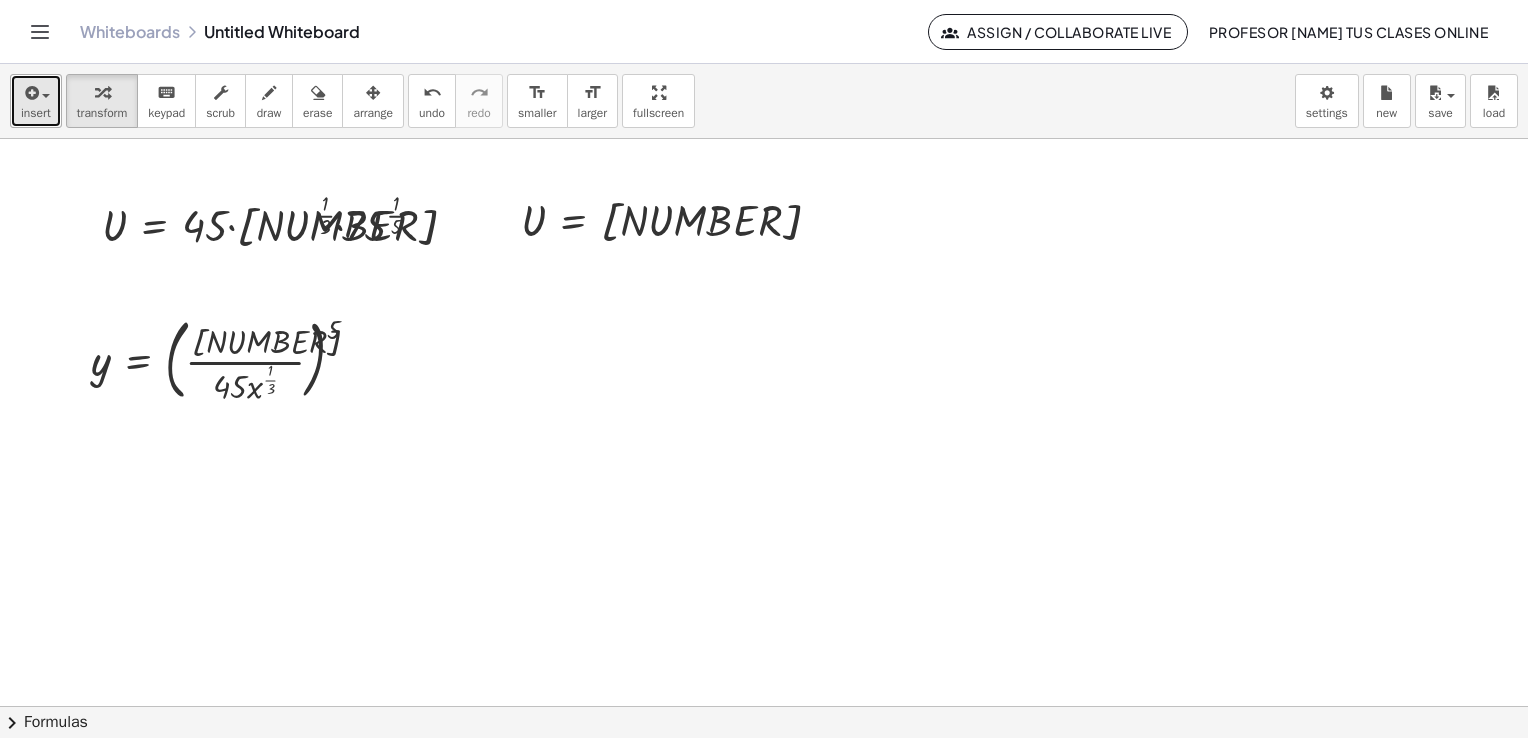 click at bounding box center (30, 93) 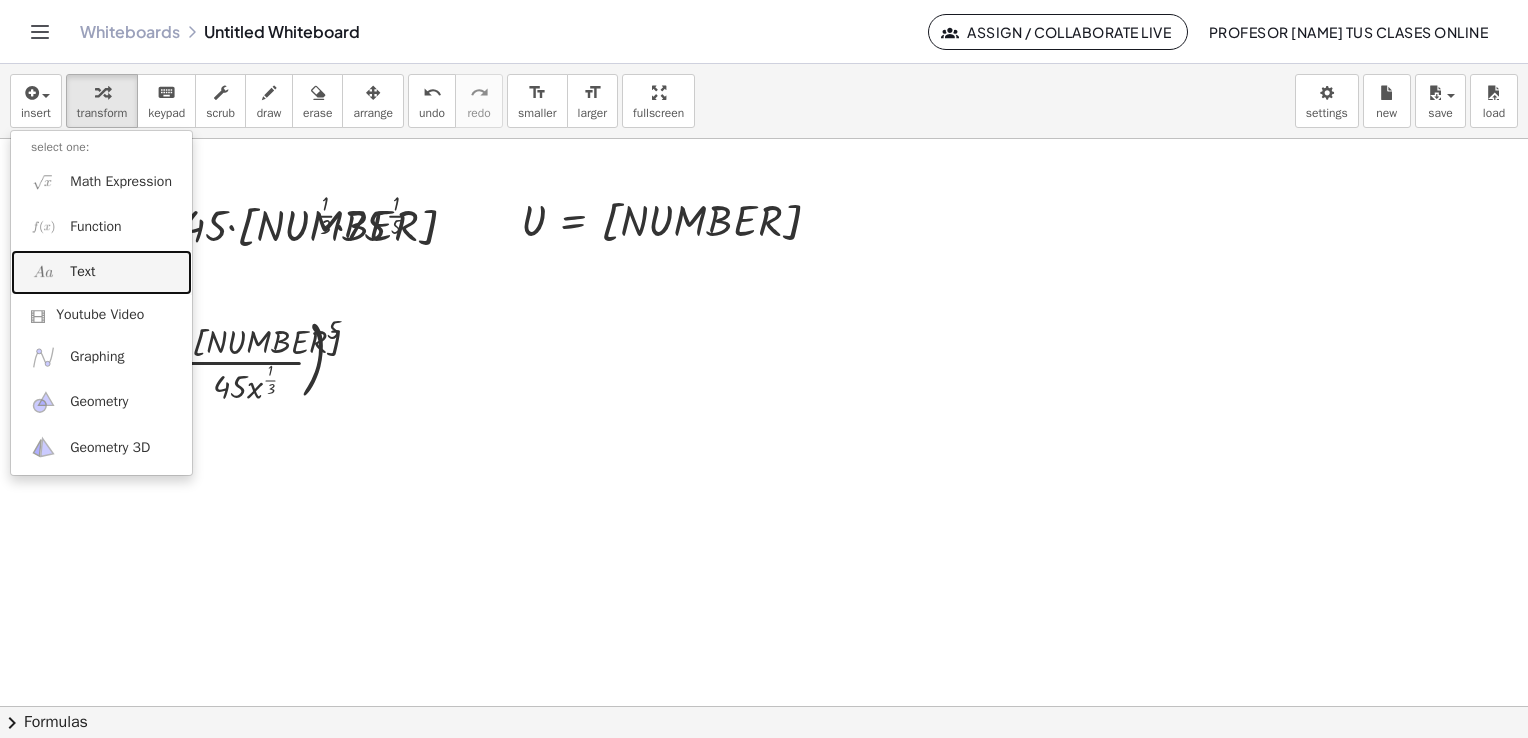 click on "Text" at bounding box center [101, 272] 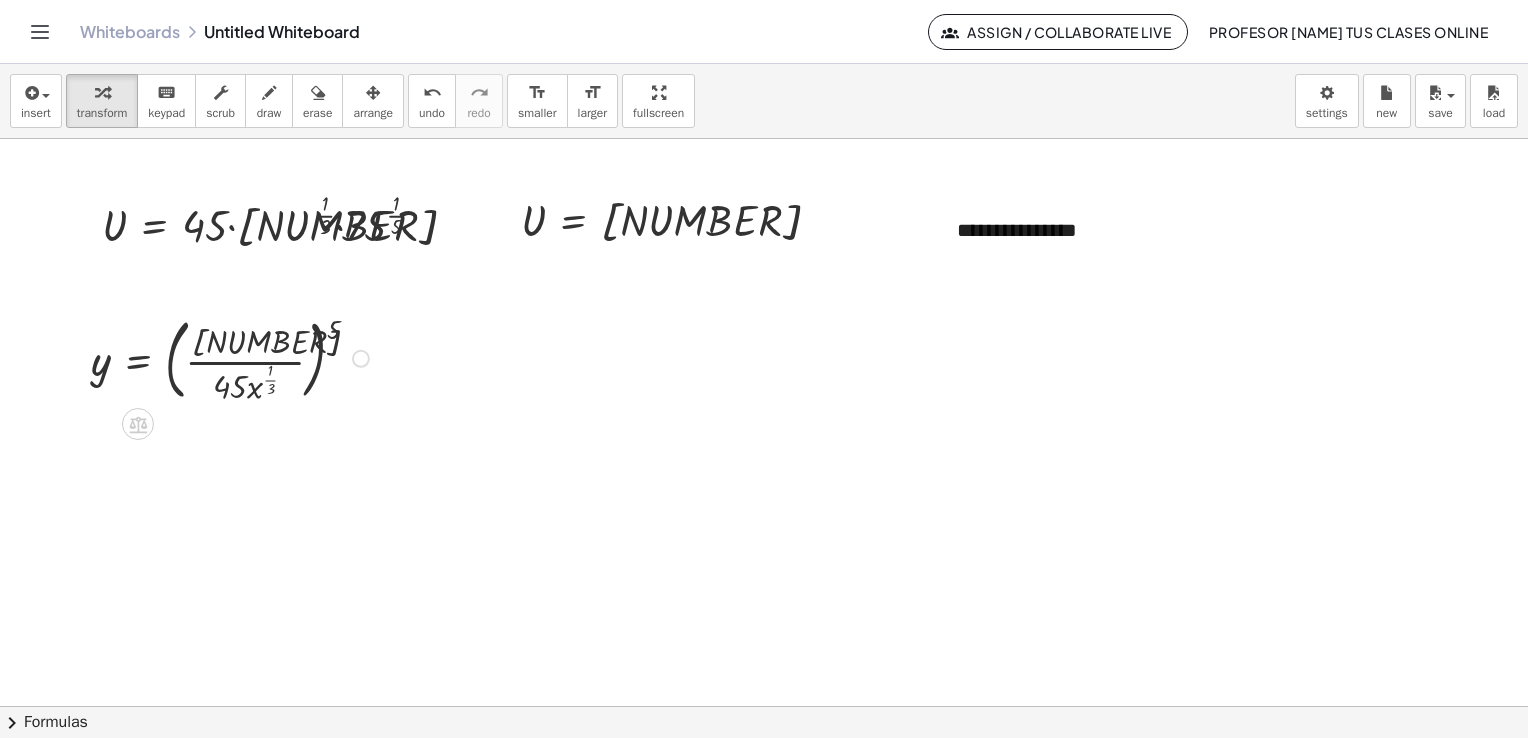 type 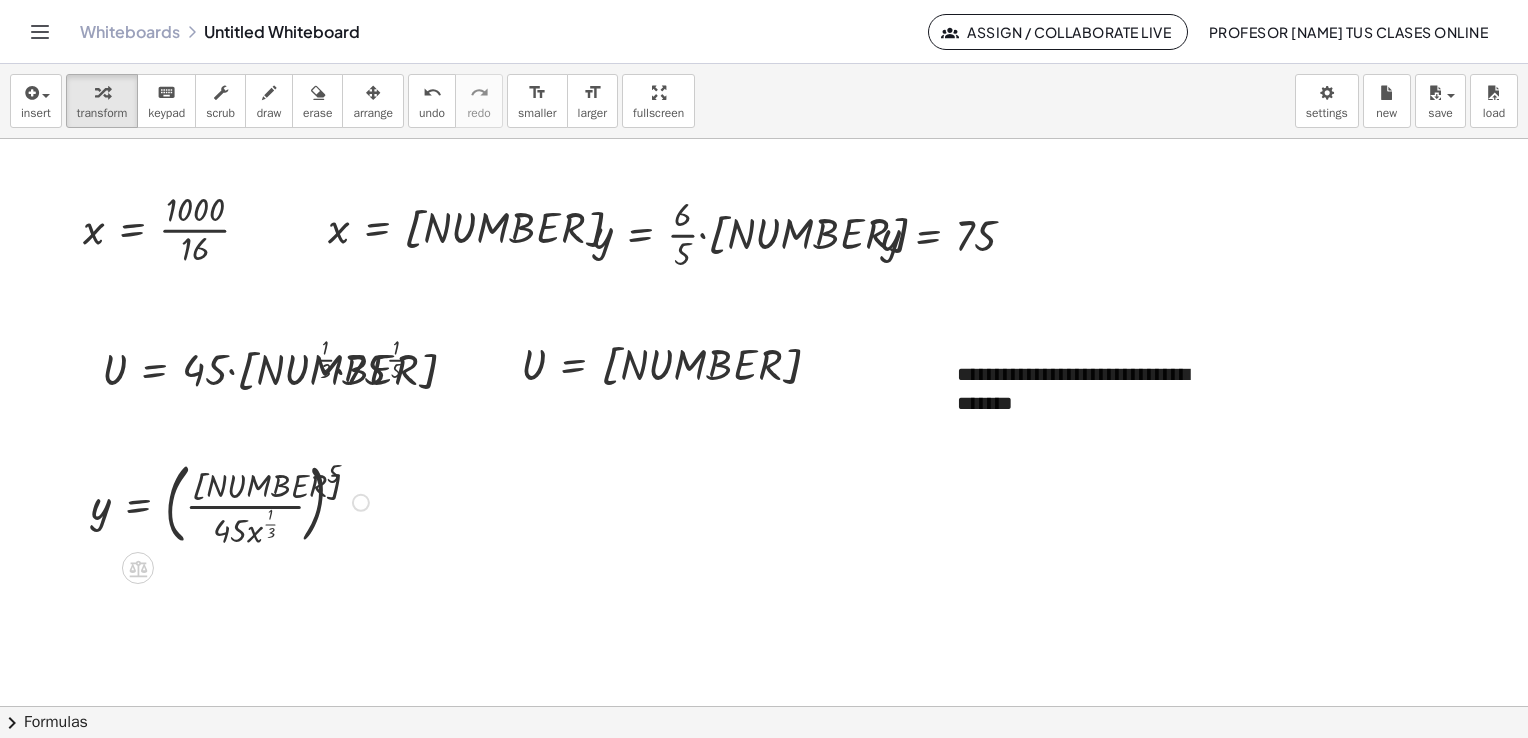 scroll, scrollTop: 1744, scrollLeft: 0, axis: vertical 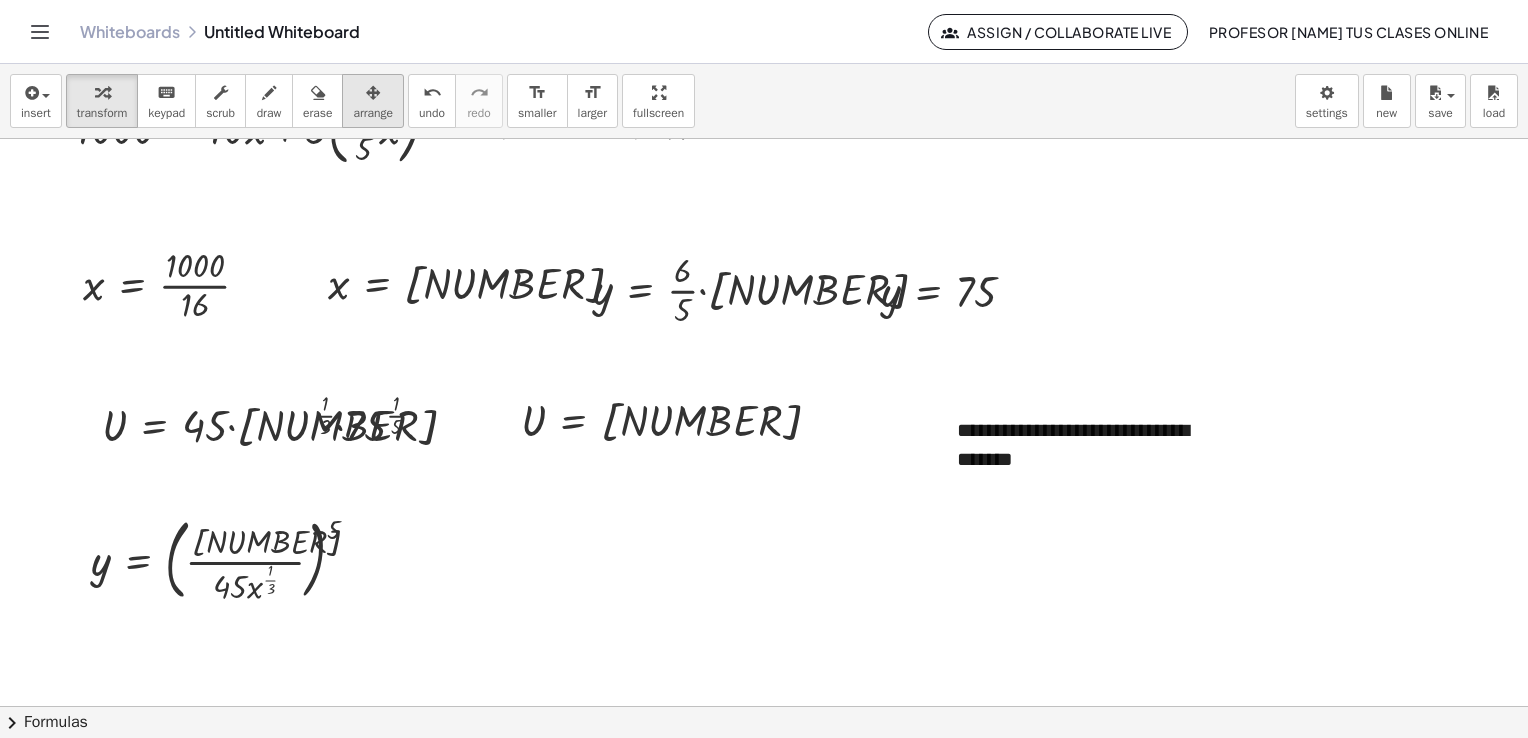 click on "arrange" at bounding box center (373, 113) 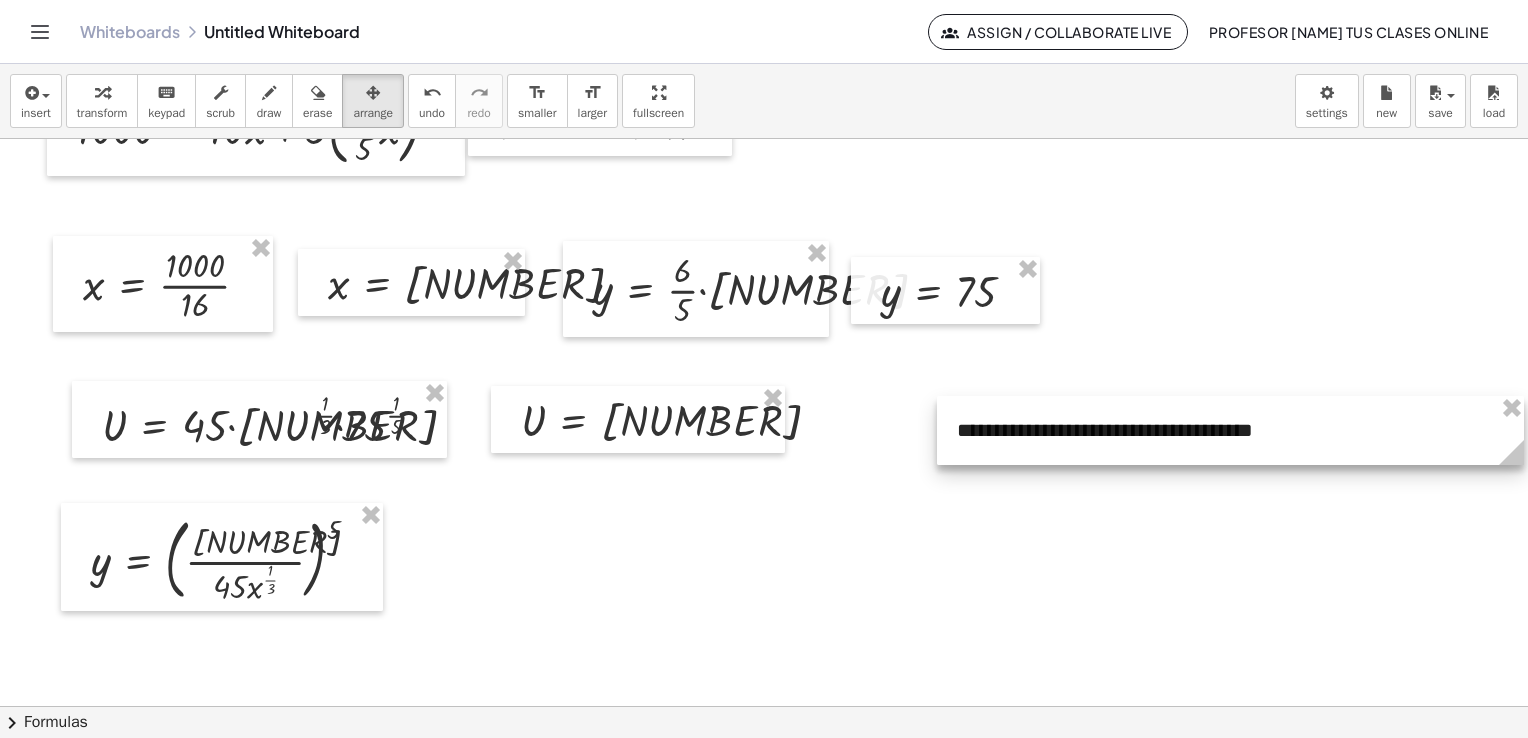 drag, startPoint x: 1224, startPoint y: 481, endPoint x: 1511, endPoint y: 483, distance: 287.00696 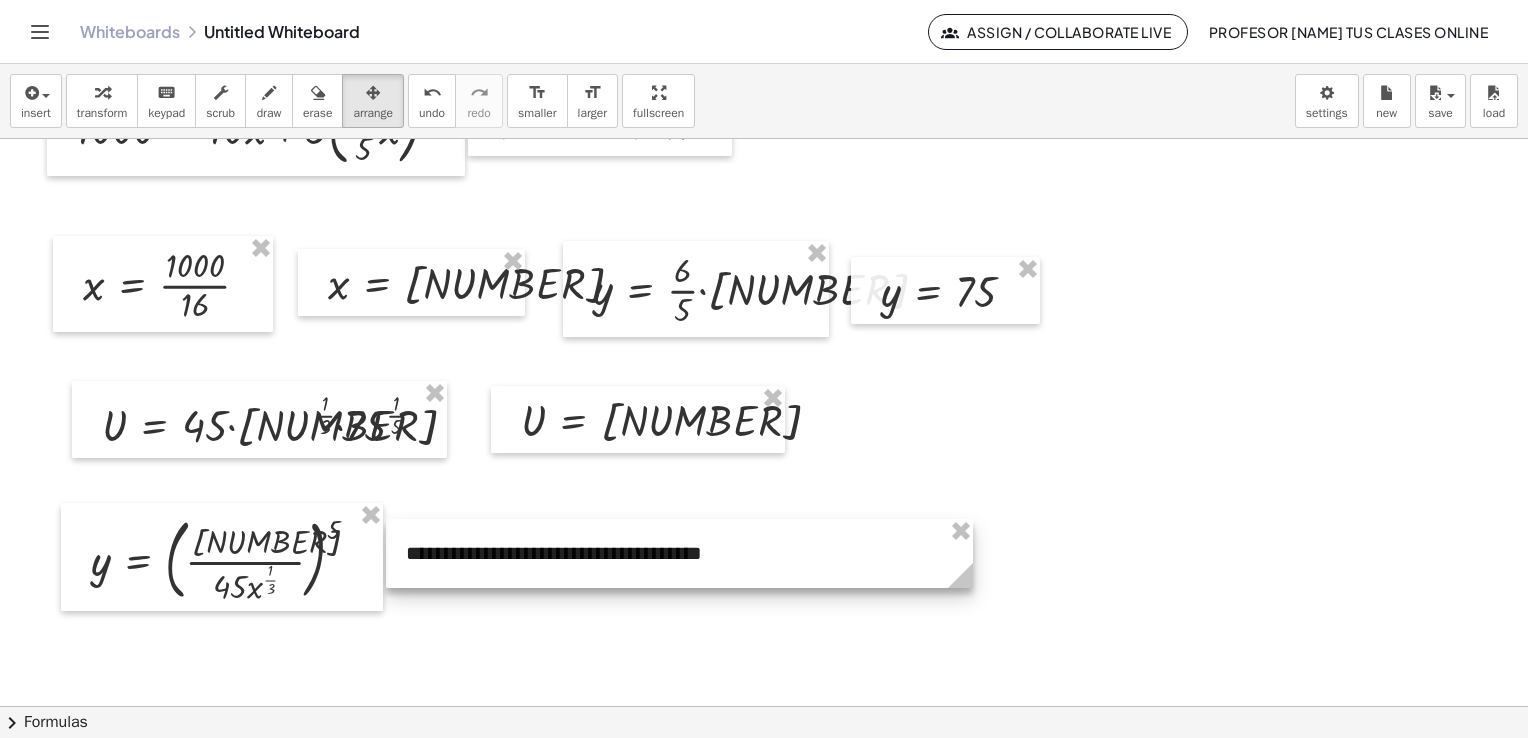 drag, startPoint x: 1365, startPoint y: 441, endPoint x: 814, endPoint y: 564, distance: 564.56177 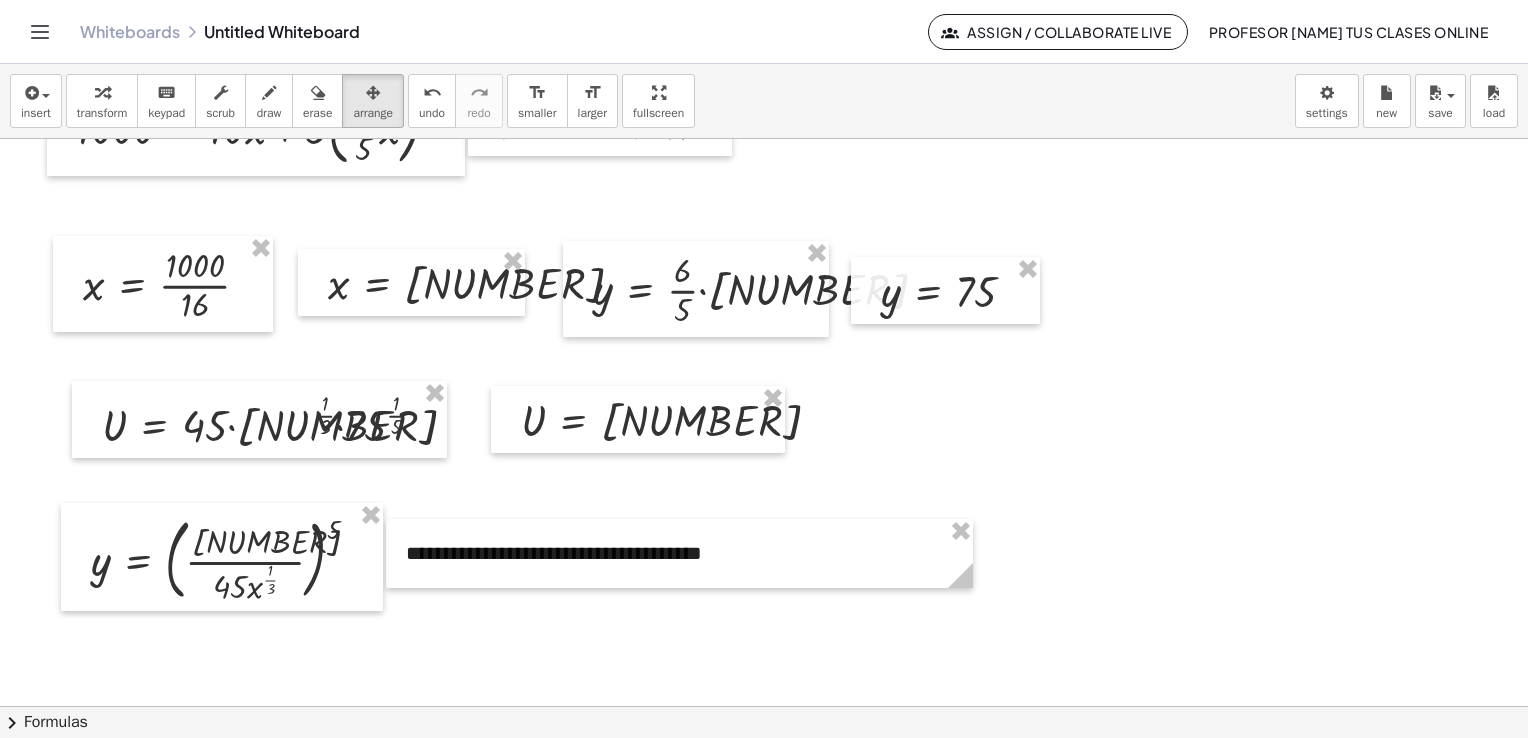 click on "transform" at bounding box center [102, 113] 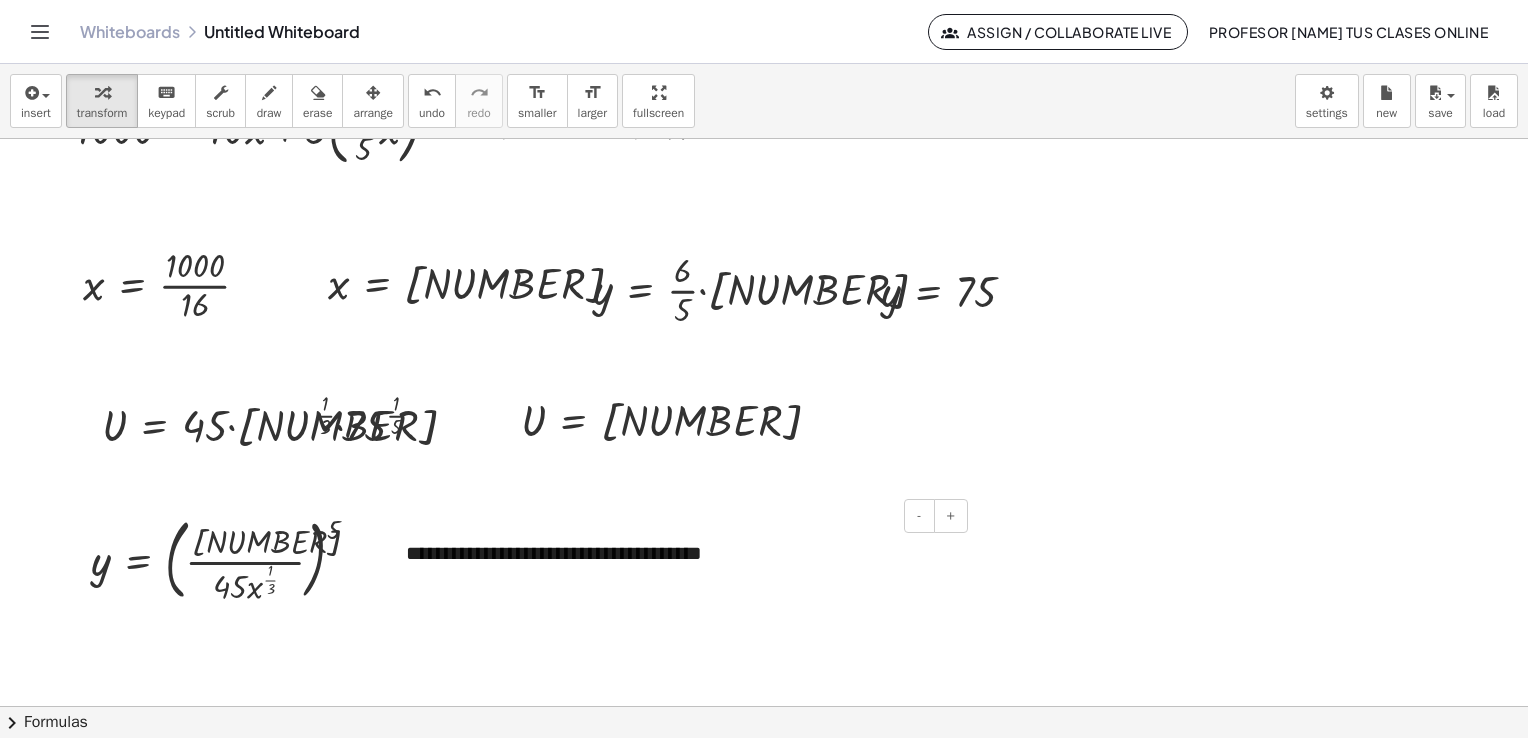 click on "**********" at bounding box center [679, 553] 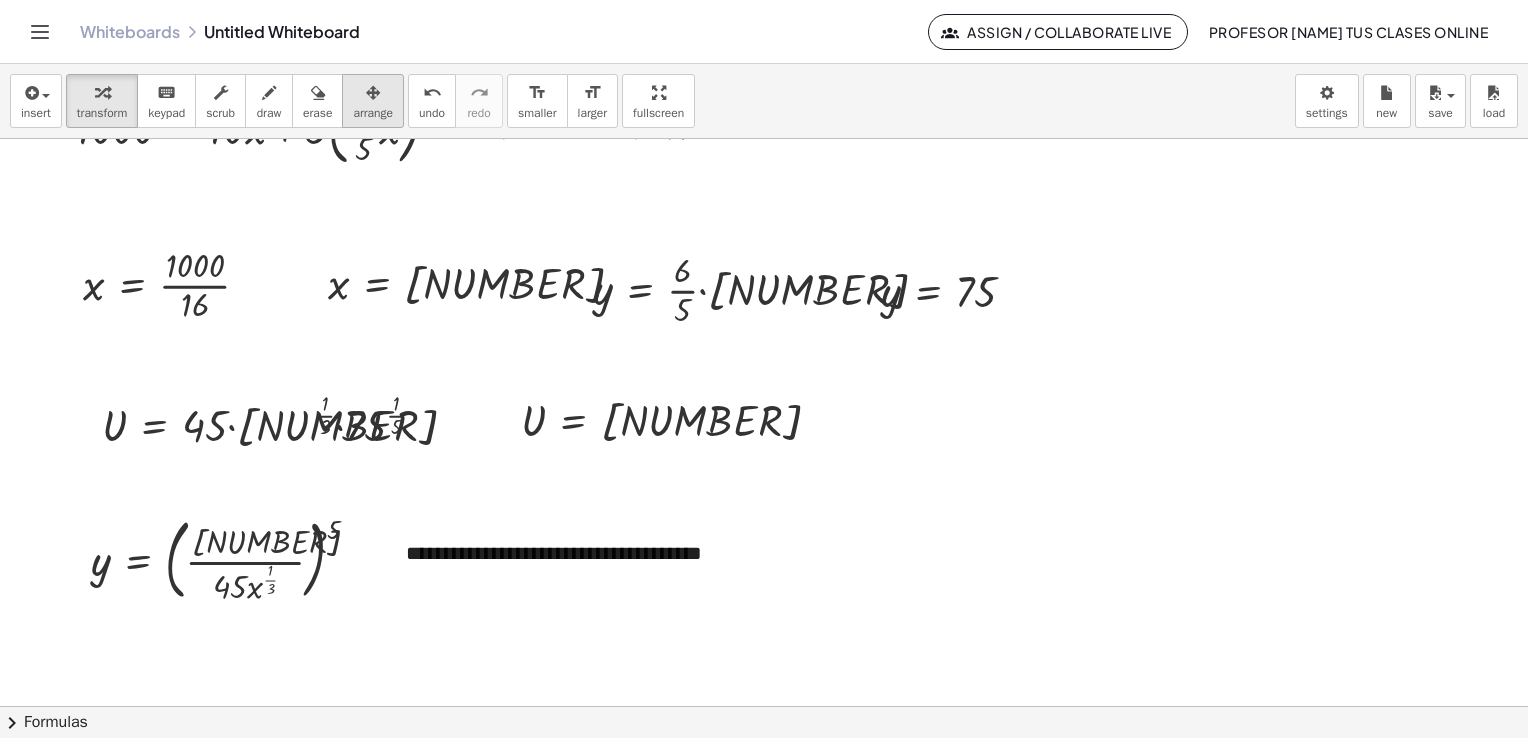 click on "arrange" at bounding box center [373, 113] 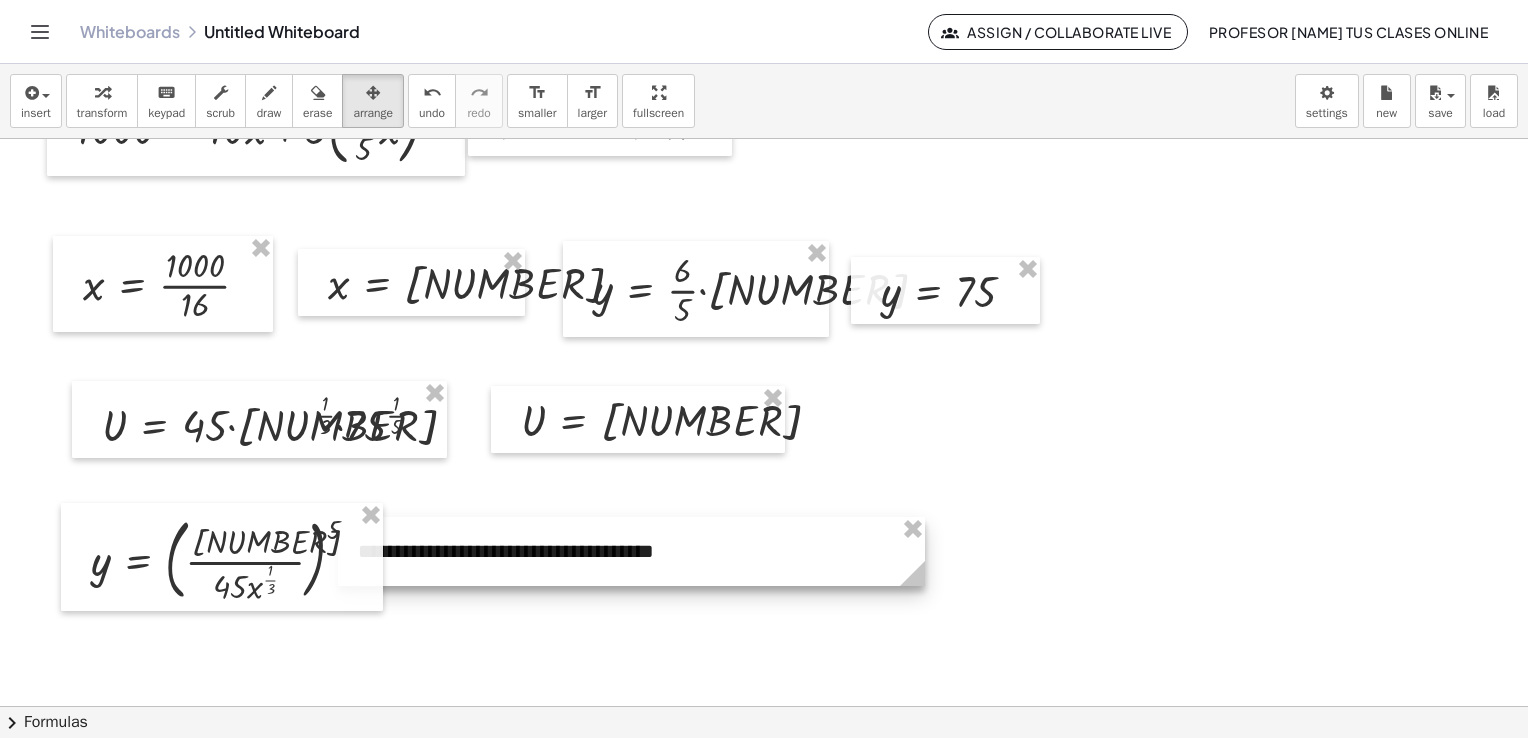 drag, startPoint x: 517, startPoint y: 550, endPoint x: 469, endPoint y: 548, distance: 48.04165 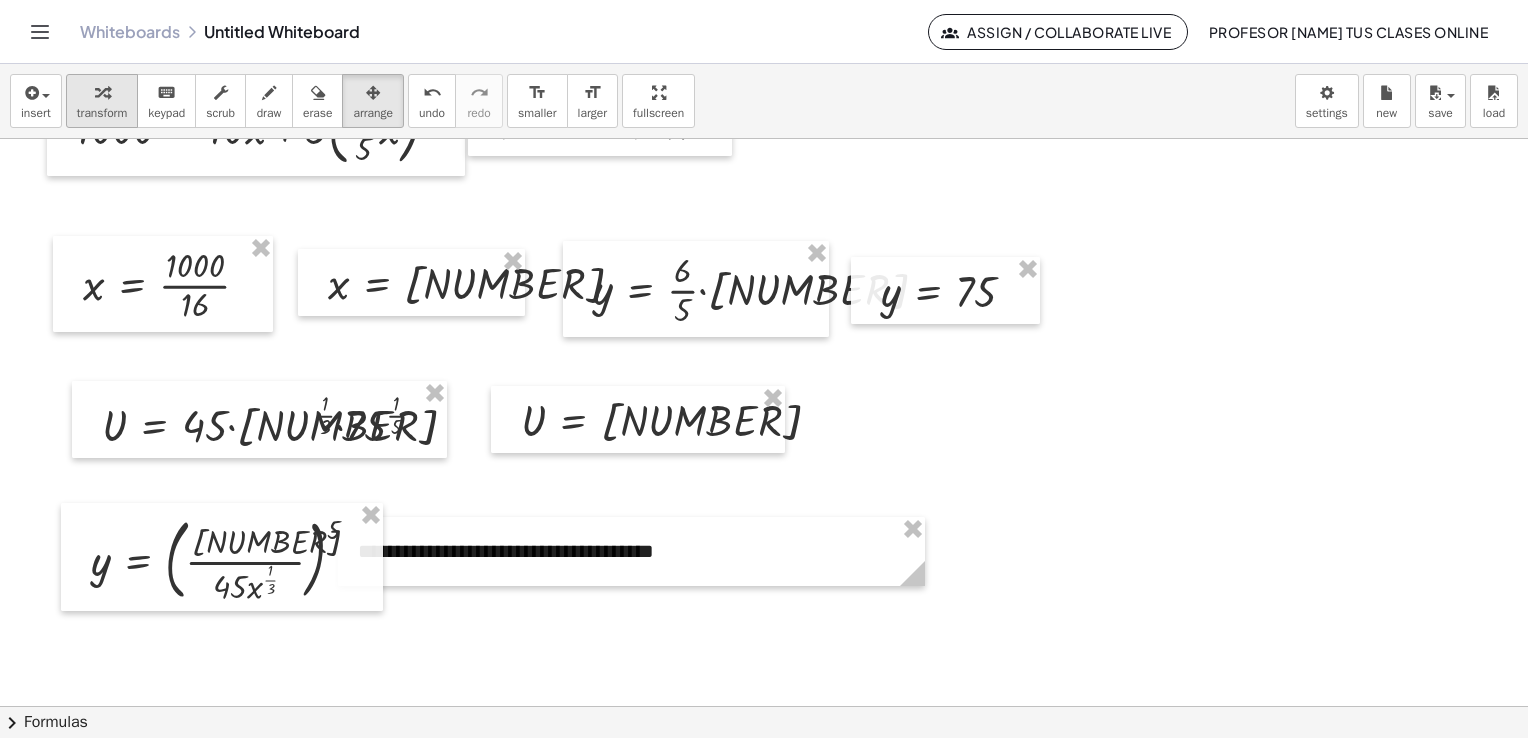 click on "transform" at bounding box center [102, 113] 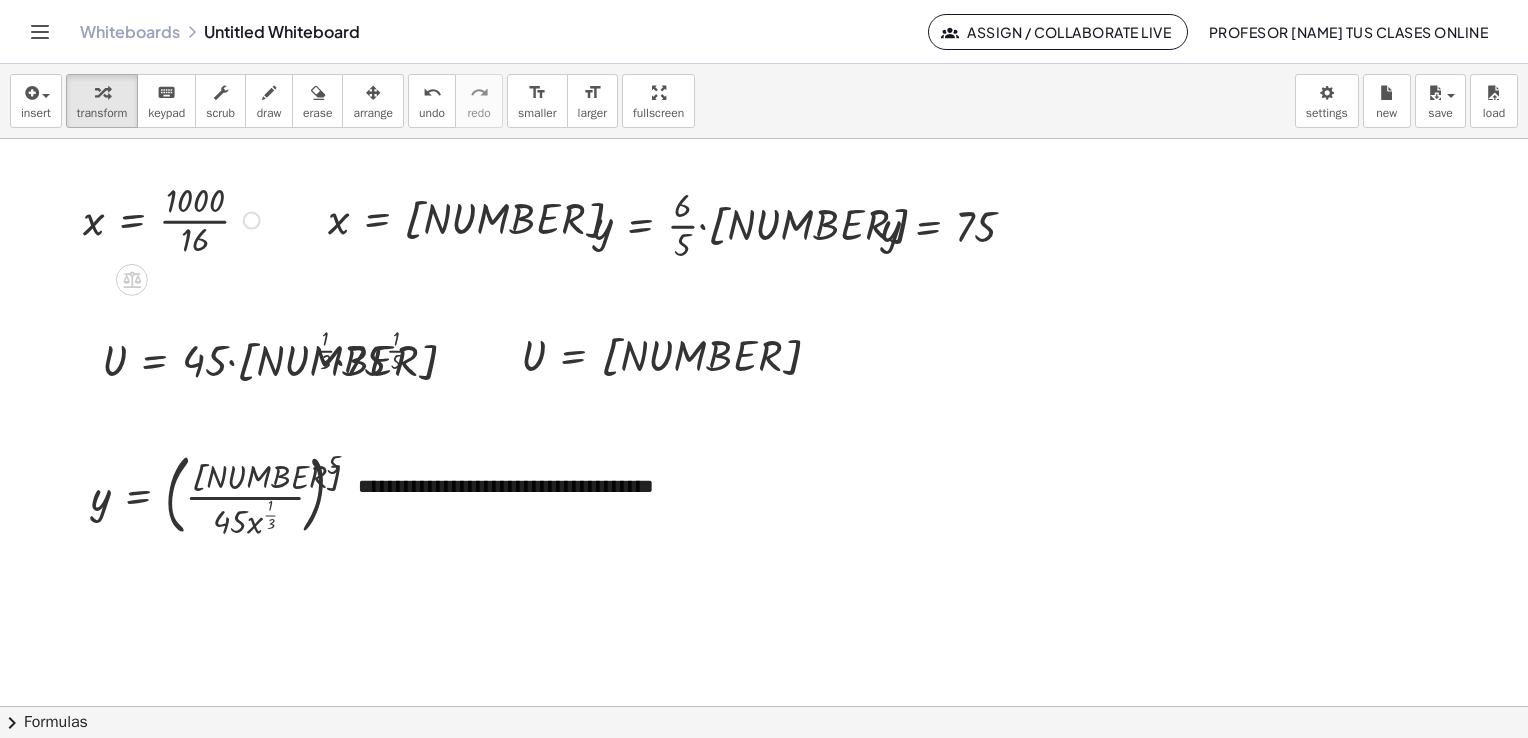 scroll, scrollTop: 1844, scrollLeft: 0, axis: vertical 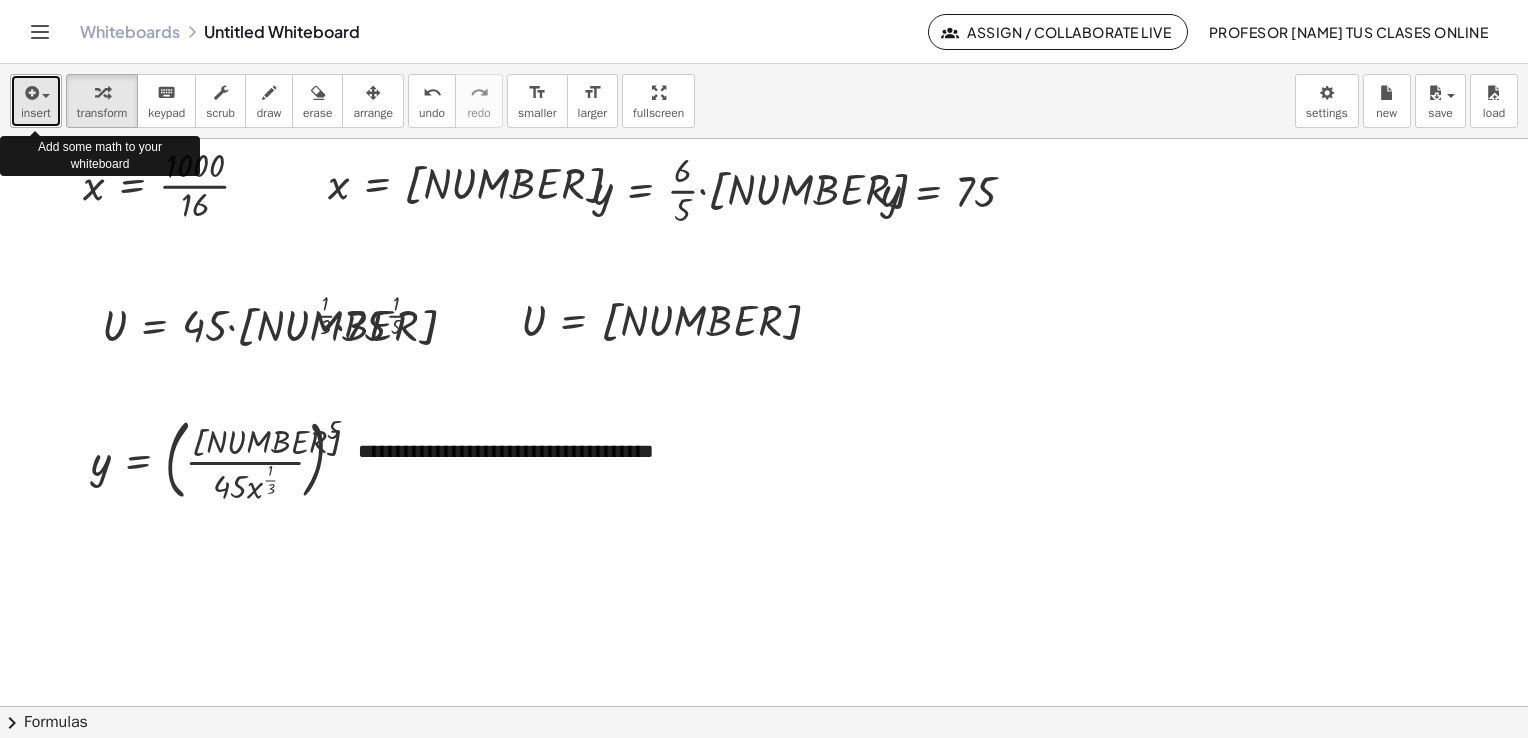 click on "insert" at bounding box center [36, 113] 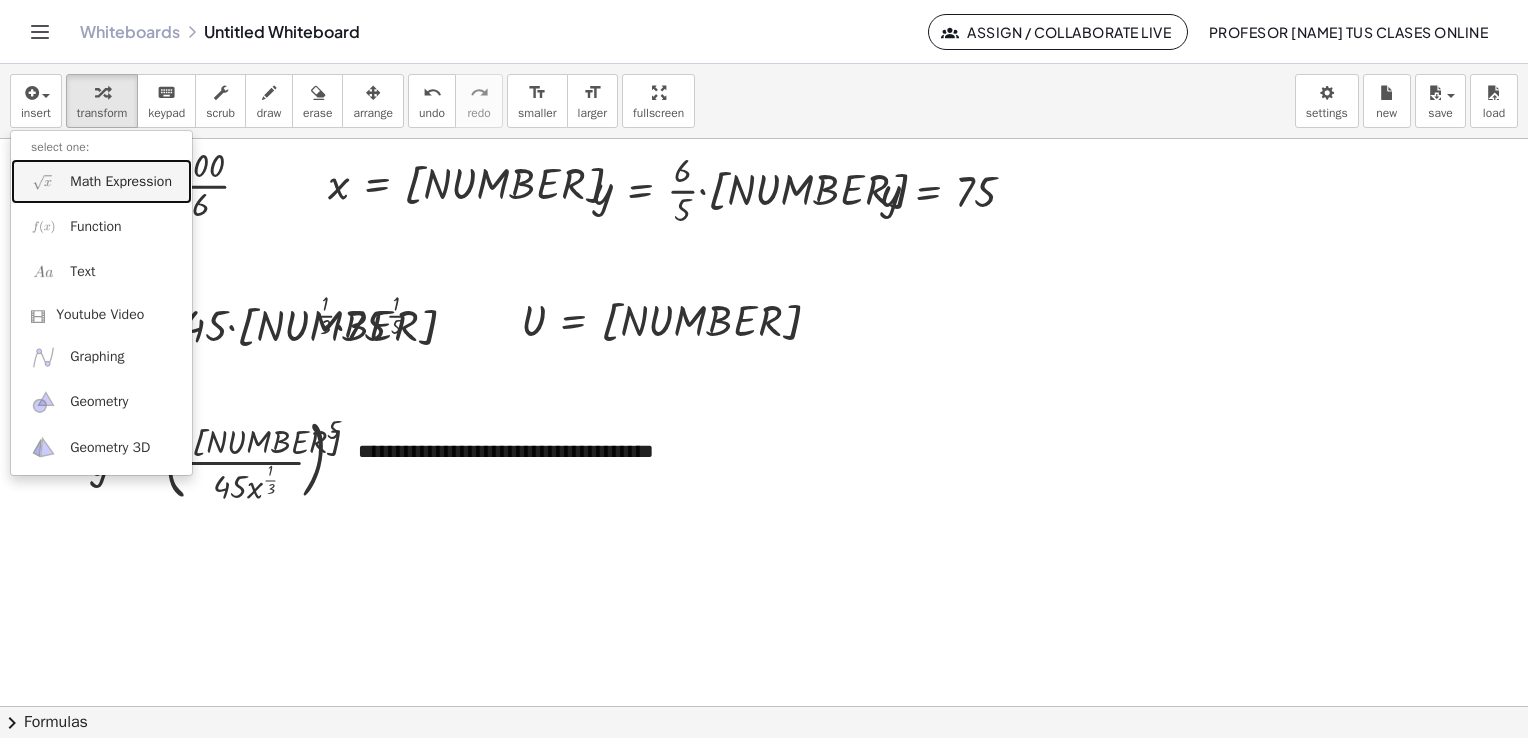 click on "Math Expression" at bounding box center [101, 181] 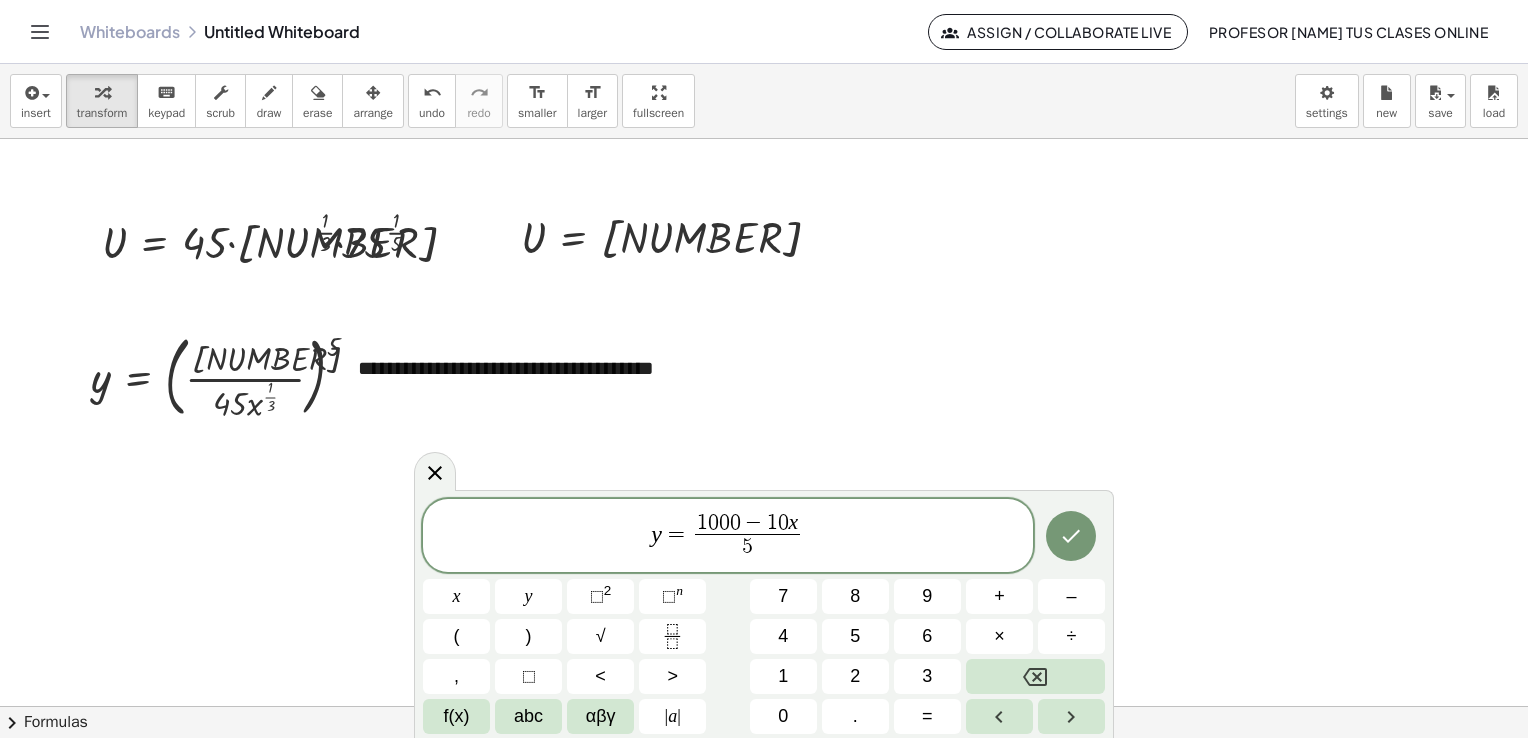 scroll, scrollTop: 1944, scrollLeft: 0, axis: vertical 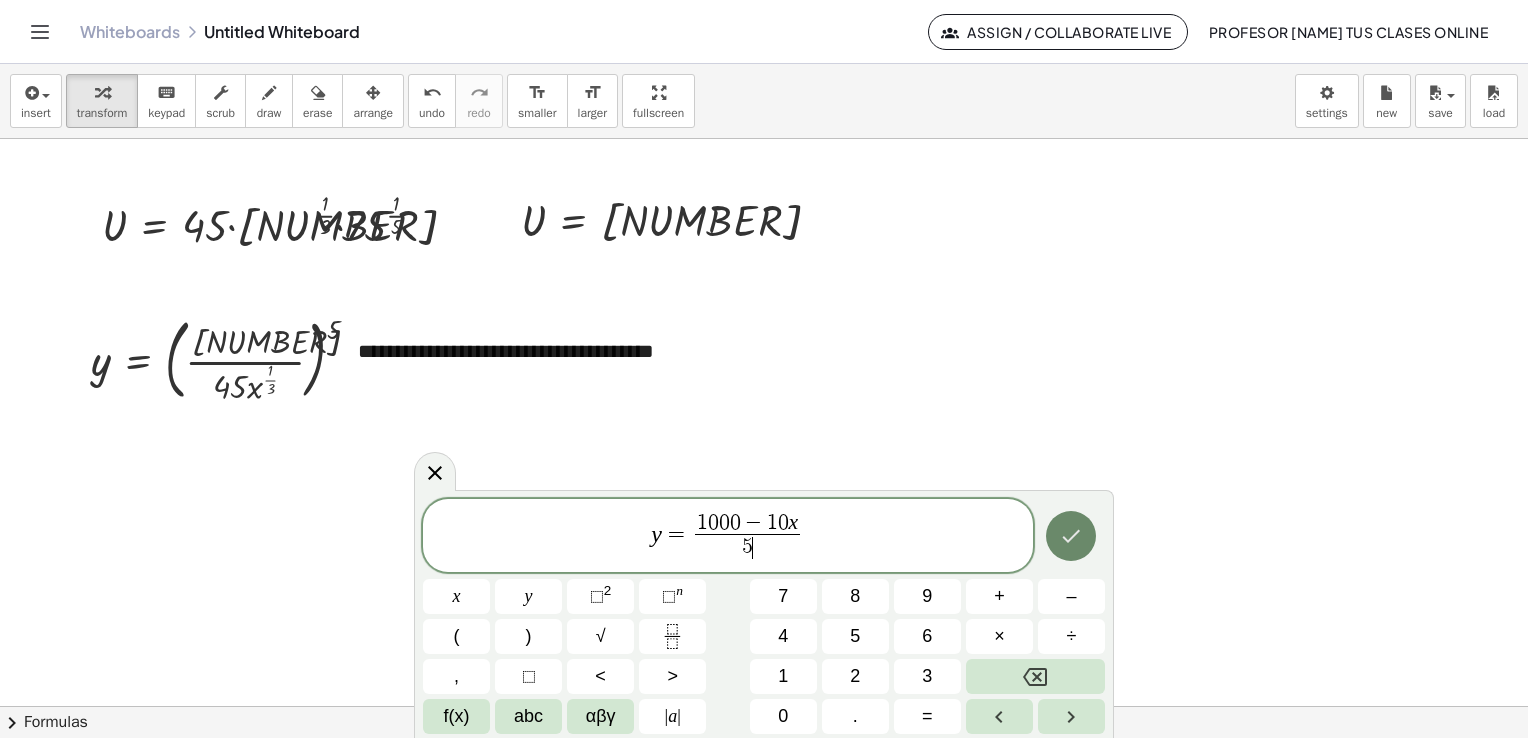 click 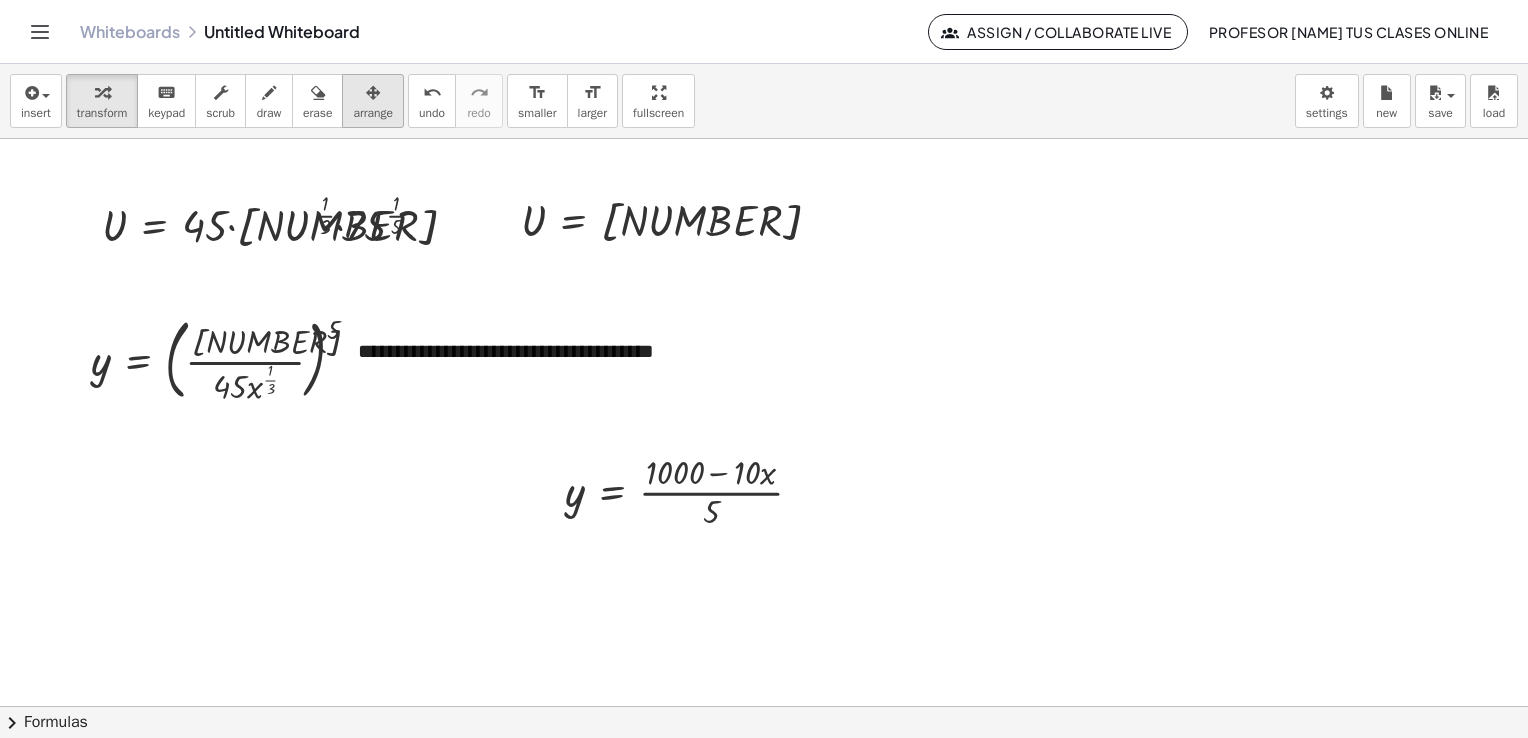 click at bounding box center [373, 92] 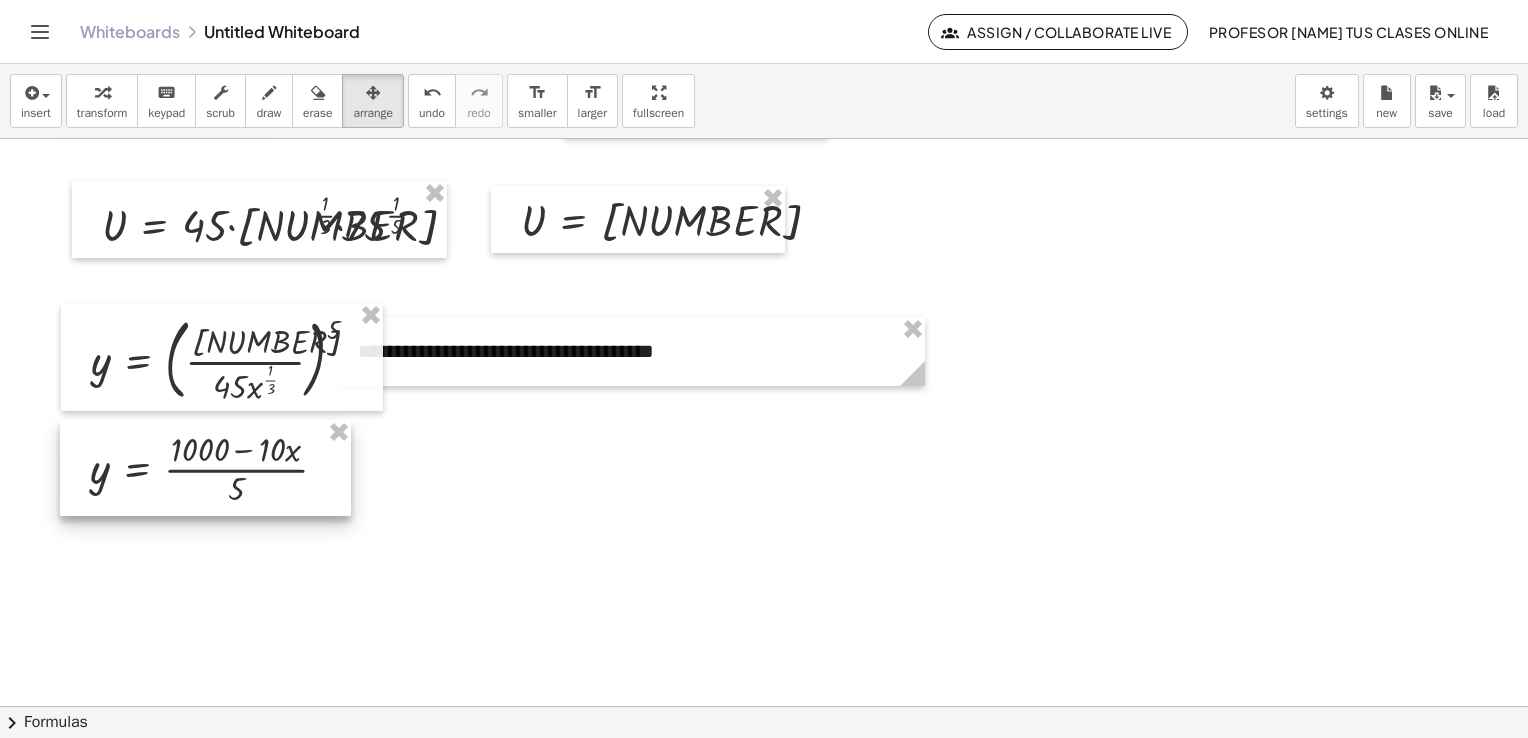 drag, startPoint x: 776, startPoint y: 498, endPoint x: 301, endPoint y: 475, distance: 475.55652 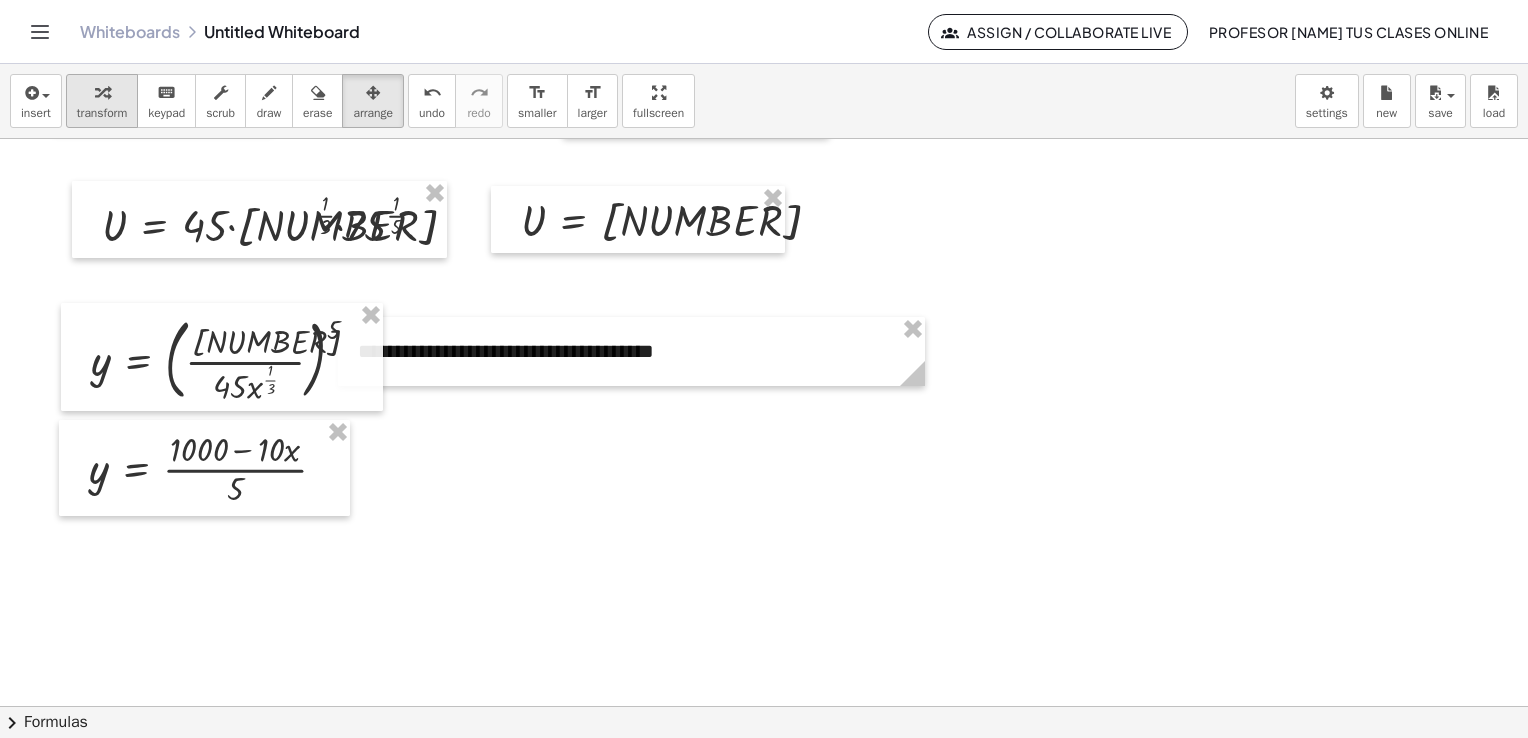 click on "transform" at bounding box center [102, 113] 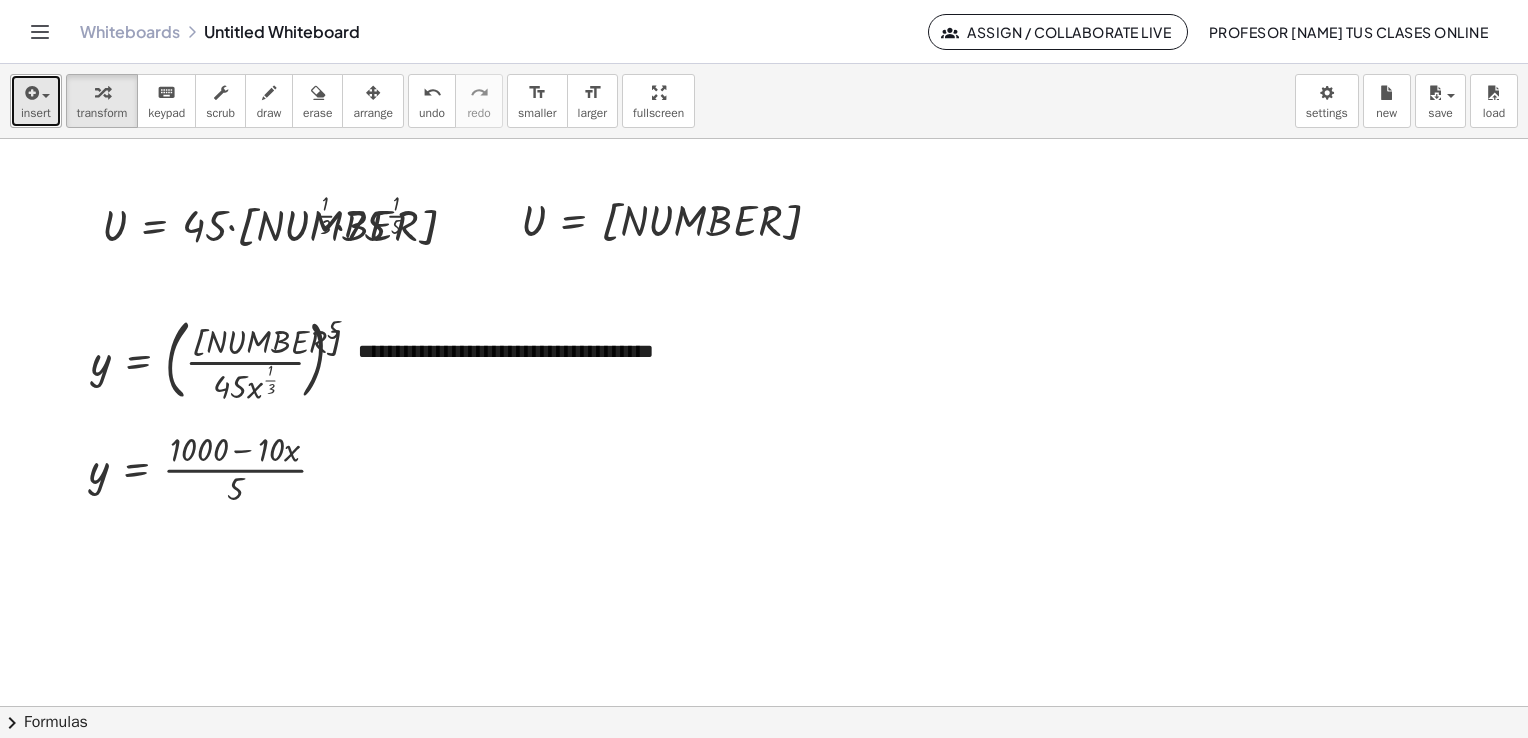 click on "insert" at bounding box center [36, 113] 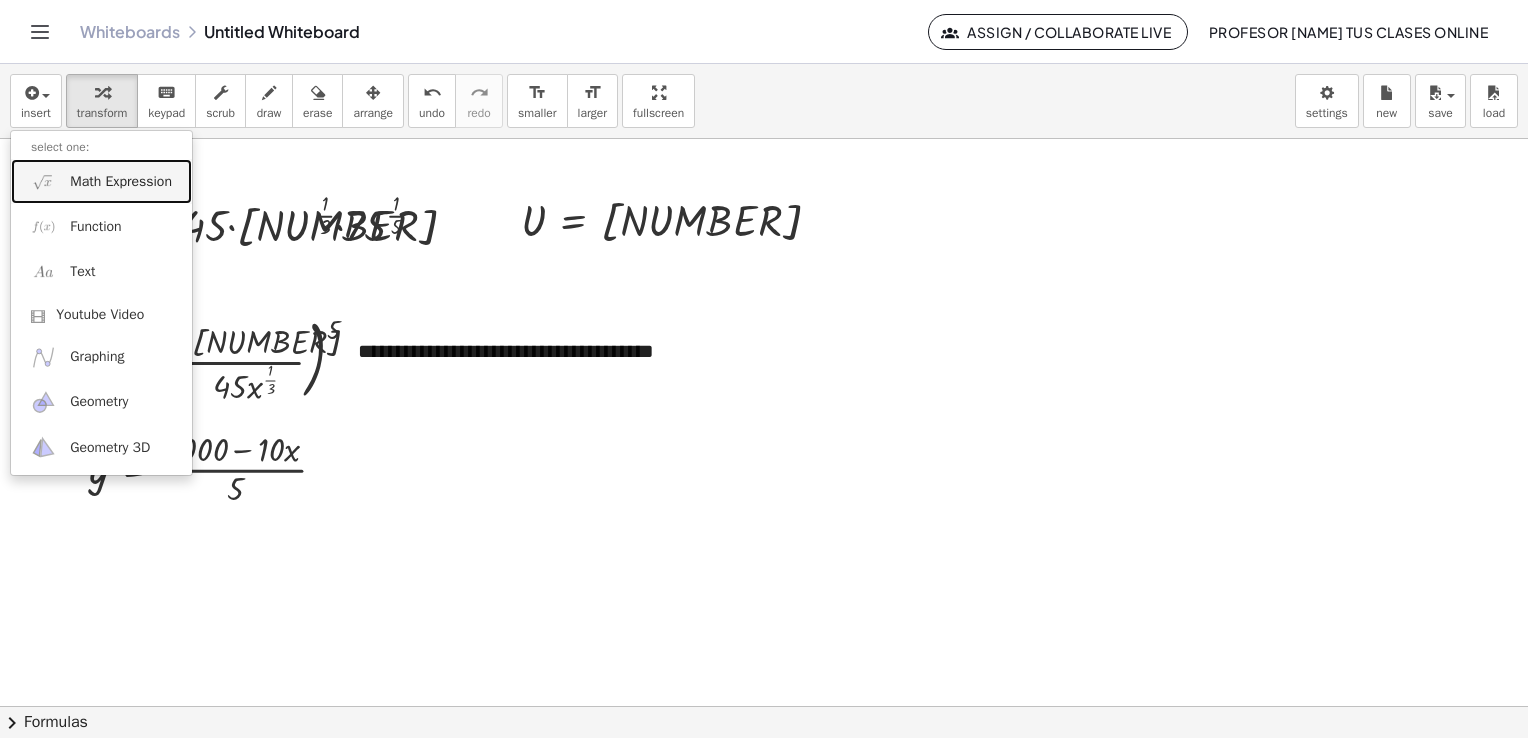 click on "Math Expression" at bounding box center [121, 182] 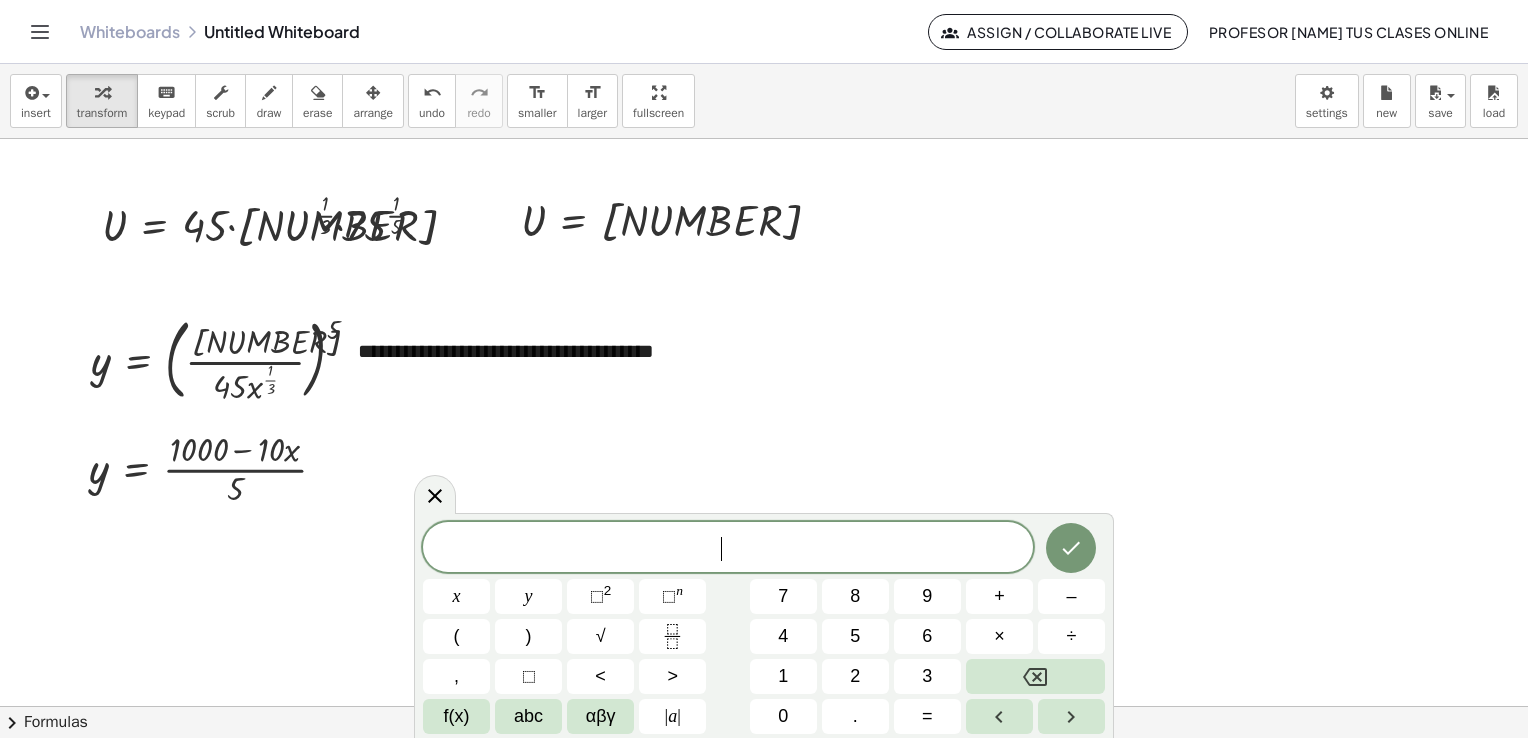 click on "​" at bounding box center (728, 549) 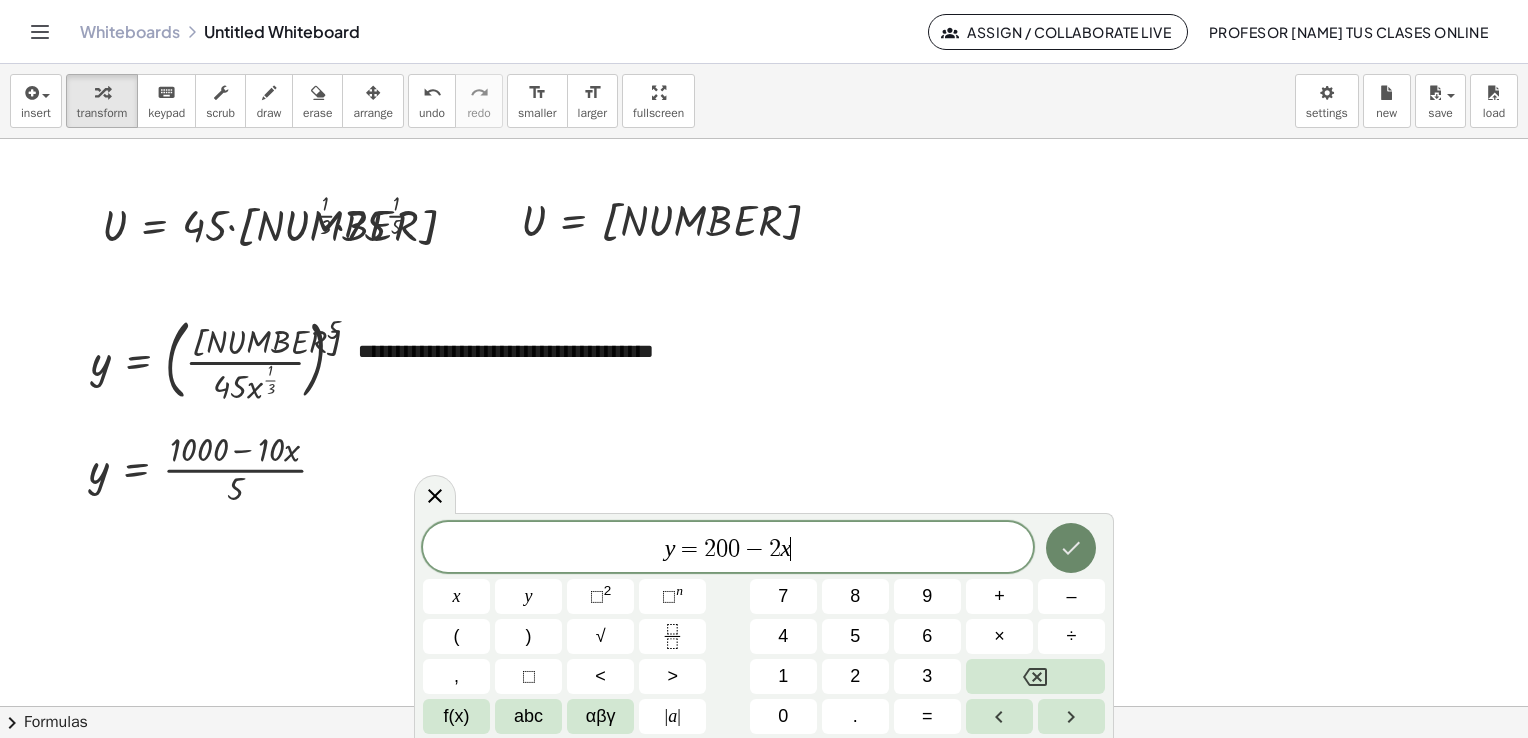 click 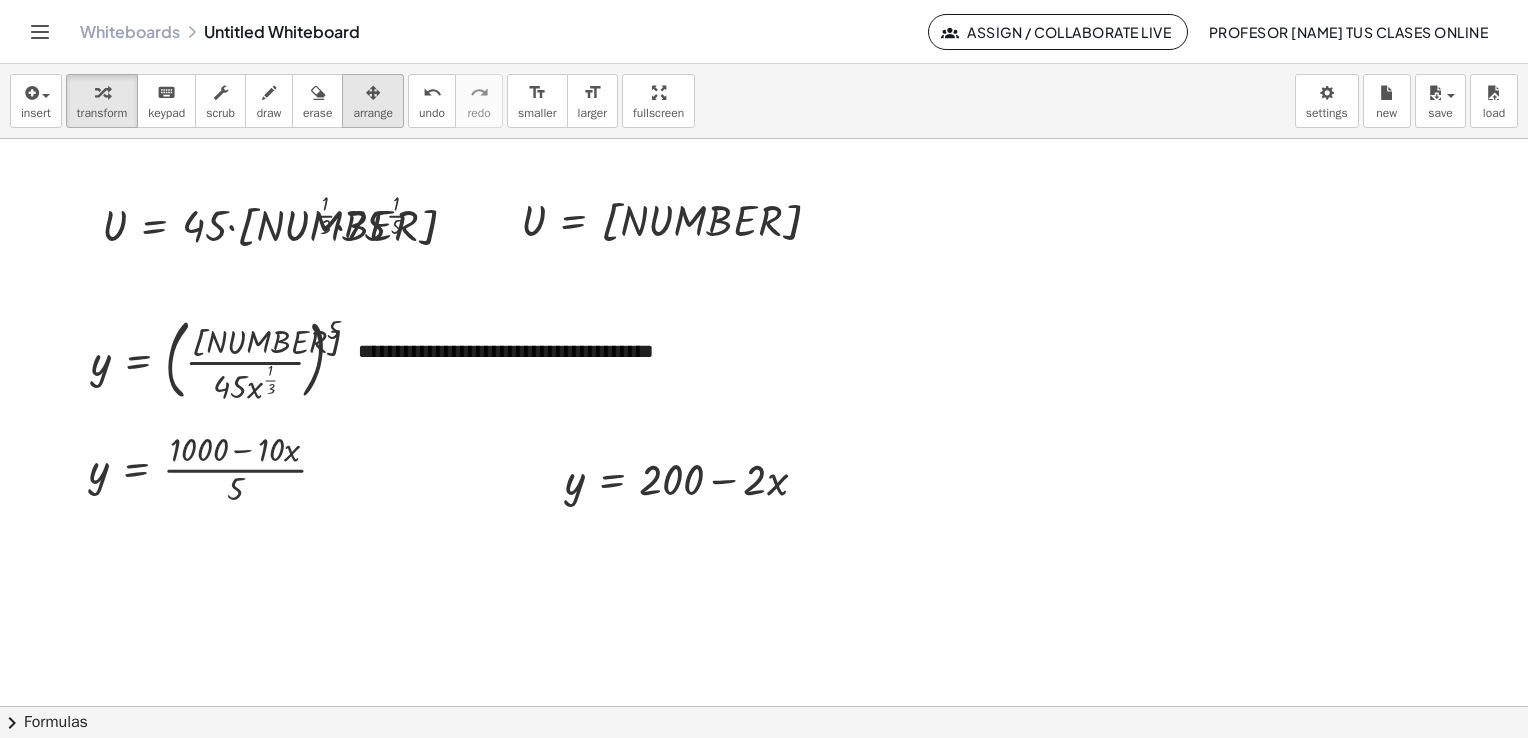 click on "arrange" at bounding box center (373, 113) 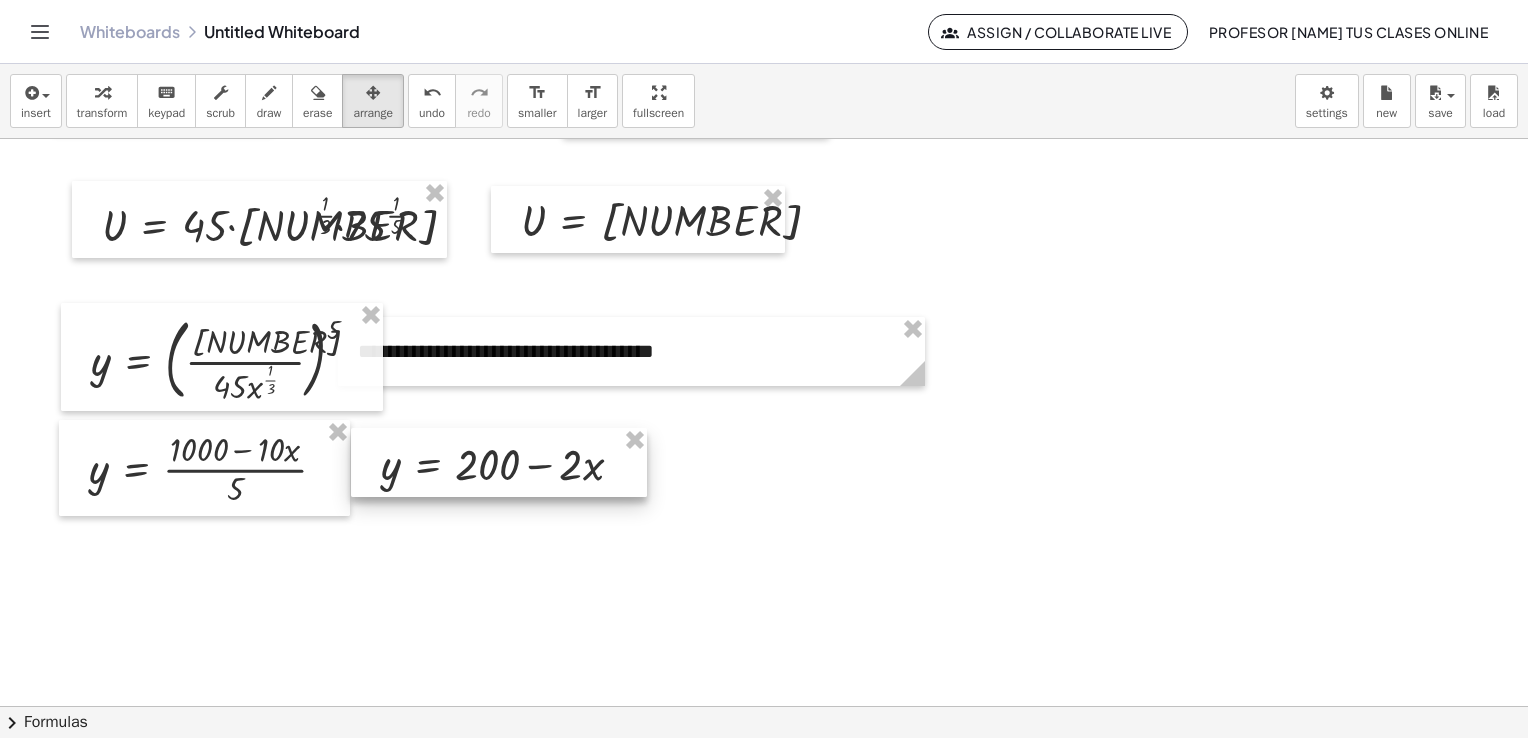 drag, startPoint x: 652, startPoint y: 482, endPoint x: 468, endPoint y: 467, distance: 184.6104 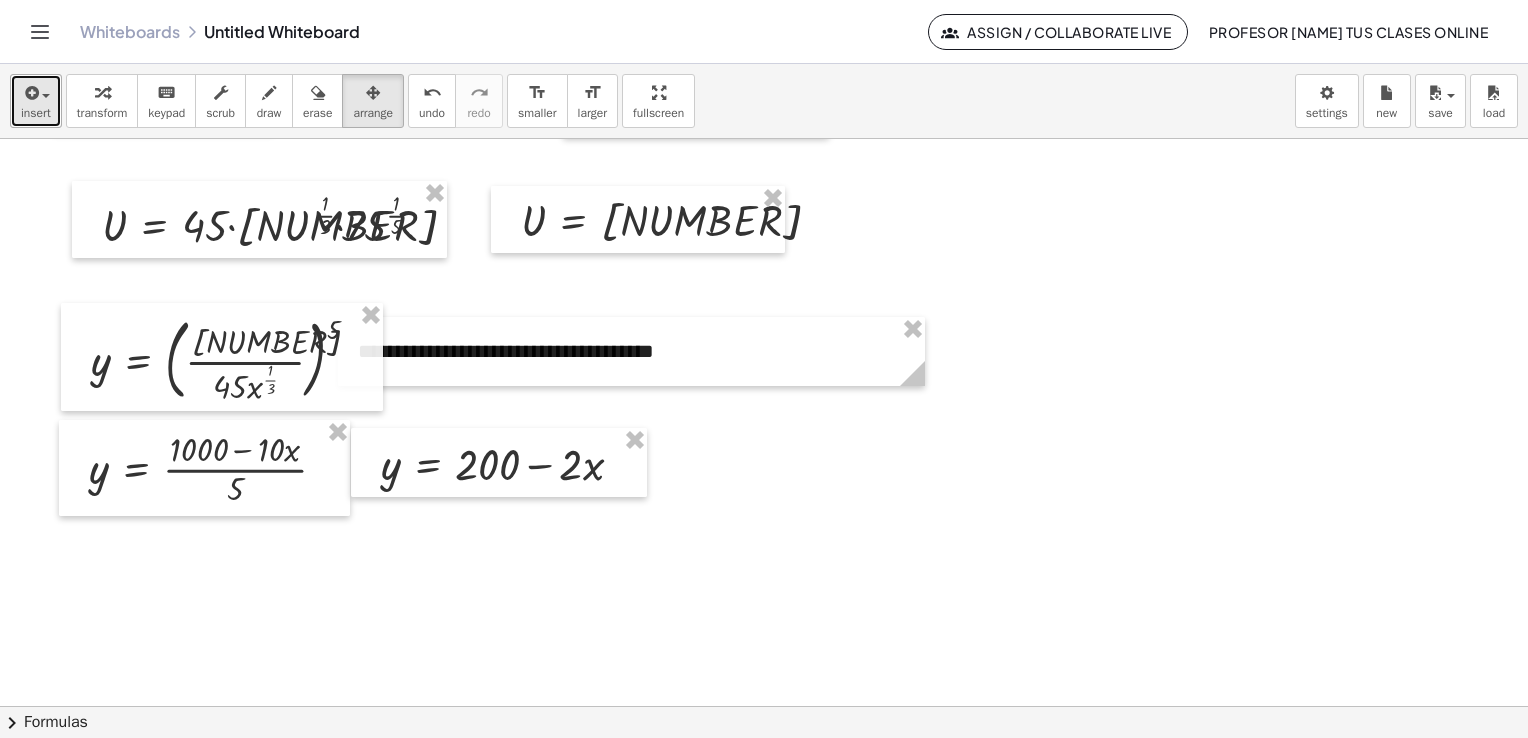 click on "insert" at bounding box center [36, 113] 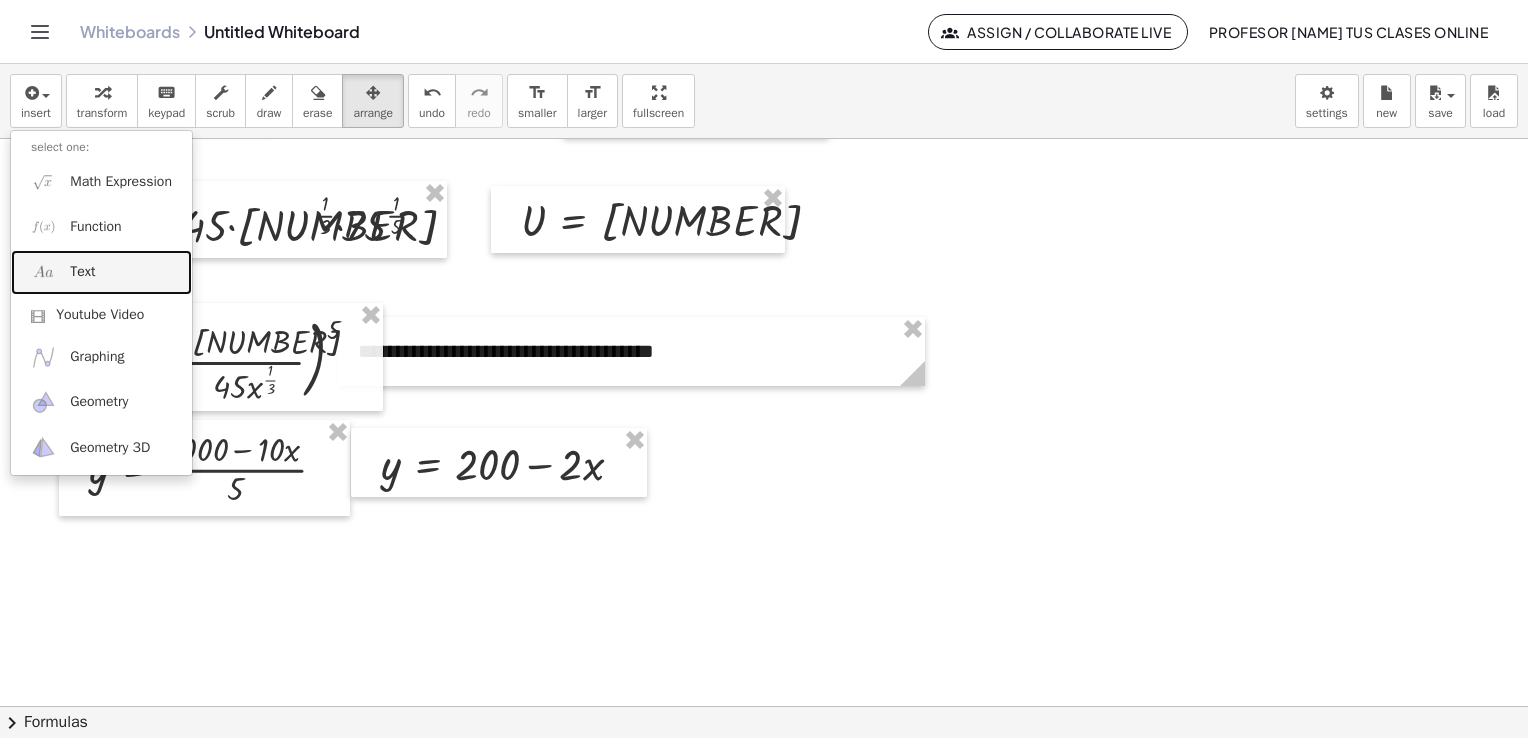 click on "Text" at bounding box center (82, 272) 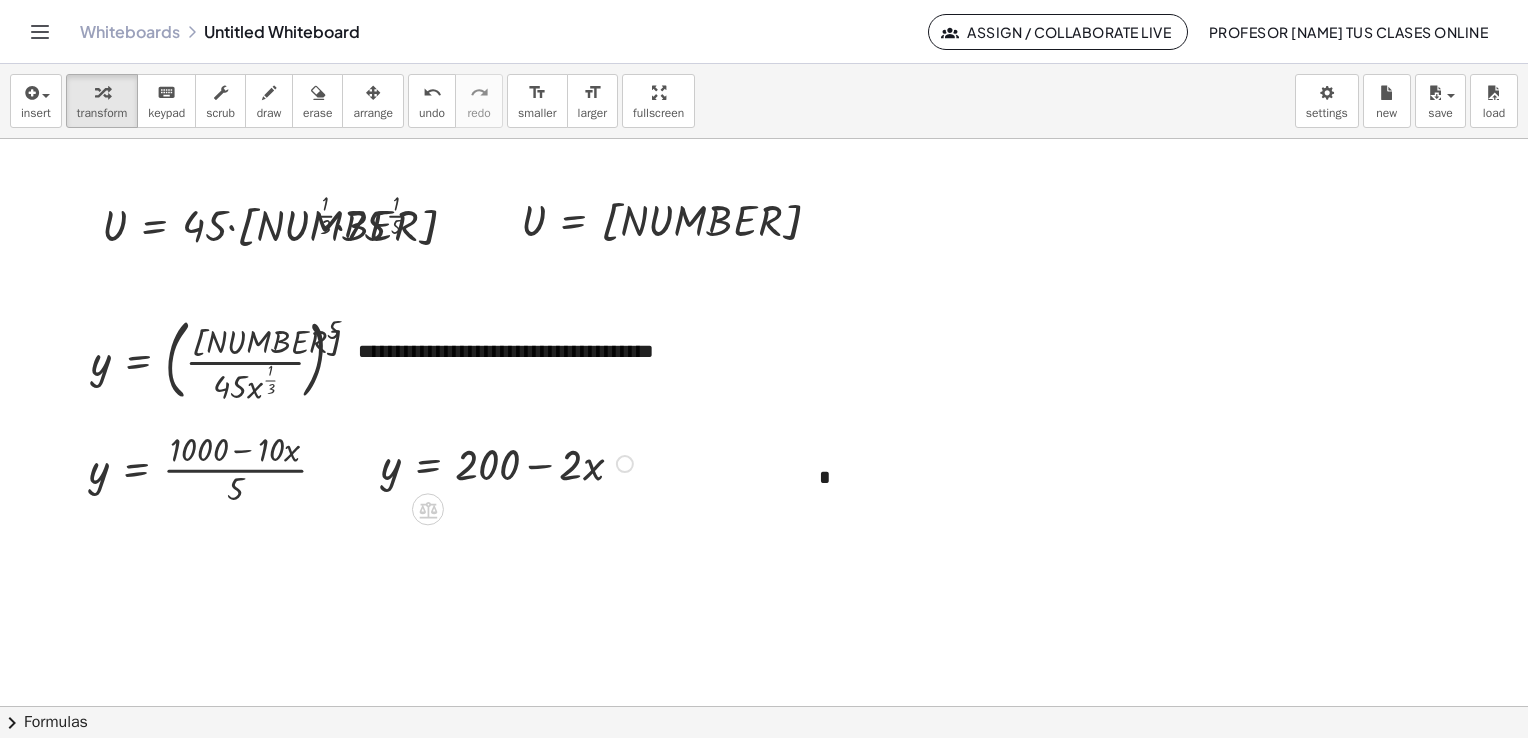 type 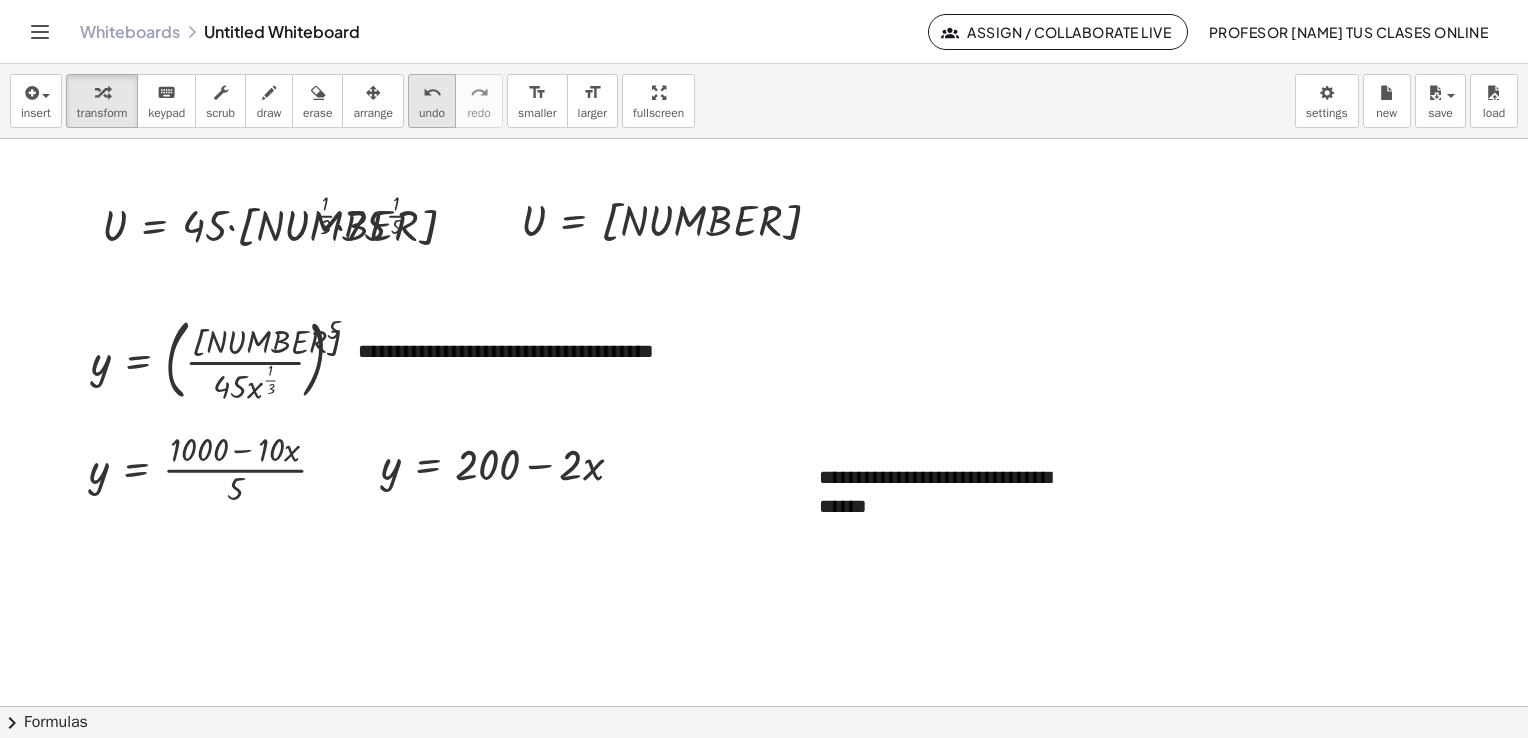 click at bounding box center [373, 93] 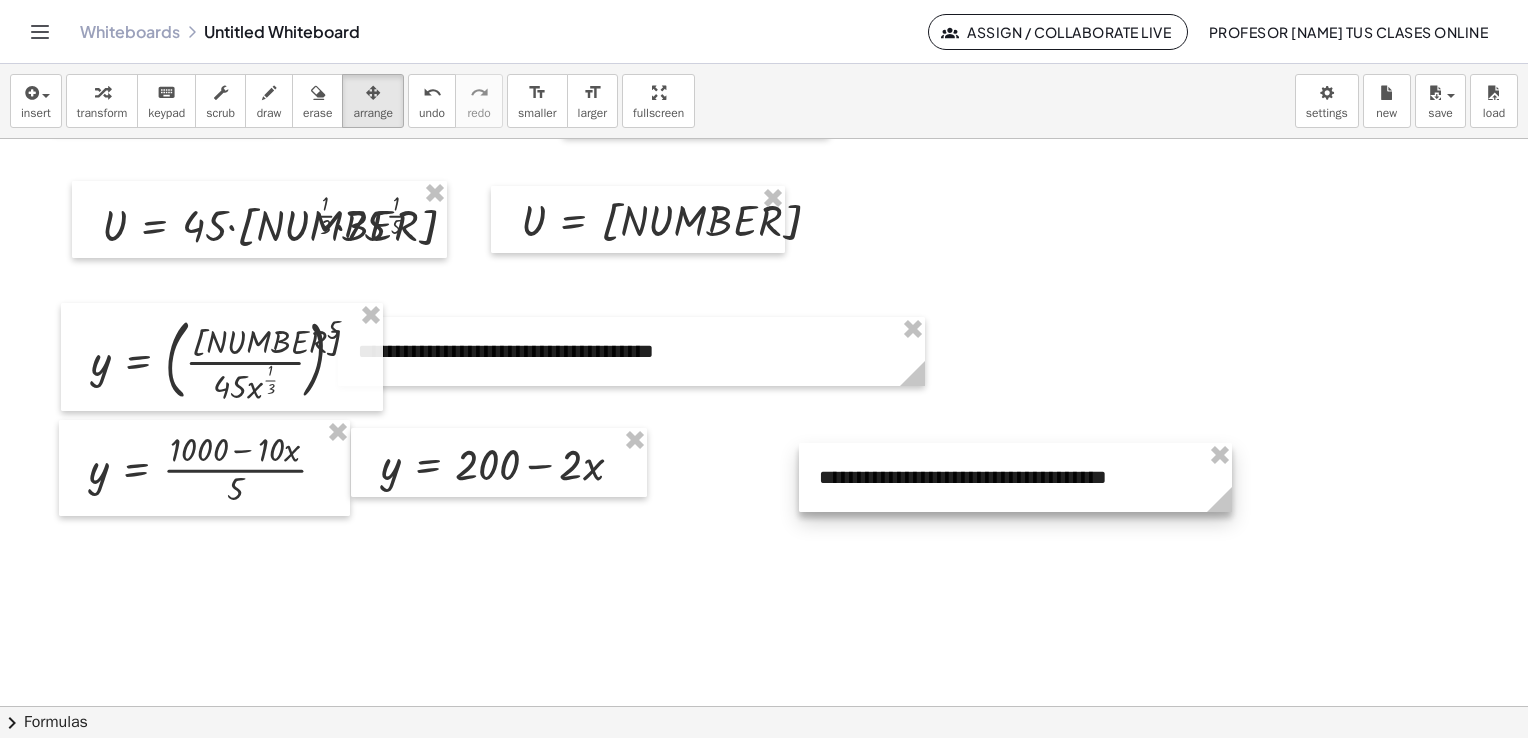 drag, startPoint x: 1092, startPoint y: 535, endPoint x: 1253, endPoint y: 495, distance: 165.89455 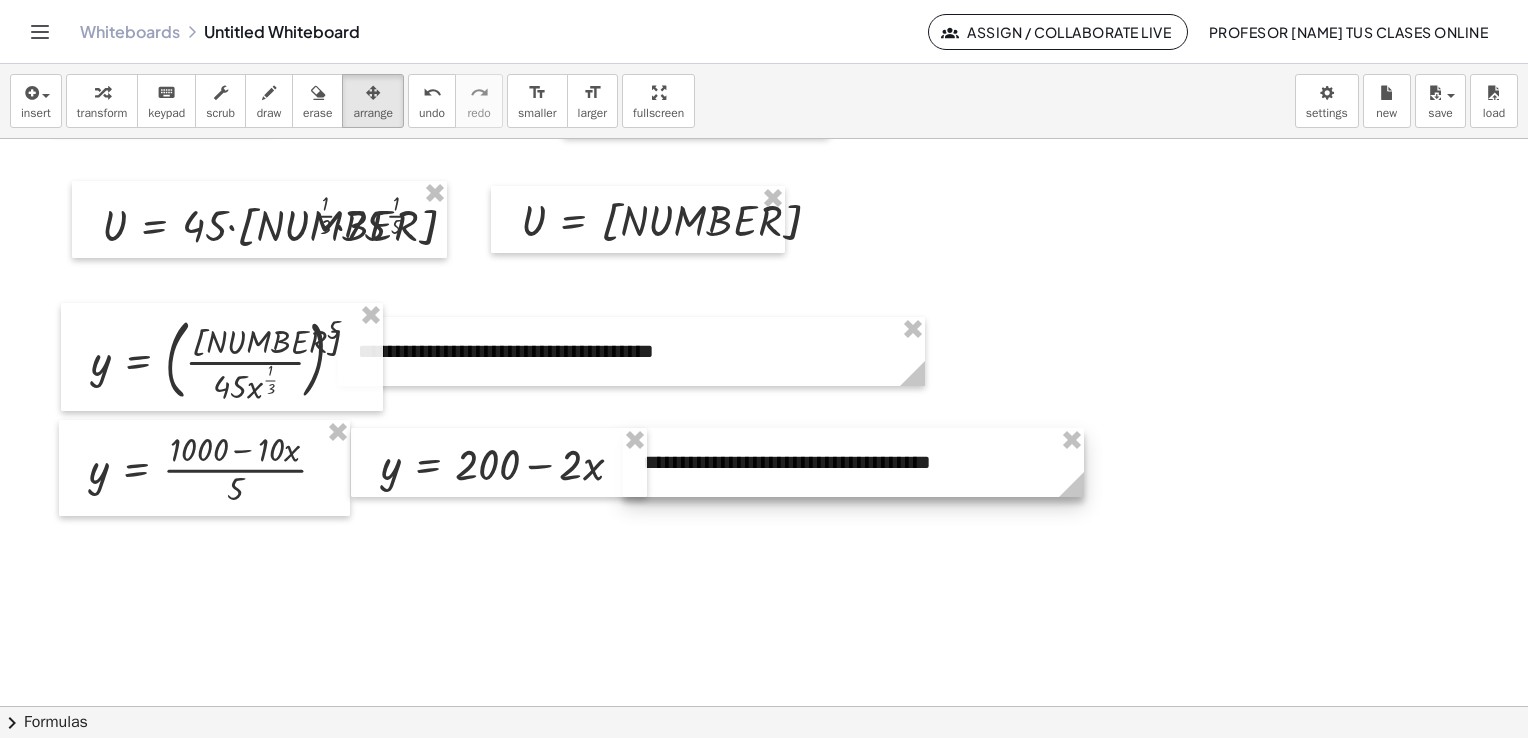 drag, startPoint x: 1220, startPoint y: 498, endPoint x: 1044, endPoint y: 483, distance: 176.63805 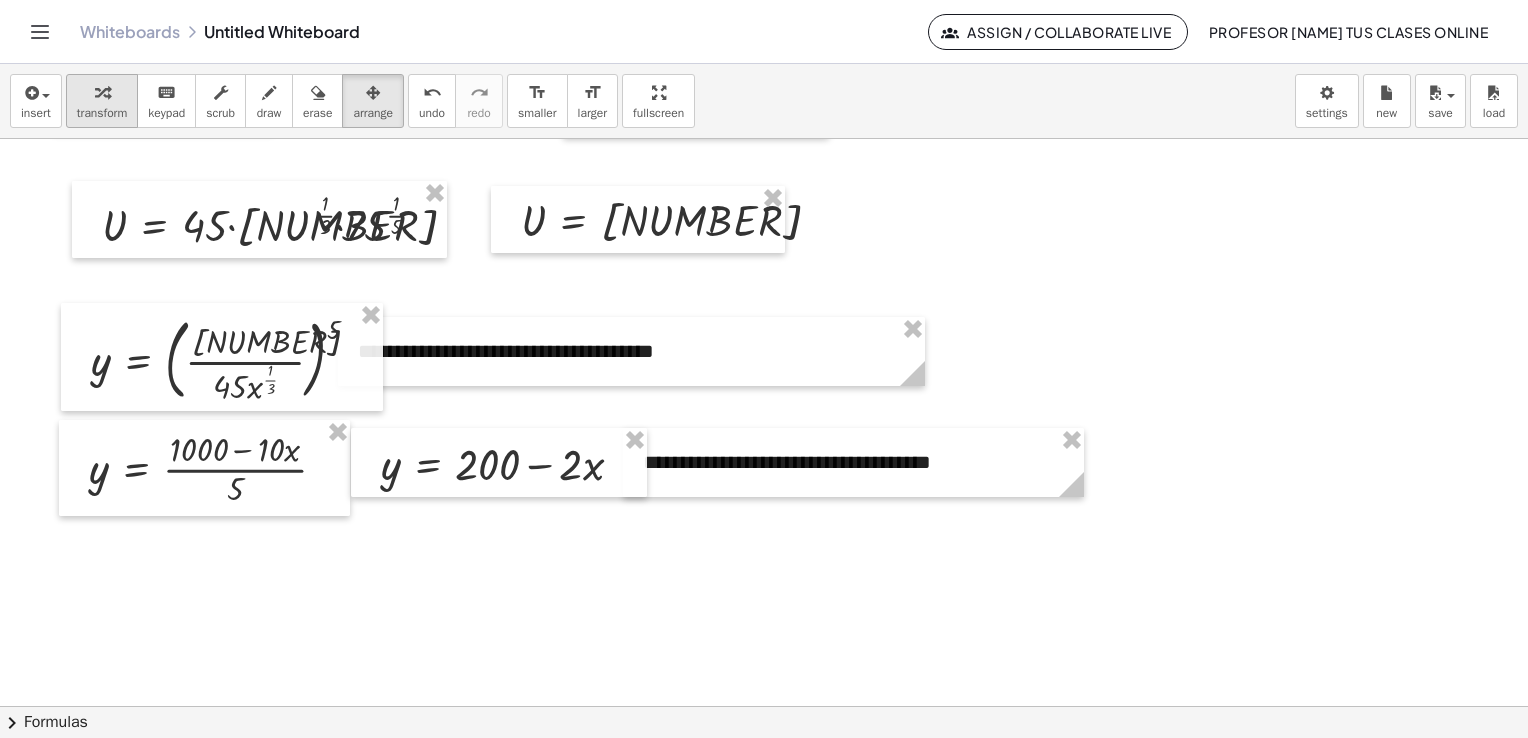 click at bounding box center [102, 92] 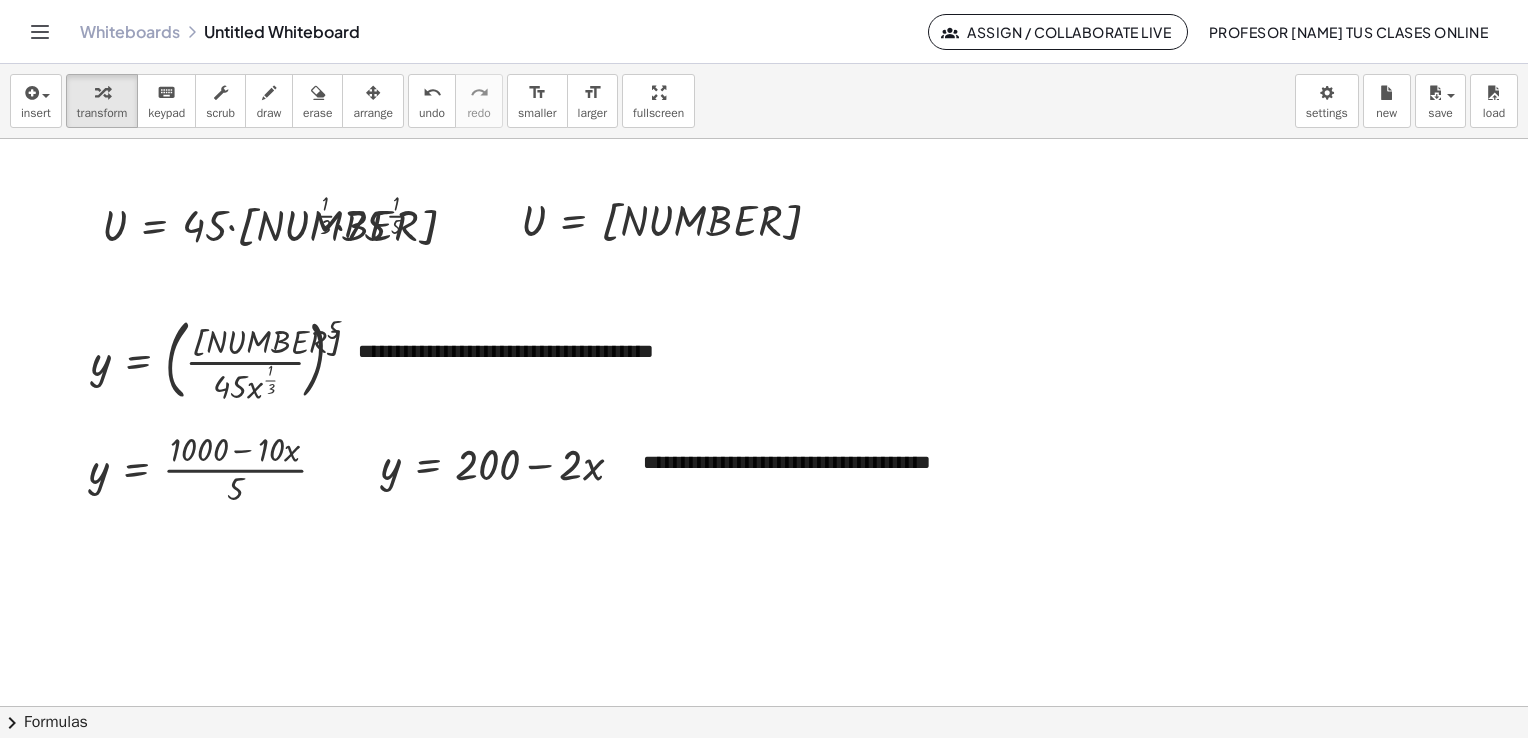 click on "arrange" at bounding box center [373, 113] 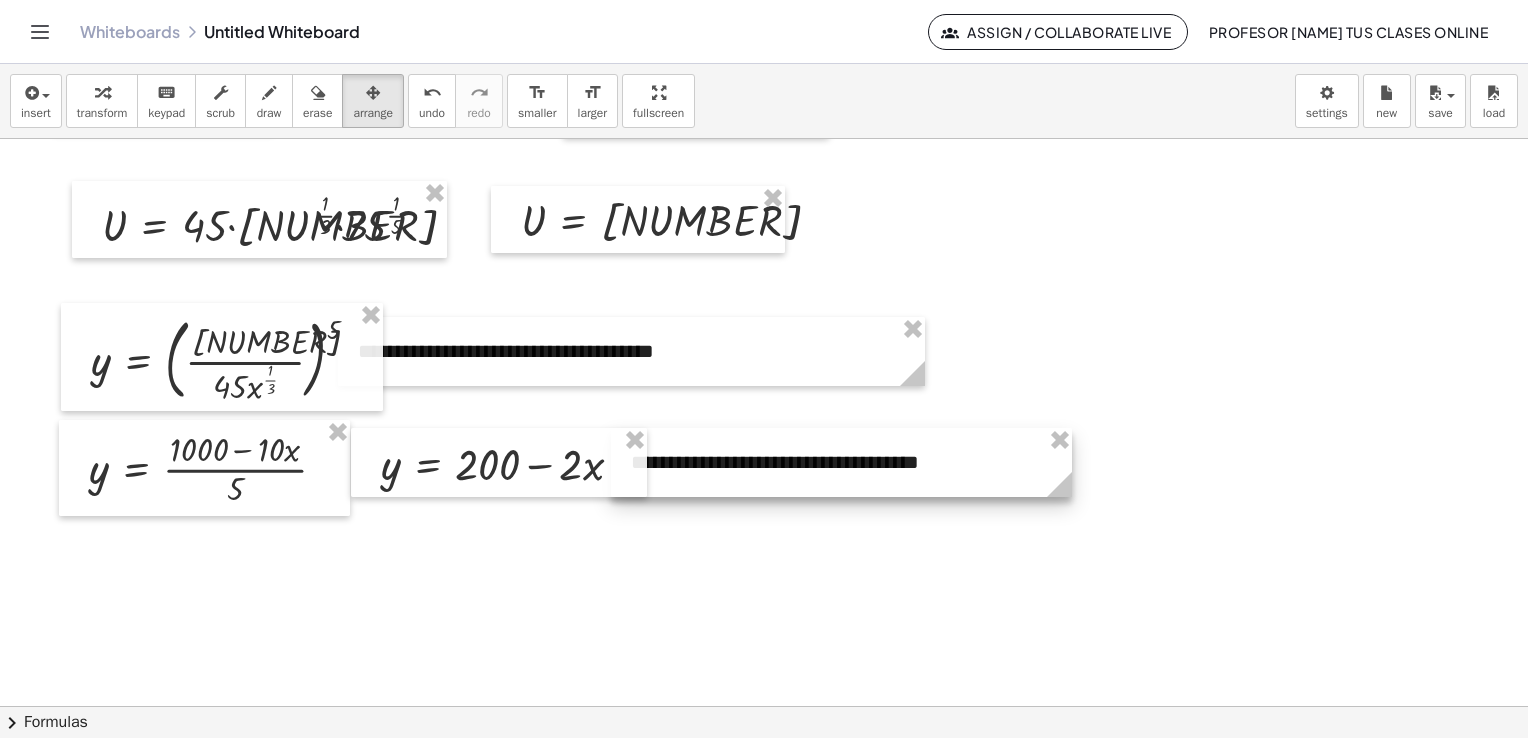 drag, startPoint x: 720, startPoint y: 470, endPoint x: 705, endPoint y: 466, distance: 15.524175 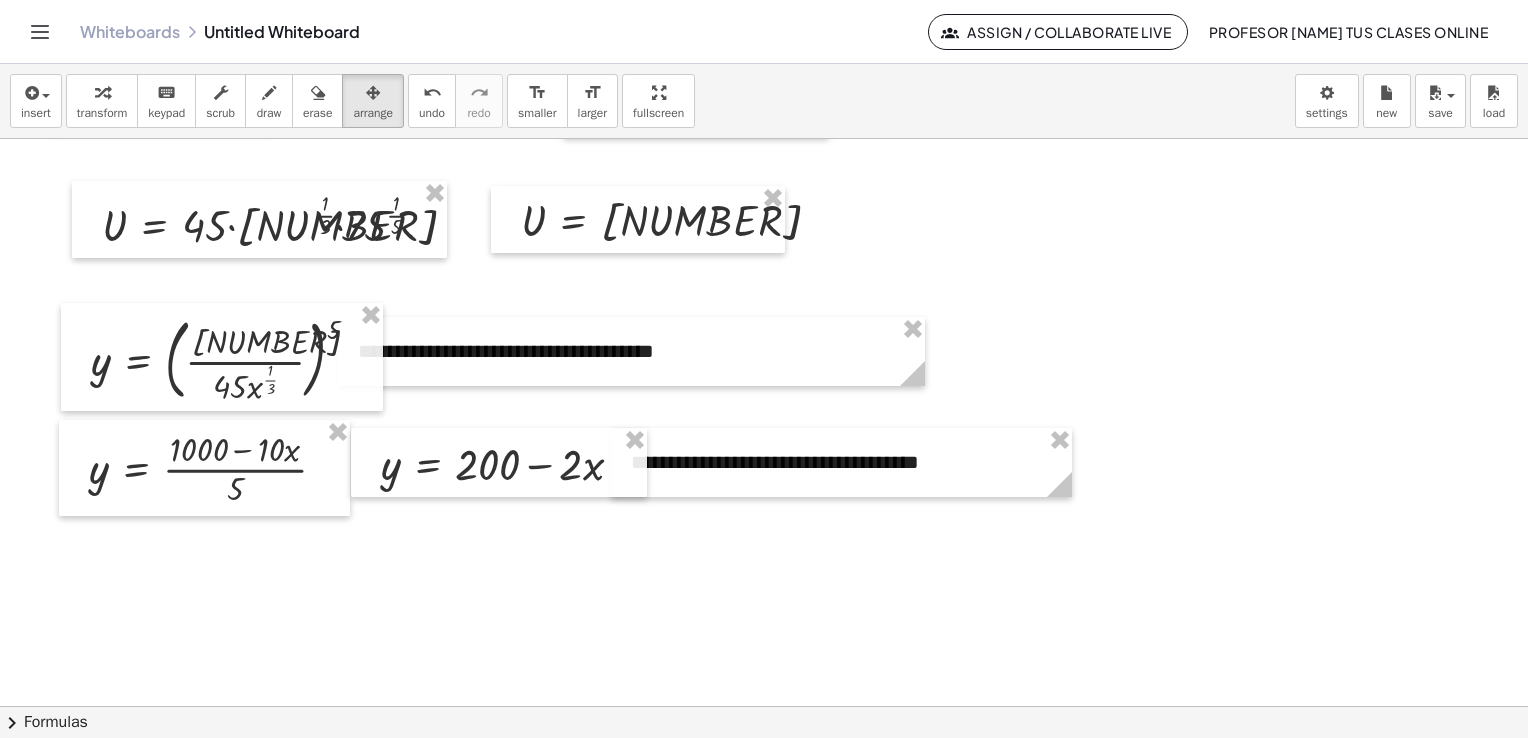 drag, startPoint x: 102, startPoint y: 99, endPoint x: 156, endPoint y: 134, distance: 64.3506 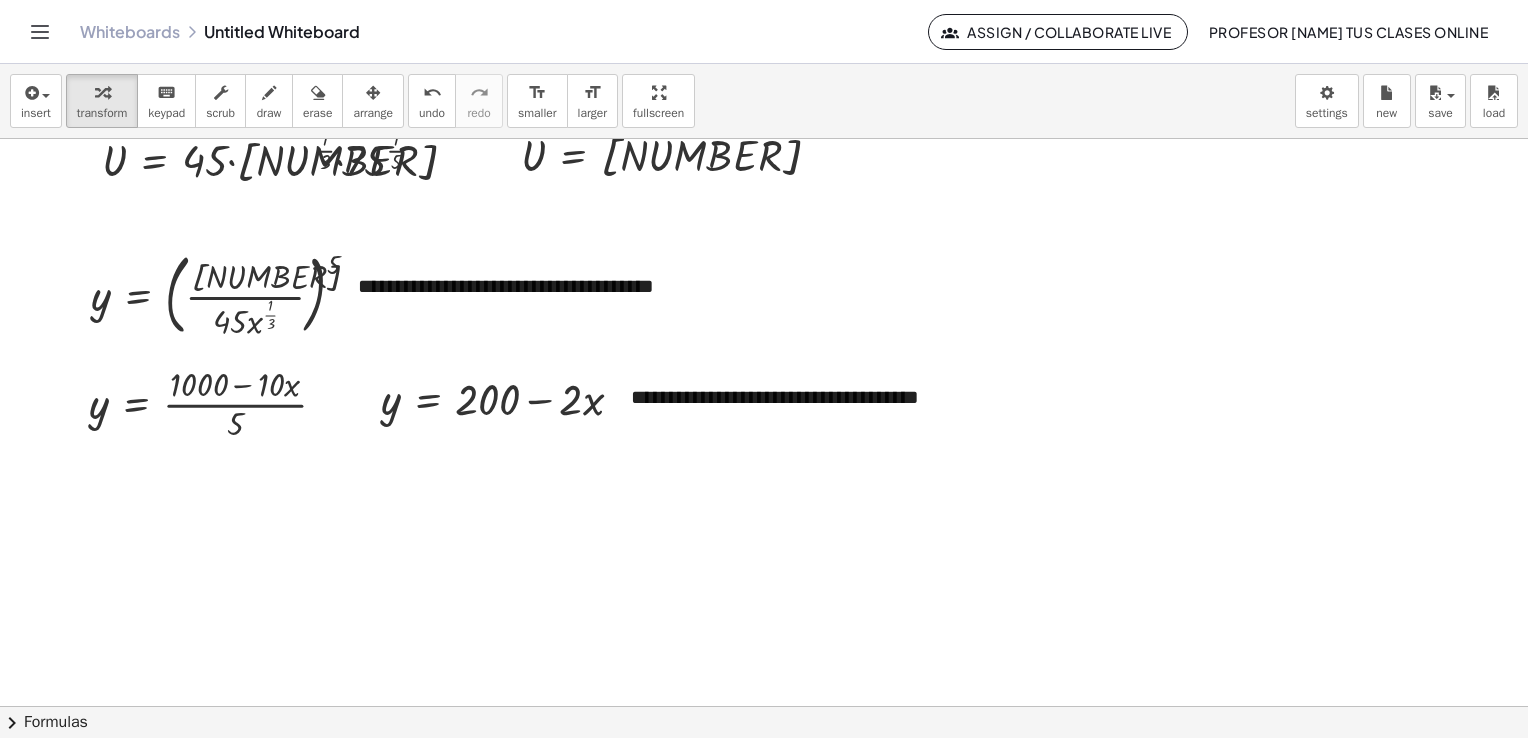 scroll, scrollTop: 2044, scrollLeft: 0, axis: vertical 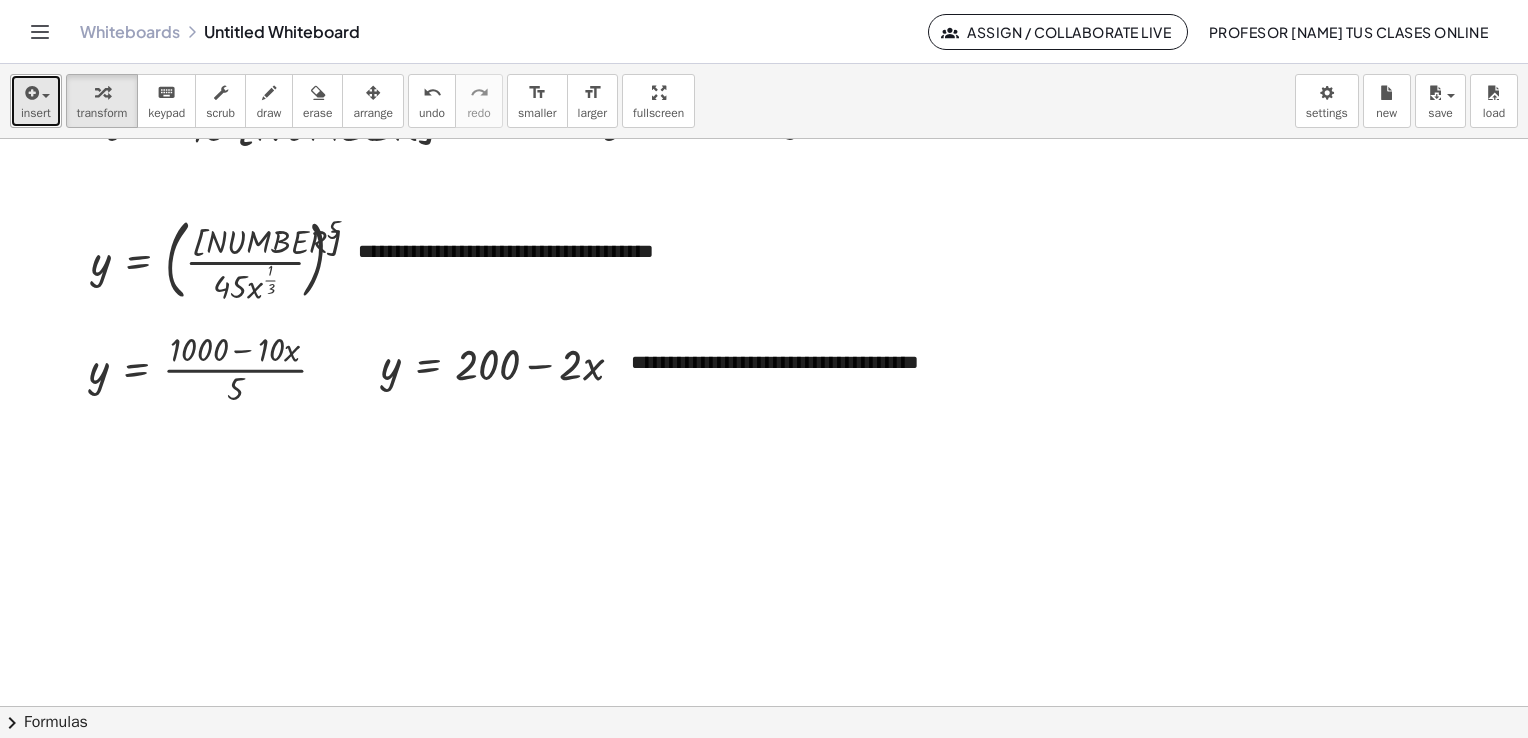 click on "insert" at bounding box center [36, 113] 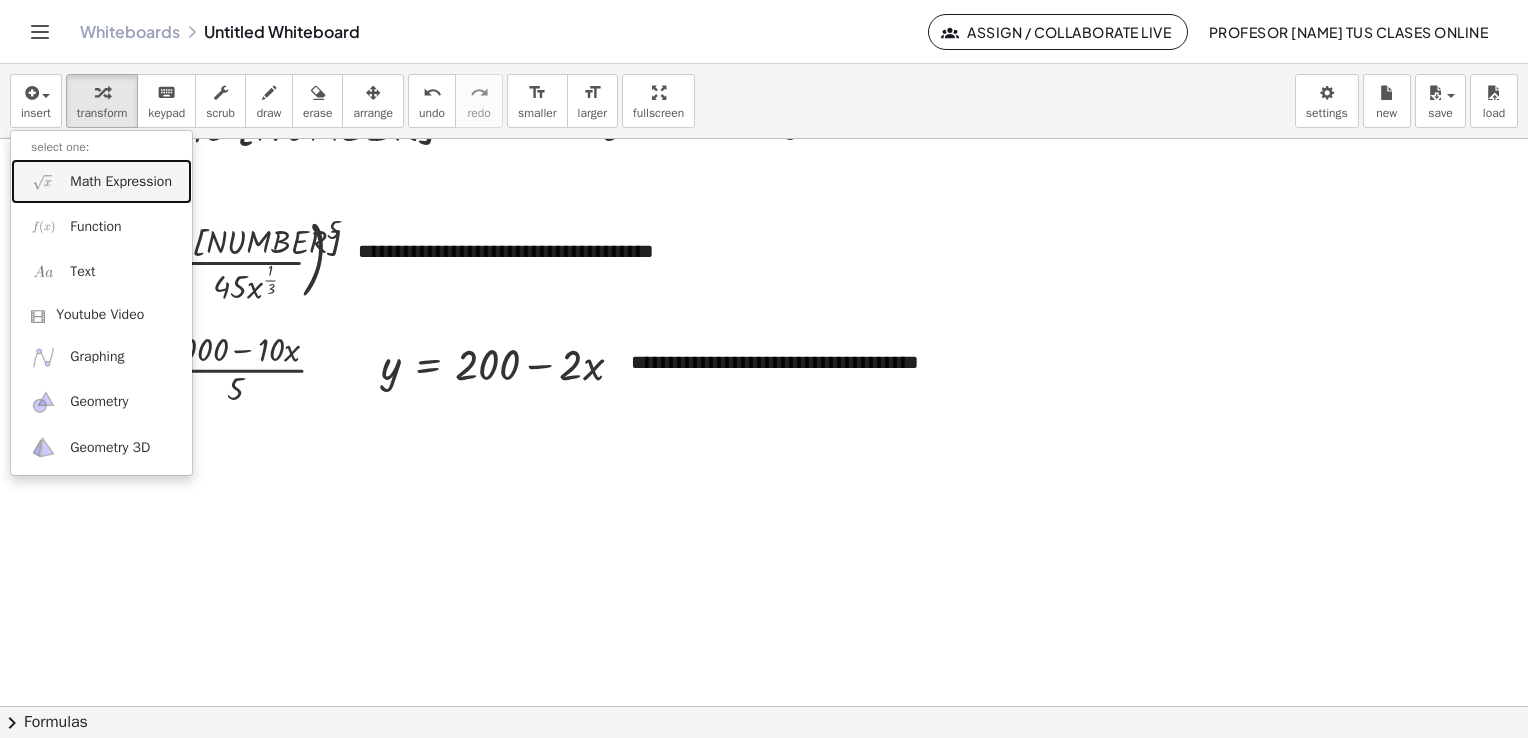 click on "Math Expression" at bounding box center [121, 182] 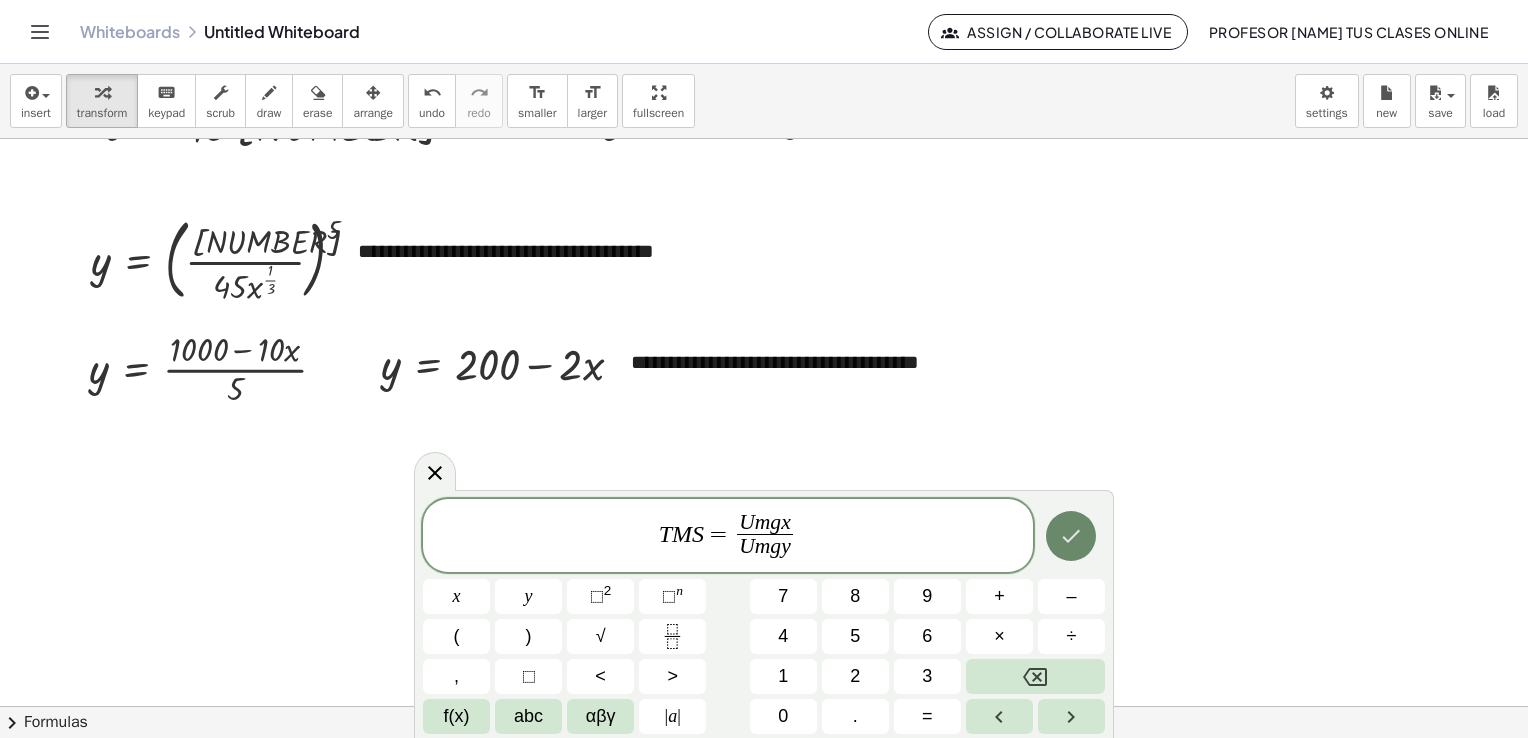 click 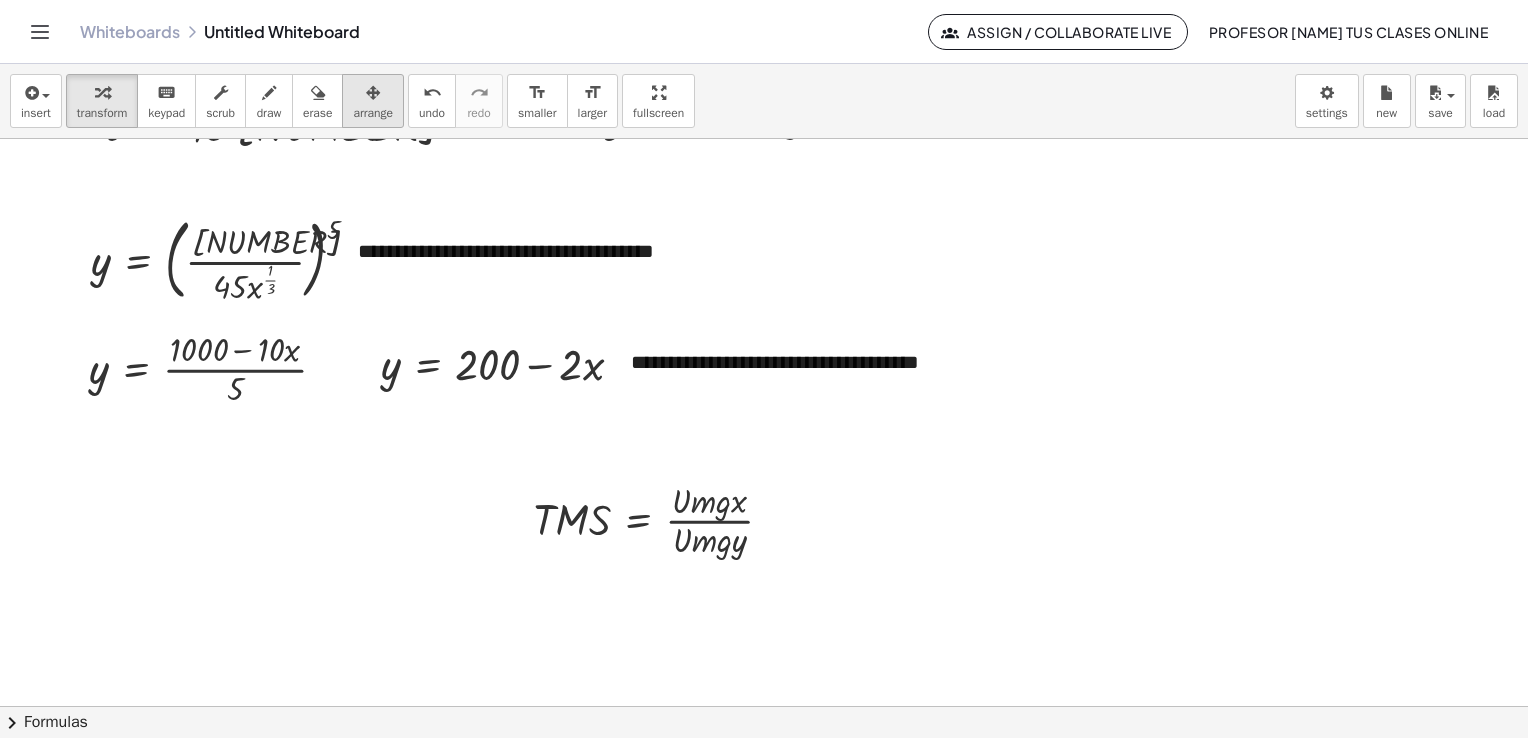 click on "arrange" at bounding box center (373, 113) 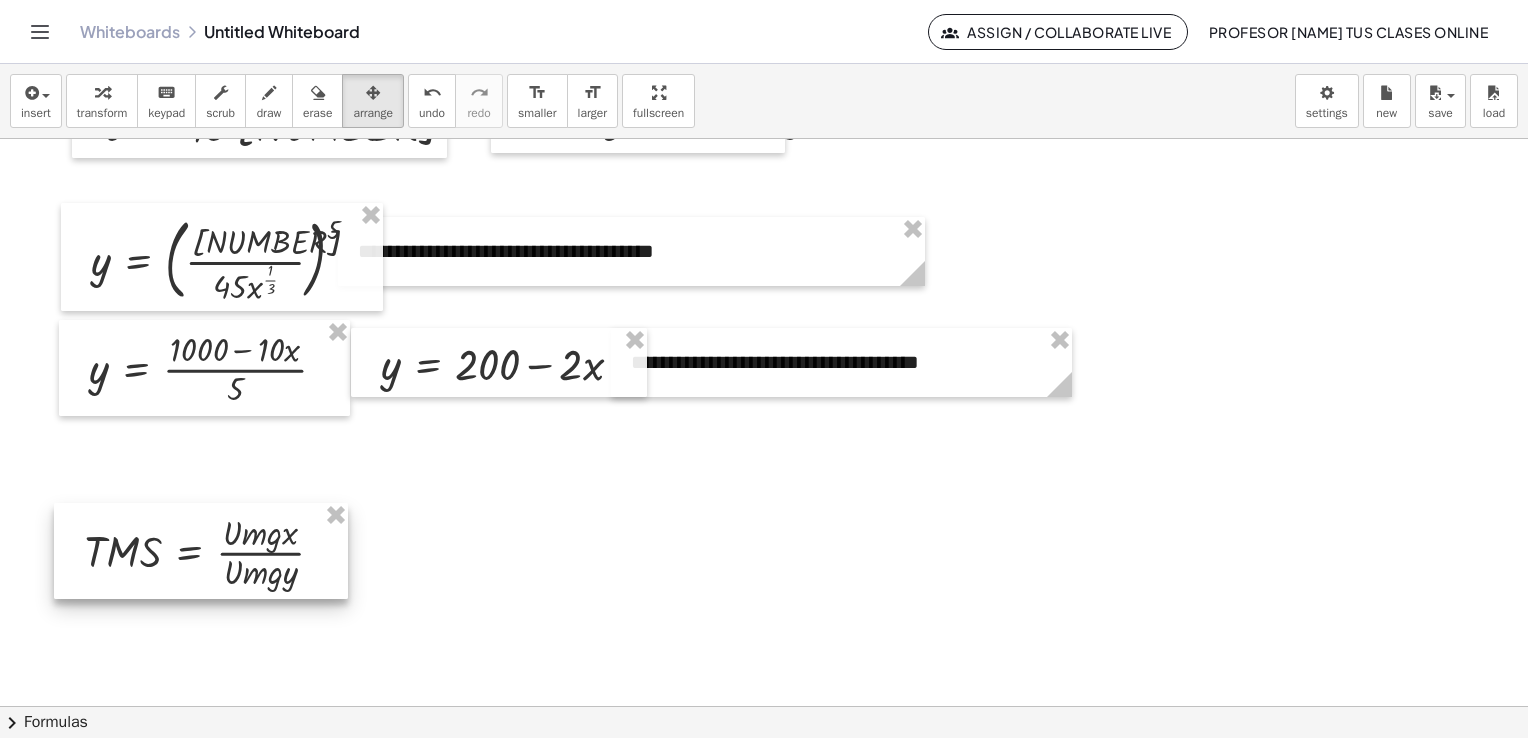 drag, startPoint x: 656, startPoint y: 526, endPoint x: 208, endPoint y: 558, distance: 449.1414 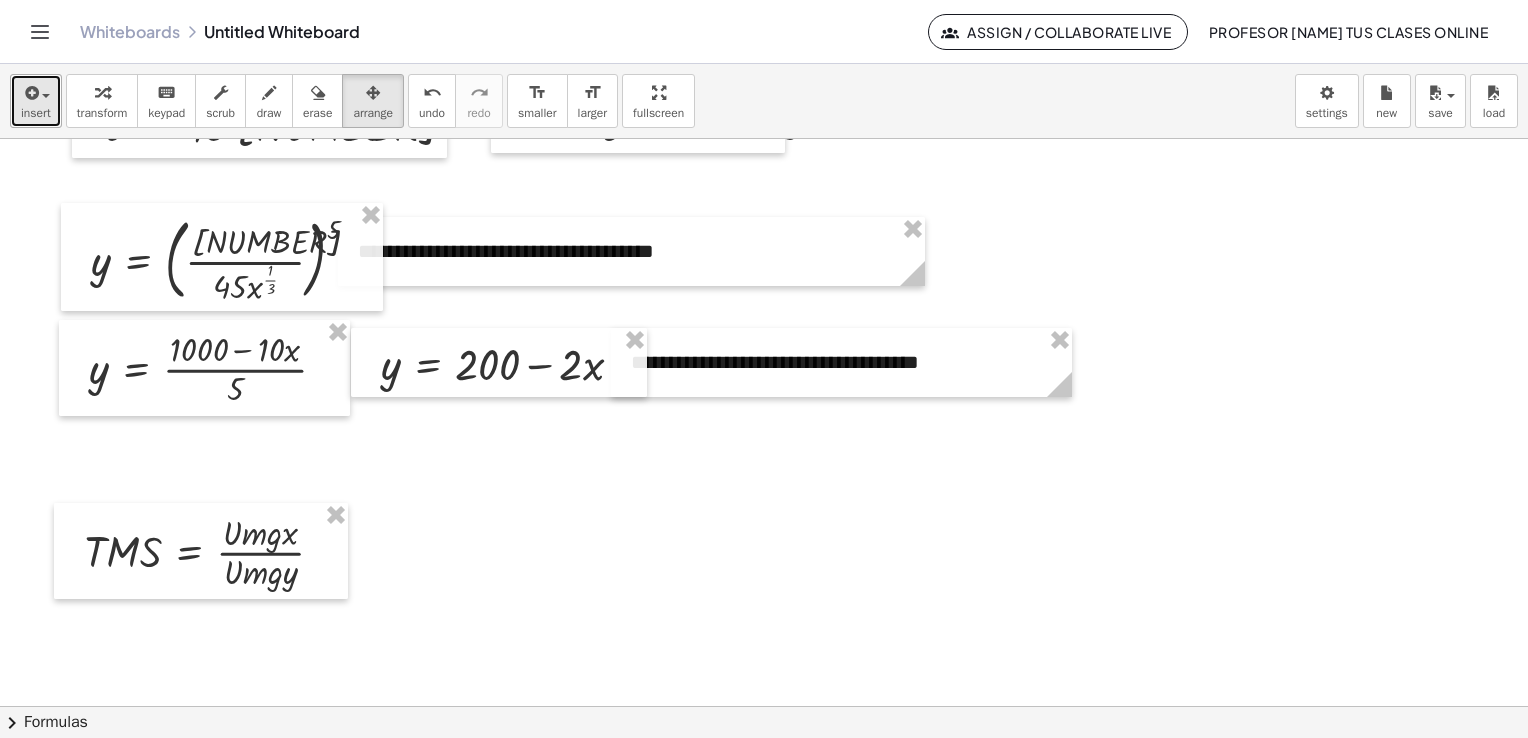 click on "insert" at bounding box center [36, 113] 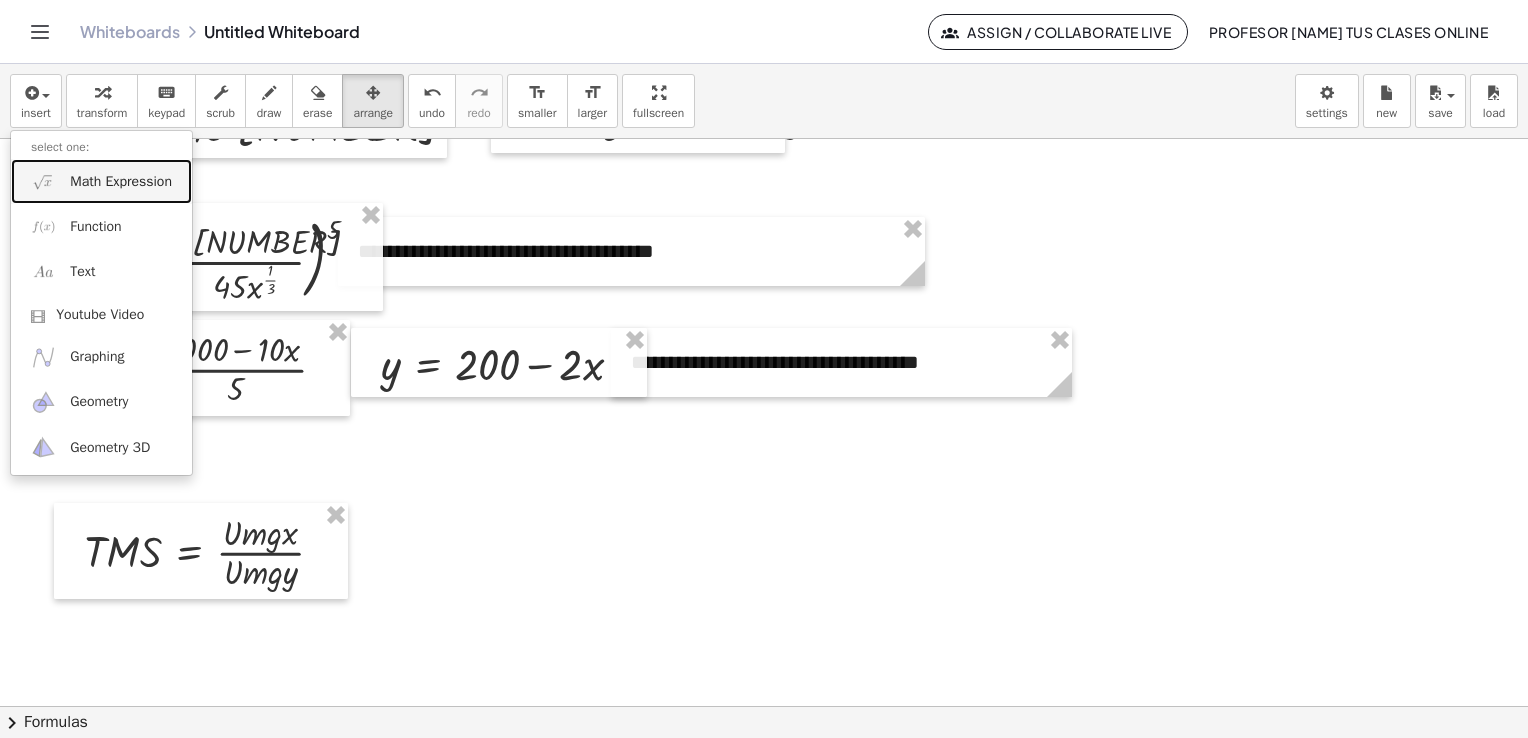 click on "Math Expression" at bounding box center (121, 182) 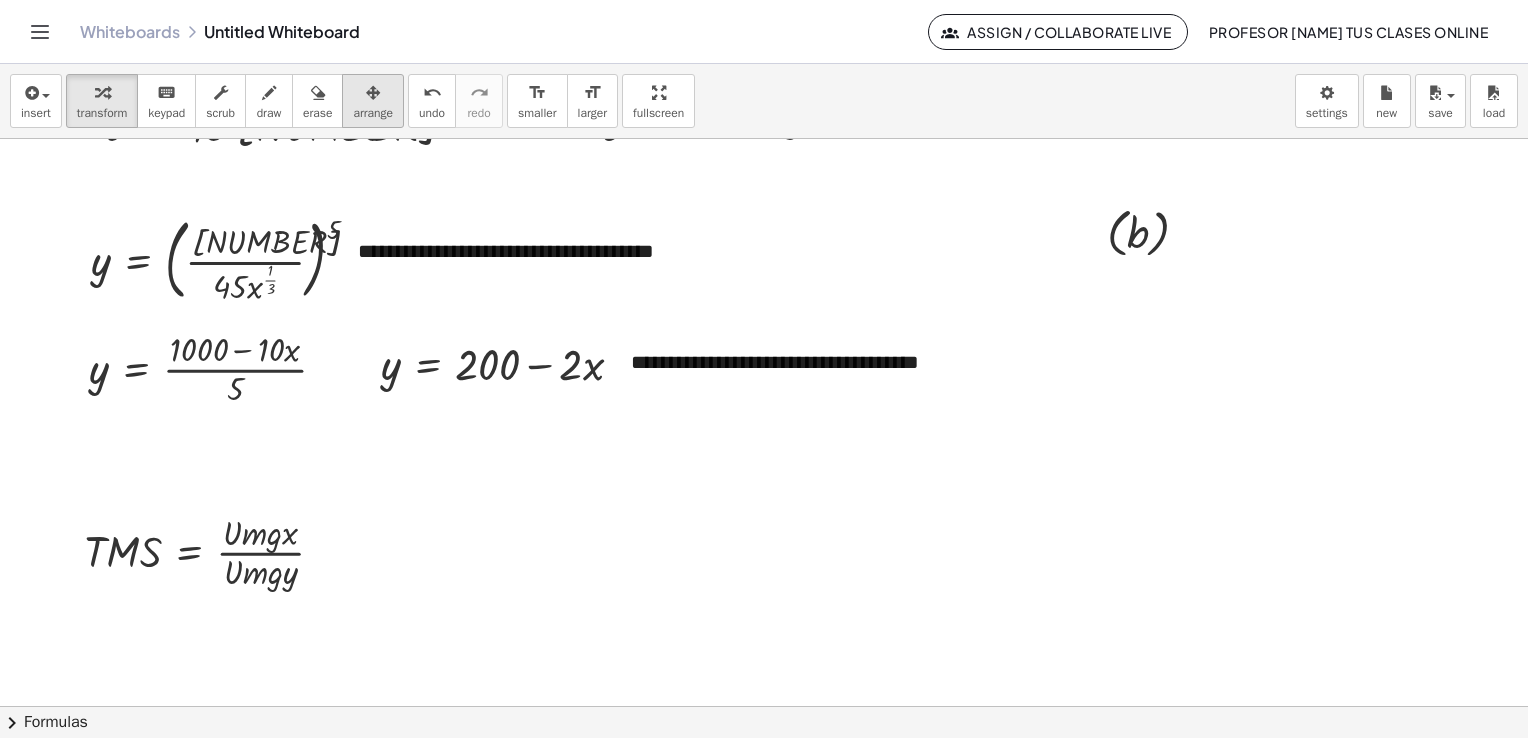 click at bounding box center (373, 93) 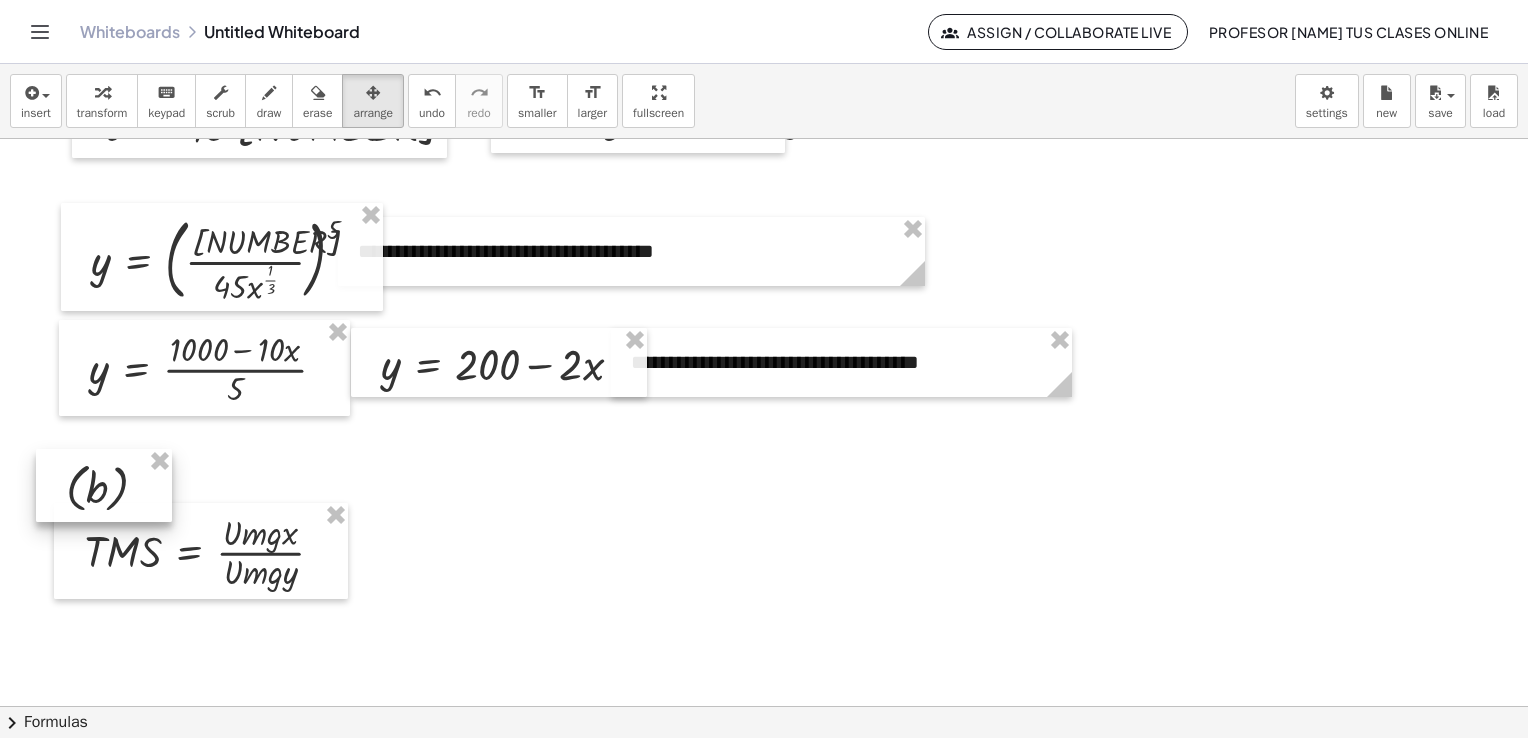 drag, startPoint x: 1134, startPoint y: 222, endPoint x: 92, endPoint y: 477, distance: 1072.7483 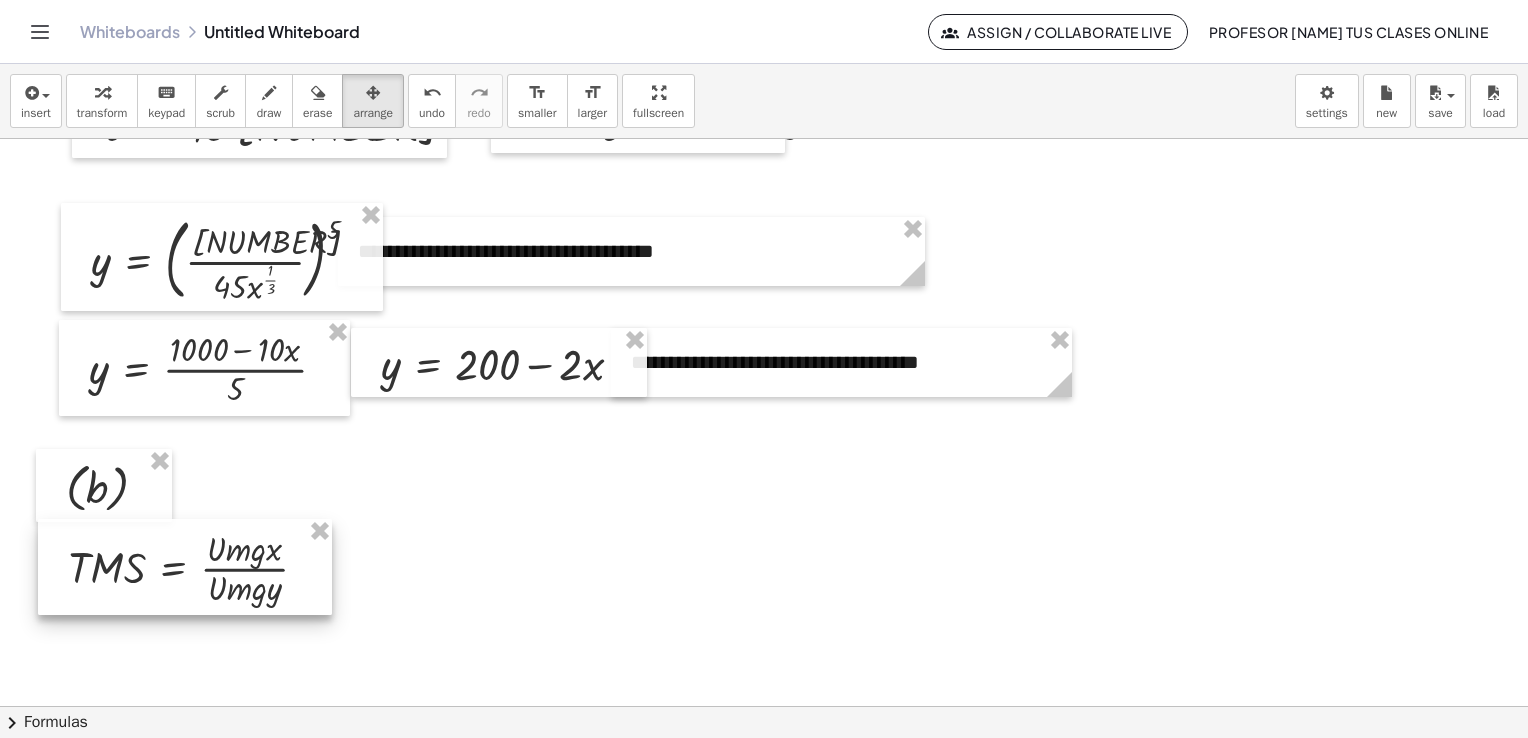 drag, startPoint x: 140, startPoint y: 578, endPoint x: 124, endPoint y: 594, distance: 22.627417 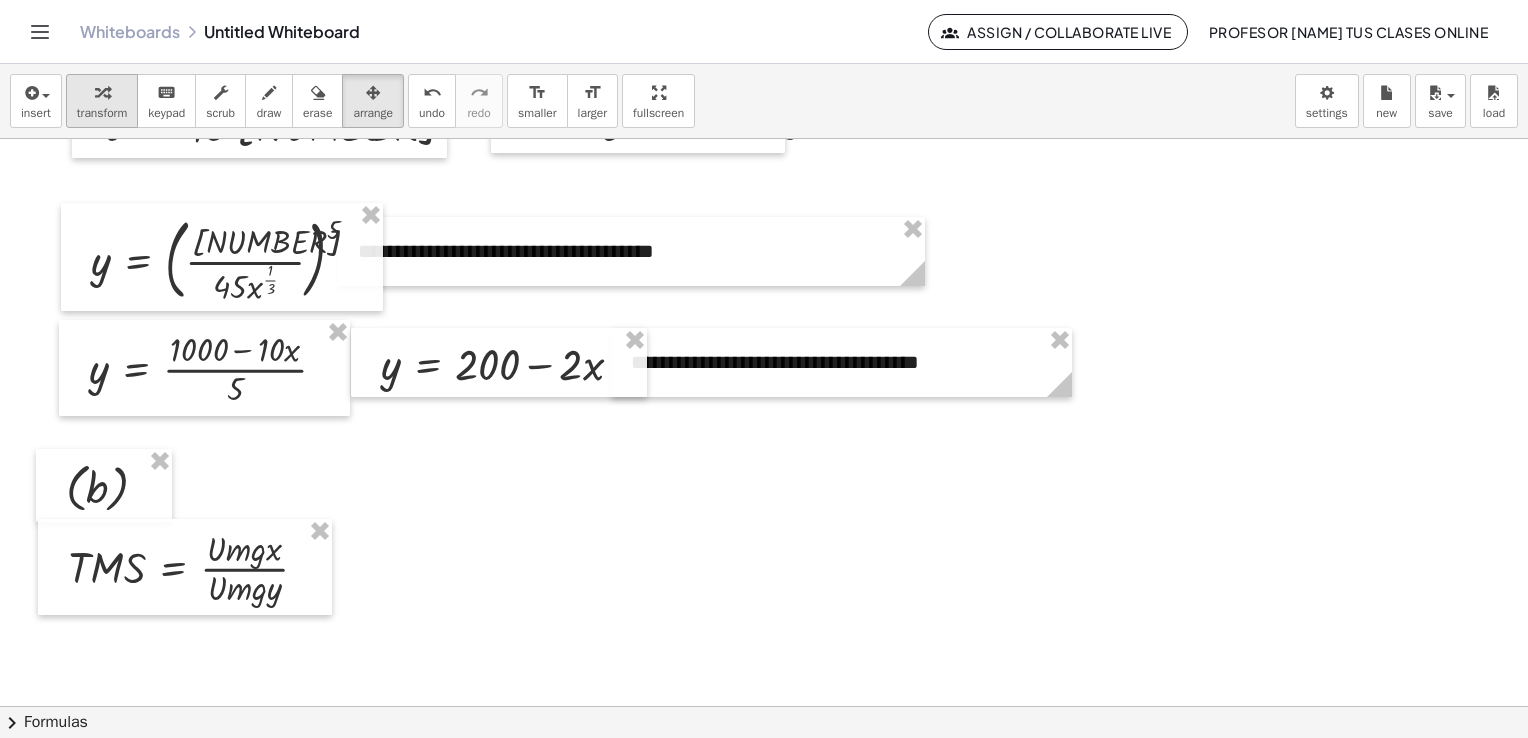 click on "transform" at bounding box center [102, 113] 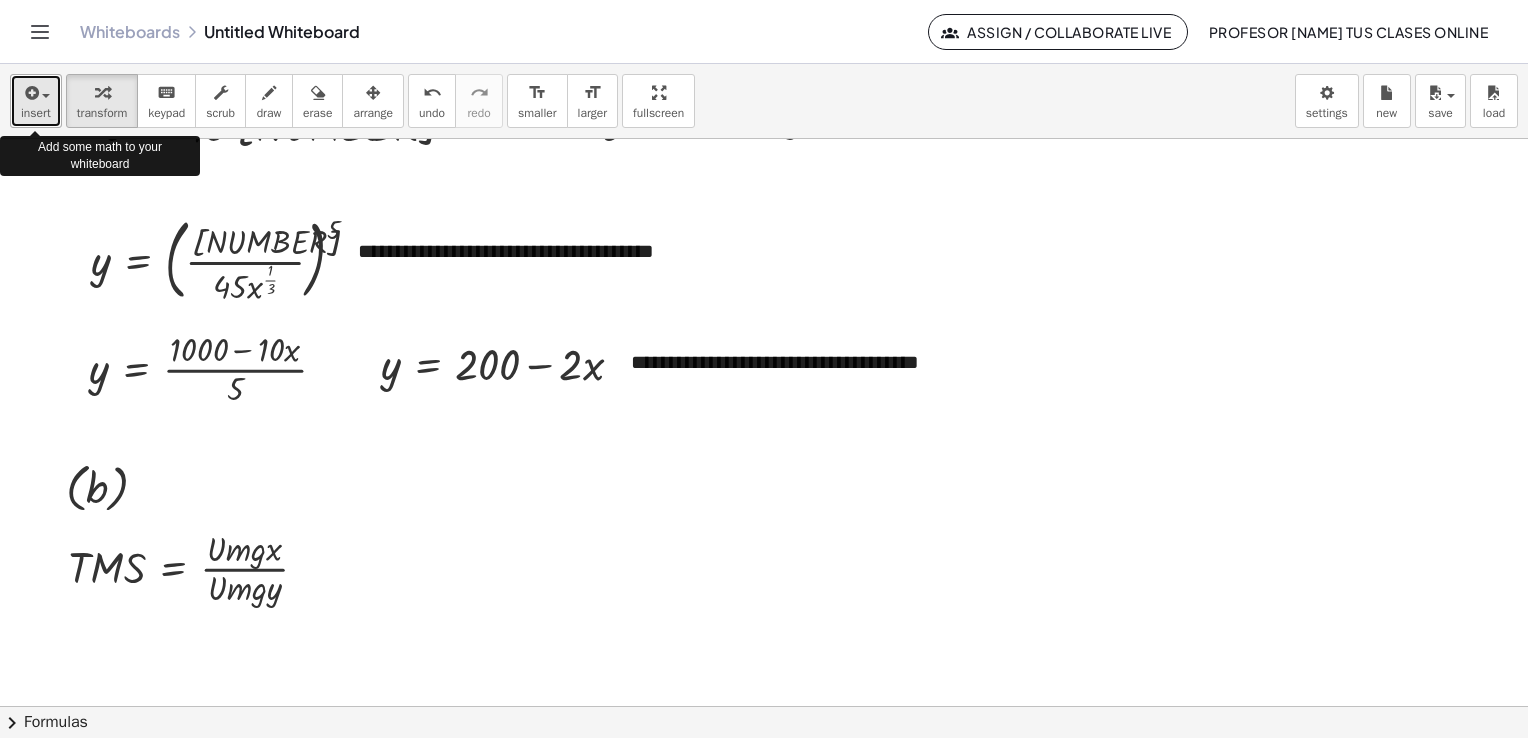 click at bounding box center [30, 93] 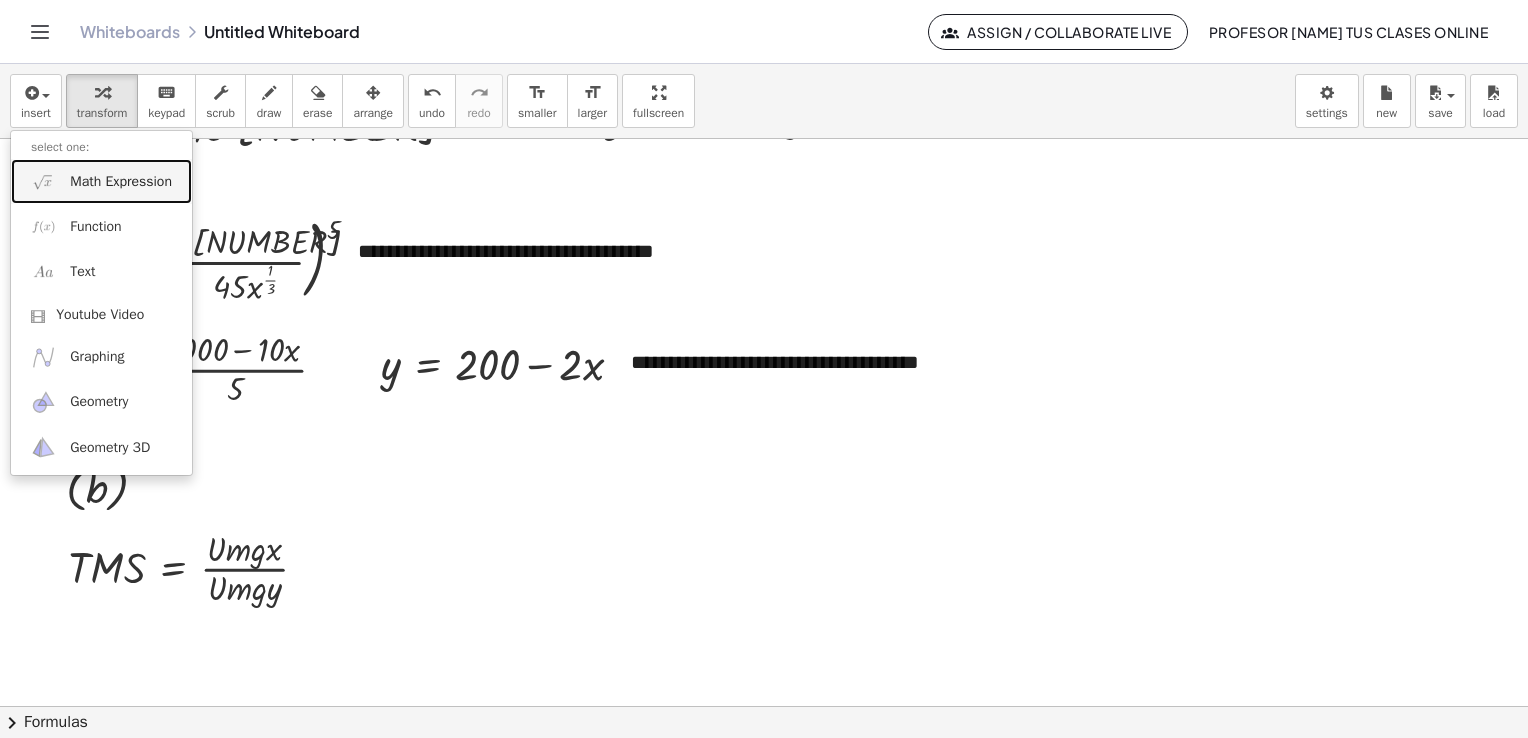click on "Math Expression" at bounding box center (121, 182) 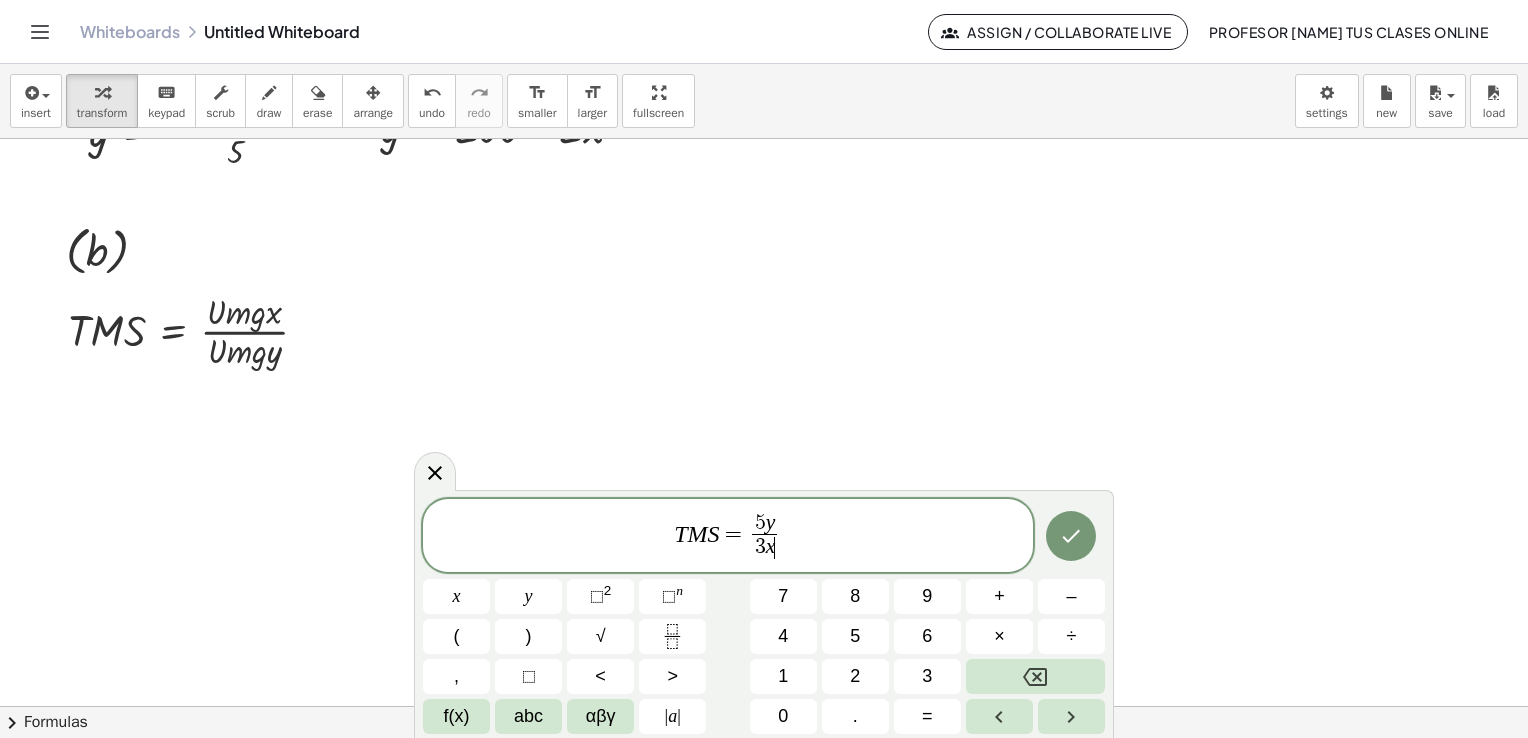 scroll, scrollTop: 2287, scrollLeft: 0, axis: vertical 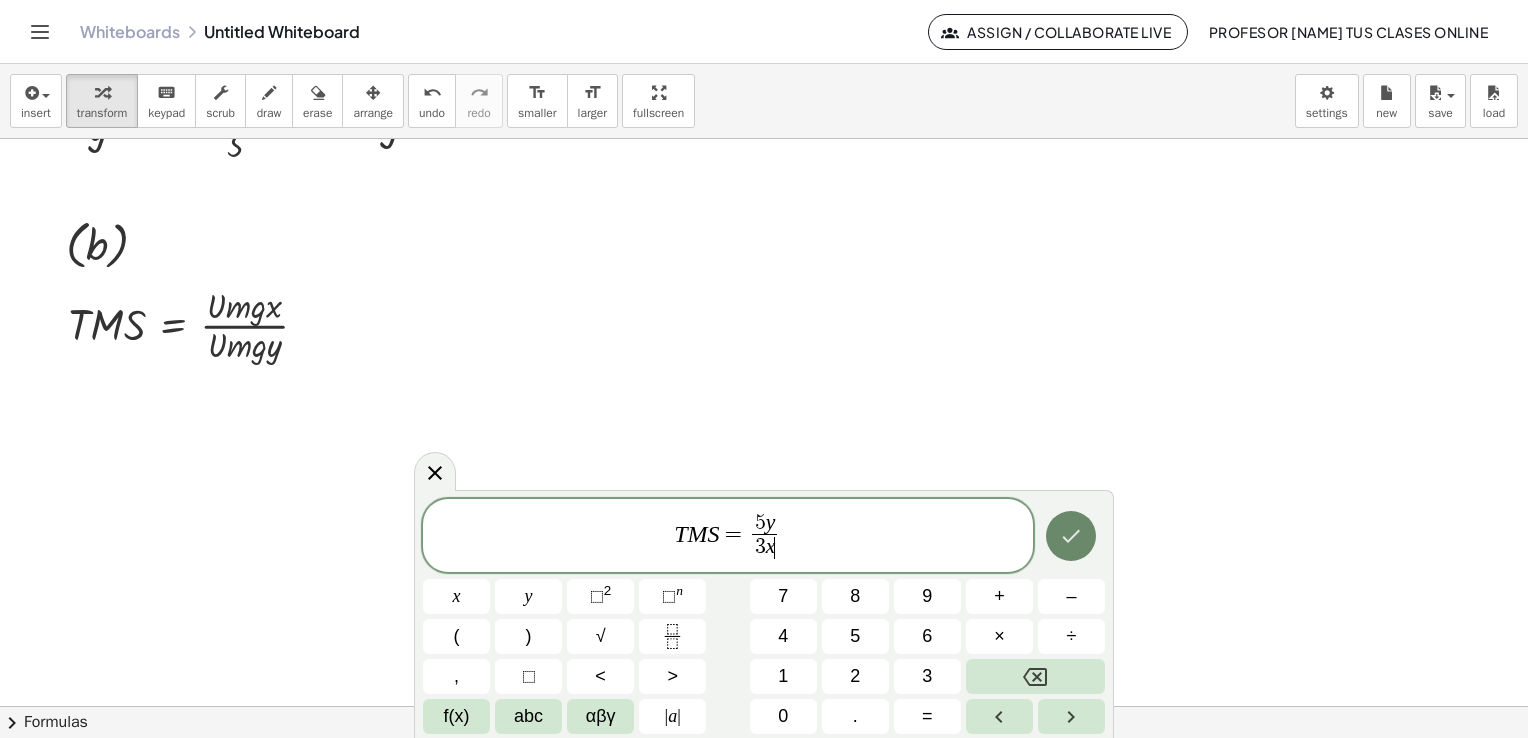 click 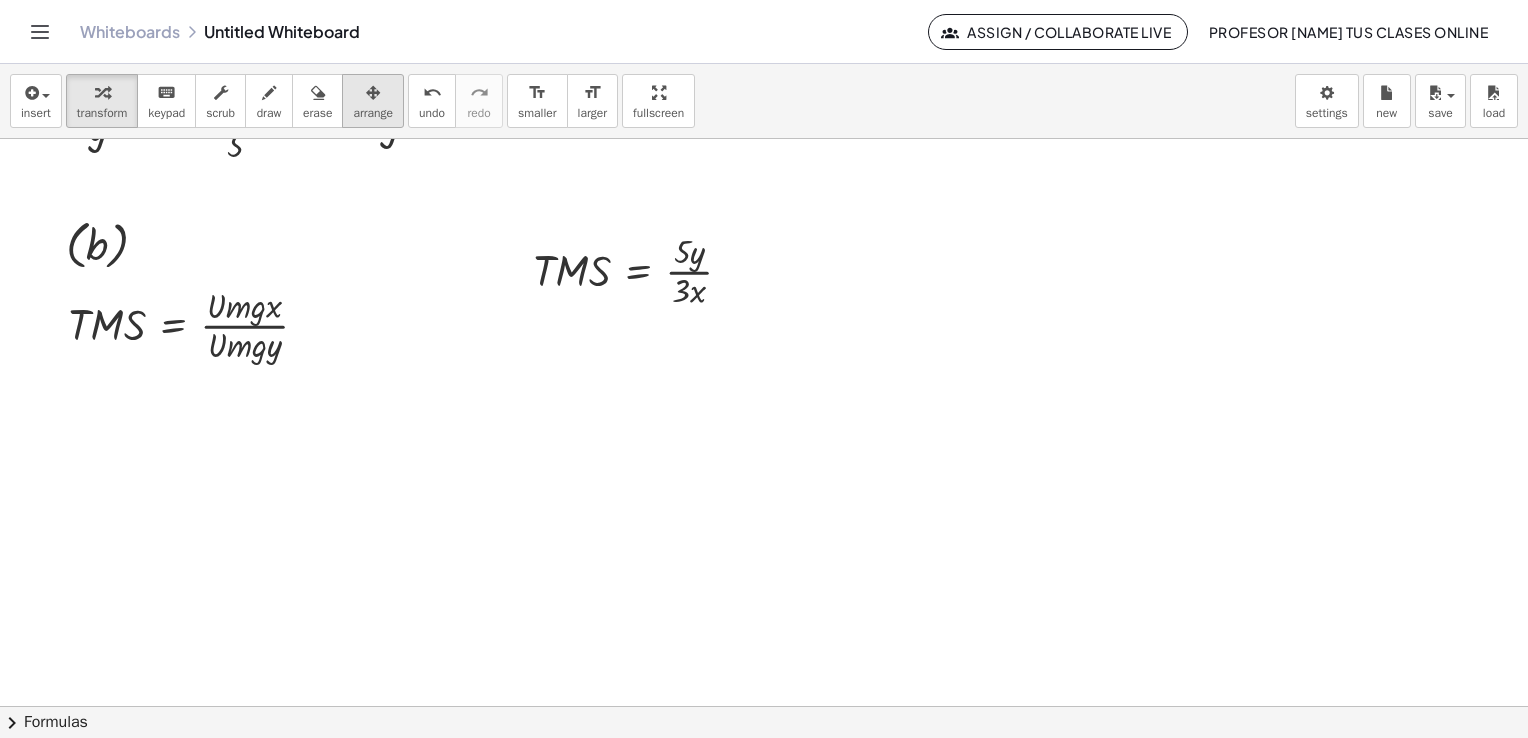 click on "arrange" at bounding box center (373, 113) 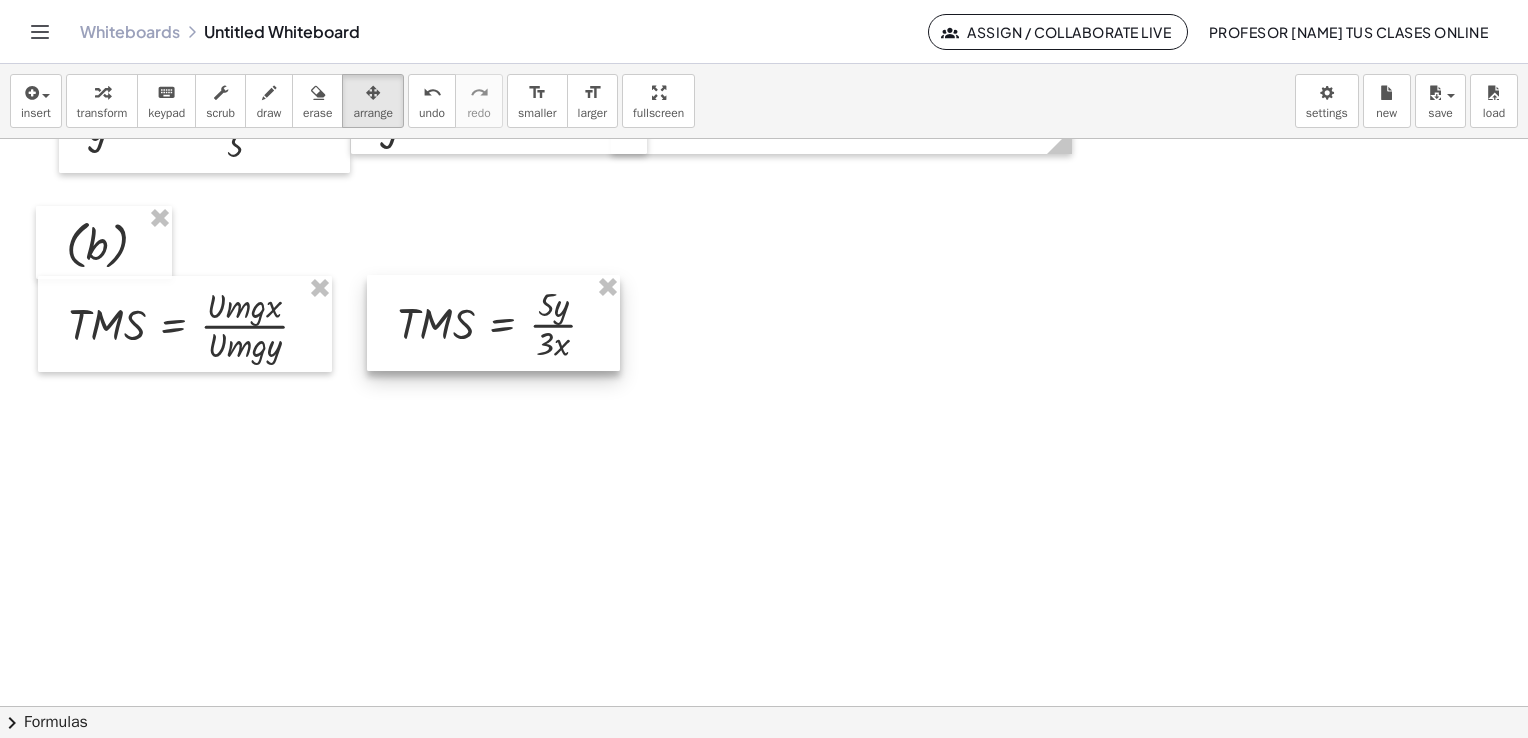 drag, startPoint x: 602, startPoint y: 297, endPoint x: 466, endPoint y: 350, distance: 145.96233 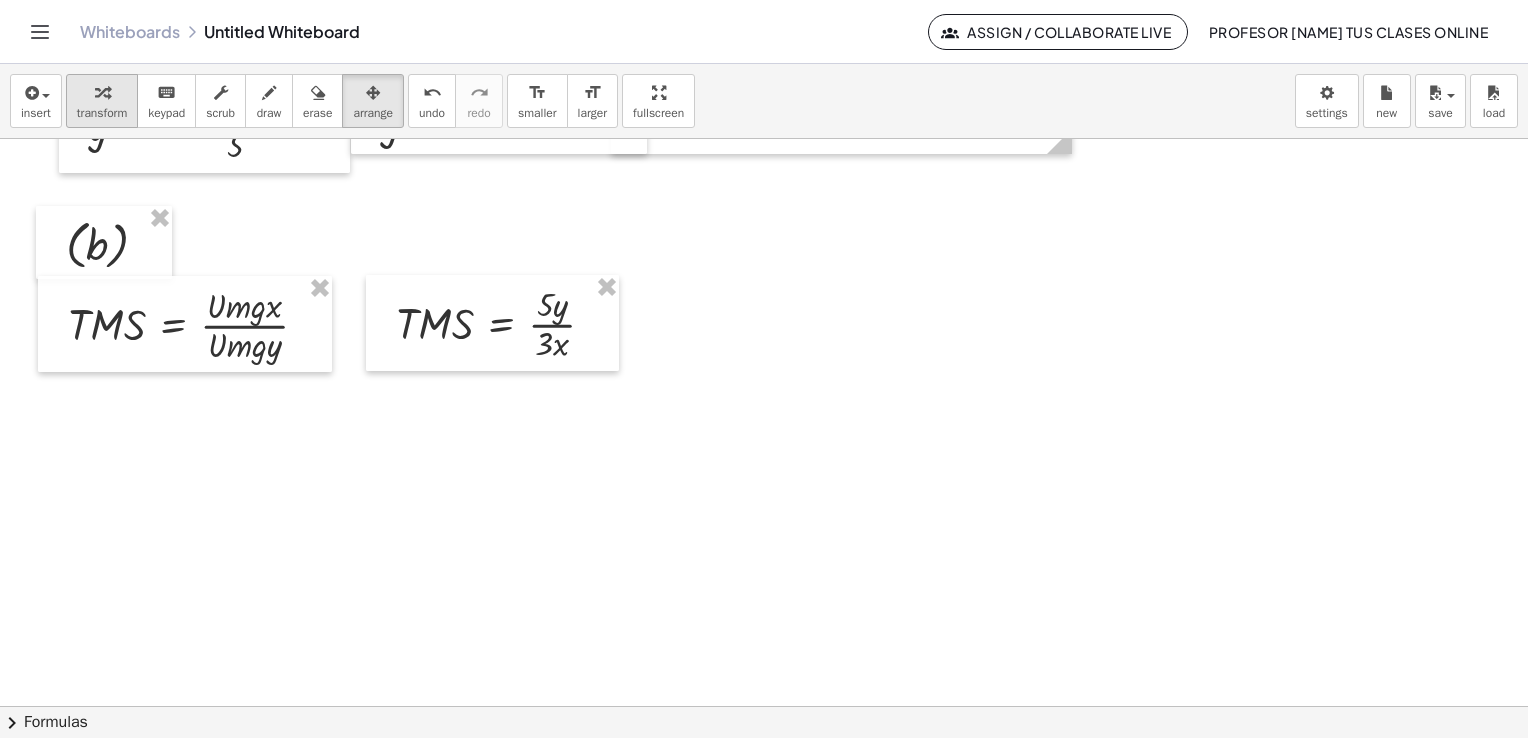 click on "transform" at bounding box center (102, 113) 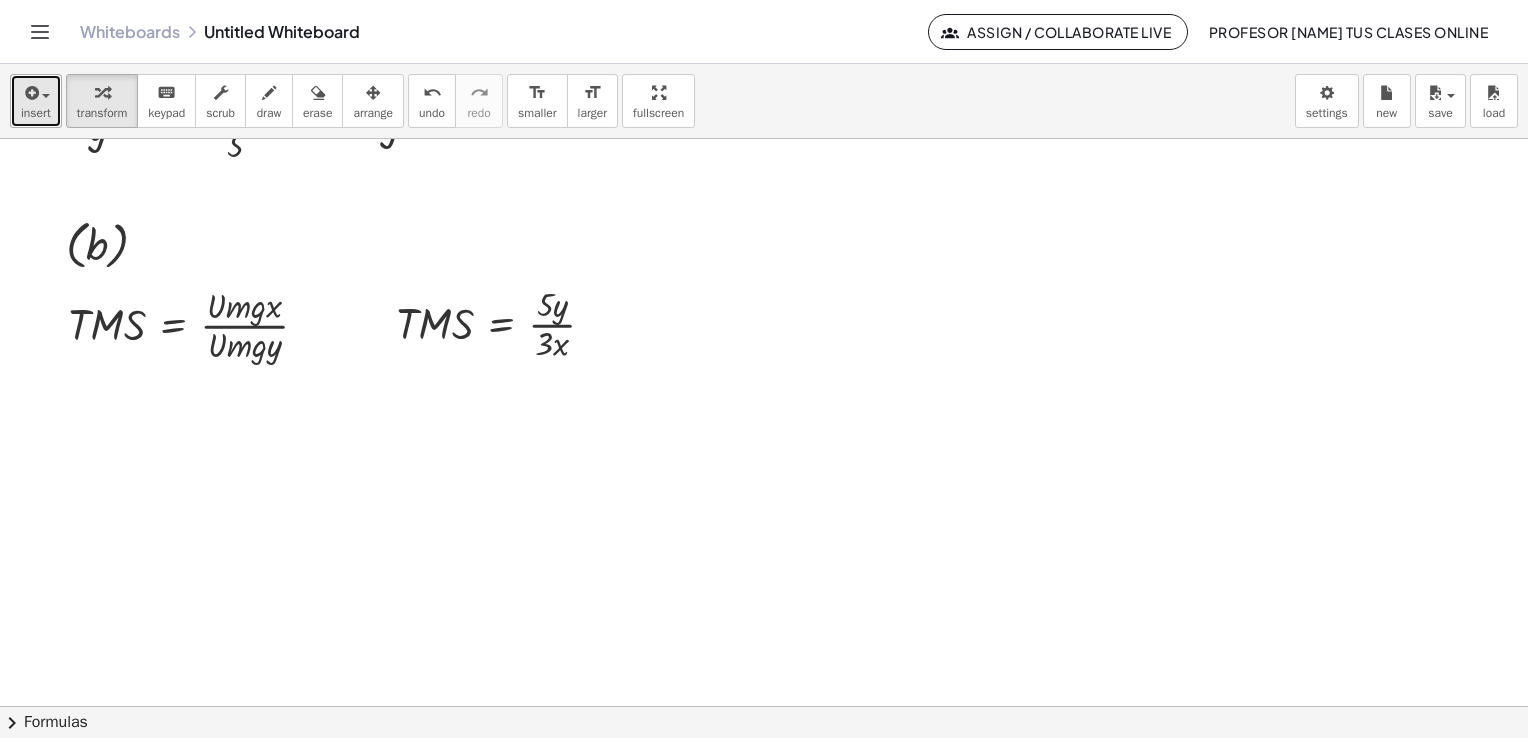 click on "insert" at bounding box center [36, 113] 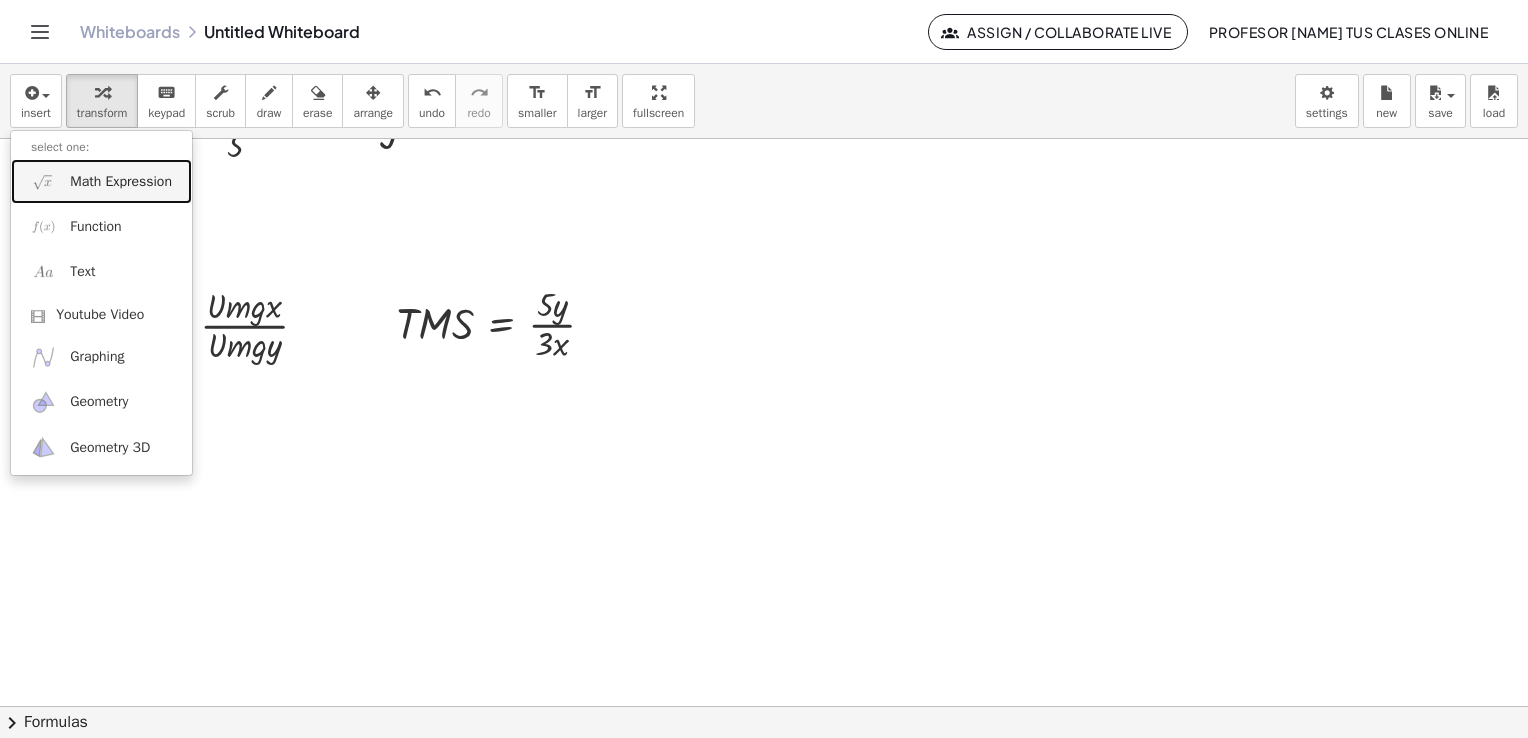 click on "Math Expression" at bounding box center (121, 182) 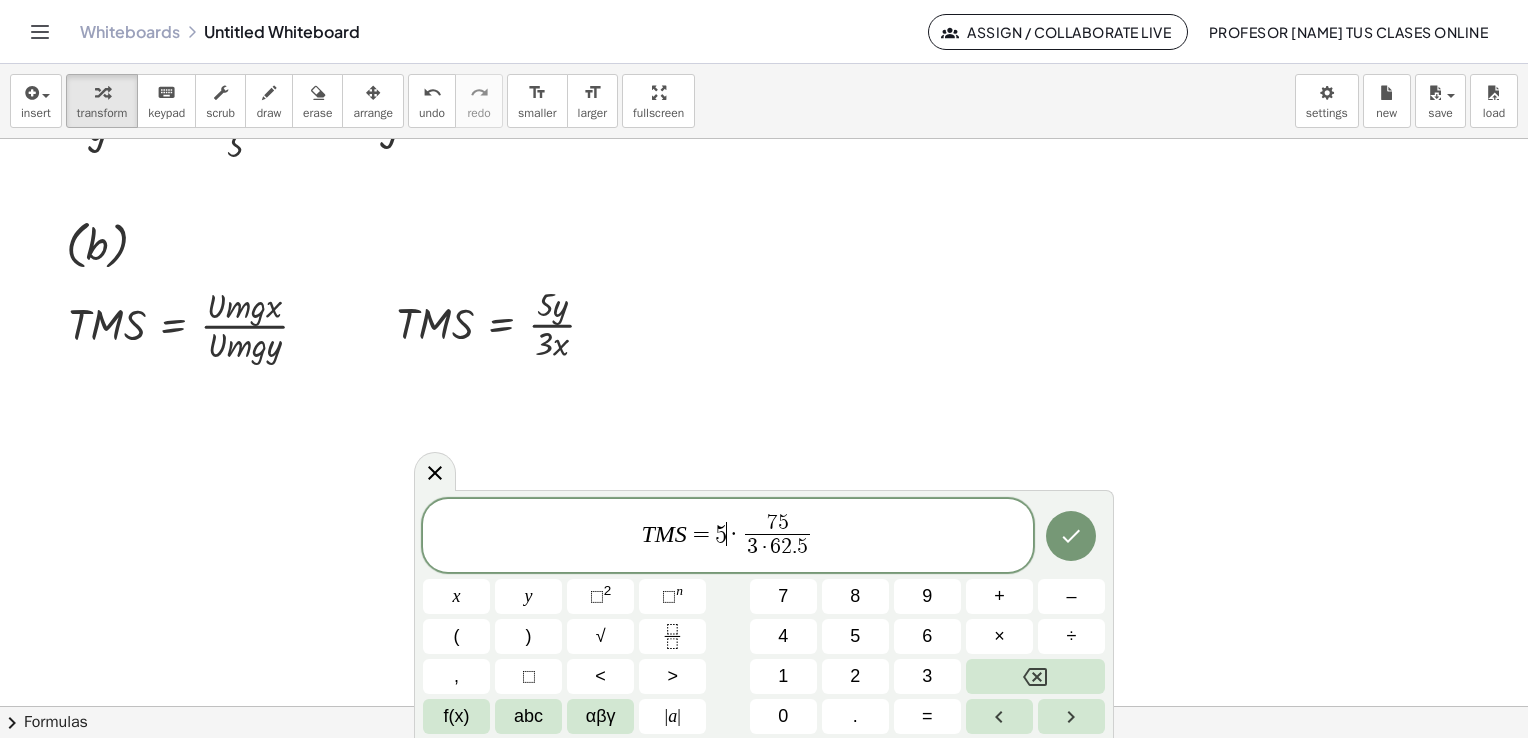 click on "·" at bounding box center [734, 534] 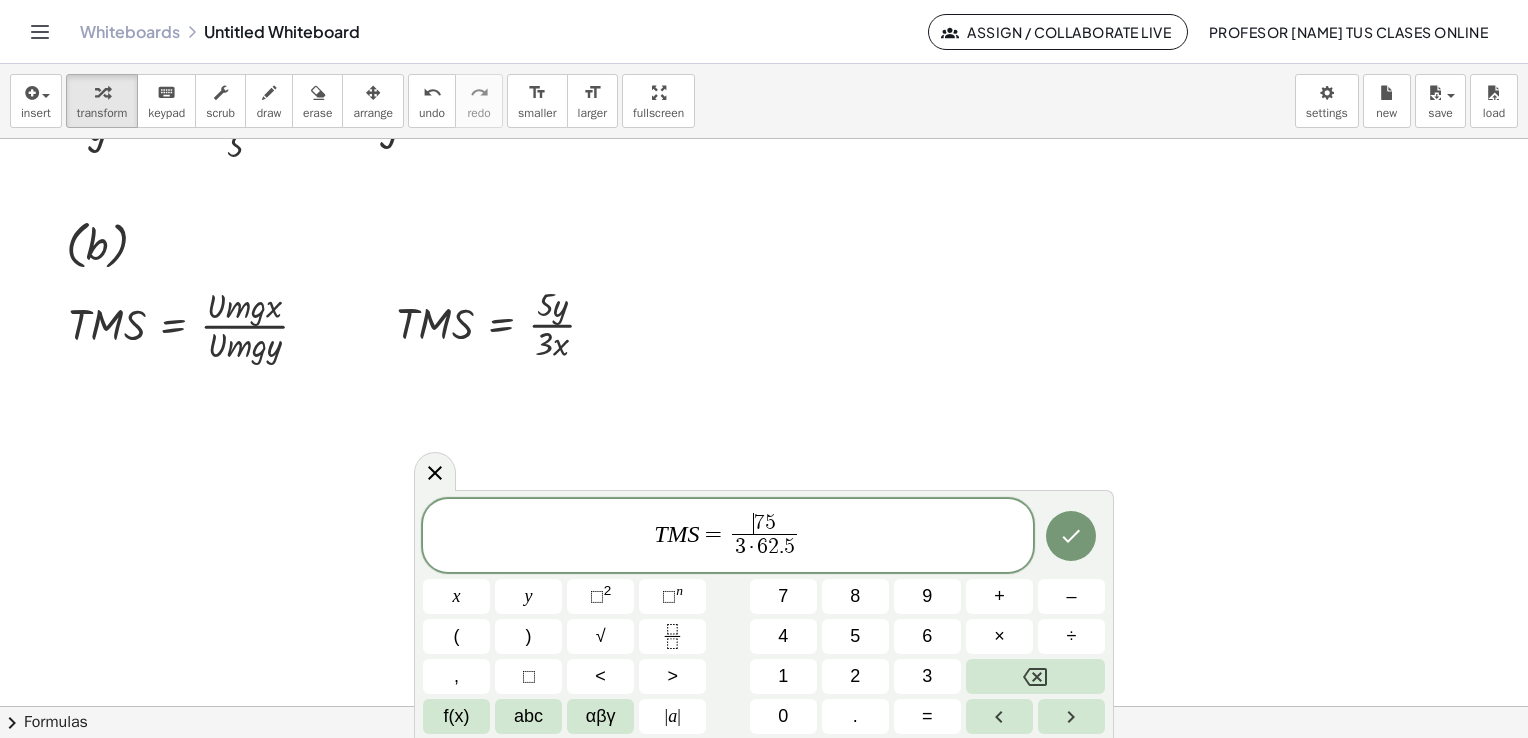 click on "7" at bounding box center [759, 523] 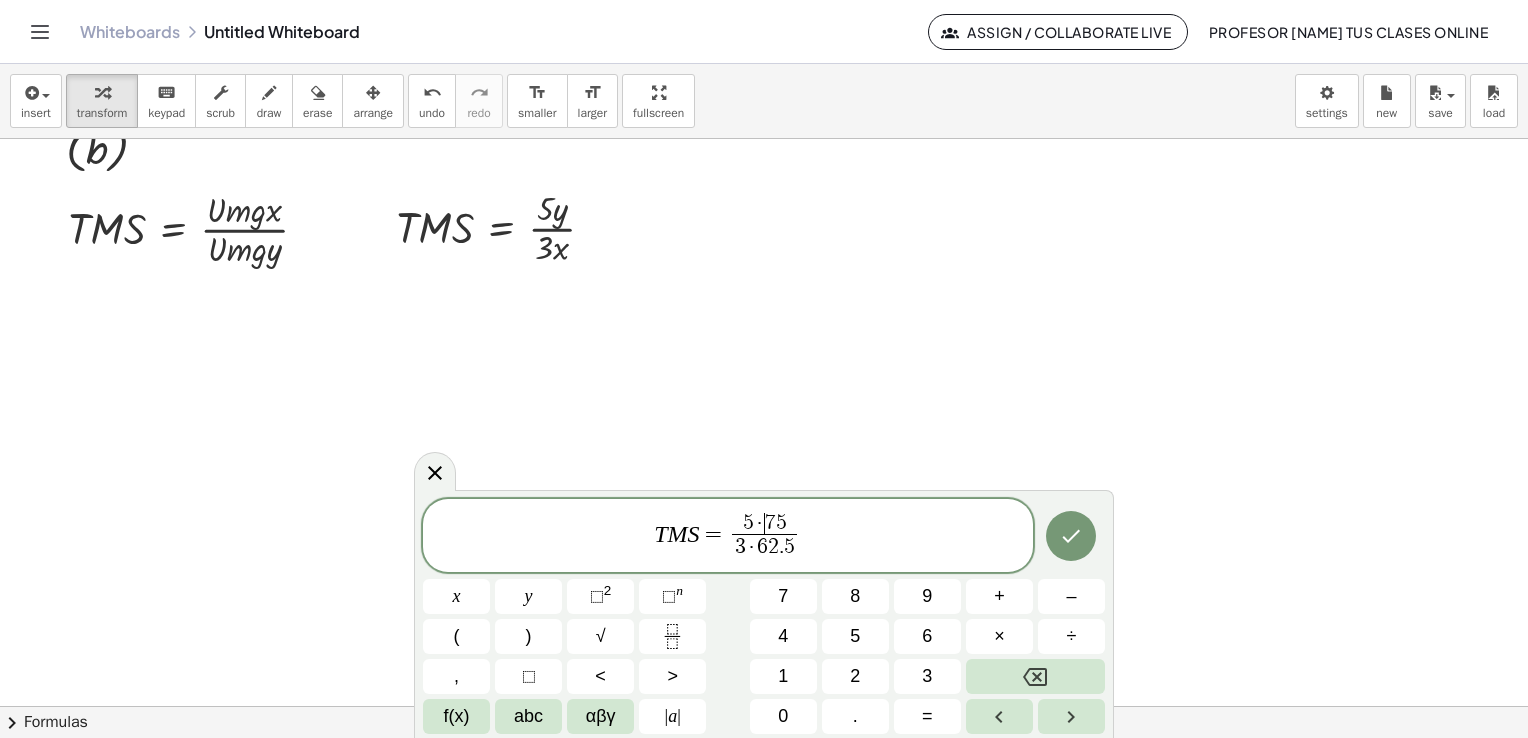 scroll, scrollTop: 2487, scrollLeft: 0, axis: vertical 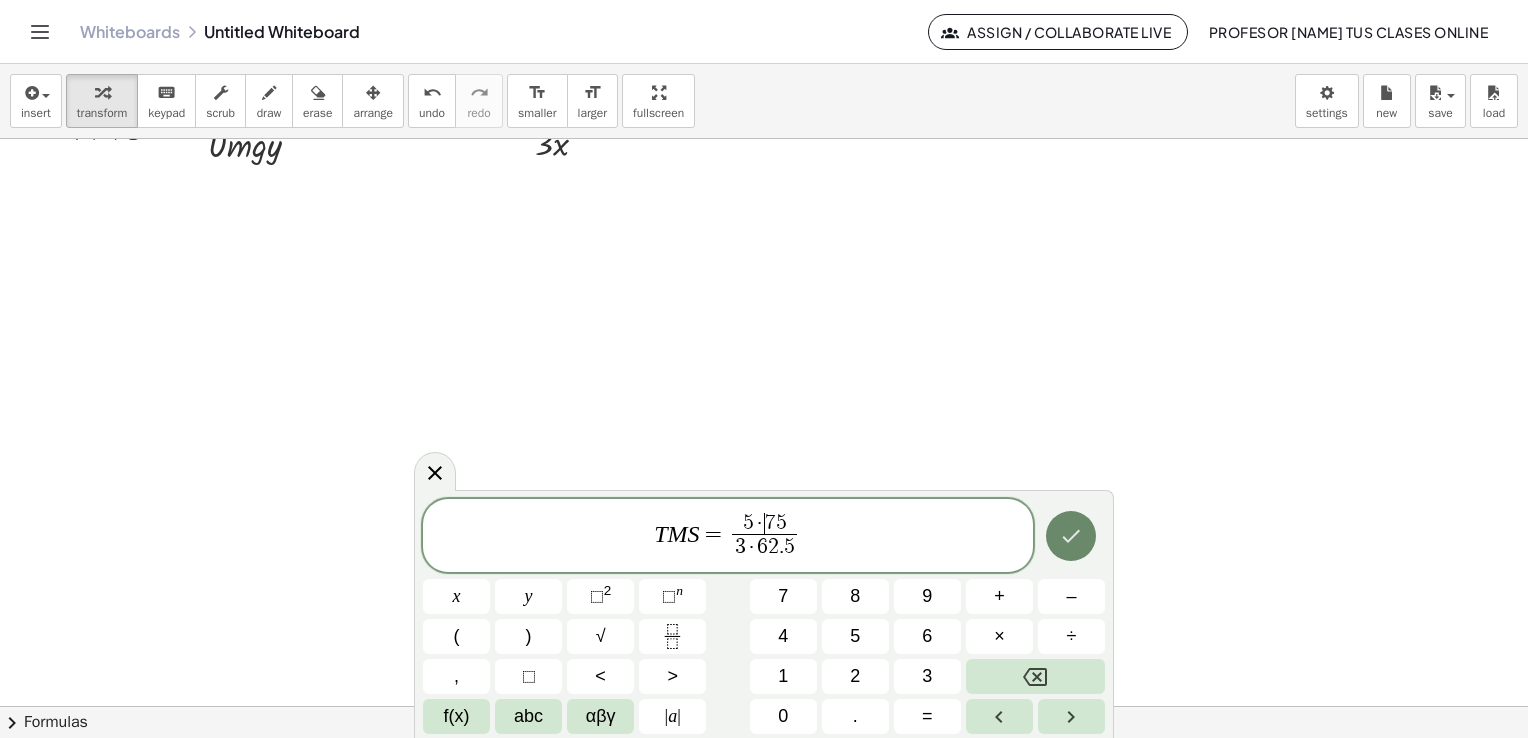 click 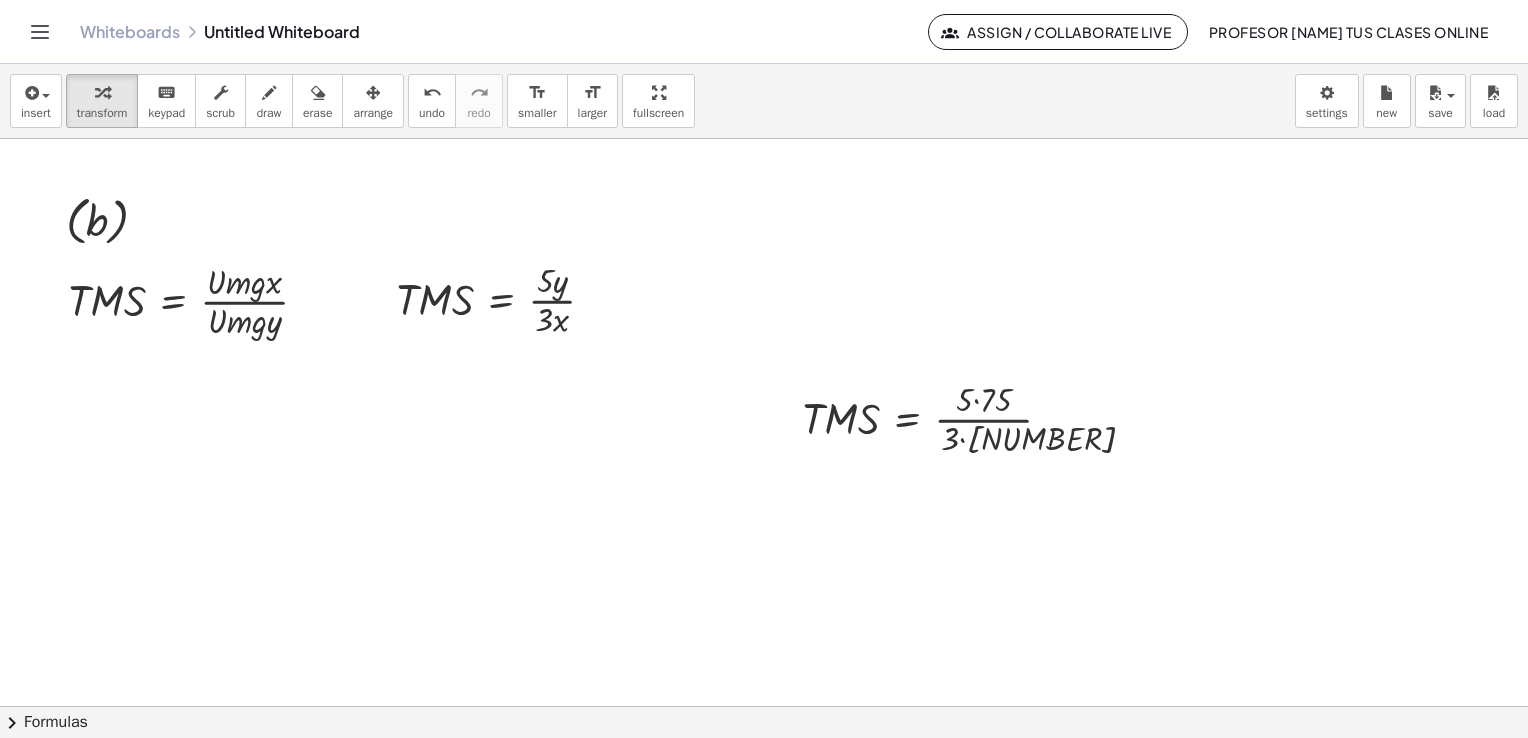 scroll, scrollTop: 2287, scrollLeft: 0, axis: vertical 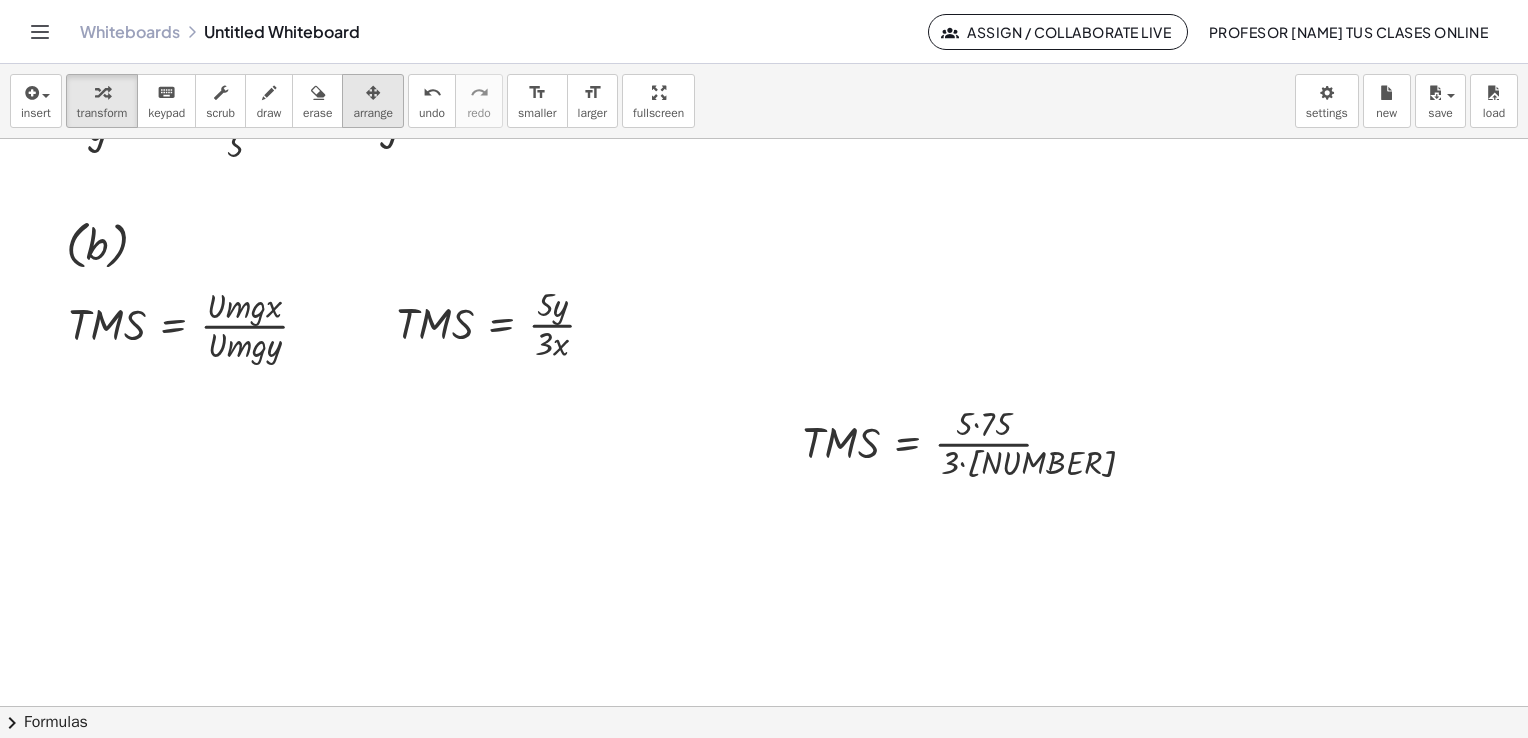 click on "arrange" at bounding box center [373, 113] 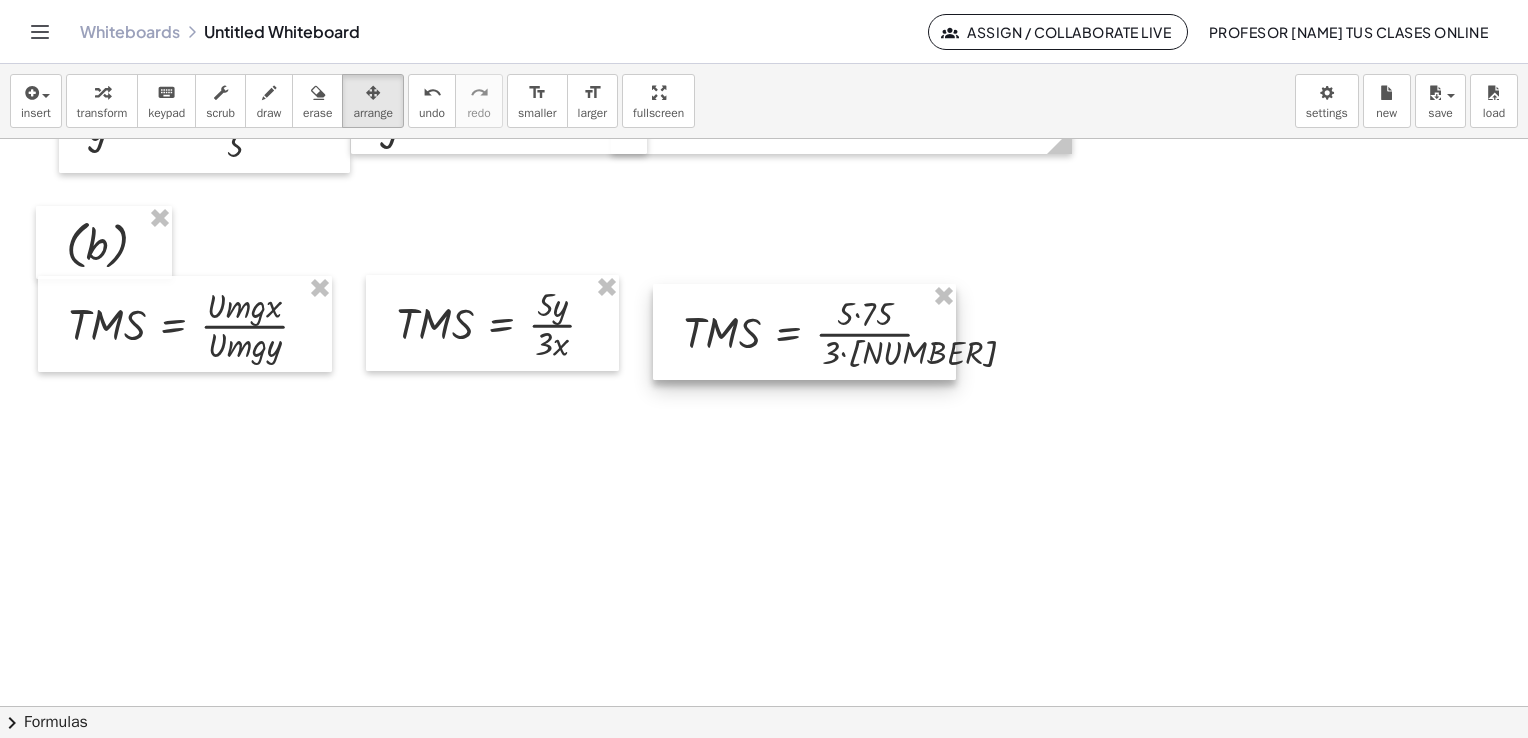 drag, startPoint x: 868, startPoint y: 446, endPoint x: 750, endPoint y: 336, distance: 161.31956 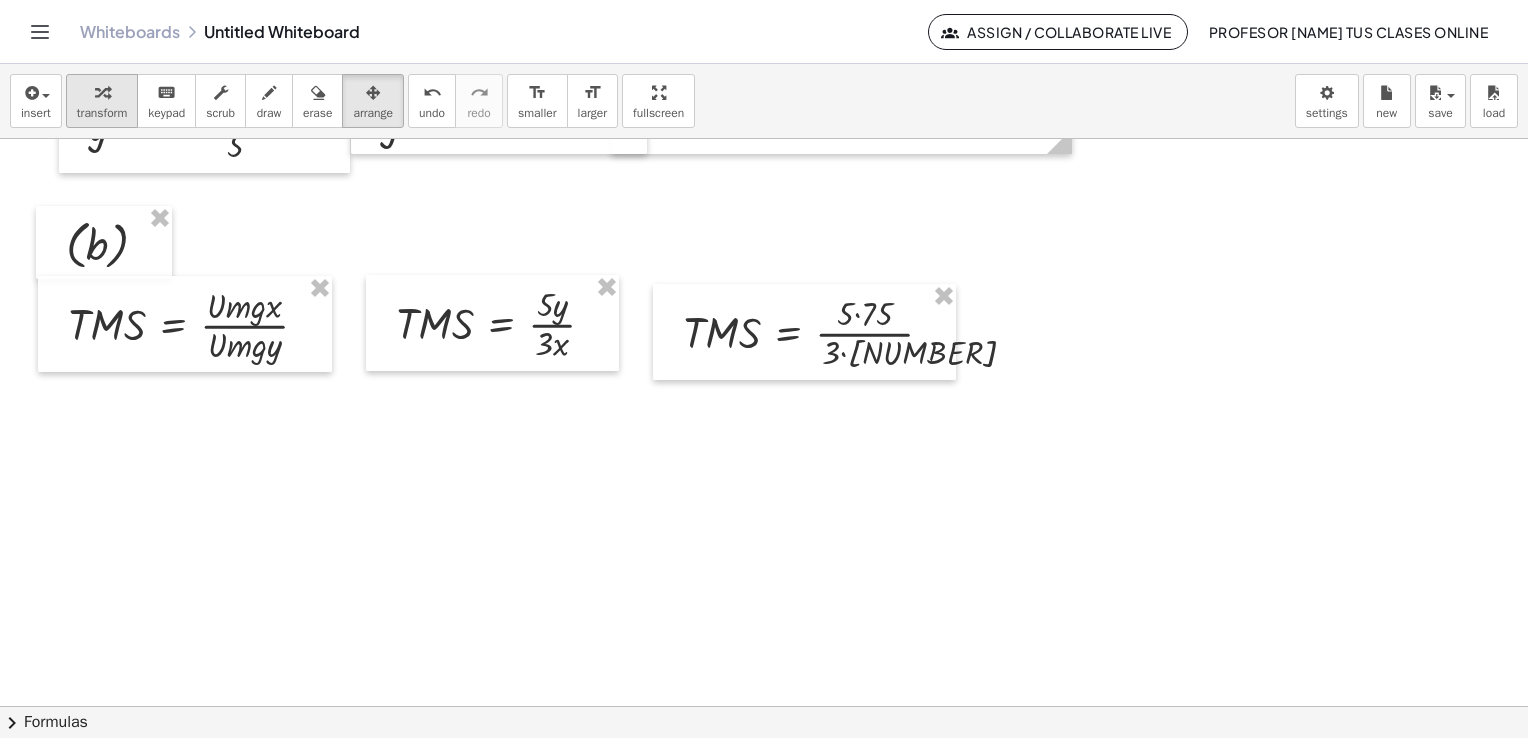 click on "transform" at bounding box center (102, 113) 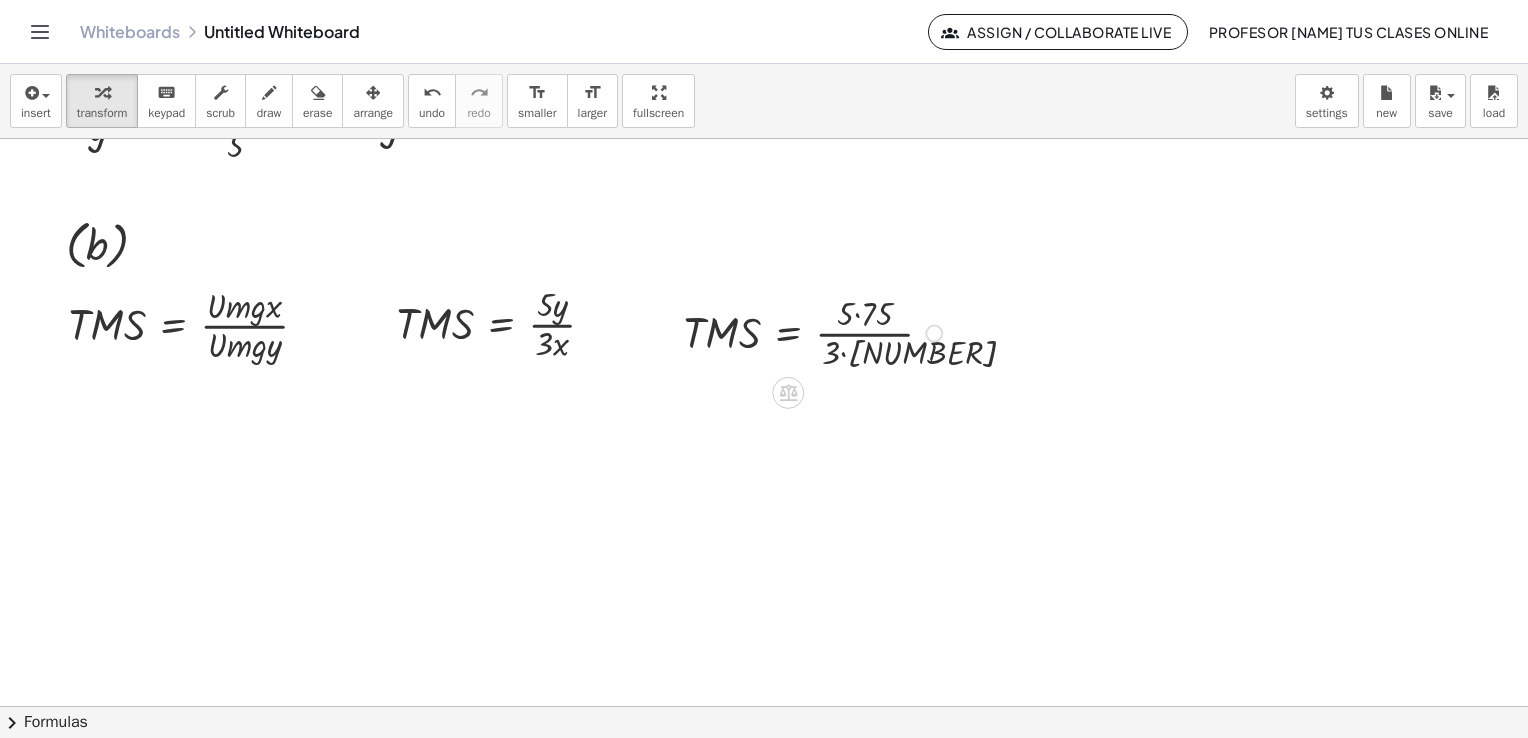 click at bounding box center (816, 332) 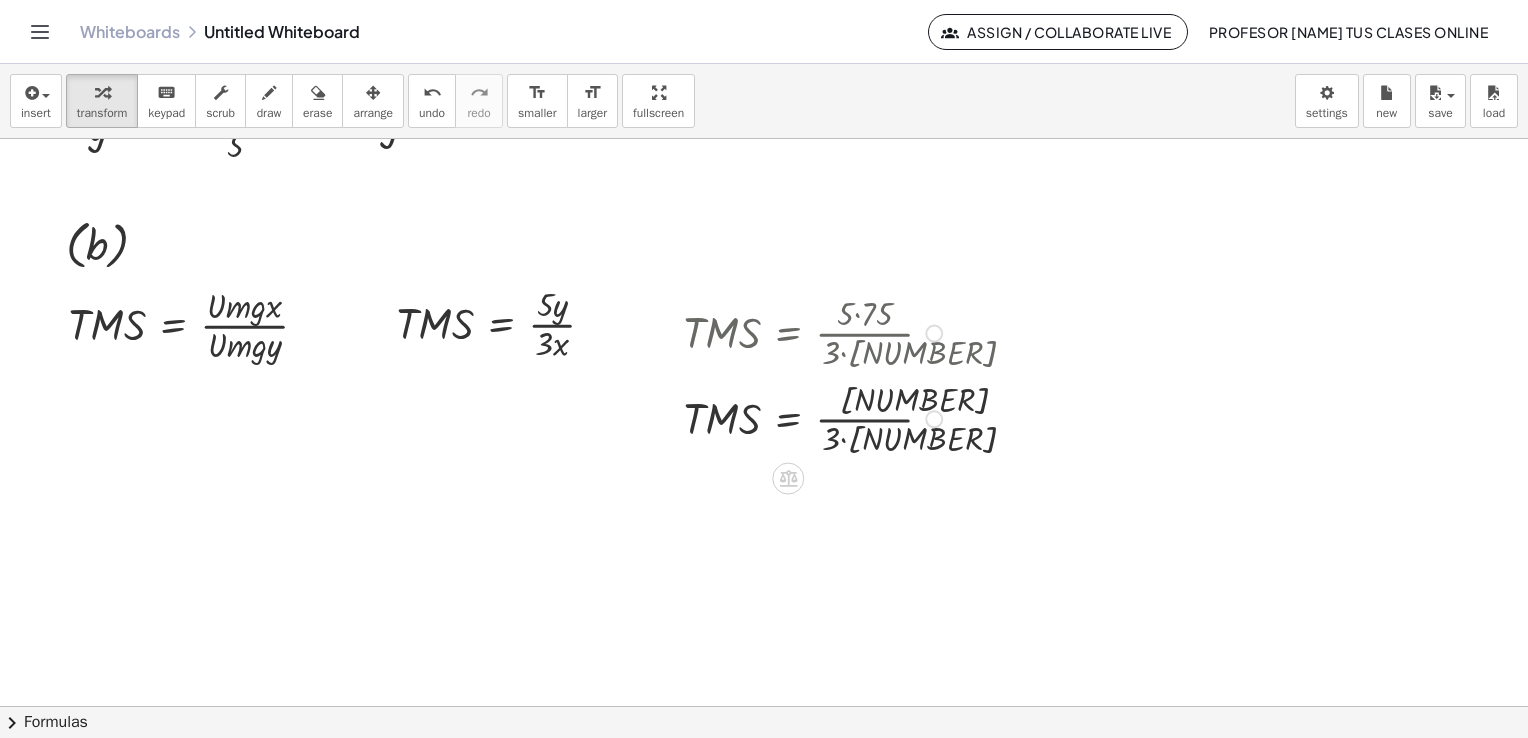 click at bounding box center (816, 418) 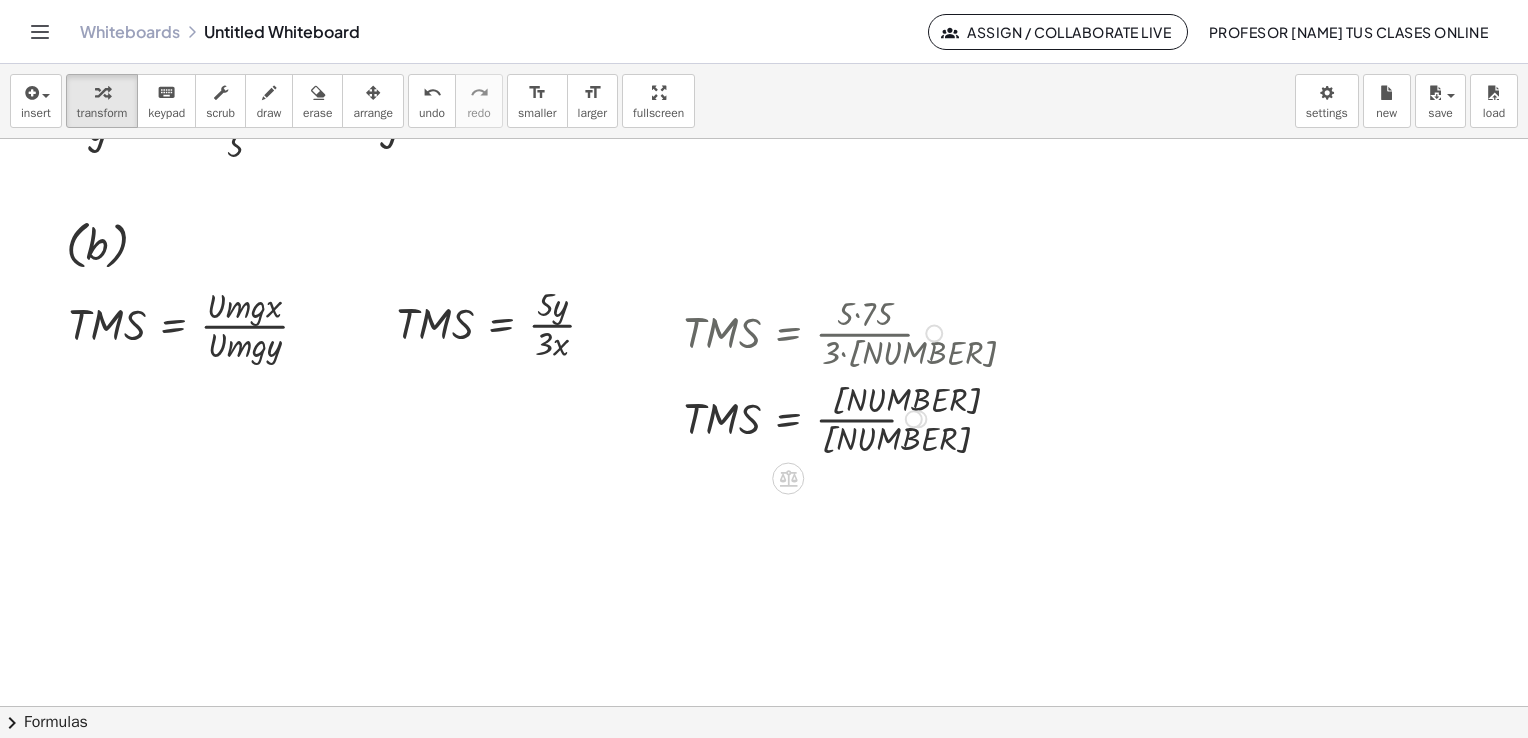 click at bounding box center [816, 418] 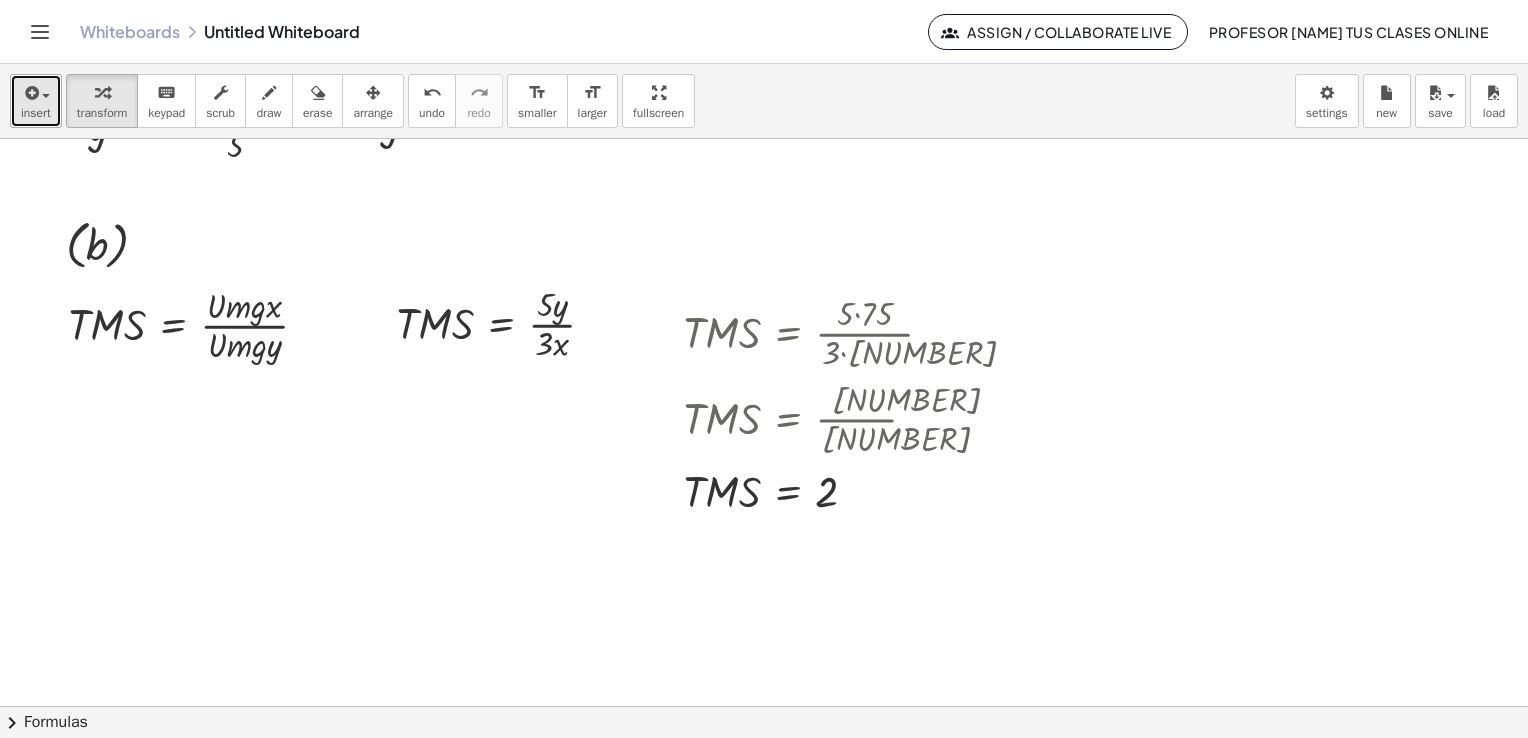 click at bounding box center (30, 93) 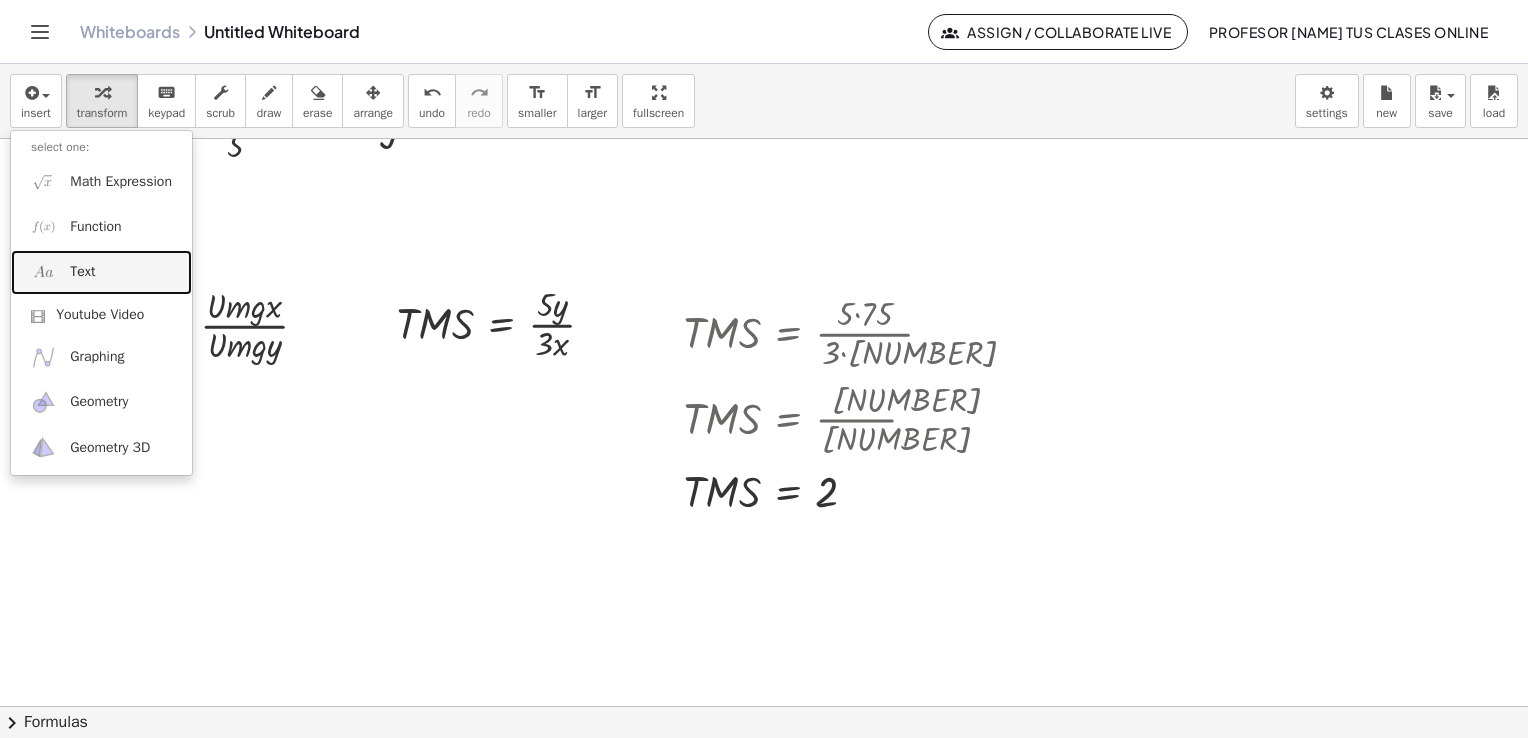 click on "Text" at bounding box center (101, 272) 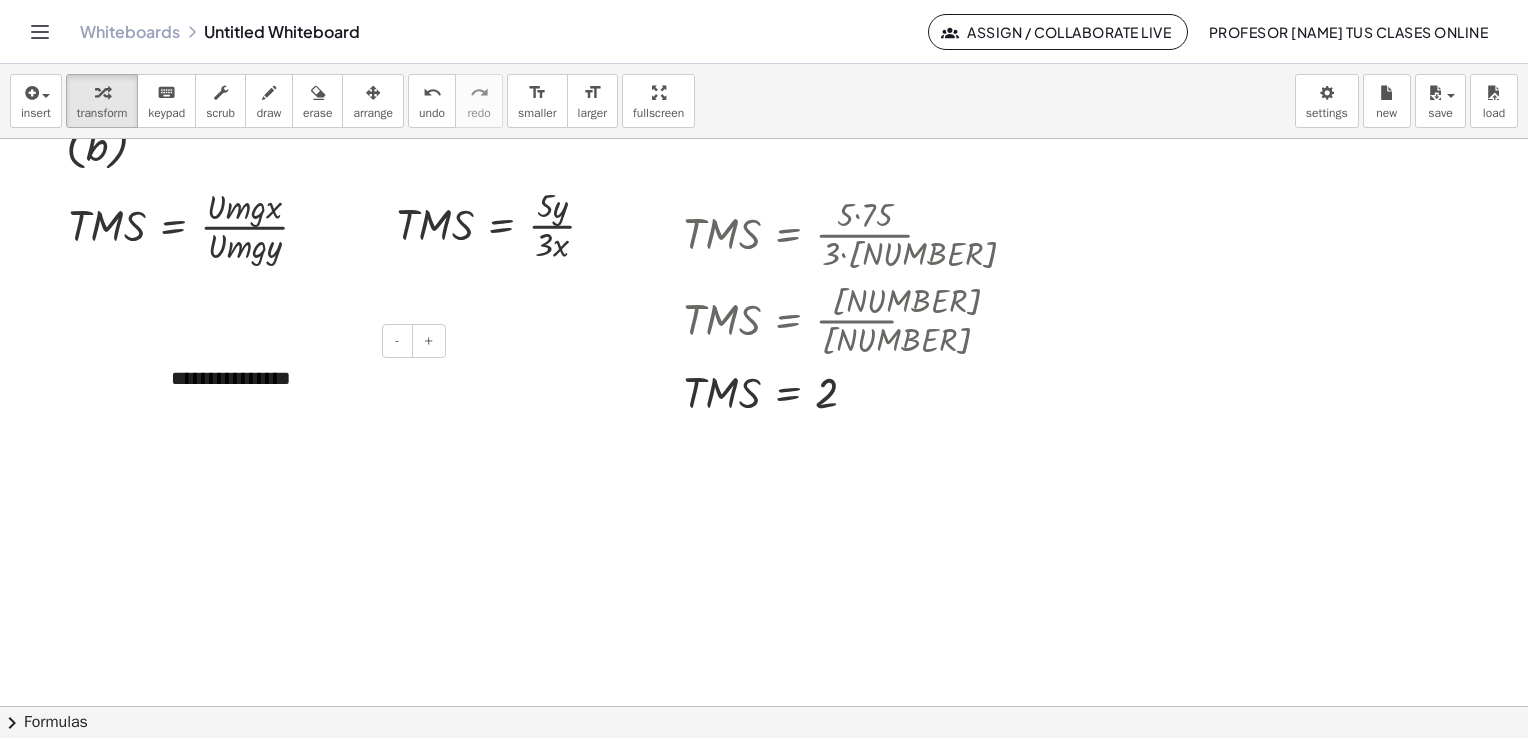 scroll, scrollTop: 2387, scrollLeft: 0, axis: vertical 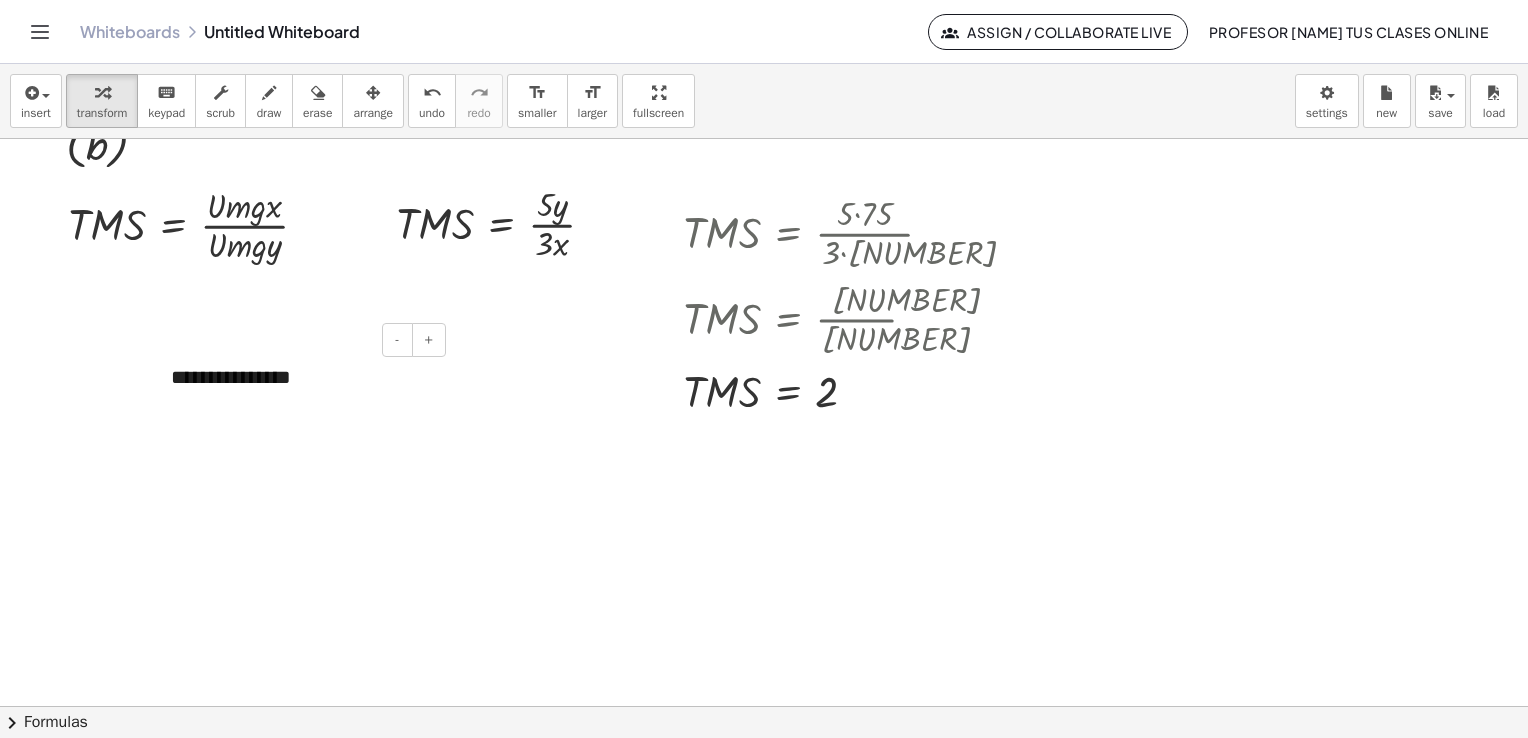 type 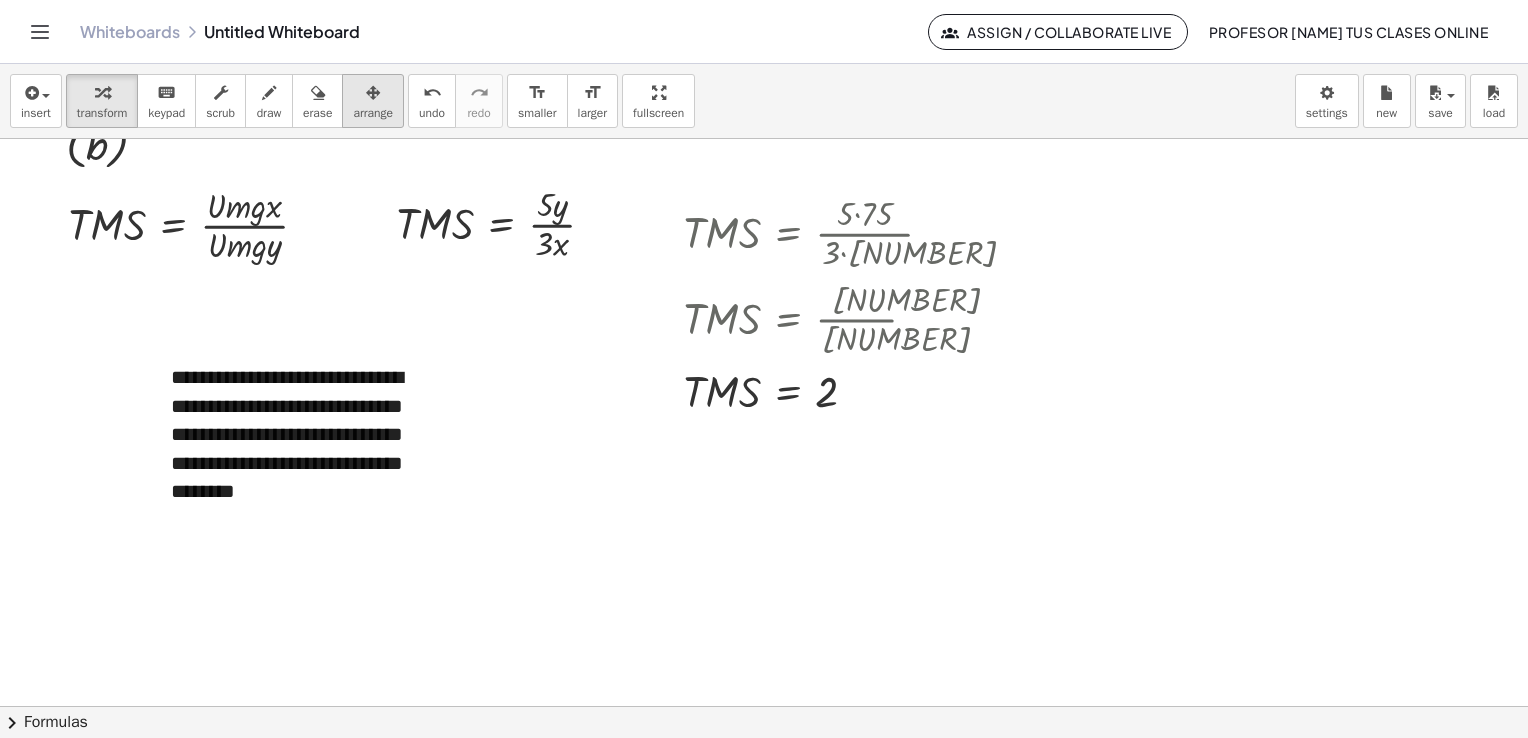 click on "arrange" at bounding box center (373, 101) 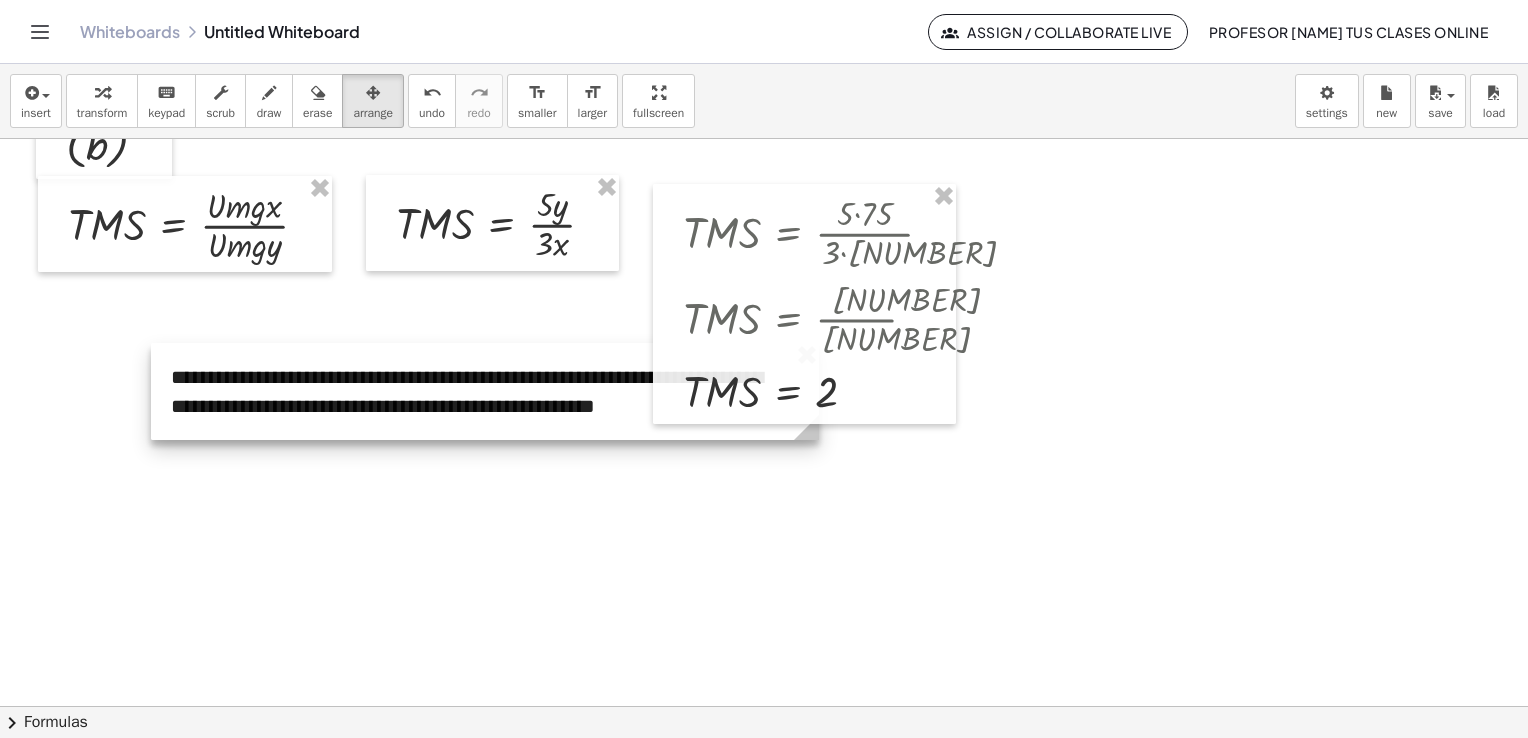 drag, startPoint x: 448, startPoint y: 516, endPoint x: 816, endPoint y: 513, distance: 368.01224 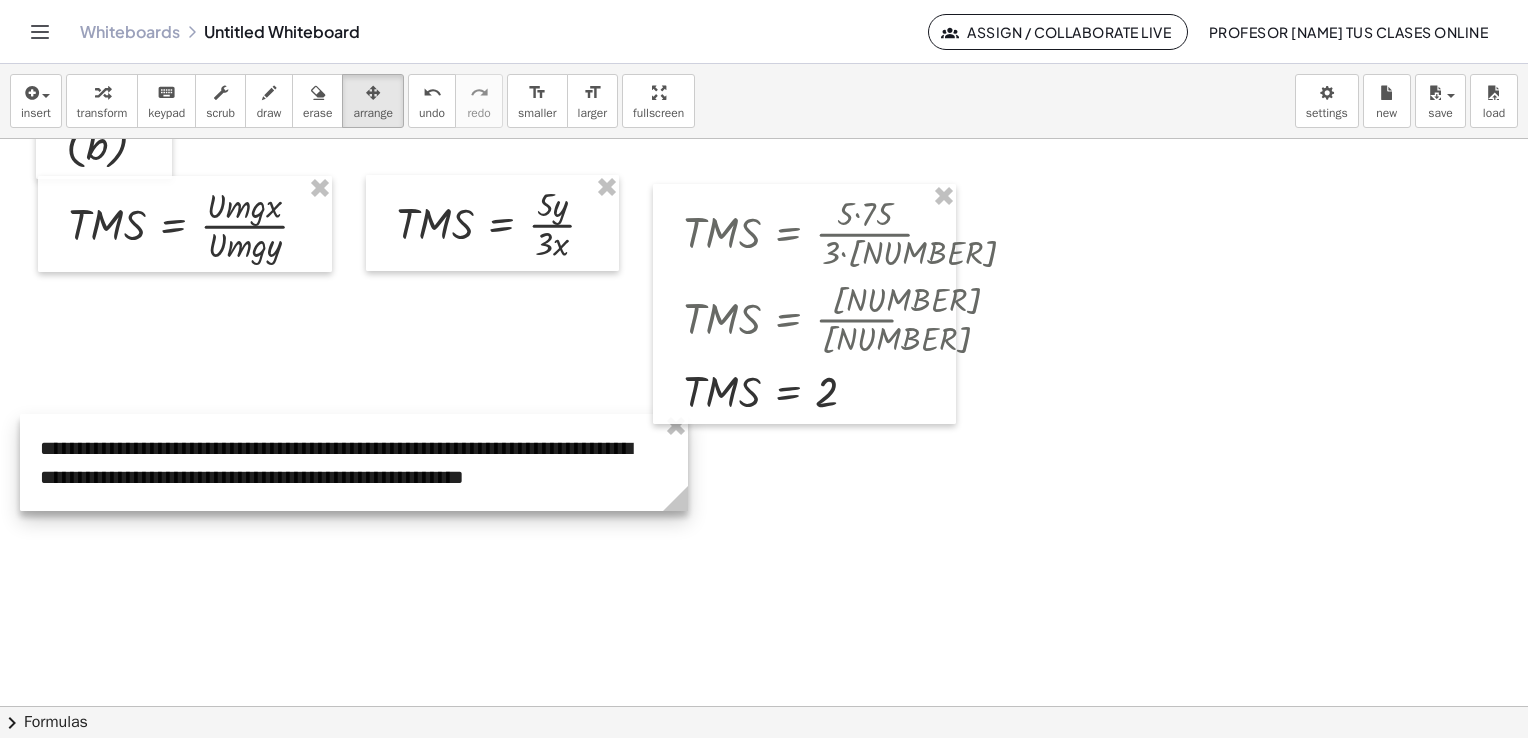 drag, startPoint x: 544, startPoint y: 389, endPoint x: 413, endPoint y: 460, distance: 149.00336 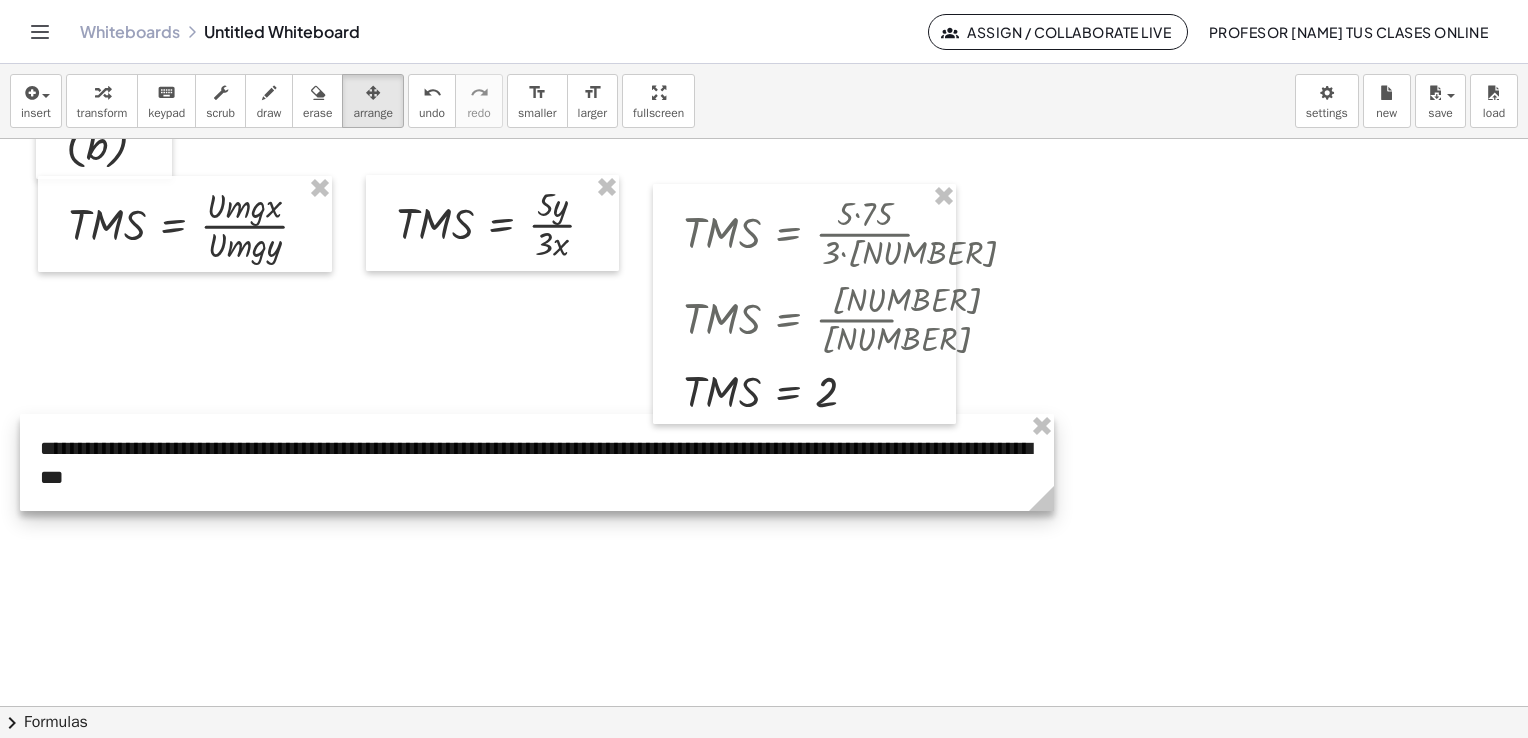 drag, startPoint x: 684, startPoint y: 505, endPoint x: 1050, endPoint y: 495, distance: 366.1366 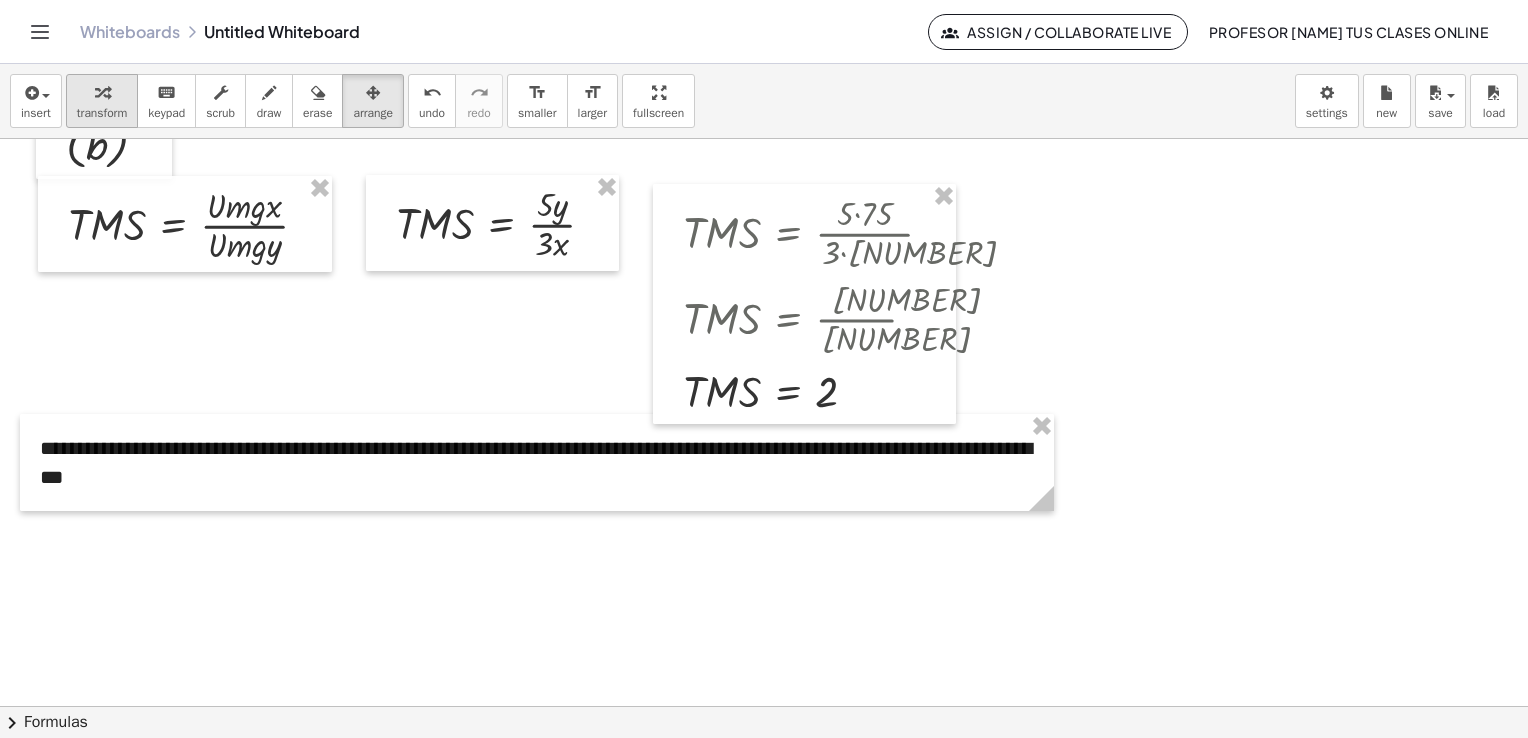 click on "transform" at bounding box center [102, 113] 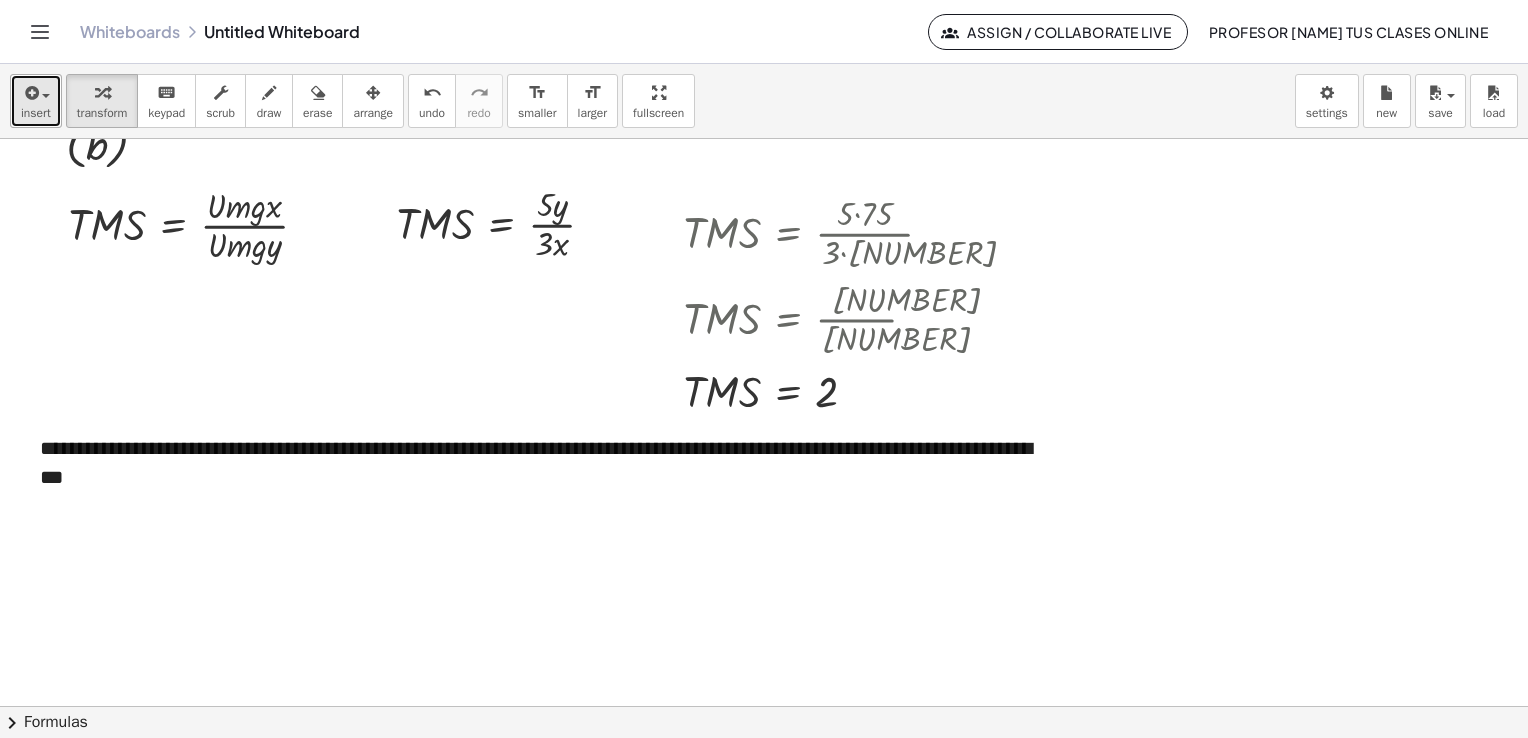 click at bounding box center (30, 93) 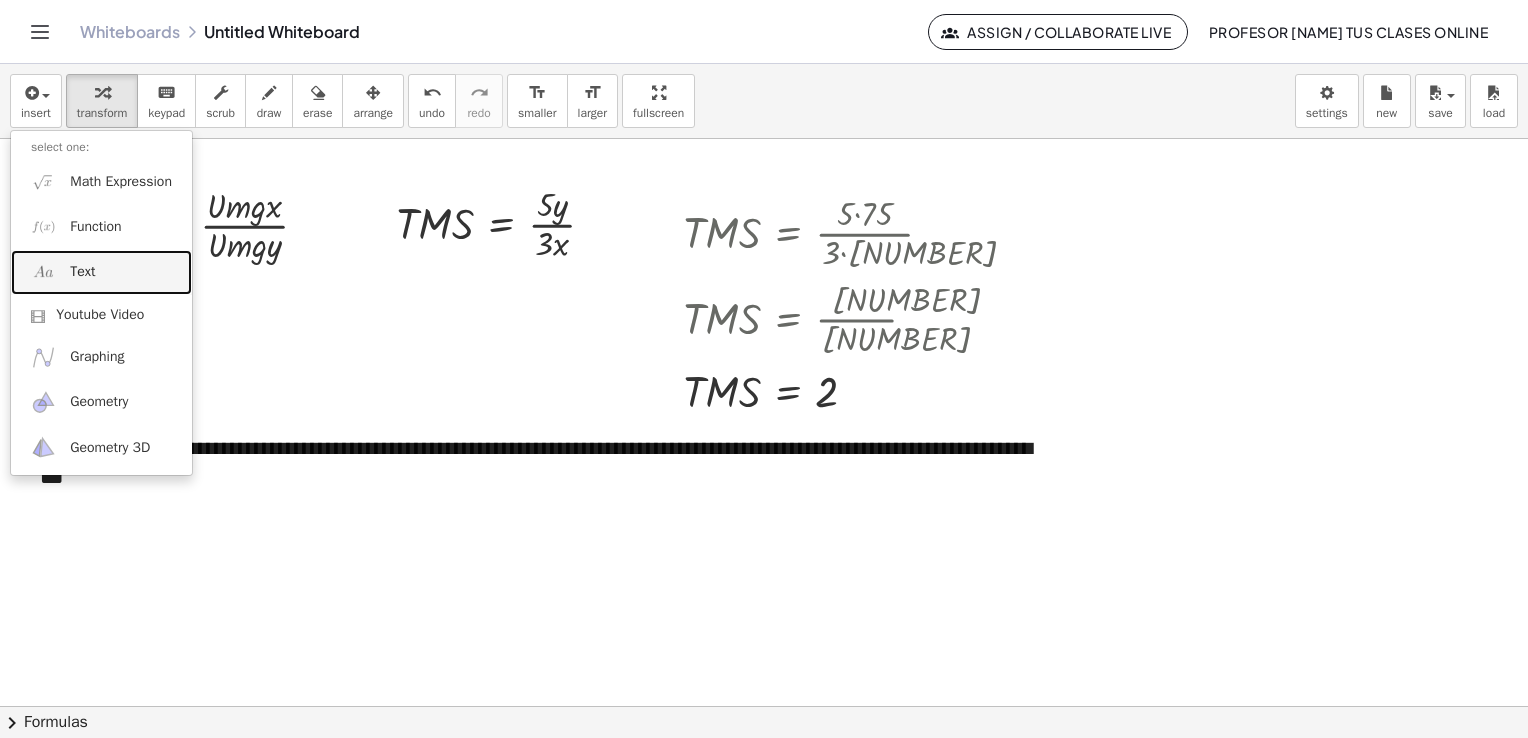 click on "Text" at bounding box center (82, 272) 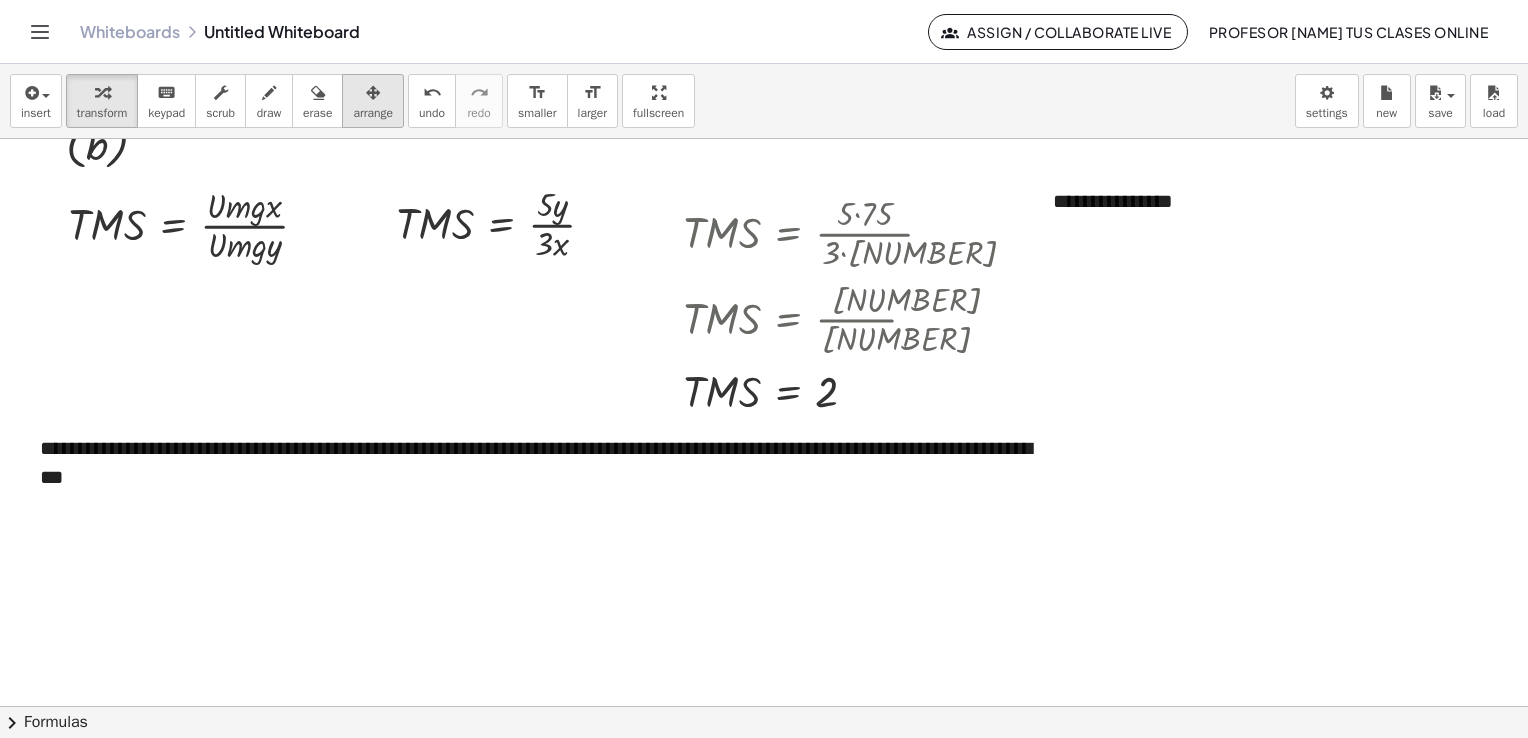 click on "arrange" at bounding box center (373, 113) 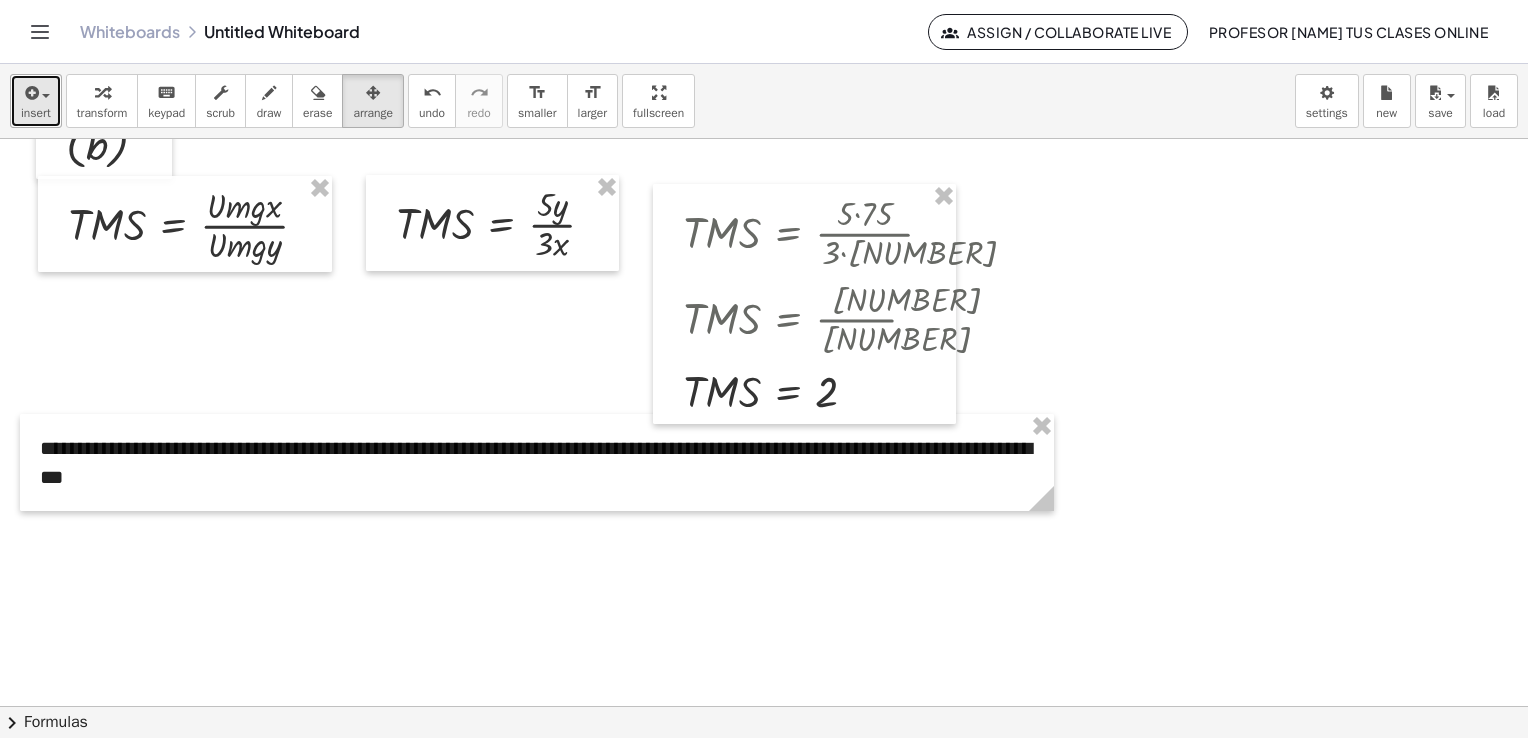 click on "insert" at bounding box center [36, 113] 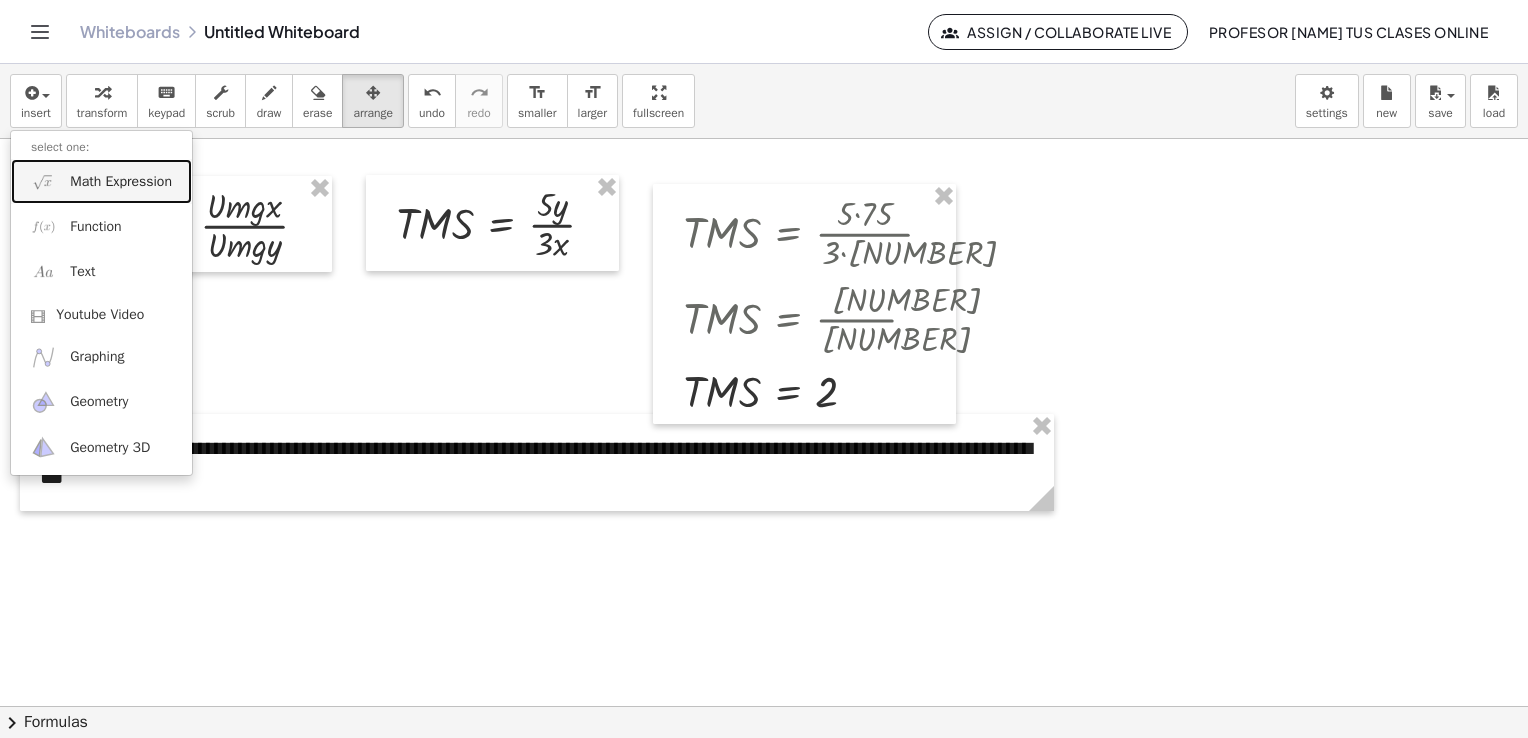 click on "Math Expression" at bounding box center (121, 182) 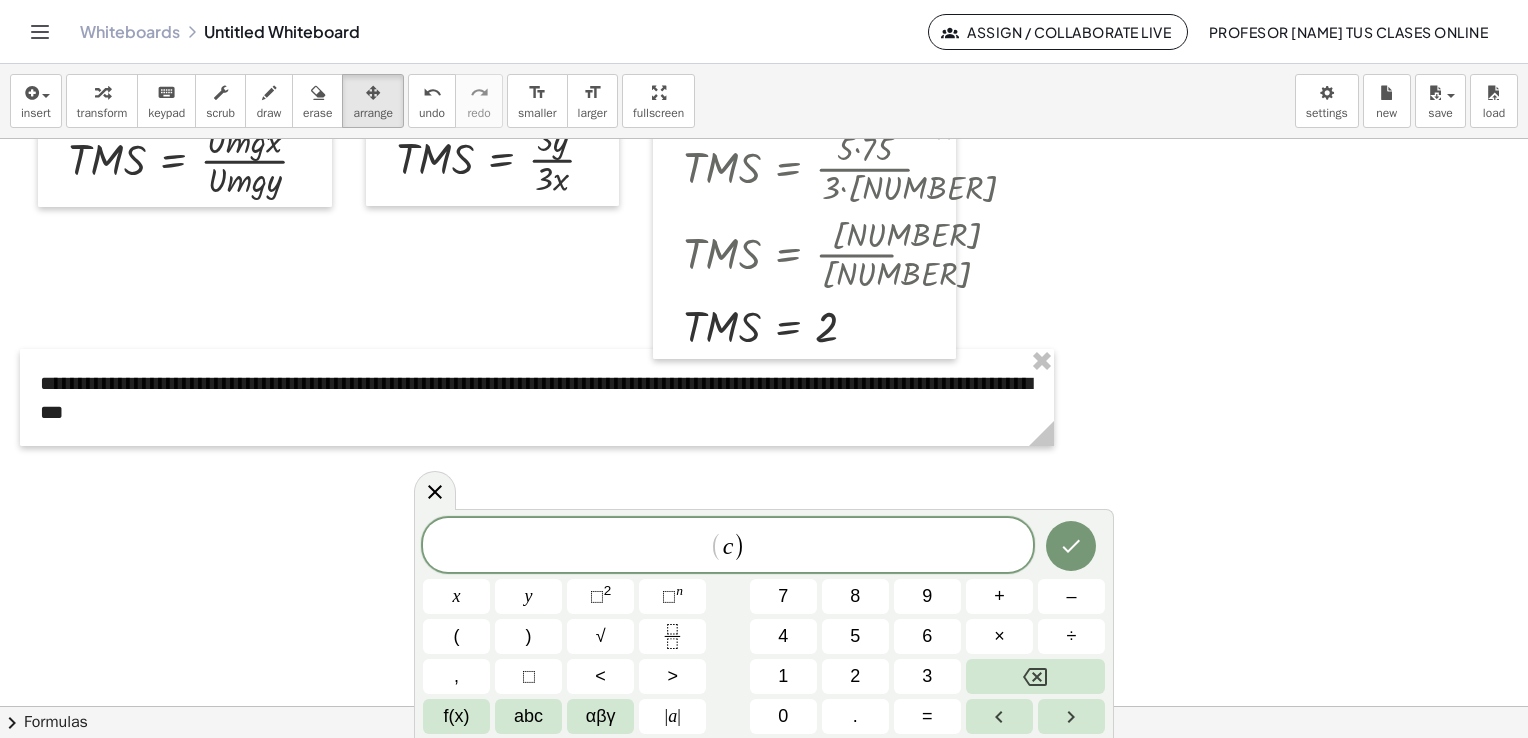 scroll, scrollTop: 2487, scrollLeft: 0, axis: vertical 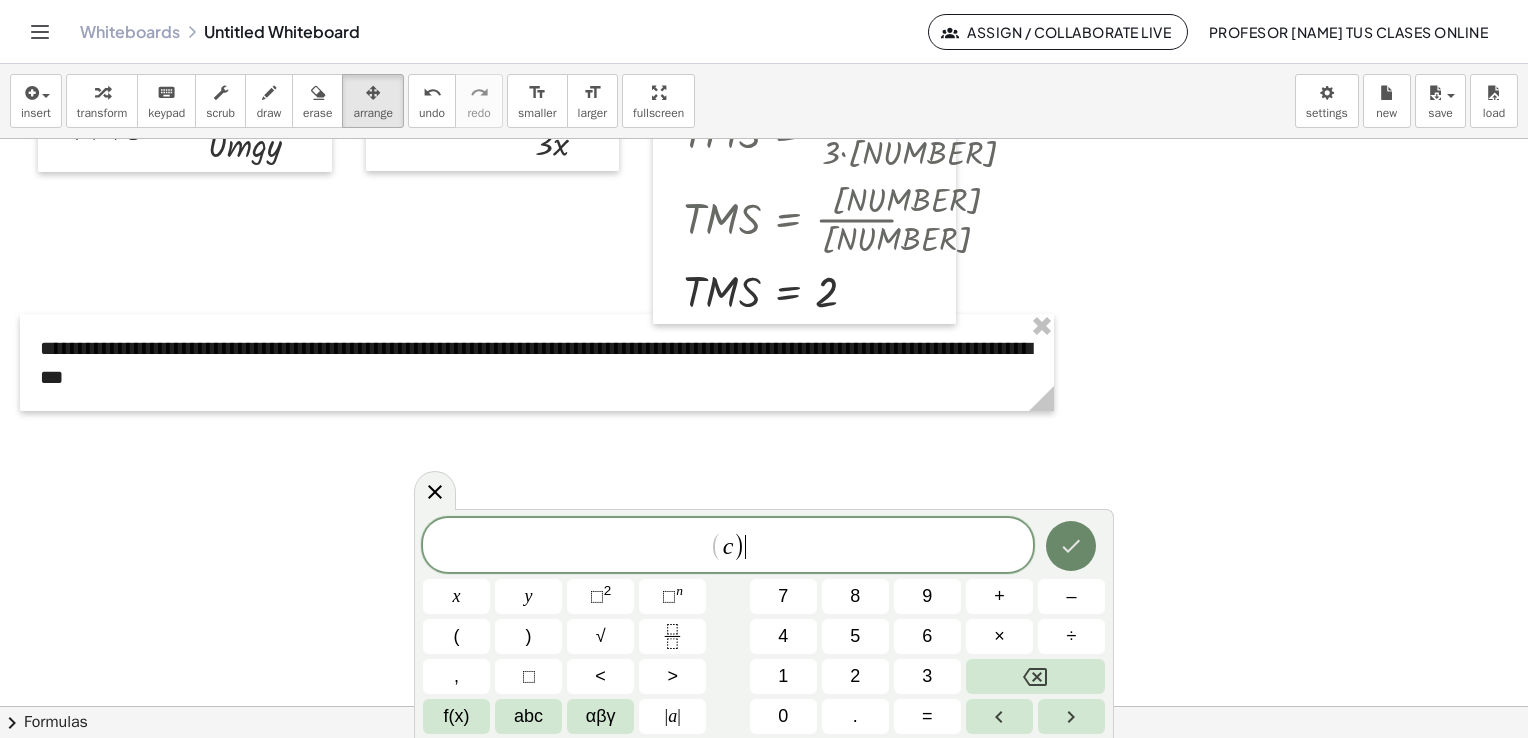 click 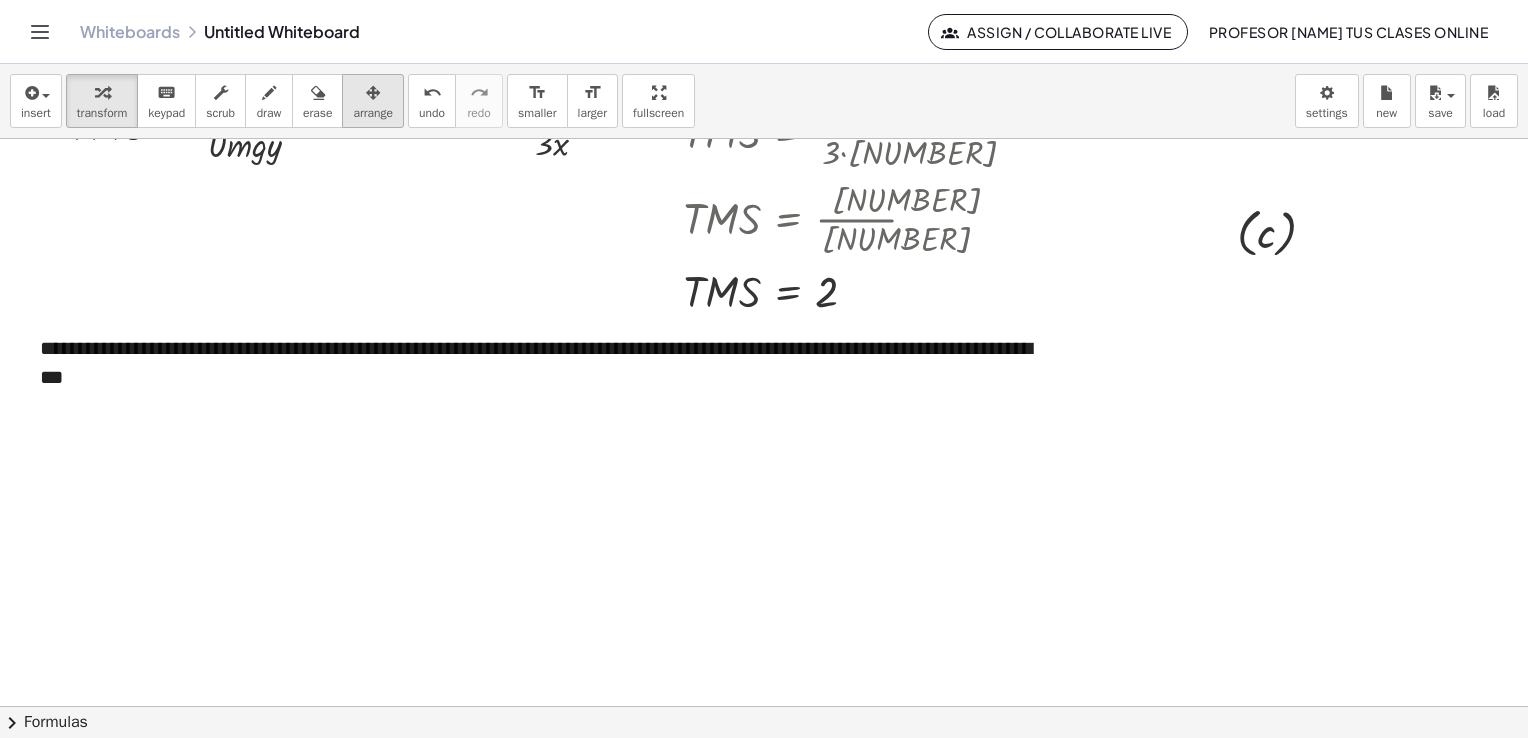 drag, startPoint x: 356, startPoint y: 117, endPoint x: 367, endPoint y: 118, distance: 11.045361 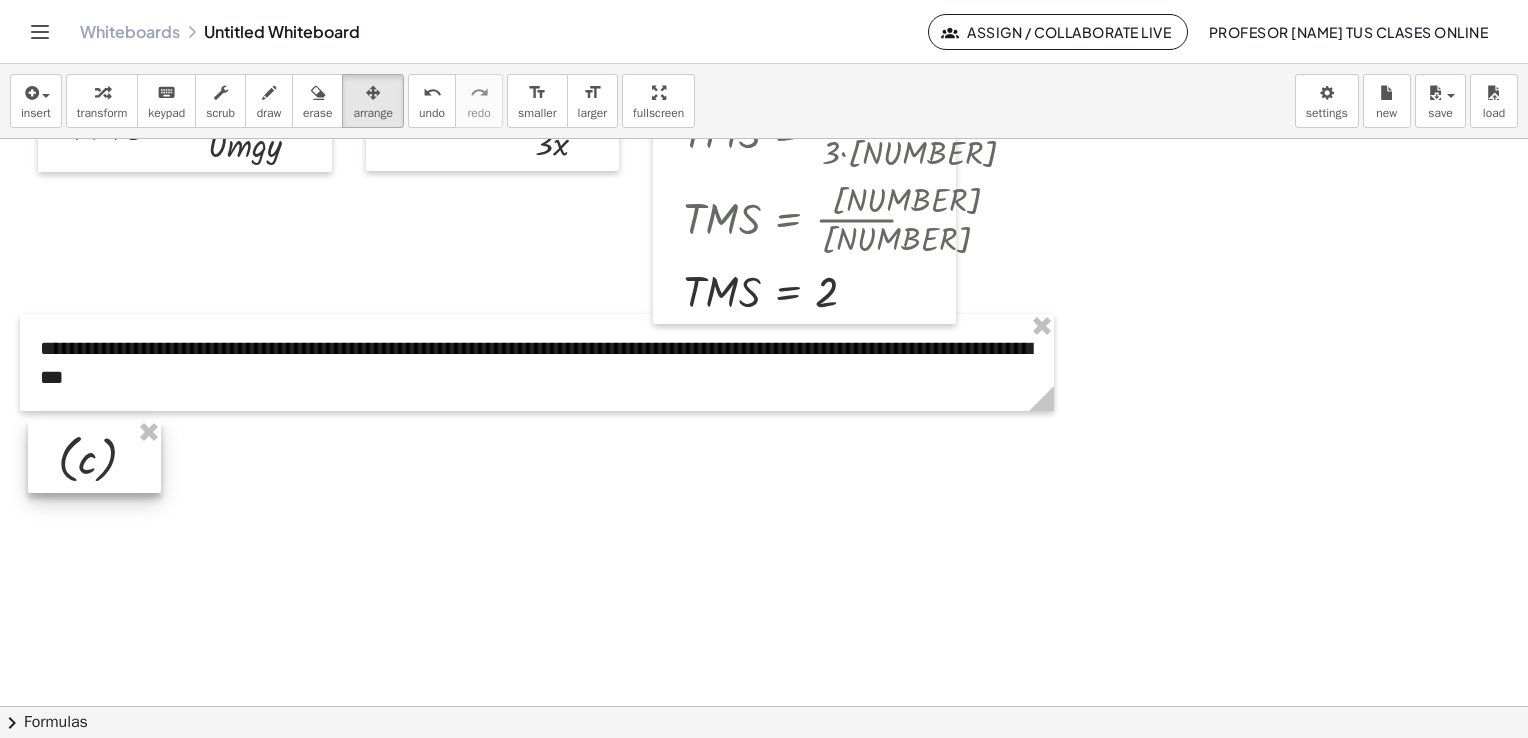 drag, startPoint x: 1238, startPoint y: 237, endPoint x: 62, endPoint y: 462, distance: 1197.3308 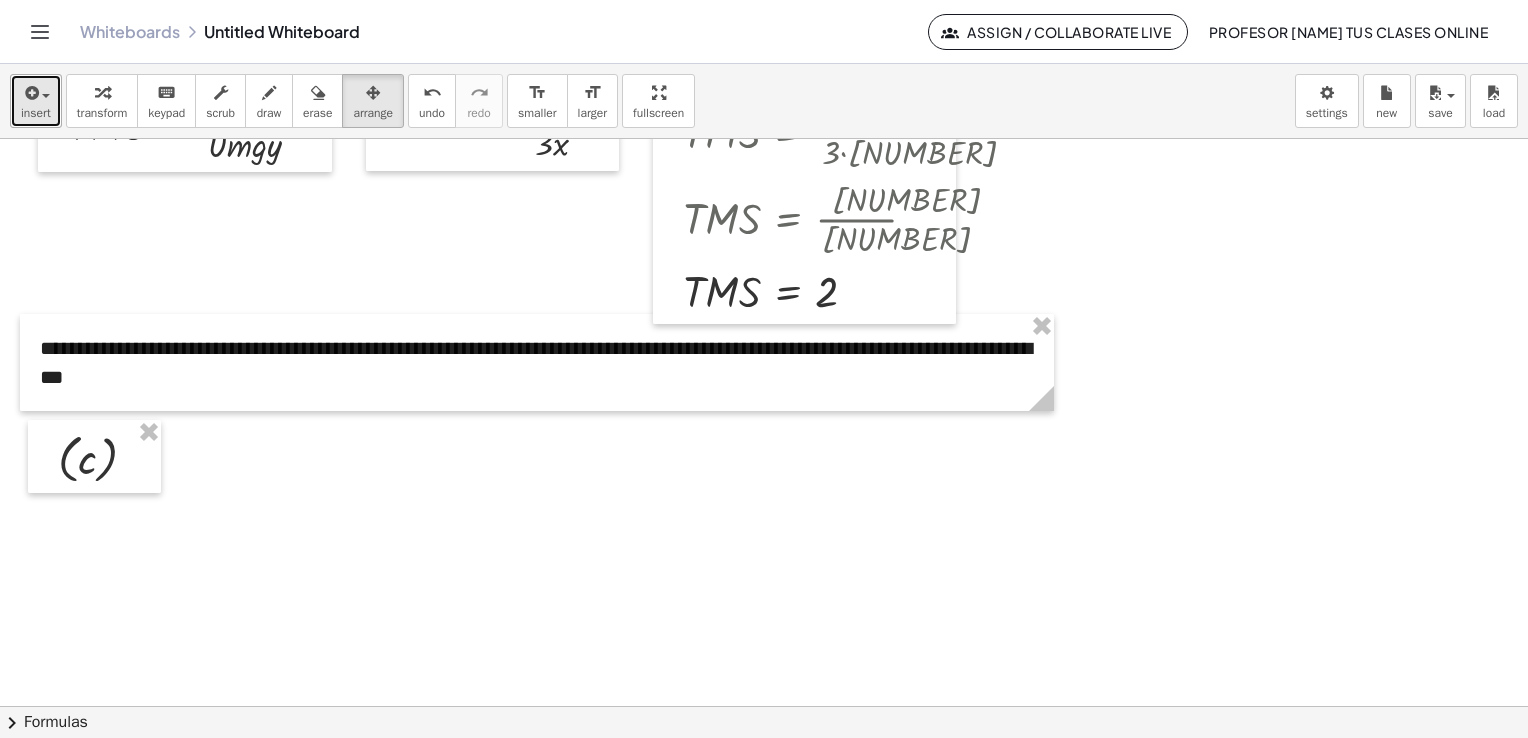 click at bounding box center [41, 95] 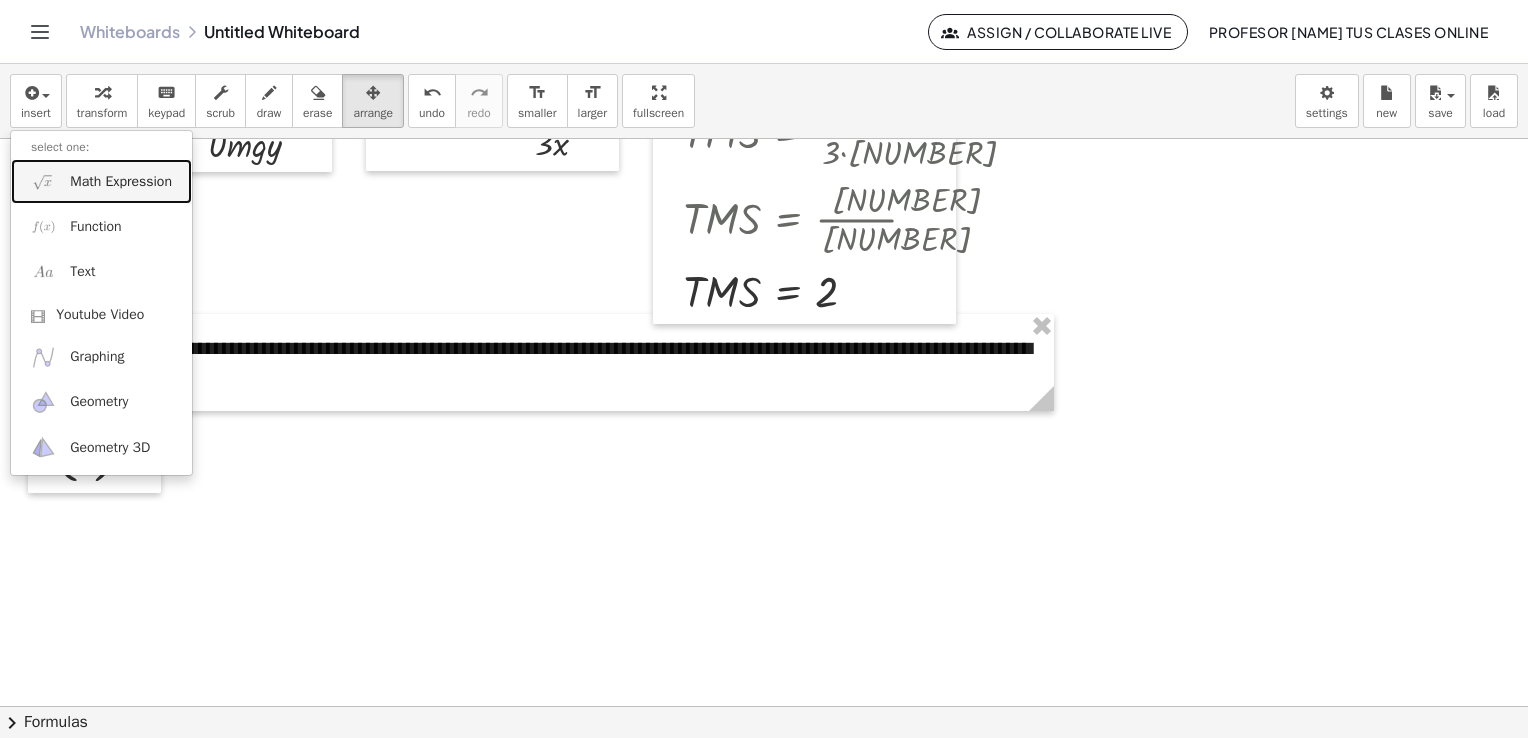 click on "Math Expression" at bounding box center [121, 182] 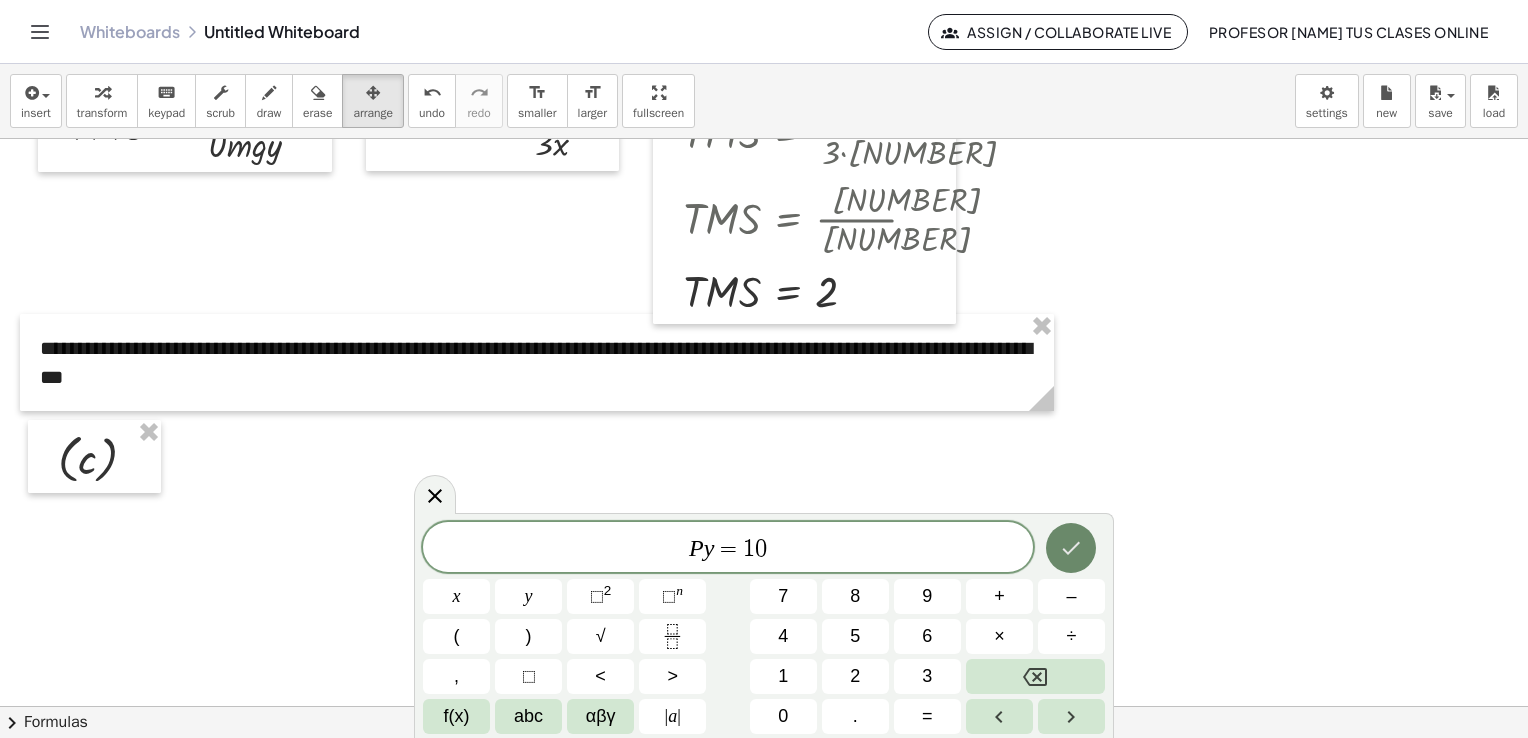click at bounding box center (1071, 548) 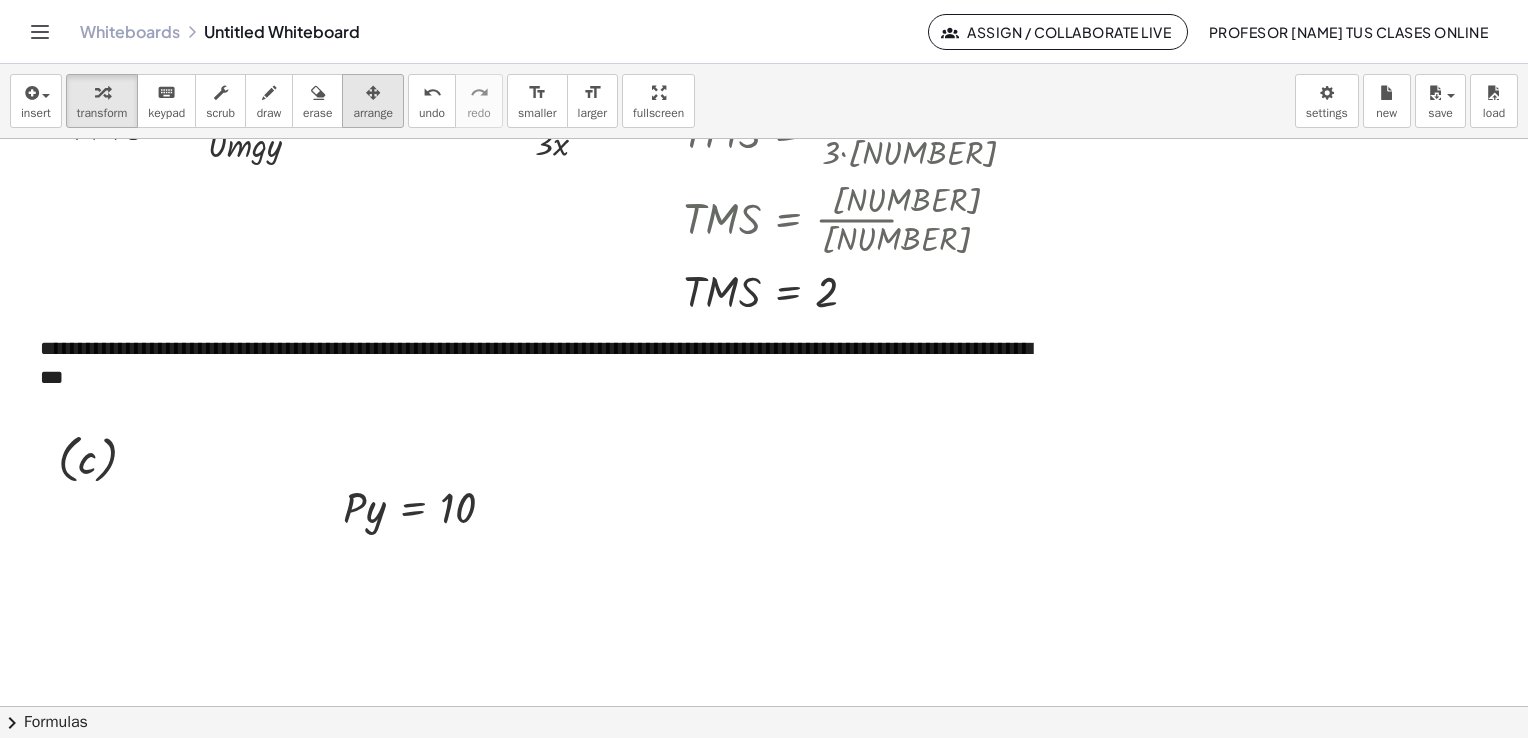 click on "arrange" at bounding box center [373, 113] 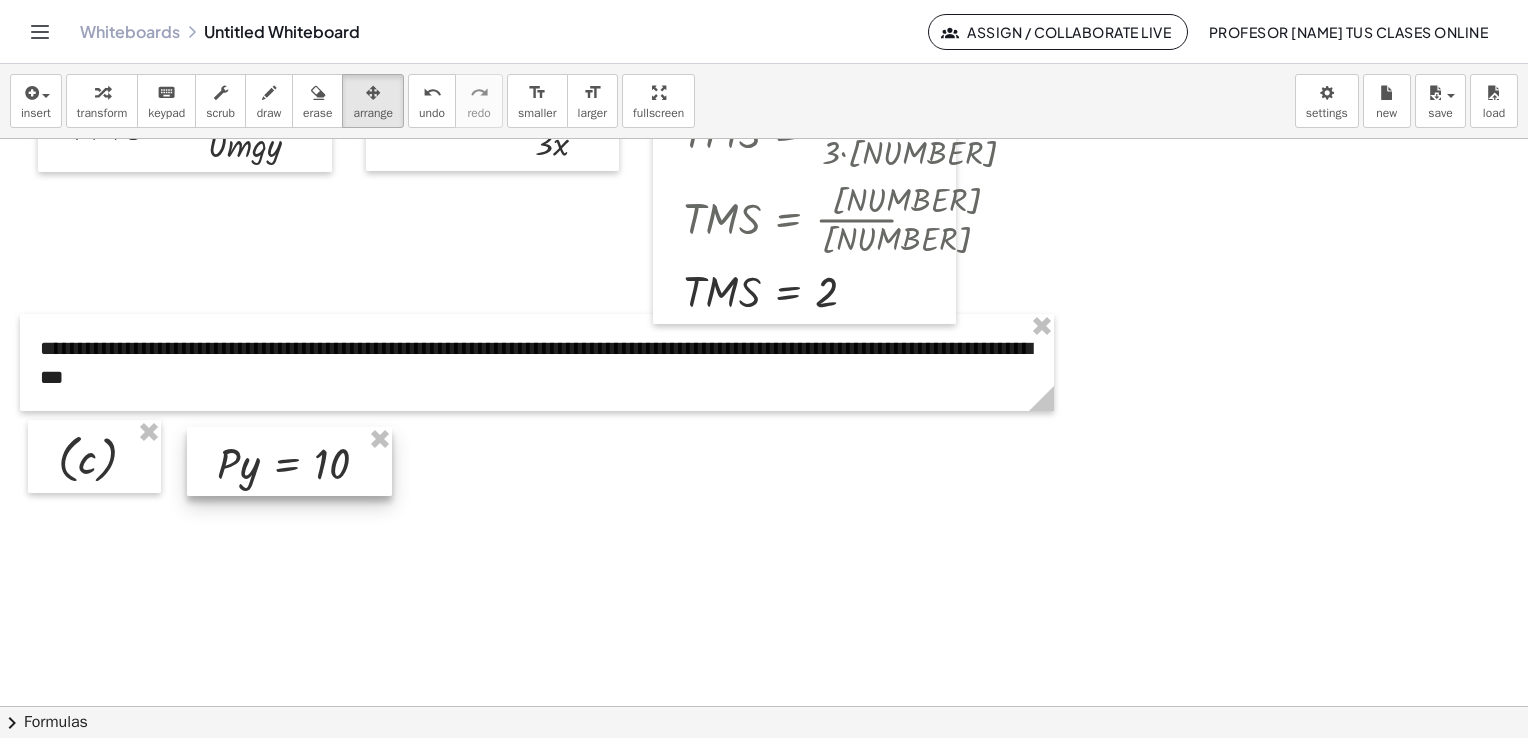 drag, startPoint x: 402, startPoint y: 522, endPoint x: 275, endPoint y: 478, distance: 134.4061 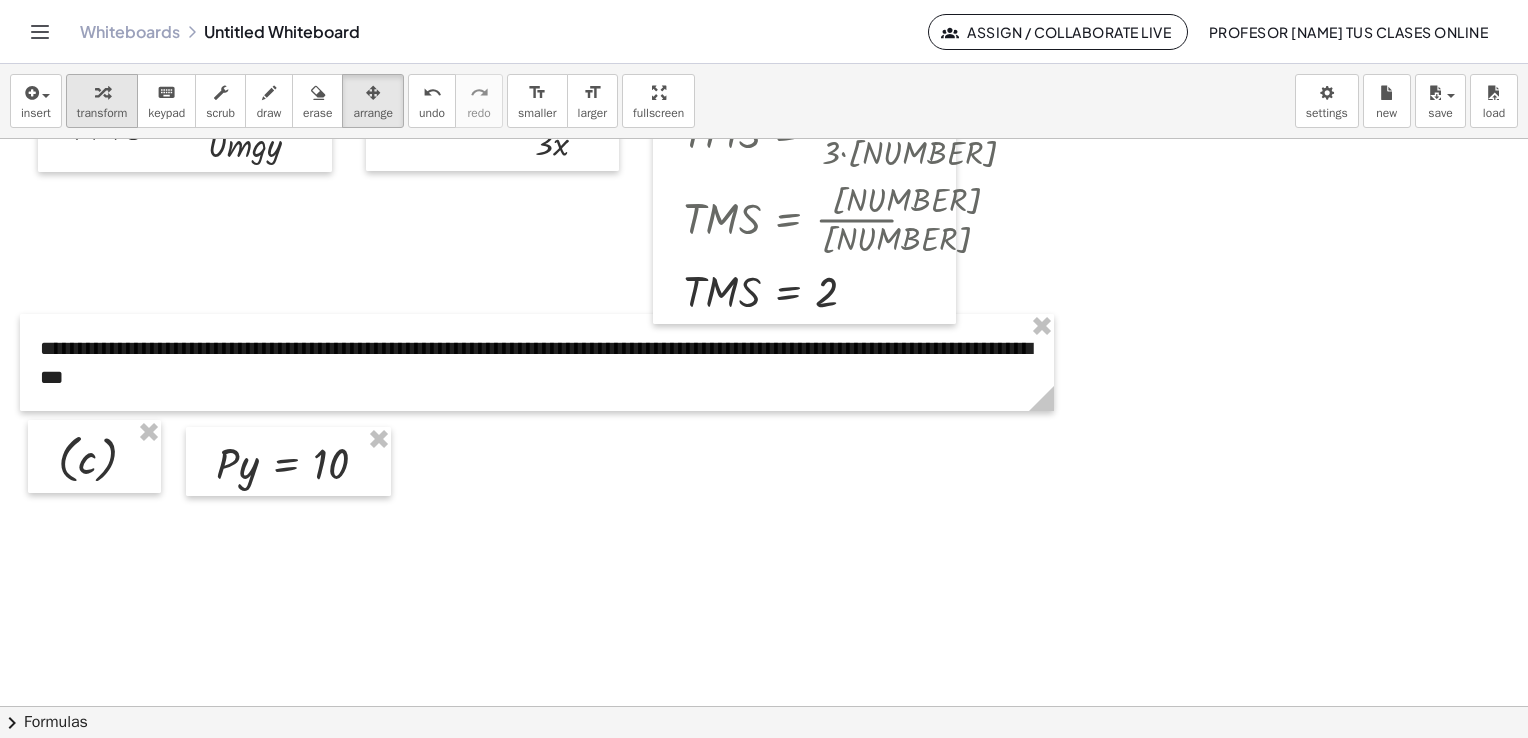 click at bounding box center [102, 93] 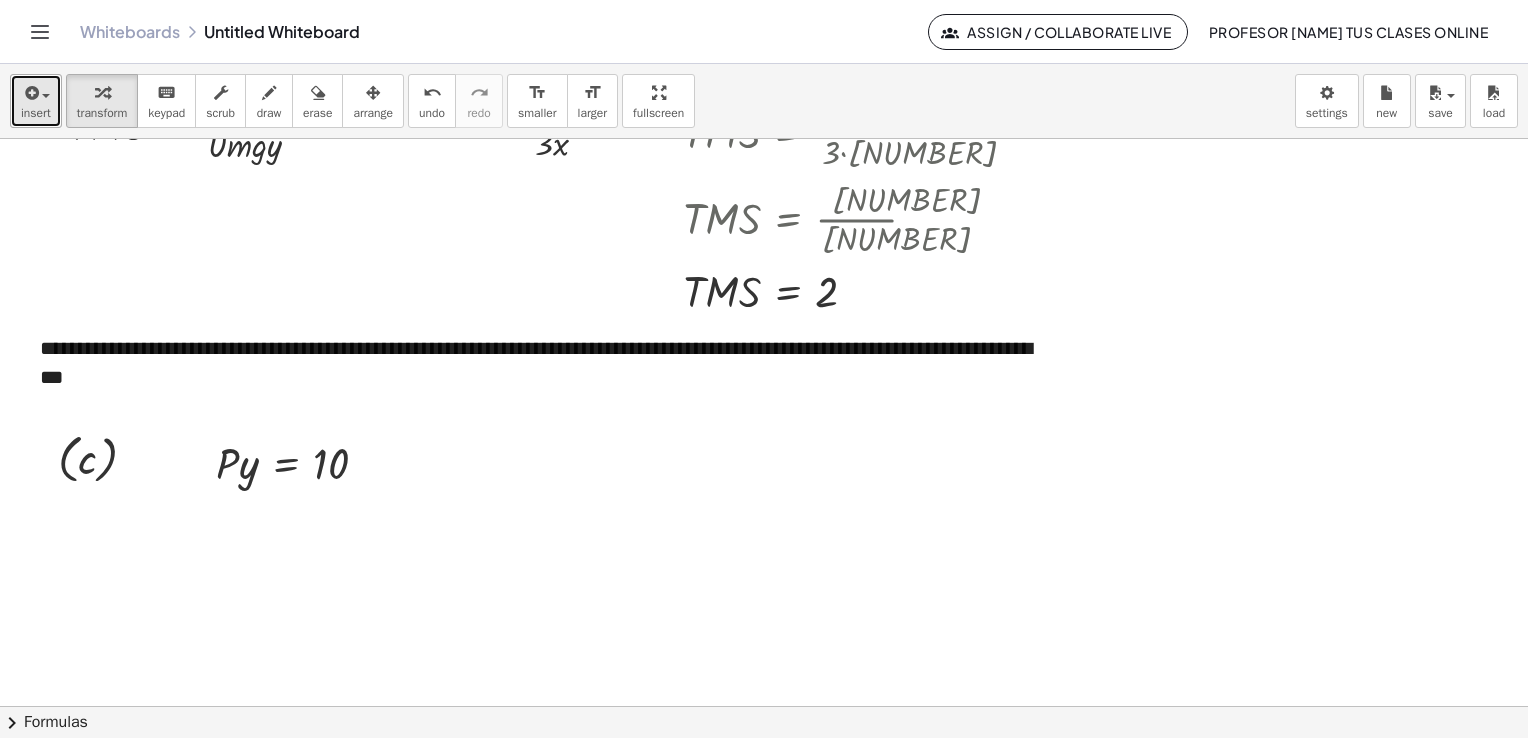 click at bounding box center [30, 93] 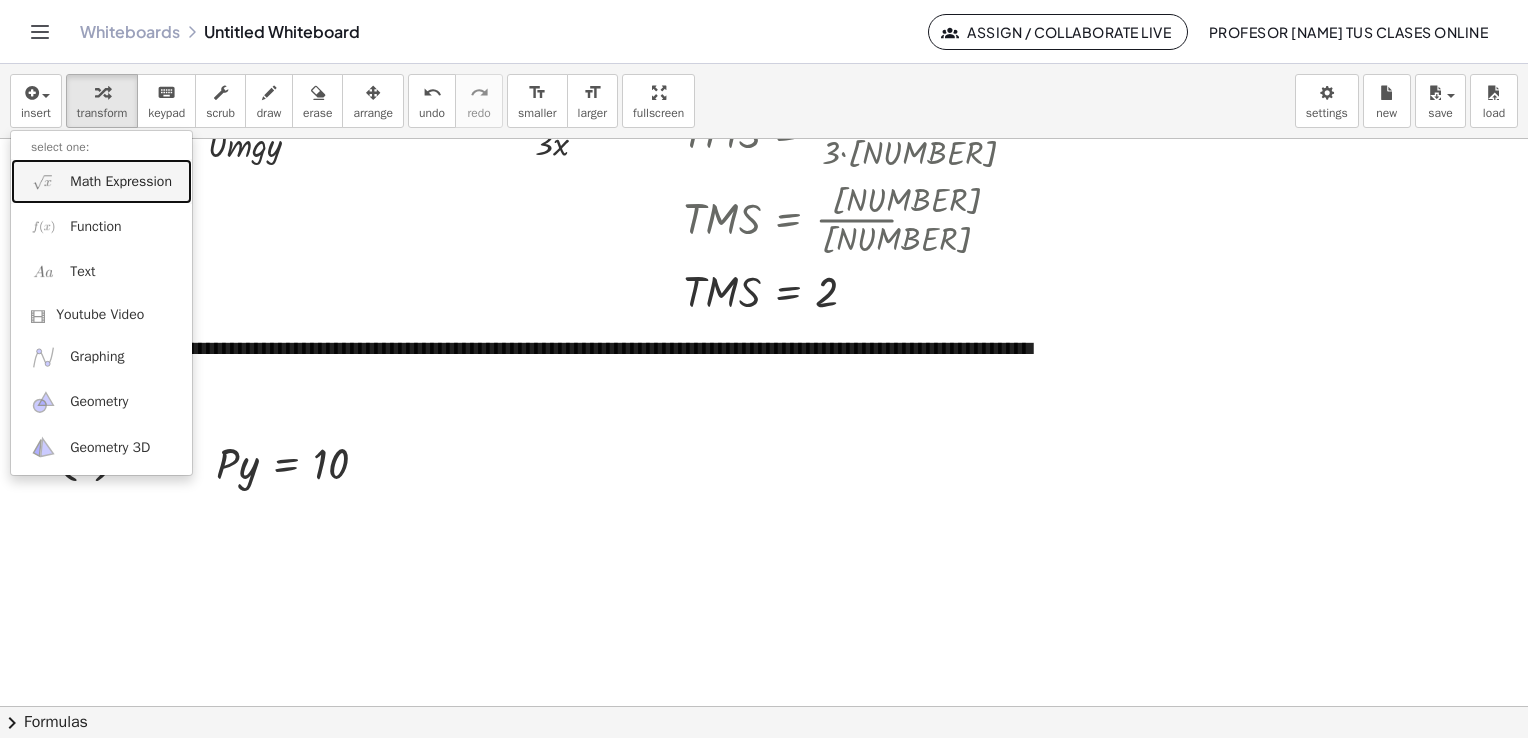 click on "Math Expression" at bounding box center [121, 182] 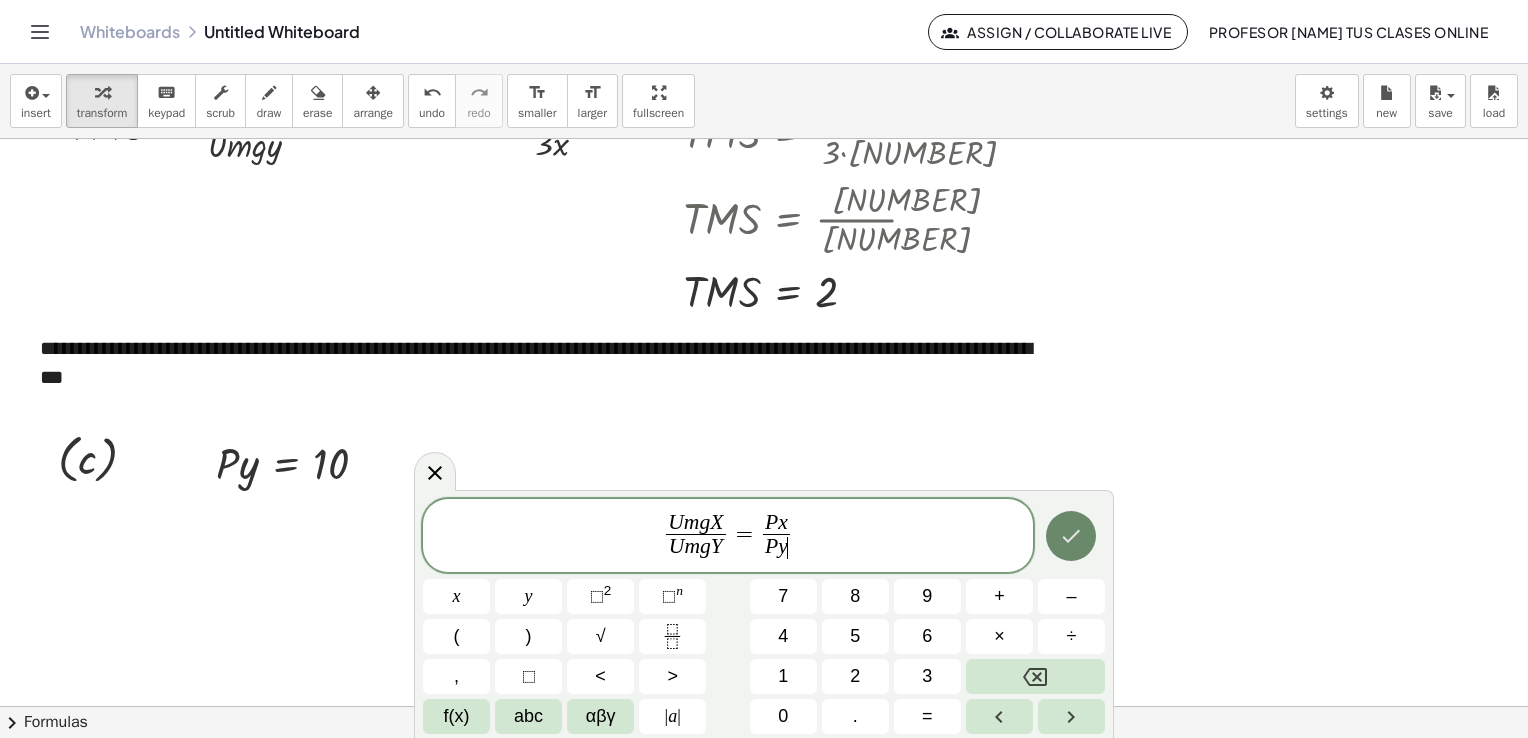 click 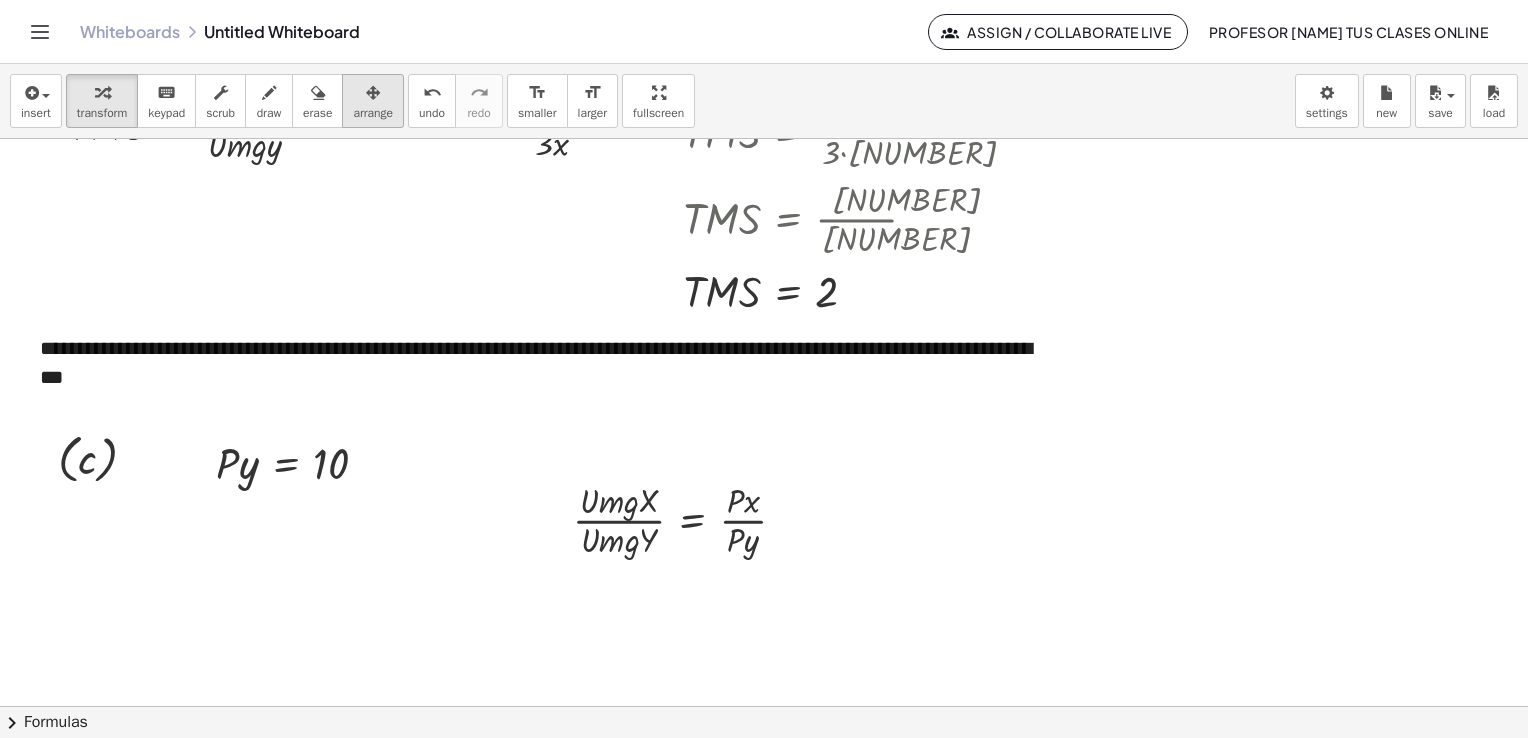 click on "arrange" at bounding box center (373, 113) 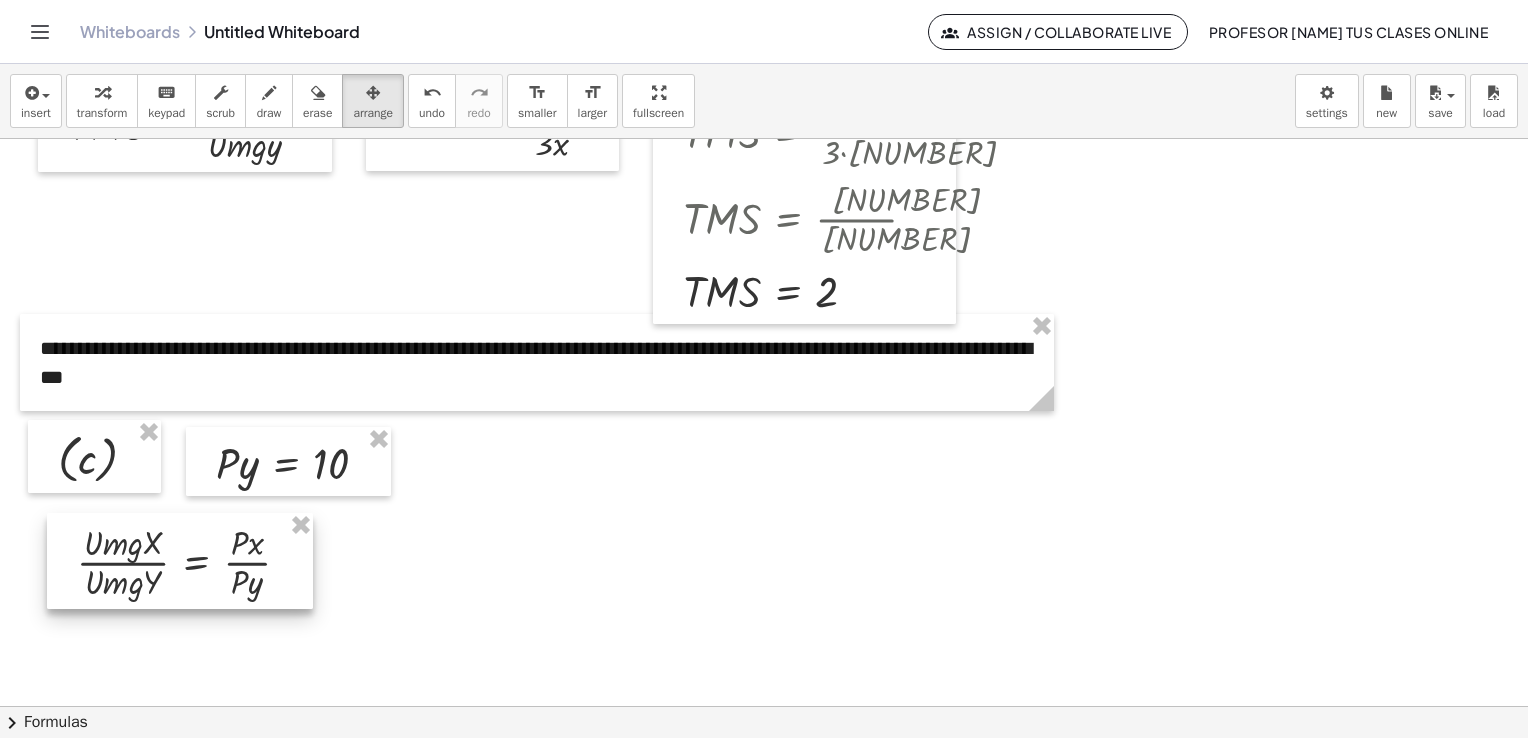 drag, startPoint x: 667, startPoint y: 522, endPoint x: 171, endPoint y: 564, distance: 497.77505 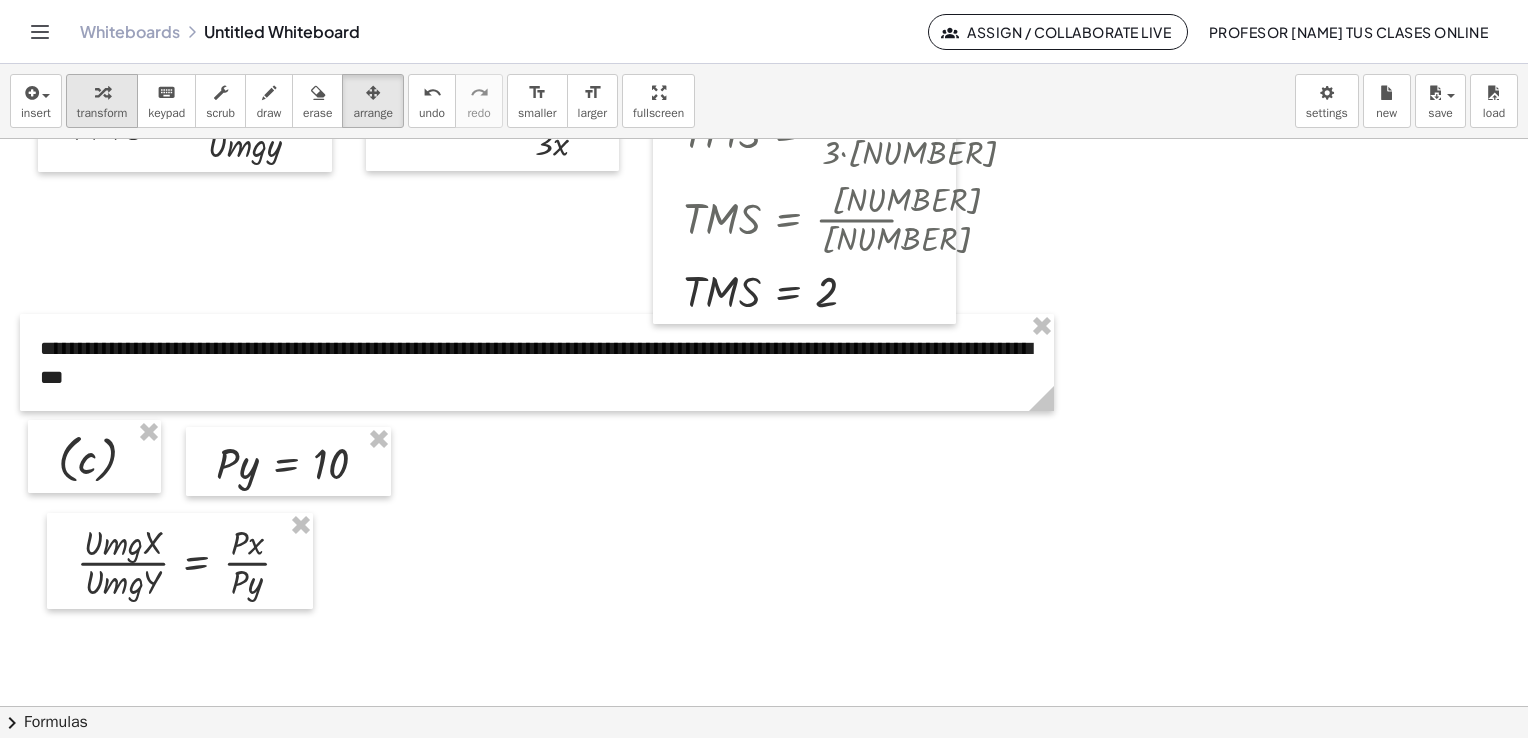 click on "transform" at bounding box center [102, 113] 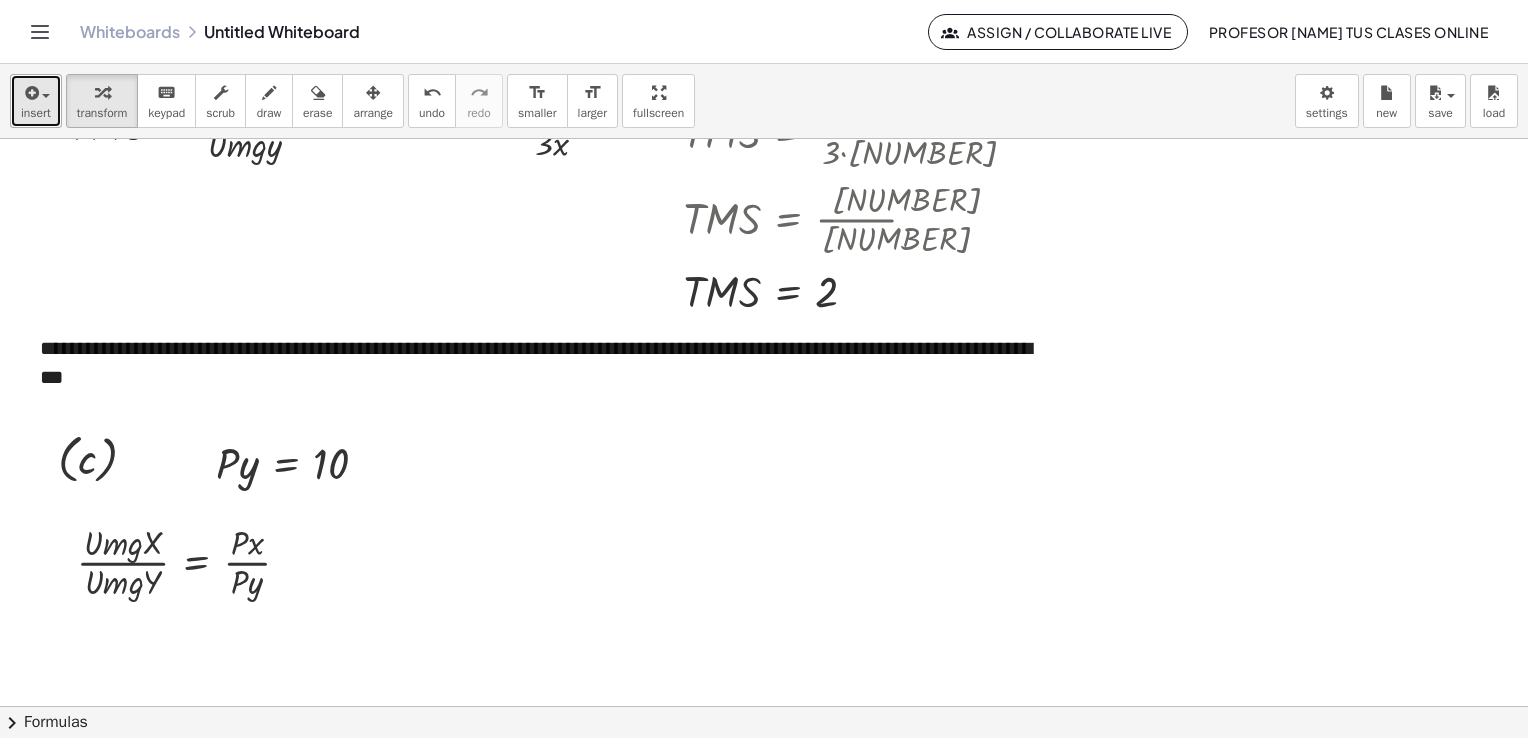 click at bounding box center (30, 93) 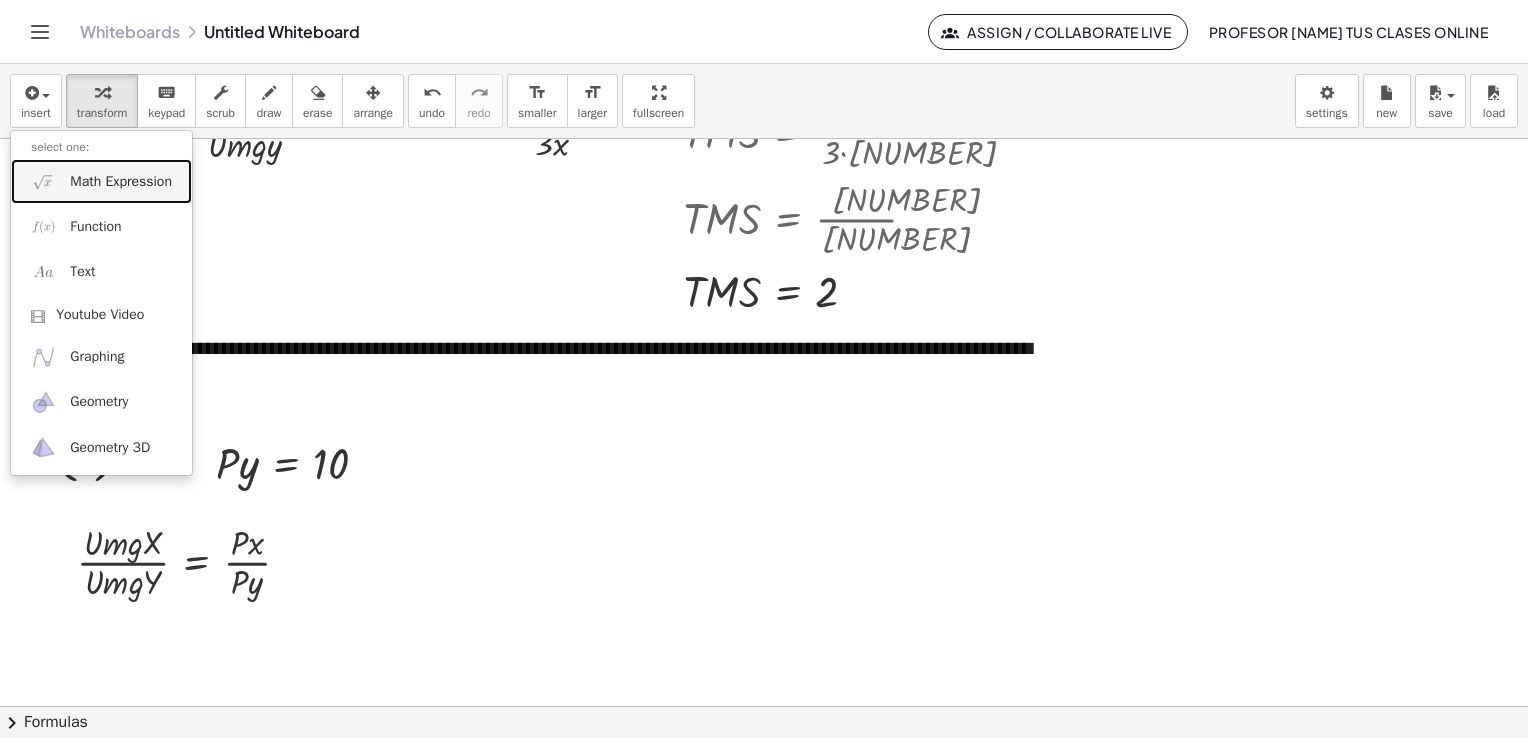 click on "Math Expression" at bounding box center (121, 182) 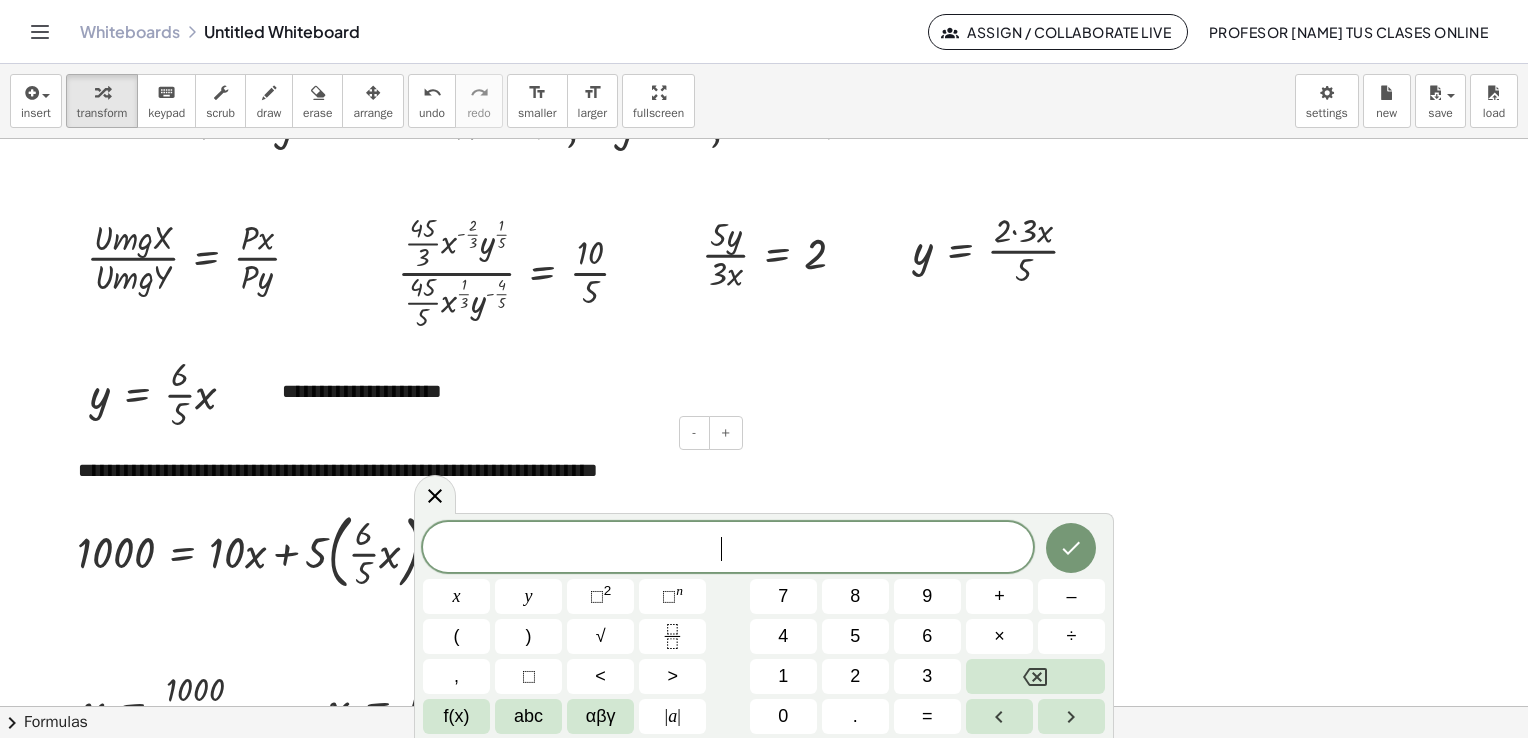 scroll, scrollTop: 1287, scrollLeft: 0, axis: vertical 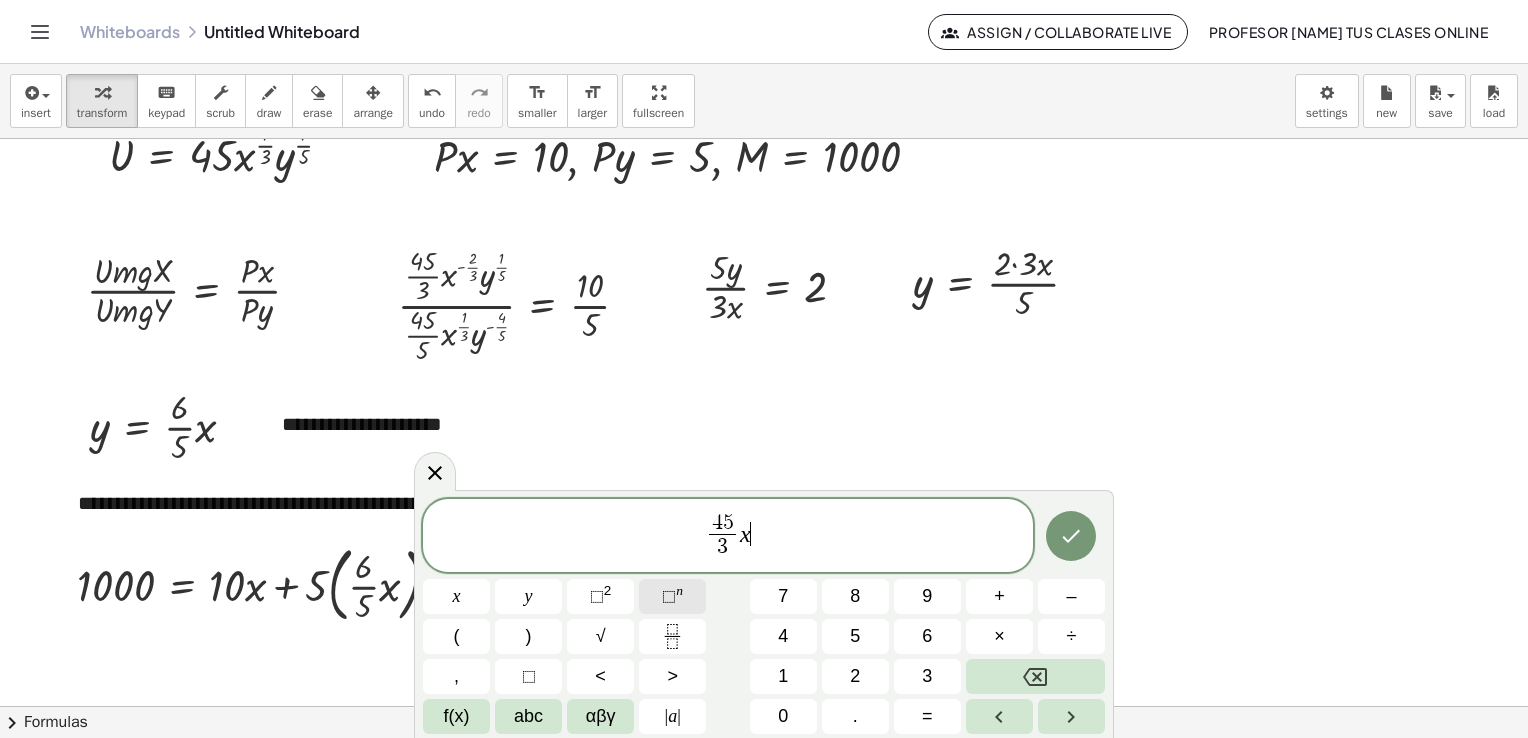 click on "⬚" at bounding box center [669, 596] 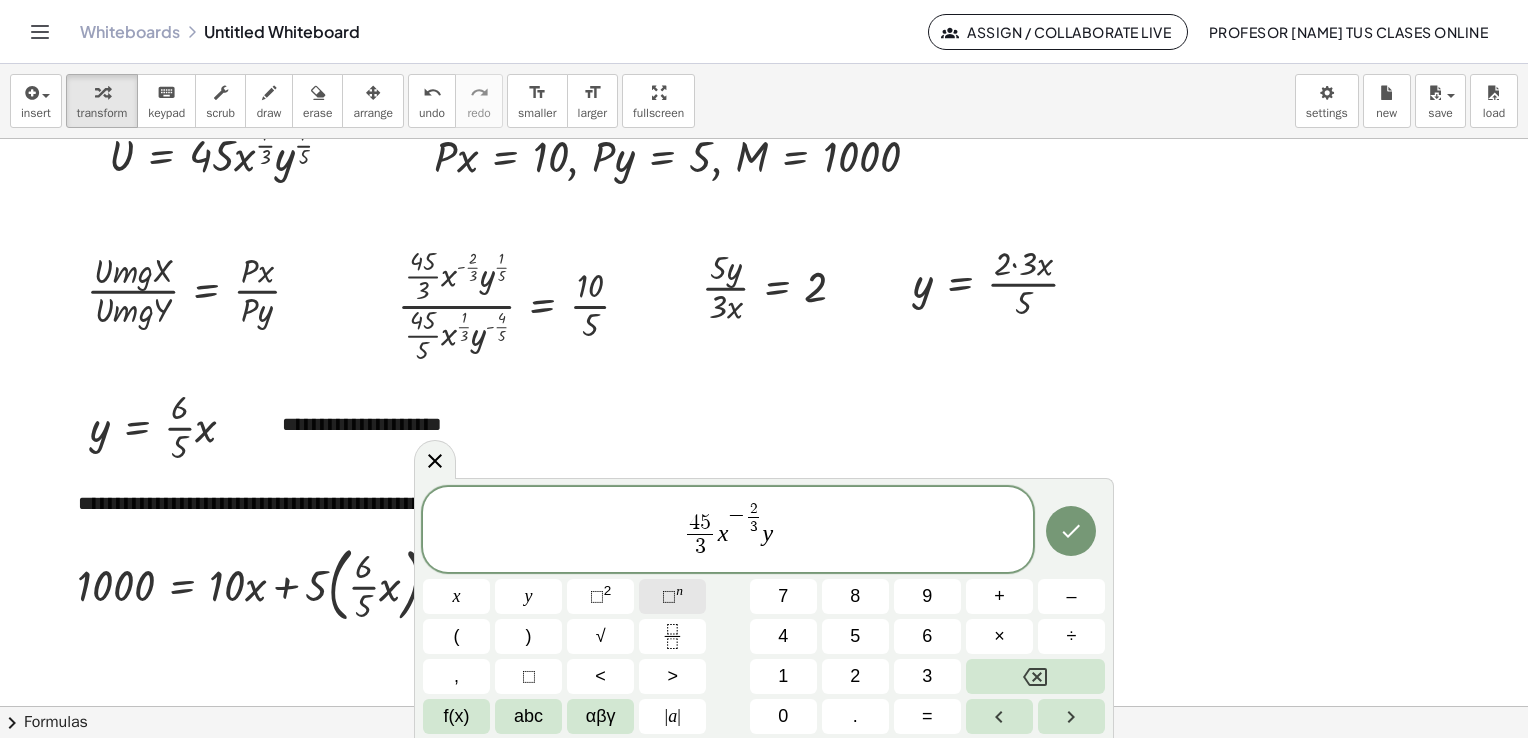 click on "⬚ n" at bounding box center [672, 596] 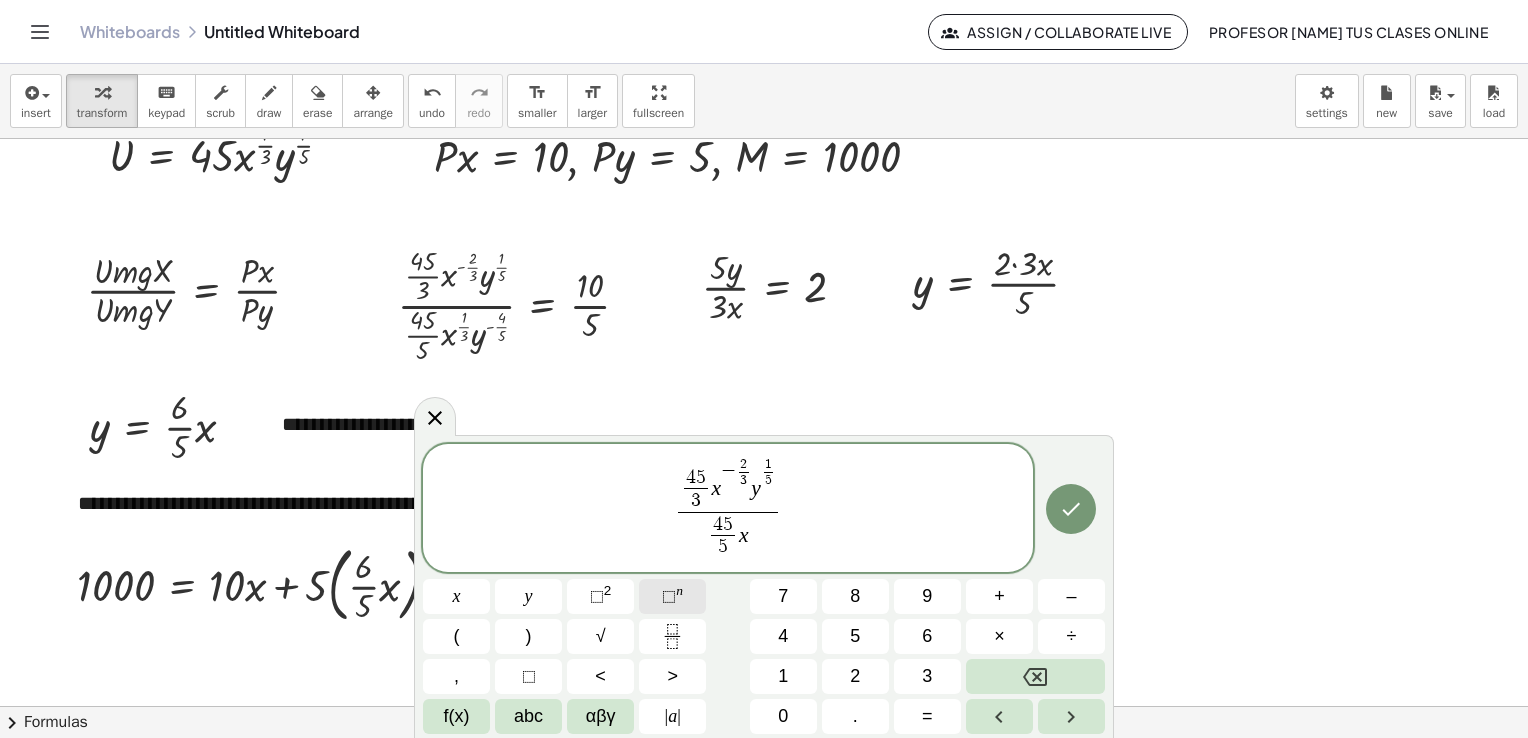 click on "⬚ n" at bounding box center [672, 596] 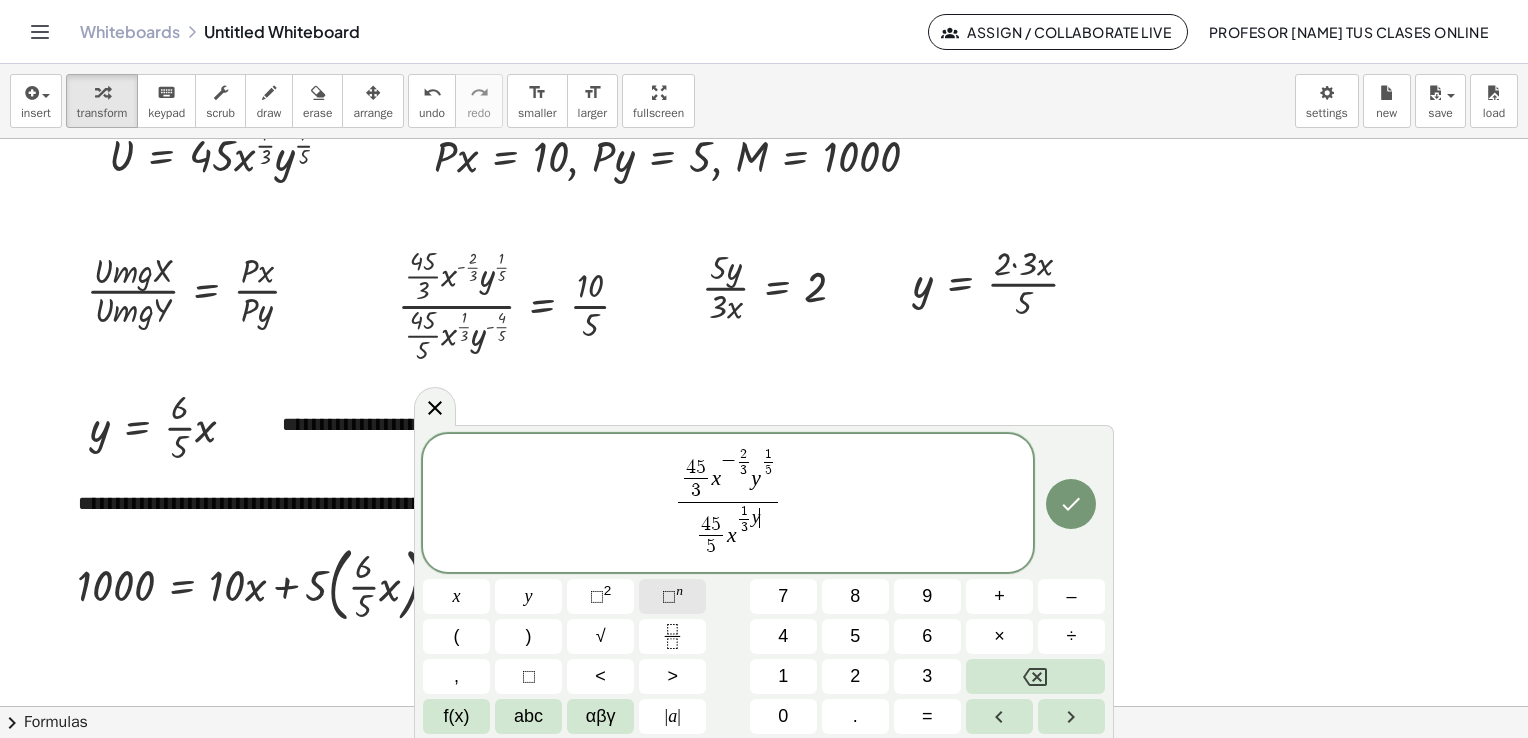 click on "⬚ n" at bounding box center (672, 596) 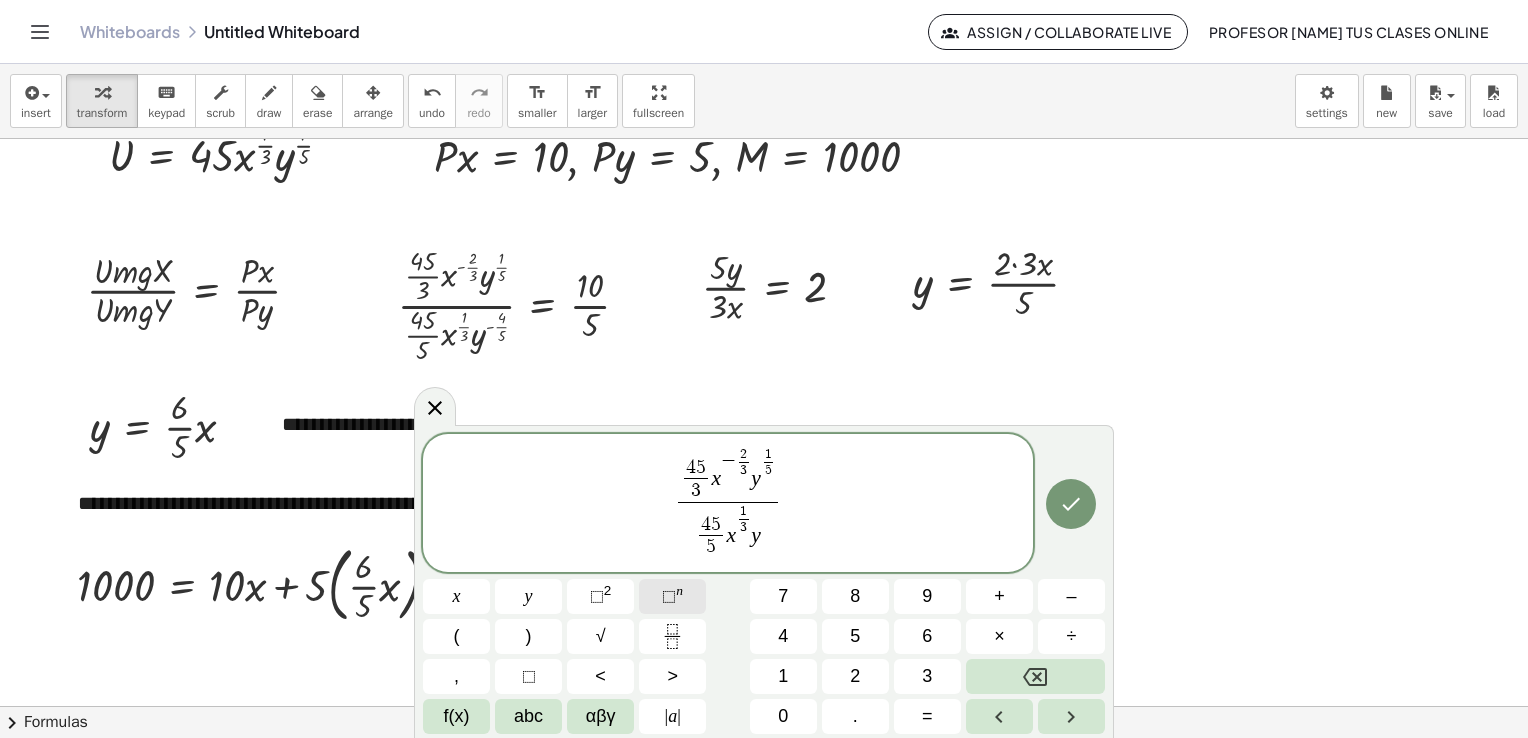 click on "⬚ n" at bounding box center [672, 596] 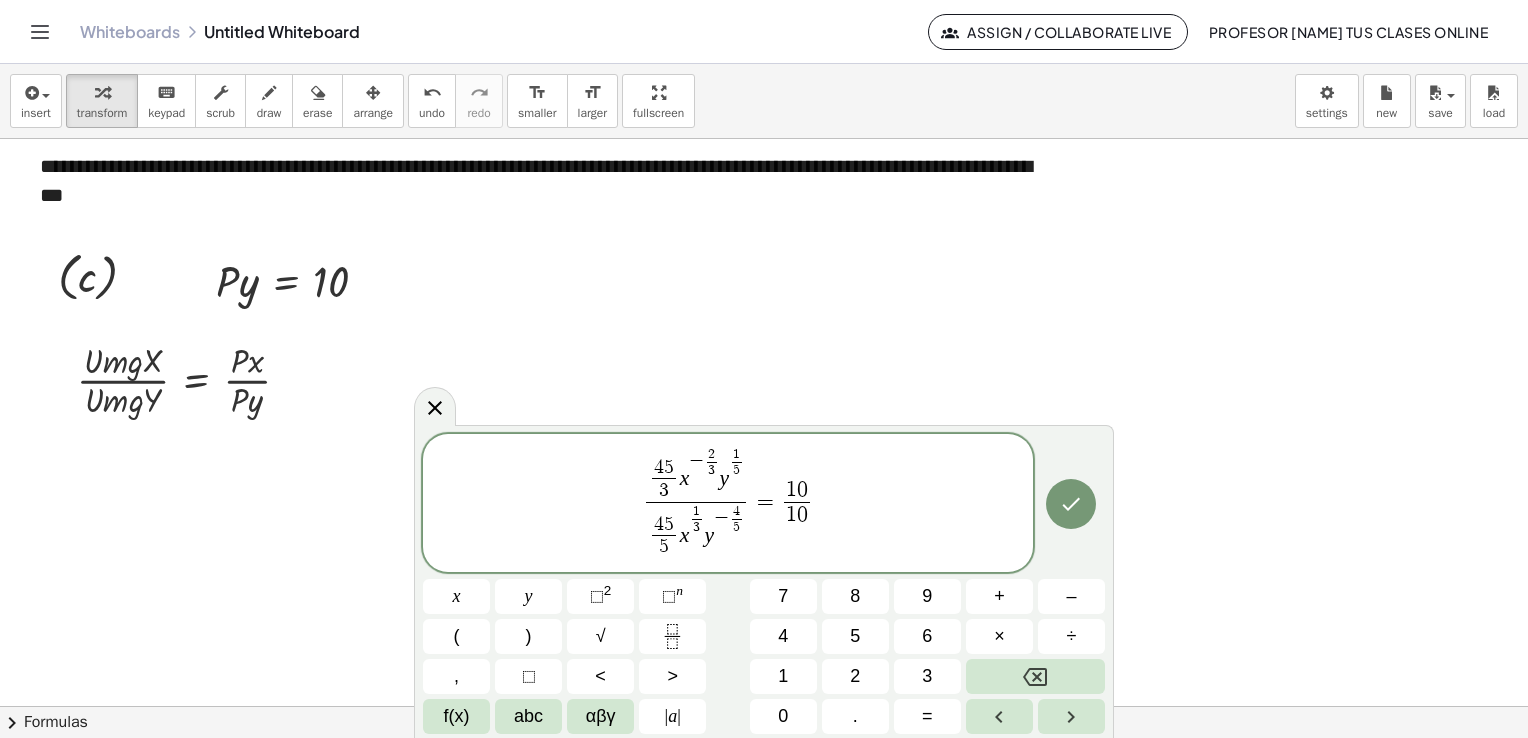 scroll, scrollTop: 2687, scrollLeft: 0, axis: vertical 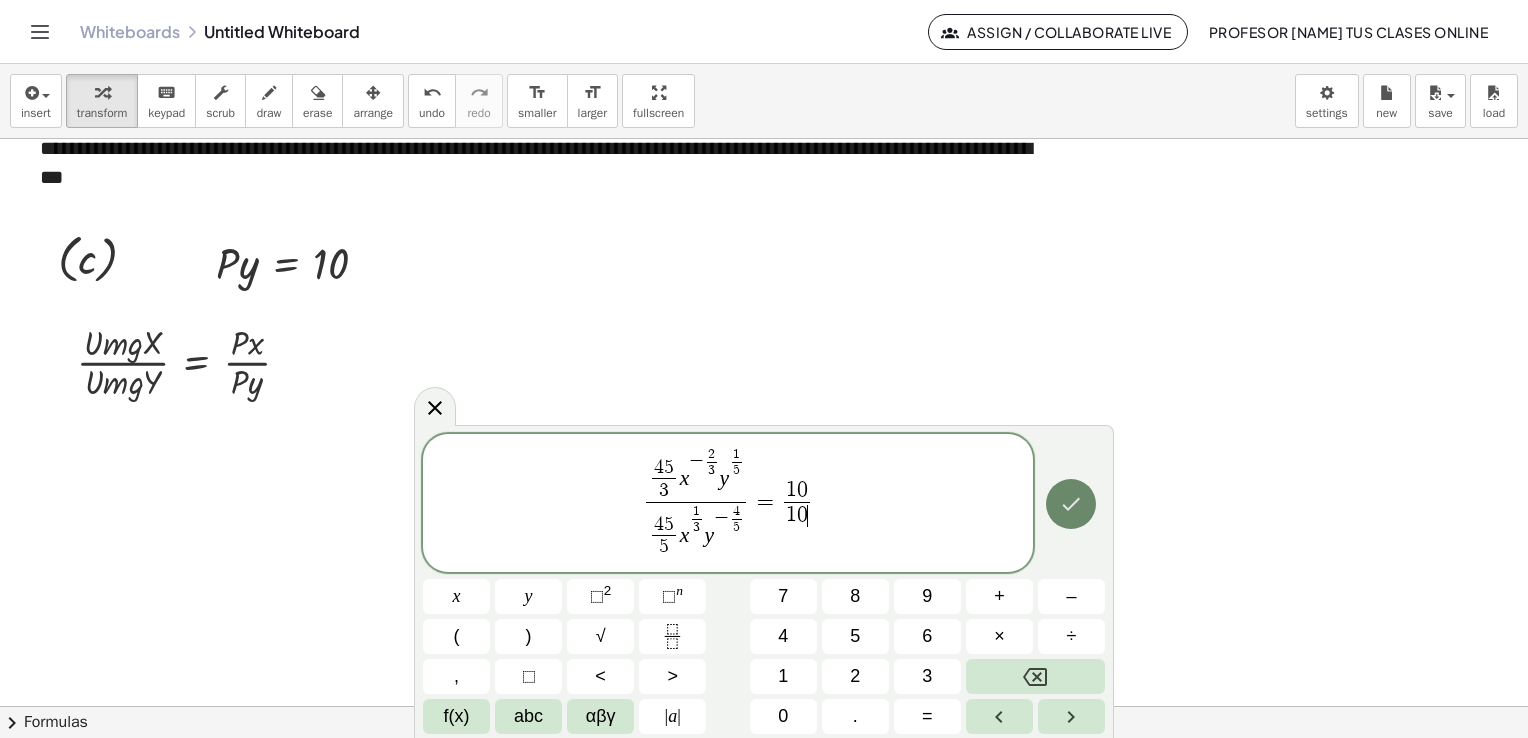 click 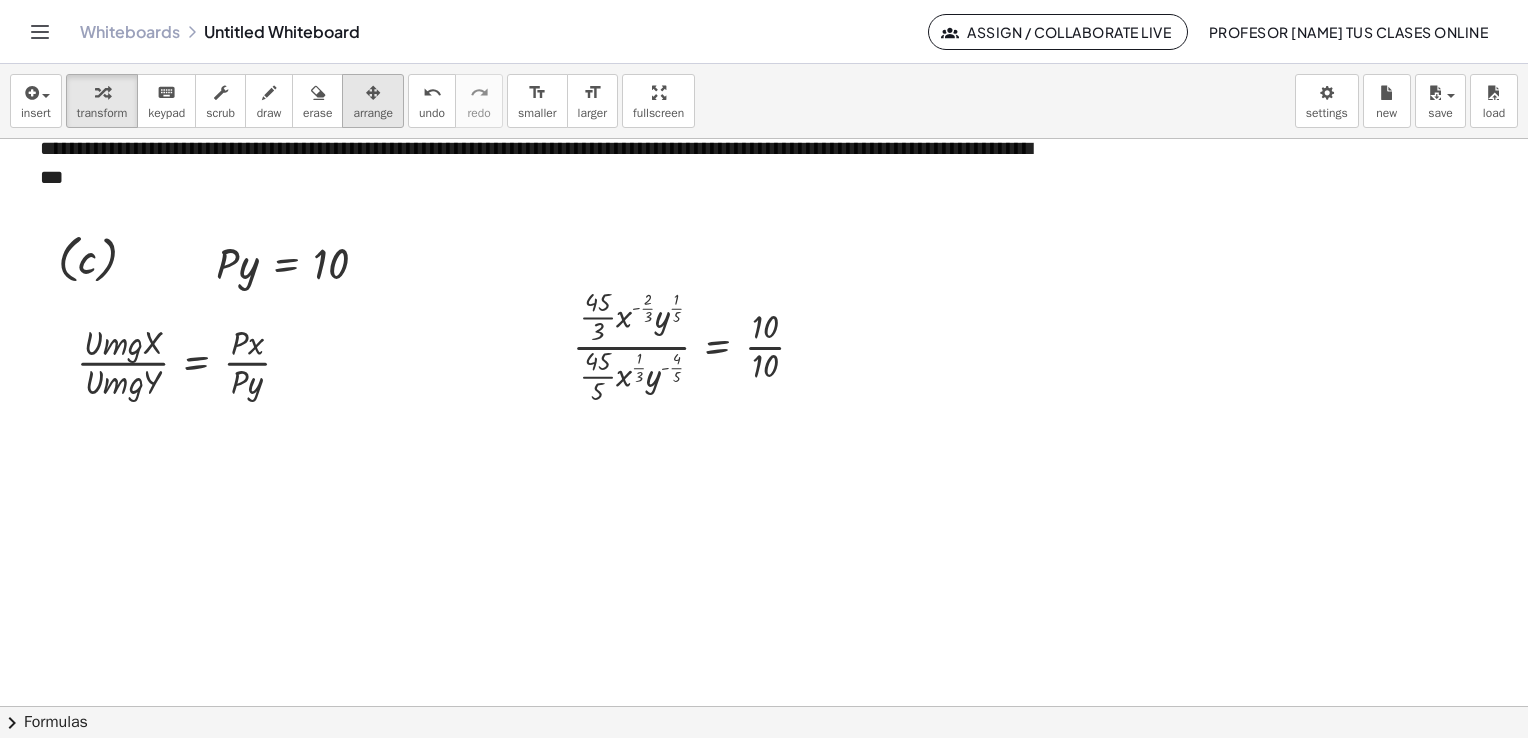 click at bounding box center [373, 92] 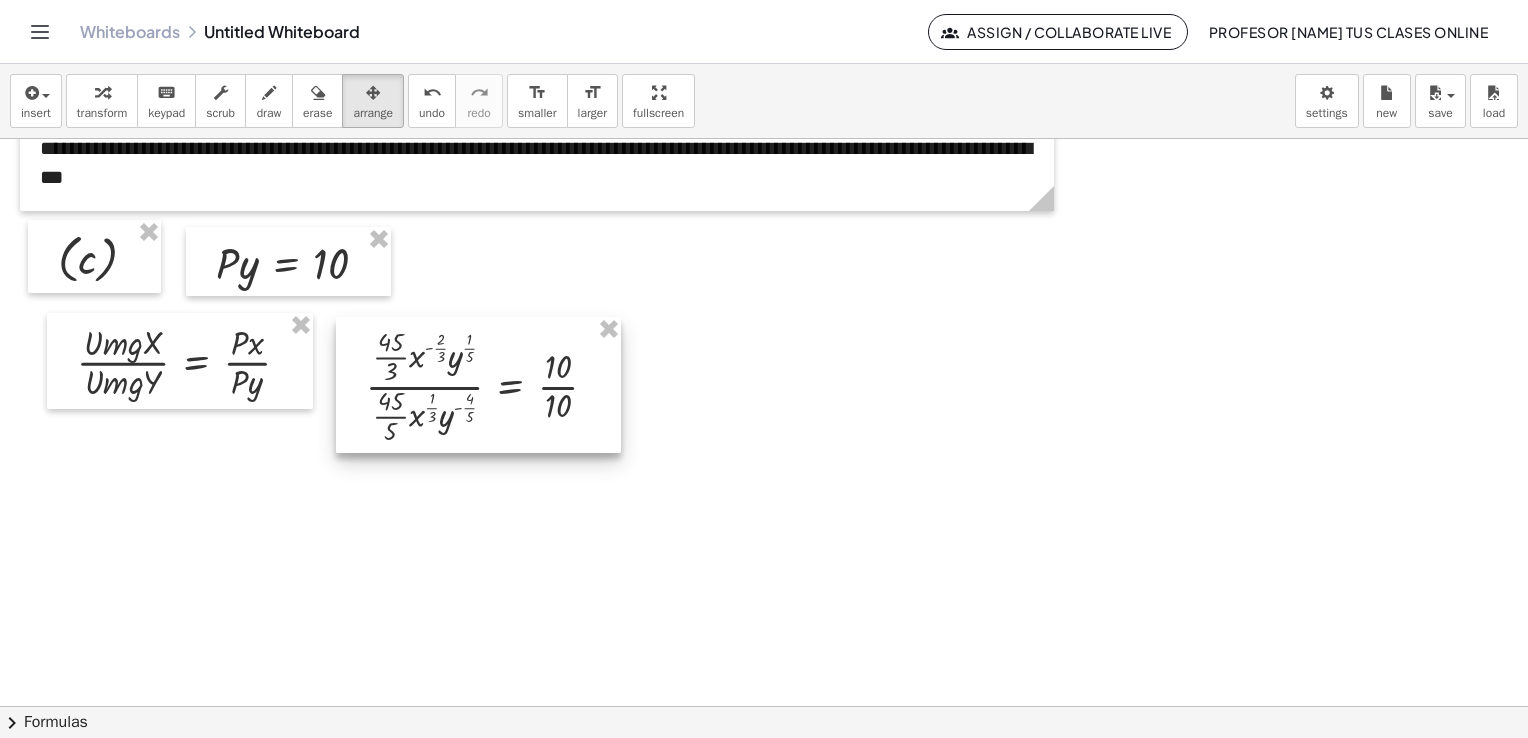 drag, startPoint x: 671, startPoint y: 343, endPoint x: 481, endPoint y: 380, distance: 193.5691 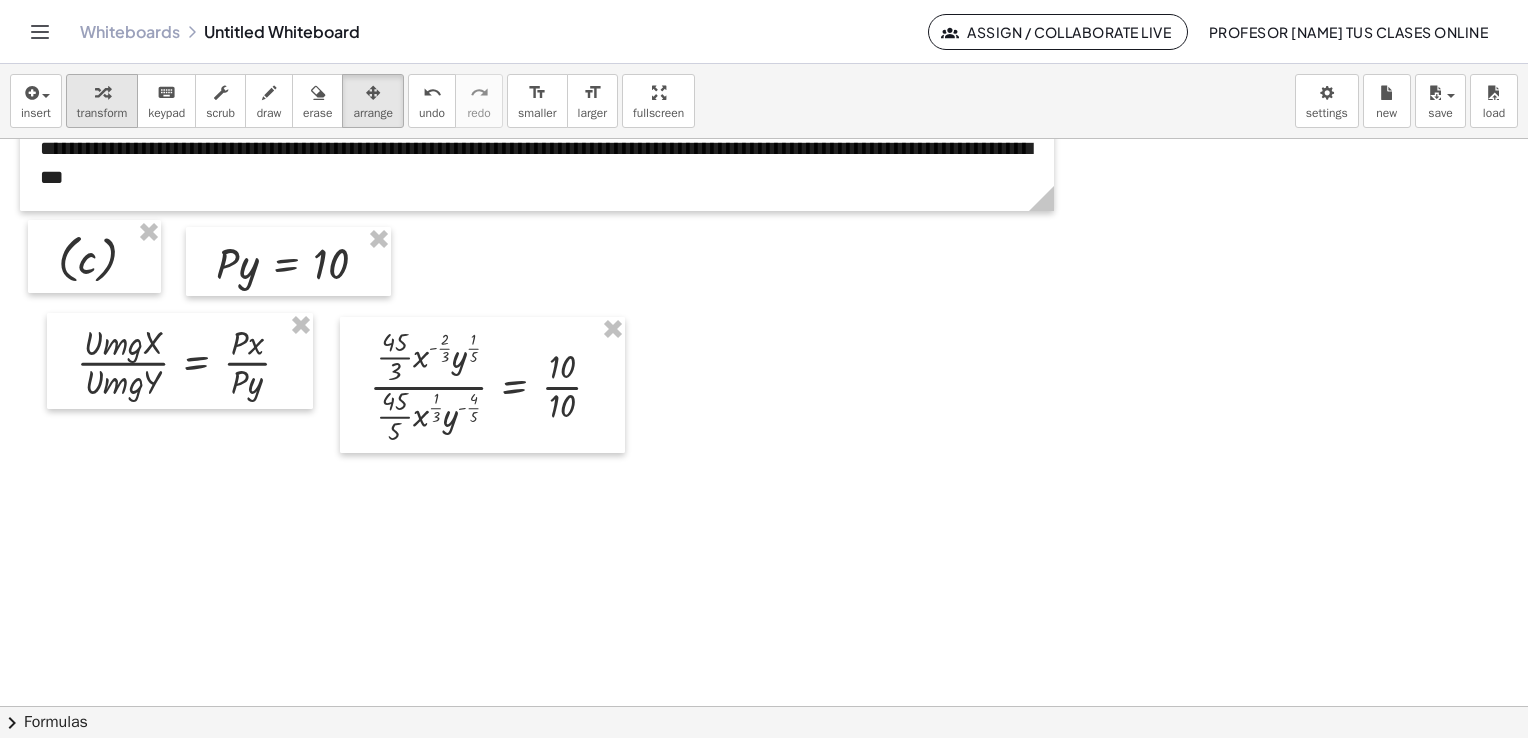 click at bounding box center [102, 93] 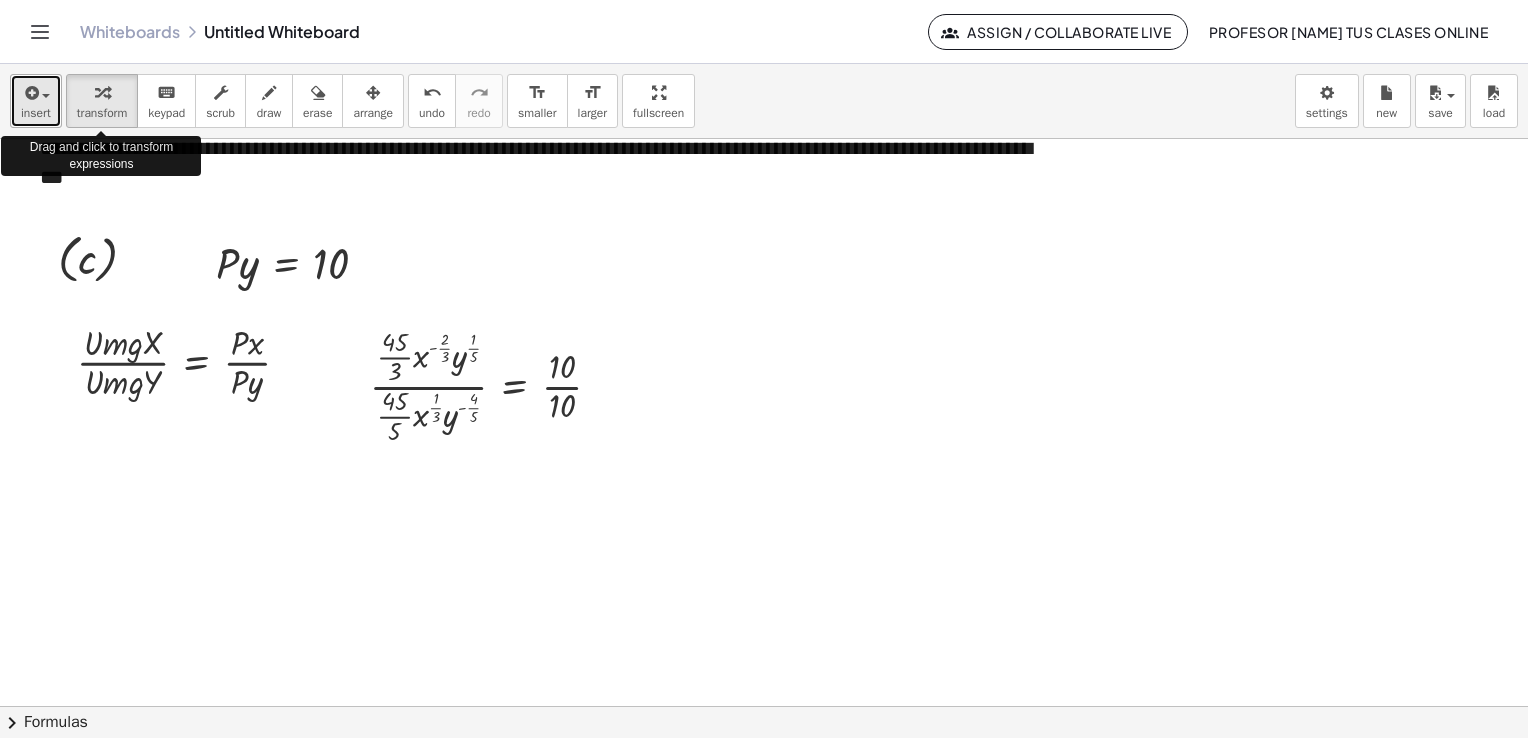 click at bounding box center (46, 96) 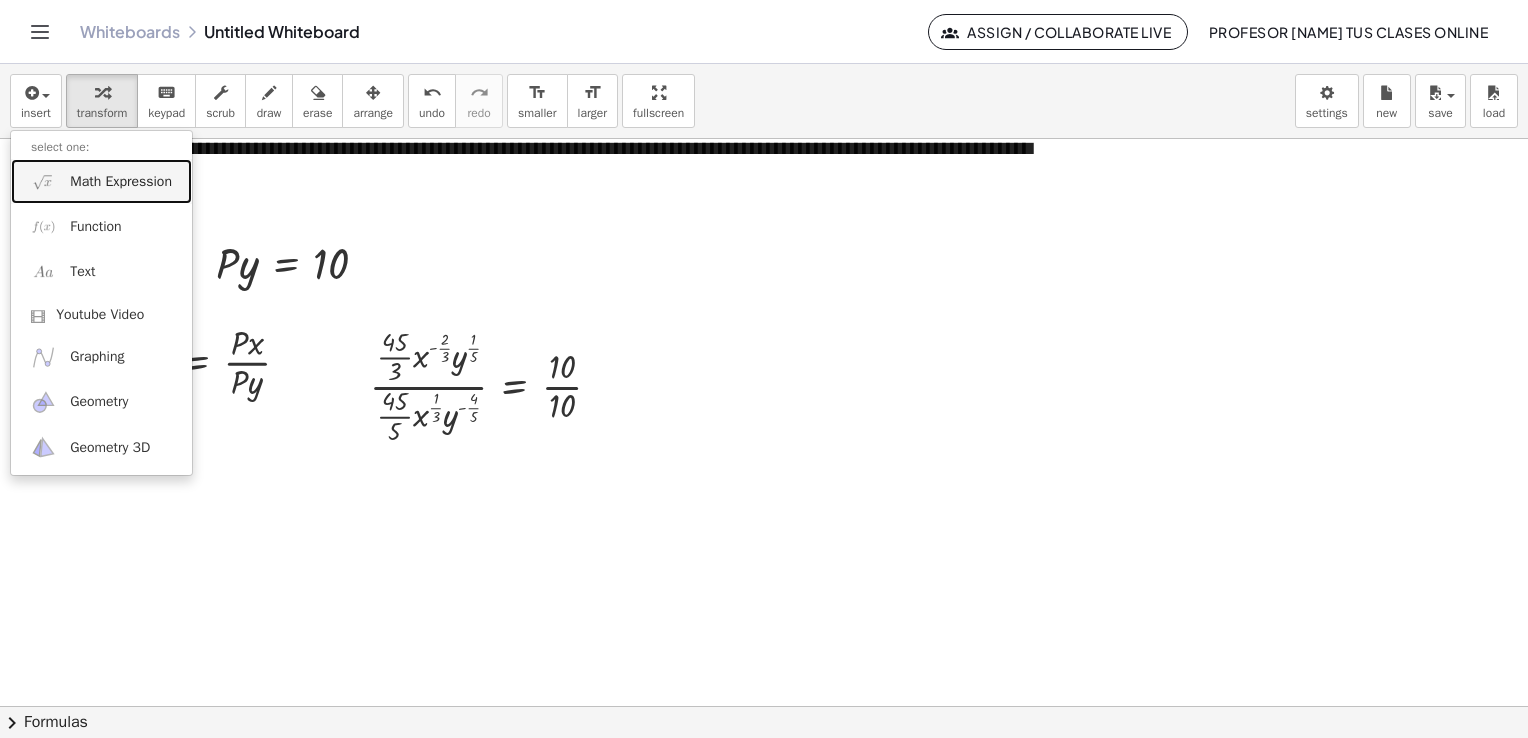 click on "Math Expression" at bounding box center (121, 182) 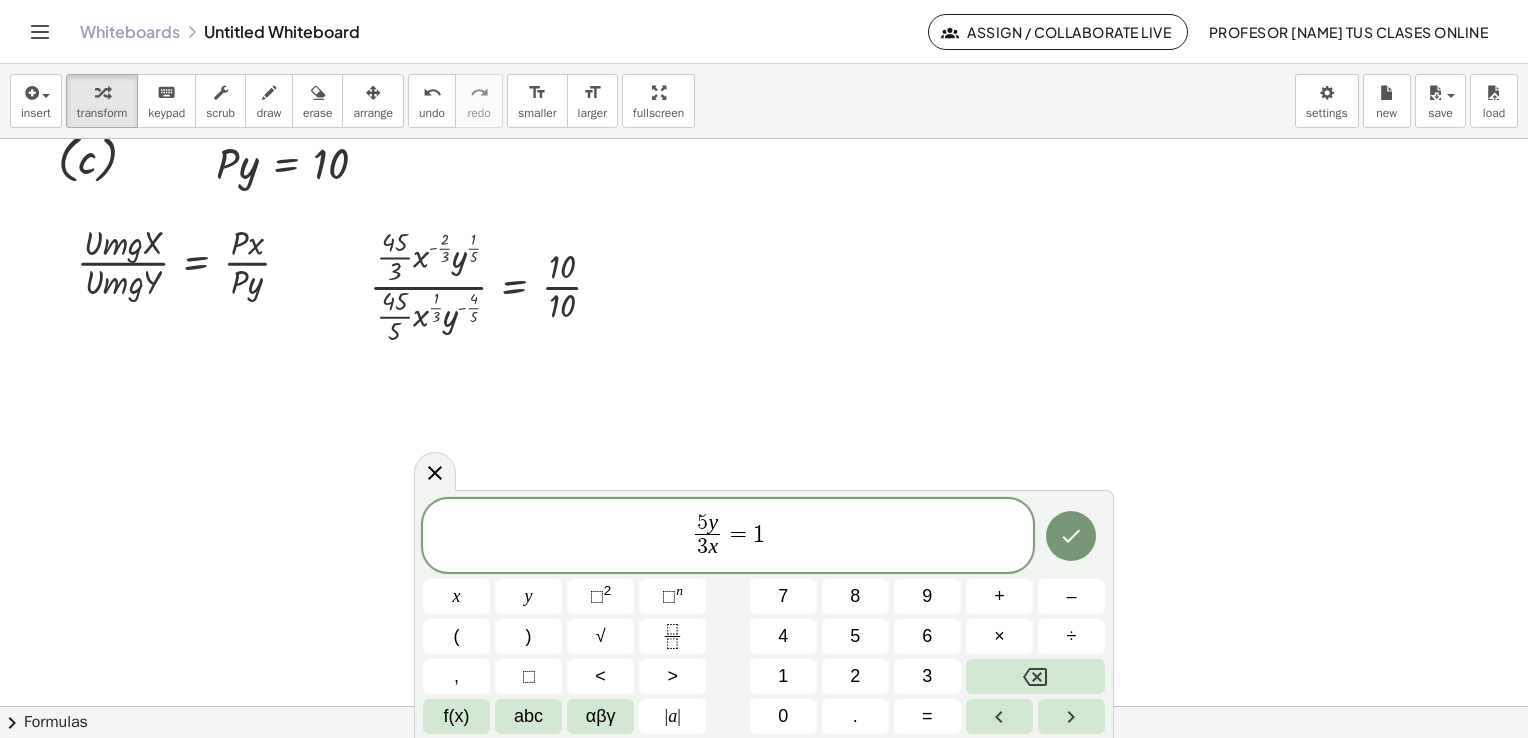 scroll, scrollTop: 2855, scrollLeft: 0, axis: vertical 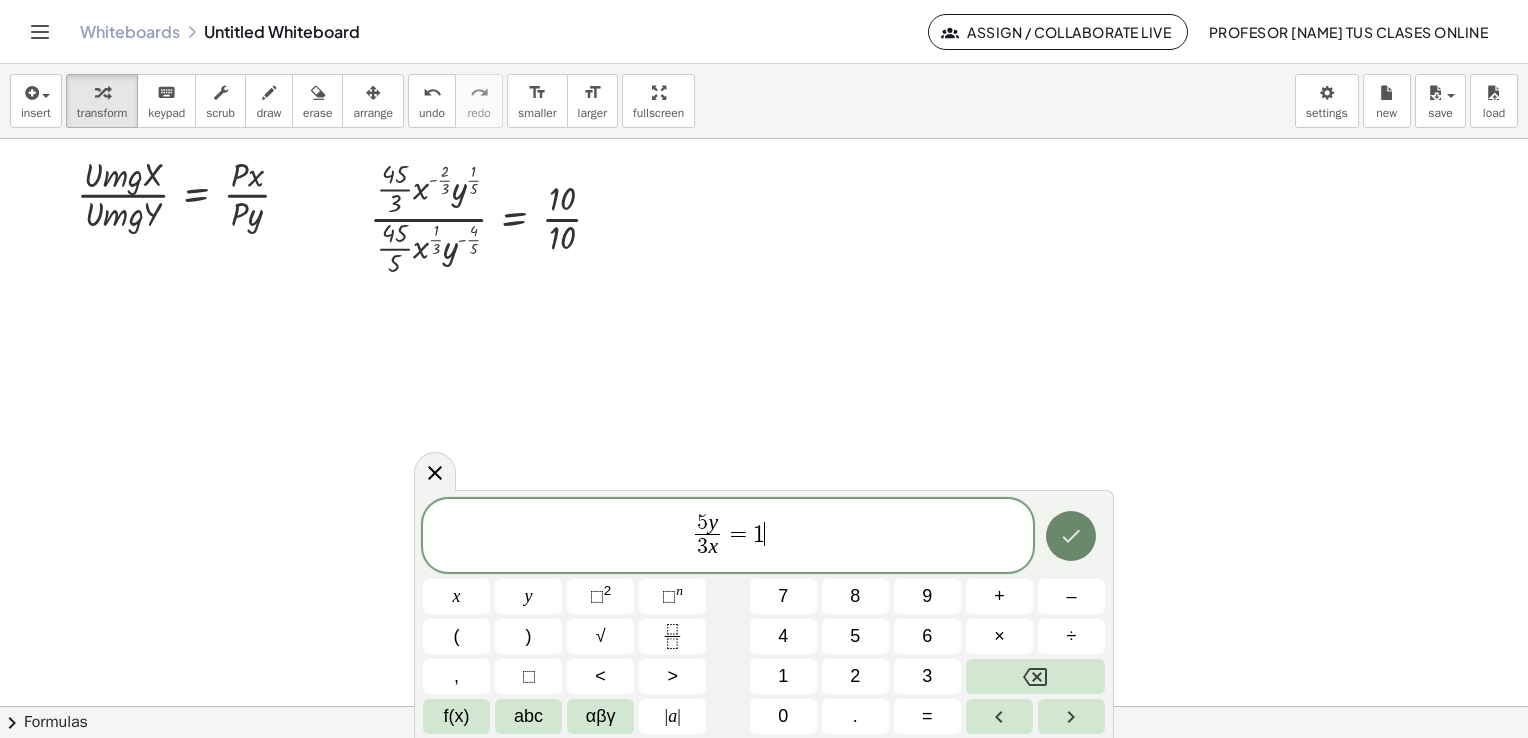 click 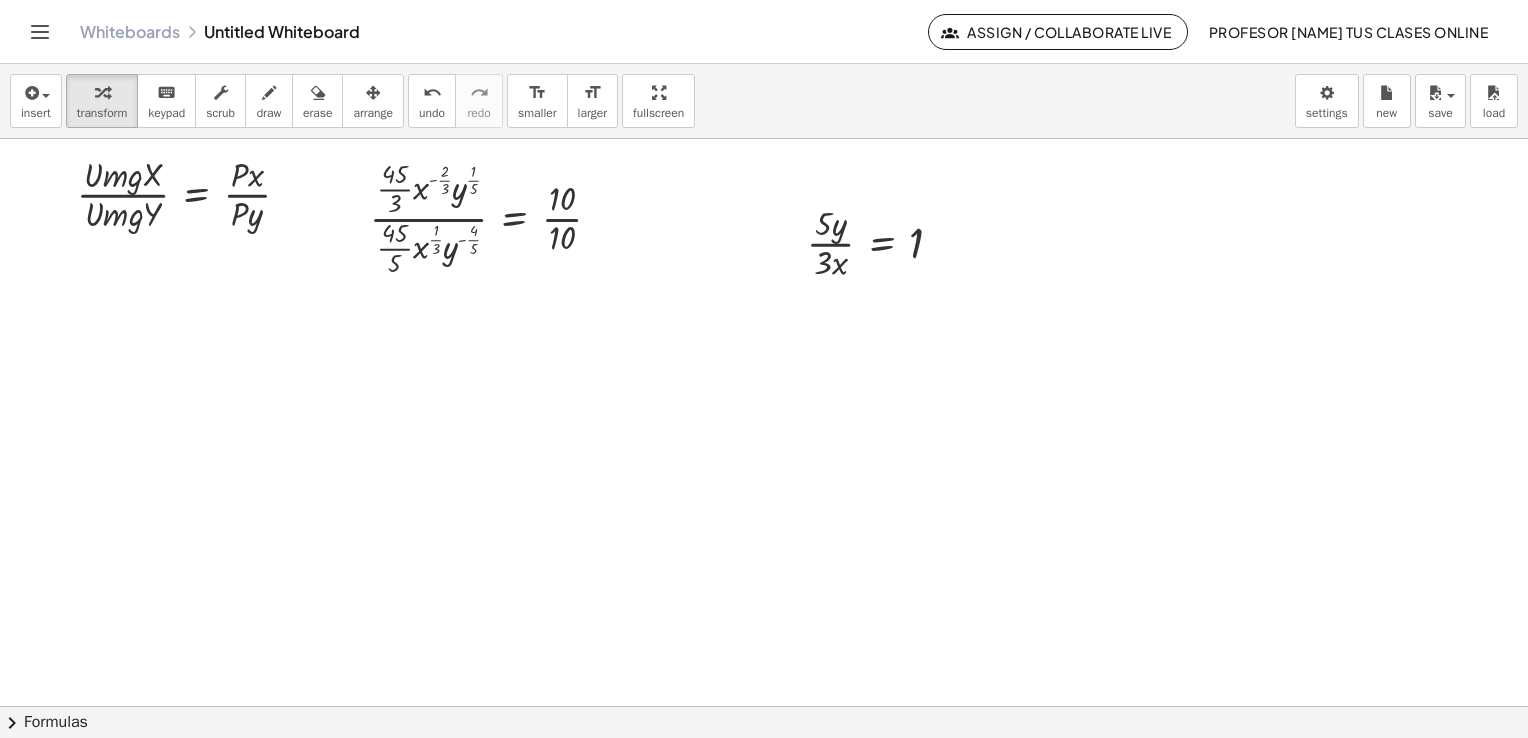 click on "arrange" at bounding box center (373, 113) 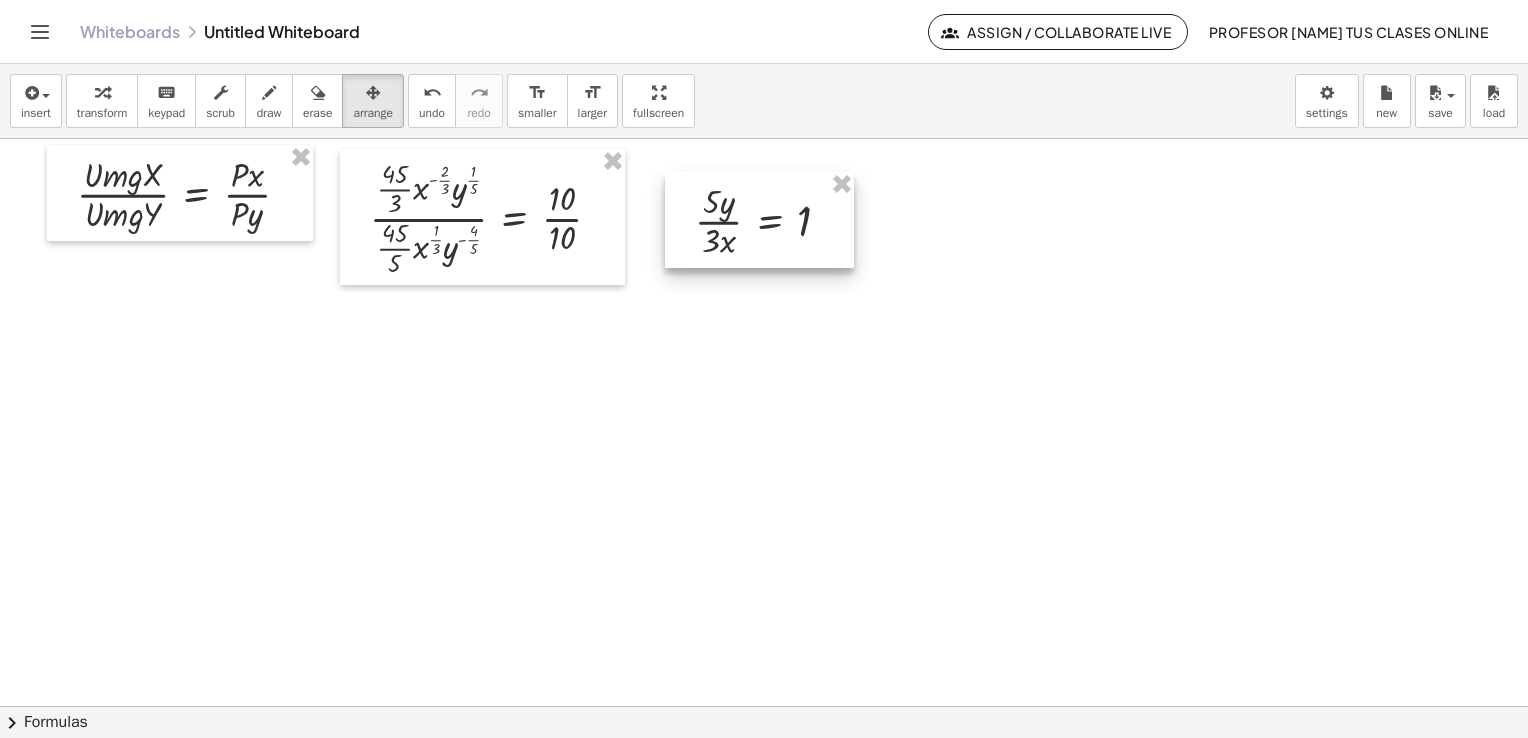 drag, startPoint x: 836, startPoint y: 265, endPoint x: 724, endPoint y: 242, distance: 114.33722 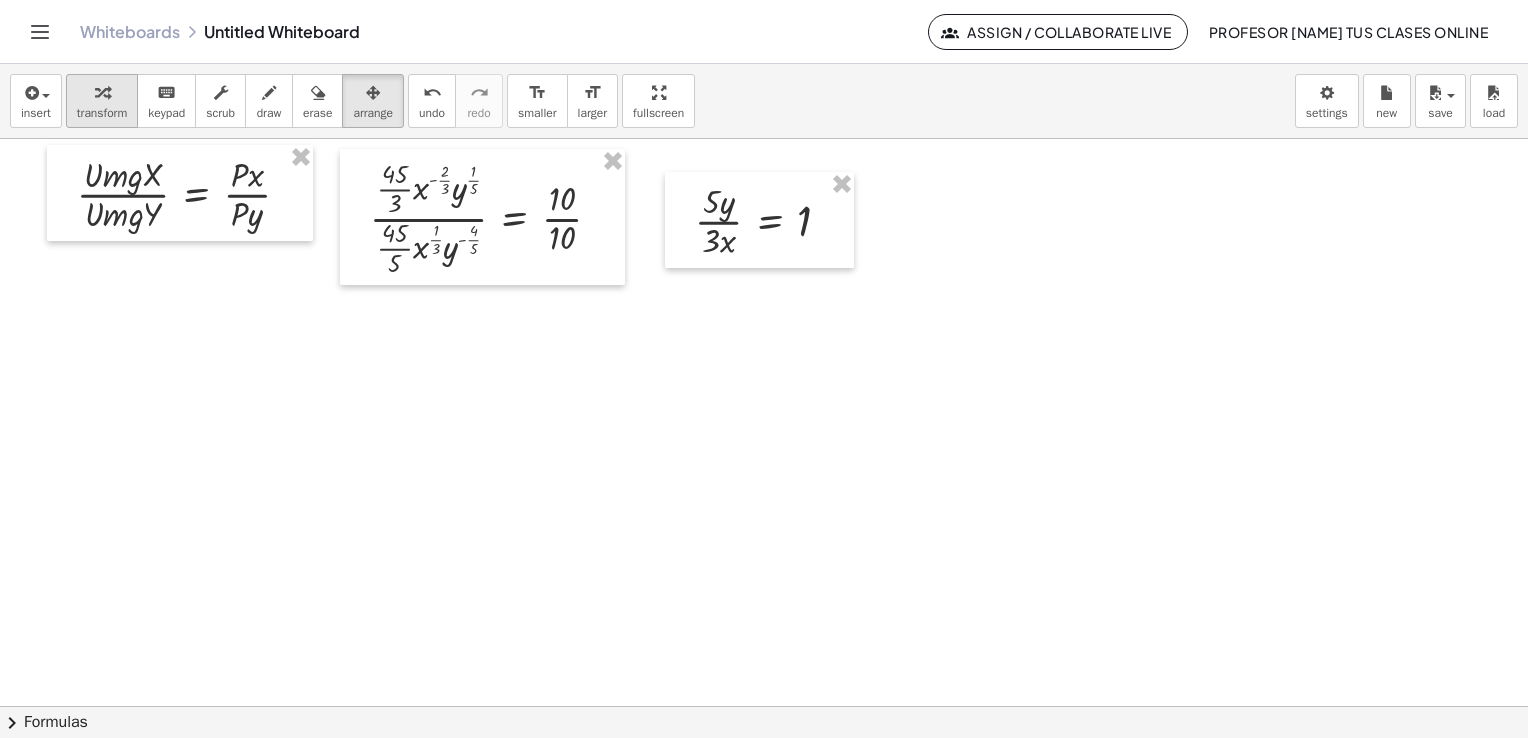 click on "transform" at bounding box center [102, 113] 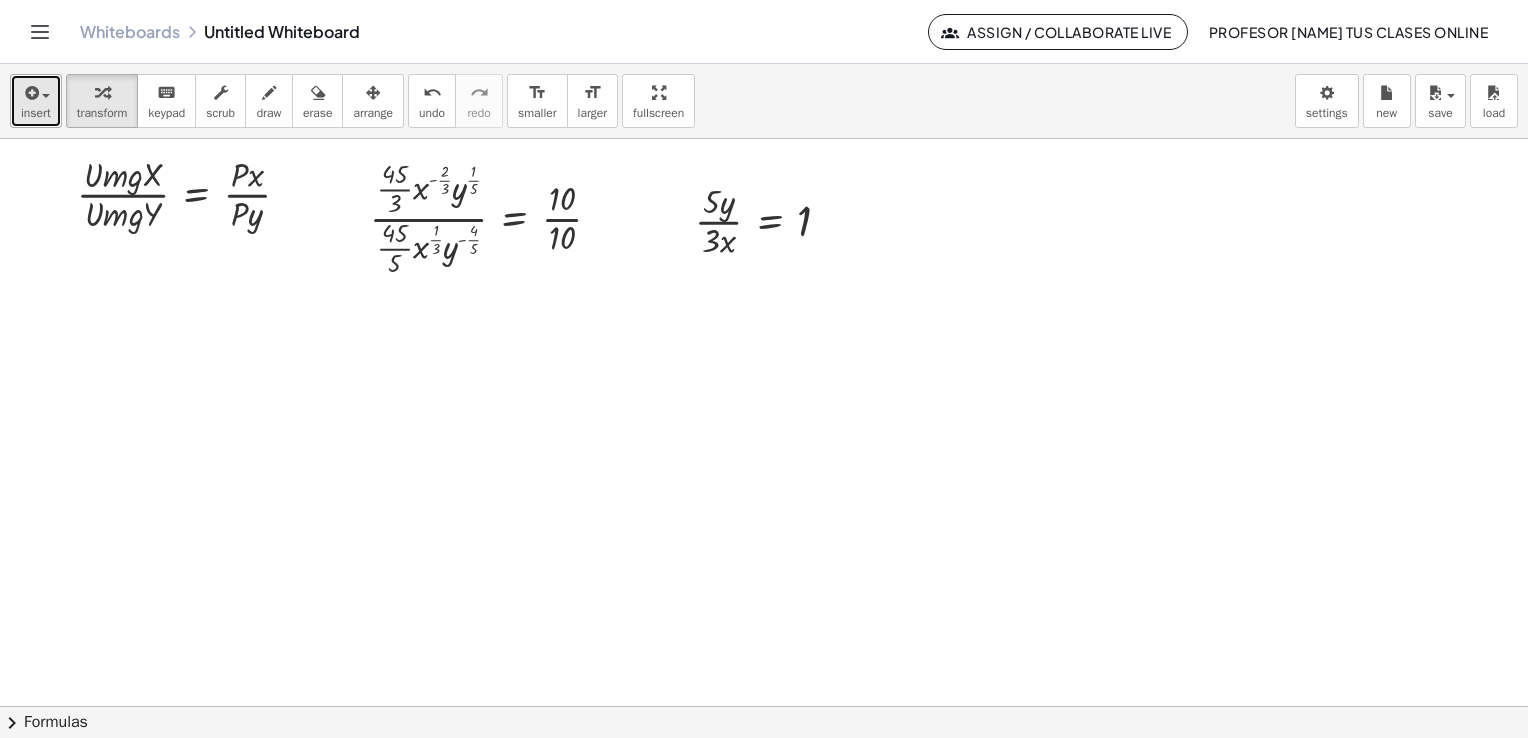 click on "insert" at bounding box center [36, 113] 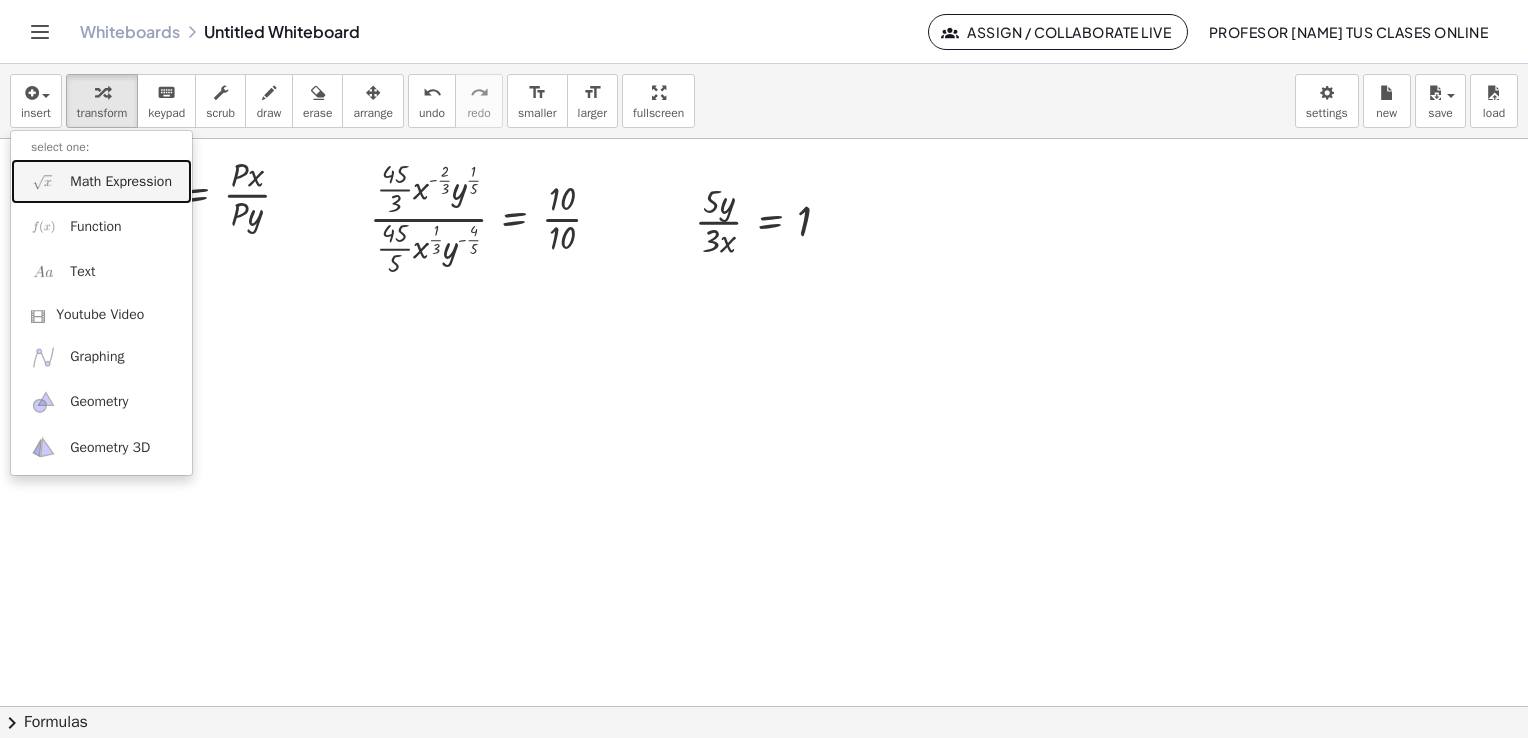 click on "Math Expression" at bounding box center [121, 182] 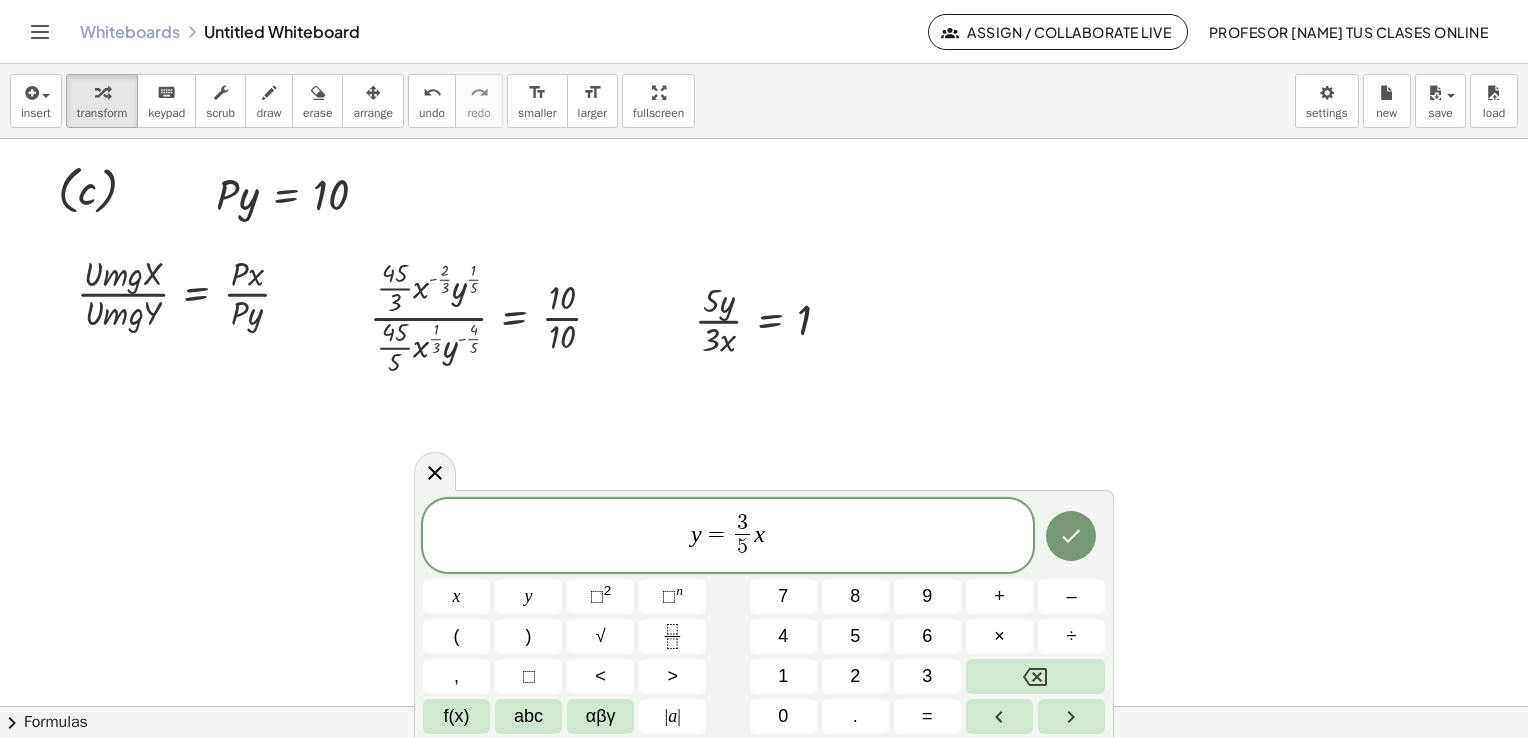 scroll, scrollTop: 2855, scrollLeft: 0, axis: vertical 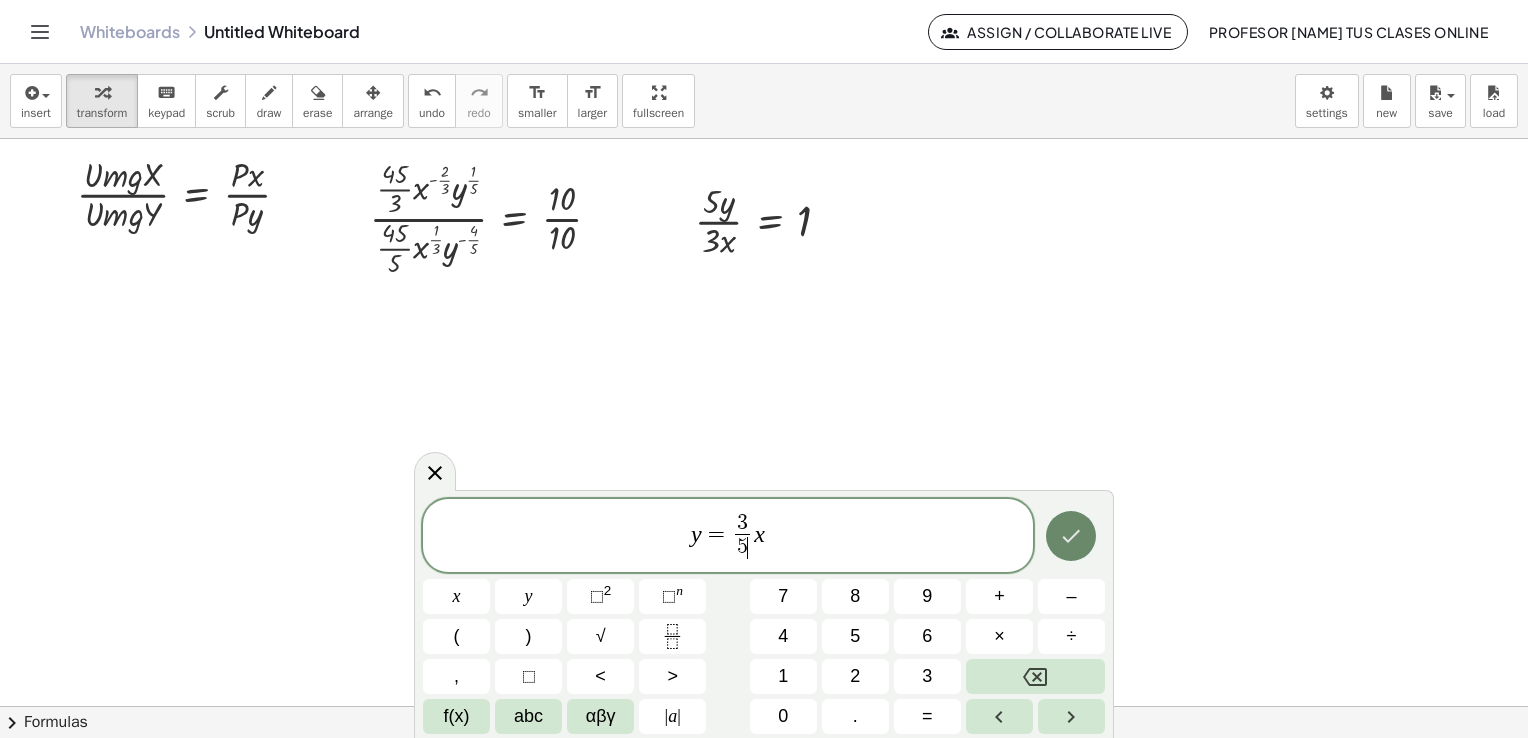 click at bounding box center [1071, 536] 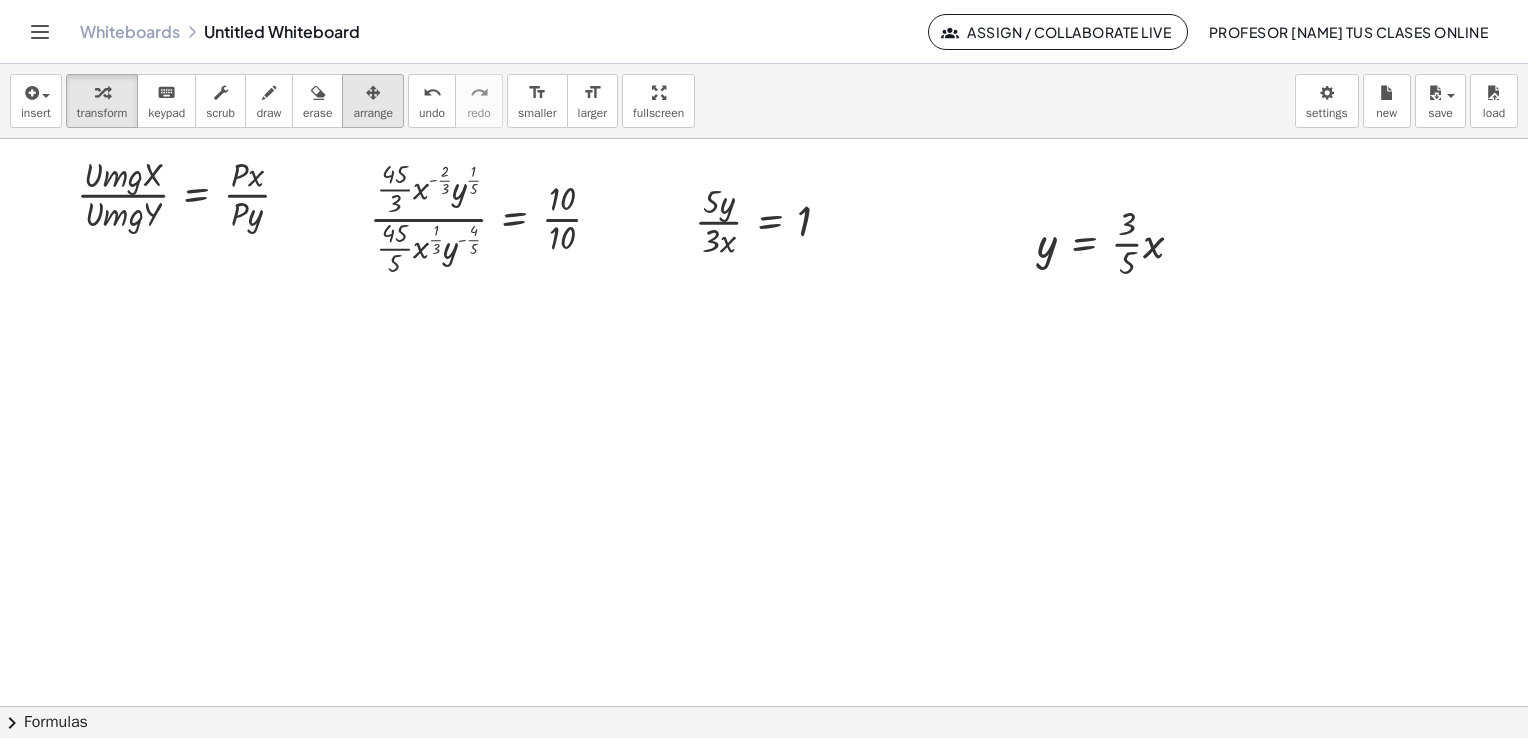 drag, startPoint x: 380, startPoint y: 103, endPoint x: 476, endPoint y: 132, distance: 100.28459 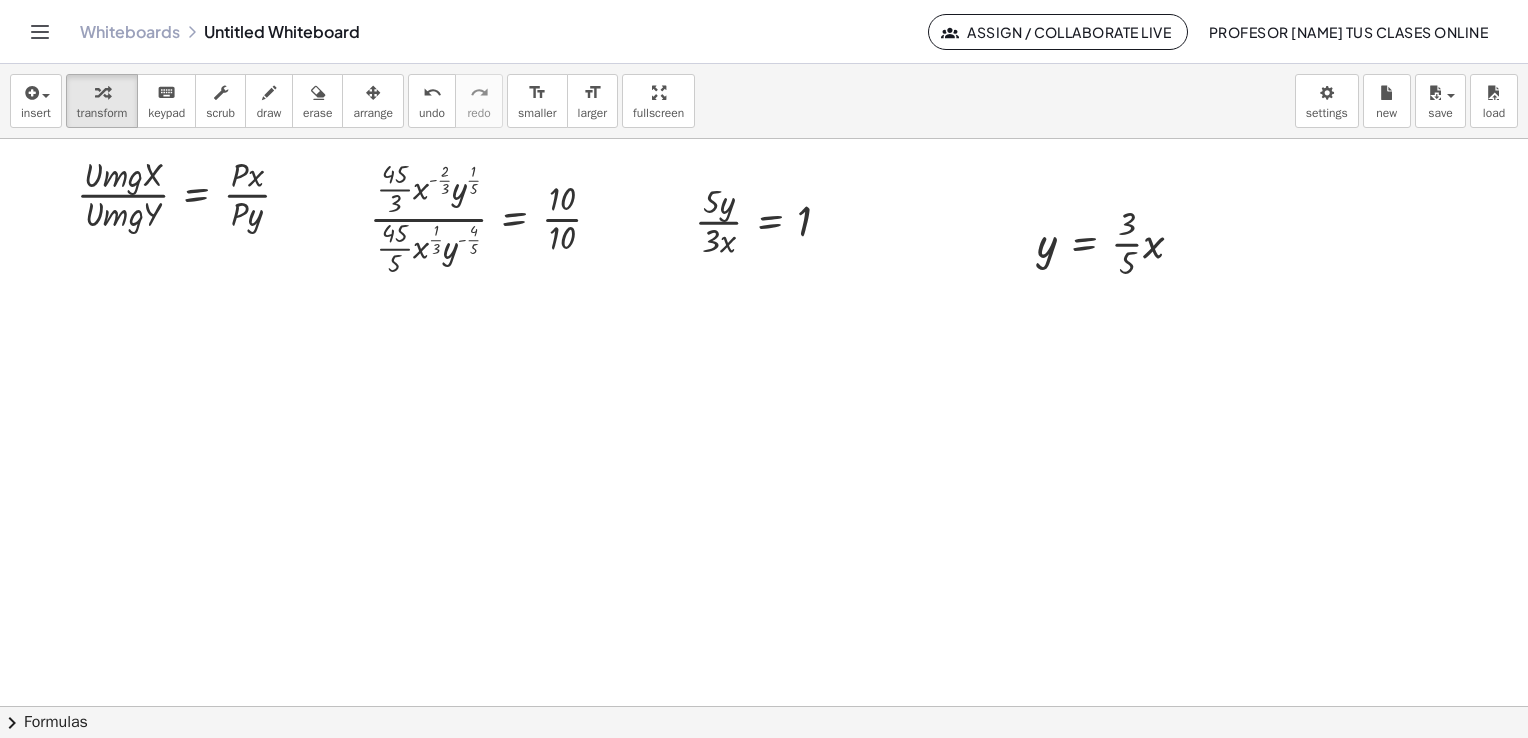 click on "arrange" at bounding box center [373, 101] 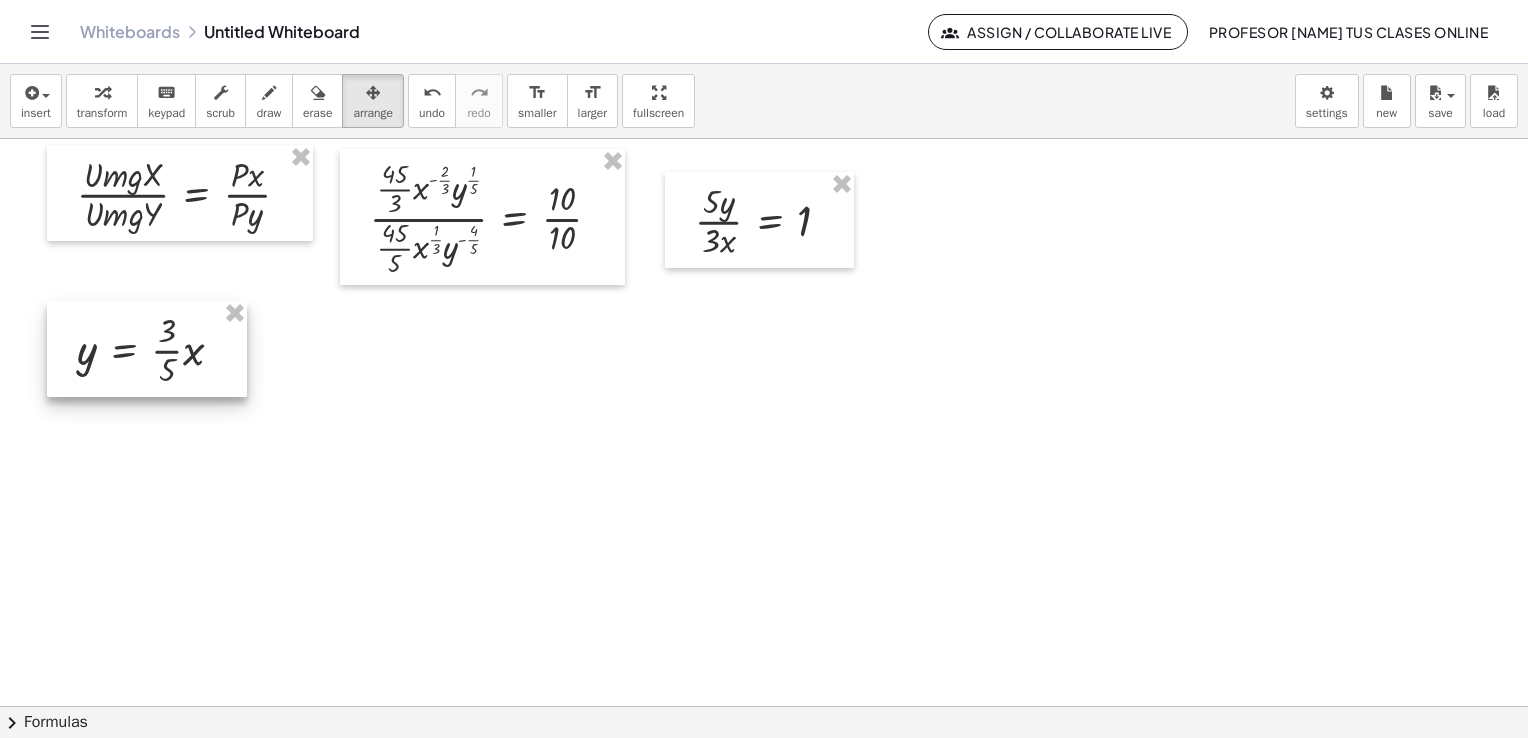 drag, startPoint x: 1080, startPoint y: 254, endPoint x: 122, endPoint y: 356, distance: 963.41473 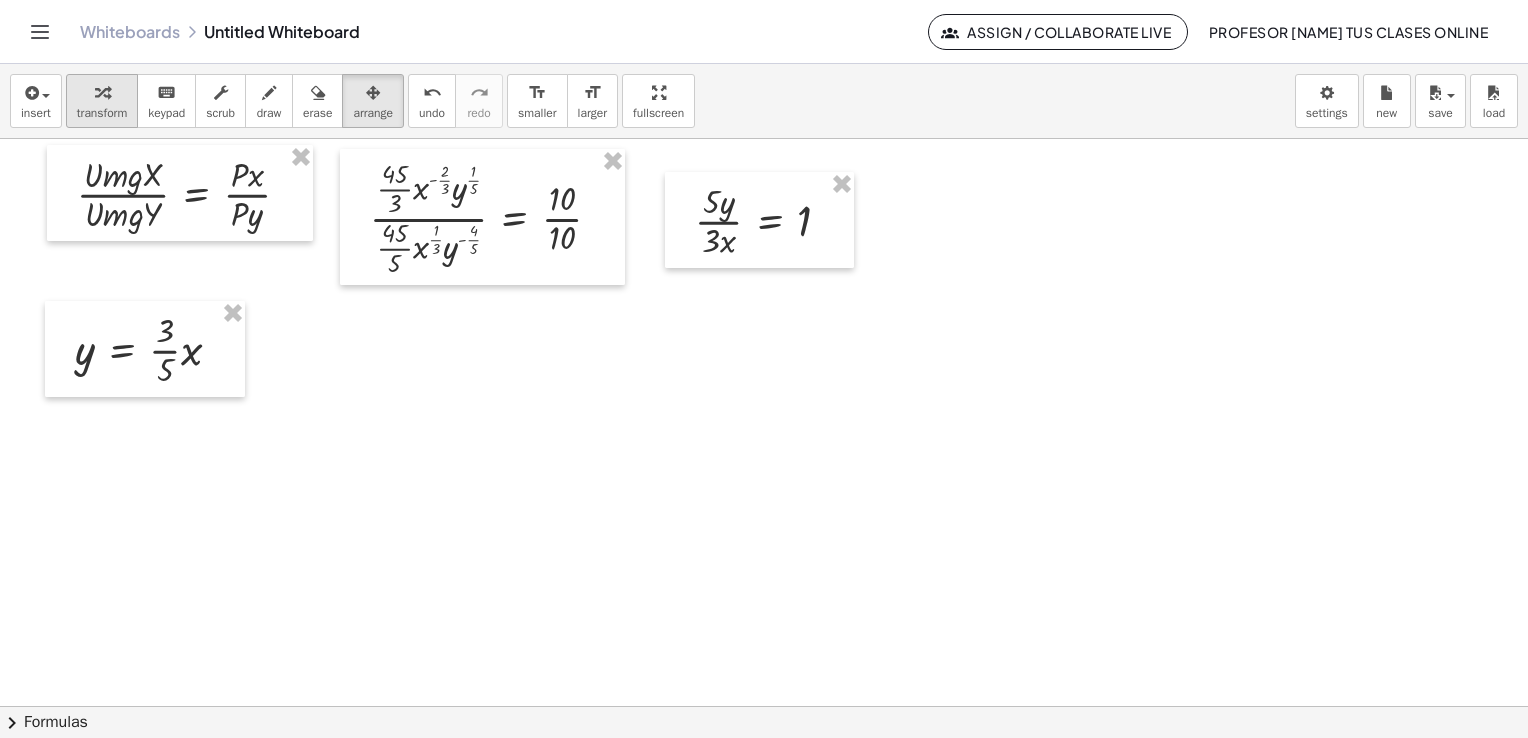 click on "transform" at bounding box center [102, 113] 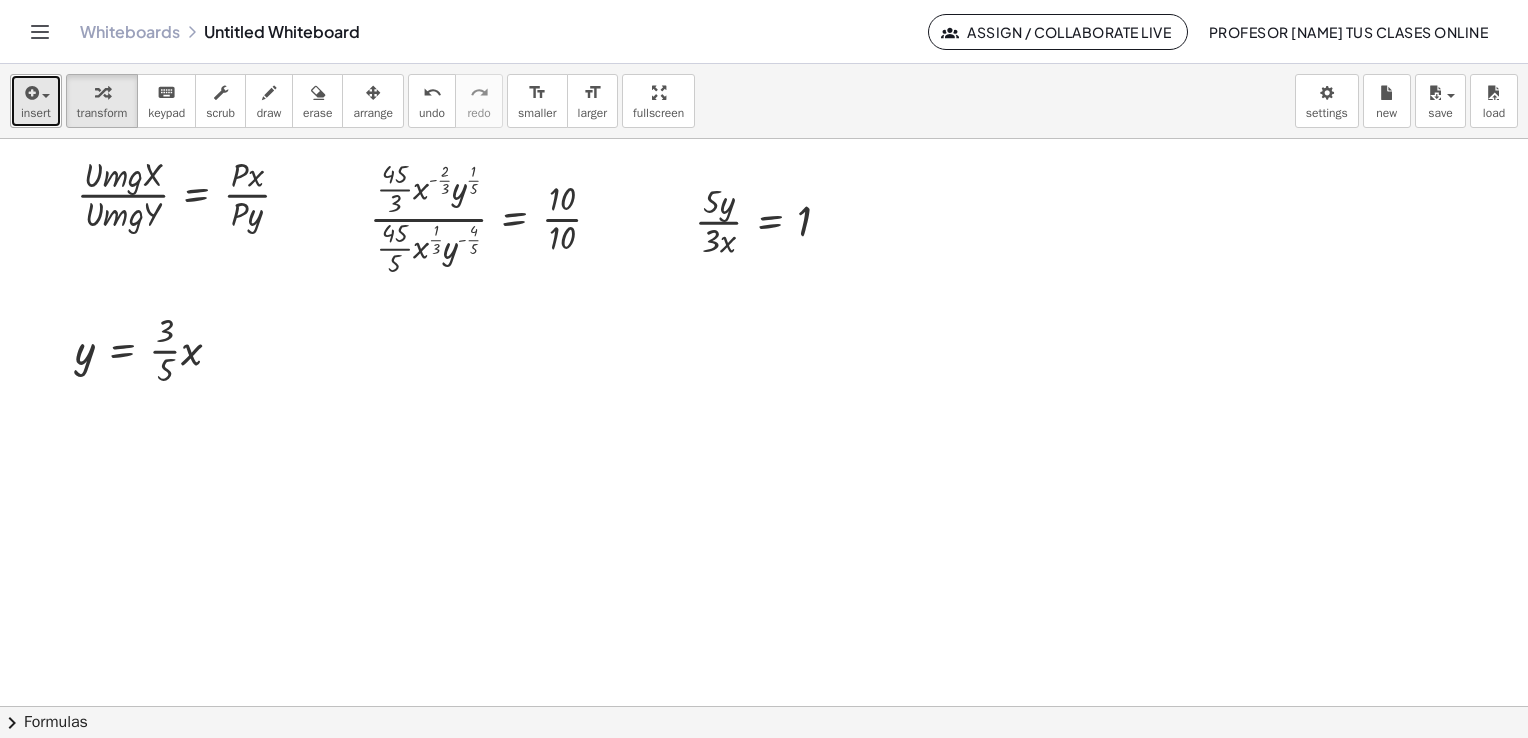 click on "insert" at bounding box center (36, 113) 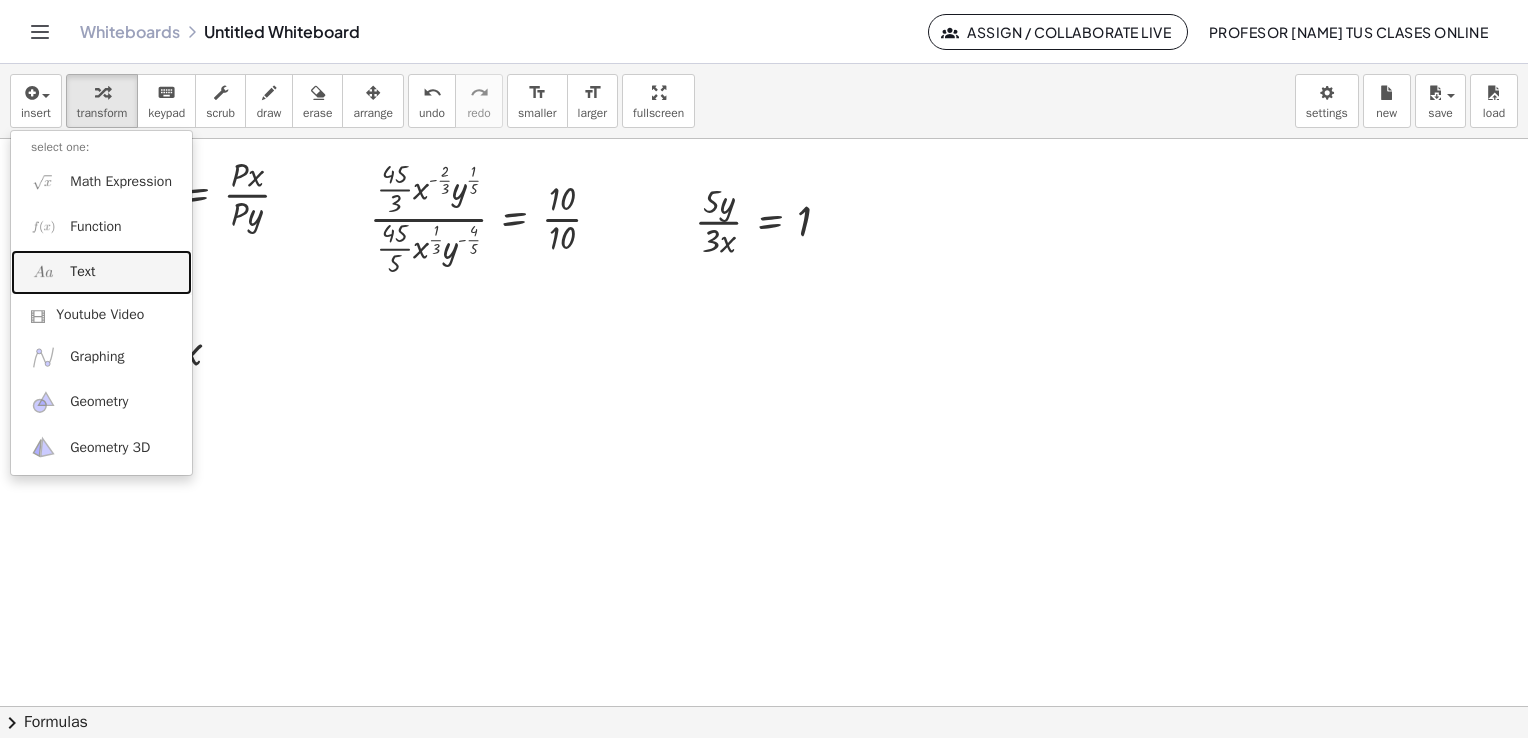 click on "Text" at bounding box center [101, 272] 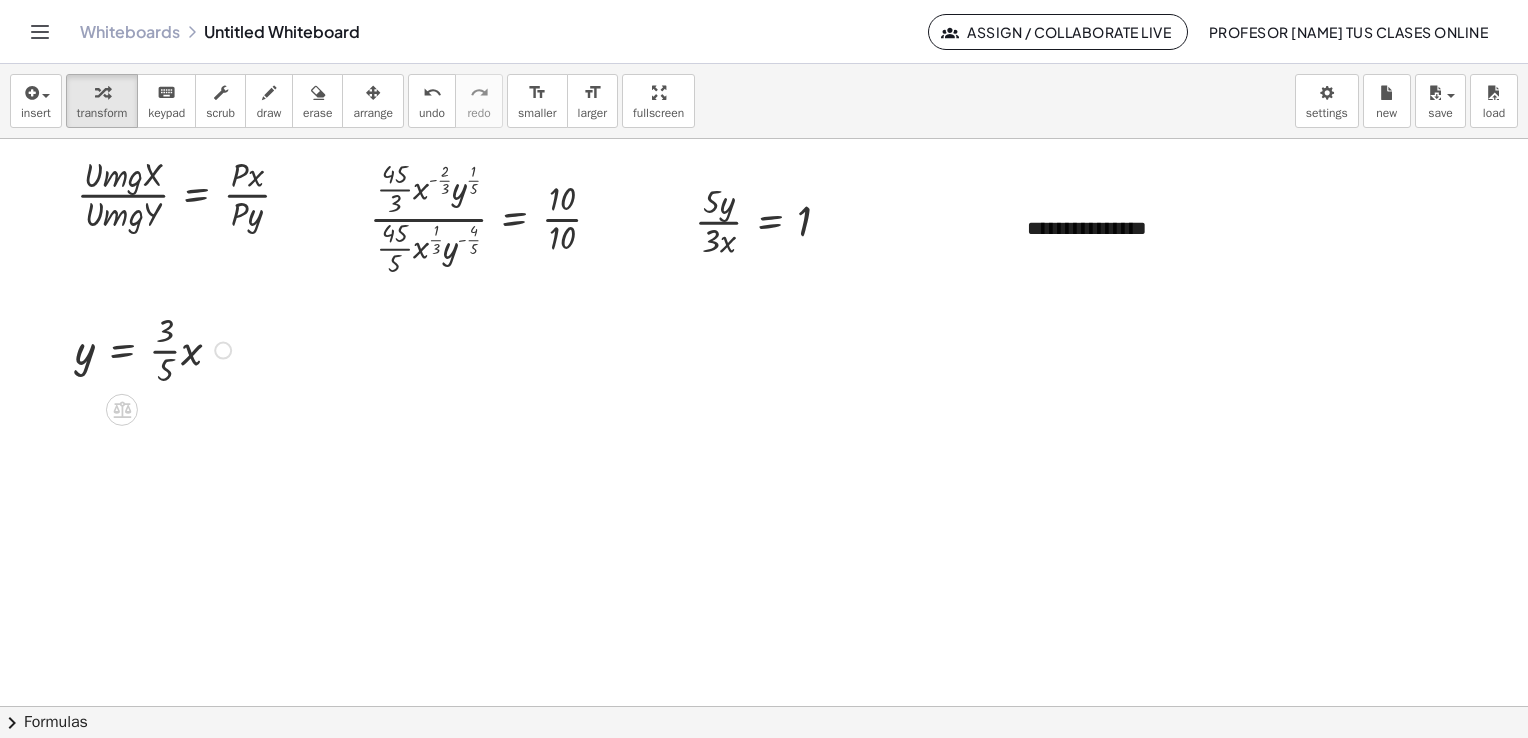 type 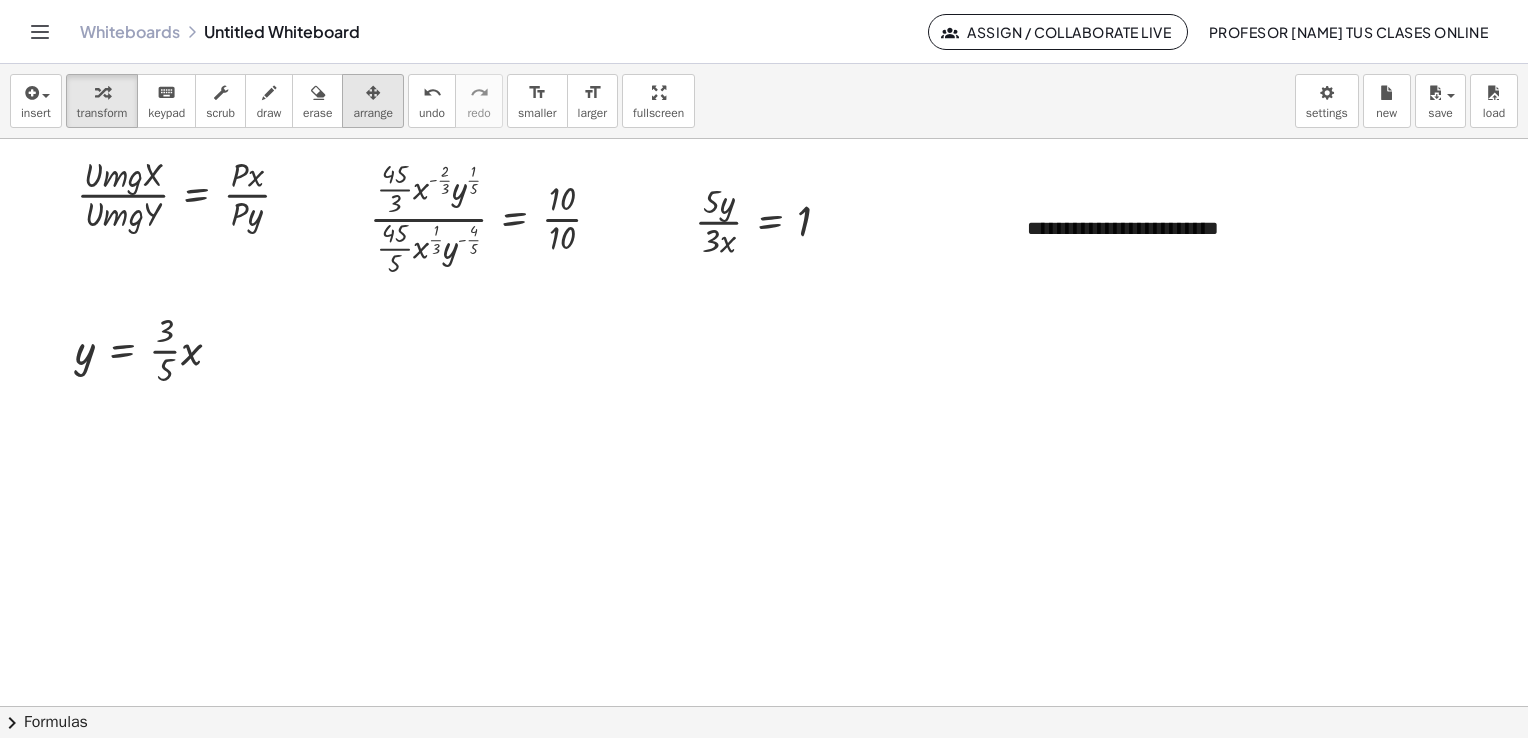 click at bounding box center (373, 93) 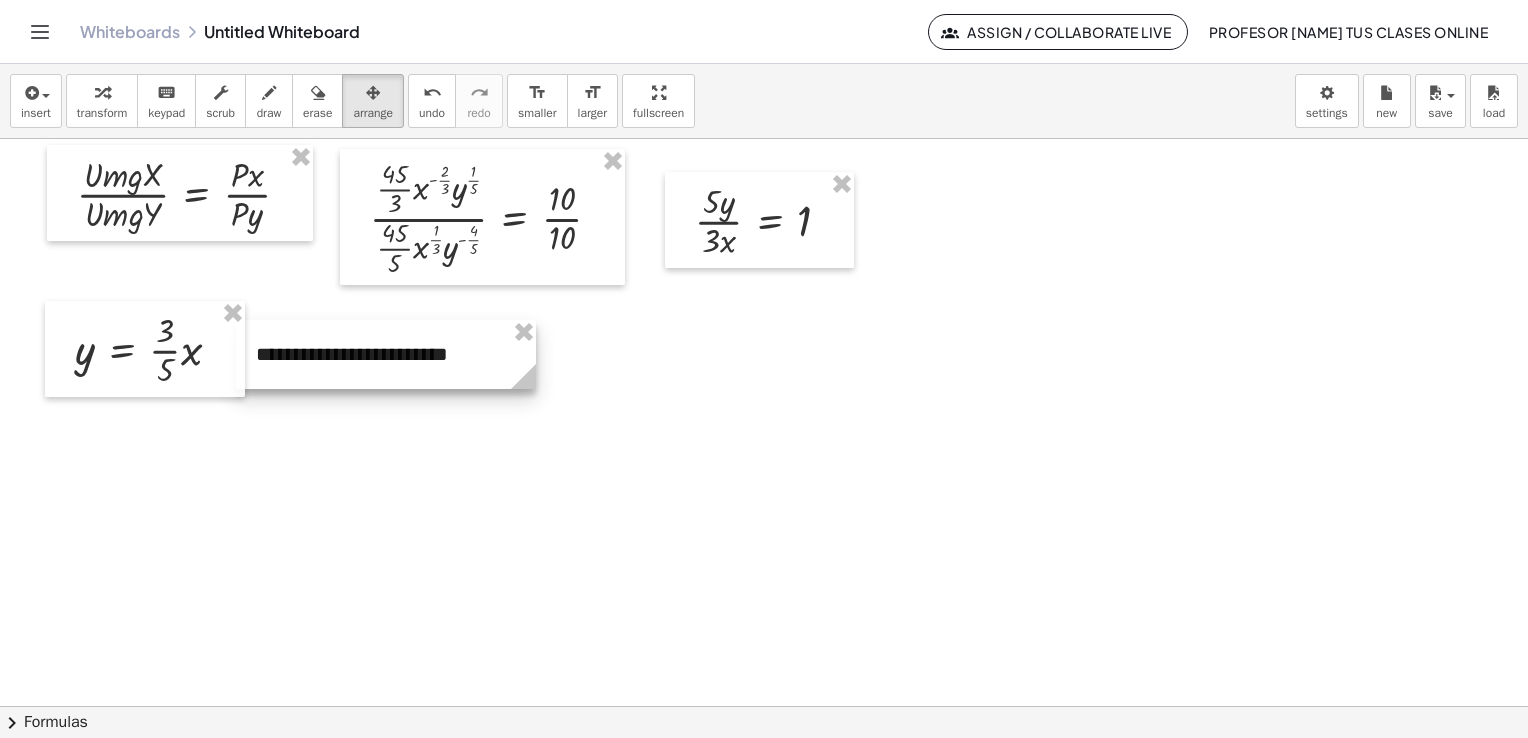 drag, startPoint x: 1068, startPoint y: 228, endPoint x: 297, endPoint y: 354, distance: 781.2279 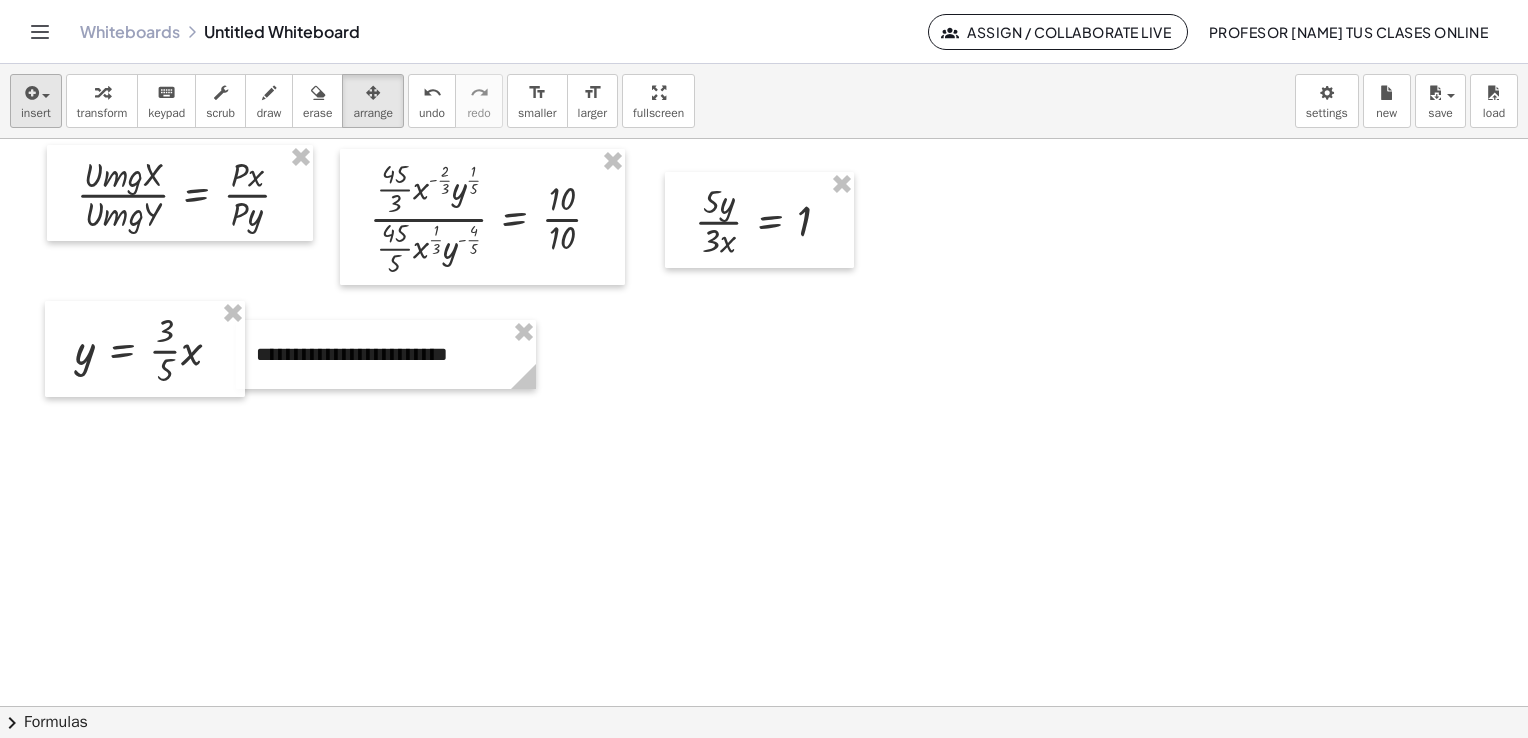 click on "transform" at bounding box center [102, 113] 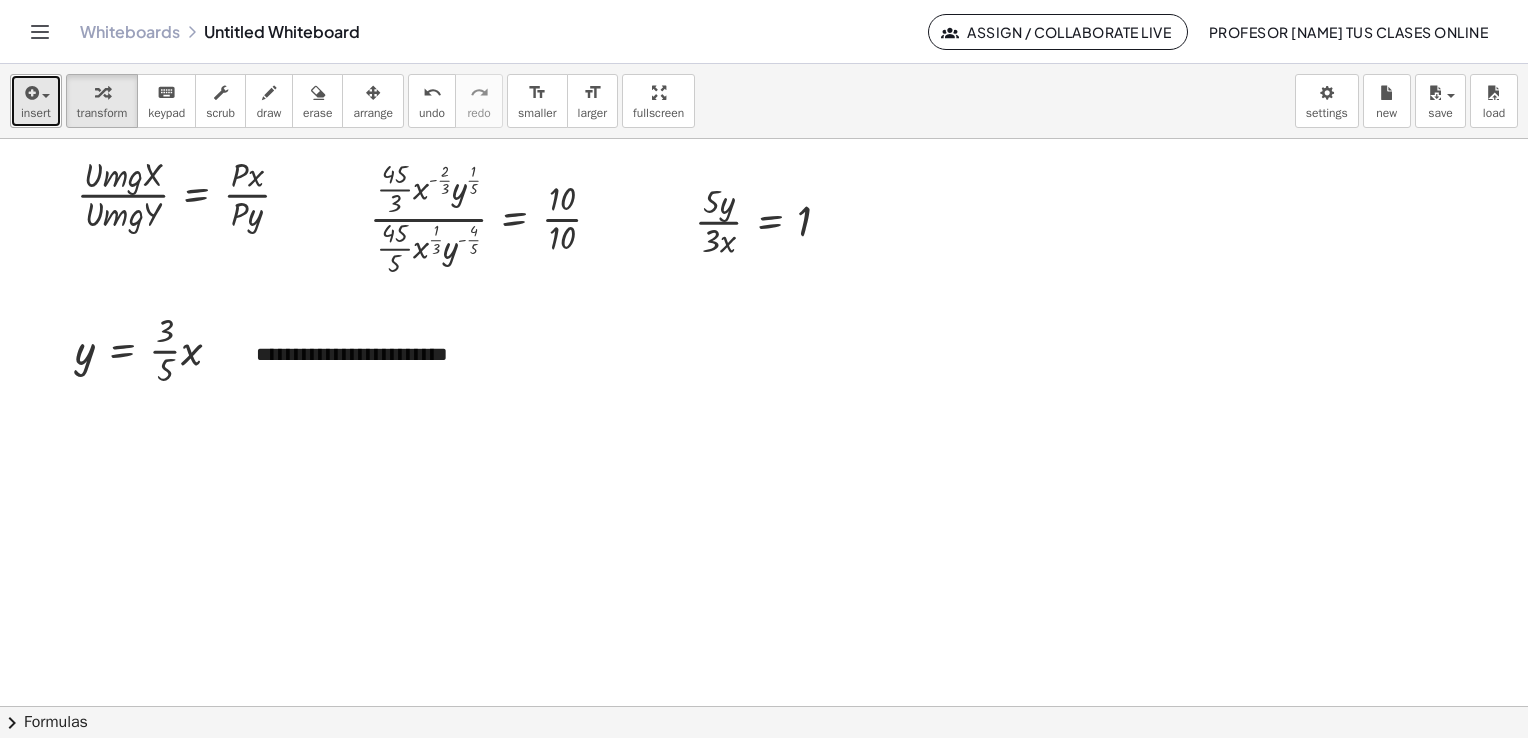 click at bounding box center (30, 93) 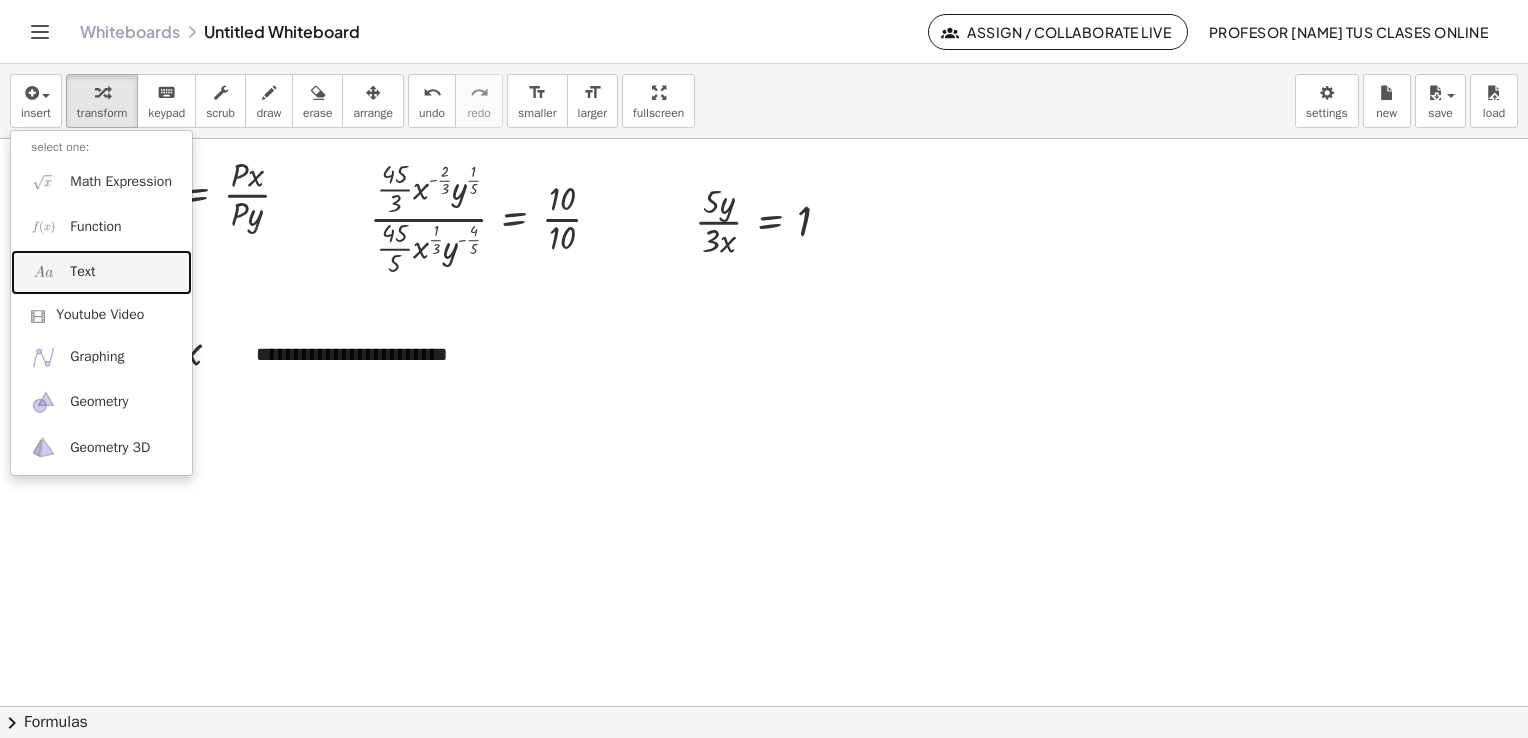 click on "Text" at bounding box center [82, 272] 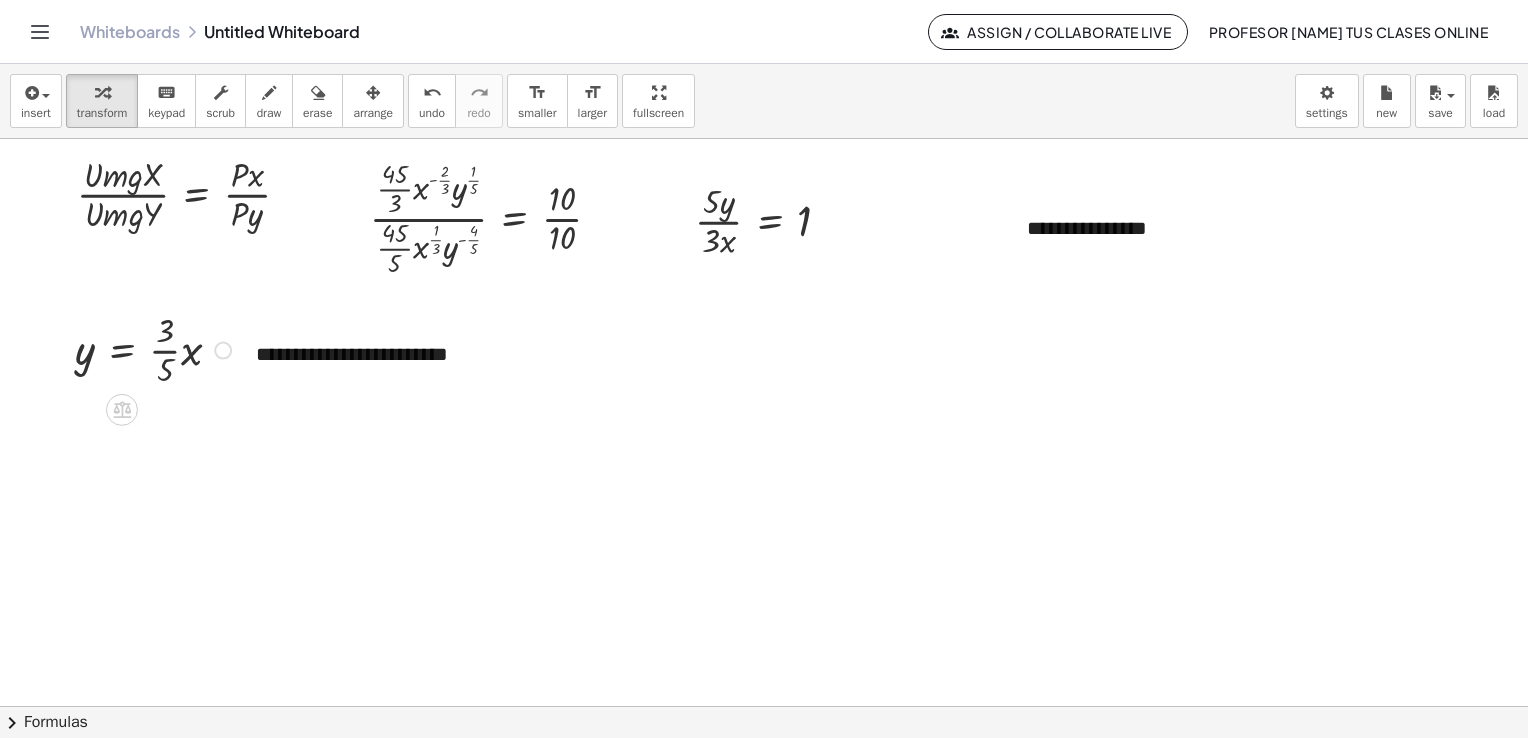 type 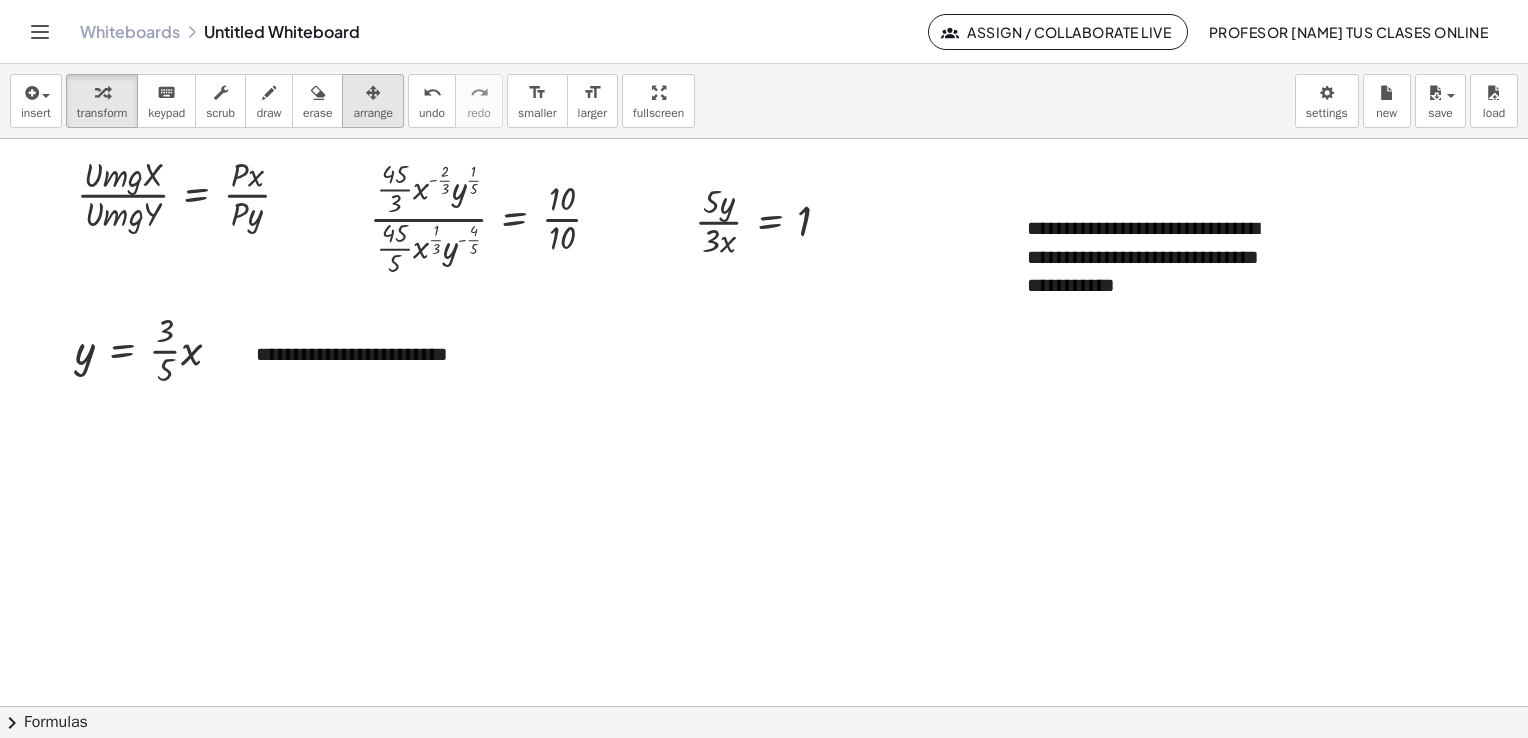 click at bounding box center [373, 92] 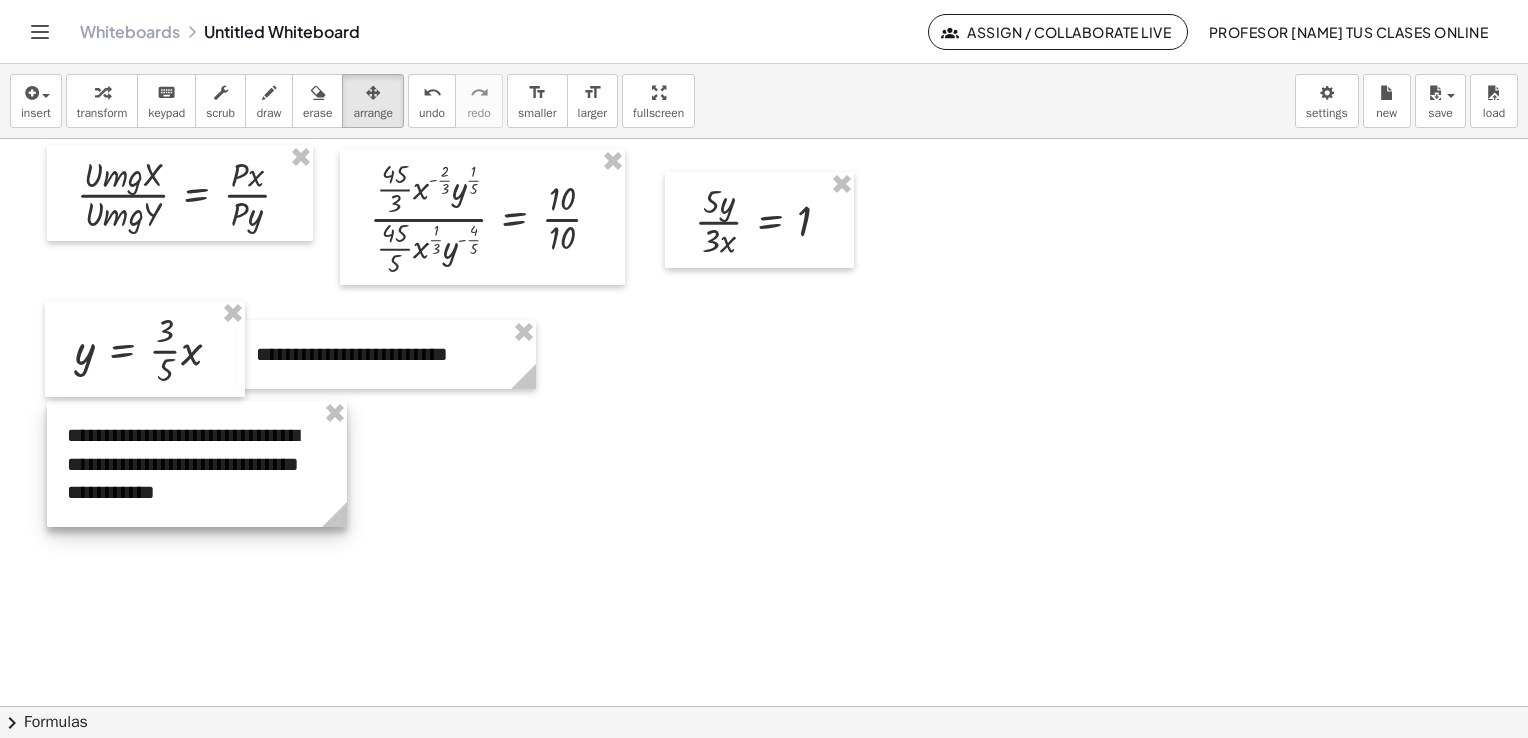 drag, startPoint x: 1176, startPoint y: 236, endPoint x: 216, endPoint y: 443, distance: 982.06366 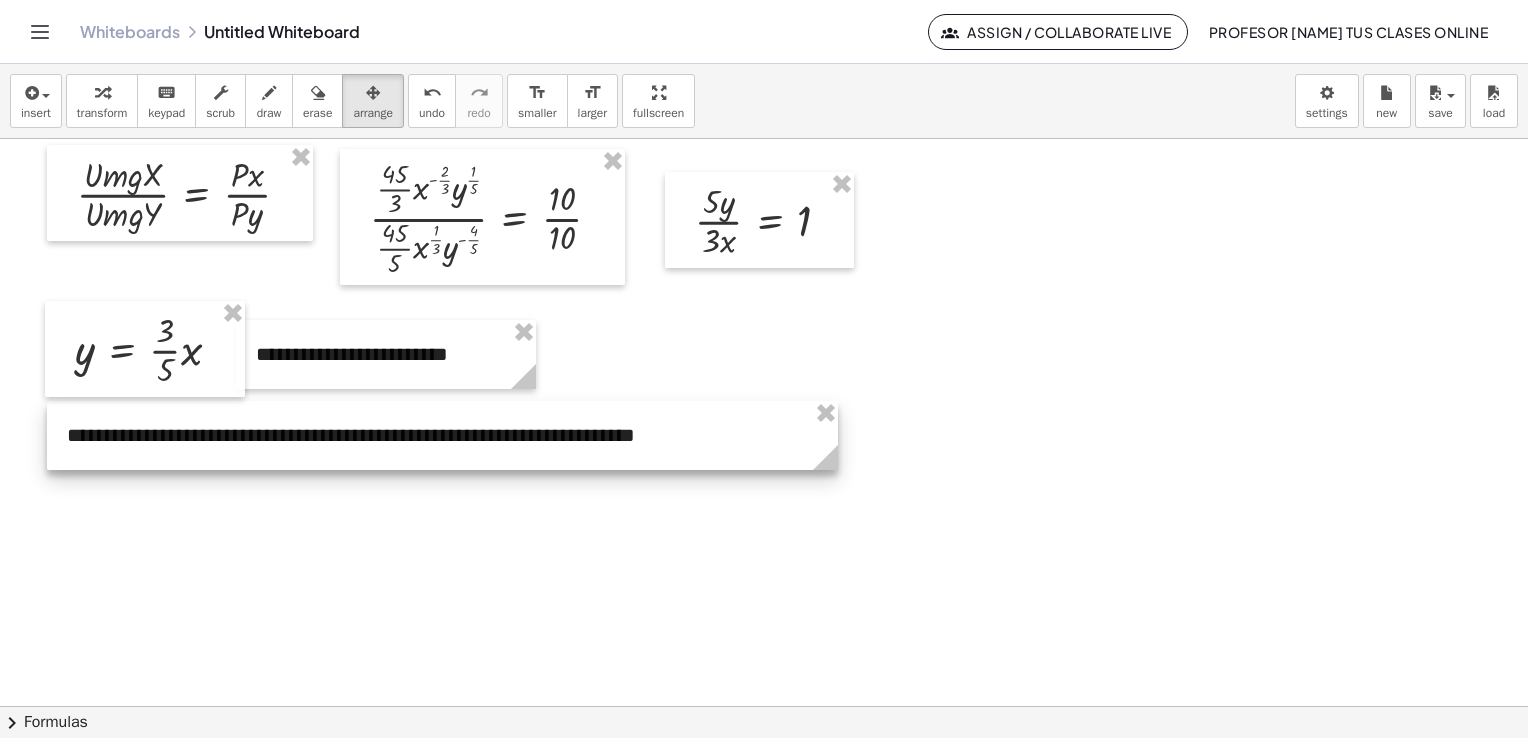 drag, startPoint x: 343, startPoint y: 520, endPoint x: 834, endPoint y: 518, distance: 491.00406 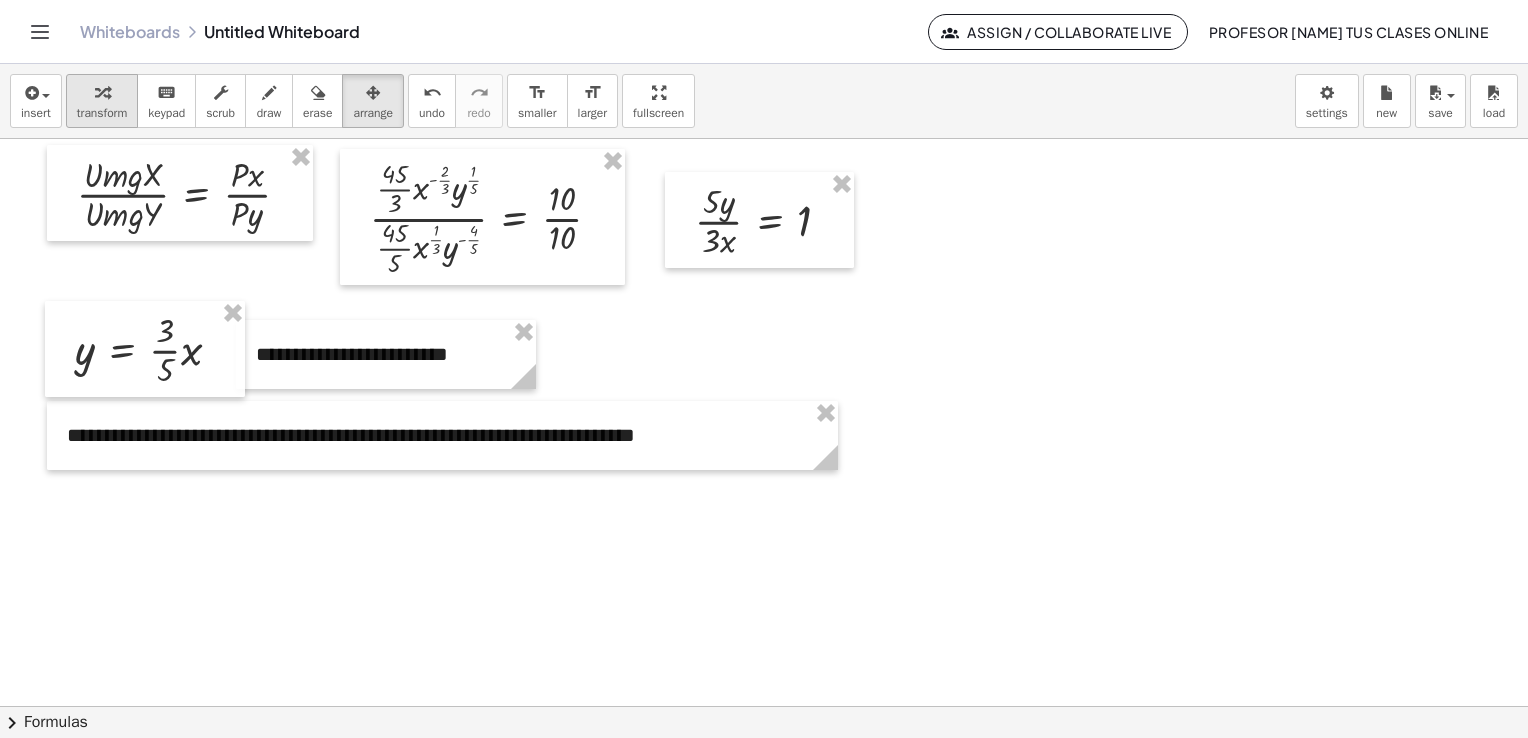 click on "transform" at bounding box center (102, 113) 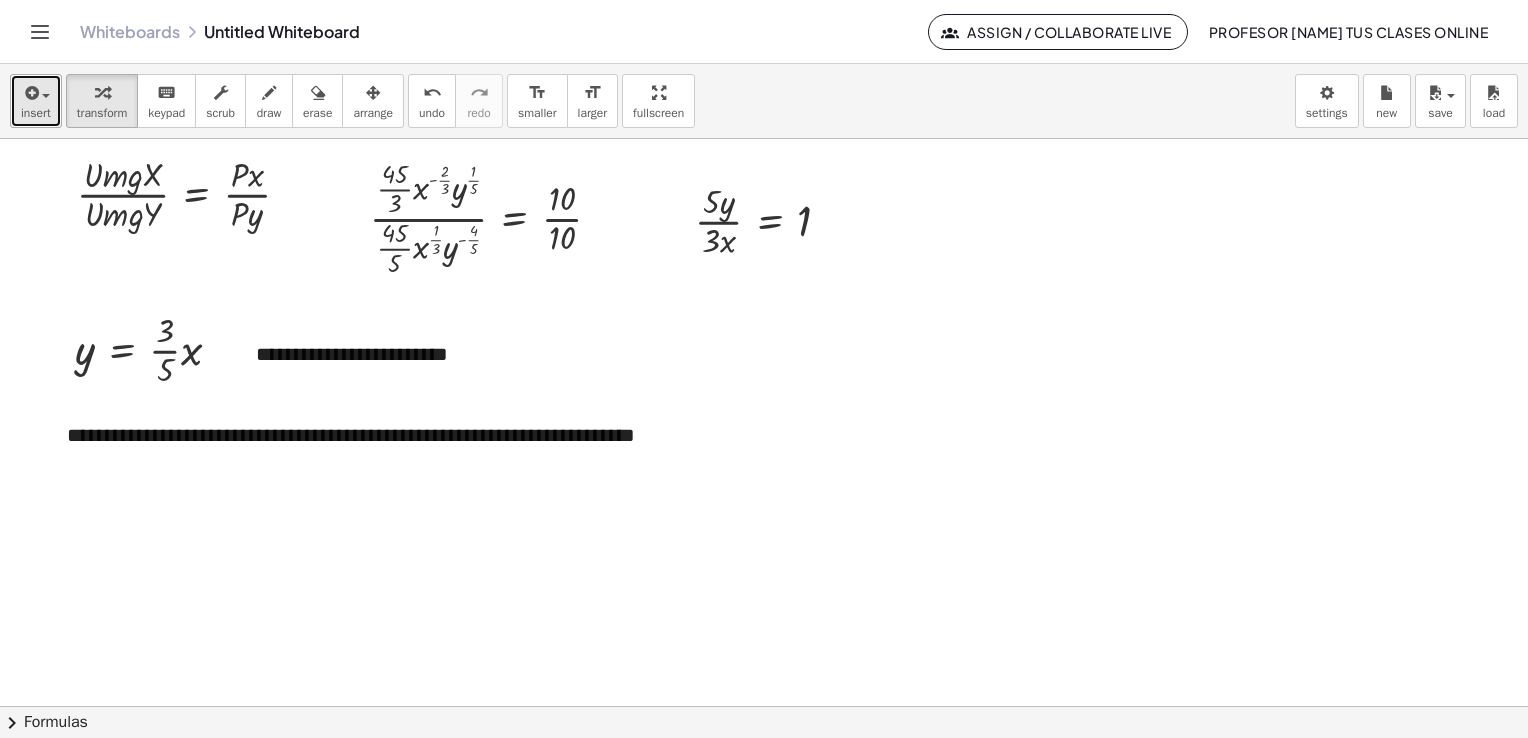 click on "insert" at bounding box center (36, 113) 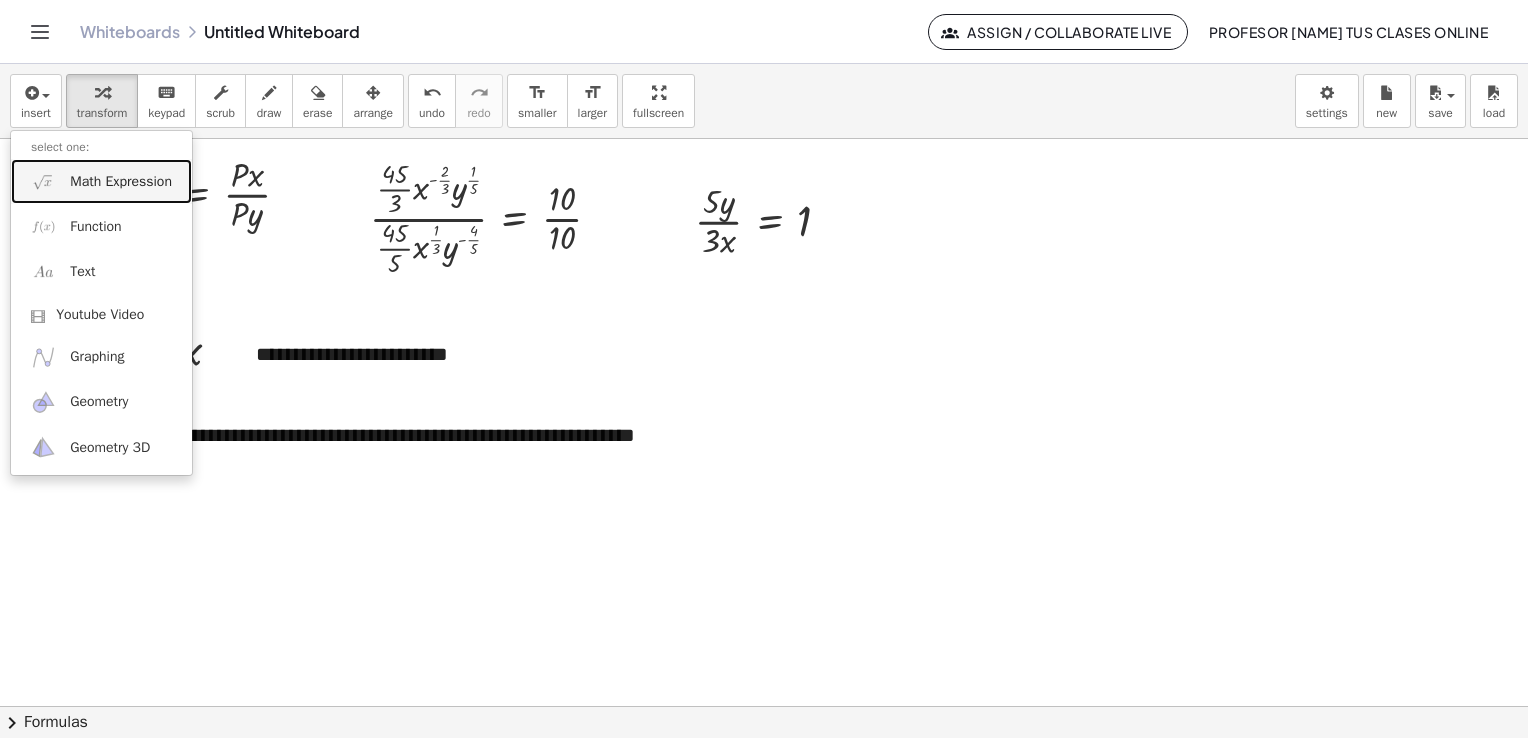 click on "Math Expression" at bounding box center [121, 182] 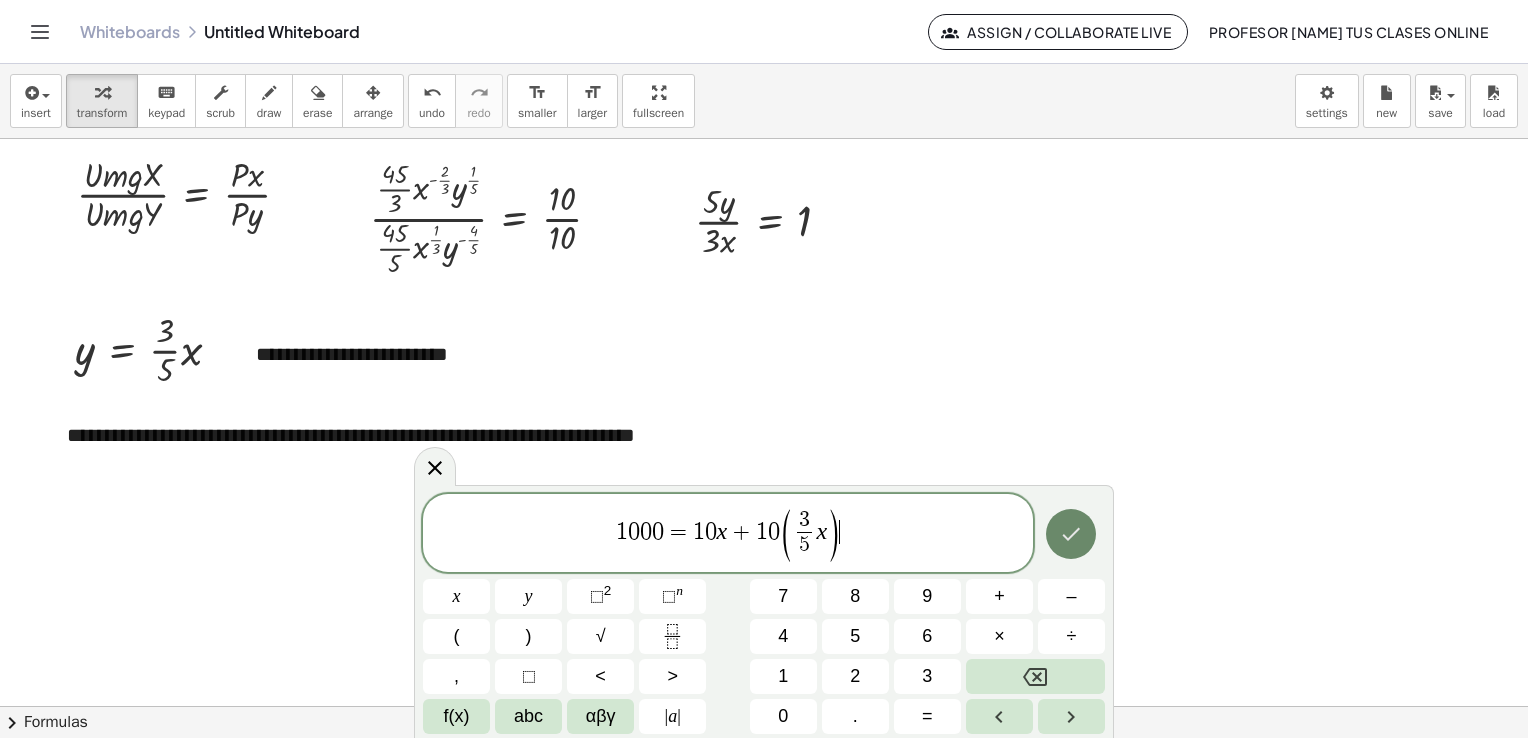 click 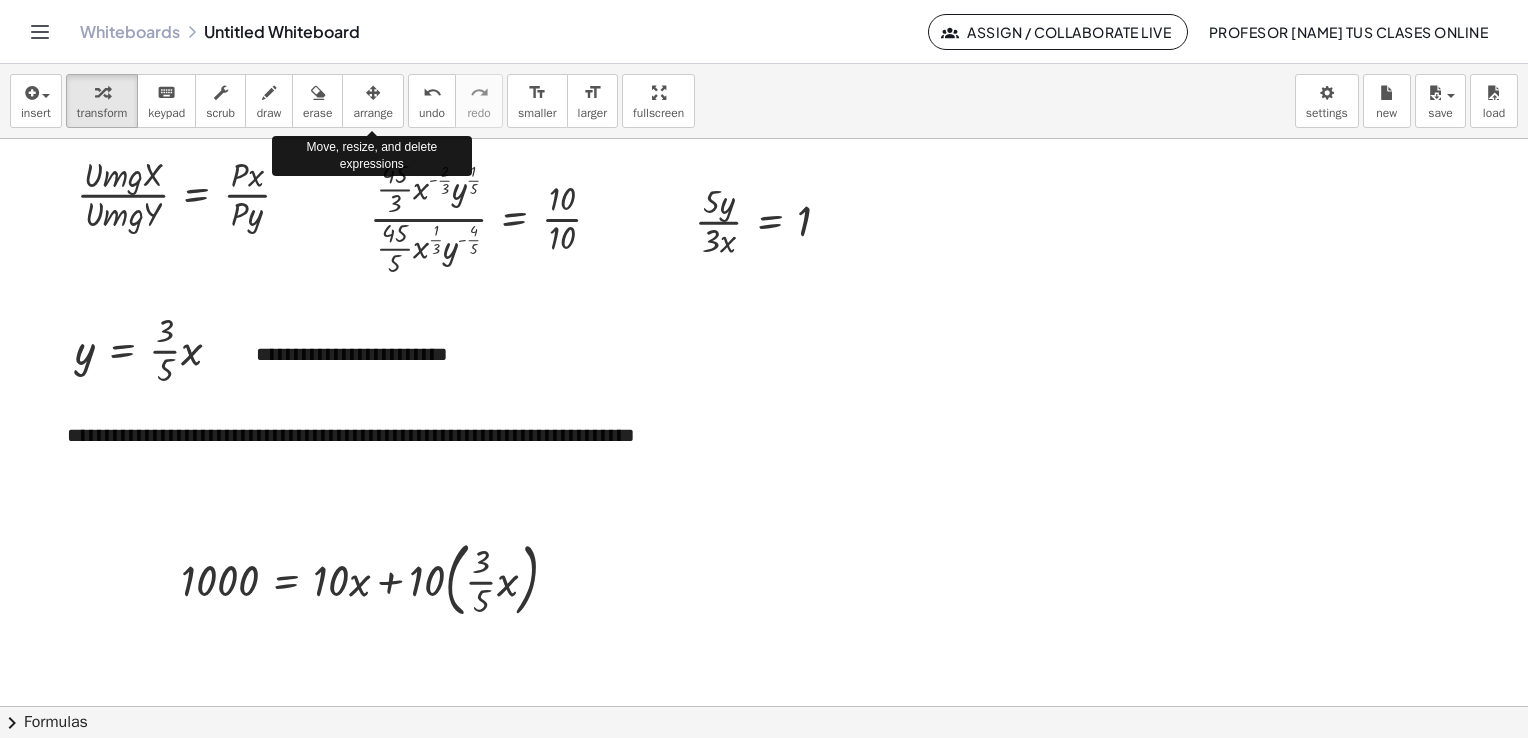 drag, startPoint x: 377, startPoint y: 107, endPoint x: 377, endPoint y: 146, distance: 39 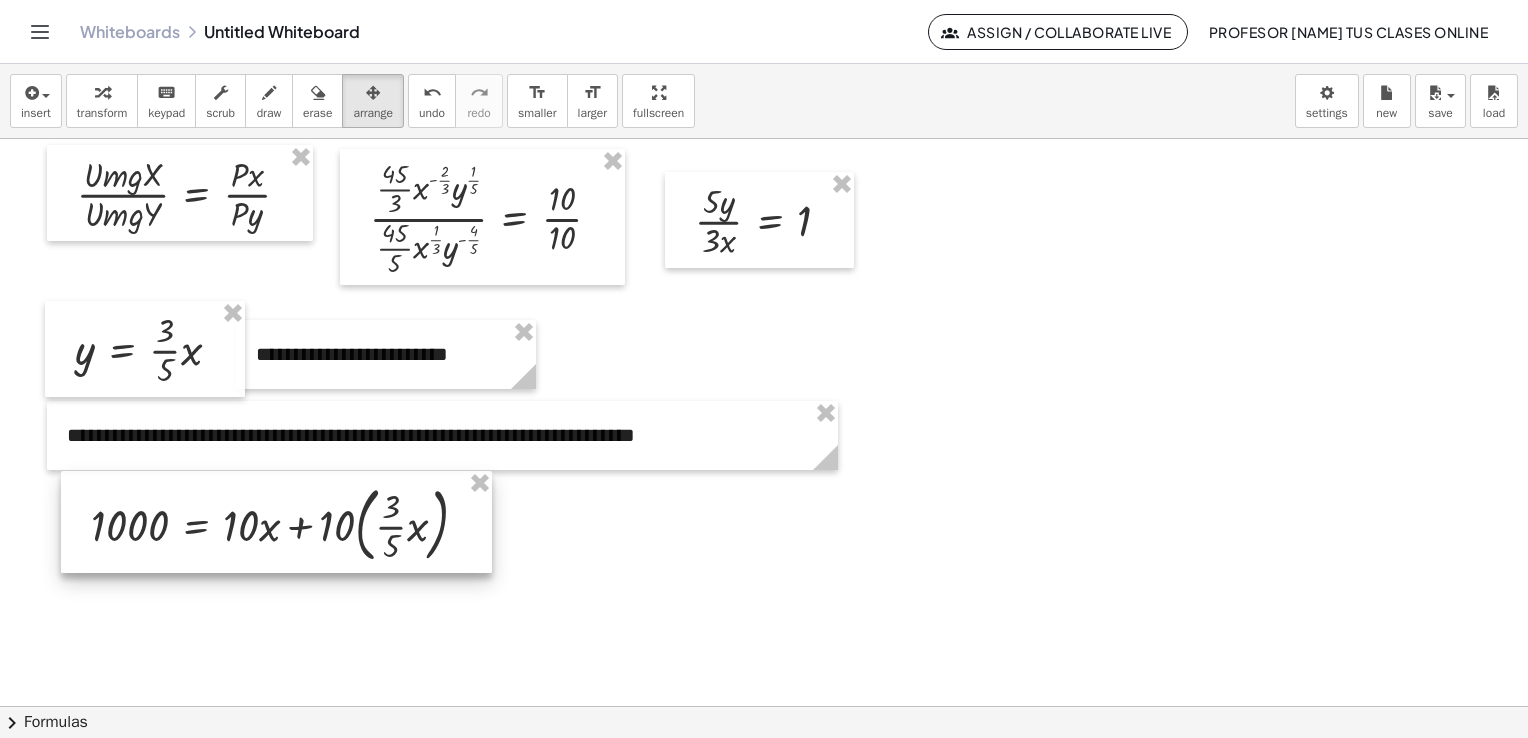 drag, startPoint x: 445, startPoint y: 589, endPoint x: 354, endPoint y: 534, distance: 106.32967 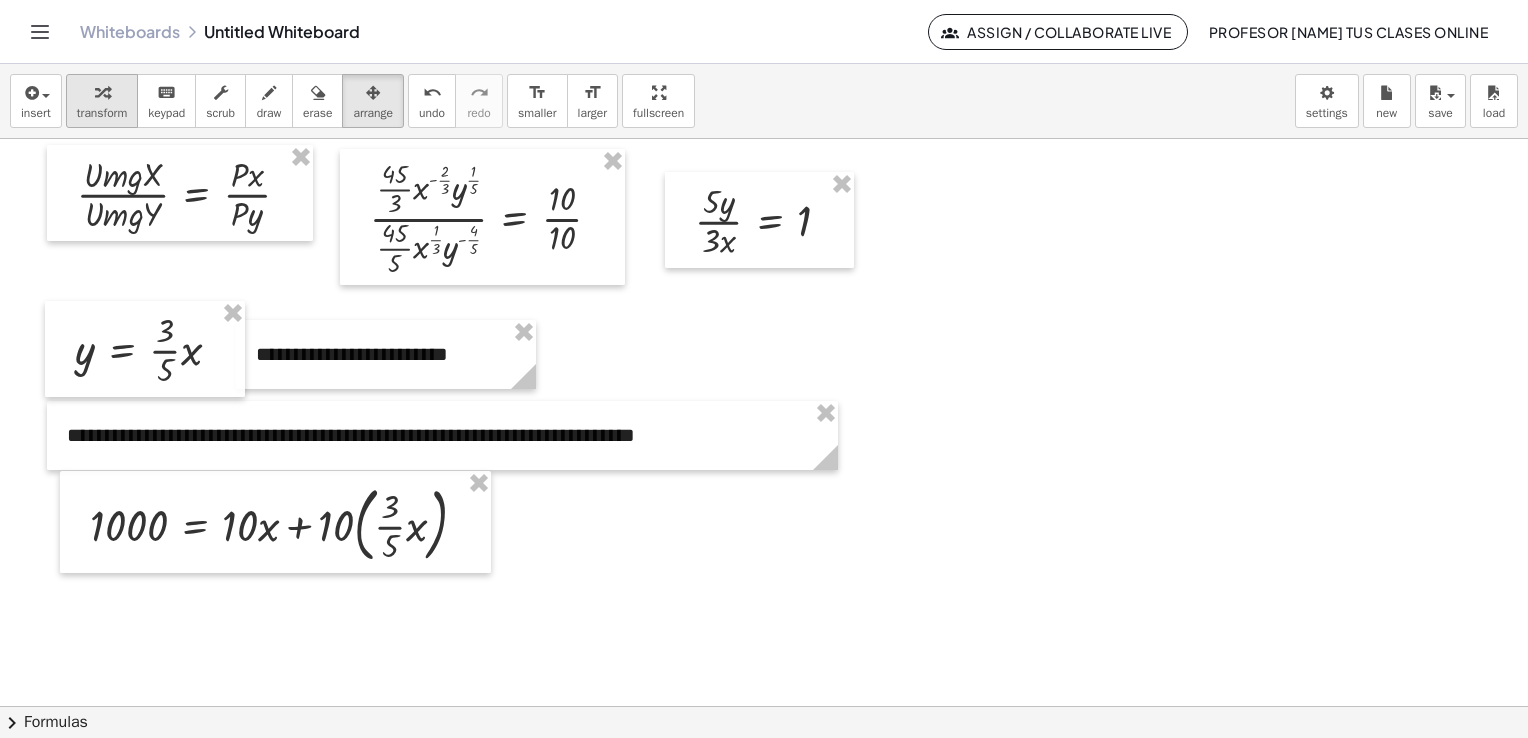 click on "transform" at bounding box center (102, 113) 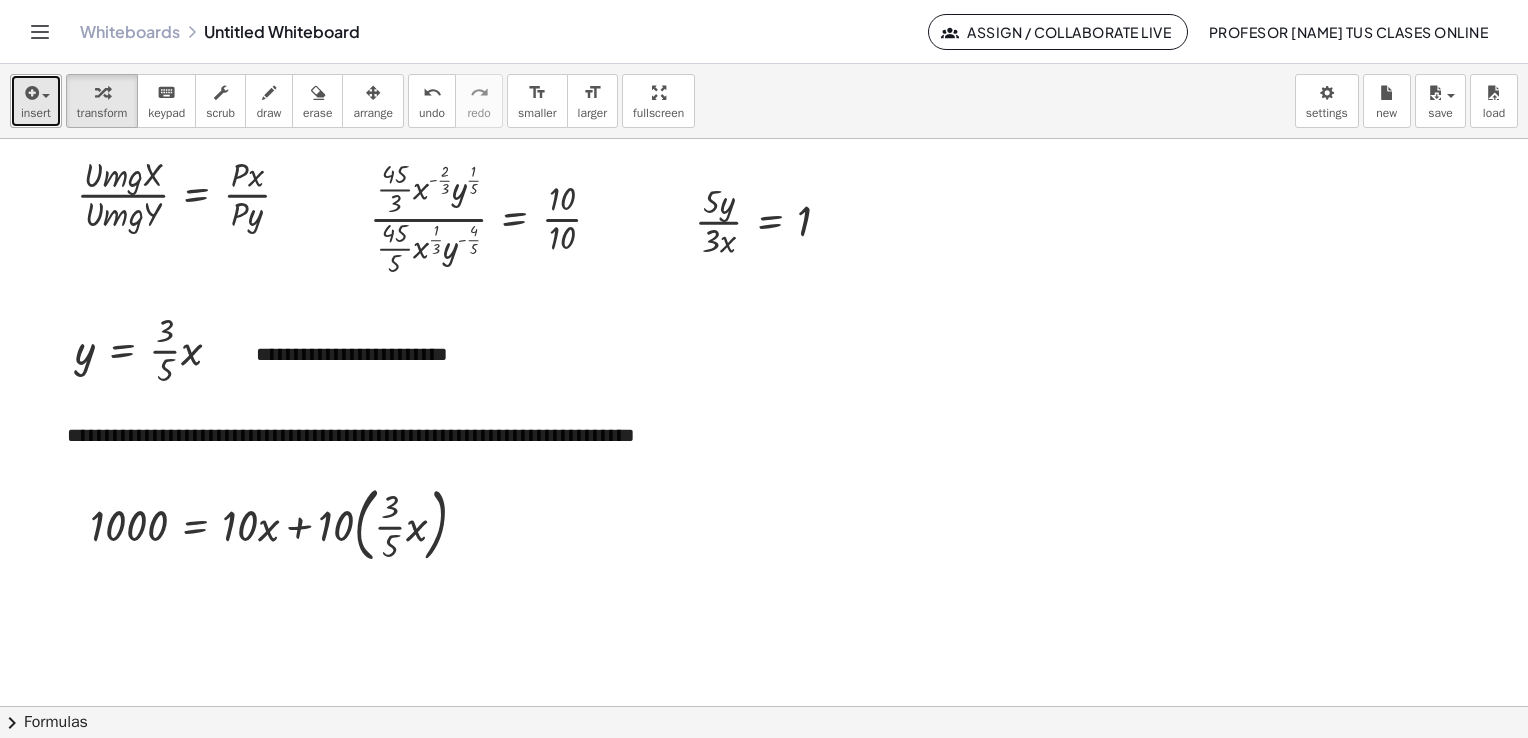 click on "insert" at bounding box center (36, 101) 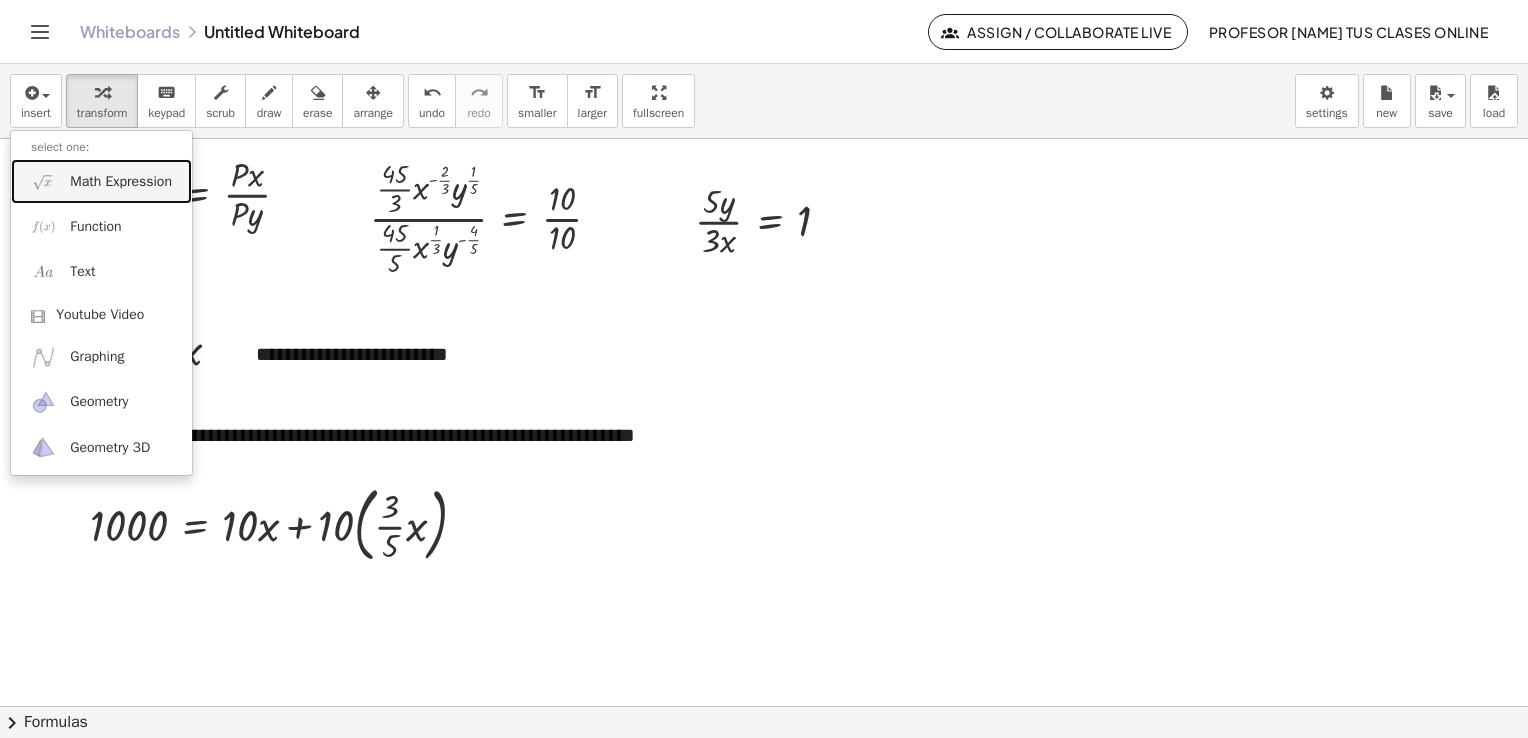 click on "Math Expression" at bounding box center (121, 182) 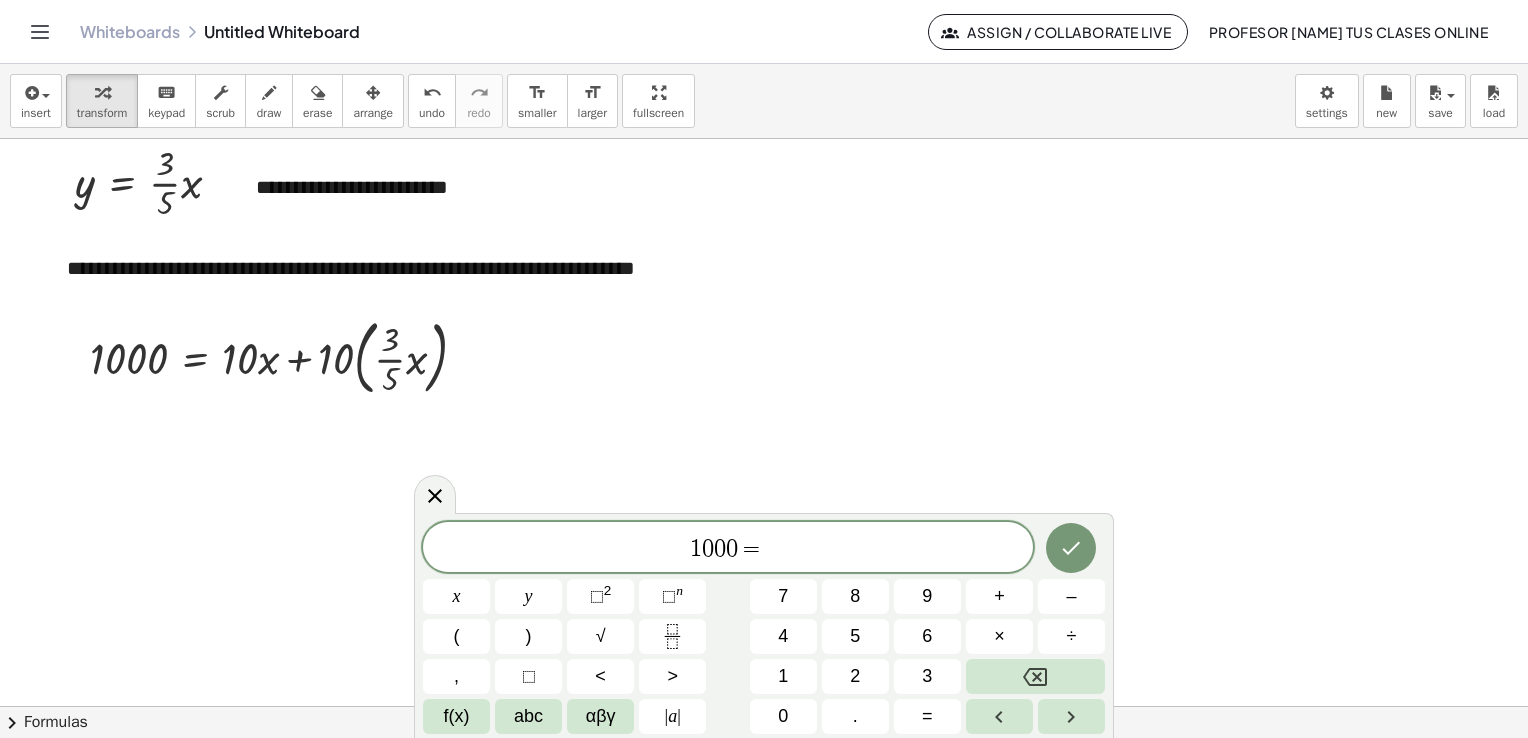scroll, scrollTop: 3055, scrollLeft: 0, axis: vertical 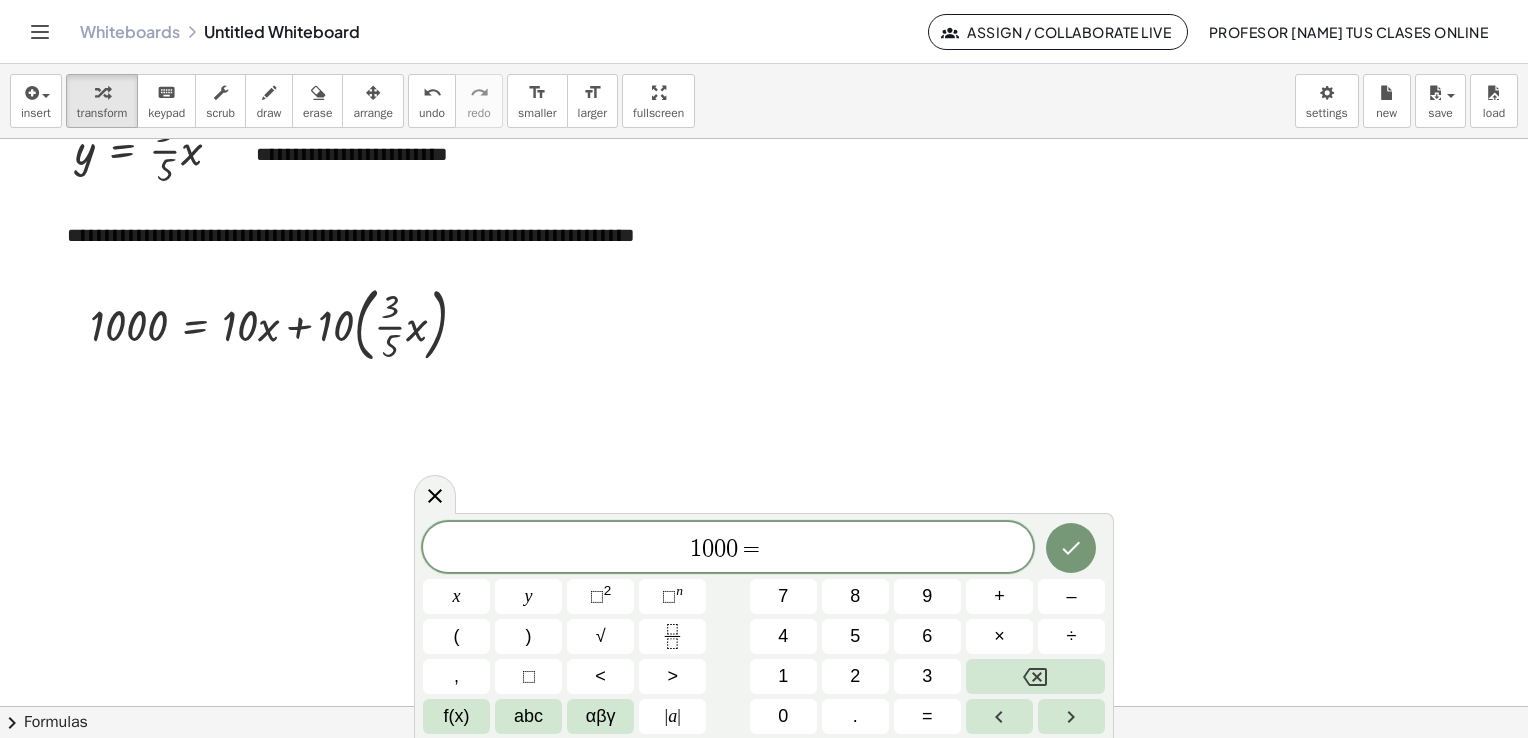 click on "1 0 0 0 =" at bounding box center (728, 549) 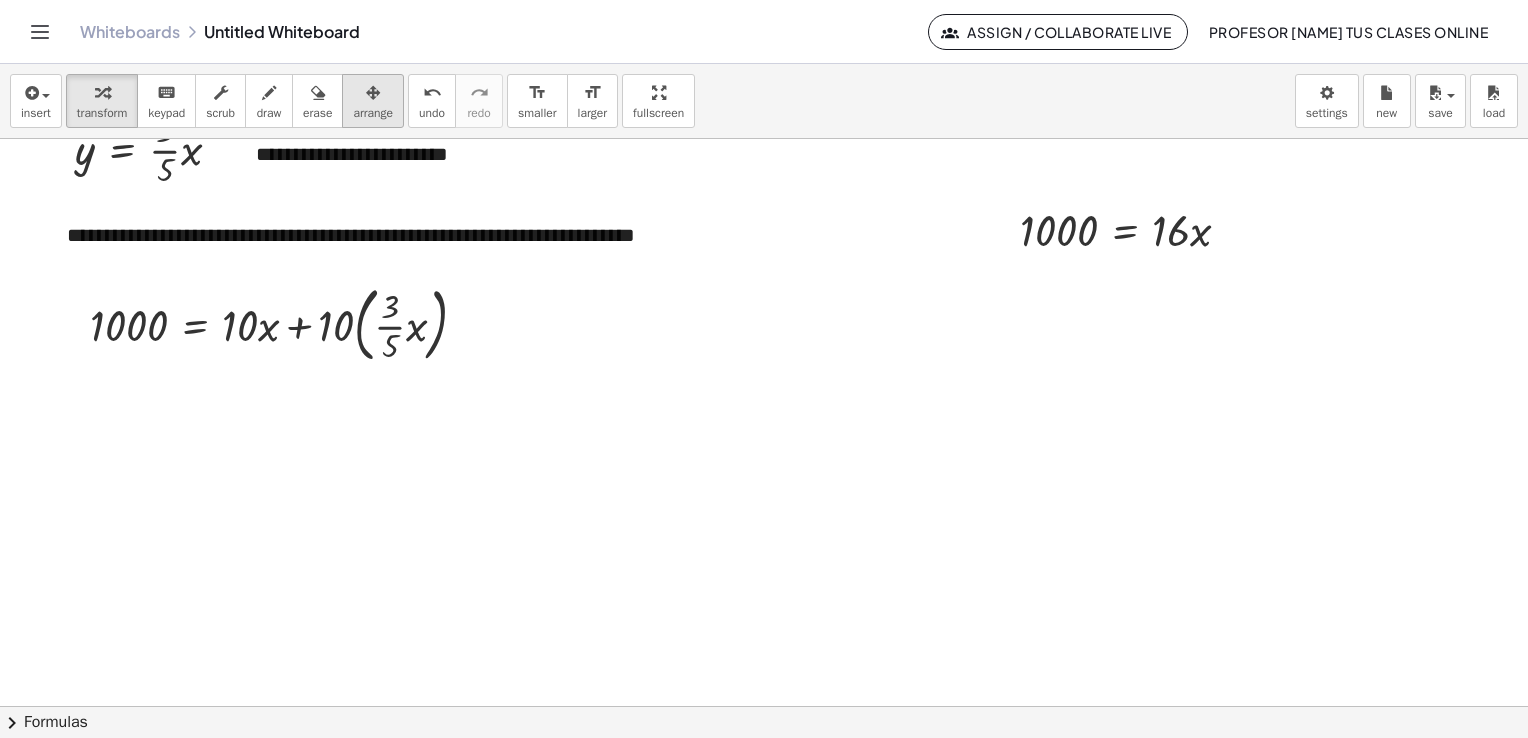 click at bounding box center (373, 93) 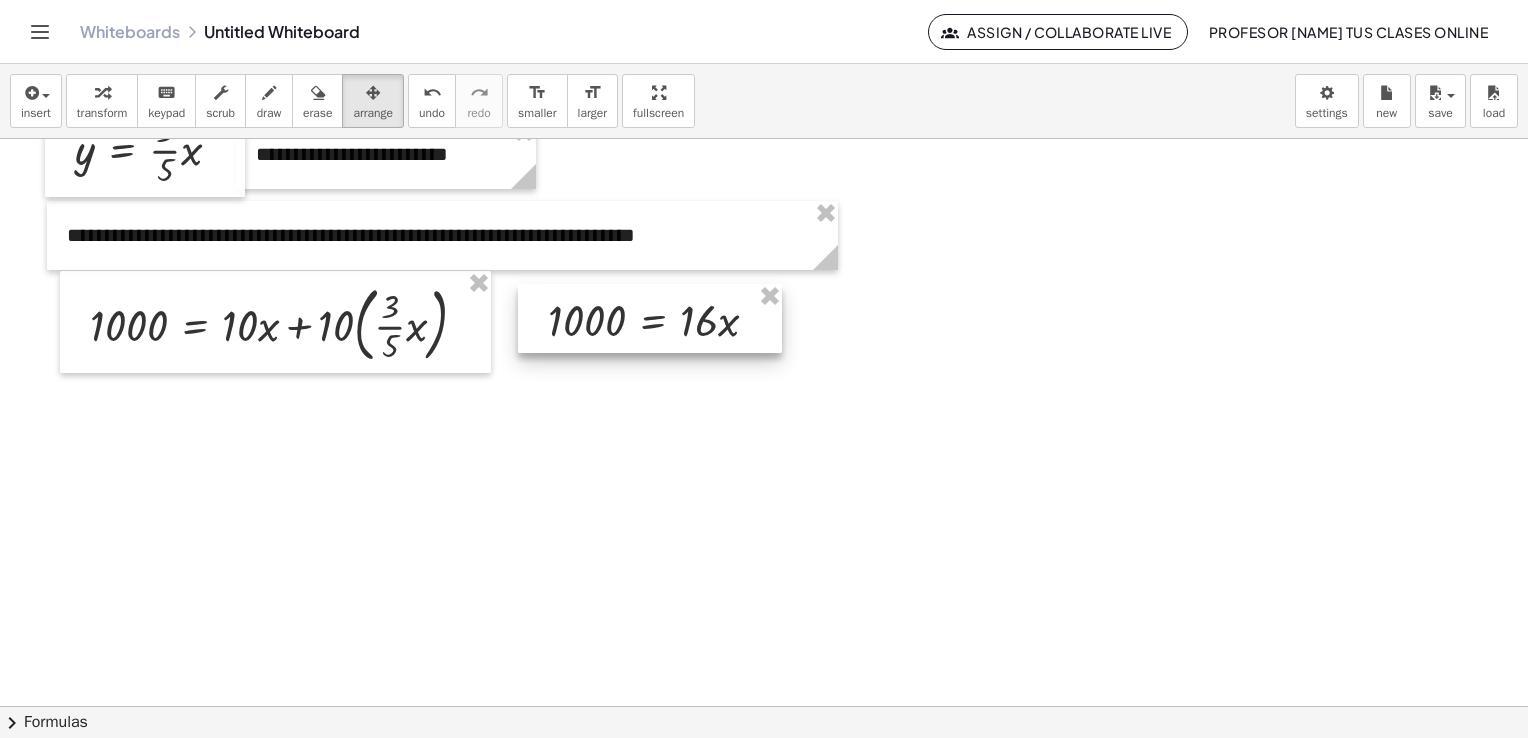 drag, startPoint x: 1133, startPoint y: 244, endPoint x: 661, endPoint y: 333, distance: 480.3176 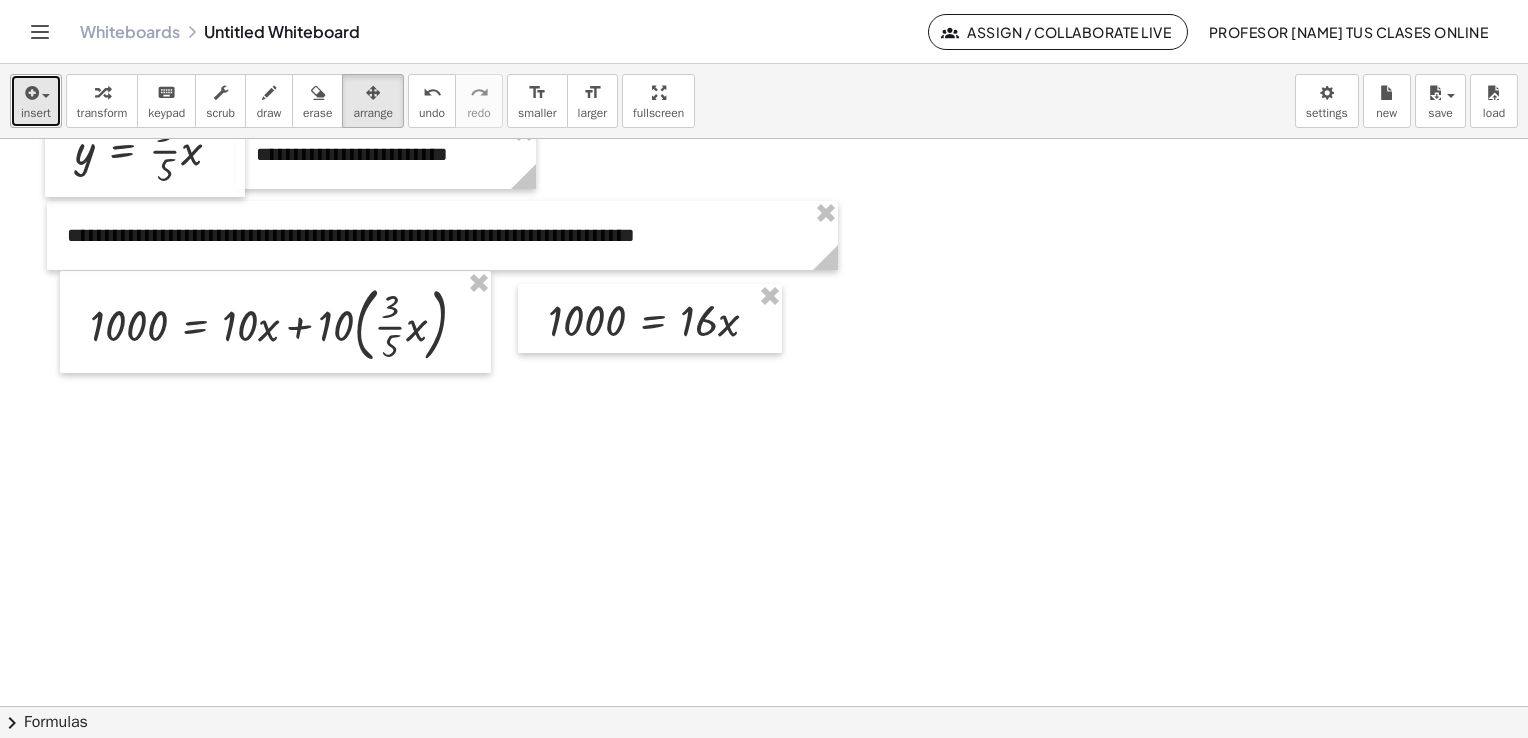click on "insert" at bounding box center [36, 113] 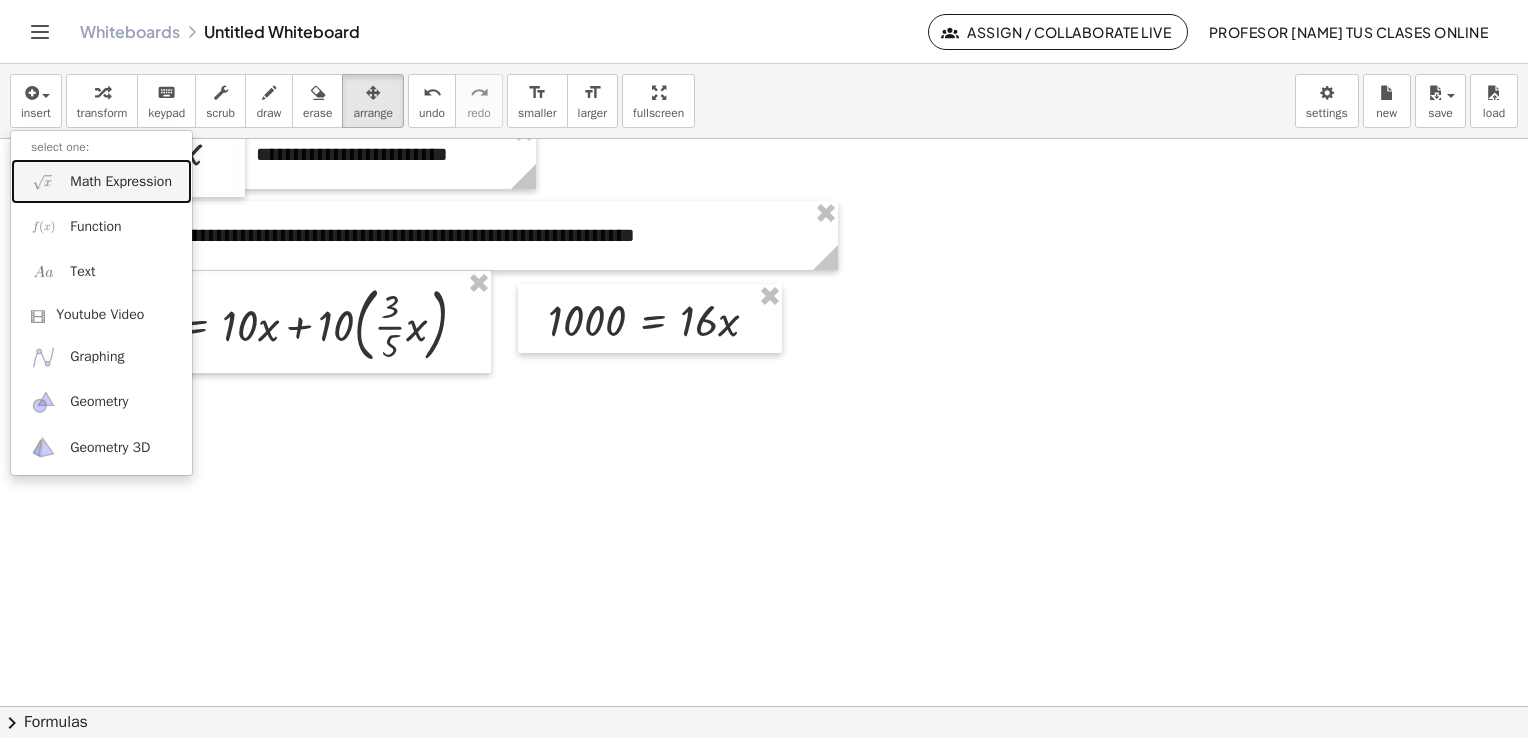 click on "Math Expression" at bounding box center [121, 182] 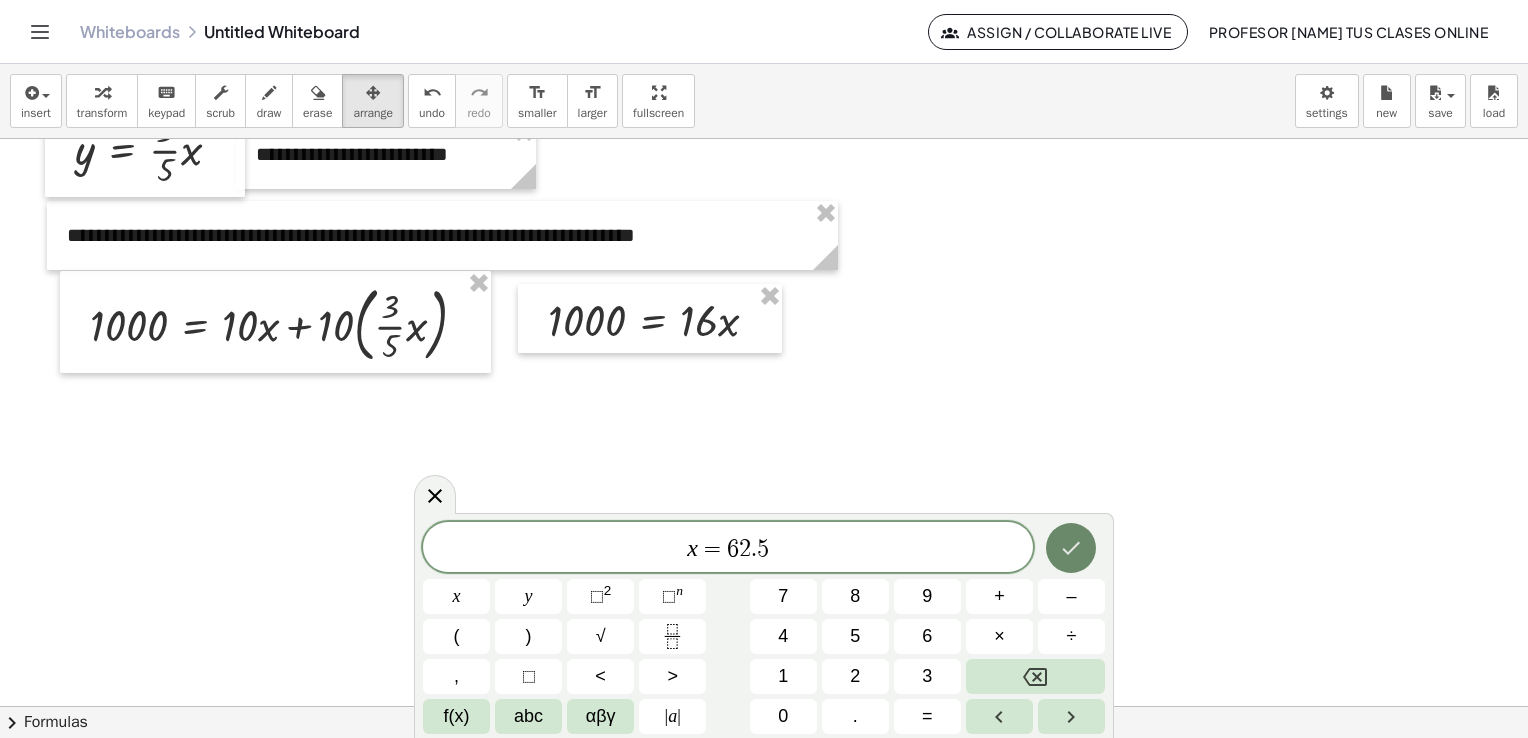 click 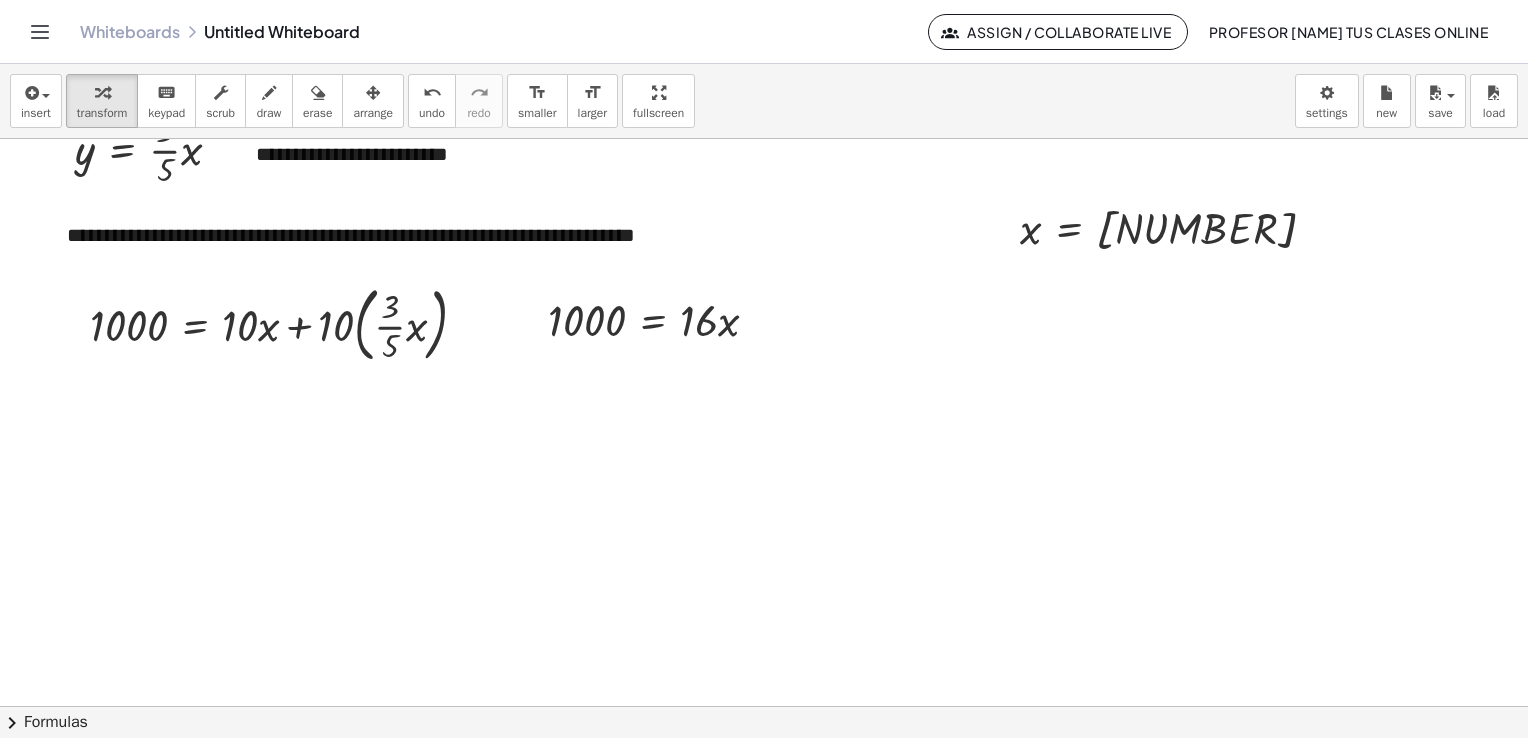 click on "arrange" at bounding box center (373, 113) 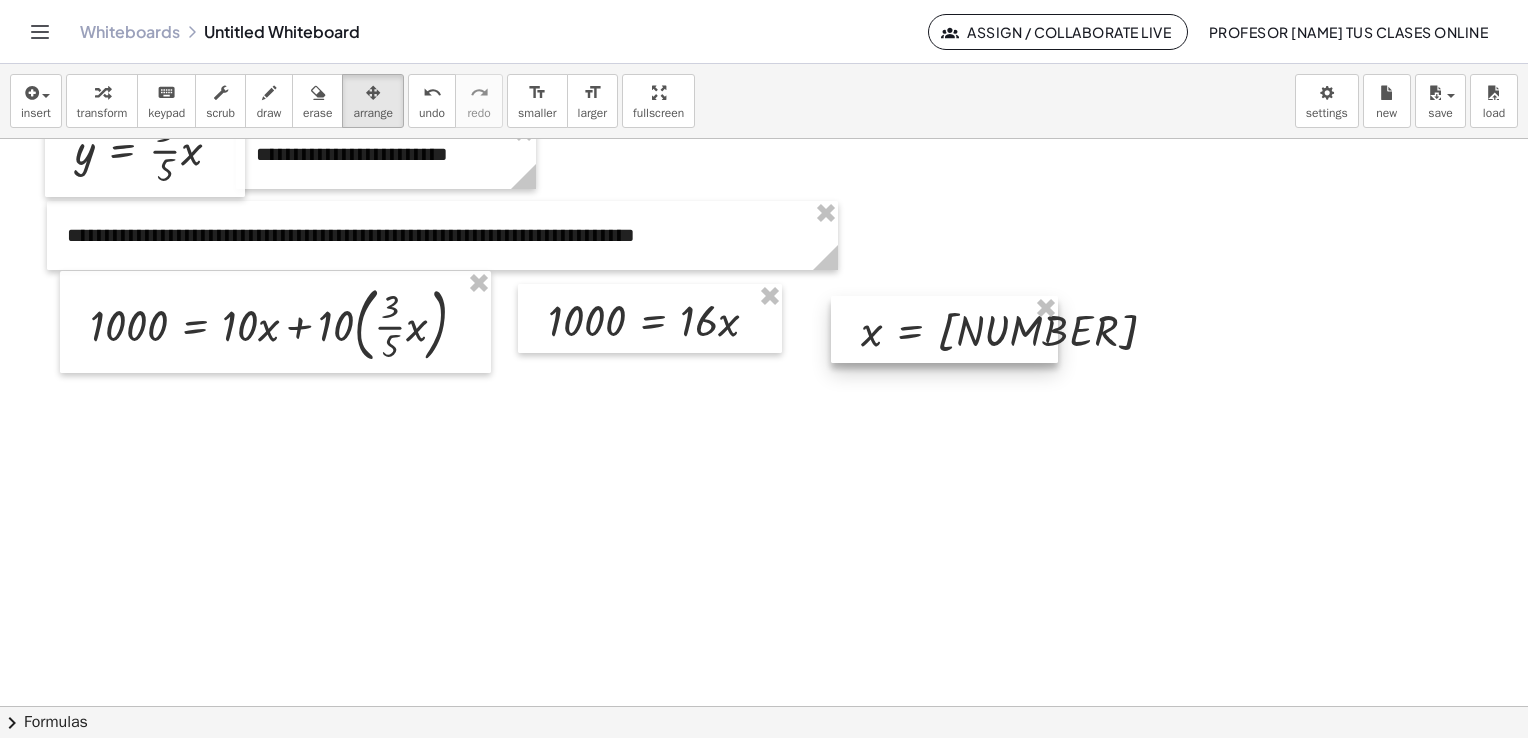 drag, startPoint x: 1079, startPoint y: 238, endPoint x: 920, endPoint y: 340, distance: 188.90474 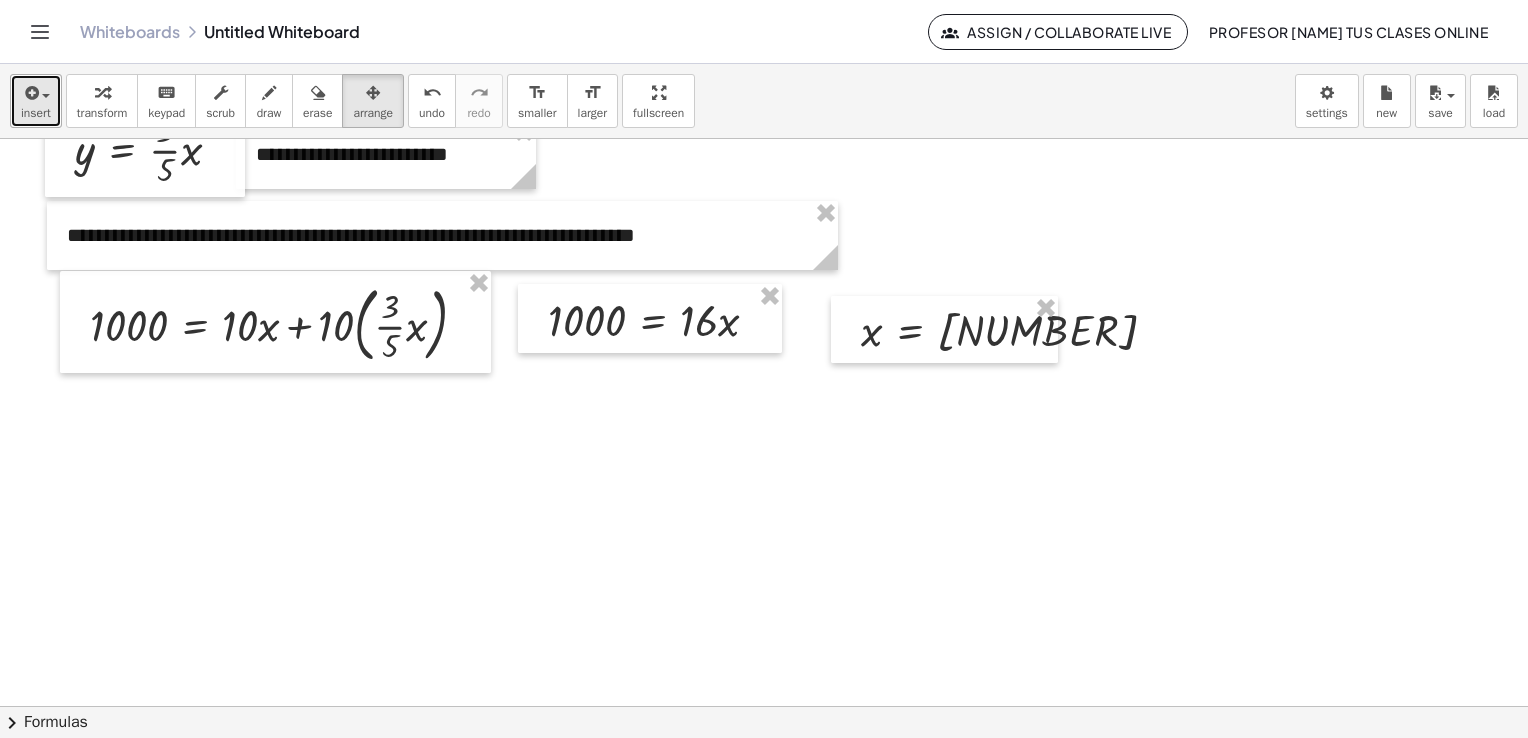 click on "insert" at bounding box center [36, 113] 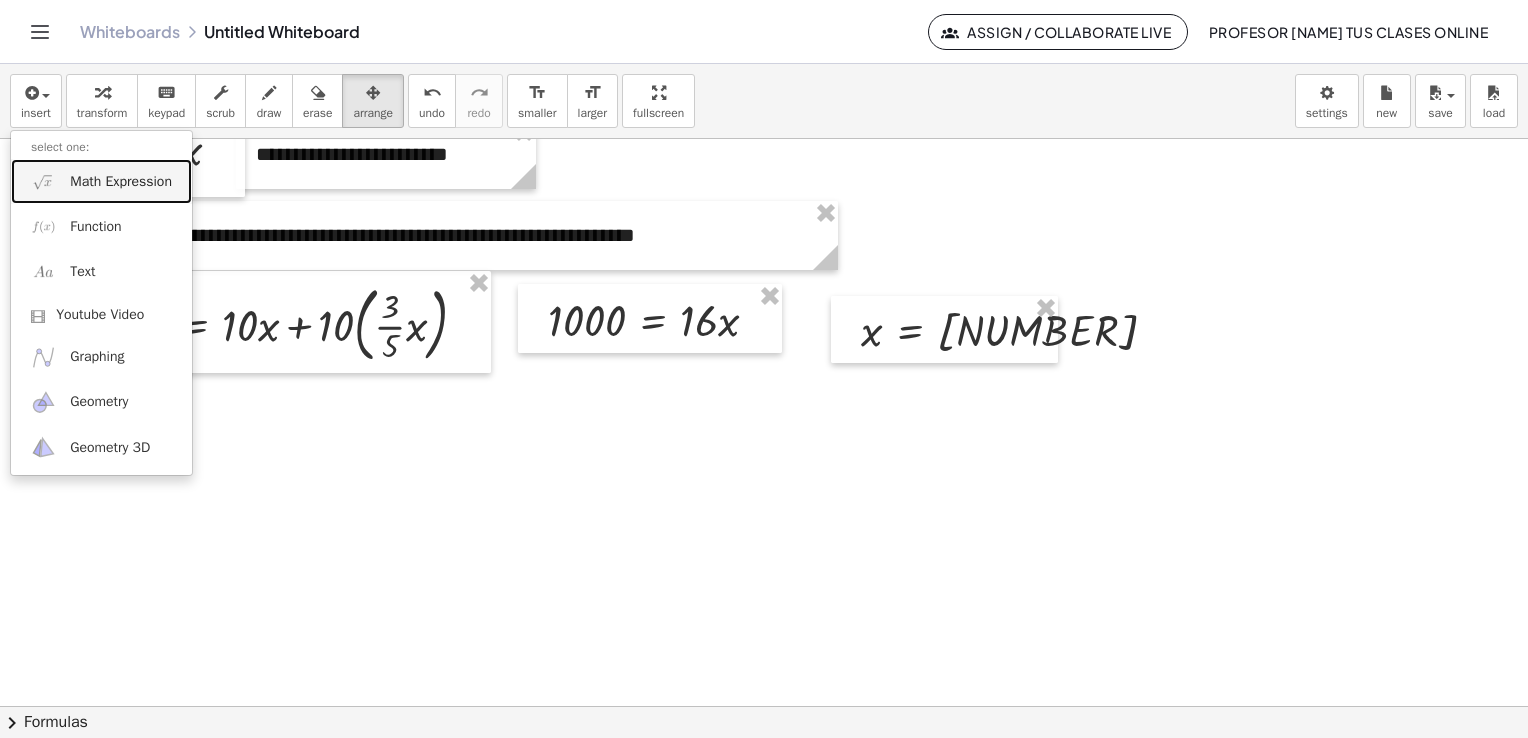 click on "Math Expression" at bounding box center [101, 181] 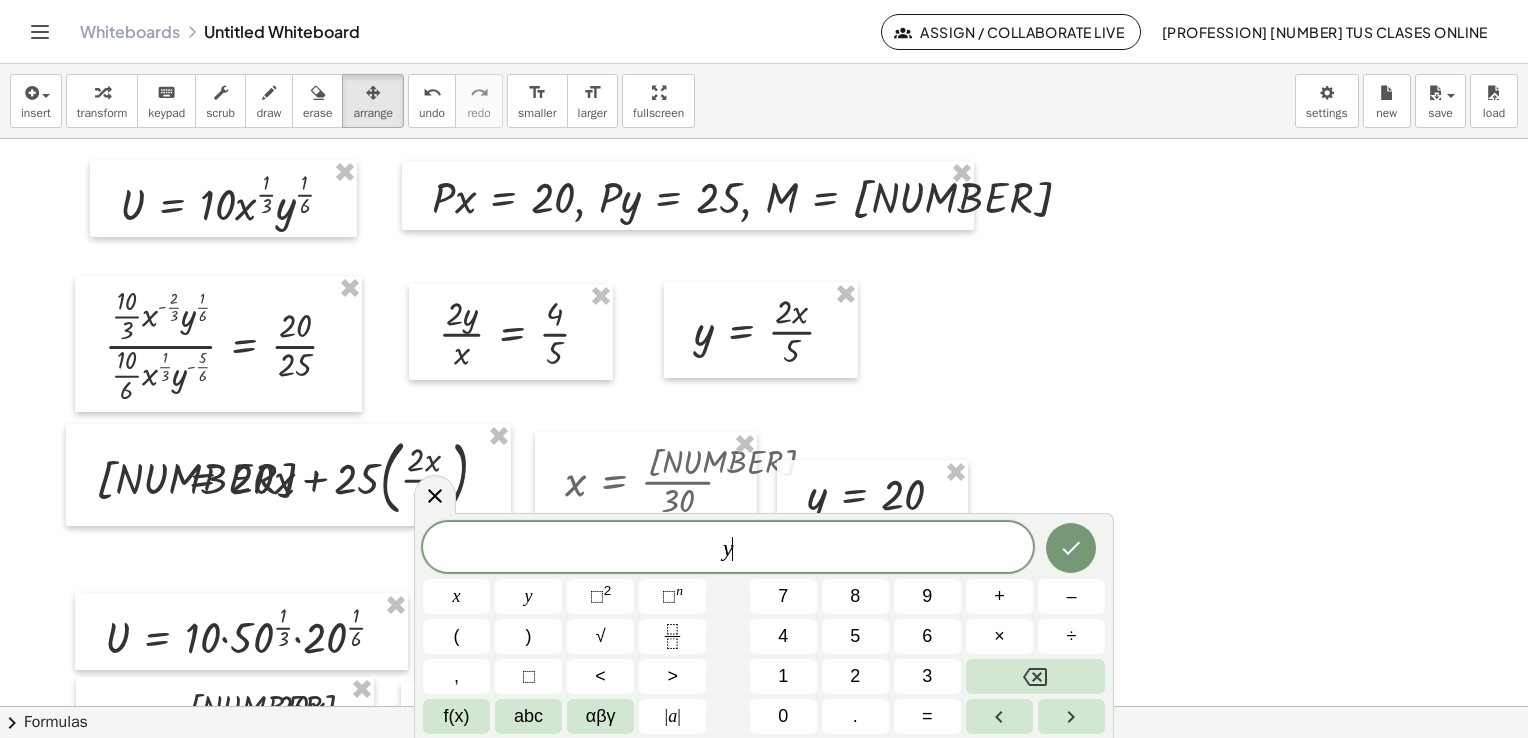 scroll, scrollTop: 0, scrollLeft: 0, axis: both 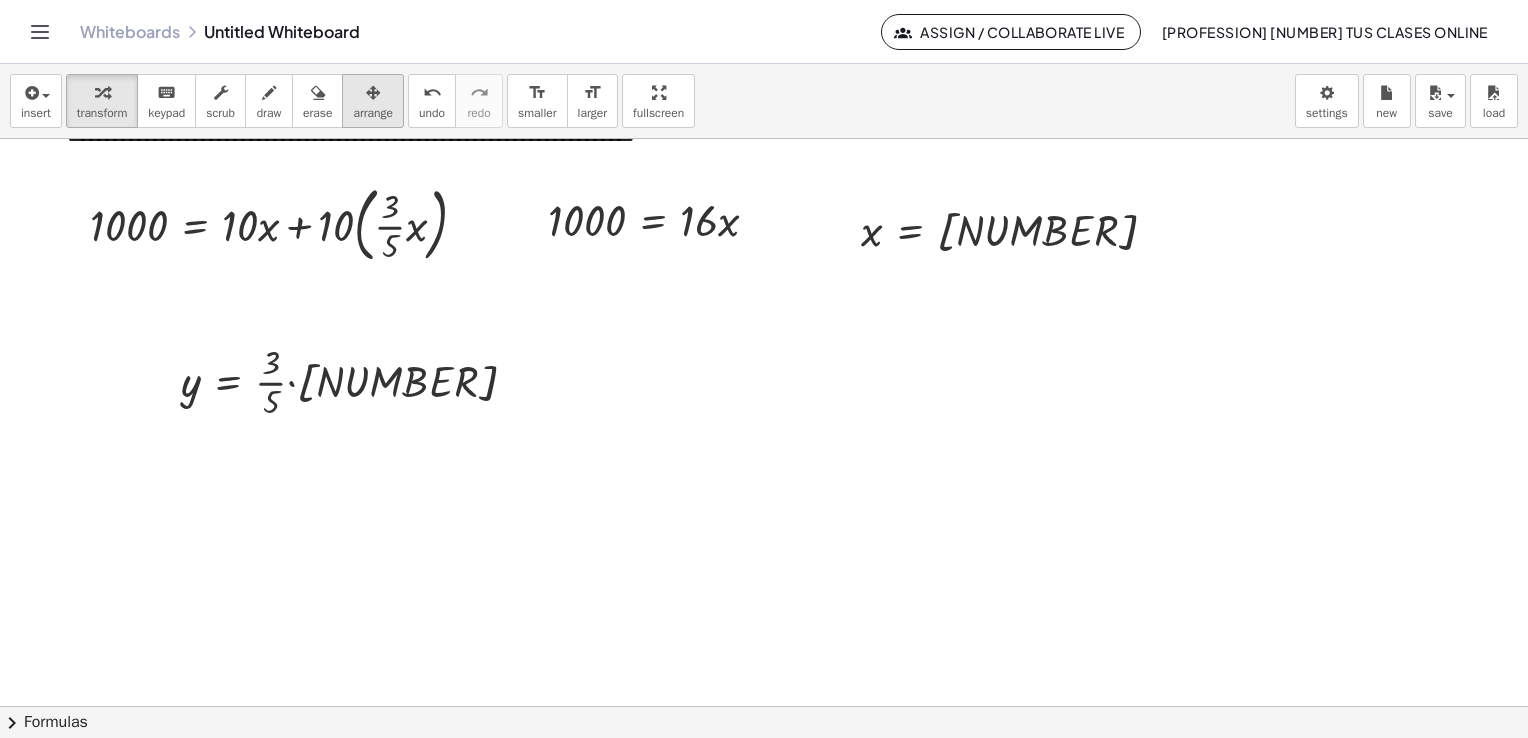 click on "arrange" at bounding box center (373, 113) 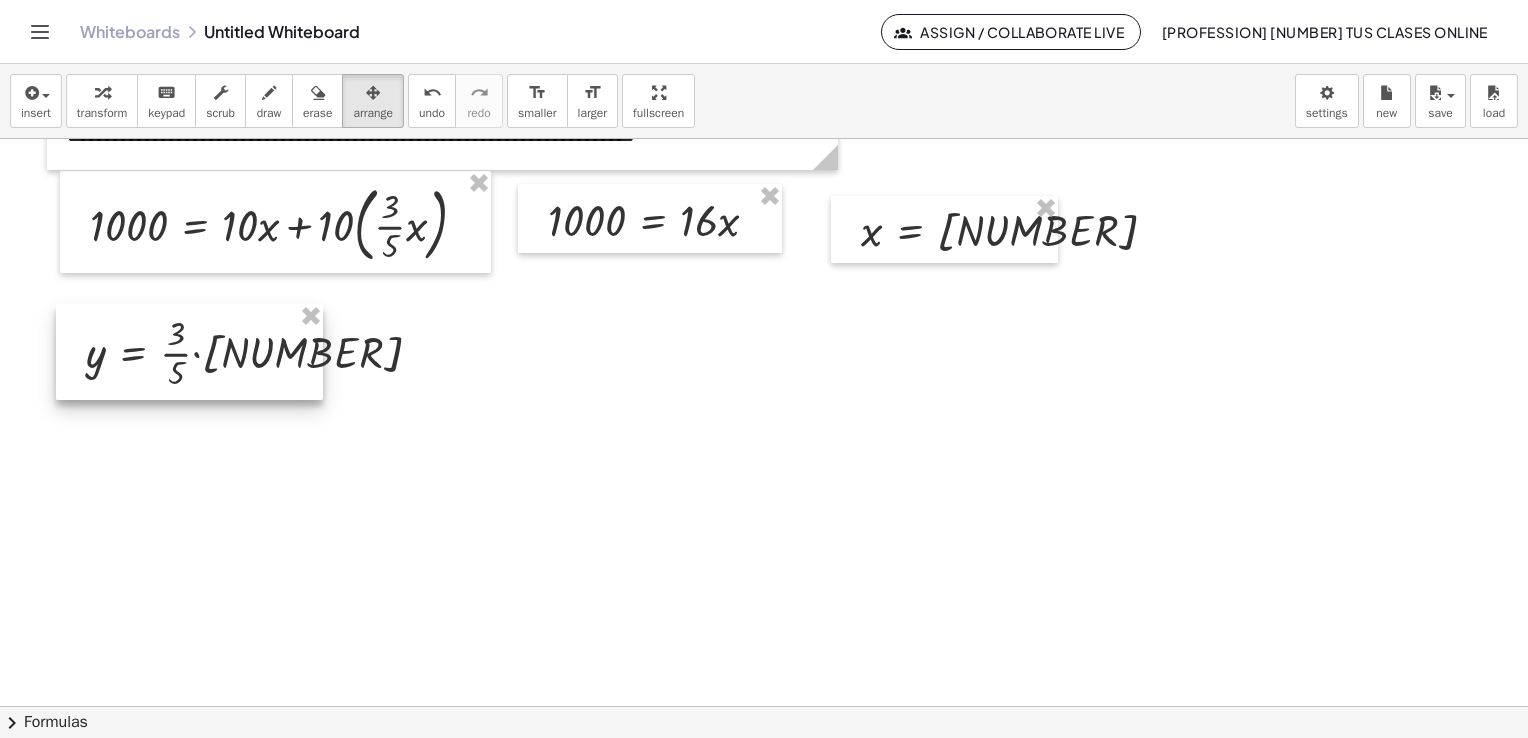 drag, startPoint x: 305, startPoint y: 390, endPoint x: 132, endPoint y: 208, distance: 251.10356 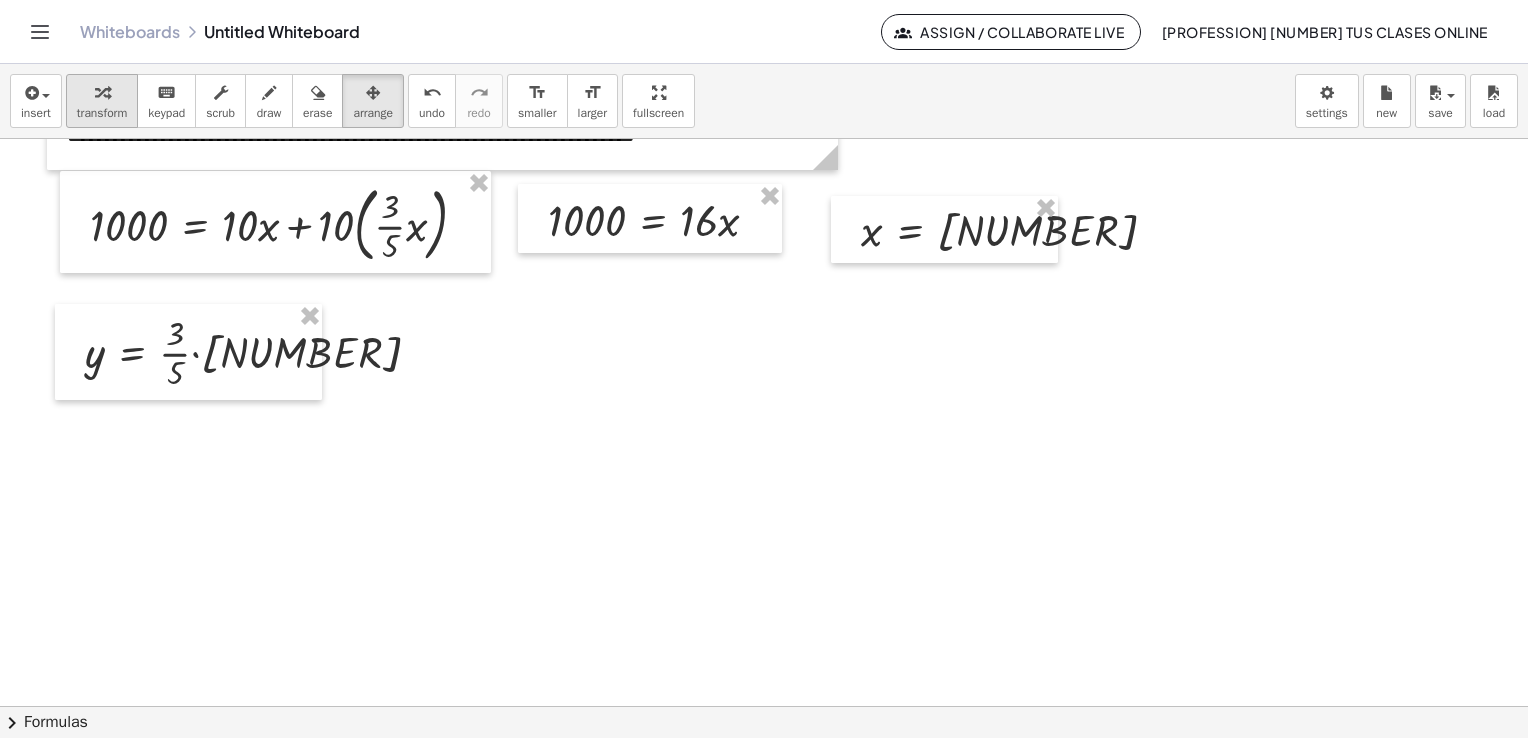 click at bounding box center (102, 93) 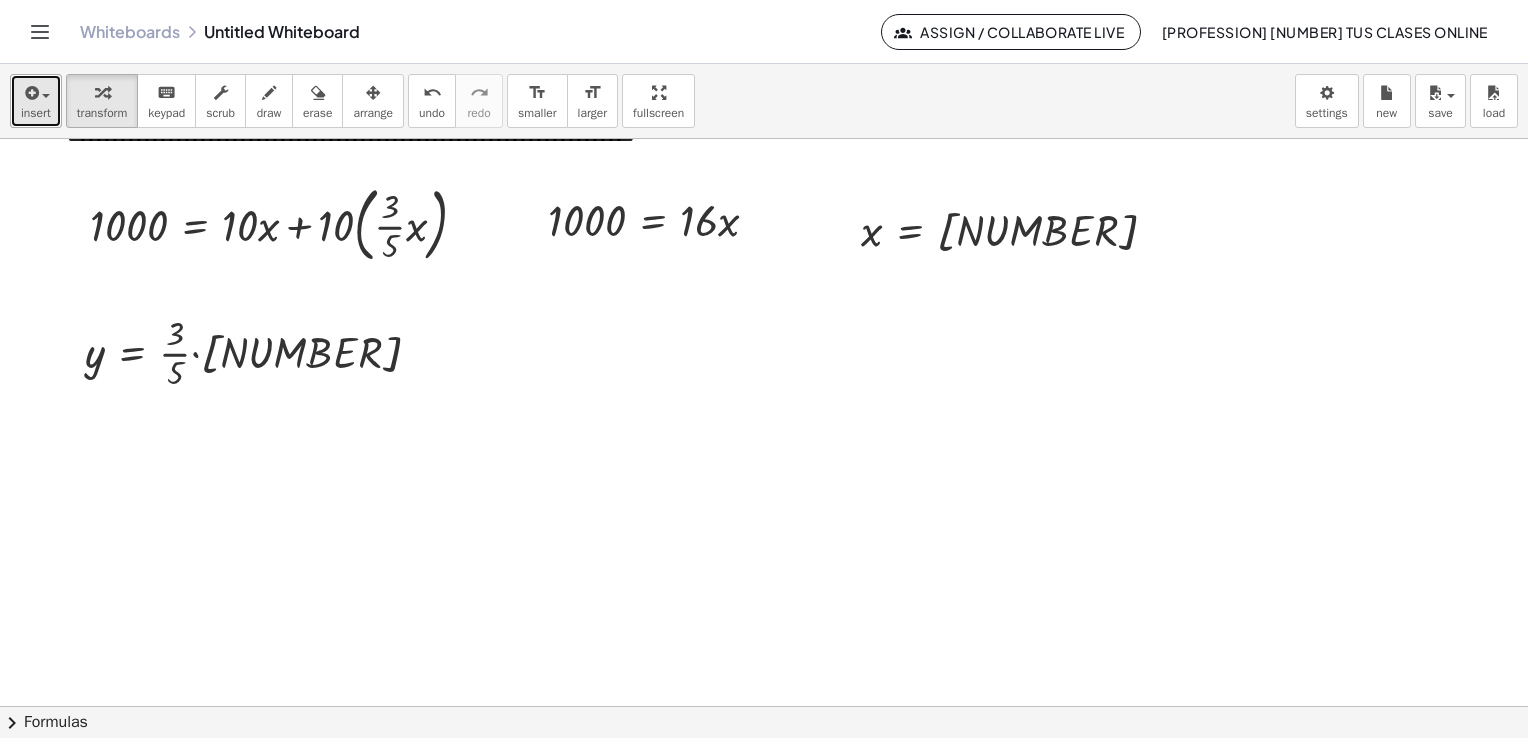 click at bounding box center [36, 92] 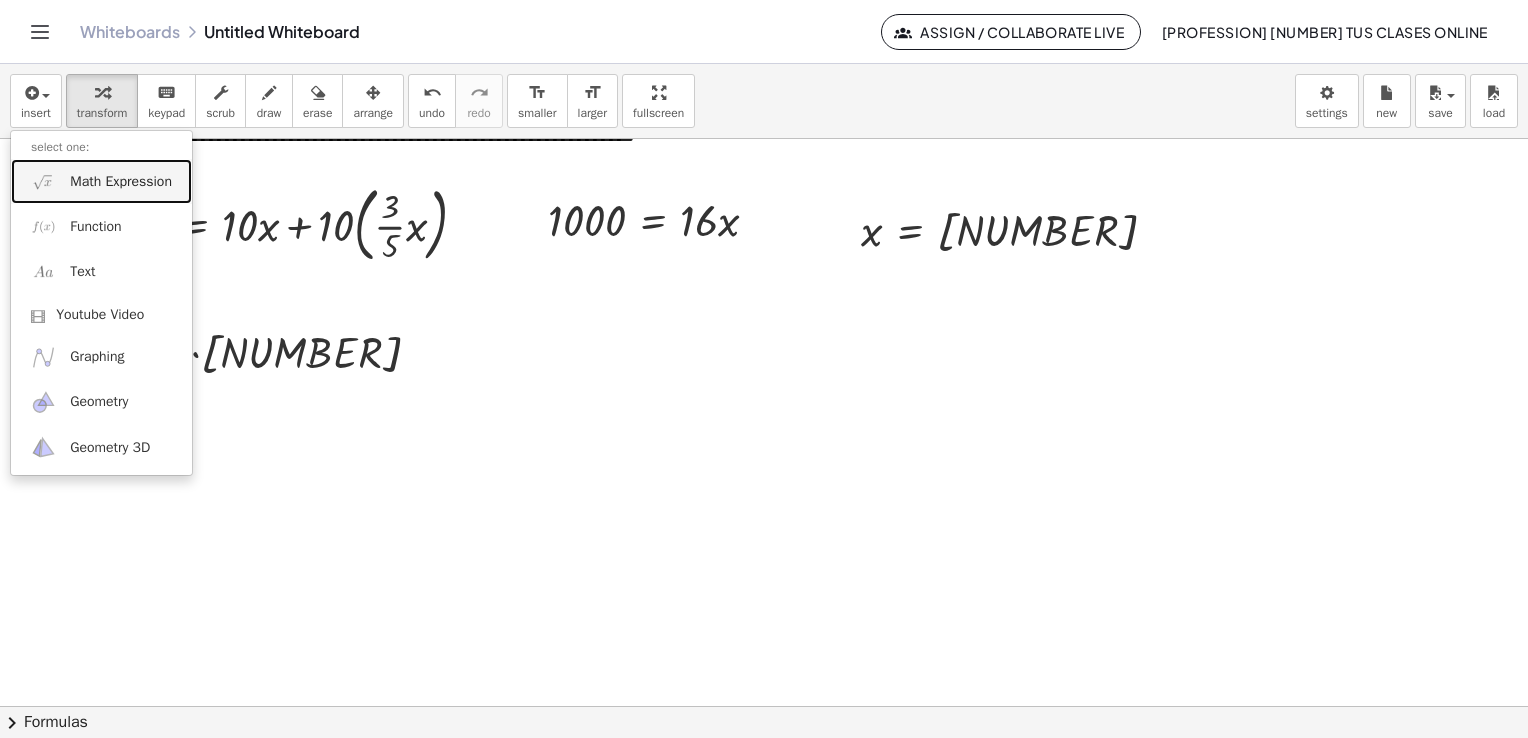 click on "Math Expression" at bounding box center (121, 182) 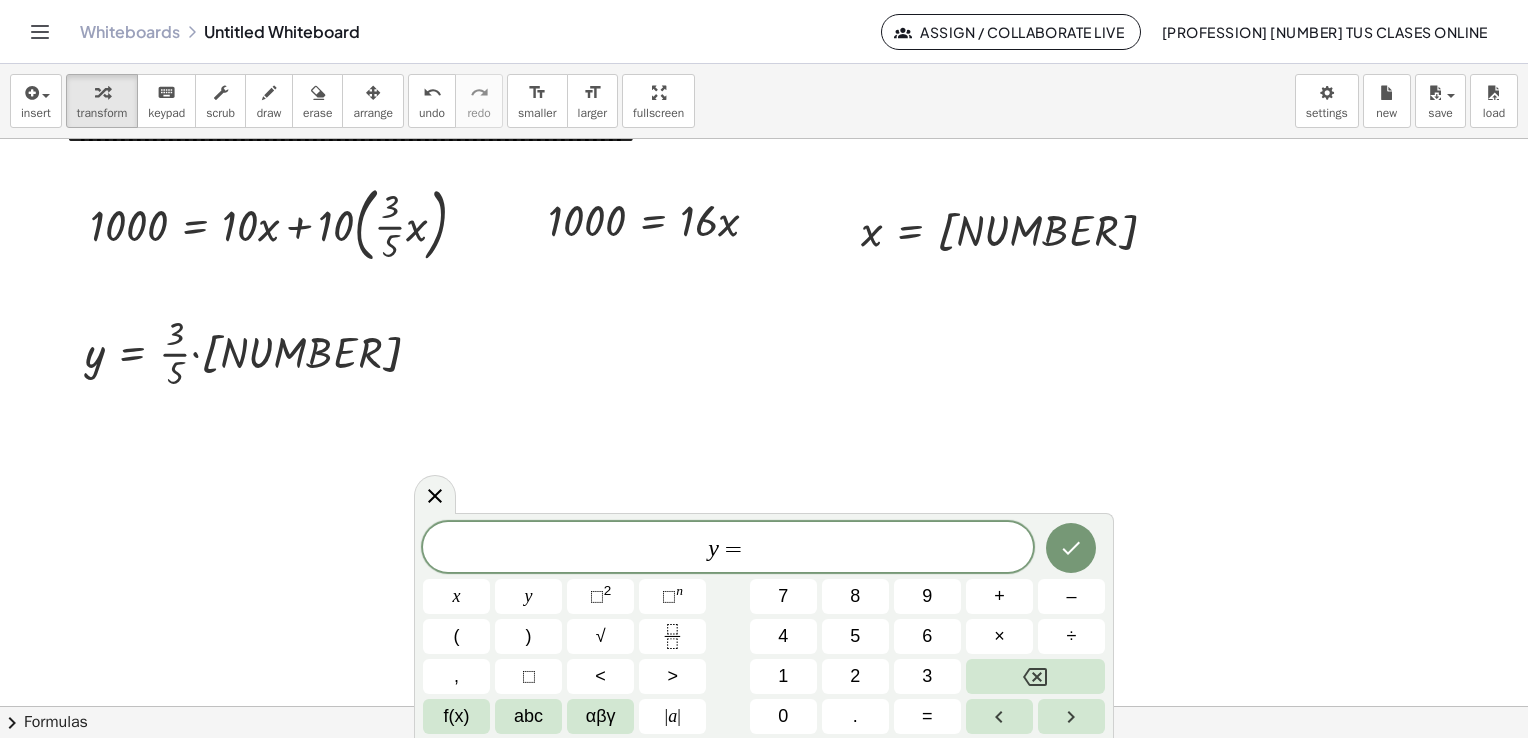 click on "y =" at bounding box center (728, 549) 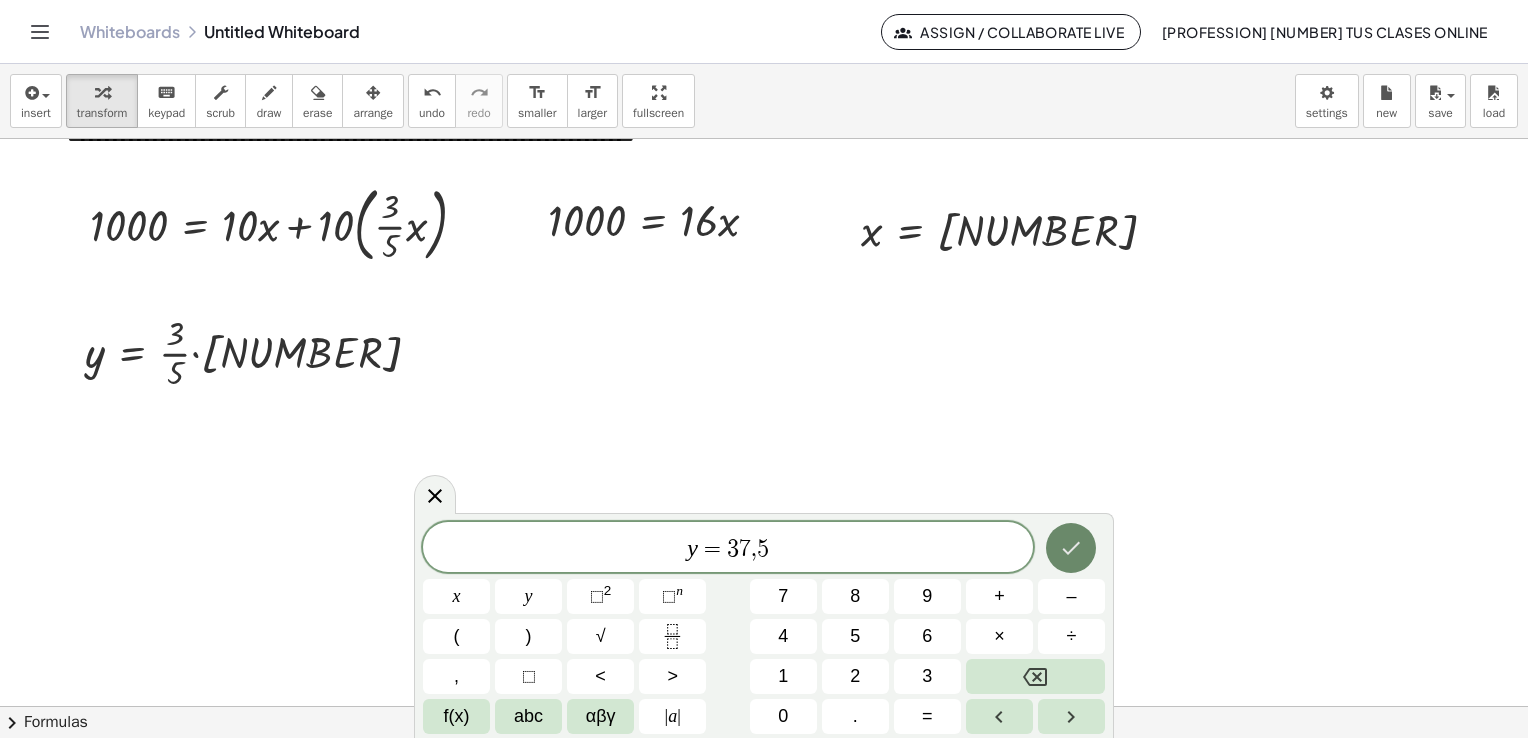 click 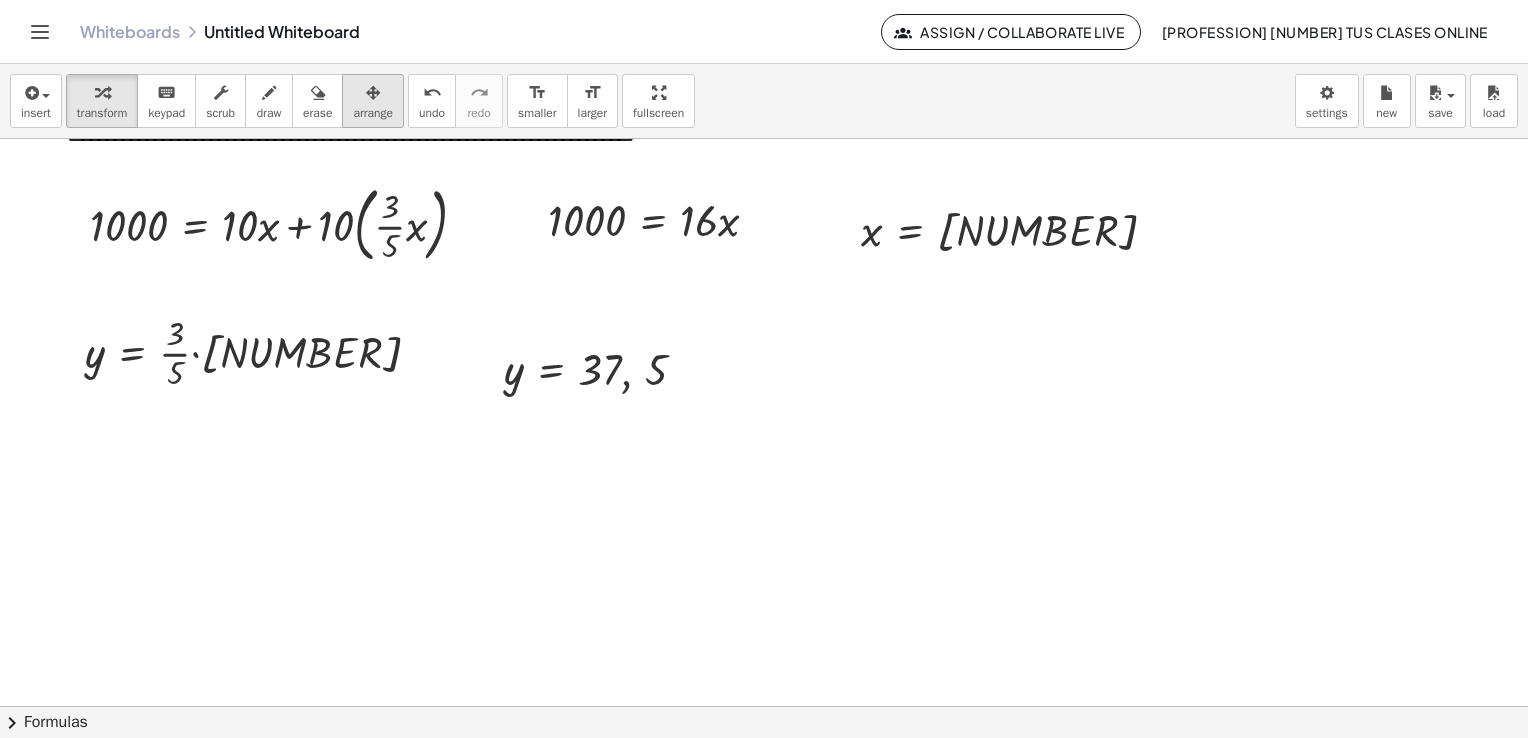 click at bounding box center (373, 92) 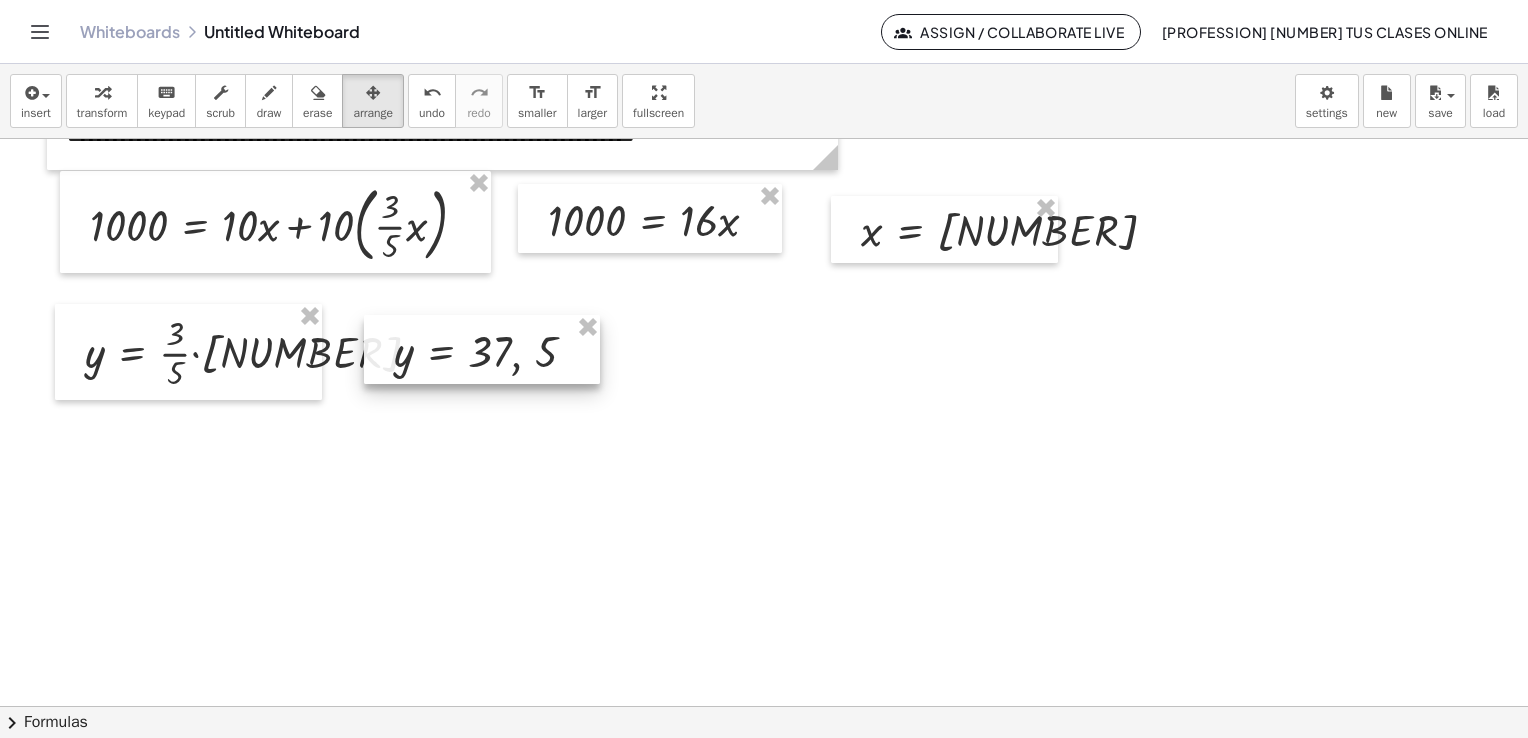 drag, startPoint x: 560, startPoint y: 372, endPoint x: 443, endPoint y: 354, distance: 118.37652 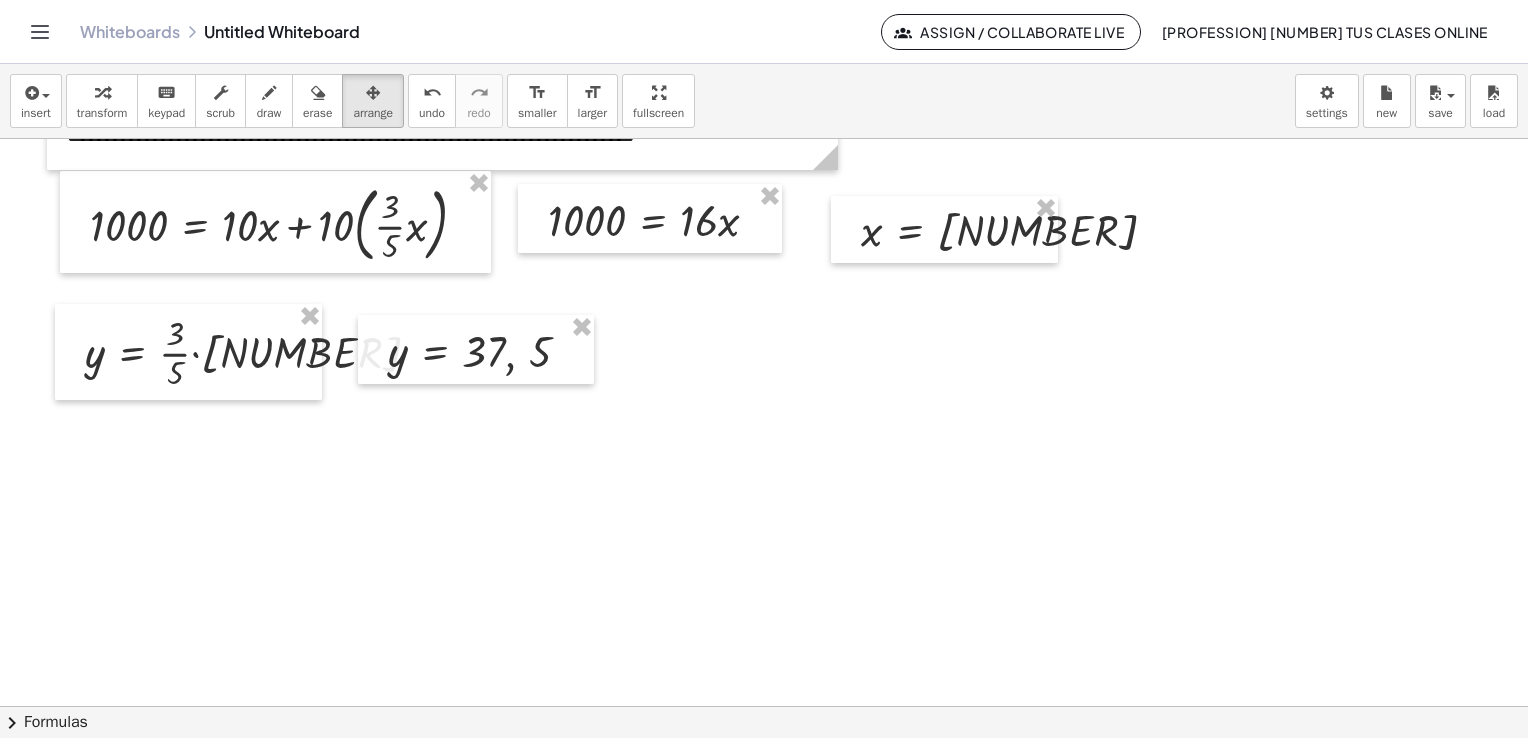 click on "transform" at bounding box center (102, 113) 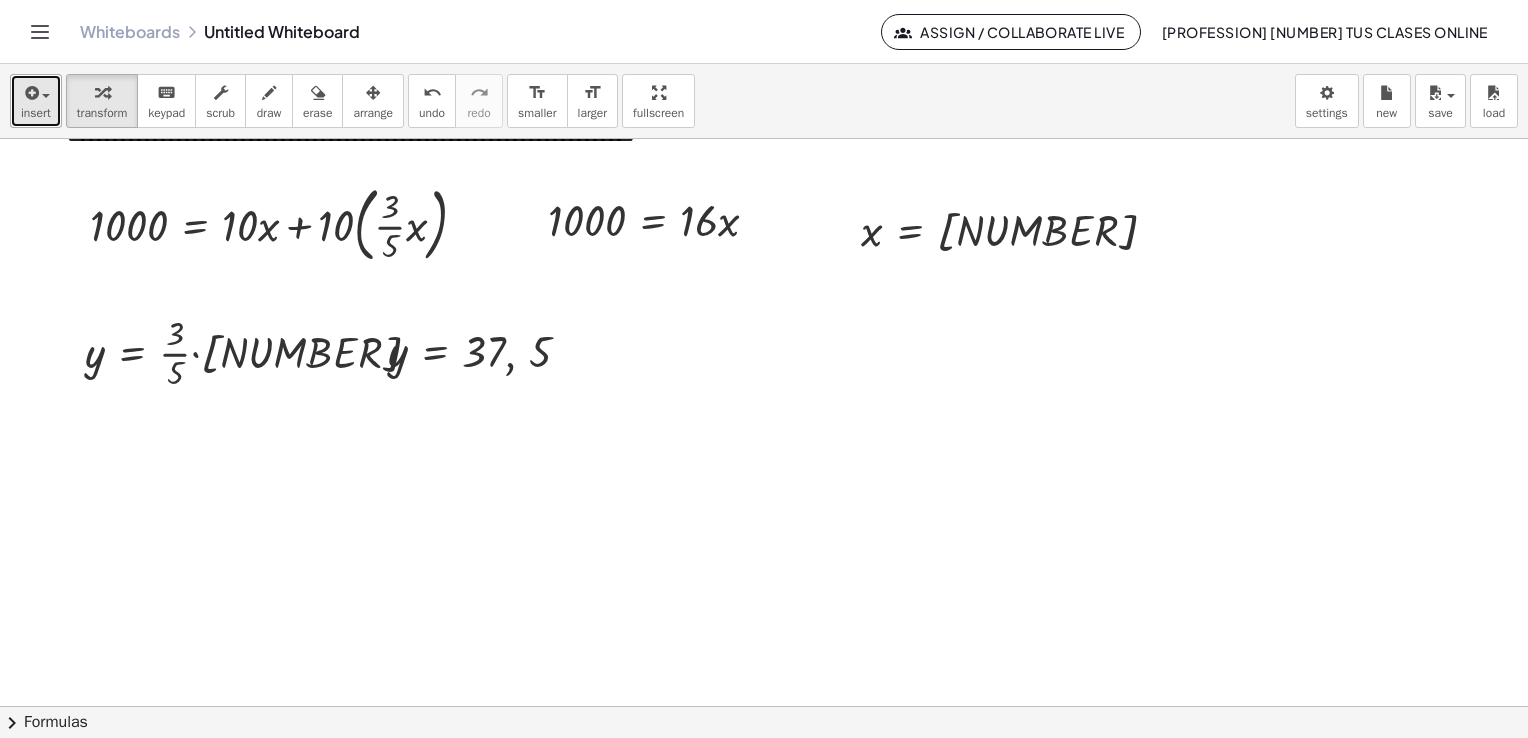 click at bounding box center (30, 93) 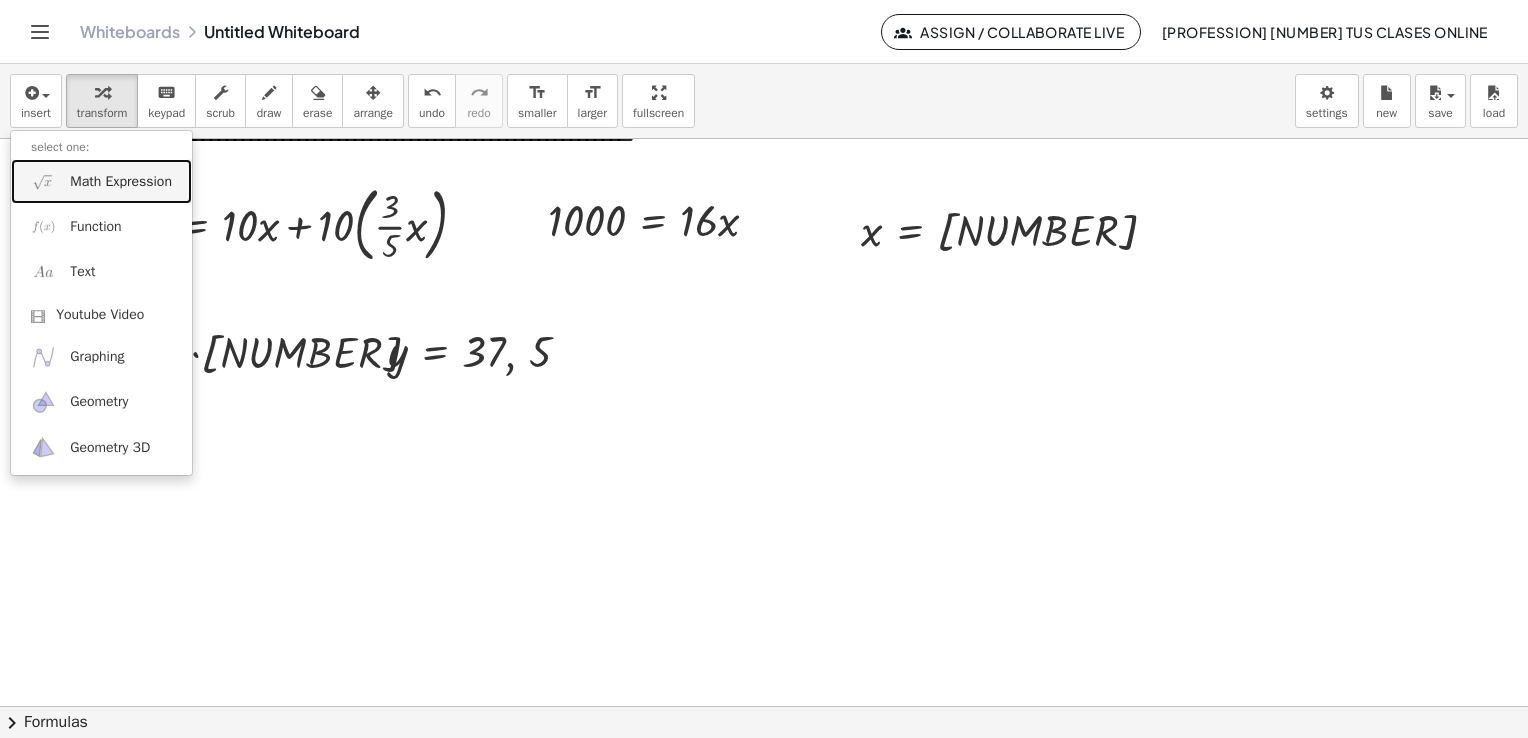 click on "Math Expression" at bounding box center [121, 182] 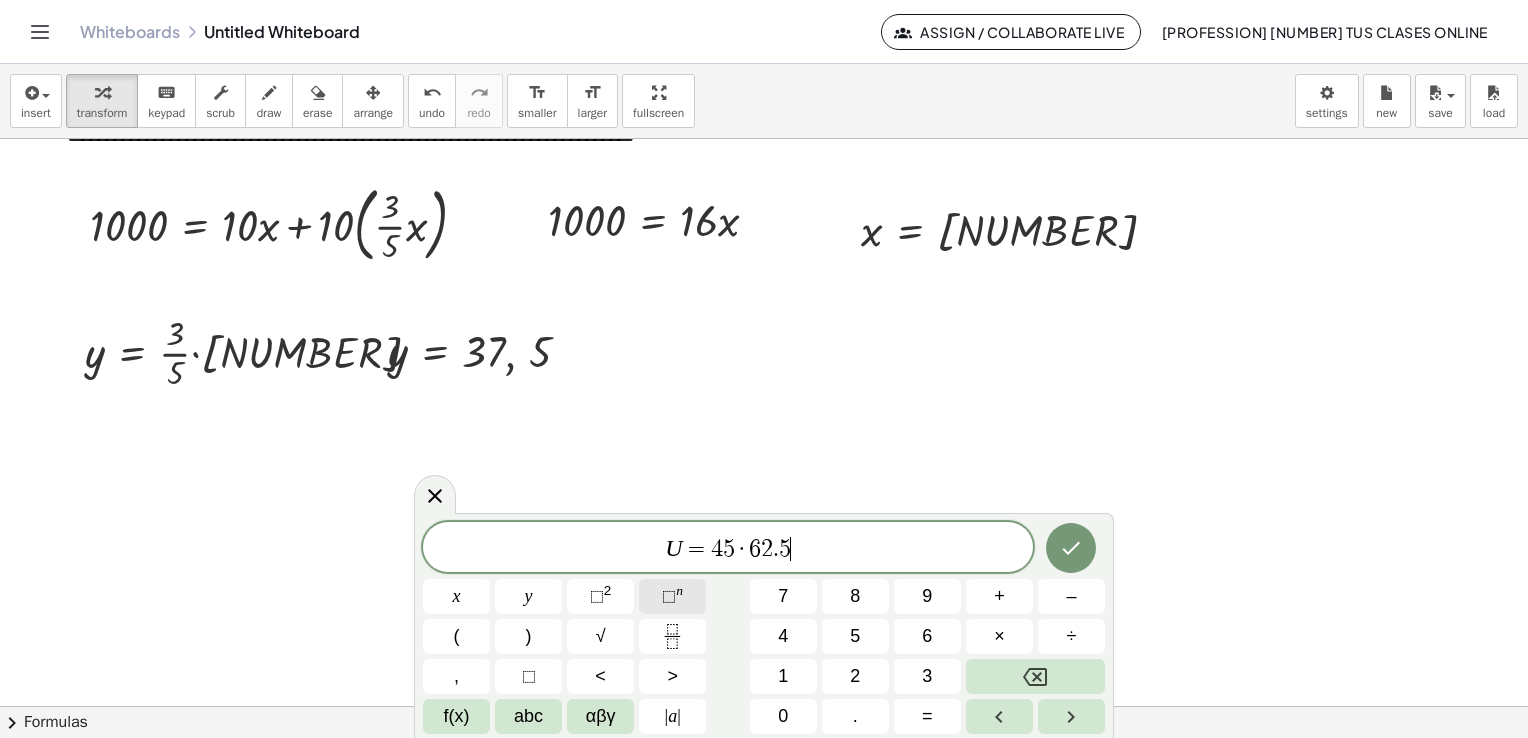 click on "⬚" at bounding box center (669, 596) 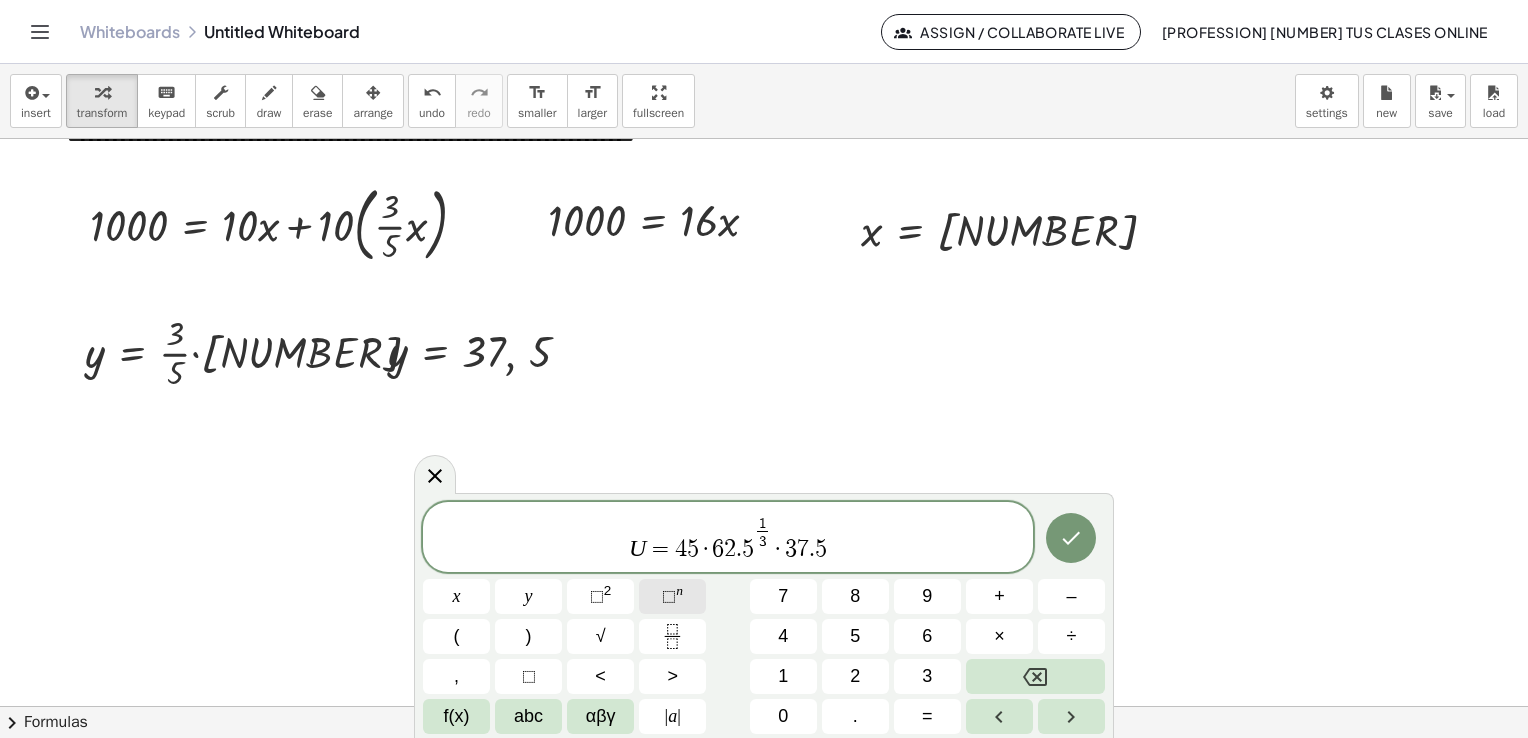 click on "⬚" at bounding box center [669, 596] 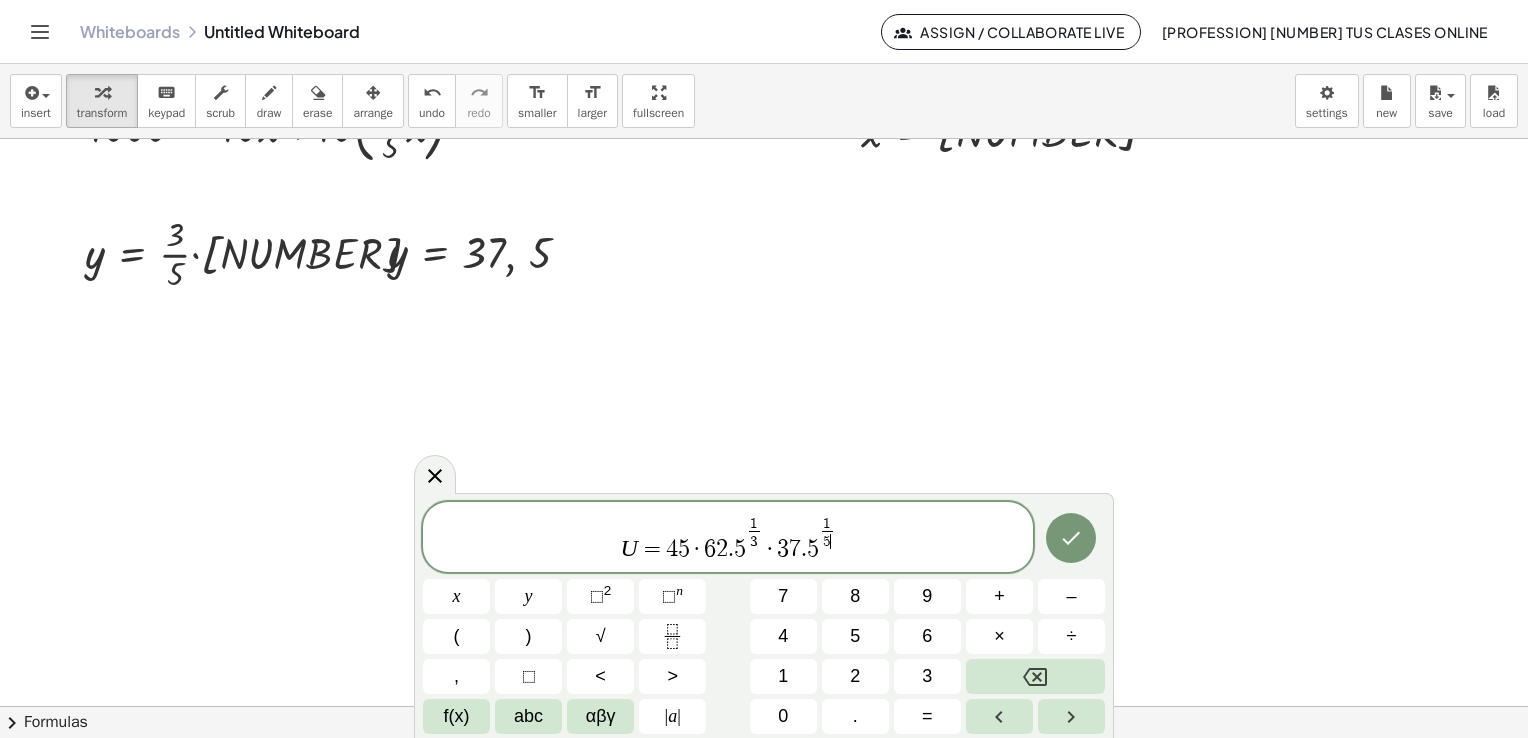 scroll, scrollTop: 3255, scrollLeft: 0, axis: vertical 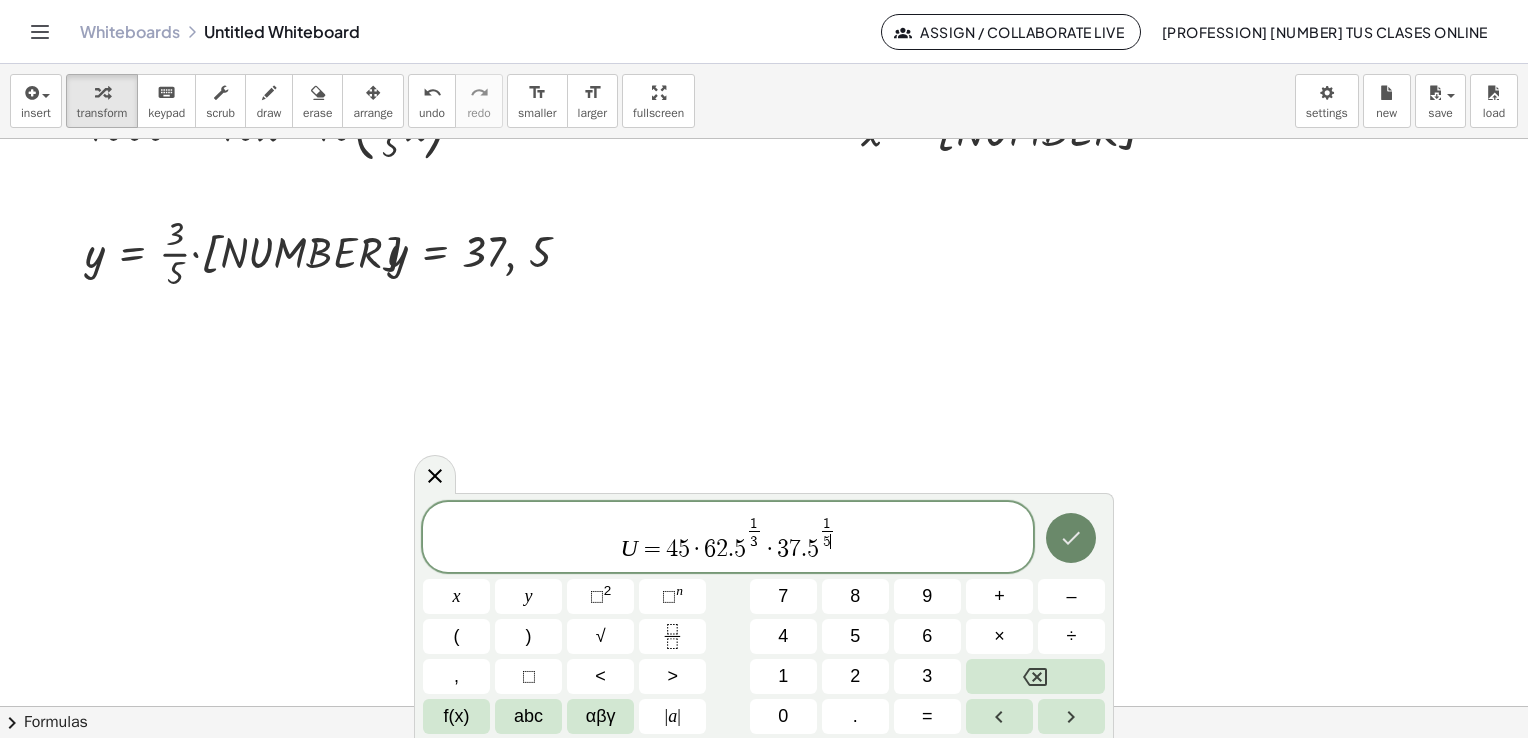 click 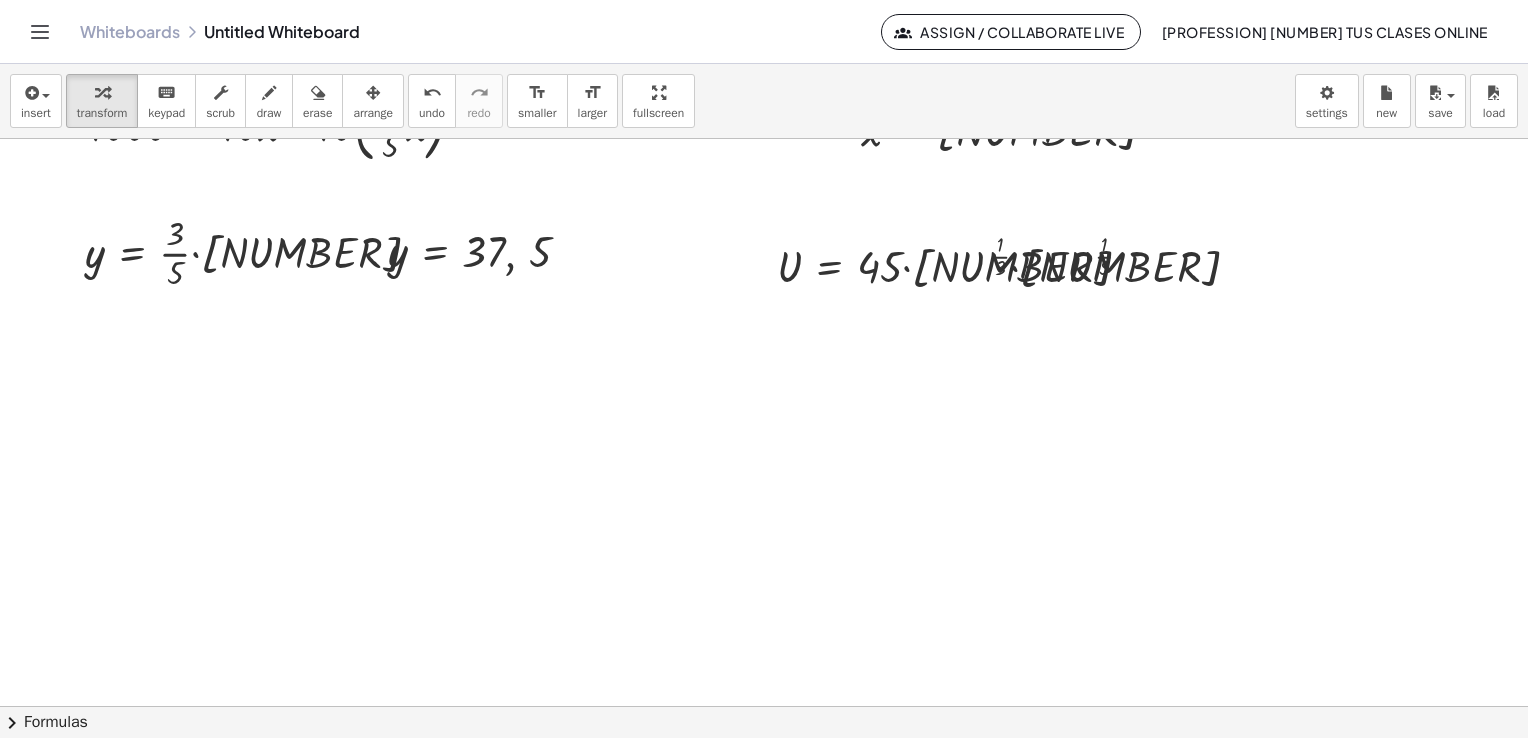 click on "arrange" at bounding box center (373, 113) 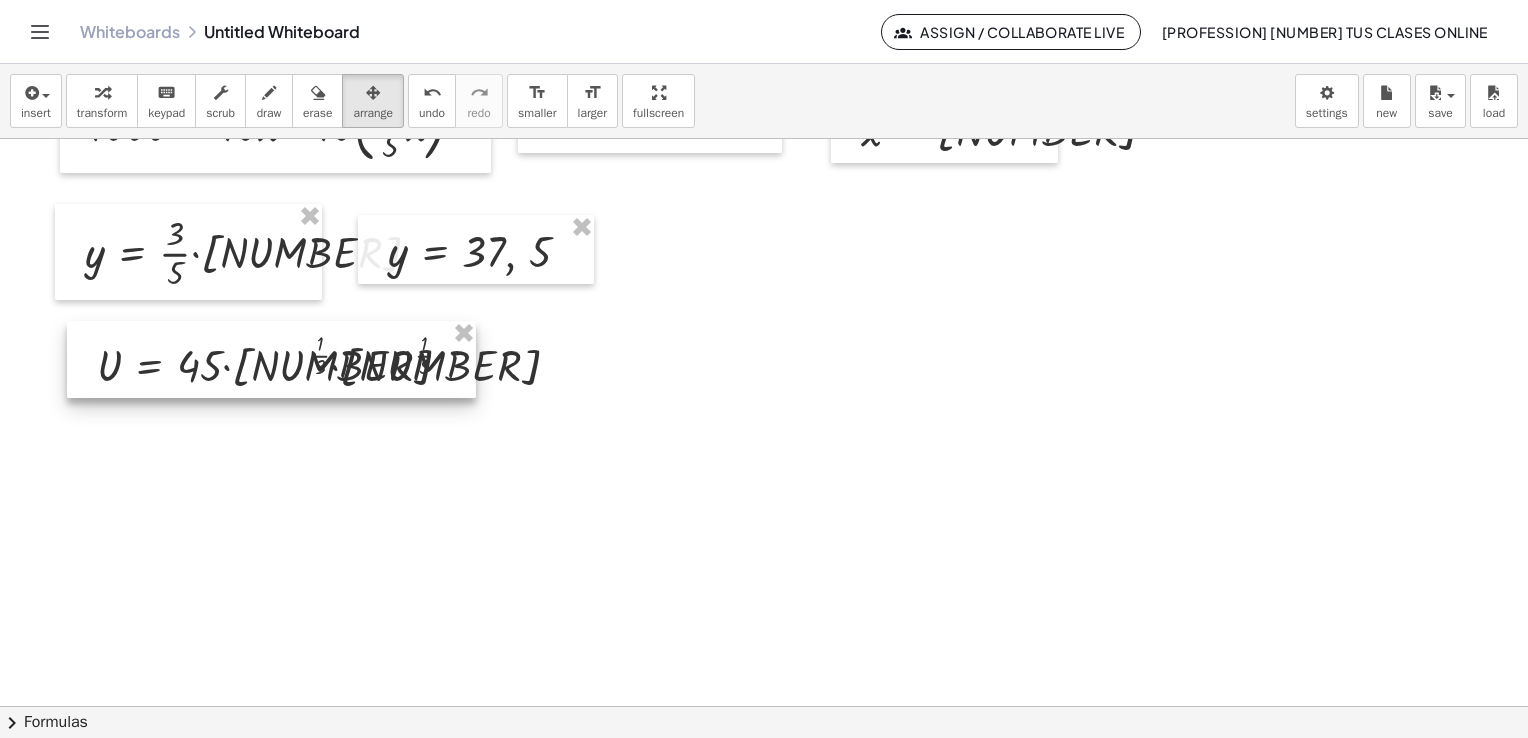drag, startPoint x: 878, startPoint y: 283, endPoint x: 200, endPoint y: 382, distance: 685.18976 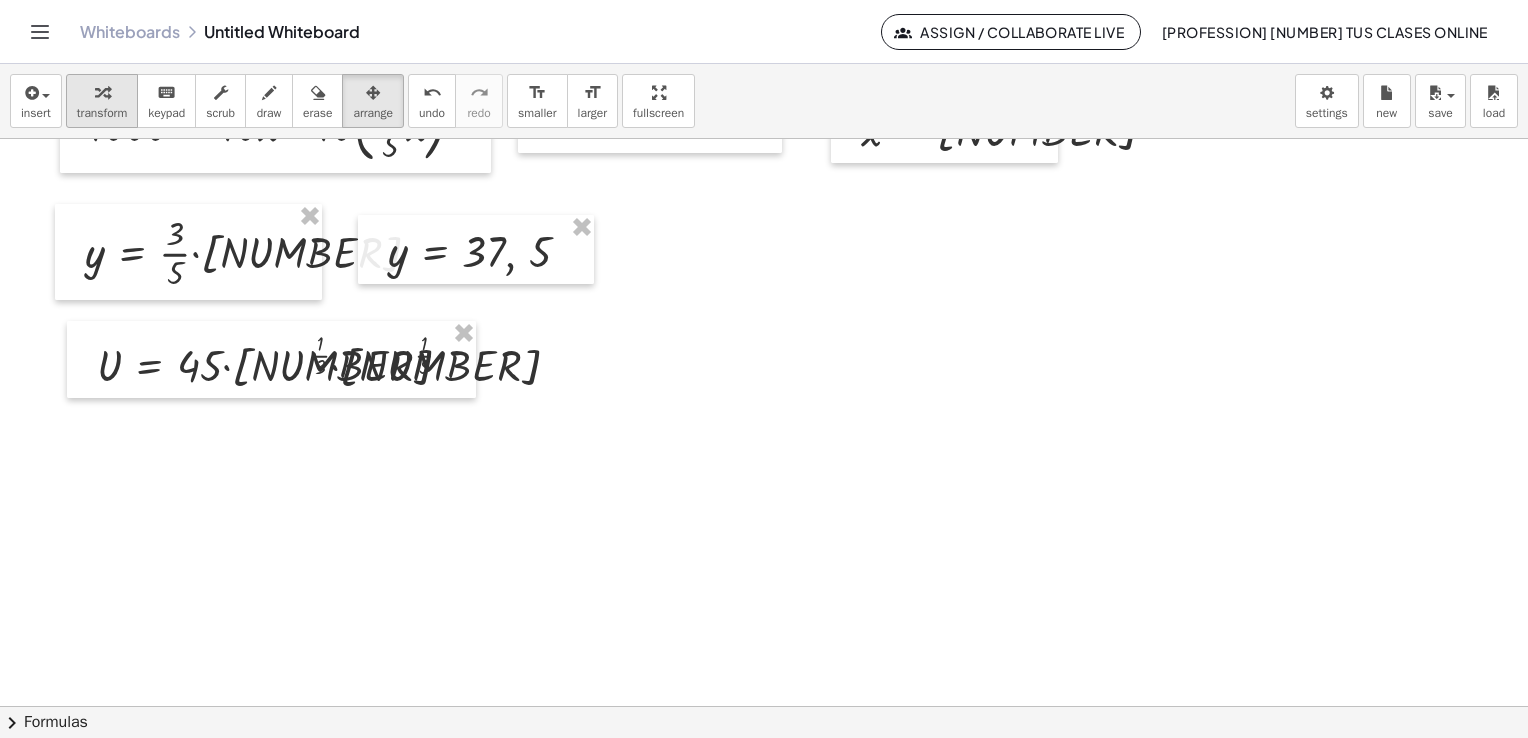 click at bounding box center (102, 92) 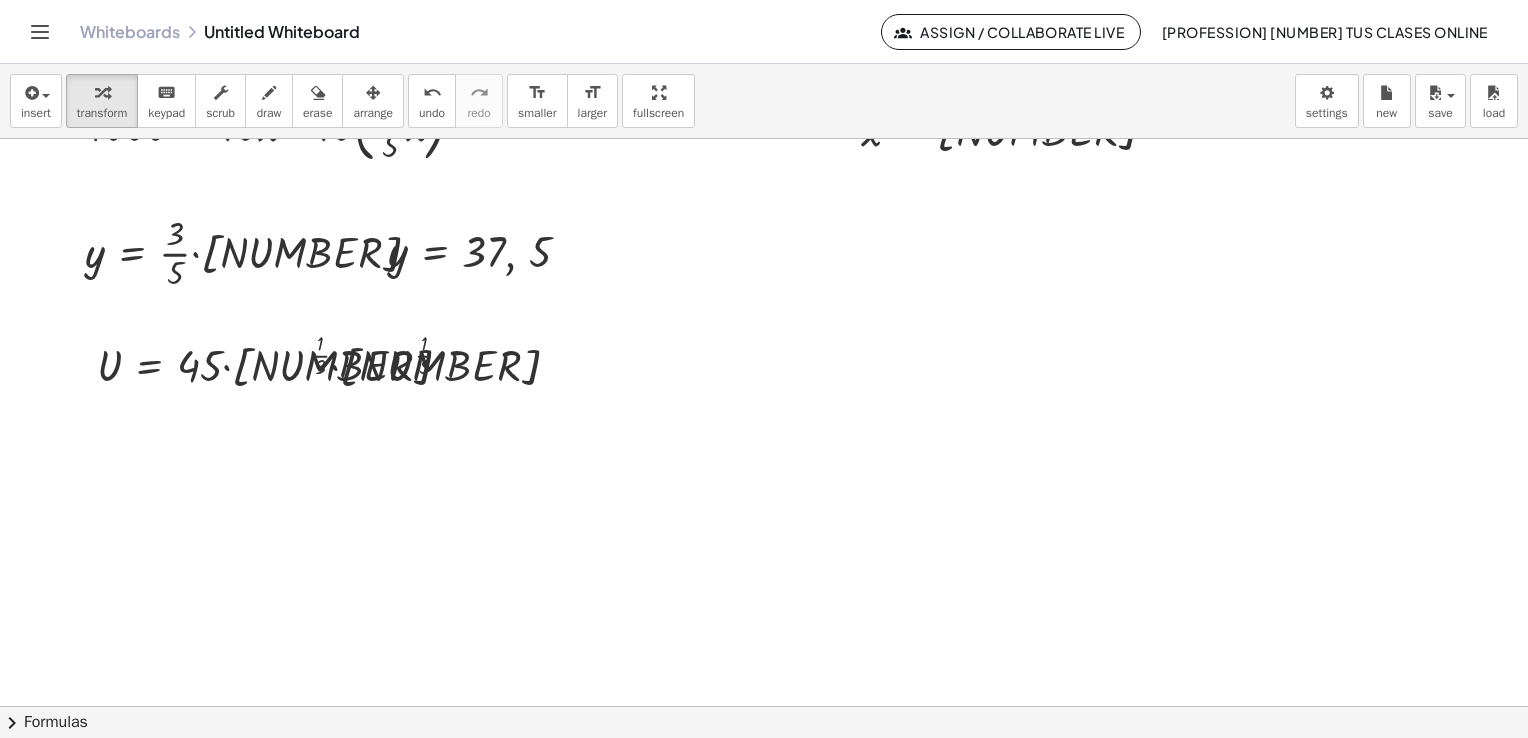 click at bounding box center (764, -1128) 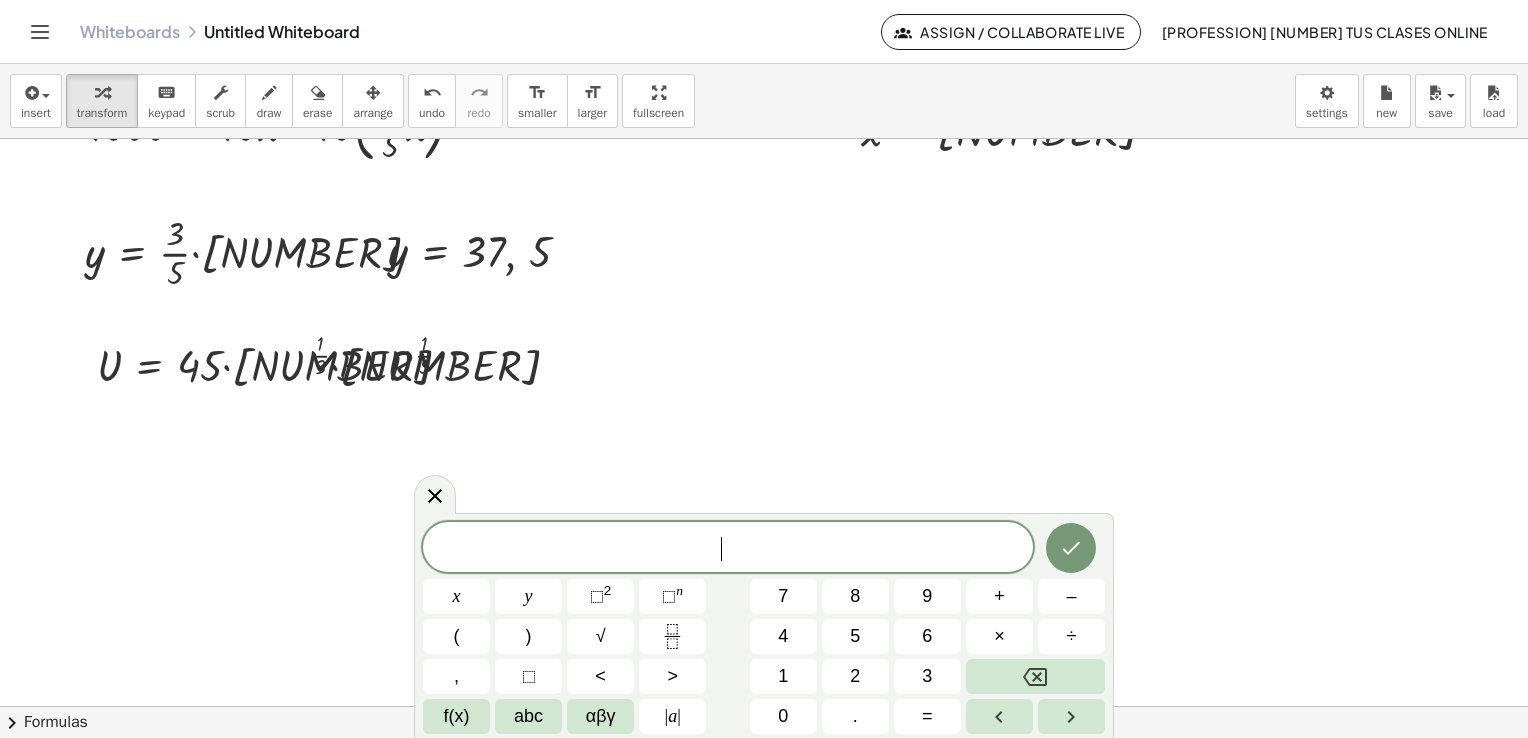 click on "​" at bounding box center [728, 549] 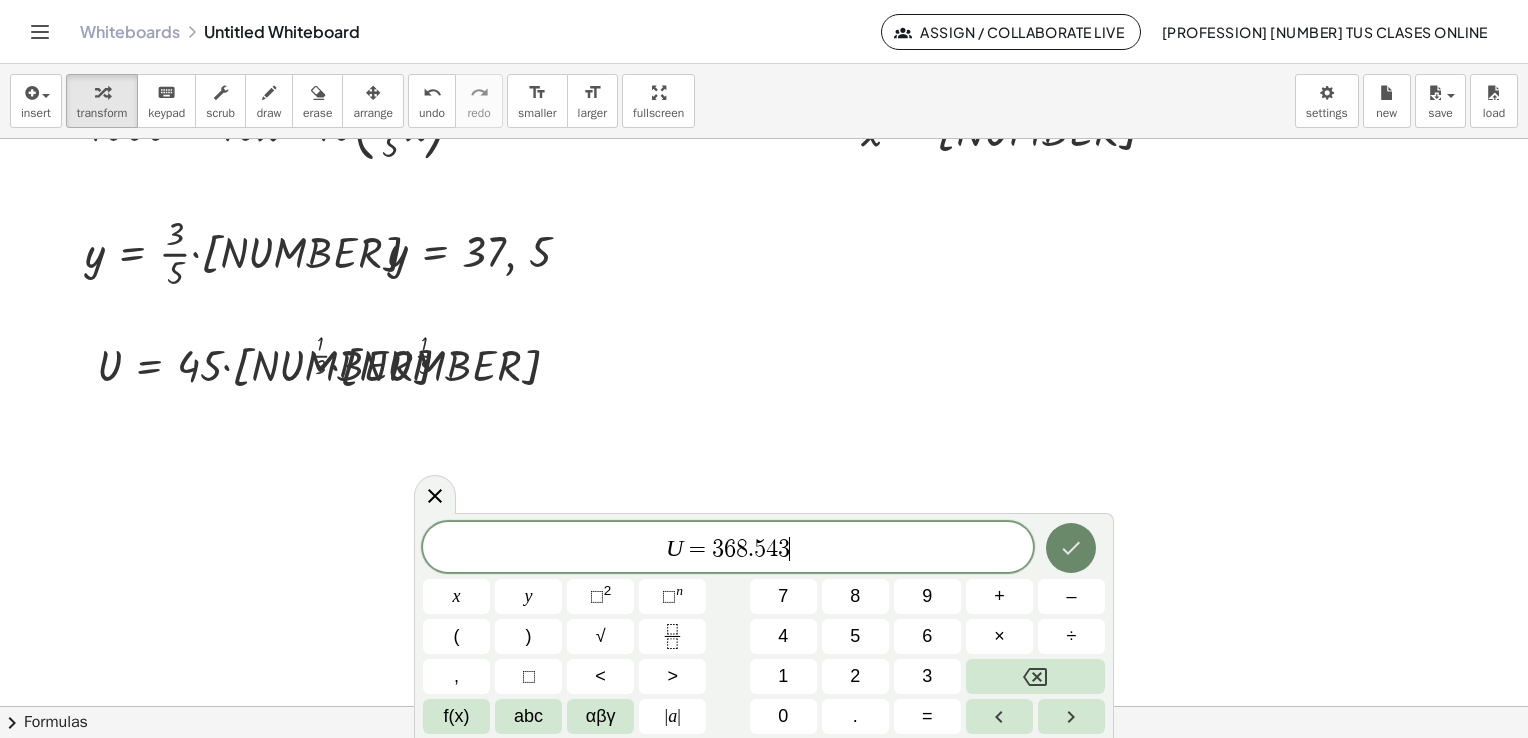 click 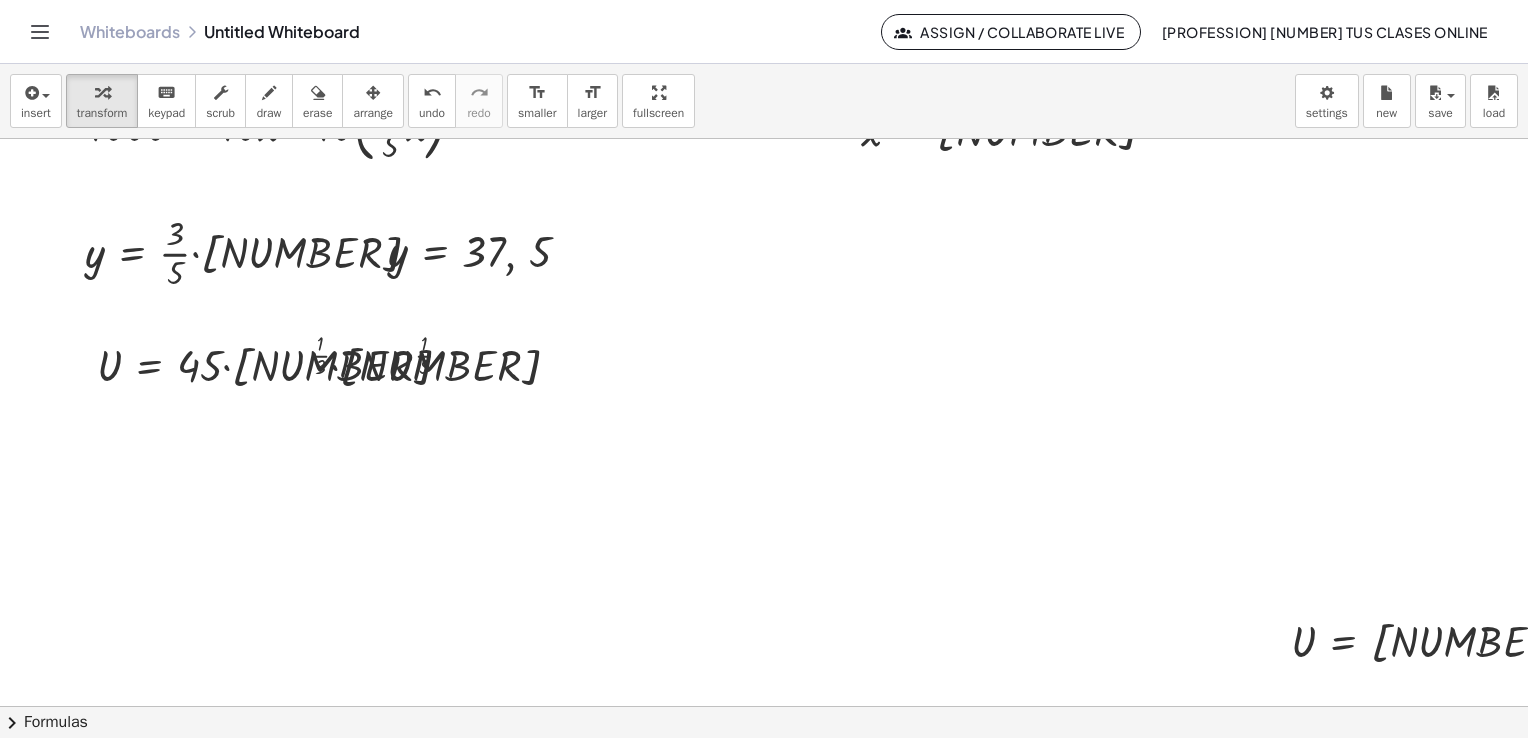 drag, startPoint x: 377, startPoint y: 102, endPoint x: 1063, endPoint y: 482, distance: 784.2168 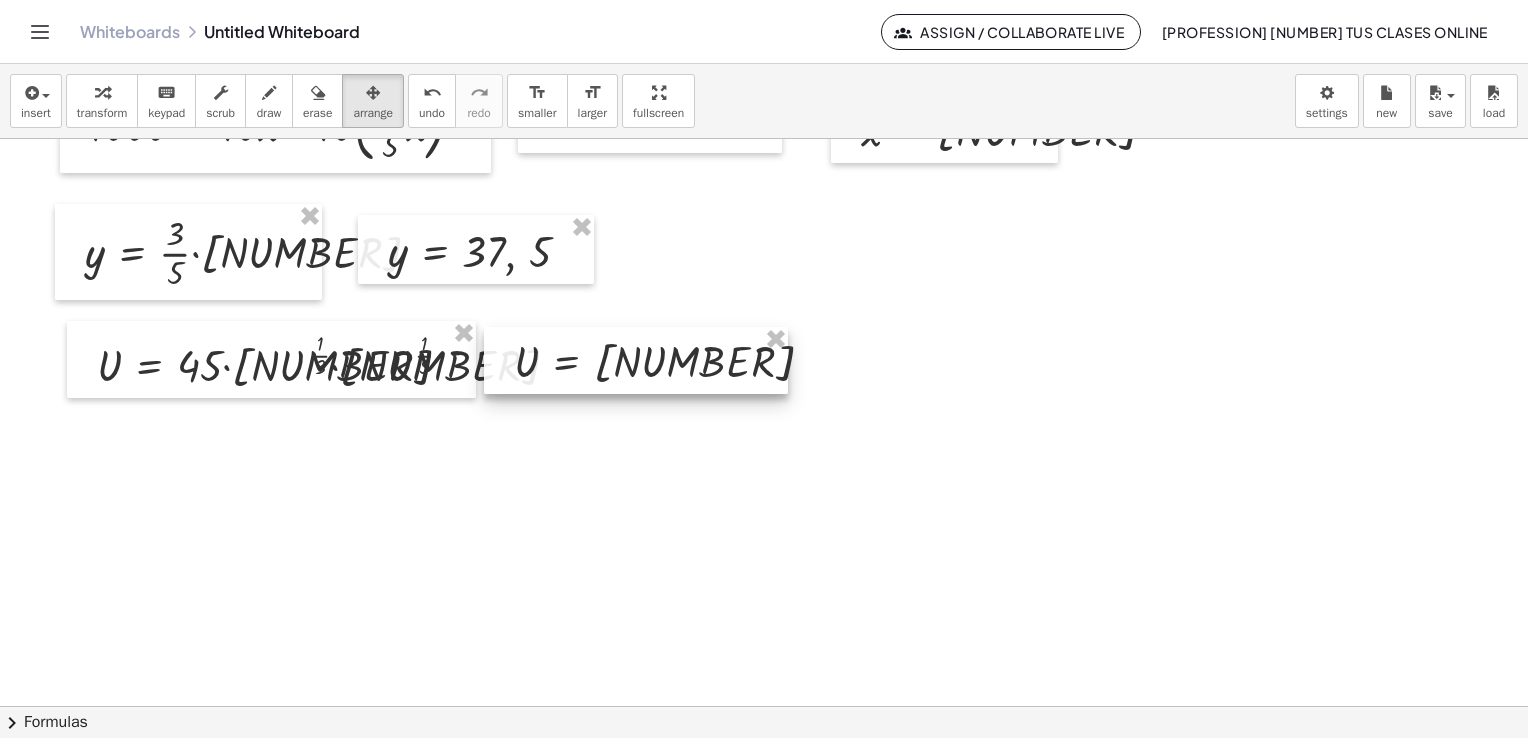 drag, startPoint x: 1340, startPoint y: 647, endPoint x: 563, endPoint y: 367, distance: 825.911 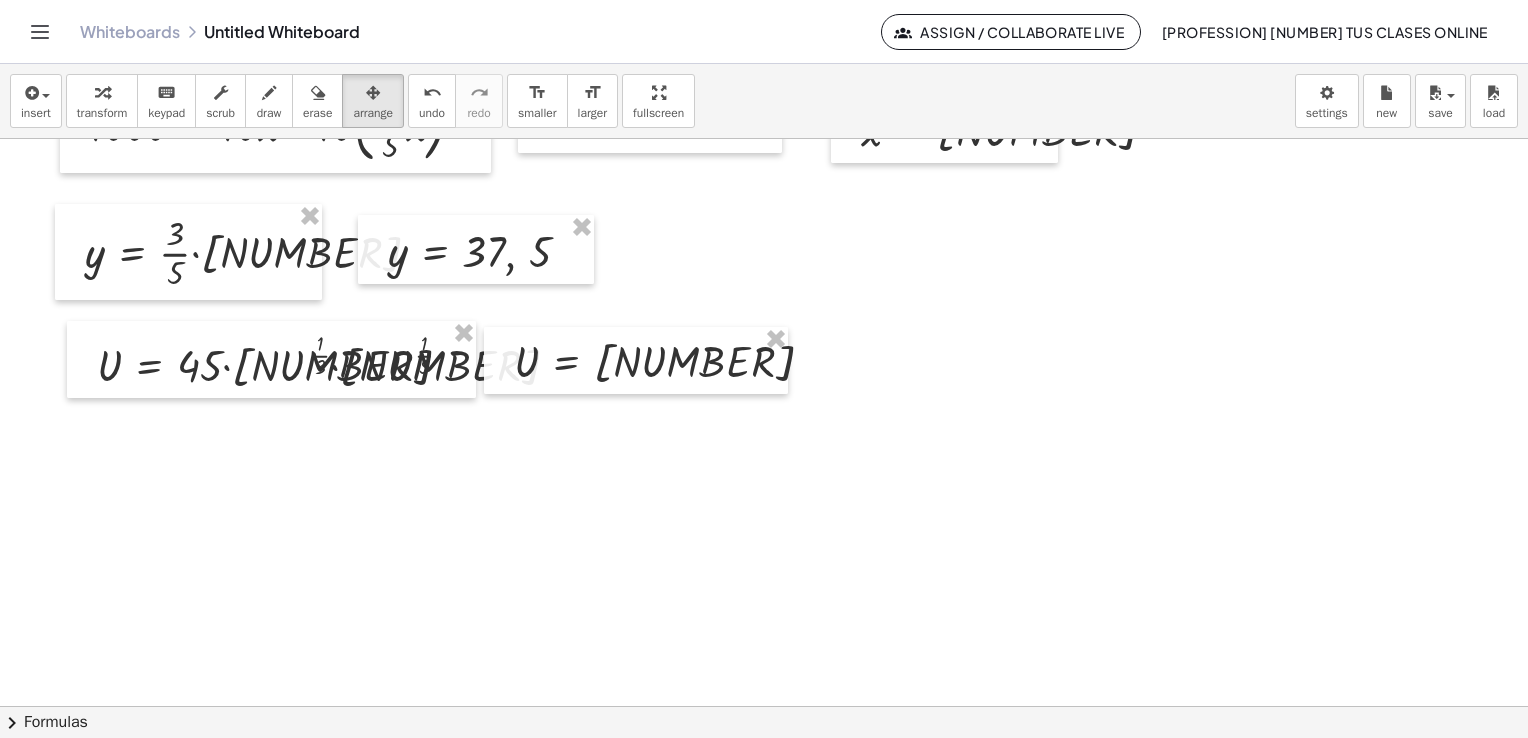 click at bounding box center (102, 92) 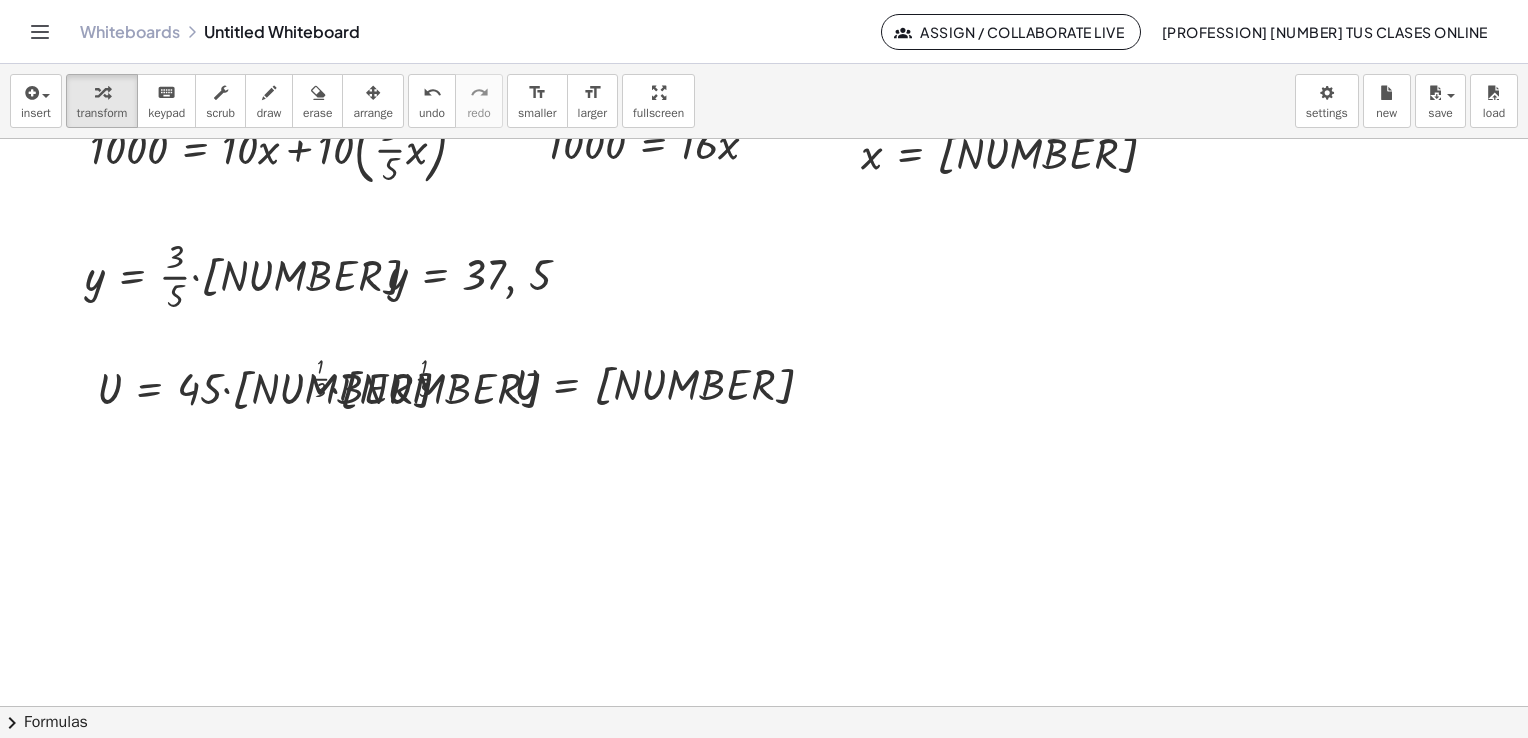 scroll, scrollTop: 3255, scrollLeft: 0, axis: vertical 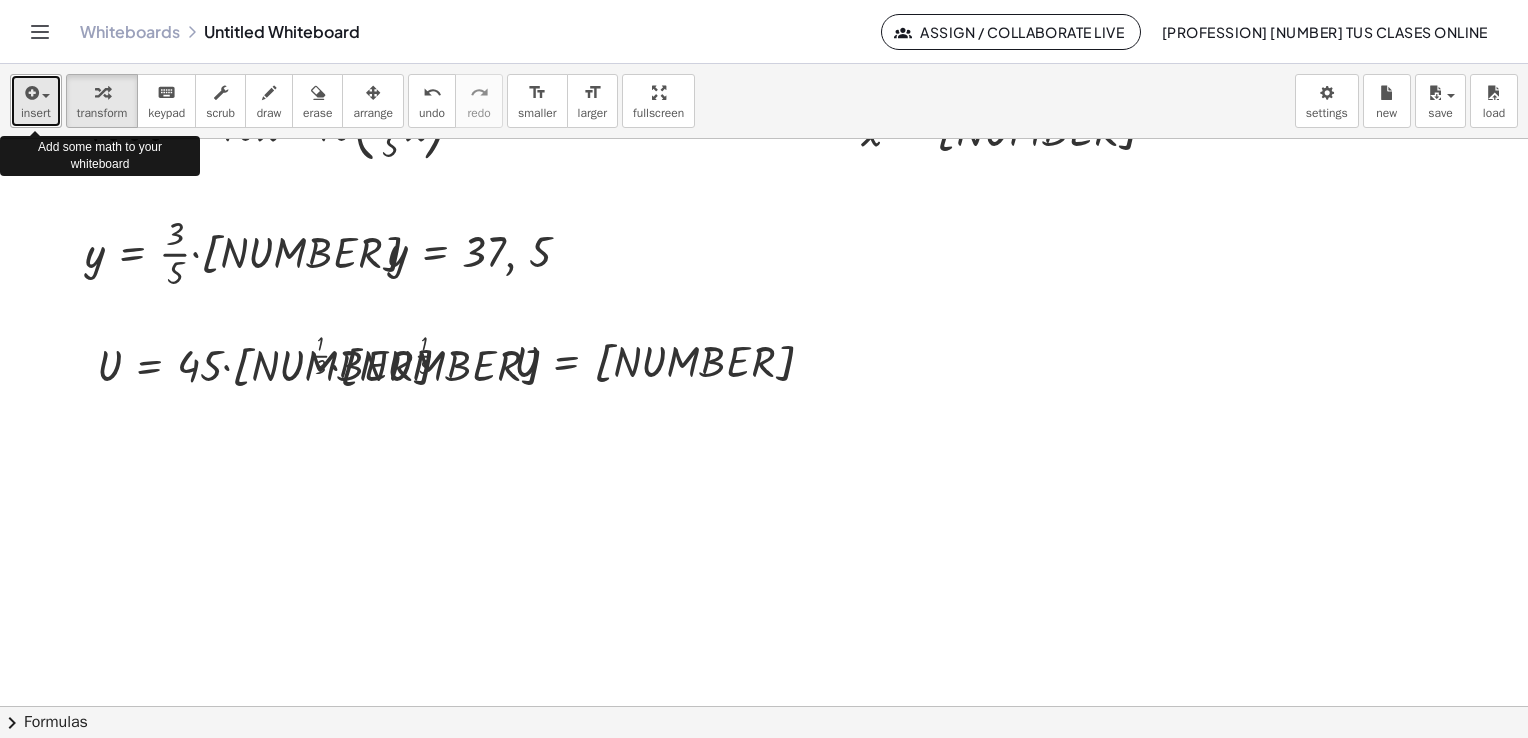 click on "insert" at bounding box center [36, 113] 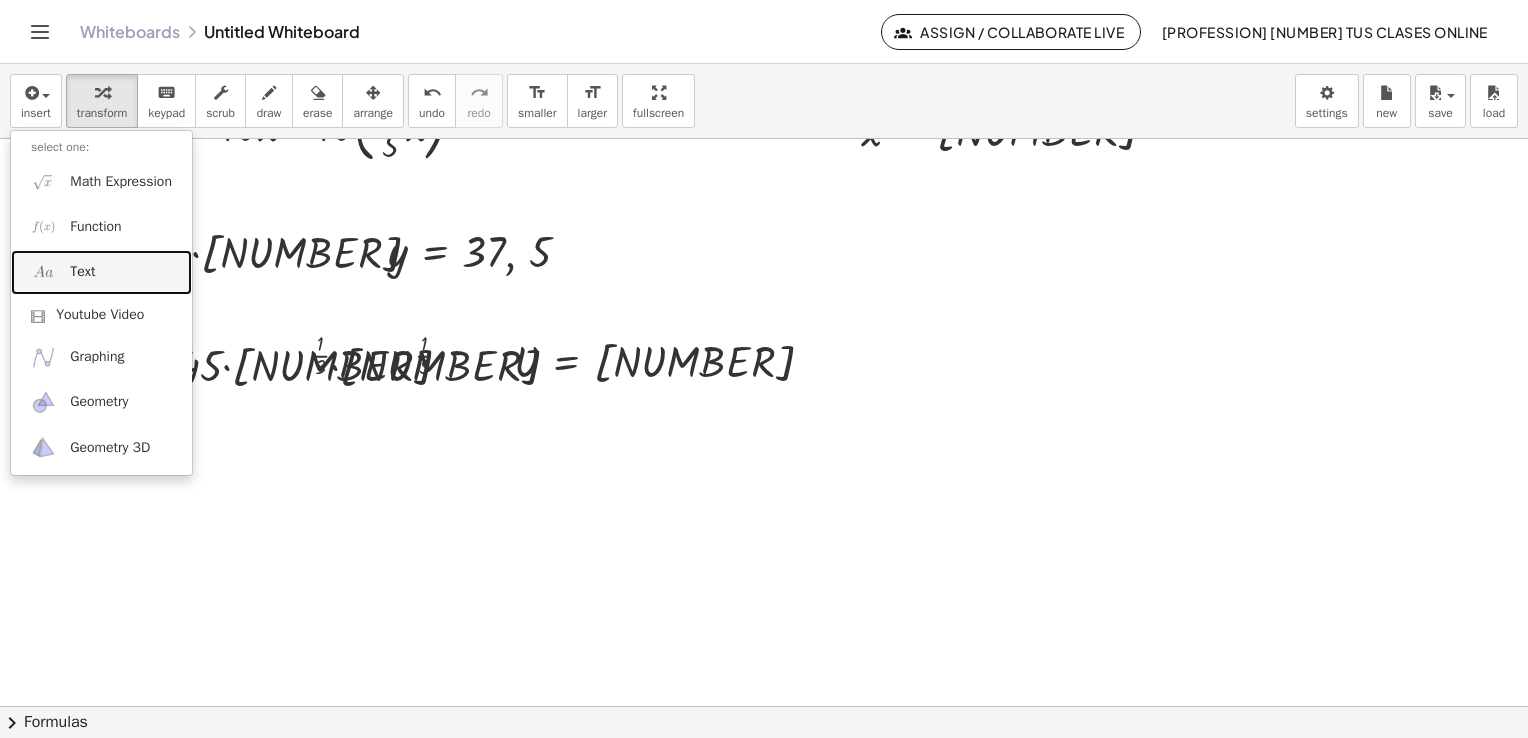 click on "Text" at bounding box center (101, 272) 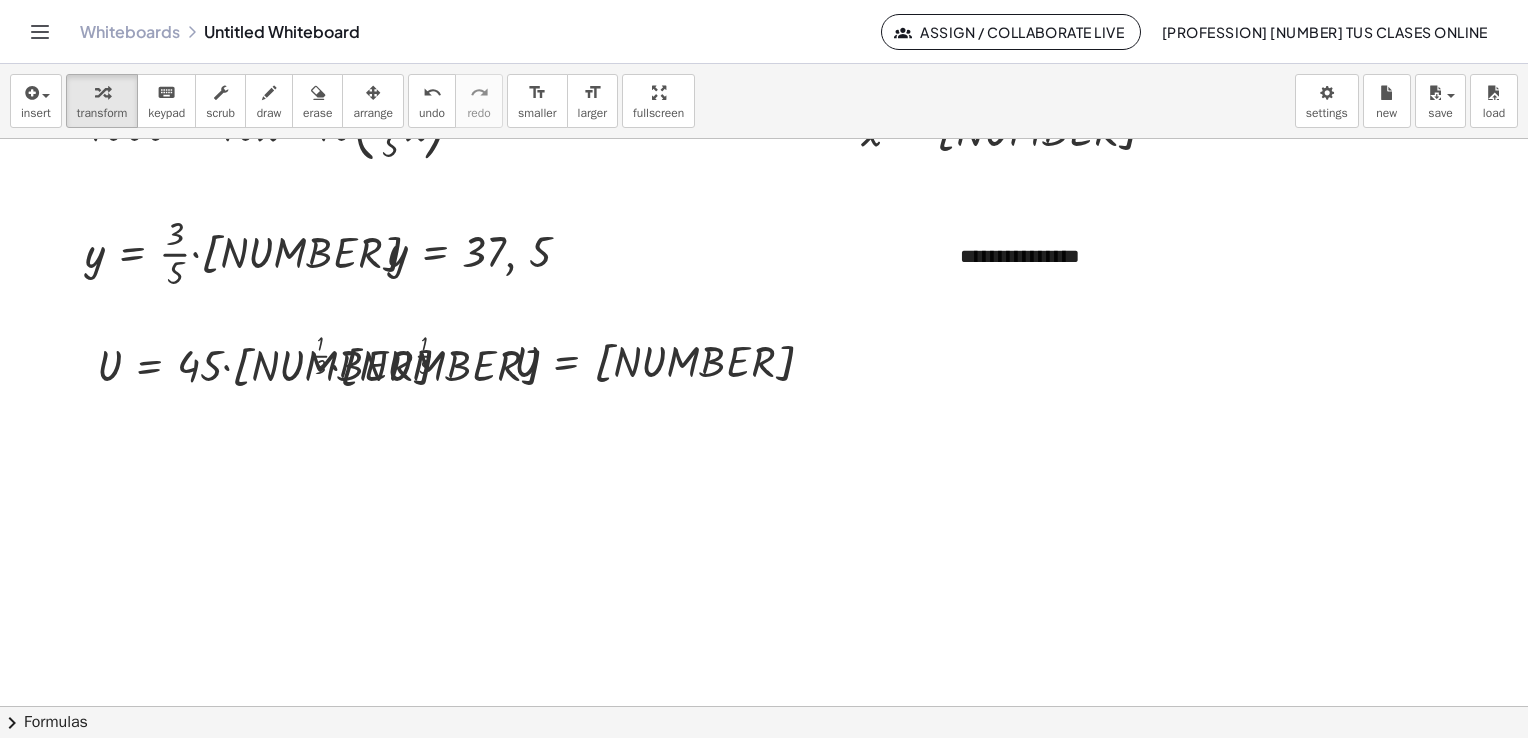 type 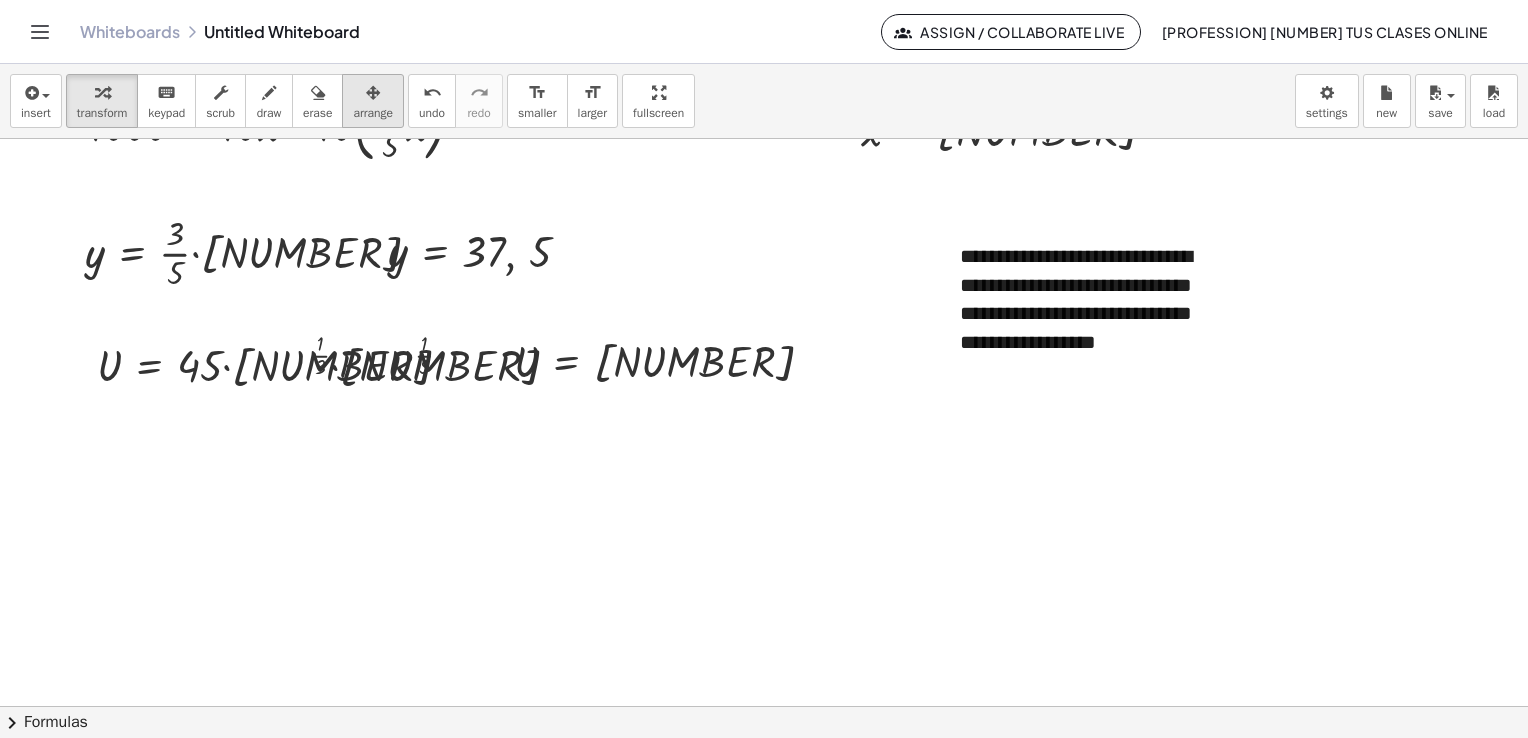 click on "arrange" at bounding box center [373, 113] 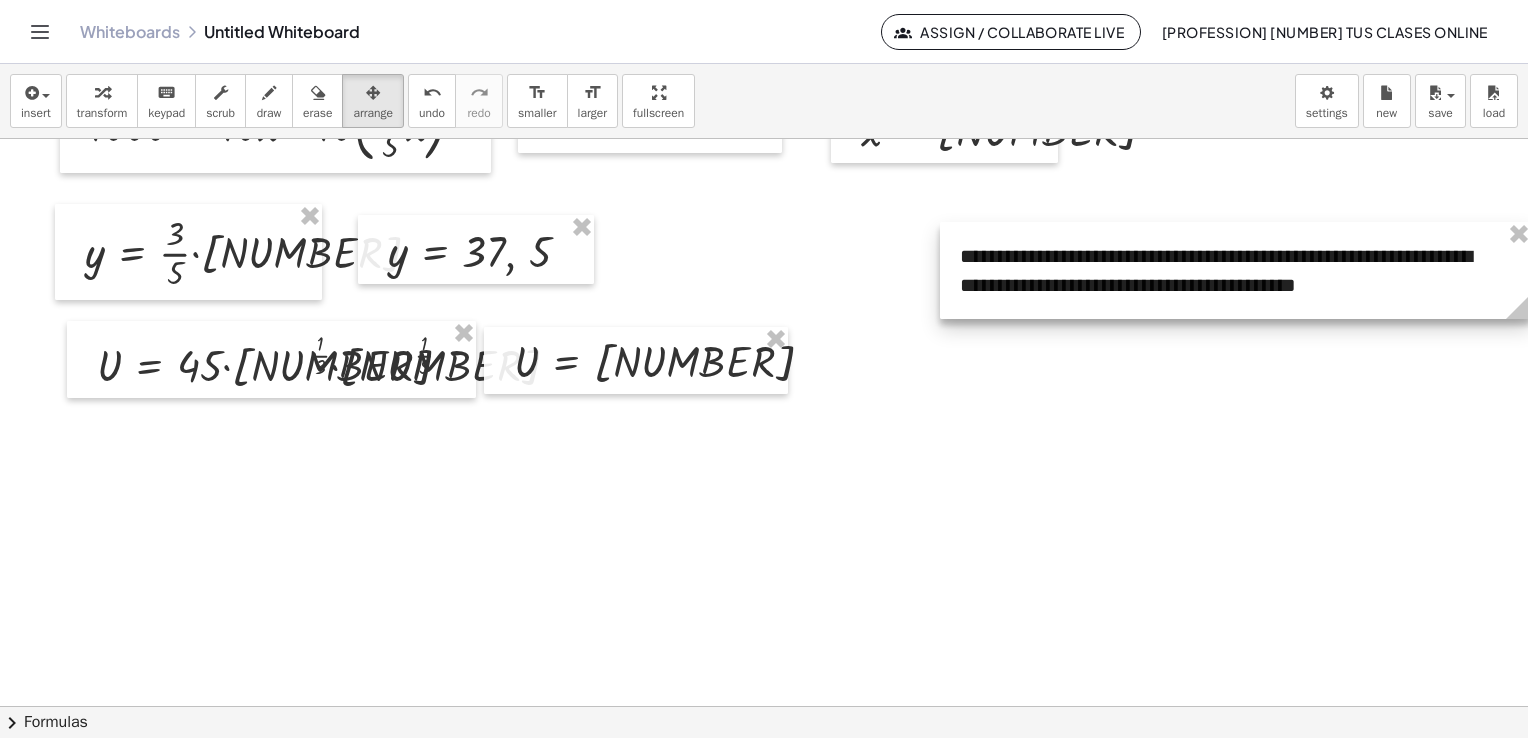 drag, startPoint x: 1240, startPoint y: 390, endPoint x: 1531, endPoint y: 367, distance: 291.90753 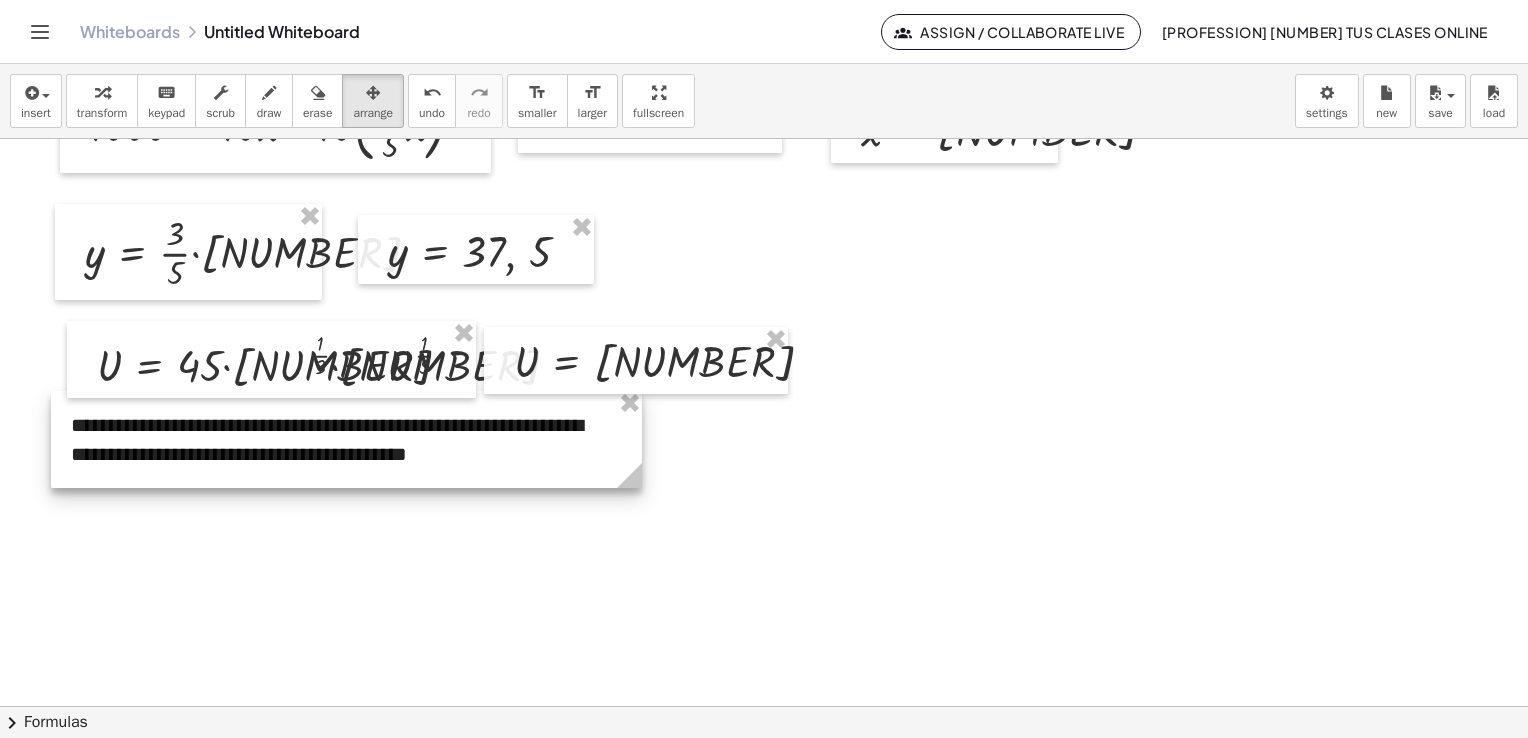 drag, startPoint x: 1453, startPoint y: 299, endPoint x: 564, endPoint y: 468, distance: 904.921 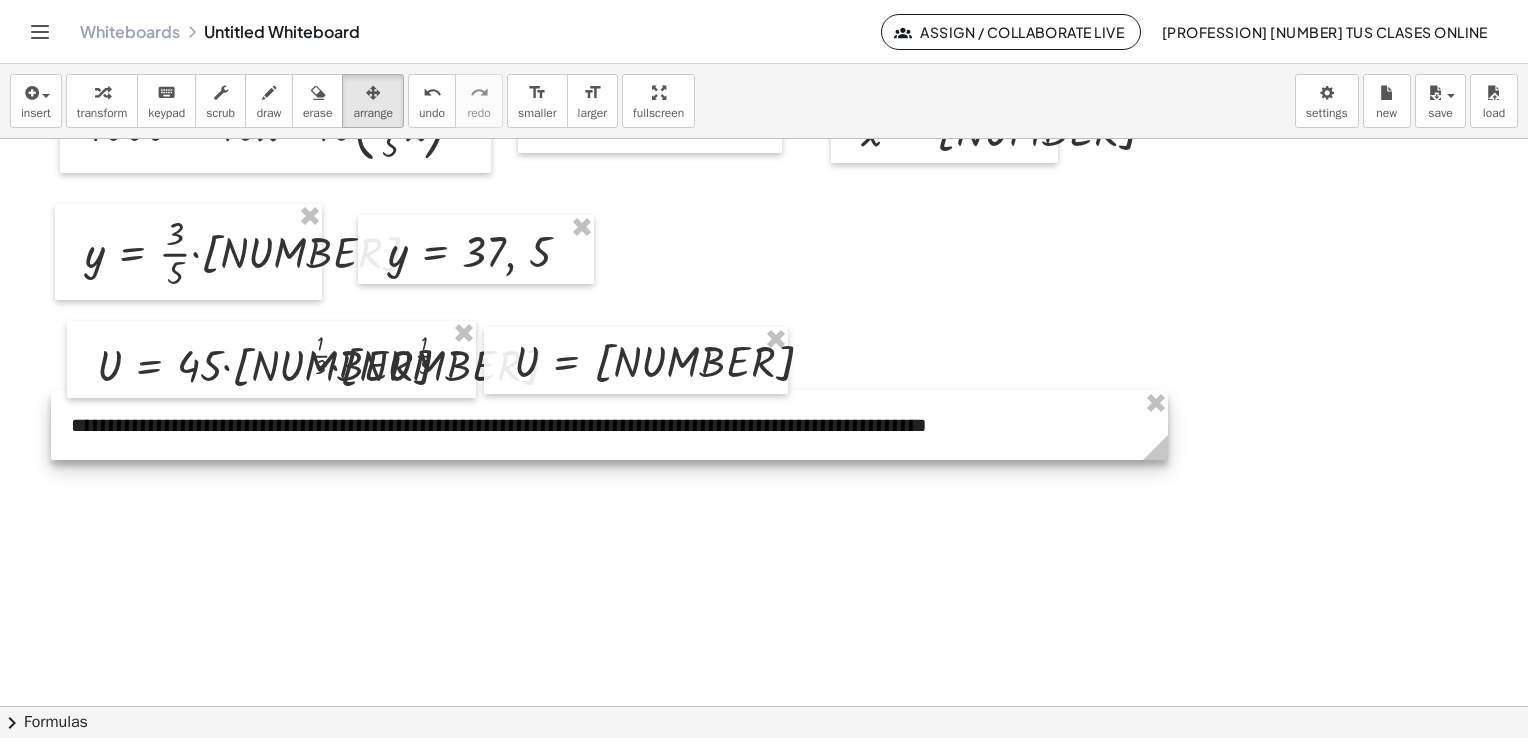drag, startPoint x: 643, startPoint y: 478, endPoint x: 1169, endPoint y: 513, distance: 527.16315 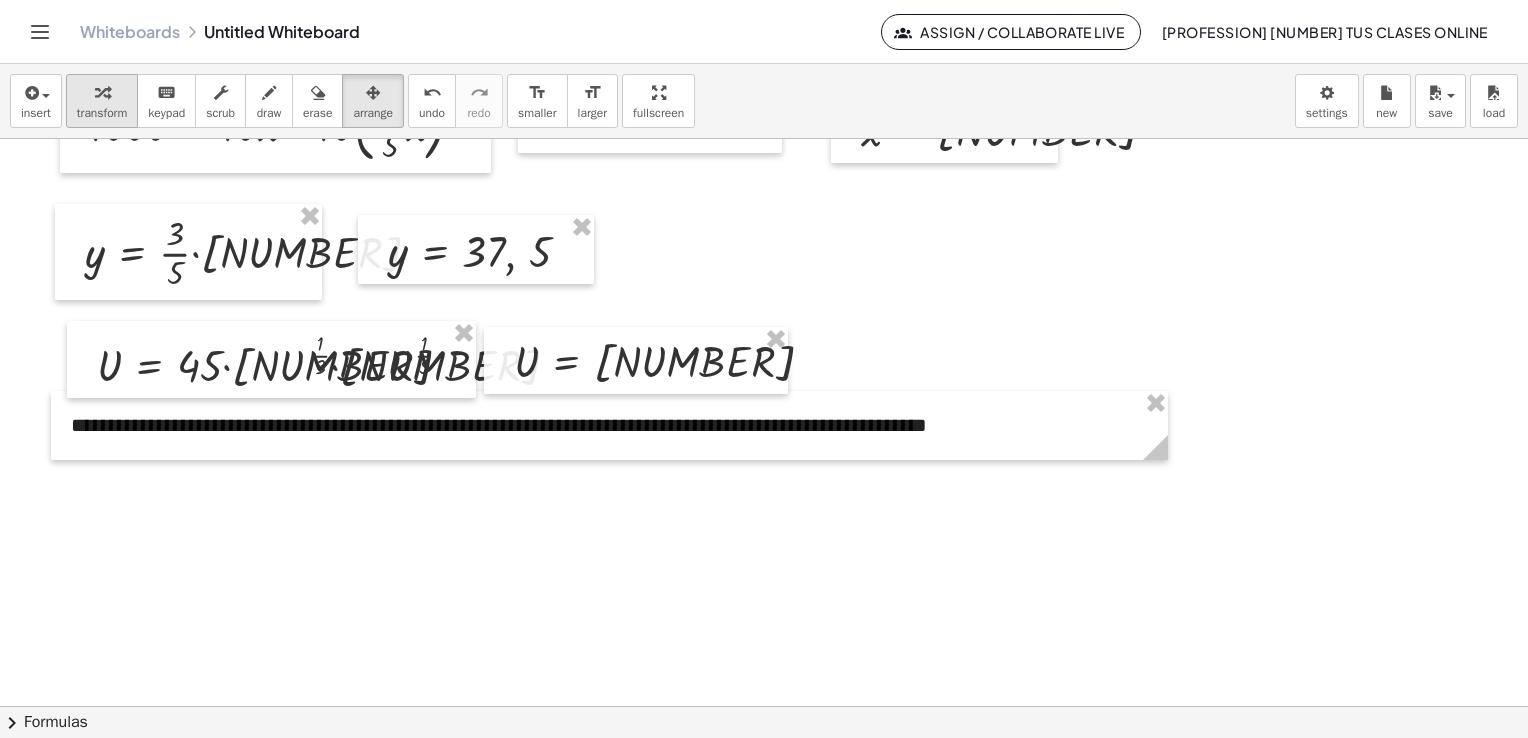 click at bounding box center (102, 92) 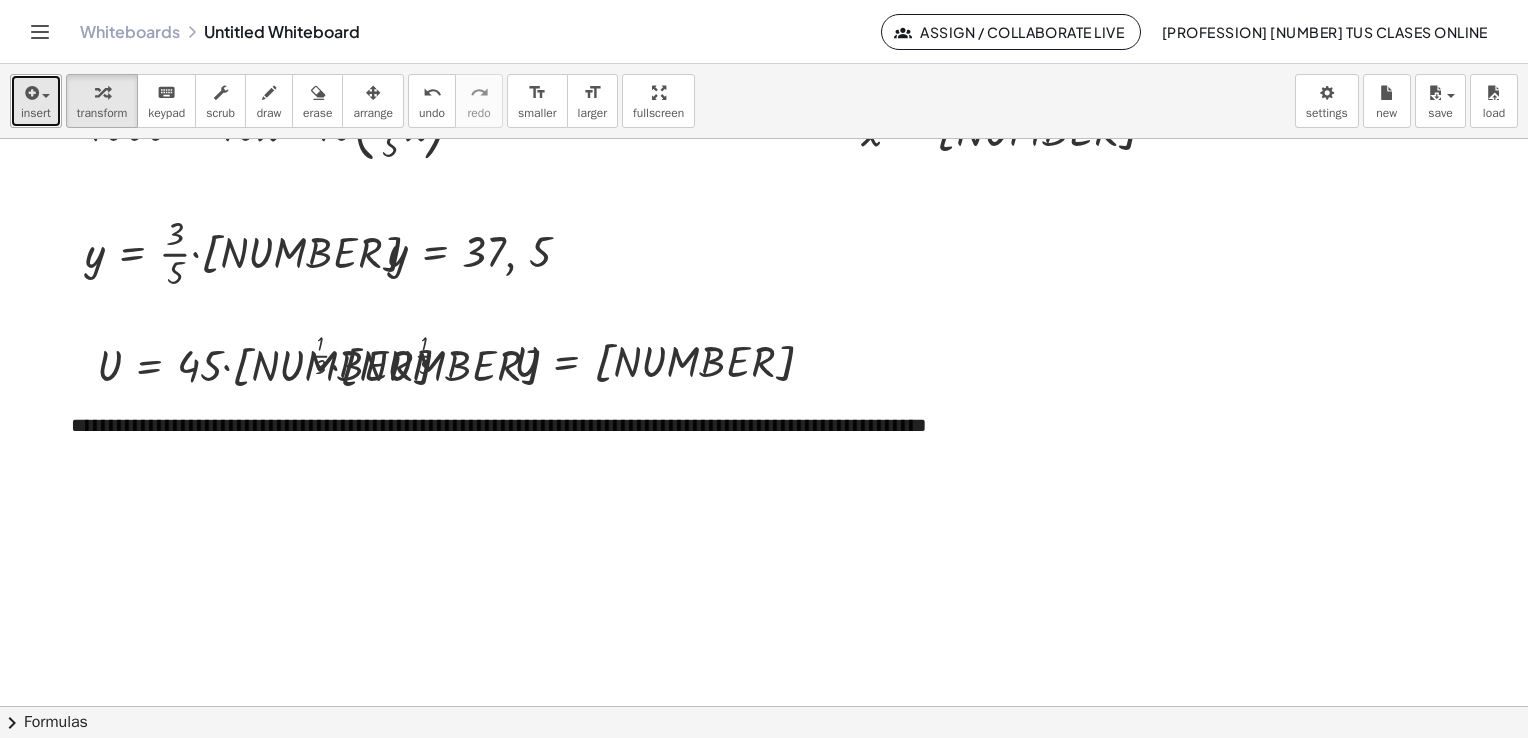 click at bounding box center [30, 93] 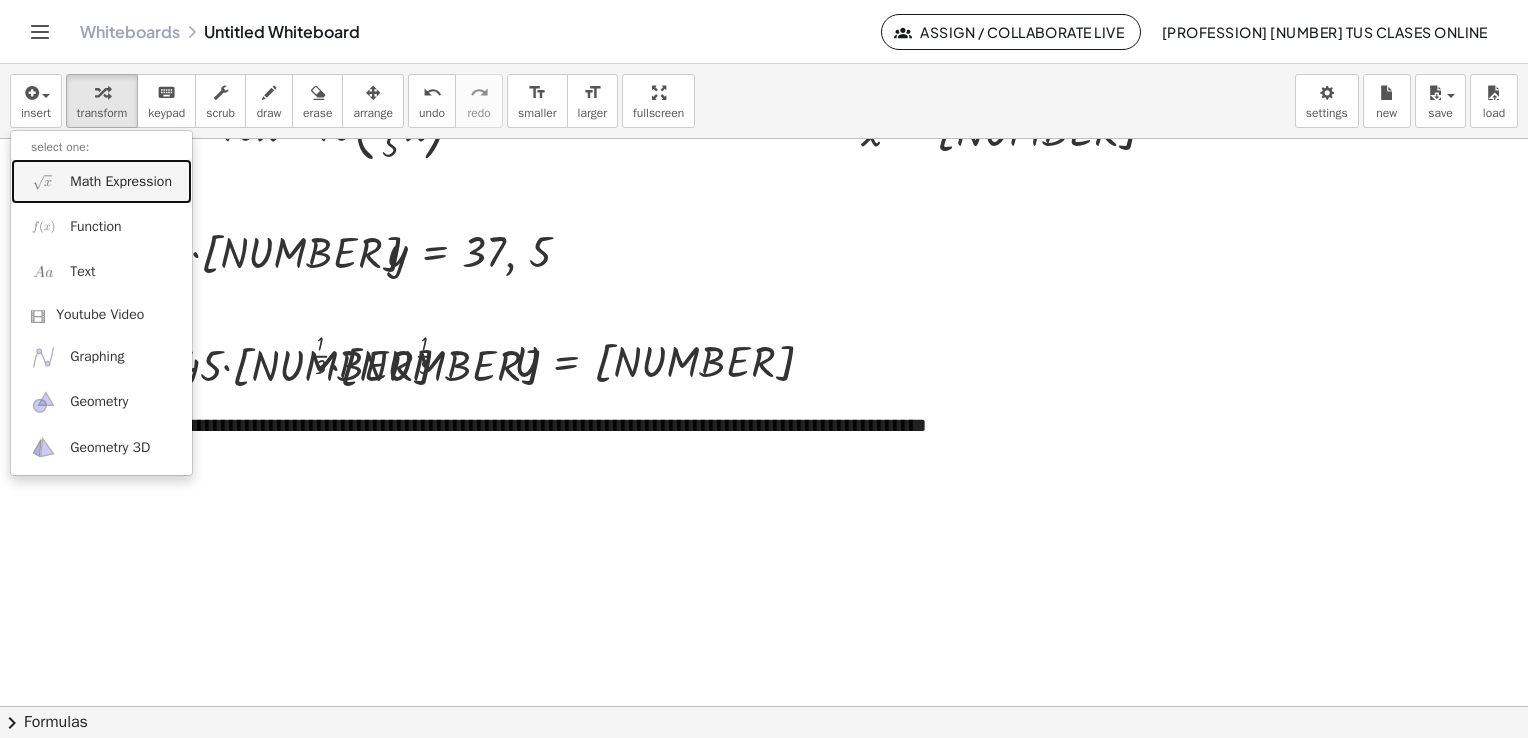 click on "Math Expression" at bounding box center (121, 182) 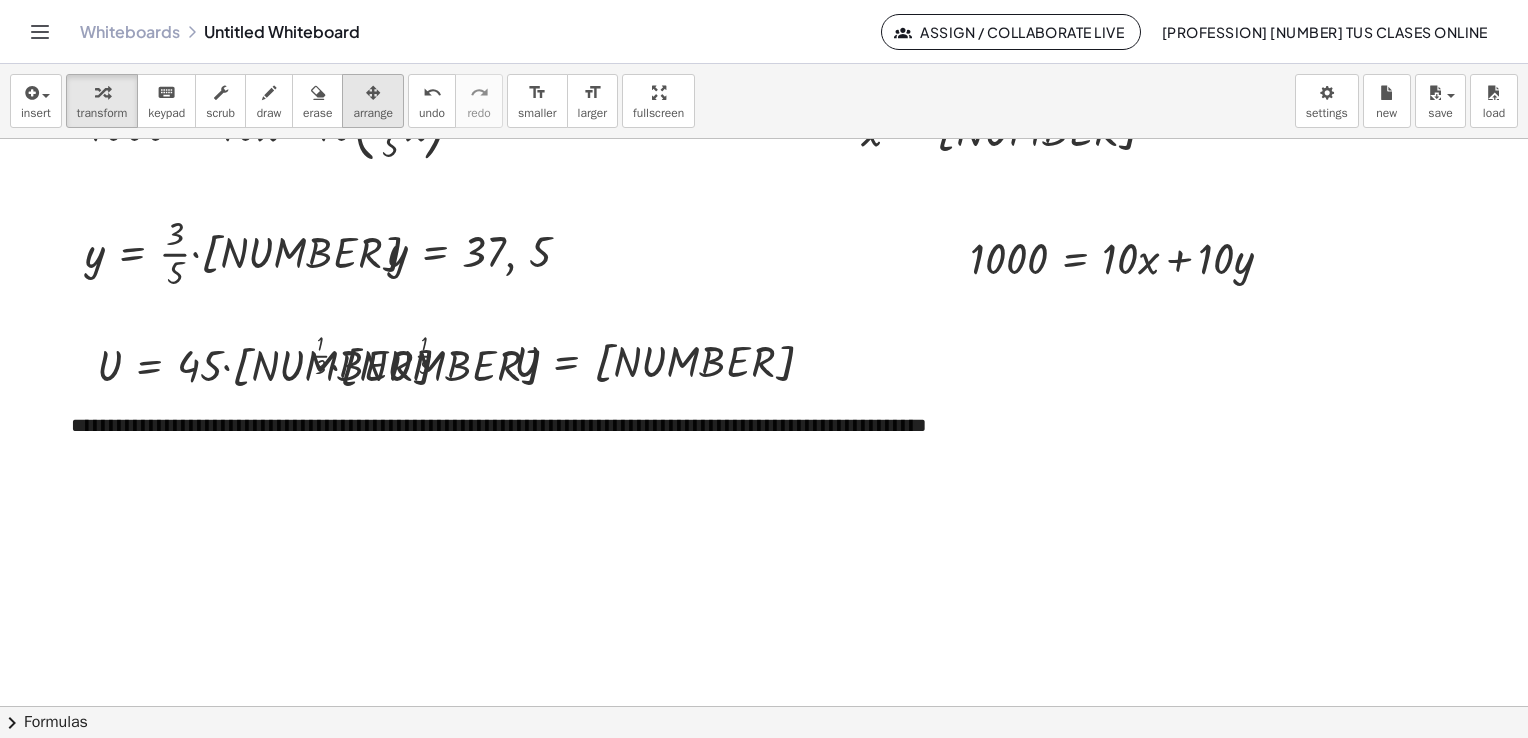 click on "arrange" at bounding box center (373, 113) 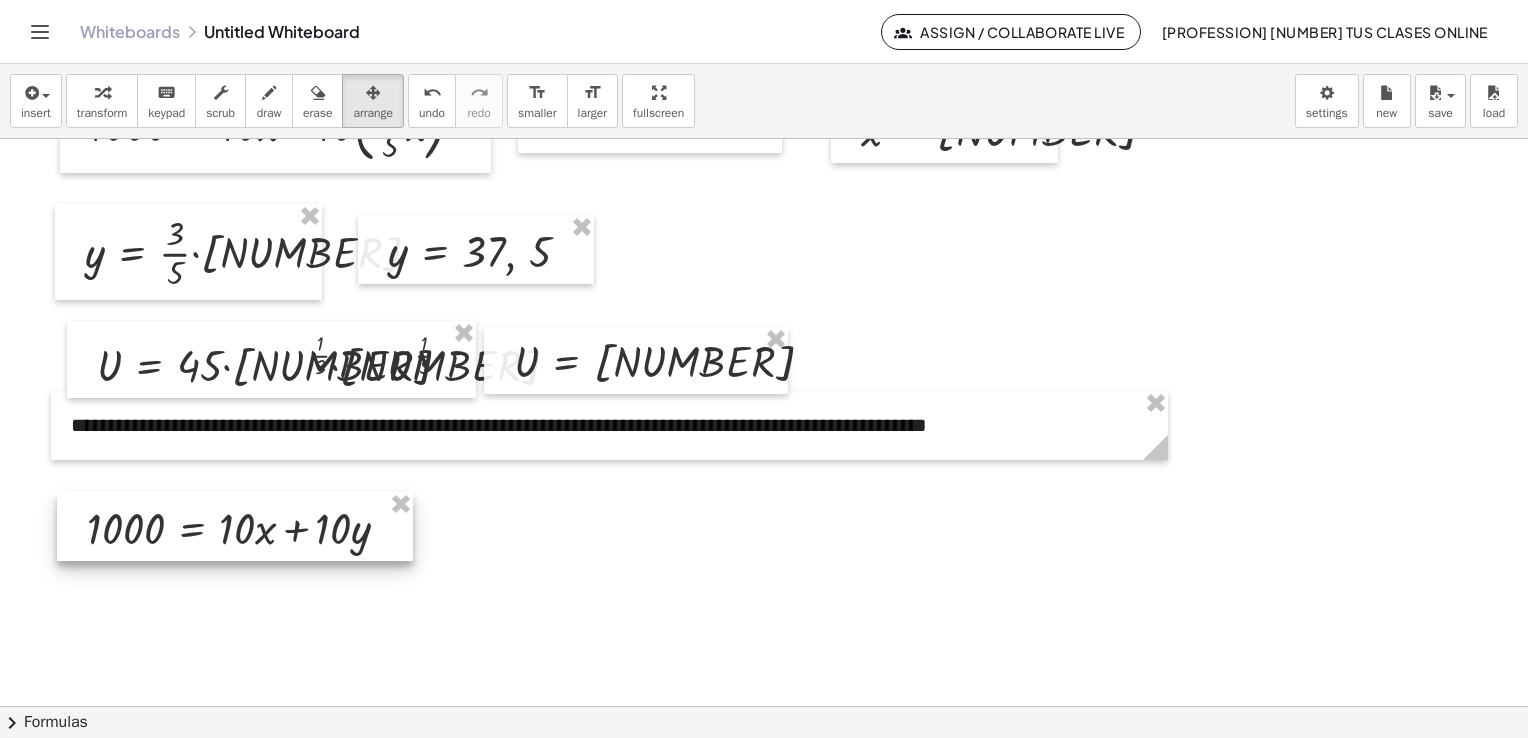 drag, startPoint x: 1009, startPoint y: 274, endPoint x: 126, endPoint y: 544, distance: 923.3575 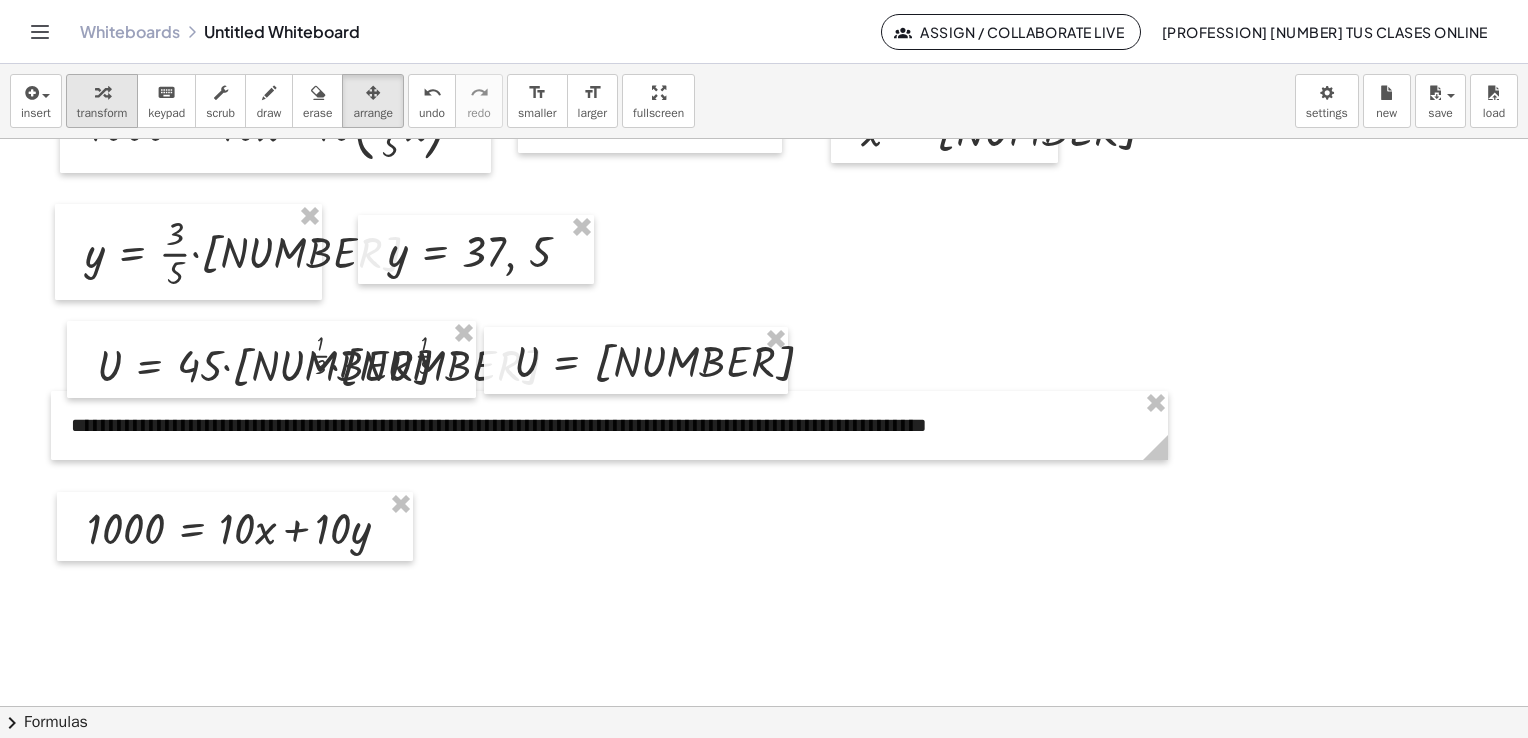 click at bounding box center [102, 92] 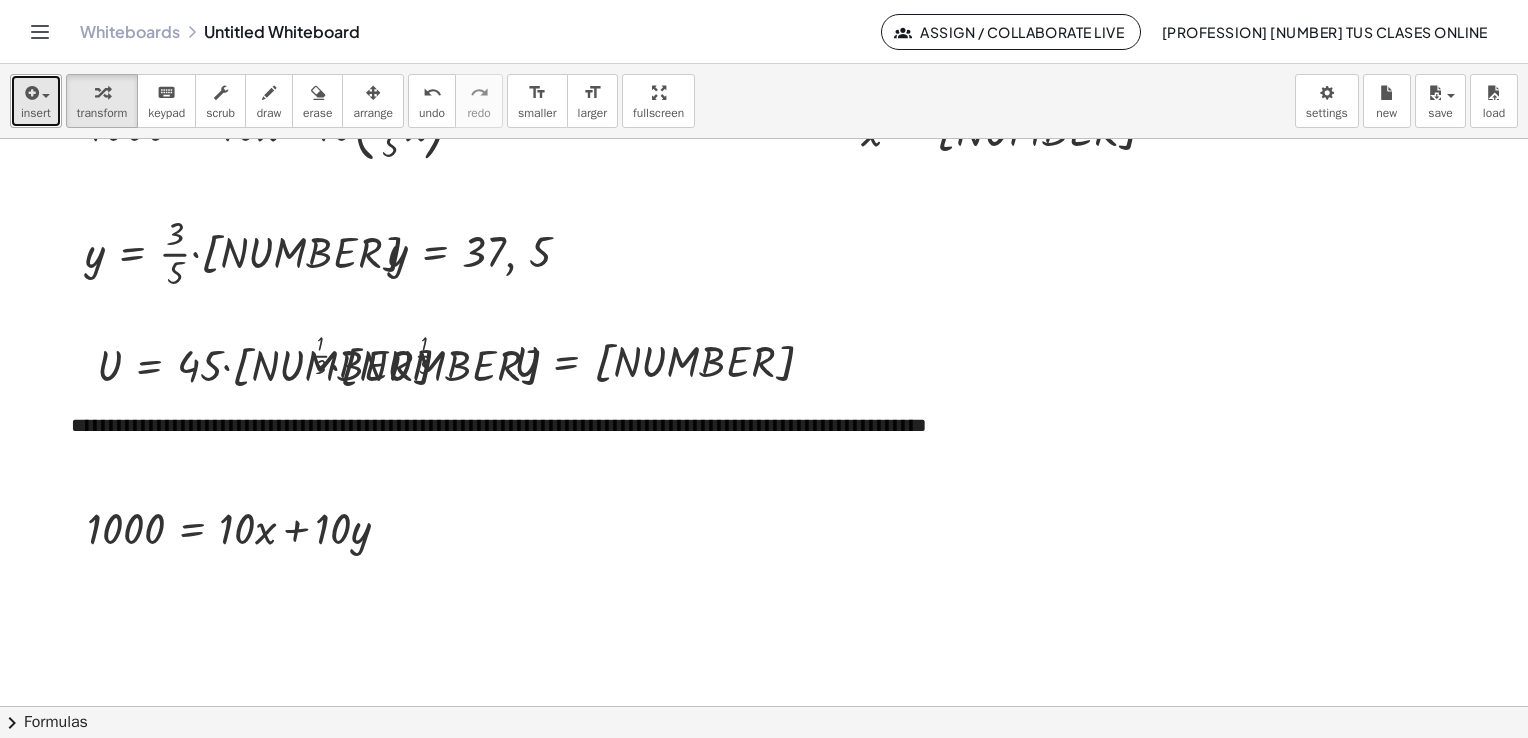 click at bounding box center (30, 93) 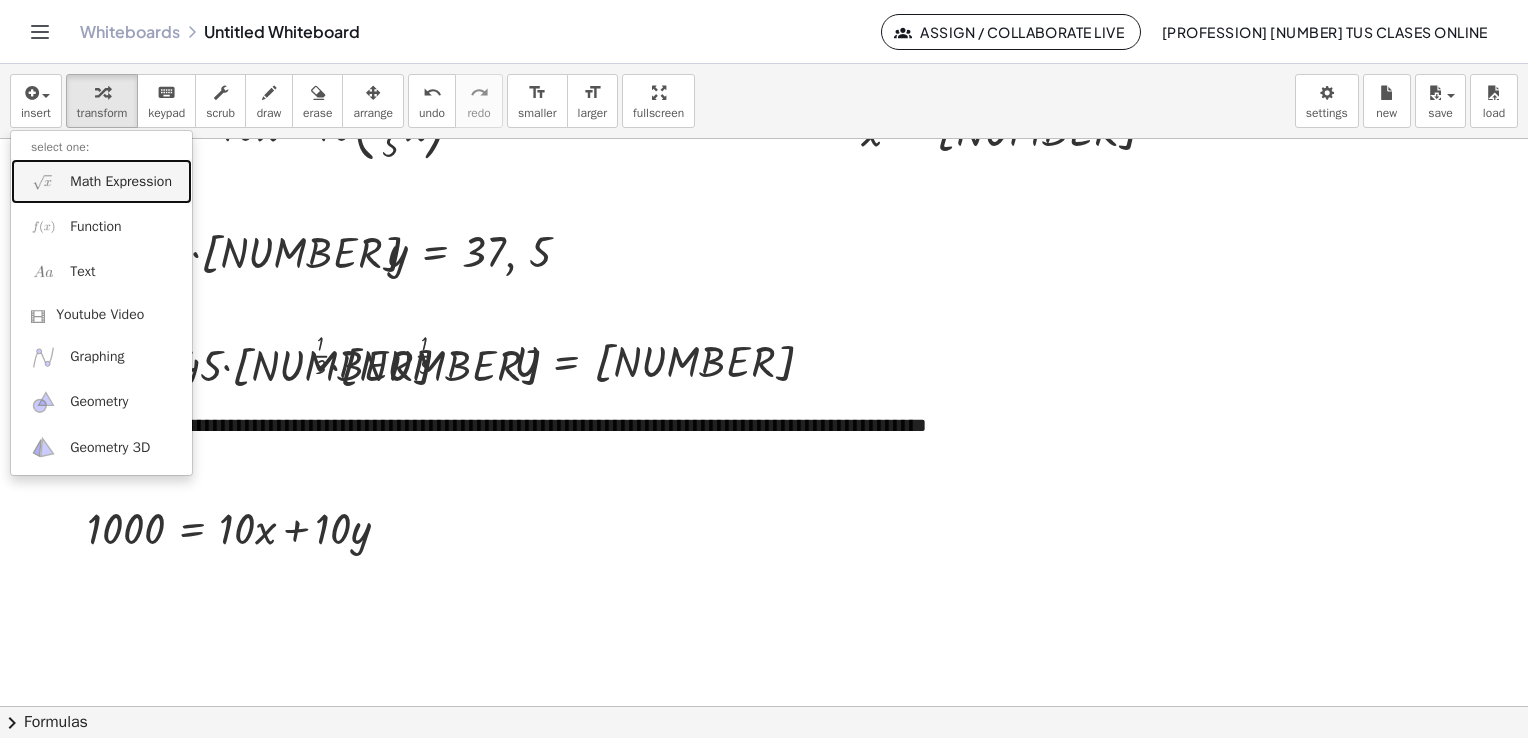 click on "Math Expression" at bounding box center [121, 182] 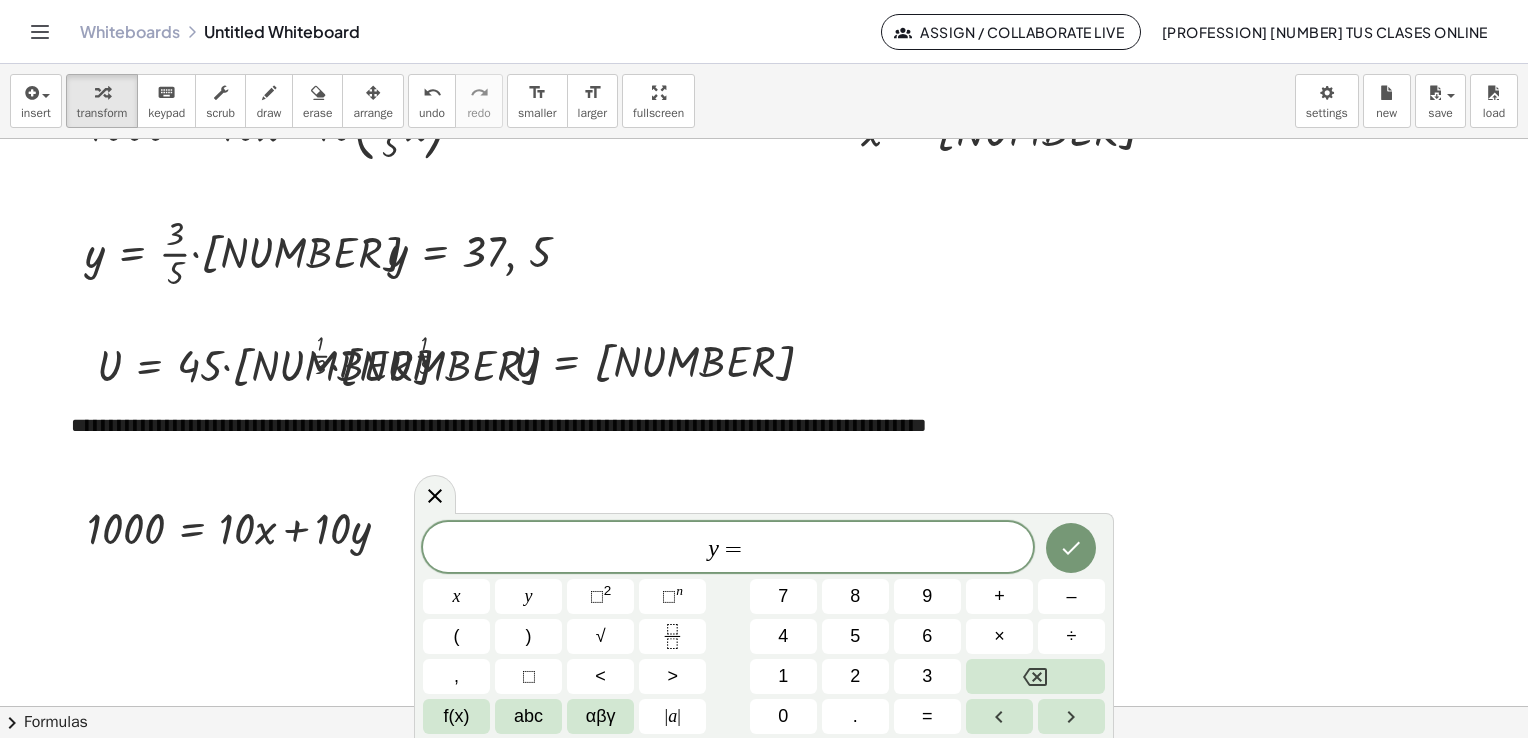 click on "y =" 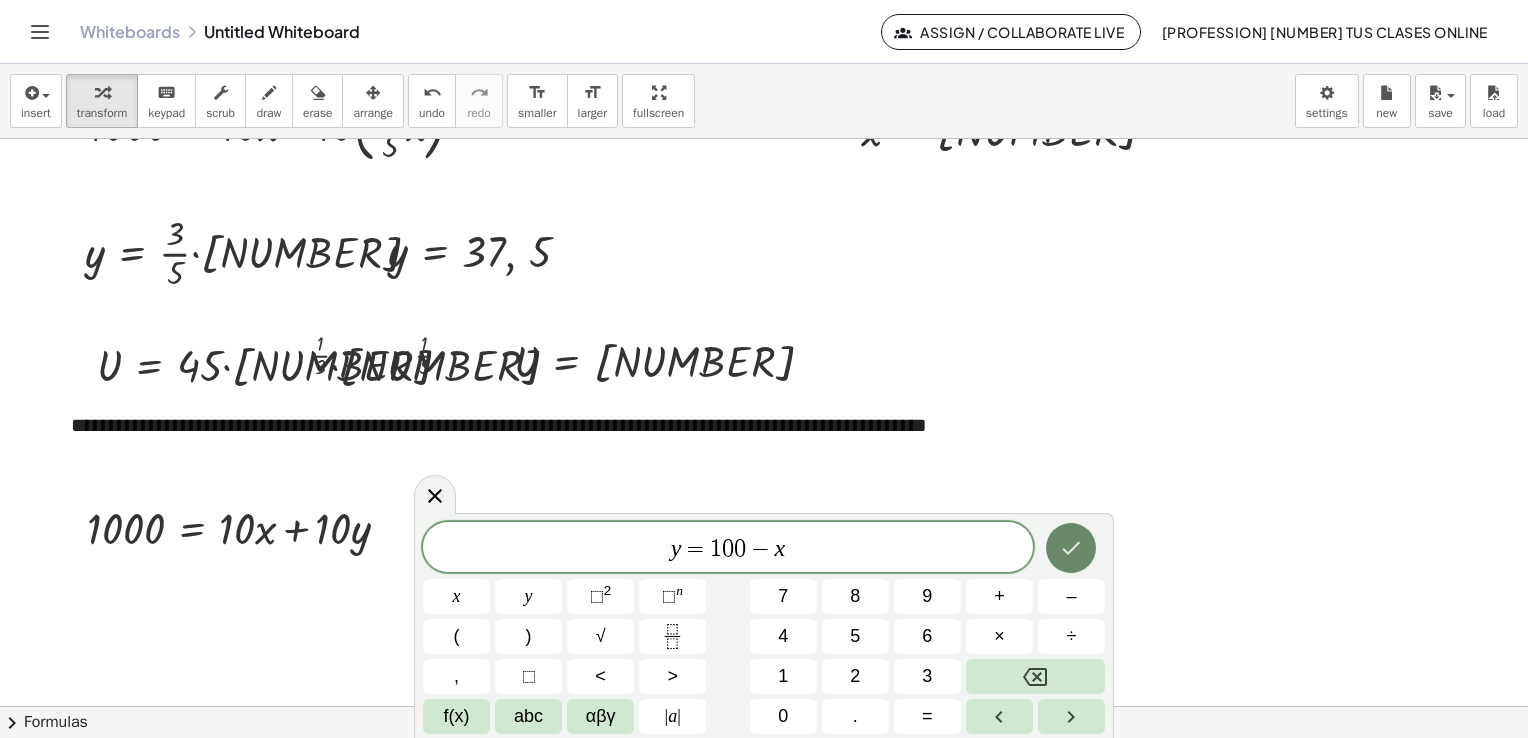 click 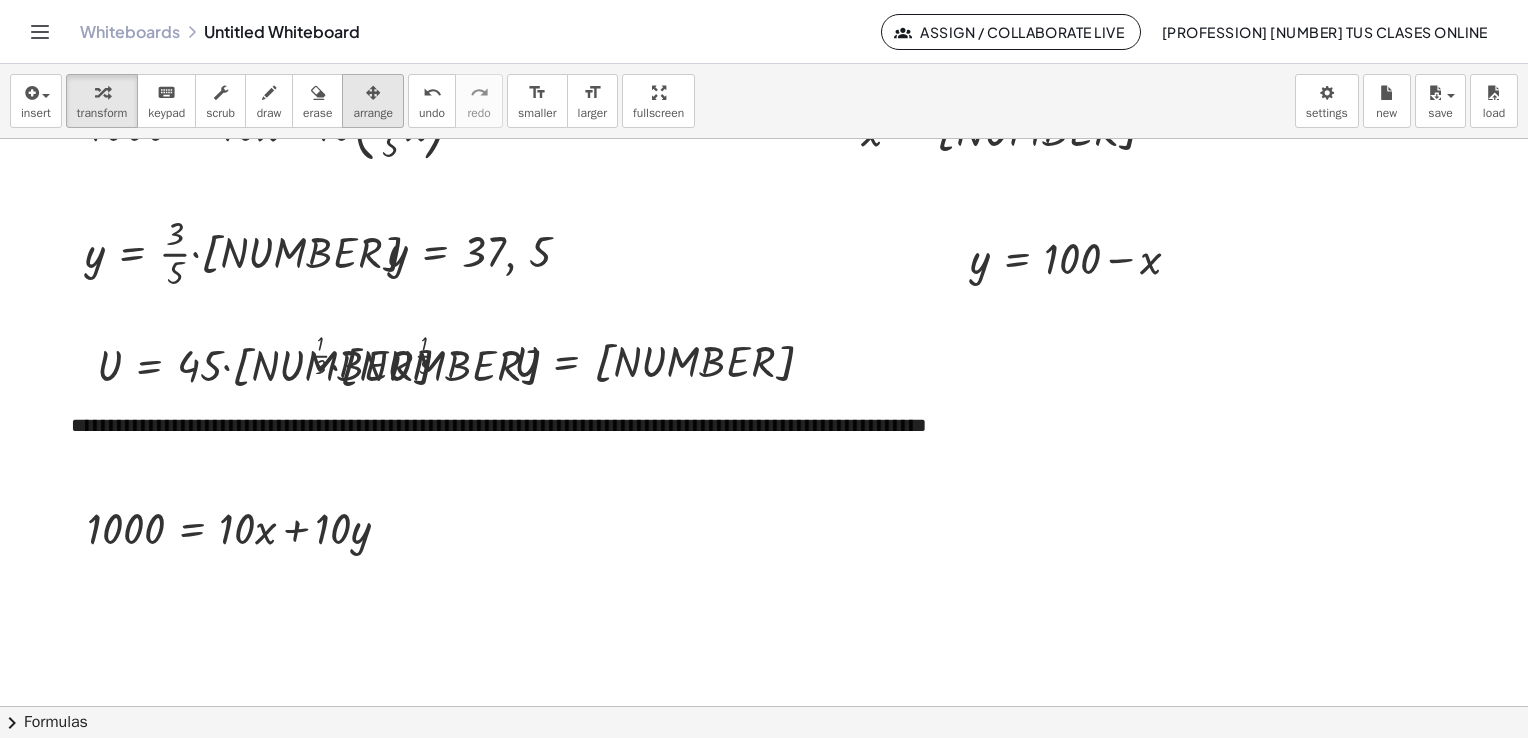 click at bounding box center (373, 93) 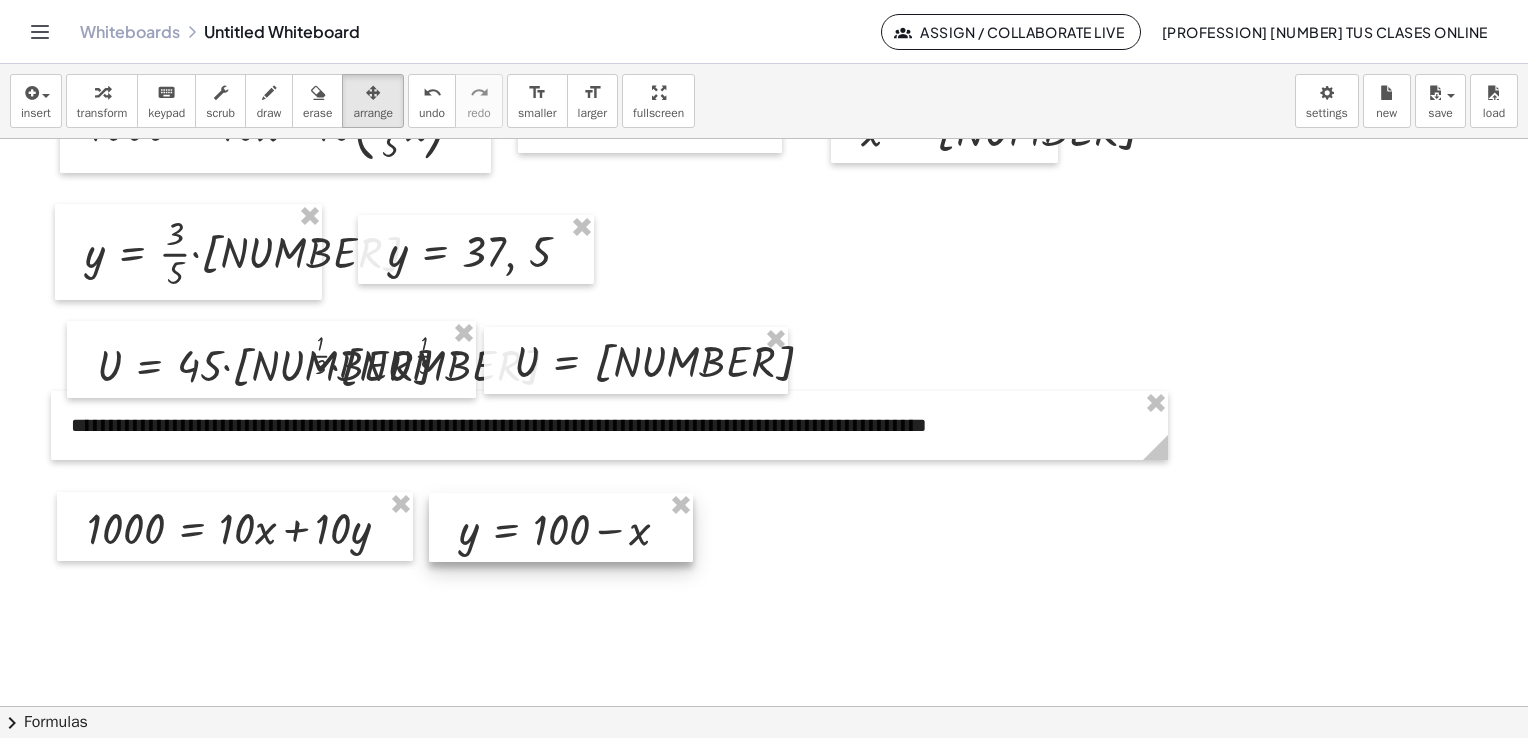 drag, startPoint x: 1035, startPoint y: 262, endPoint x: 524, endPoint y: 533, distance: 578.4133 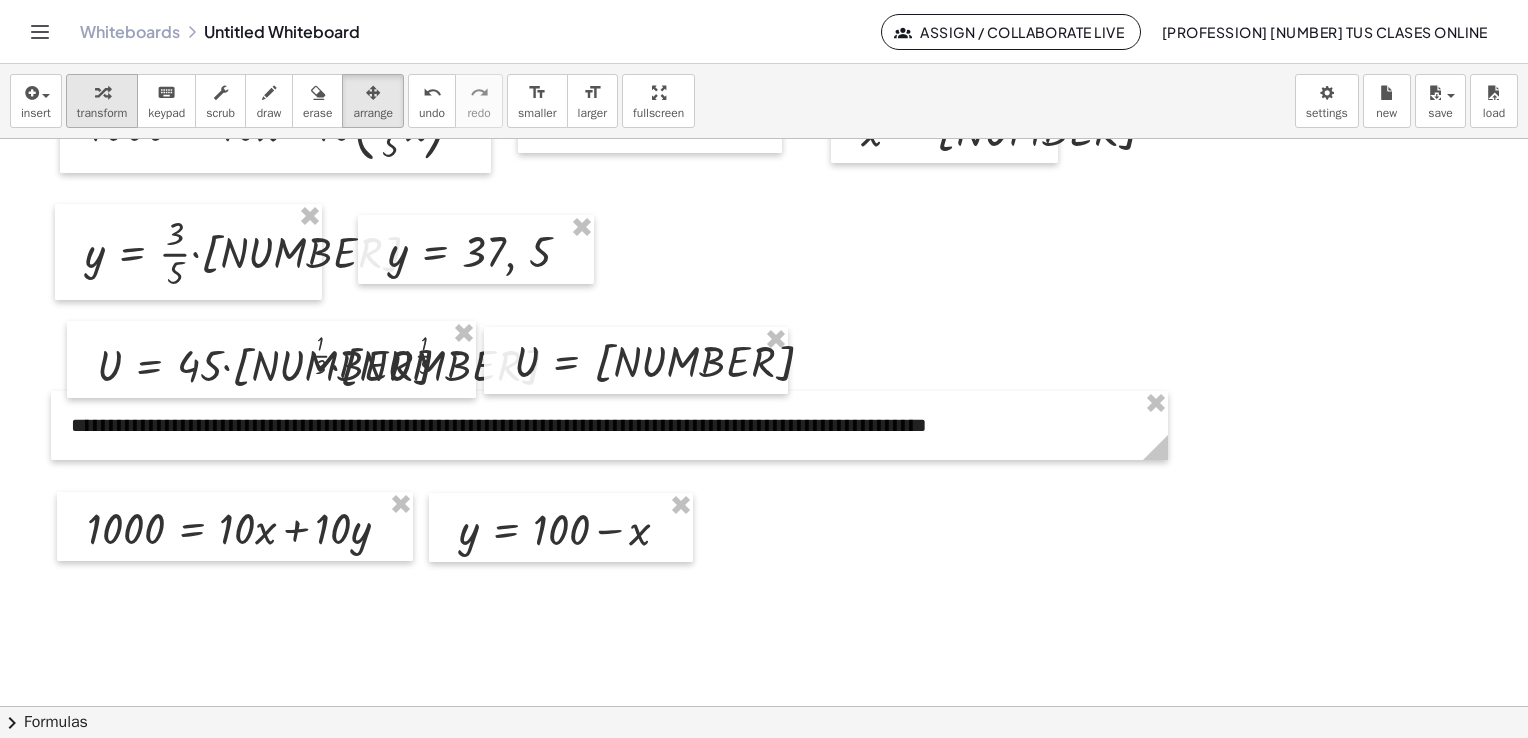 click on "transform" at bounding box center (102, 113) 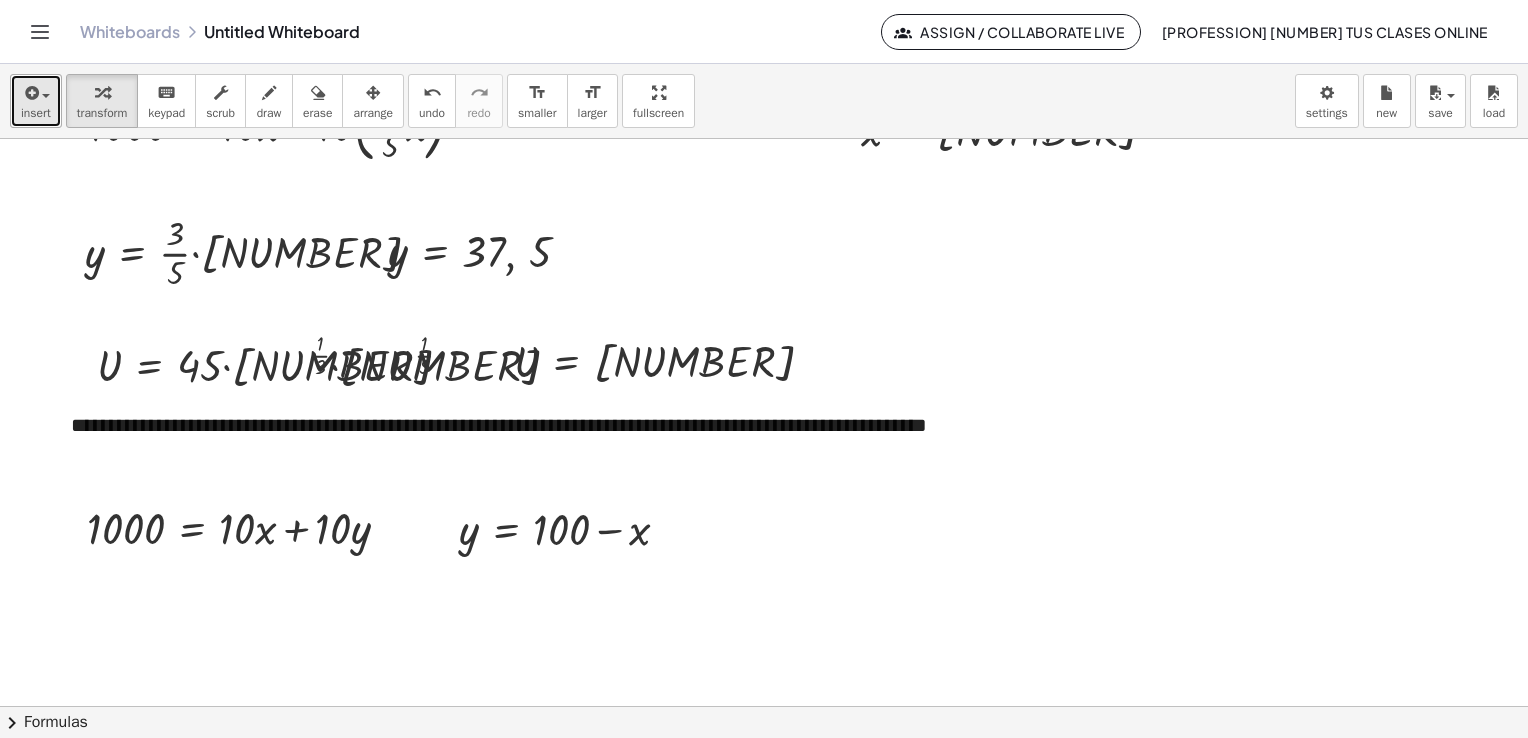 click at bounding box center [30, 93] 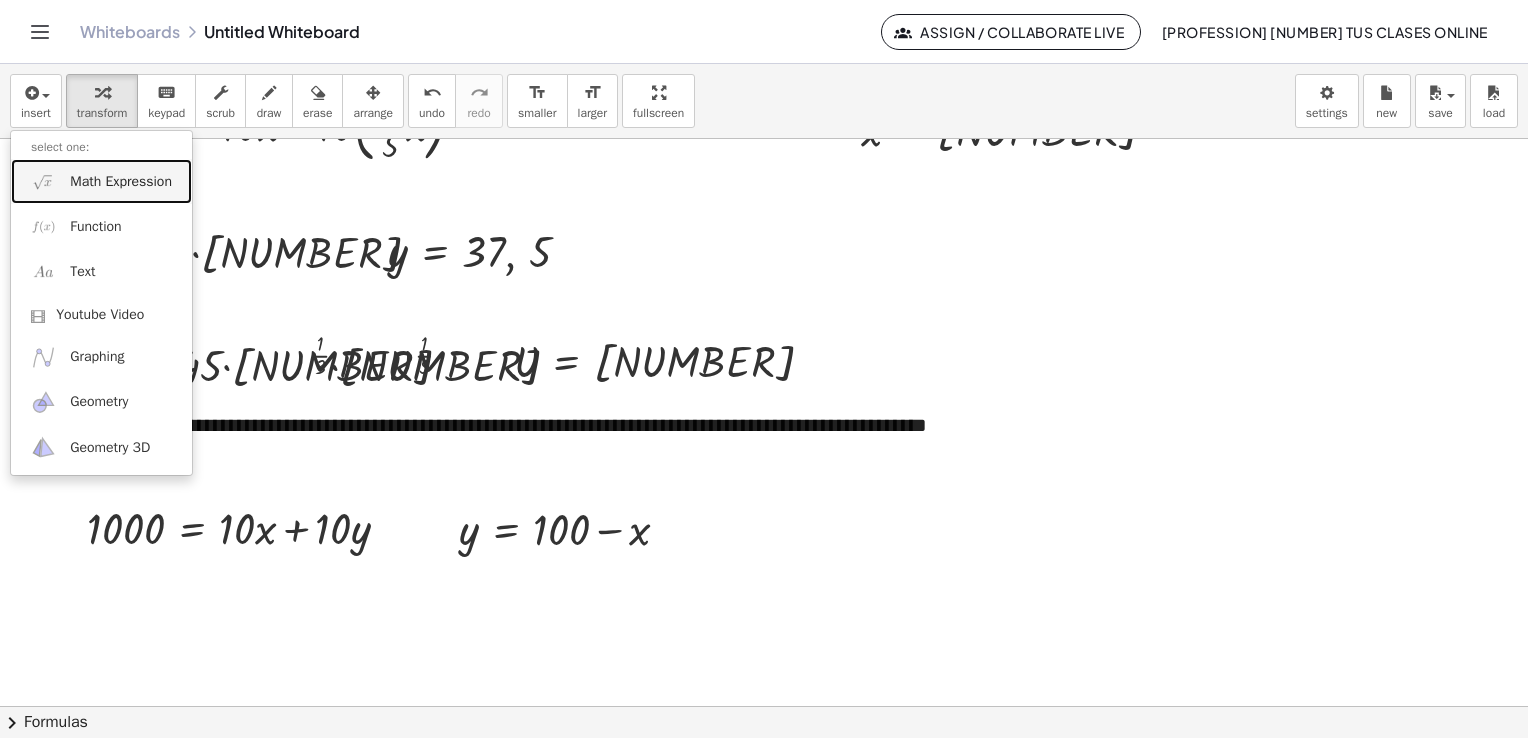 click on "Math Expression" at bounding box center [101, 181] 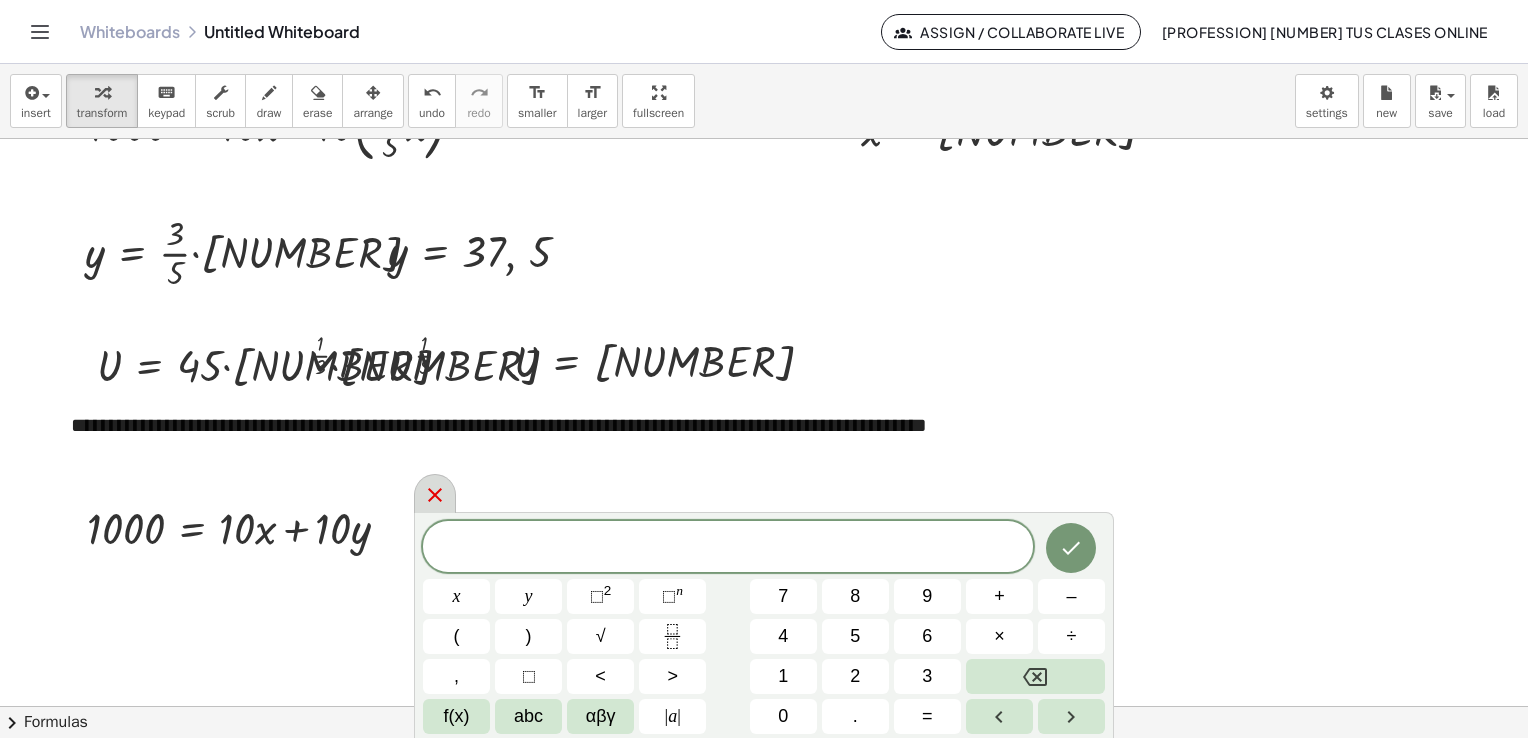 click 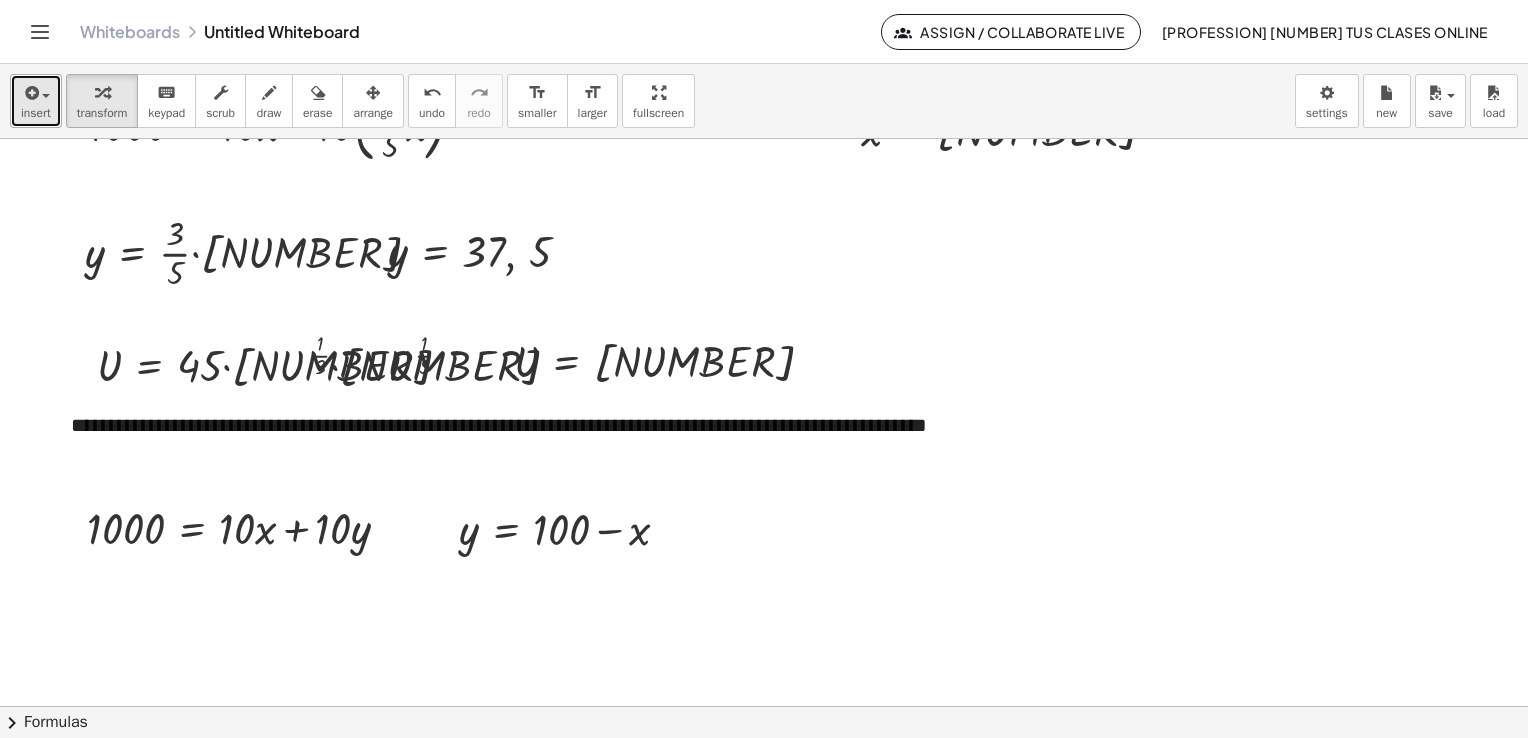 click on "insert" at bounding box center [36, 113] 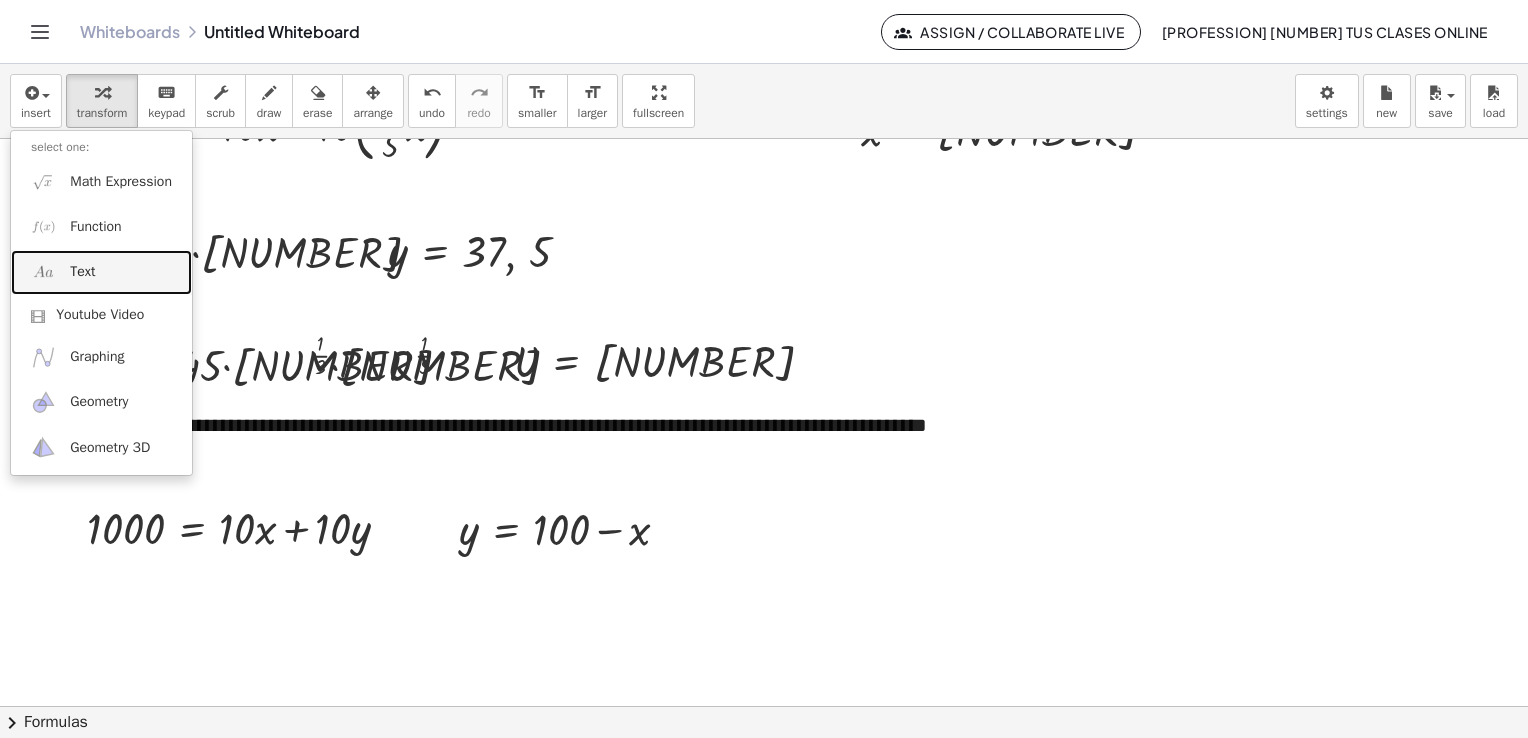 click on "Text" at bounding box center [101, 272] 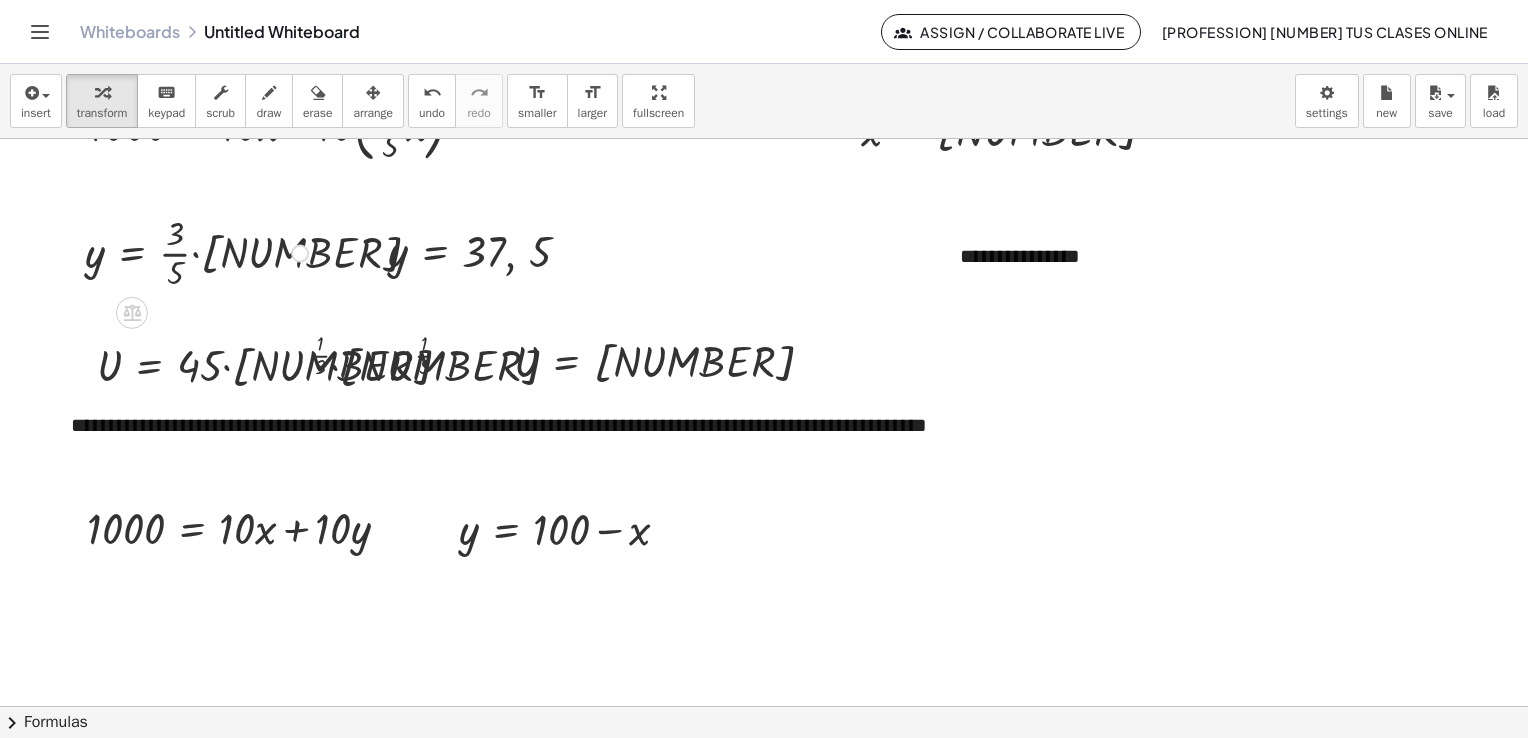 type 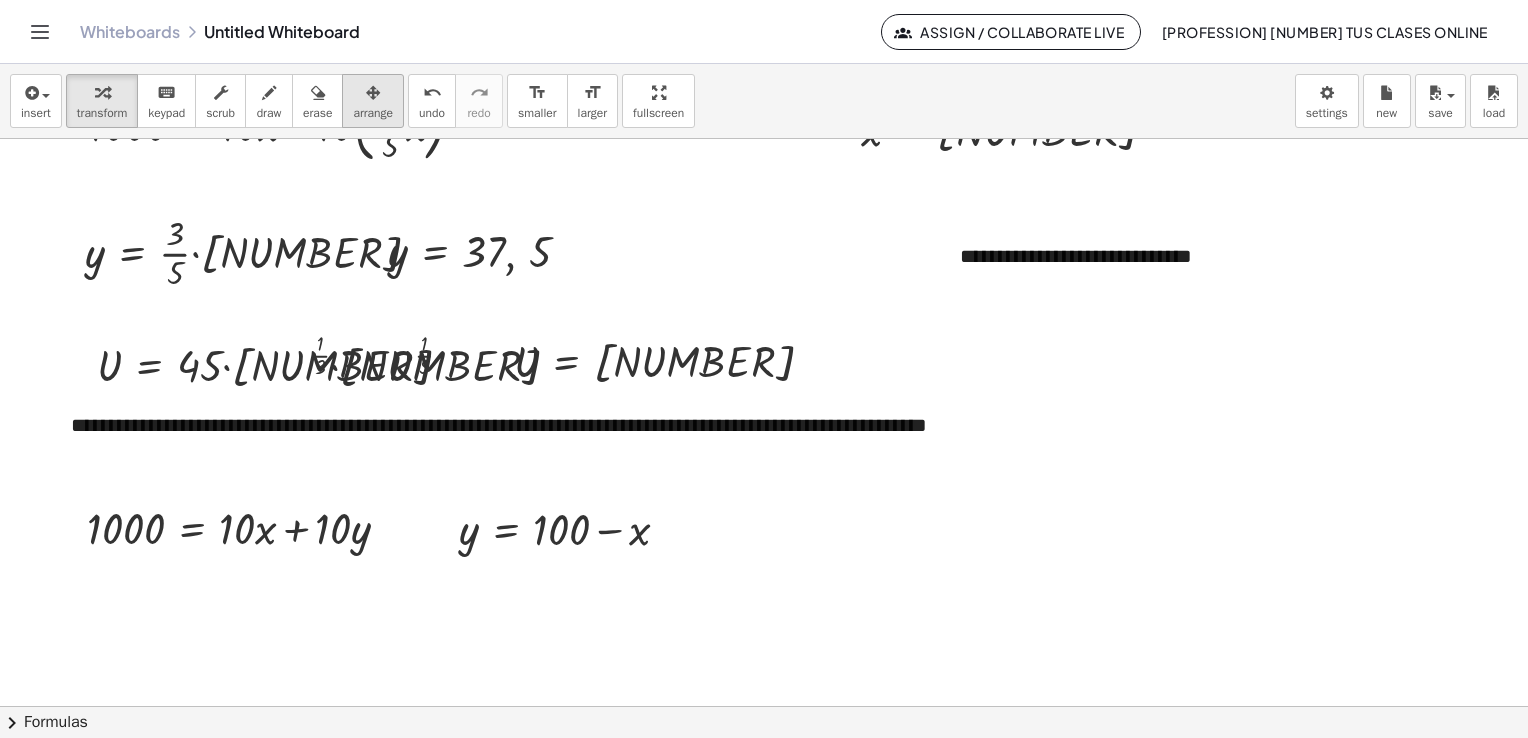 click on "arrange" at bounding box center (373, 113) 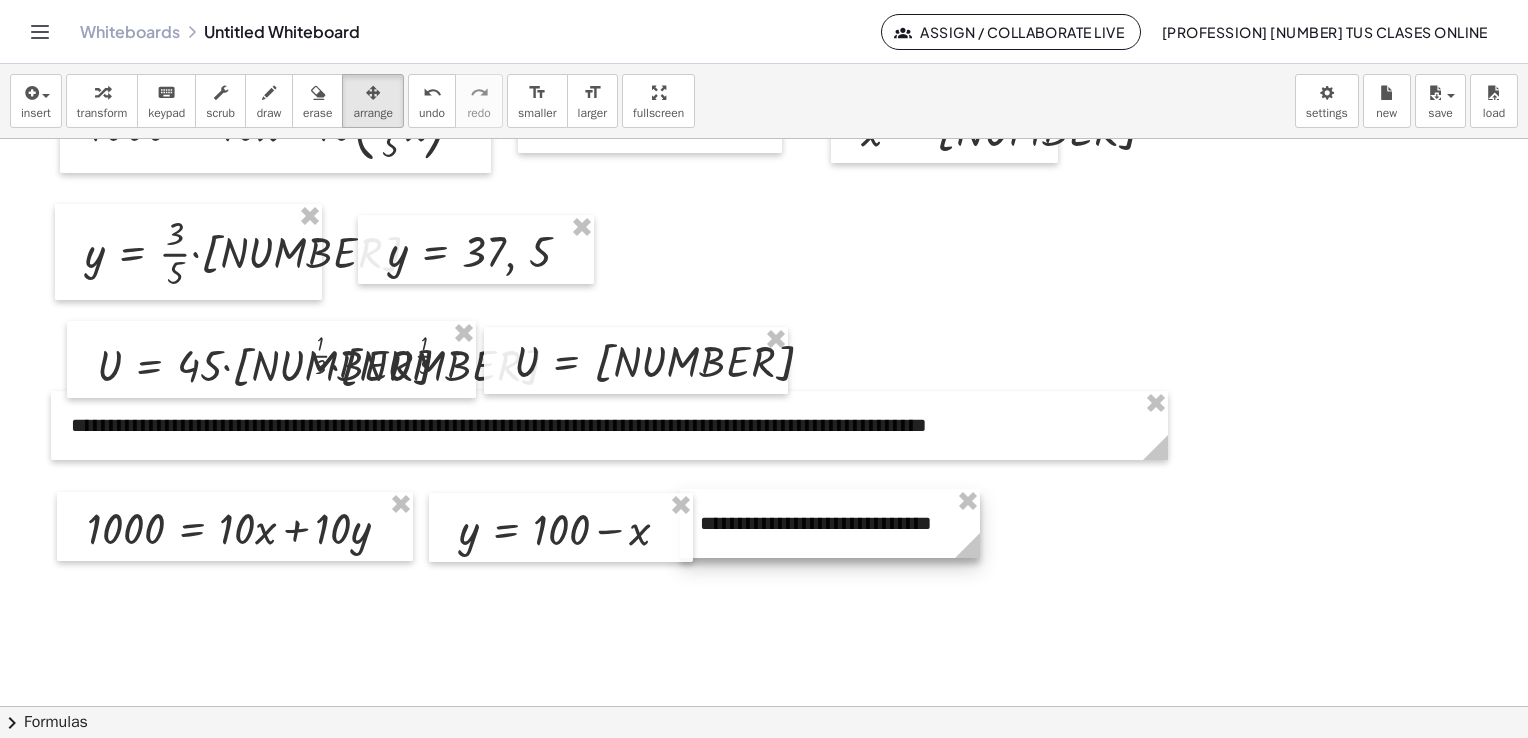 drag, startPoint x: 1184, startPoint y: 228, endPoint x: 924, endPoint y: 495, distance: 372.67813 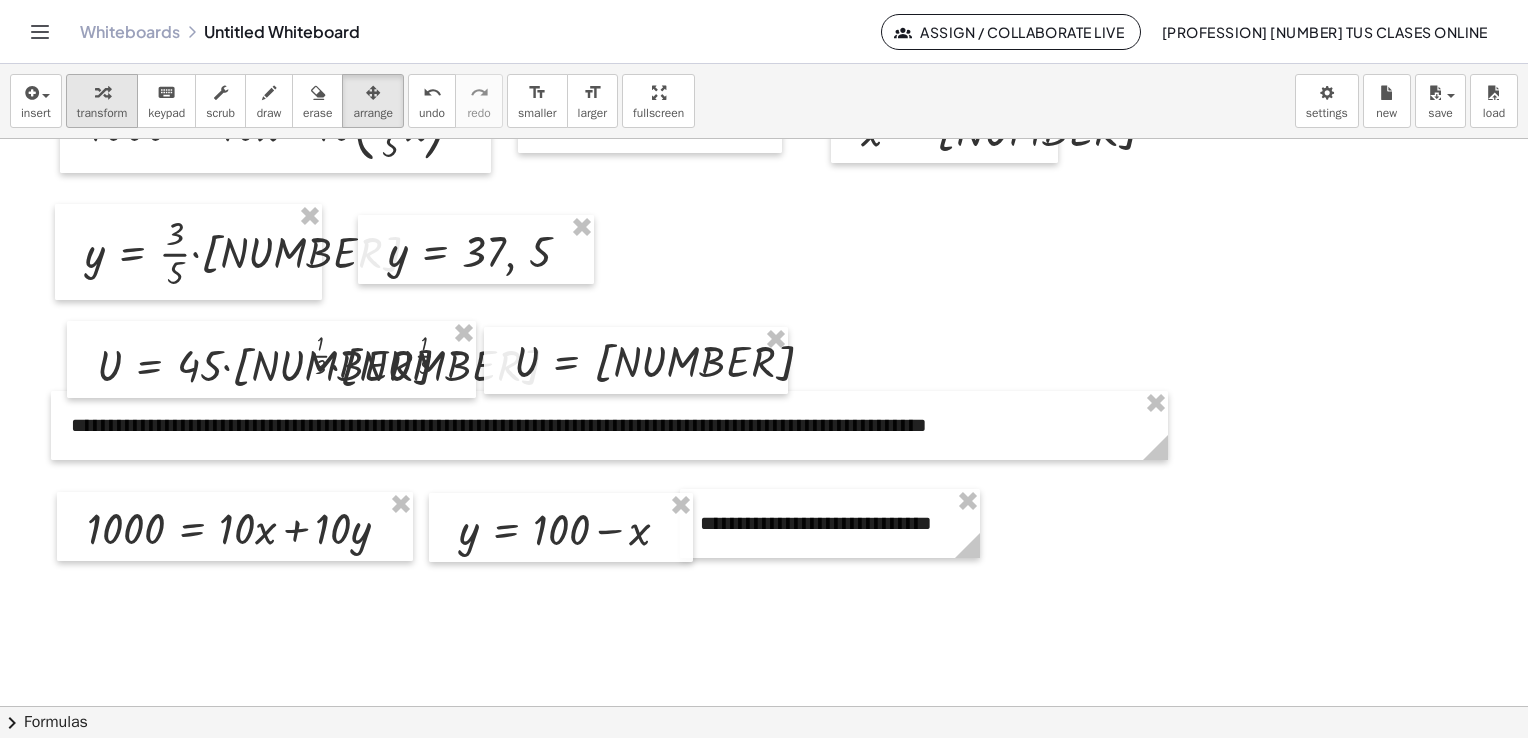 click at bounding box center [102, 93] 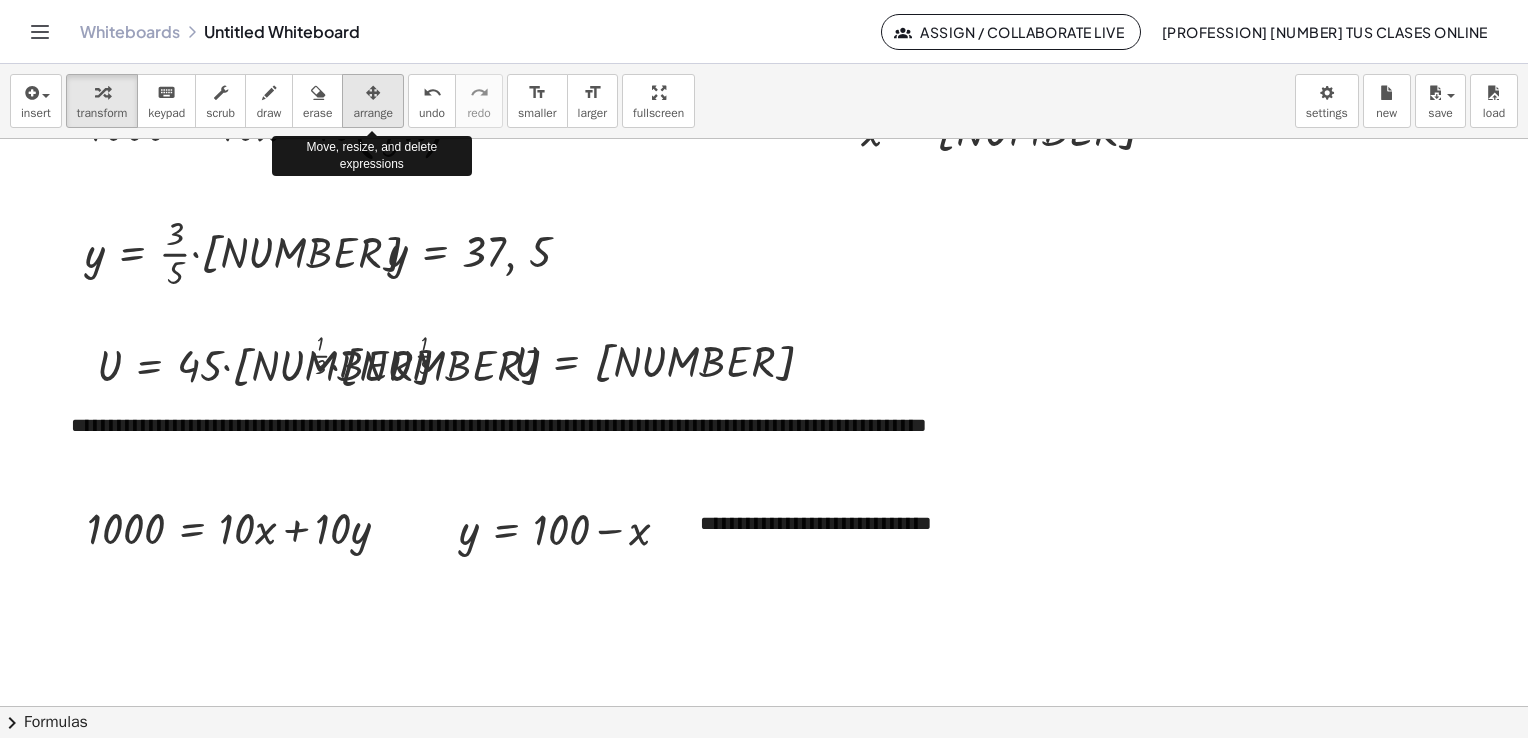click on "arrange" at bounding box center (373, 113) 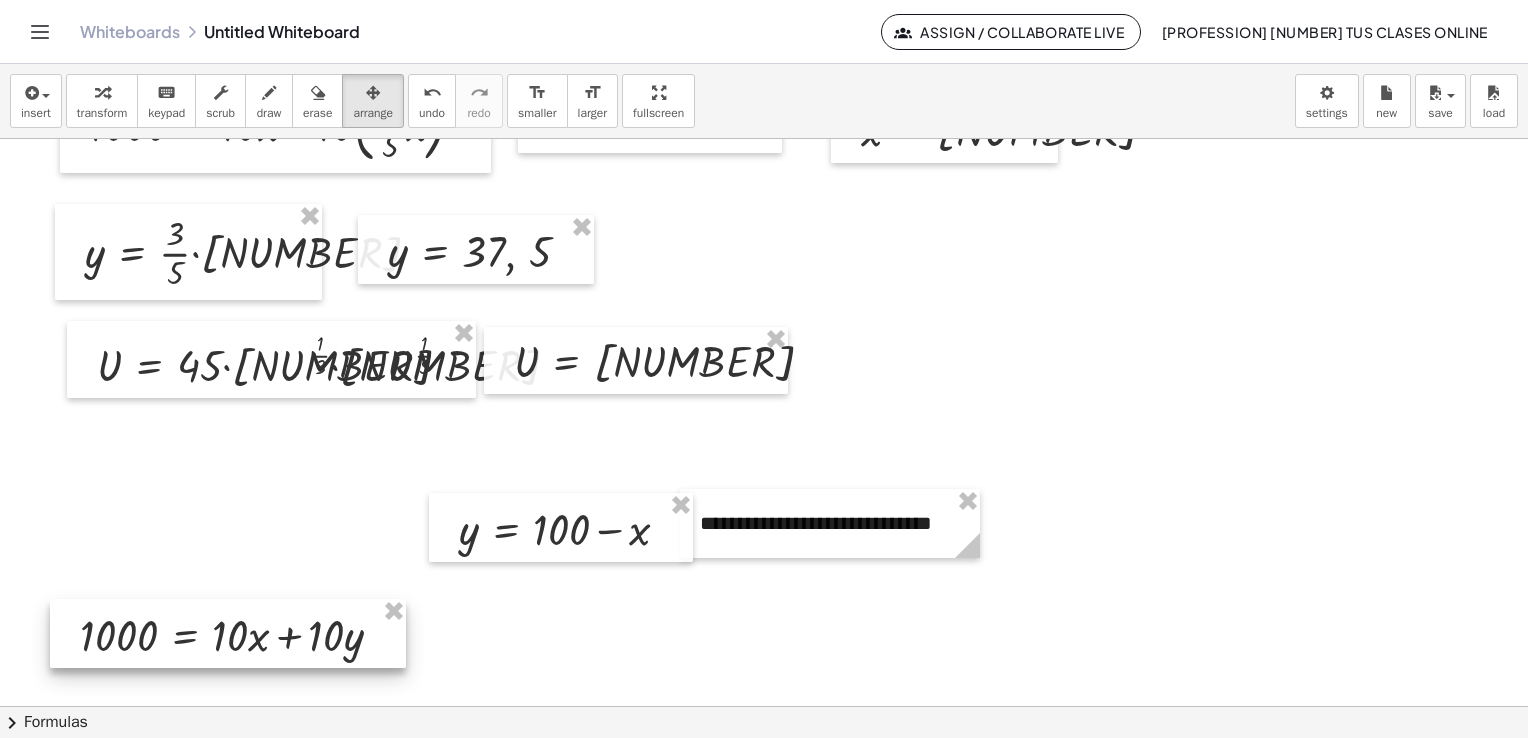drag, startPoint x: 354, startPoint y: 526, endPoint x: 346, endPoint y: 635, distance: 109.29318 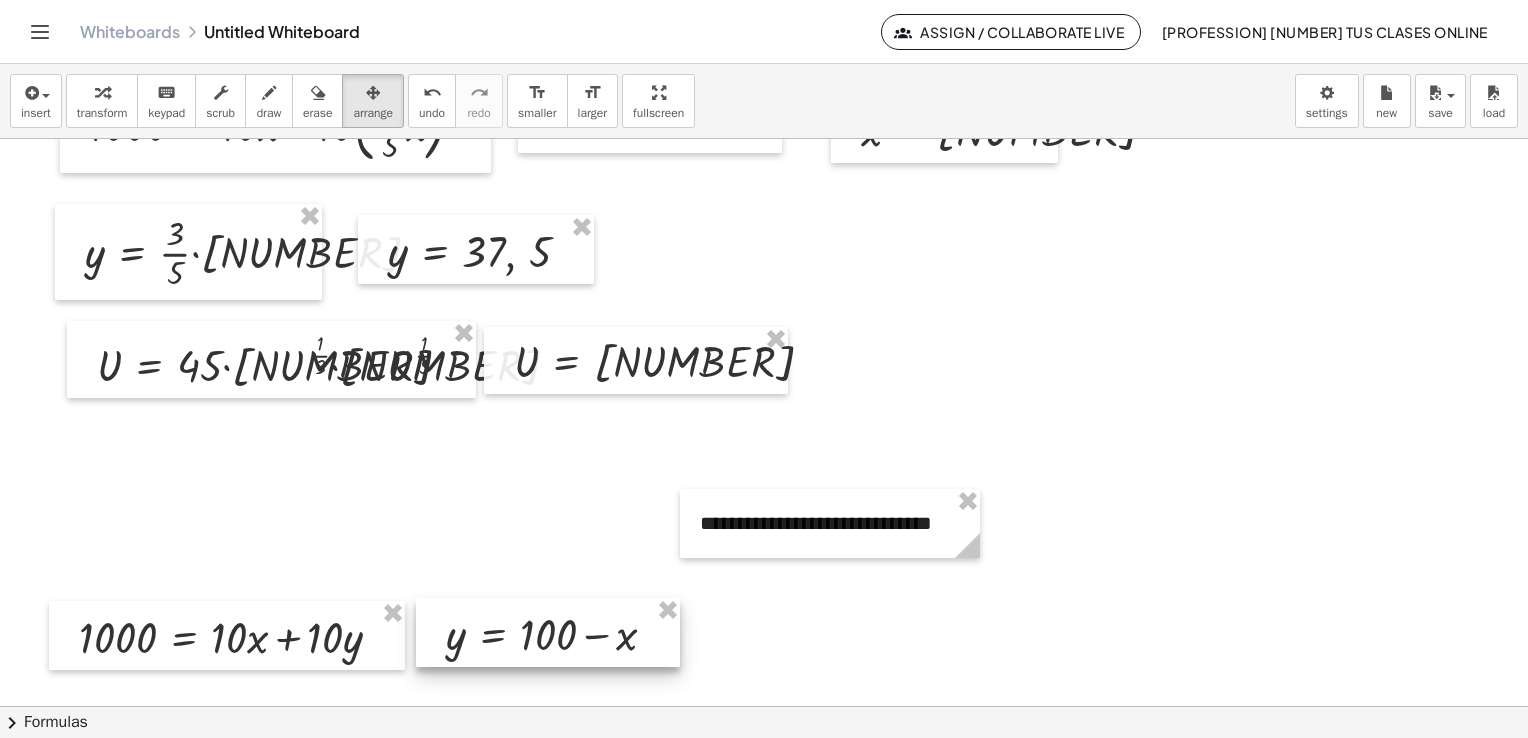 drag, startPoint x: 471, startPoint y: 542, endPoint x: 458, endPoint y: 646, distance: 104.80935 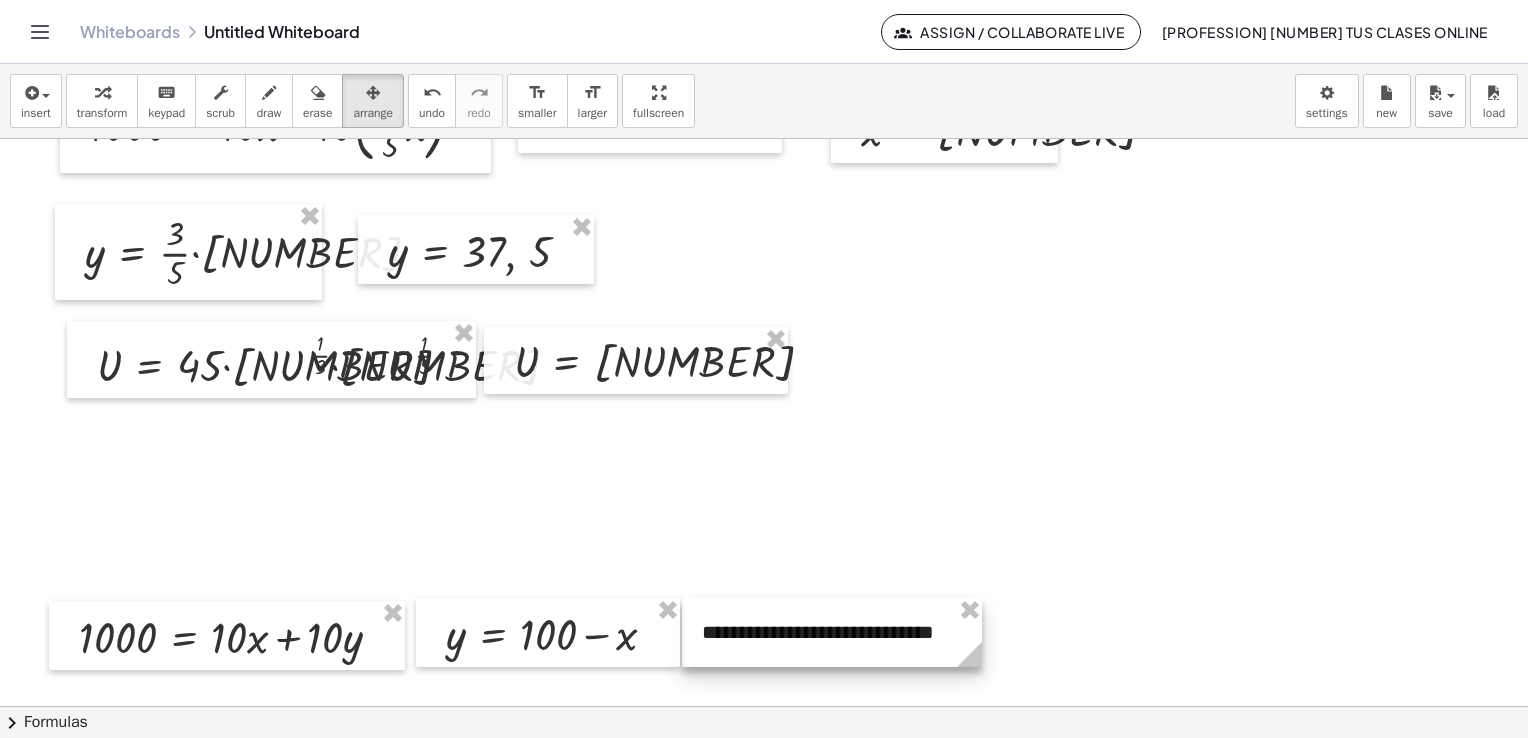 drag, startPoint x: 787, startPoint y: 531, endPoint x: 789, endPoint y: 640, distance: 109.01835 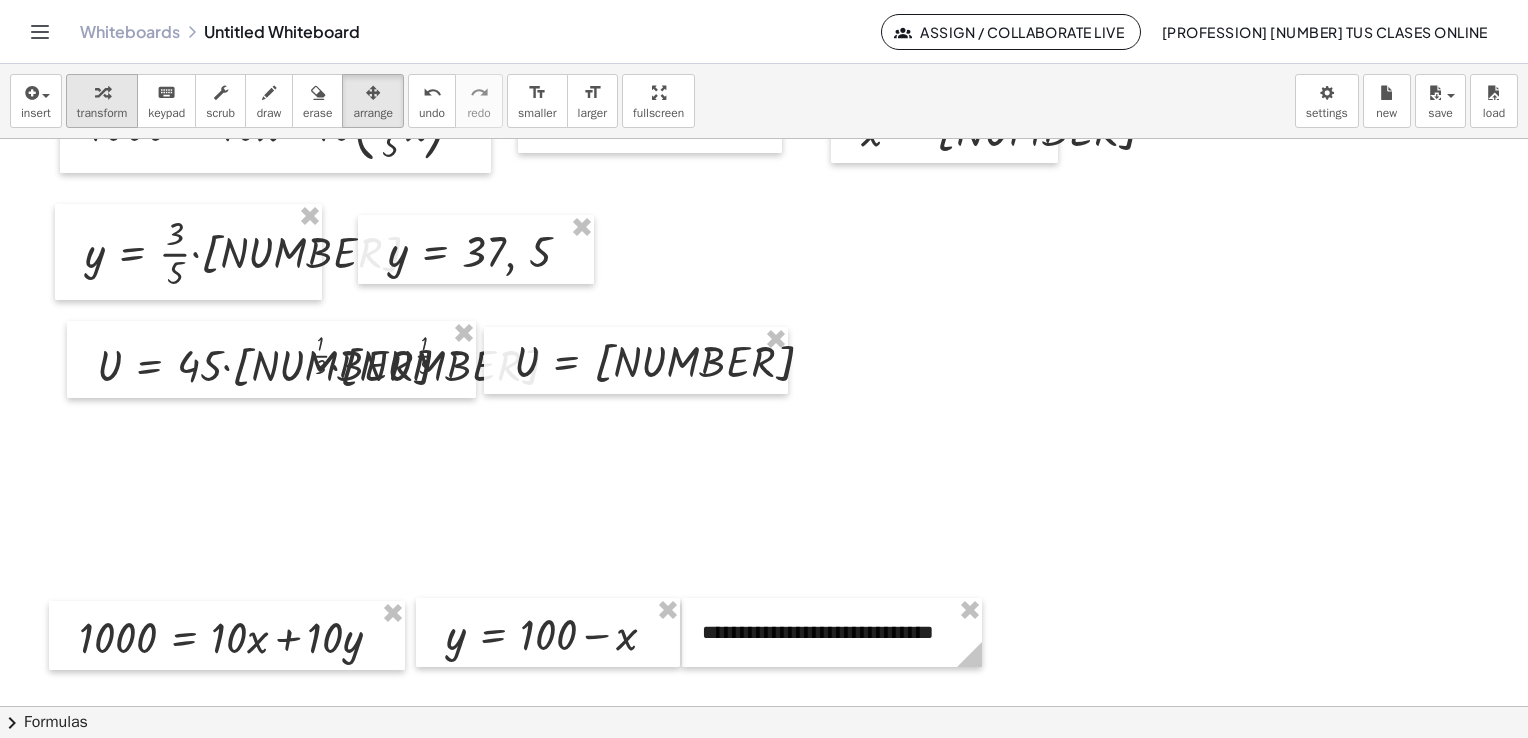 click at bounding box center [102, 93] 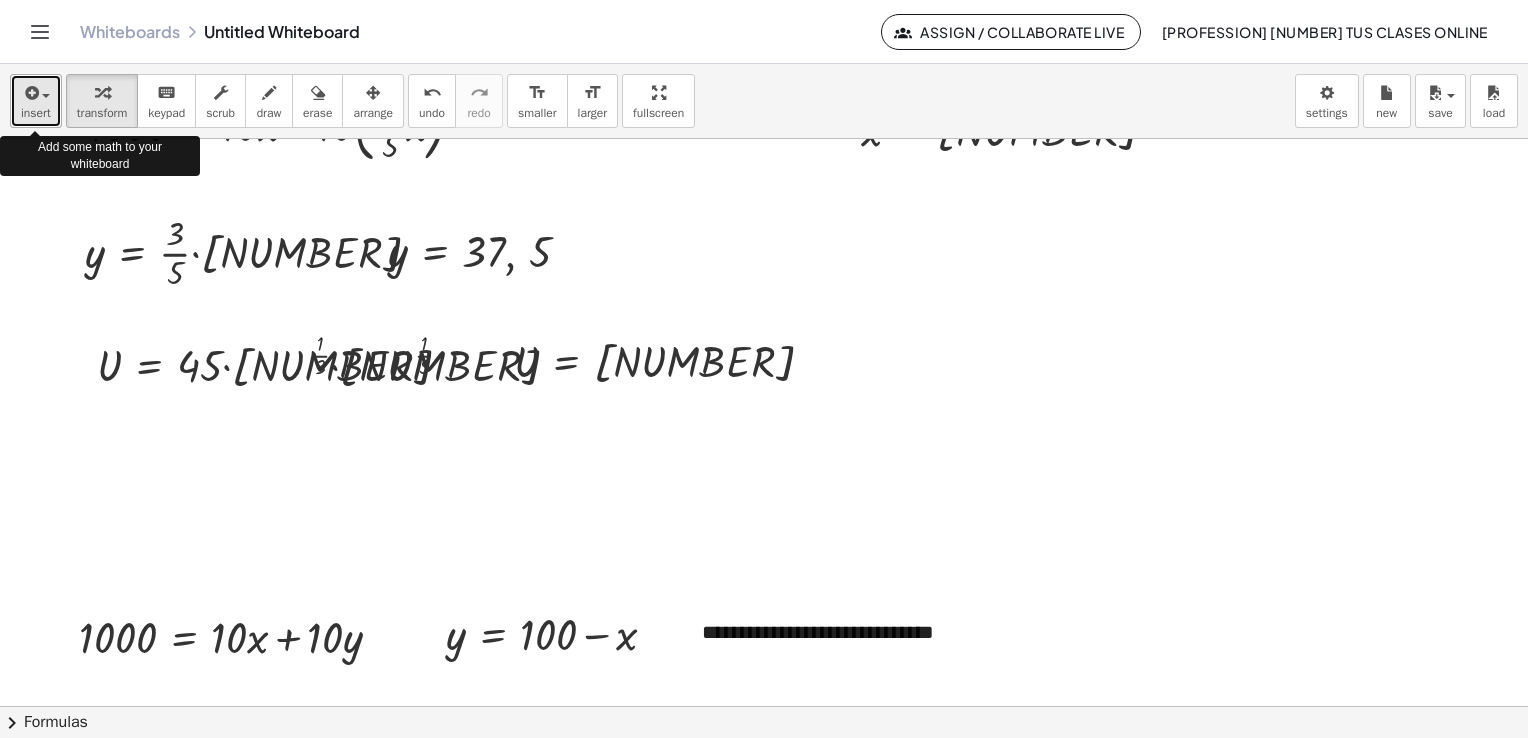 click at bounding box center (41, 95) 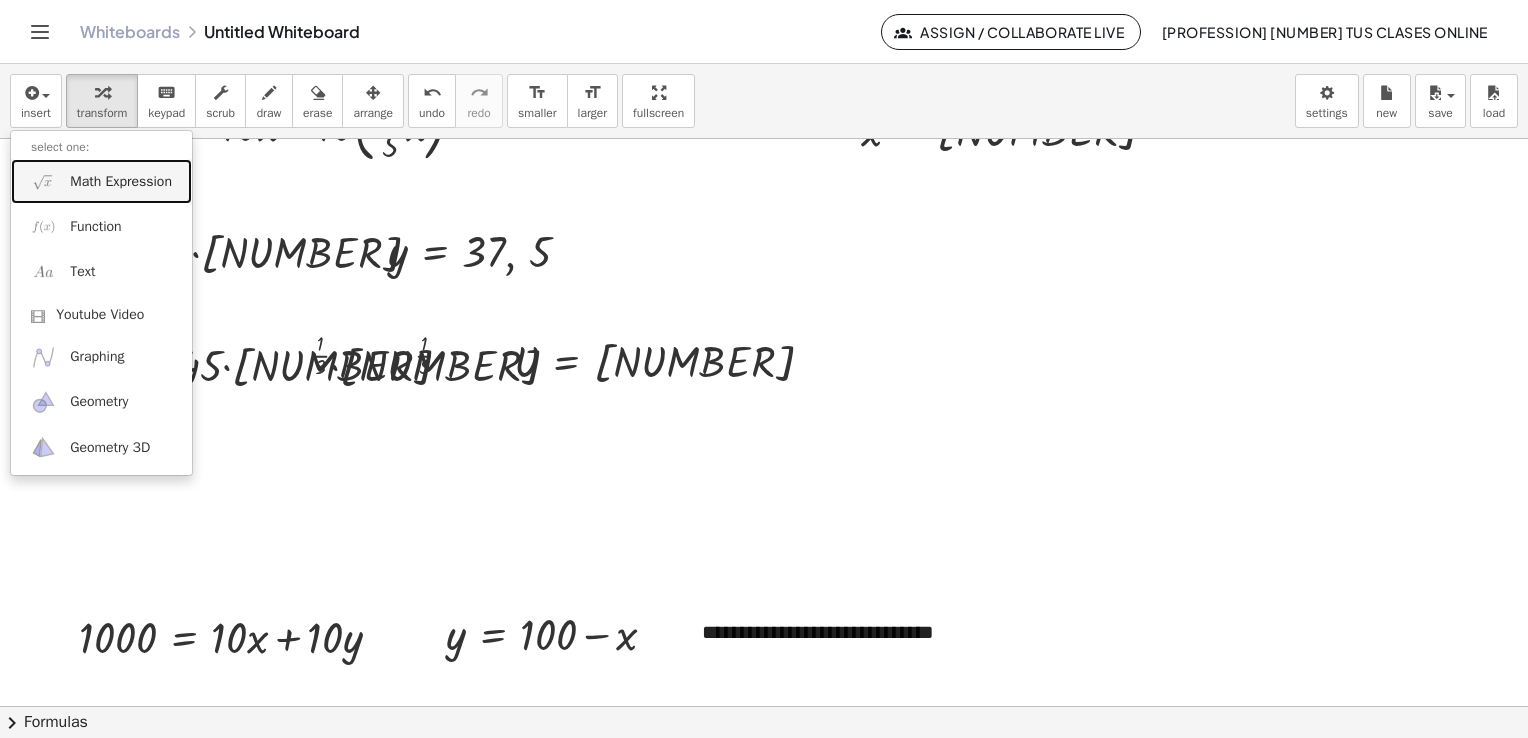 click on "Math Expression" at bounding box center [101, 181] 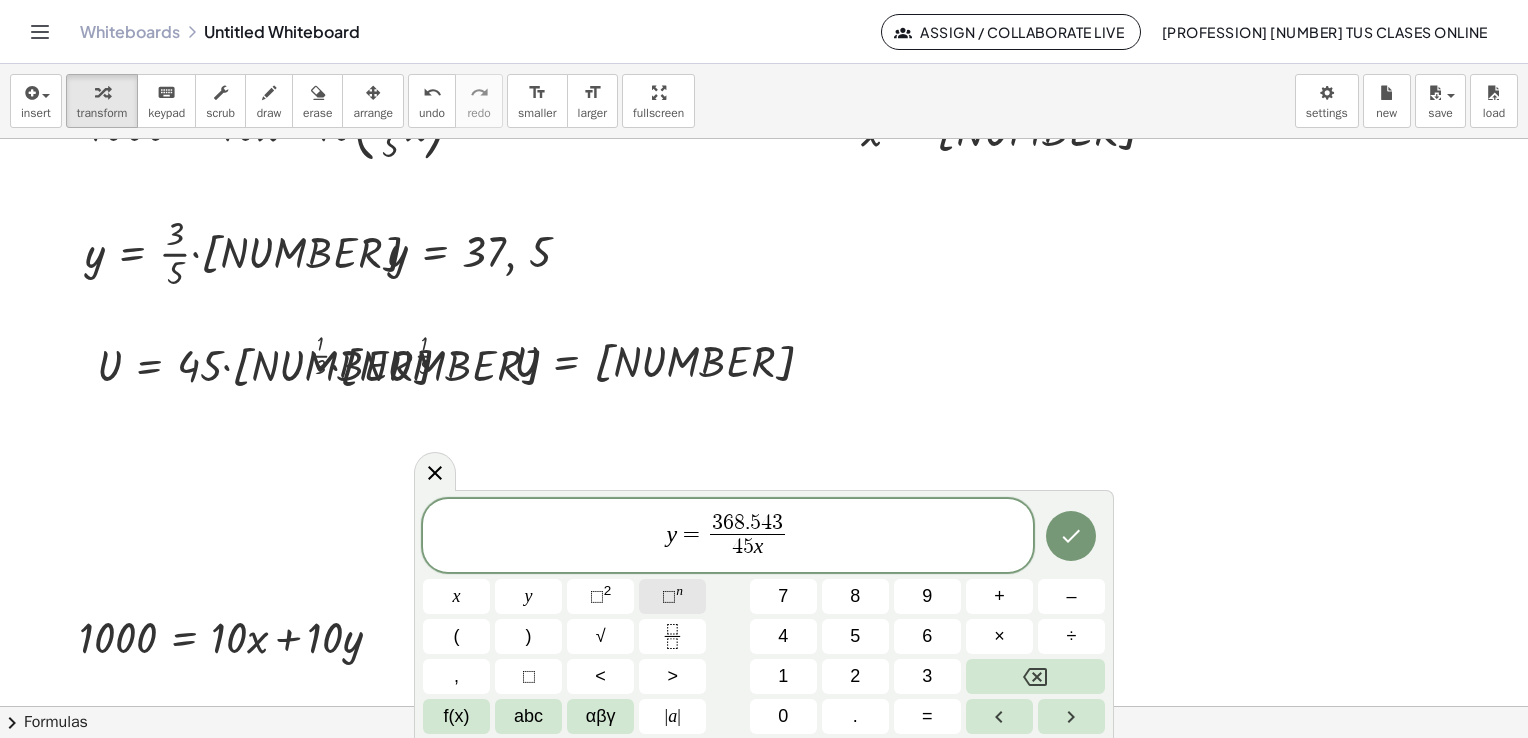 click on "⬚" at bounding box center [669, 596] 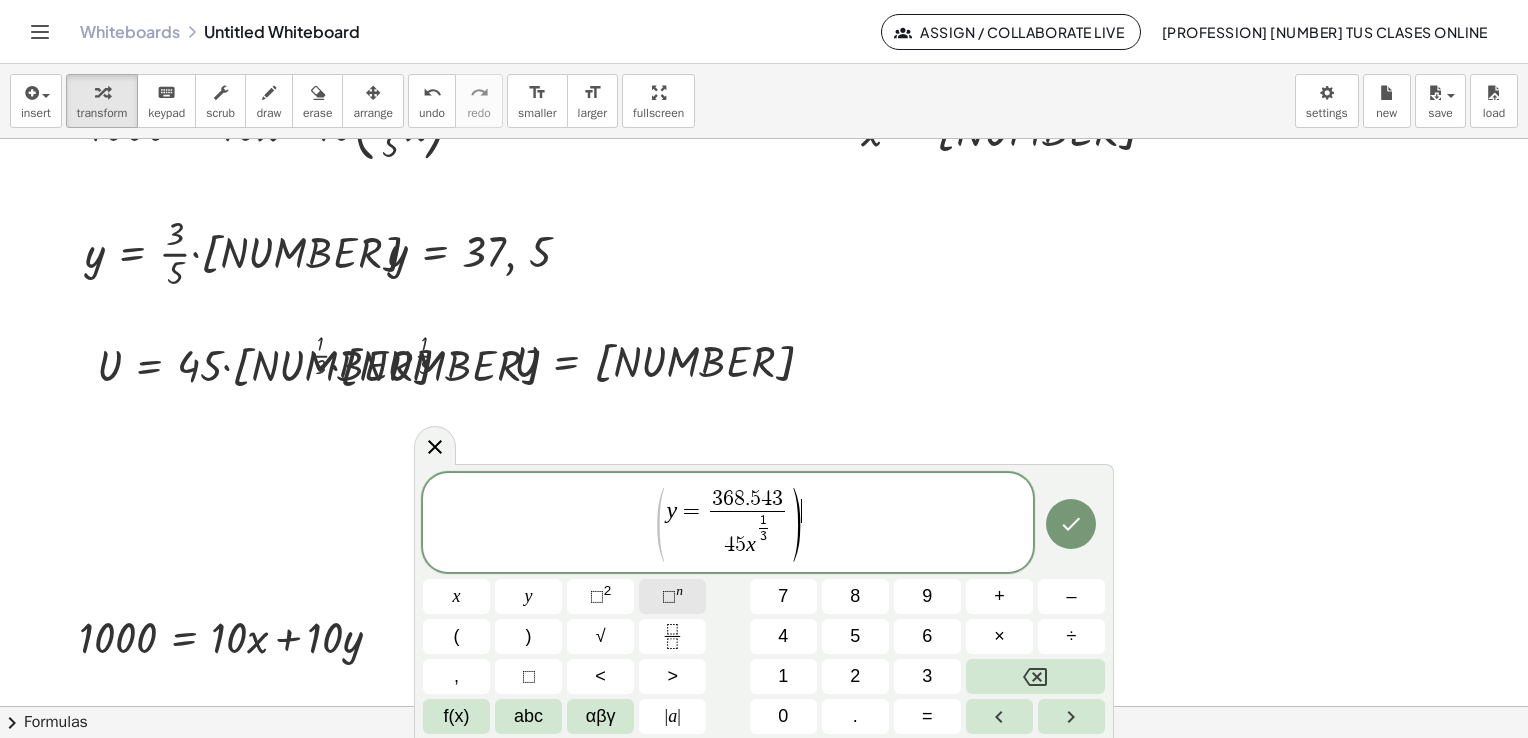 click on "⬚" at bounding box center [669, 596] 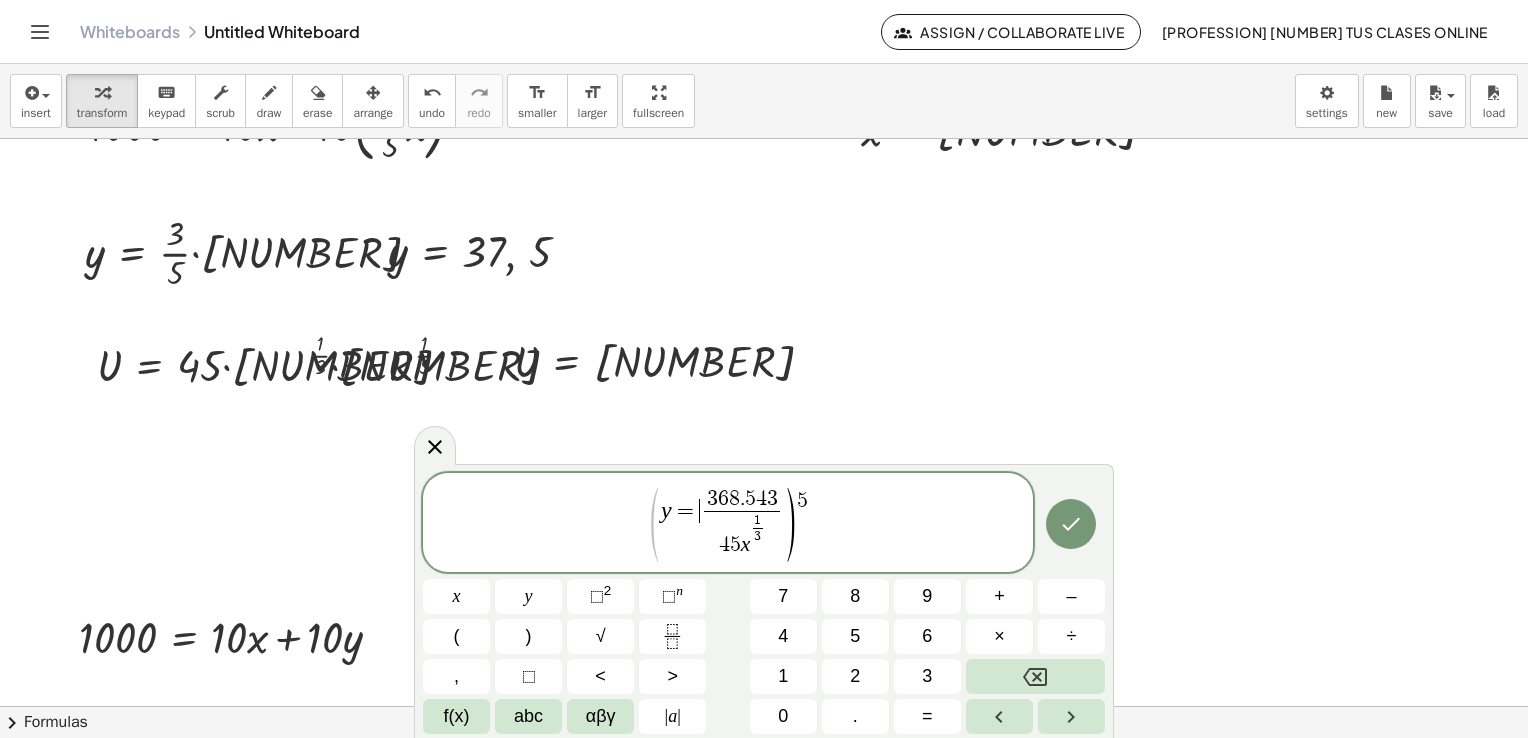 click on "[NUMBER]" at bounding box center [742, 523] 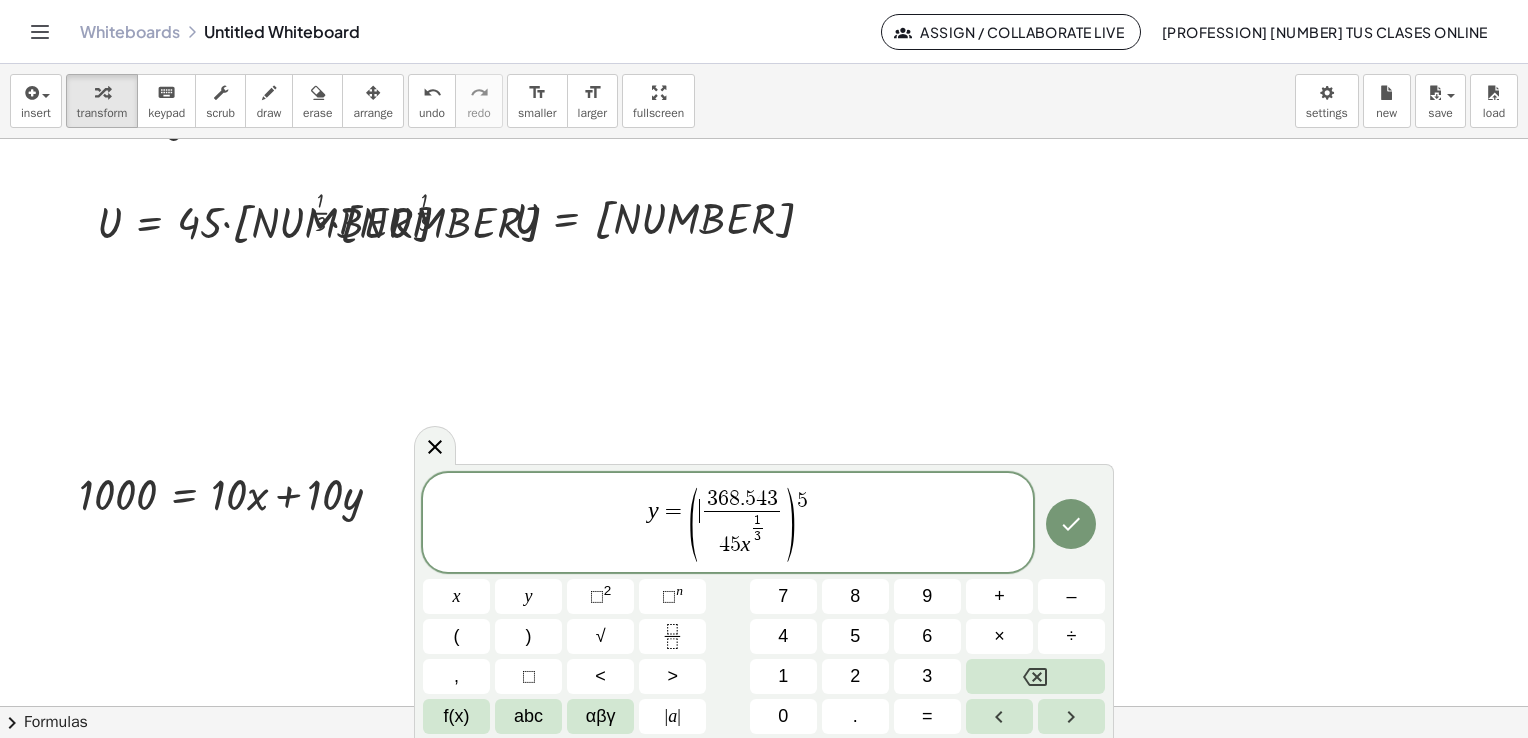 scroll, scrollTop: 3423, scrollLeft: 0, axis: vertical 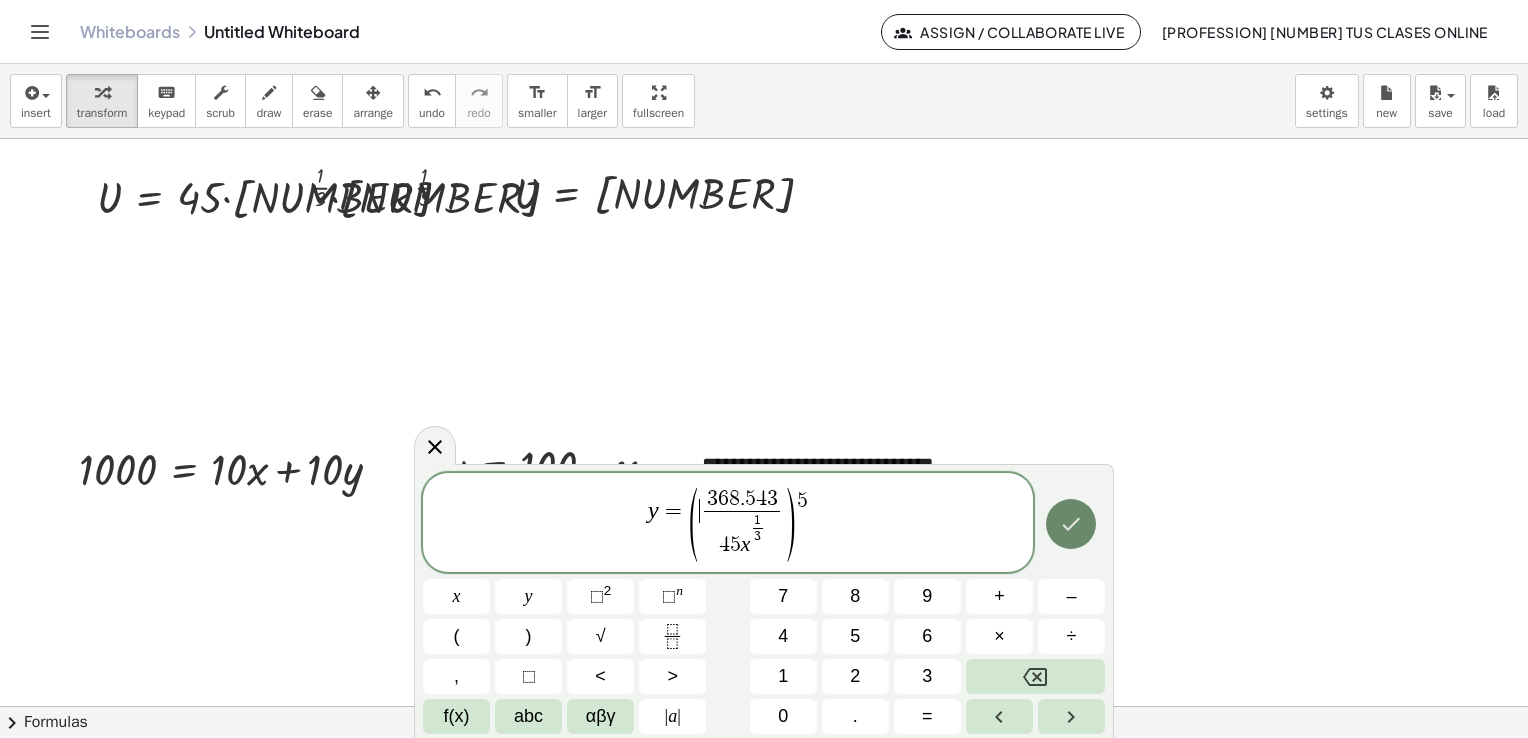 click 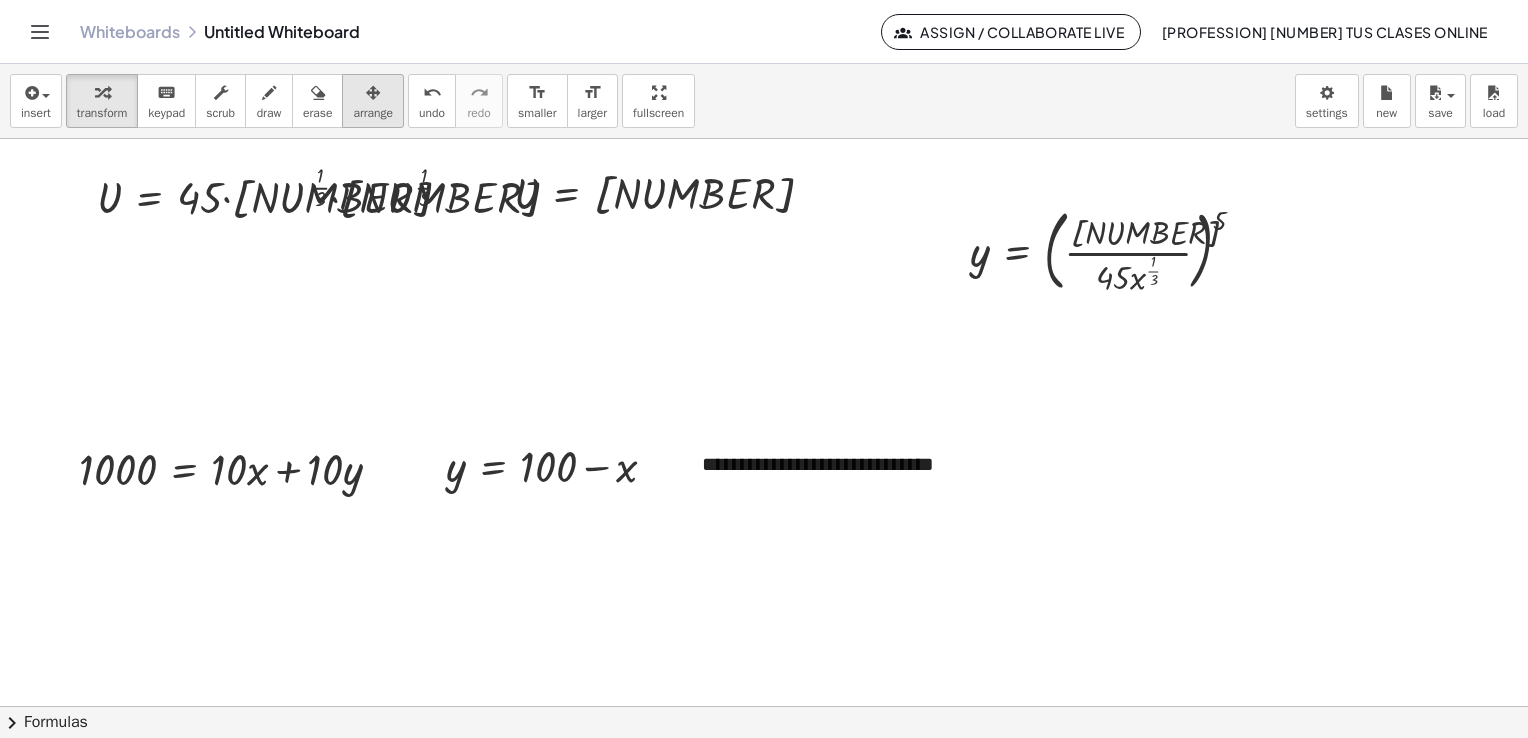 click at bounding box center (373, 93) 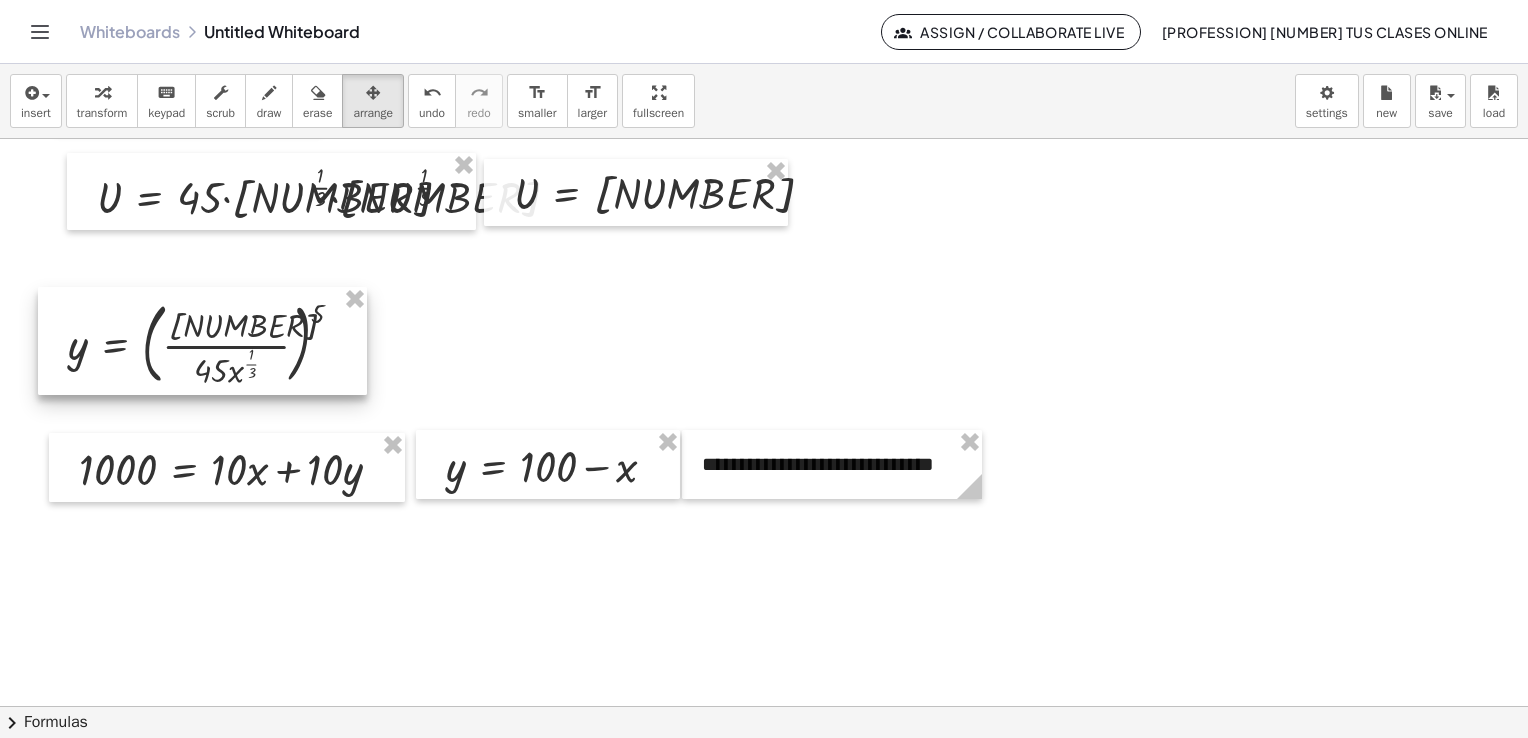 drag, startPoint x: 977, startPoint y: 266, endPoint x: 74, endPoint y: 359, distance: 907.7764 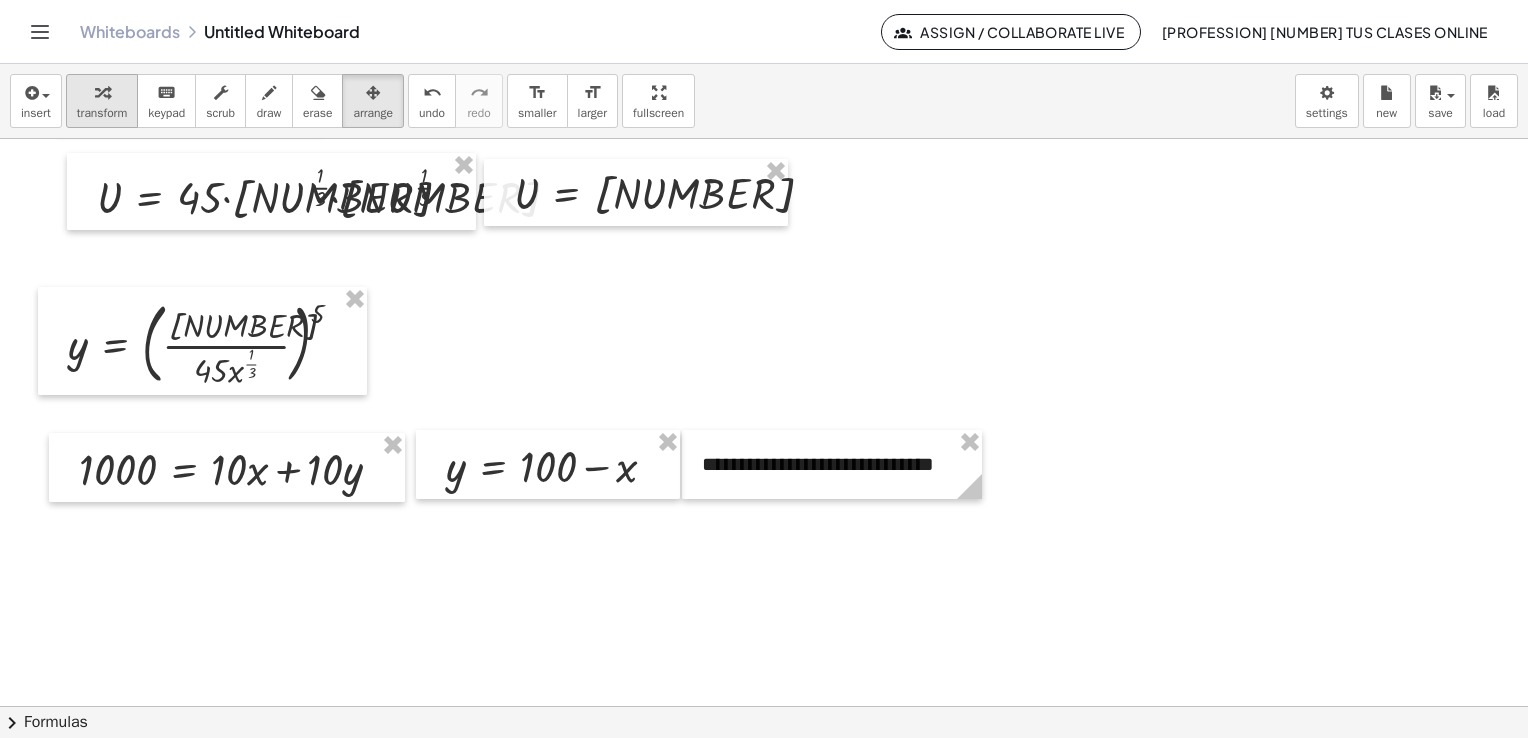click on "transform" at bounding box center [102, 113] 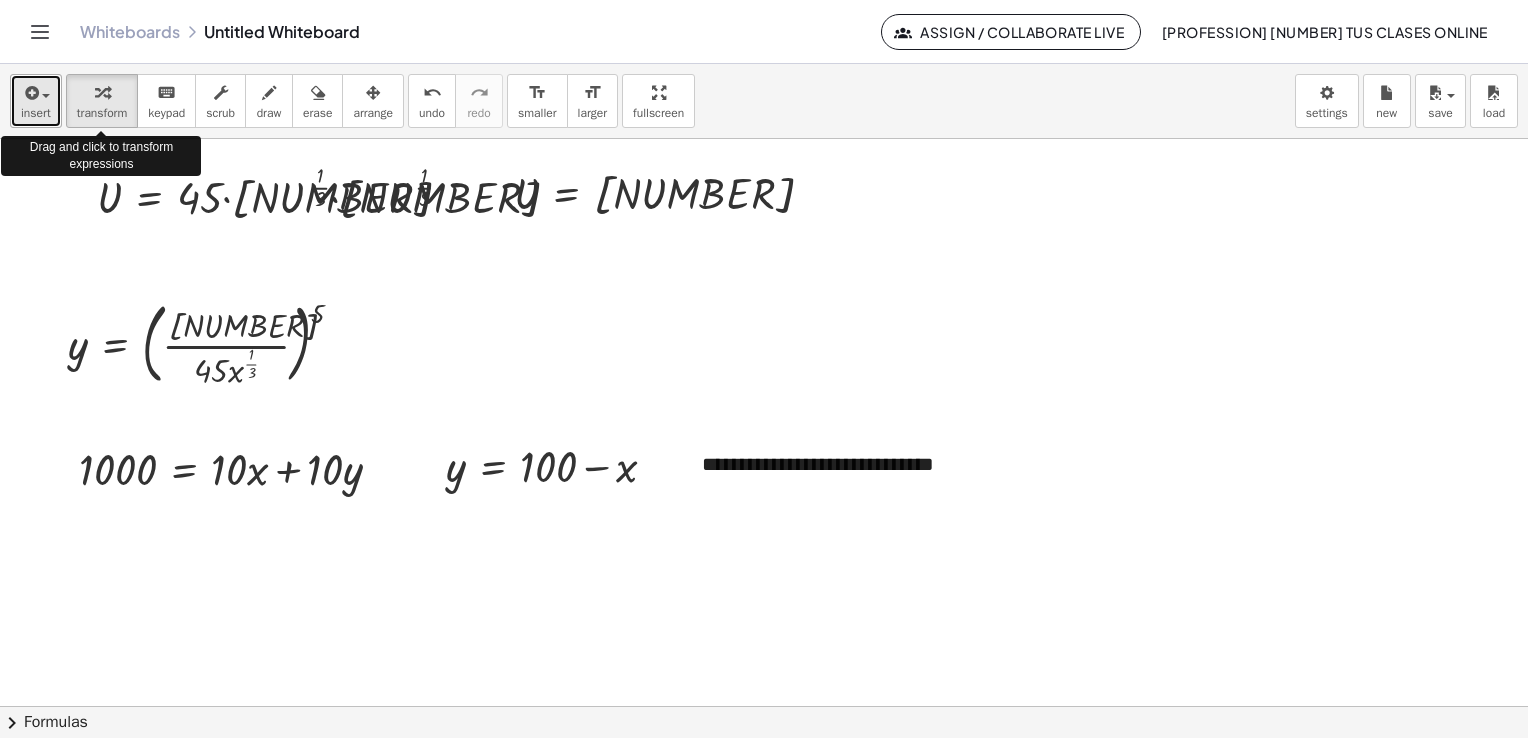 click on "insert" at bounding box center [36, 113] 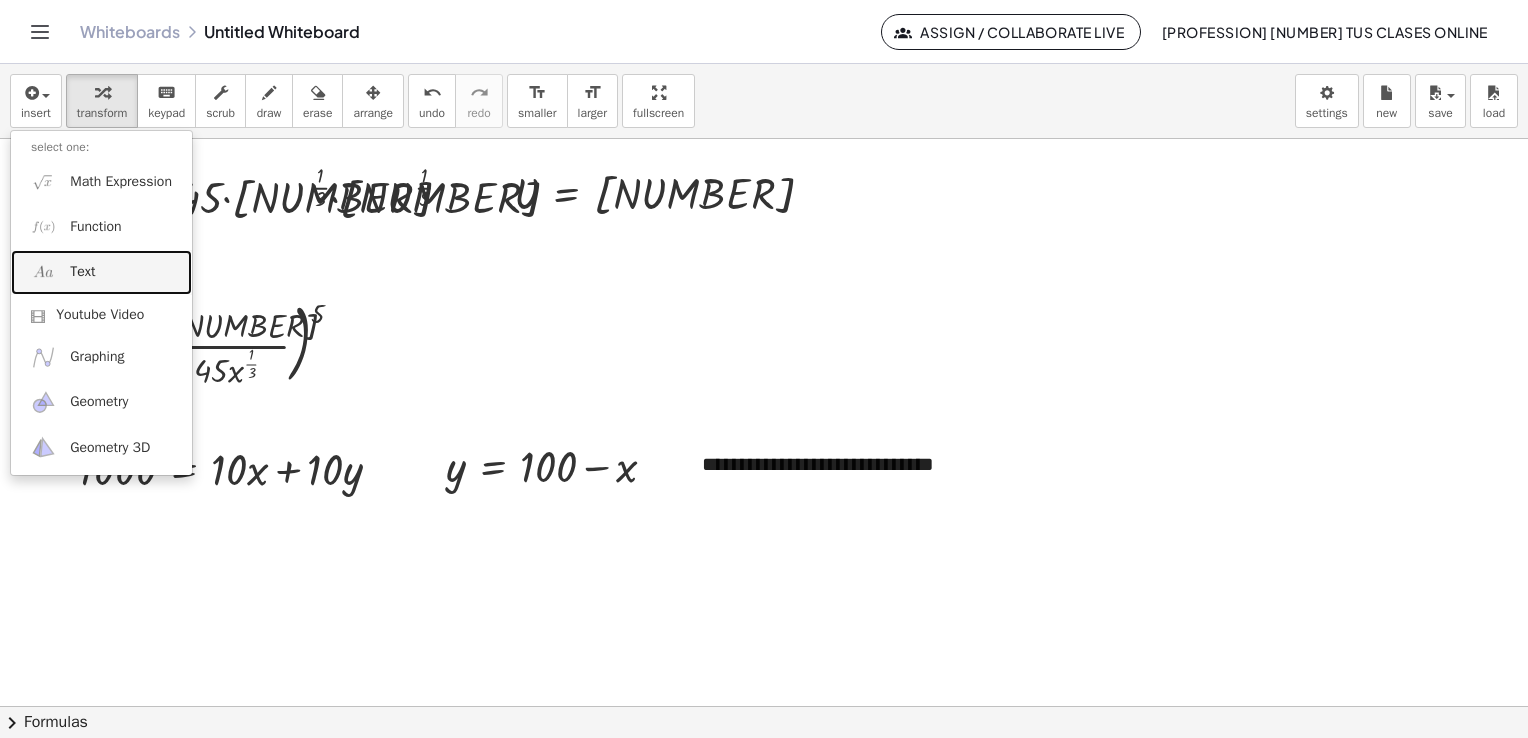 click on "Text" at bounding box center (82, 272) 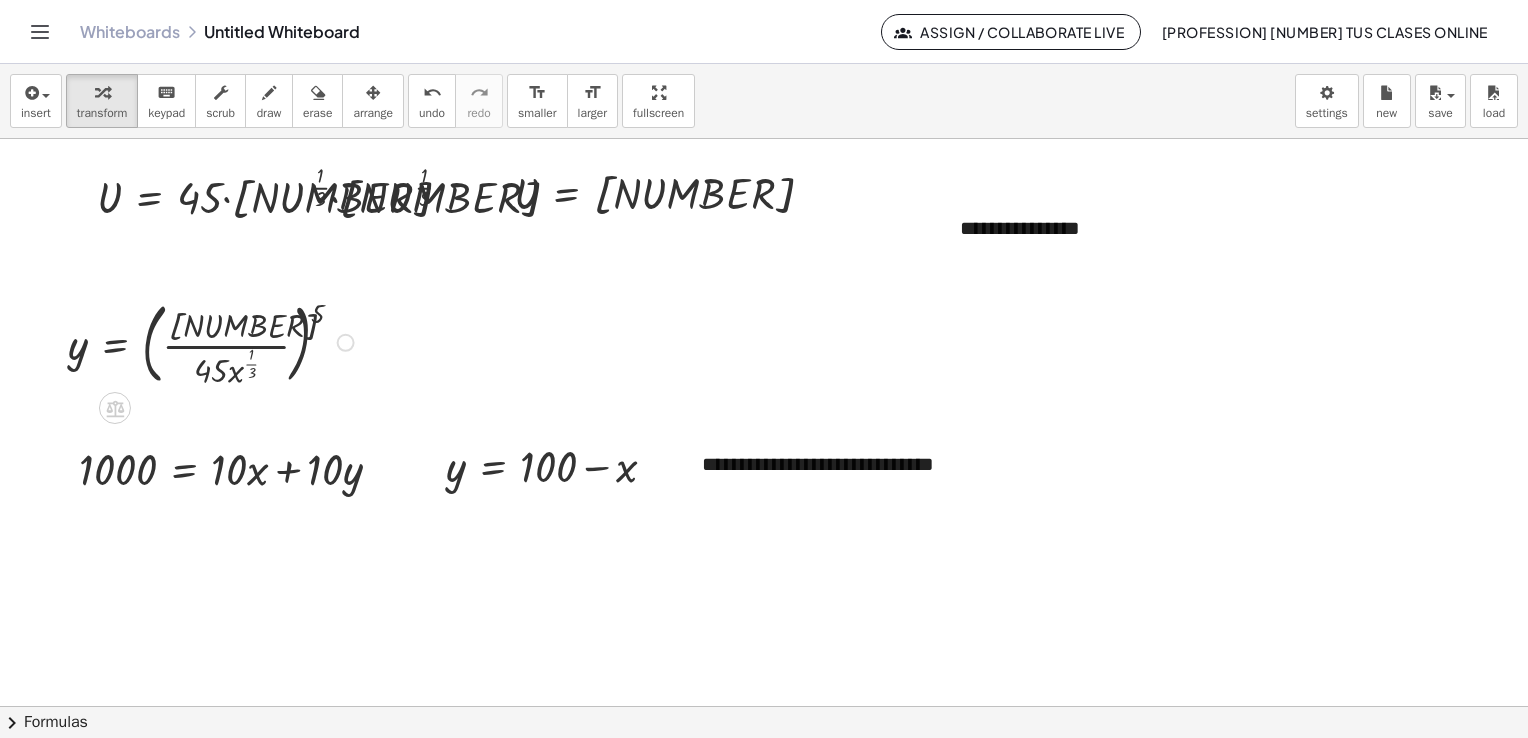 type 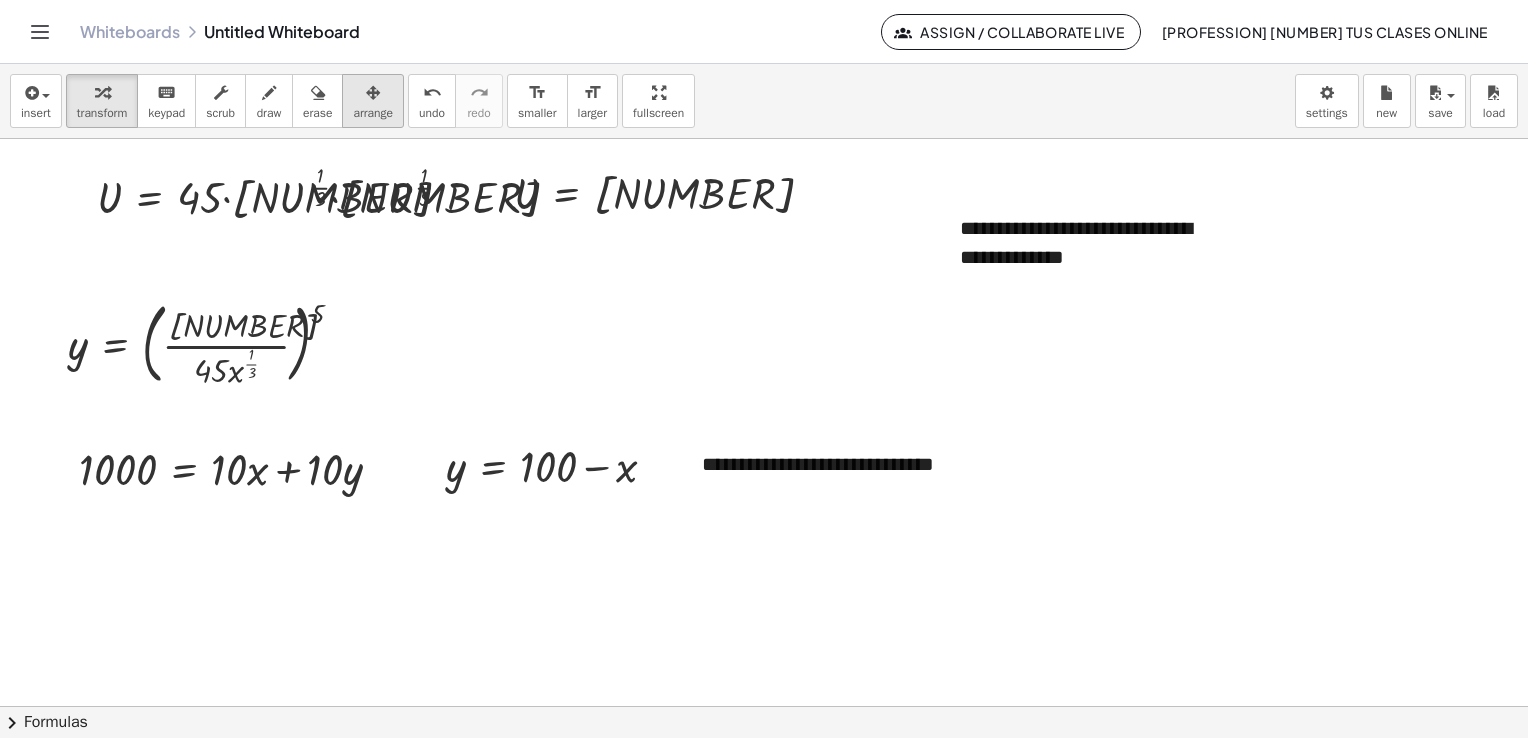 click at bounding box center (373, 92) 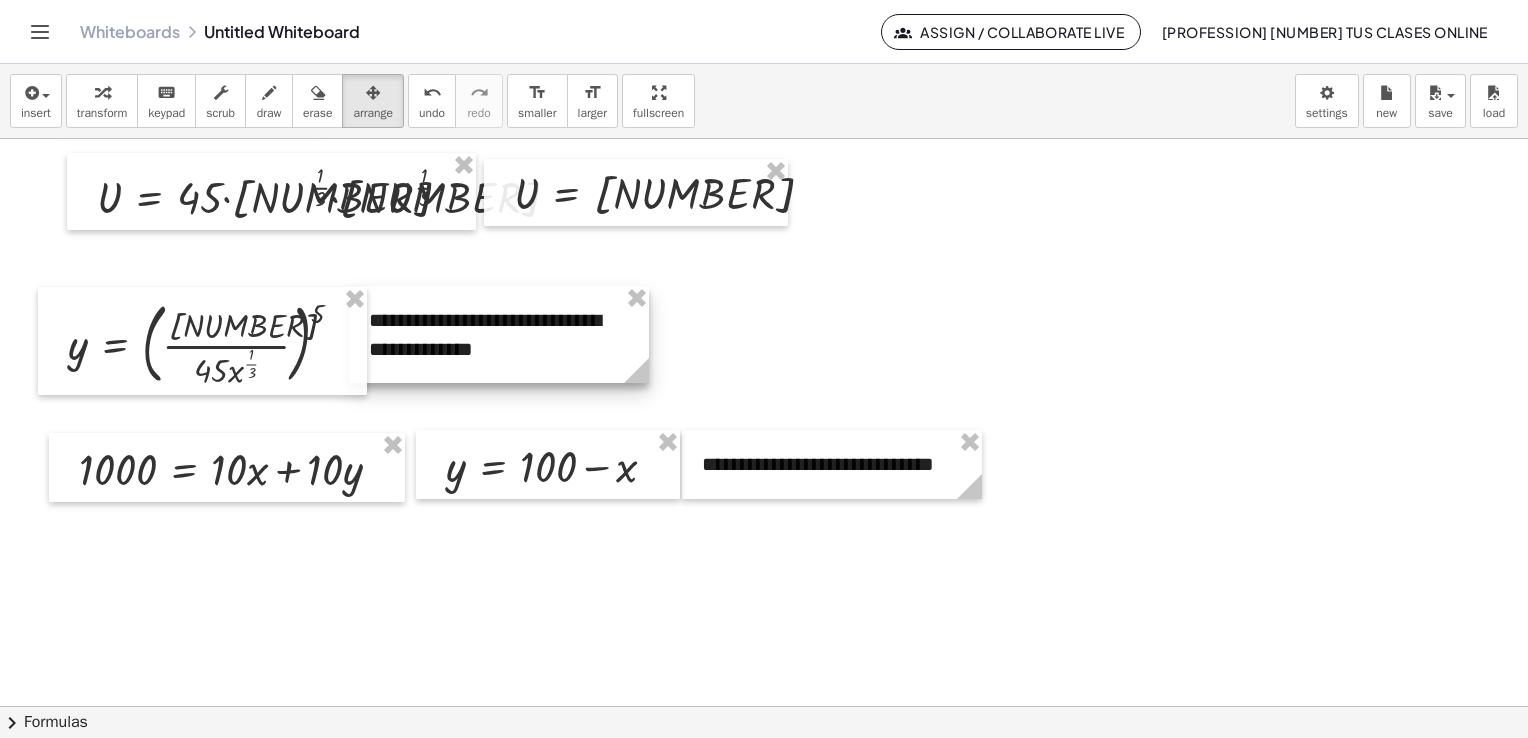 drag, startPoint x: 1019, startPoint y: 234, endPoint x: 428, endPoint y: 326, distance: 598.11786 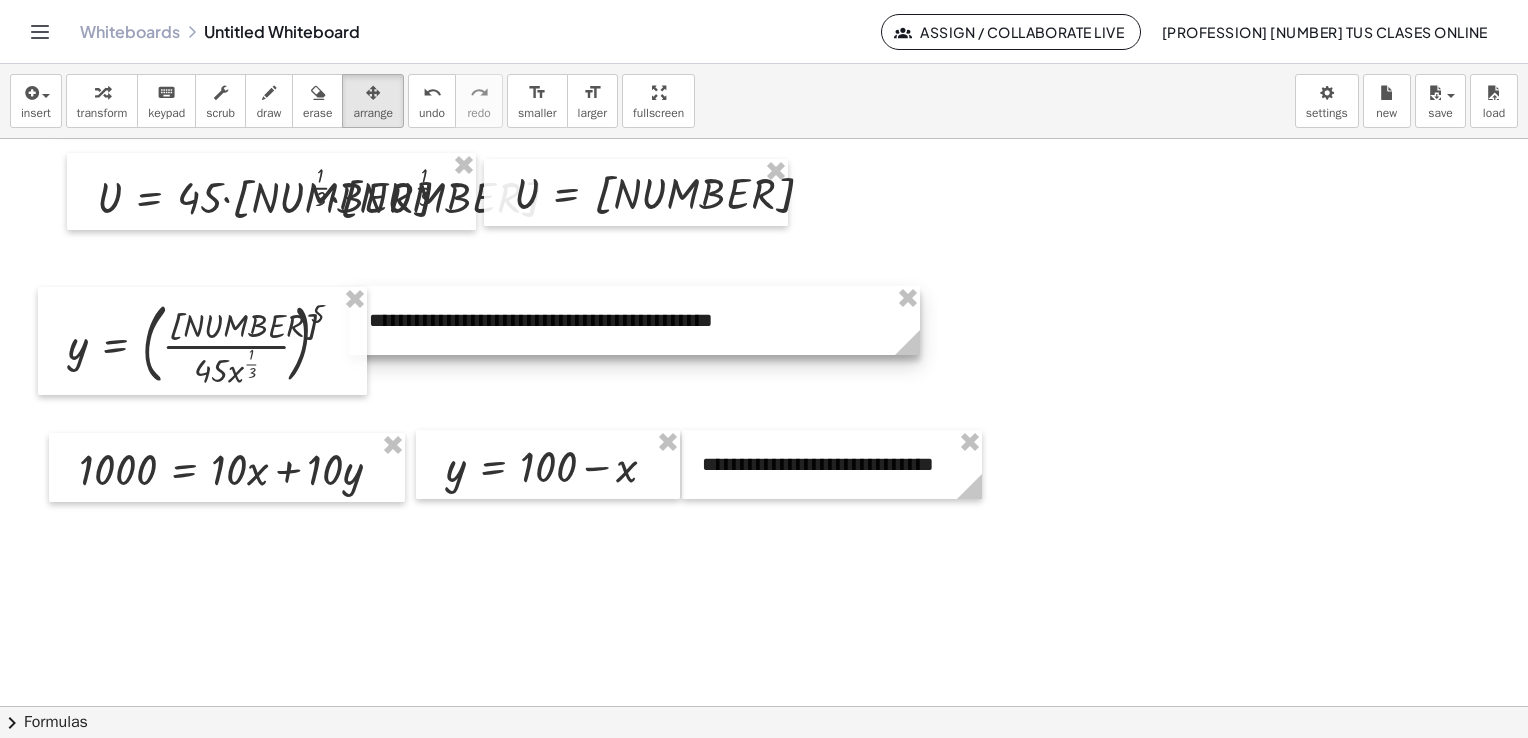 drag, startPoint x: 647, startPoint y: 372, endPoint x: 918, endPoint y: 357, distance: 271.41483 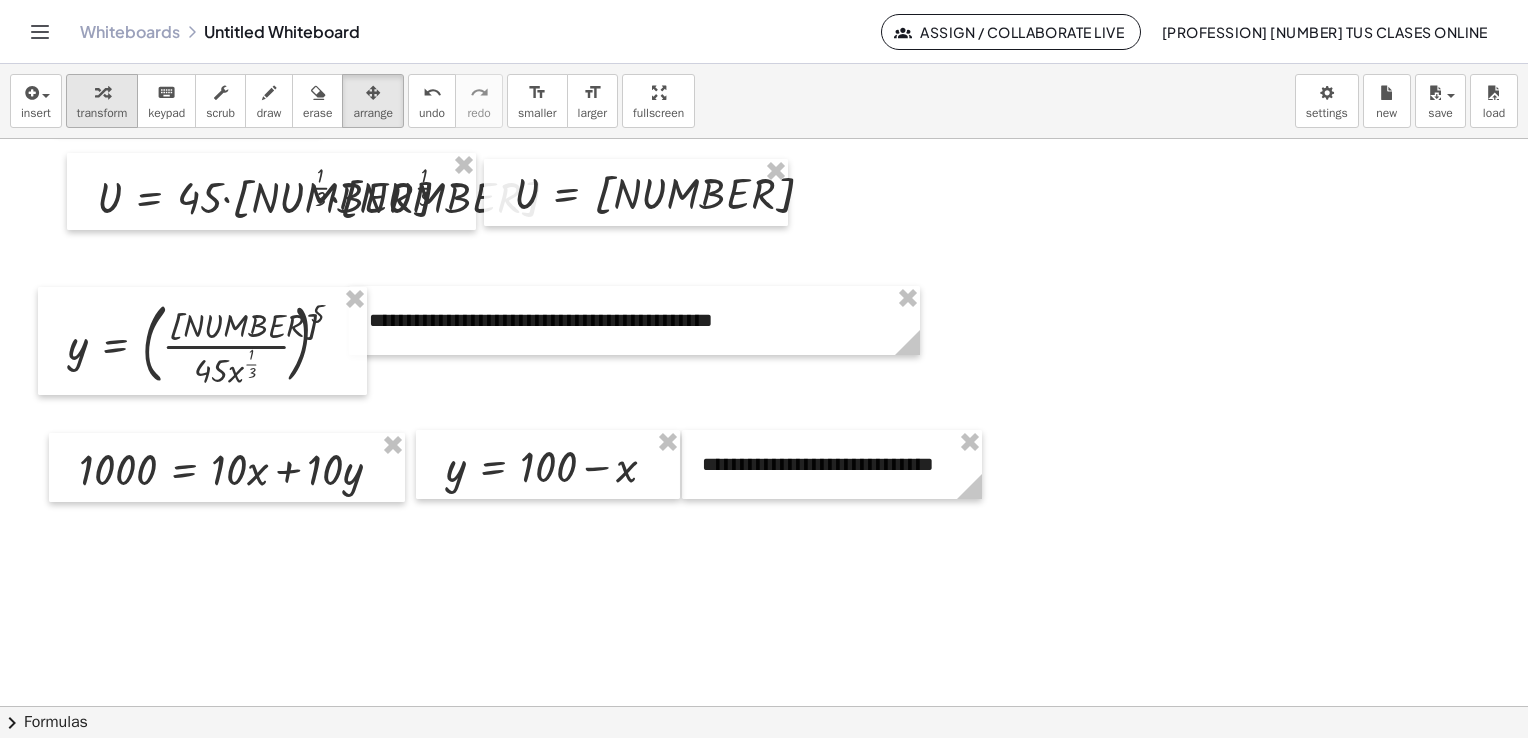 click on "transform" at bounding box center [102, 113] 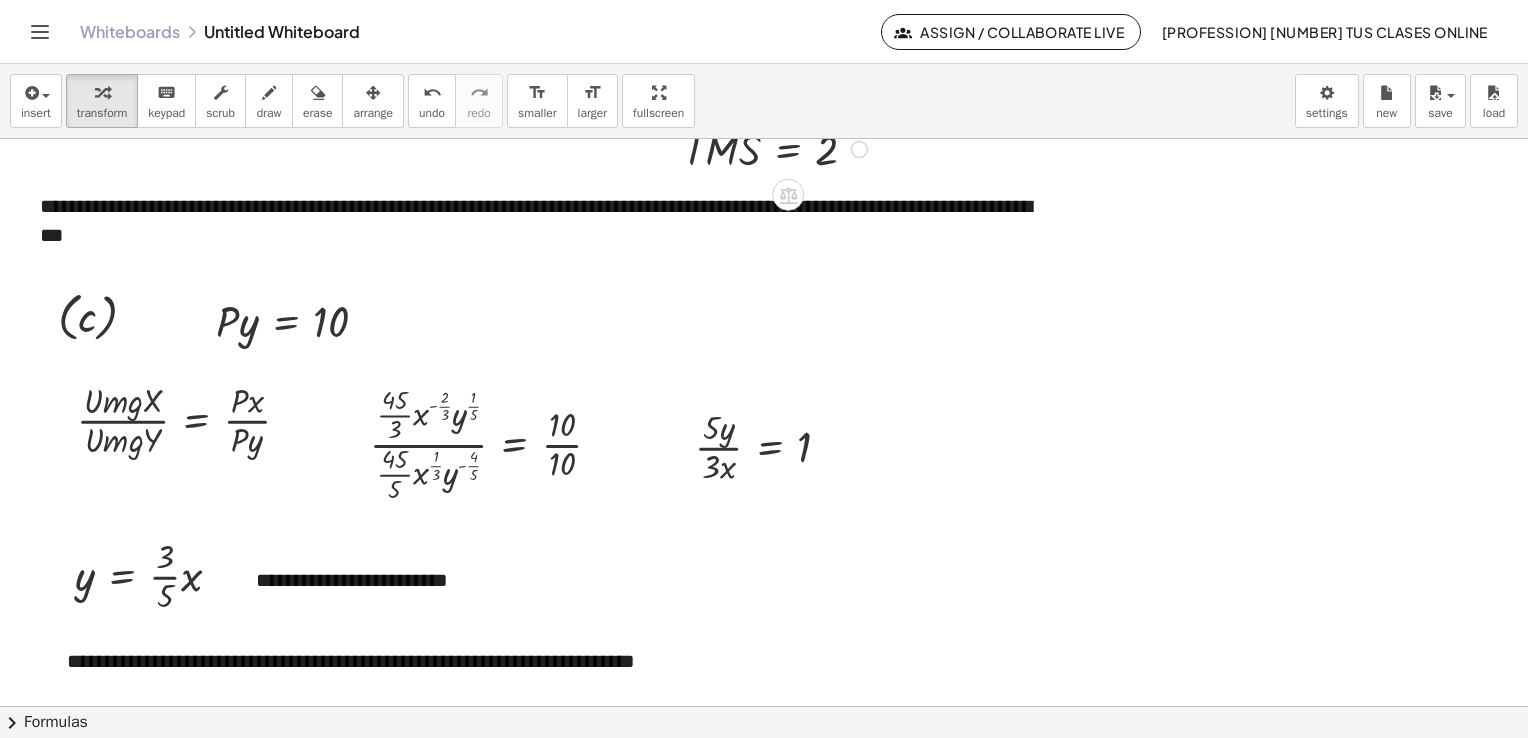 scroll, scrollTop: 2723, scrollLeft: 0, axis: vertical 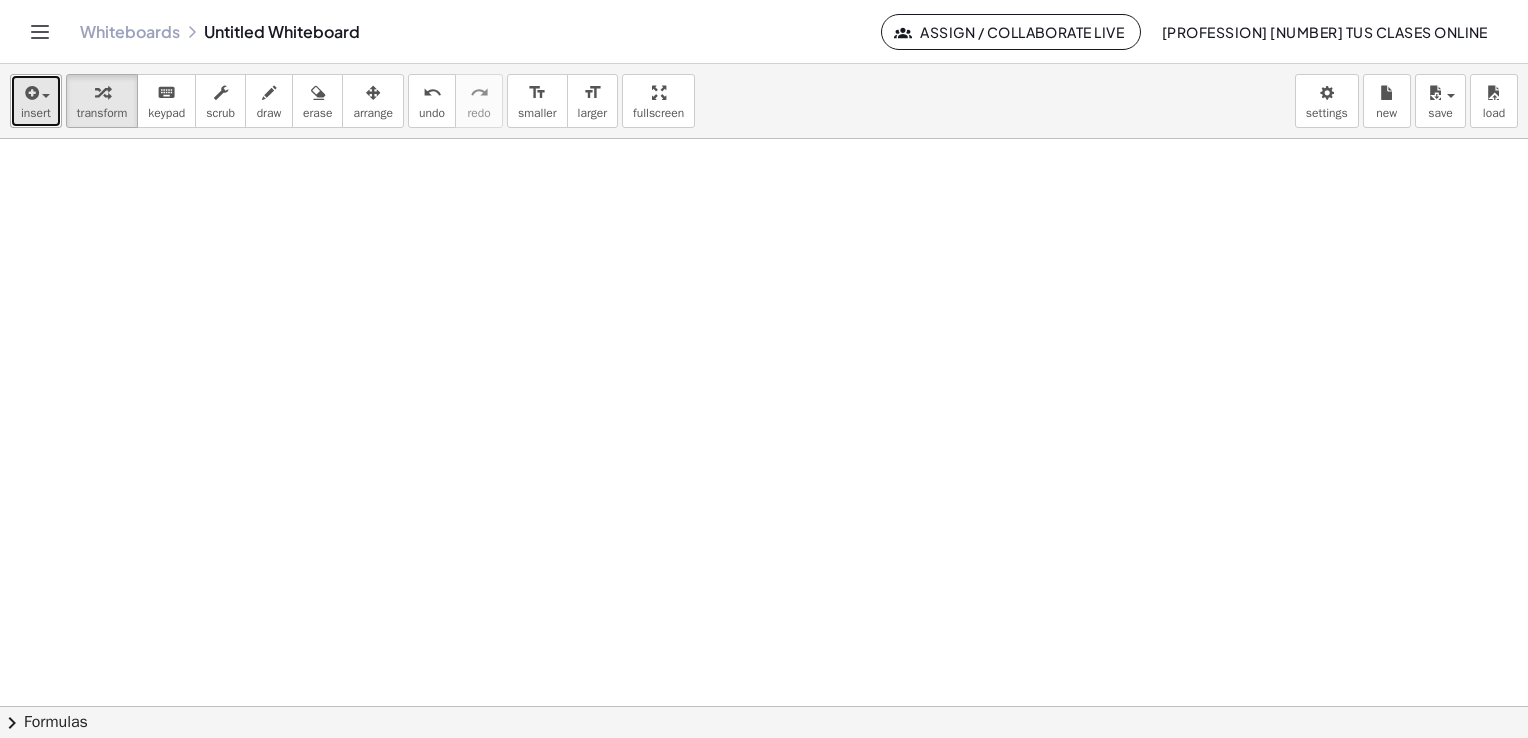 drag, startPoint x: 29, startPoint y: 102, endPoint x: 35, endPoint y: 123, distance: 21.84033 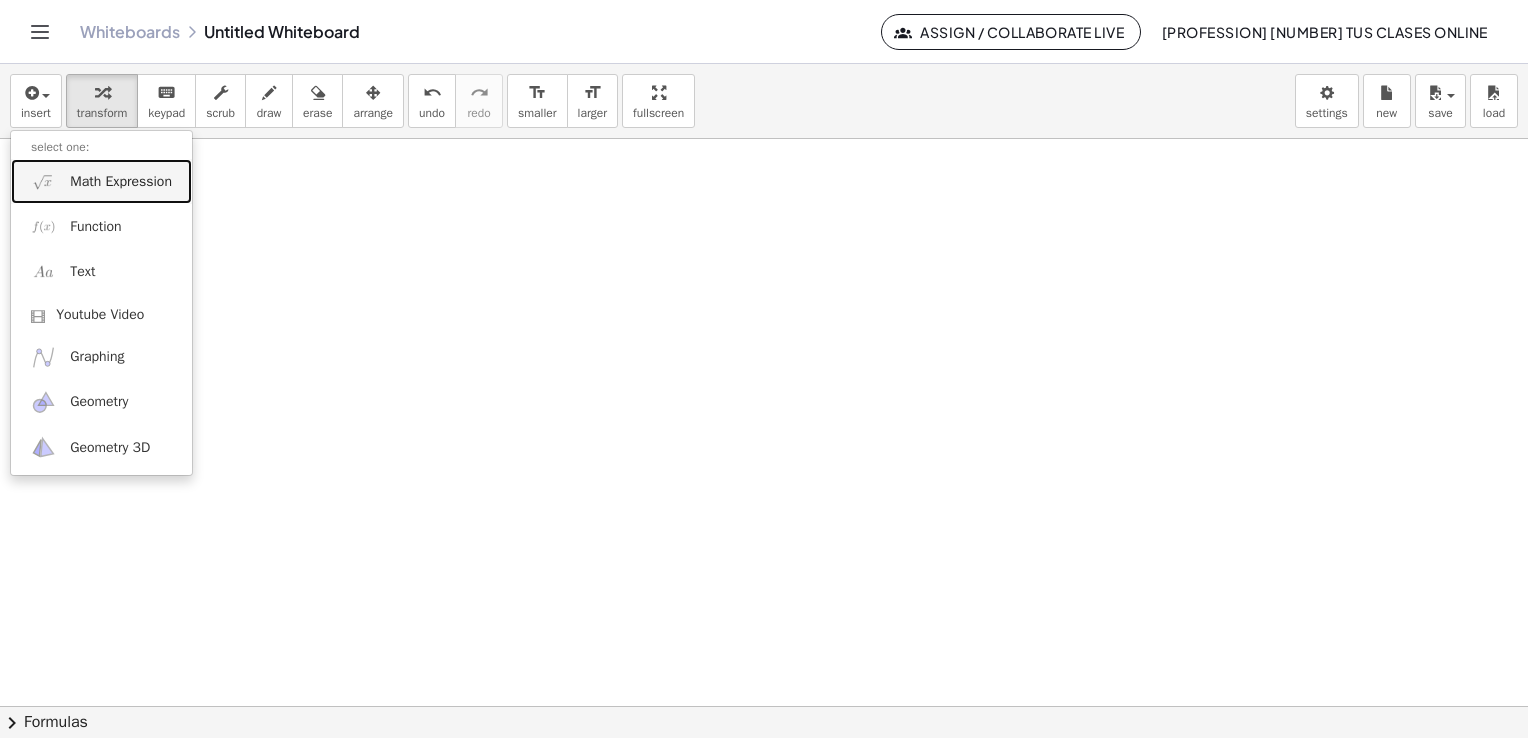 click on "Math Expression" at bounding box center (101, 181) 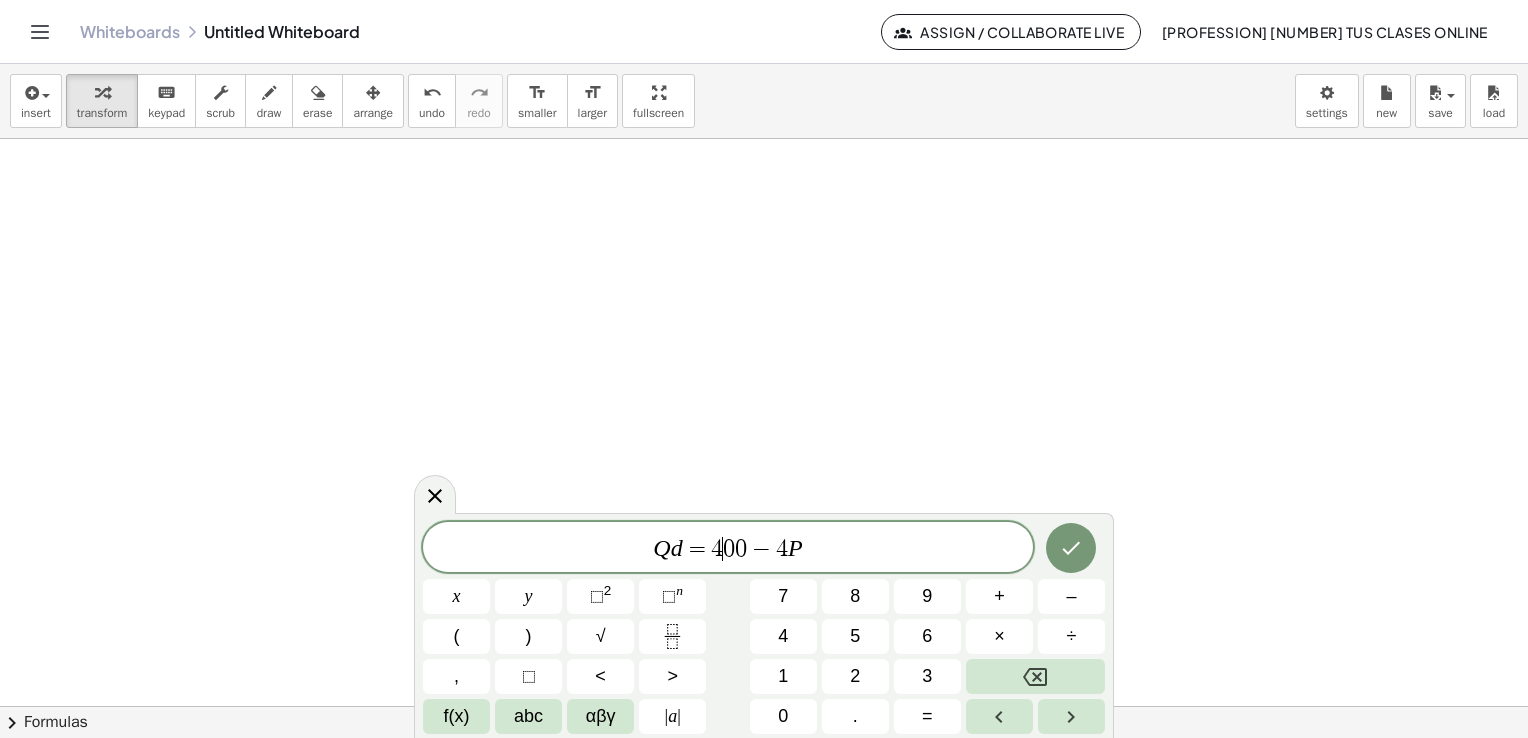 click on "[NUMBER]" at bounding box center [728, 549] 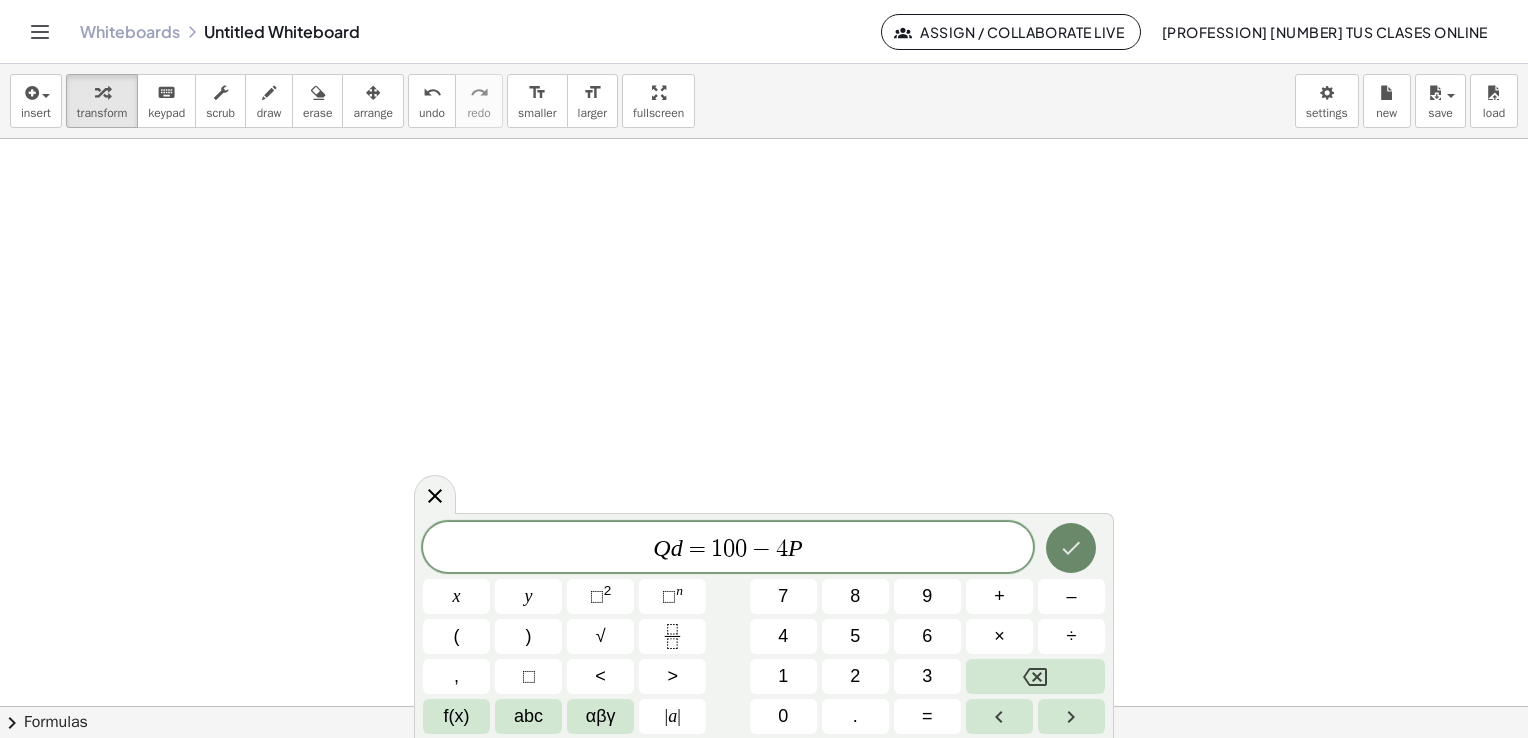 click 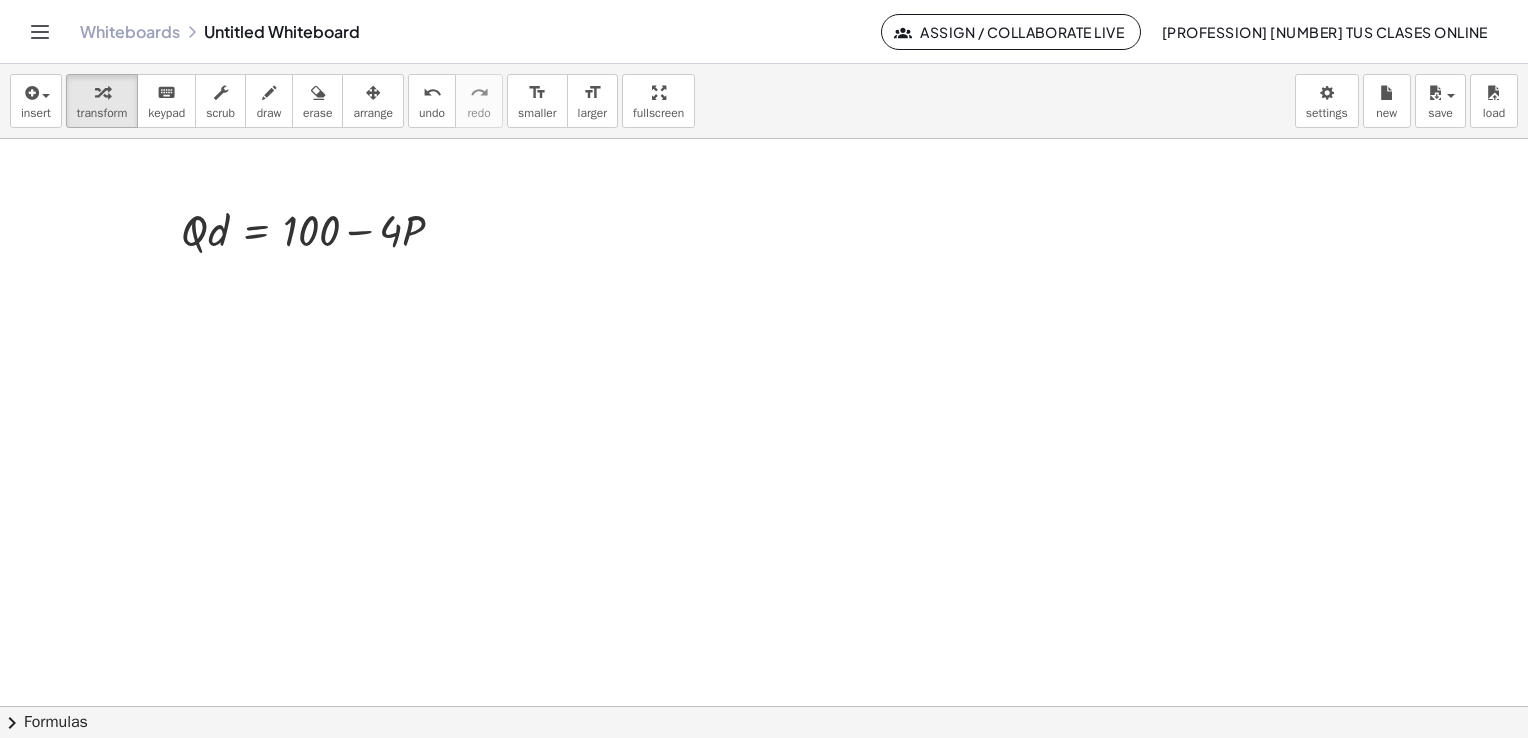 click on "arrange" at bounding box center [373, 101] 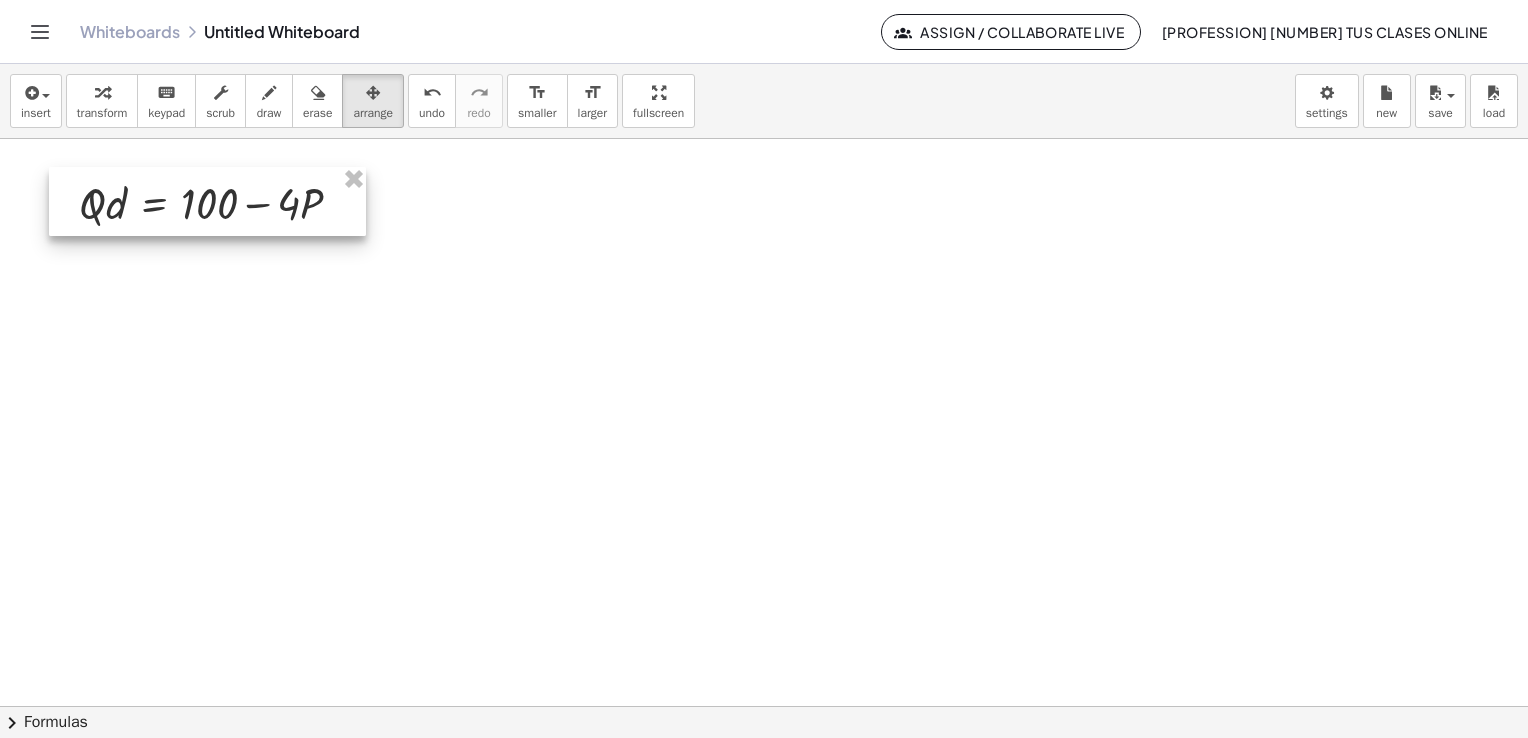 drag, startPoint x: 379, startPoint y: 231, endPoint x: 277, endPoint y: 204, distance: 105.51303 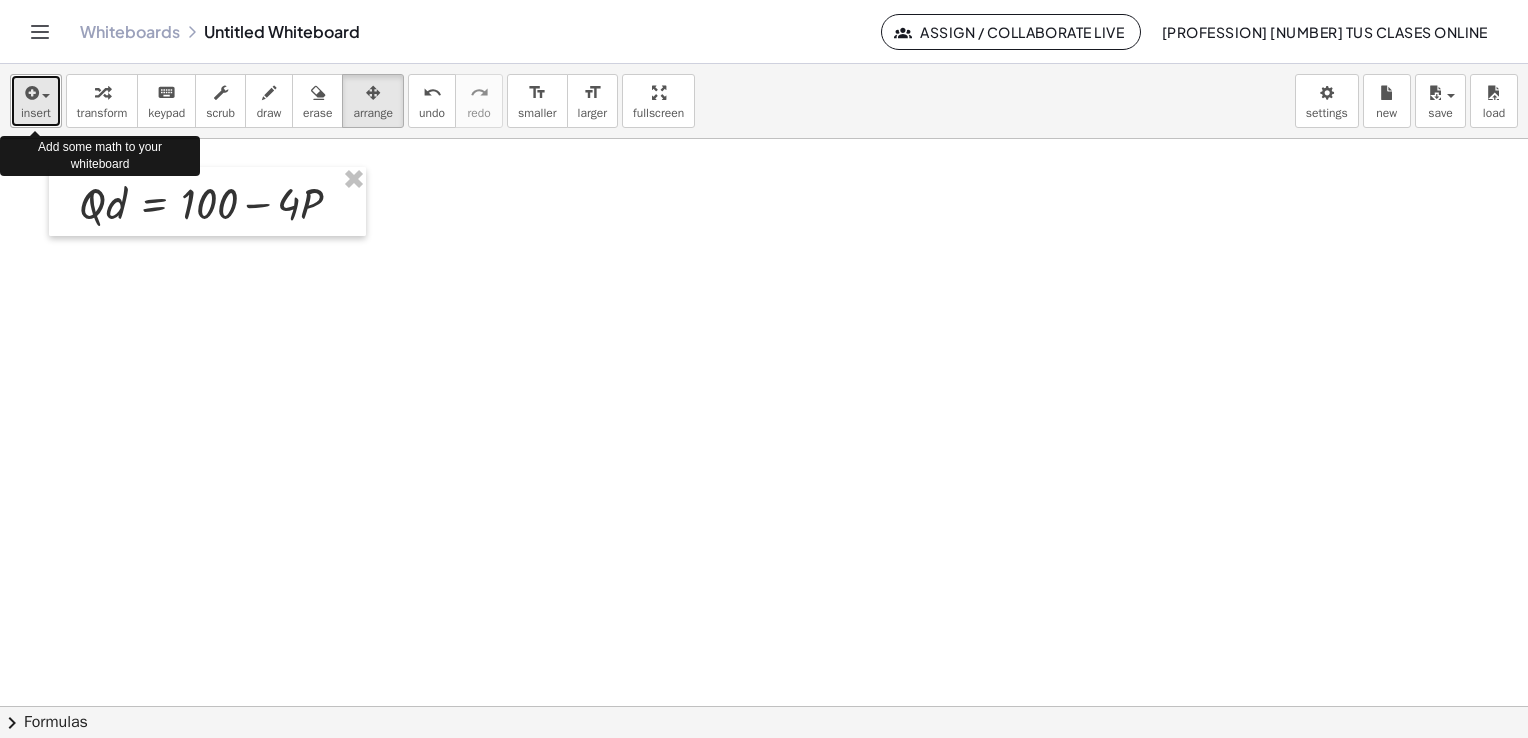 click at bounding box center (36, 92) 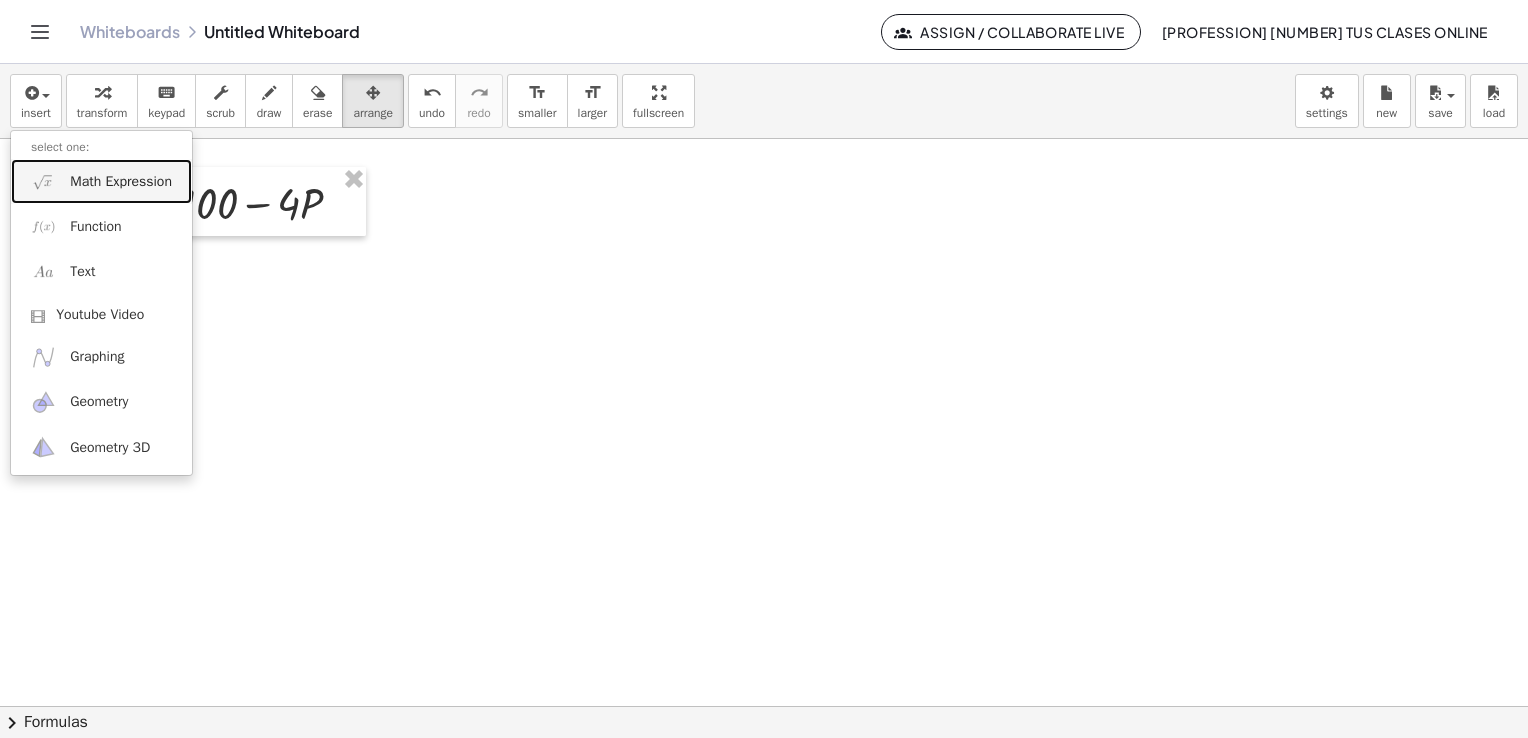 click on "Math Expression" at bounding box center (121, 182) 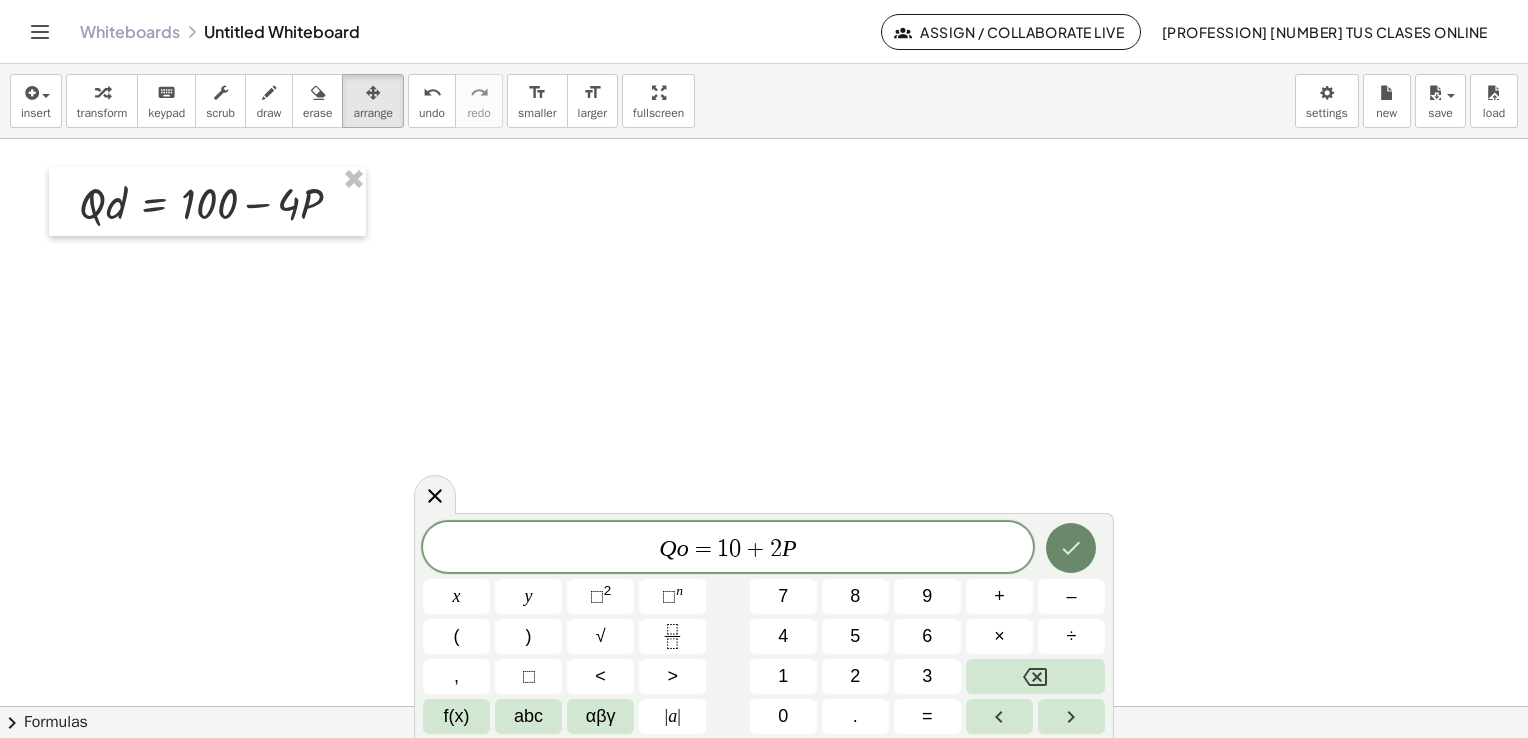 click 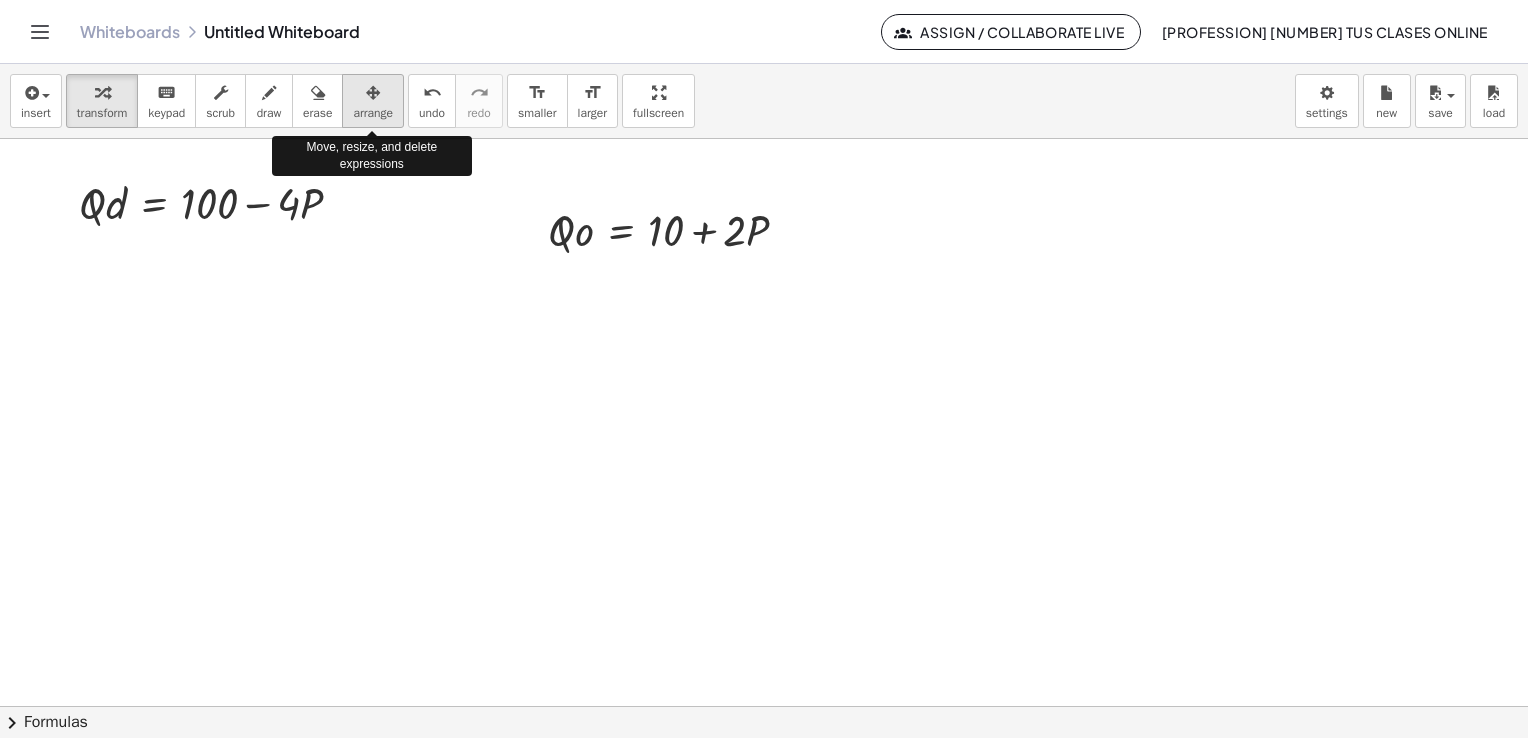 click at bounding box center (373, 92) 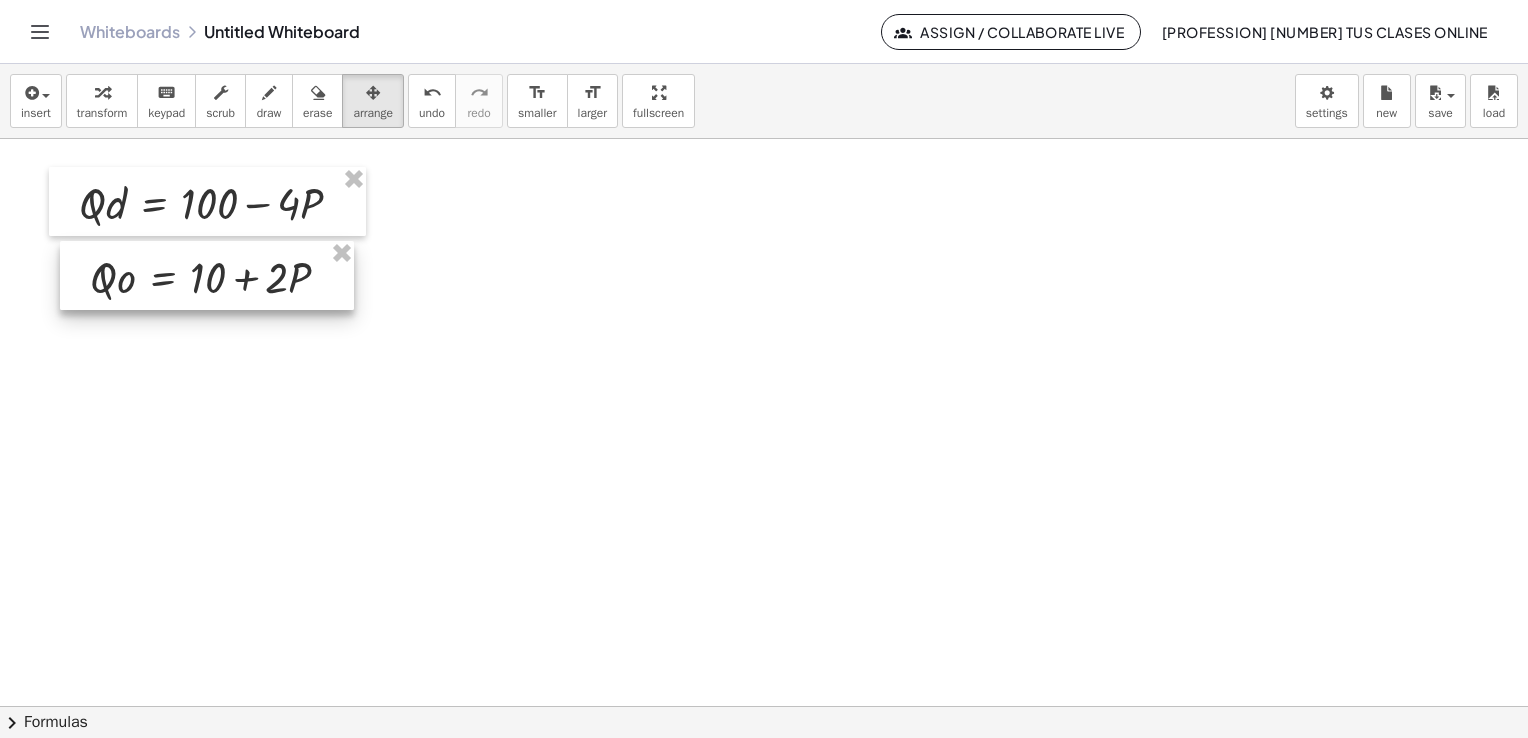 drag, startPoint x: 670, startPoint y: 261, endPoint x: 211, endPoint y: 307, distance: 461.29926 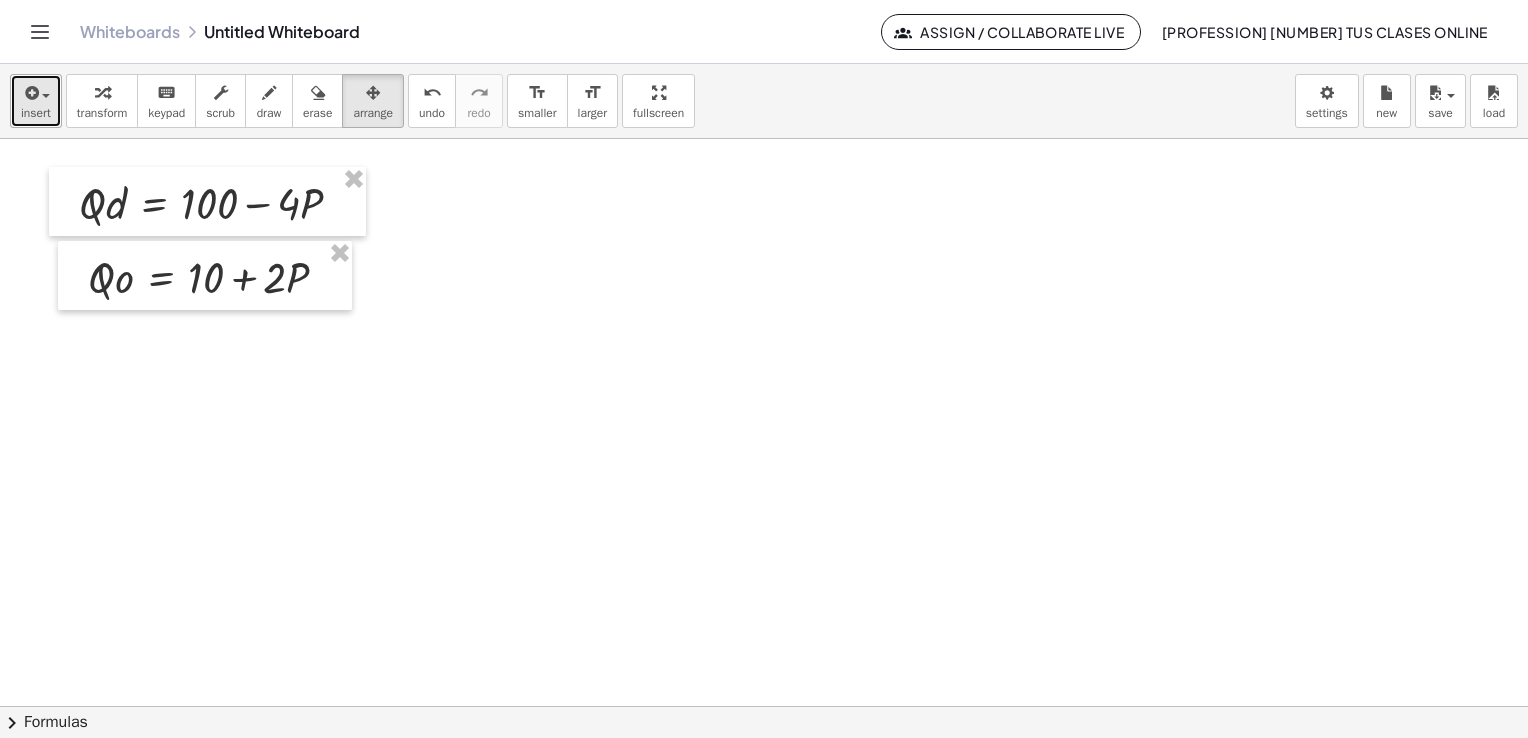click on "insert" at bounding box center (36, 101) 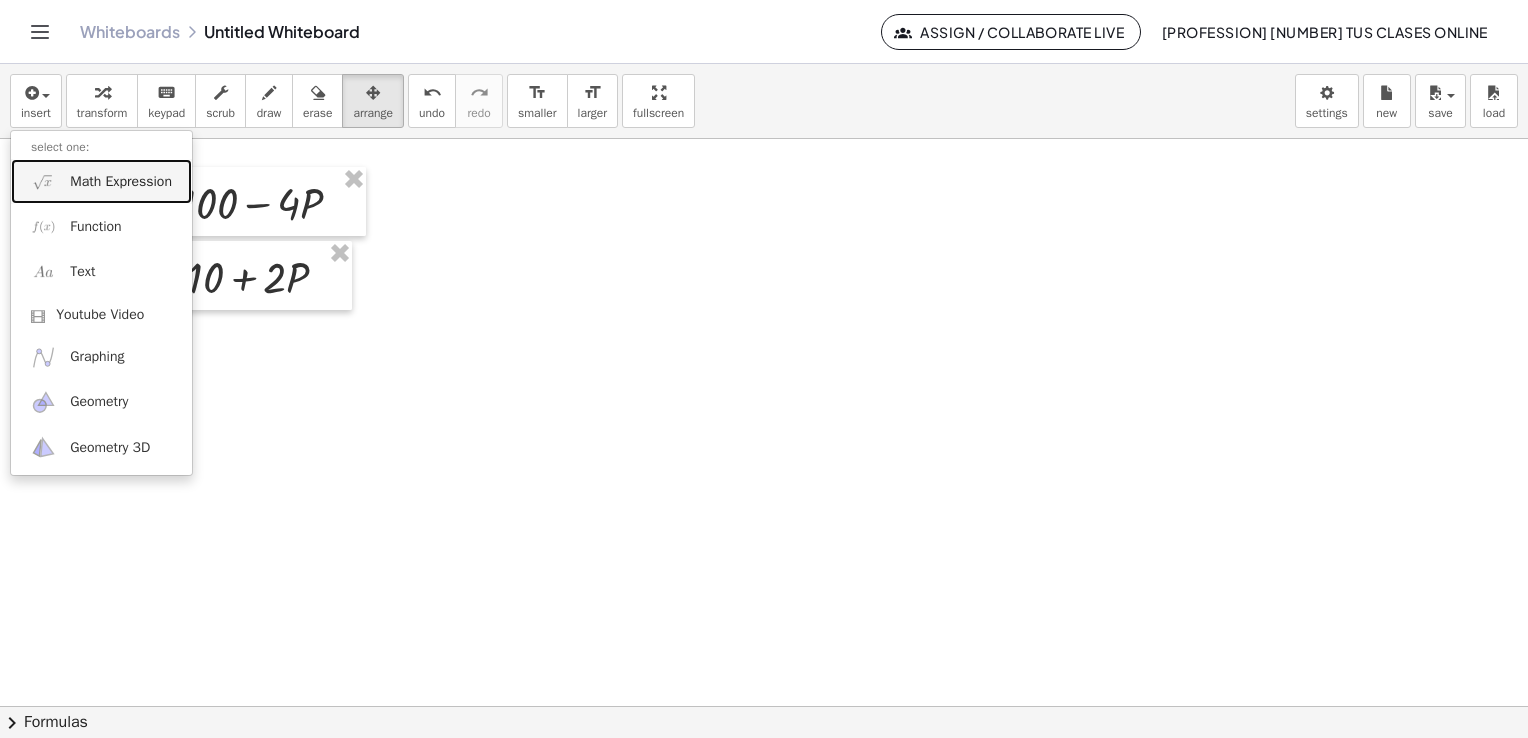 click on "Math Expression" at bounding box center [121, 182] 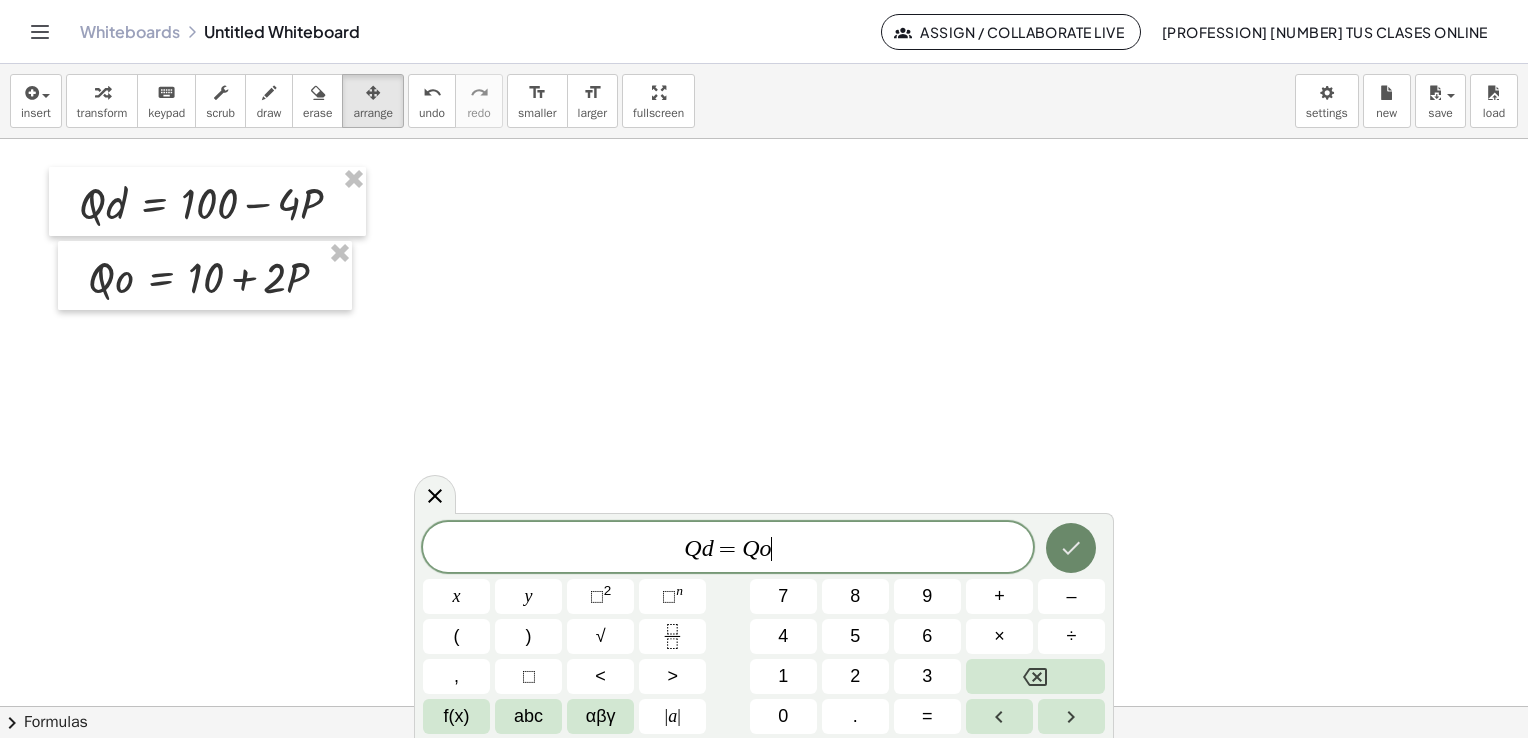 click at bounding box center (1071, 548) 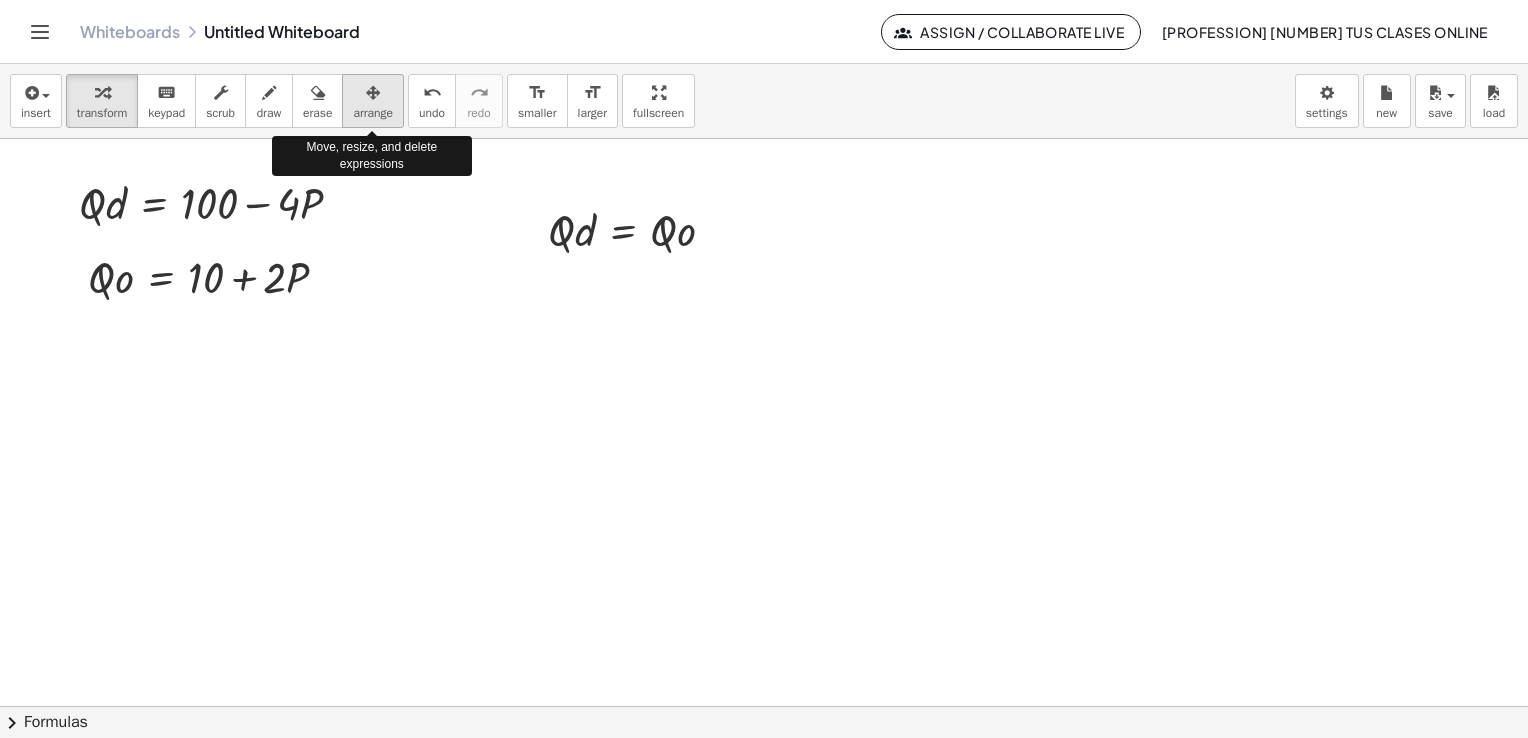 click on "arrange" at bounding box center (373, 113) 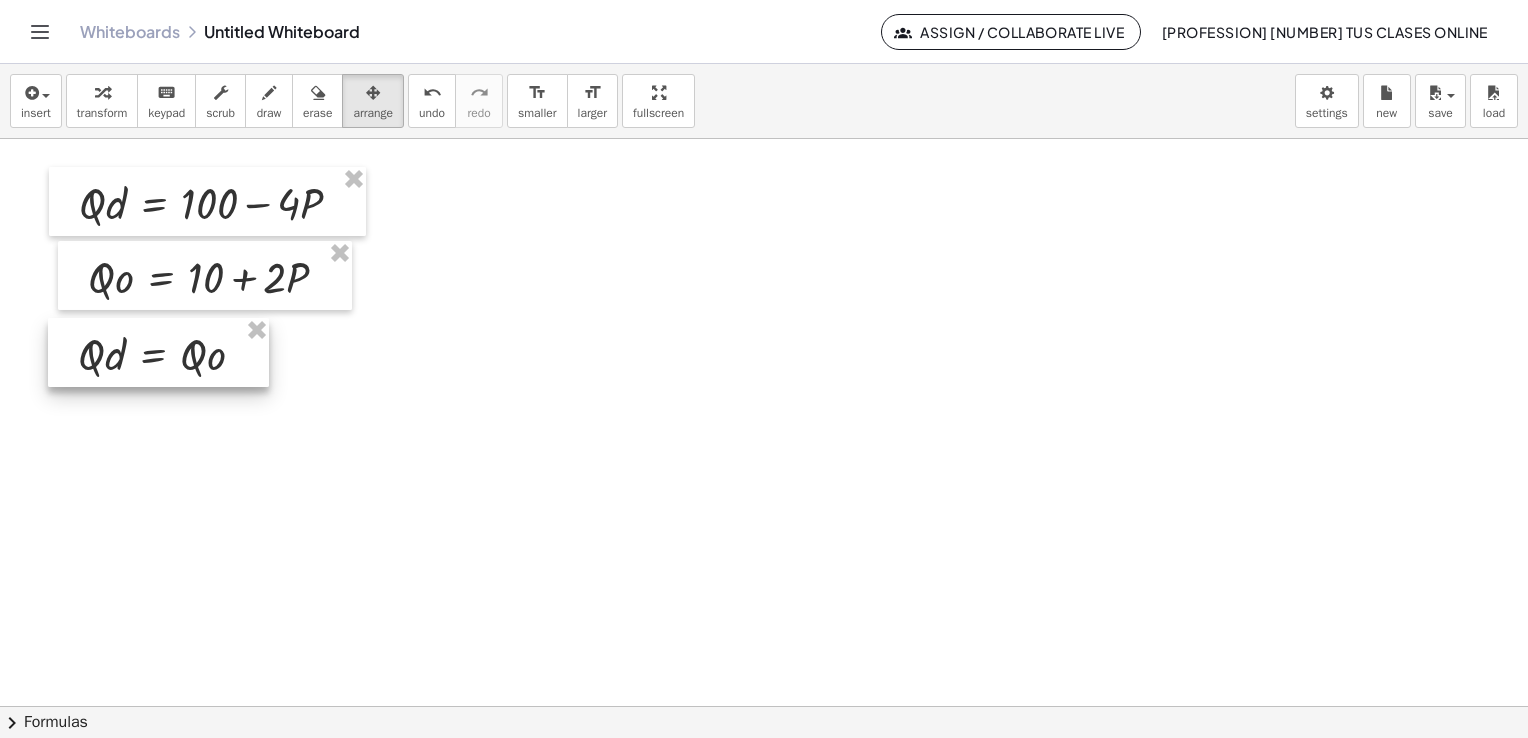 drag, startPoint x: 576, startPoint y: 255, endPoint x: 104, endPoint y: 374, distance: 486.76996 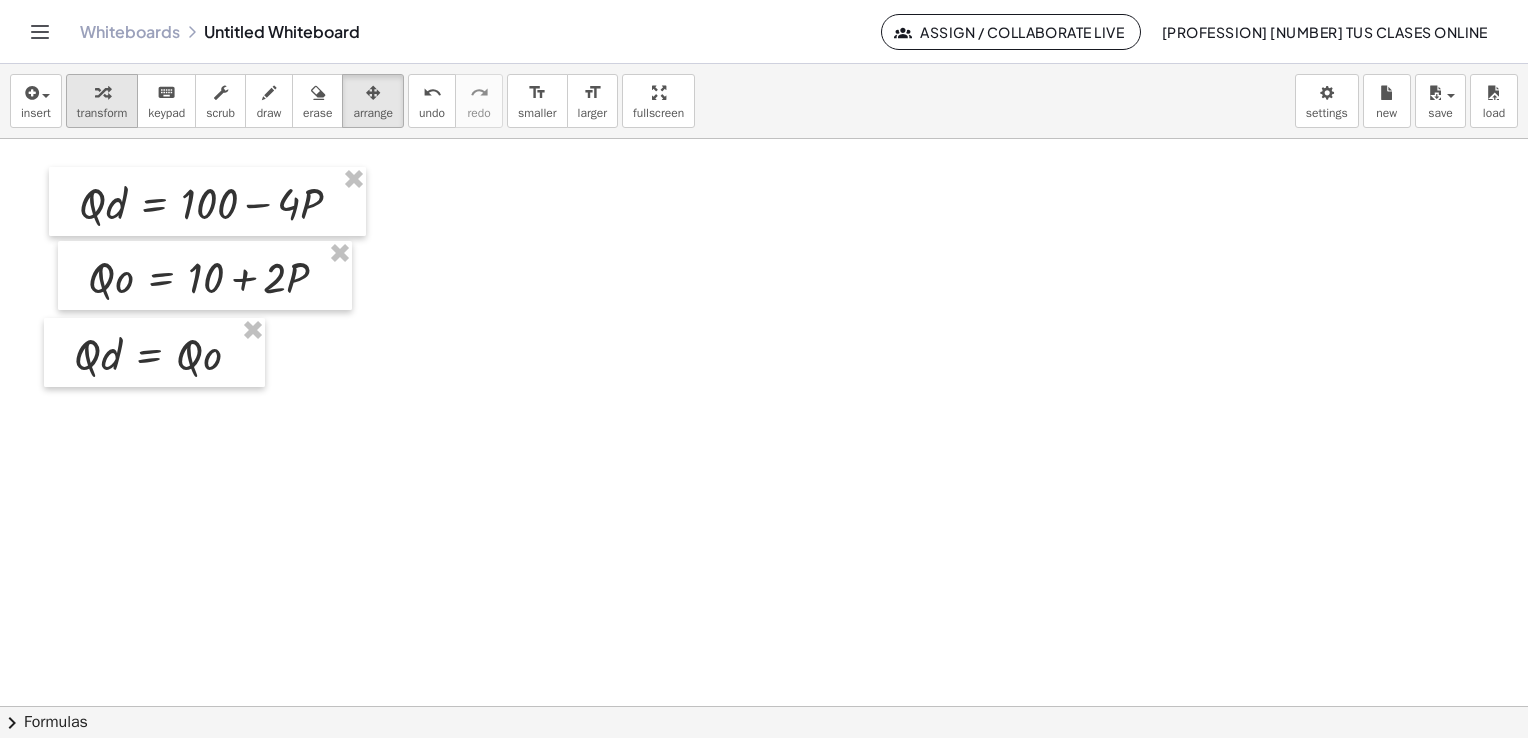 click on "transform" at bounding box center [102, 101] 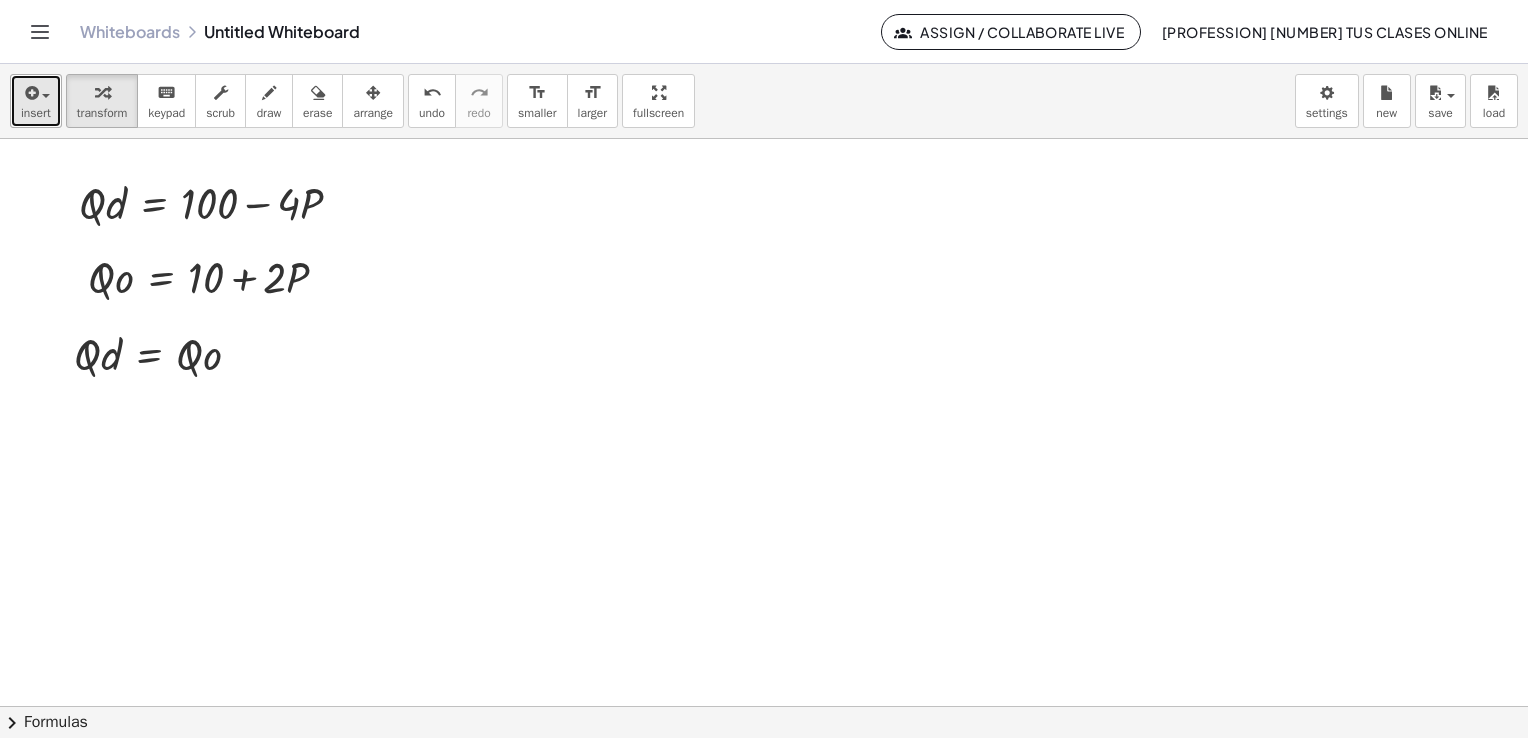 click on "insert" at bounding box center (36, 101) 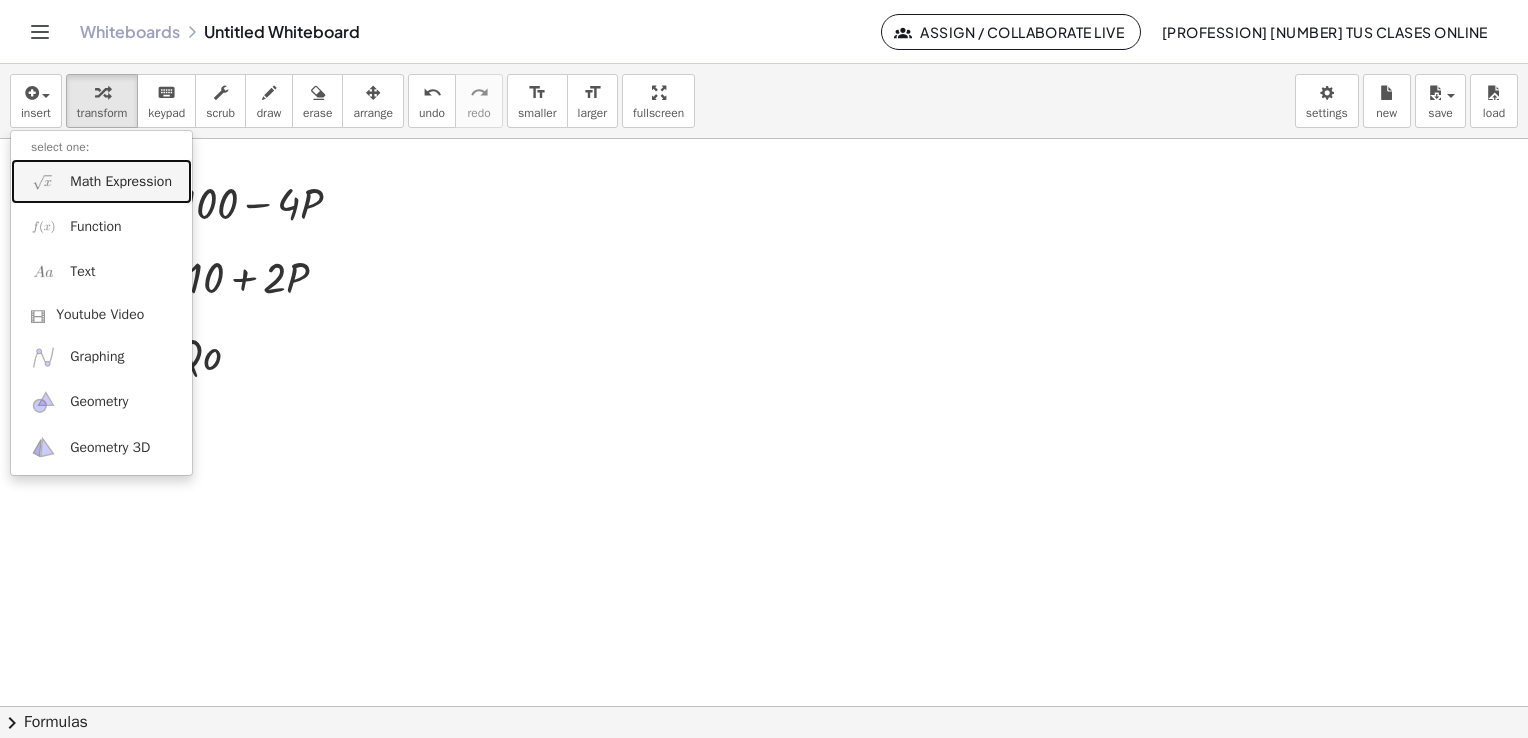 click on "Math Expression" at bounding box center [121, 182] 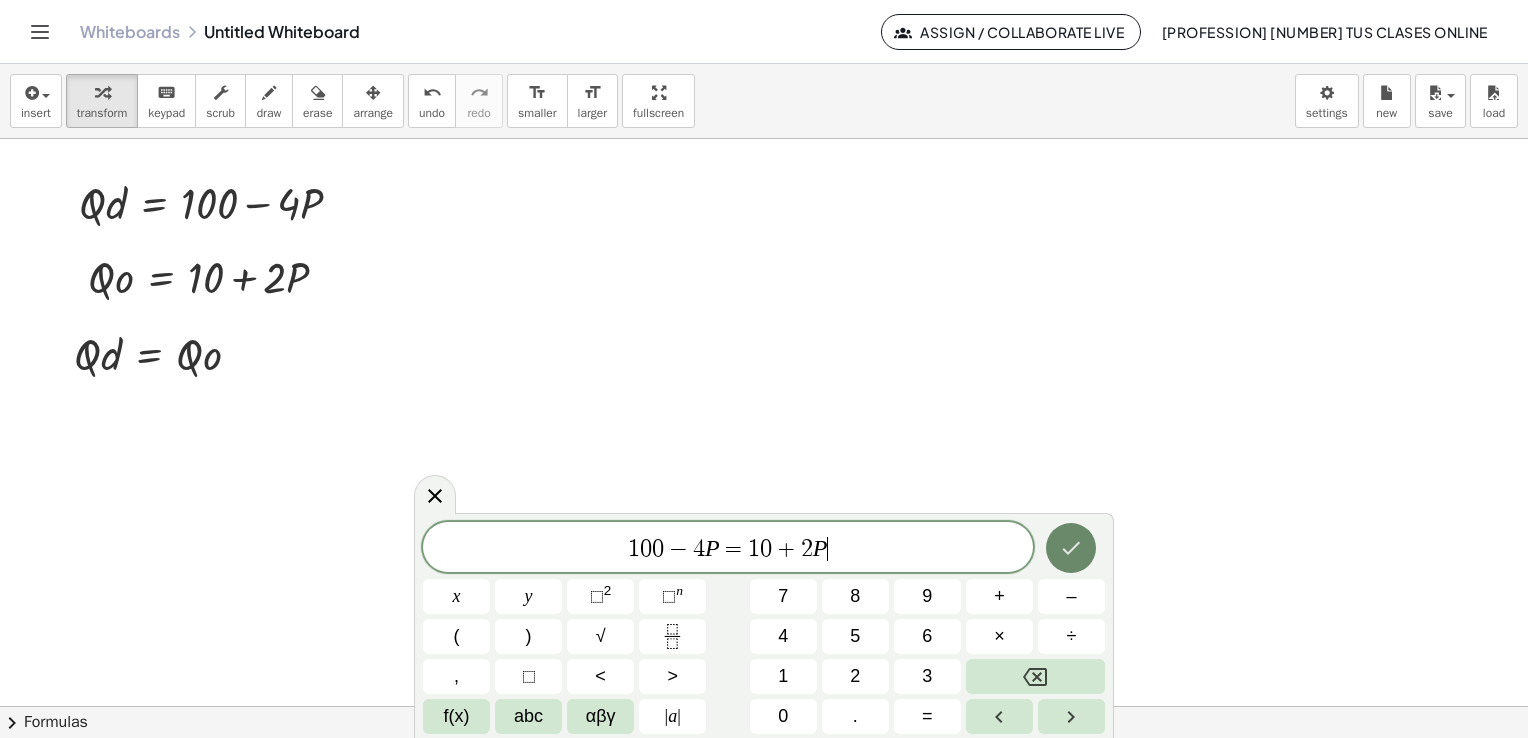click 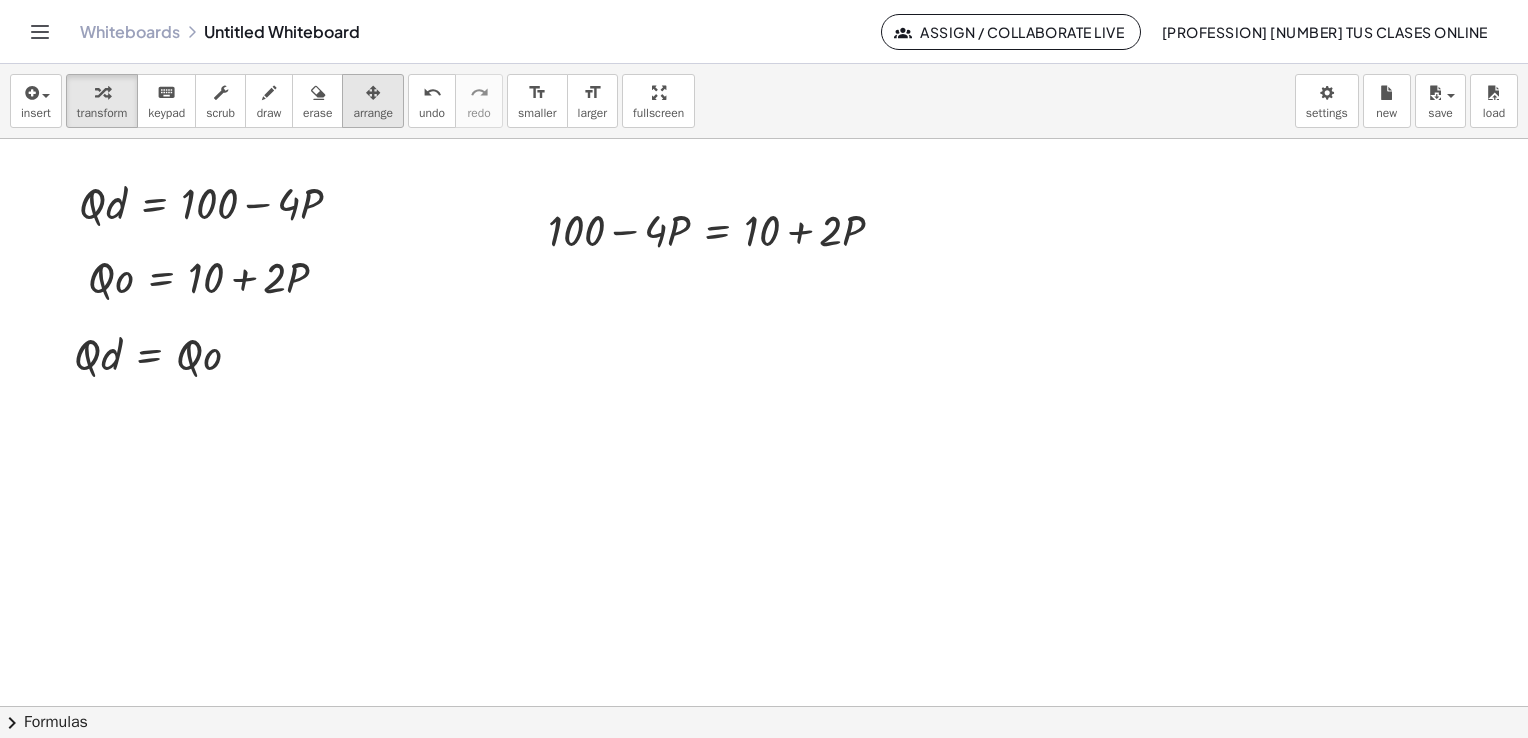 click at bounding box center [373, 92] 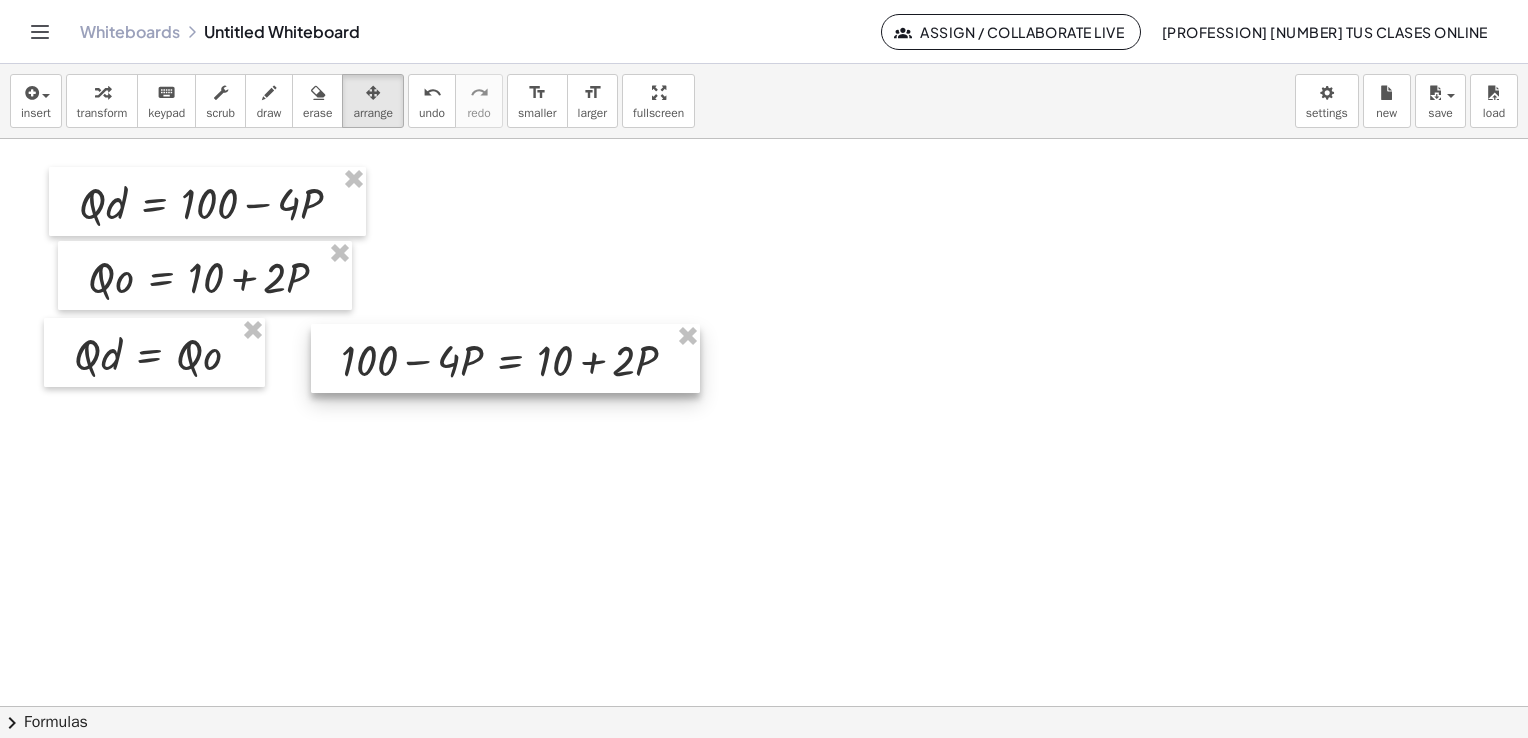 drag, startPoint x: 629, startPoint y: 228, endPoint x: 422, endPoint y: 358, distance: 244.43608 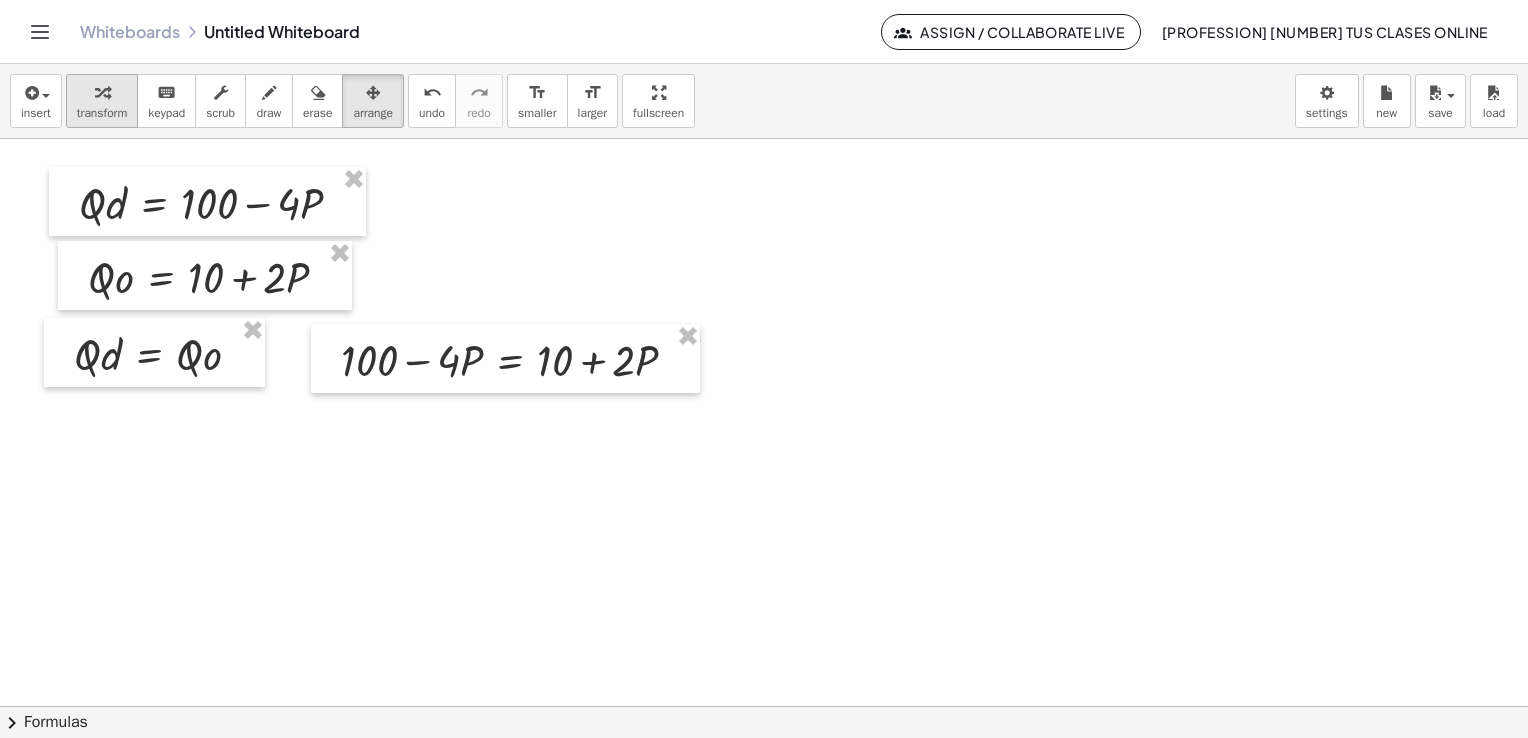 click at bounding box center (102, 93) 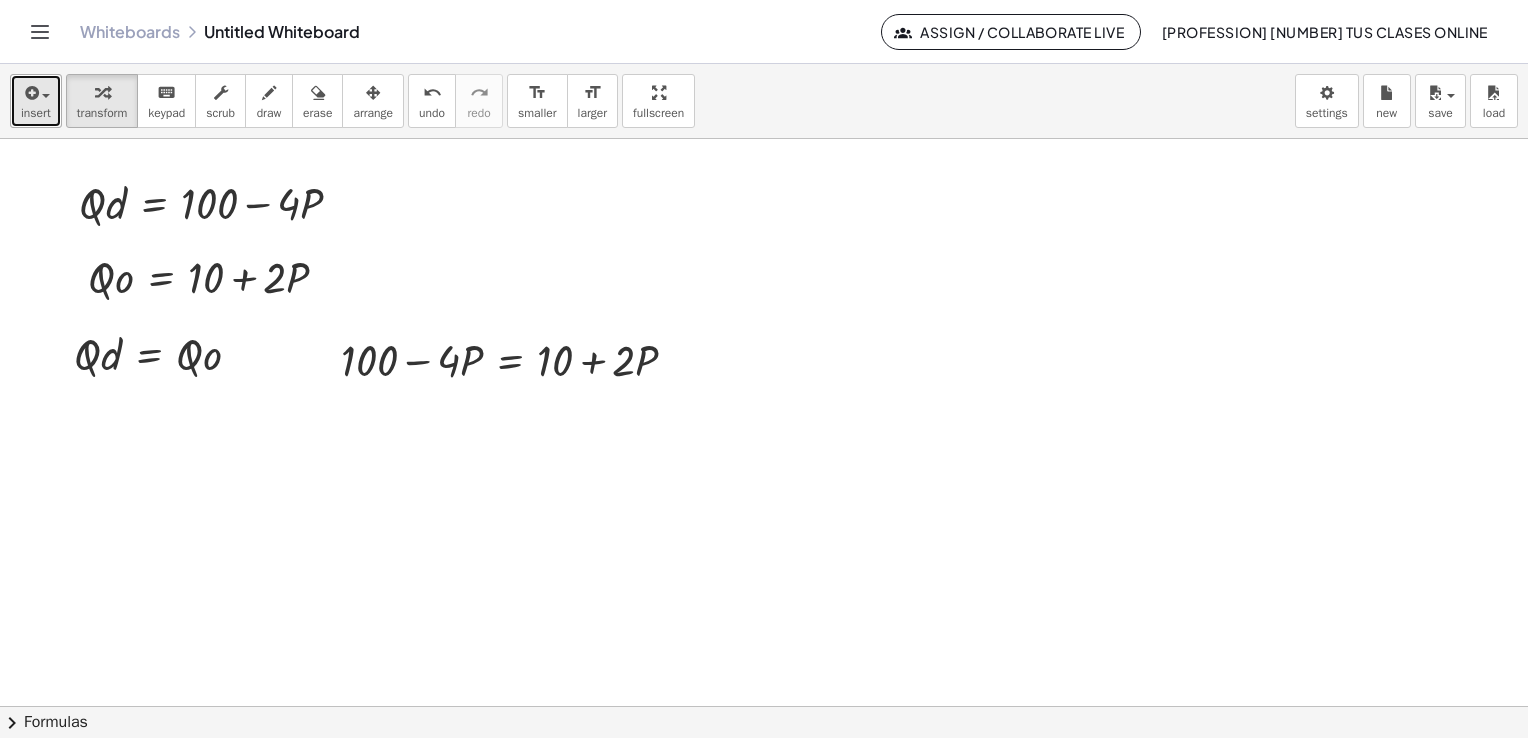 click at bounding box center [36, 92] 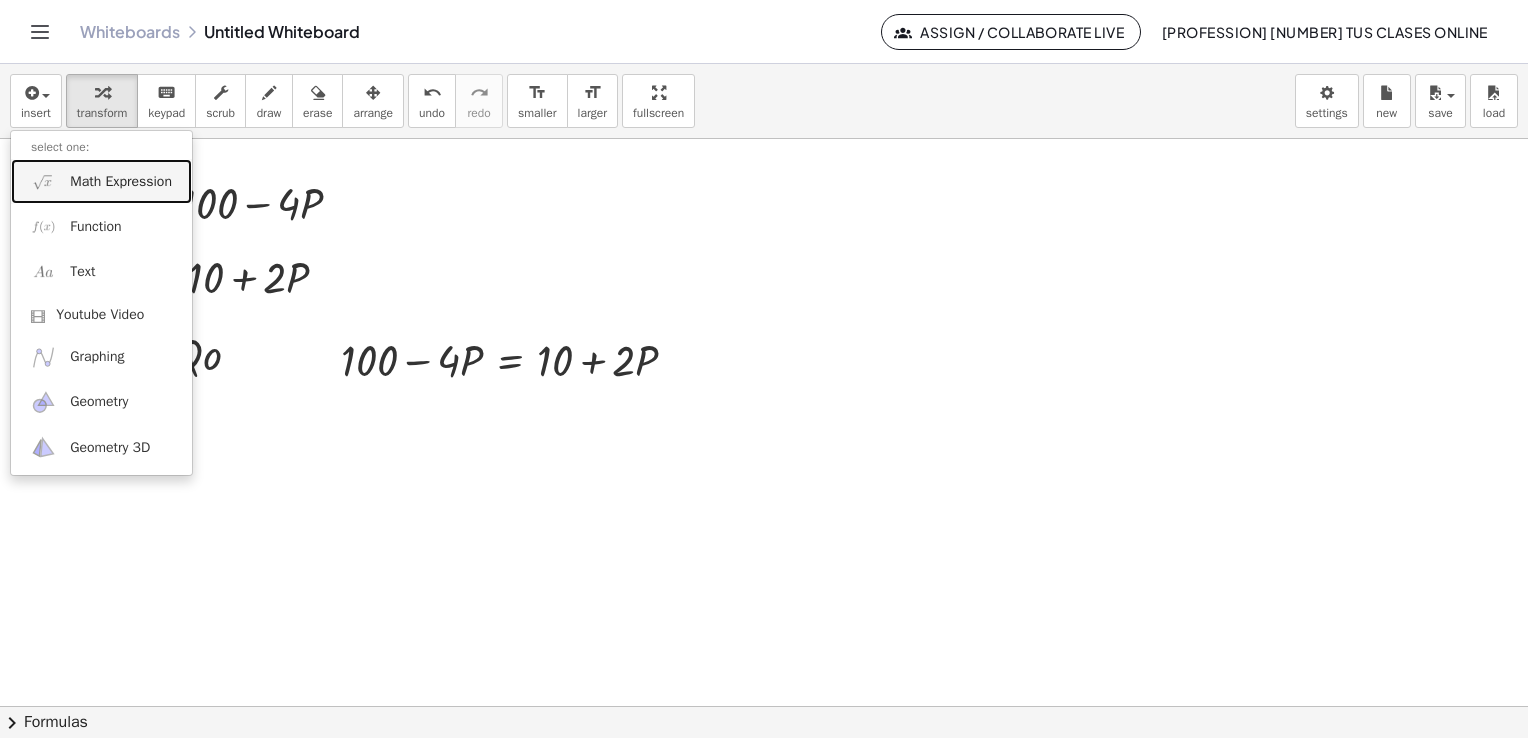 click on "Math Expression" at bounding box center [121, 182] 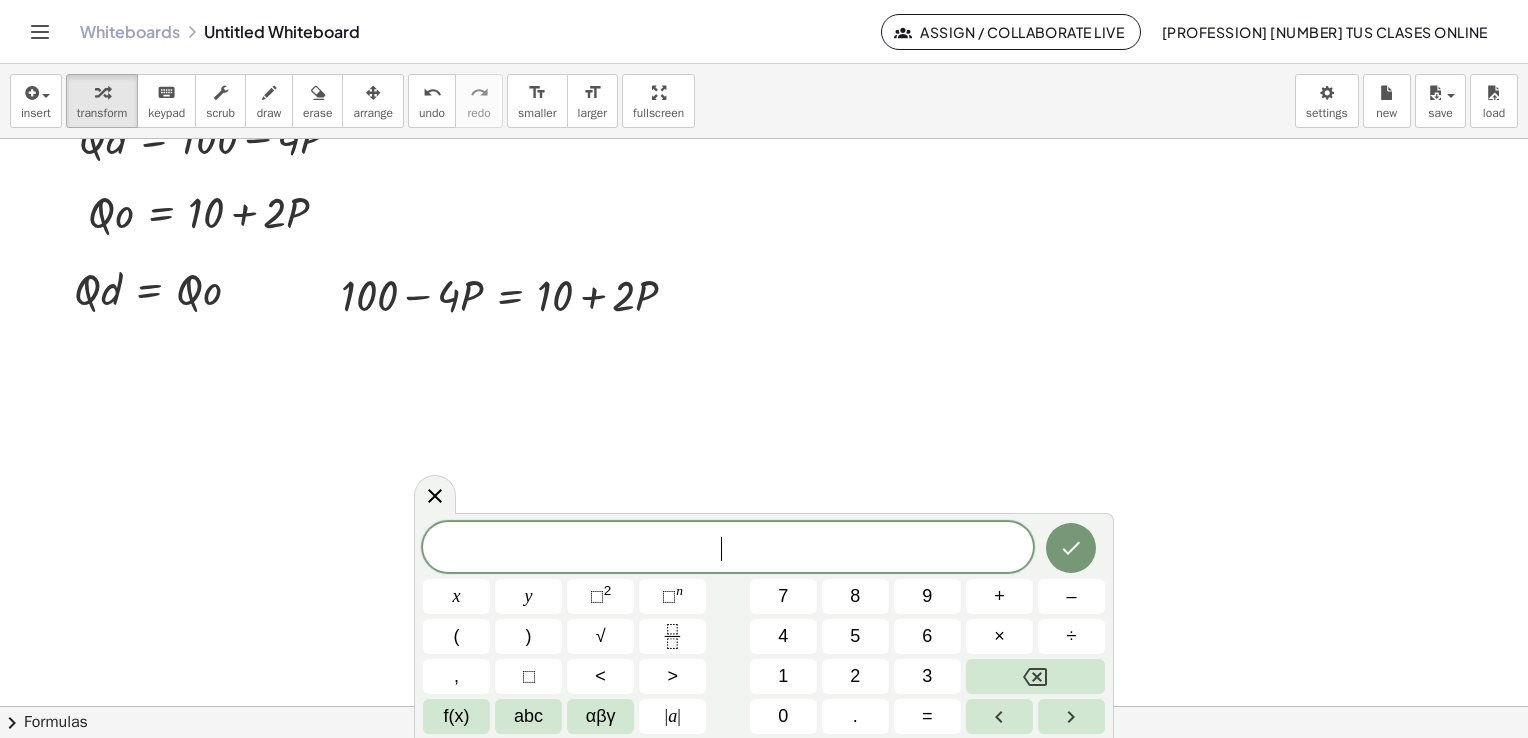 scroll, scrollTop: 3903, scrollLeft: 0, axis: vertical 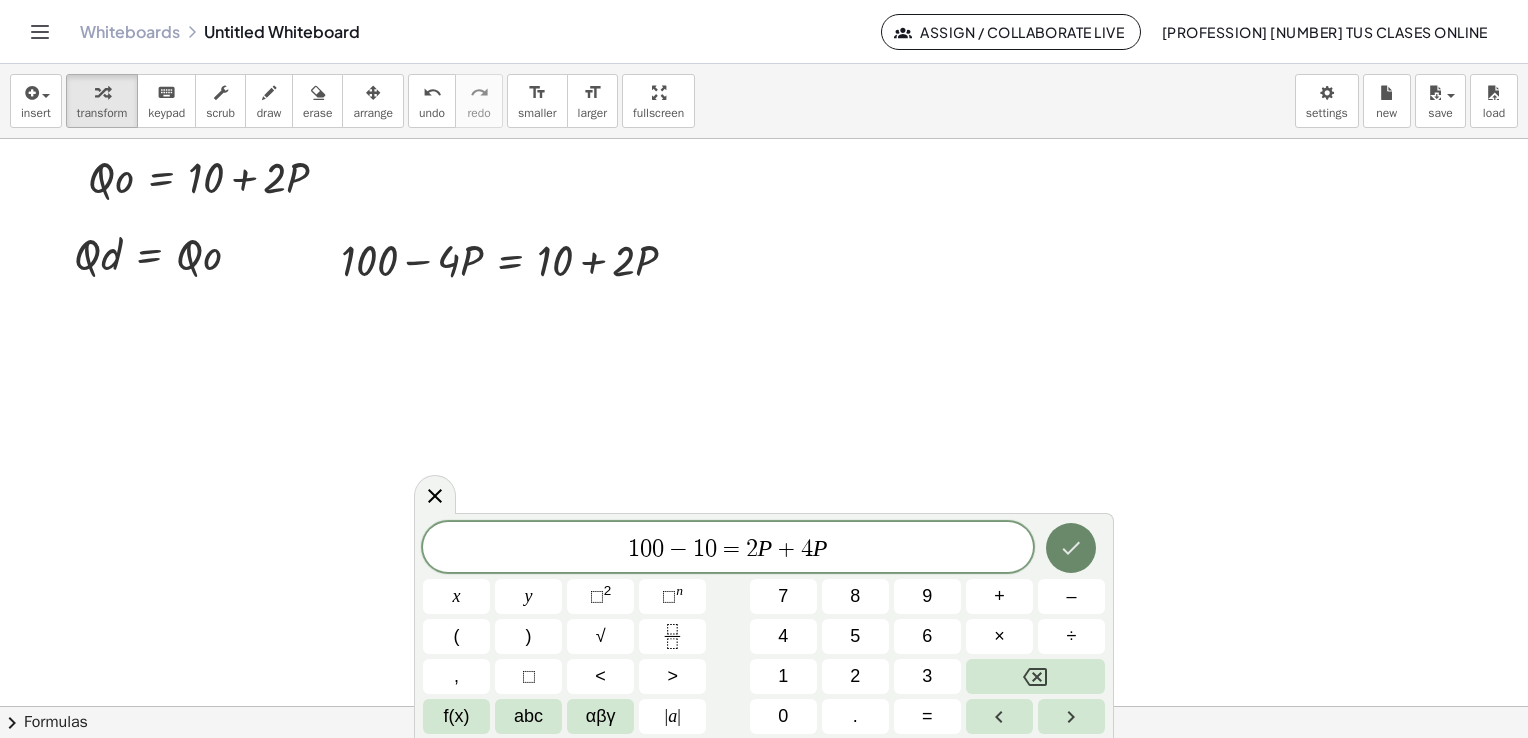 click 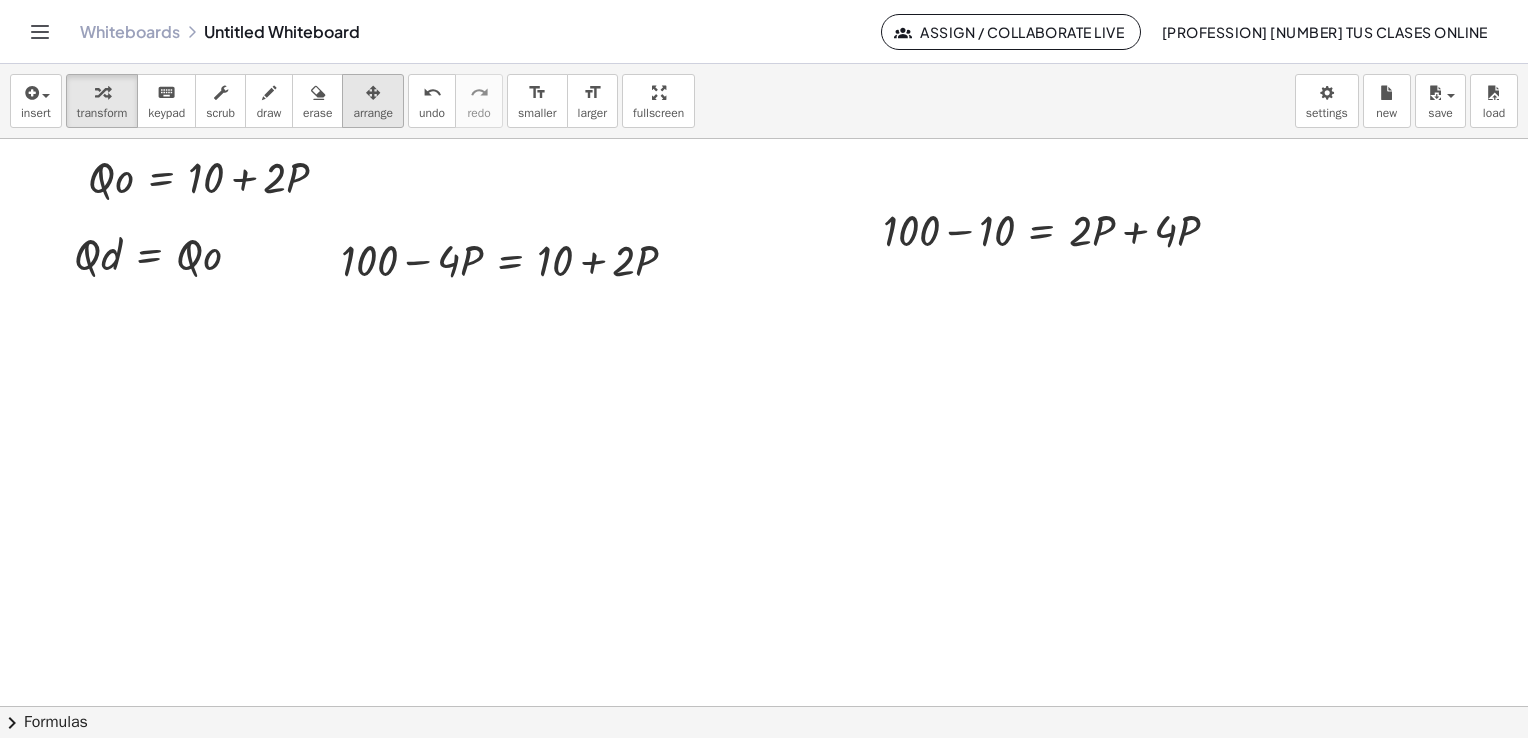 click at bounding box center (373, 92) 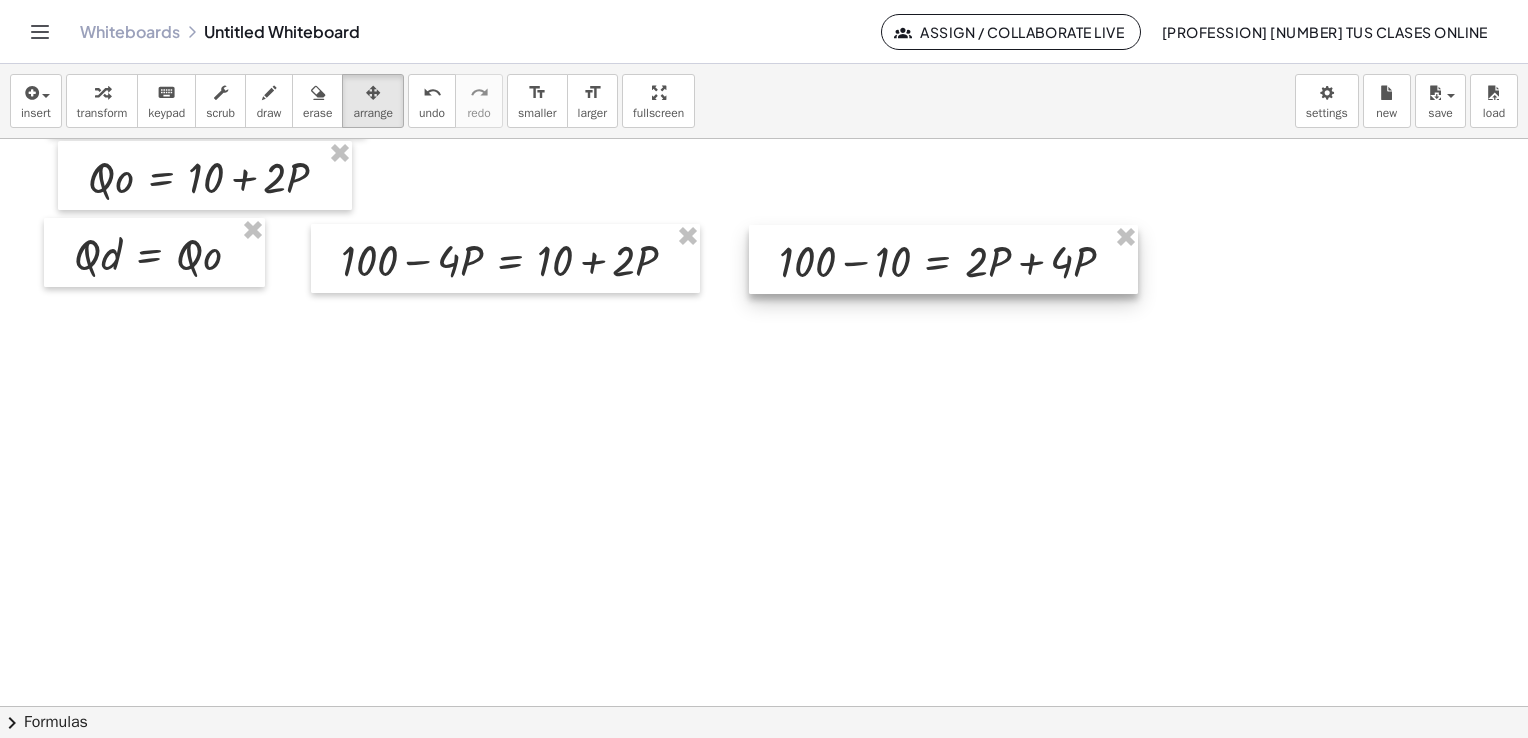 drag, startPoint x: 960, startPoint y: 222, endPoint x: 856, endPoint y: 252, distance: 108.24047 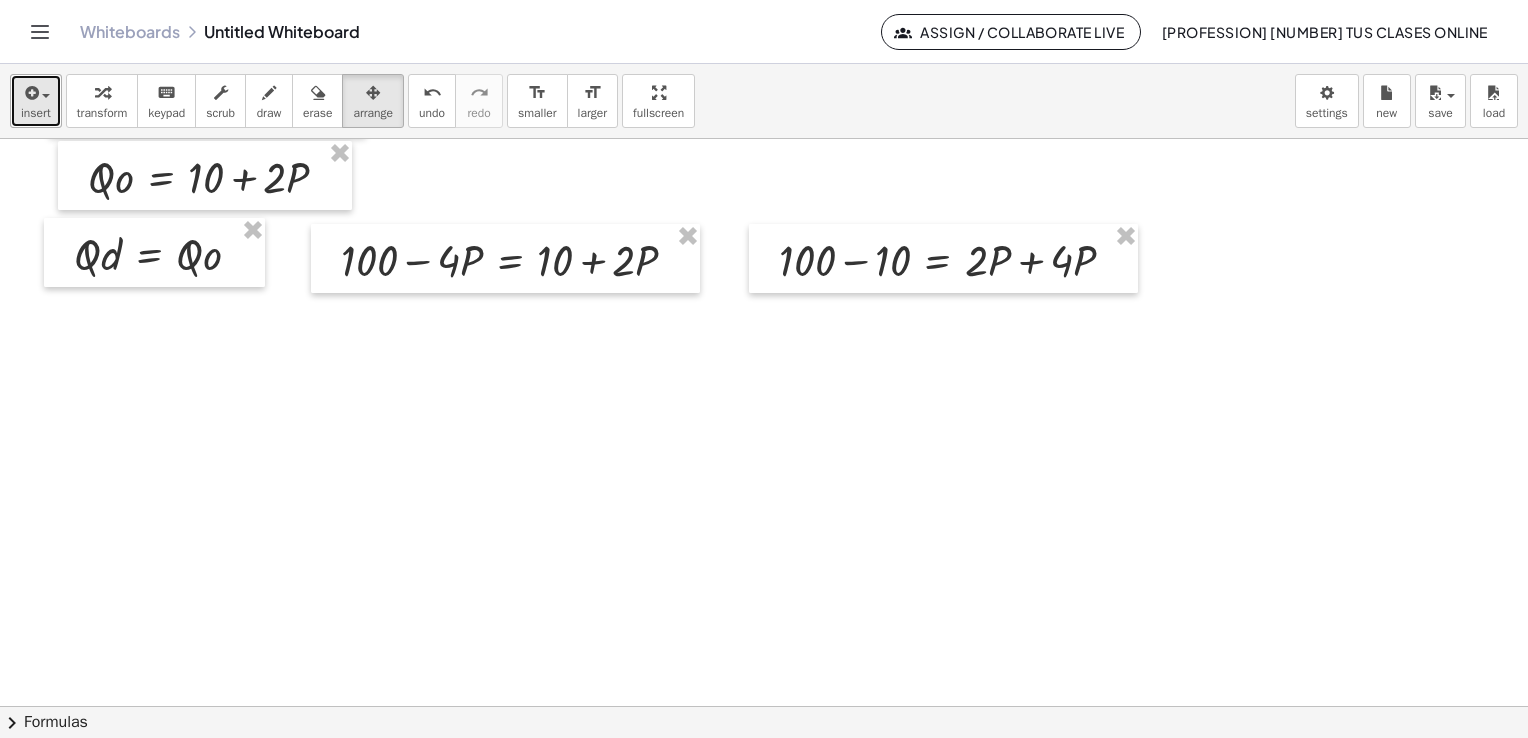 drag, startPoint x: 41, startPoint y: 112, endPoint x: 45, endPoint y: 125, distance: 13.601471 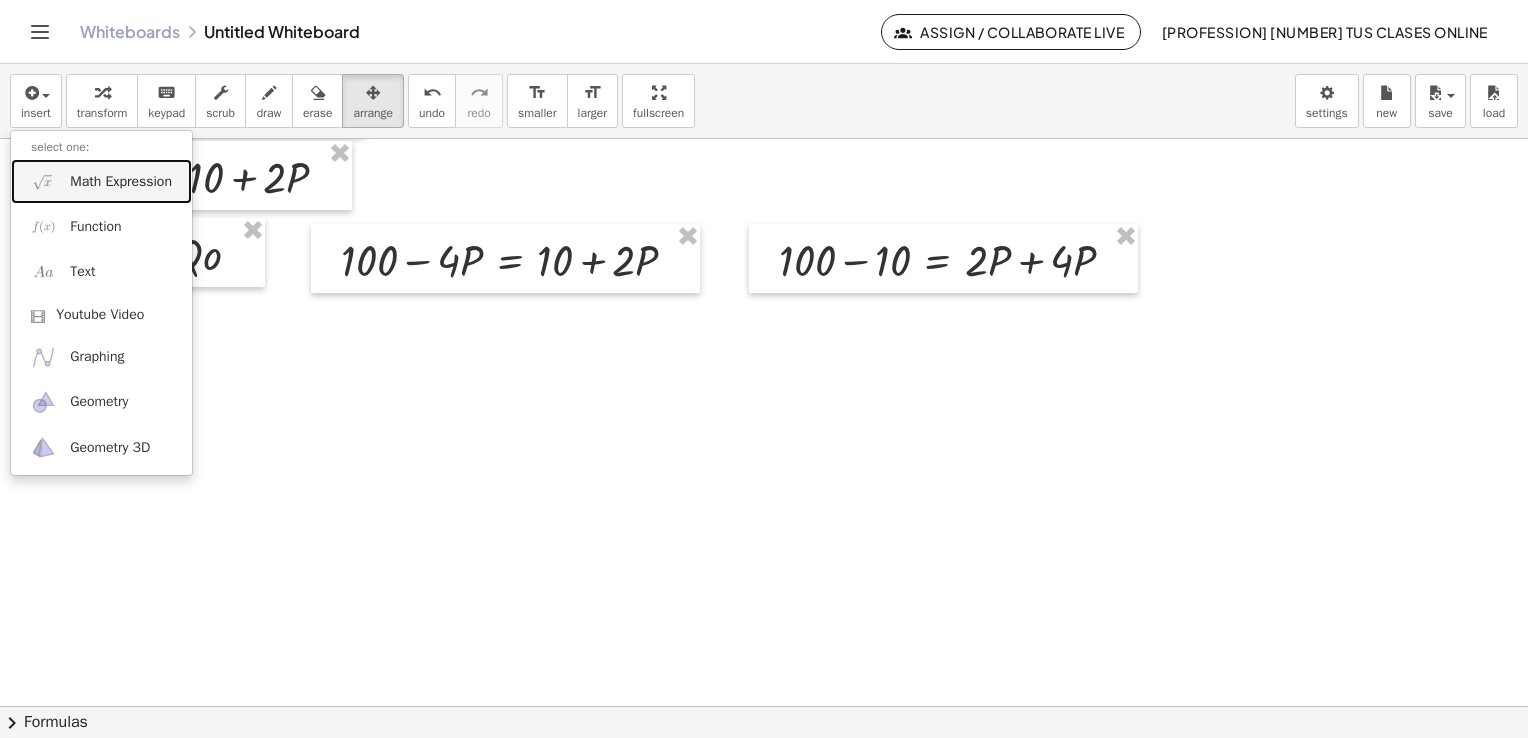 click on "Math Expression" at bounding box center (121, 182) 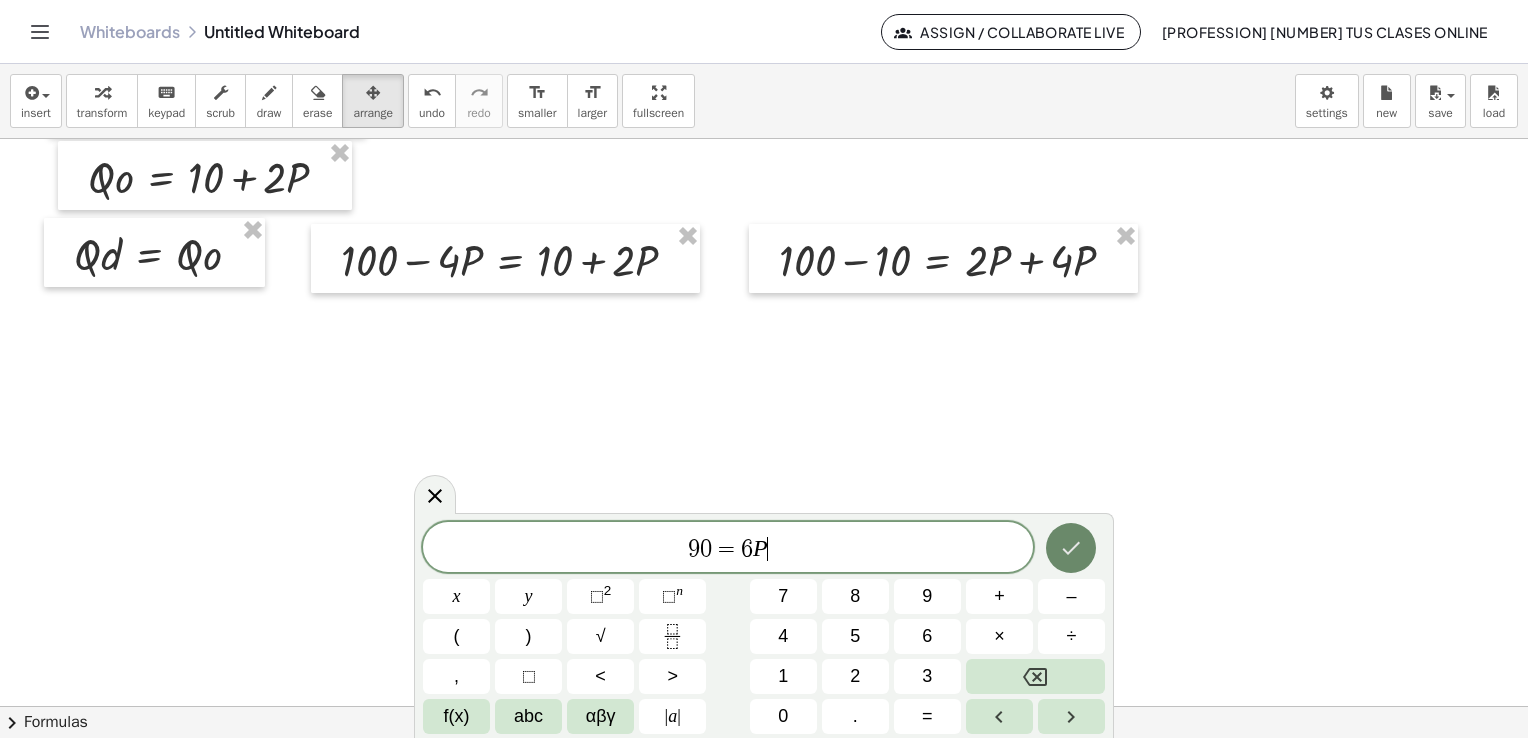 click 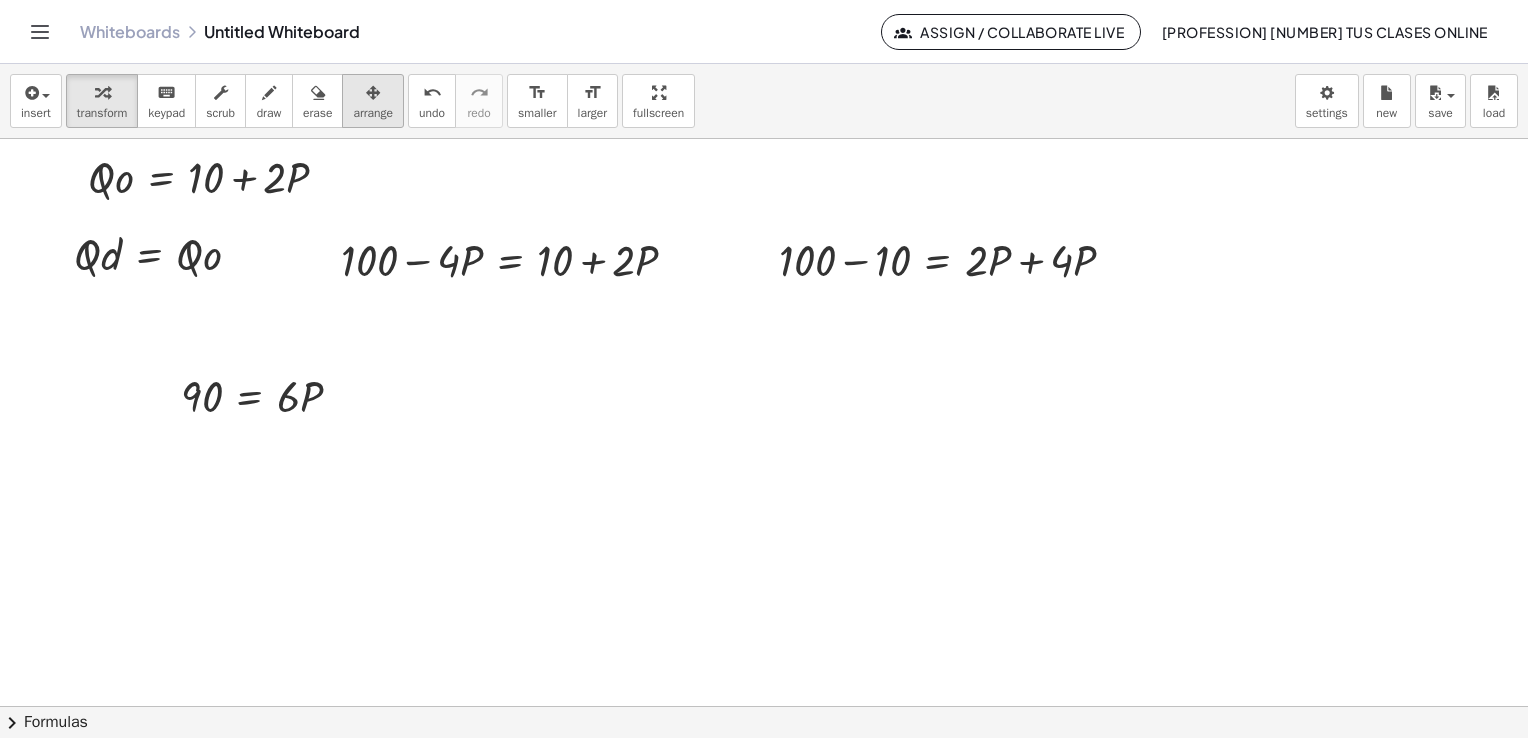 click on "arrange" at bounding box center [373, 113] 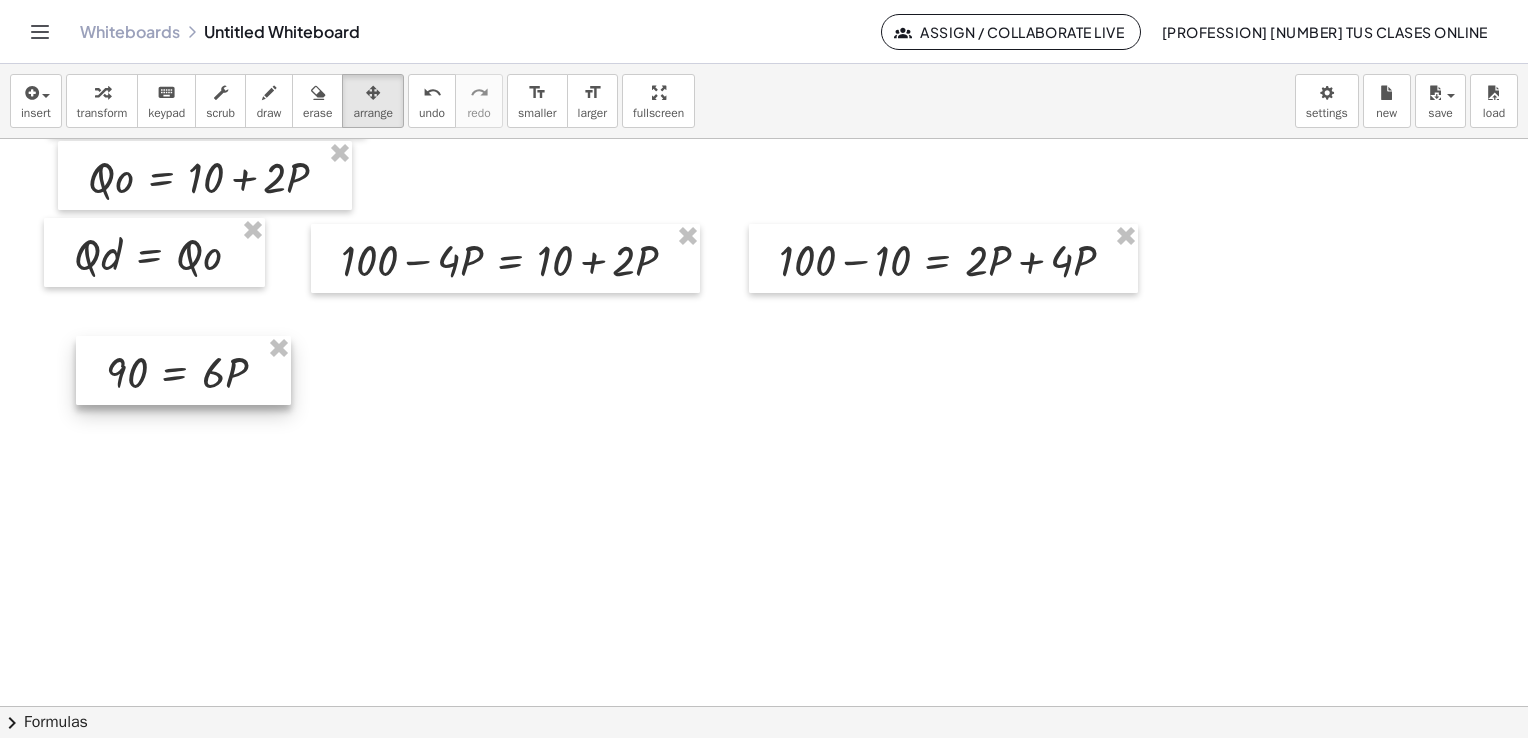 drag, startPoint x: 295, startPoint y: 402, endPoint x: 219, endPoint y: 378, distance: 79.69943 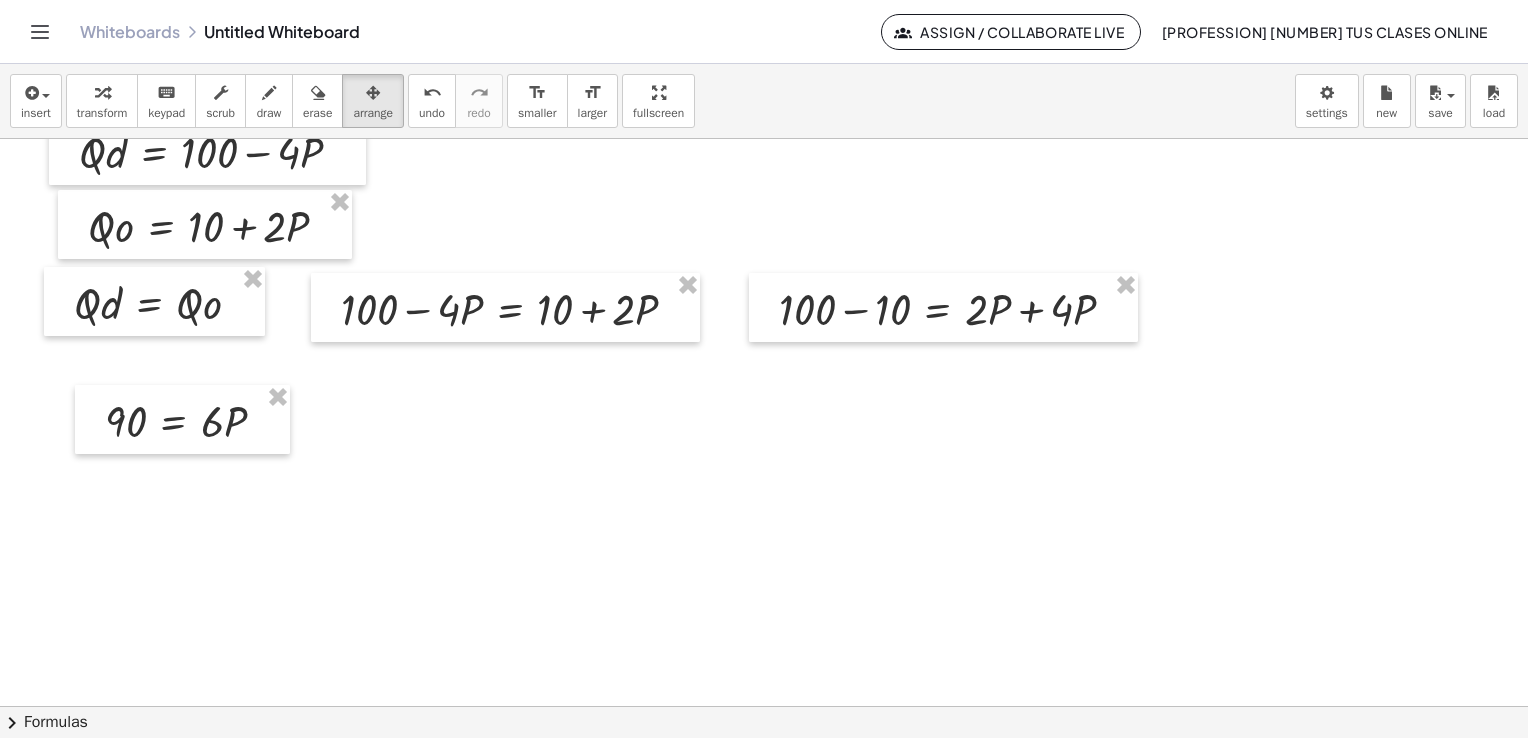 scroll, scrollTop: 3903, scrollLeft: 0, axis: vertical 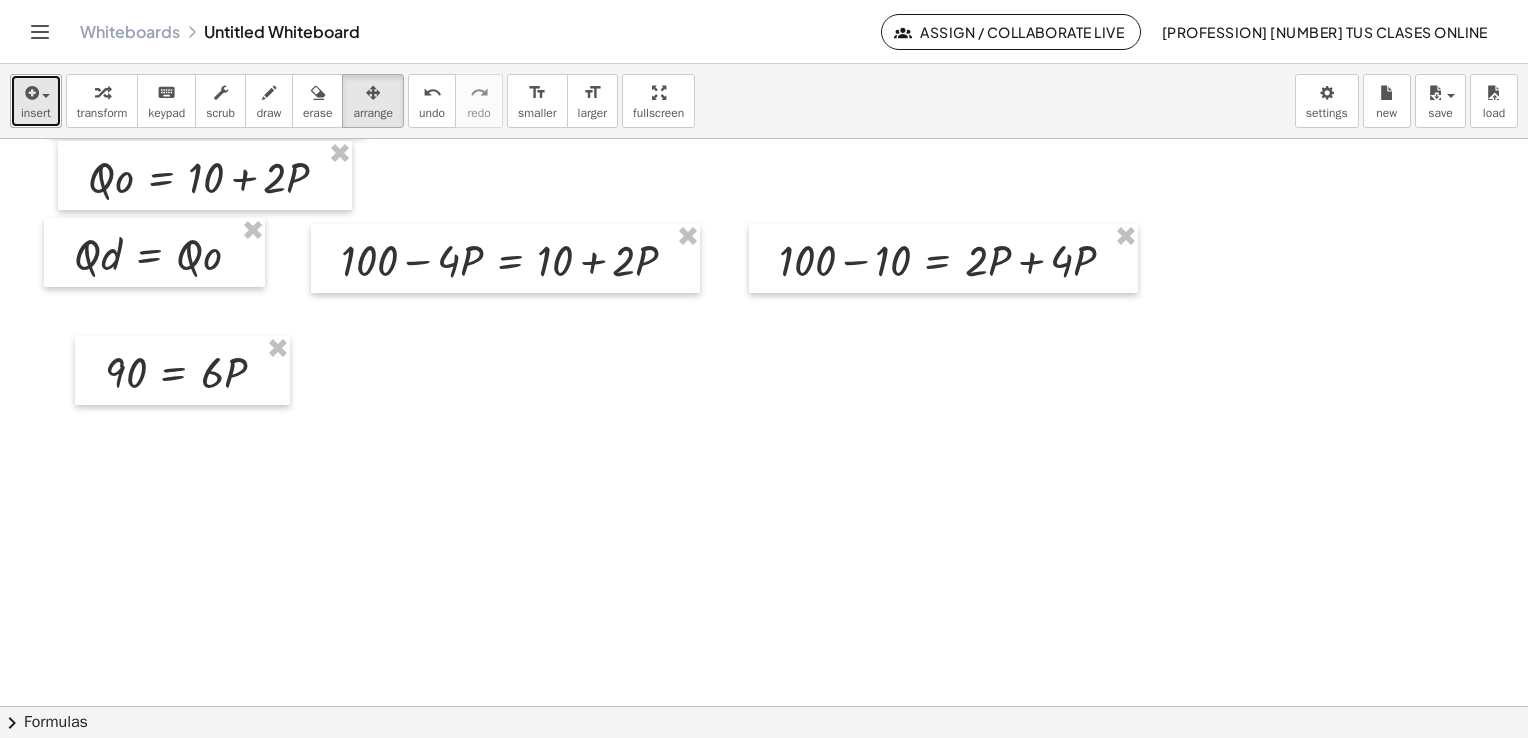 click at bounding box center [30, 93] 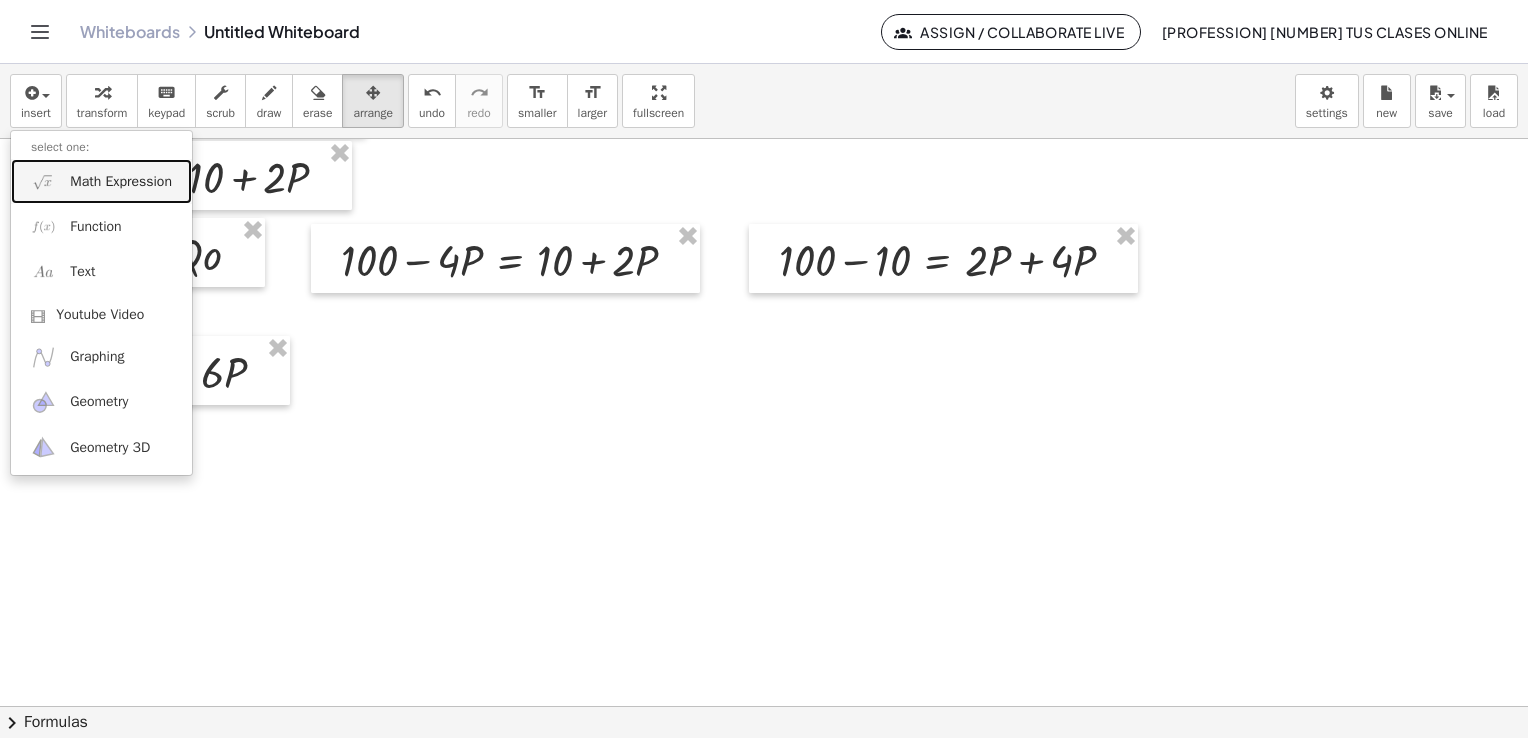 click on "Math Expression" at bounding box center [121, 182] 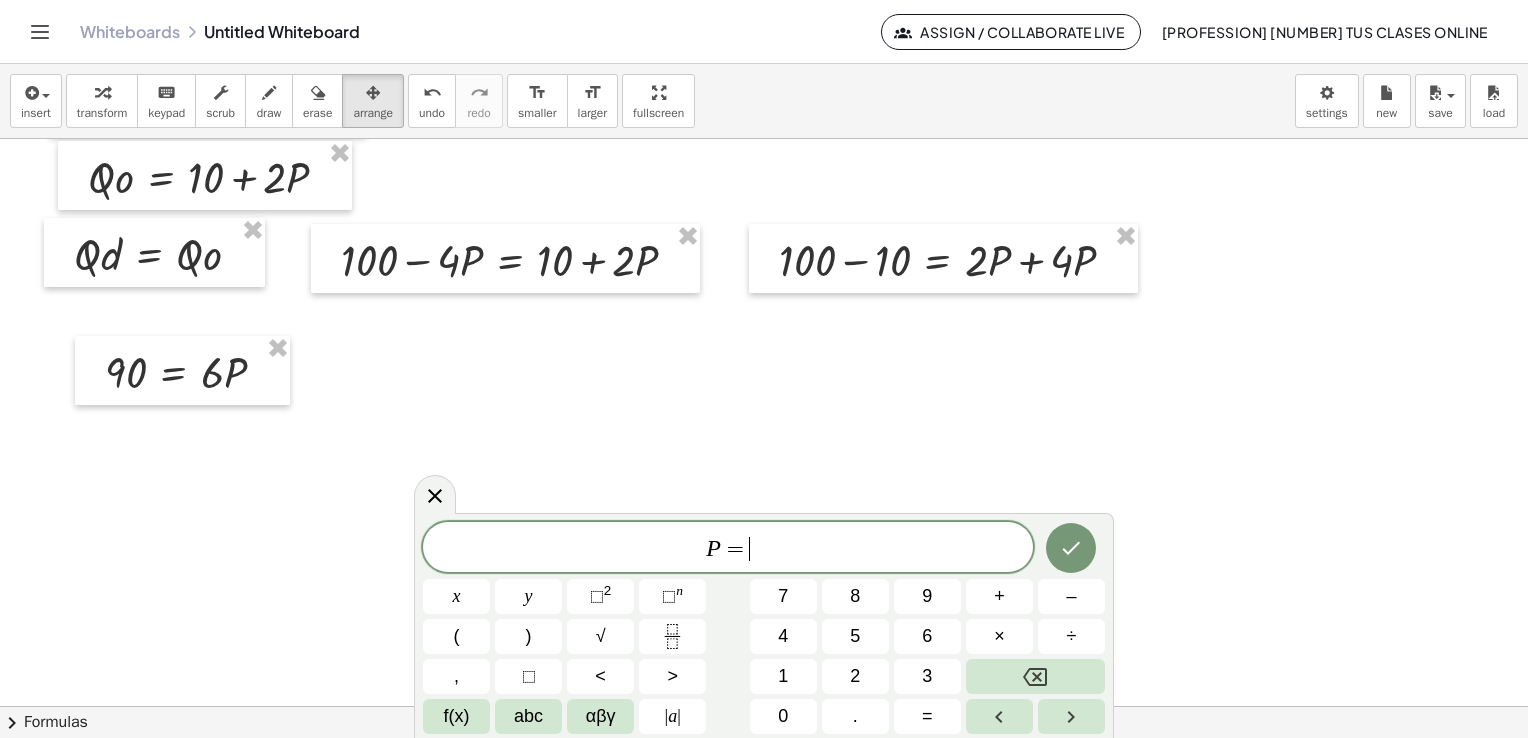 click on "P = ​" at bounding box center (728, 549) 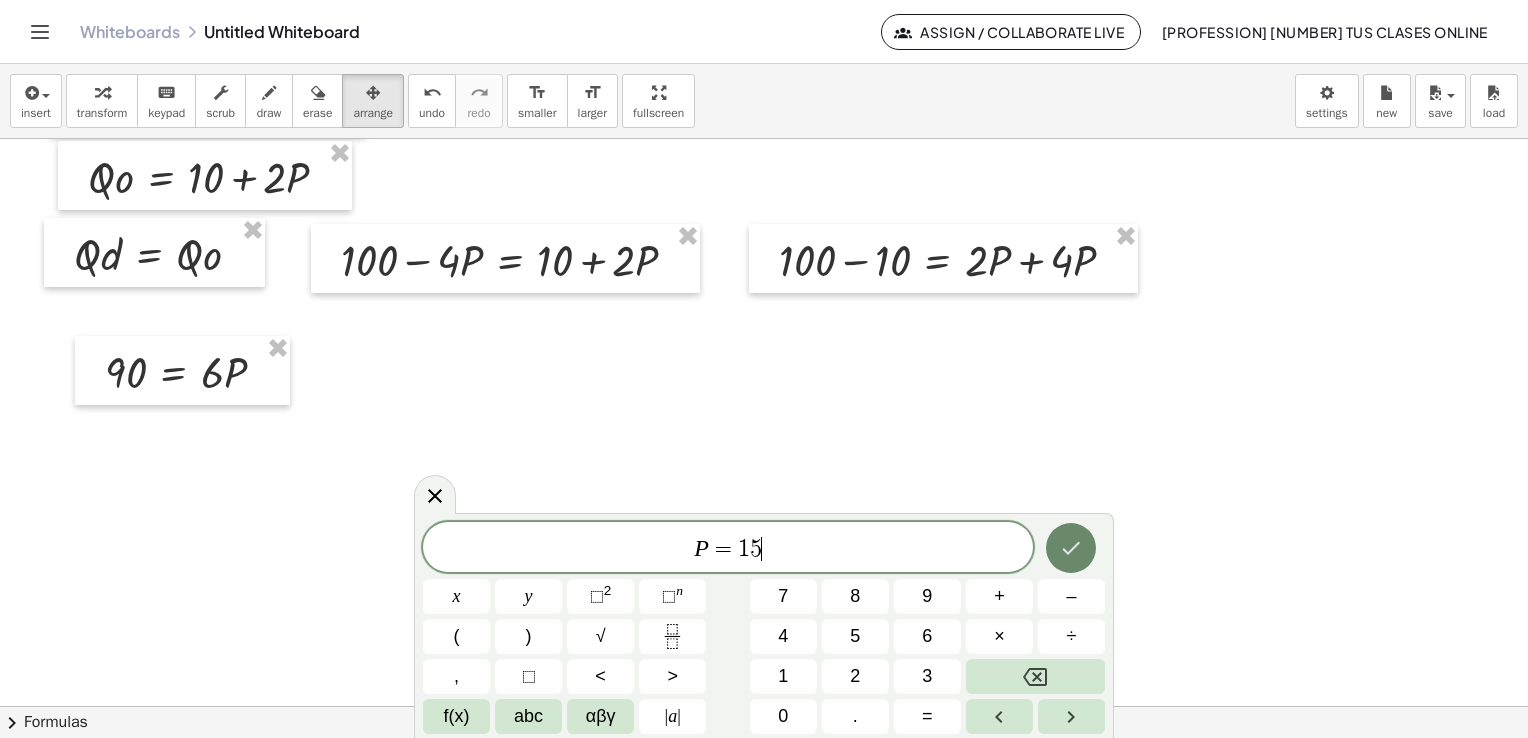 click at bounding box center (1071, 548) 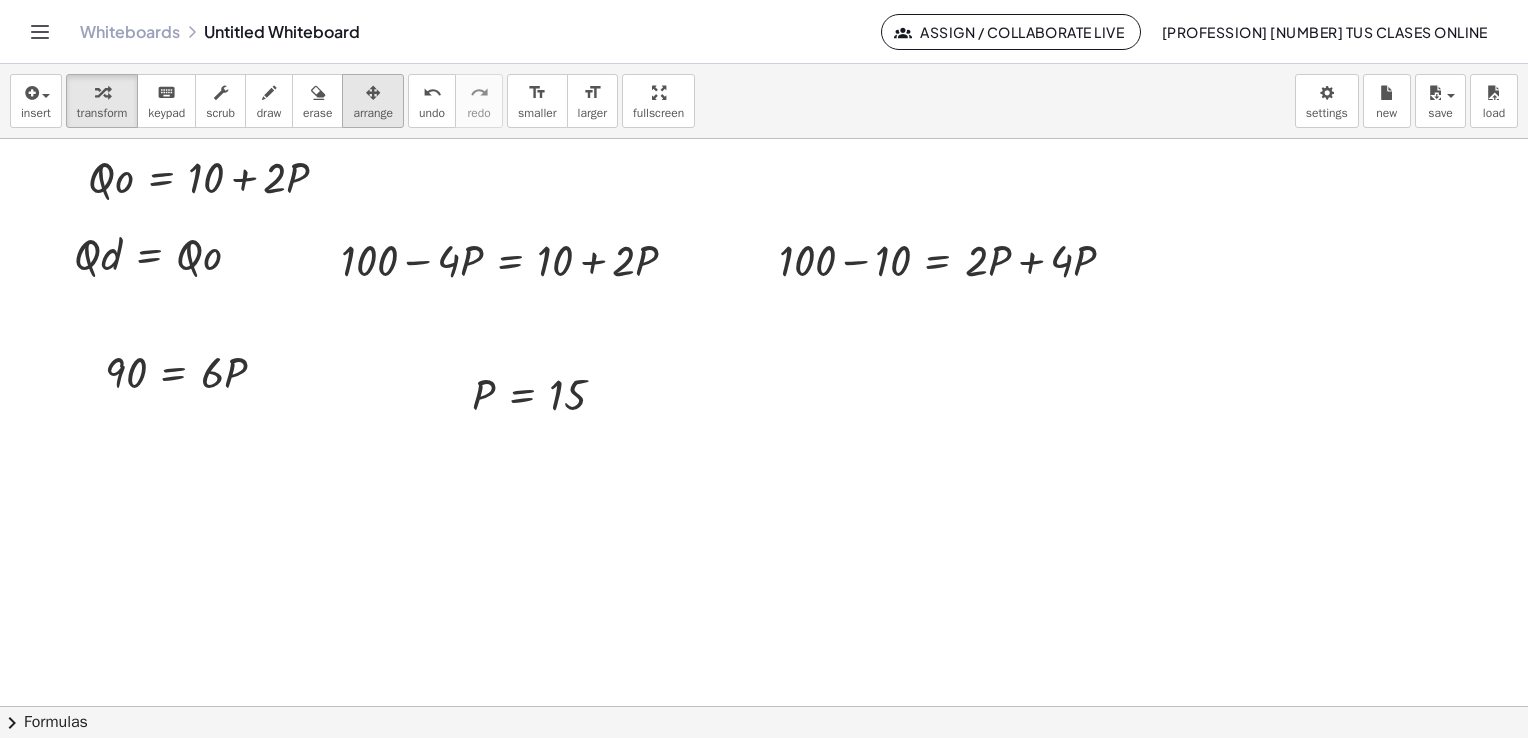click on "arrange" at bounding box center [373, 113] 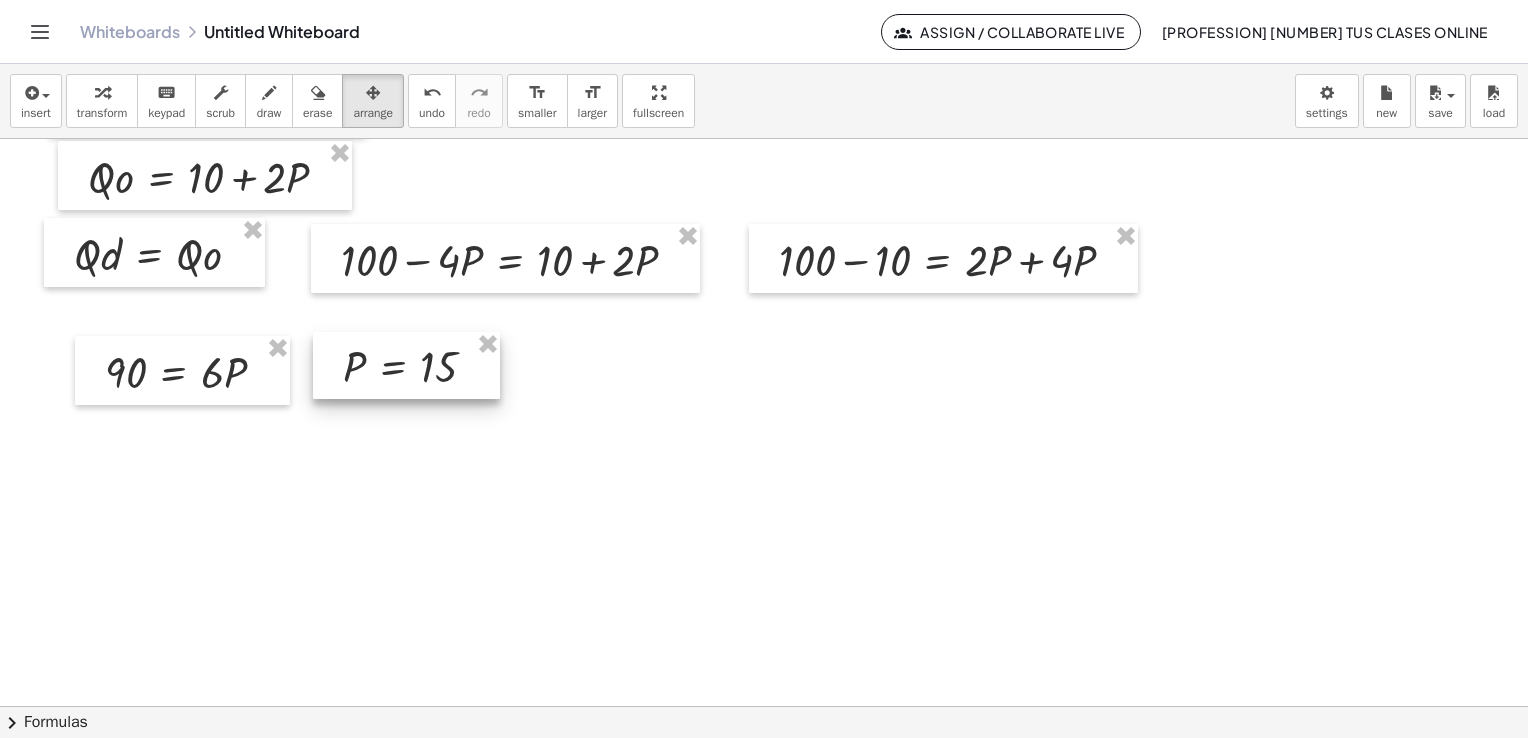 drag, startPoint x: 464, startPoint y: 389, endPoint x: 335, endPoint y: 361, distance: 132.00378 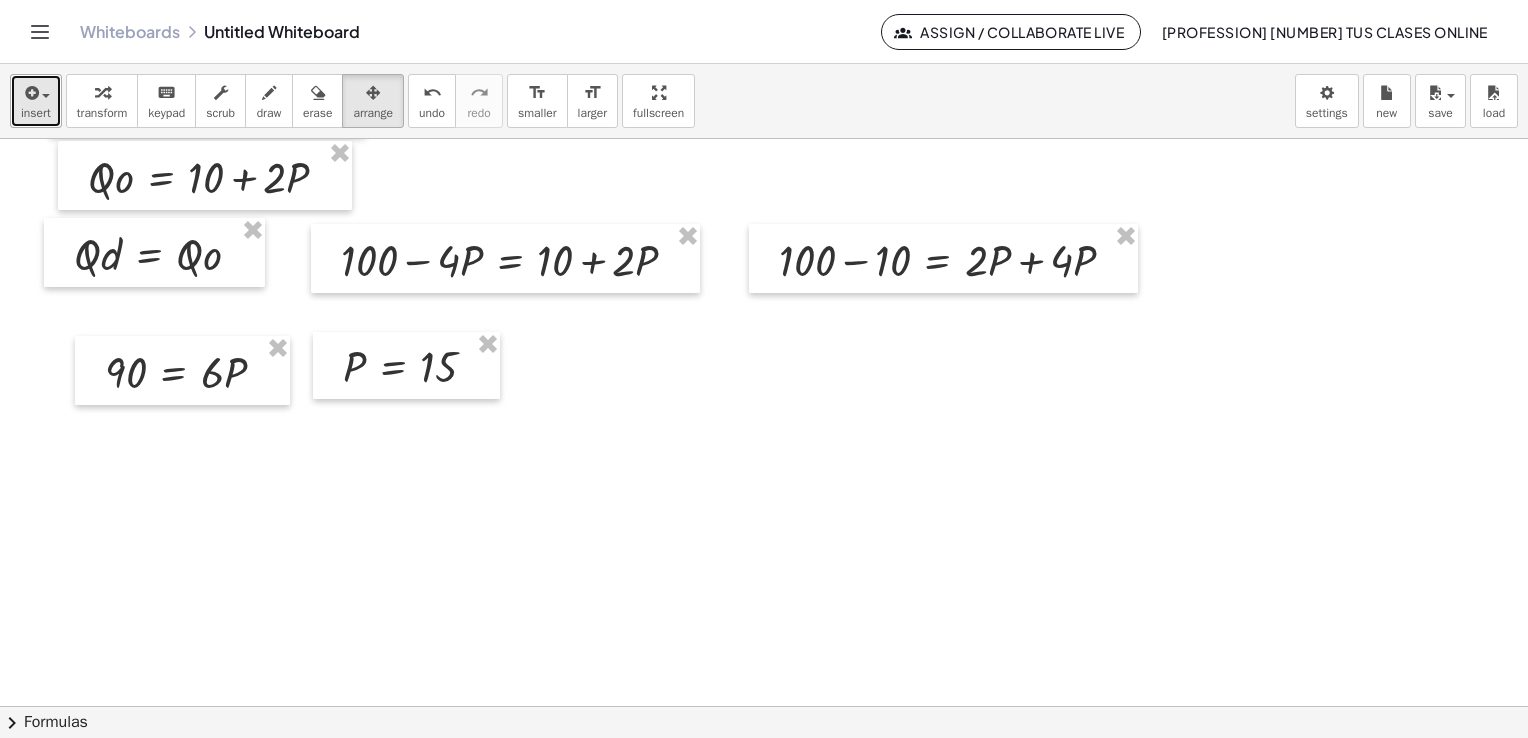 click at bounding box center (30, 93) 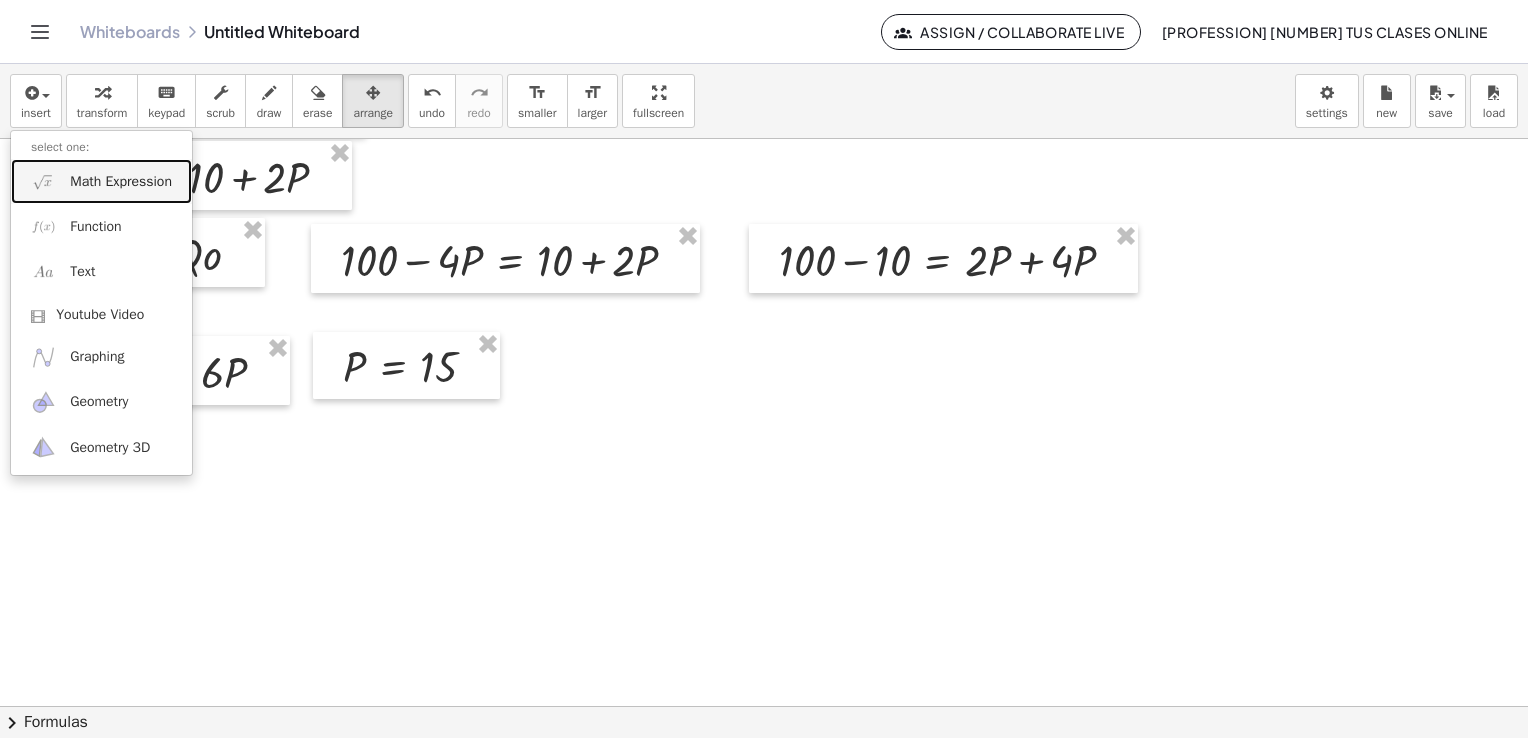 click at bounding box center (43, 181) 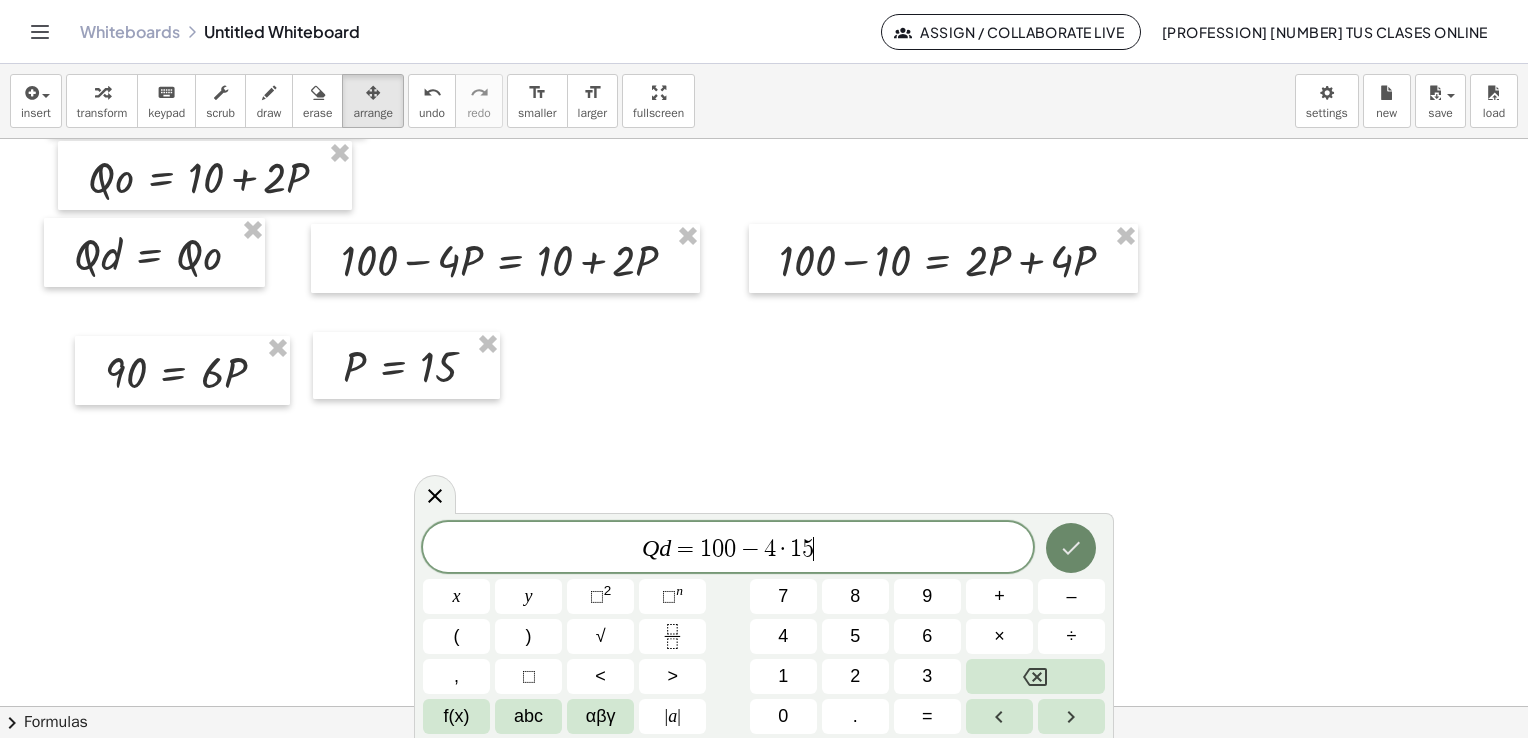 click 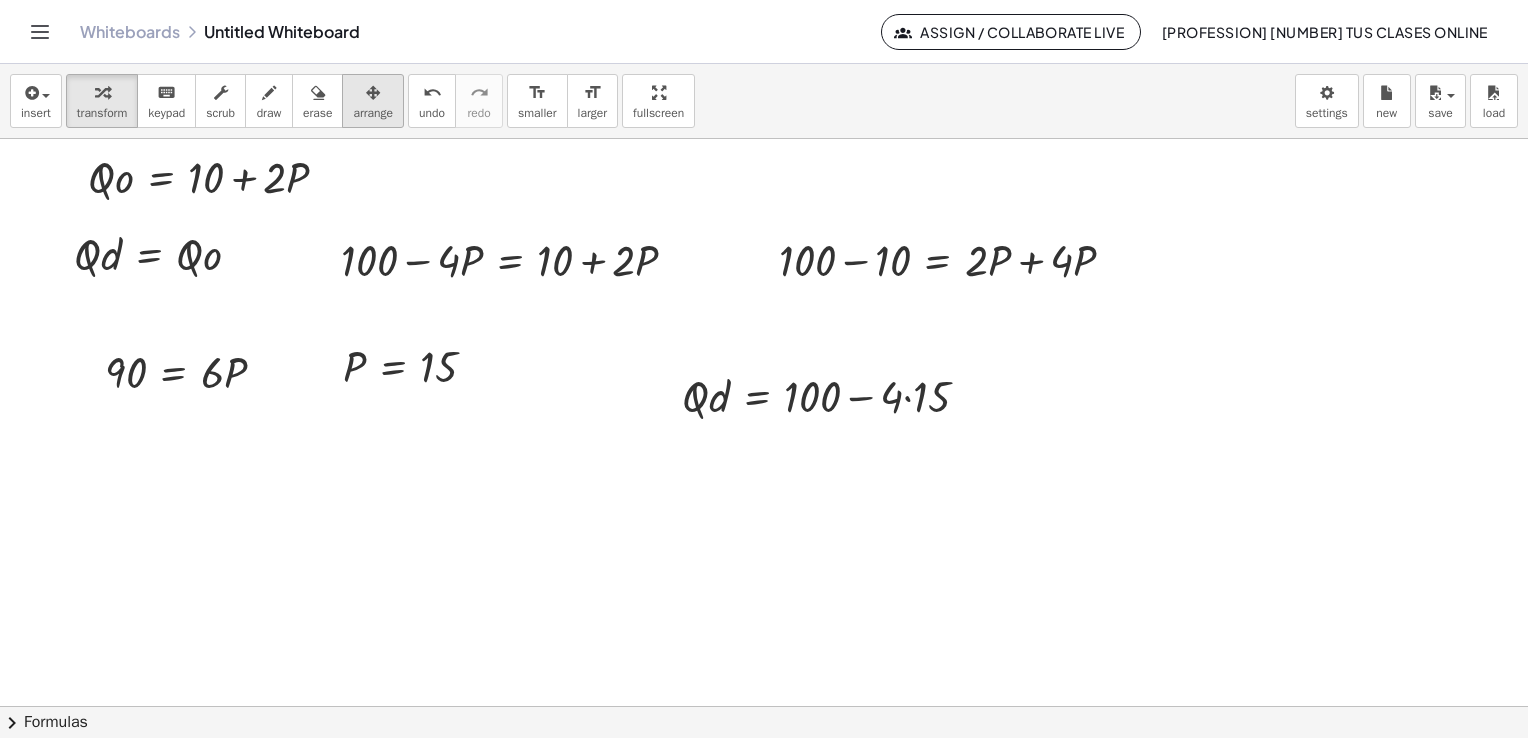 click at bounding box center [373, 93] 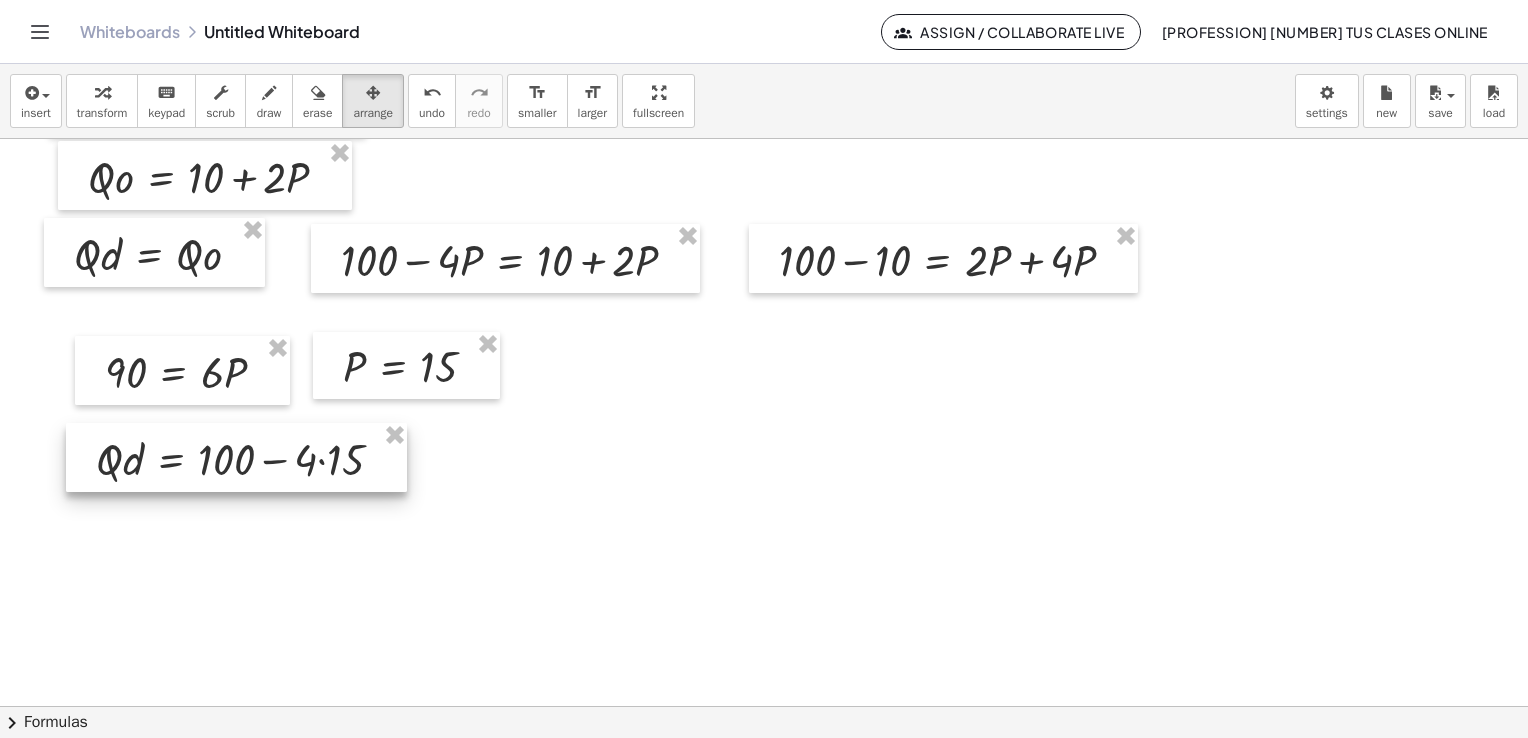 drag, startPoint x: 808, startPoint y: 387, endPoint x: 222, endPoint y: 450, distance: 589.3768 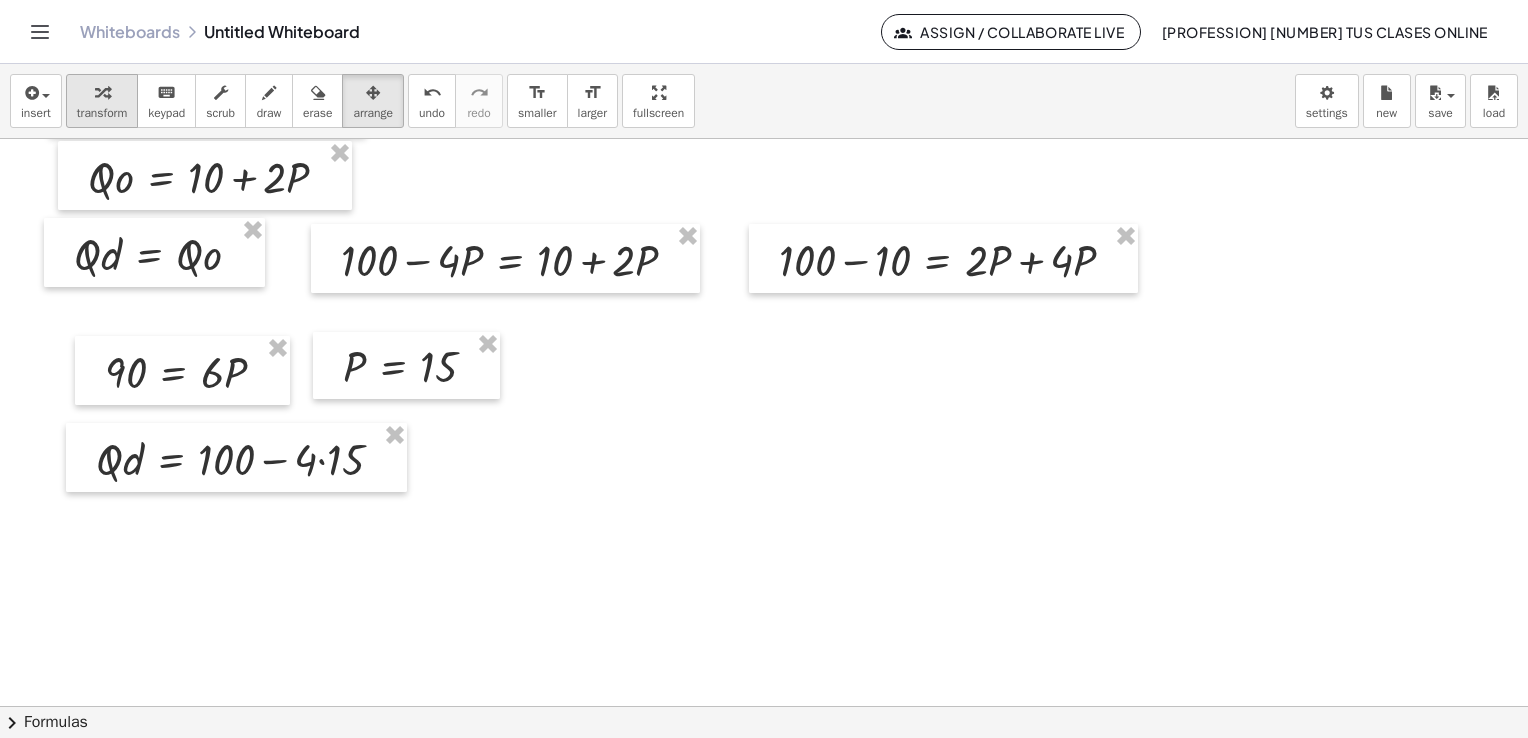 click on "transform" at bounding box center (102, 113) 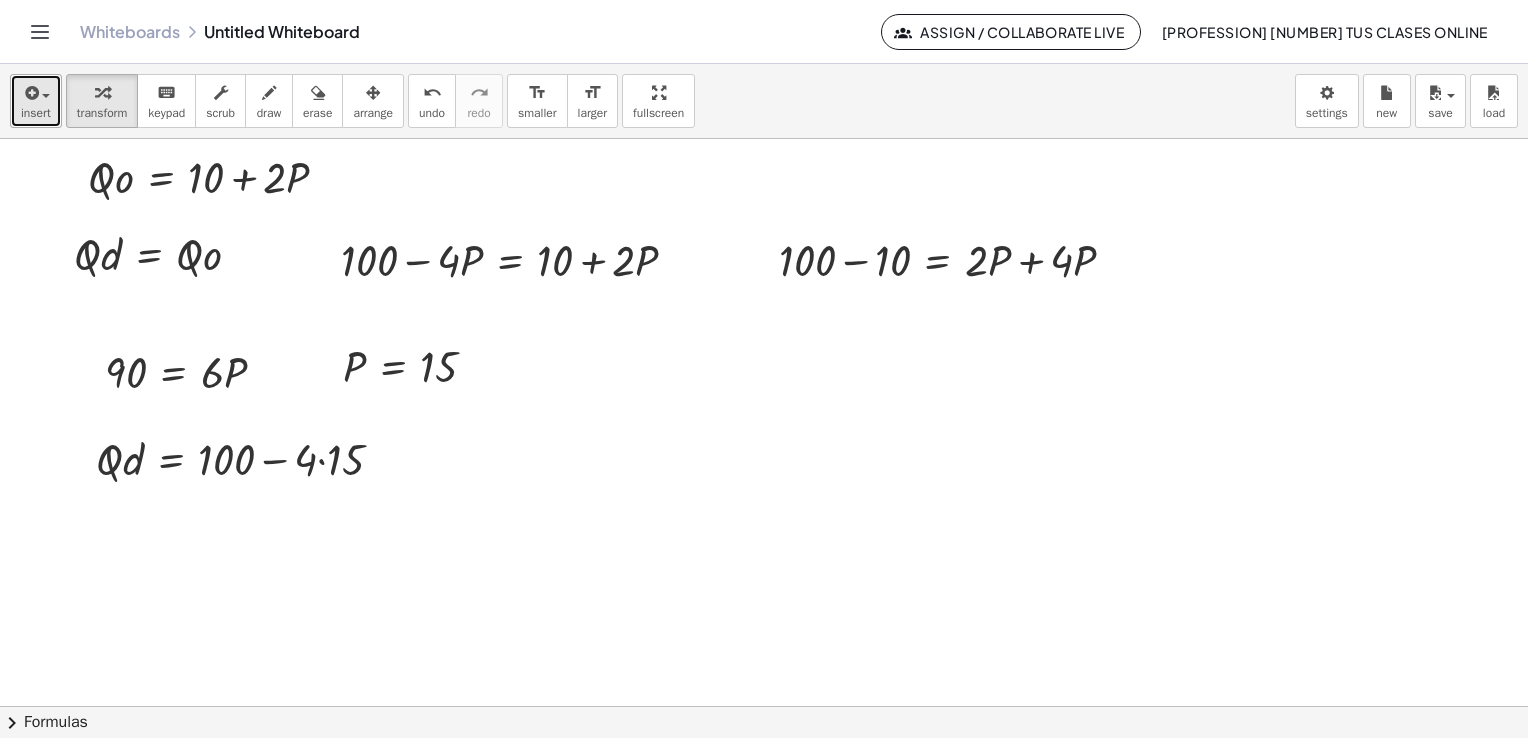 click on "insert" at bounding box center (36, 101) 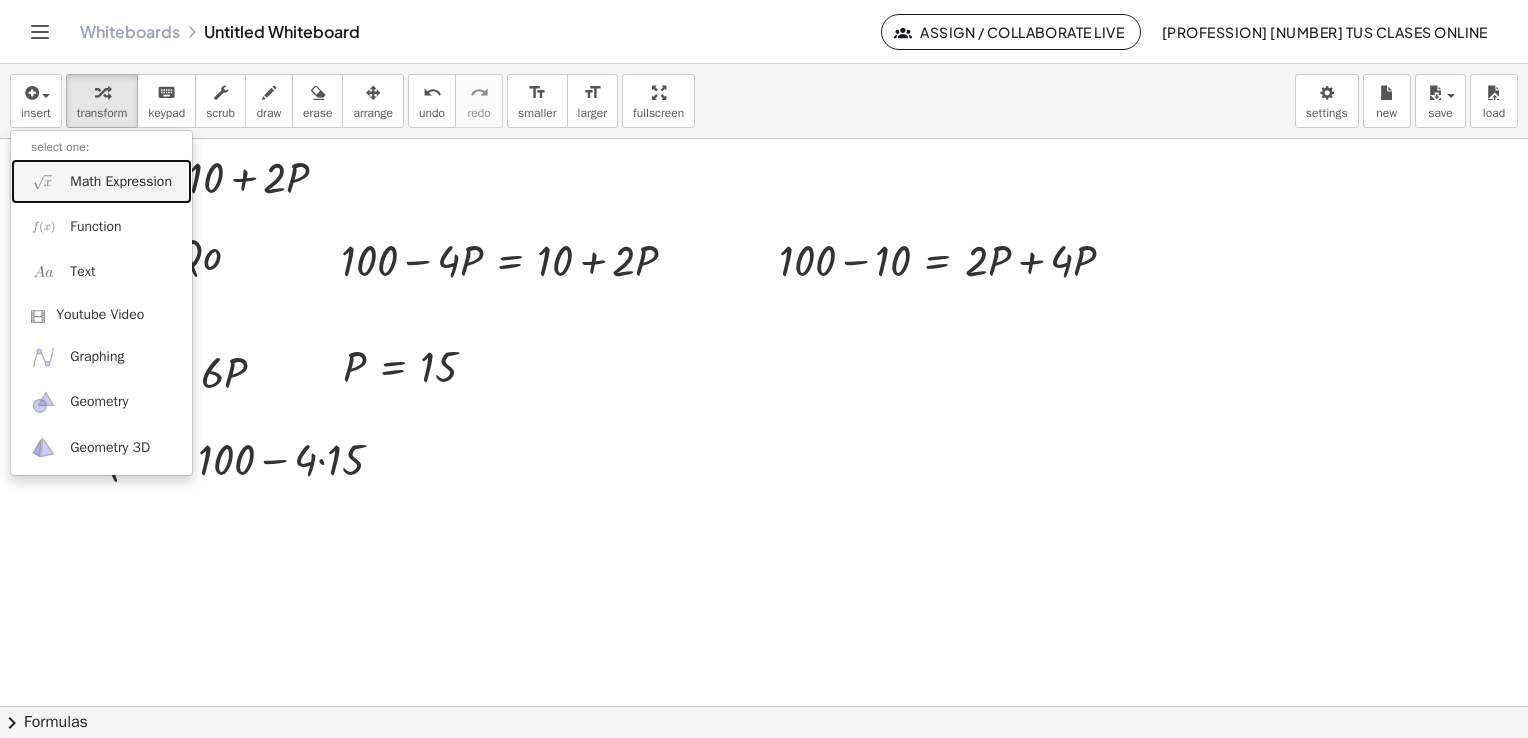 click on "Math Expression" at bounding box center (101, 181) 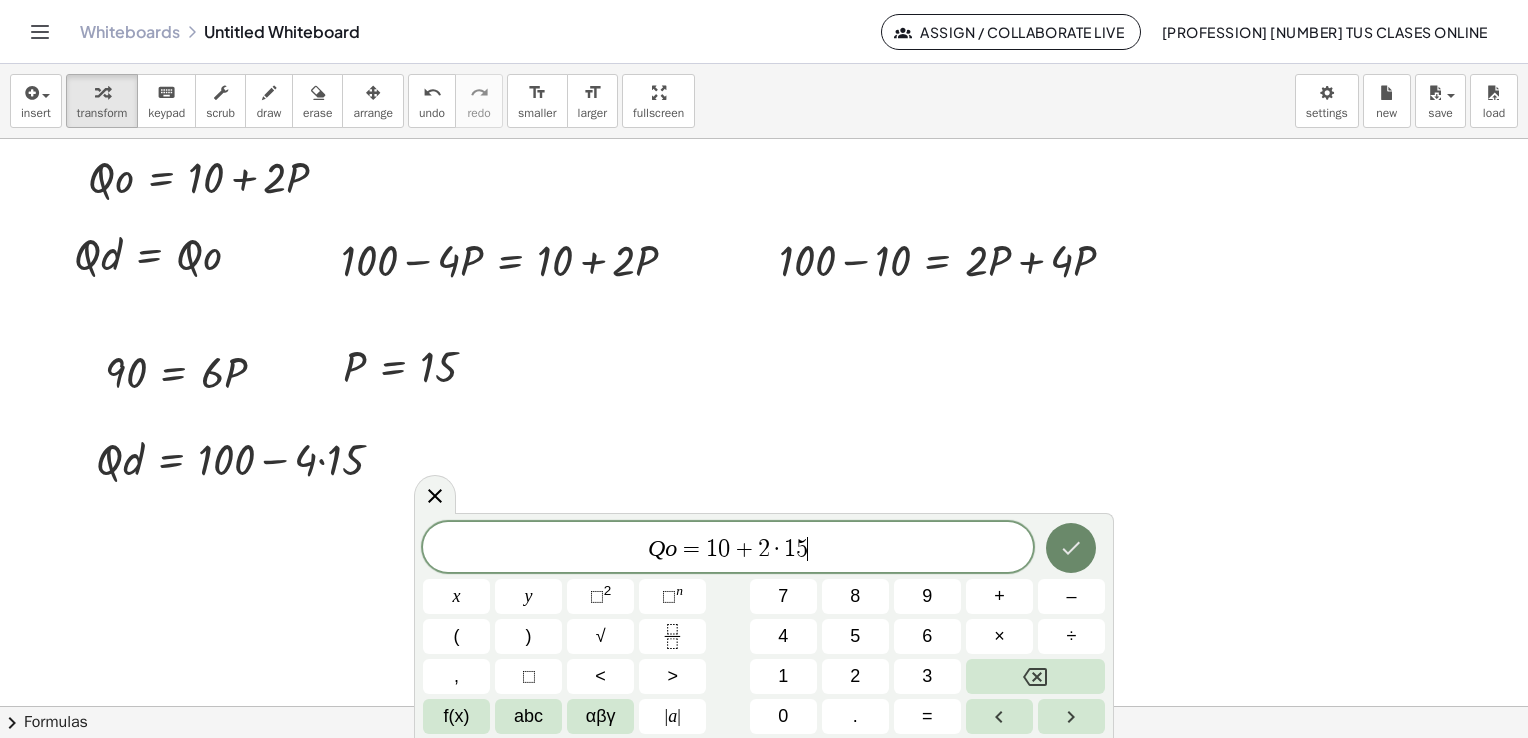 click 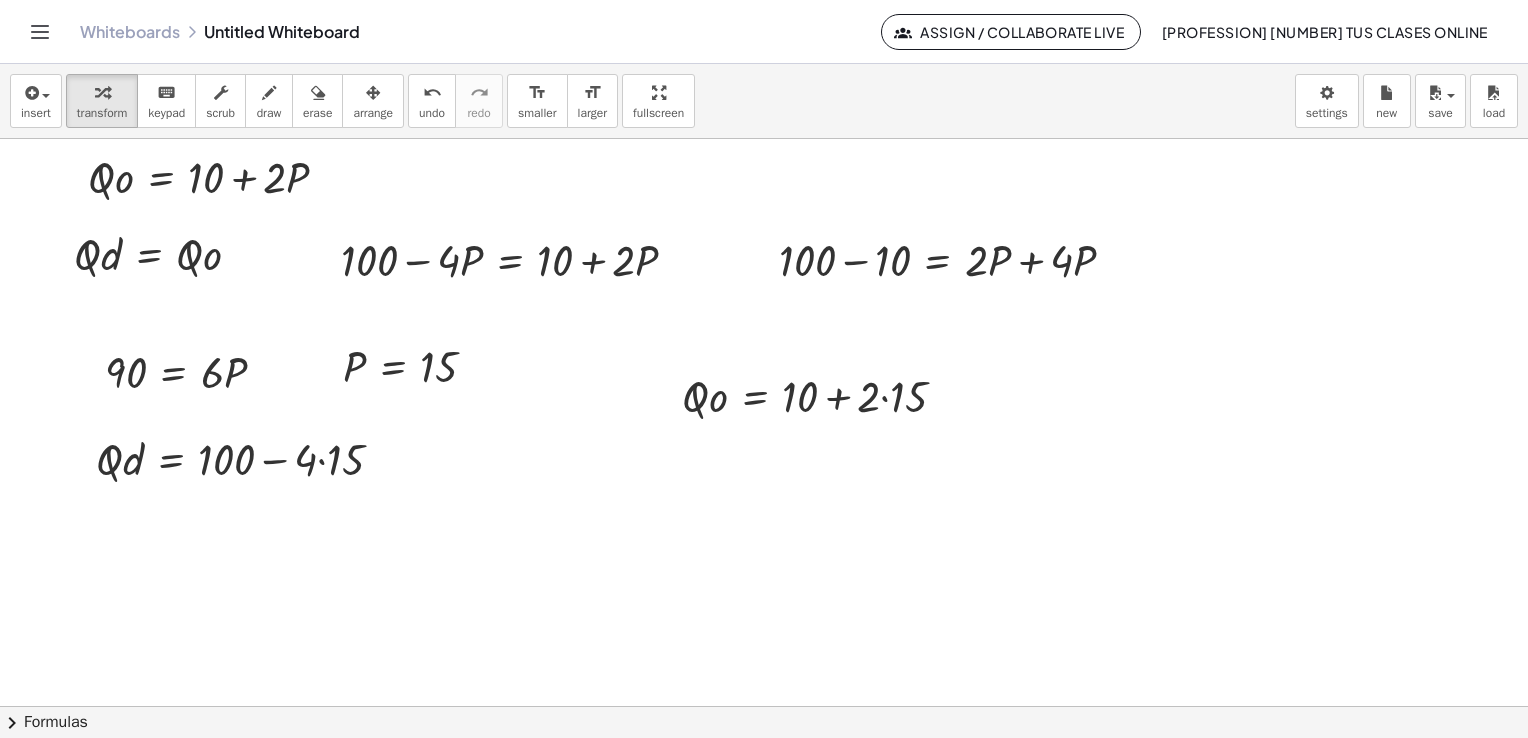 click on "arrange" at bounding box center [373, 113] 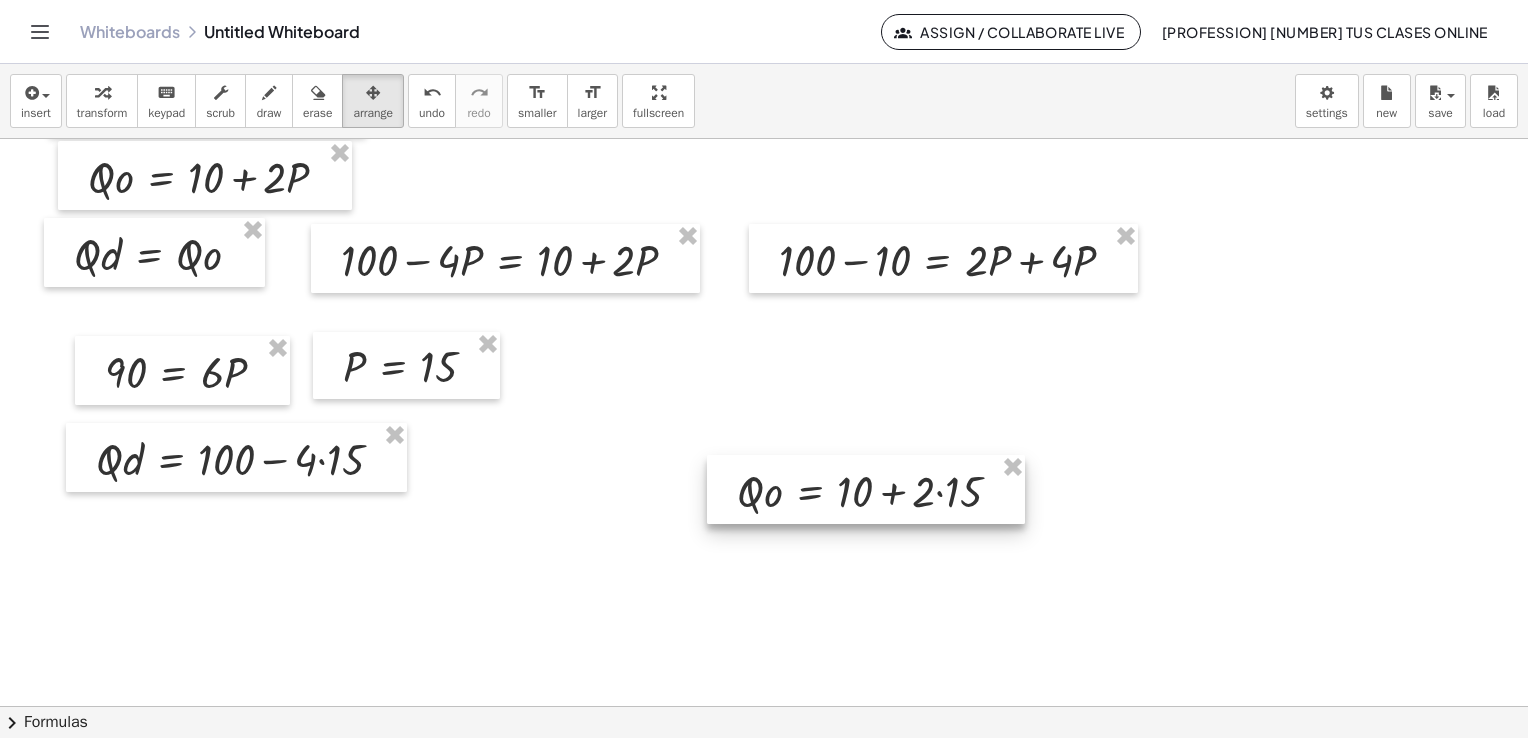 drag, startPoint x: 782, startPoint y: 401, endPoint x: 837, endPoint y: 496, distance: 109.77249 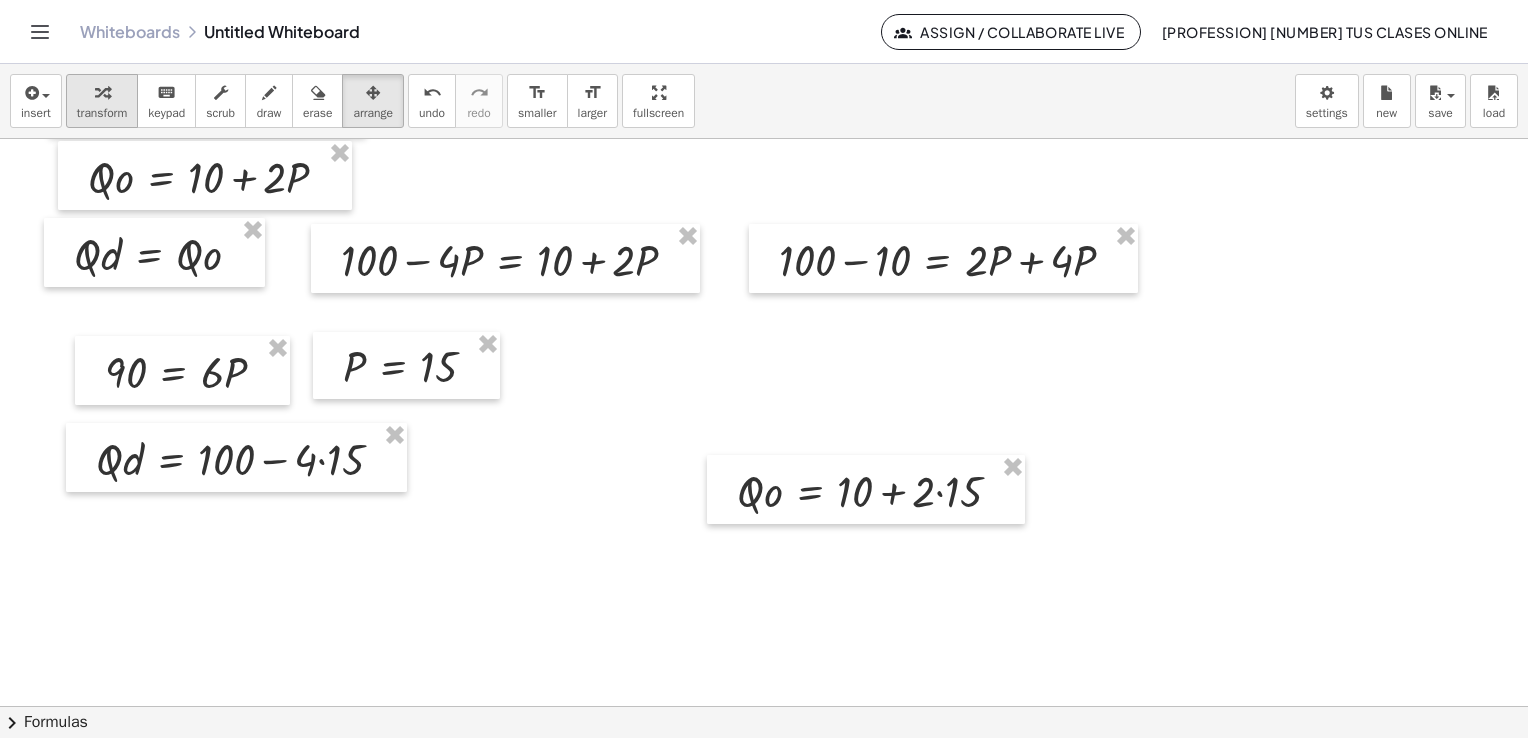 click on "transform" at bounding box center [102, 113] 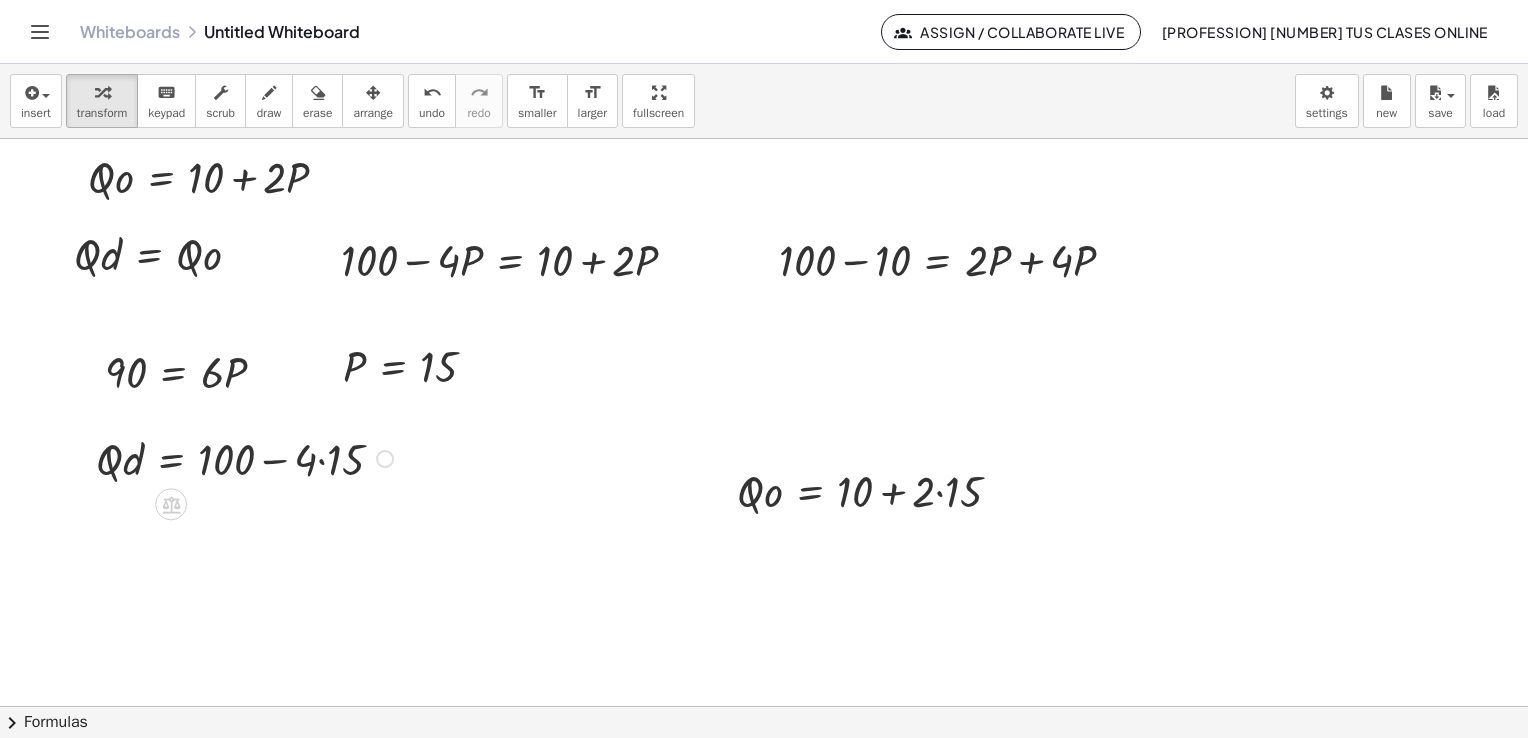 click at bounding box center [247, 457] 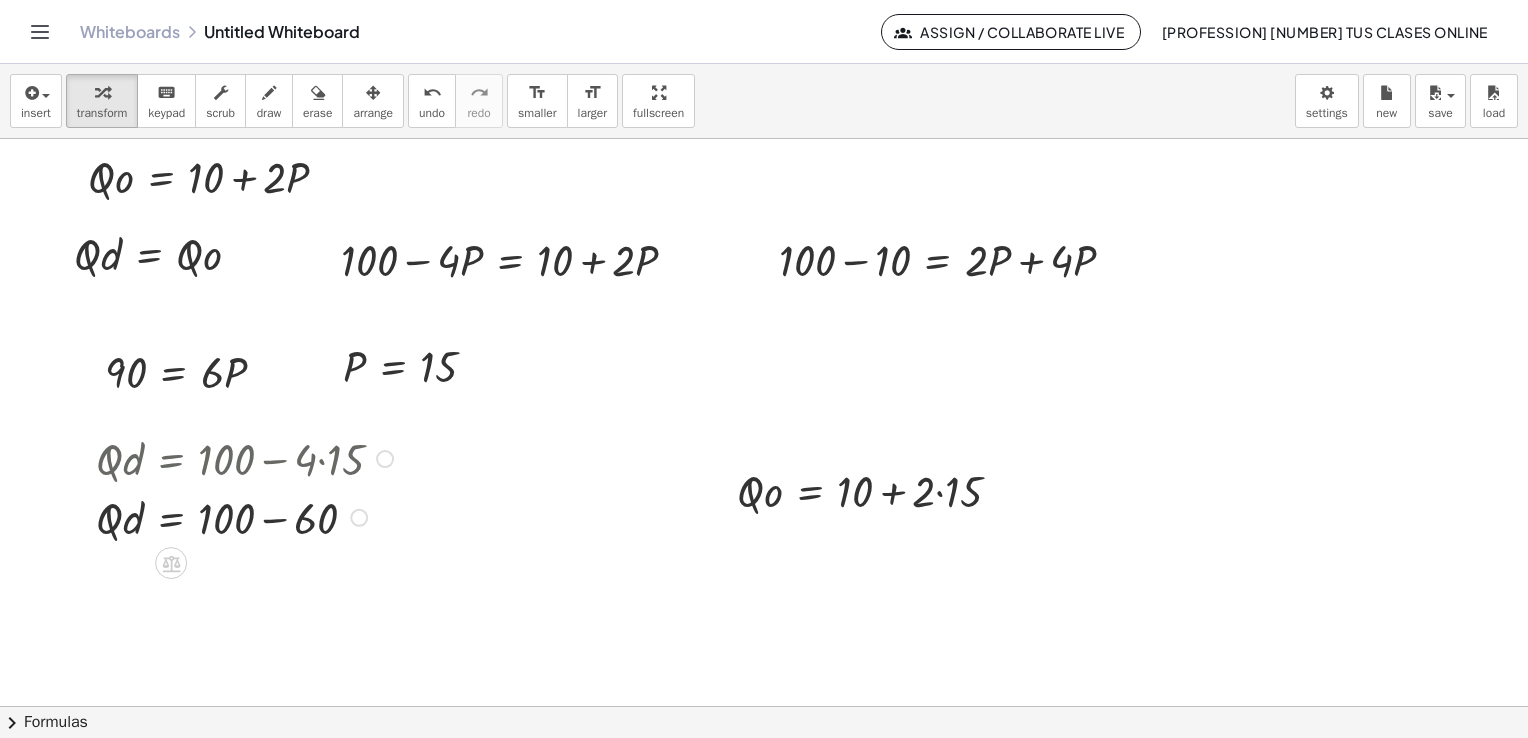 click at bounding box center (247, 516) 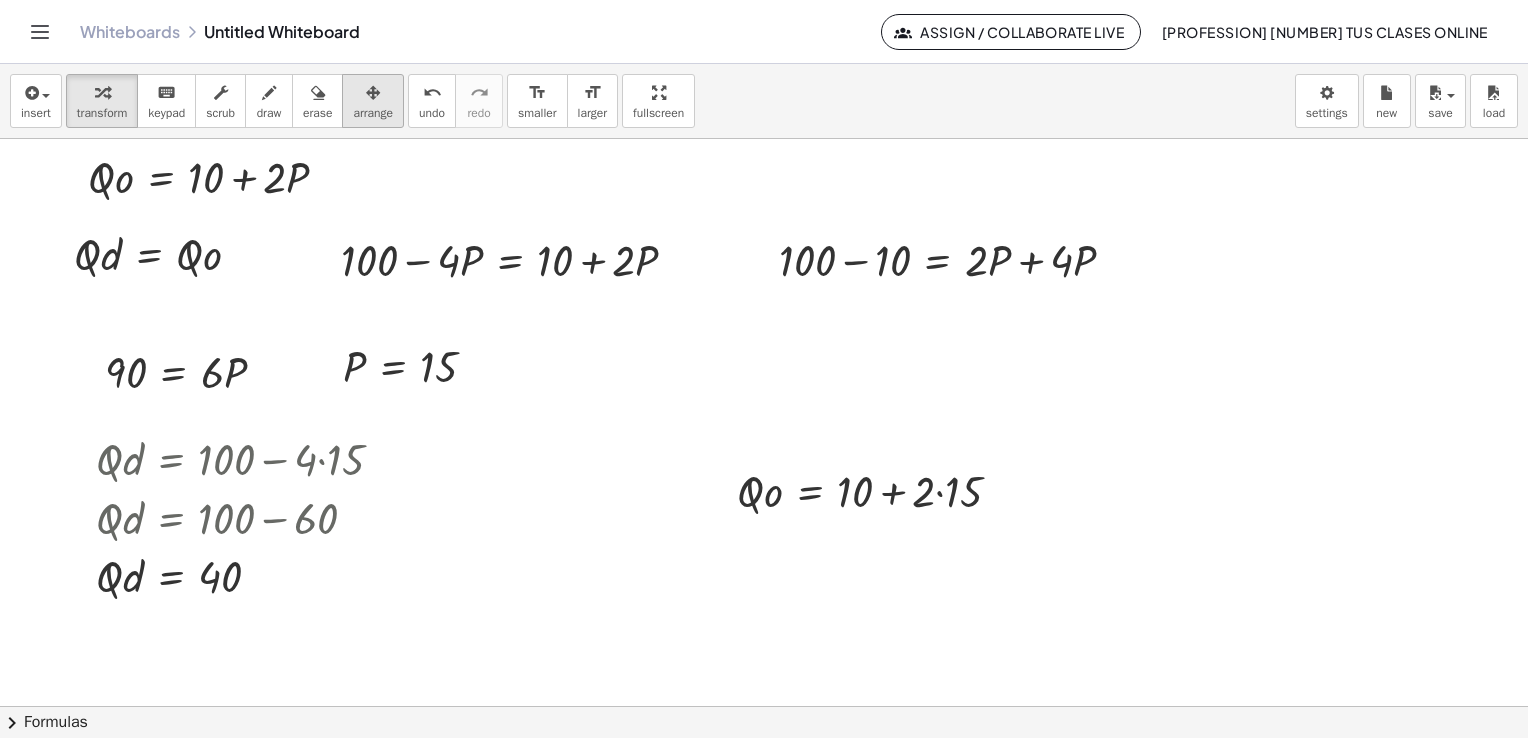 click on "arrange" at bounding box center [373, 113] 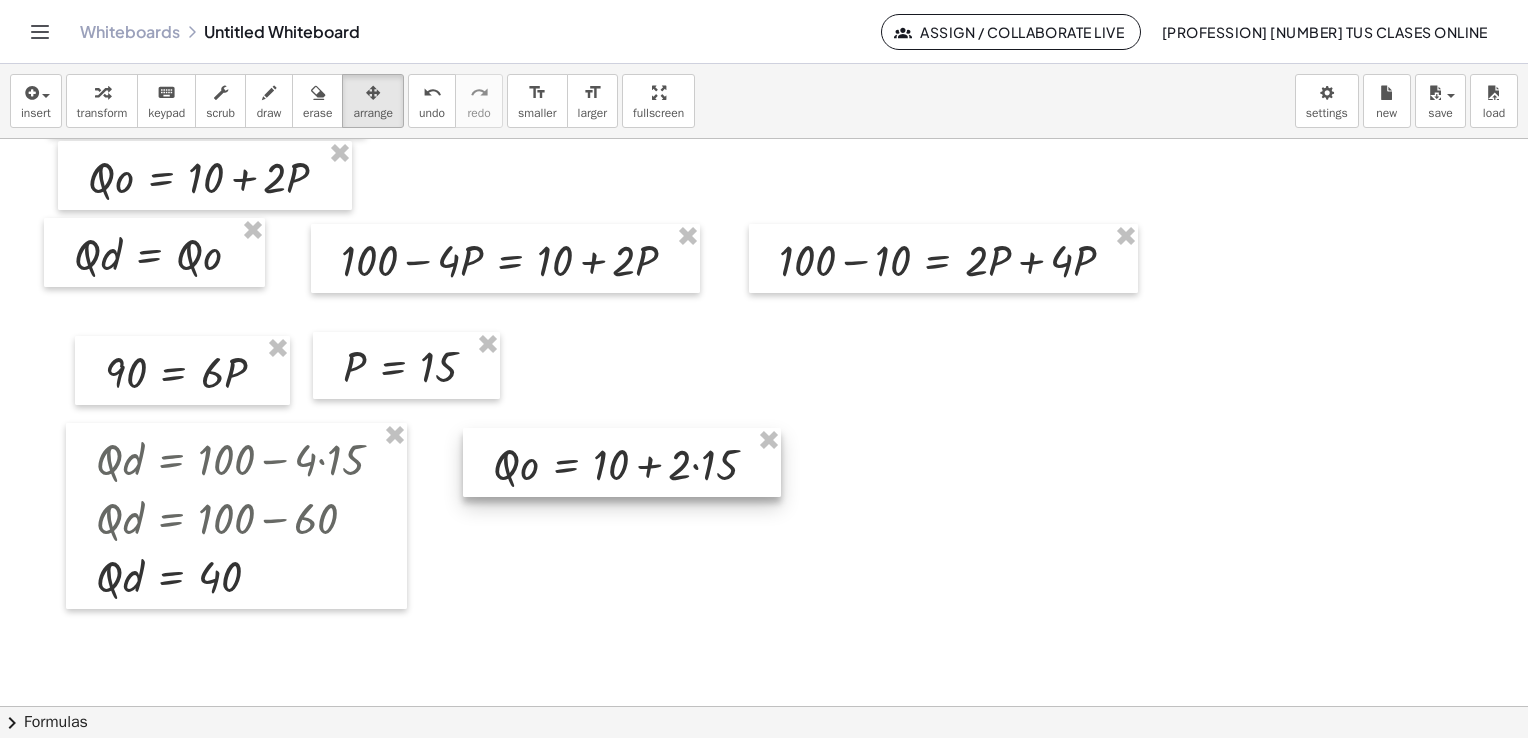 drag, startPoint x: 832, startPoint y: 485, endPoint x: 588, endPoint y: 458, distance: 245.4893 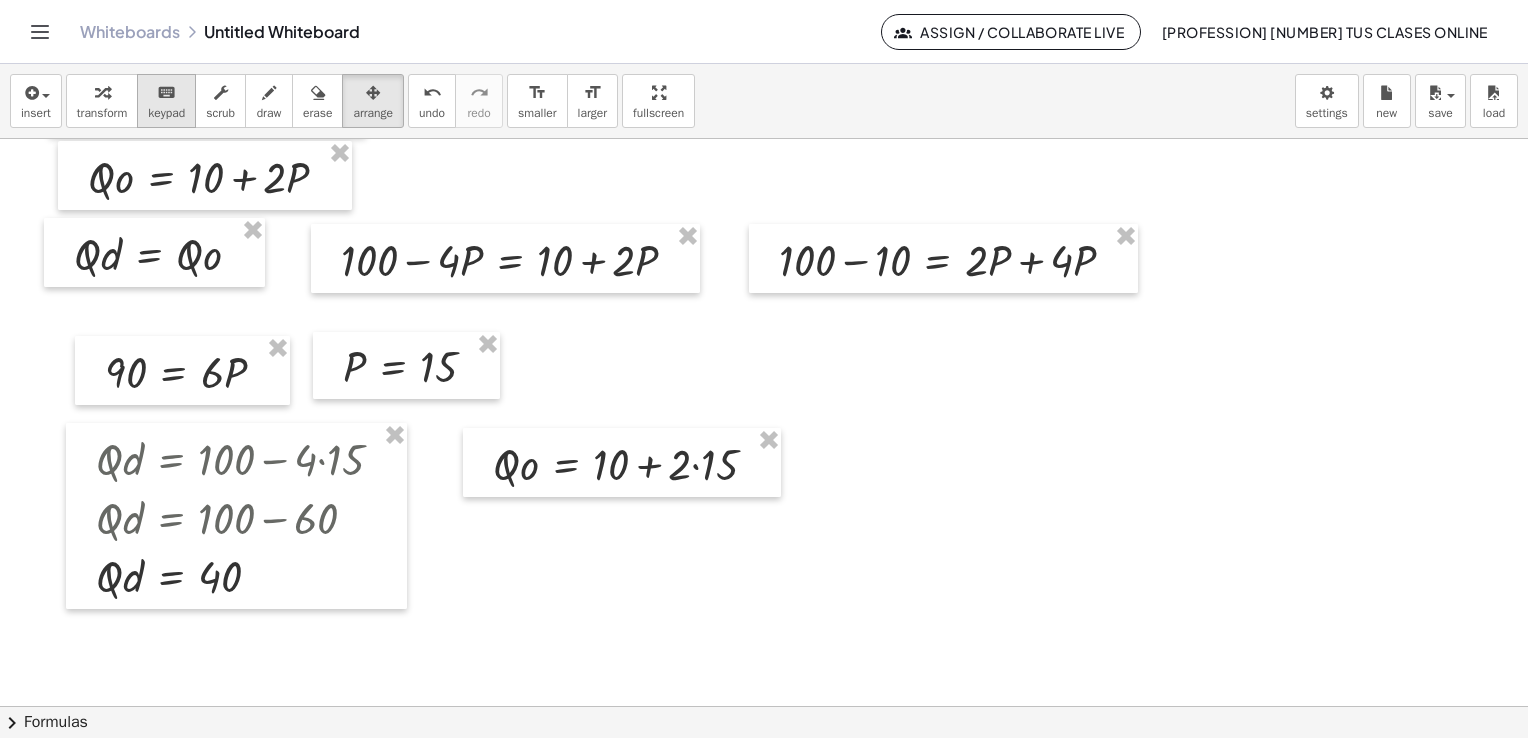 click on "transform" at bounding box center (102, 113) 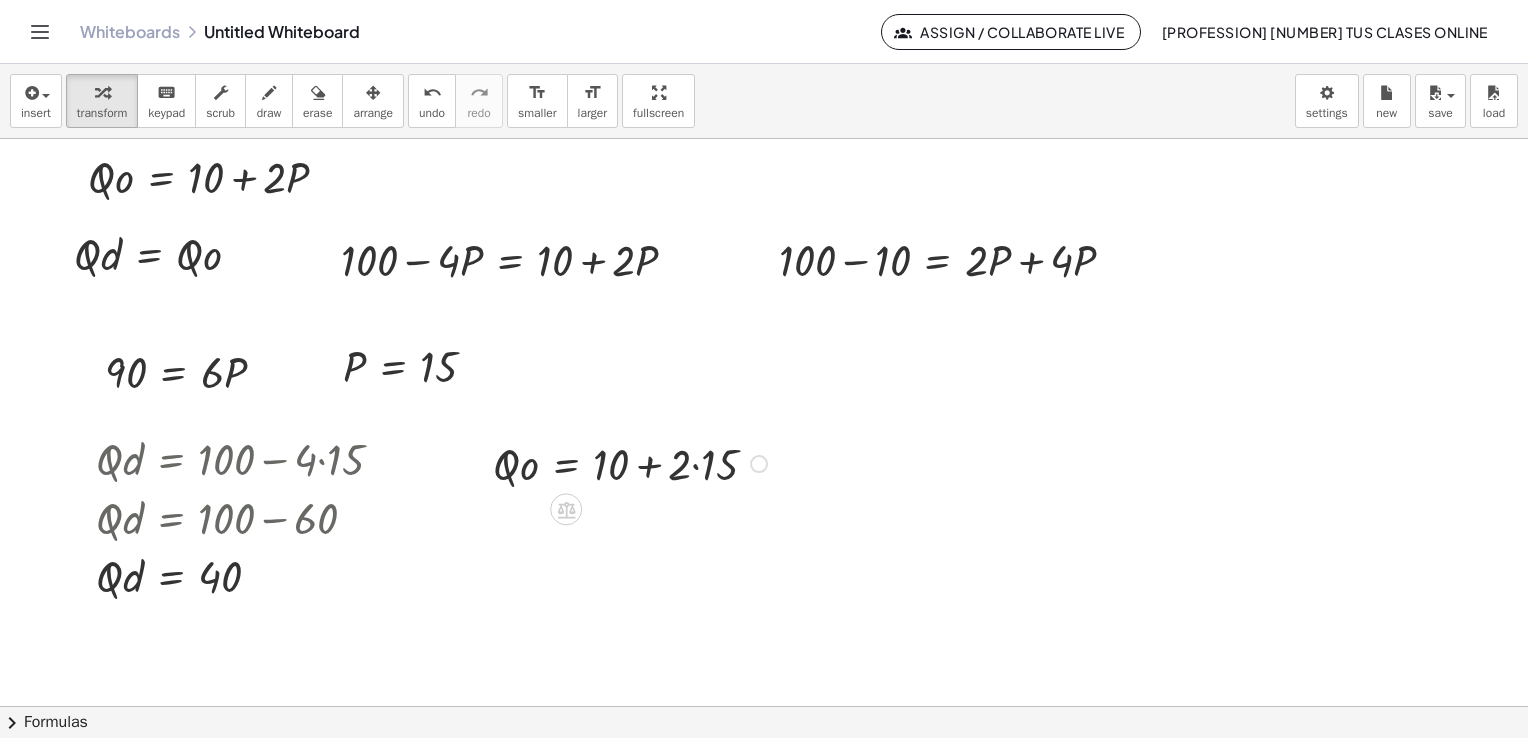 click at bounding box center (633, 462) 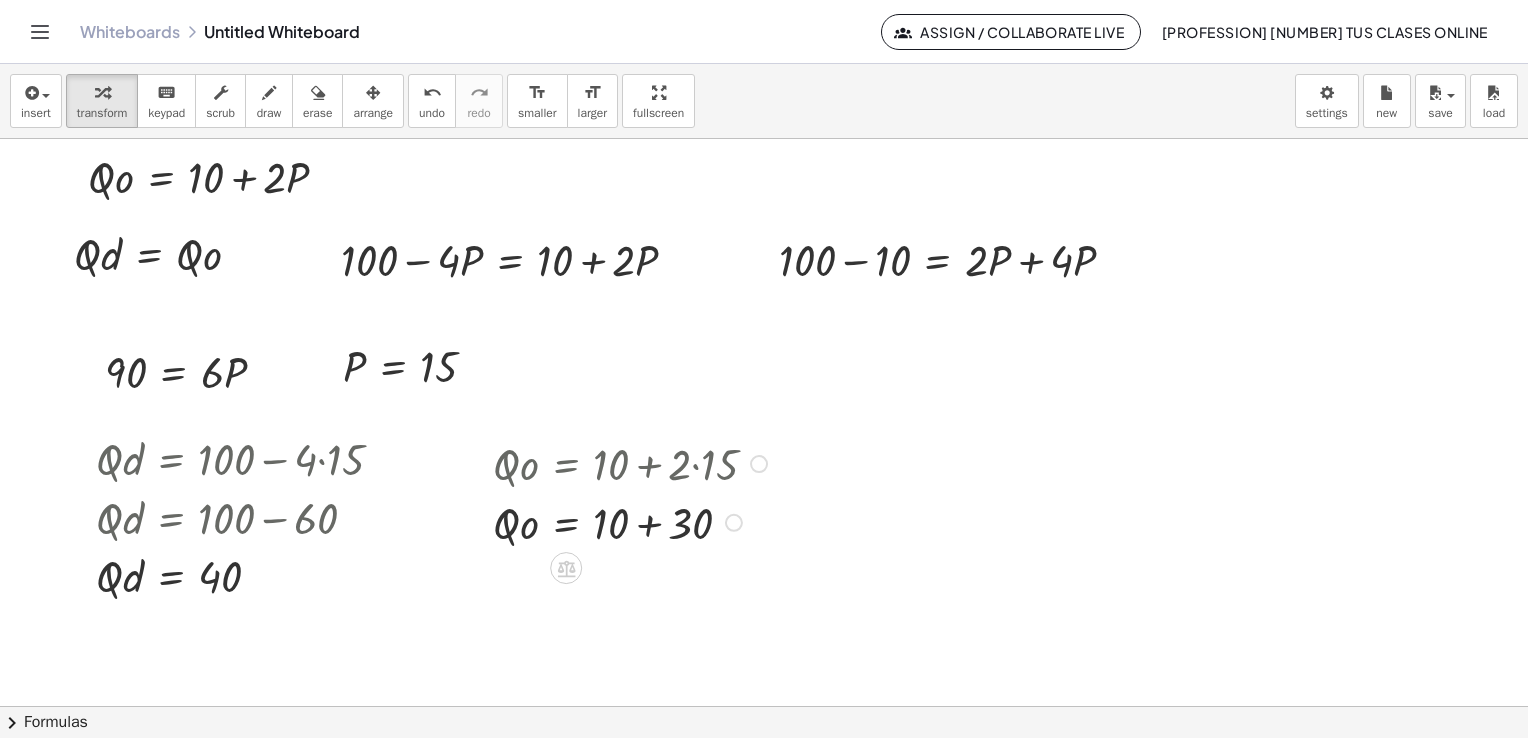 drag, startPoint x: 650, startPoint y: 523, endPoint x: 663, endPoint y: 526, distance: 13.341664 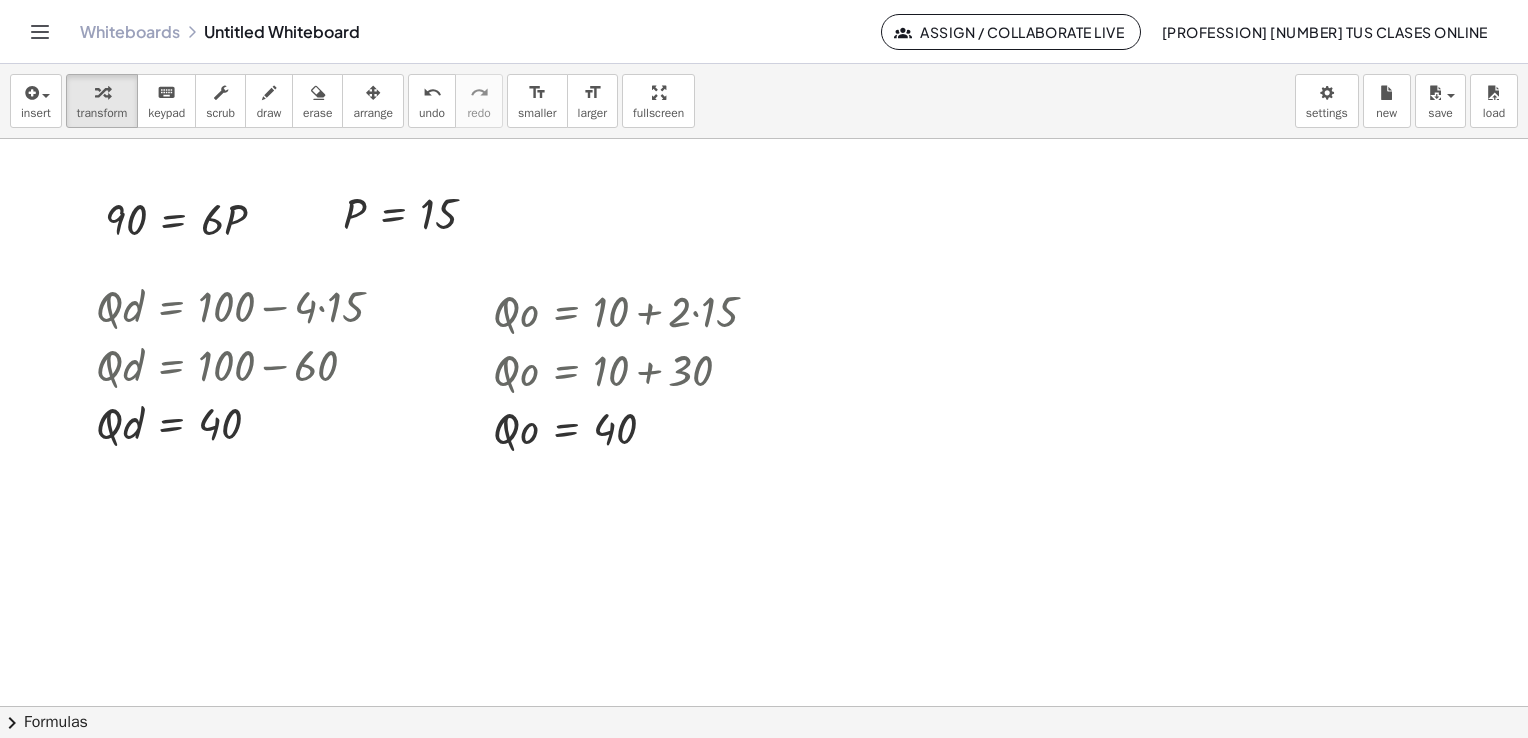 scroll, scrollTop: 4091, scrollLeft: 0, axis: vertical 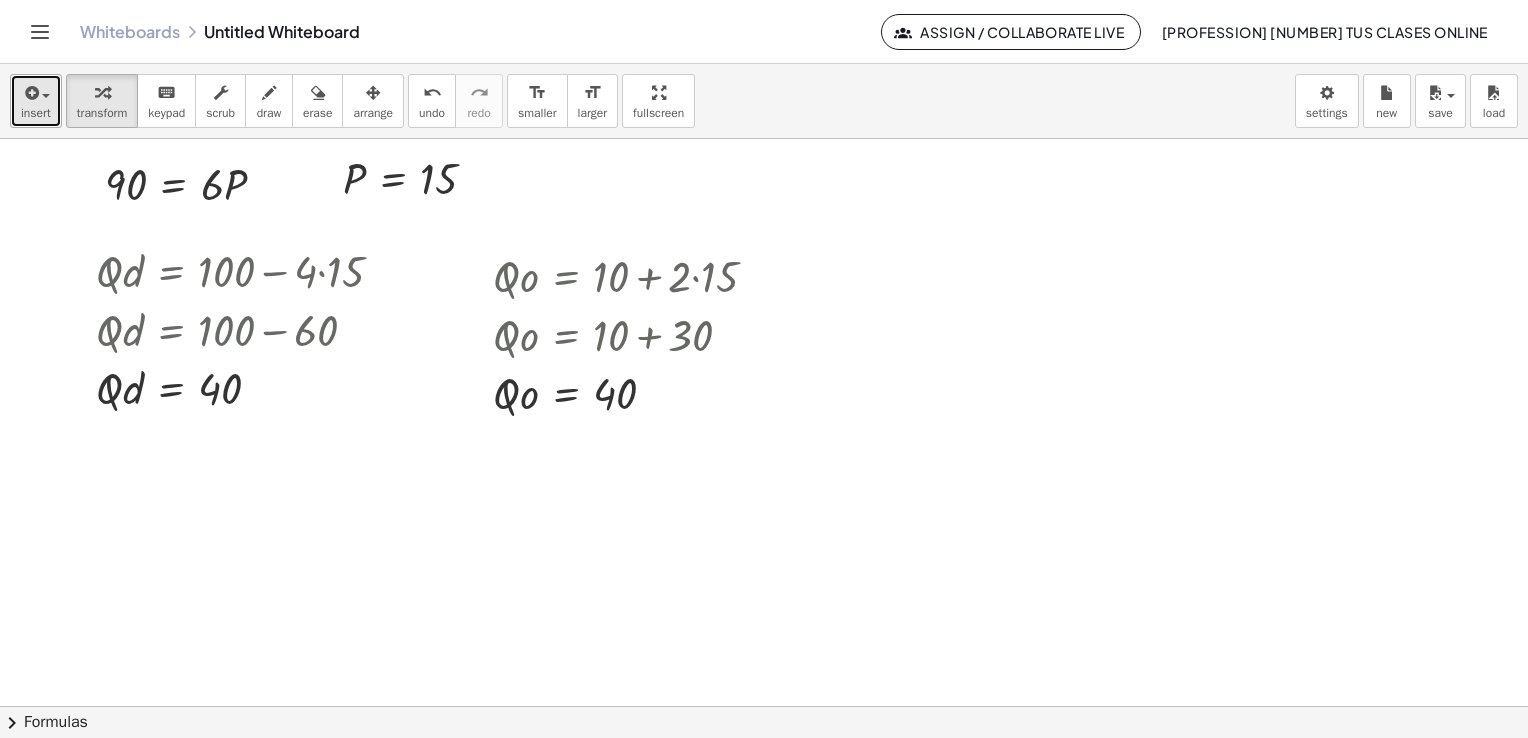 click on "insert" at bounding box center [36, 113] 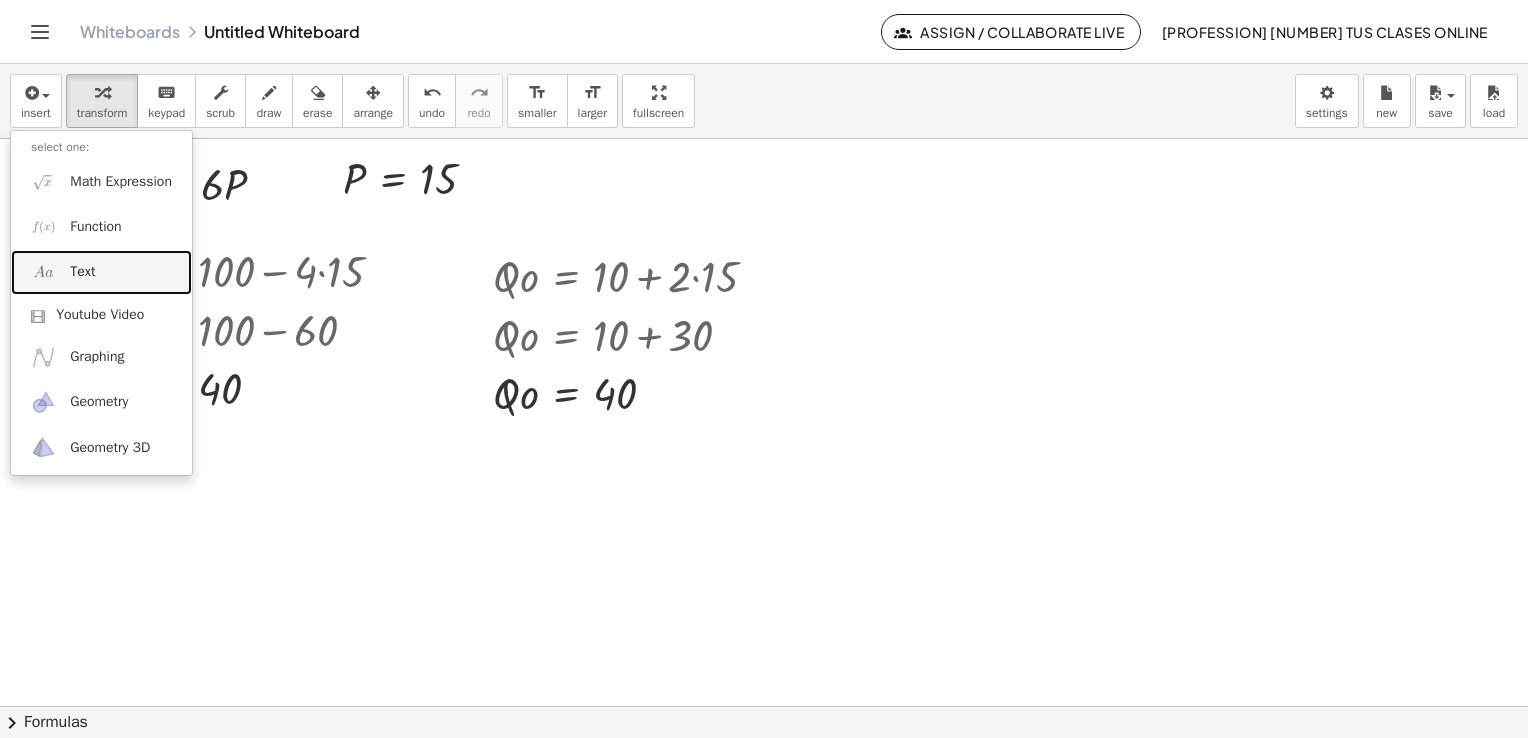 click on "Text" at bounding box center (101, 272) 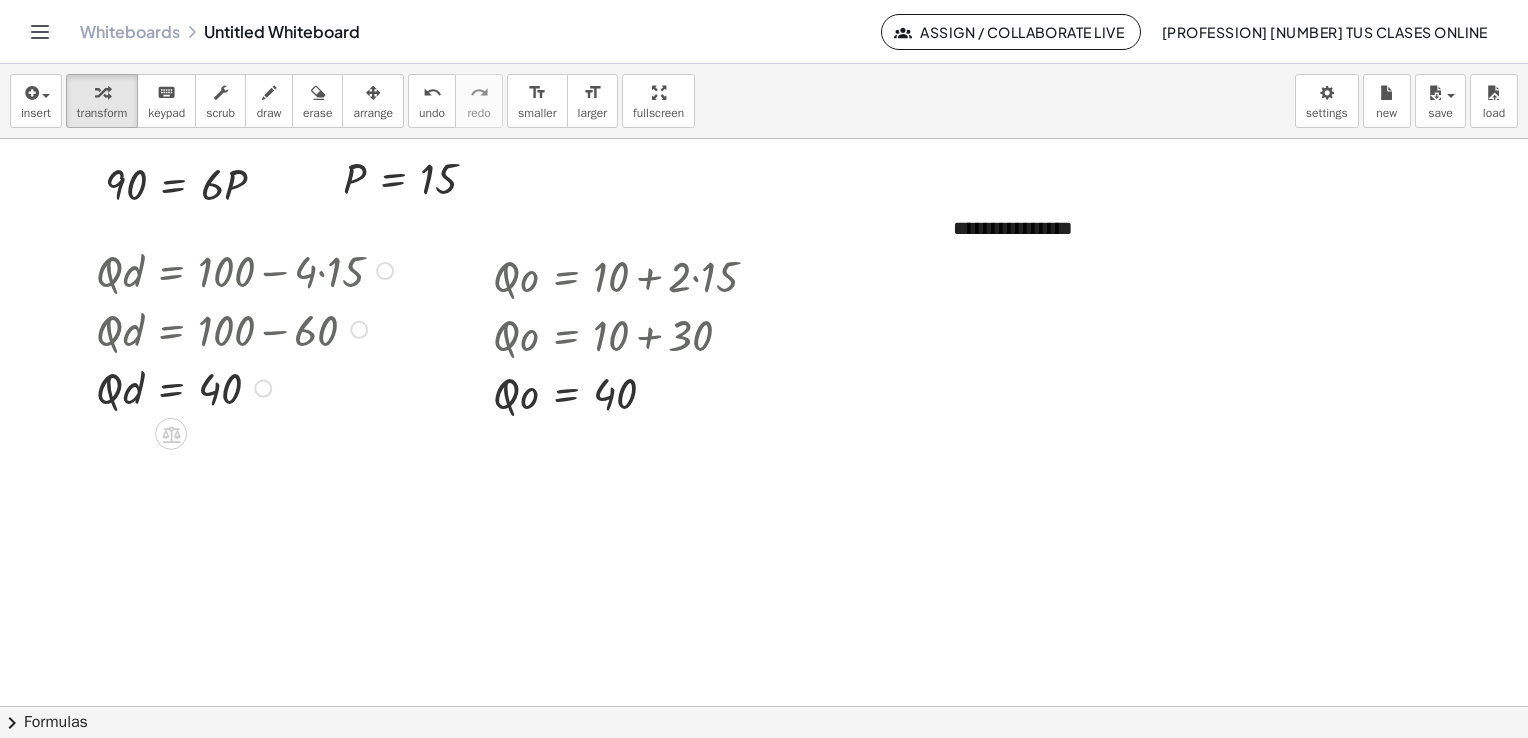 type 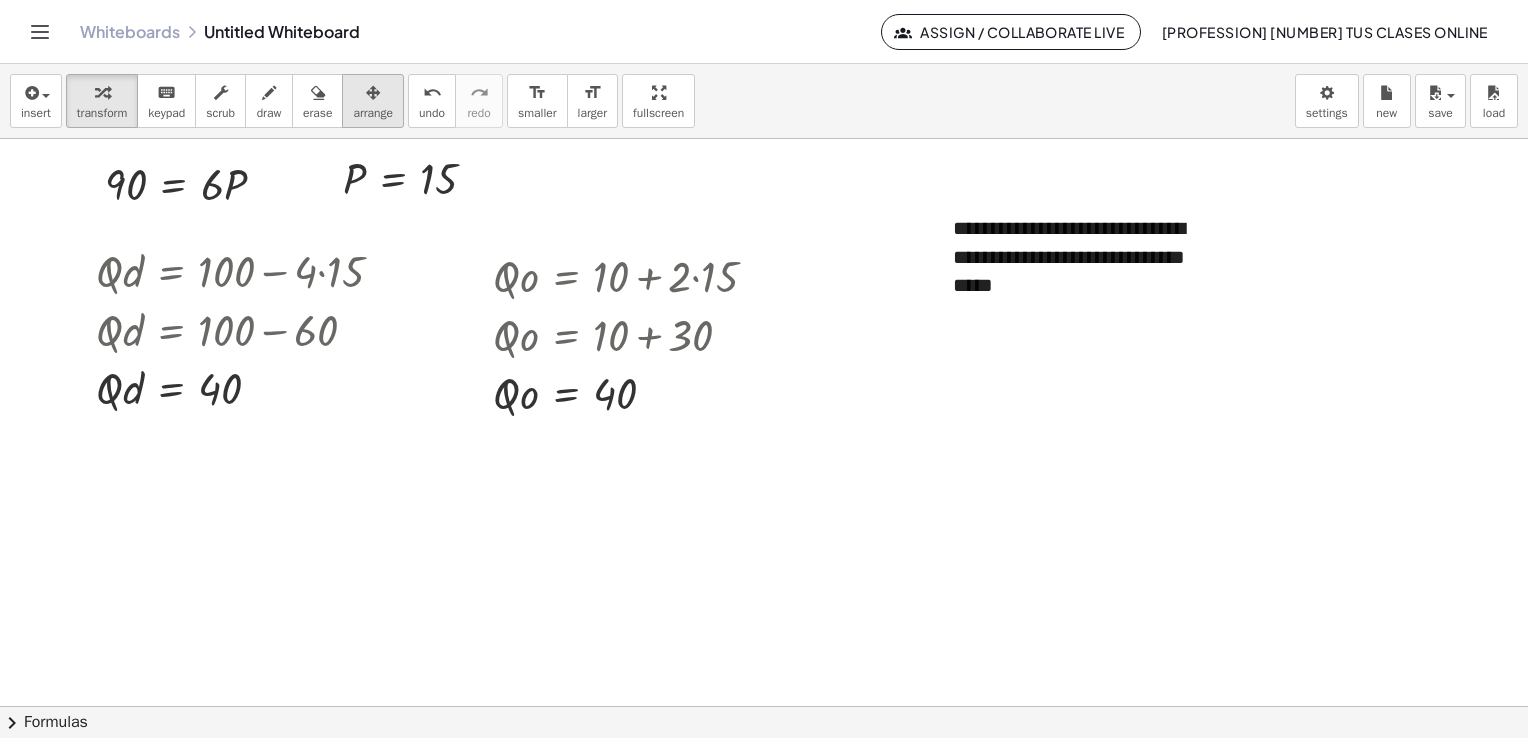 drag, startPoint x: 365, startPoint y: 106, endPoint x: 700, endPoint y: 205, distance: 349.3222 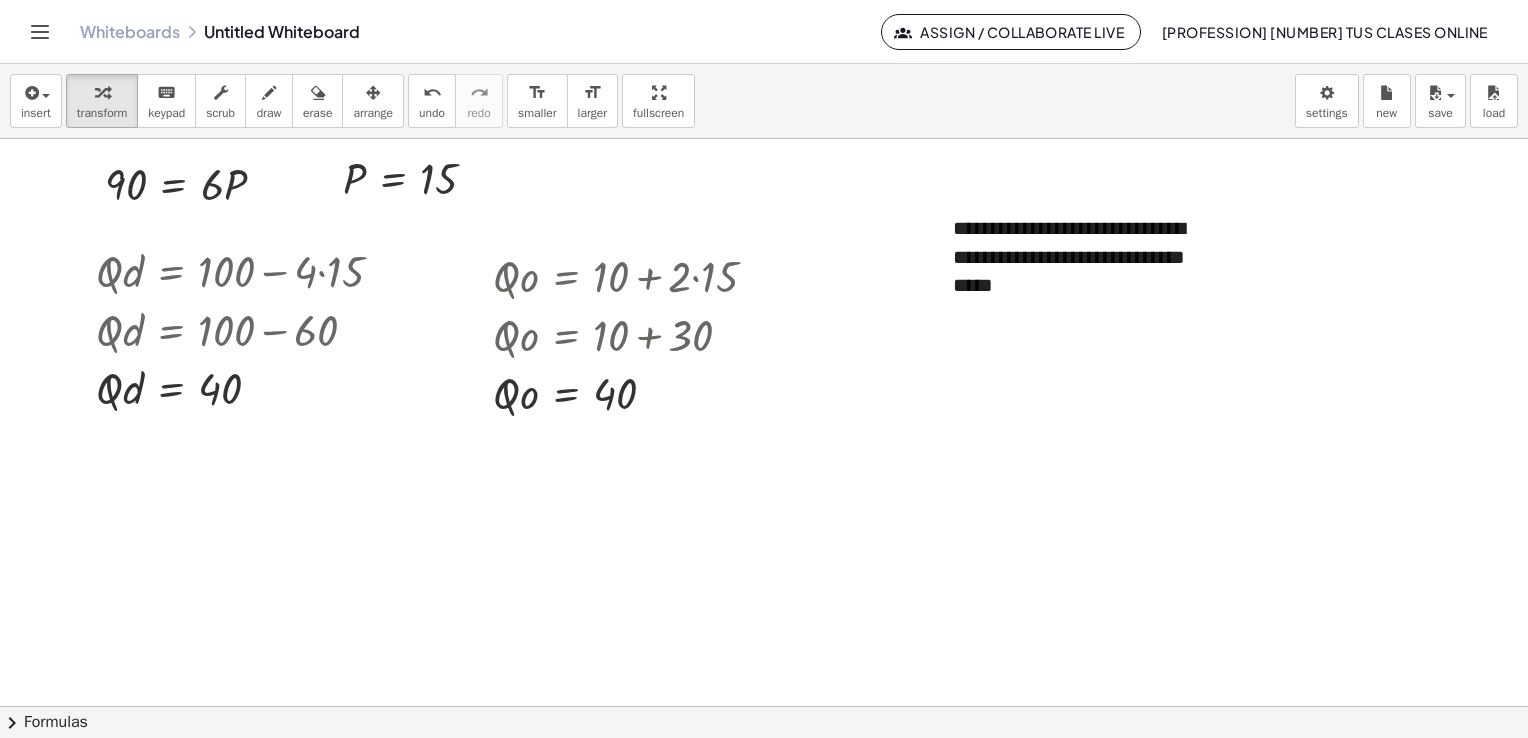 click on "arrange" at bounding box center [373, 113] 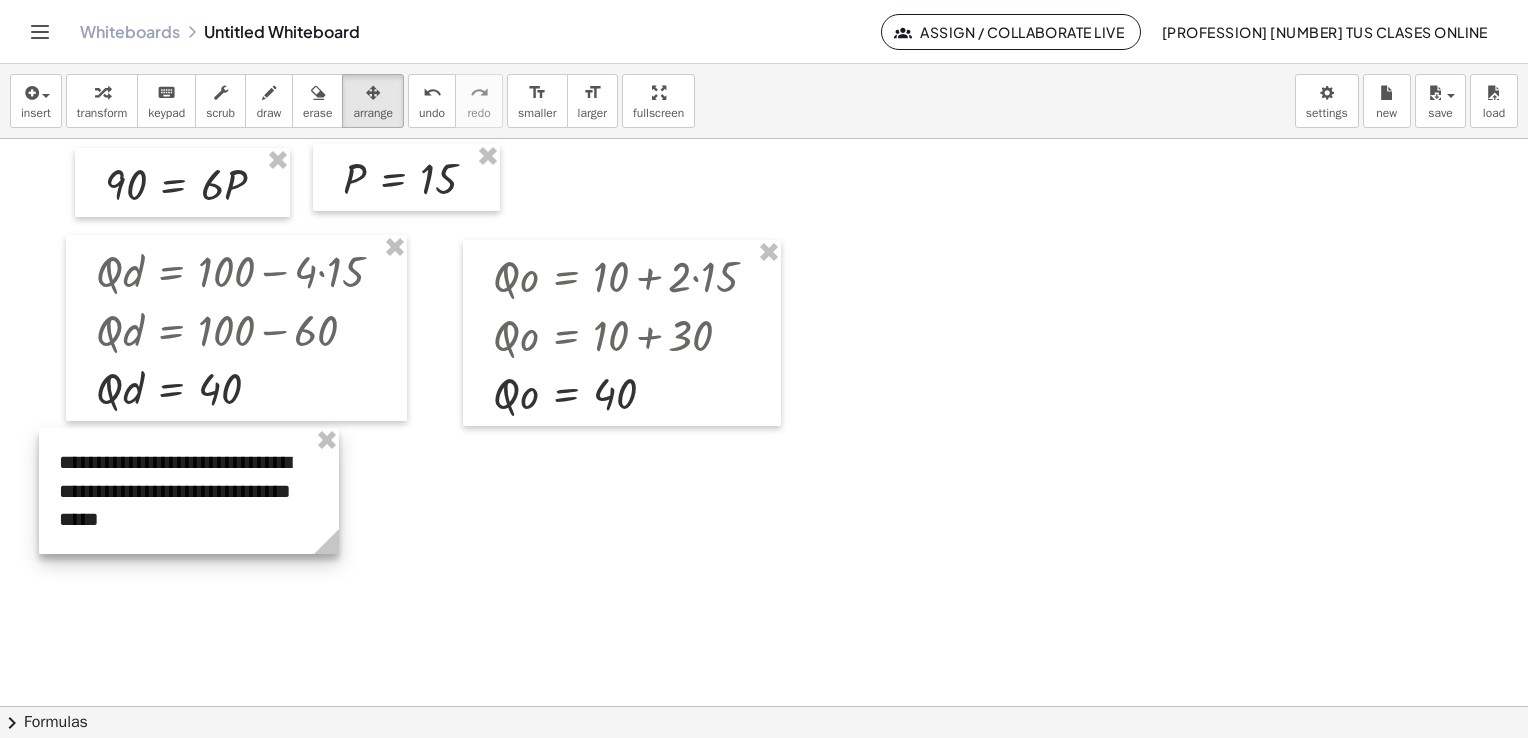 drag, startPoint x: 1011, startPoint y: 270, endPoint x: 118, endPoint y: 504, distance: 923.1495 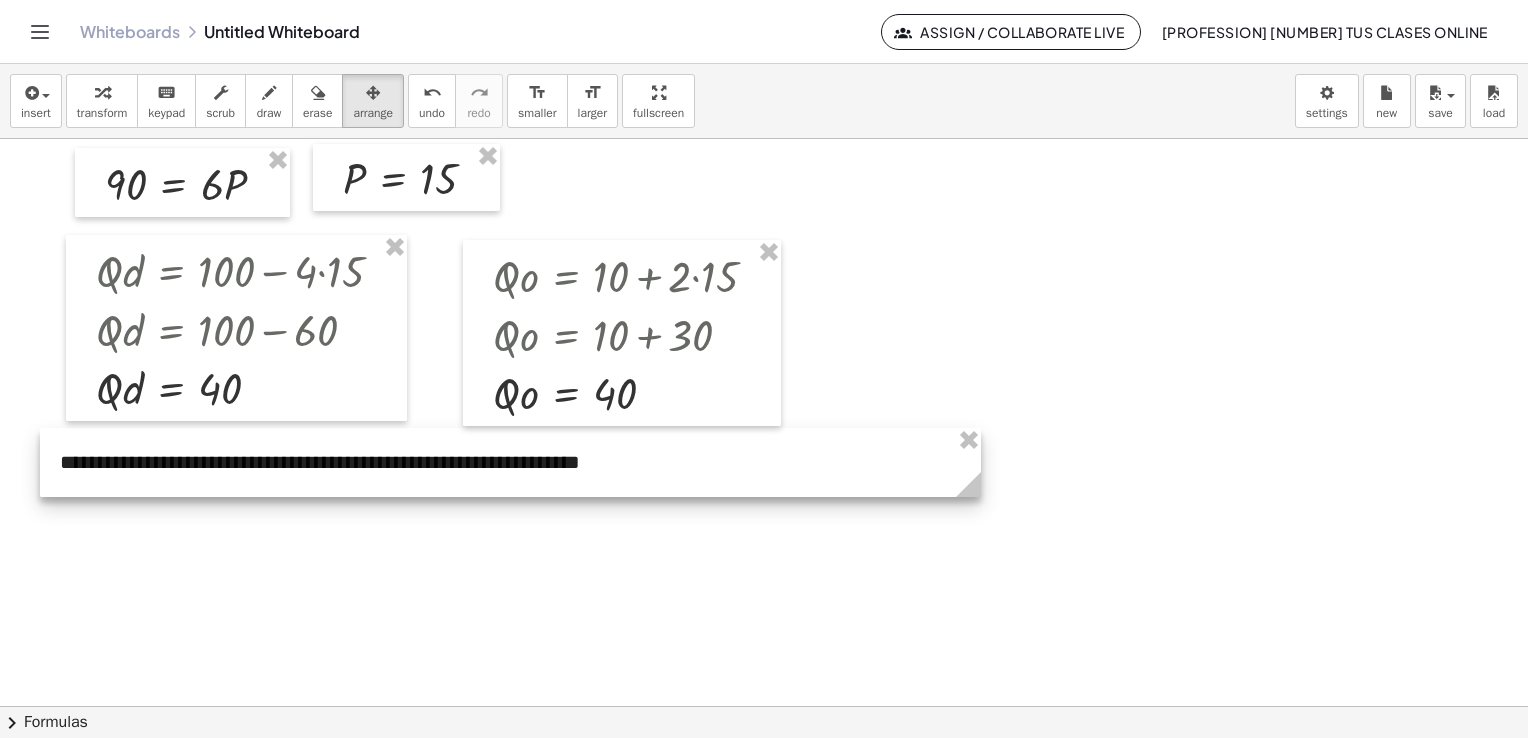 drag, startPoint x: 333, startPoint y: 553, endPoint x: 978, endPoint y: 526, distance: 645.5649 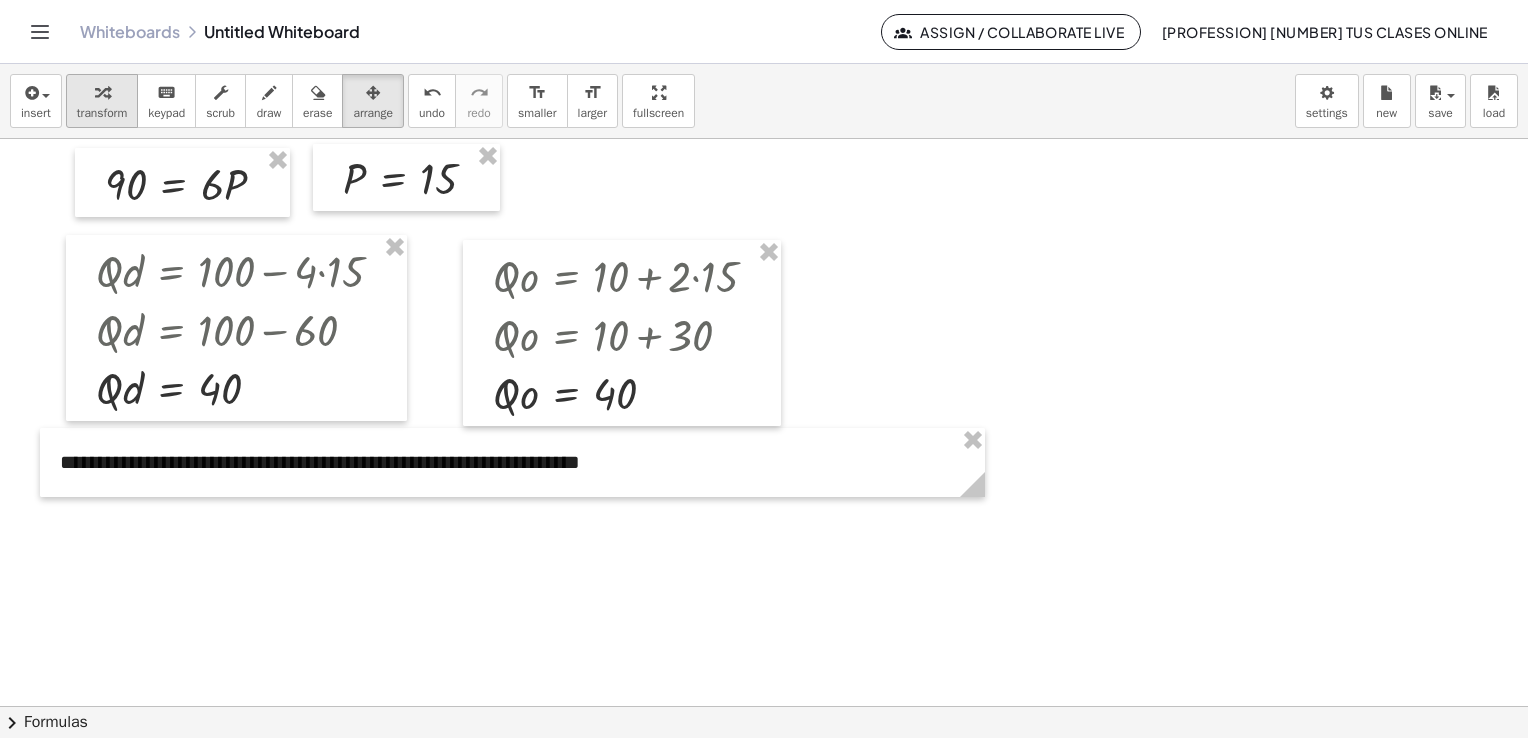 click on "transform" at bounding box center (102, 113) 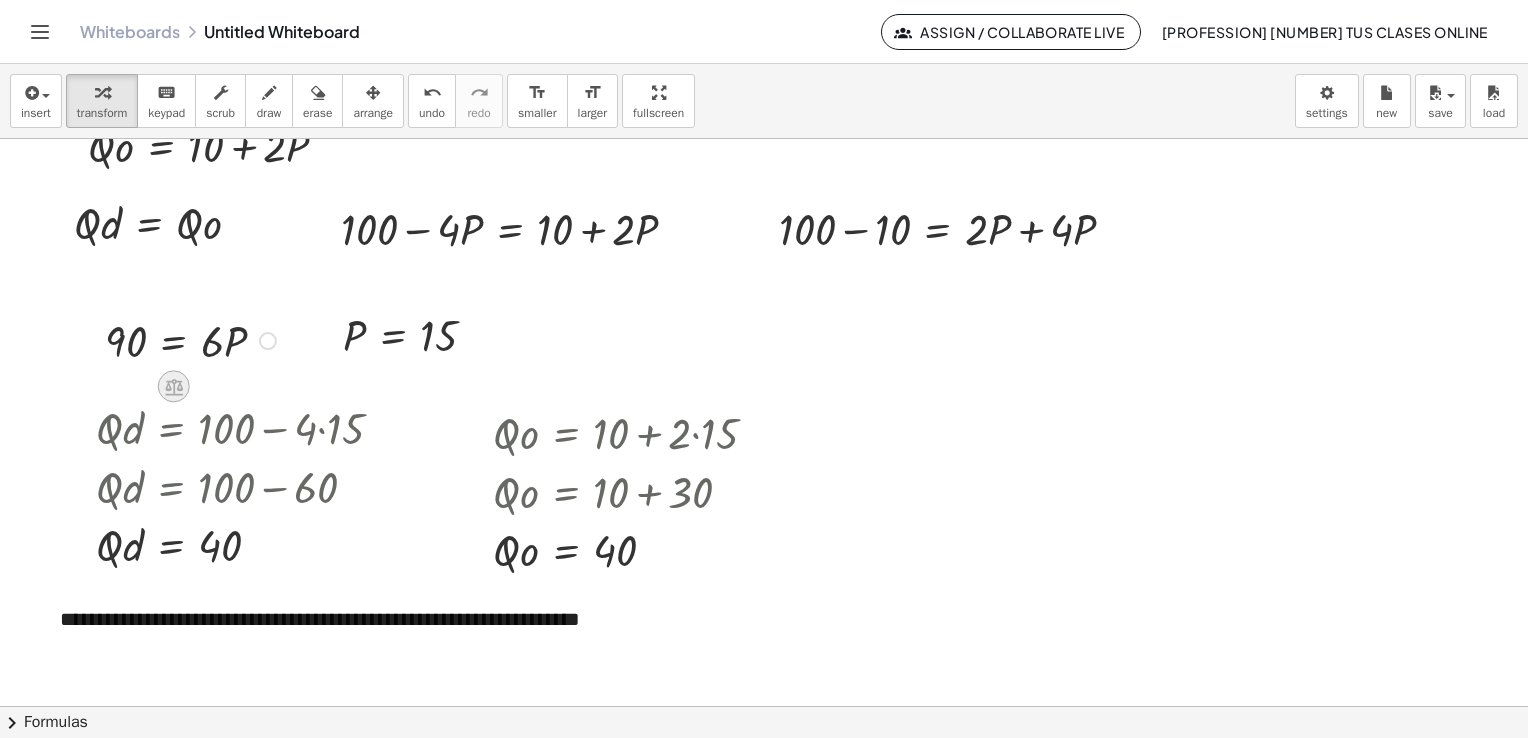 scroll, scrollTop: 3891, scrollLeft: 0, axis: vertical 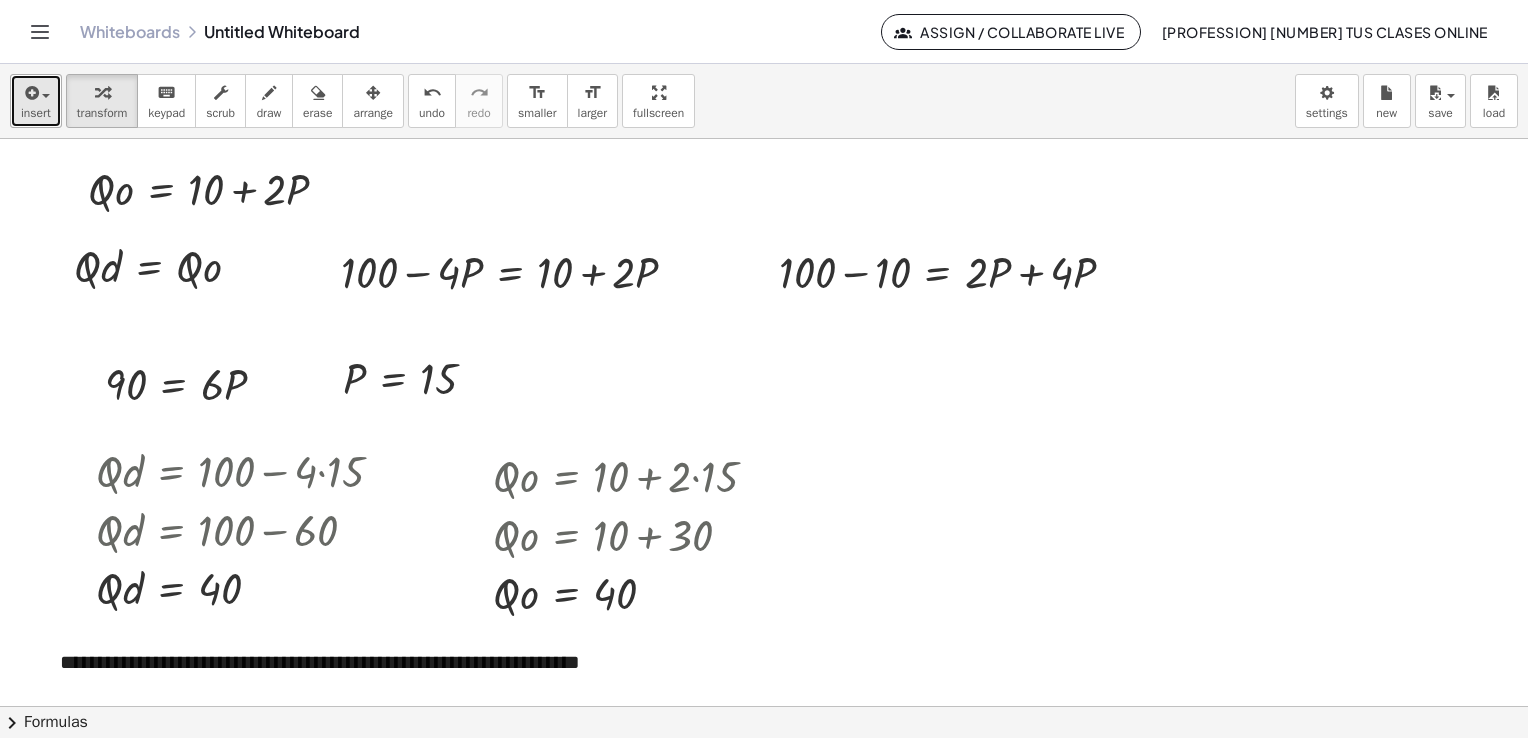 click on "insert" at bounding box center [36, 101] 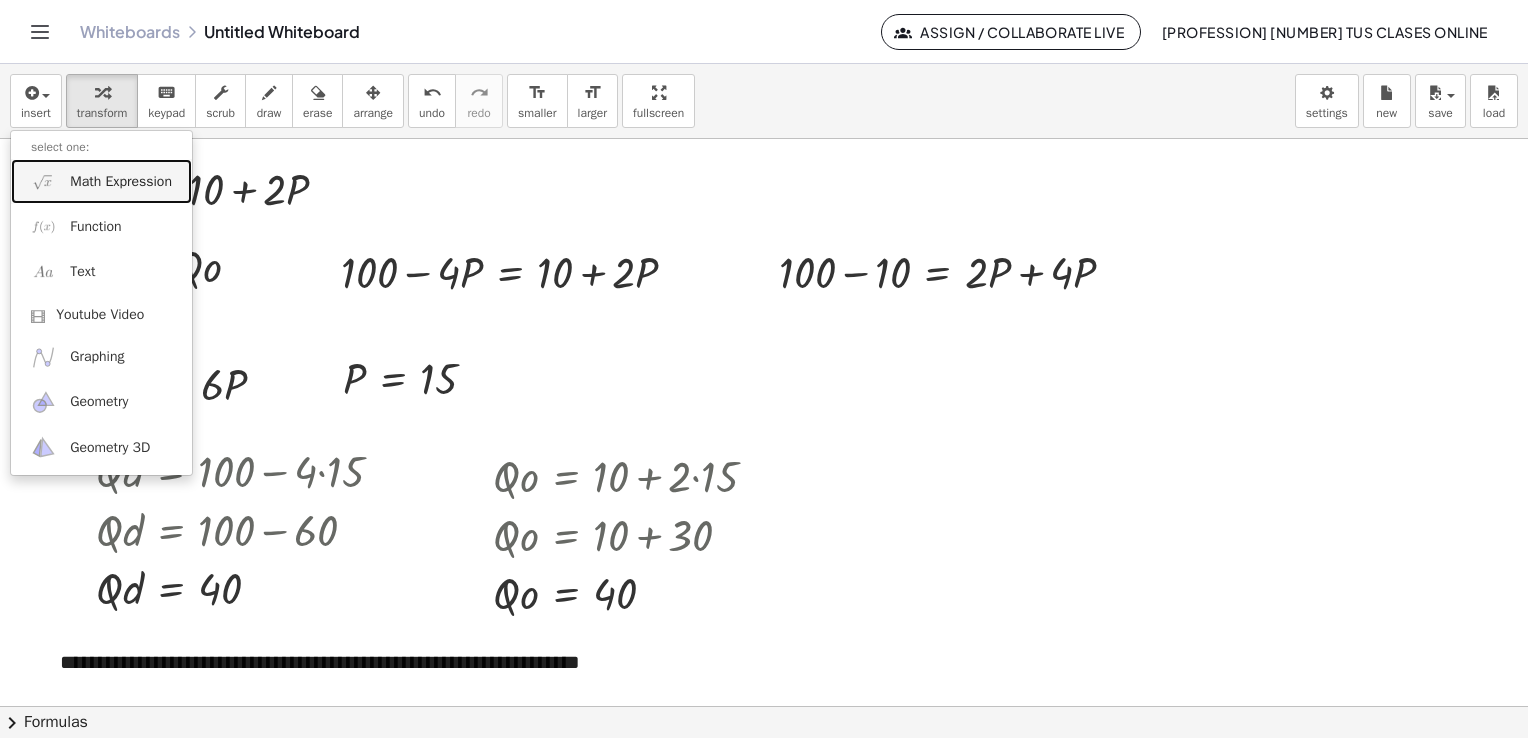 click on "Math Expression" at bounding box center (121, 182) 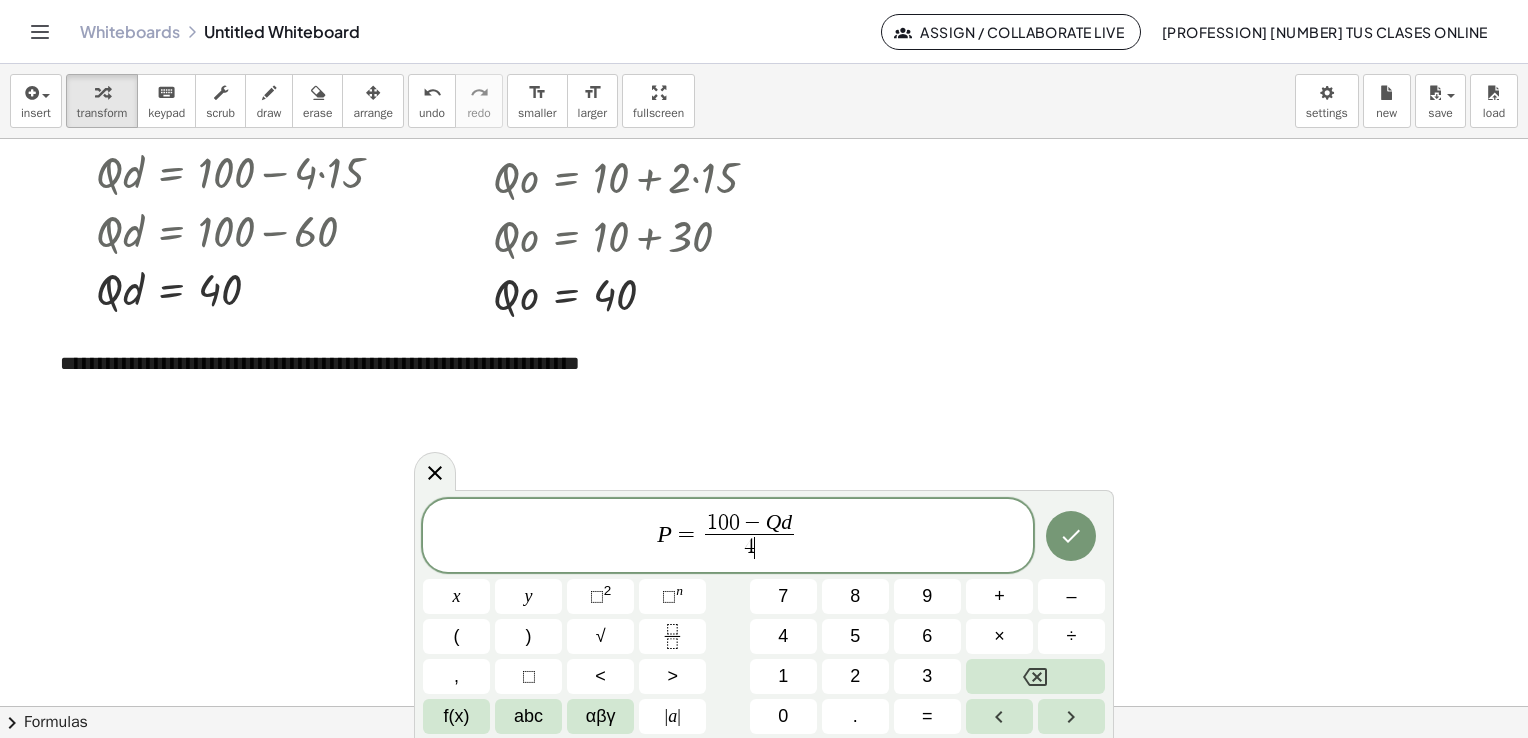 scroll, scrollTop: 4191, scrollLeft: 0, axis: vertical 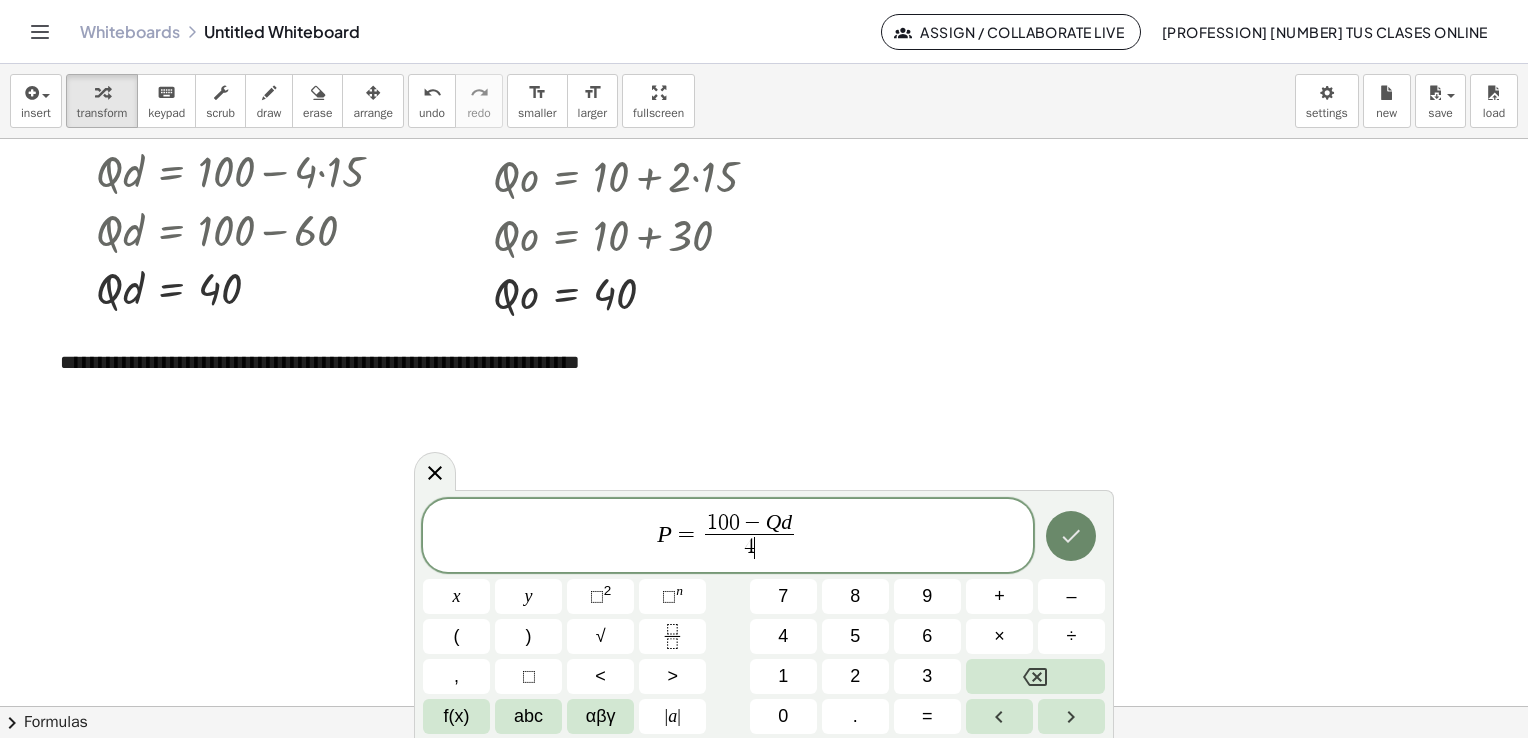 click 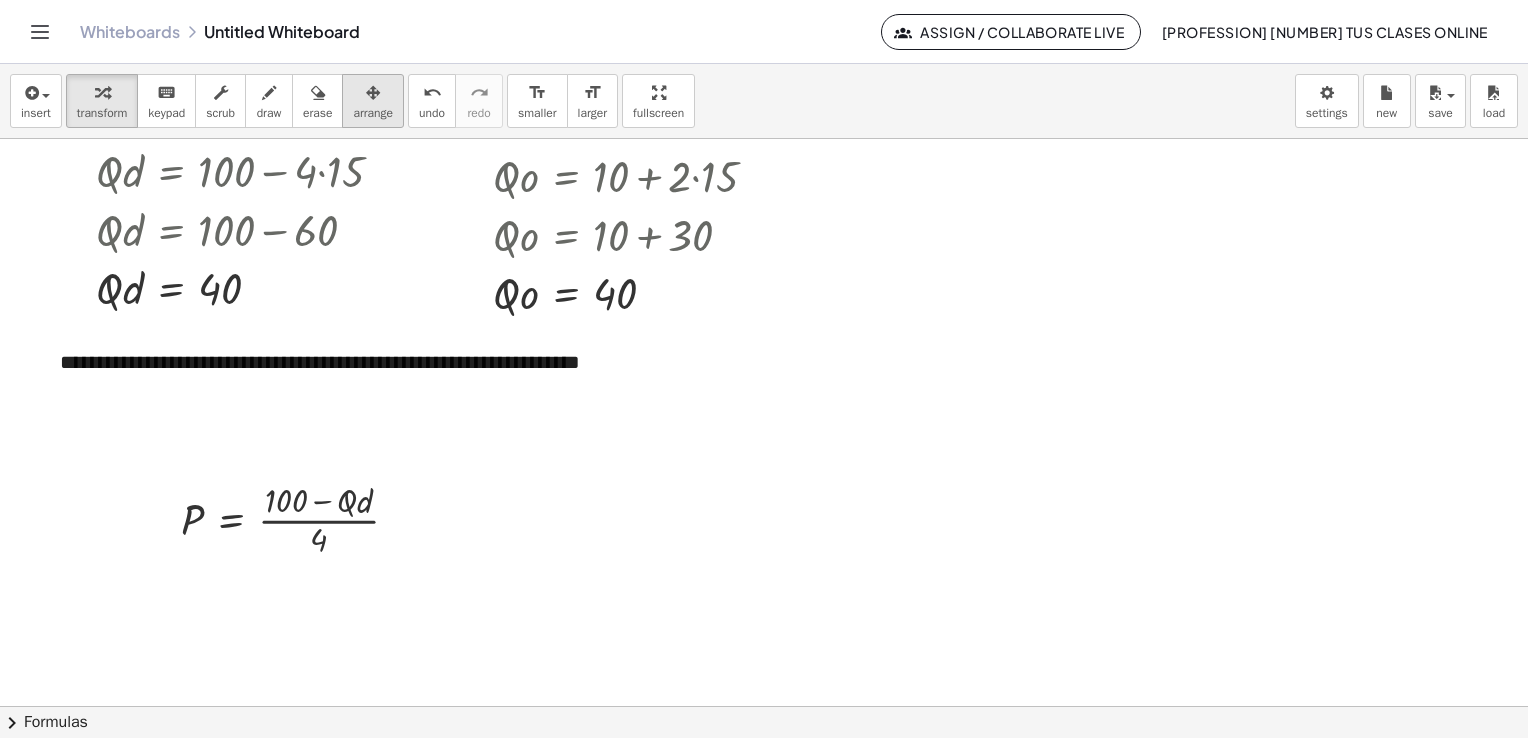 click at bounding box center (373, 92) 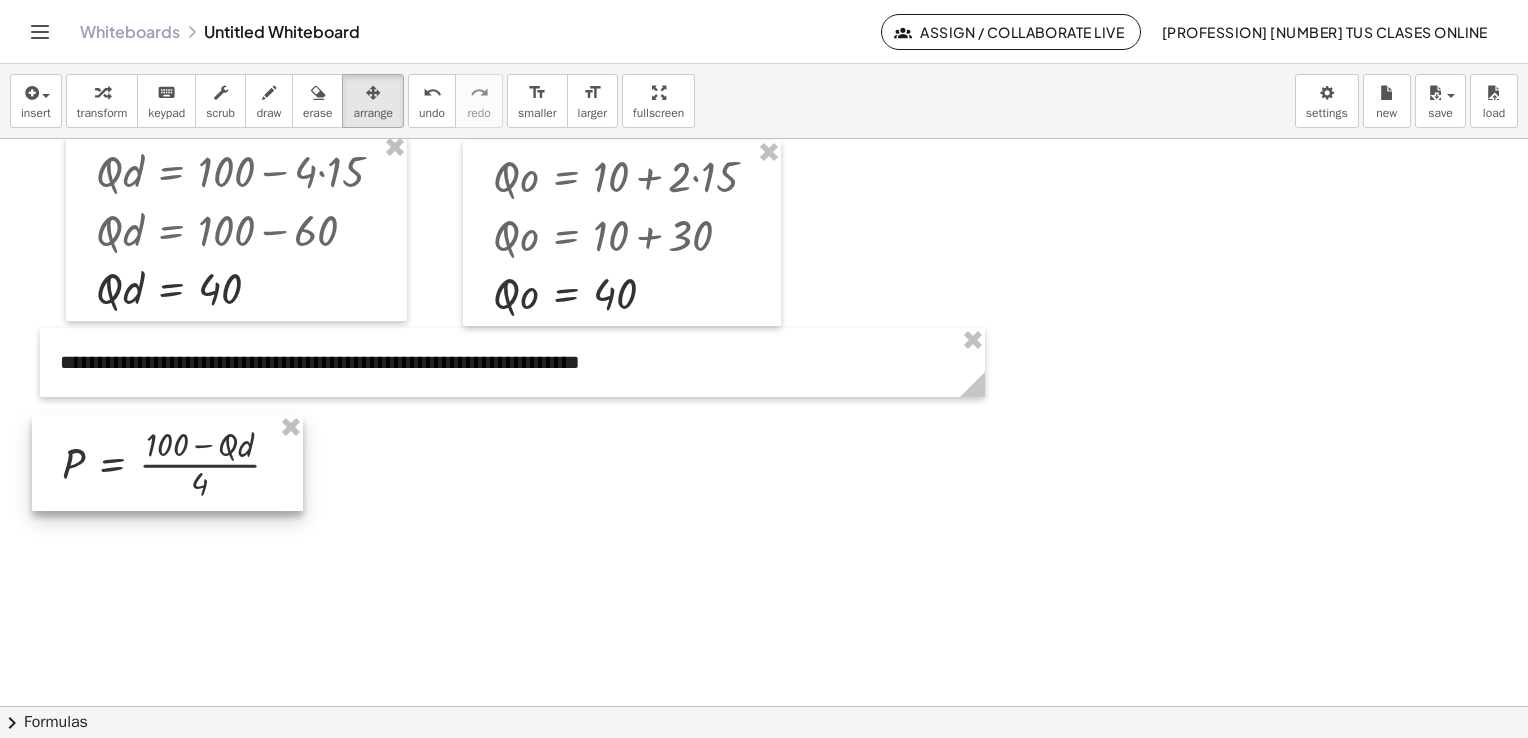 drag, startPoint x: 339, startPoint y: 513, endPoint x: 220, endPoint y: 457, distance: 131.51807 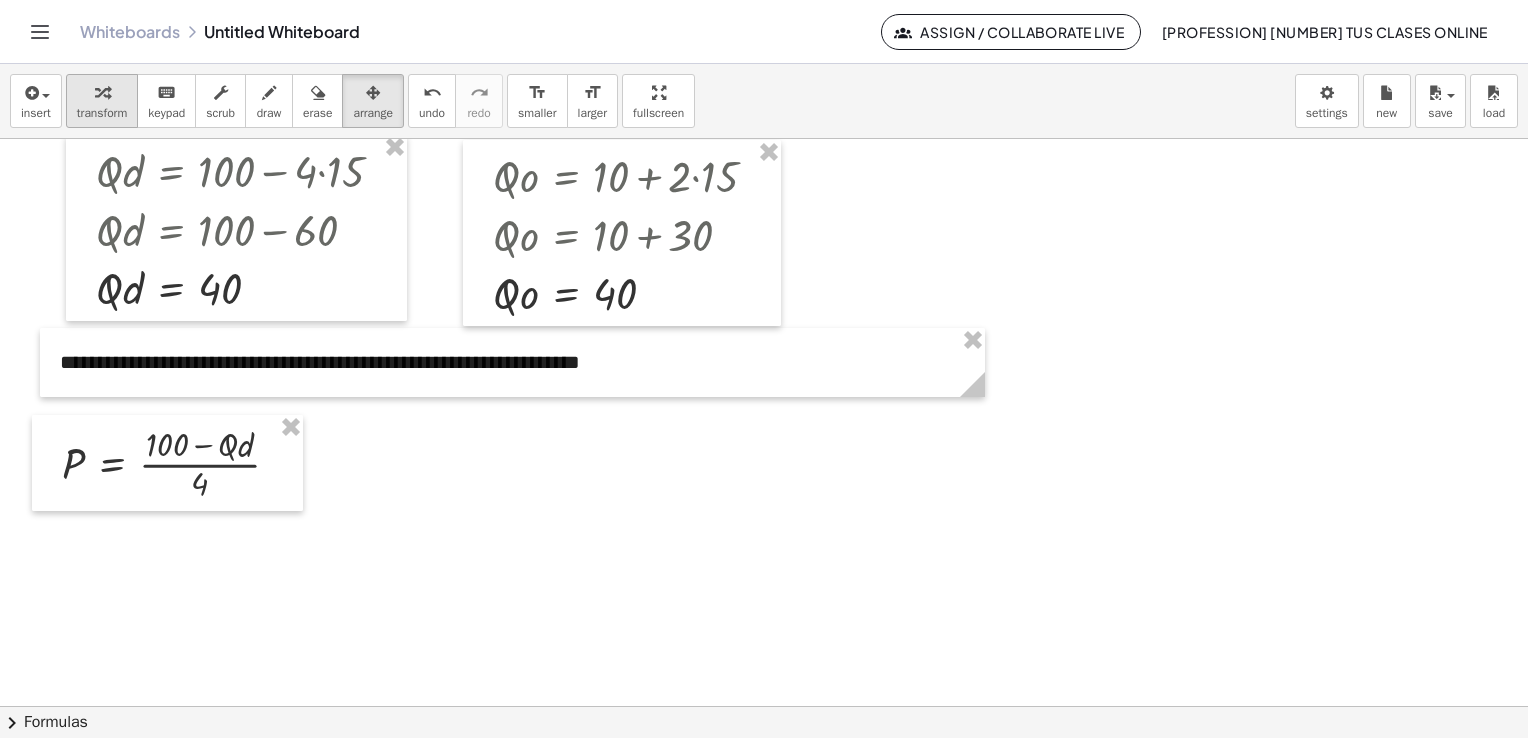 drag, startPoint x: 96, startPoint y: 81, endPoint x: 73, endPoint y: 98, distance: 28.600698 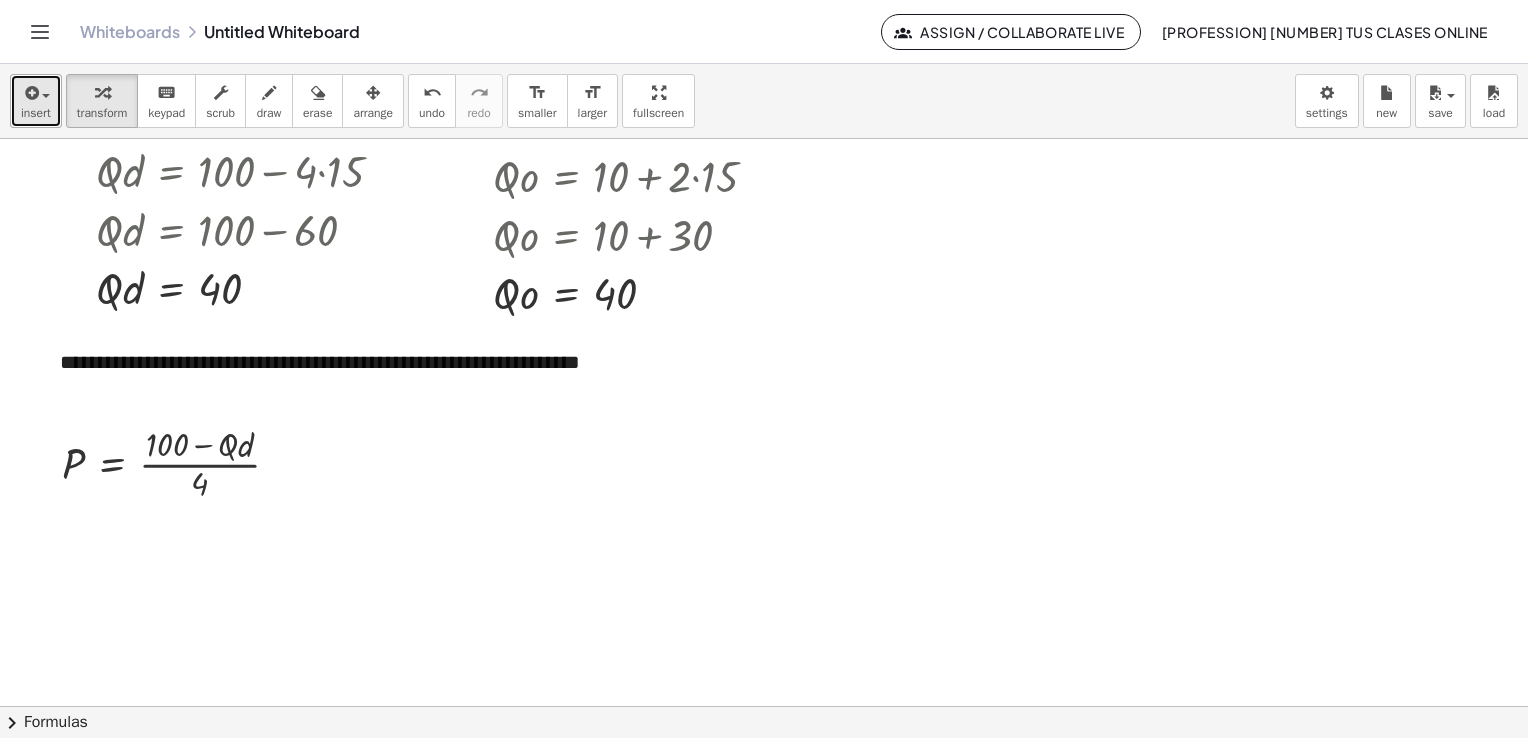 click on "insert" at bounding box center [36, 113] 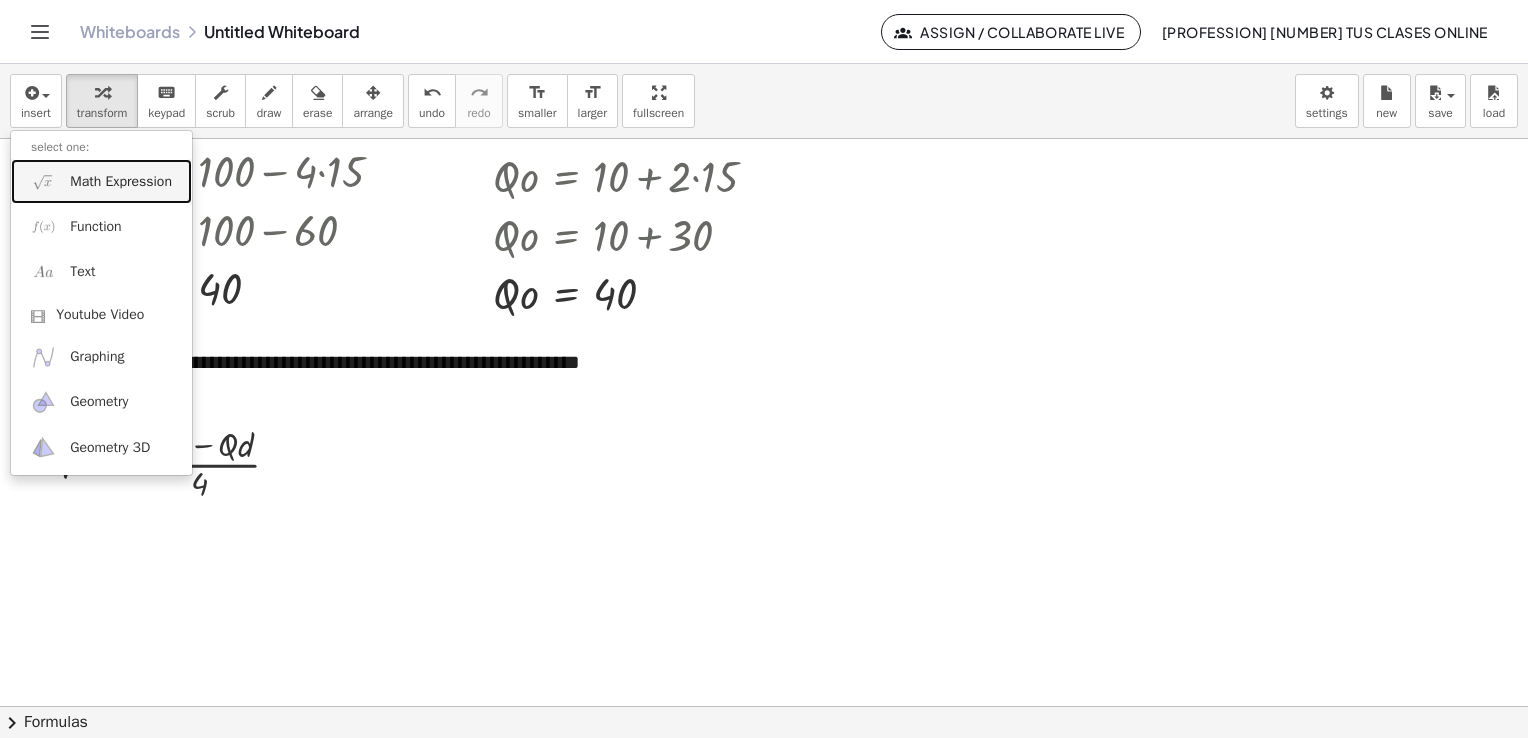 click on "Math Expression" at bounding box center (121, 182) 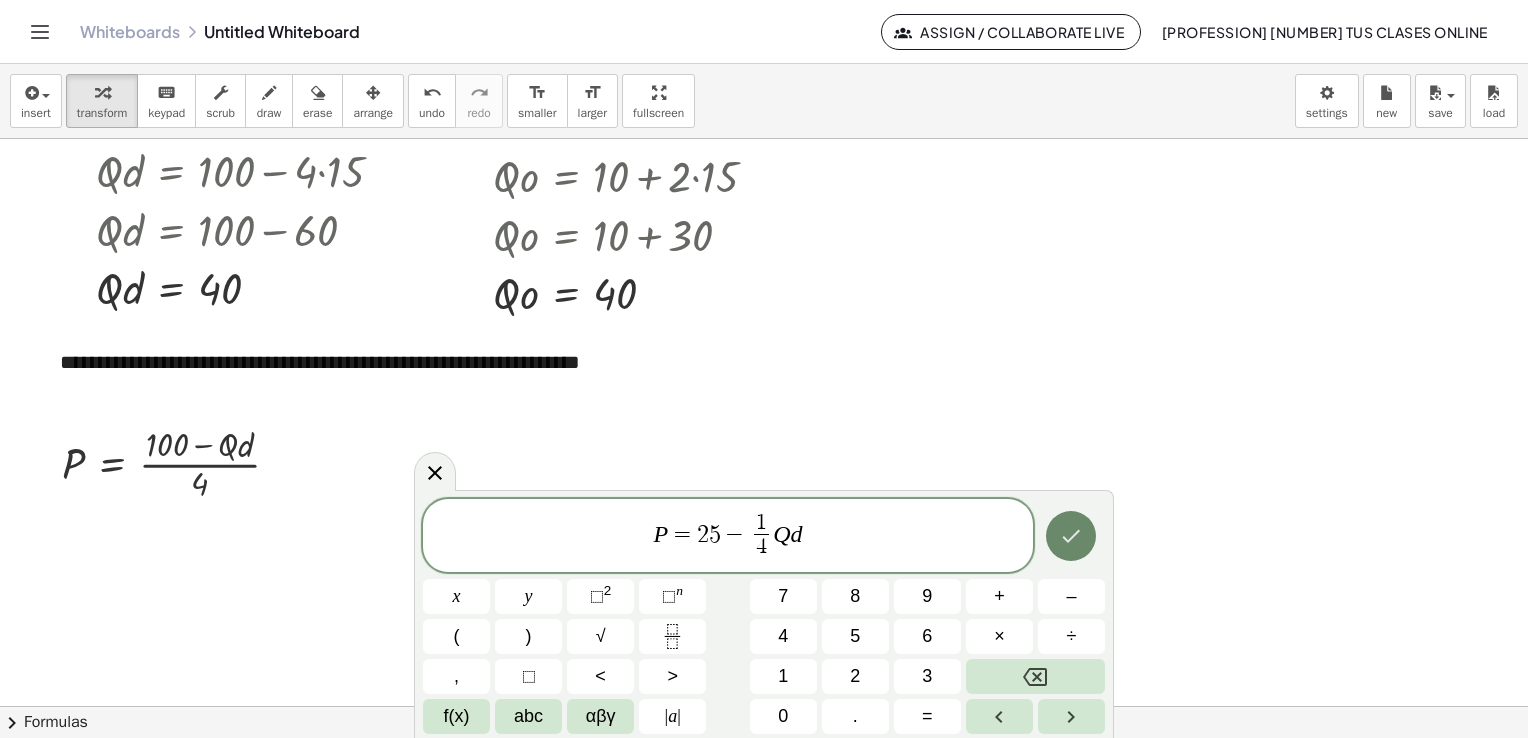 click 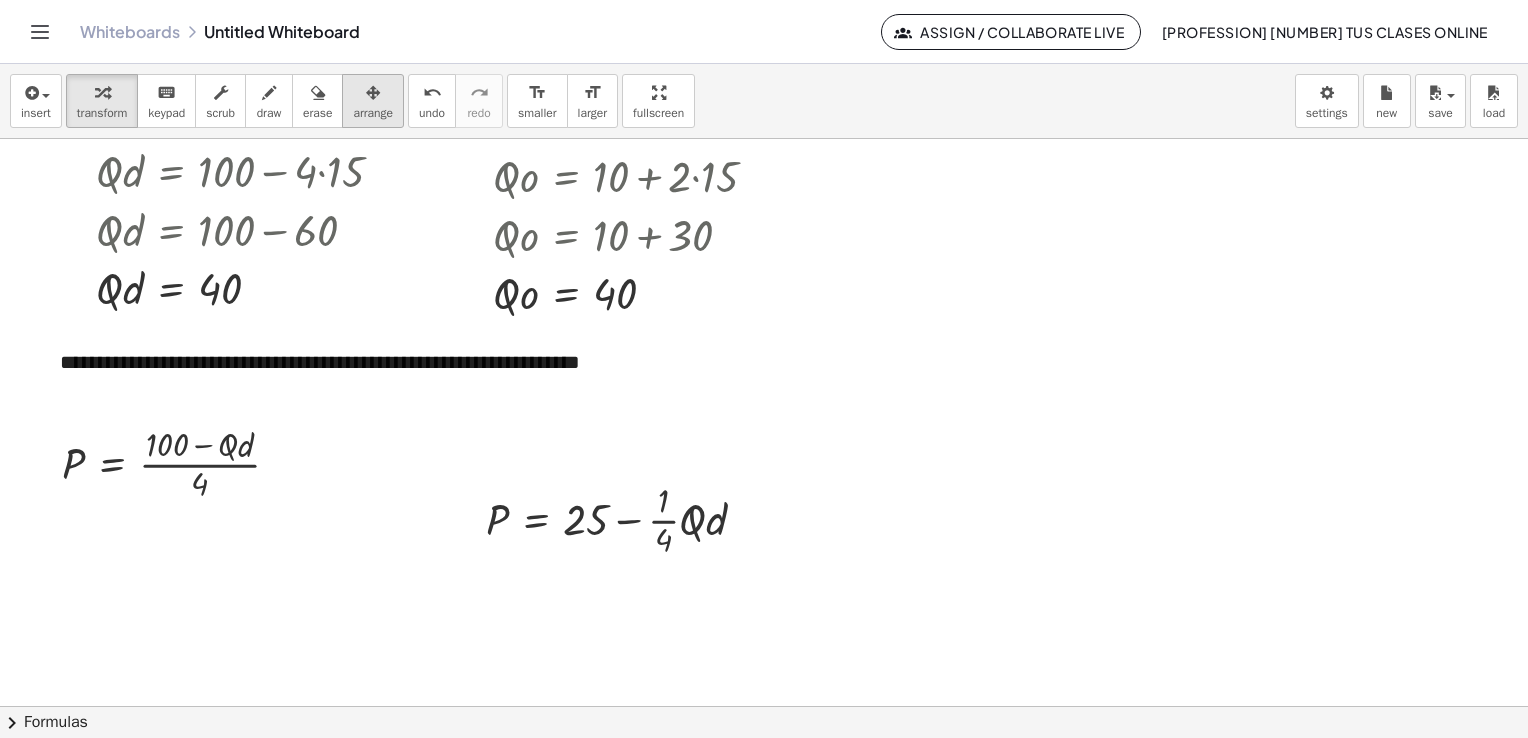 click on "arrange" at bounding box center [373, 113] 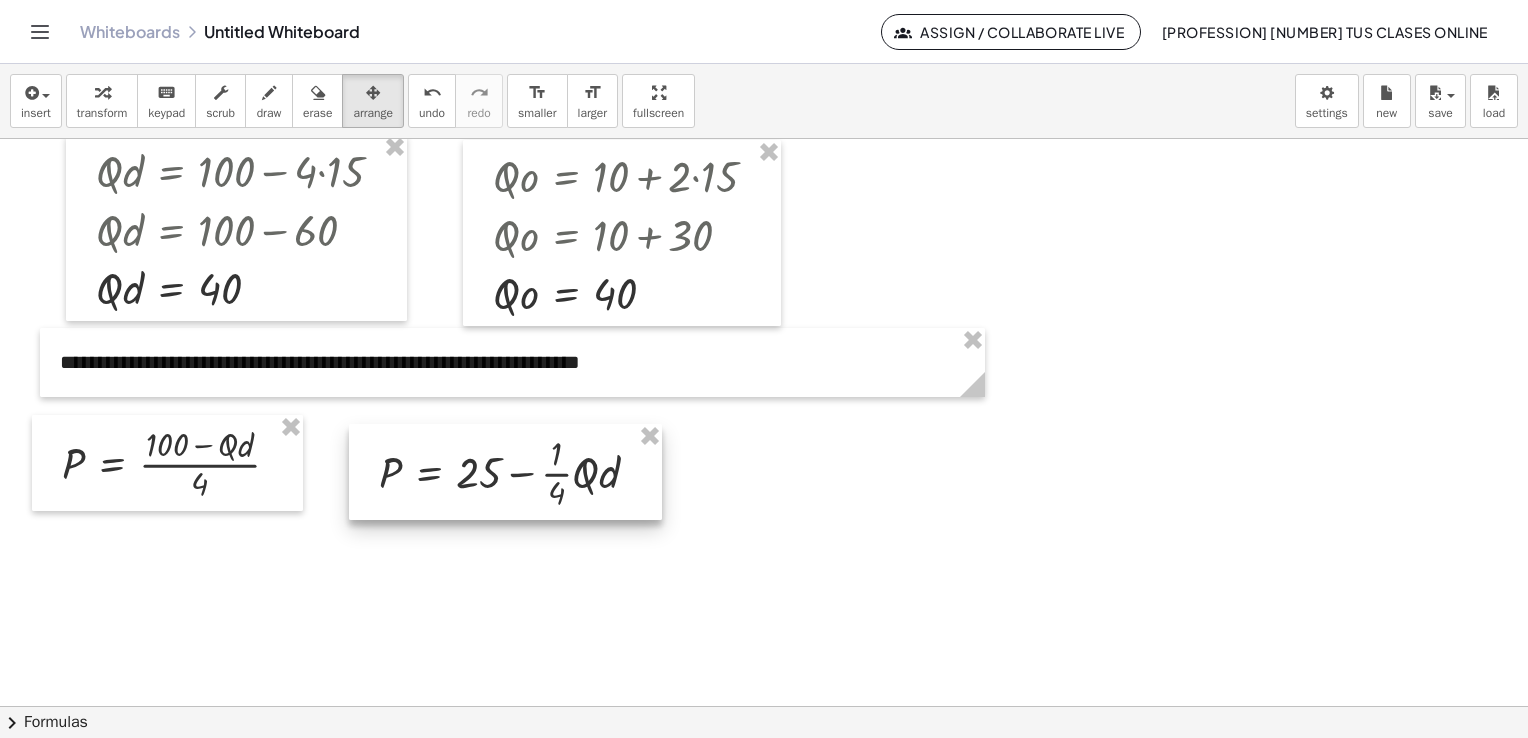 drag, startPoint x: 575, startPoint y: 516, endPoint x: 452, endPoint y: 460, distance: 135.14807 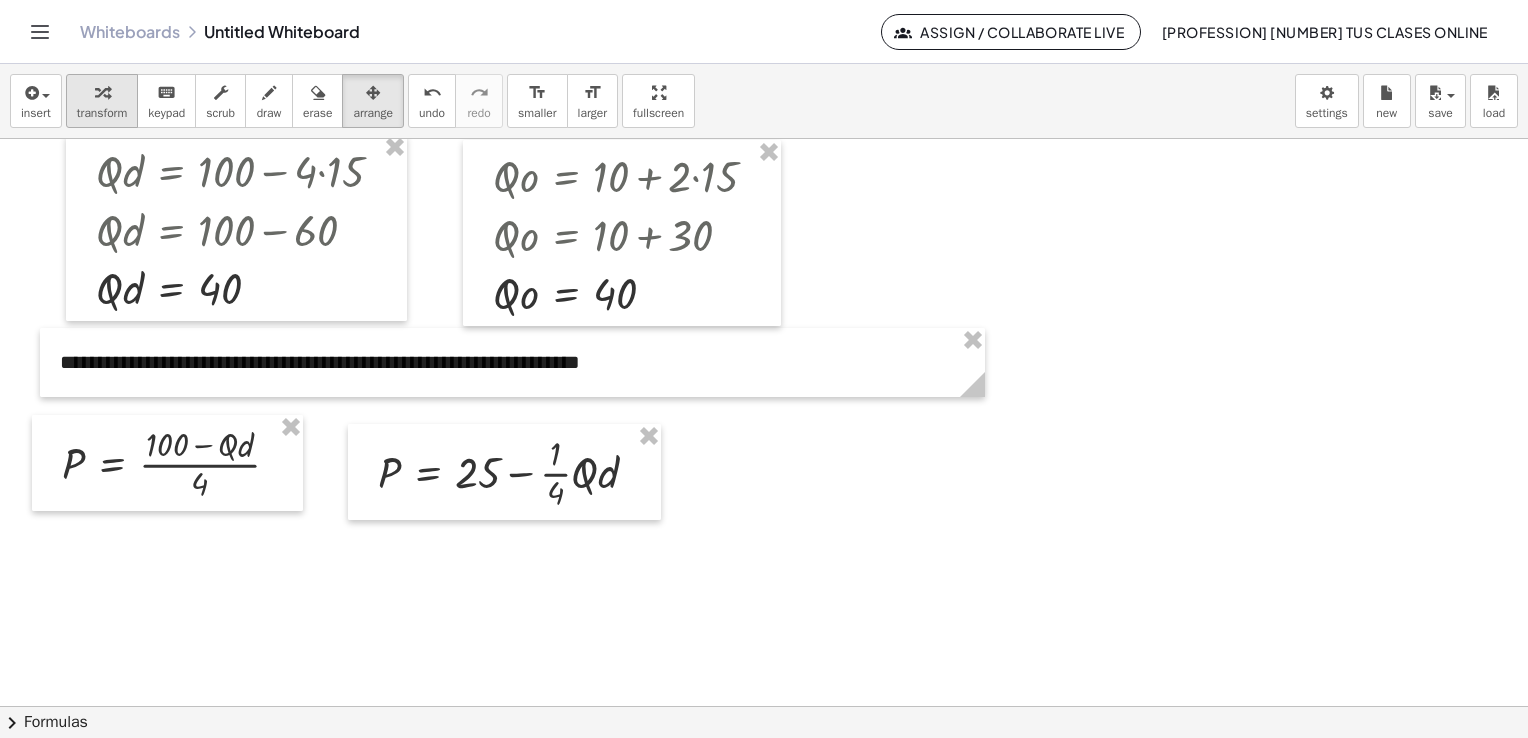 click on "transform" at bounding box center [102, 113] 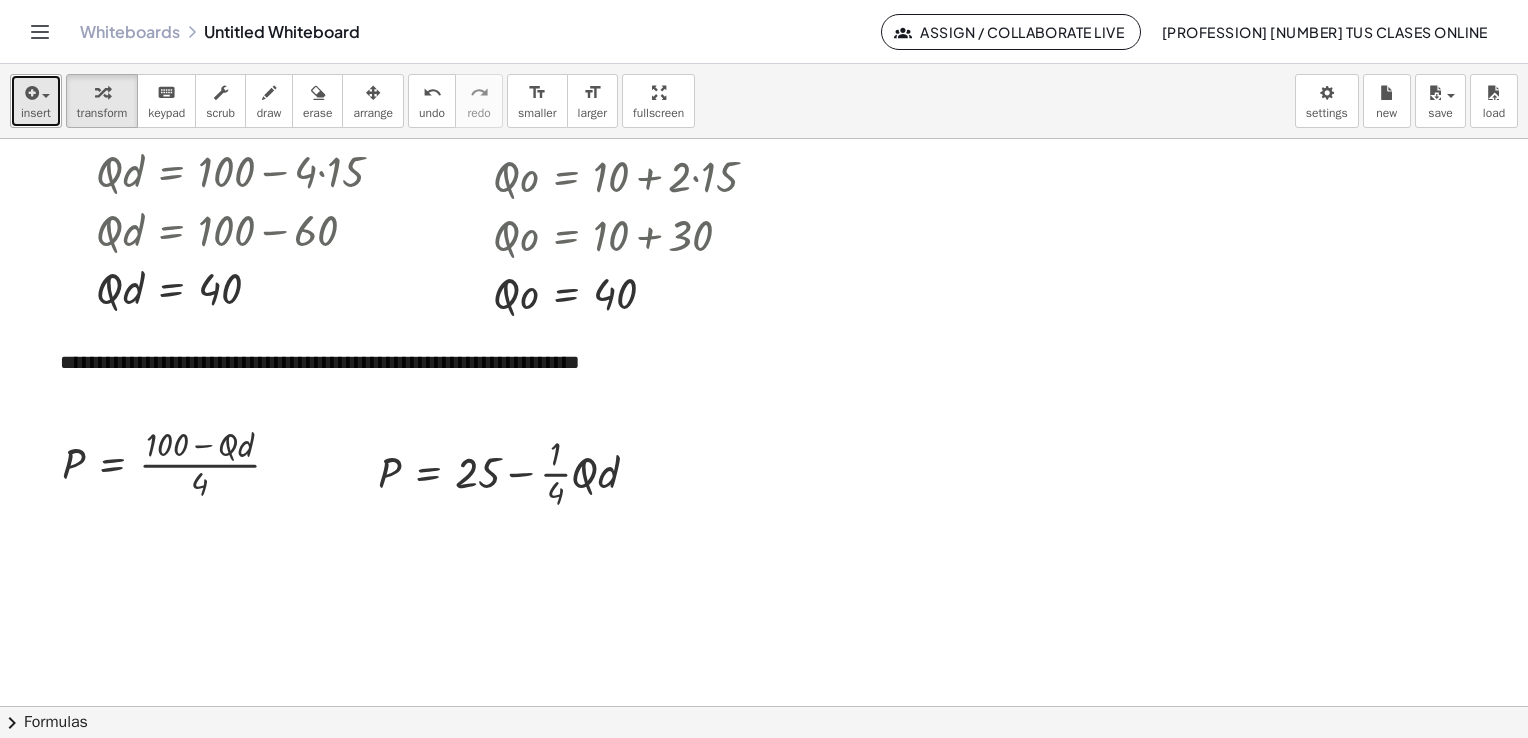 click at bounding box center [36, 92] 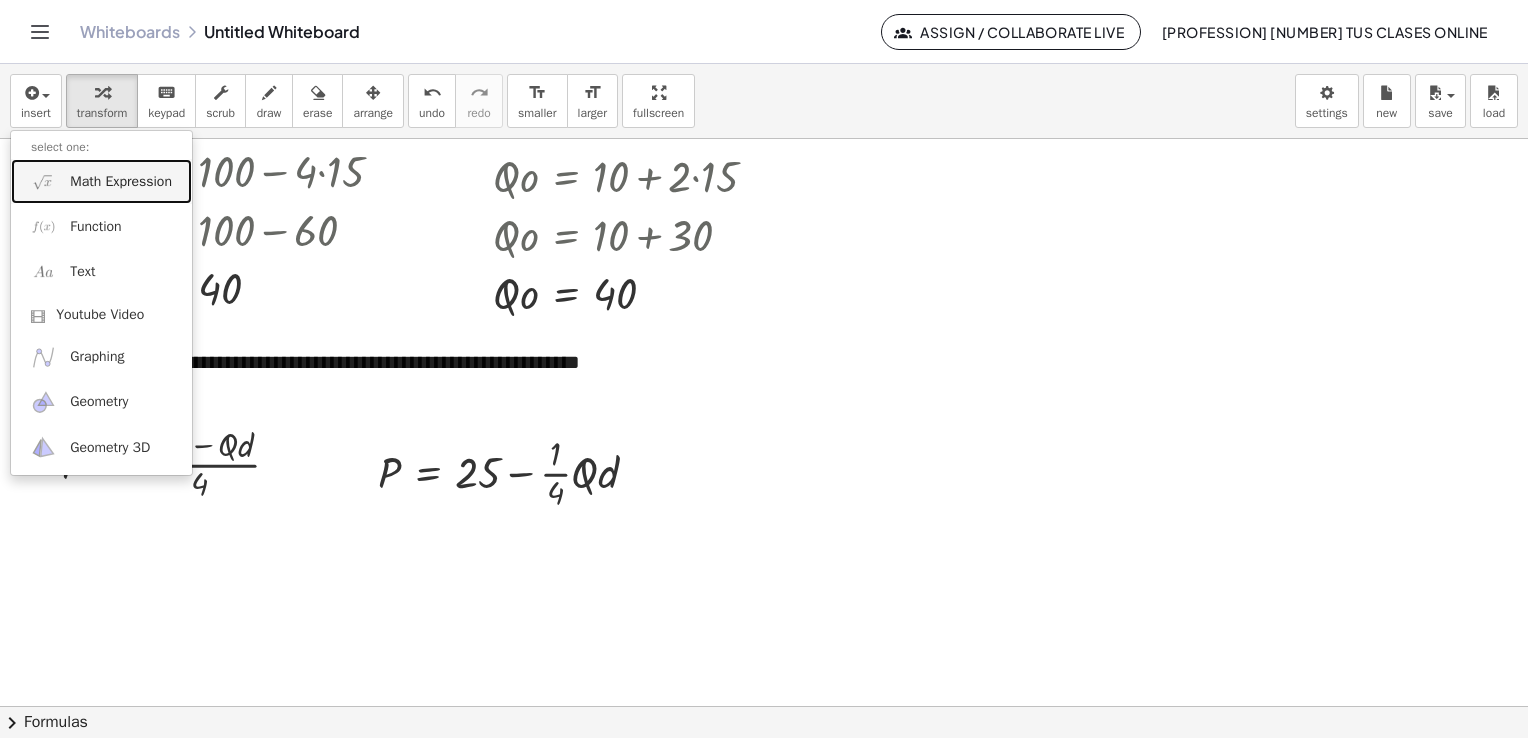 click on "Math Expression" at bounding box center [101, 181] 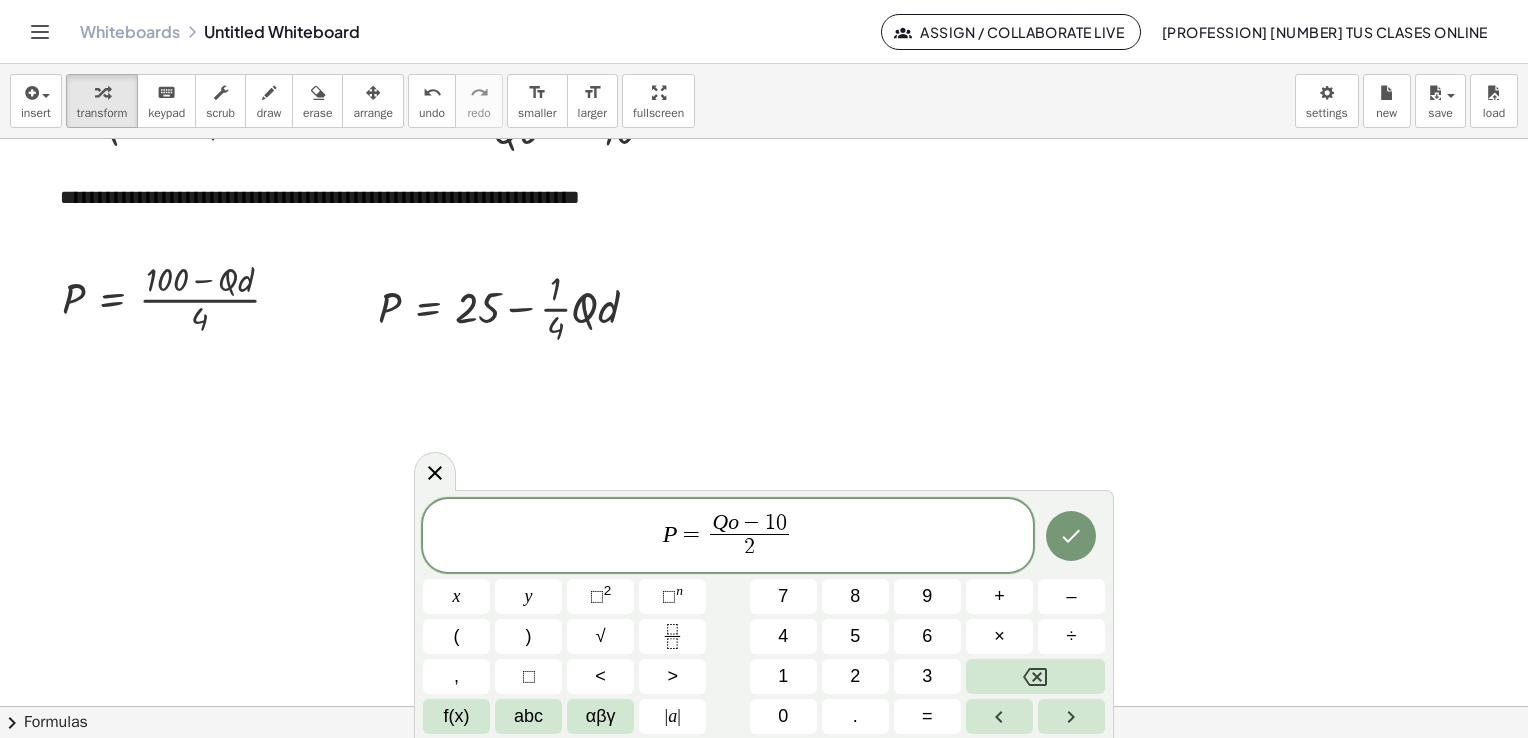 scroll, scrollTop: 4391, scrollLeft: 0, axis: vertical 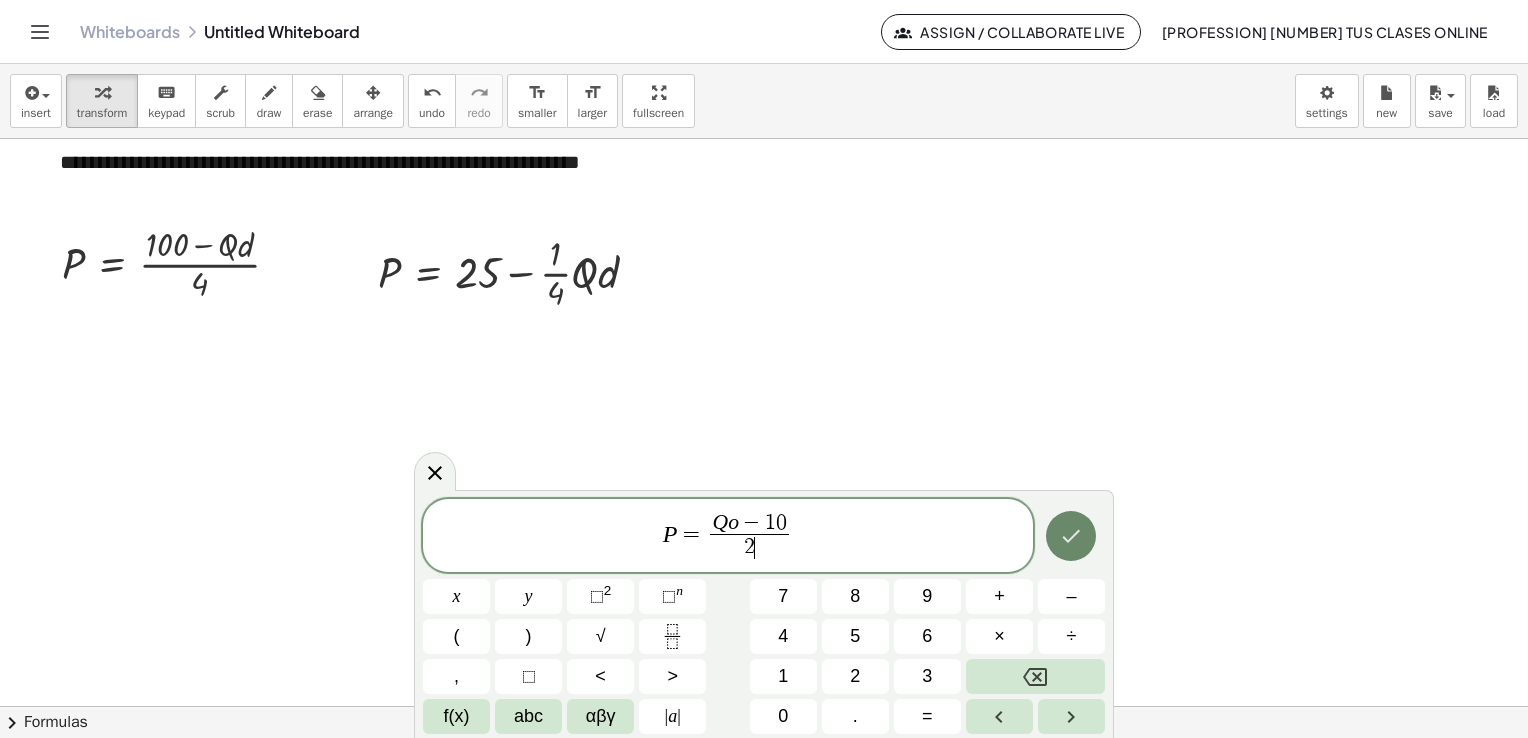 click 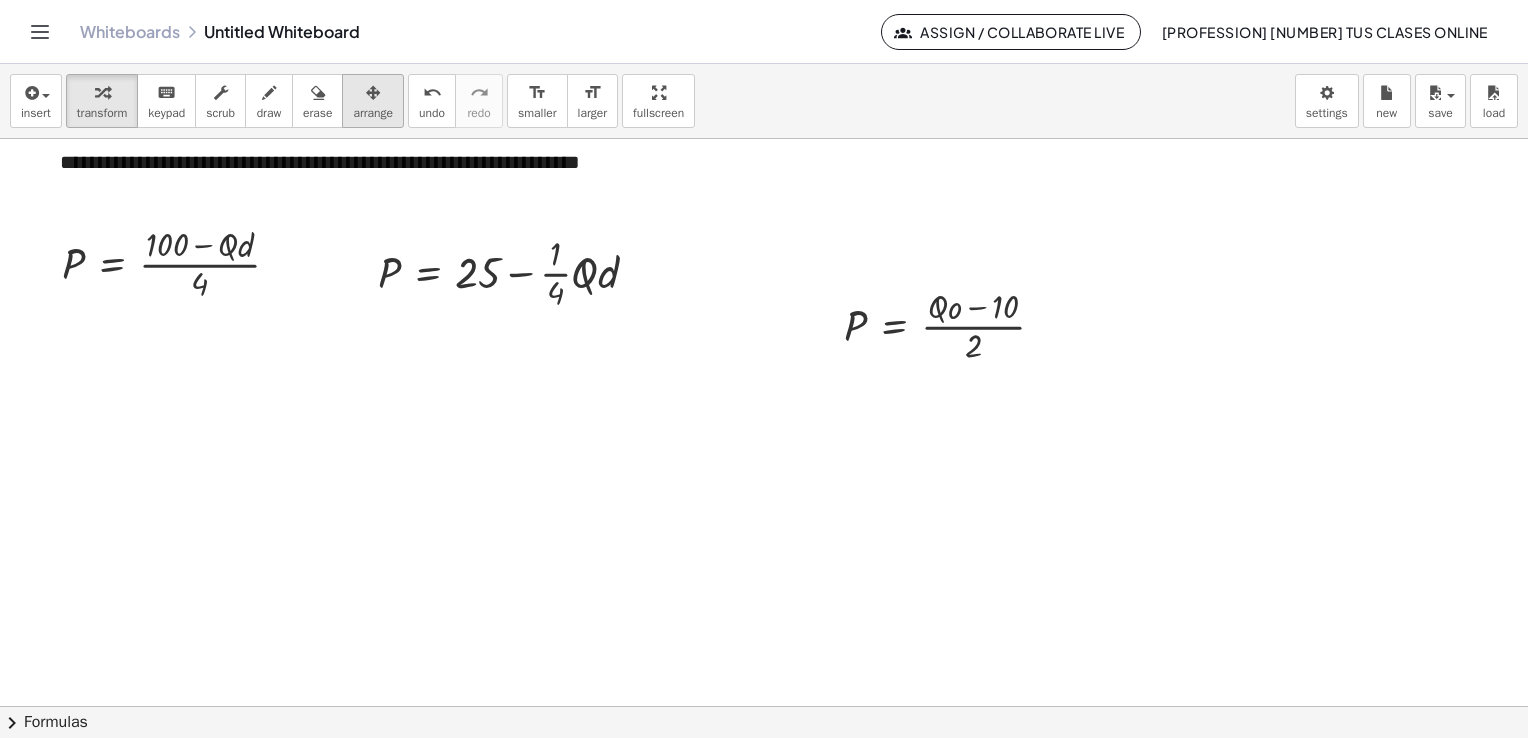 click at bounding box center (373, 93) 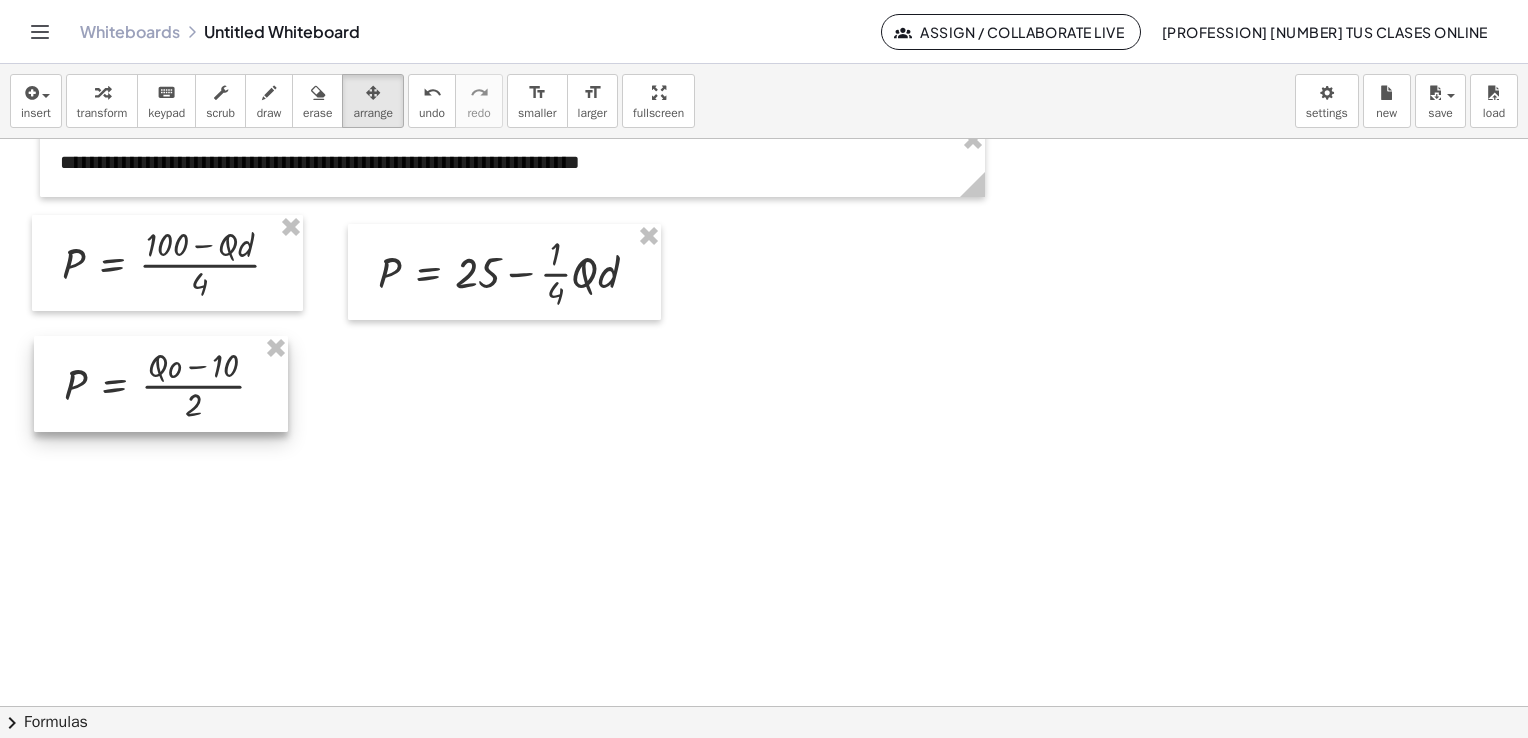 drag, startPoint x: 872, startPoint y: 329, endPoint x: 92, endPoint y: 389, distance: 782.30426 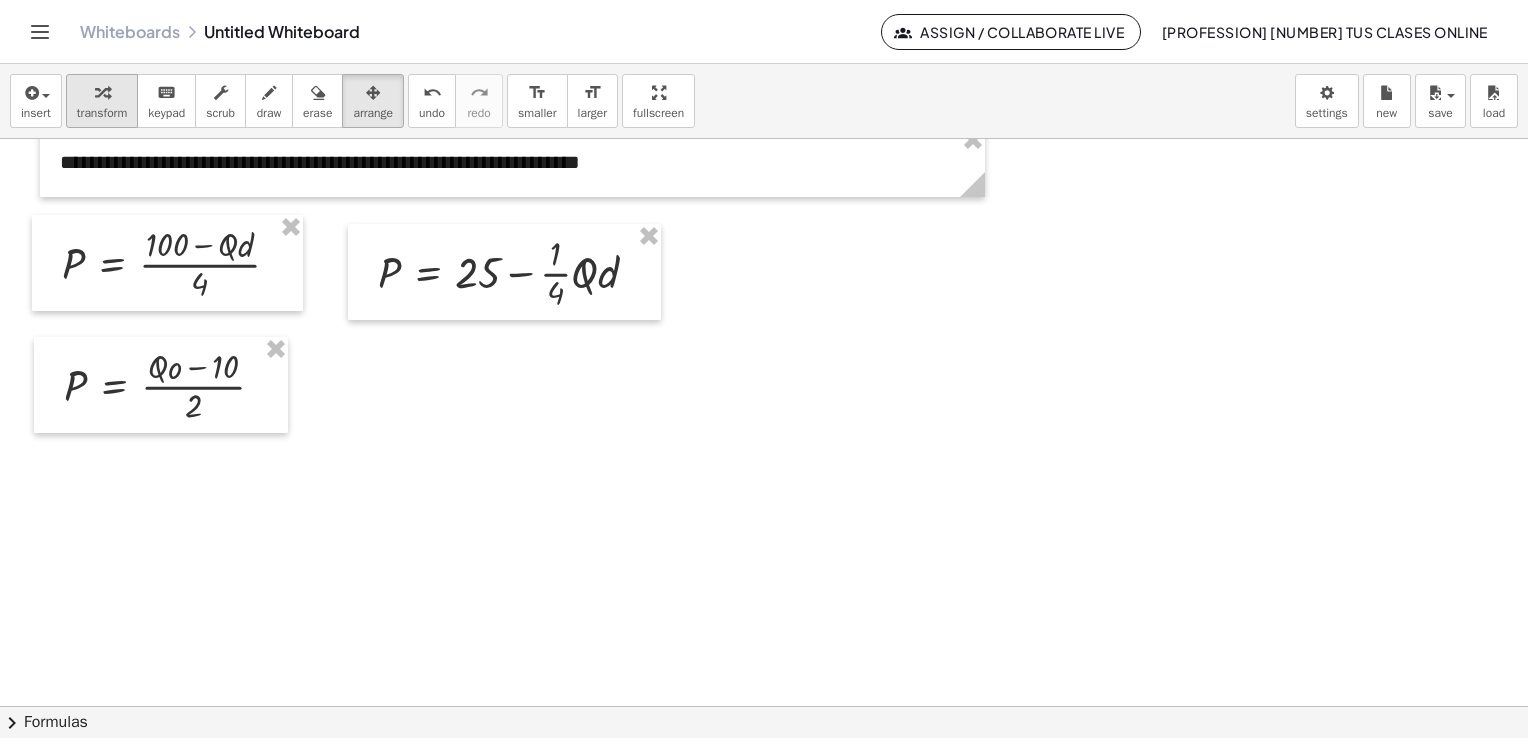 click at bounding box center (102, 92) 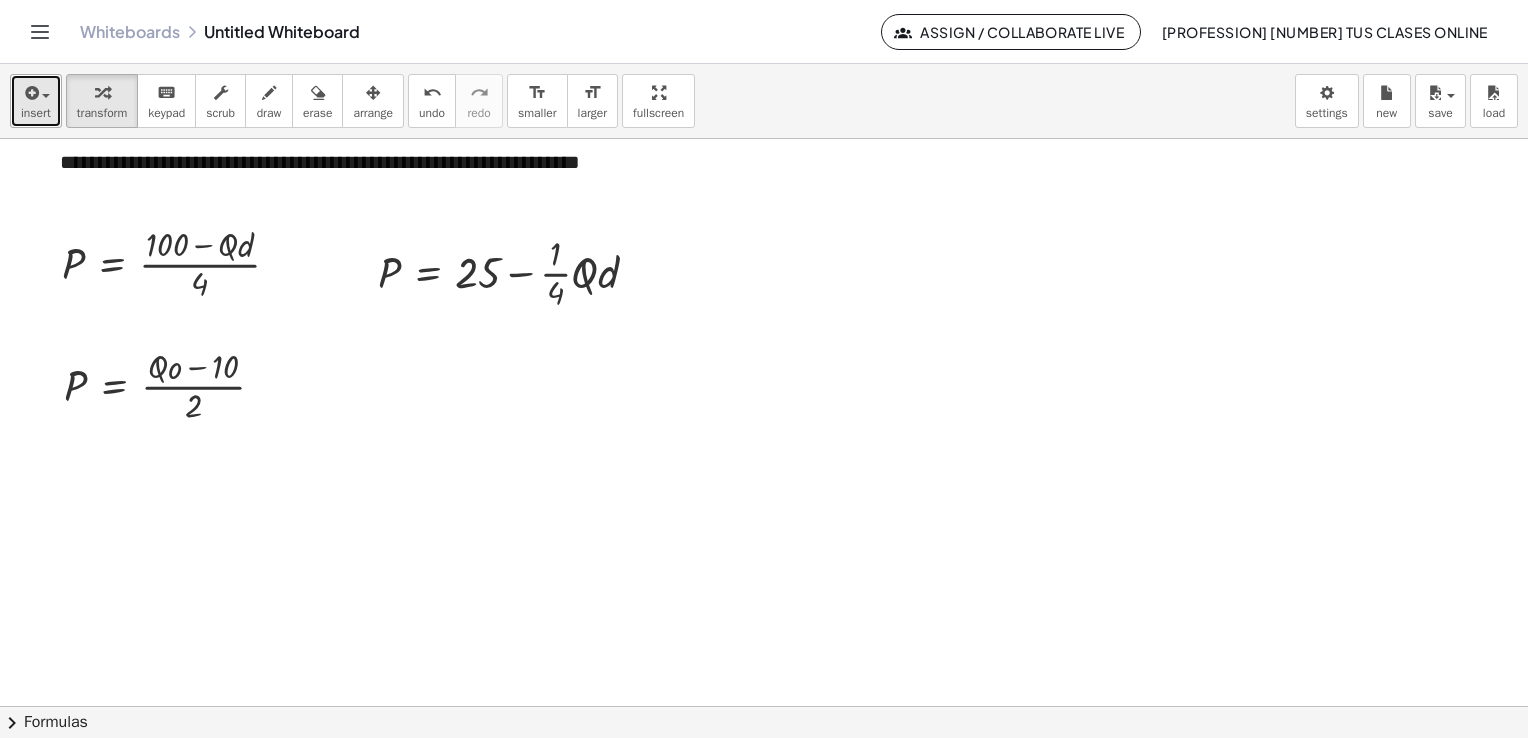 click at bounding box center [36, 92] 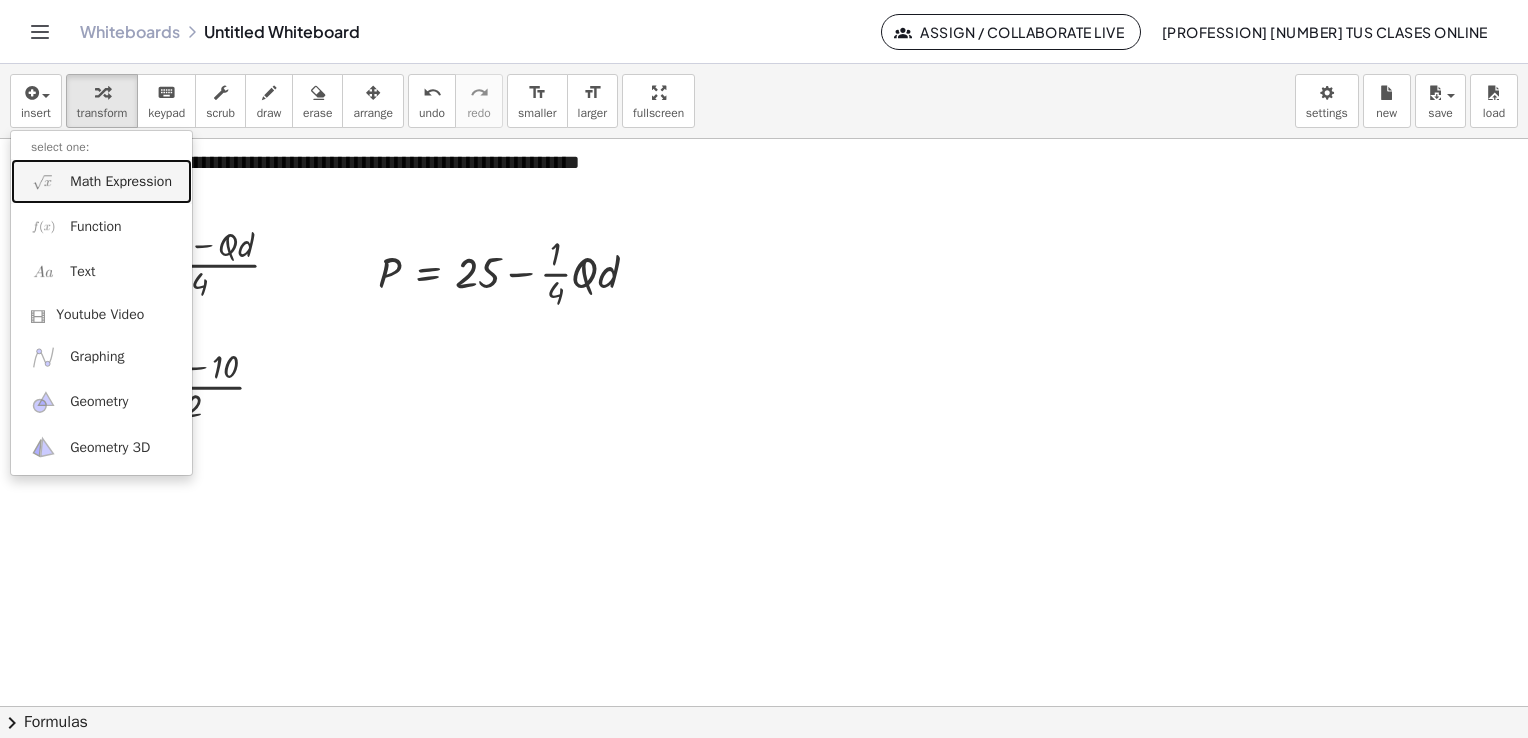 click on "Math Expression" at bounding box center (121, 182) 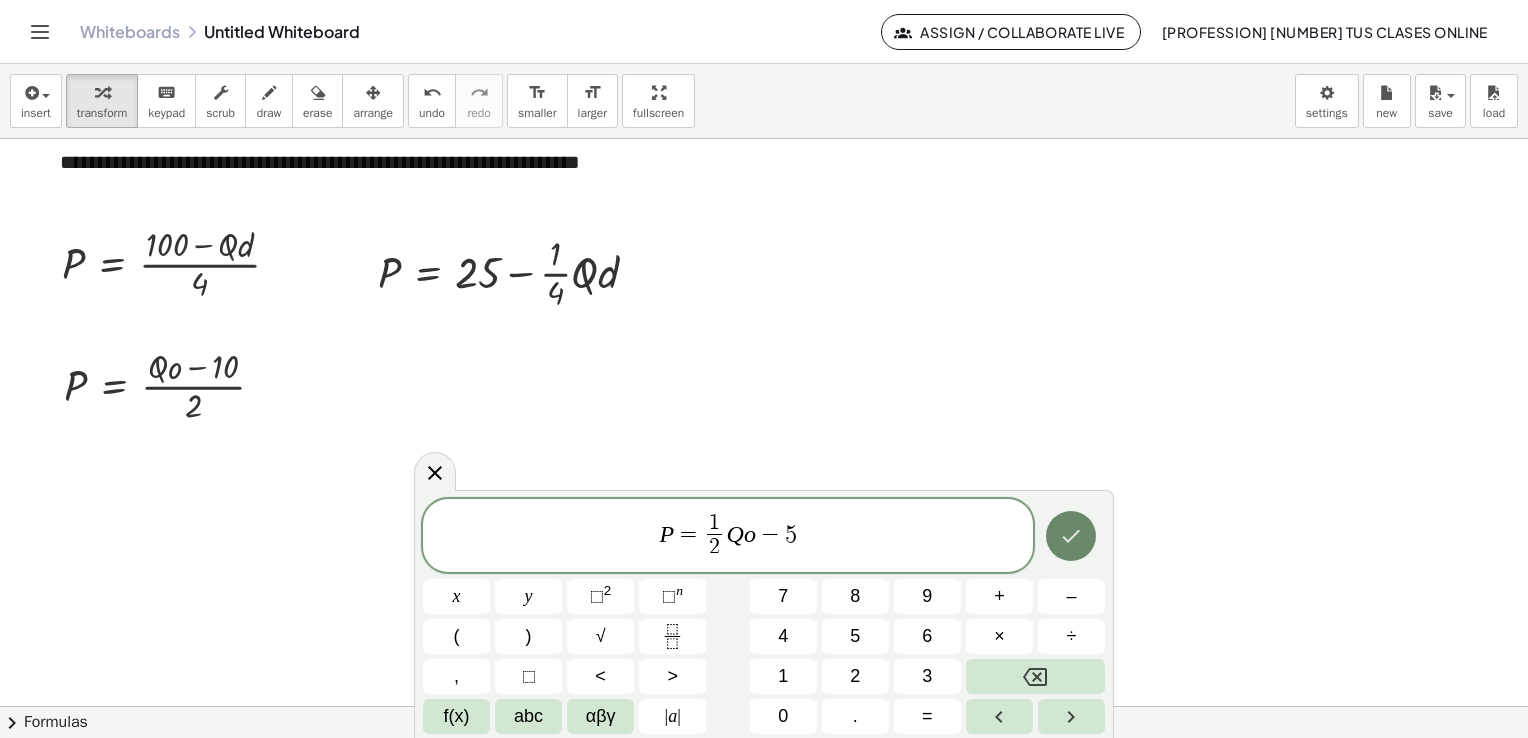 click 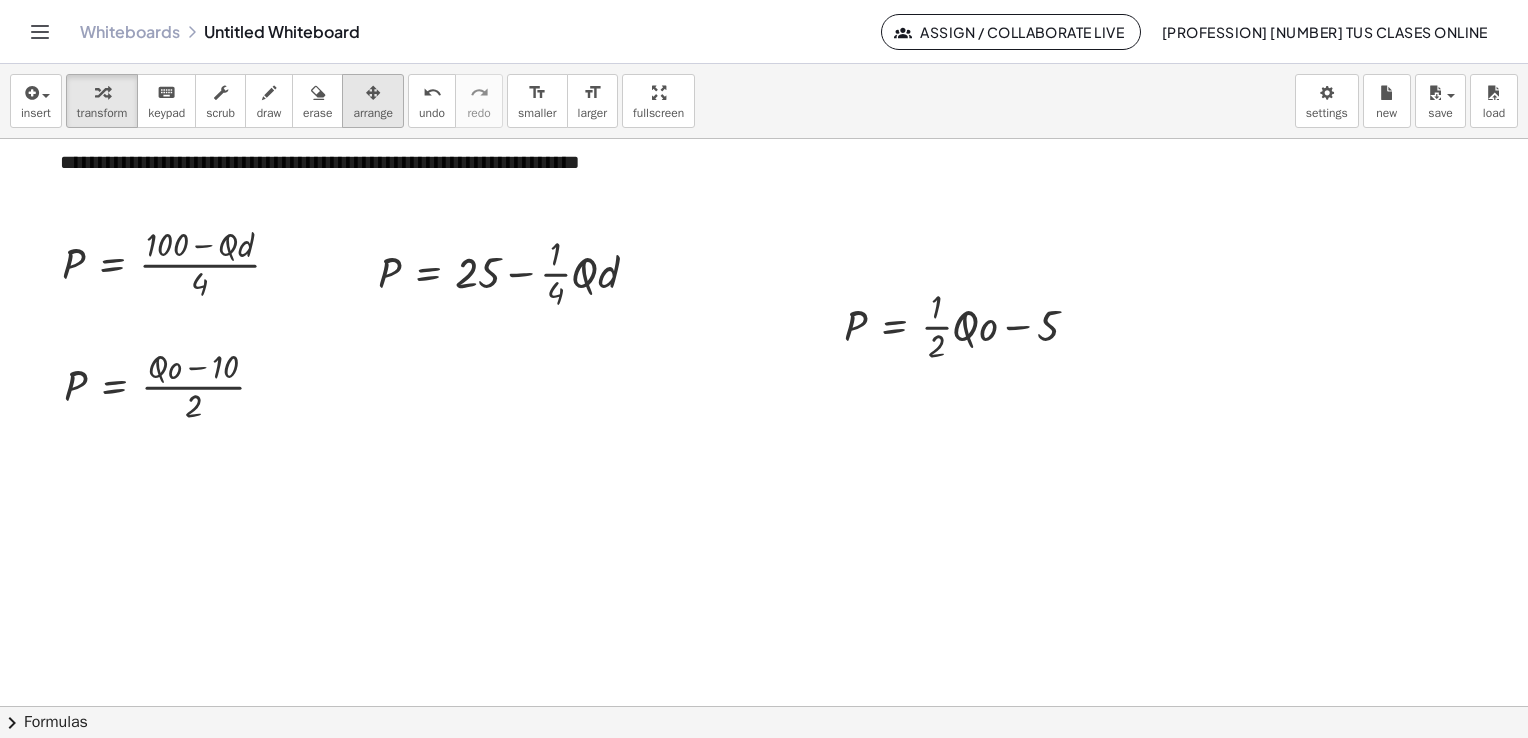 click on "arrange" at bounding box center [373, 113] 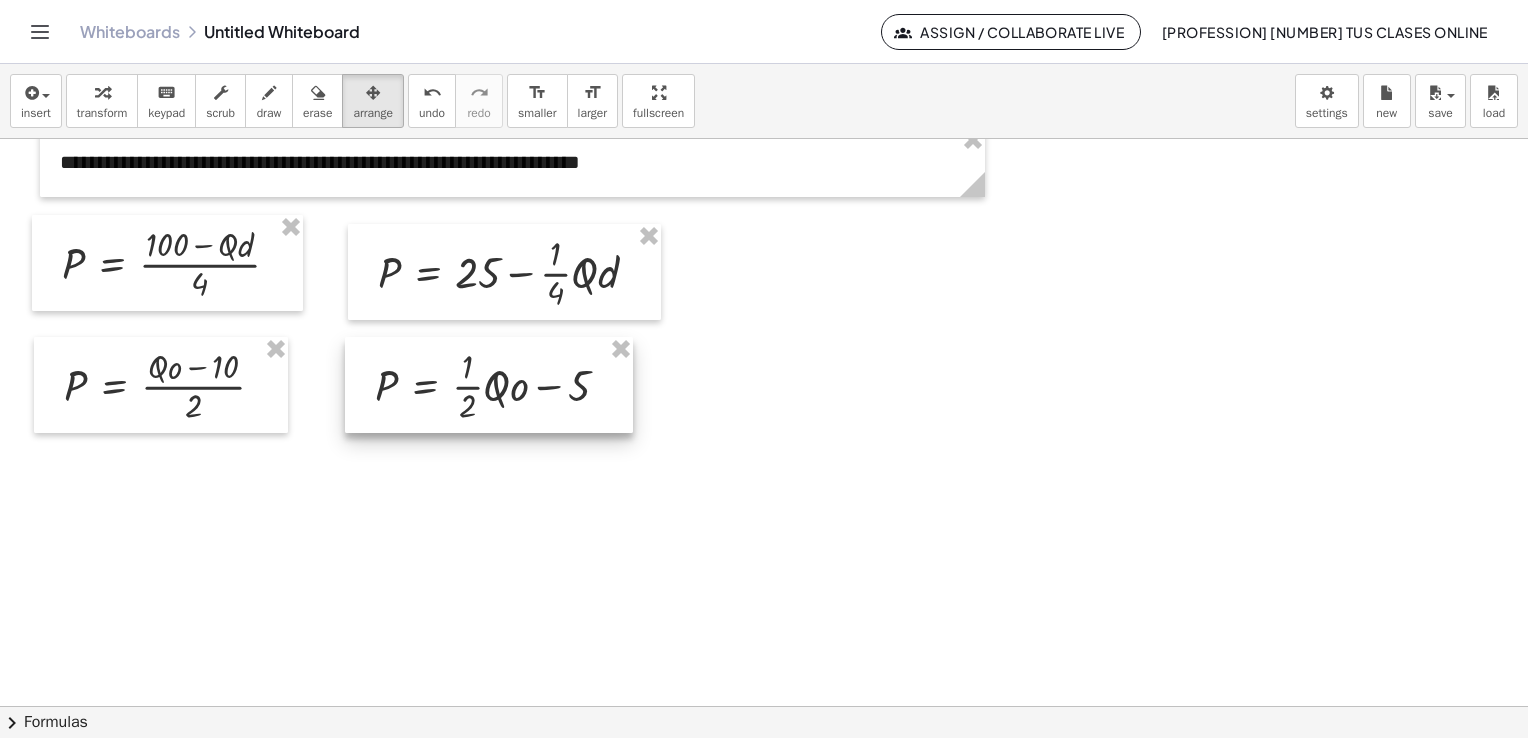 drag, startPoint x: 857, startPoint y: 322, endPoint x: 390, endPoint y: 385, distance: 471.23032 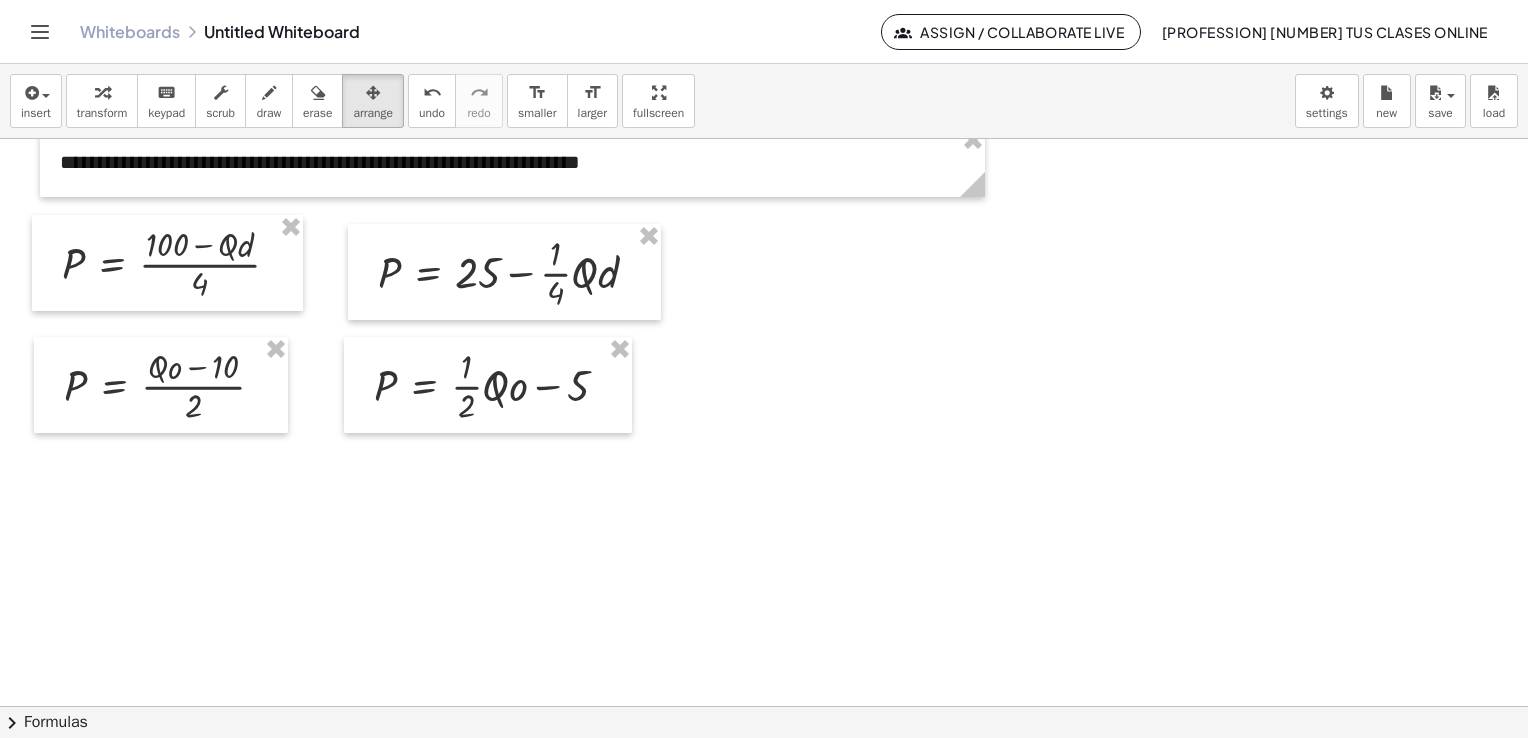 click at bounding box center [785, -1696] 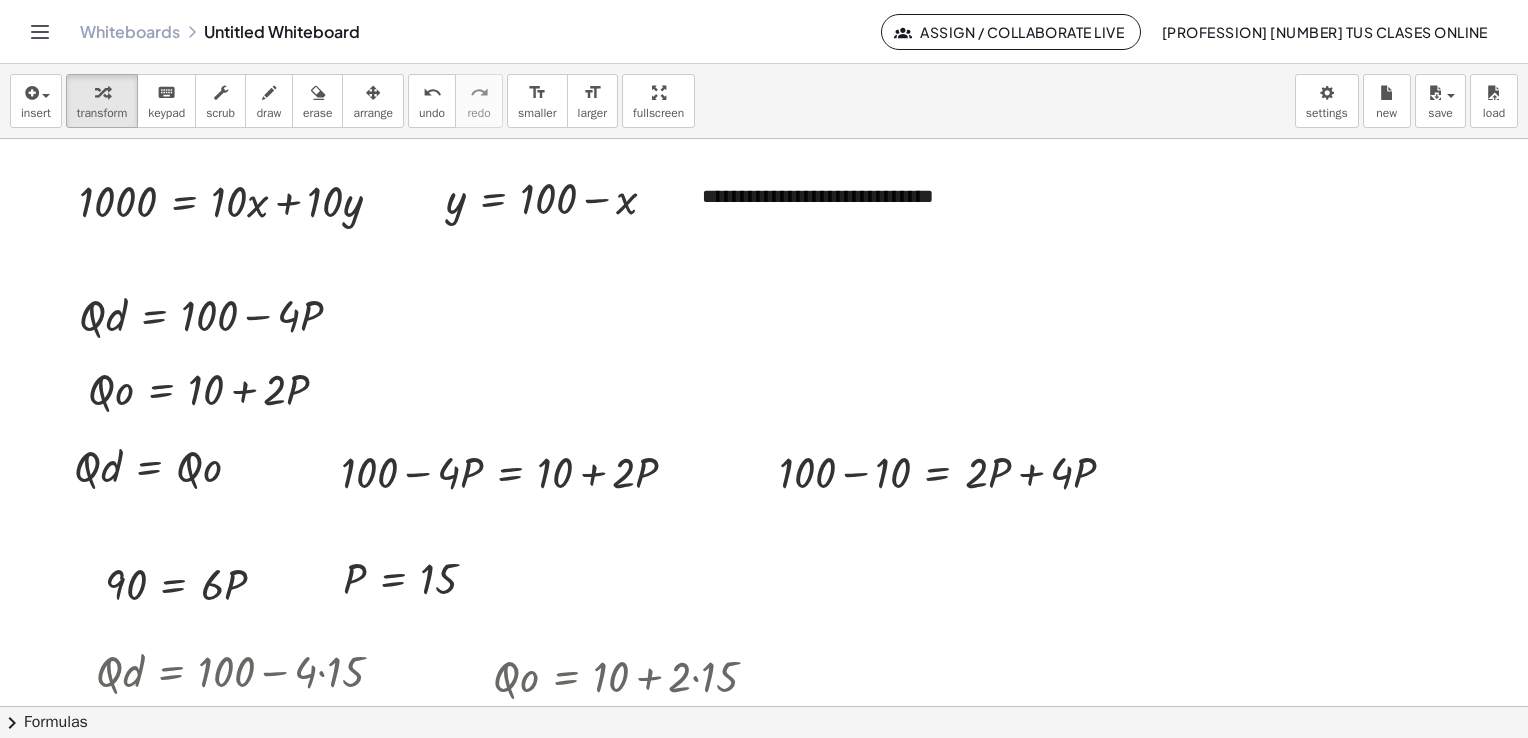 scroll, scrollTop: 3791, scrollLeft: 0, axis: vertical 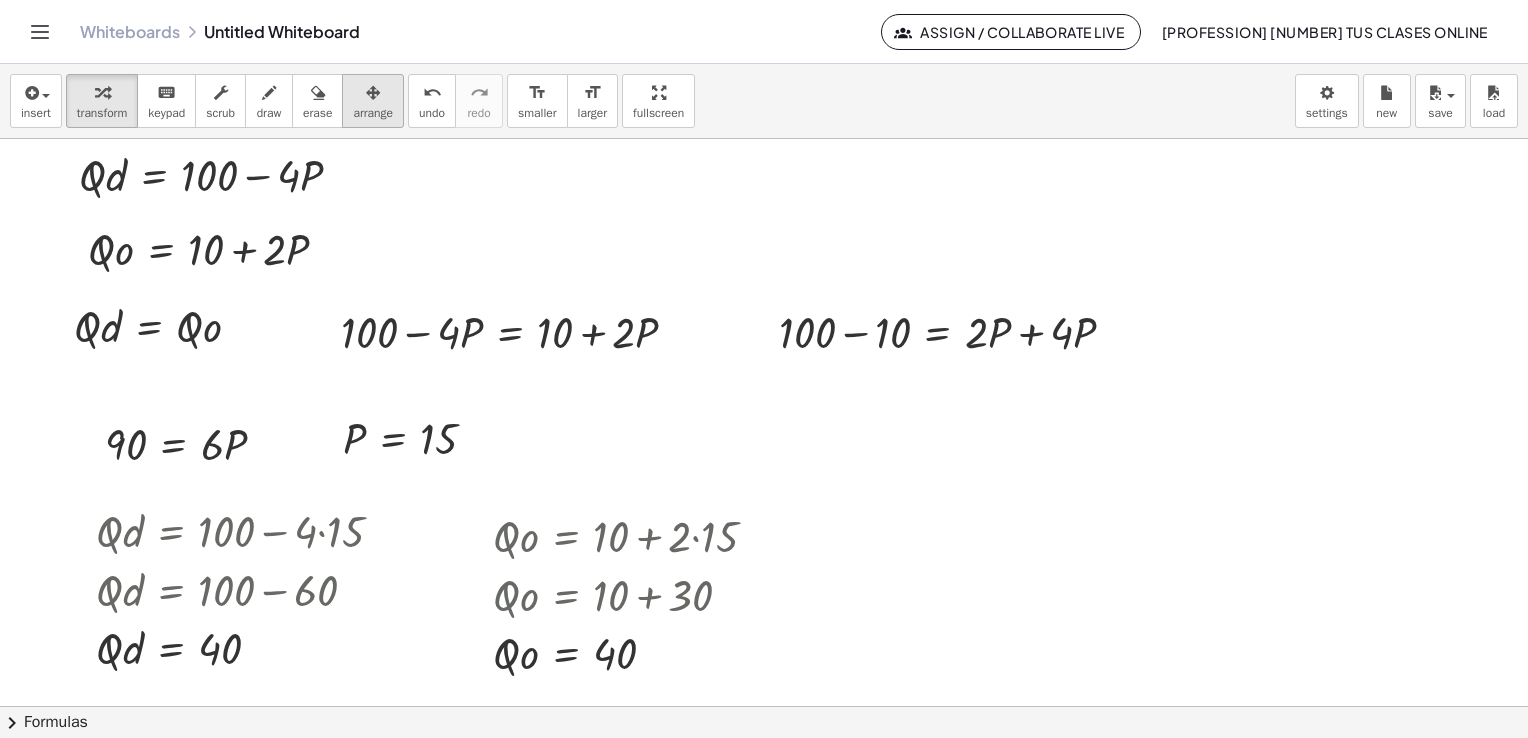 click on "arrange" at bounding box center [373, 113] 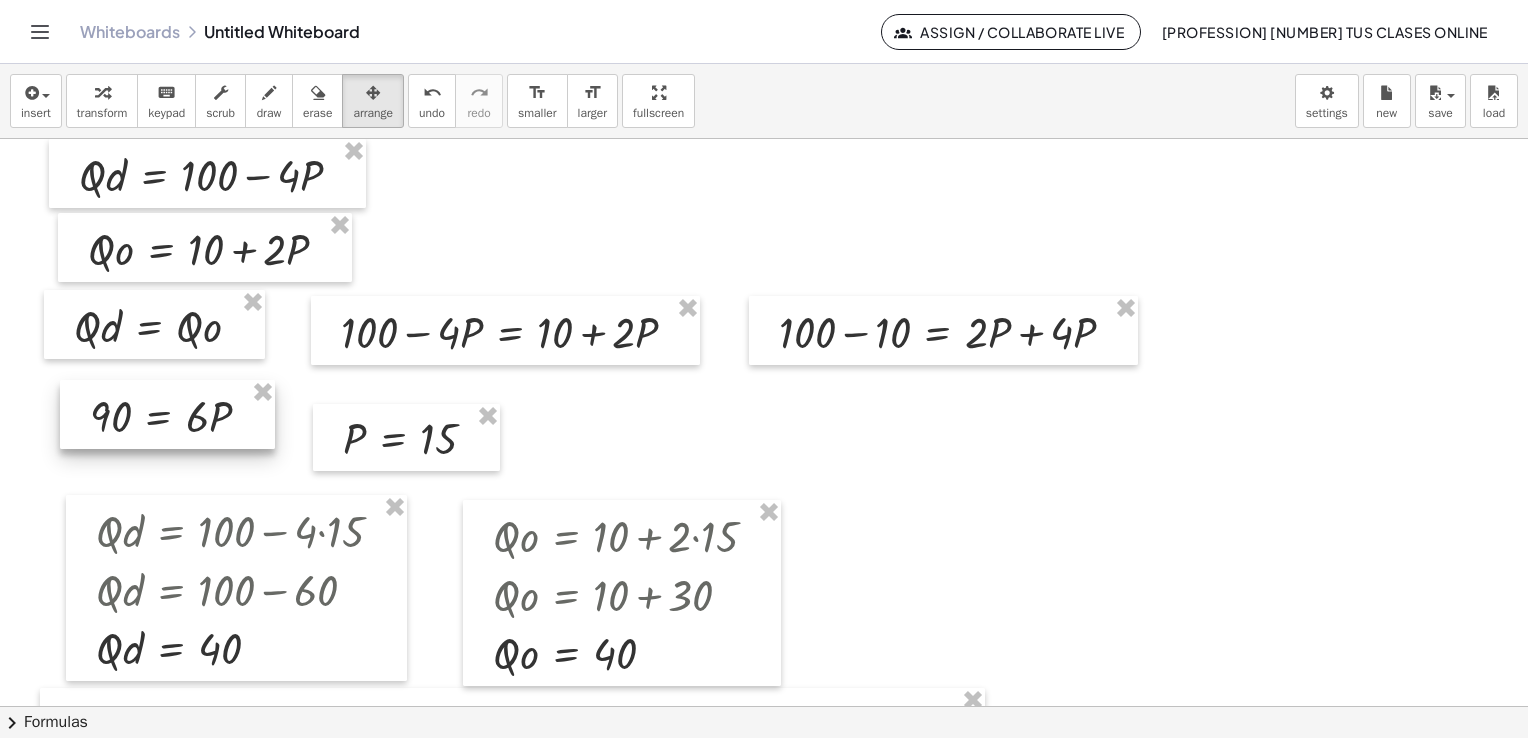 drag, startPoint x: 247, startPoint y: 437, endPoint x: 232, endPoint y: 409, distance: 31.764761 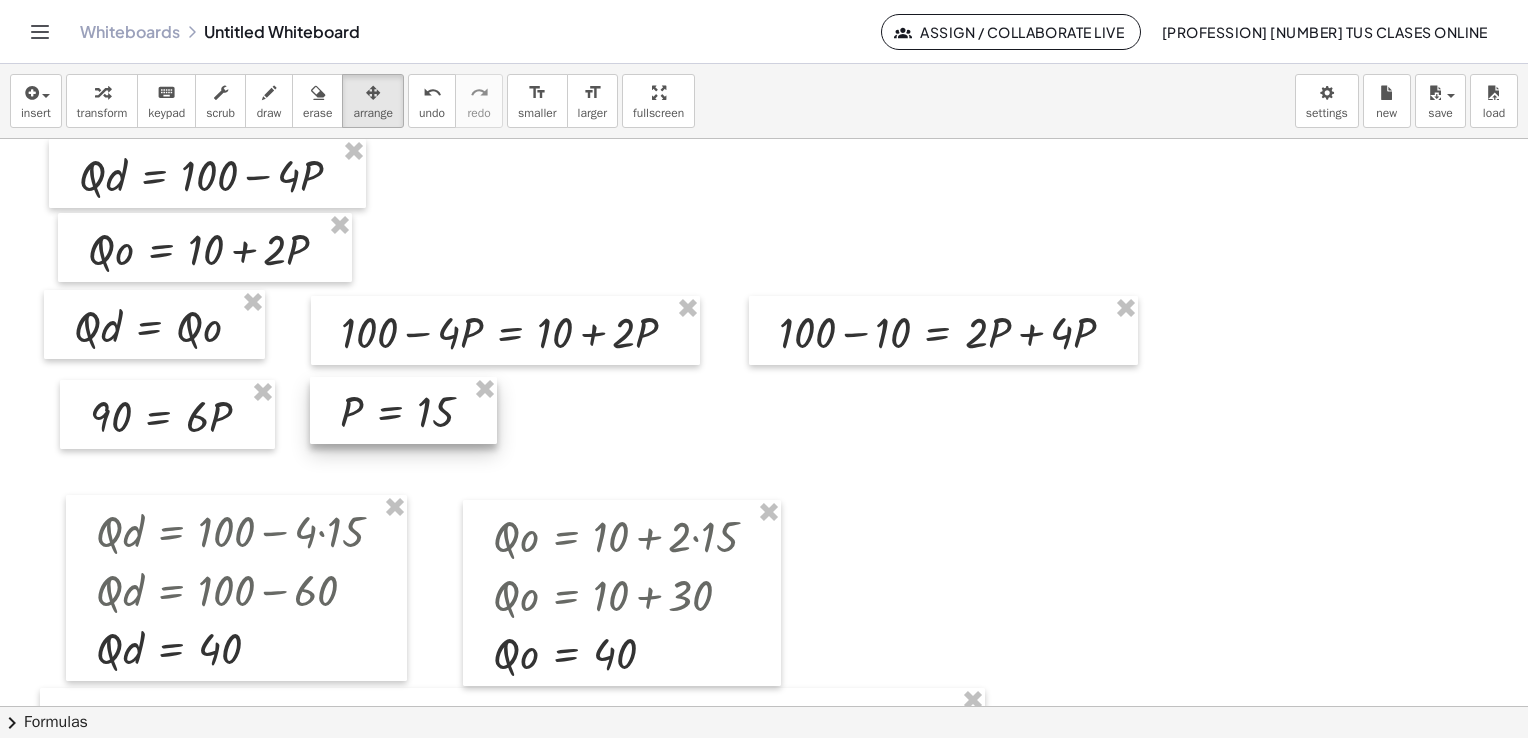 drag, startPoint x: 344, startPoint y: 442, endPoint x: 341, endPoint y: 415, distance: 27.166155 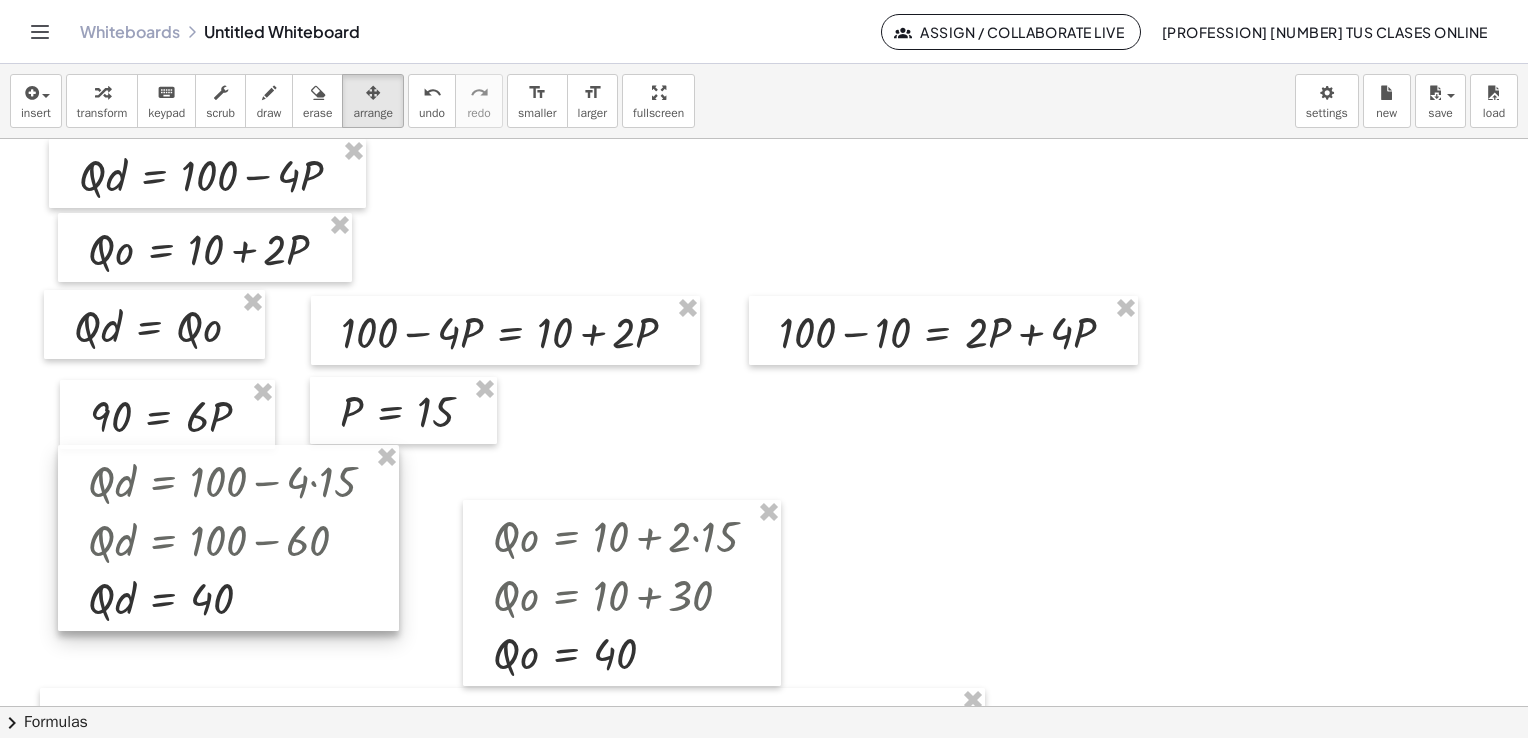 drag, startPoint x: 276, startPoint y: 584, endPoint x: 272, endPoint y: 534, distance: 50.159744 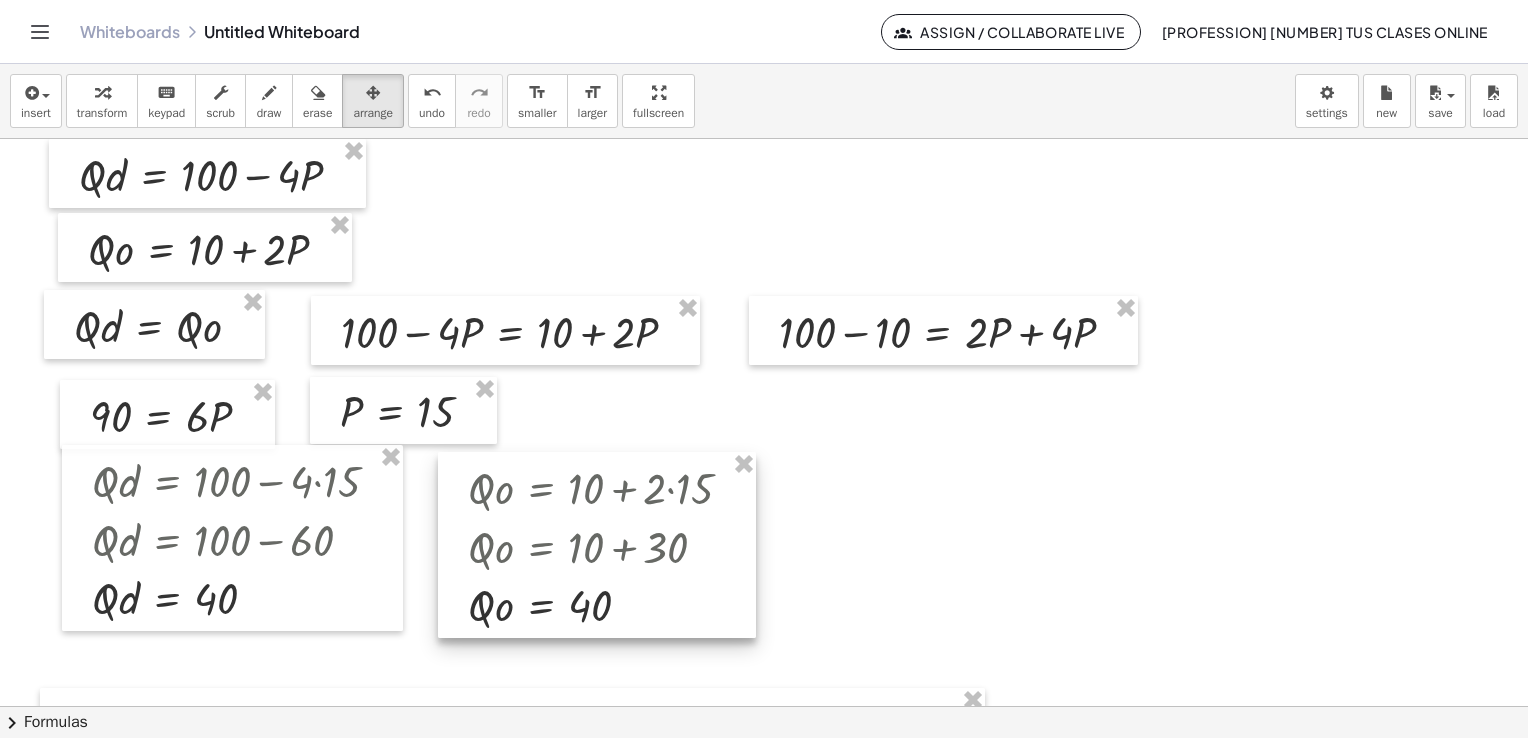 drag, startPoint x: 520, startPoint y: 588, endPoint x: 495, endPoint y: 540, distance: 54.120235 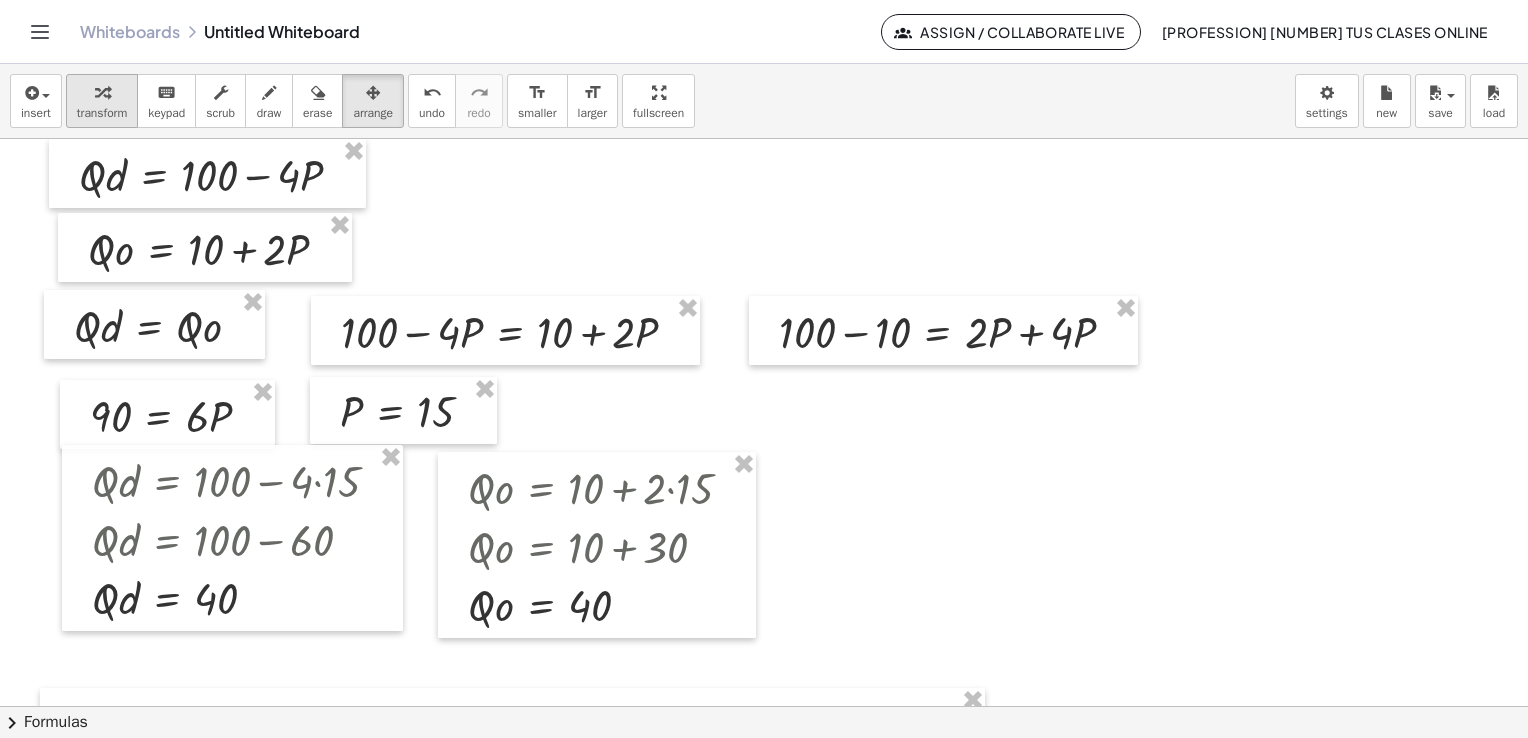 click on "transform" at bounding box center [102, 113] 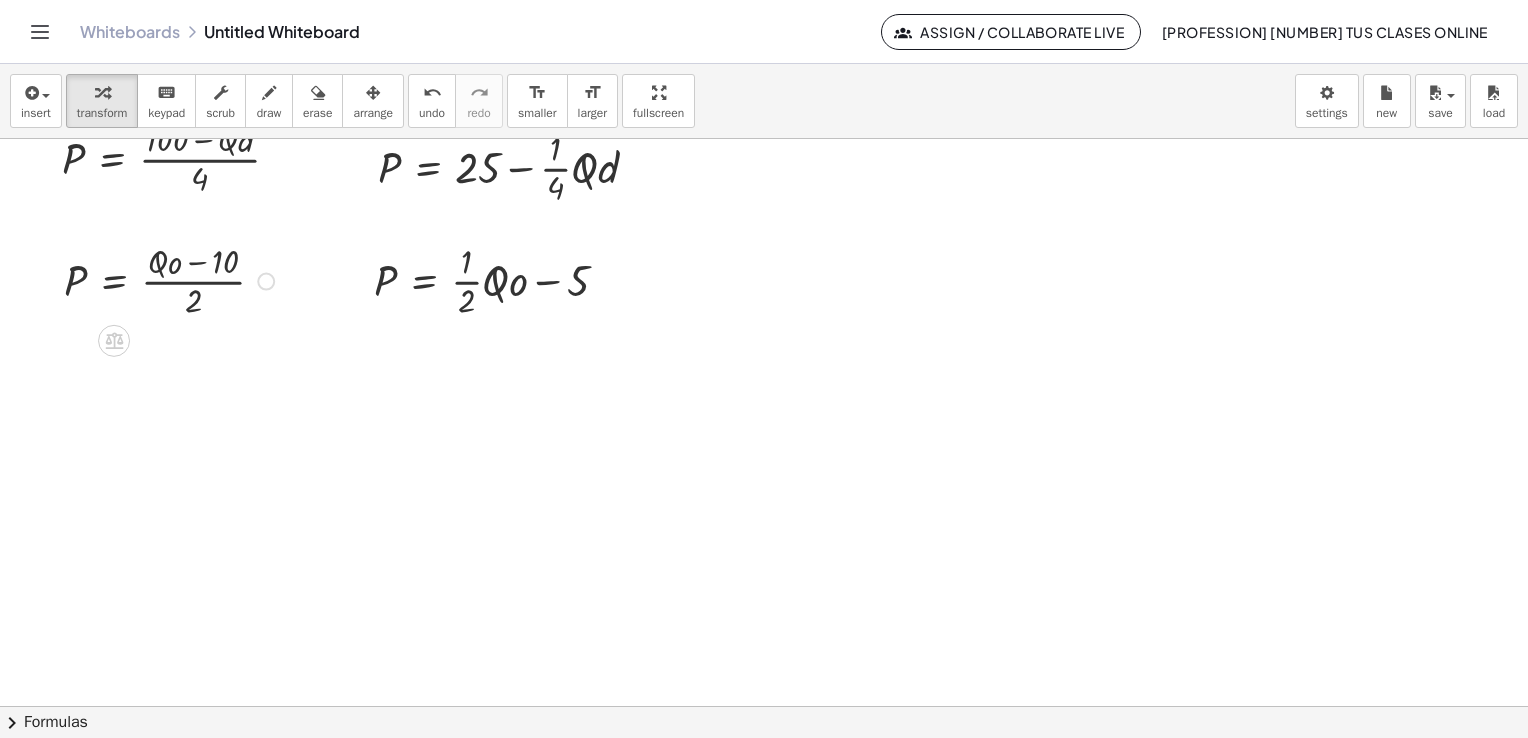 scroll, scrollTop: 4531, scrollLeft: 0, axis: vertical 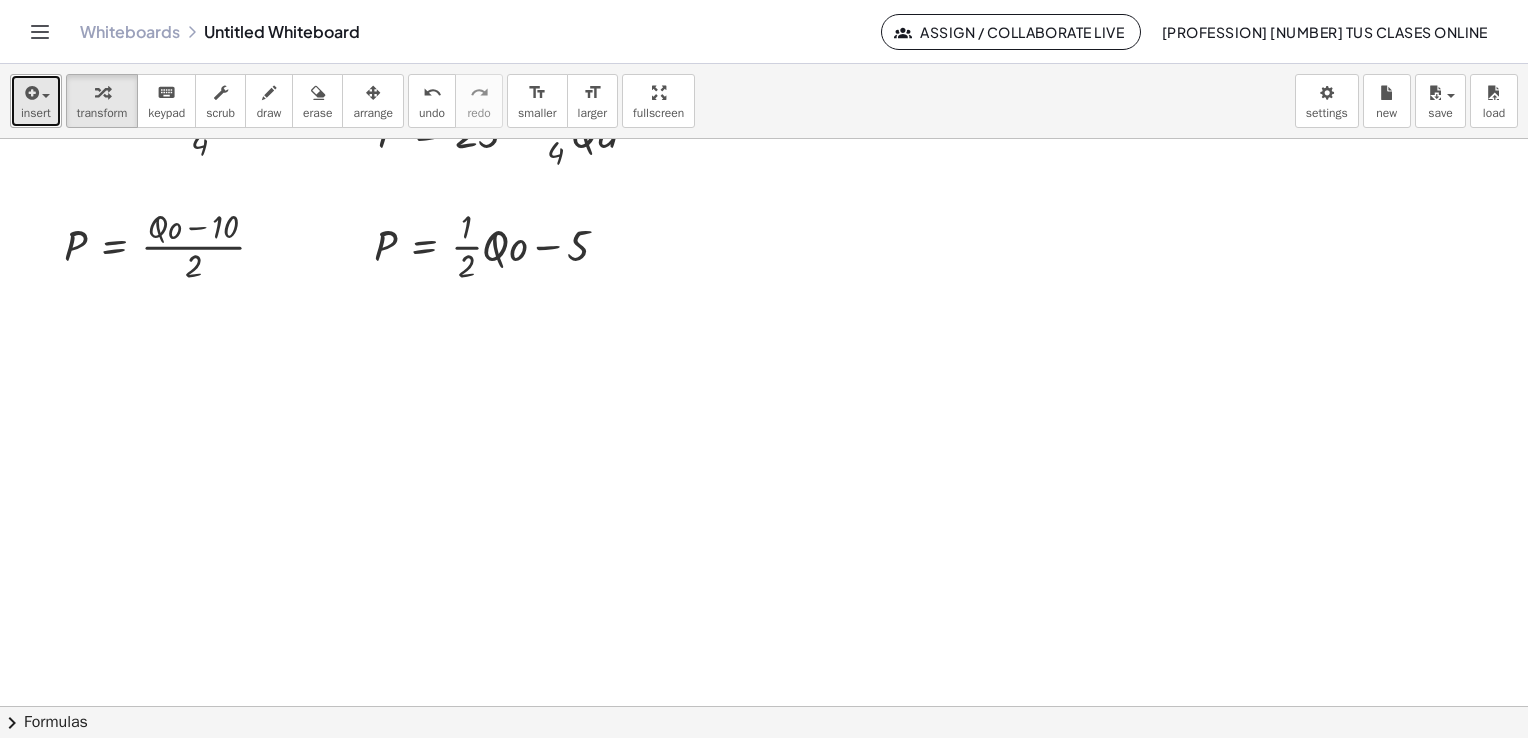 click on "insert" at bounding box center [36, 113] 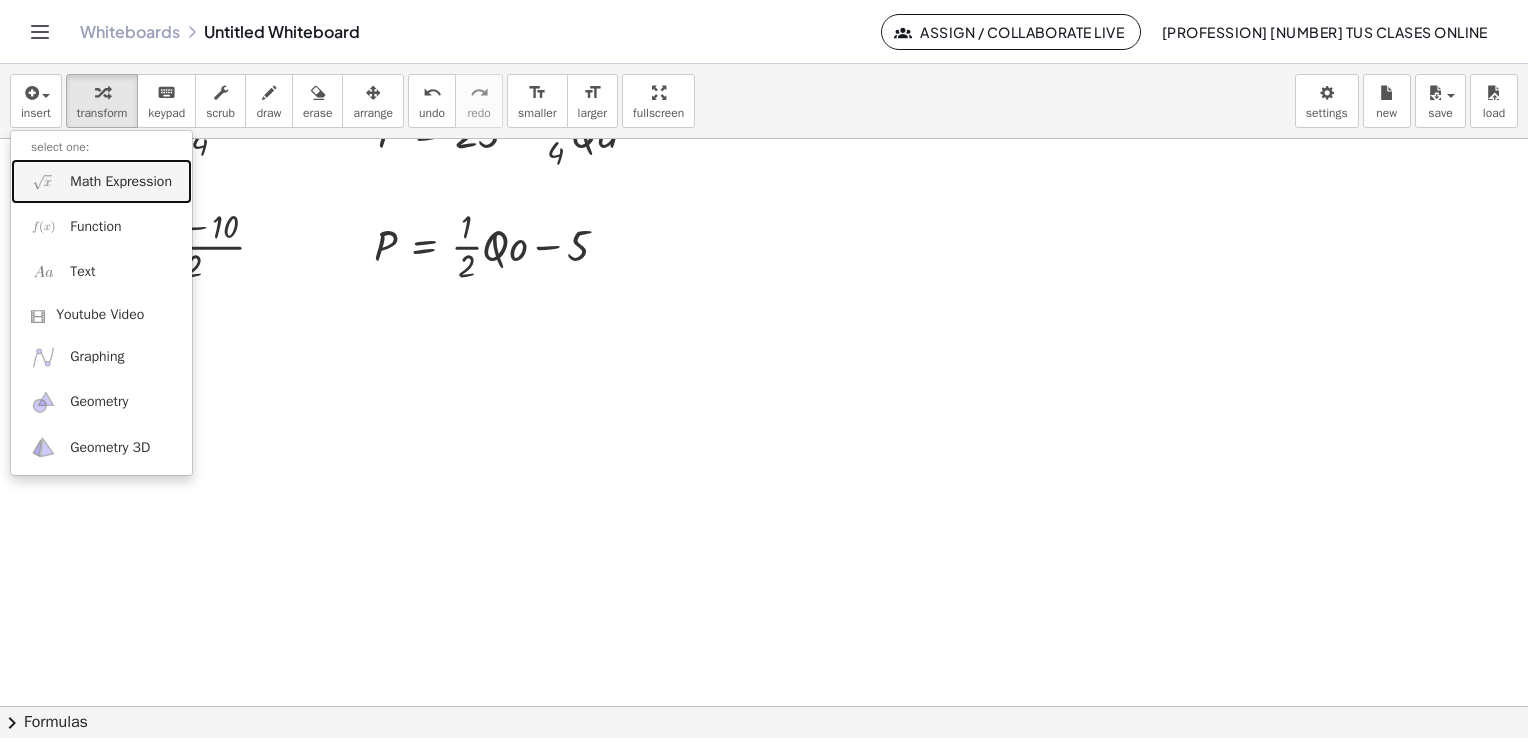click on "Math Expression" at bounding box center (101, 181) 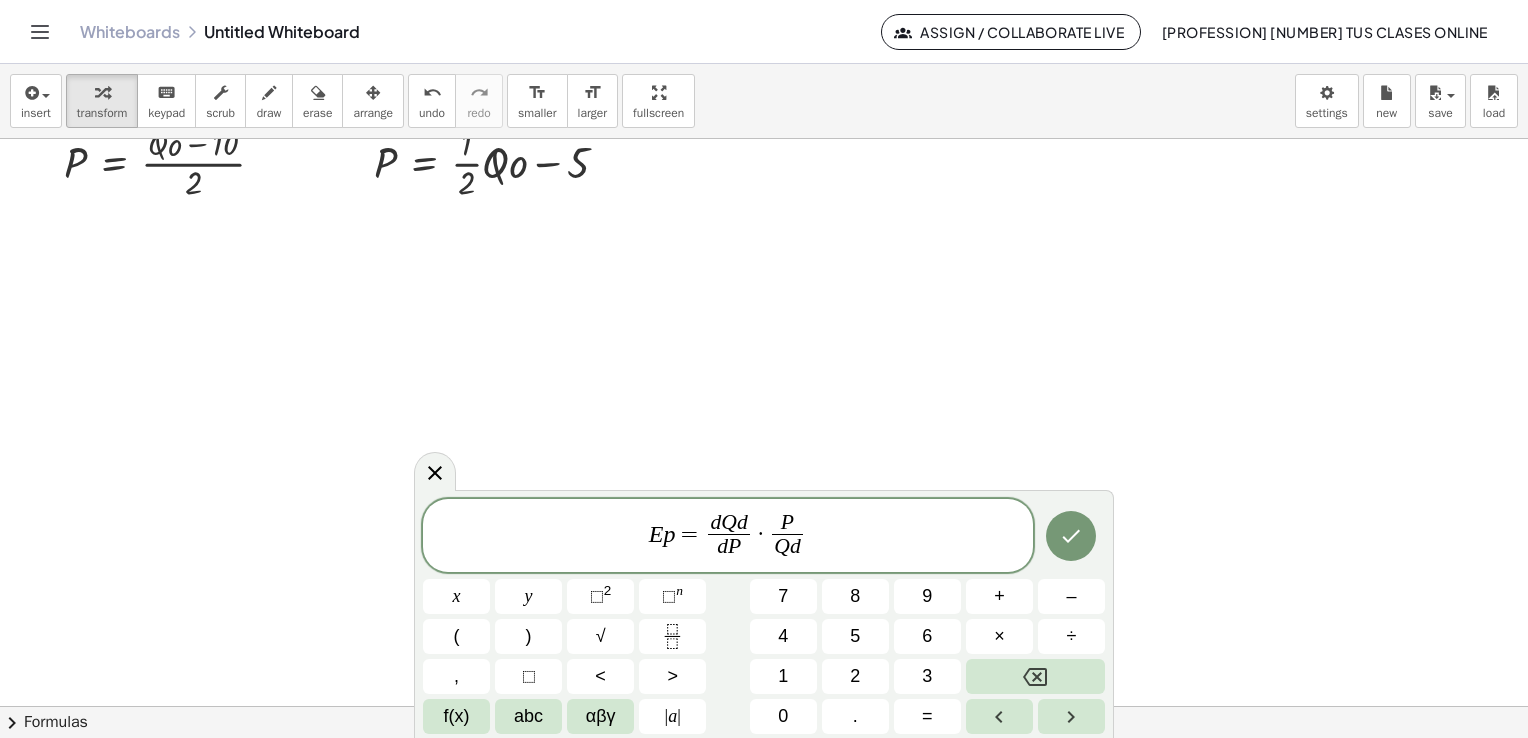 scroll, scrollTop: 4659, scrollLeft: 0, axis: vertical 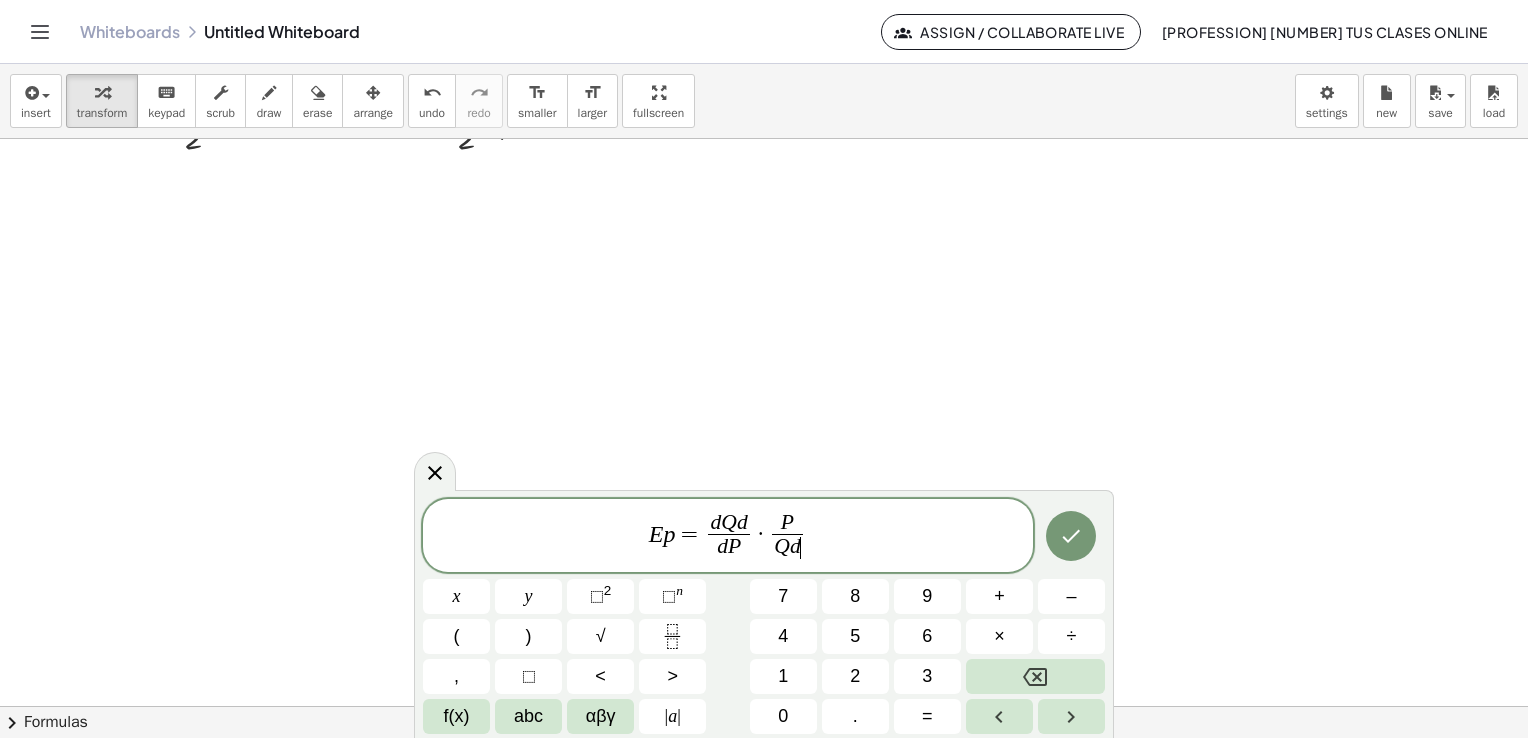 click on "p" at bounding box center [669, 533] 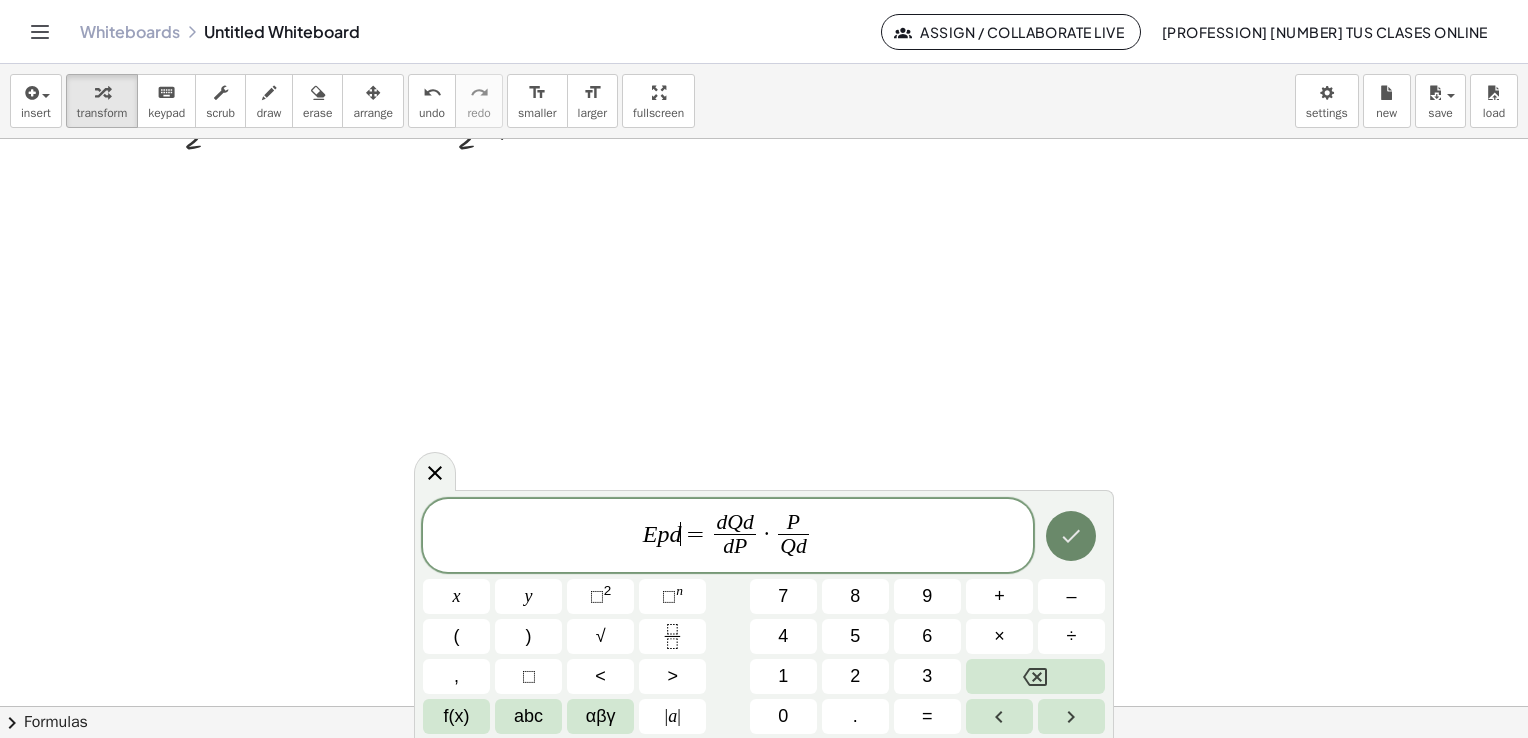 click 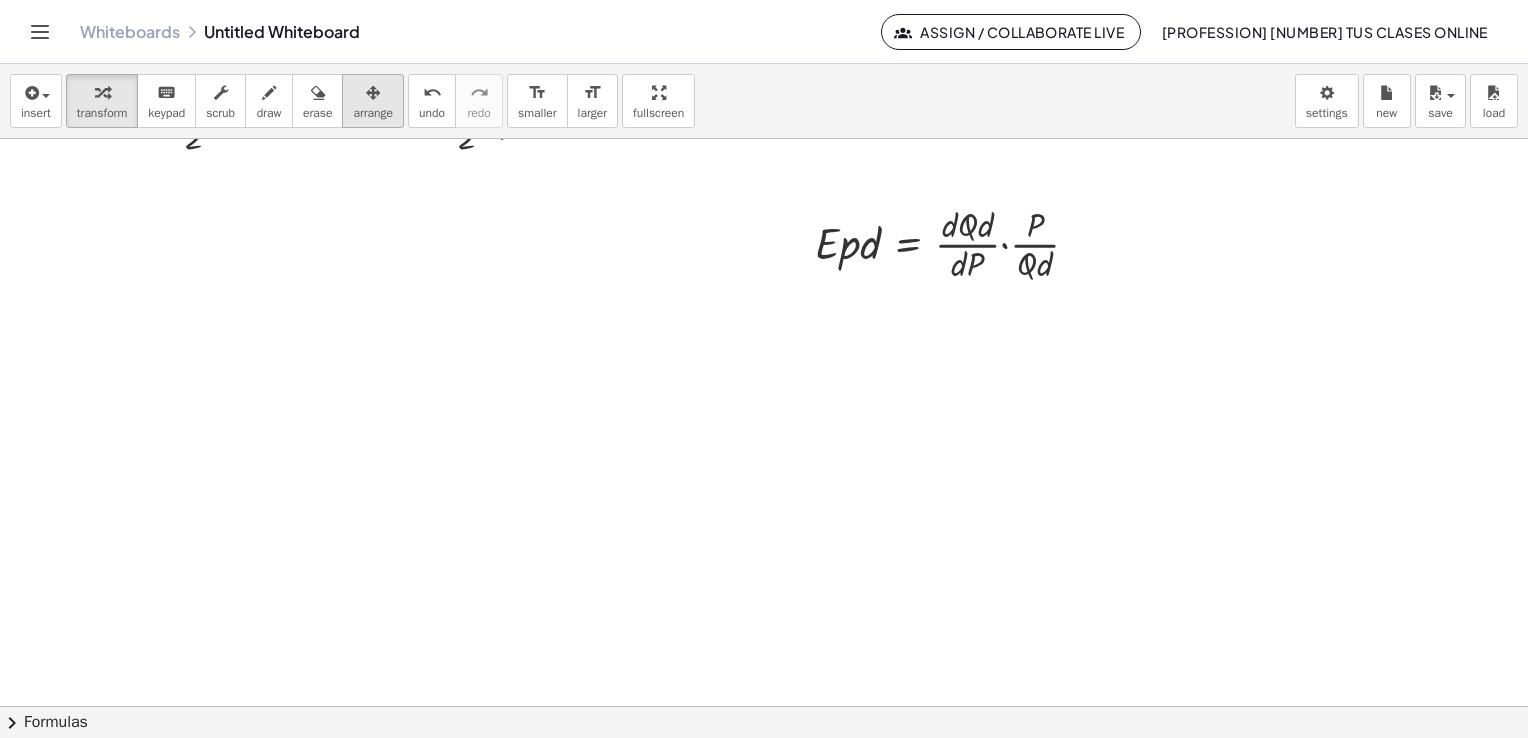click on "arrange" at bounding box center [373, 113] 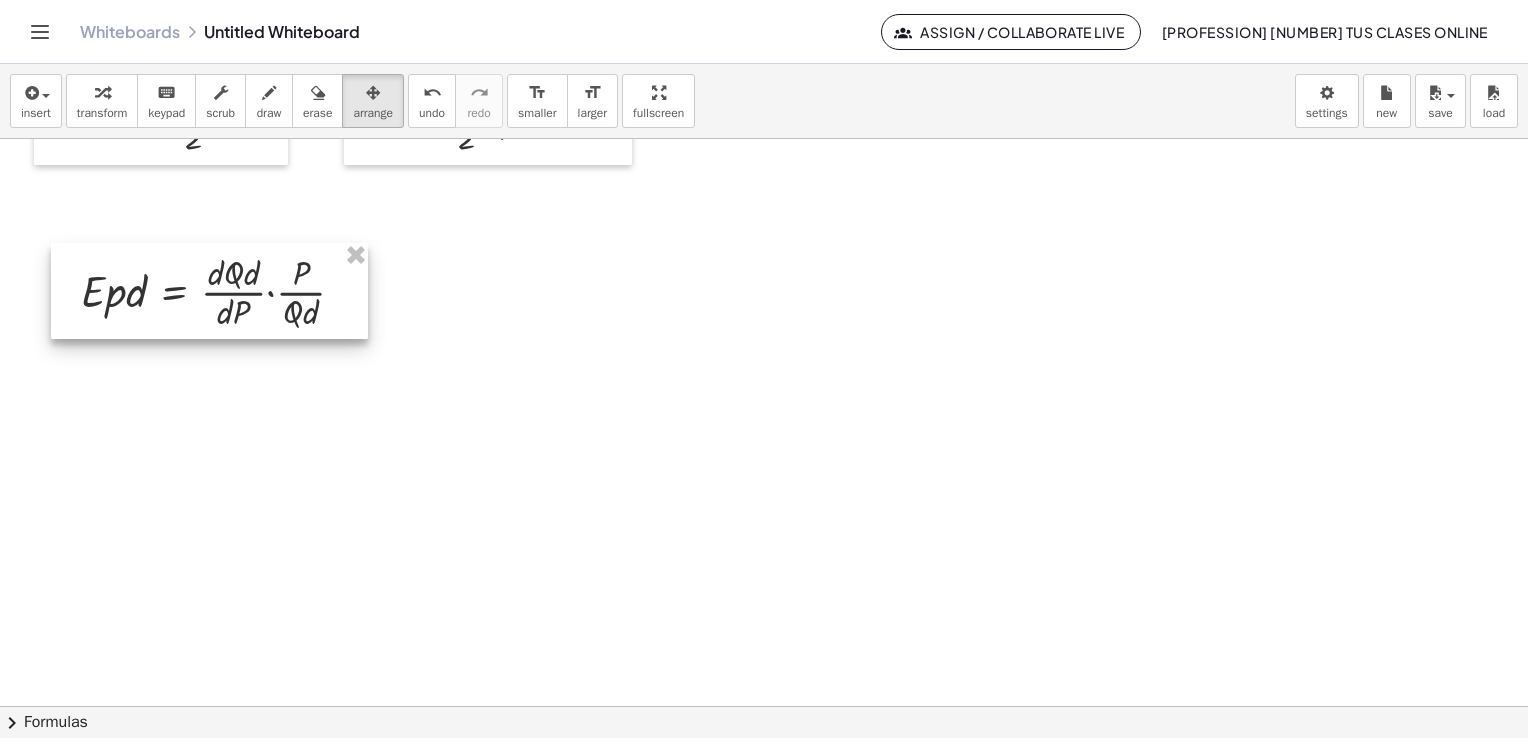 drag, startPoint x: 830, startPoint y: 240, endPoint x: 95, endPoint y: 289, distance: 736.63153 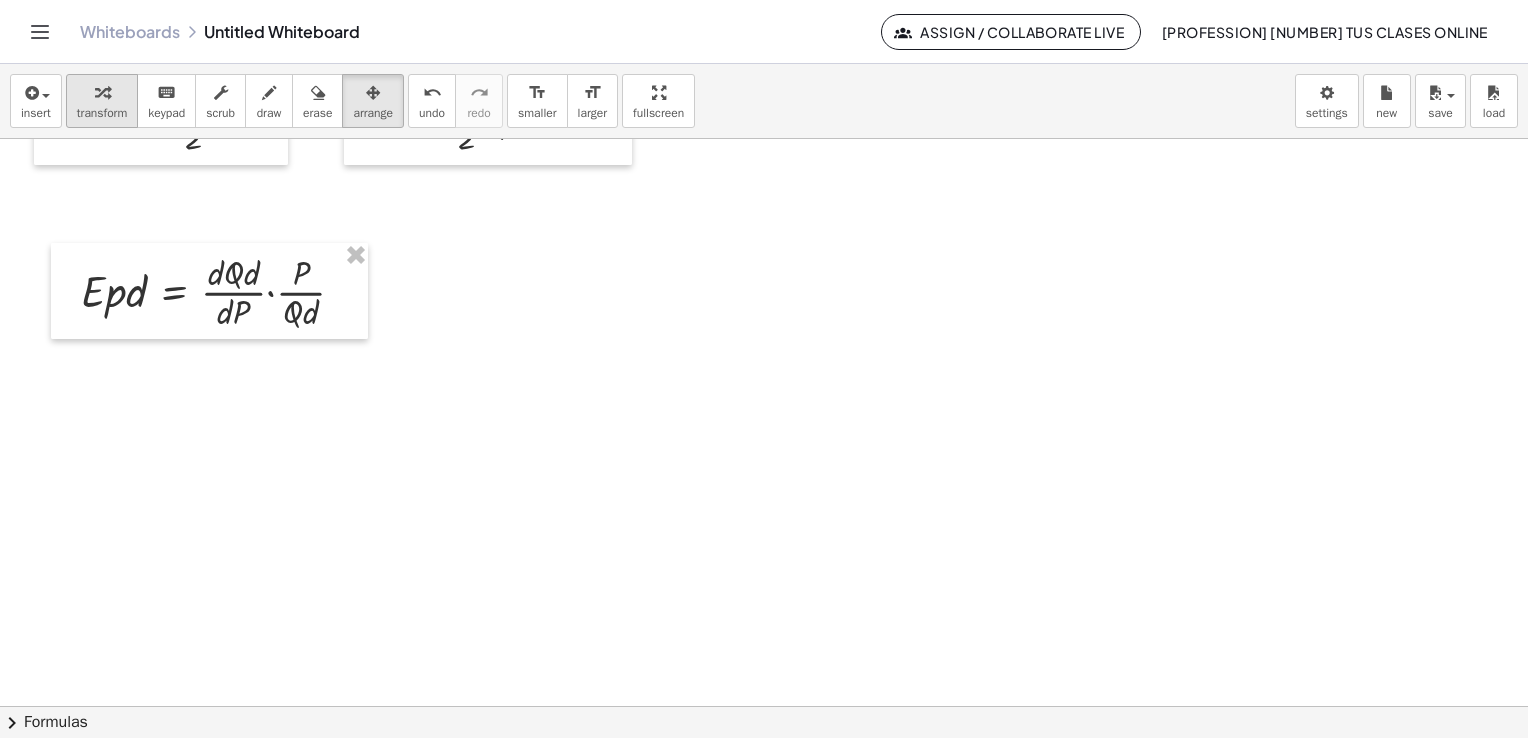 click at bounding box center [102, 92] 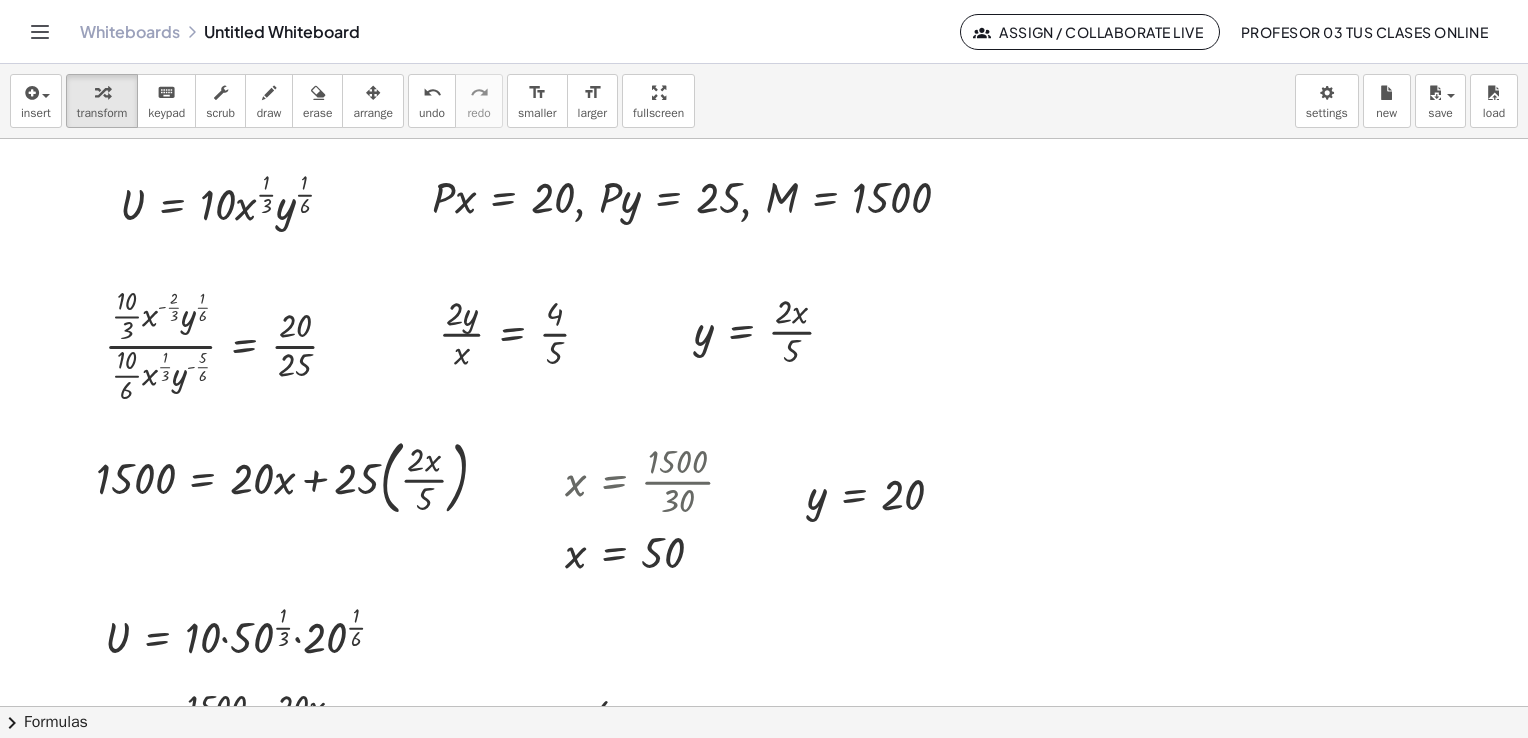 scroll, scrollTop: 0, scrollLeft: 0, axis: both 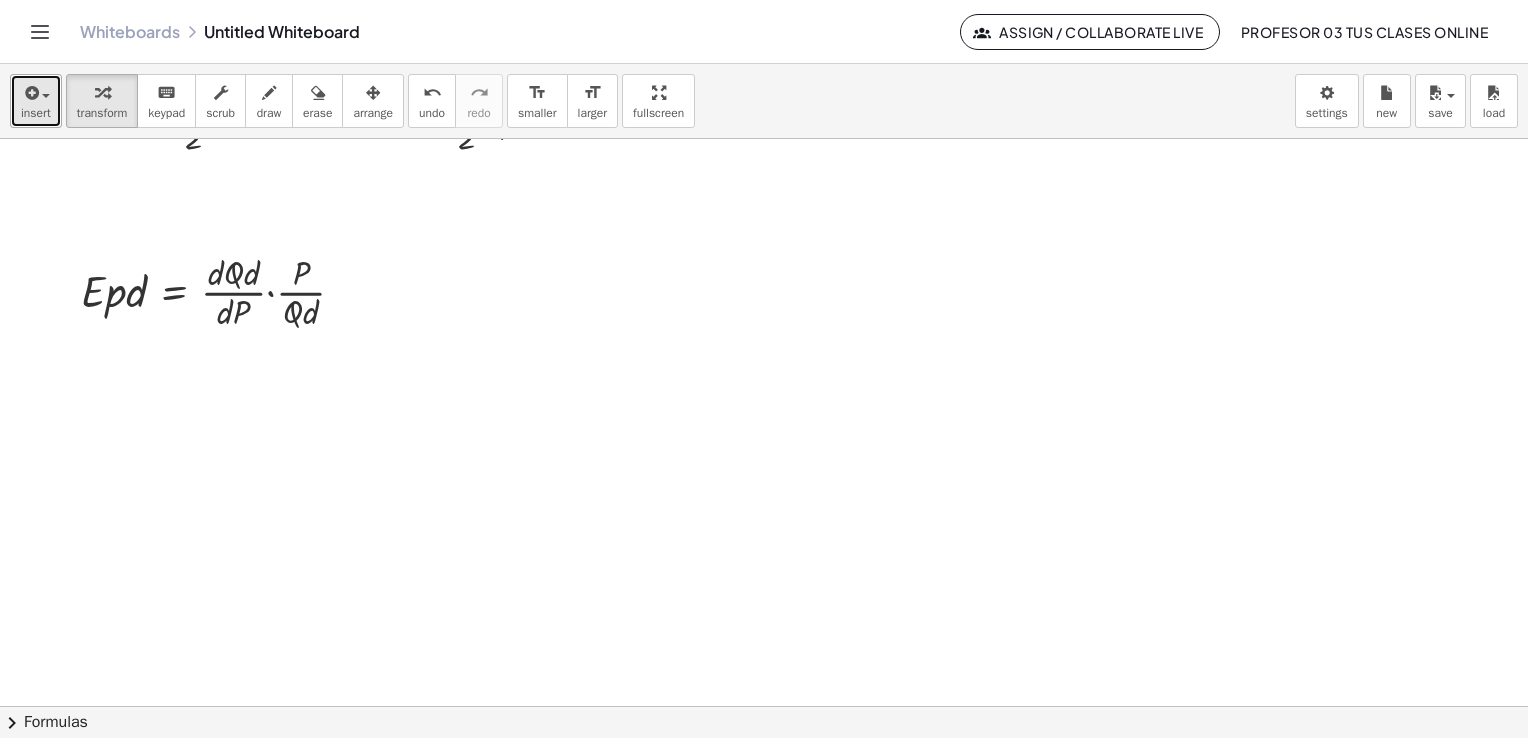 click on "insert" at bounding box center (36, 113) 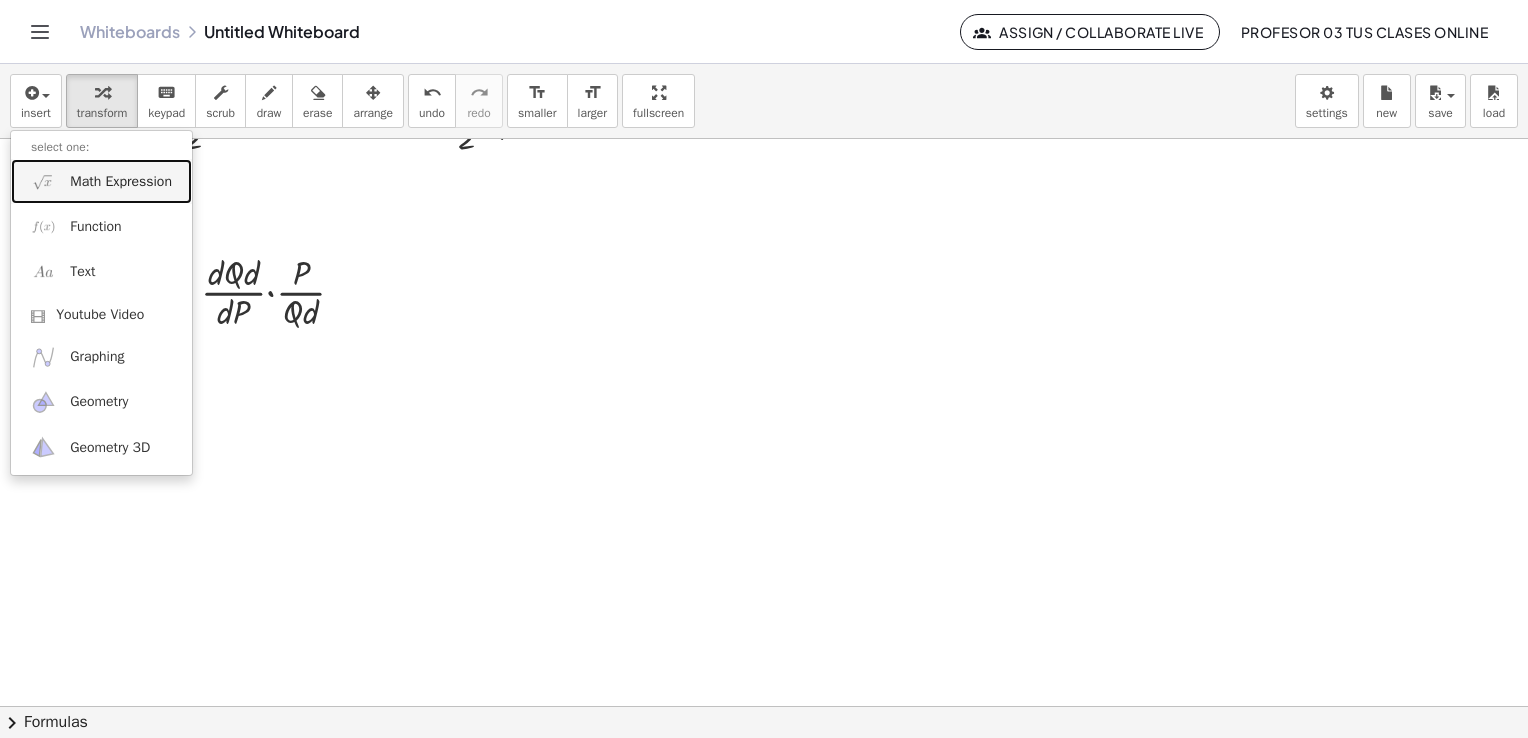 click on "Math Expression" at bounding box center [121, 182] 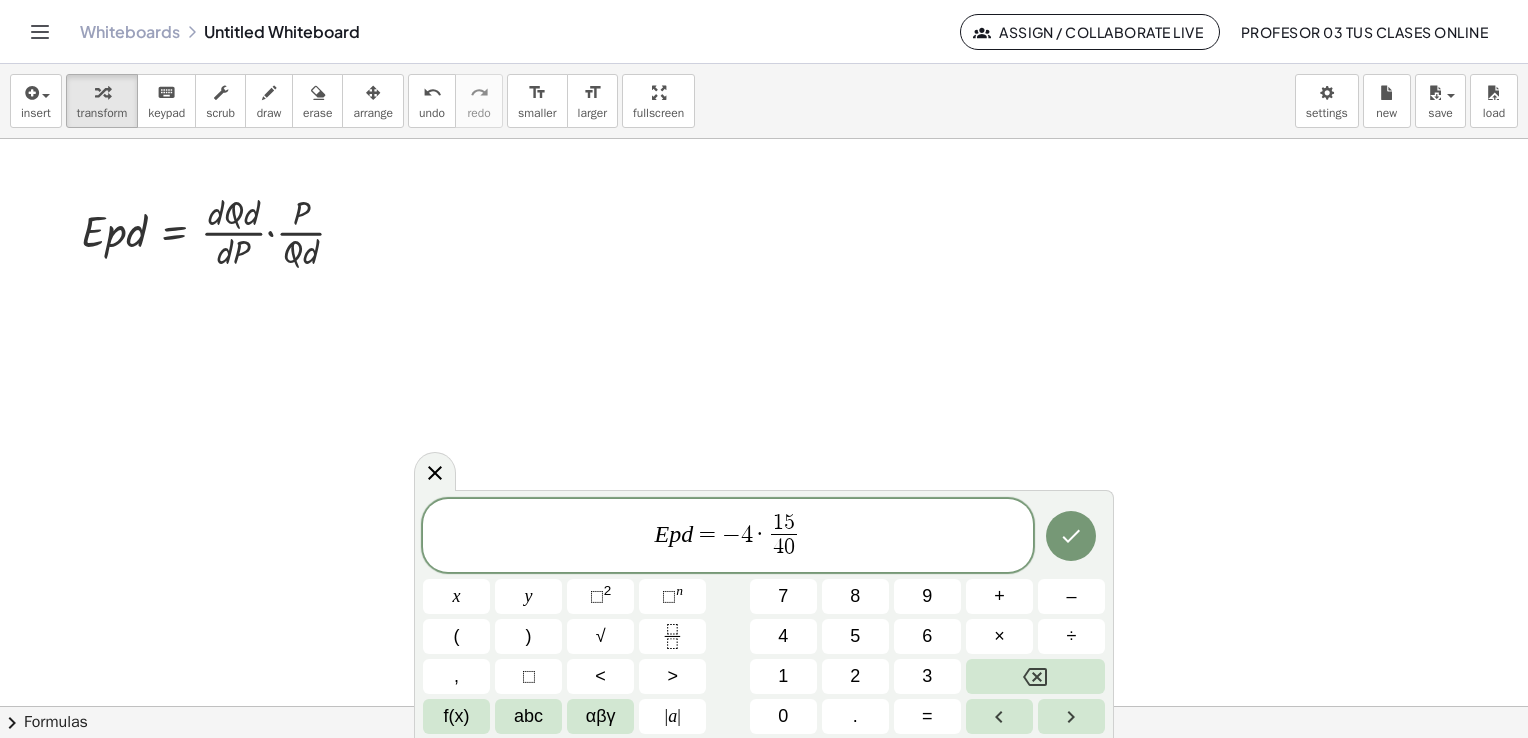 scroll, scrollTop: 4759, scrollLeft: 0, axis: vertical 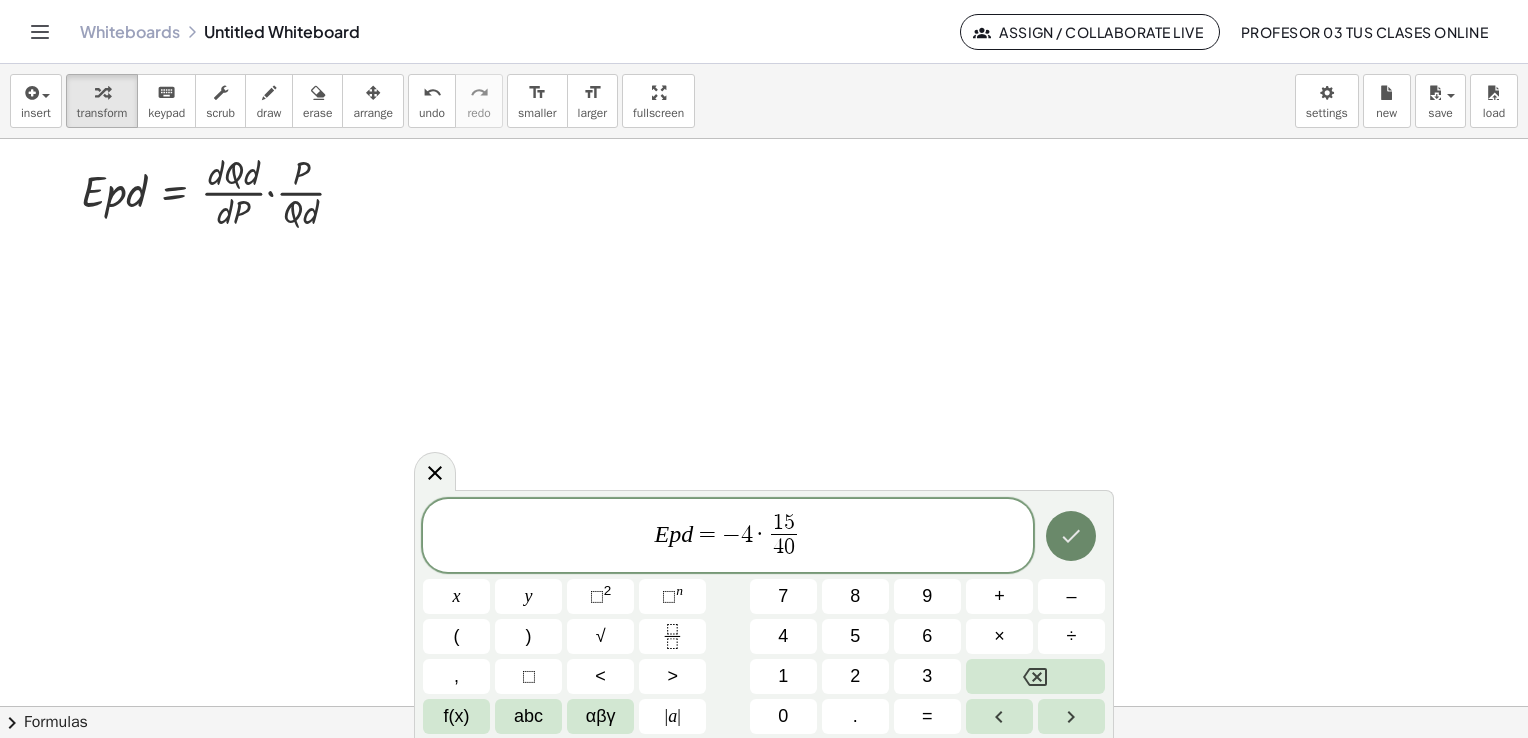 click 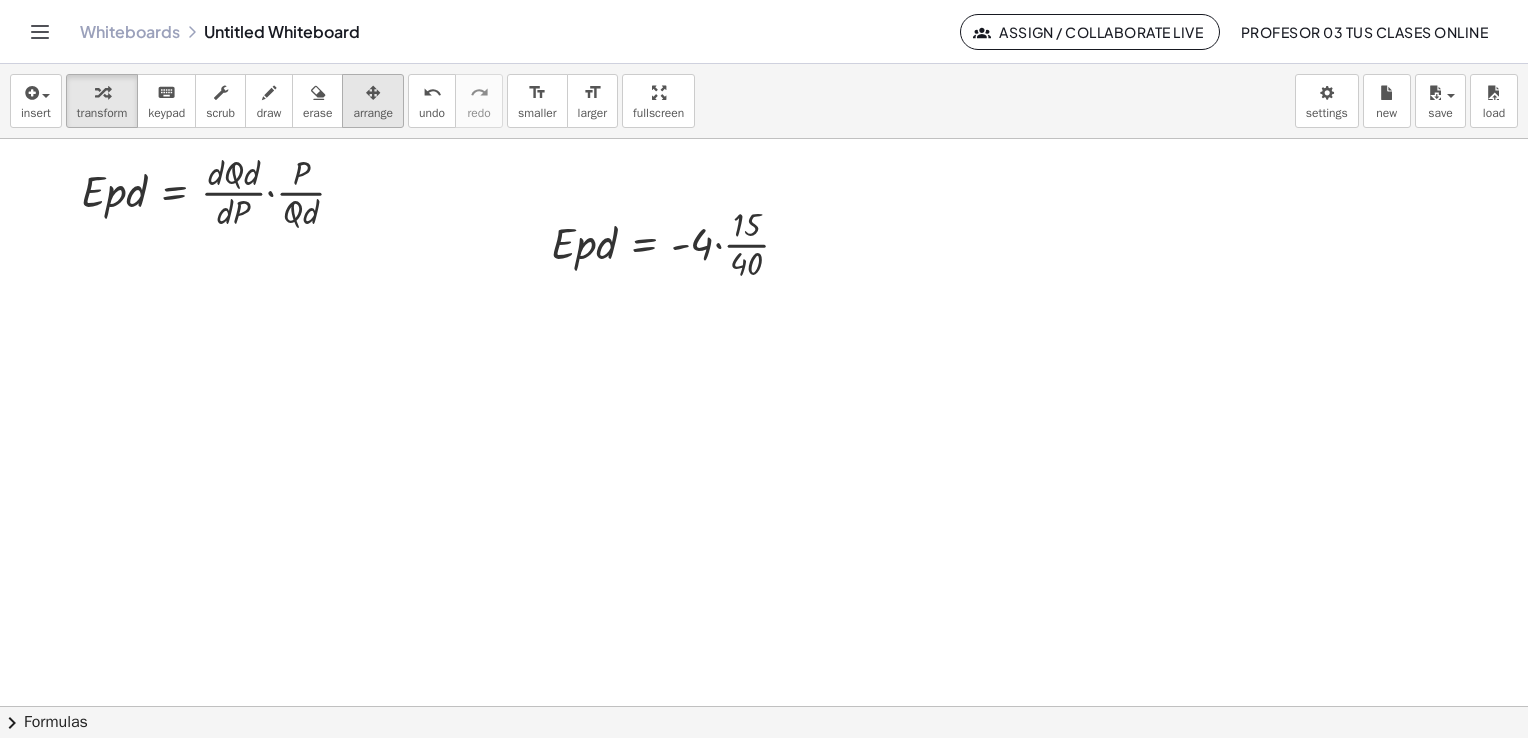 click at bounding box center (373, 92) 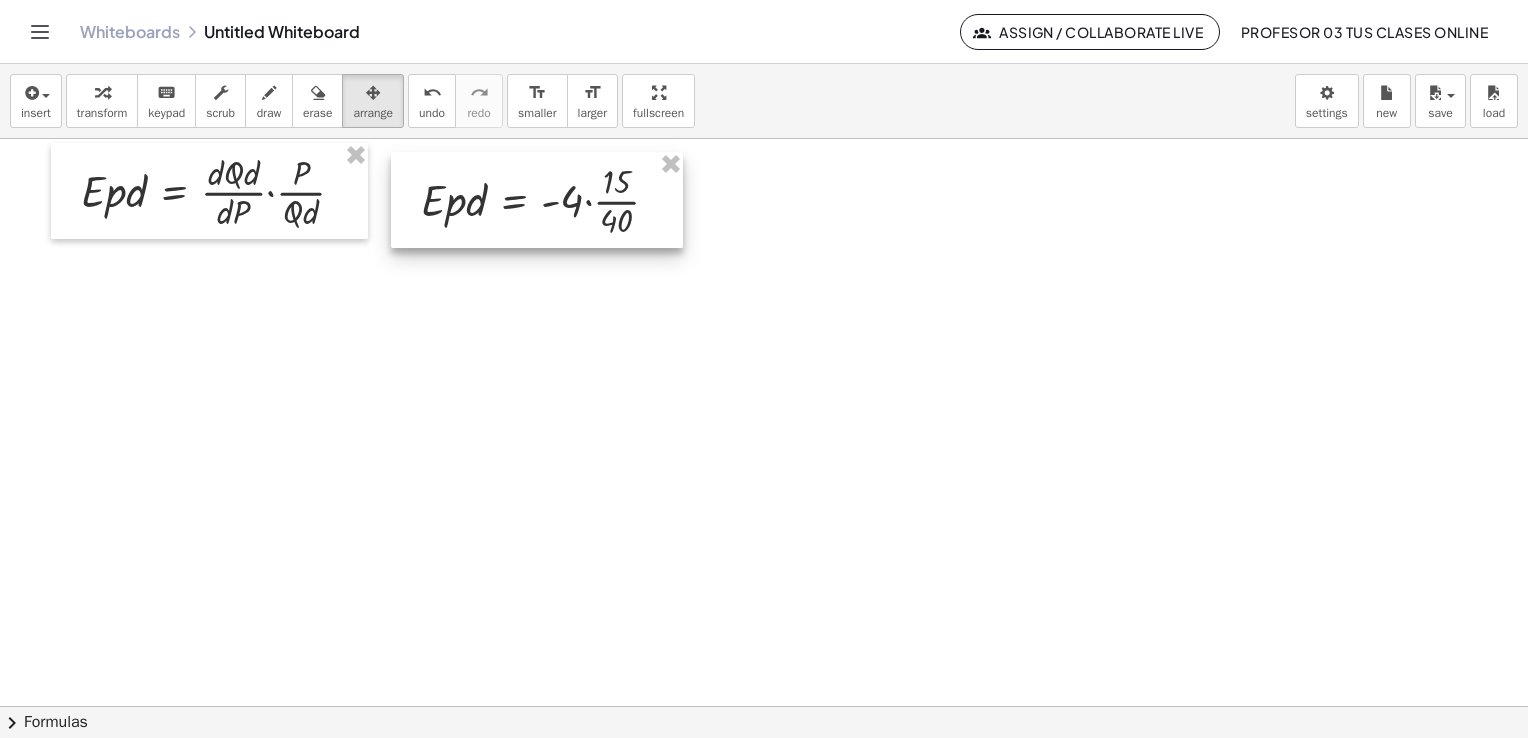 drag, startPoint x: 606, startPoint y: 244, endPoint x: 475, endPoint y: 202, distance: 137.56816 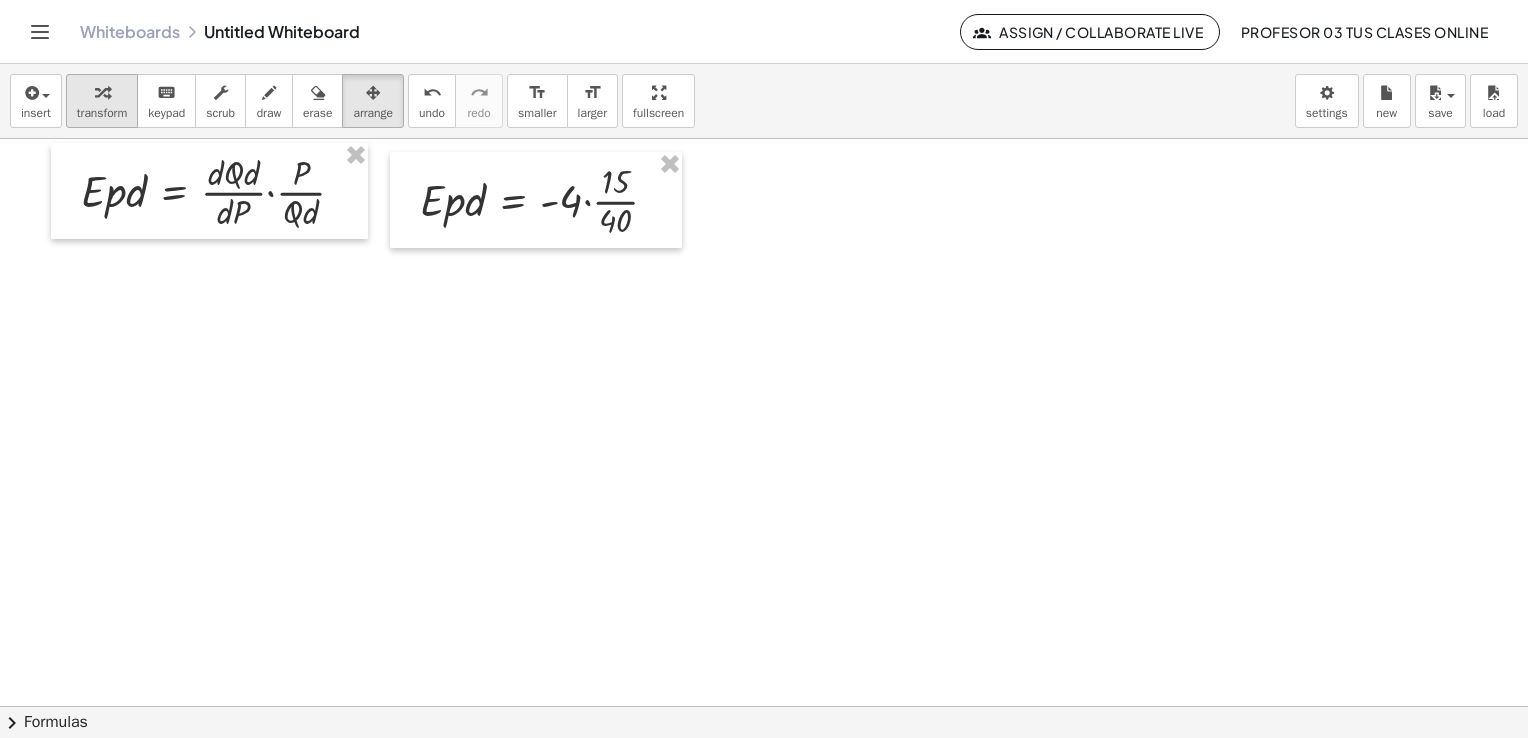 click on "transform" at bounding box center [102, 113] 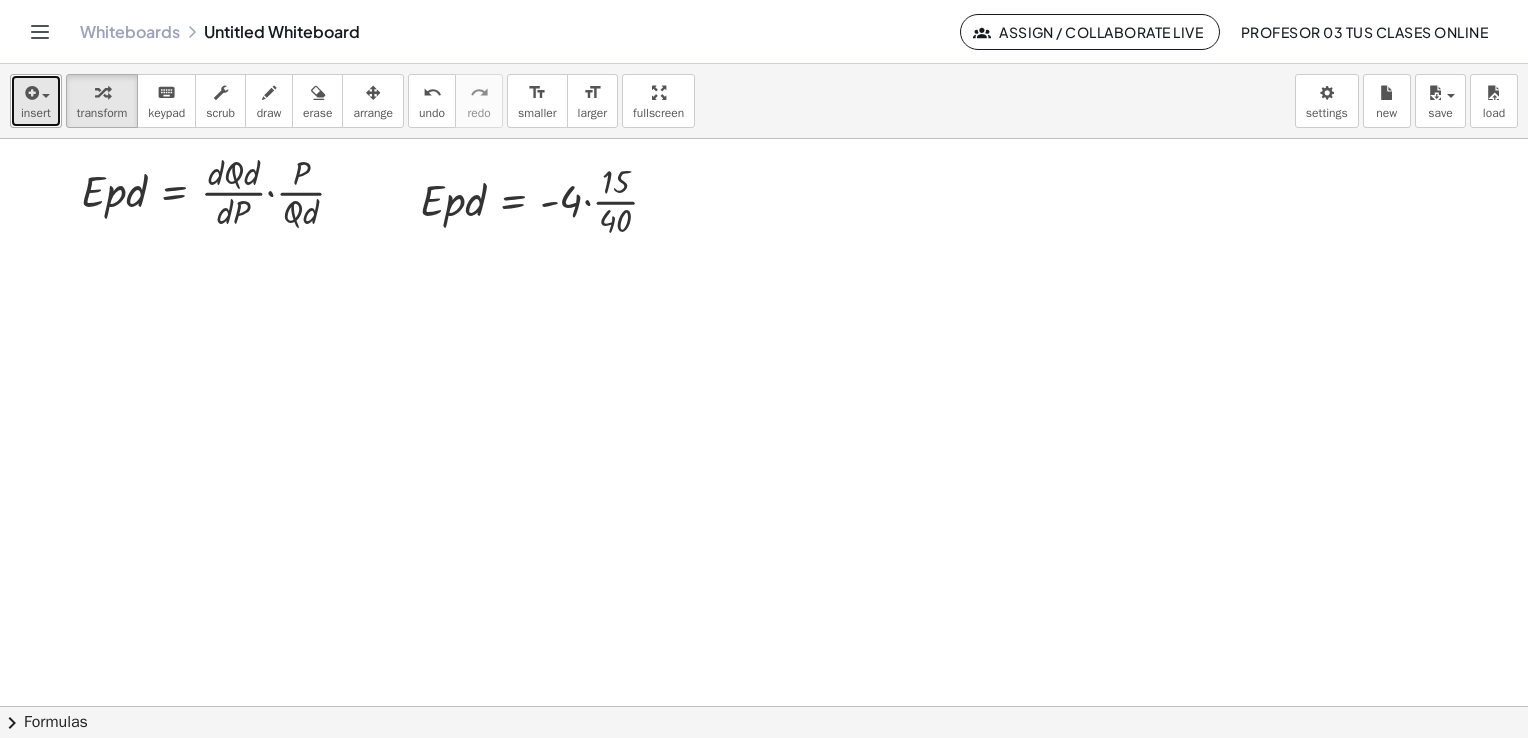 click at bounding box center (36, 92) 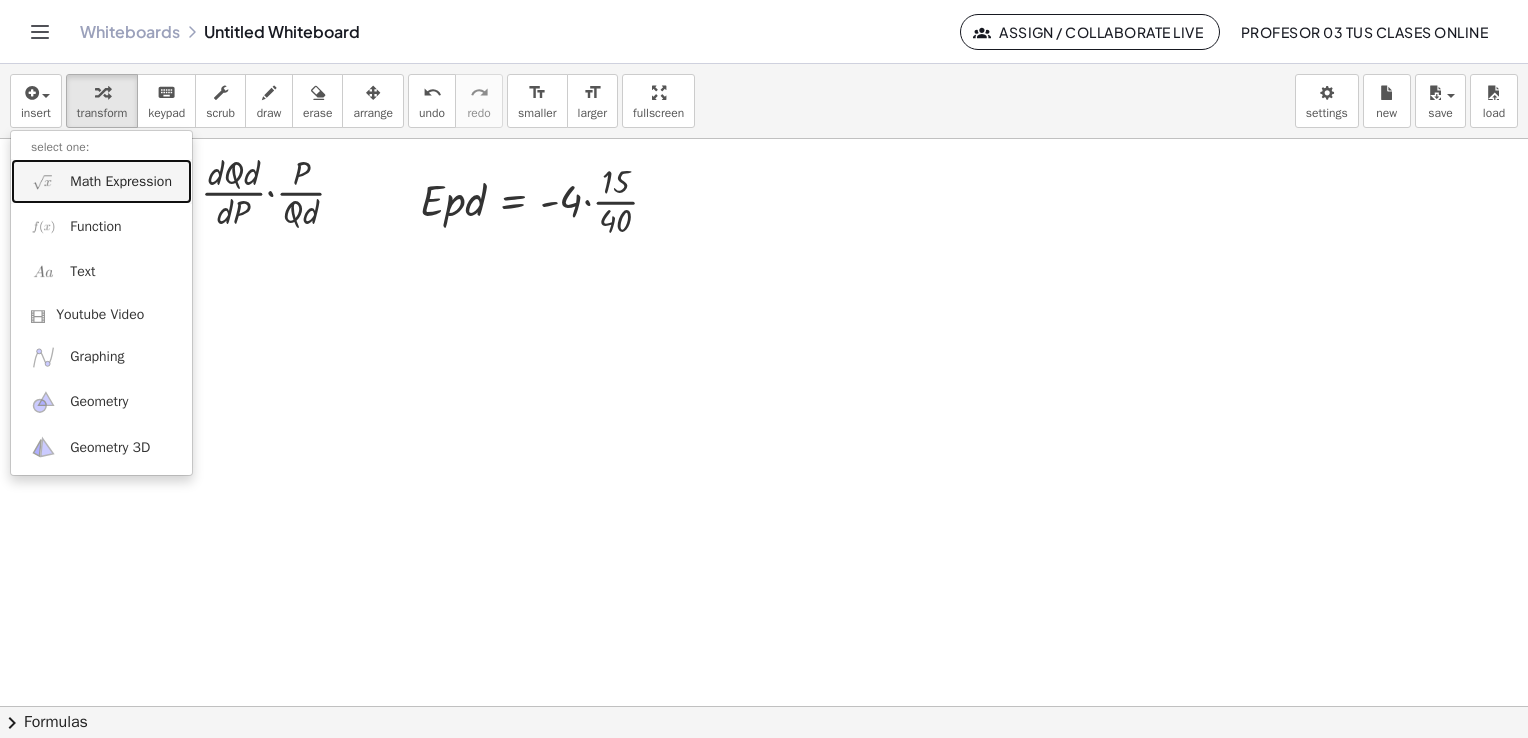 click on "Math Expression" at bounding box center [101, 181] 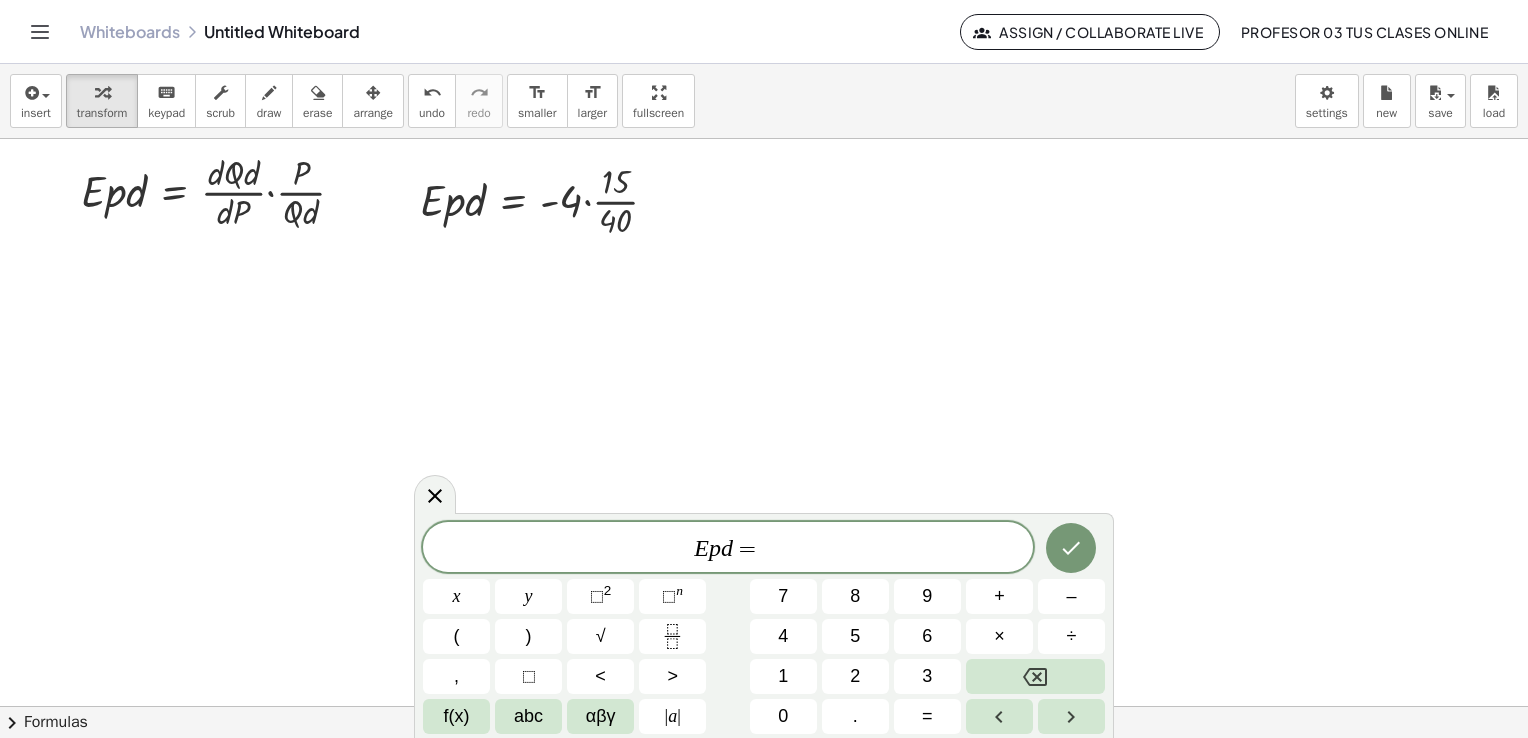 click on "E p d =" at bounding box center [728, 549] 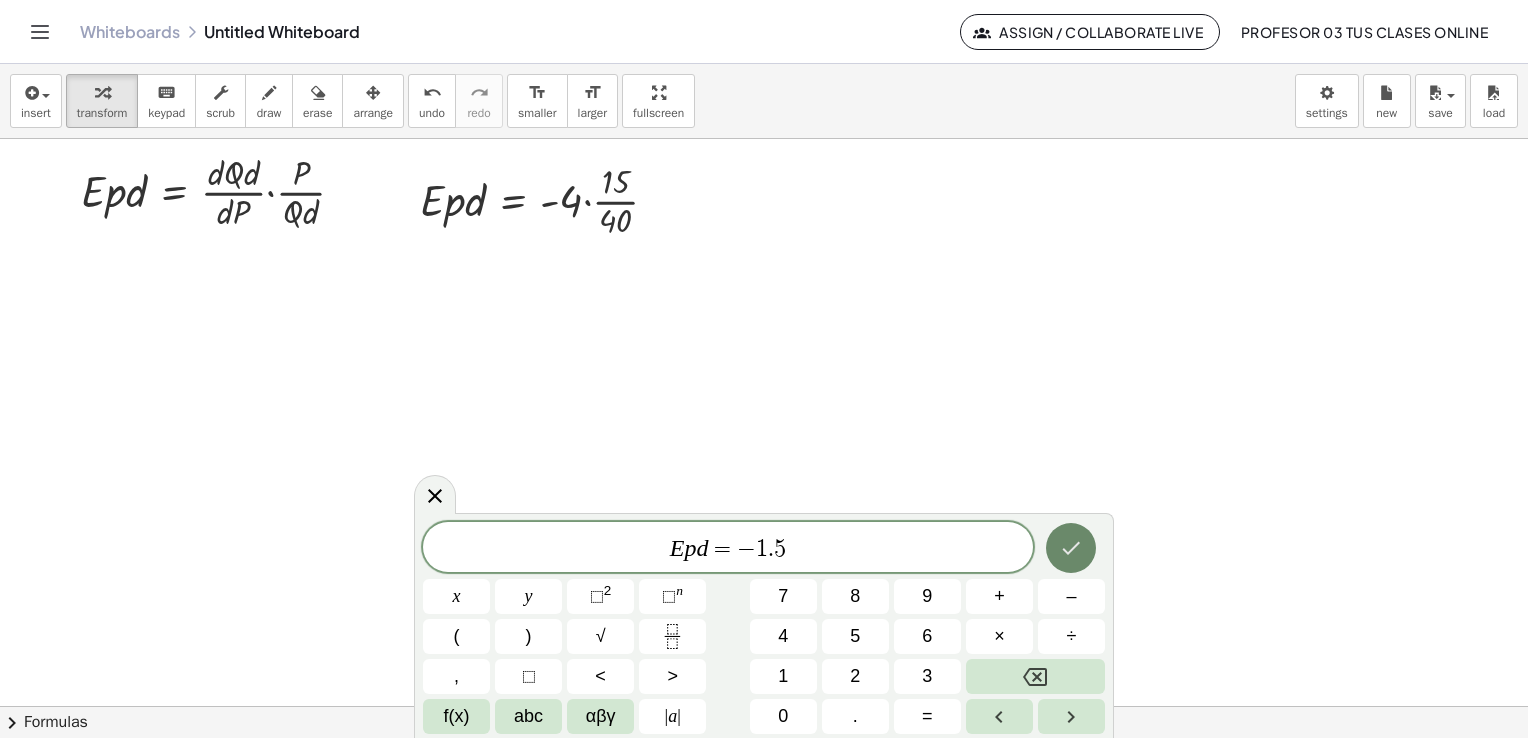 click 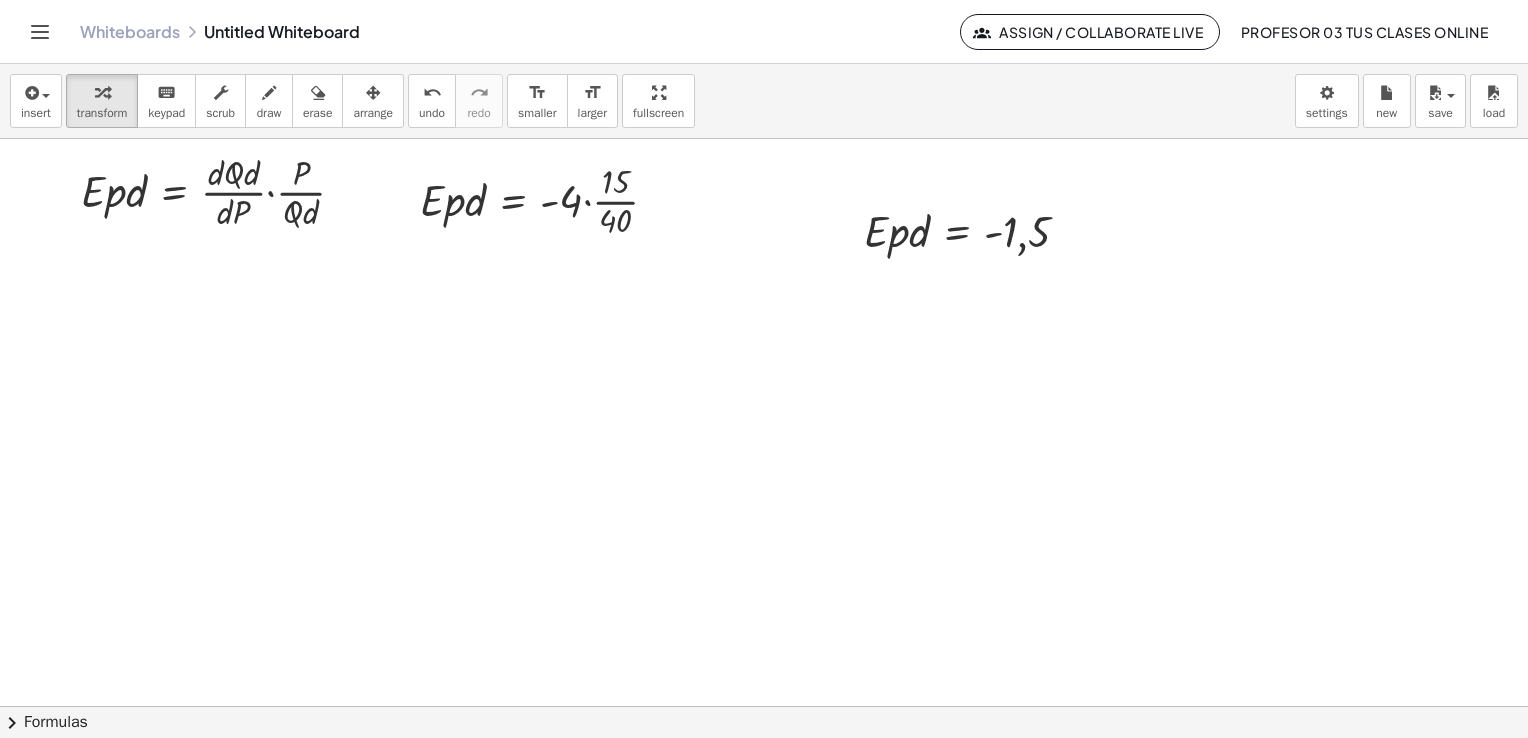 click on "arrange" at bounding box center (373, 113) 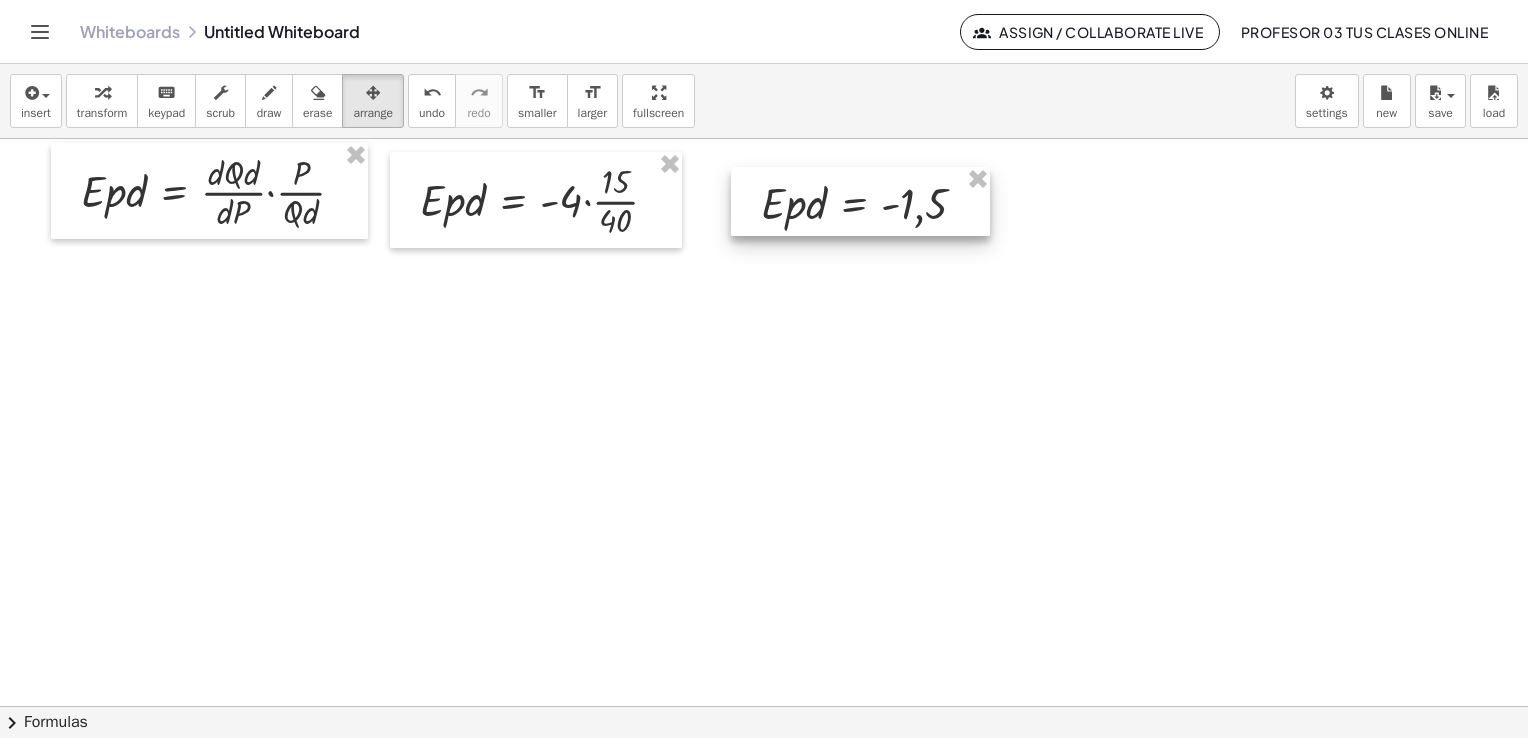 drag, startPoint x: 903, startPoint y: 230, endPoint x: 827, endPoint y: 213, distance: 77.87811 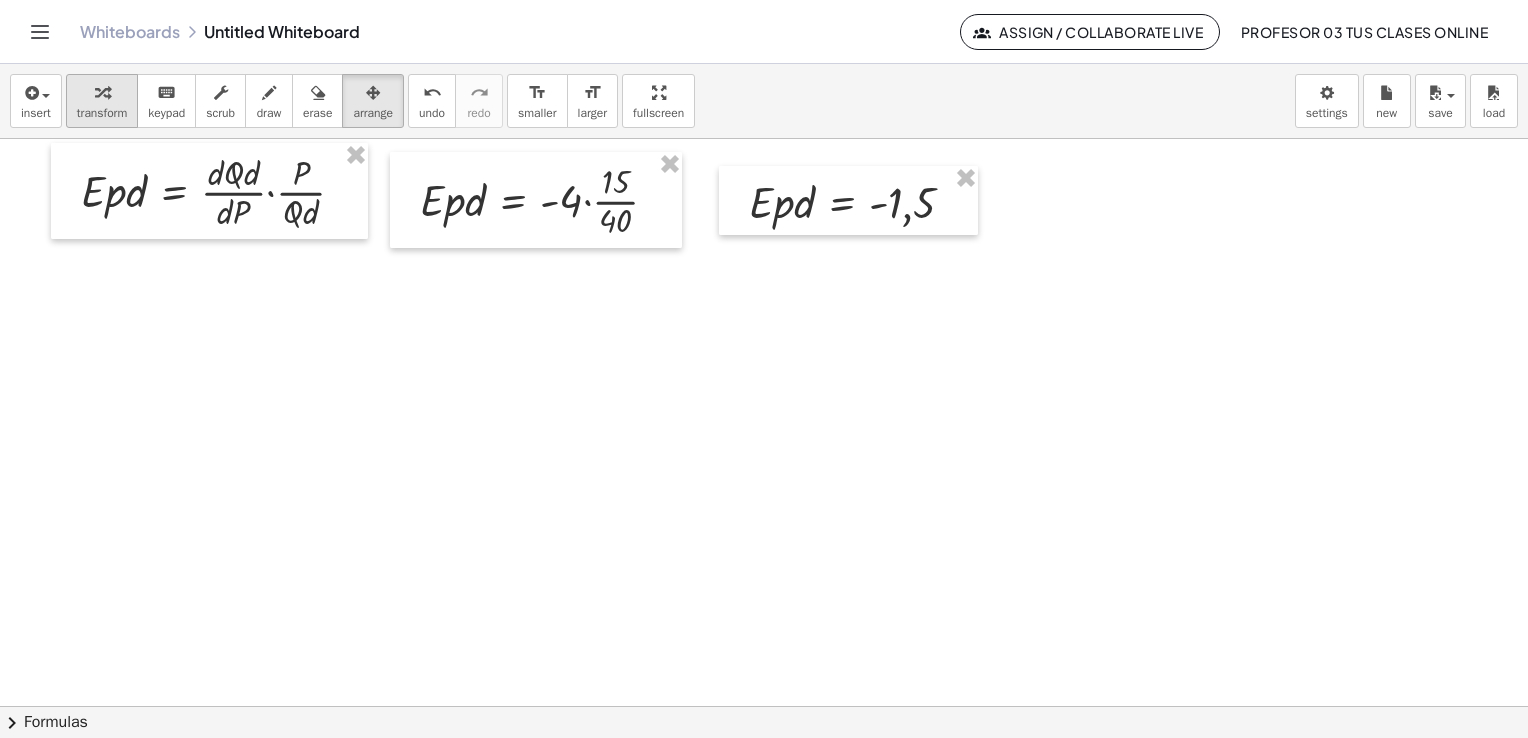 click at bounding box center (102, 93) 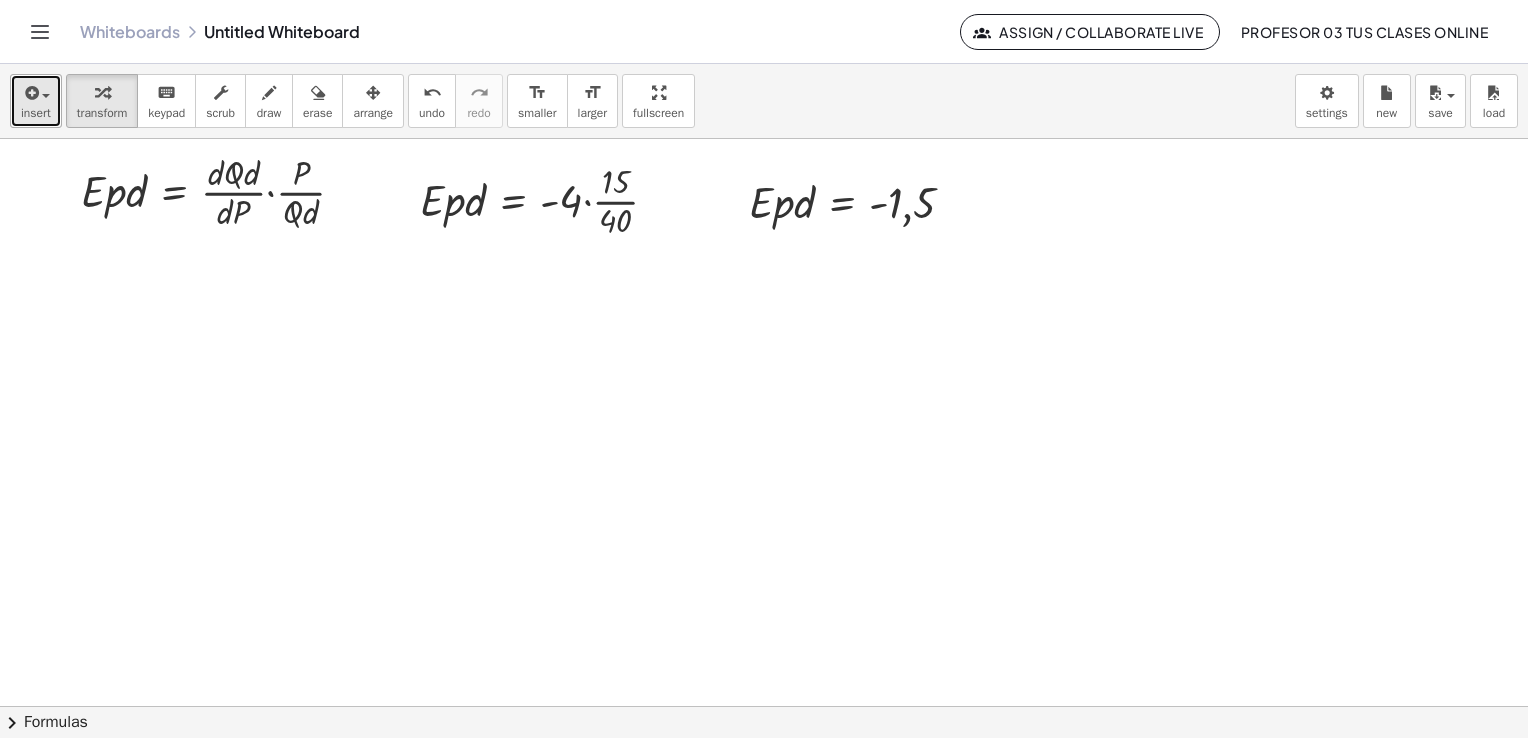click on "insert" at bounding box center [36, 113] 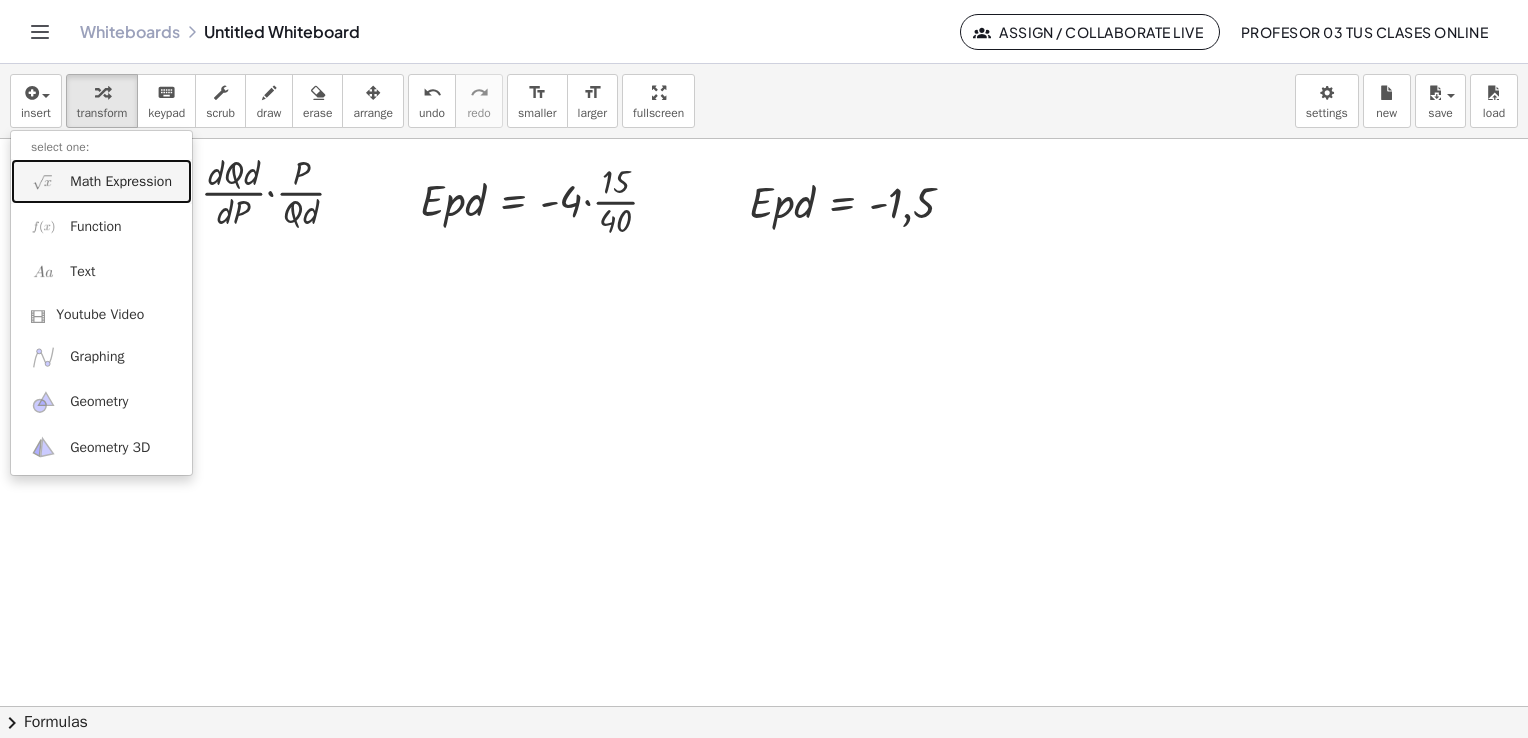 click on "Math Expression" at bounding box center [101, 181] 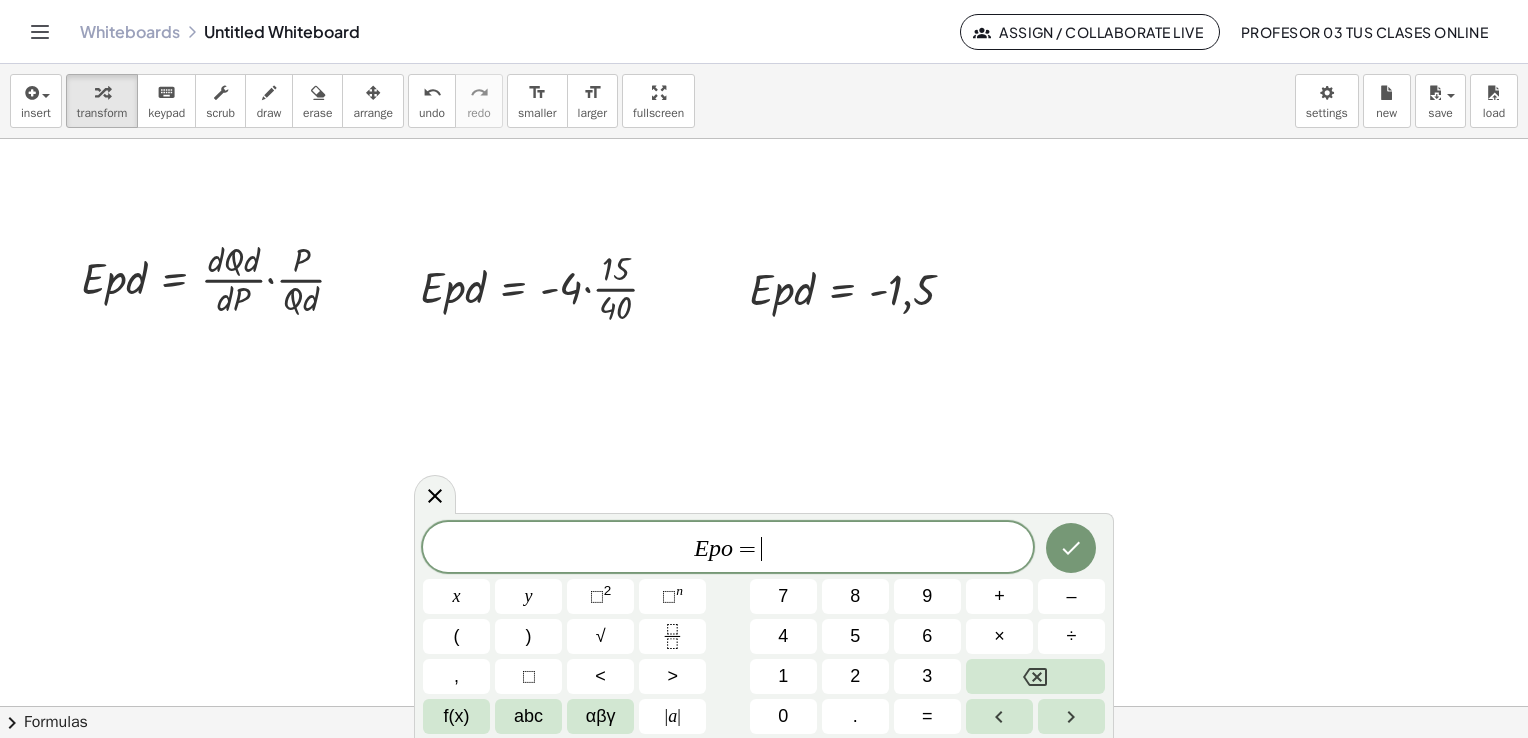 scroll, scrollTop: 4759, scrollLeft: 0, axis: vertical 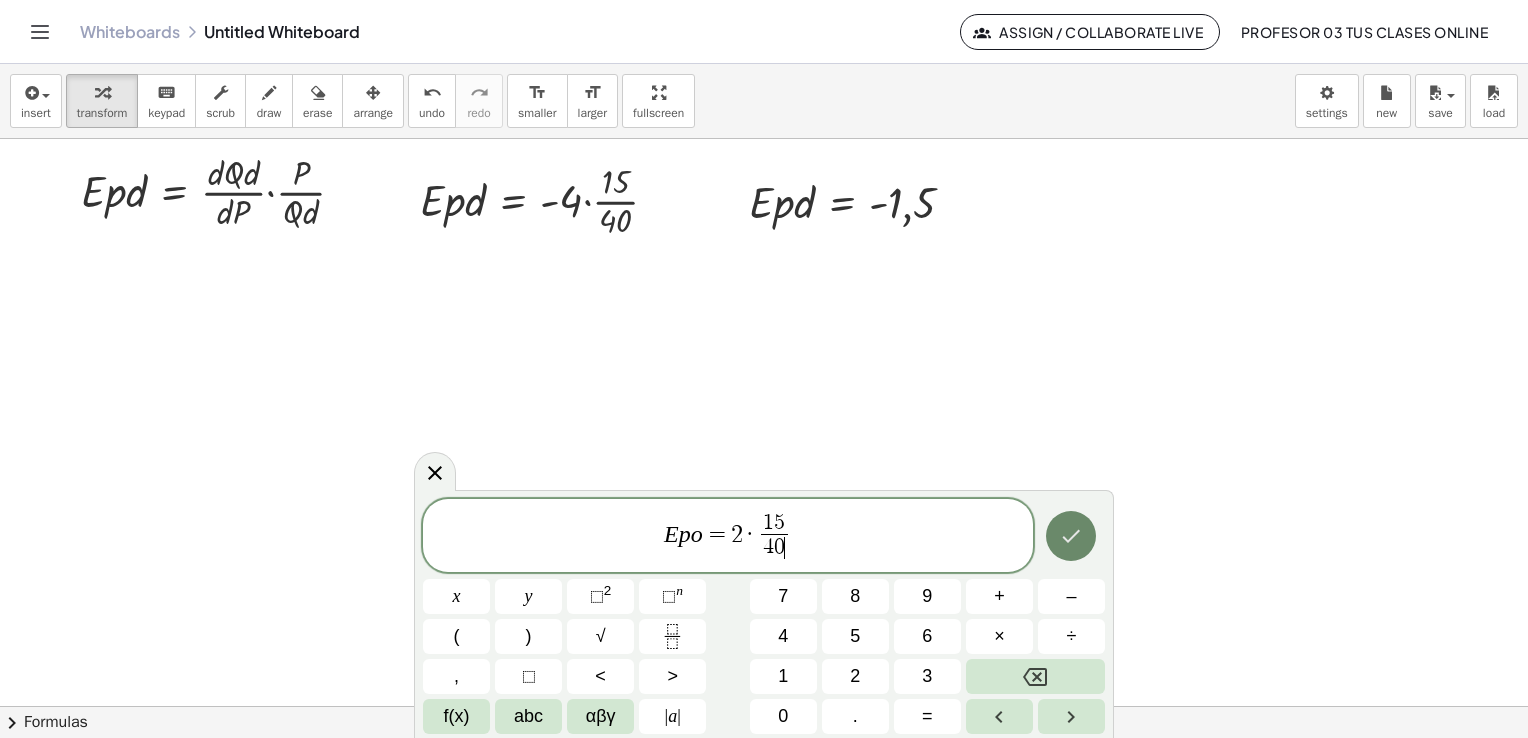 click 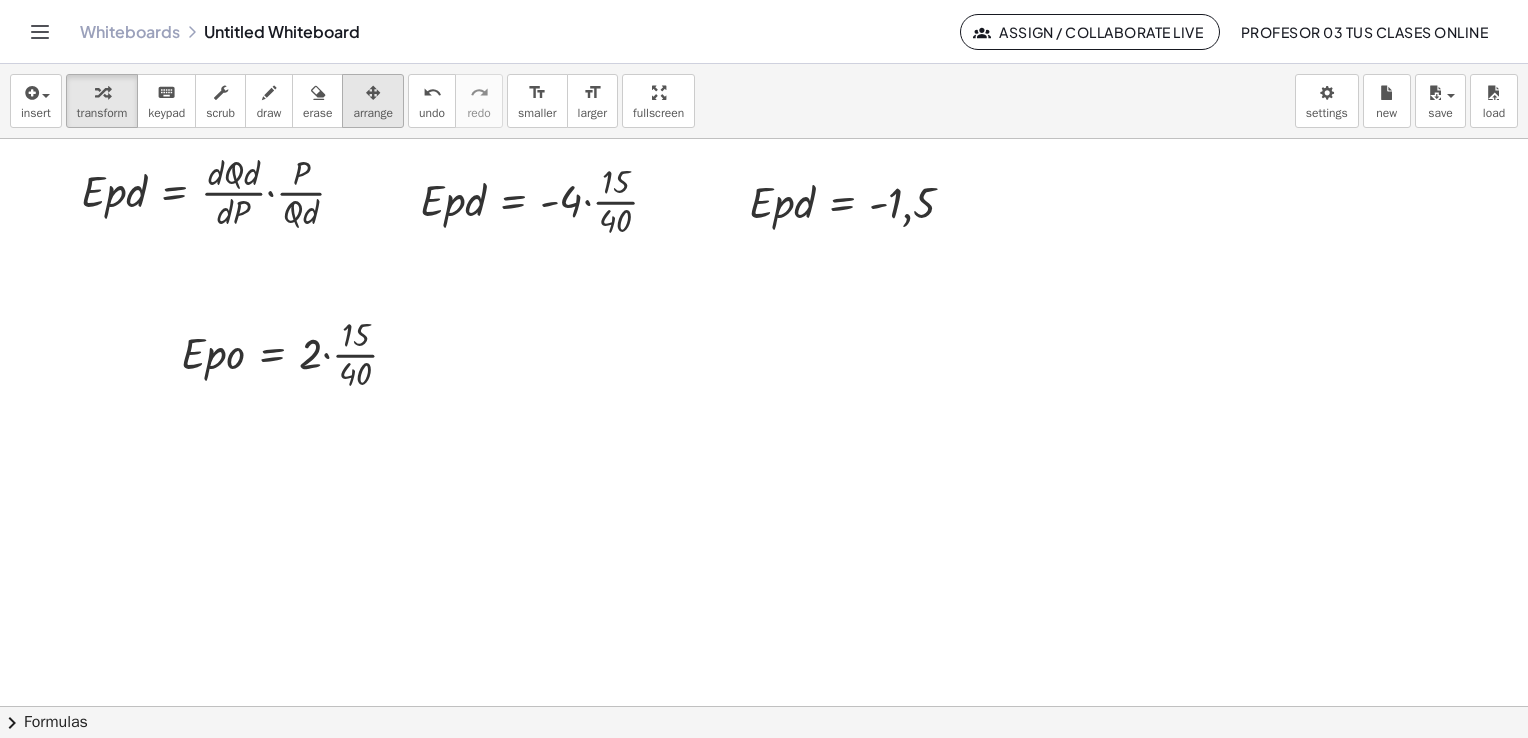 click on "arrange" at bounding box center (373, 113) 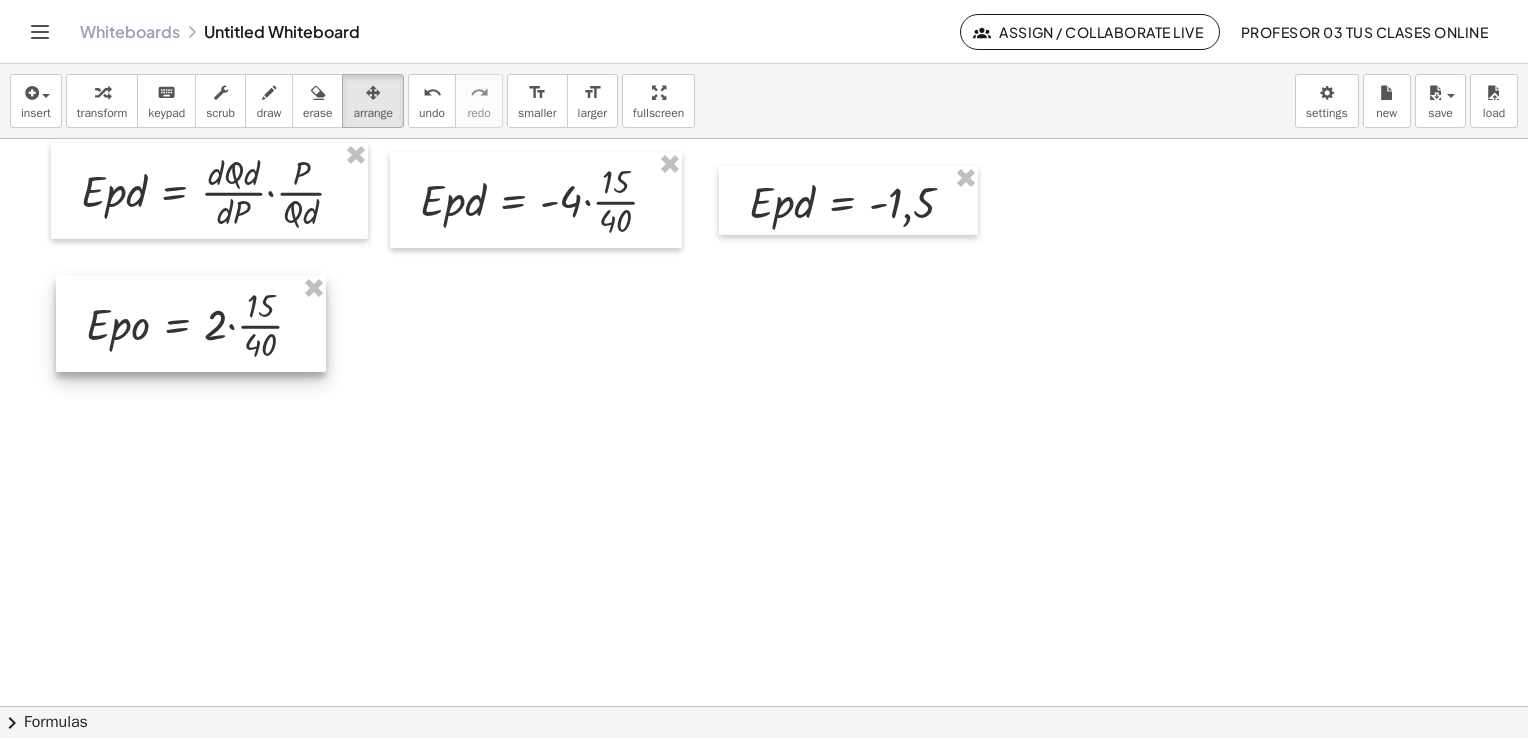 drag, startPoint x: 258, startPoint y: 333, endPoint x: 179, endPoint y: 270, distance: 101.04455 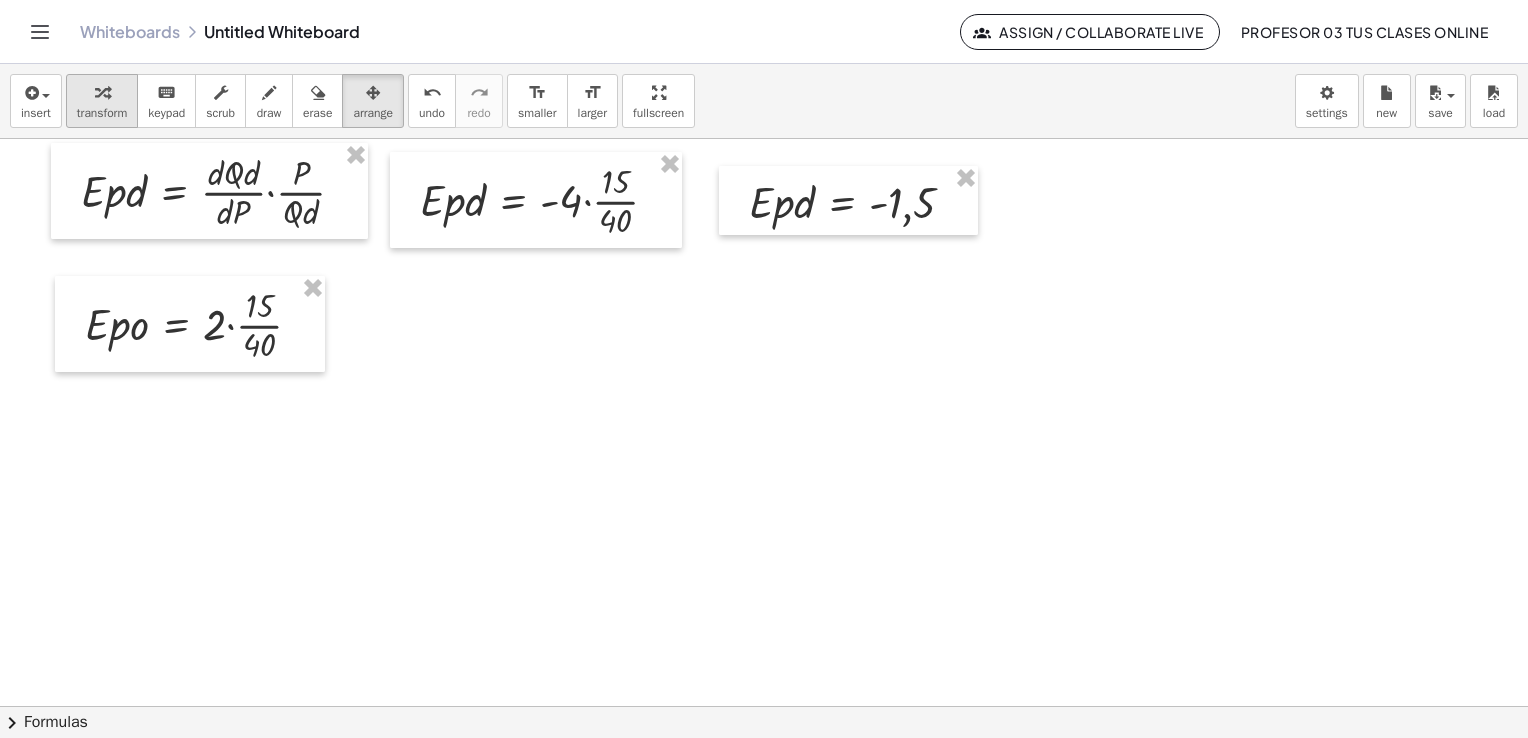 drag, startPoint x: 102, startPoint y: 106, endPoint x: 68, endPoint y: 110, distance: 34.234486 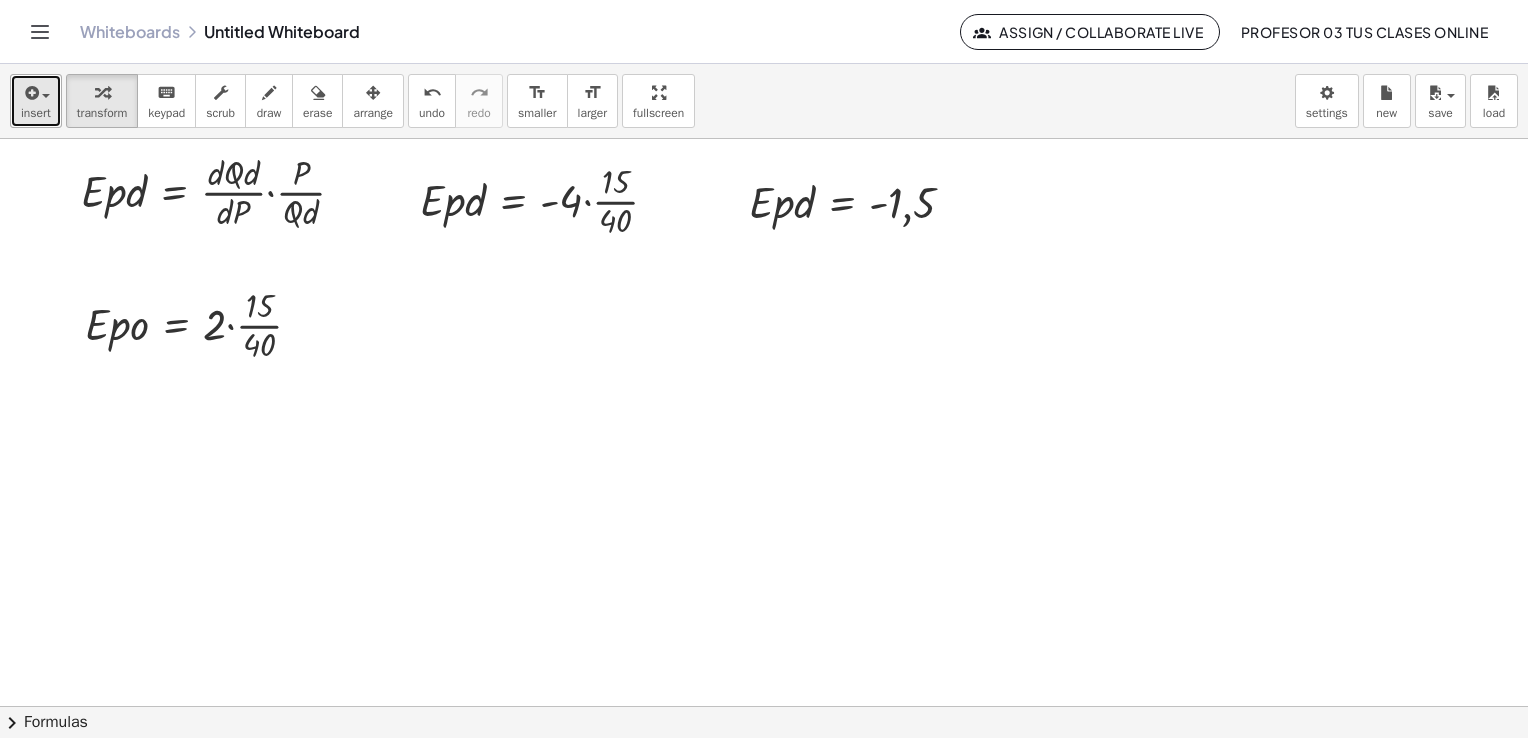 click at bounding box center (30, 93) 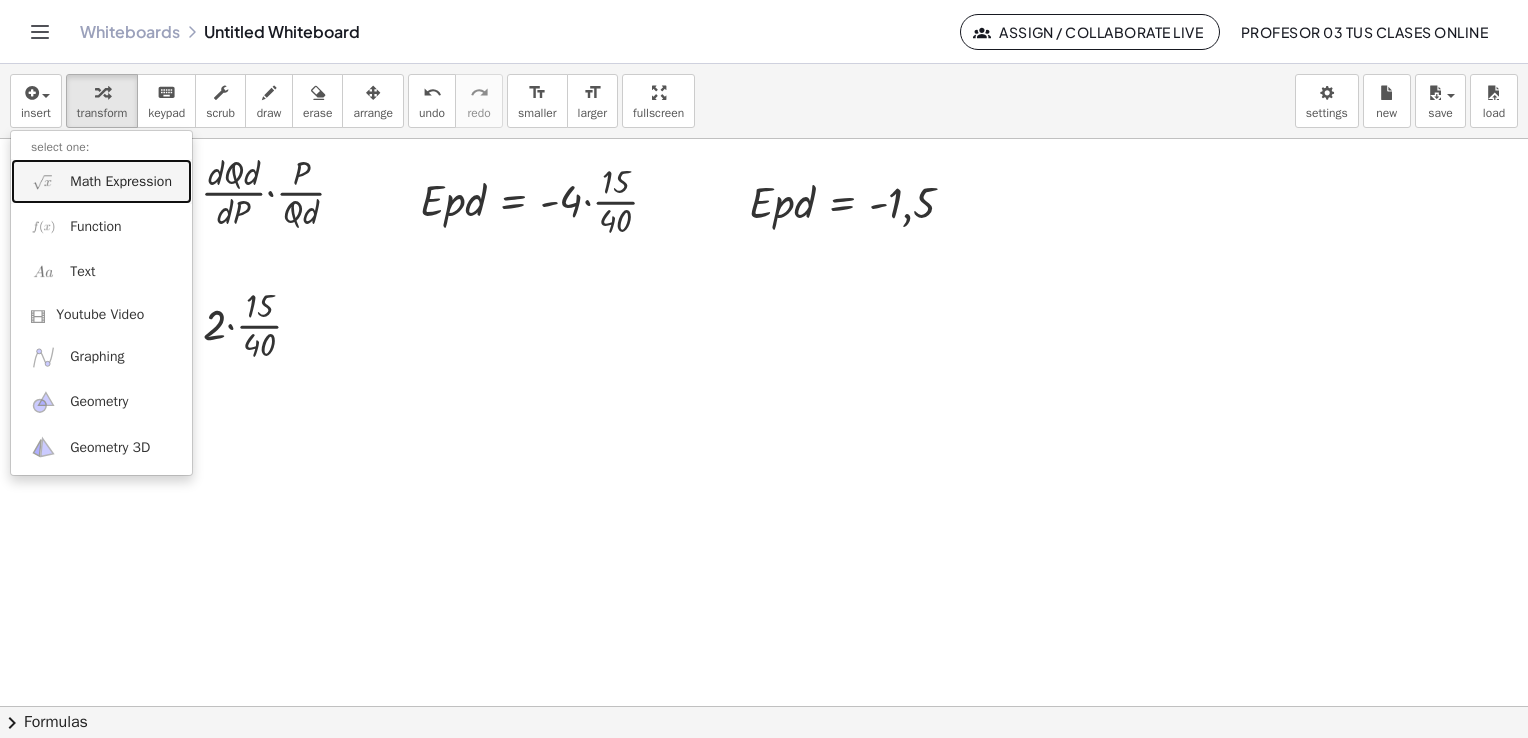 click on "Math Expression" at bounding box center (121, 182) 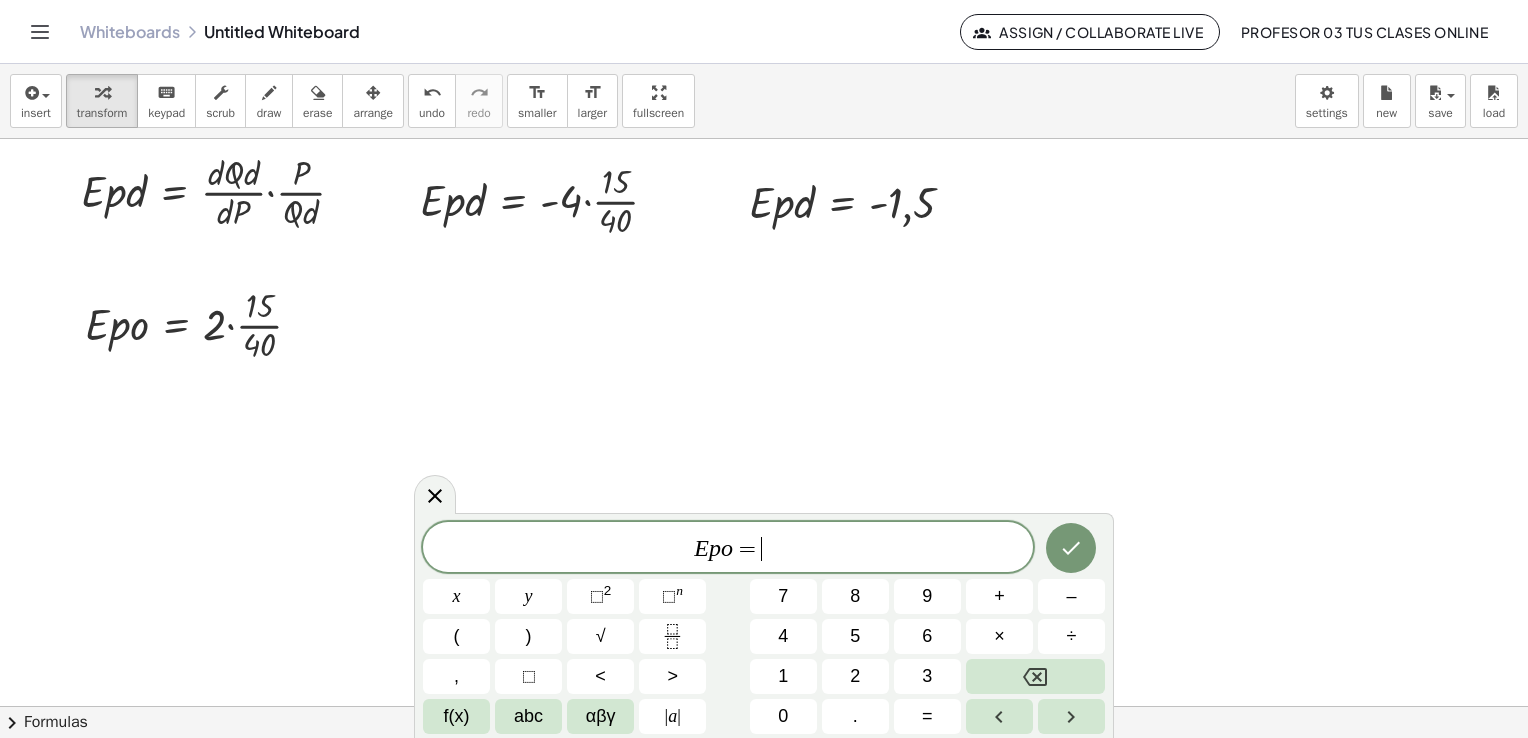click on "E p o = ​" 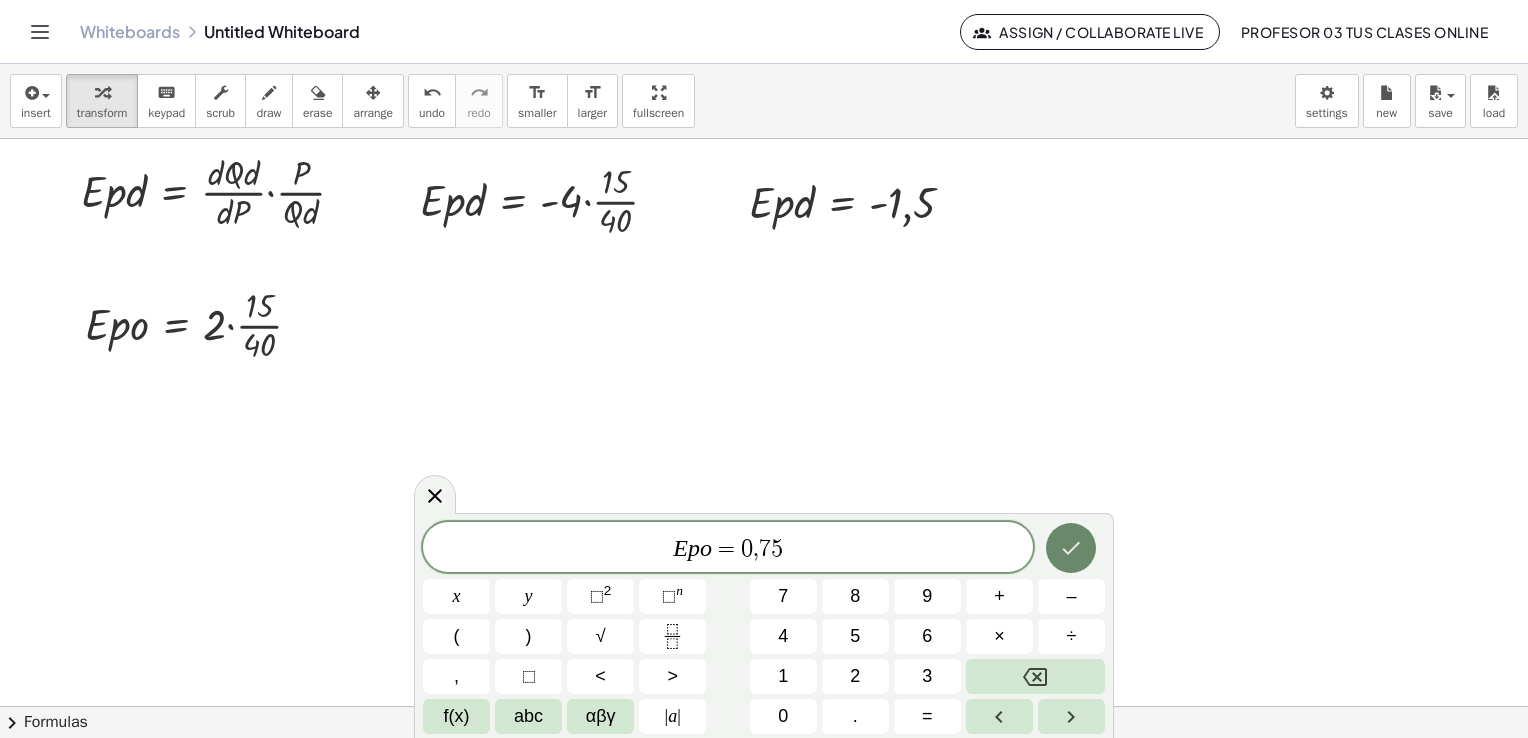 click 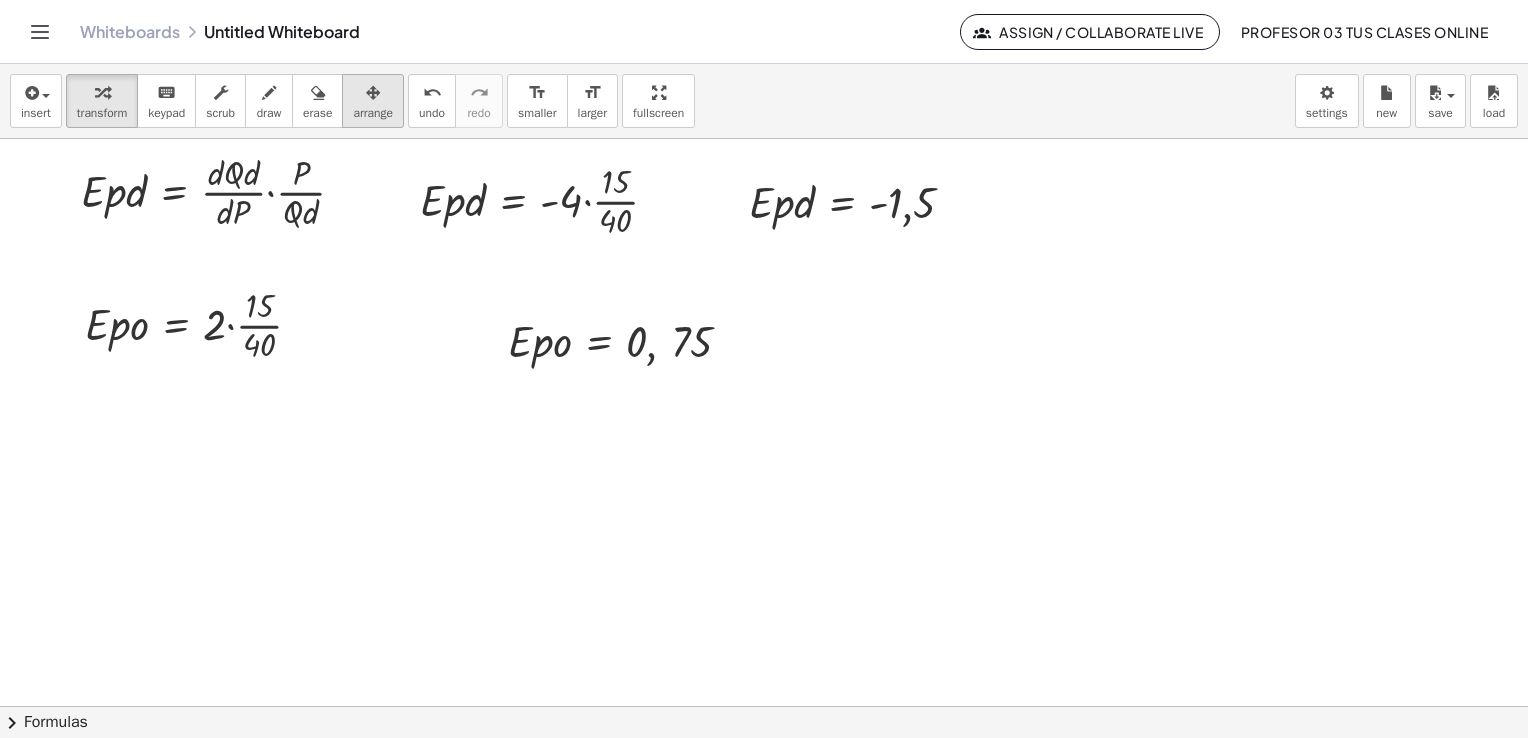 click on "arrange" at bounding box center [373, 101] 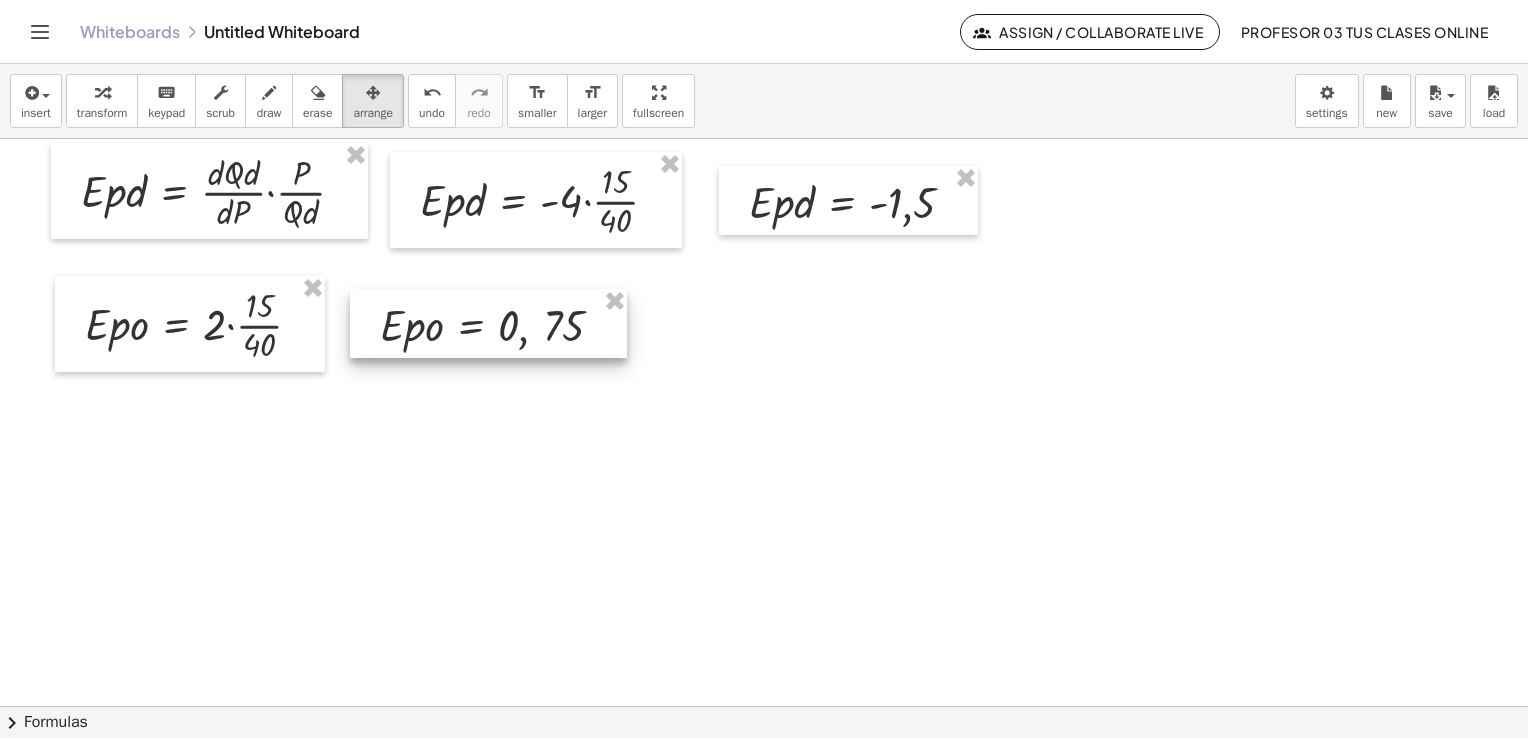 drag, startPoint x: 572, startPoint y: 354, endPoint x: 444, endPoint y: 338, distance: 128.99612 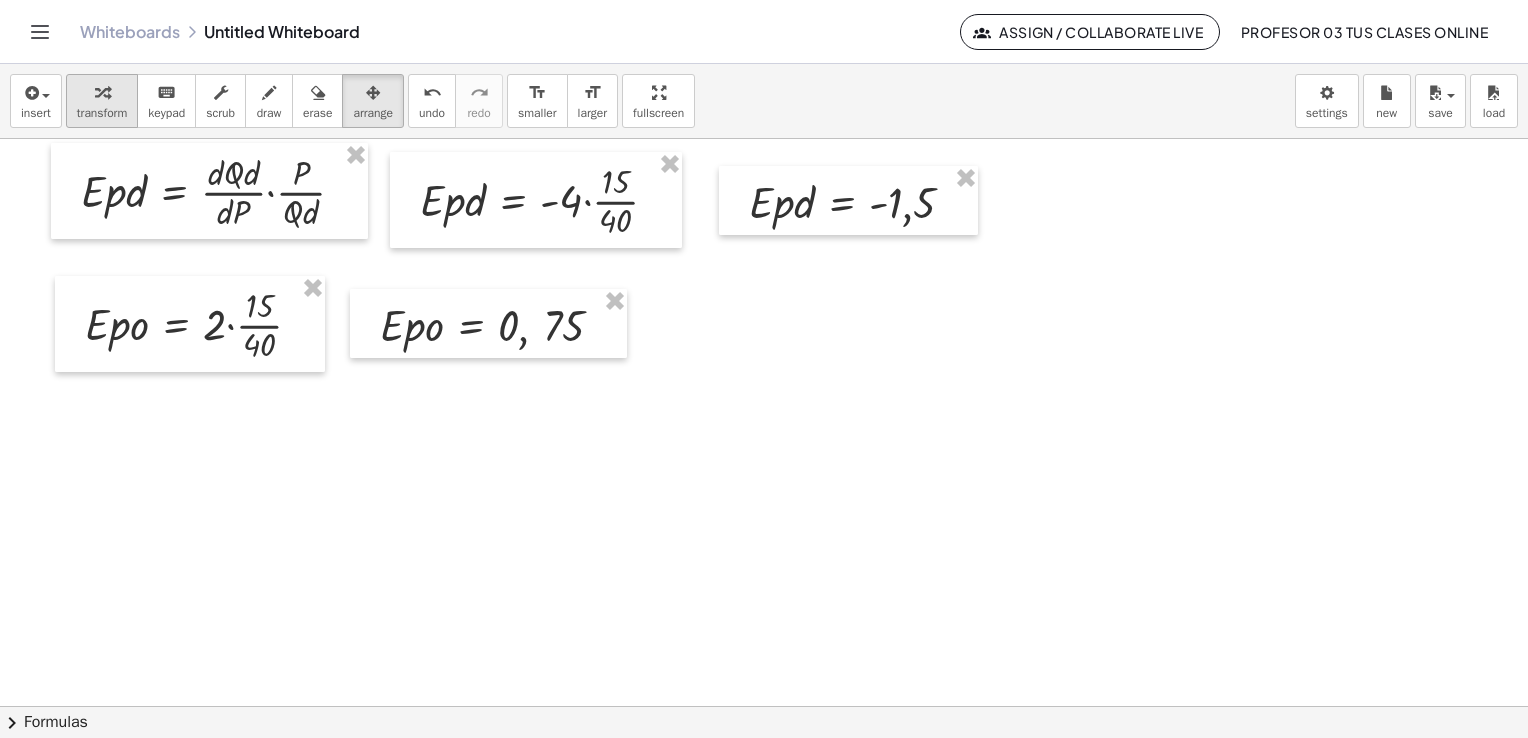 click on "transform" at bounding box center (102, 113) 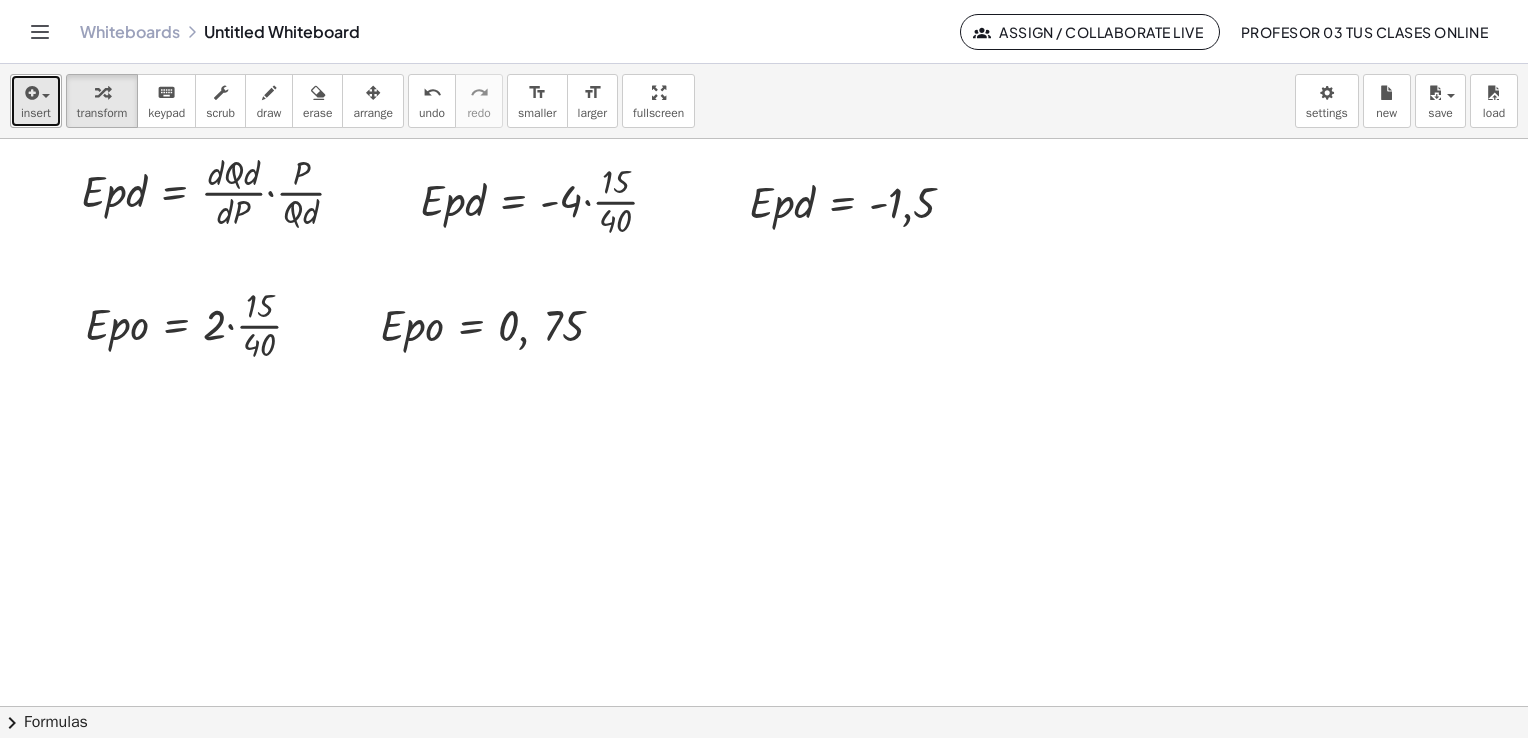 click on "insert" at bounding box center (36, 113) 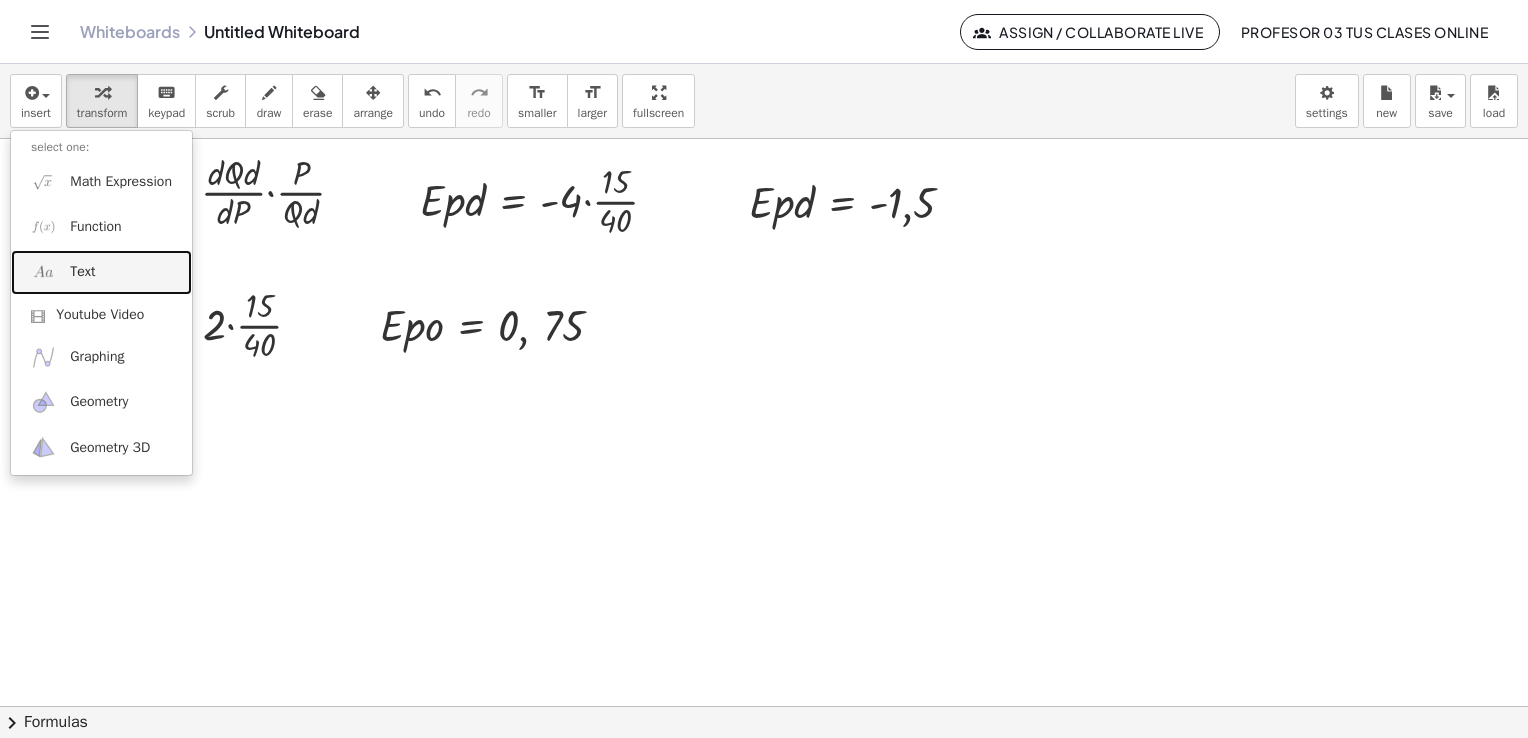 click on "Text" at bounding box center [101, 272] 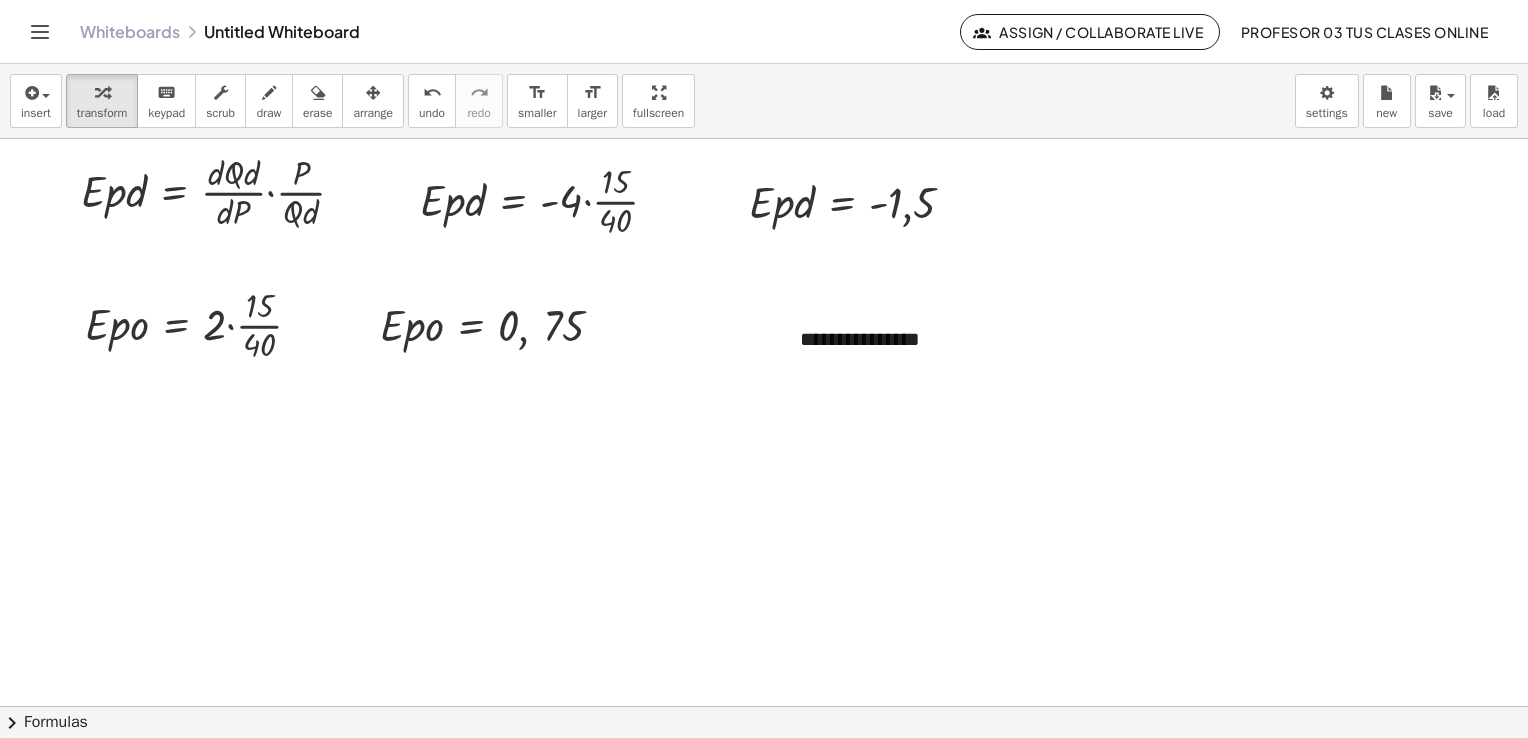 type 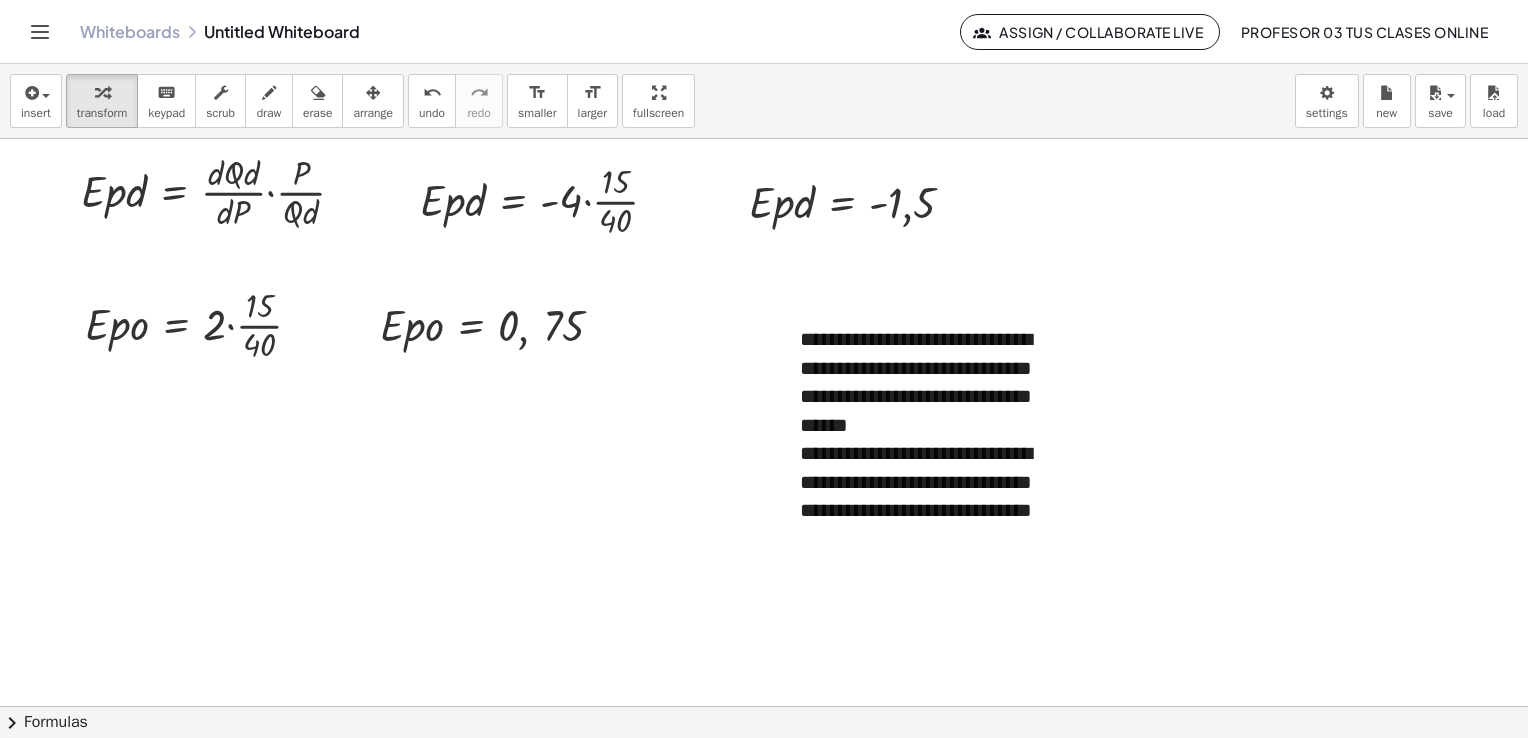 click at bounding box center [373, 93] 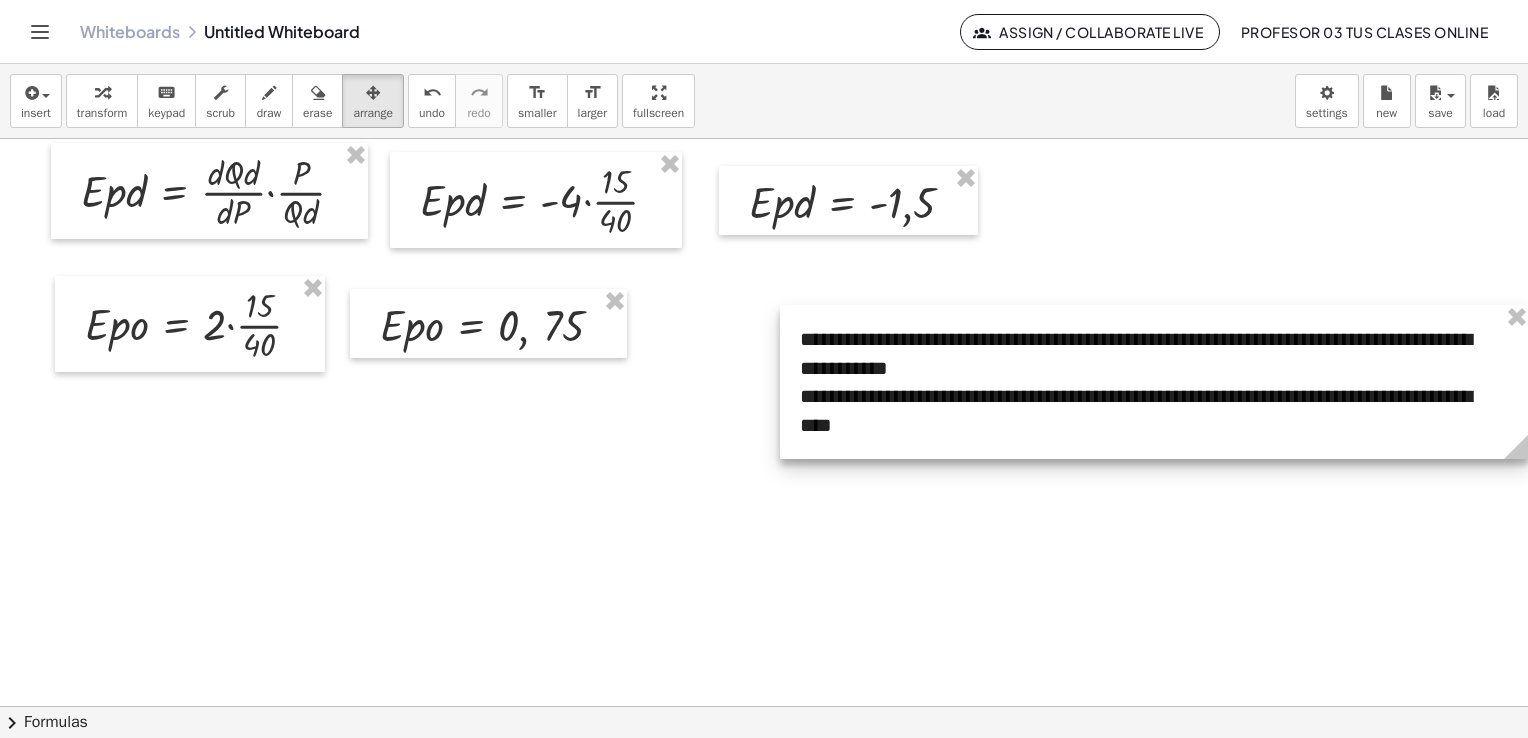 drag, startPoint x: 1082, startPoint y: 572, endPoint x: 1531, endPoint y: 506, distance: 453.82486 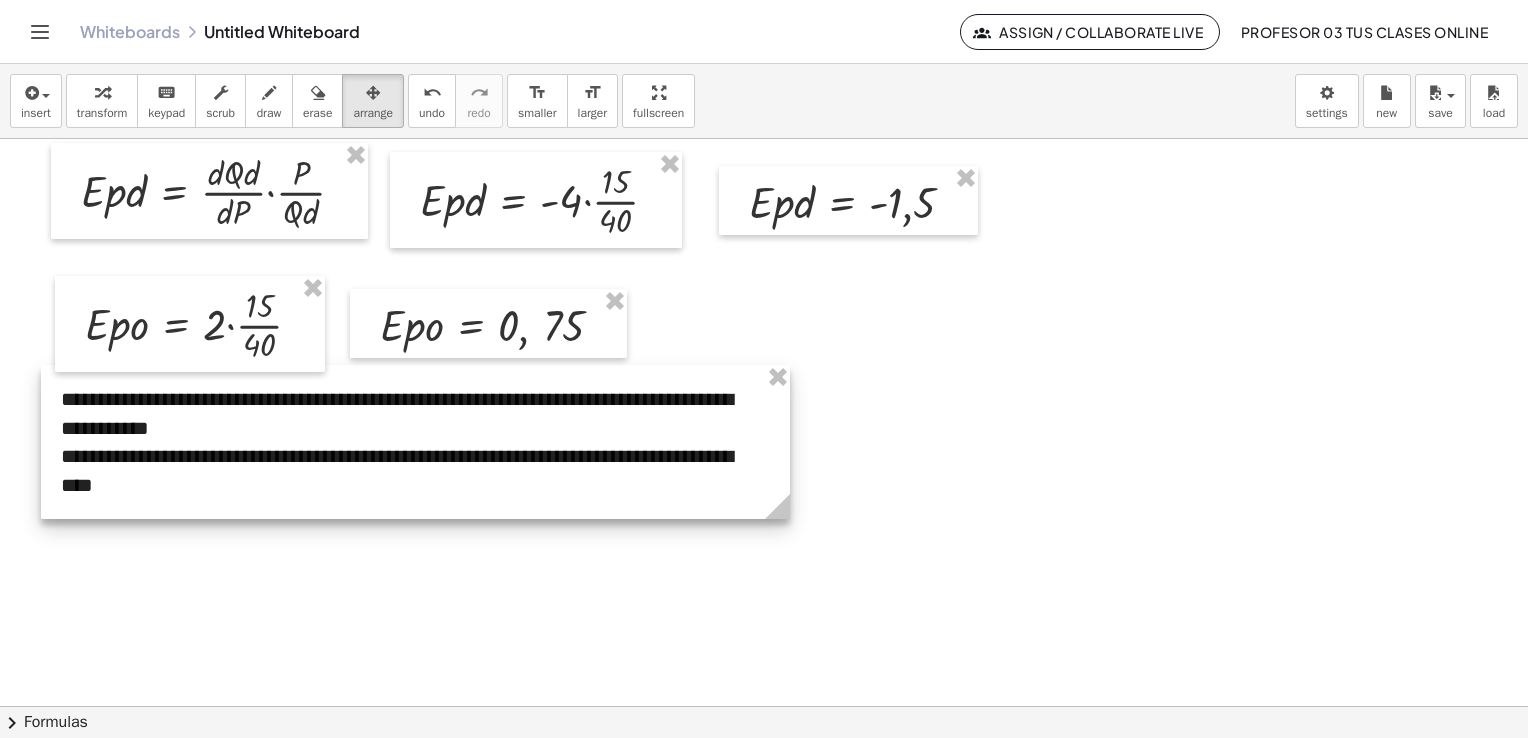 drag, startPoint x: 1312, startPoint y: 411, endPoint x: 573, endPoint y: 471, distance: 741.4317 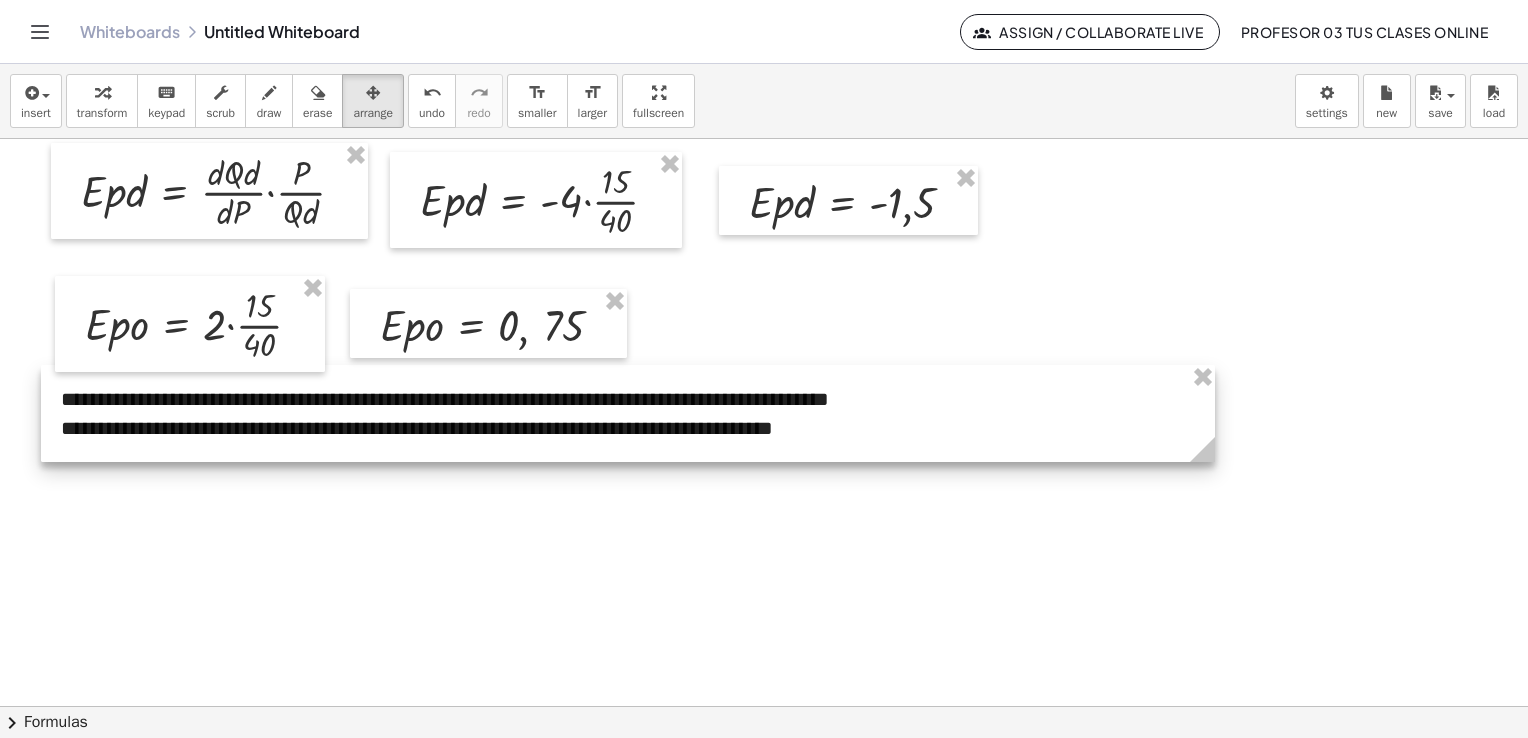 drag, startPoint x: 784, startPoint y: 510, endPoint x: 1209, endPoint y: 492, distance: 425.381 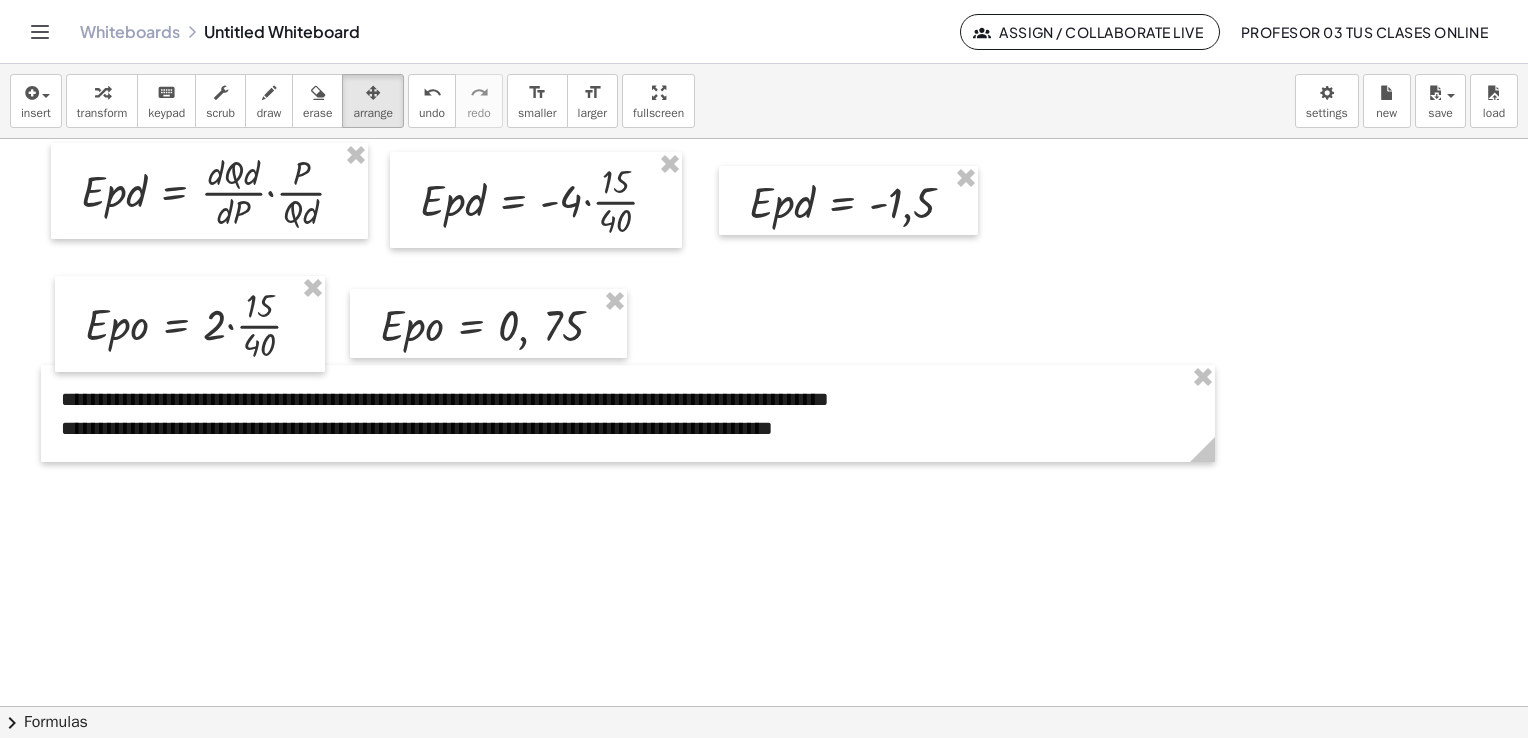 drag, startPoint x: 105, startPoint y: 99, endPoint x: 96, endPoint y: 209, distance: 110.36757 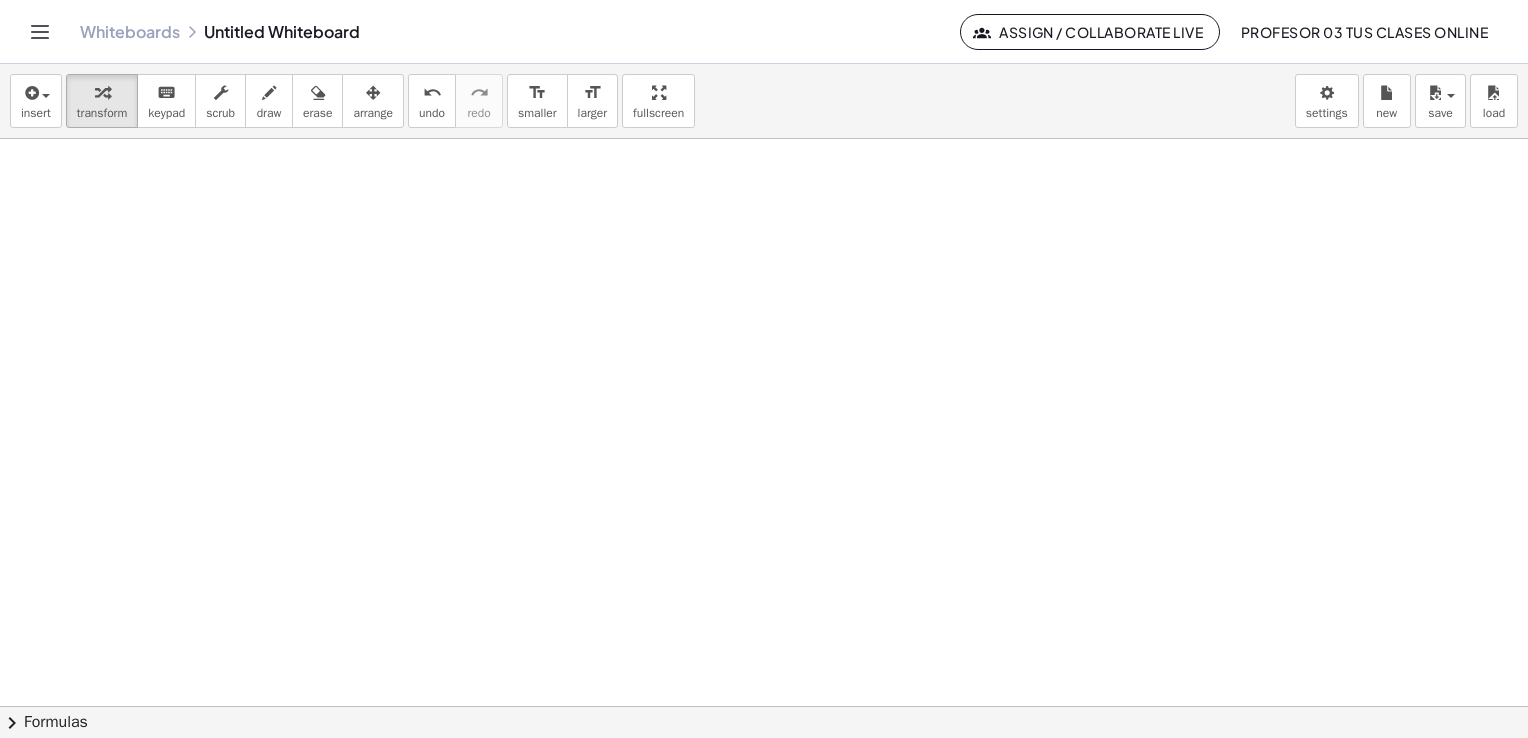 scroll, scrollTop: 5059, scrollLeft: 0, axis: vertical 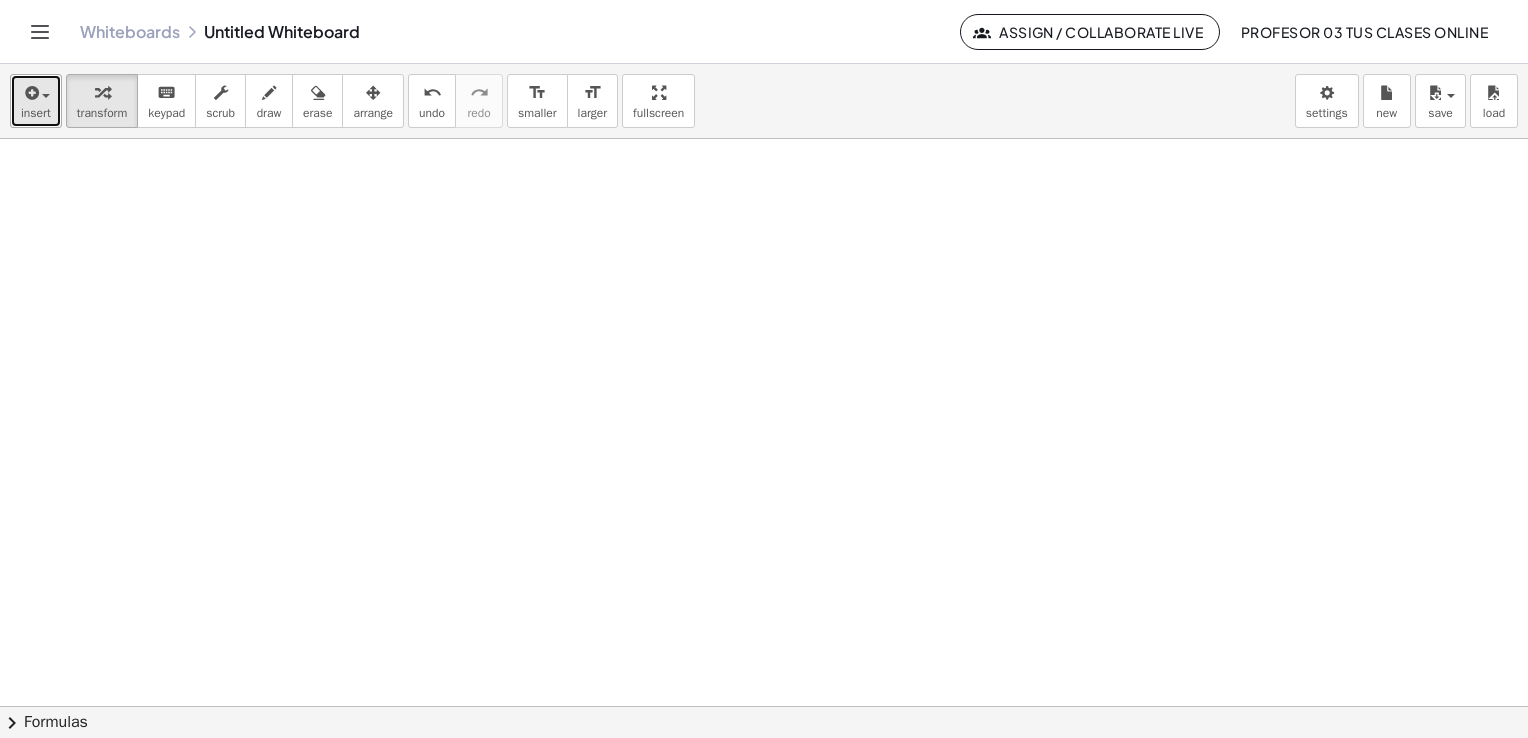 click at bounding box center [41, 95] 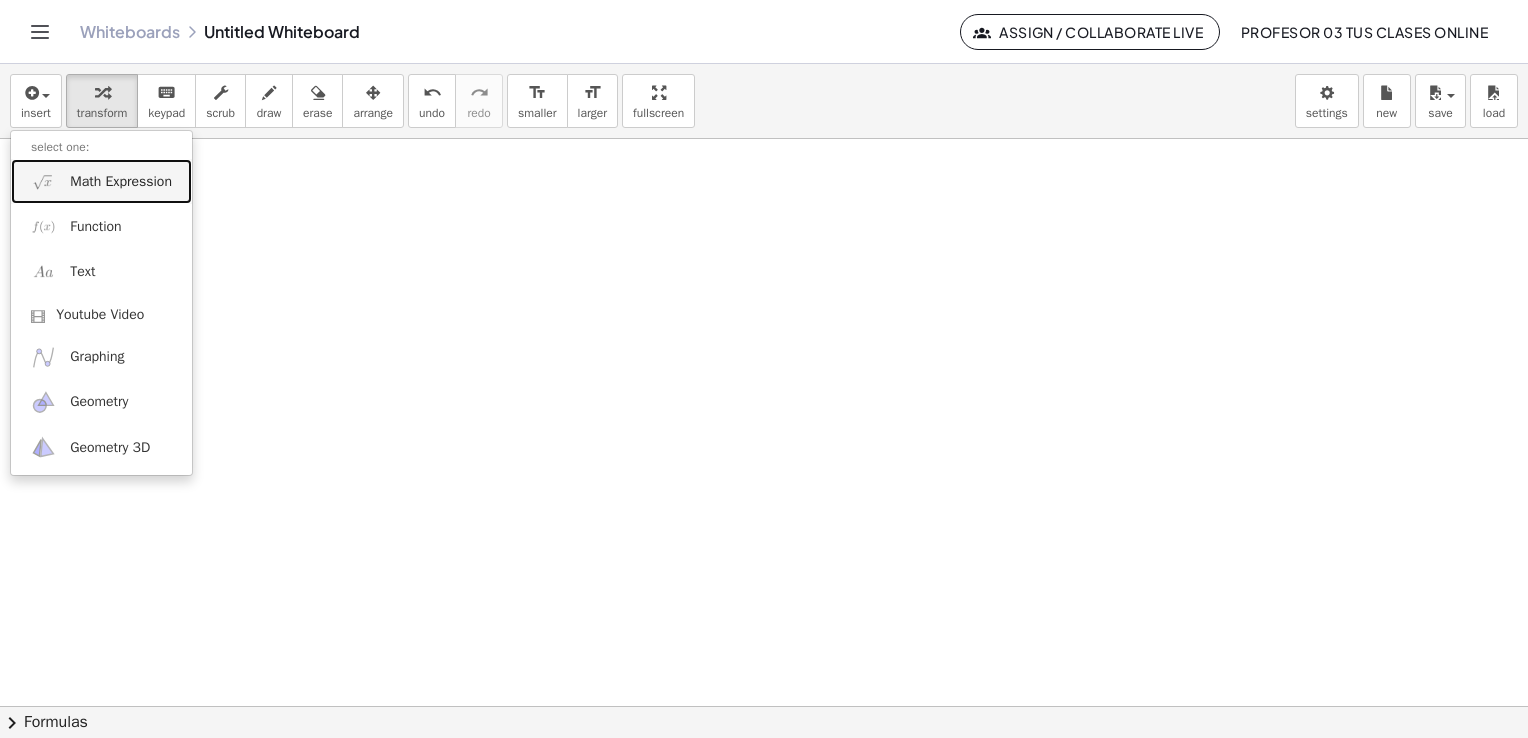 click on "Math Expression" at bounding box center (121, 182) 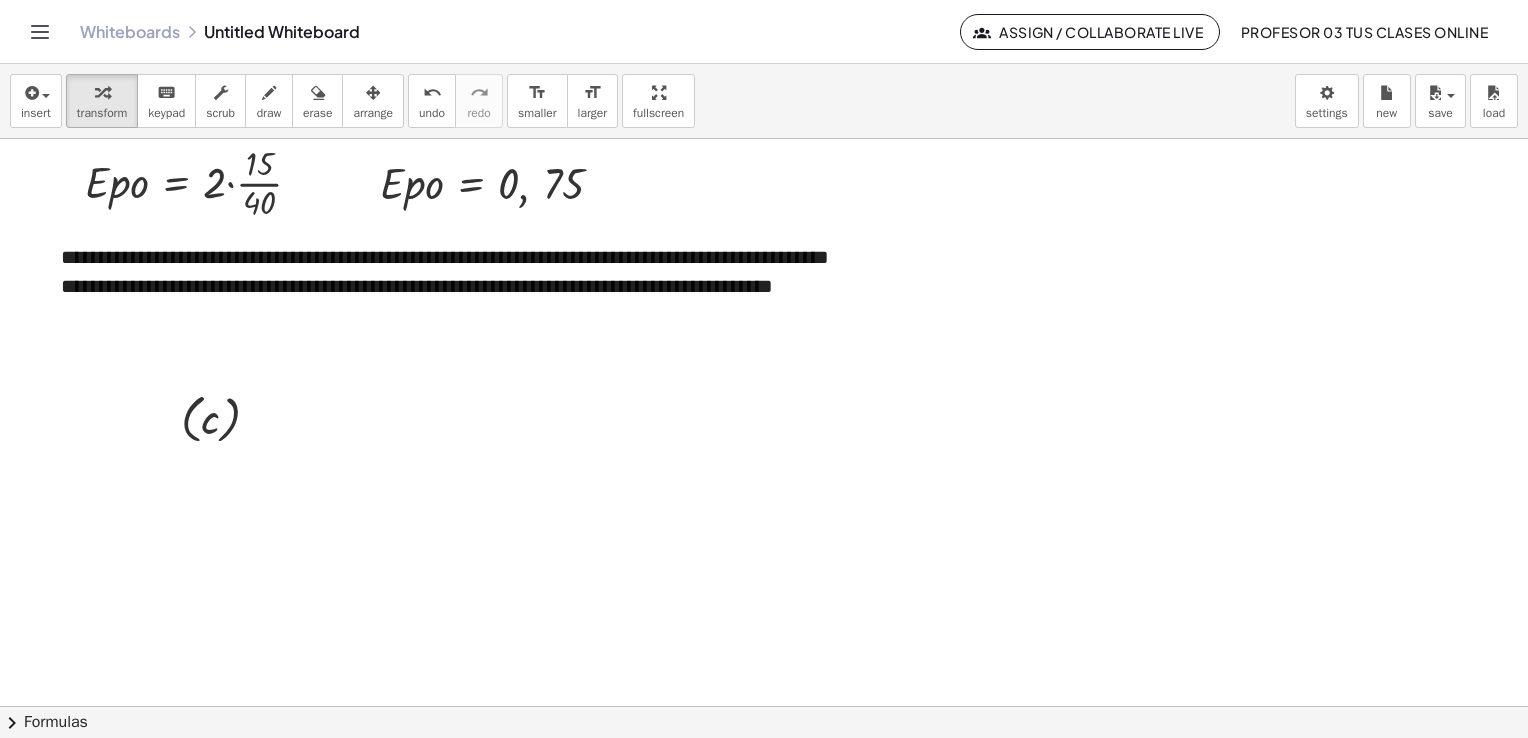 scroll, scrollTop: 4859, scrollLeft: 0, axis: vertical 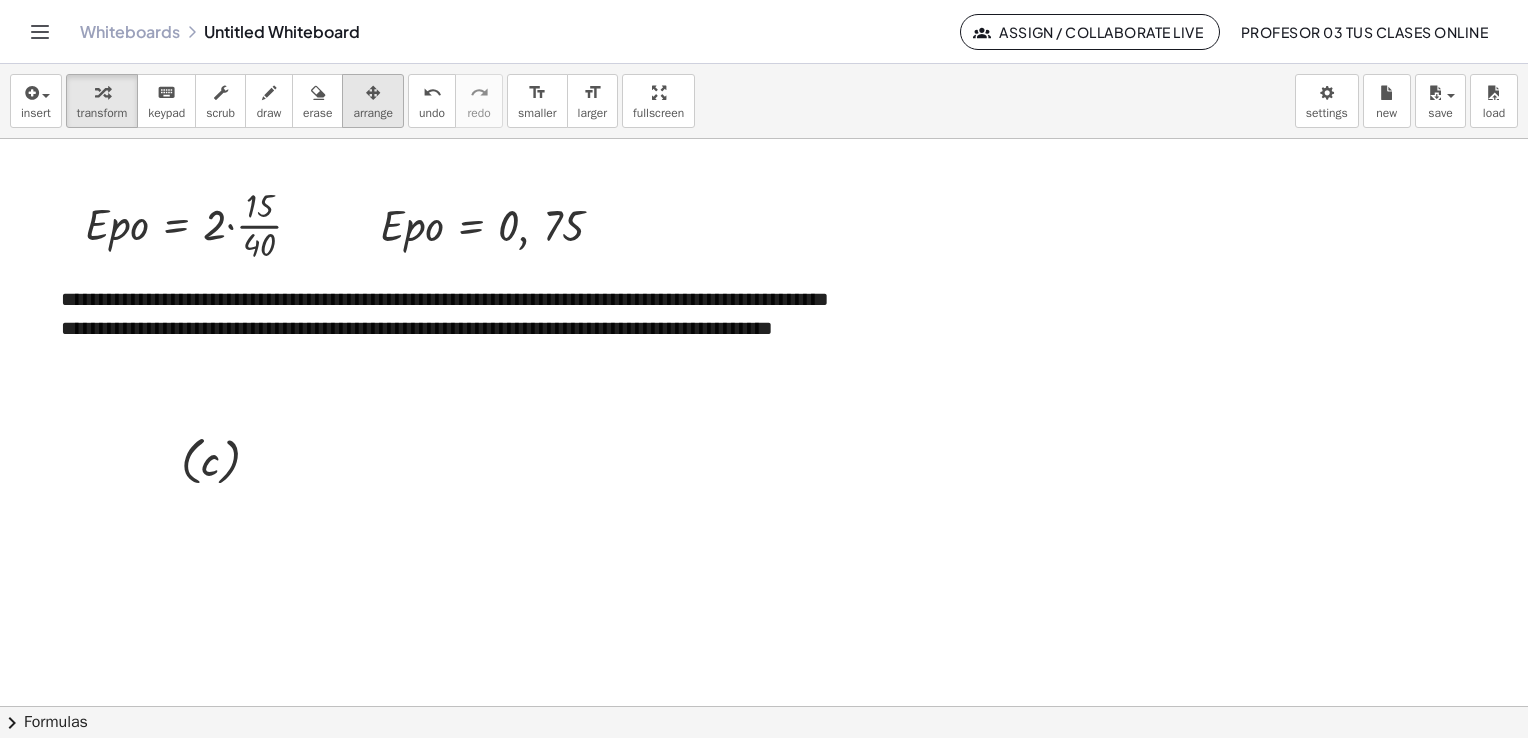 click on "arrange" at bounding box center (373, 113) 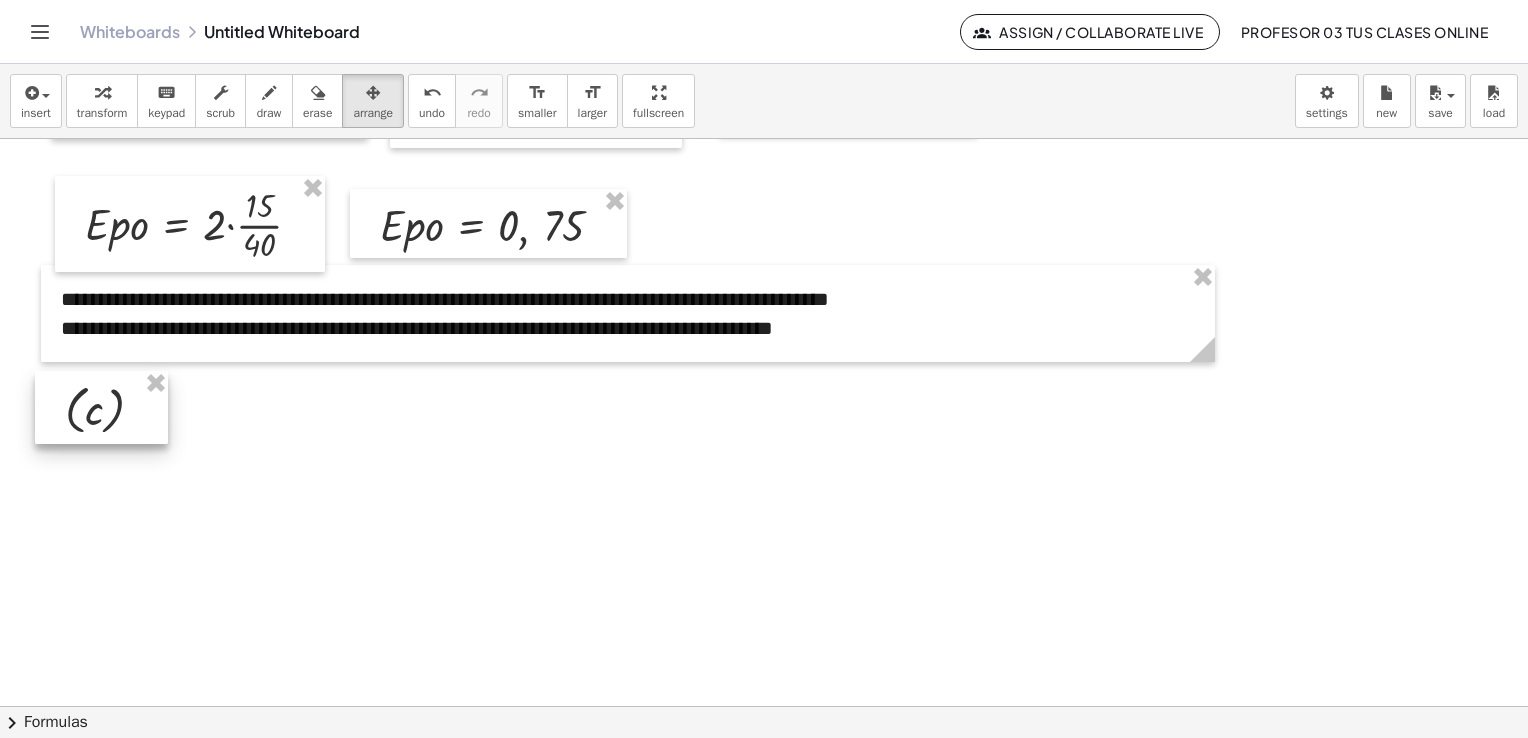drag, startPoint x: 208, startPoint y: 468, endPoint x: 92, endPoint y: 417, distance: 126.71622 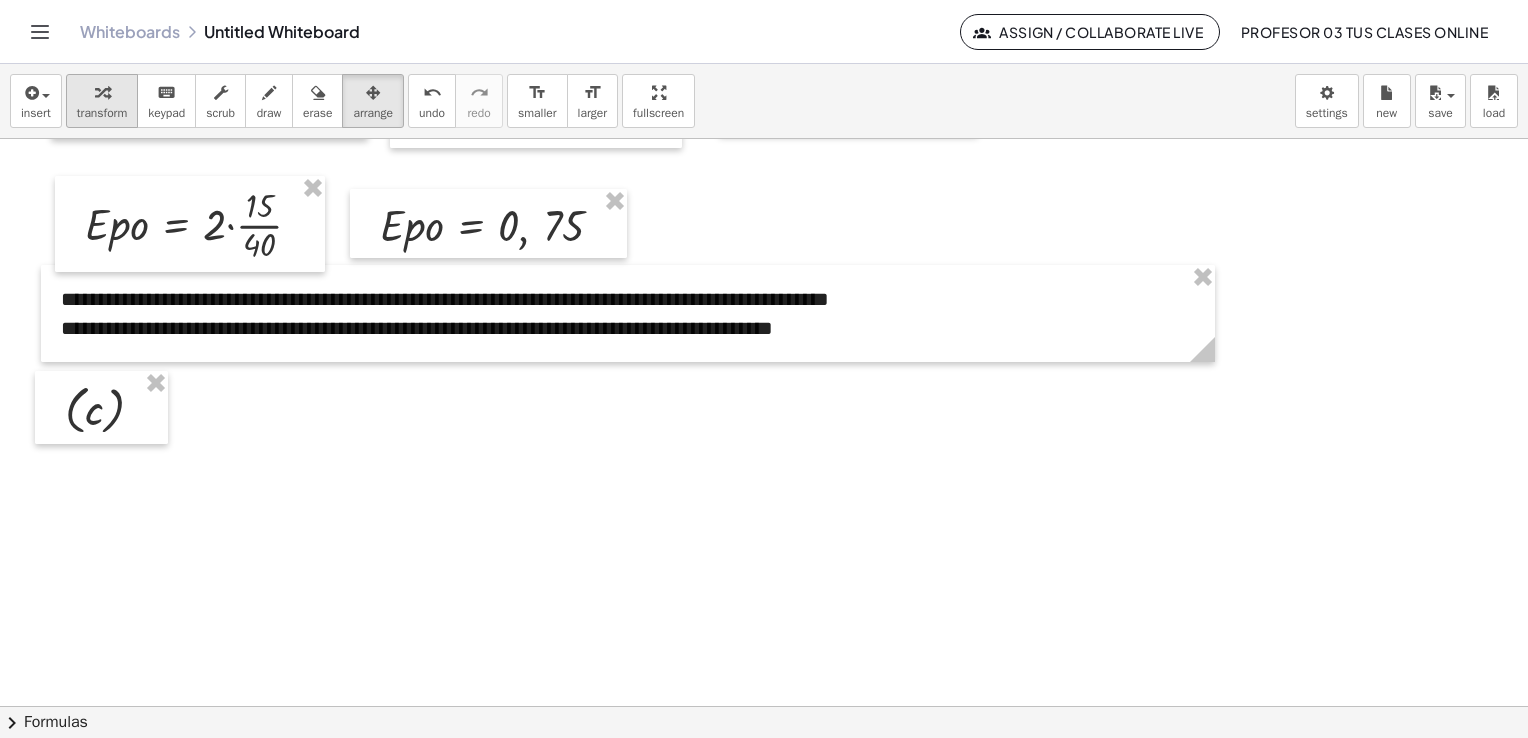 click on "transform" at bounding box center [102, 113] 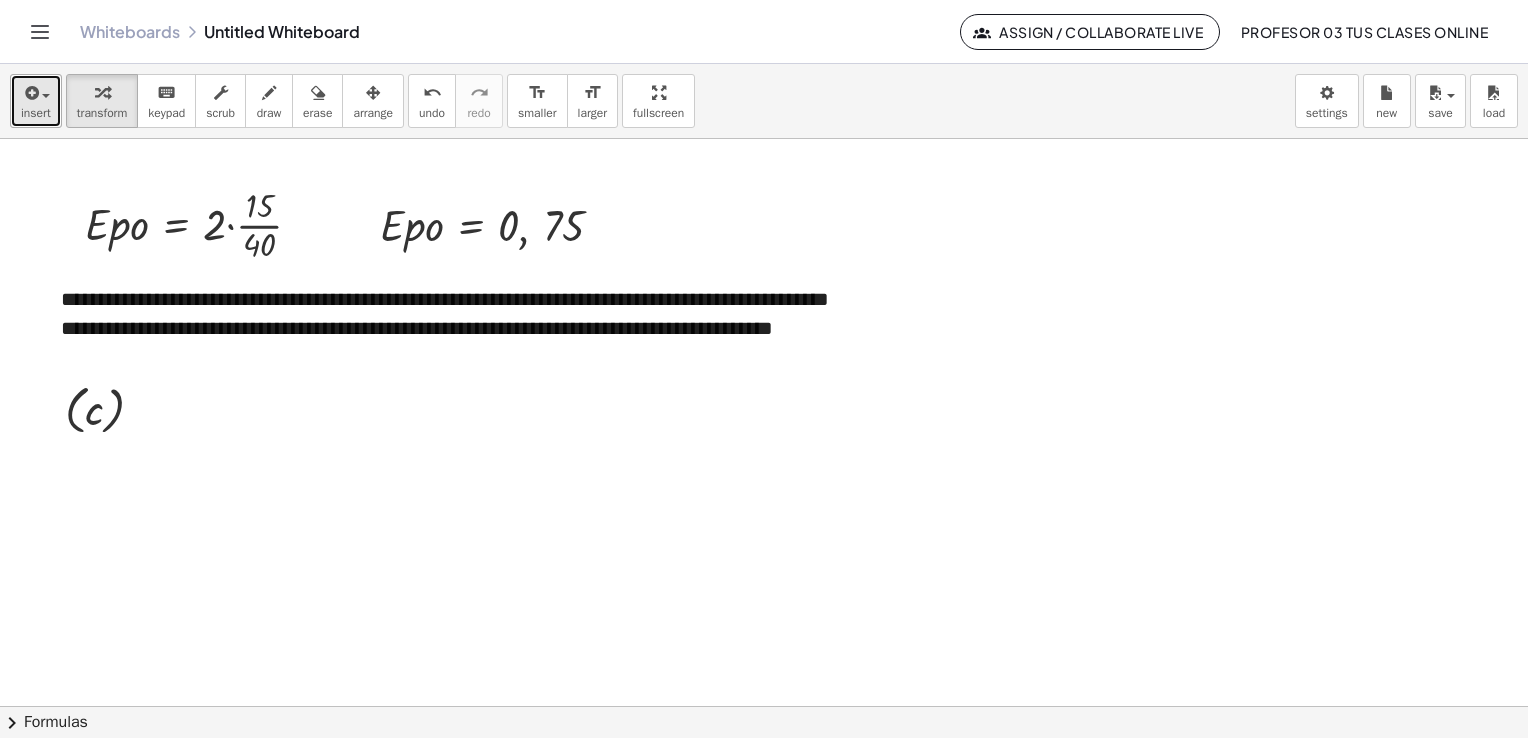 click on "insert" at bounding box center [36, 113] 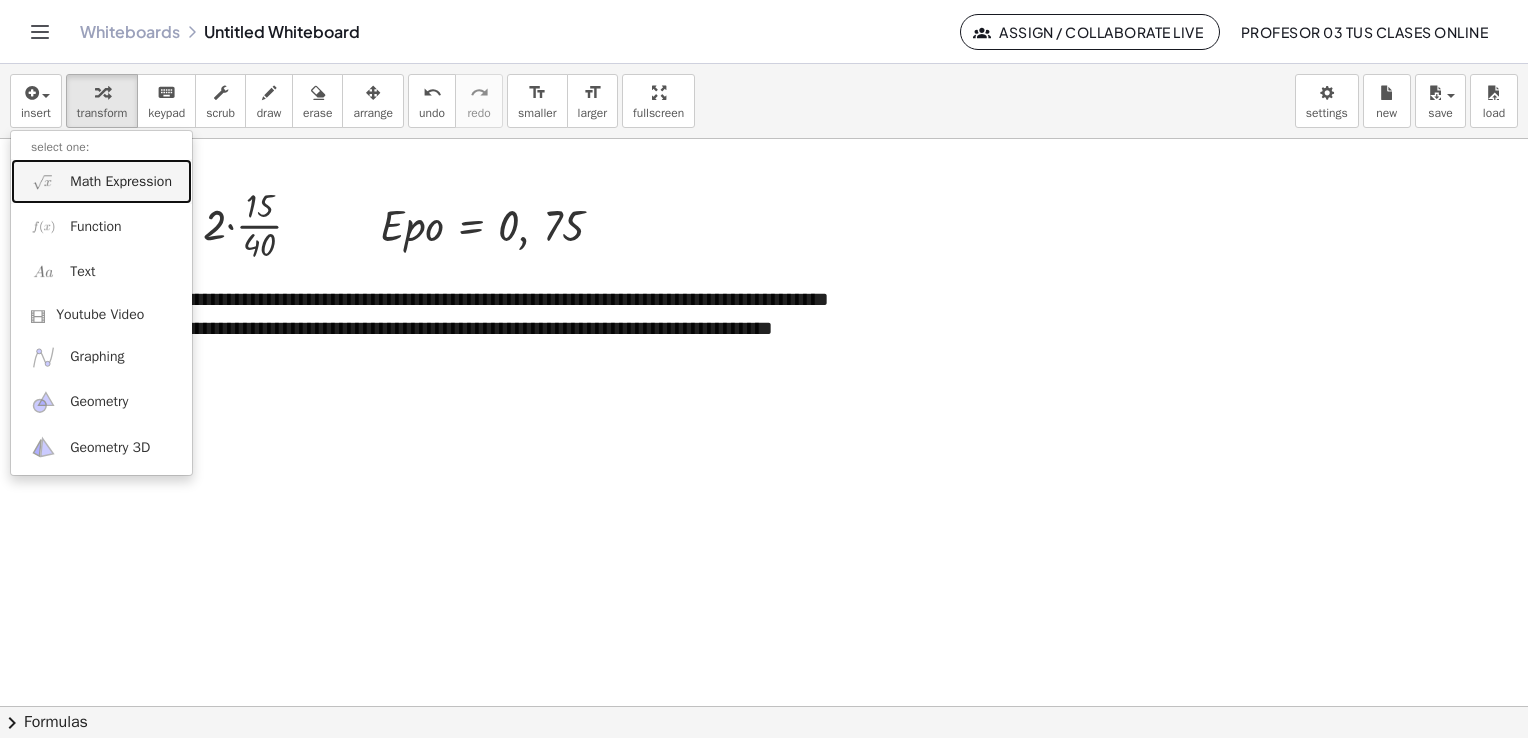 click on "Math Expression" at bounding box center (121, 182) 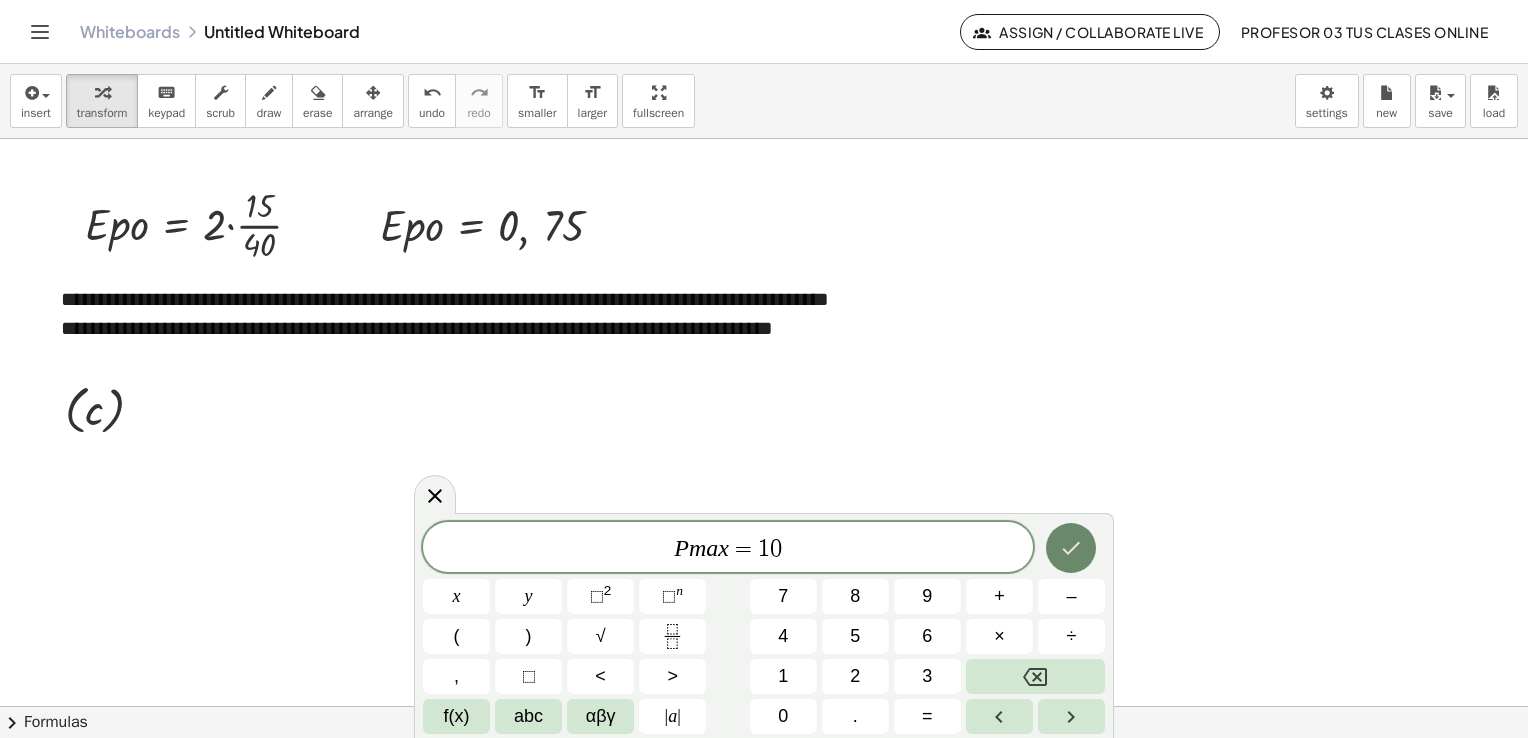 click 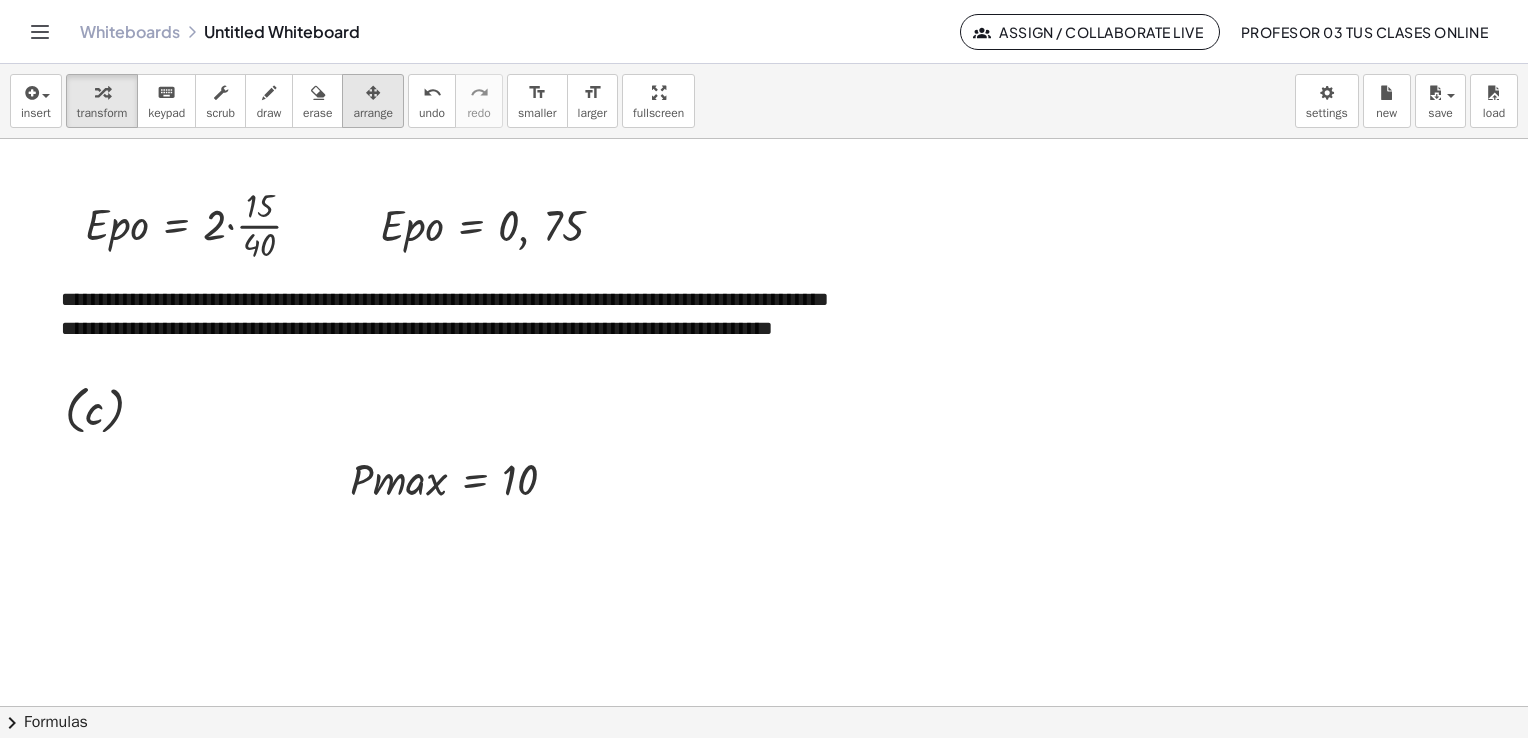 click on "arrange" at bounding box center (373, 113) 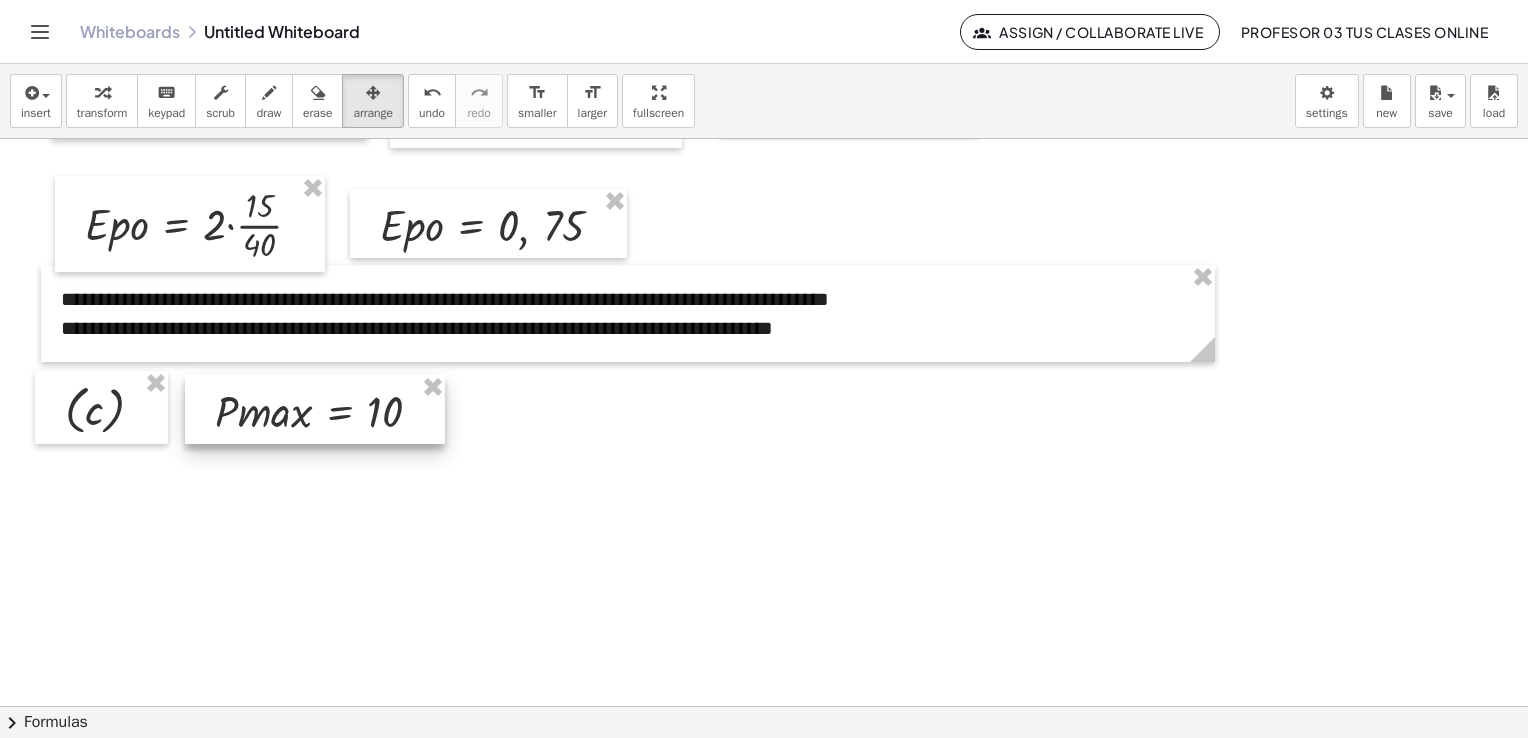 drag, startPoint x: 440, startPoint y: 478, endPoint x: 313, endPoint y: 414, distance: 142.21463 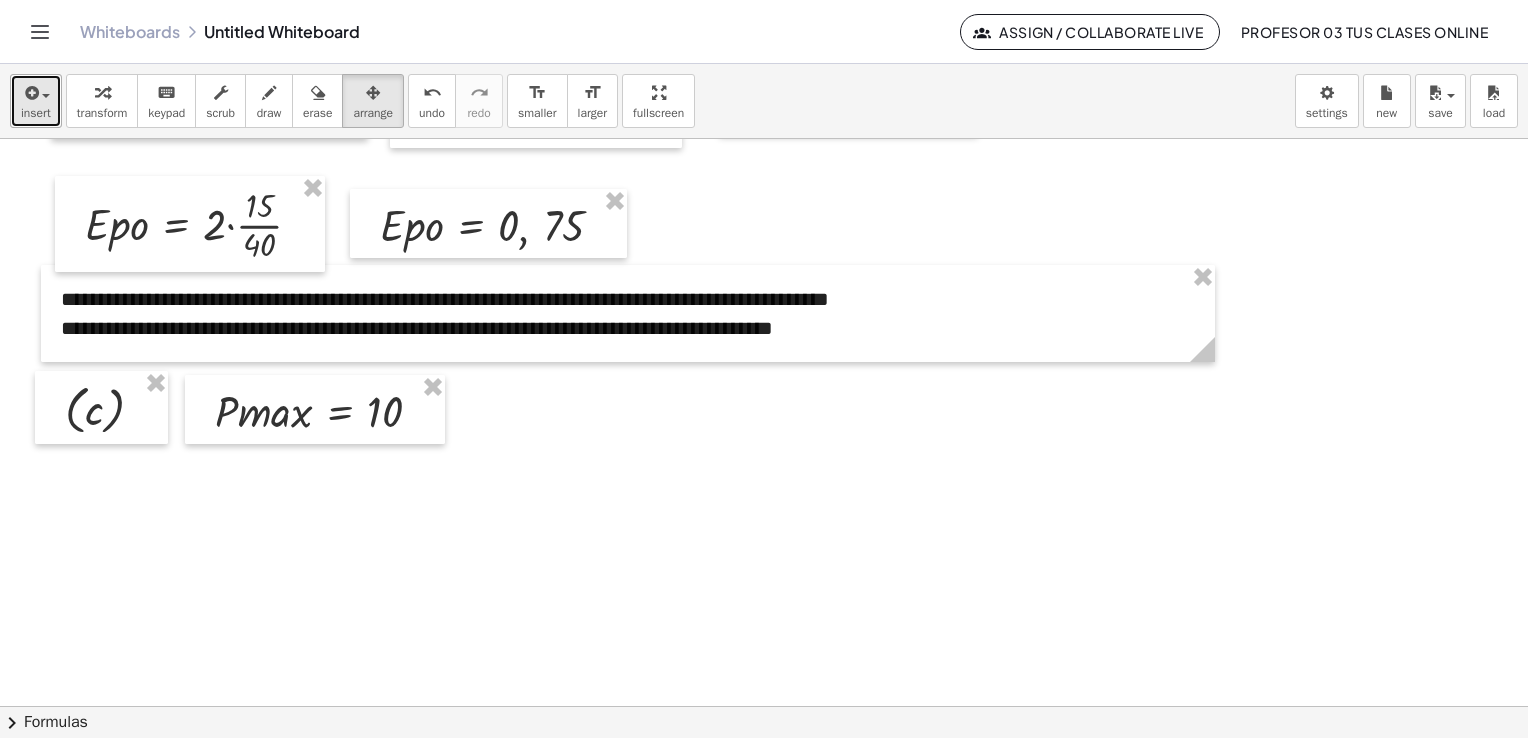 click at bounding box center (36, 92) 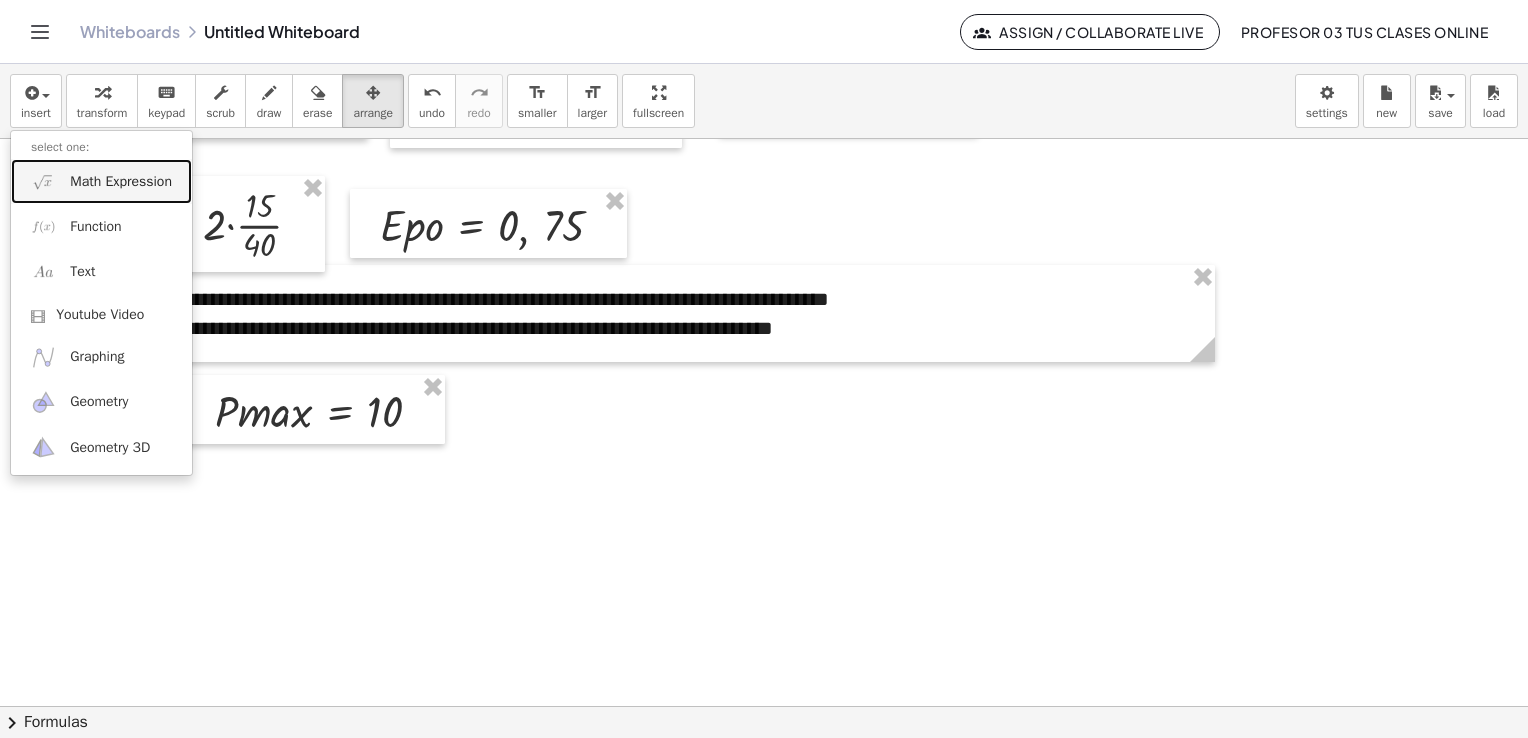 click on "Math Expression" at bounding box center (121, 182) 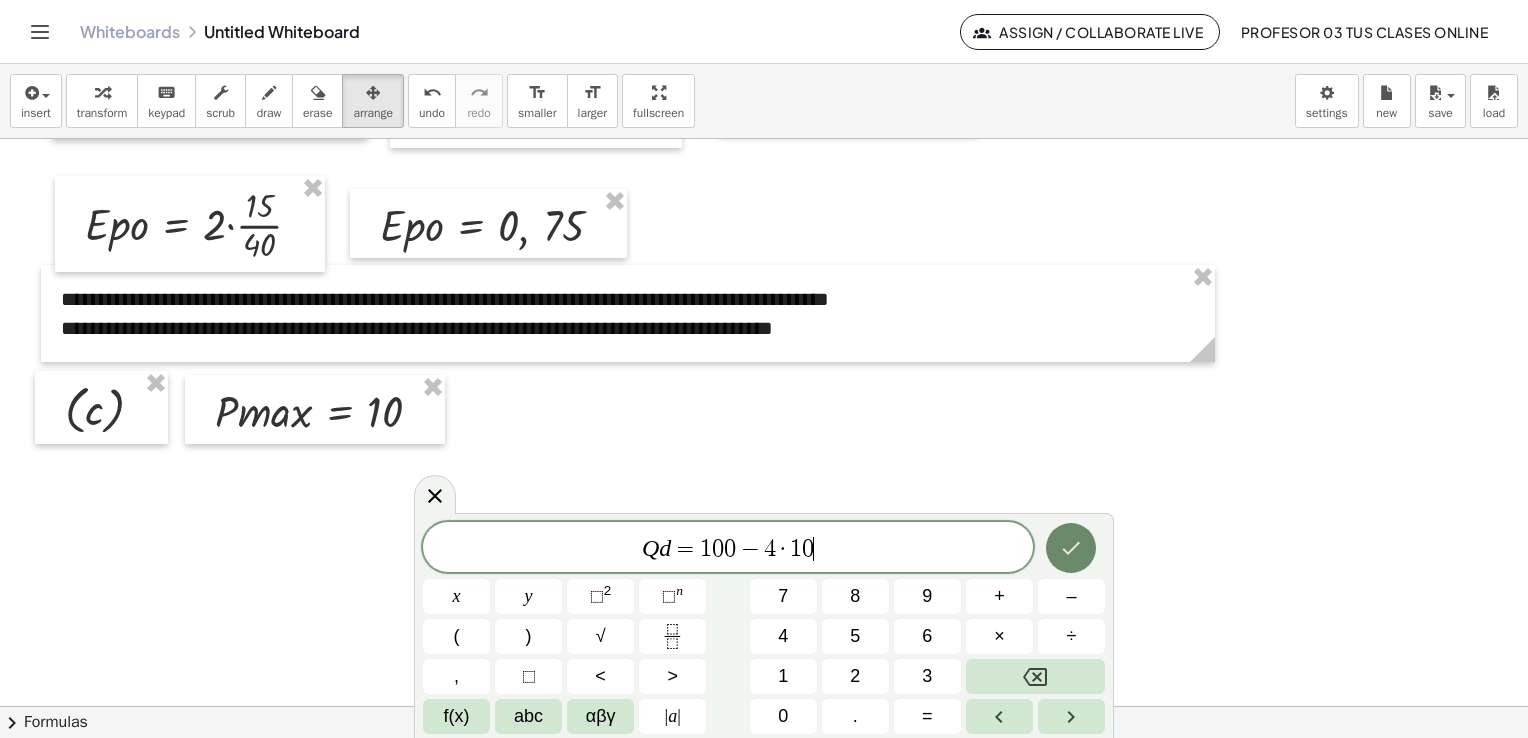 click at bounding box center (1071, 548) 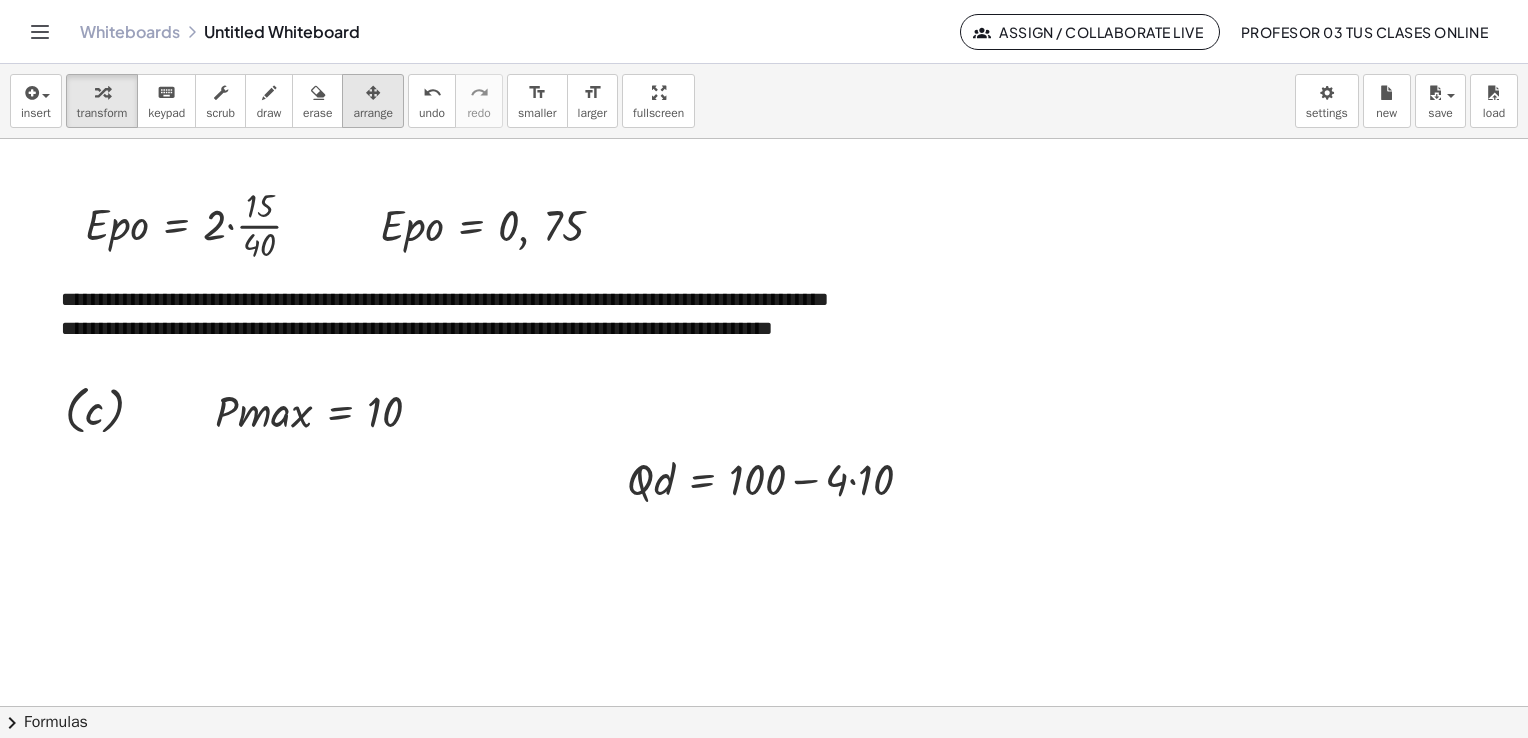 click on "arrange" at bounding box center [373, 113] 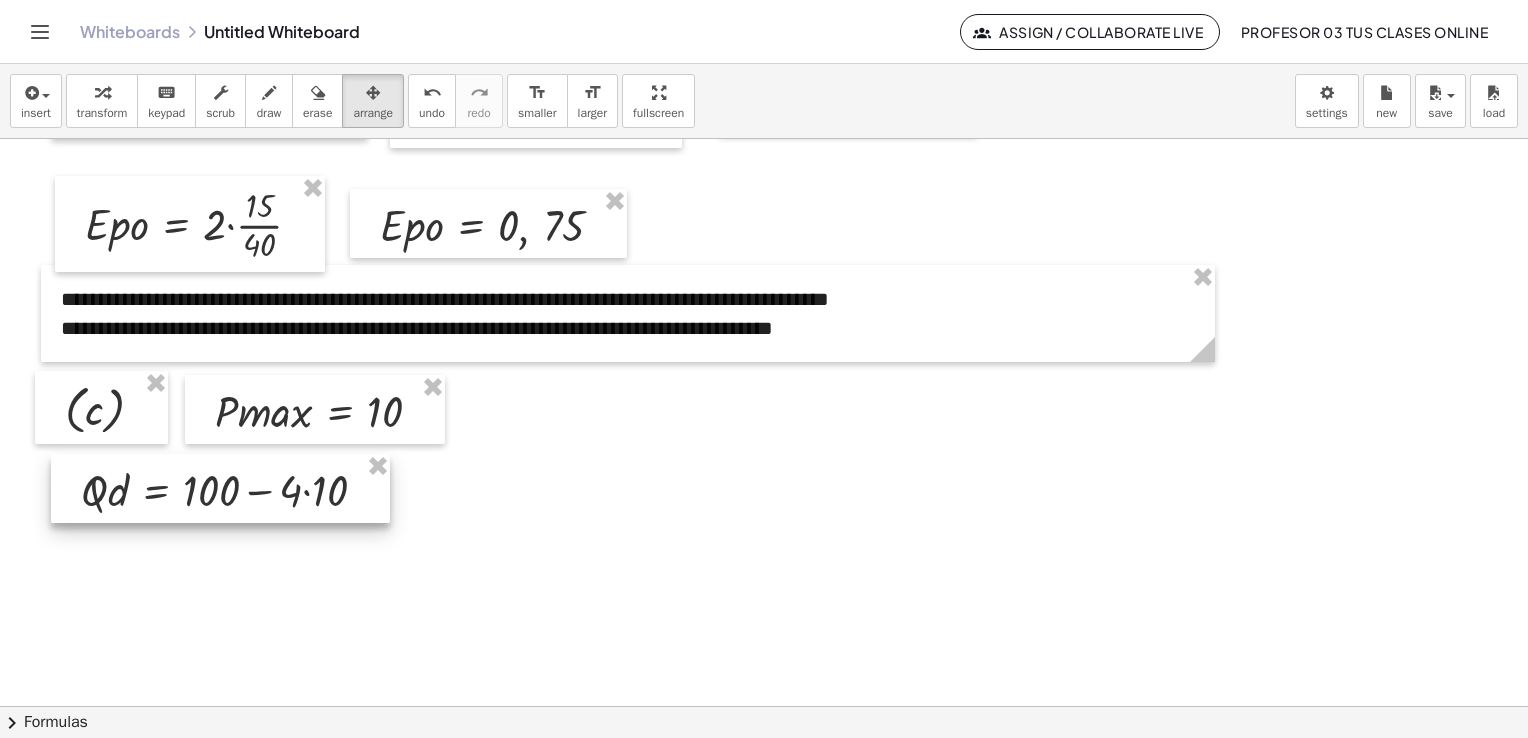 drag, startPoint x: 783, startPoint y: 494, endPoint x: 236, endPoint y: 505, distance: 547.1106 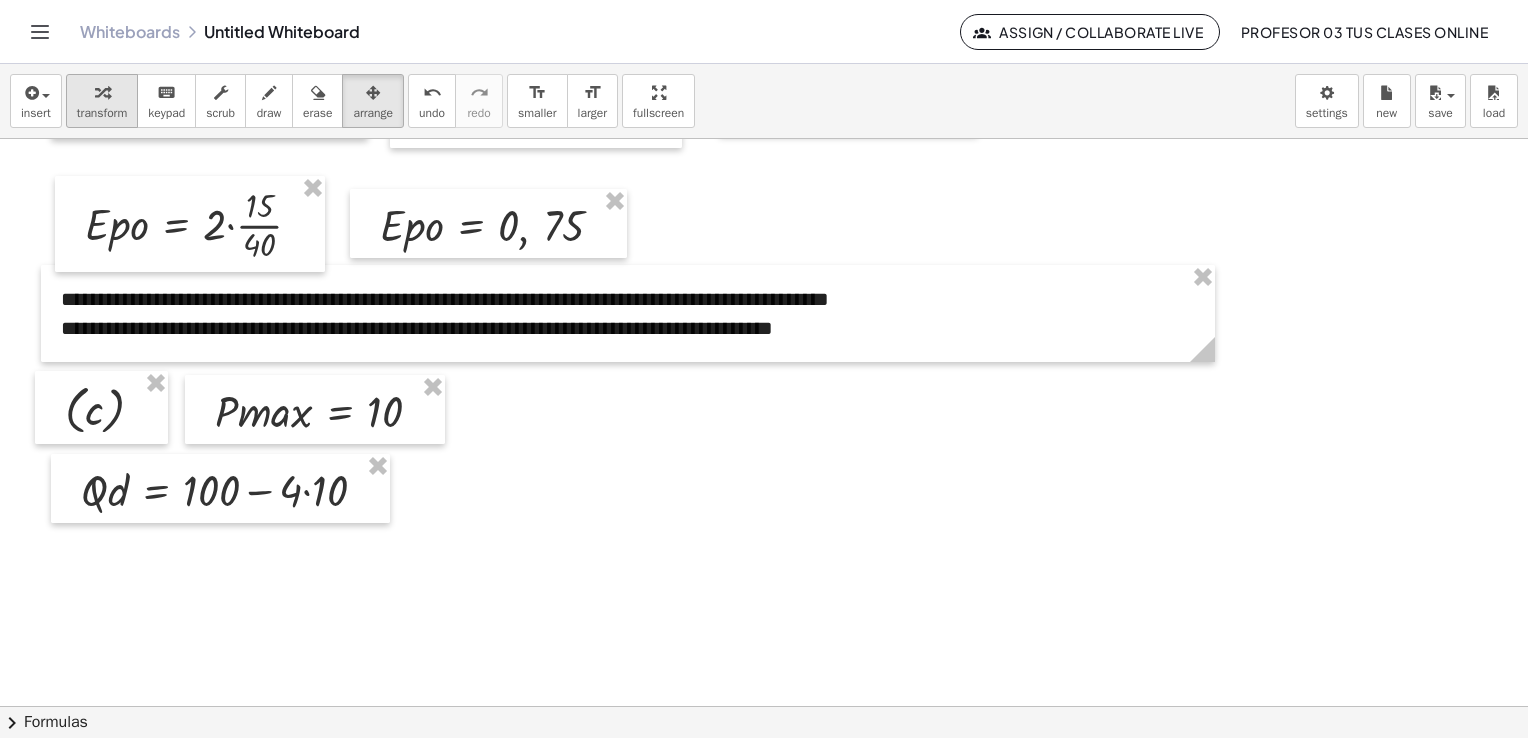 click at bounding box center (102, 93) 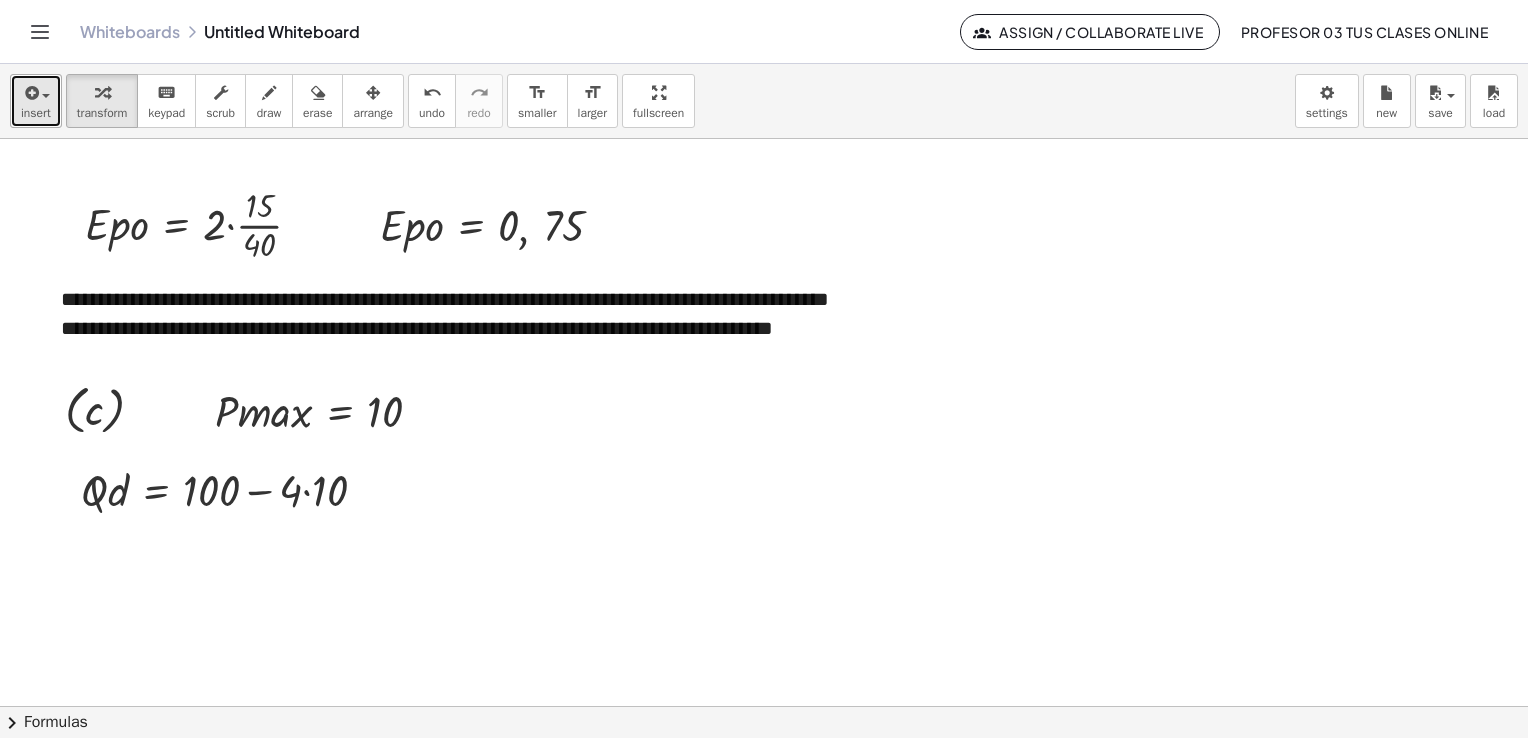 click at bounding box center [30, 93] 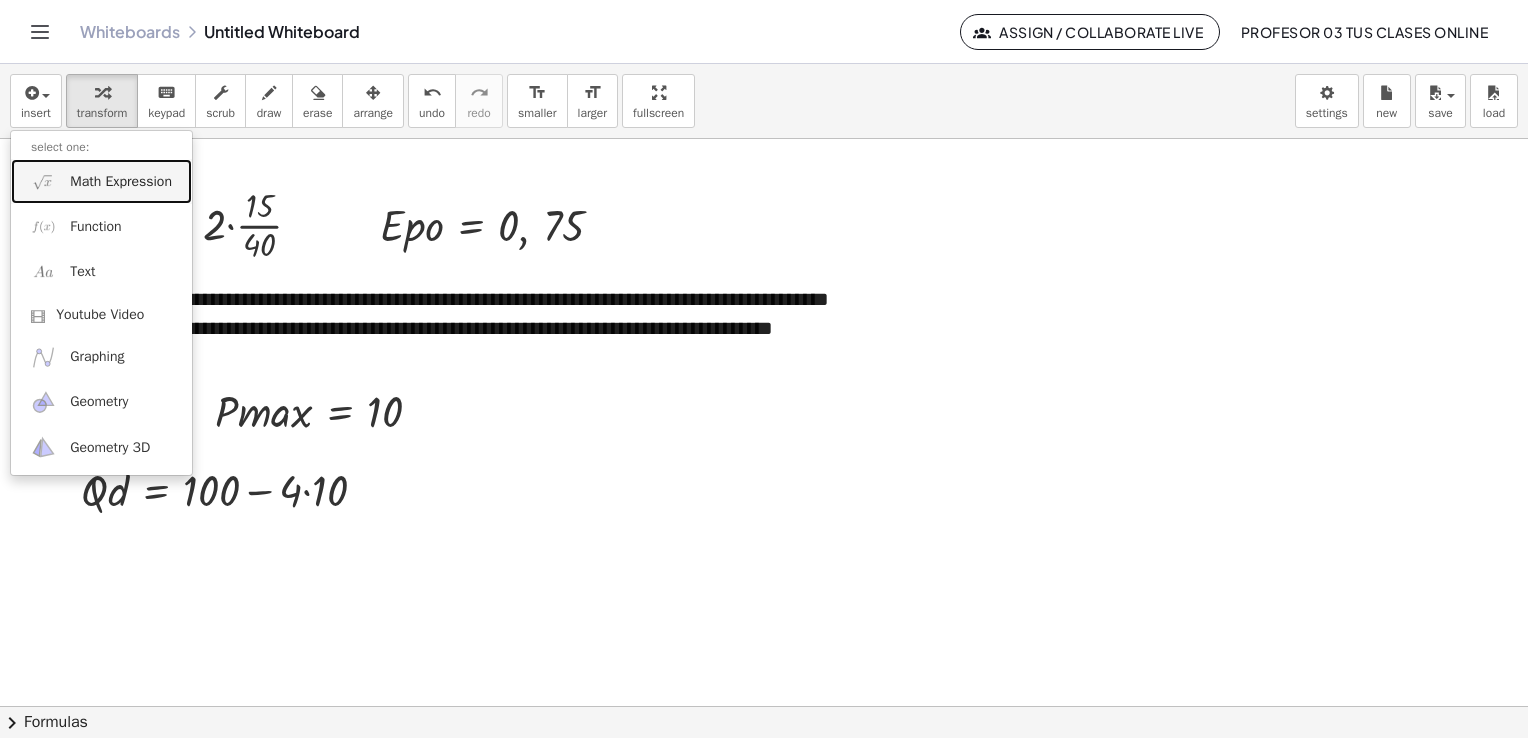 click on "Math Expression" at bounding box center [121, 182] 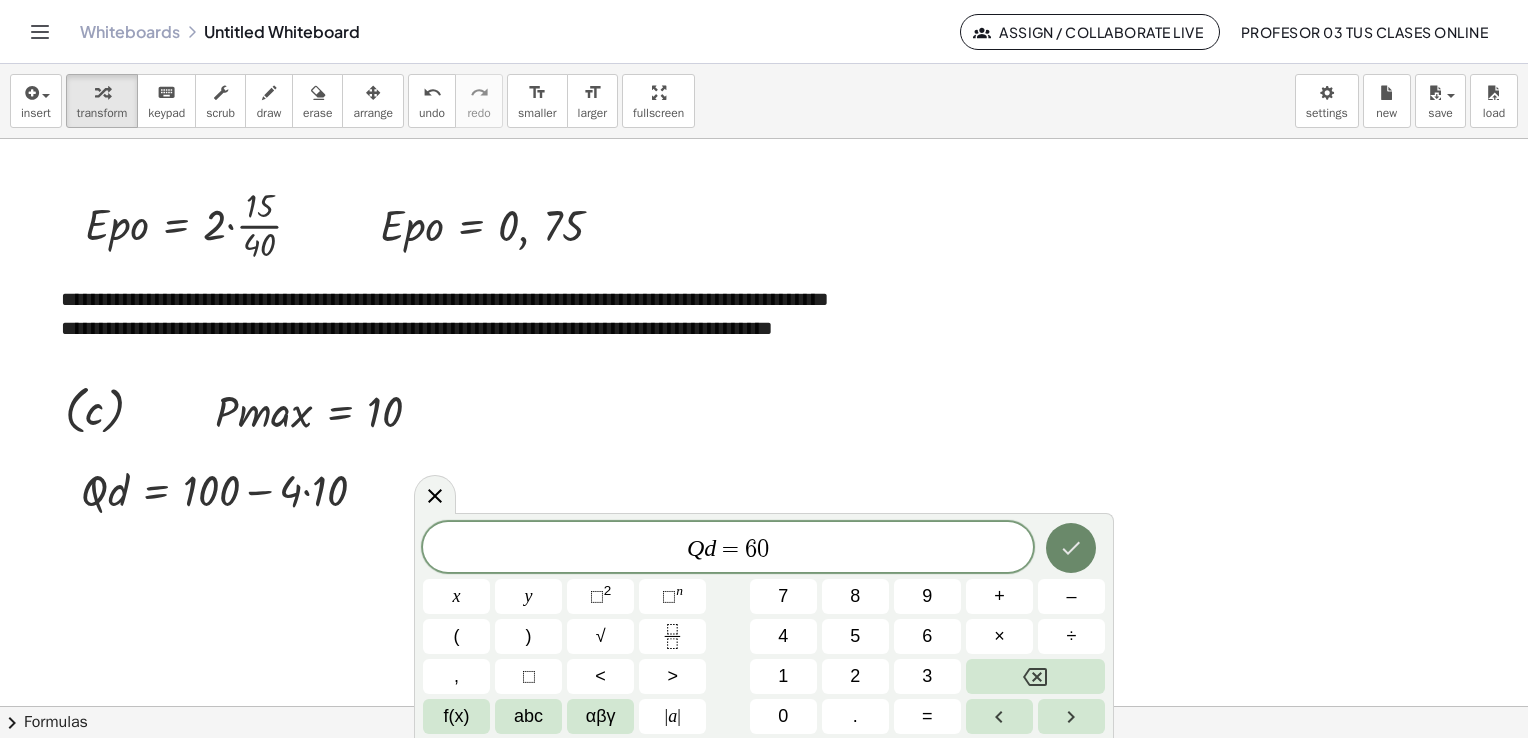 click 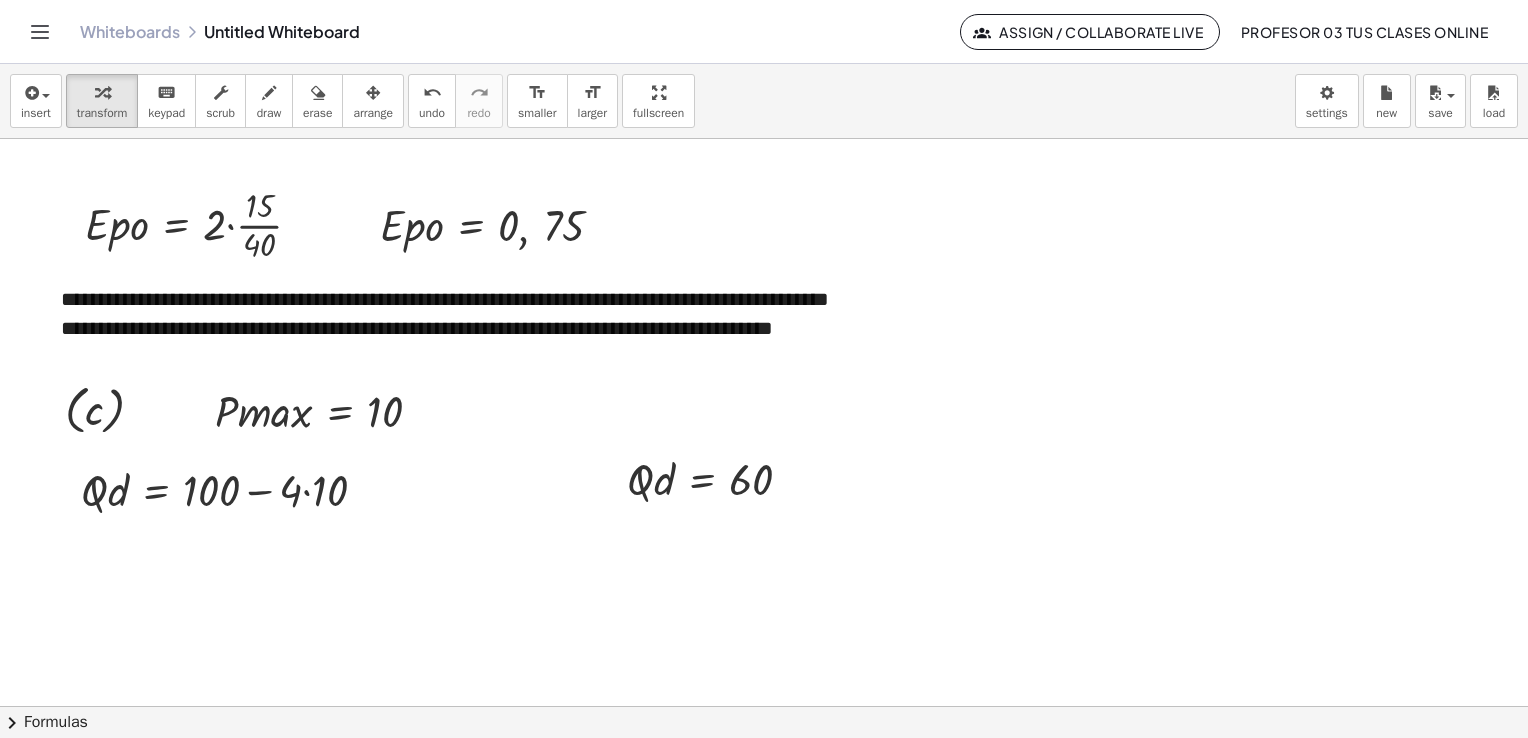 click on "arrange" at bounding box center (373, 113) 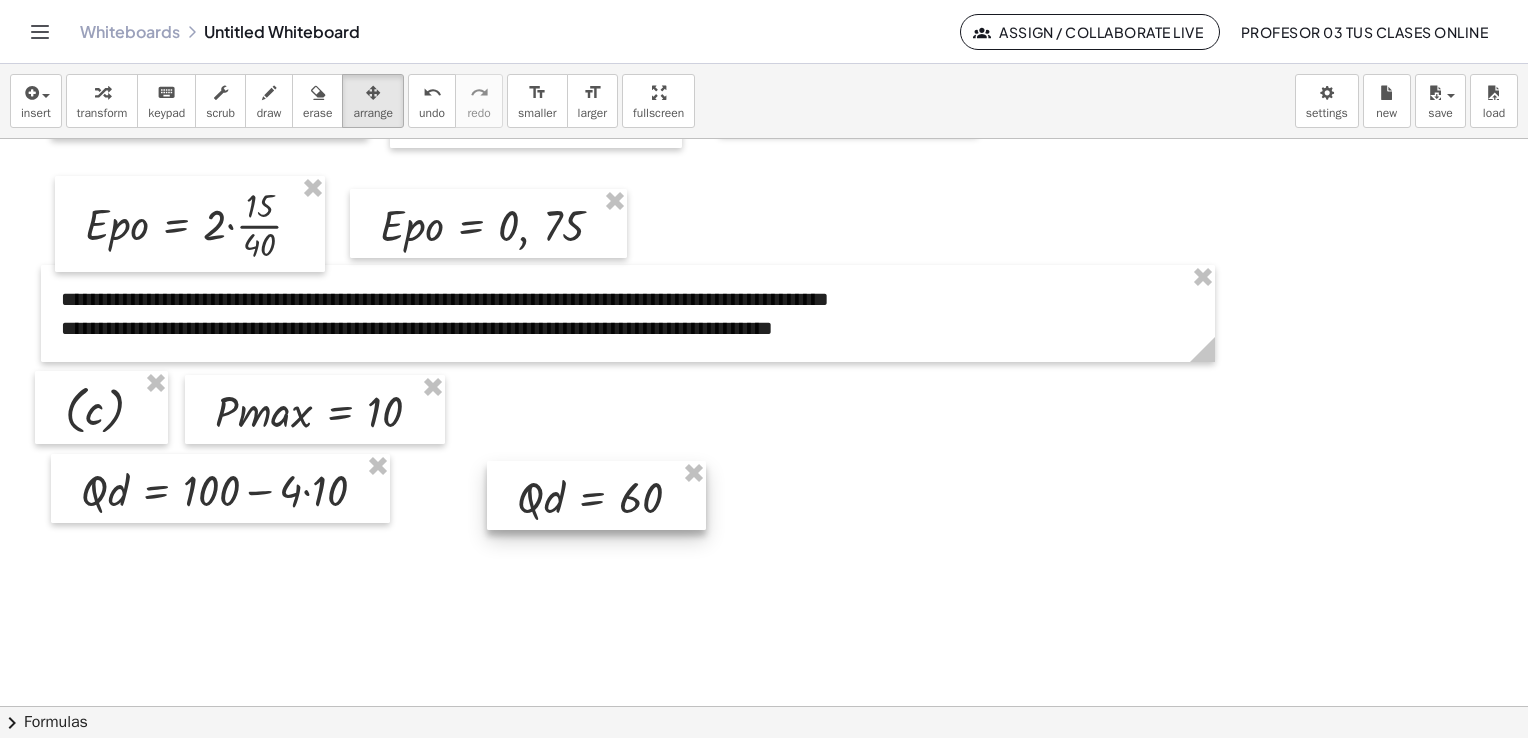 drag, startPoint x: 633, startPoint y: 478, endPoint x: 516, endPoint y: 494, distance: 118.08895 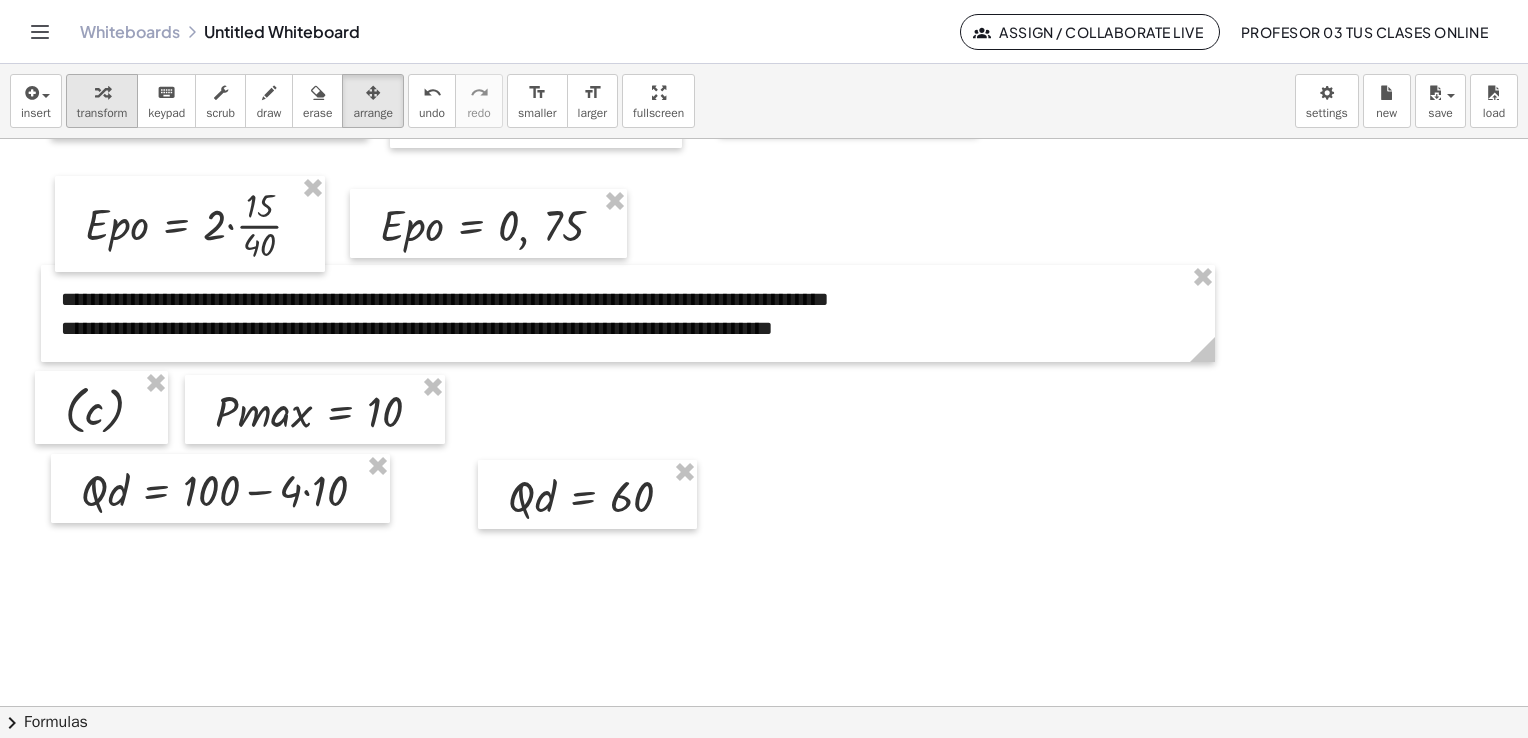 click on "transform" at bounding box center (102, 113) 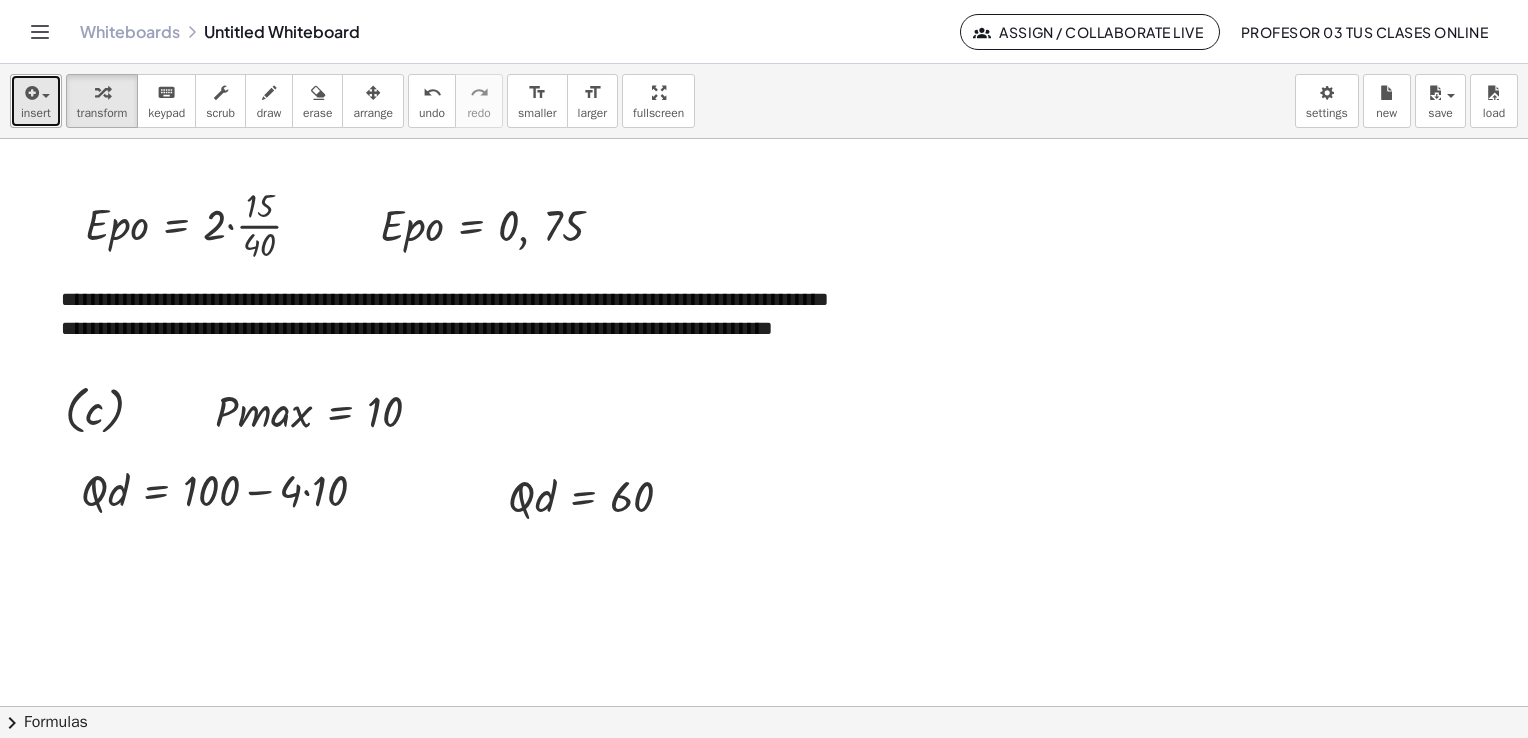 click at bounding box center (36, 92) 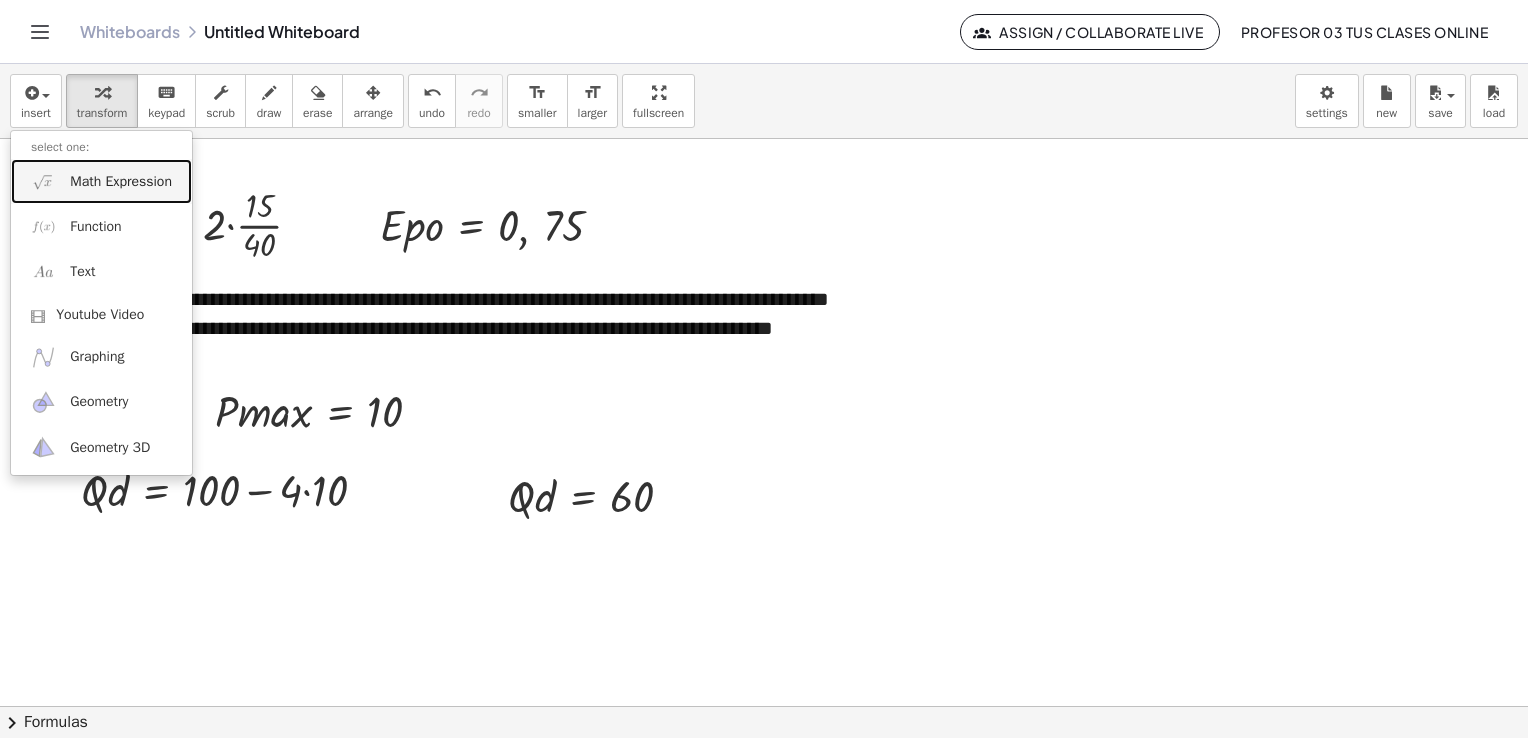 click on "Math Expression" at bounding box center [121, 182] 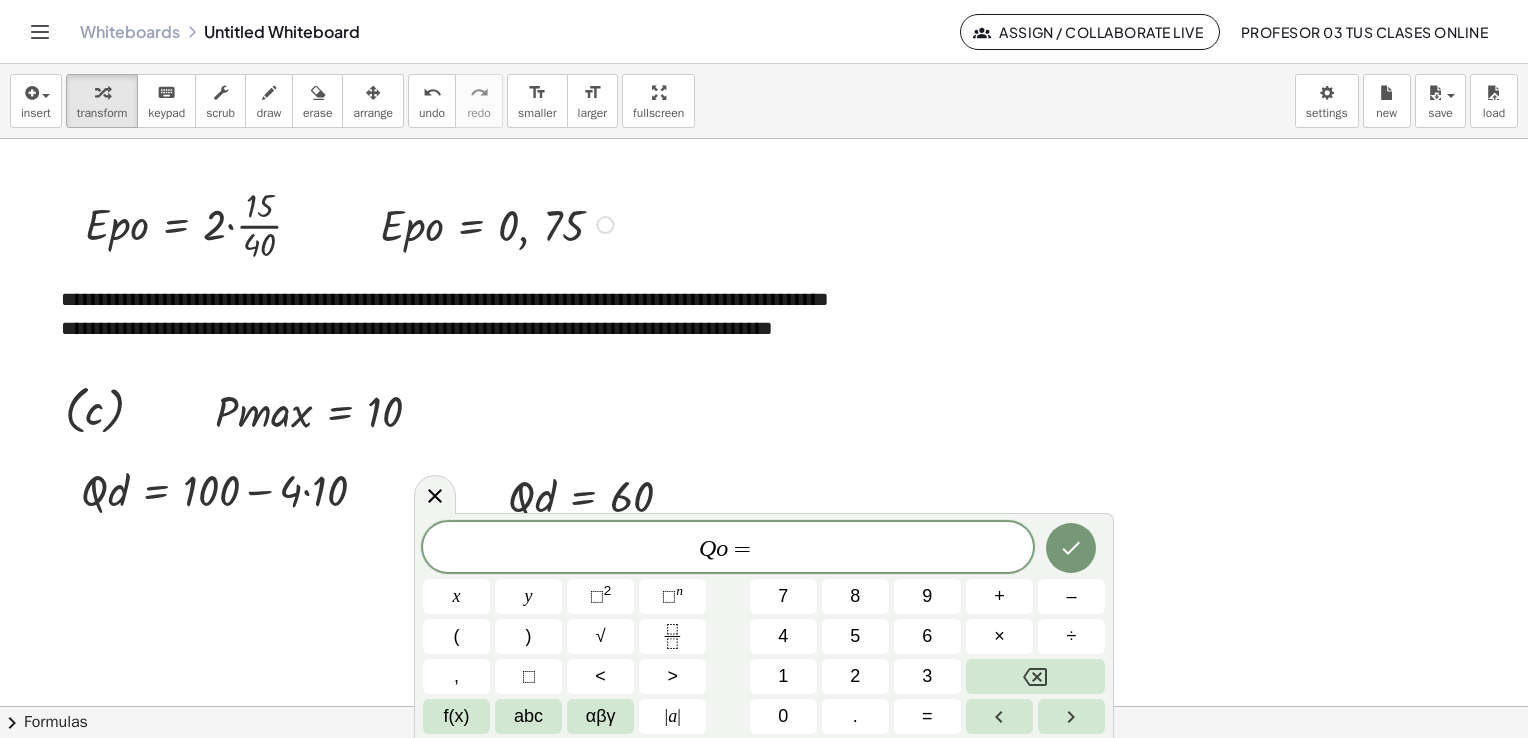 scroll, scrollTop: 4959, scrollLeft: 0, axis: vertical 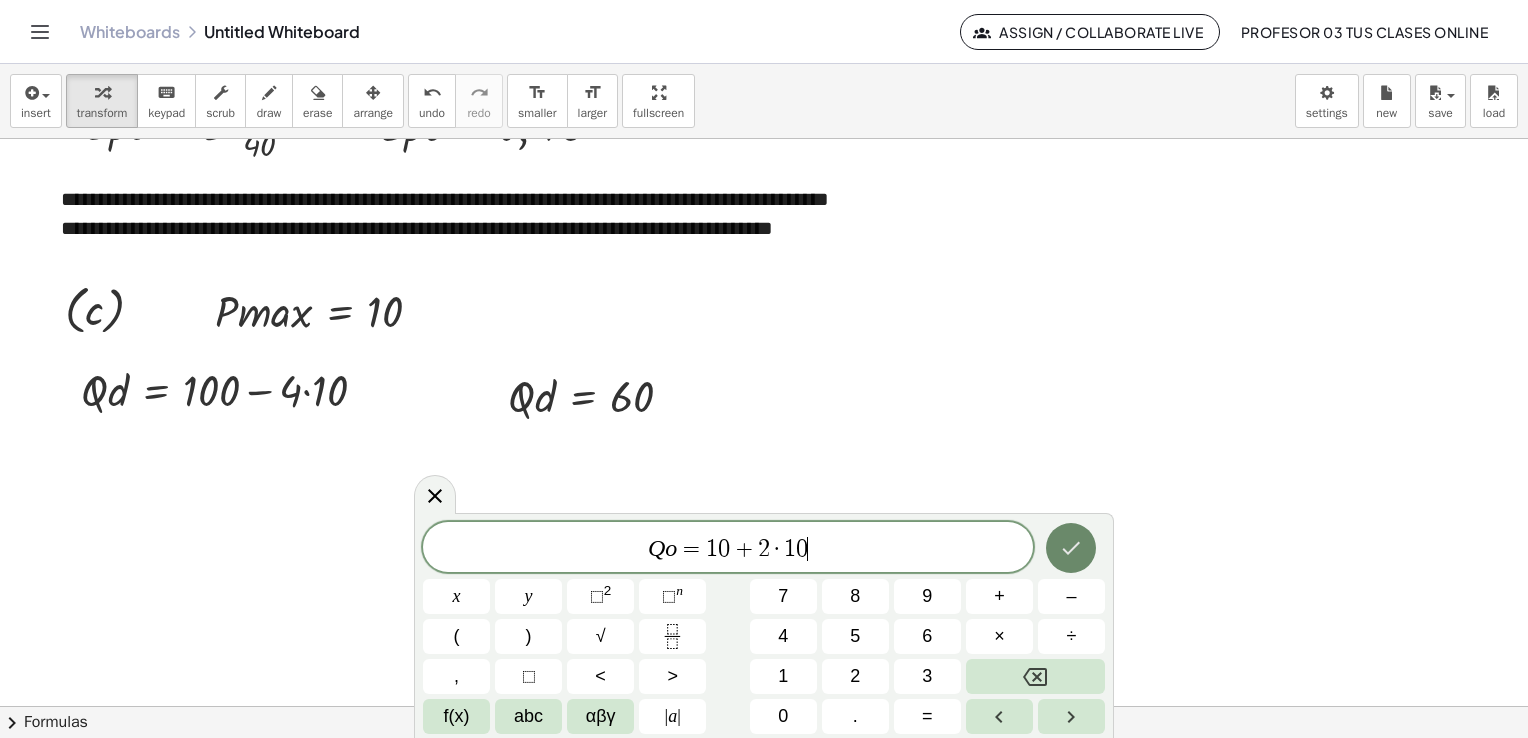 click 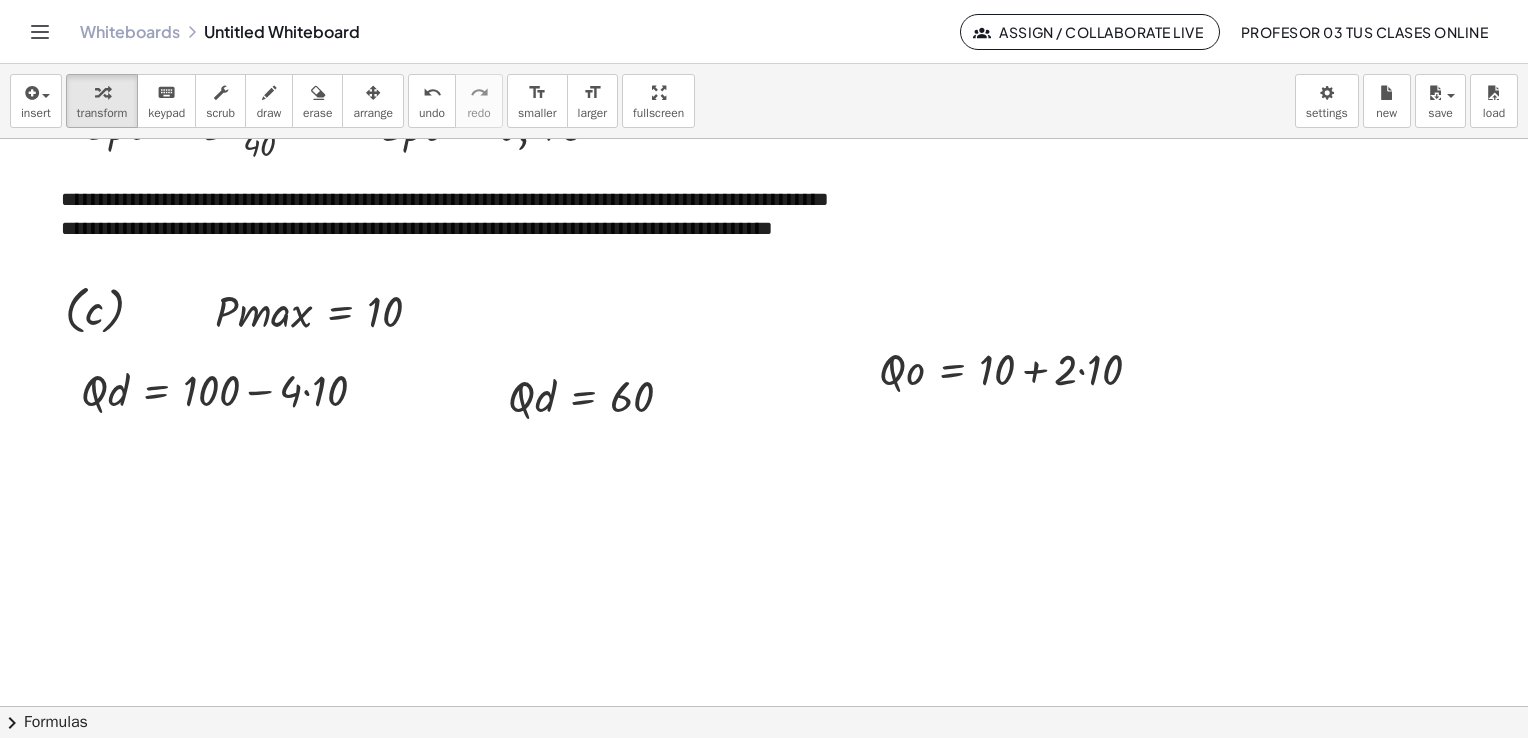 click on "arrange" at bounding box center [373, 113] 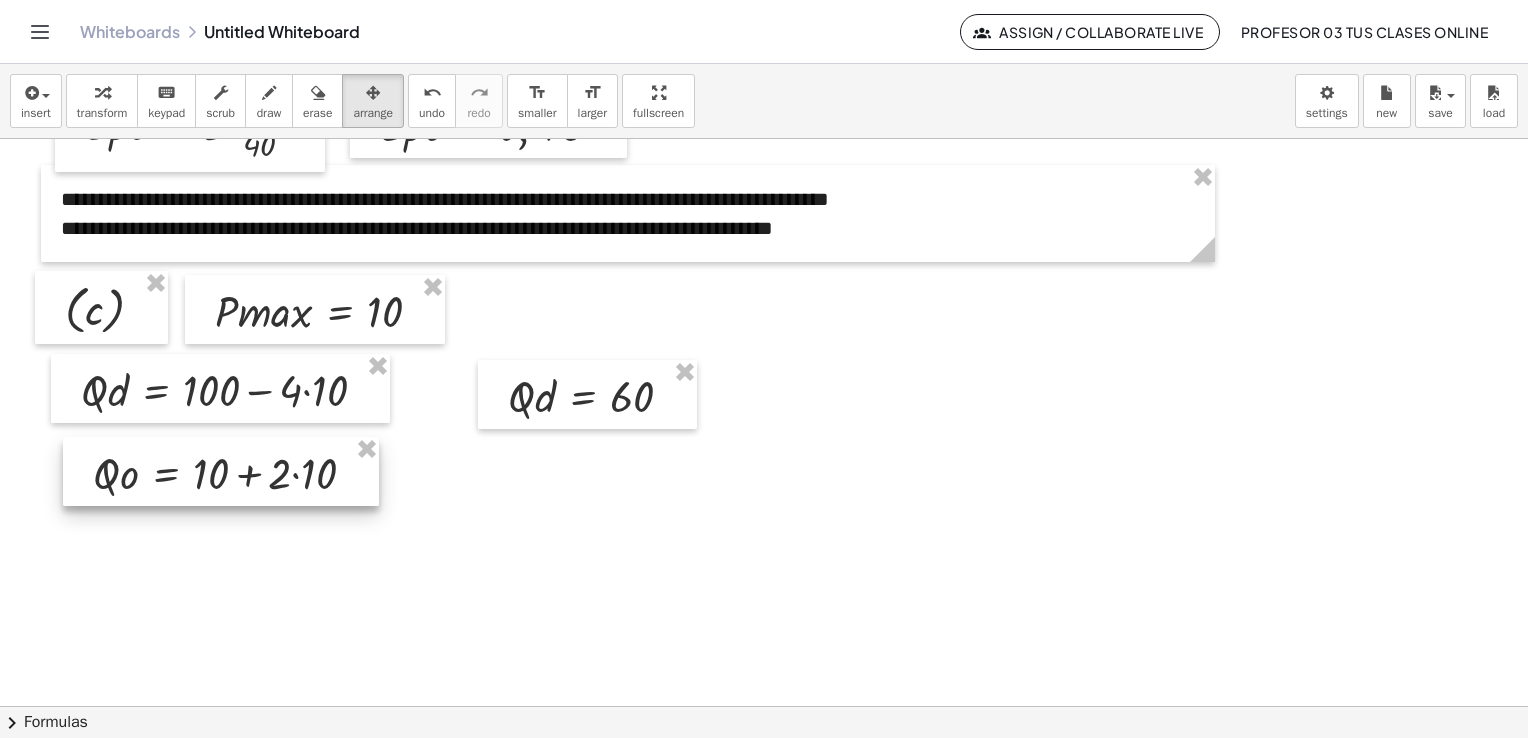 drag, startPoint x: 949, startPoint y: 366, endPoint x: 161, endPoint y: 470, distance: 794.8333 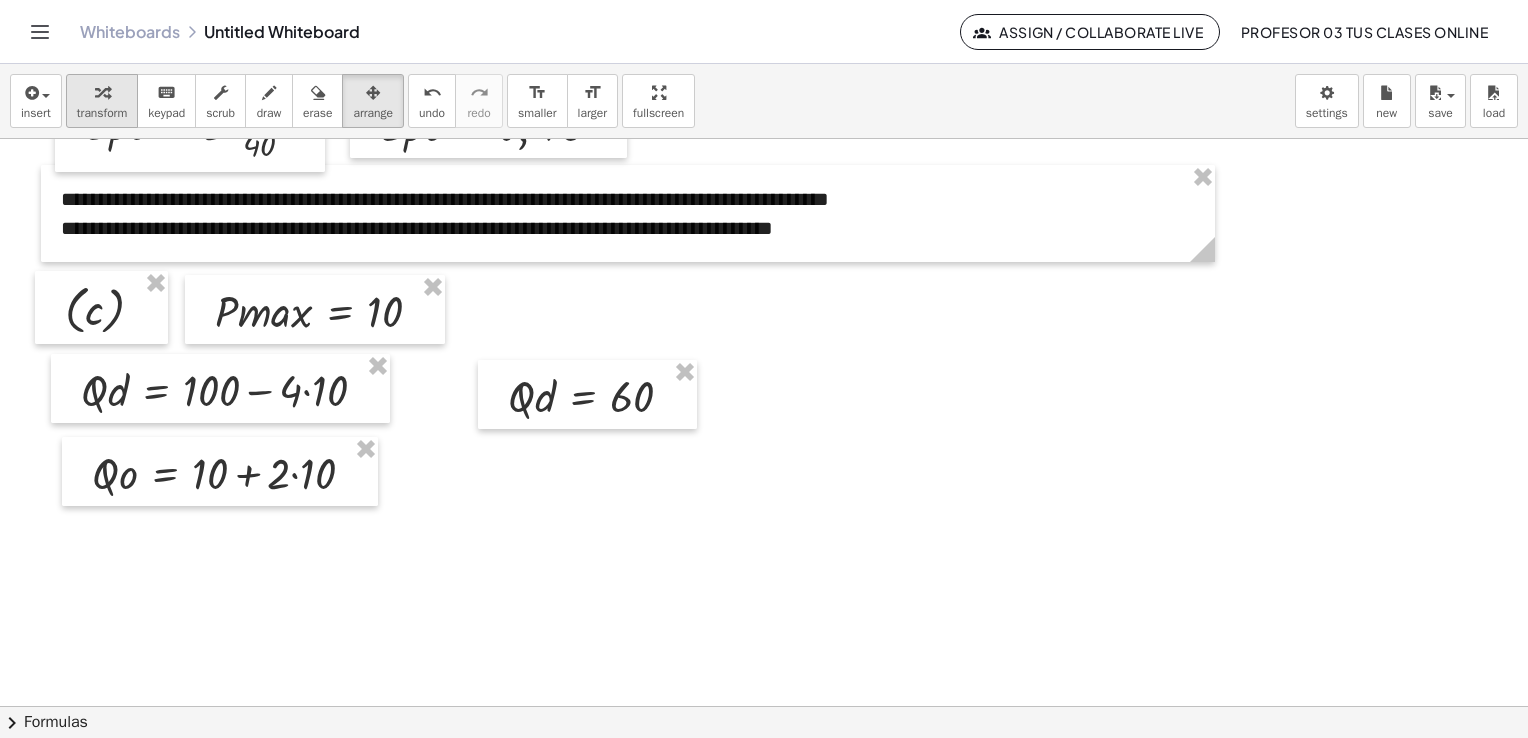 click on "transform" at bounding box center [102, 113] 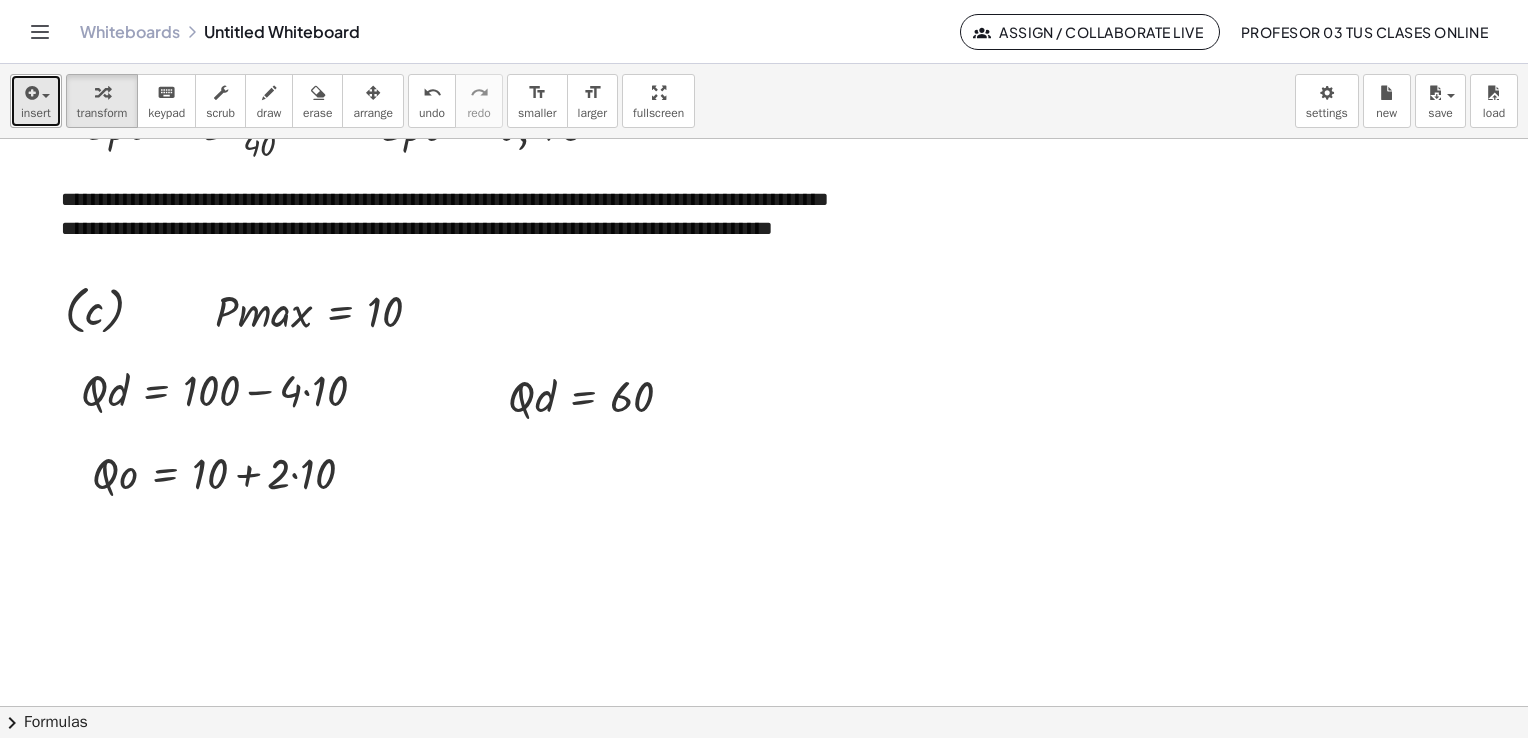 click on "insert" at bounding box center (36, 113) 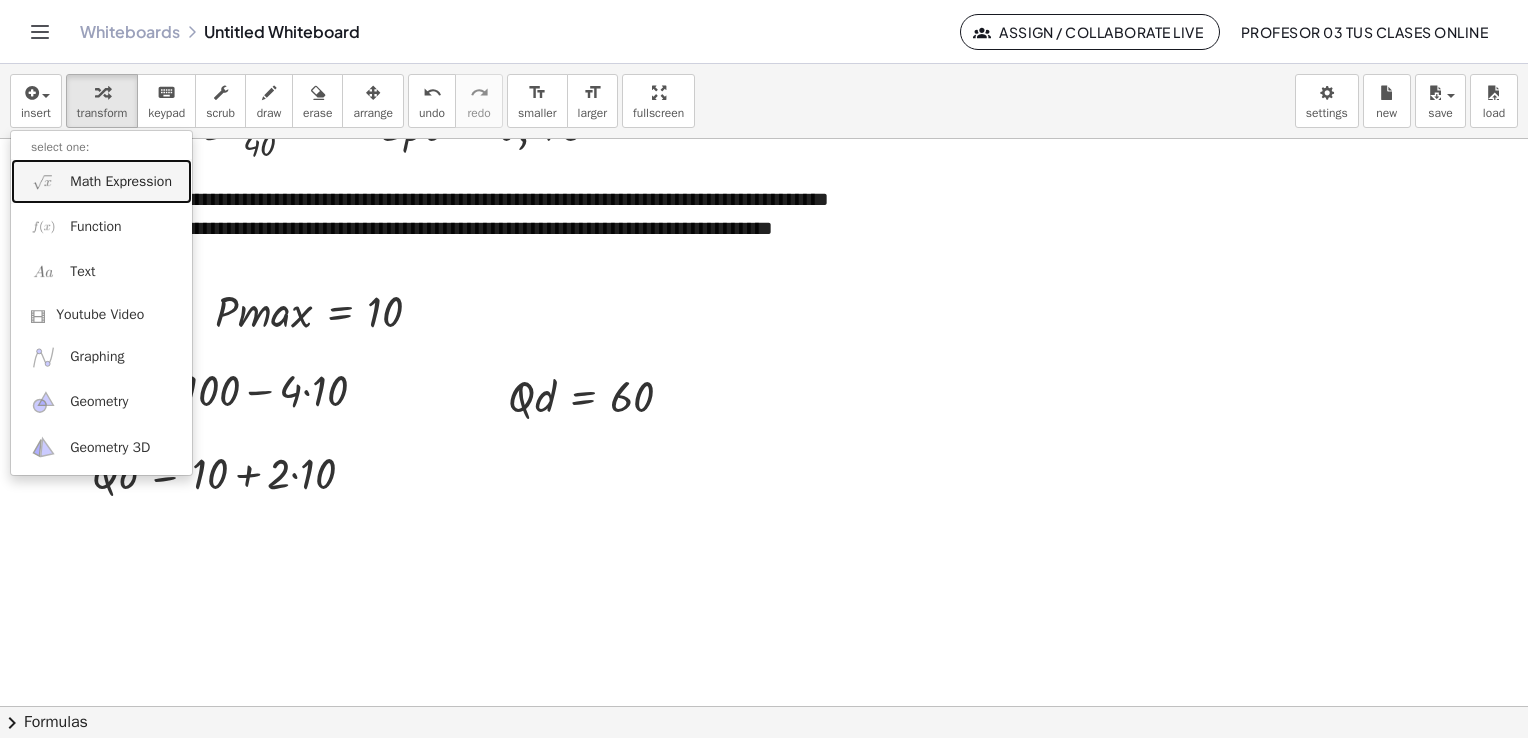 click on "Math Expression" at bounding box center (121, 182) 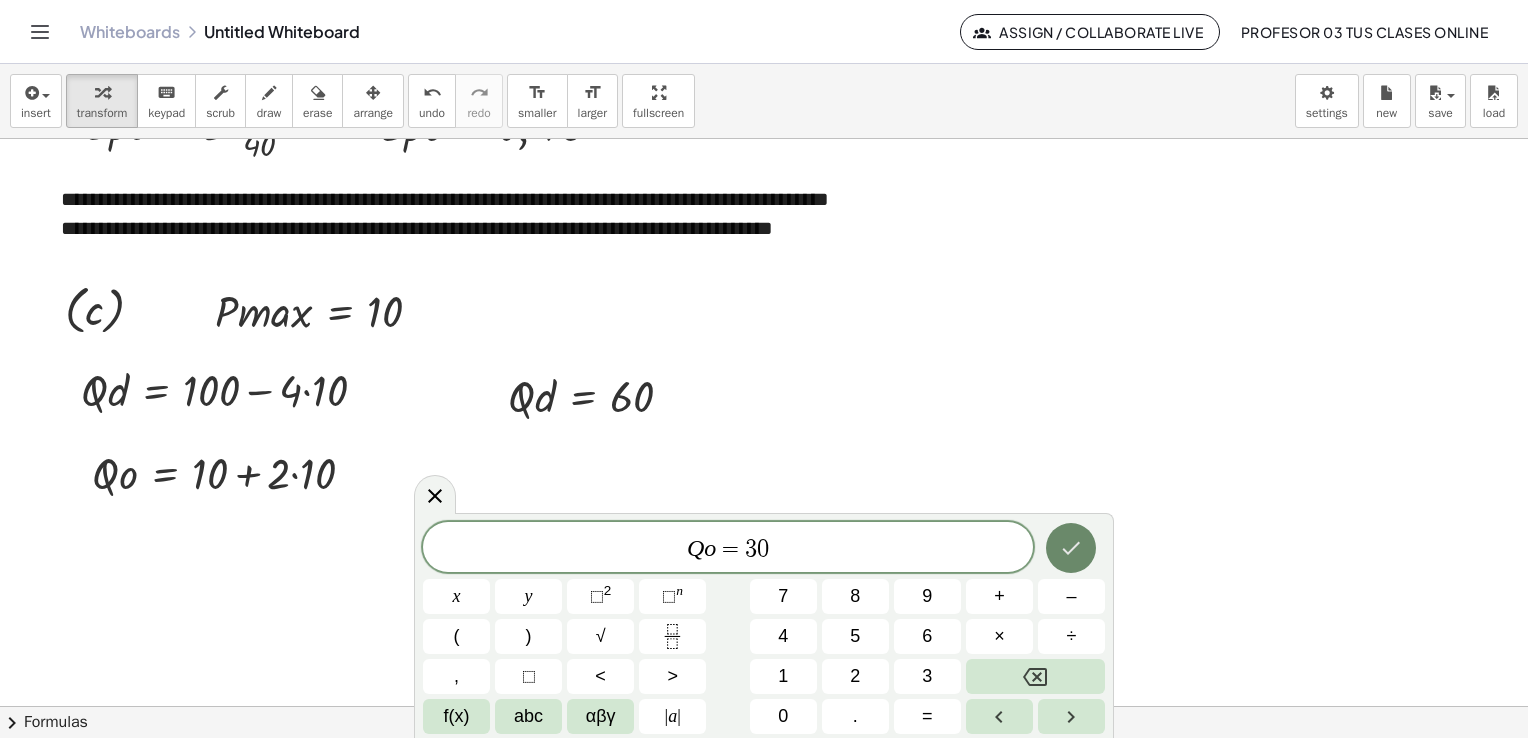 click 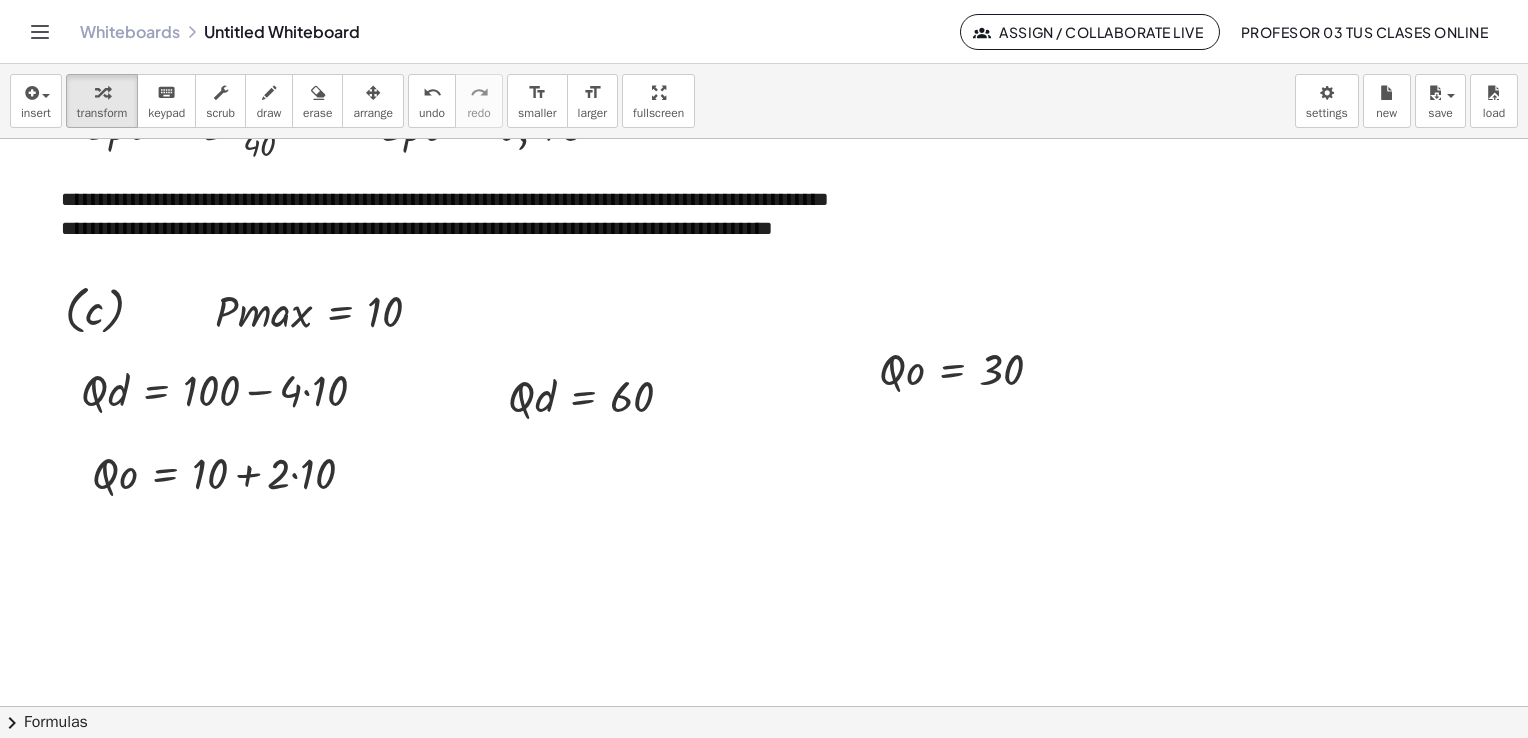 drag, startPoint x: 377, startPoint y: 107, endPoint x: 469, endPoint y: 134, distance: 95.880135 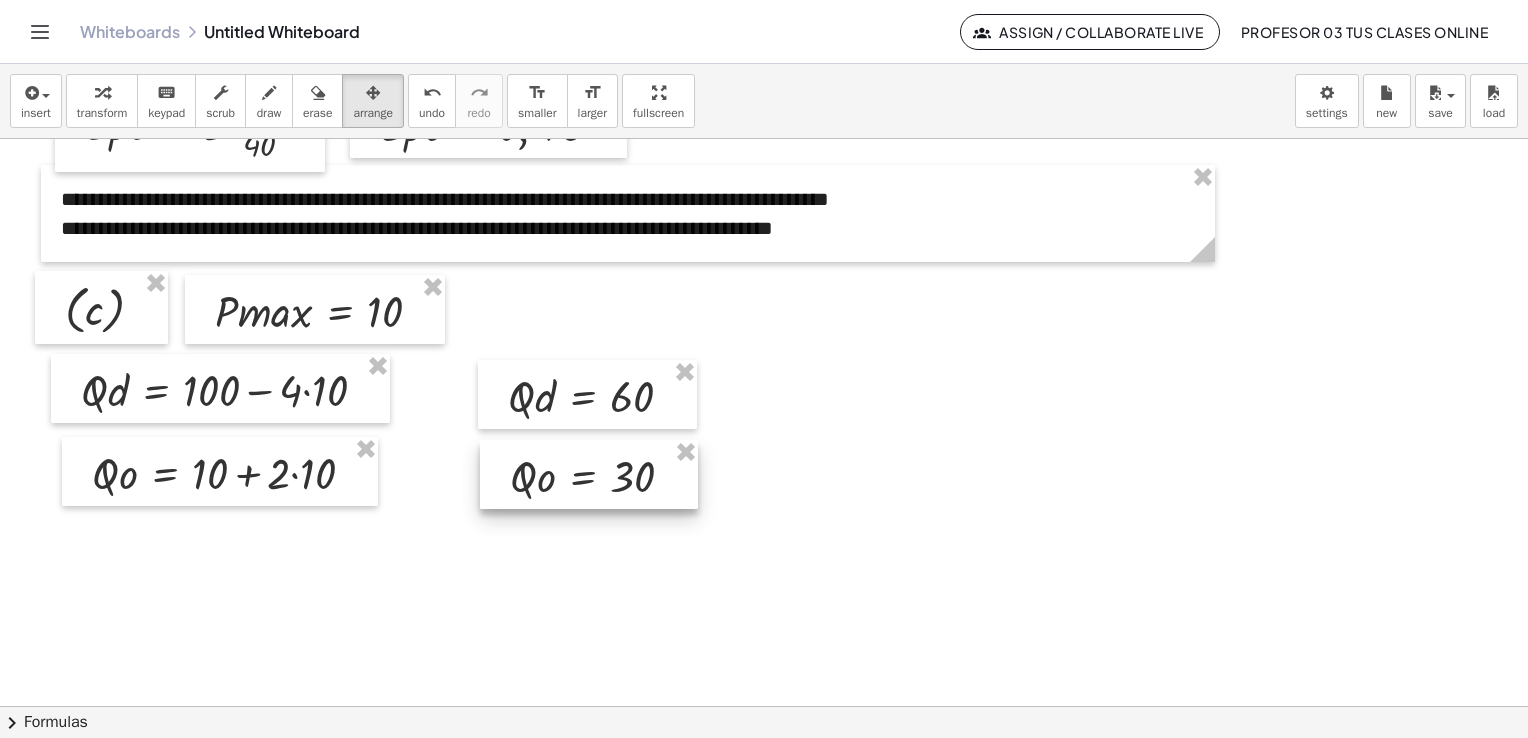 drag, startPoint x: 995, startPoint y: 359, endPoint x: 622, endPoint y: 466, distance: 388.04382 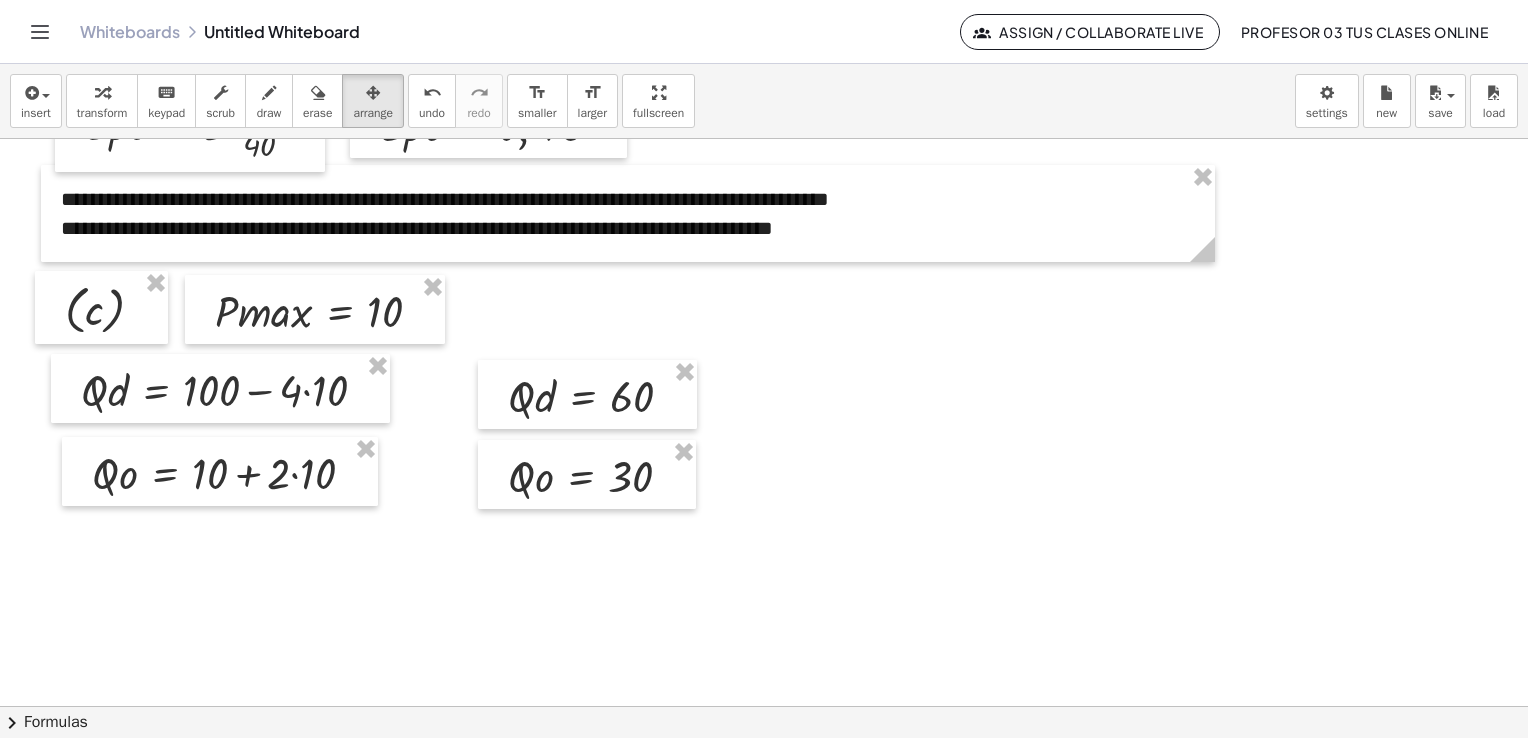 click at bounding box center (785, -1980) 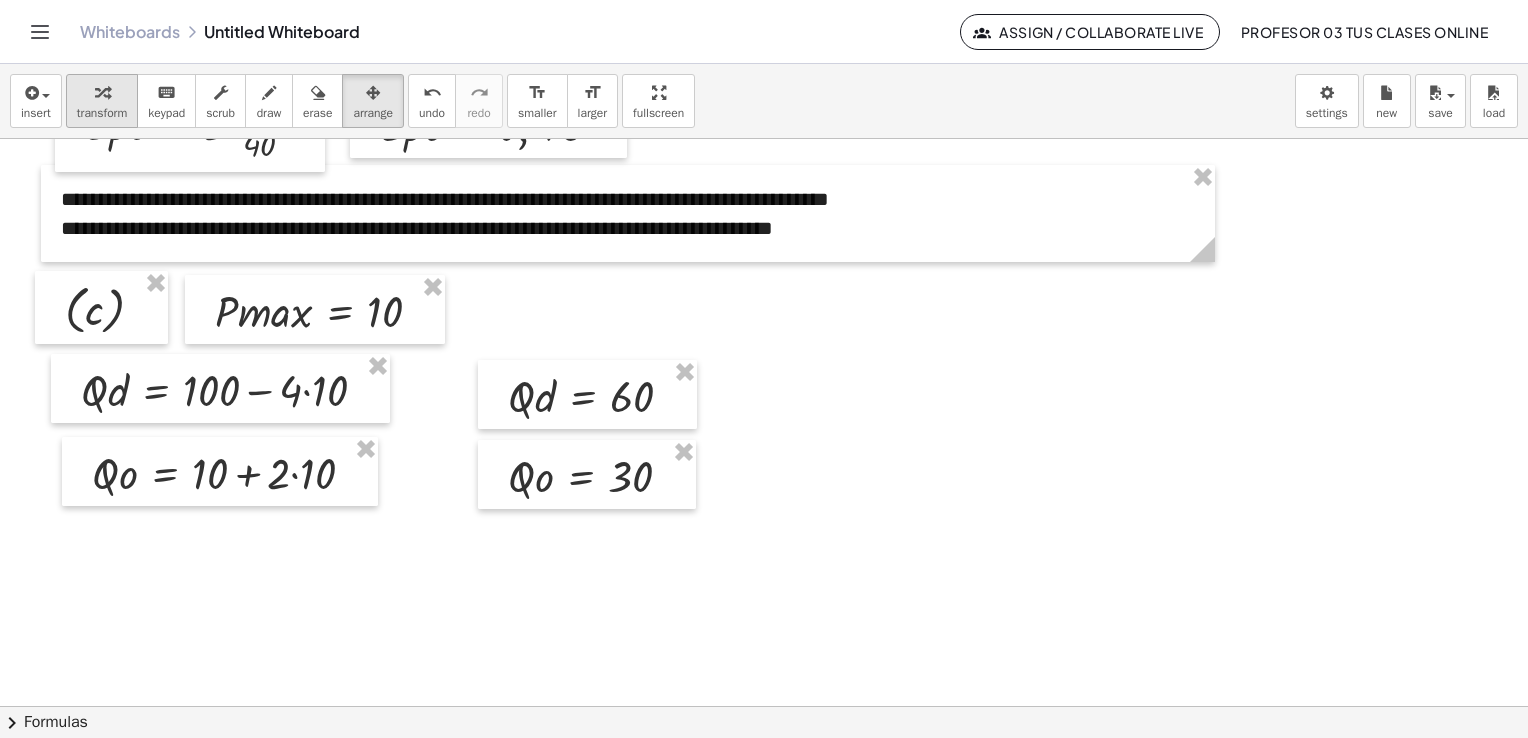 click at bounding box center (102, 93) 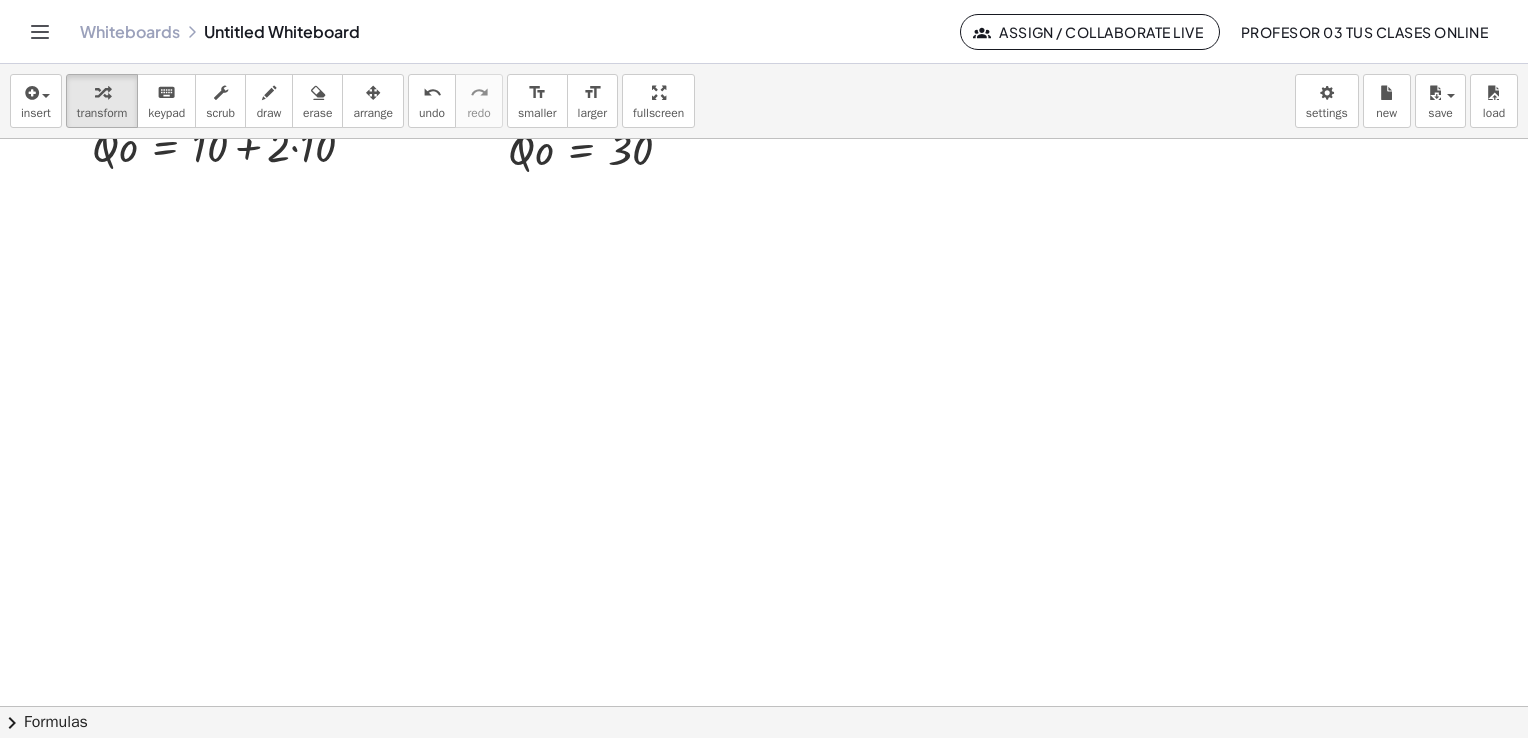 scroll, scrollTop: 5327, scrollLeft: 0, axis: vertical 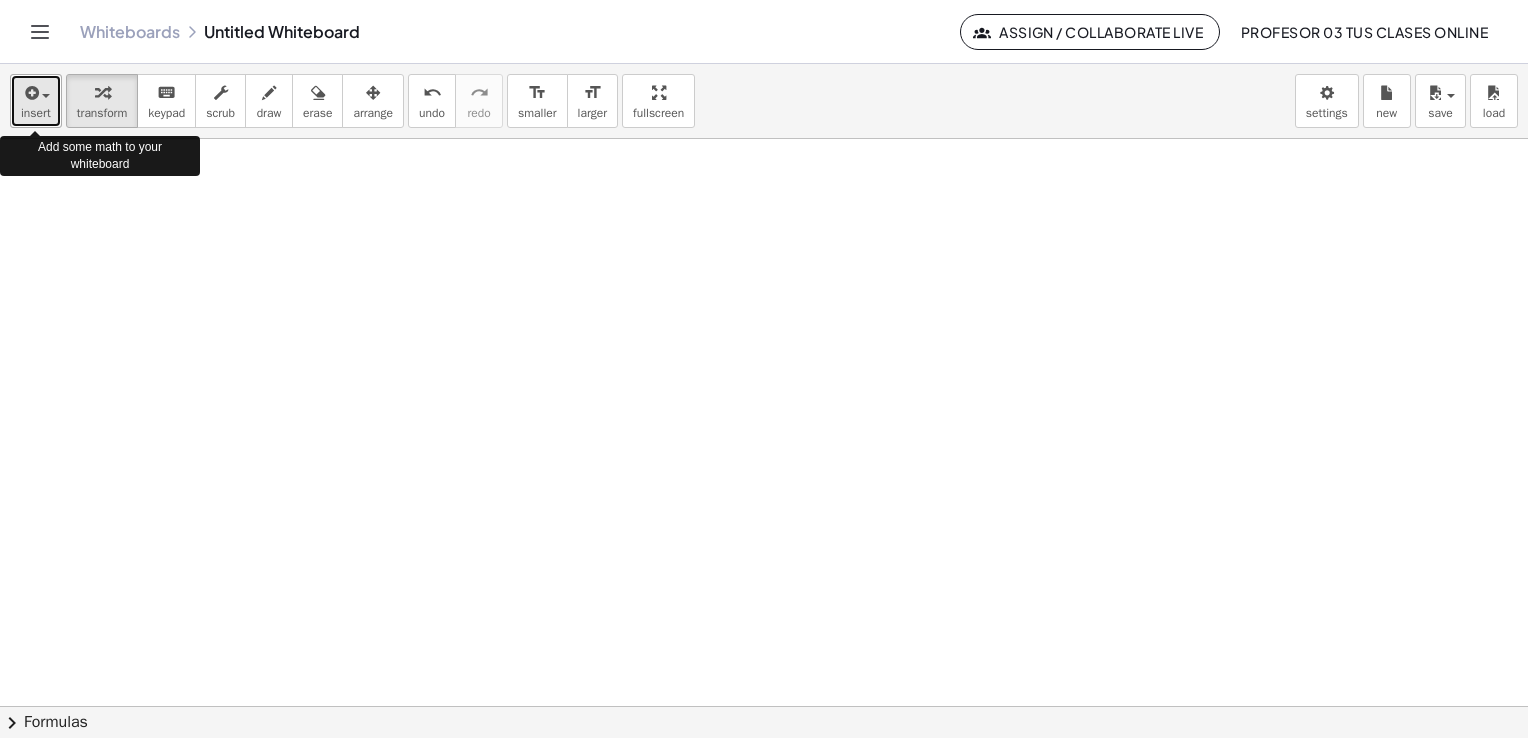 click at bounding box center [30, 93] 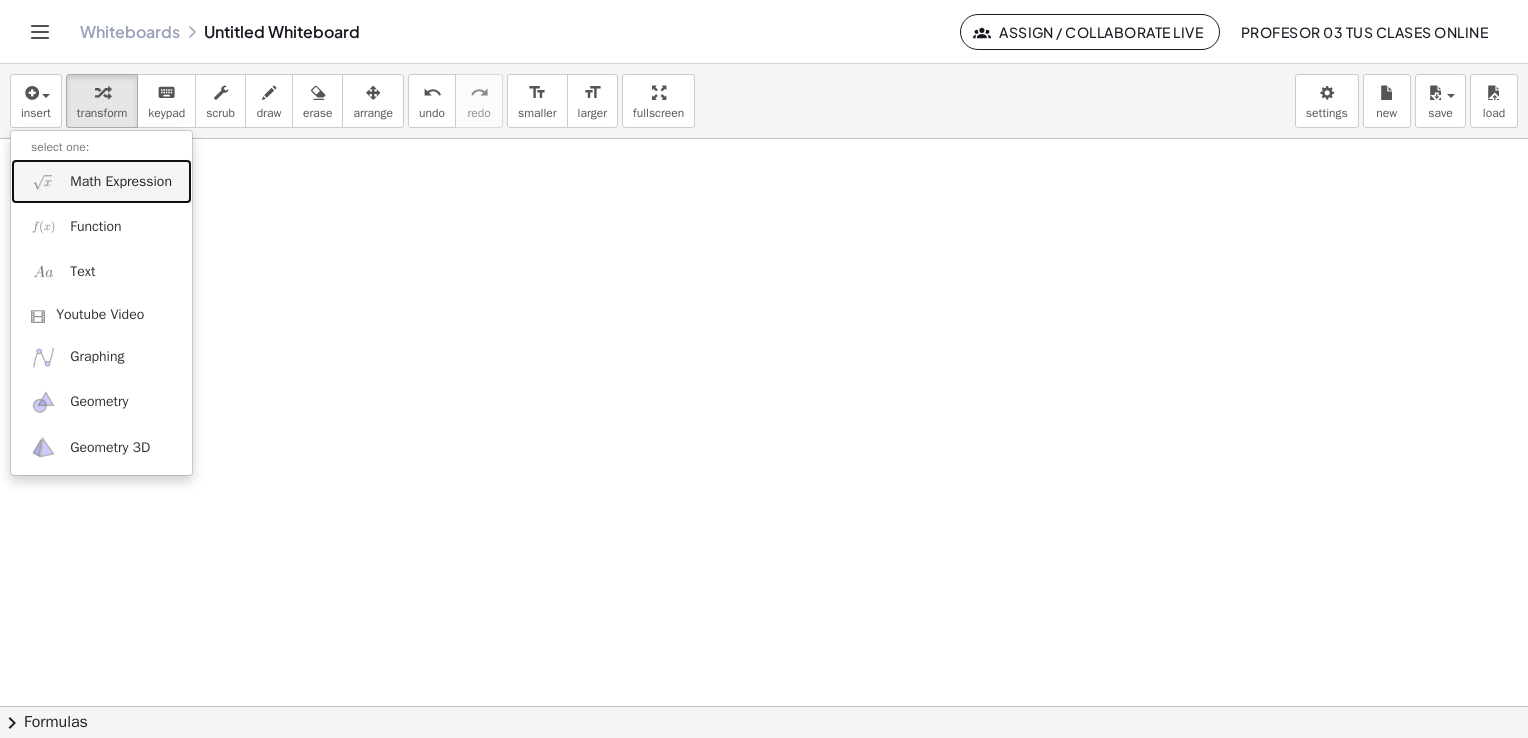 click on "Math Expression" at bounding box center (121, 182) 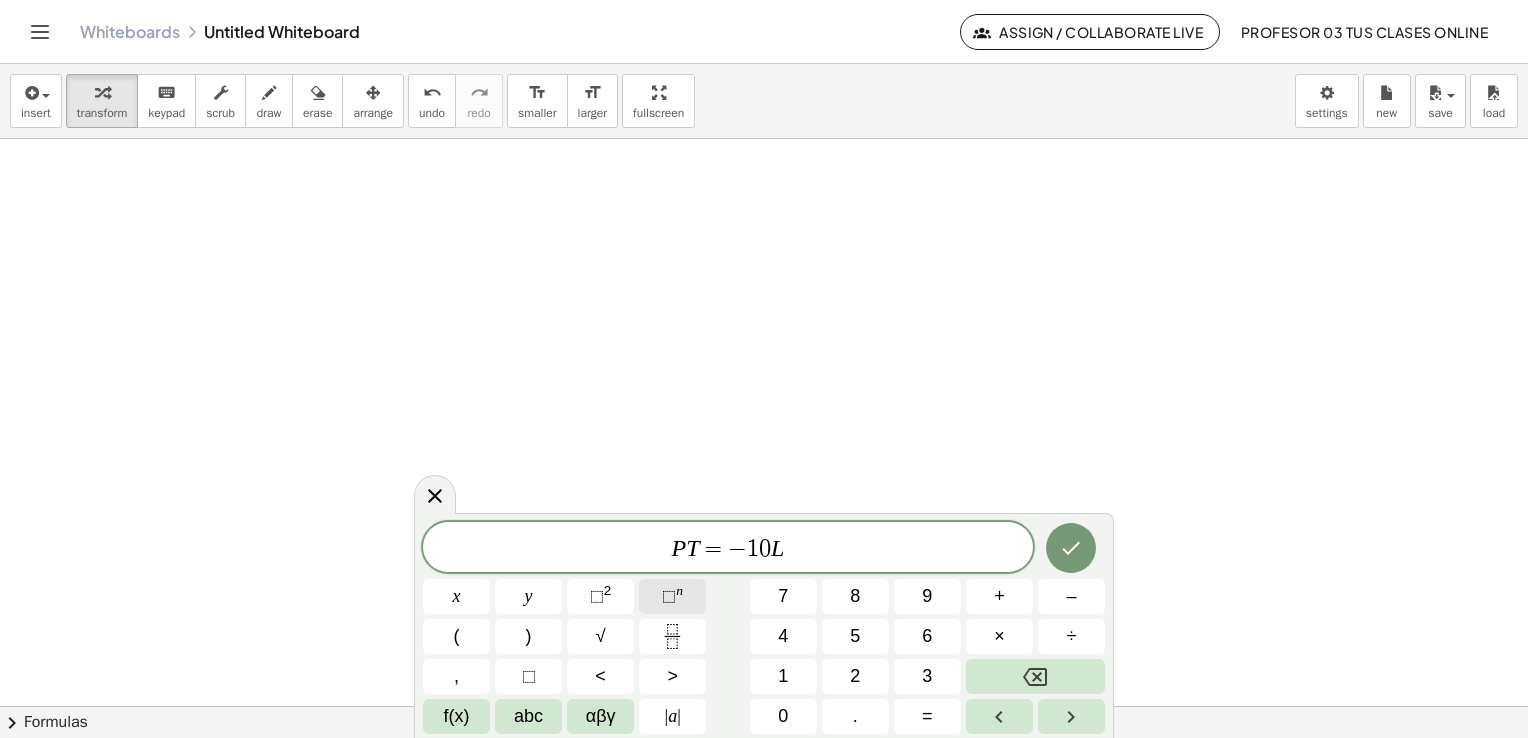 click on "⬚ n" 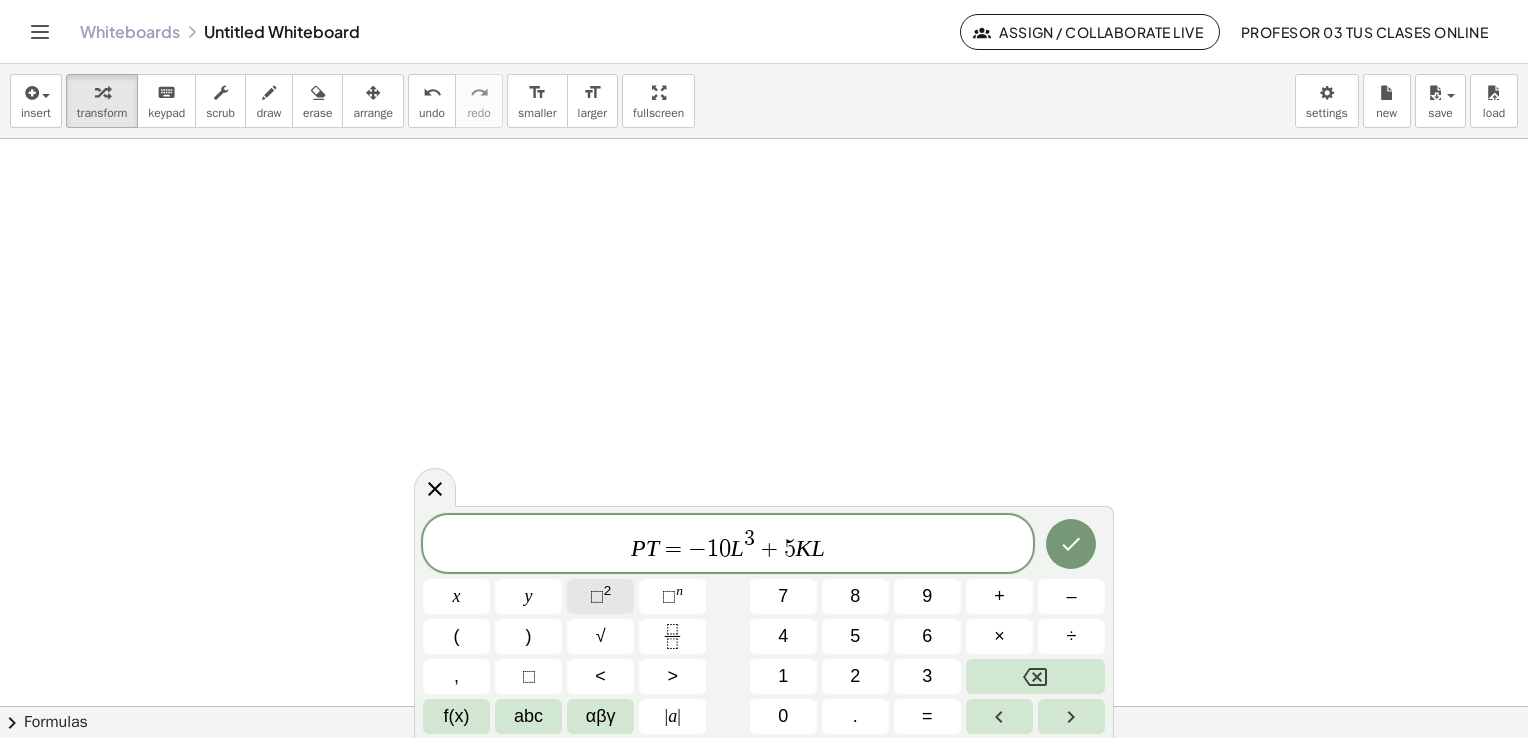 click on "⬚ 2" at bounding box center [600, 596] 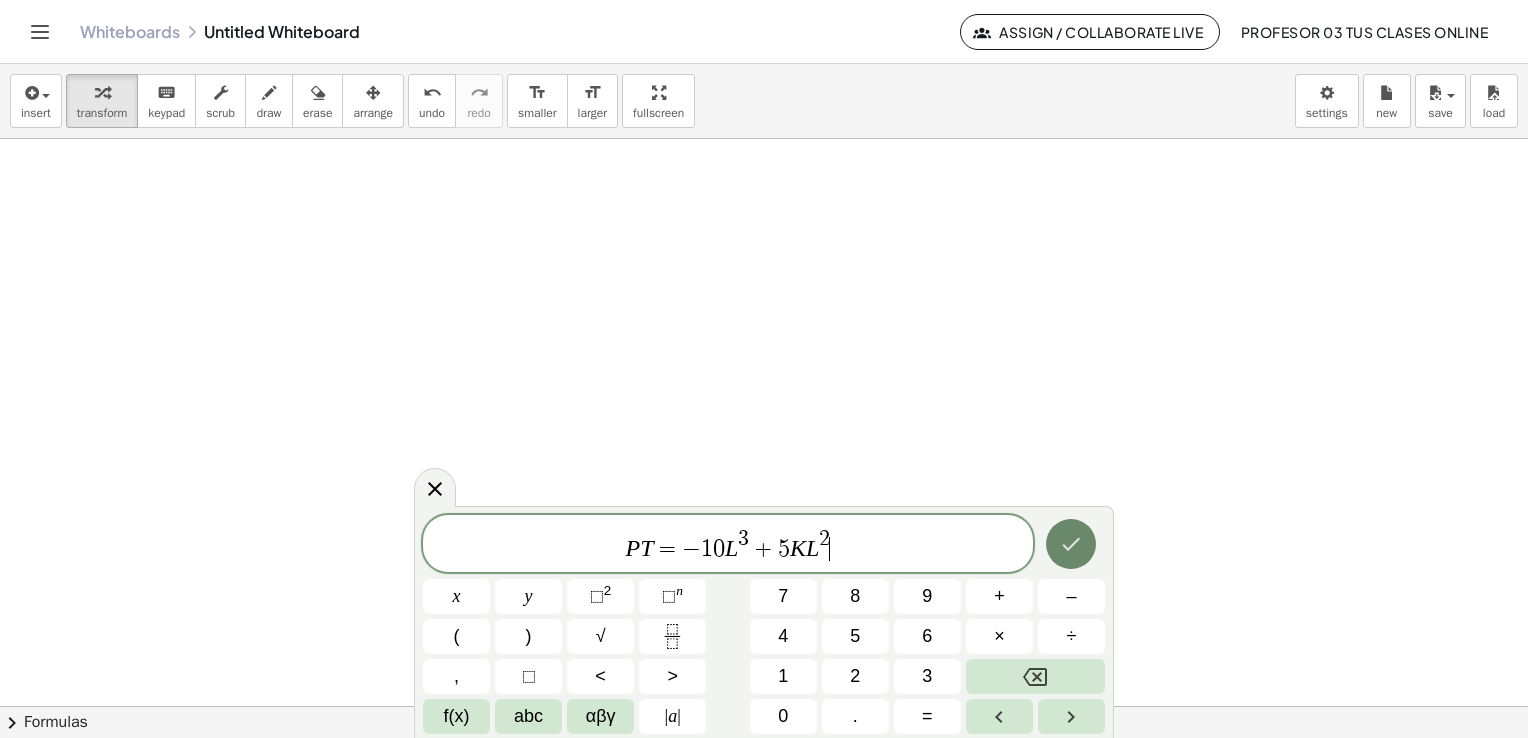 click at bounding box center (1071, 544) 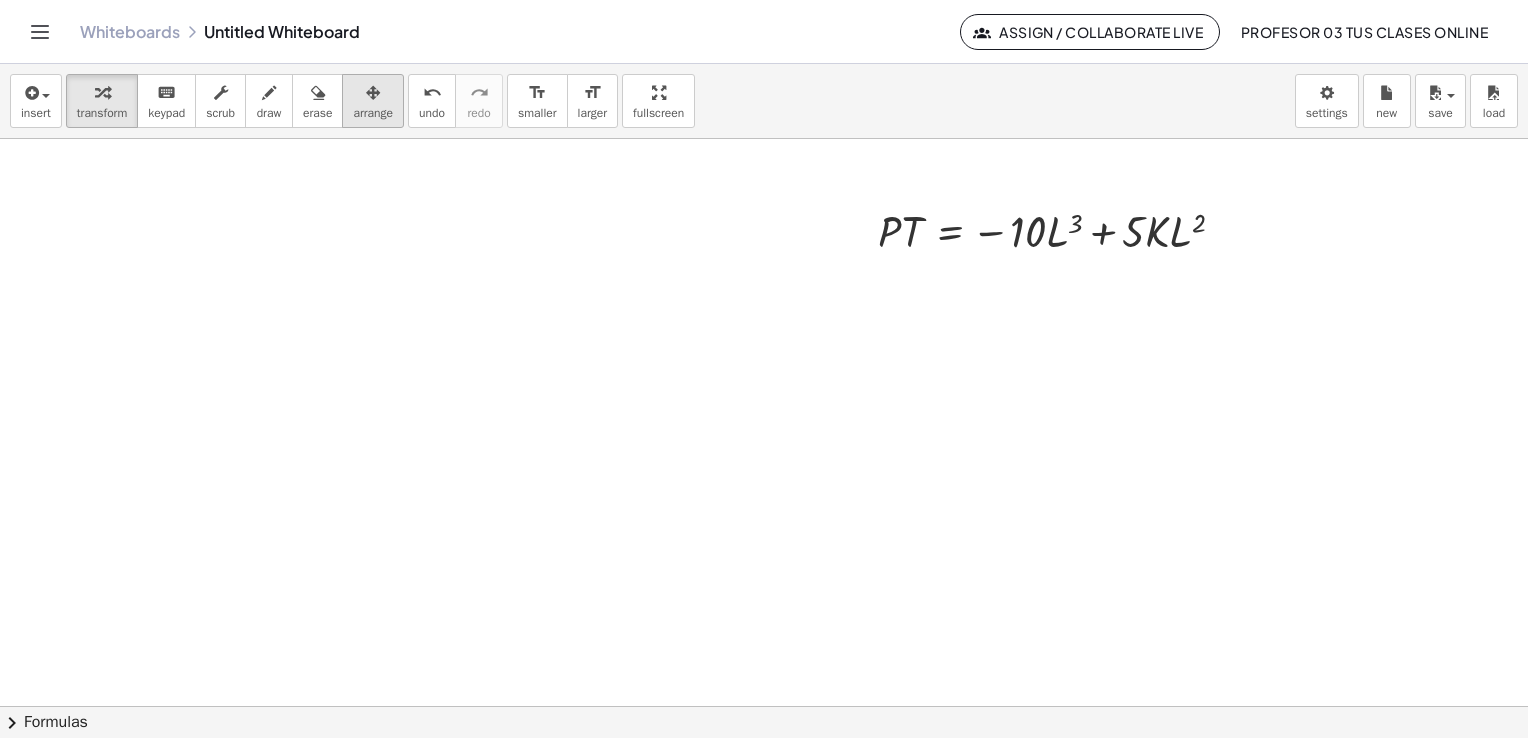 click on "arrange" at bounding box center (373, 113) 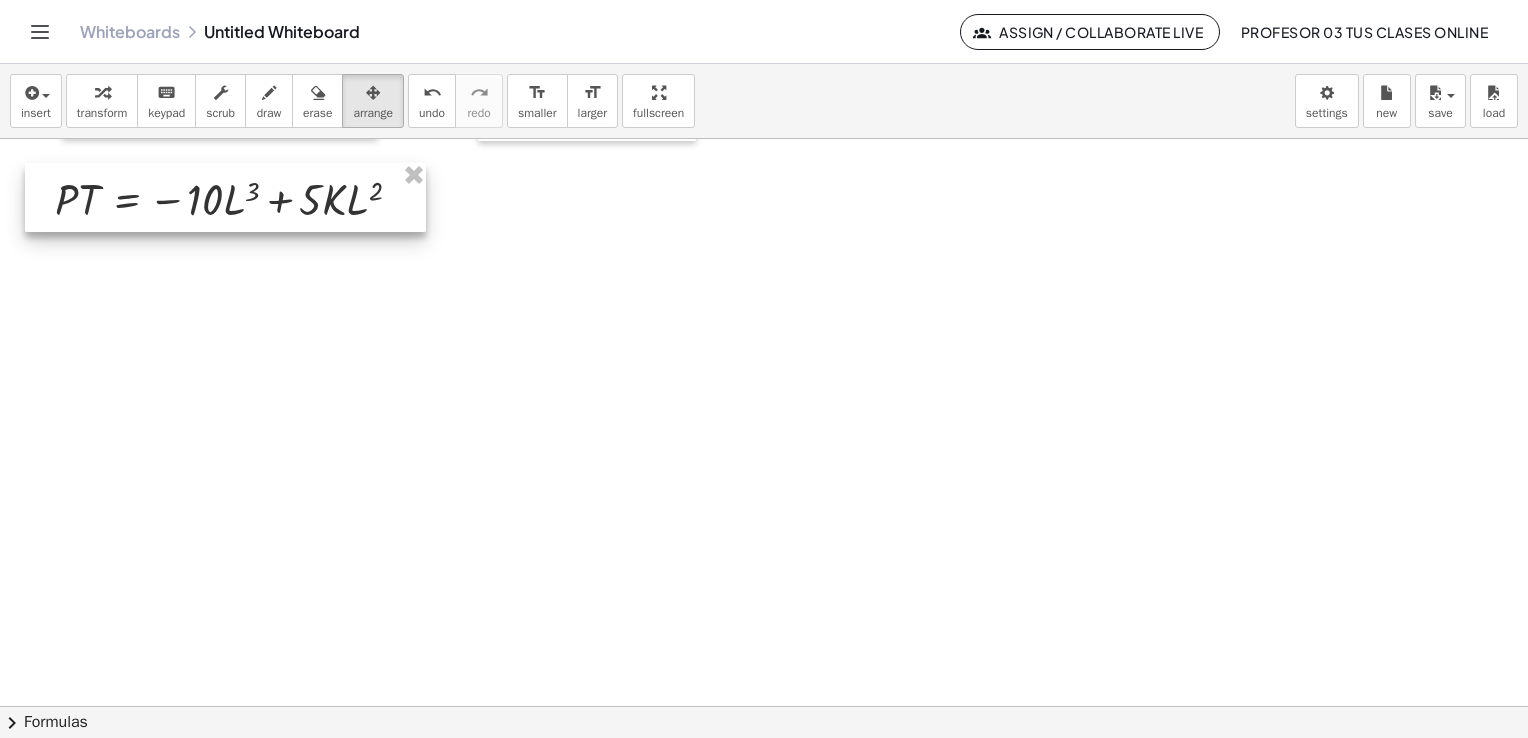 drag, startPoint x: 927, startPoint y: 224, endPoint x: 105, endPoint y: 193, distance: 822.58435 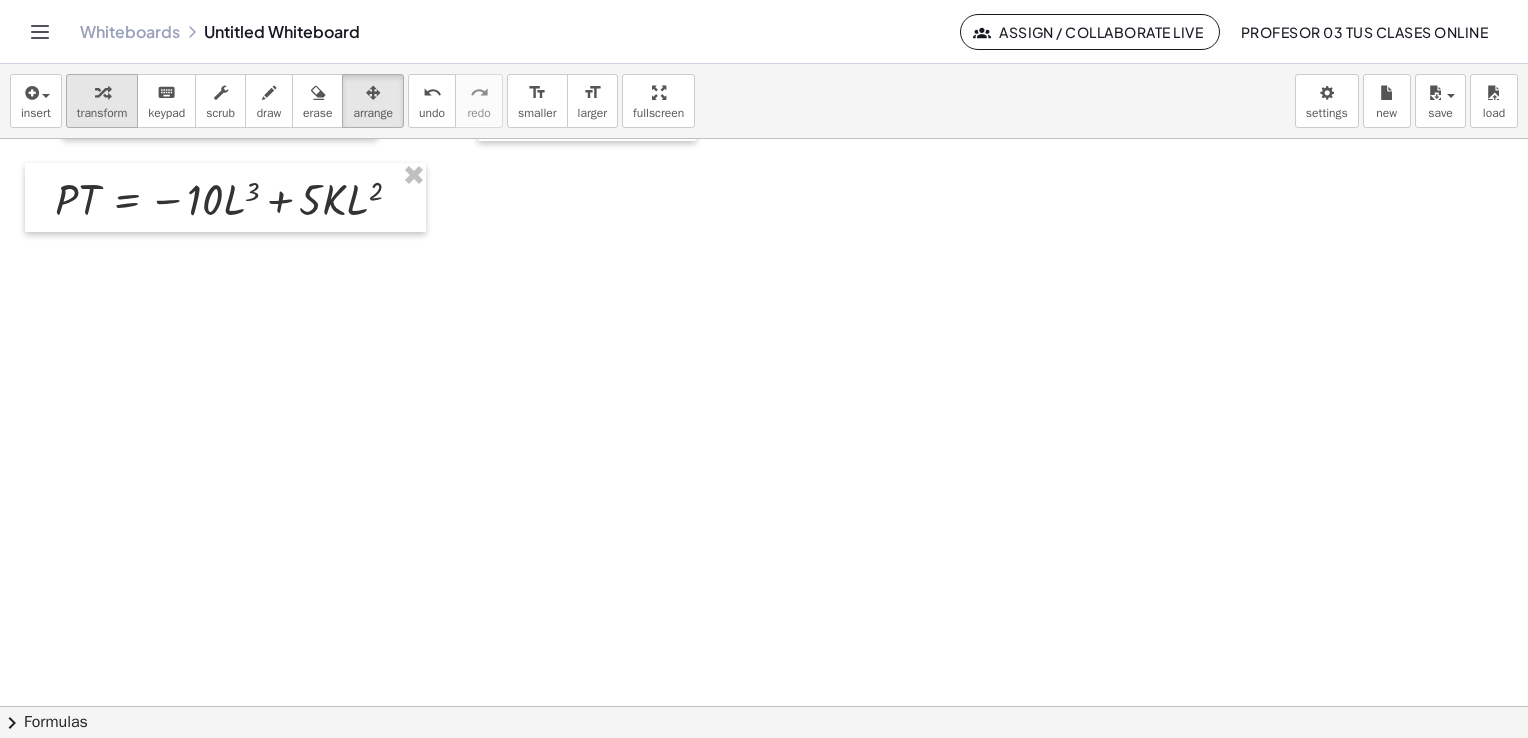 click on "transform" at bounding box center [102, 113] 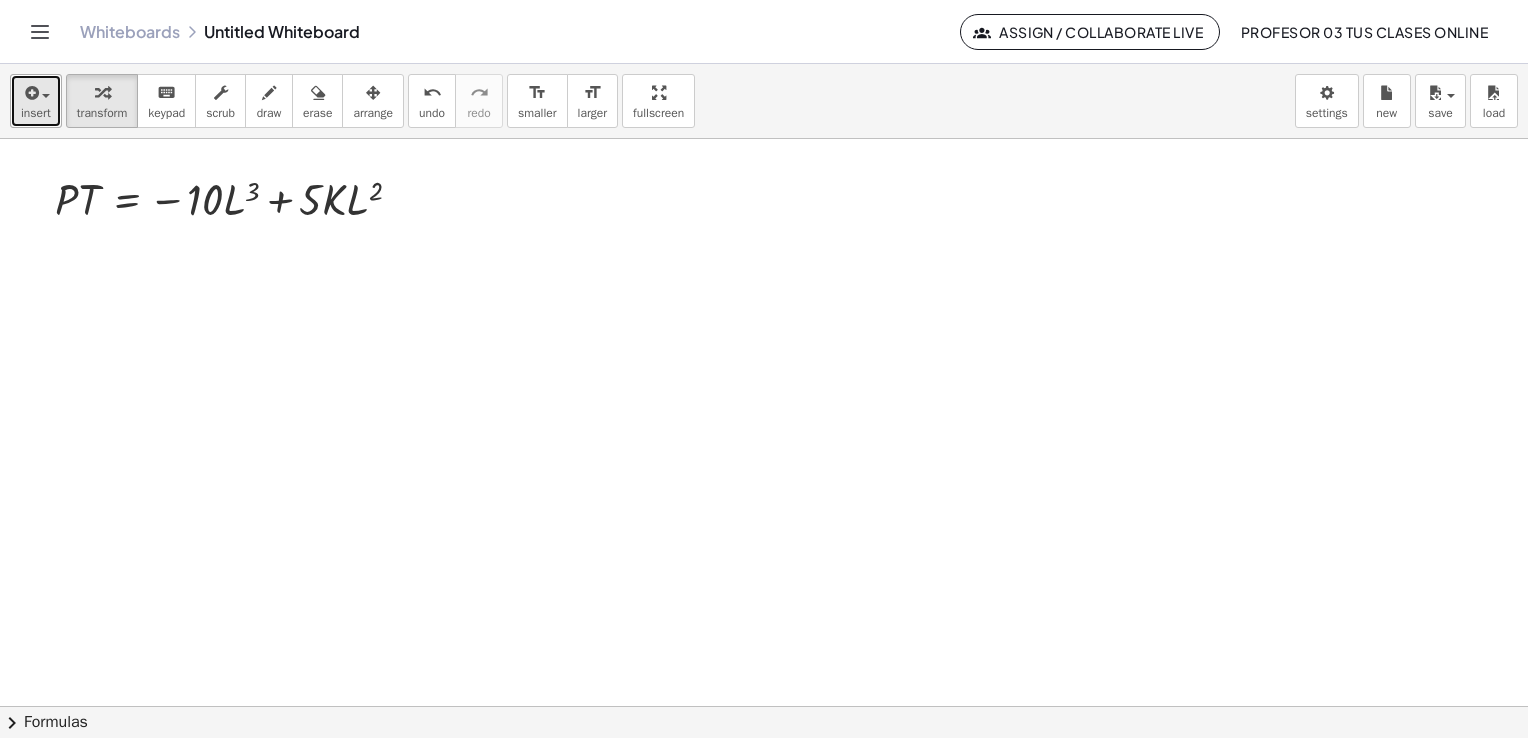 click on "insert" at bounding box center (36, 113) 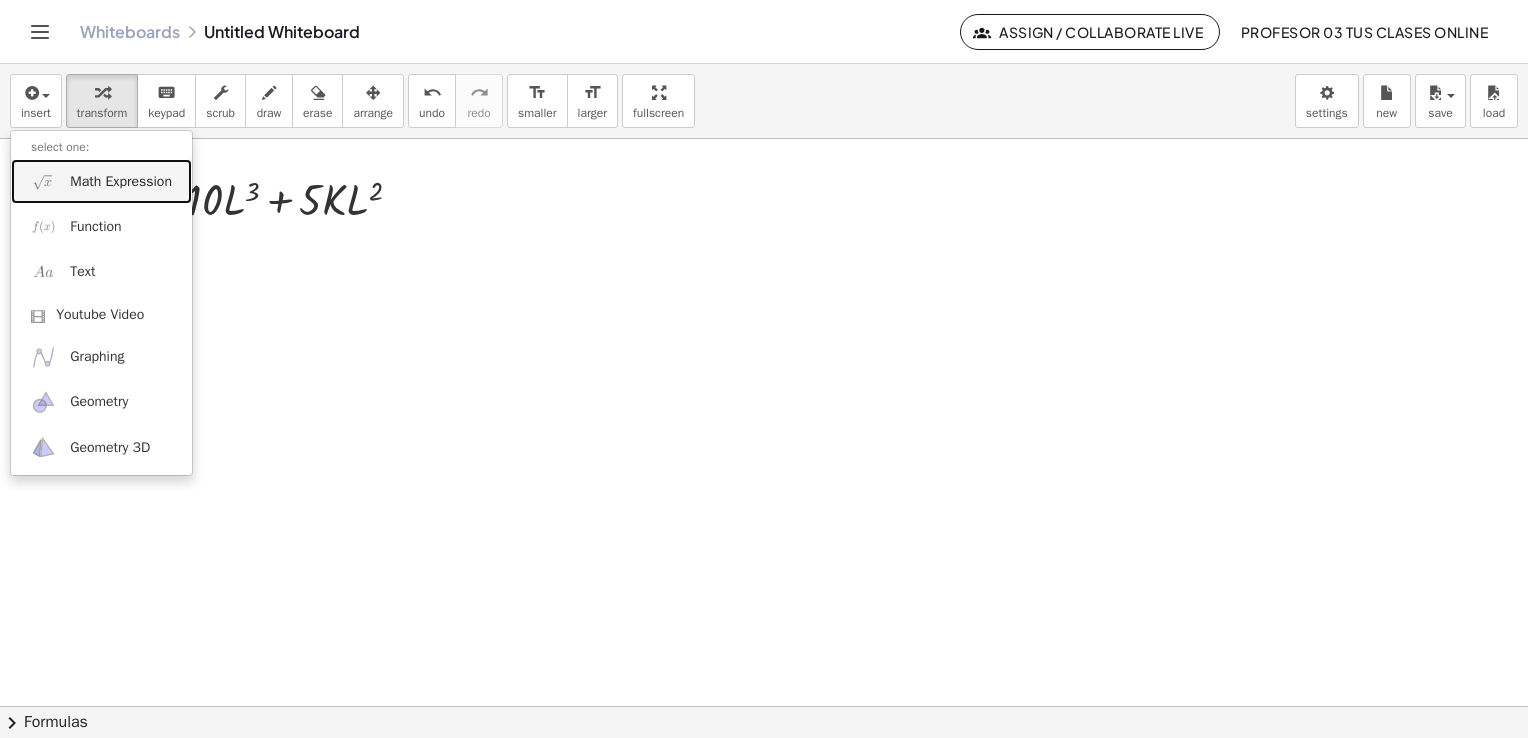click on "Math Expression" at bounding box center [121, 182] 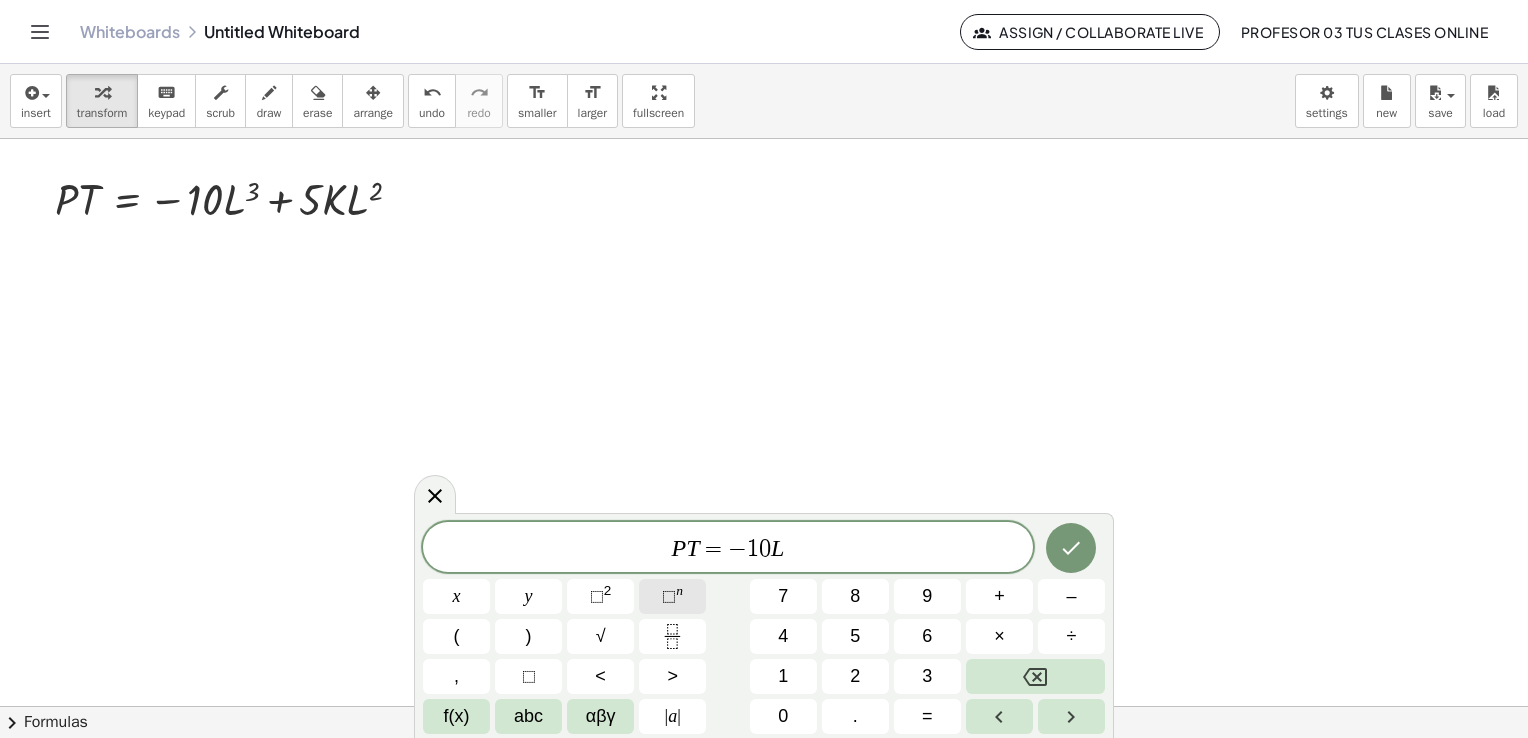 click on "⬚" at bounding box center [669, 596] 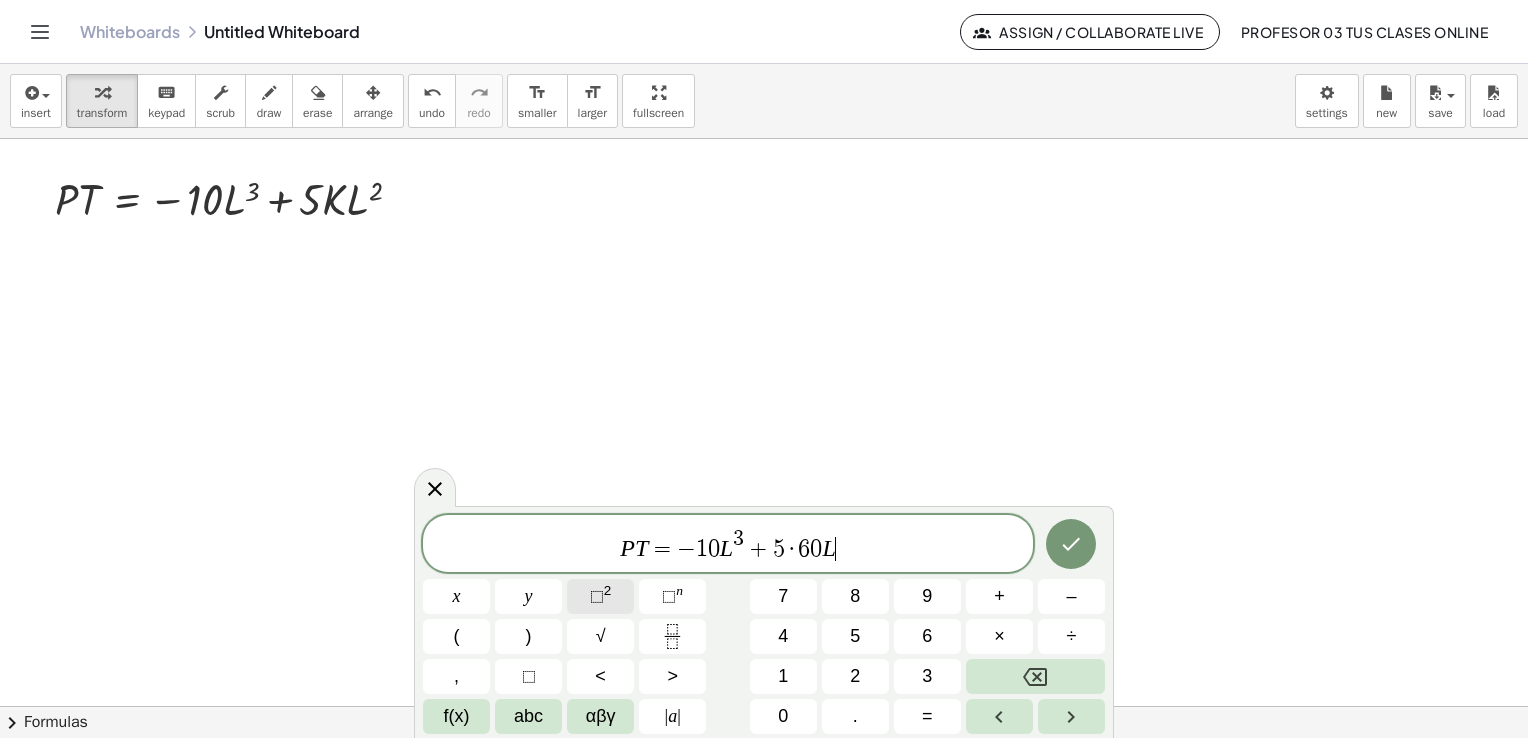 click on "⬚ 2" at bounding box center (600, 596) 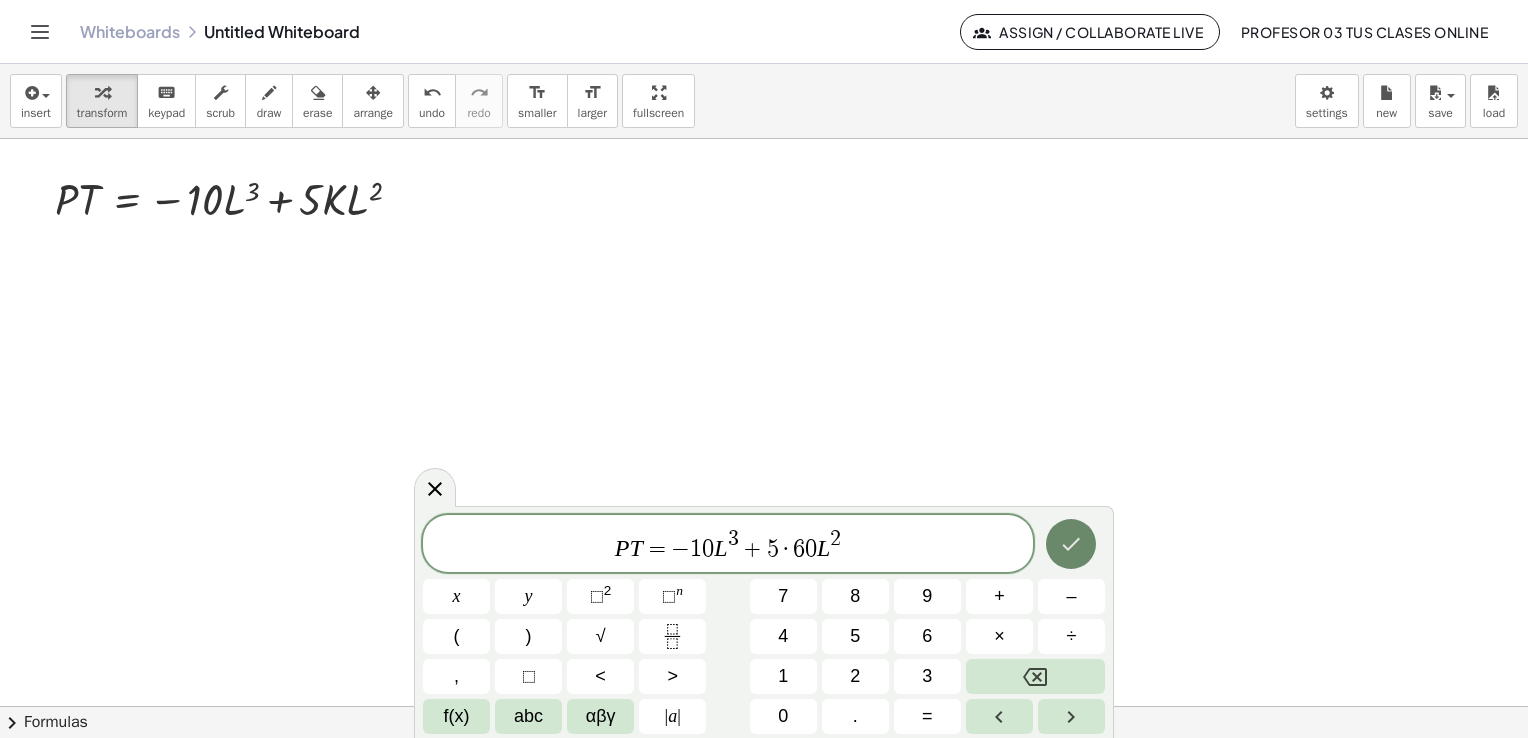 click 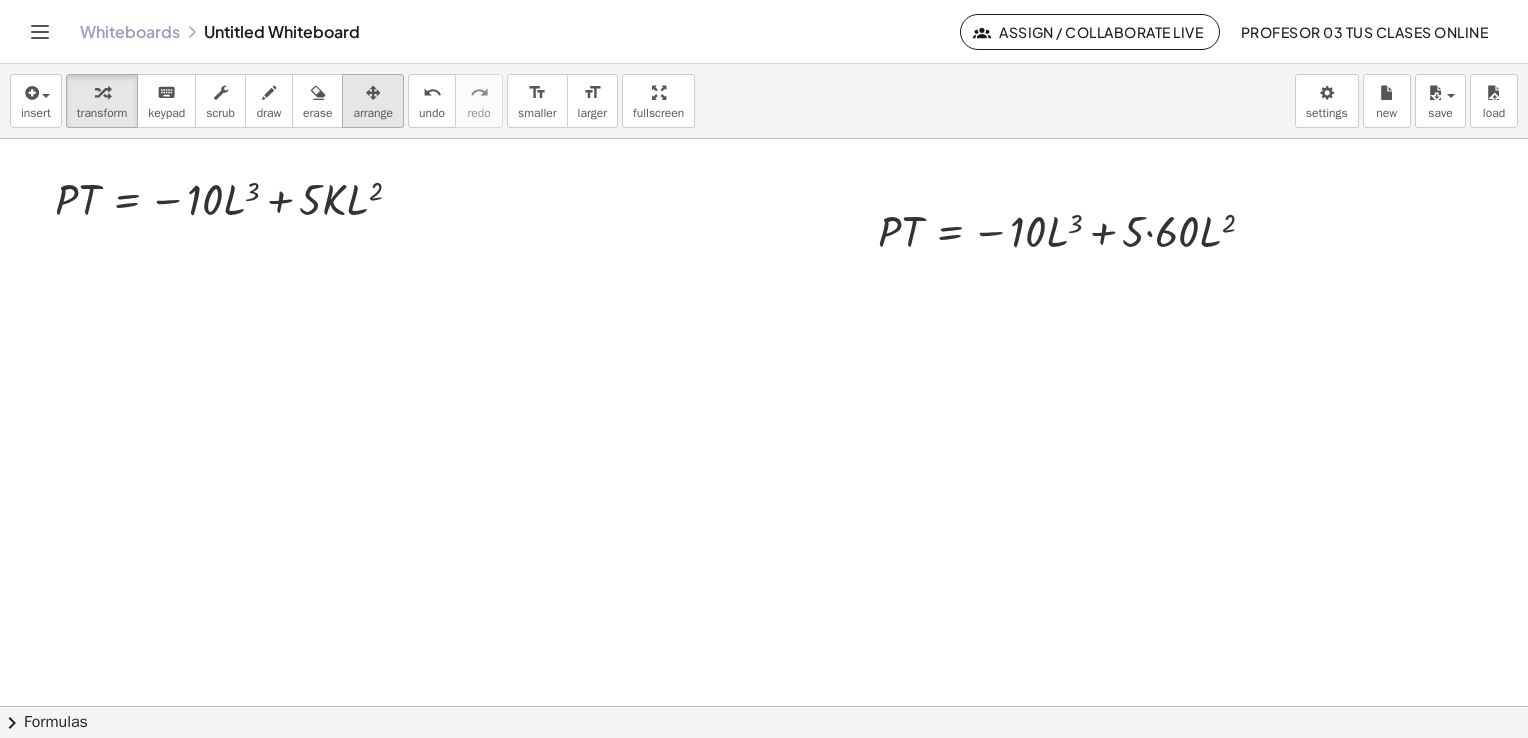 click on "arrange" at bounding box center [373, 113] 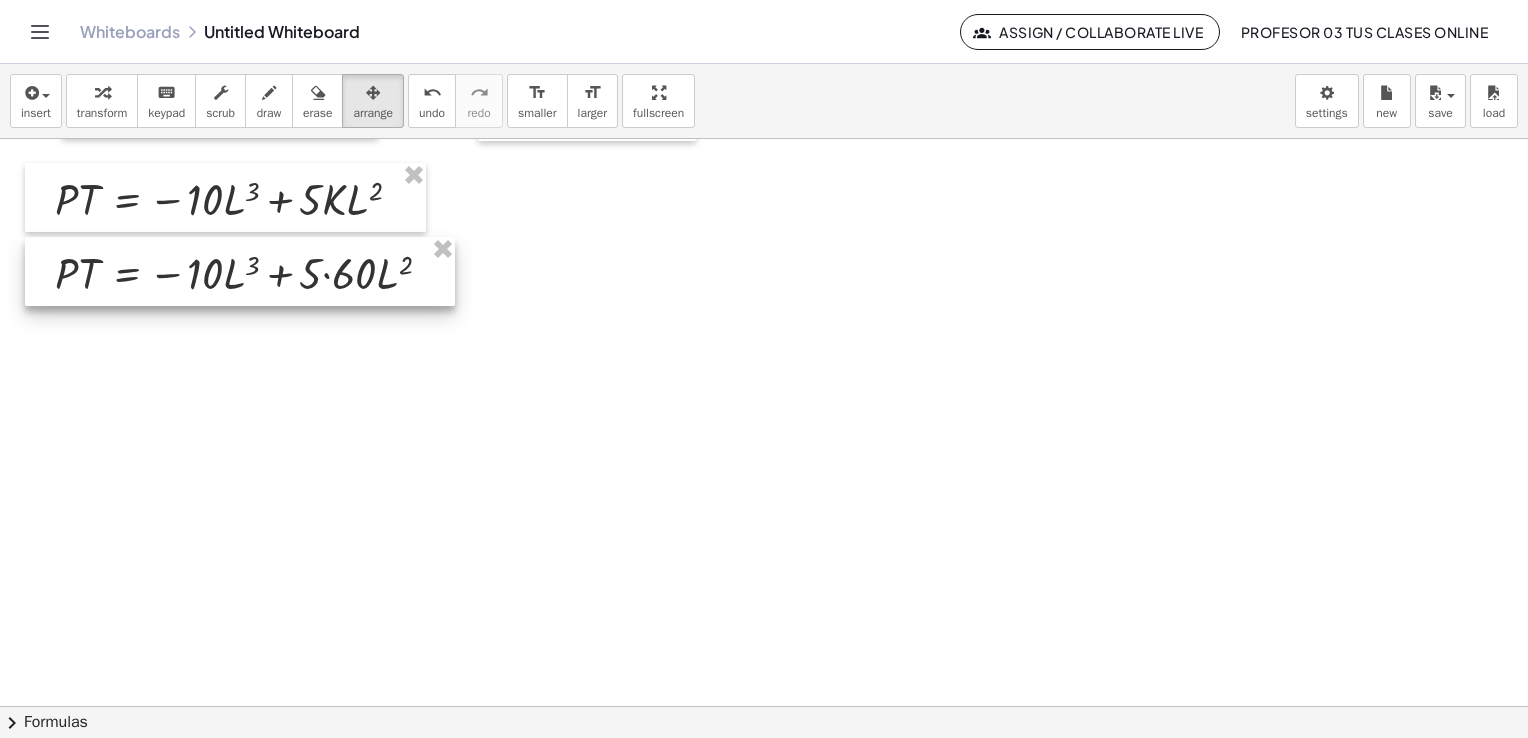 drag, startPoint x: 1092, startPoint y: 246, endPoint x: 269, endPoint y: 289, distance: 824.12256 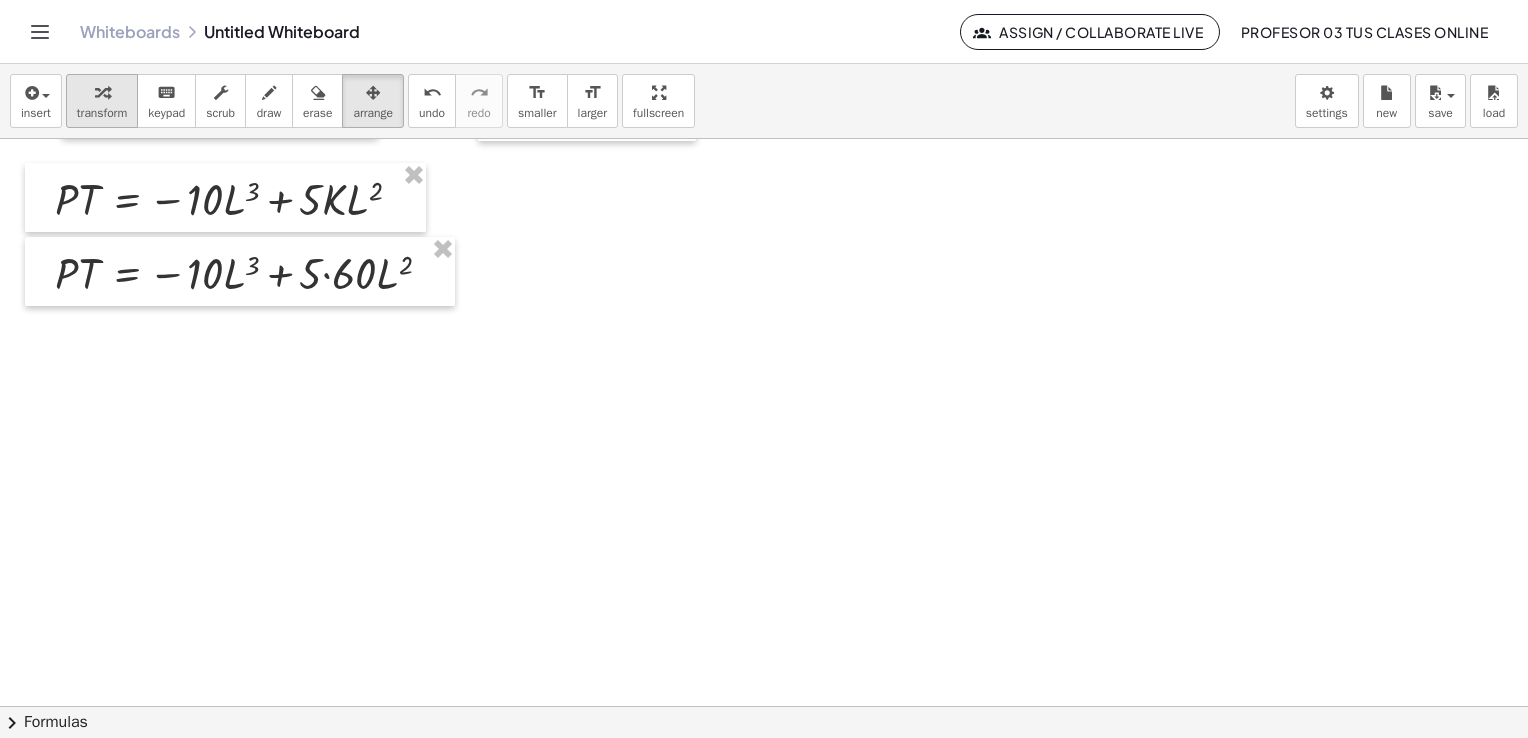 click at bounding box center [102, 93] 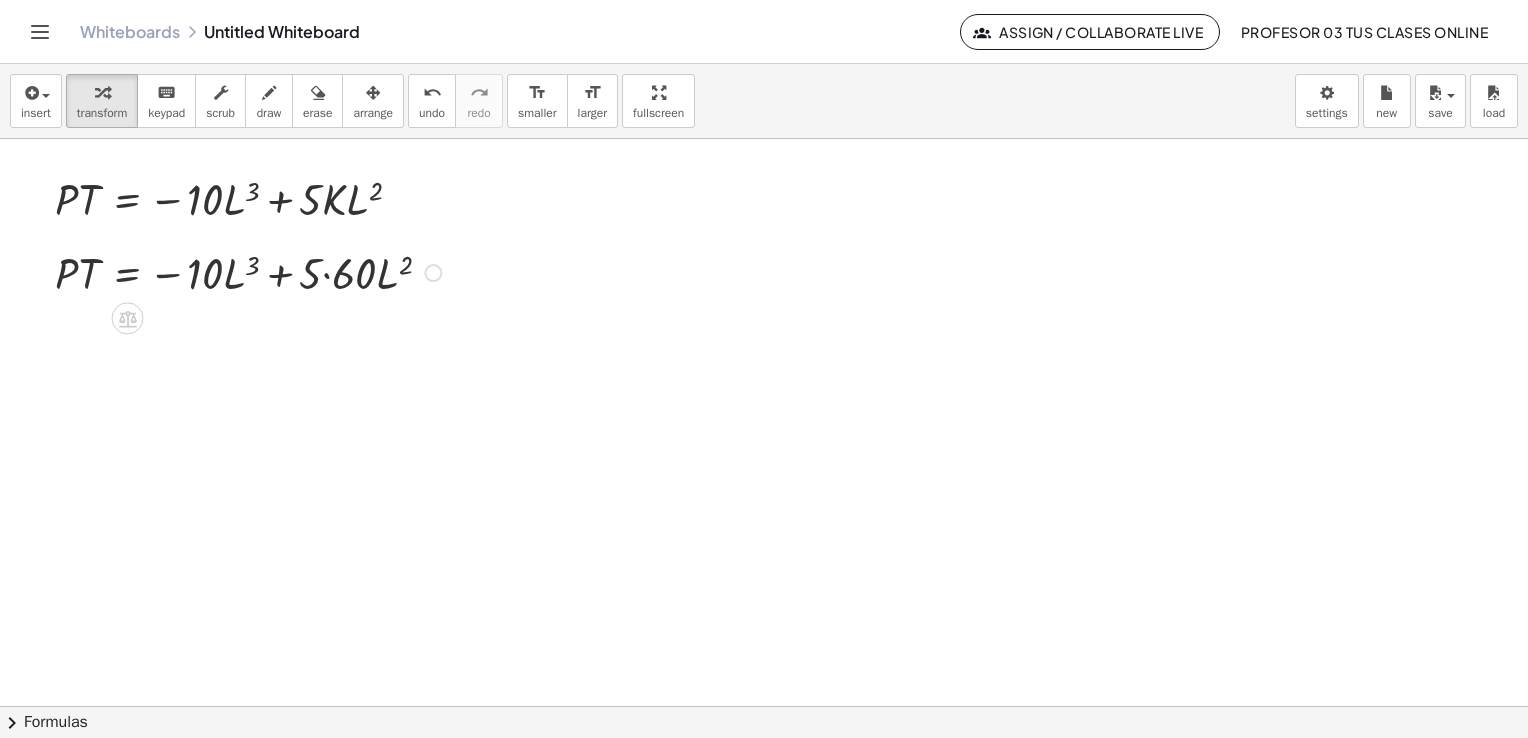 click at bounding box center [251, 271] 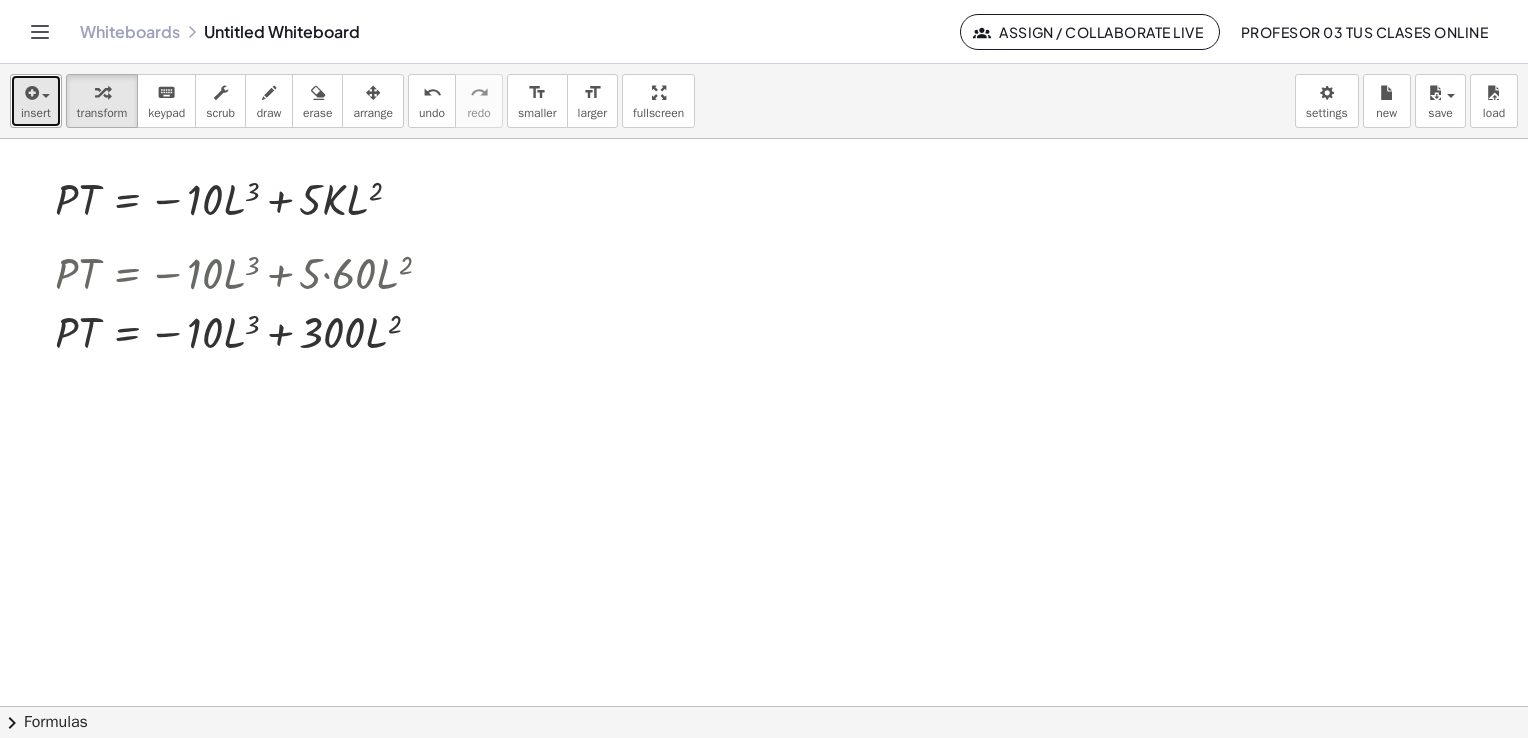 click on "insert" at bounding box center [36, 113] 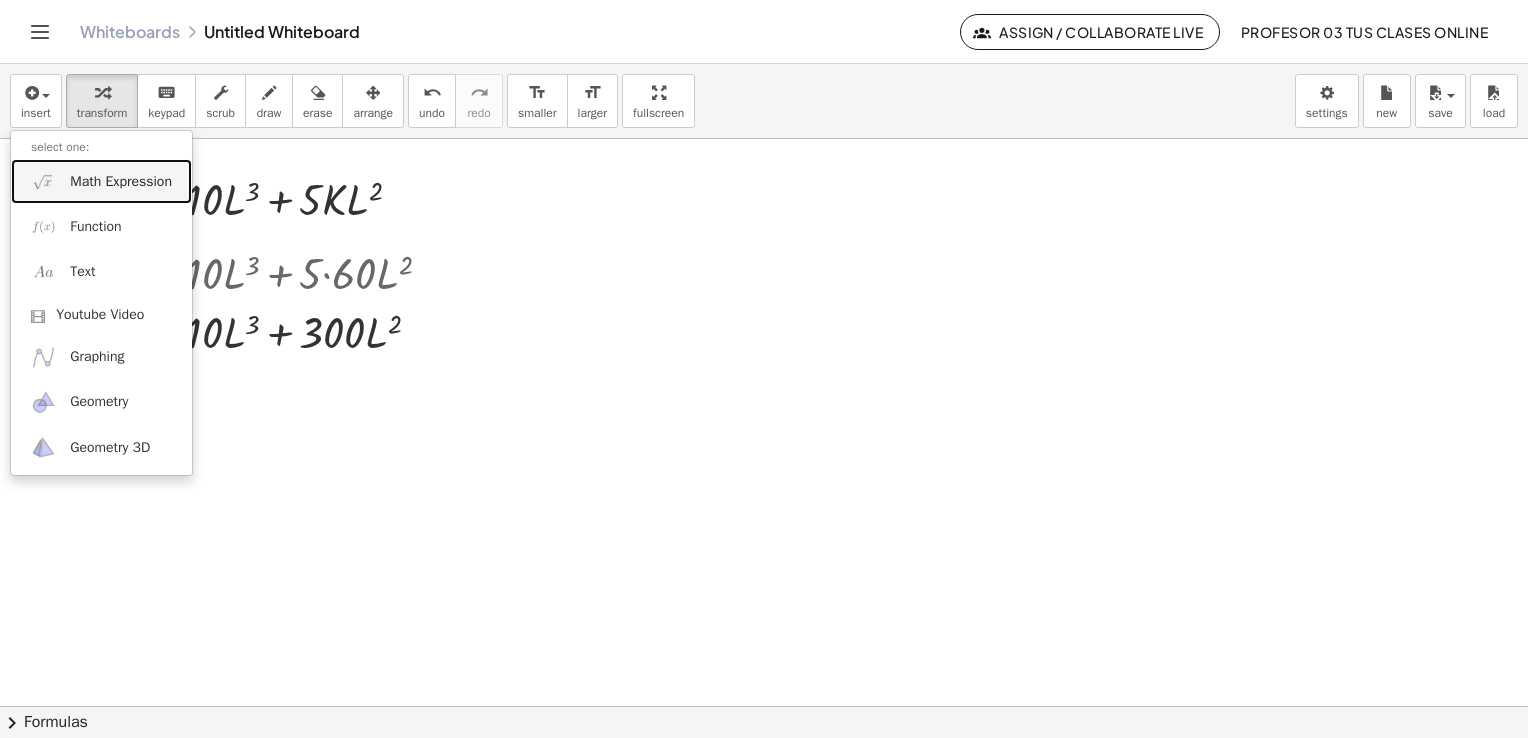 click on "Math Expression" at bounding box center (101, 181) 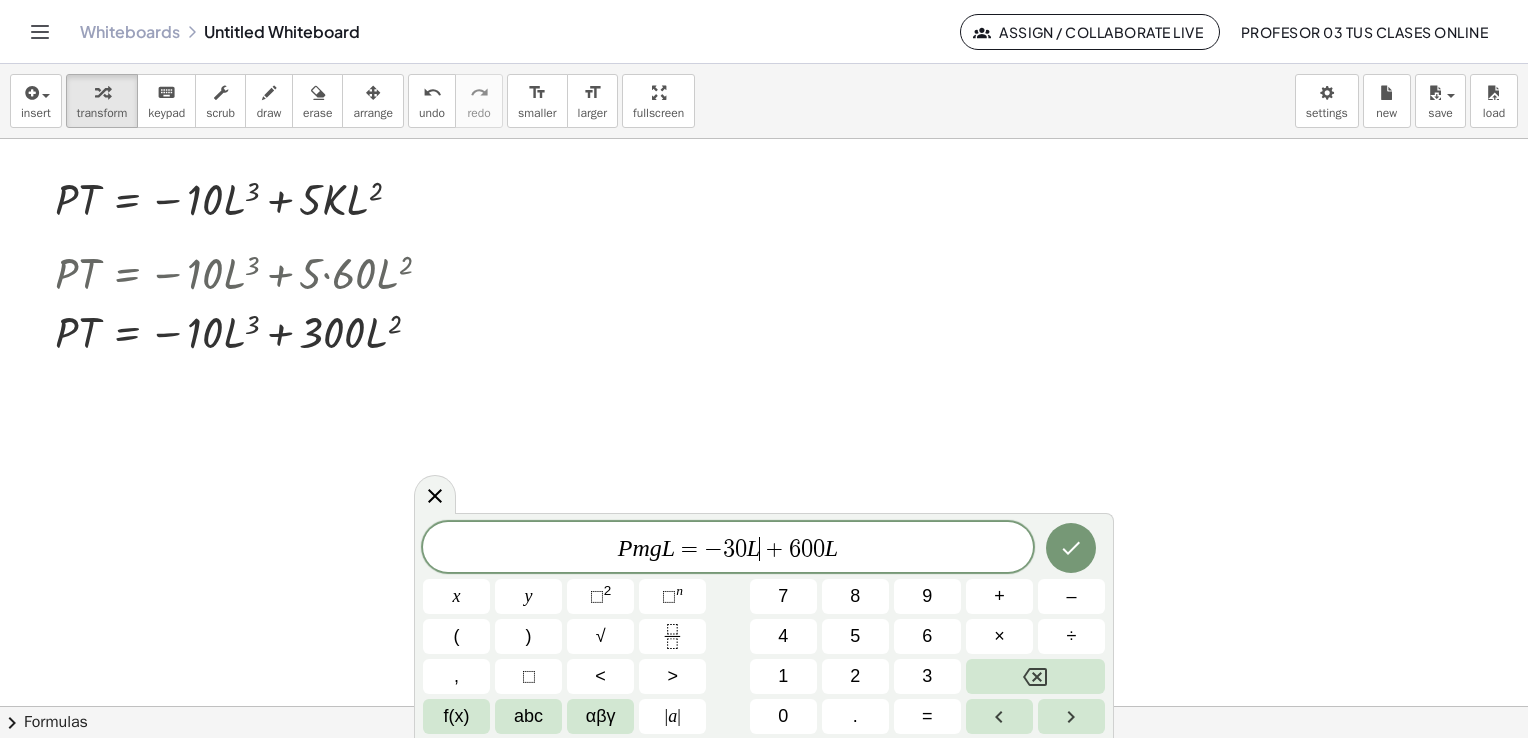 click on "L" at bounding box center (753, 548) 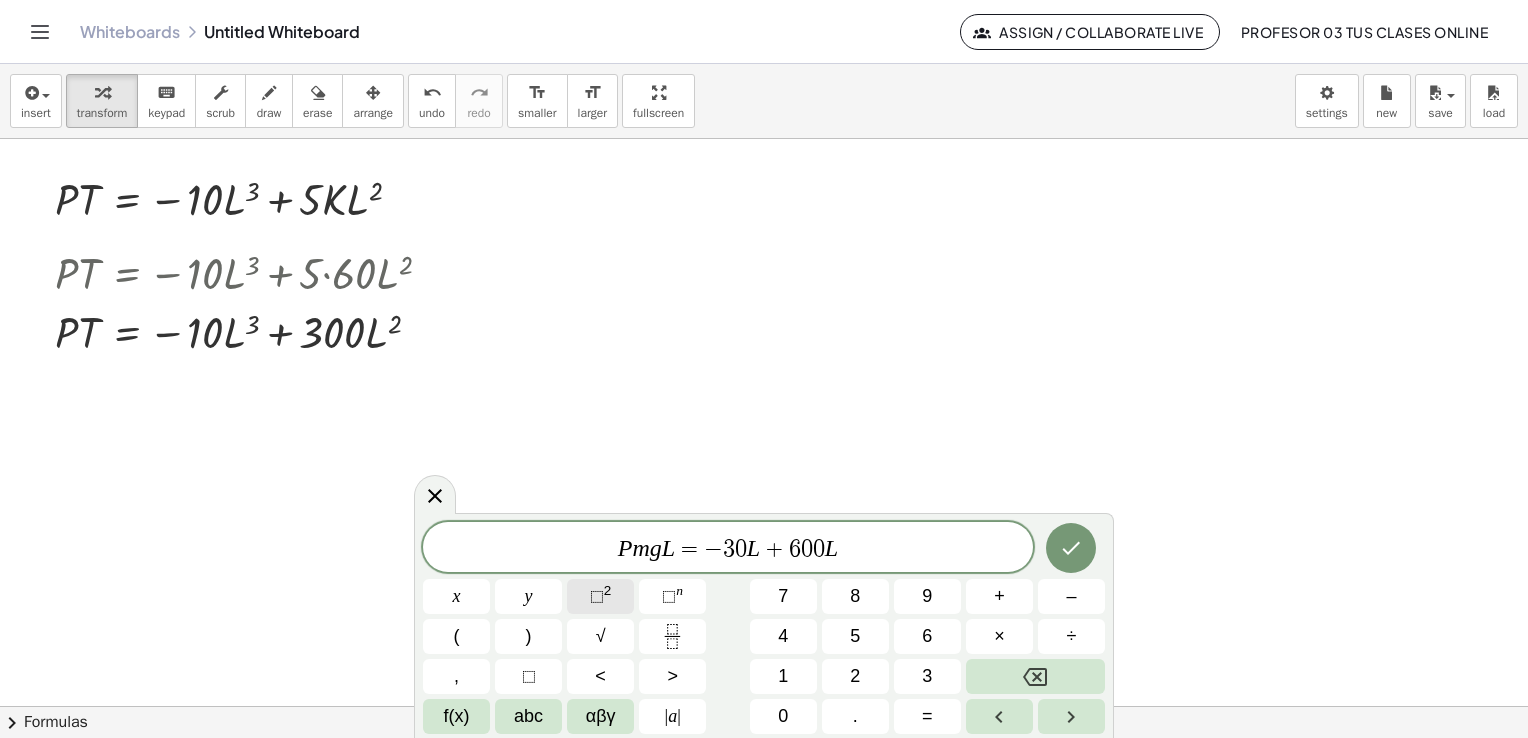 click on "⬚ 2" at bounding box center [600, 596] 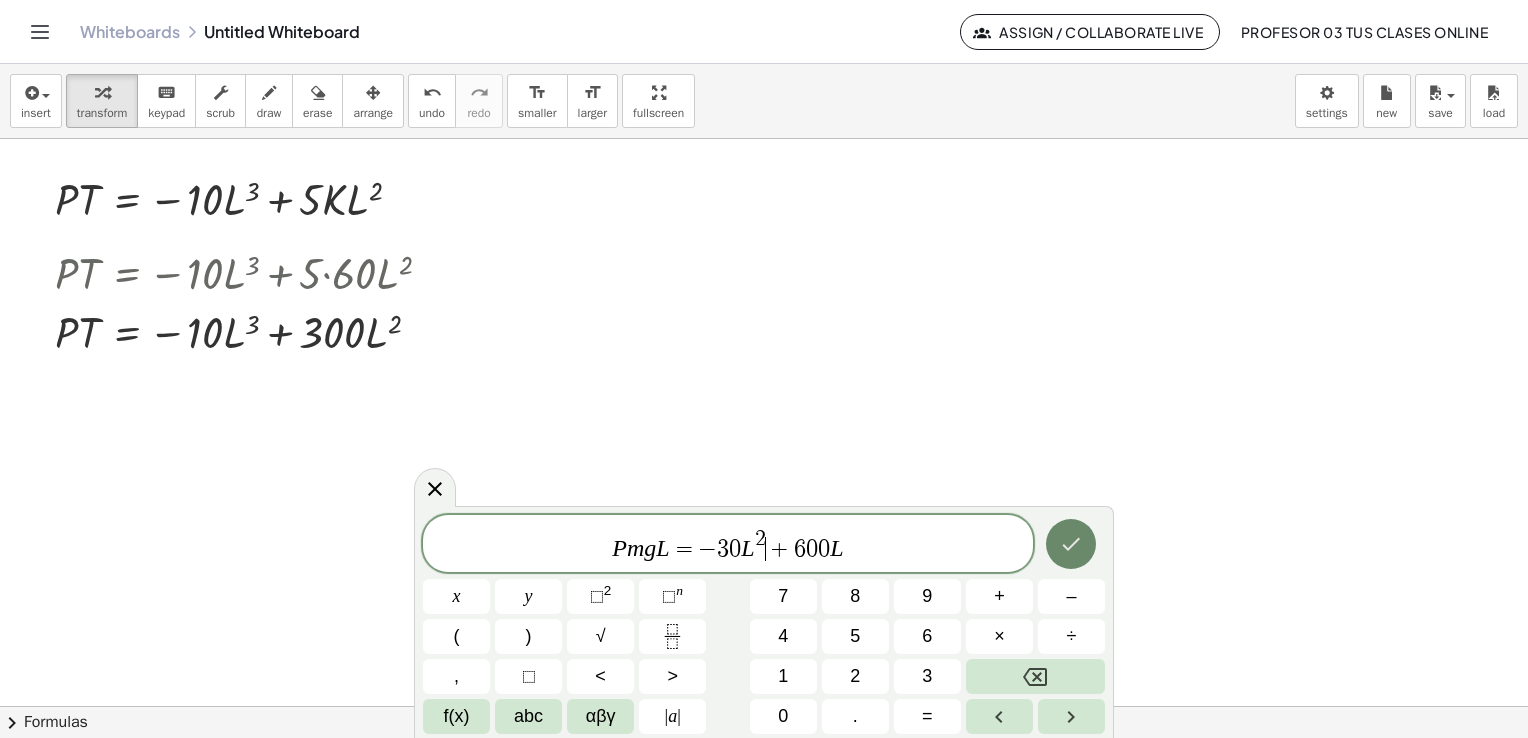 click 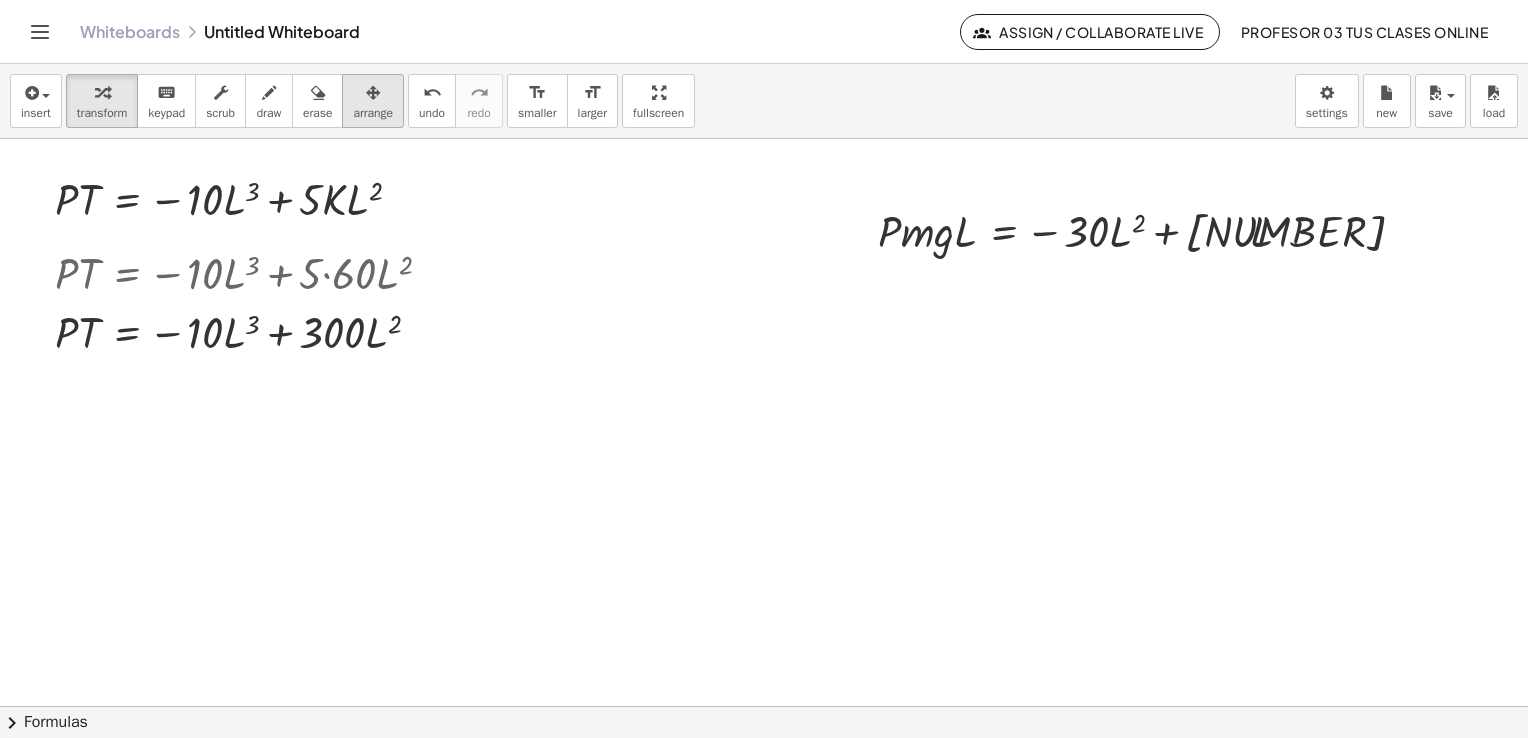 click on "arrange" at bounding box center [373, 113] 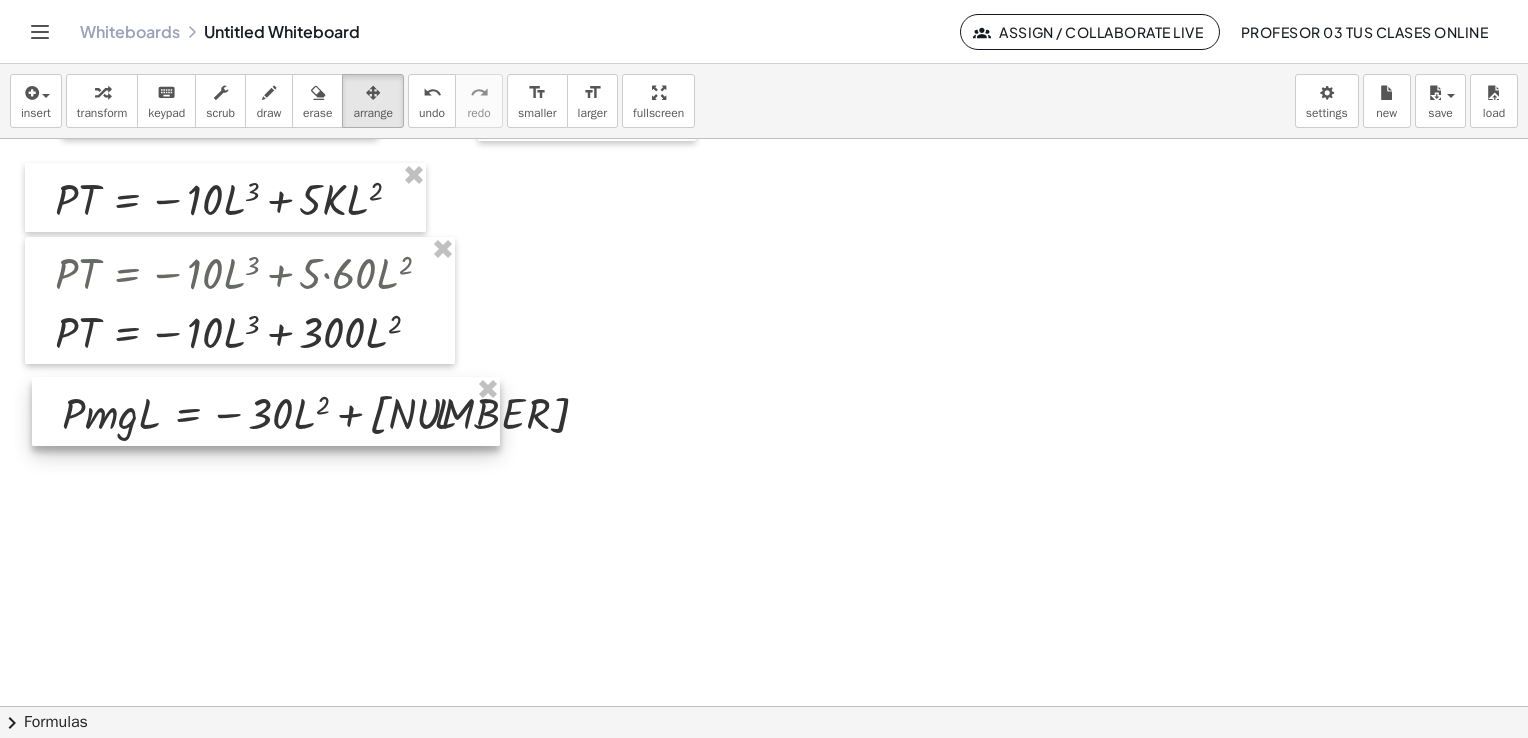drag, startPoint x: 980, startPoint y: 230, endPoint x: 165, endPoint y: 410, distance: 834.6406 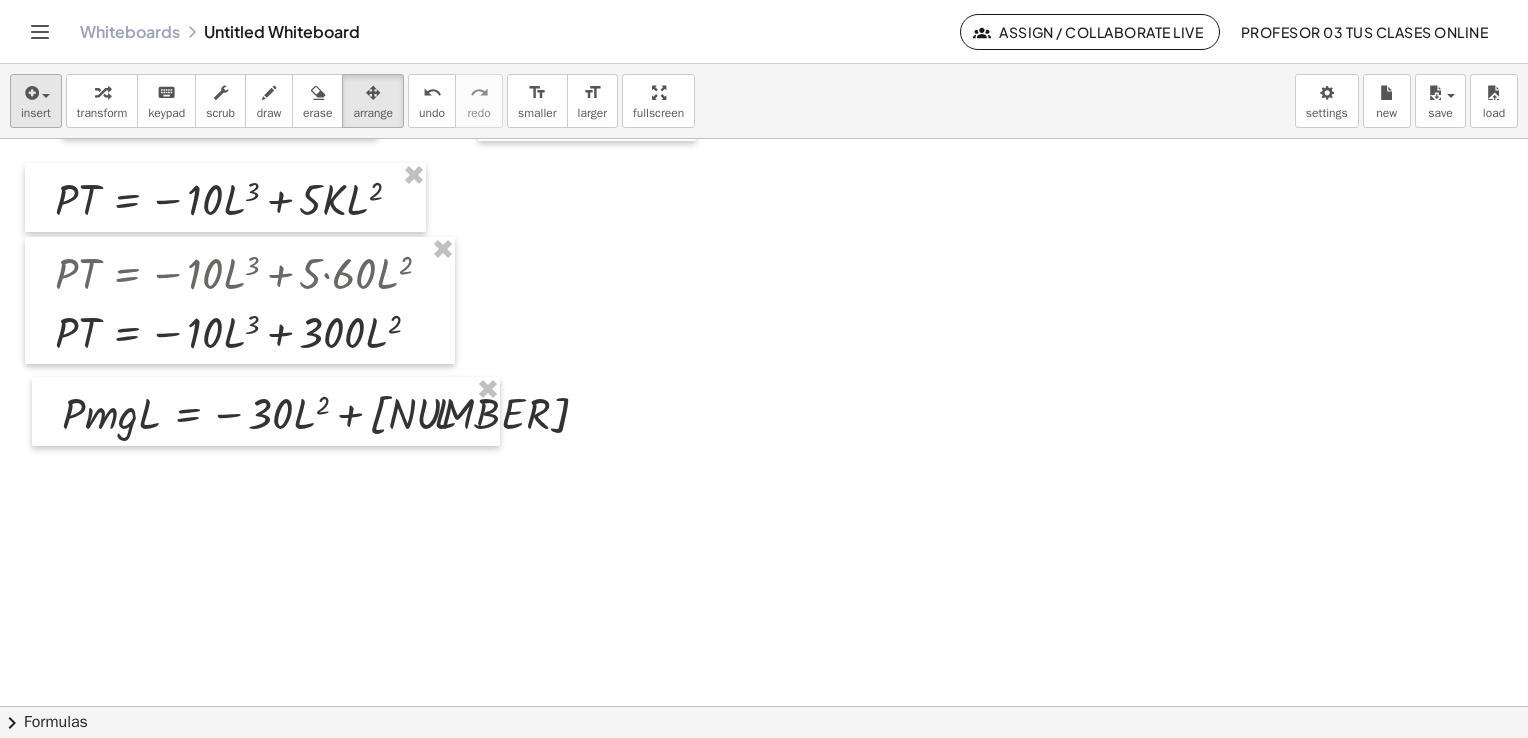 drag, startPoint x: 91, startPoint y: 98, endPoint x: 59, endPoint y: 107, distance: 33.24154 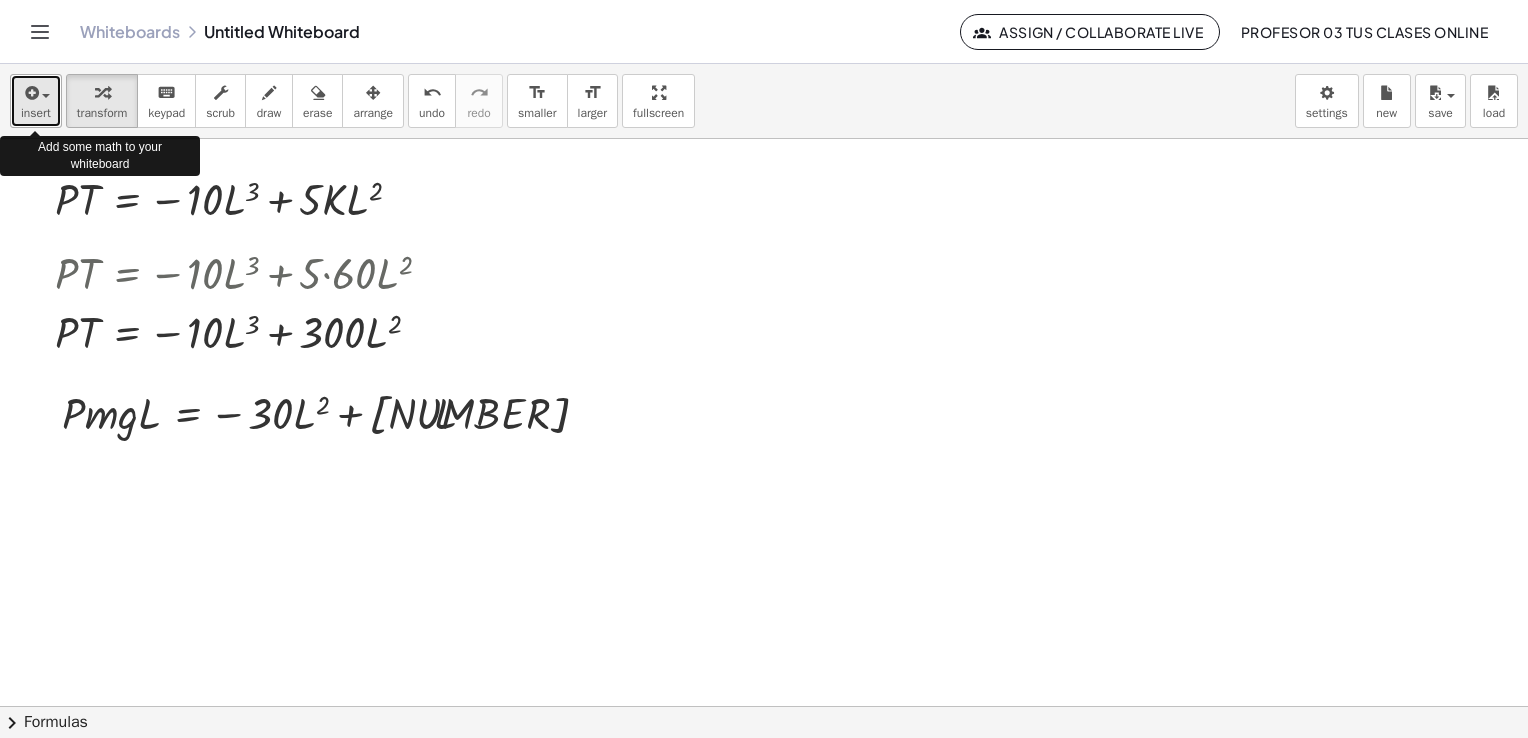 click on "insert" at bounding box center [36, 113] 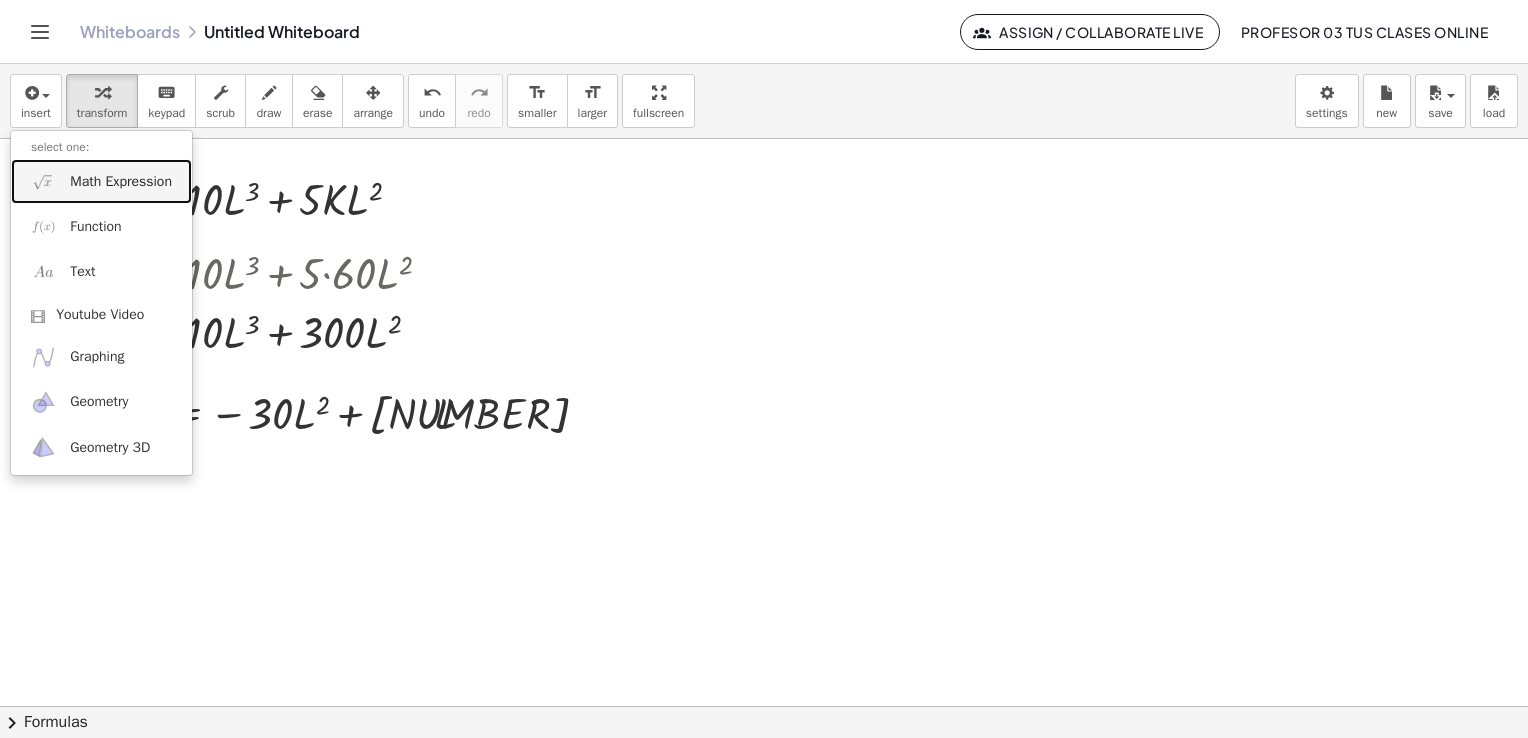 click on "Math Expression" at bounding box center [121, 182] 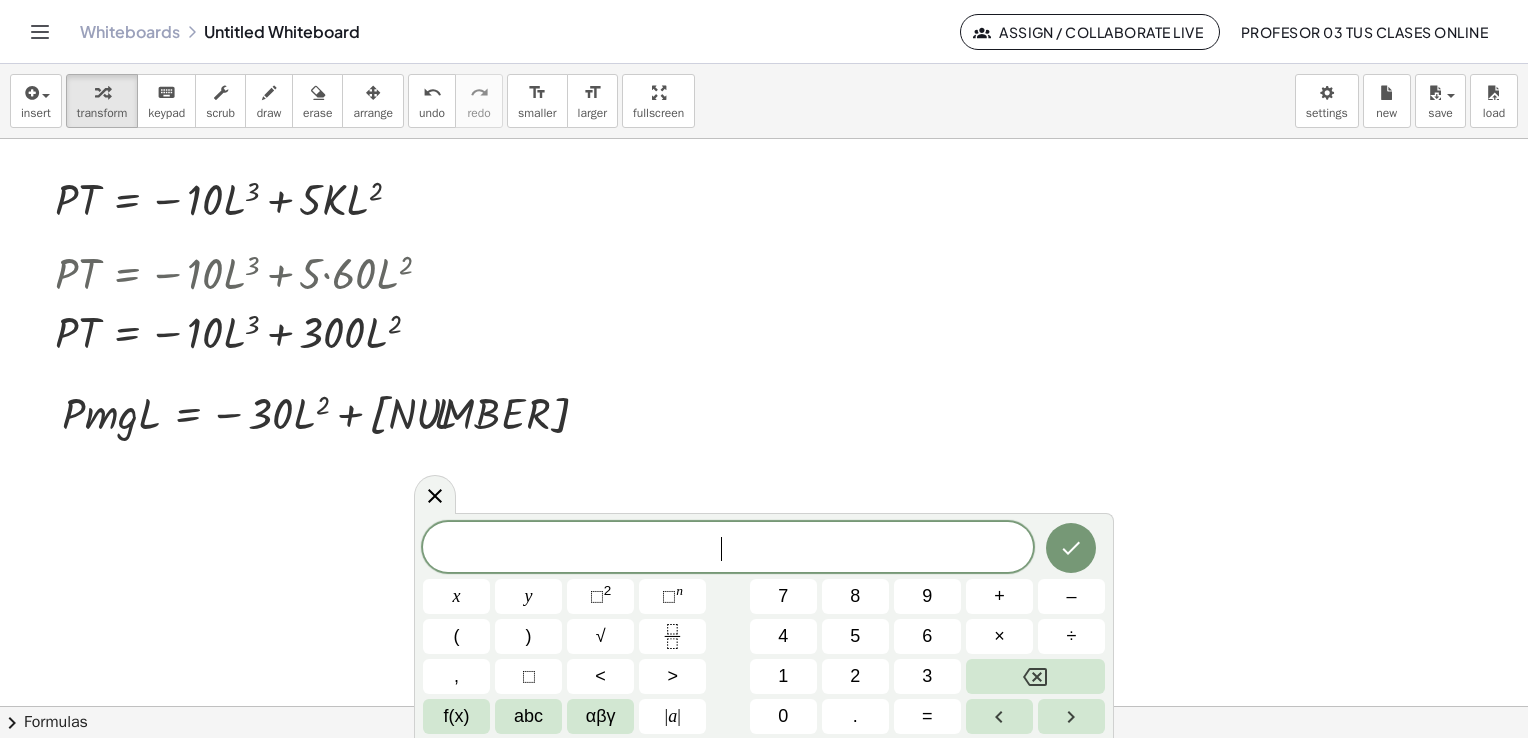 scroll, scrollTop: 5427, scrollLeft: 0, axis: vertical 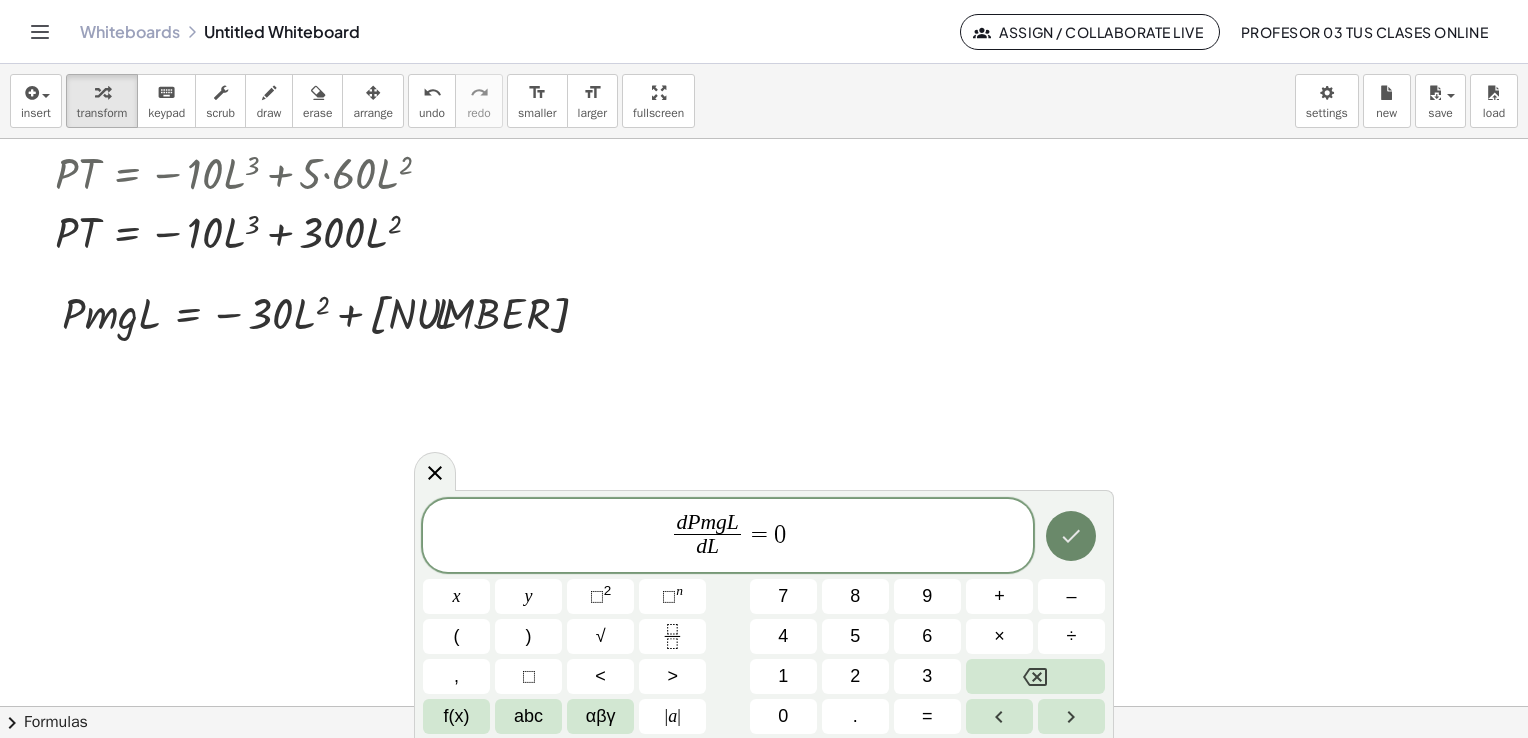 click 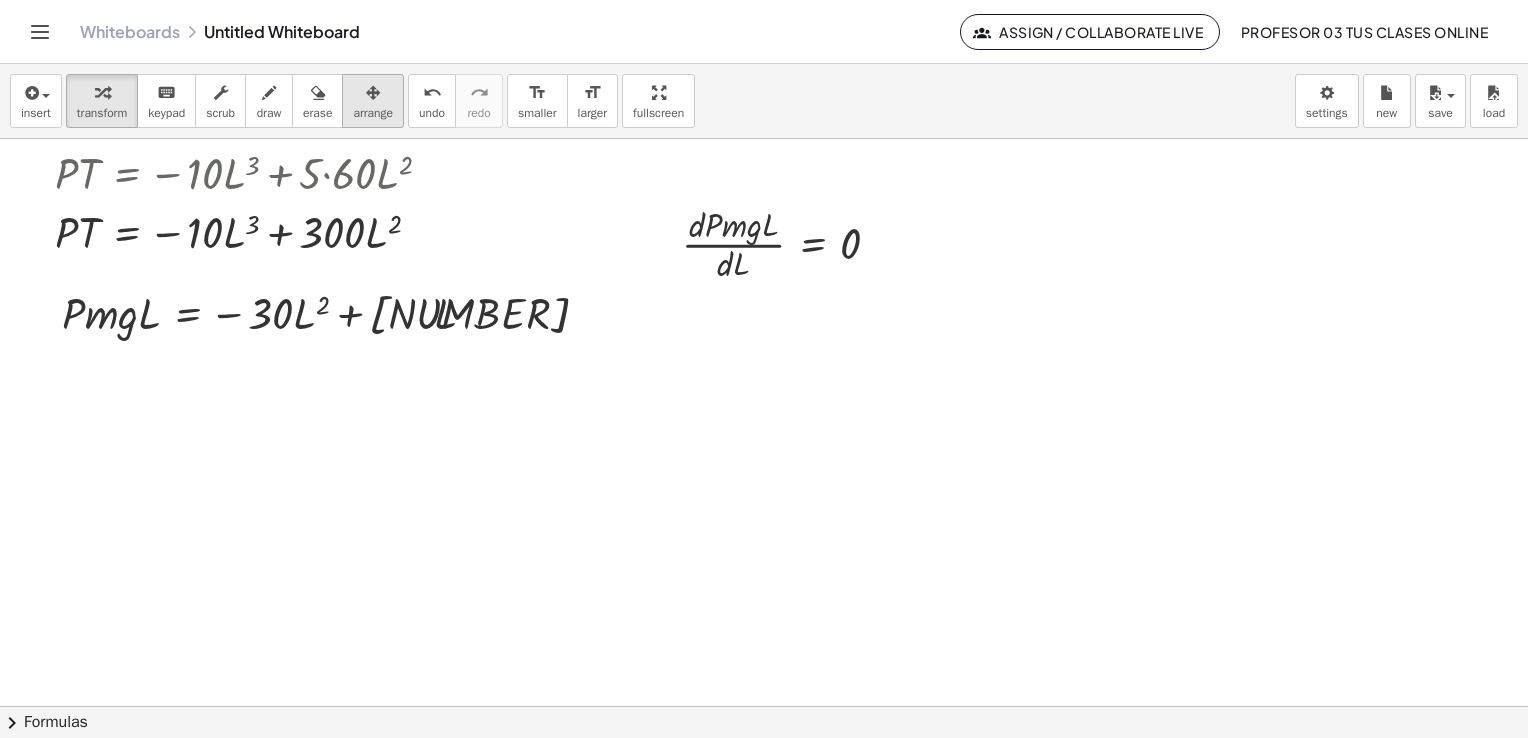 drag, startPoint x: 384, startPoint y: 109, endPoint x: 587, endPoint y: 184, distance: 216.41165 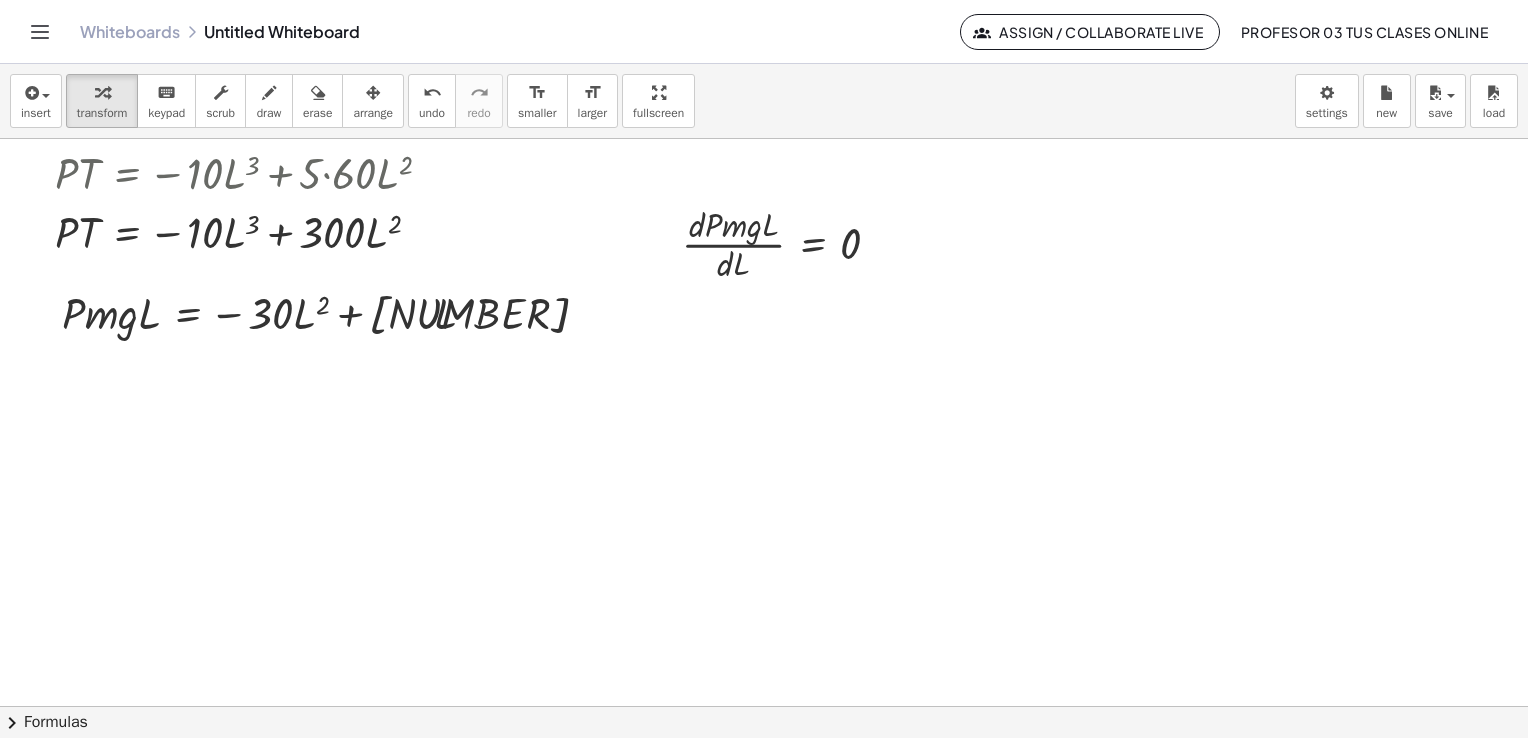 click on "arrange" at bounding box center (373, 113) 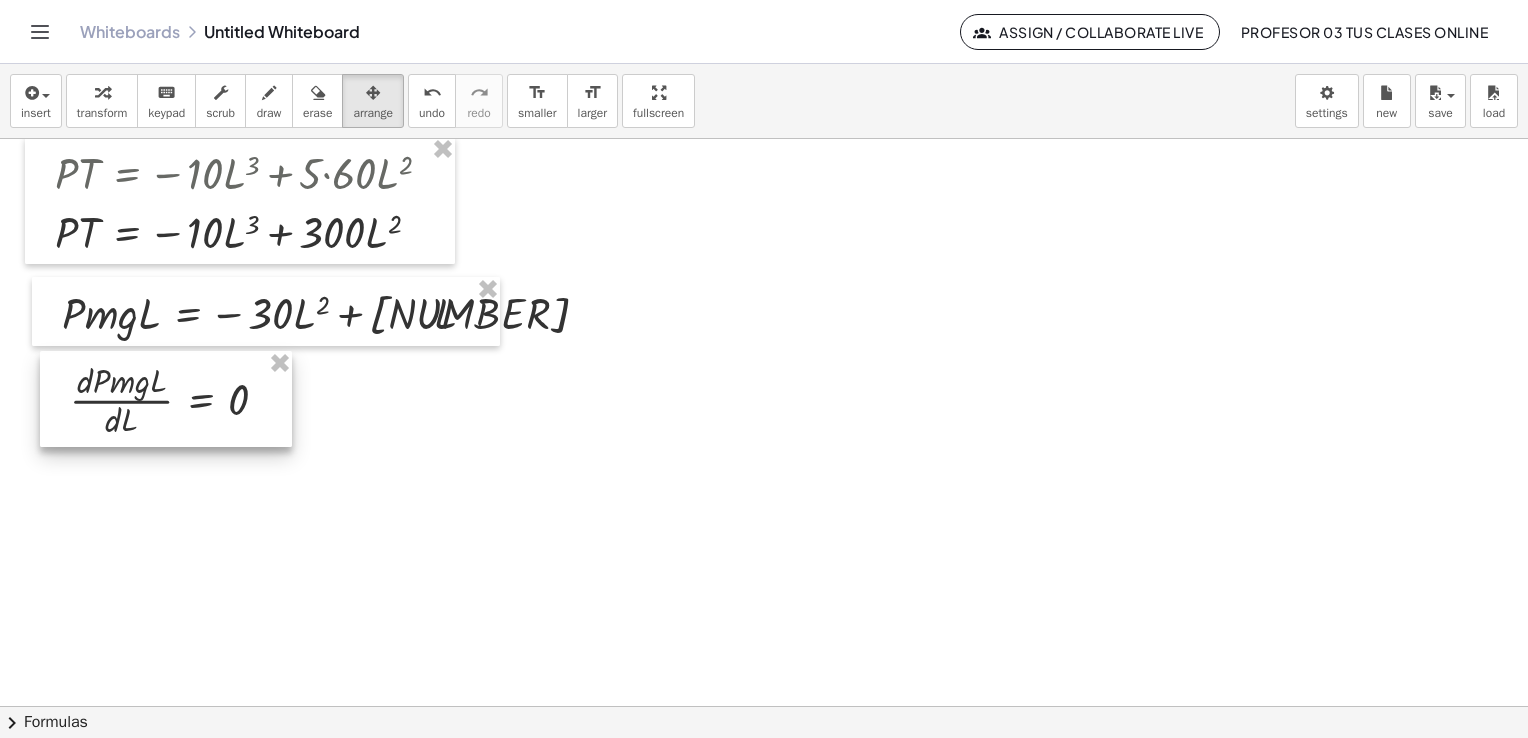 drag, startPoint x: 715, startPoint y: 241, endPoint x: 102, endPoint y: 397, distance: 632.5385 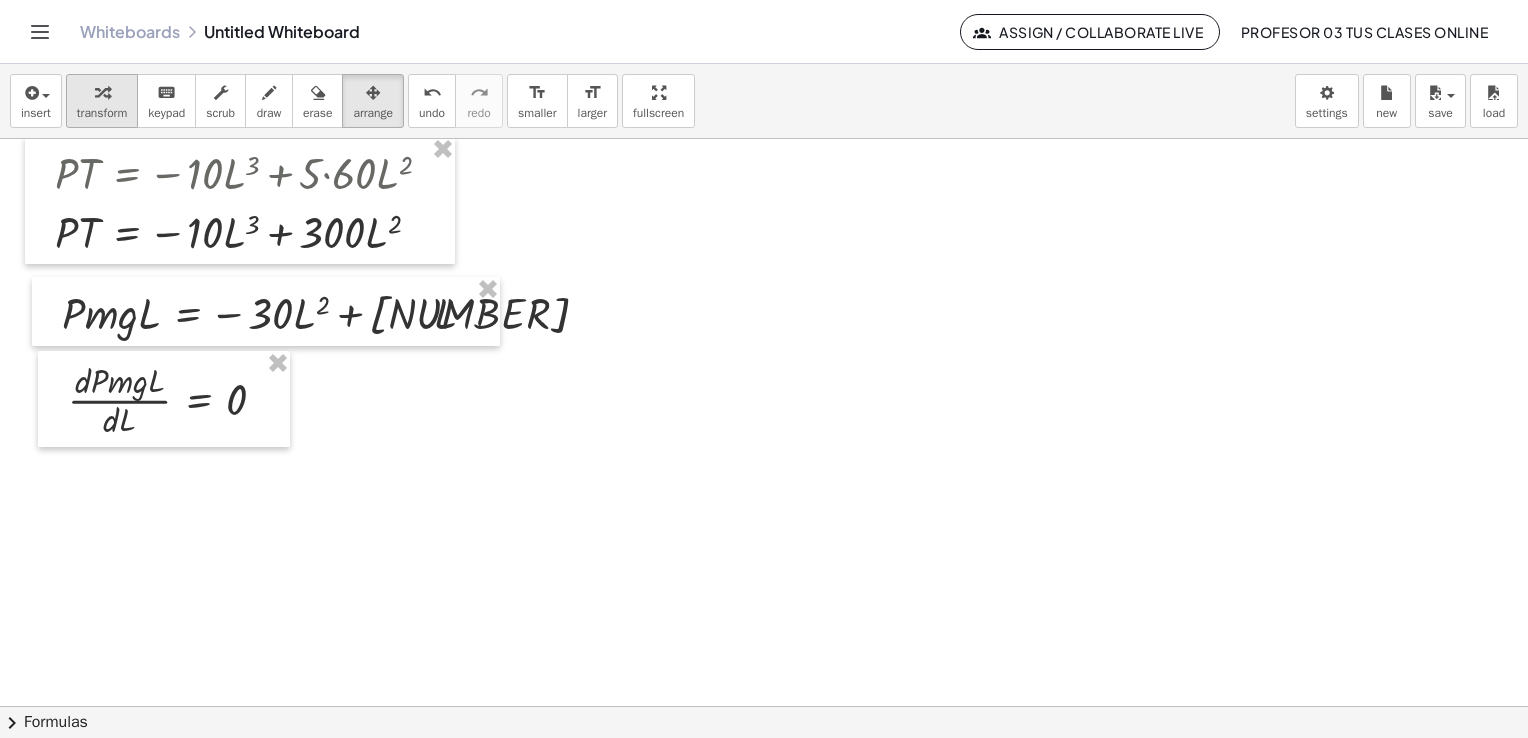 drag, startPoint x: 106, startPoint y: 125, endPoint x: 95, endPoint y: 120, distance: 12.083046 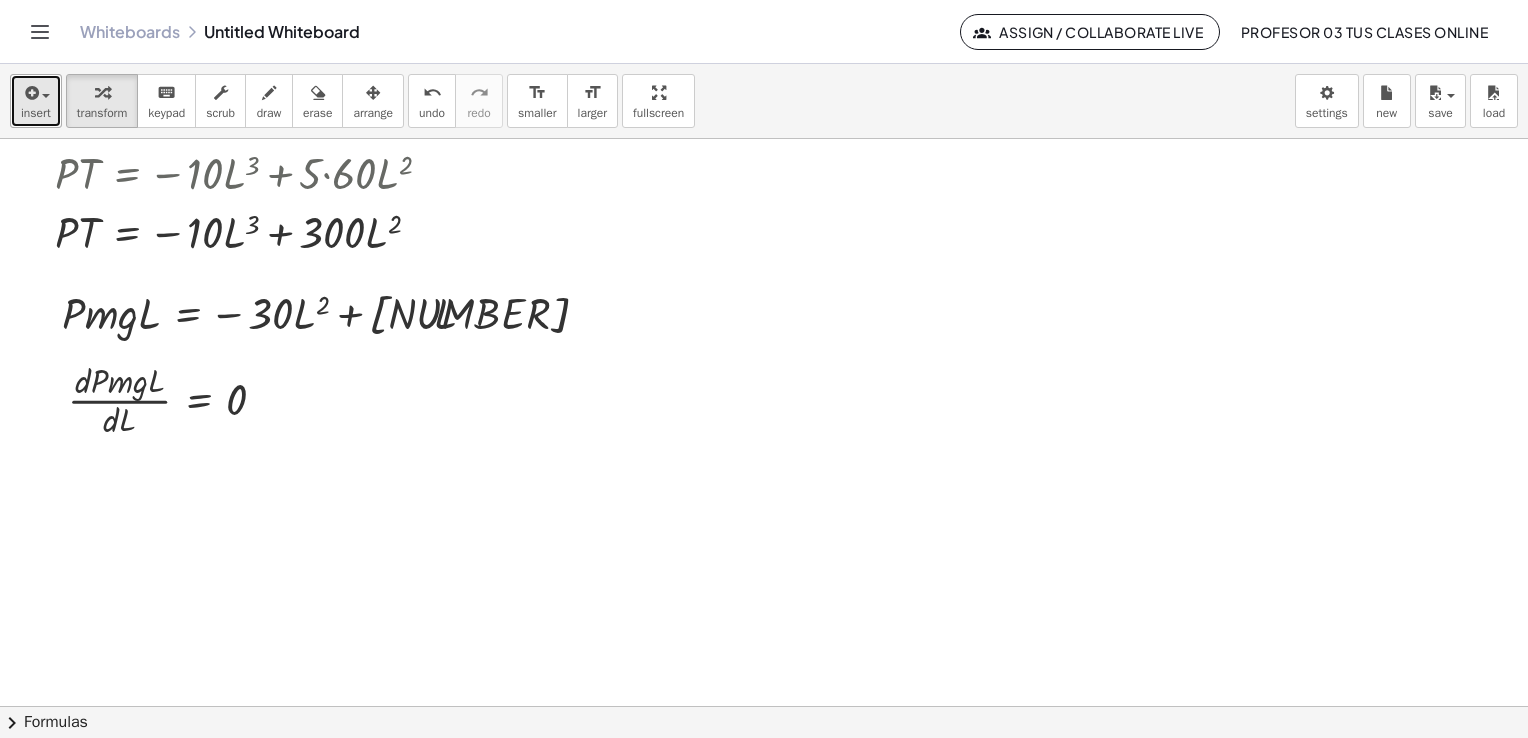 click on "insert" at bounding box center [36, 113] 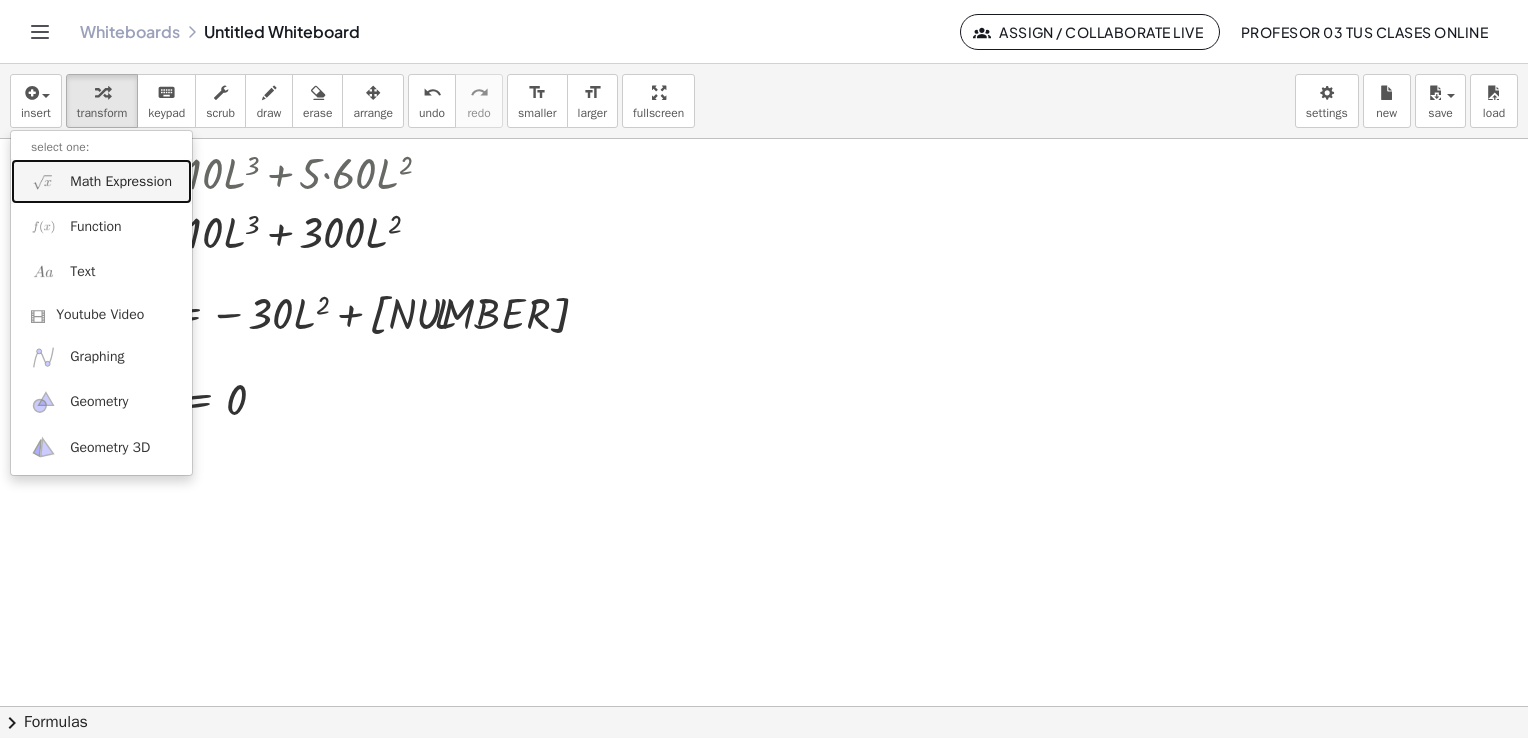 click on "Math Expression" at bounding box center (101, 181) 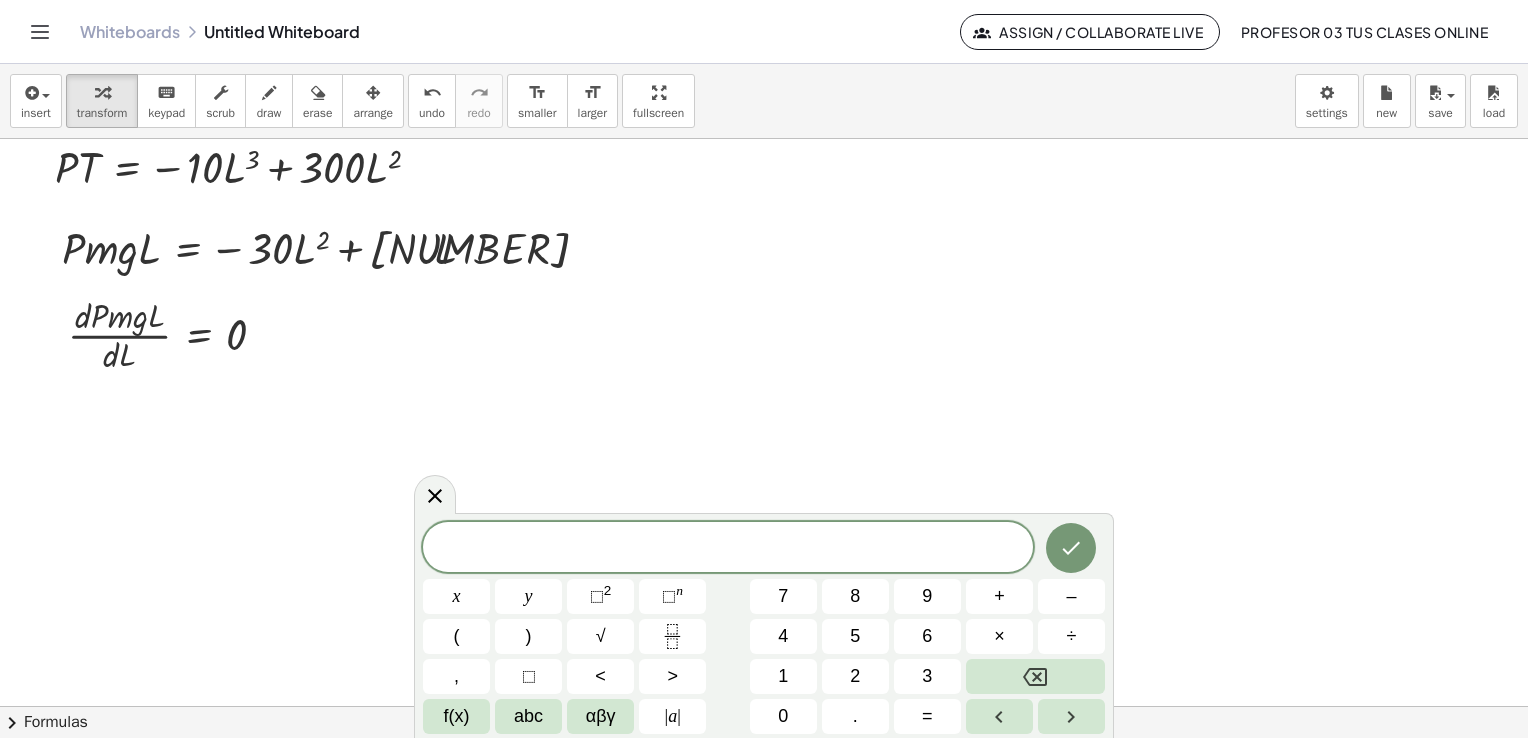 scroll, scrollTop: 5527, scrollLeft: 0, axis: vertical 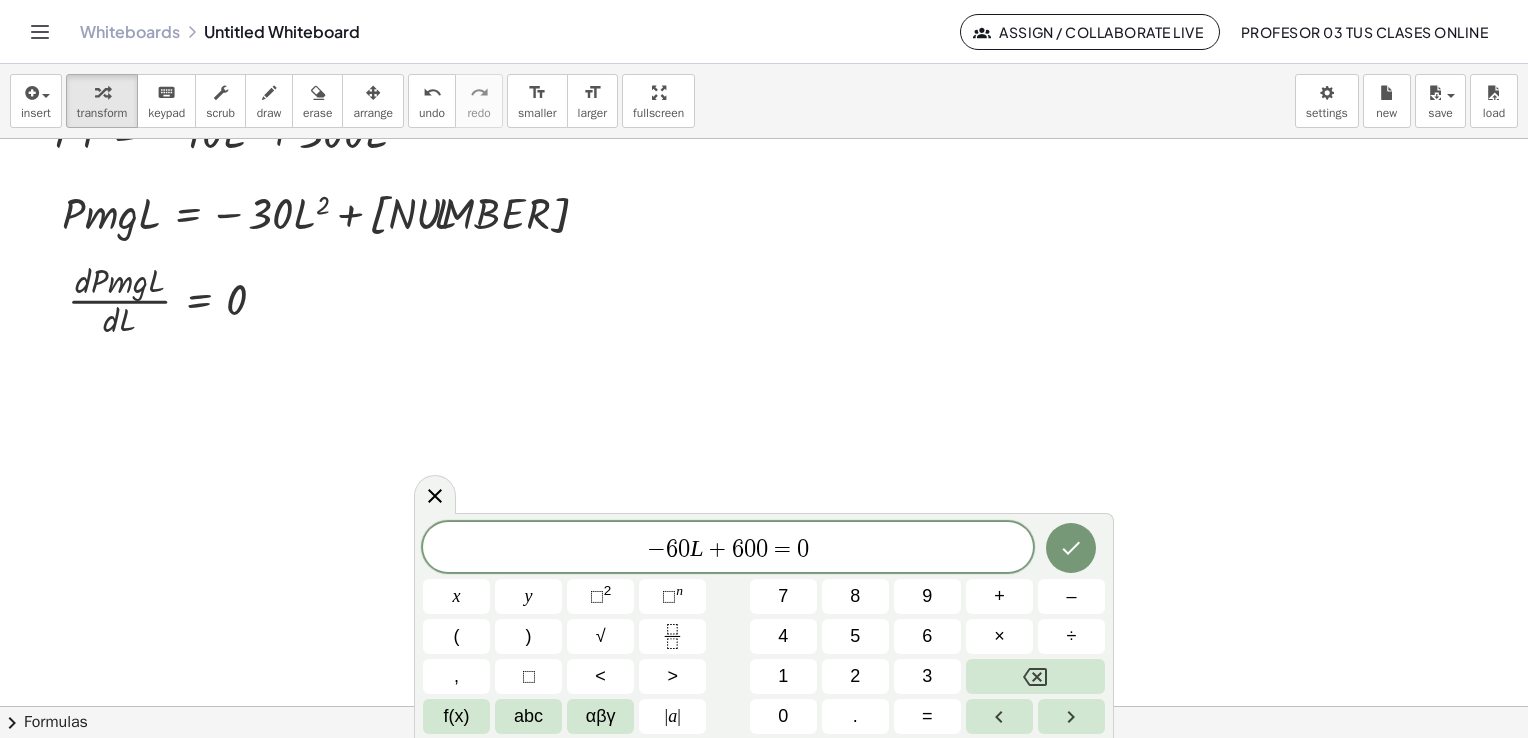 click 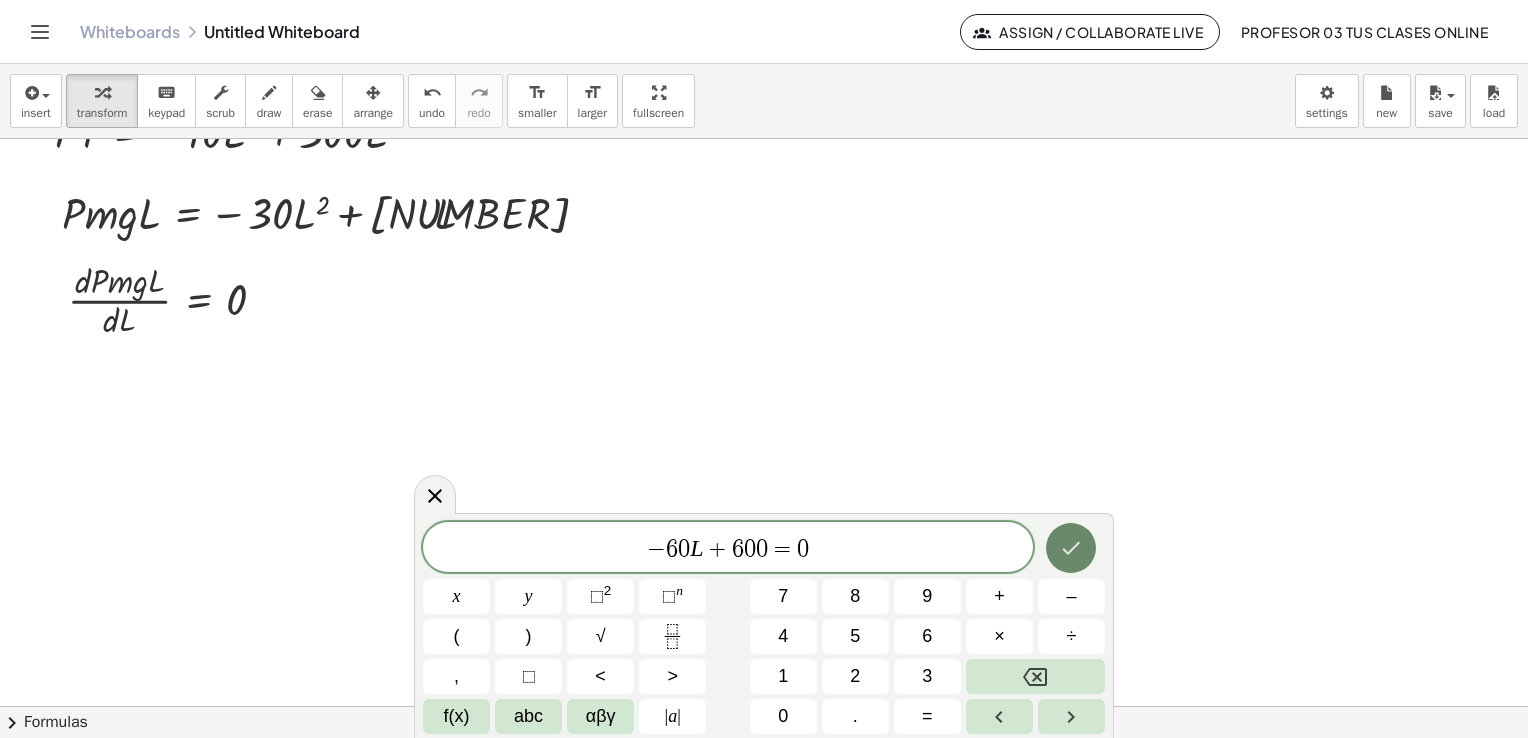 click at bounding box center (1071, 548) 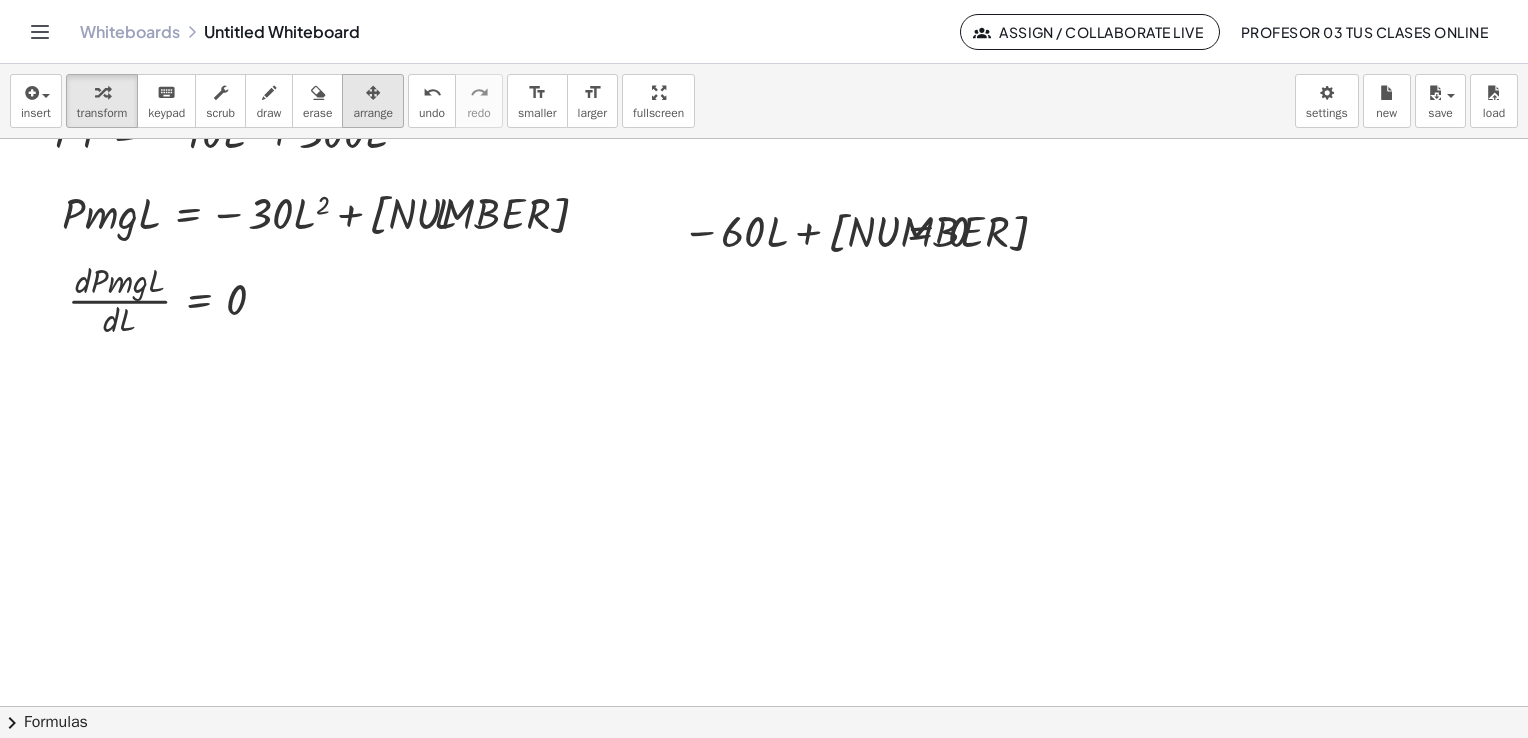 click at bounding box center [373, 93] 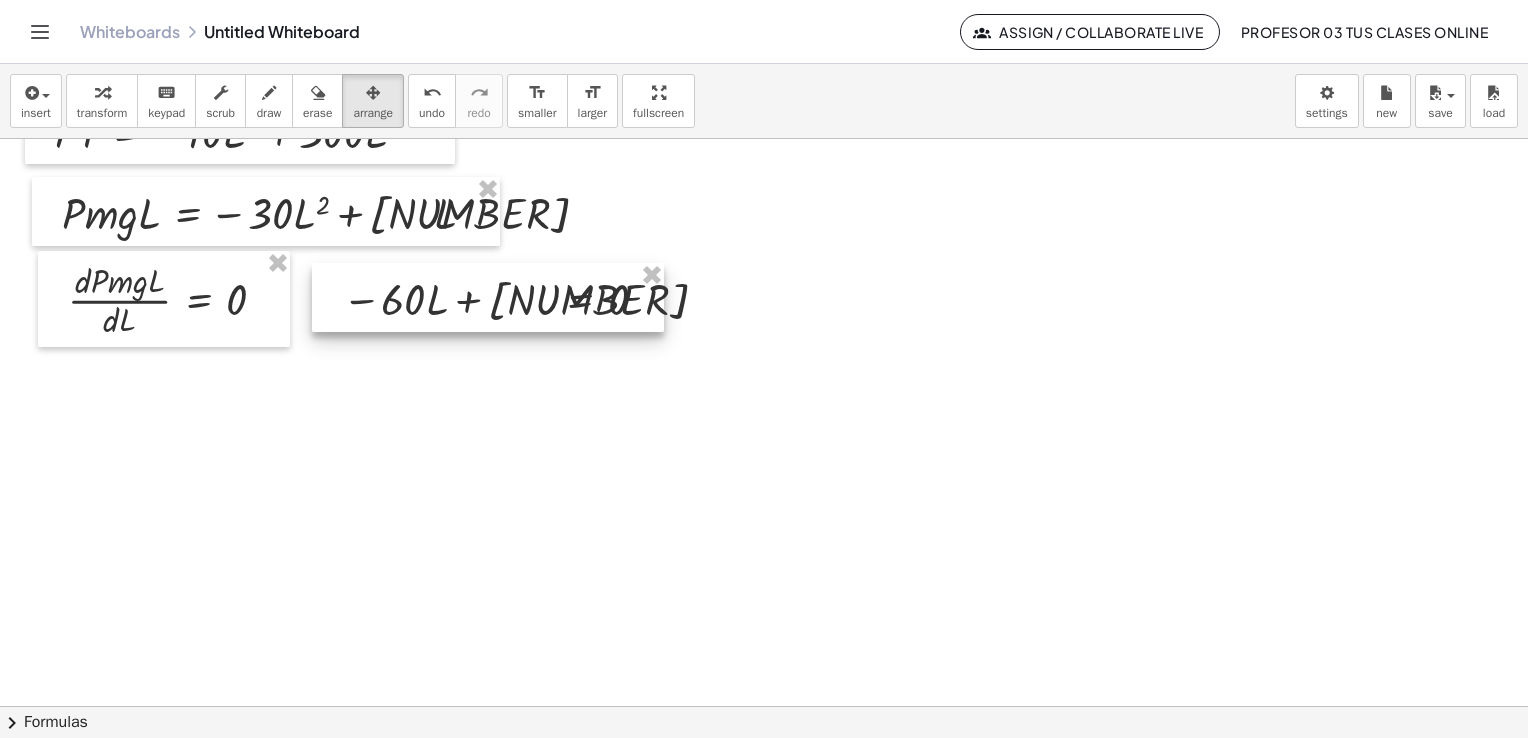 drag, startPoint x: 790, startPoint y: 242, endPoint x: 452, endPoint y: 306, distance: 344.00583 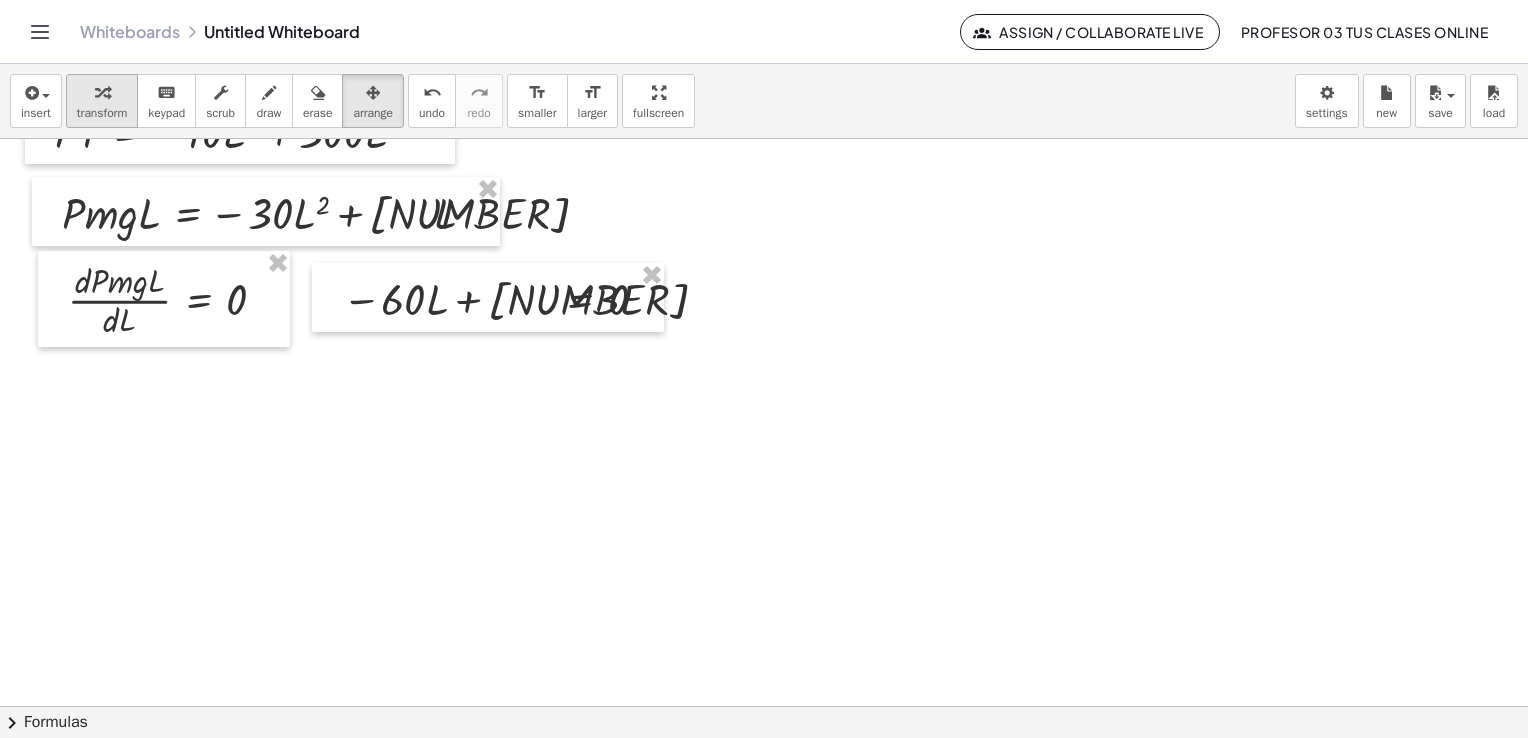 click on "transform" at bounding box center (102, 113) 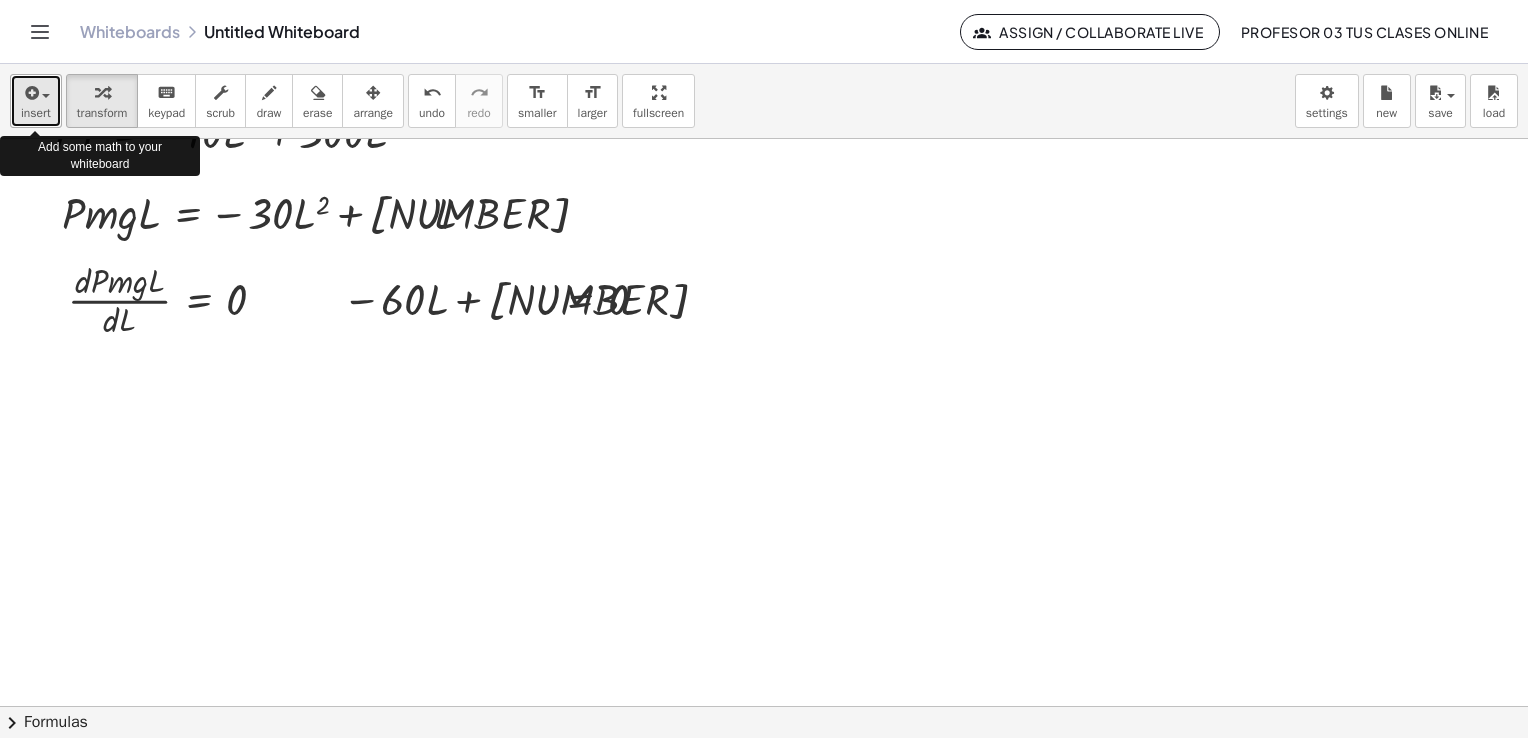 click on "insert" at bounding box center [36, 113] 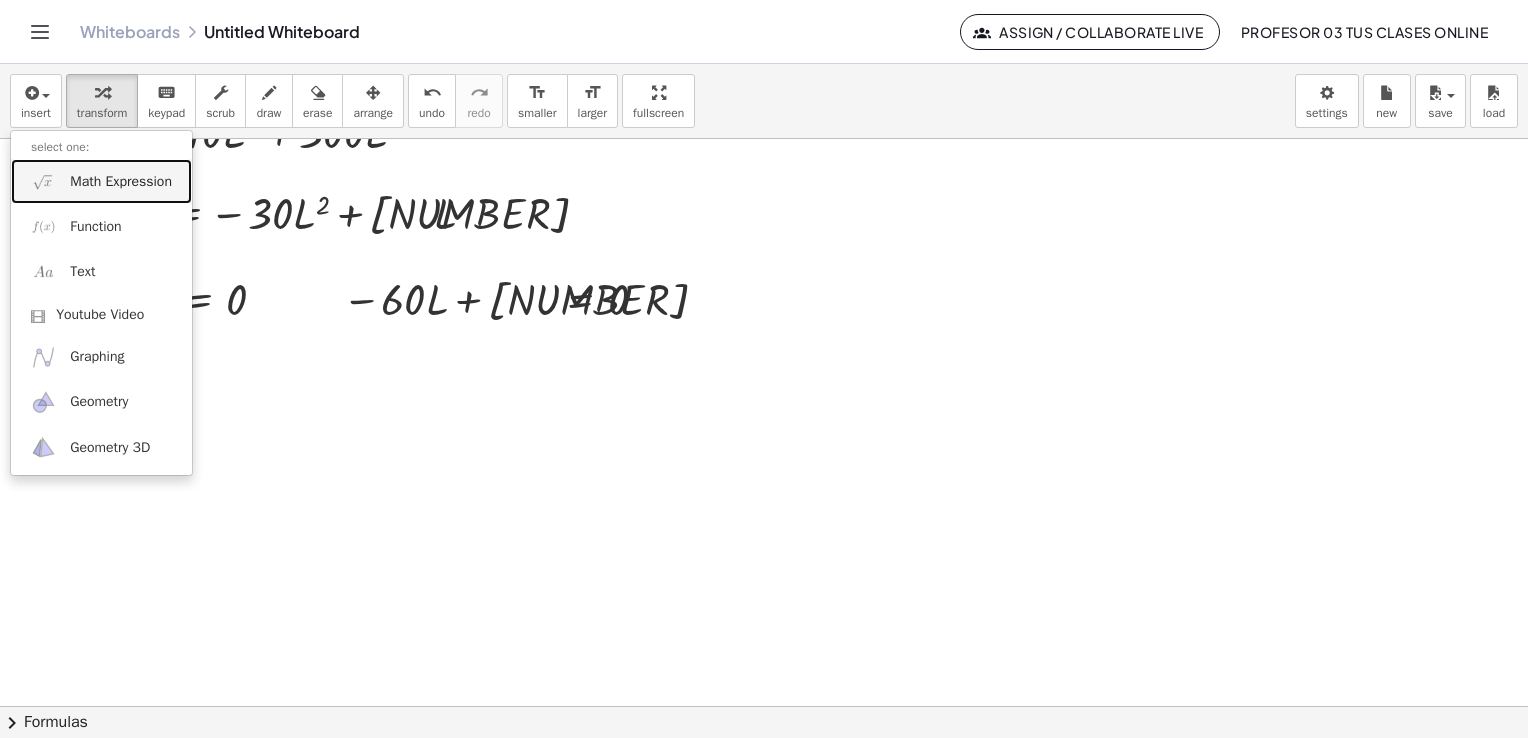 click on "Math Expression" at bounding box center (101, 181) 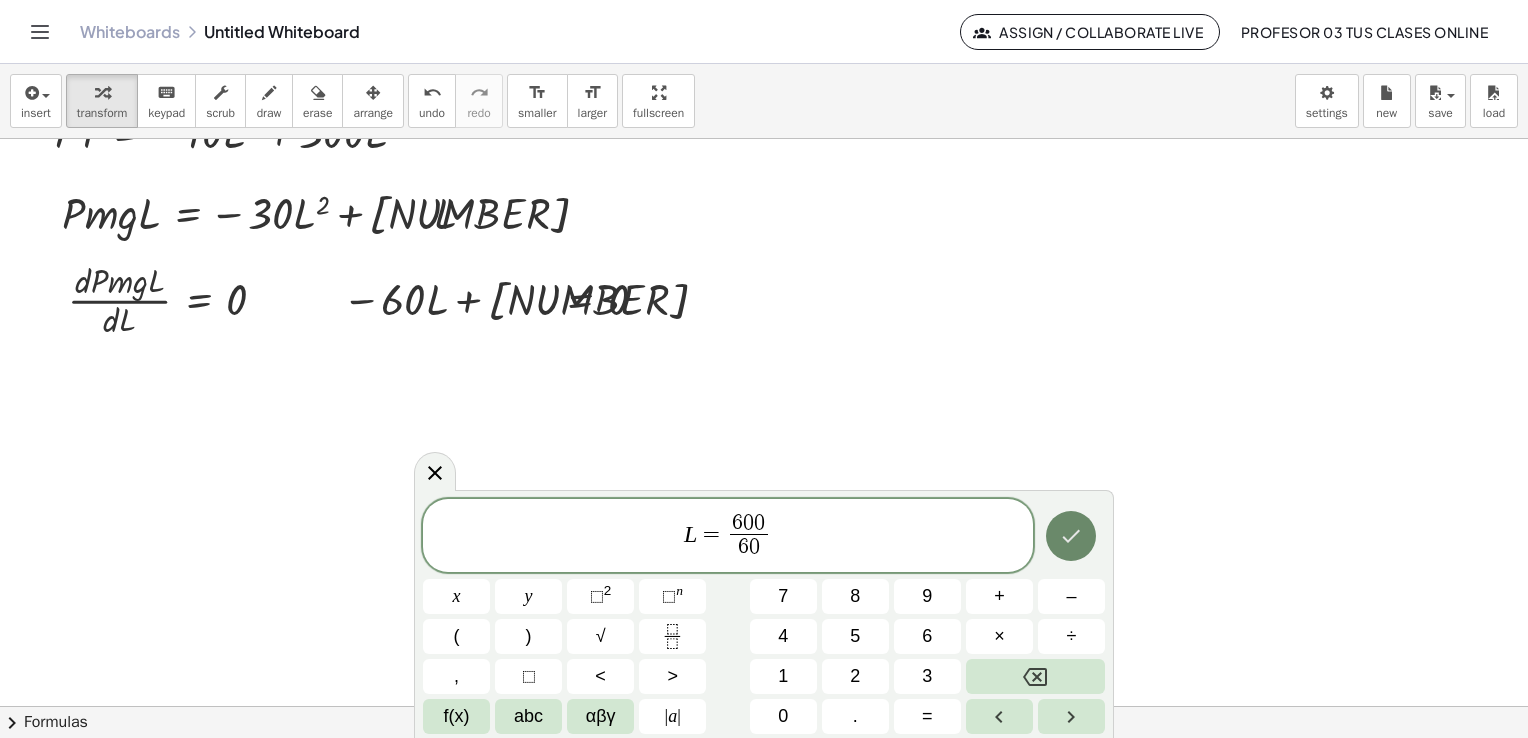 click 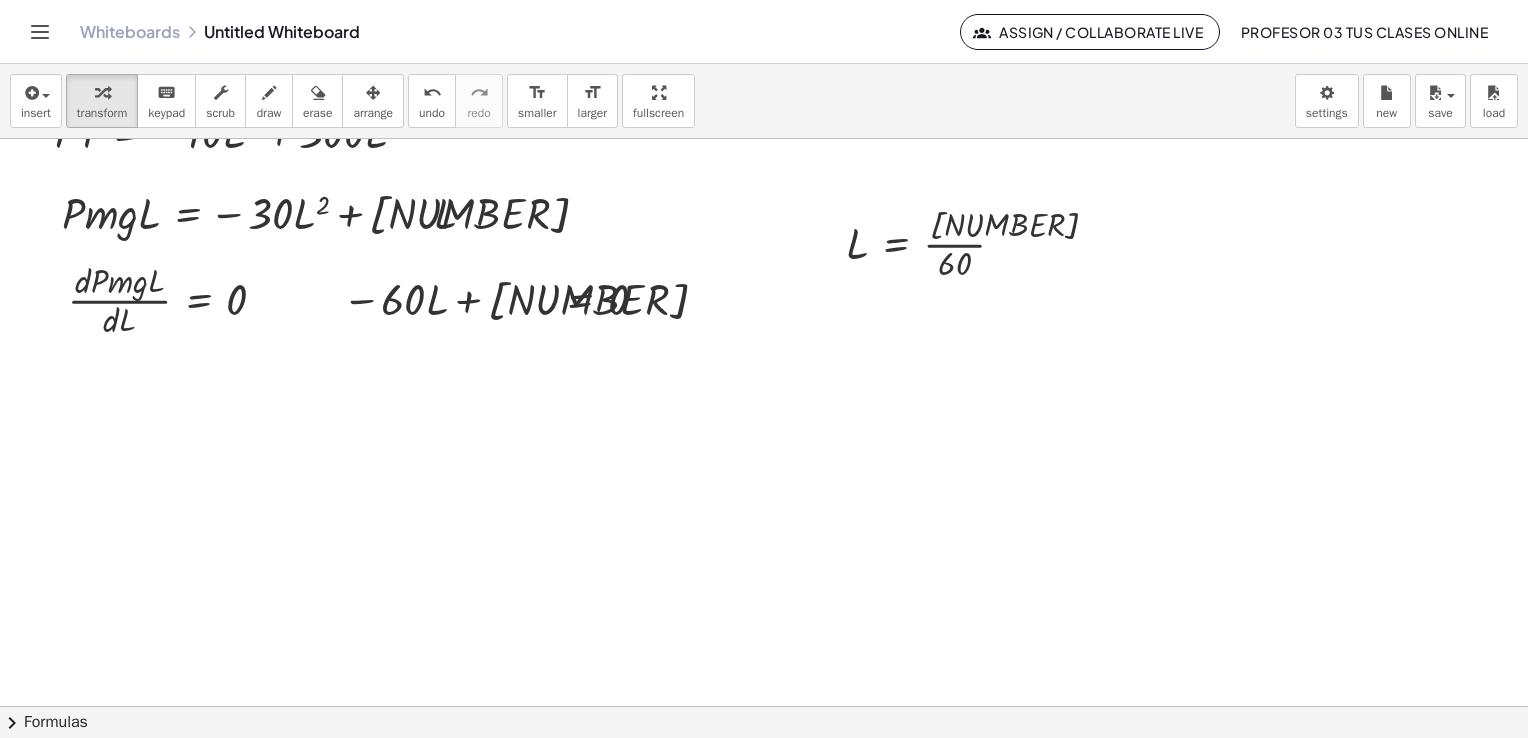 drag, startPoint x: 384, startPoint y: 115, endPoint x: 558, endPoint y: 164, distance: 180.7678 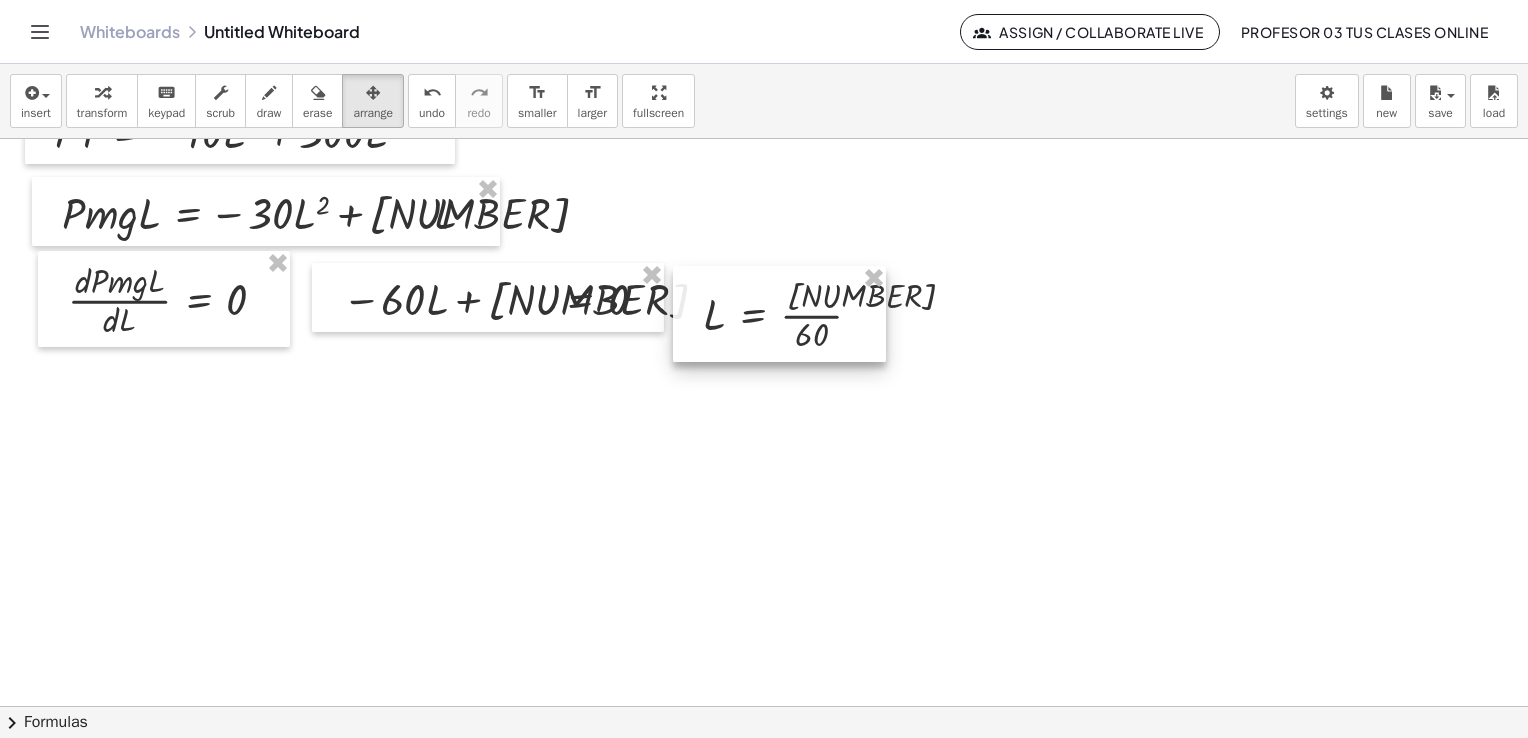 drag, startPoint x: 891, startPoint y: 258, endPoint x: 748, endPoint y: 329, distance: 159.65588 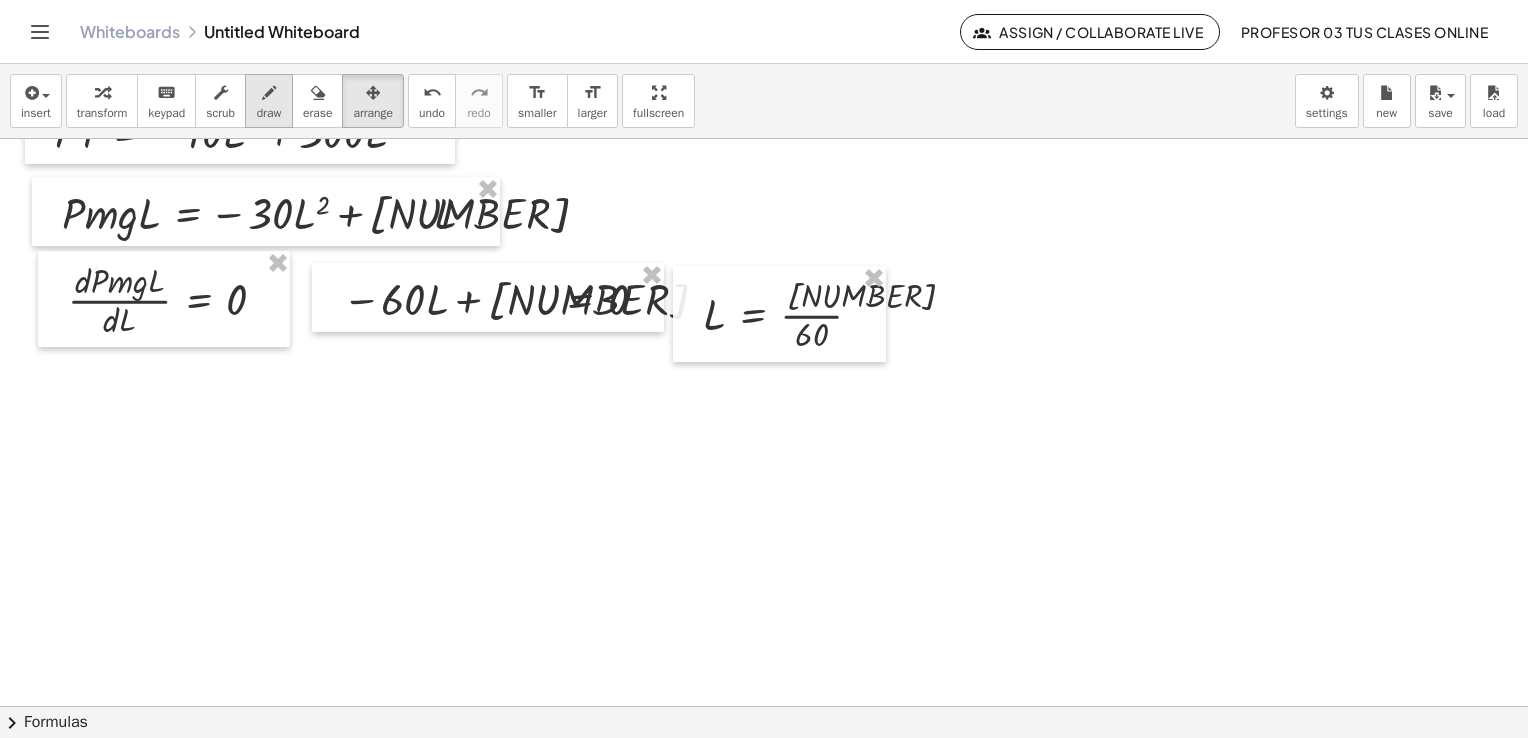 click at bounding box center (102, 93) 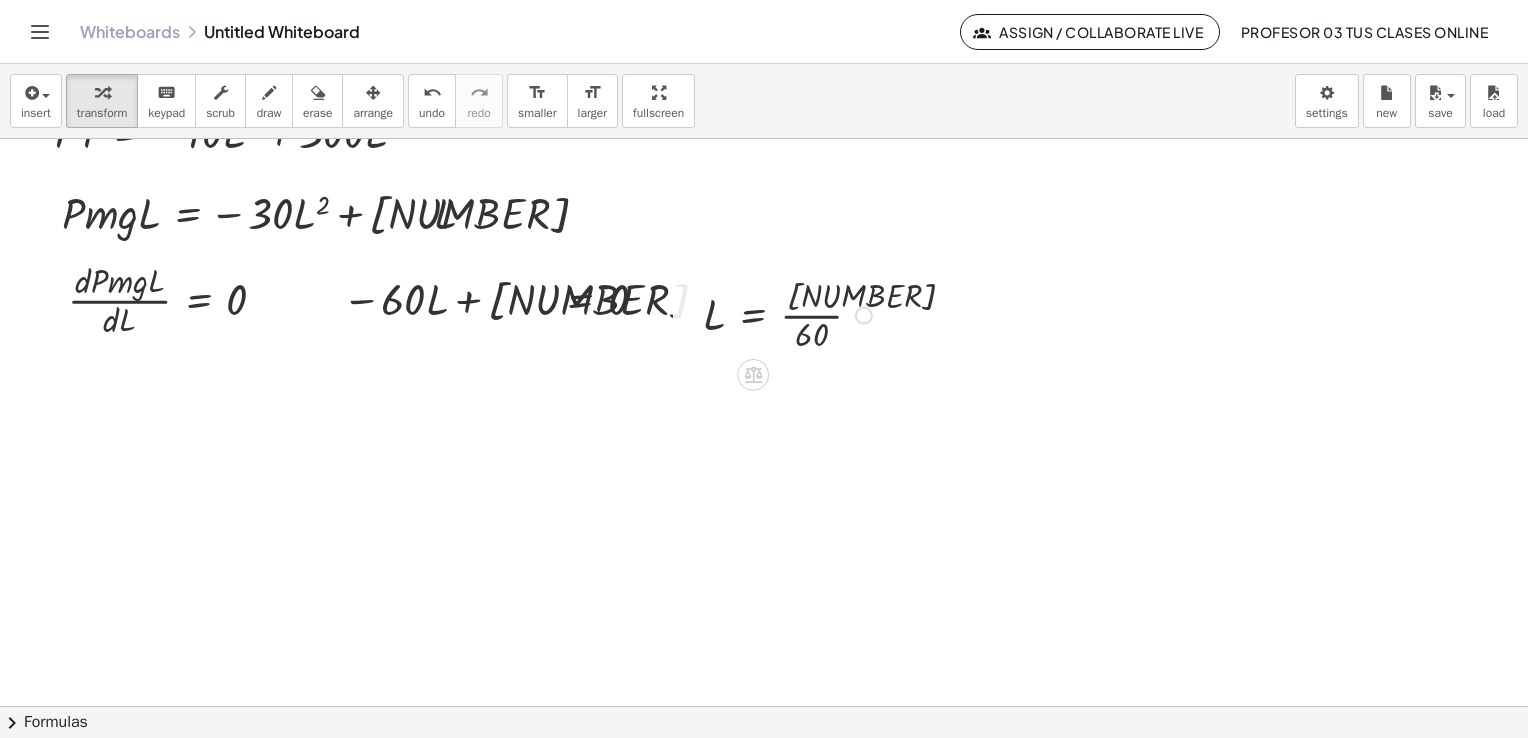 click at bounding box center [790, 314] 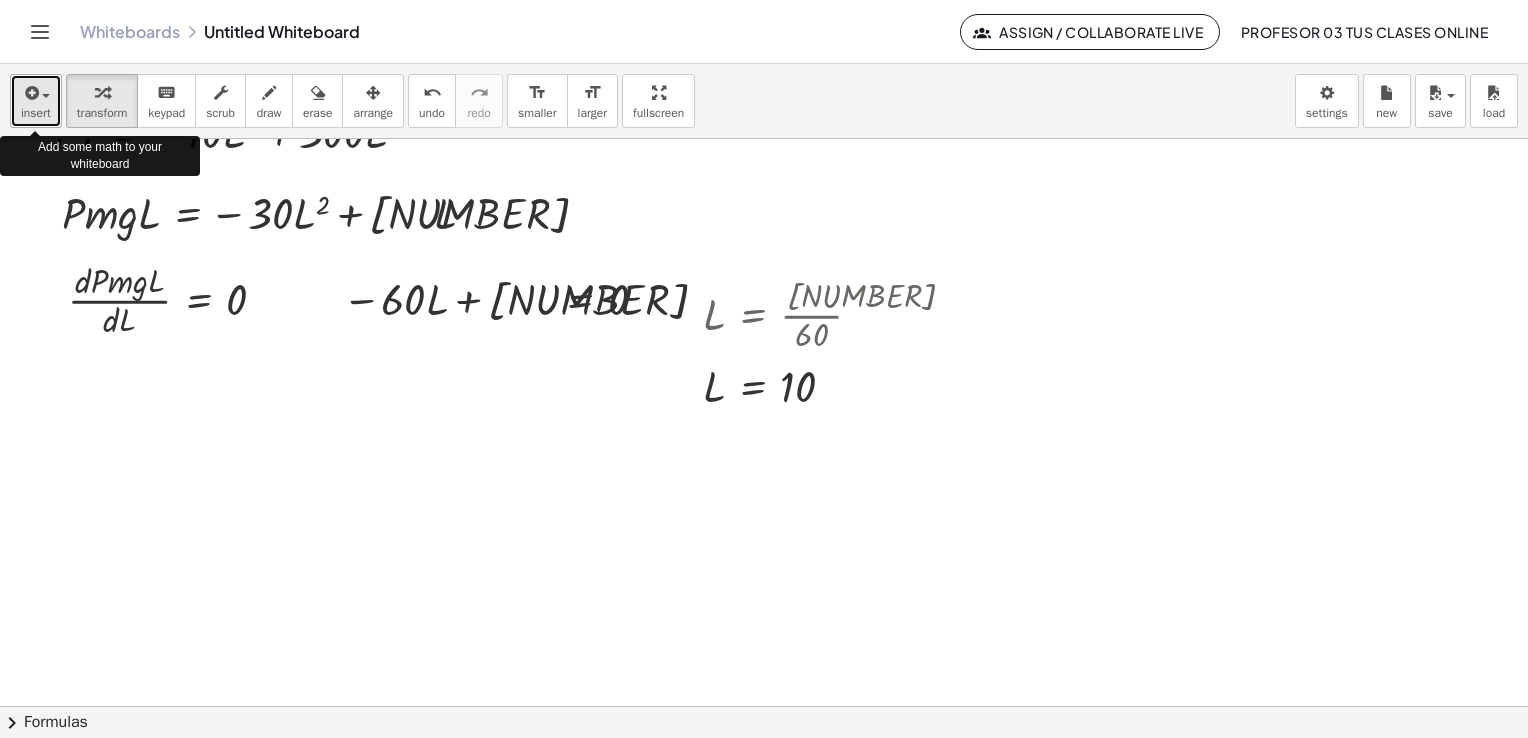 click on "insert" at bounding box center (36, 113) 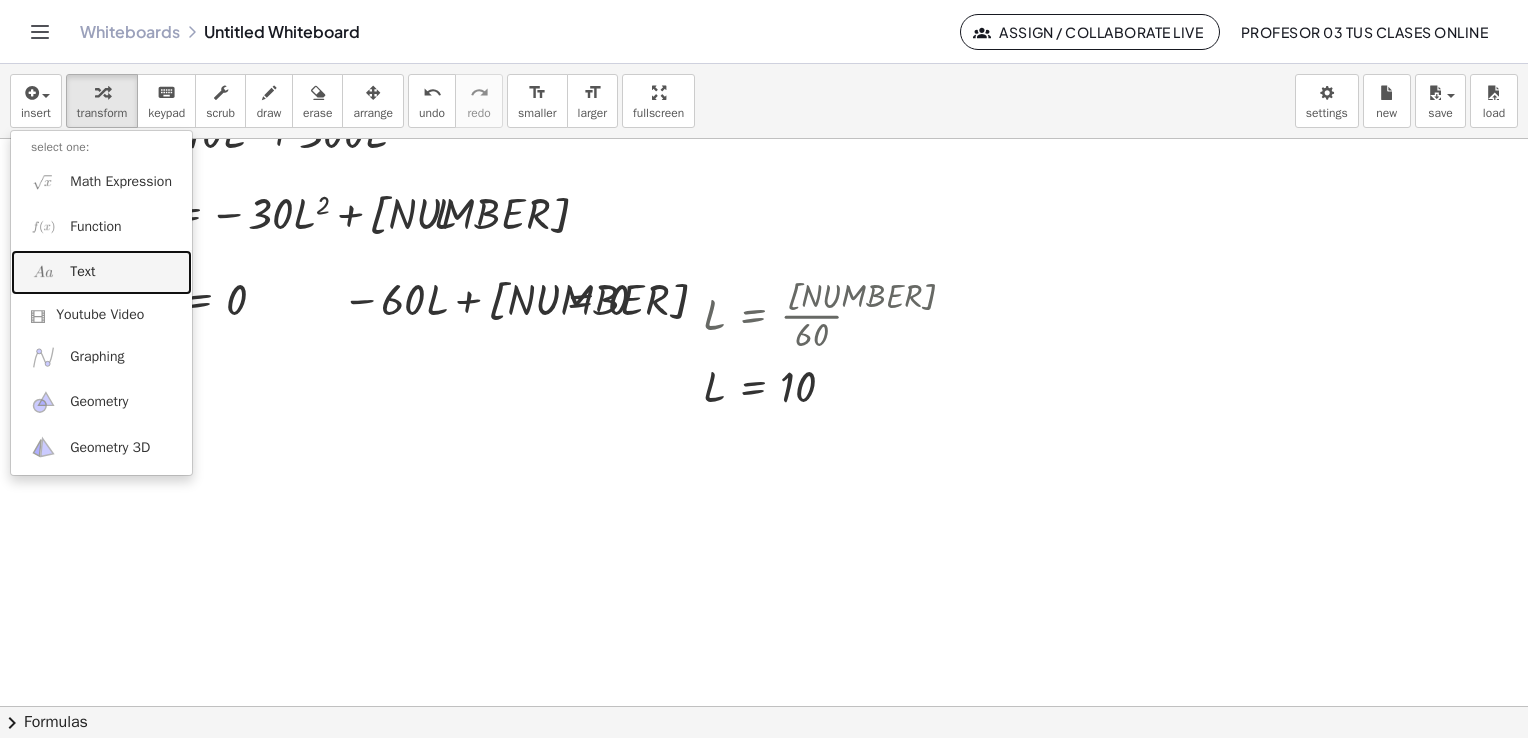 click on "Text" at bounding box center [101, 272] 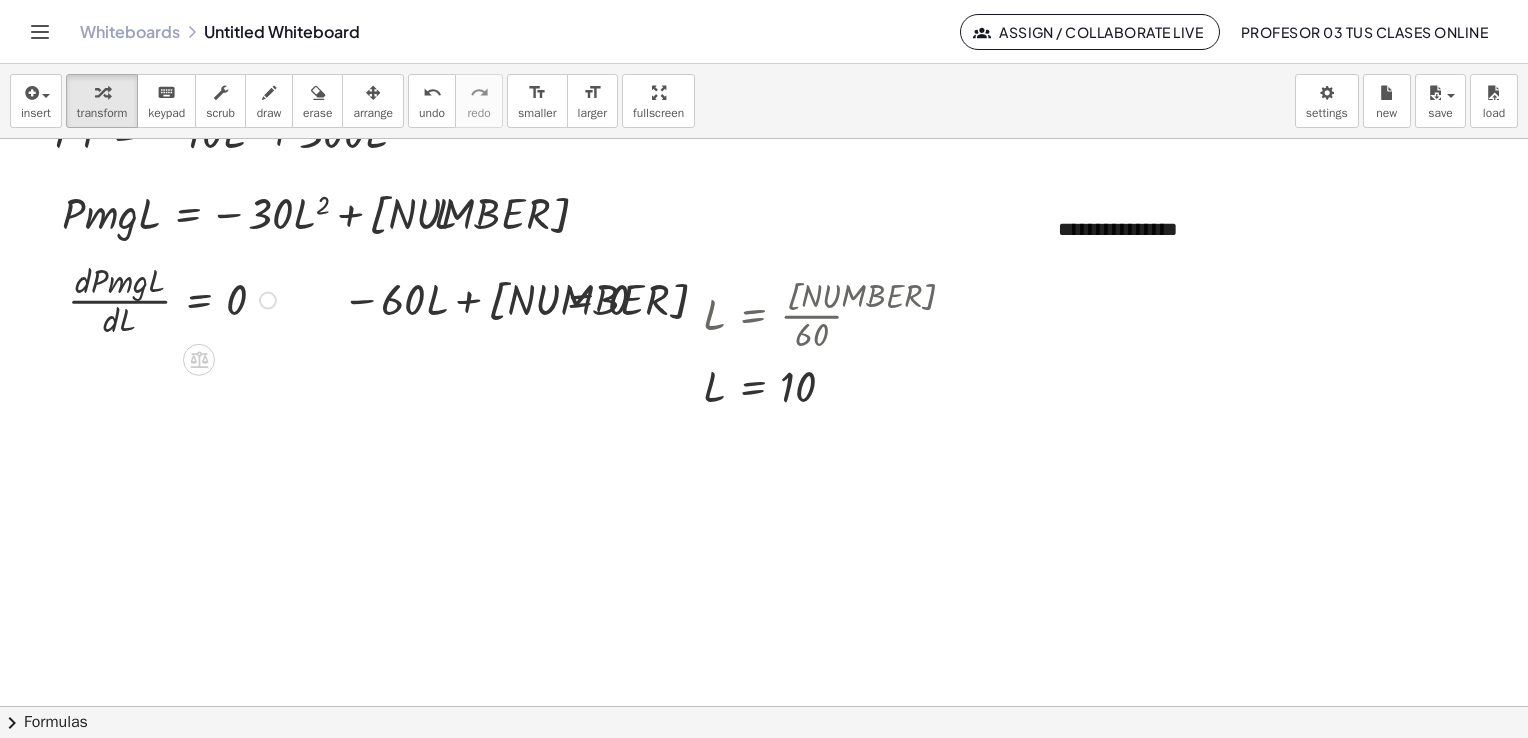 type 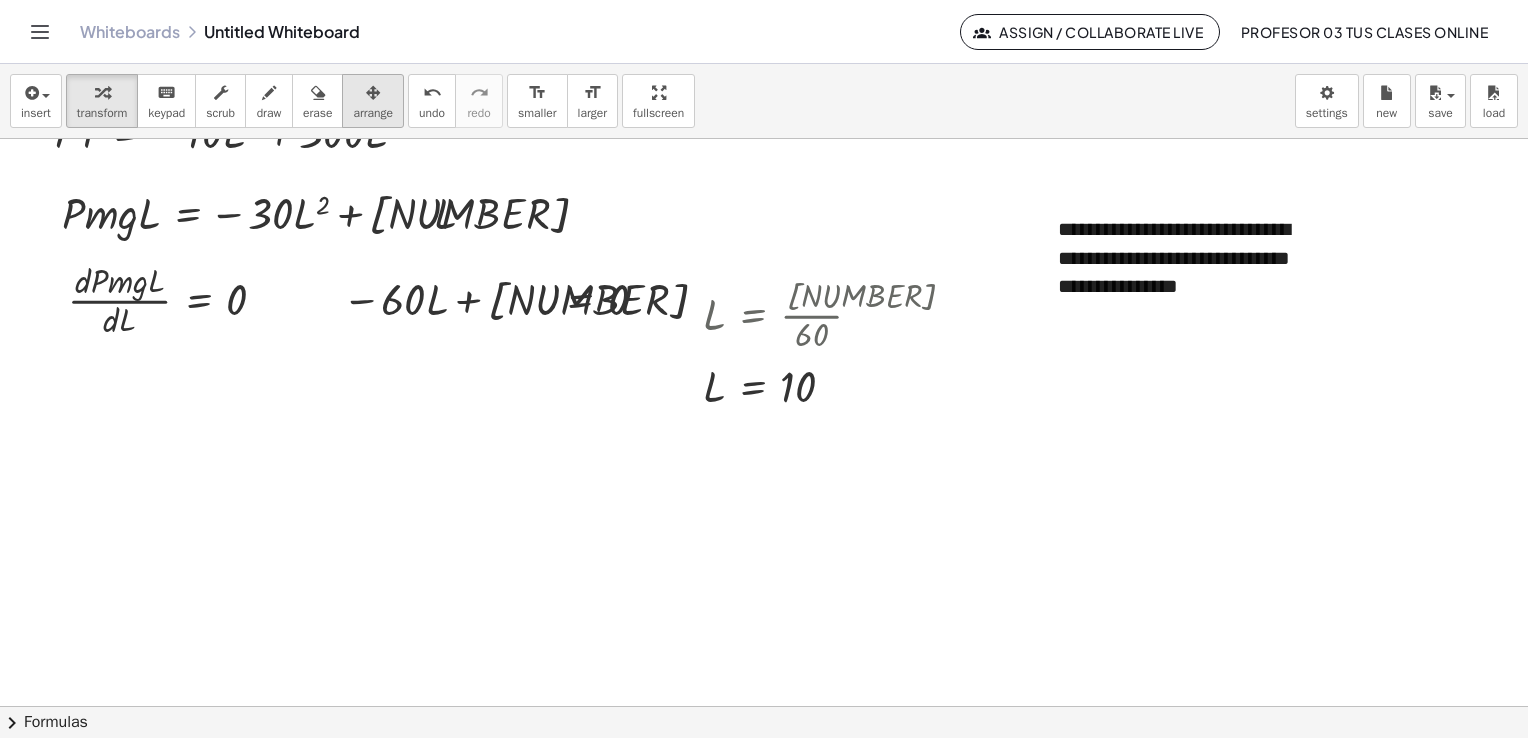 click at bounding box center [373, 92] 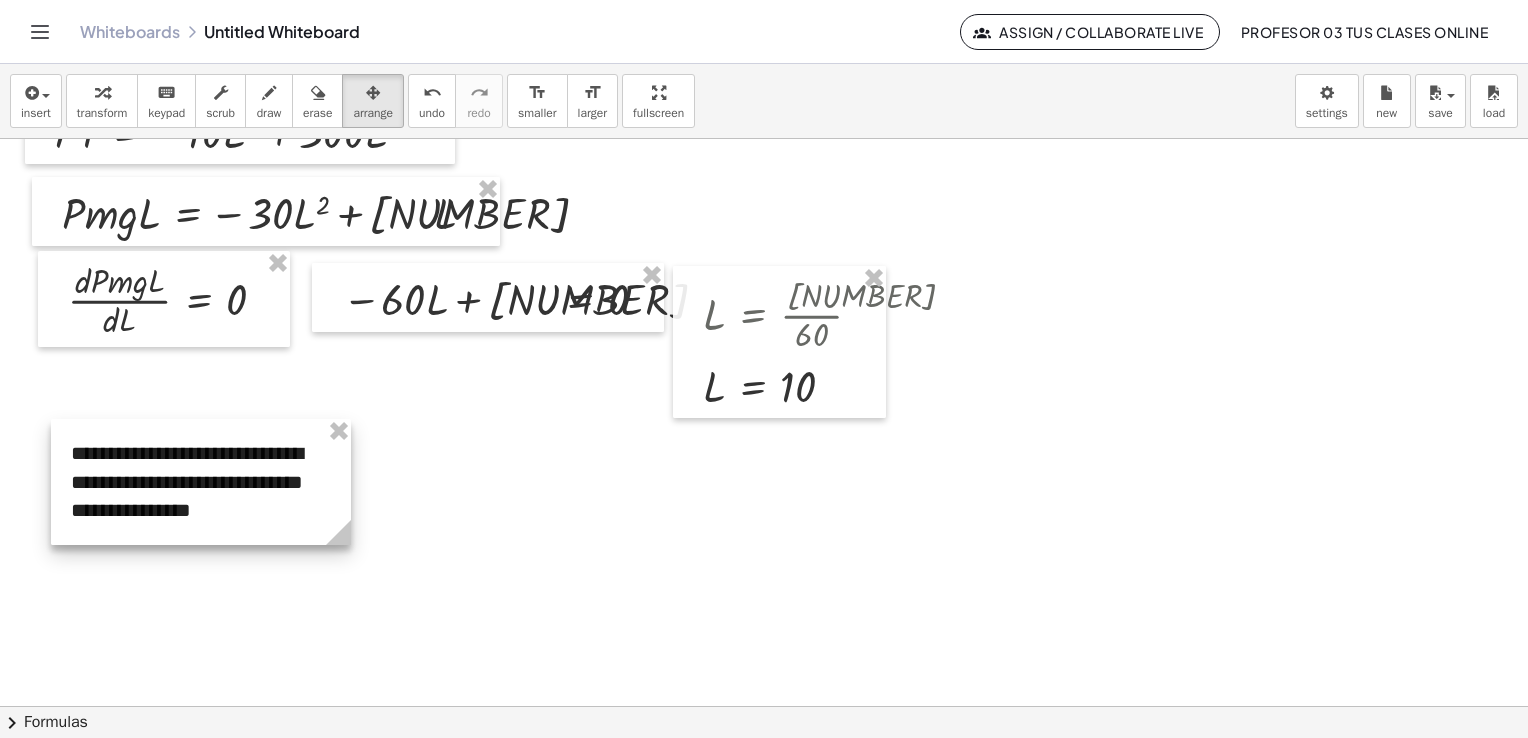 drag, startPoint x: 1292, startPoint y: 300, endPoint x: 304, endPoint y: 524, distance: 1013.0745 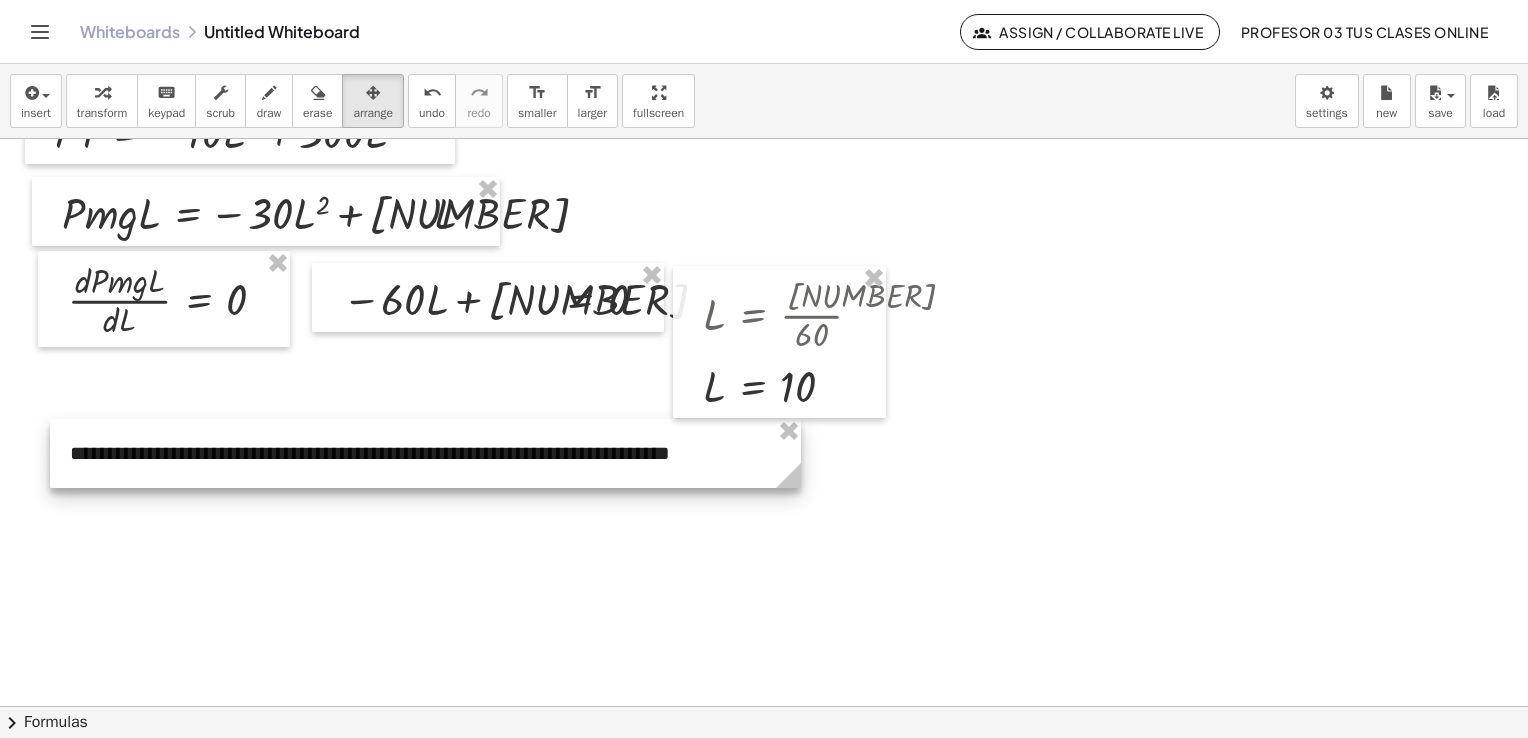 drag, startPoint x: 345, startPoint y: 542, endPoint x: 796, endPoint y: 532, distance: 451.11084 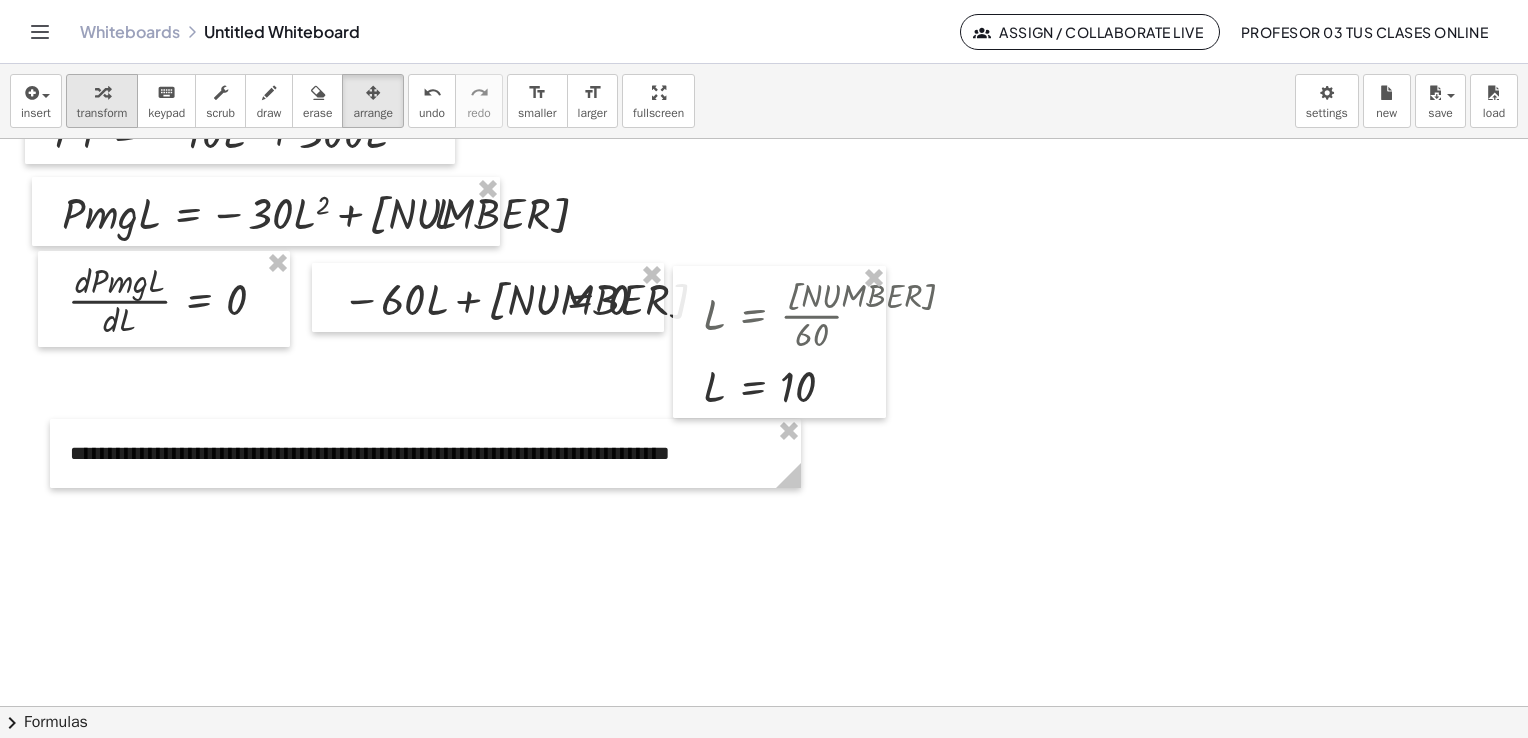 drag, startPoint x: 96, startPoint y: 106, endPoint x: 72, endPoint y: 102, distance: 24.33105 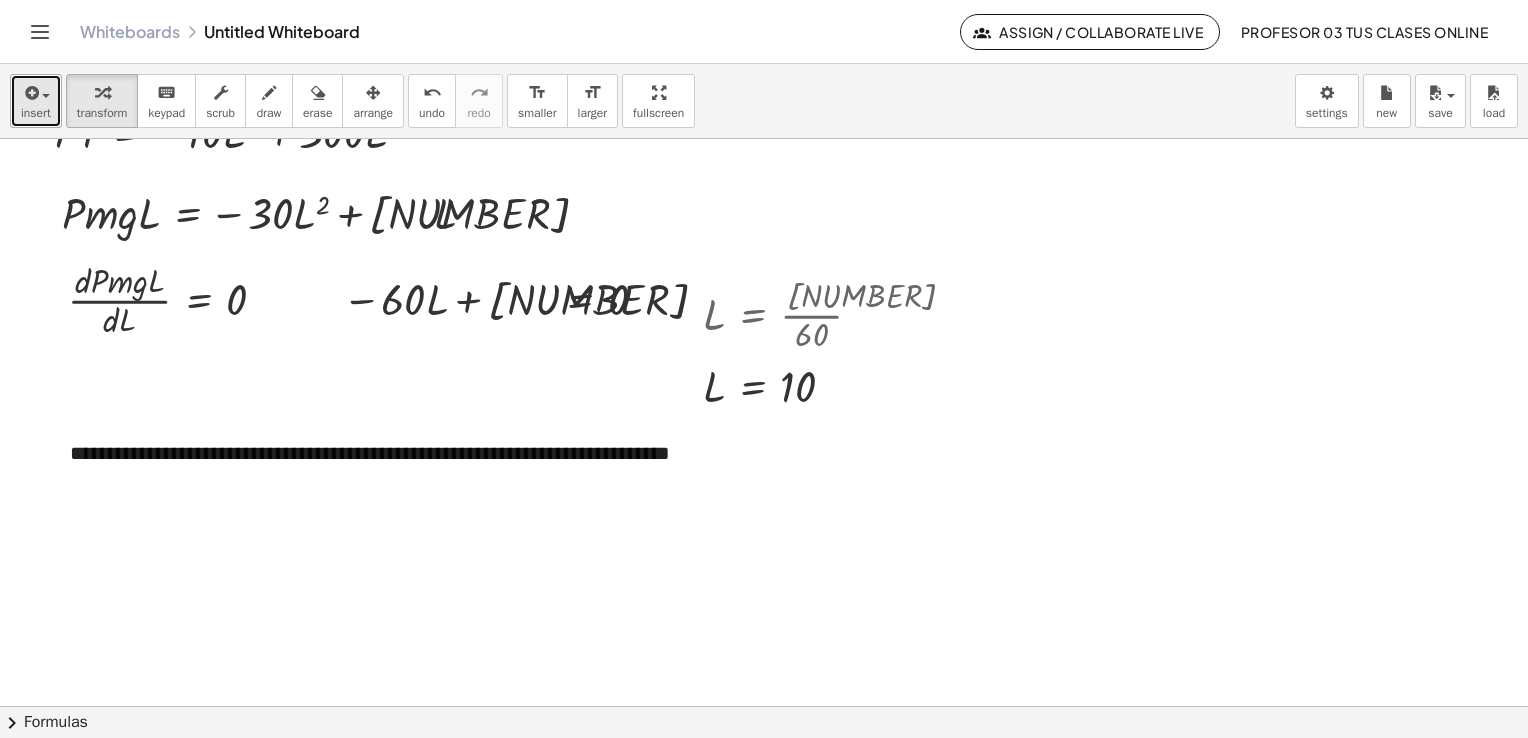 click at bounding box center (36, 92) 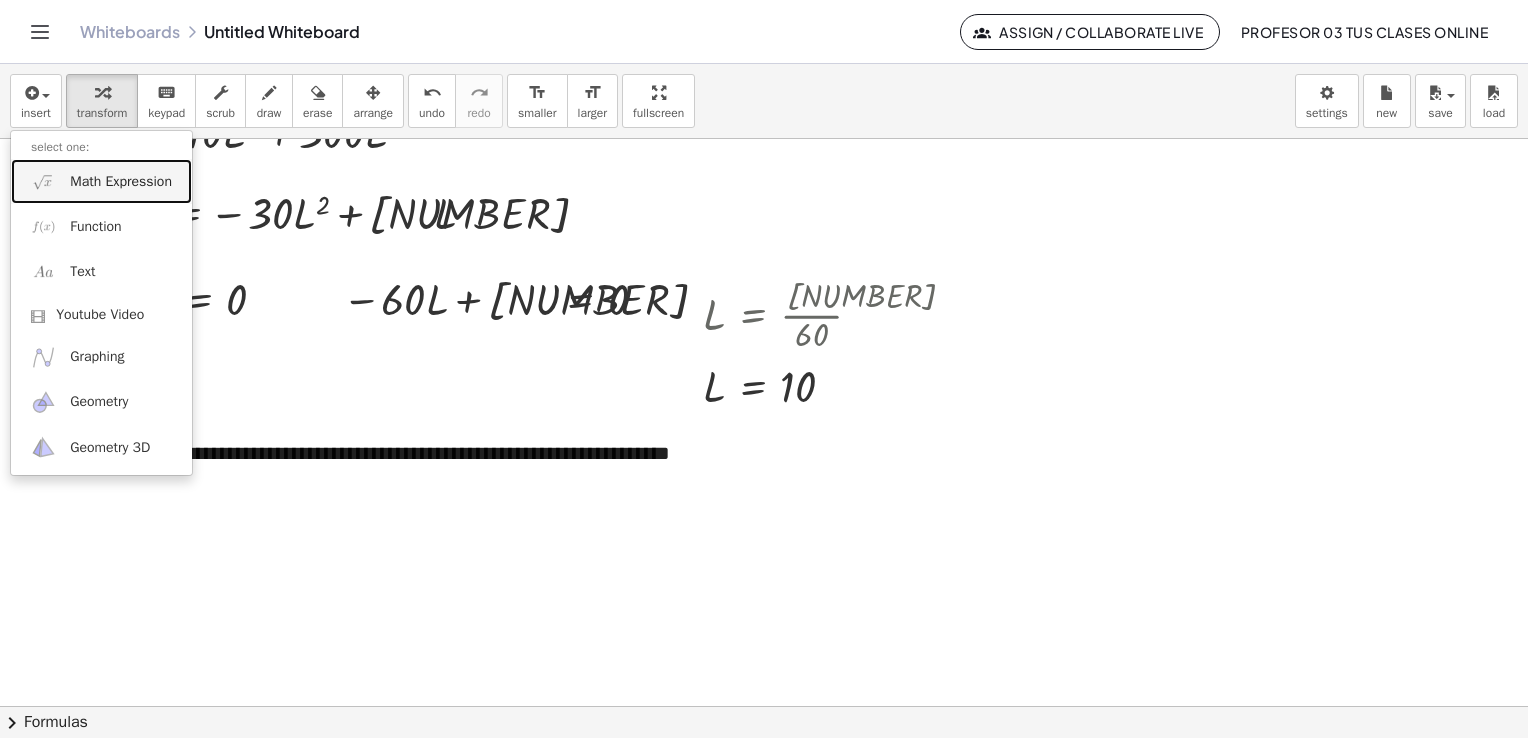 click on "Math Expression" at bounding box center (121, 182) 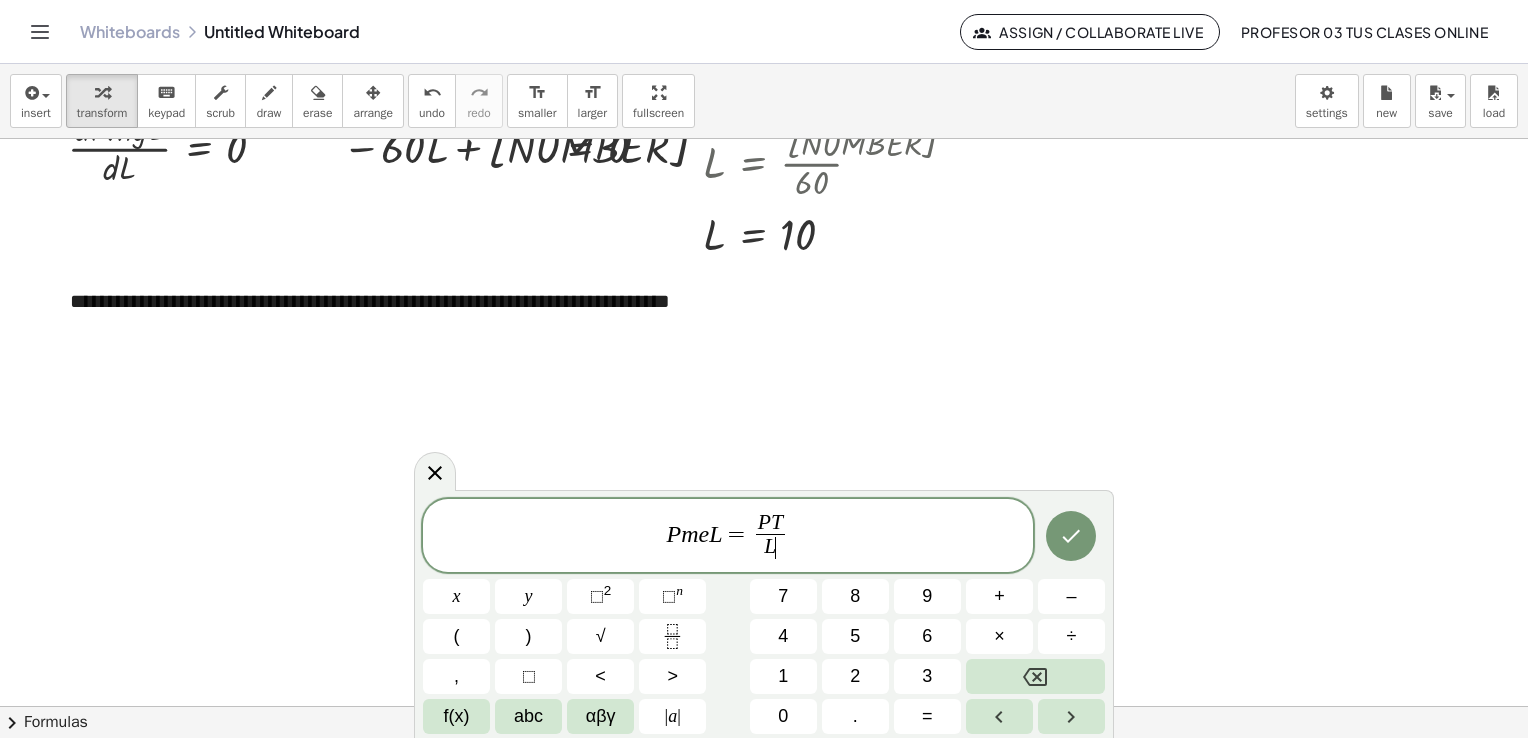 scroll, scrollTop: 5695, scrollLeft: 0, axis: vertical 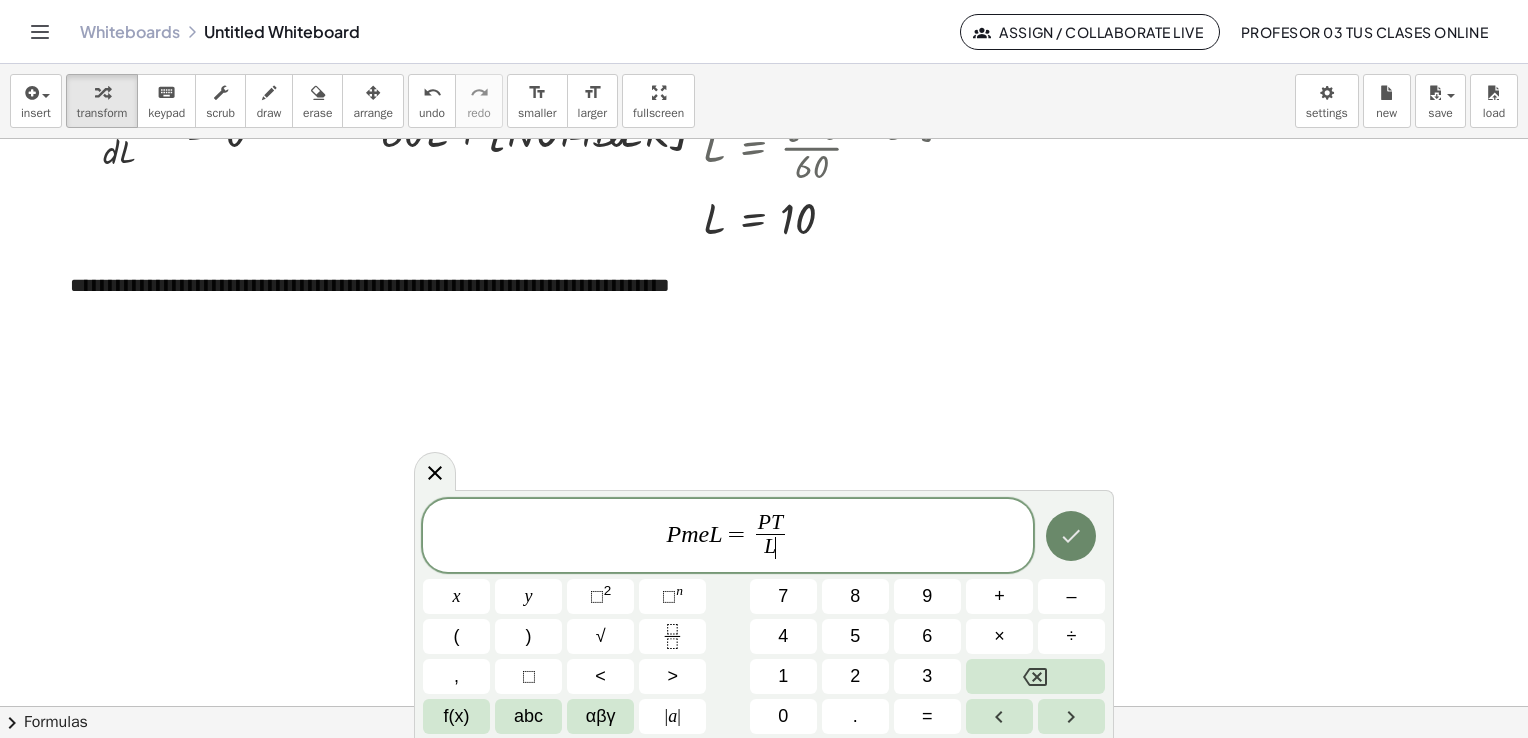 click at bounding box center (1071, 536) 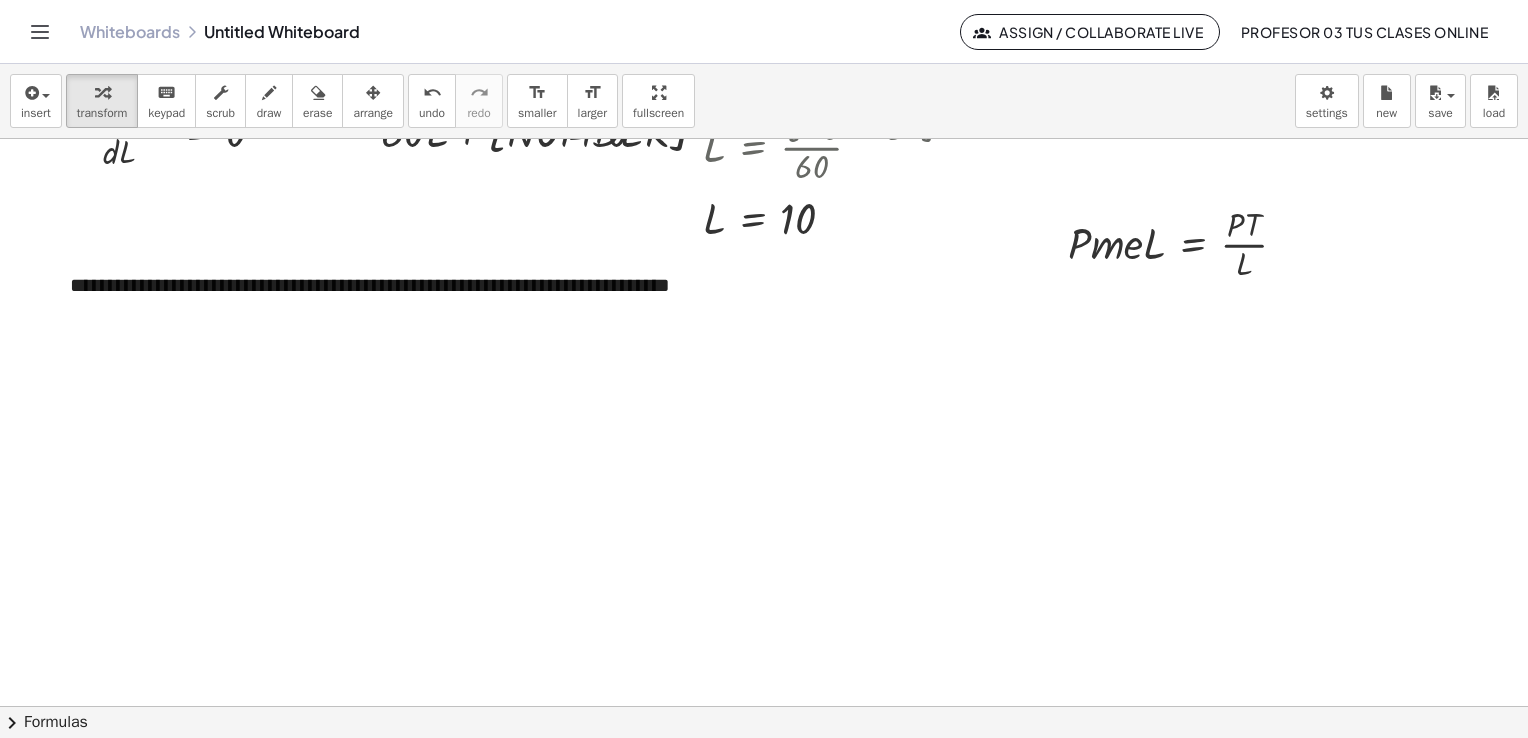click on "arrange" at bounding box center [373, 113] 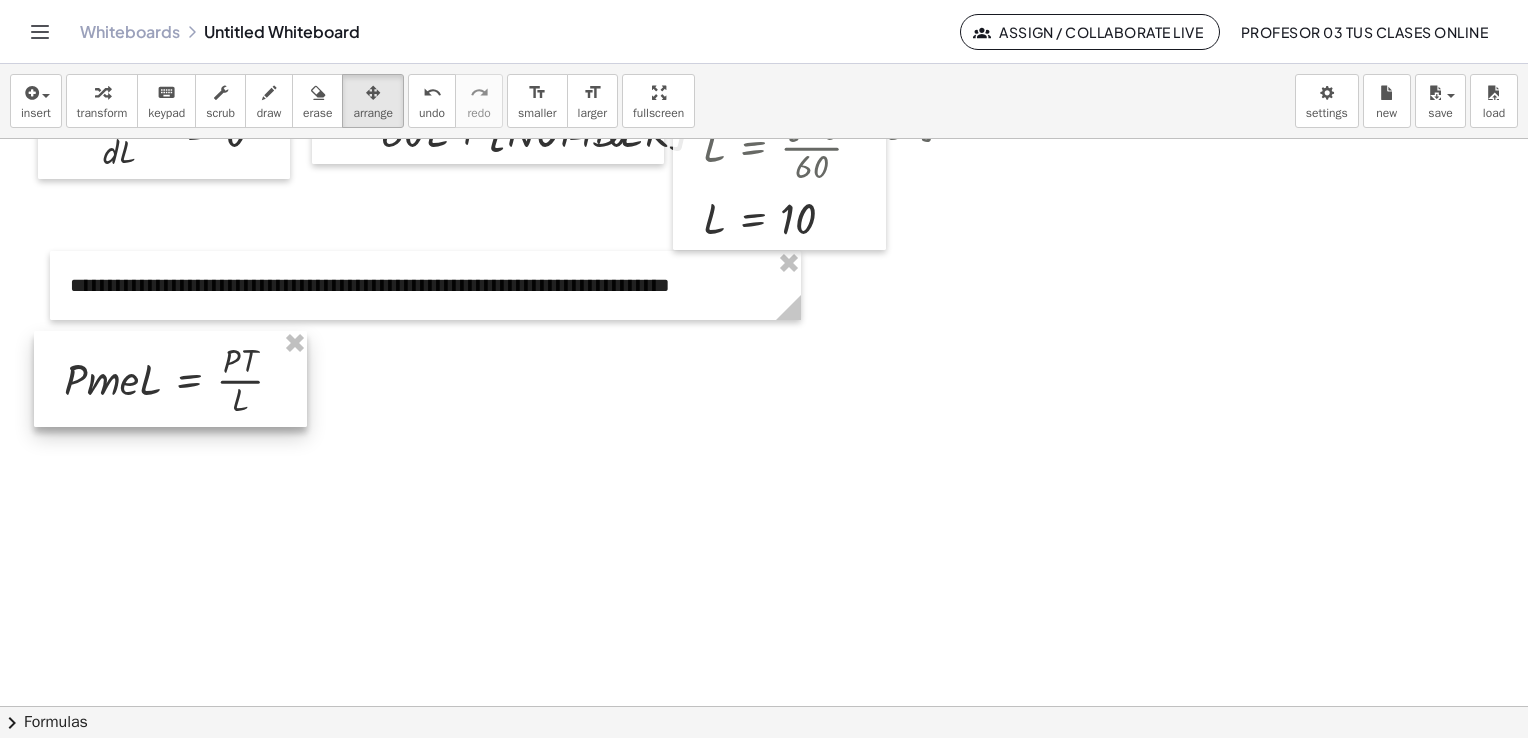 drag, startPoint x: 999, startPoint y: 289, endPoint x: 84, endPoint y: 383, distance: 919.81573 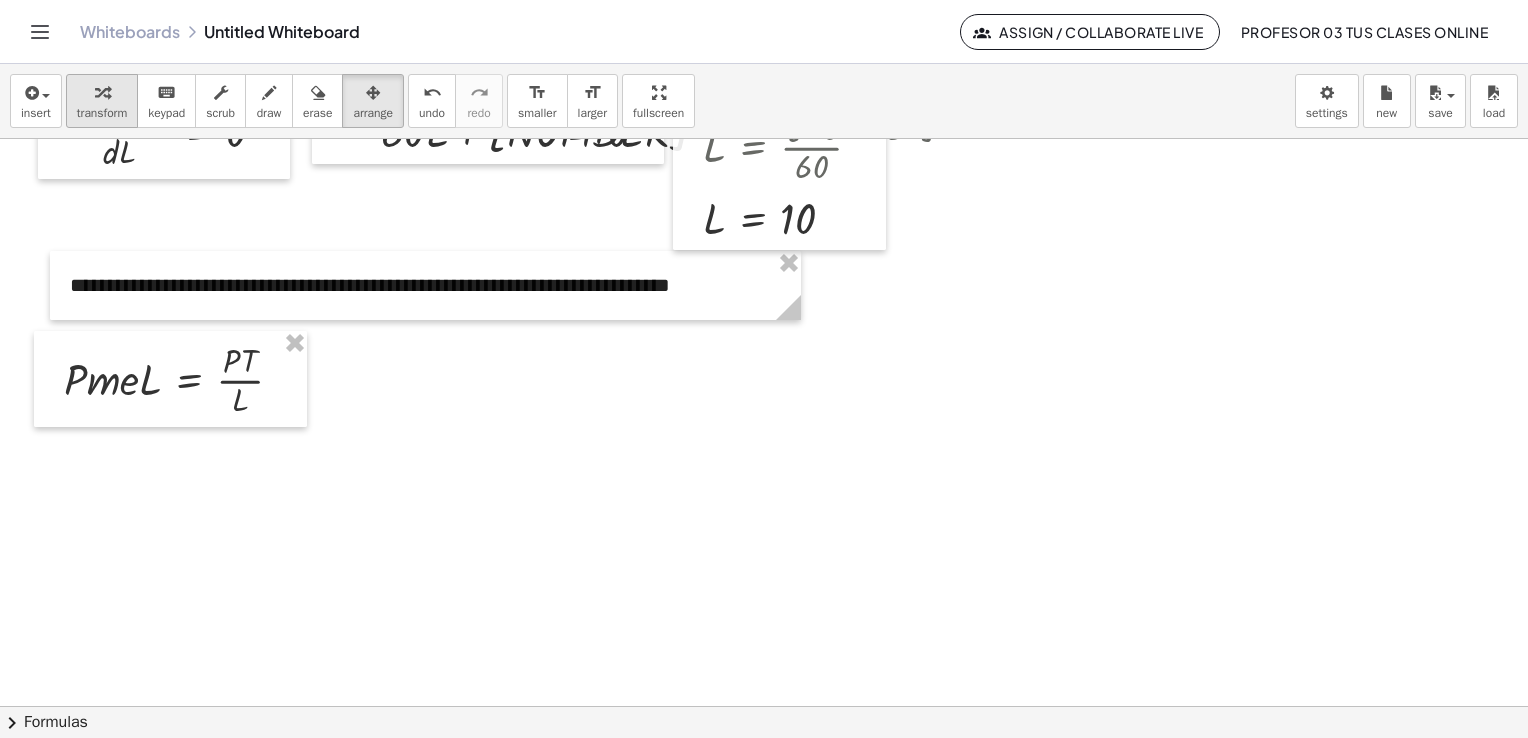 click on "transform" at bounding box center (102, 113) 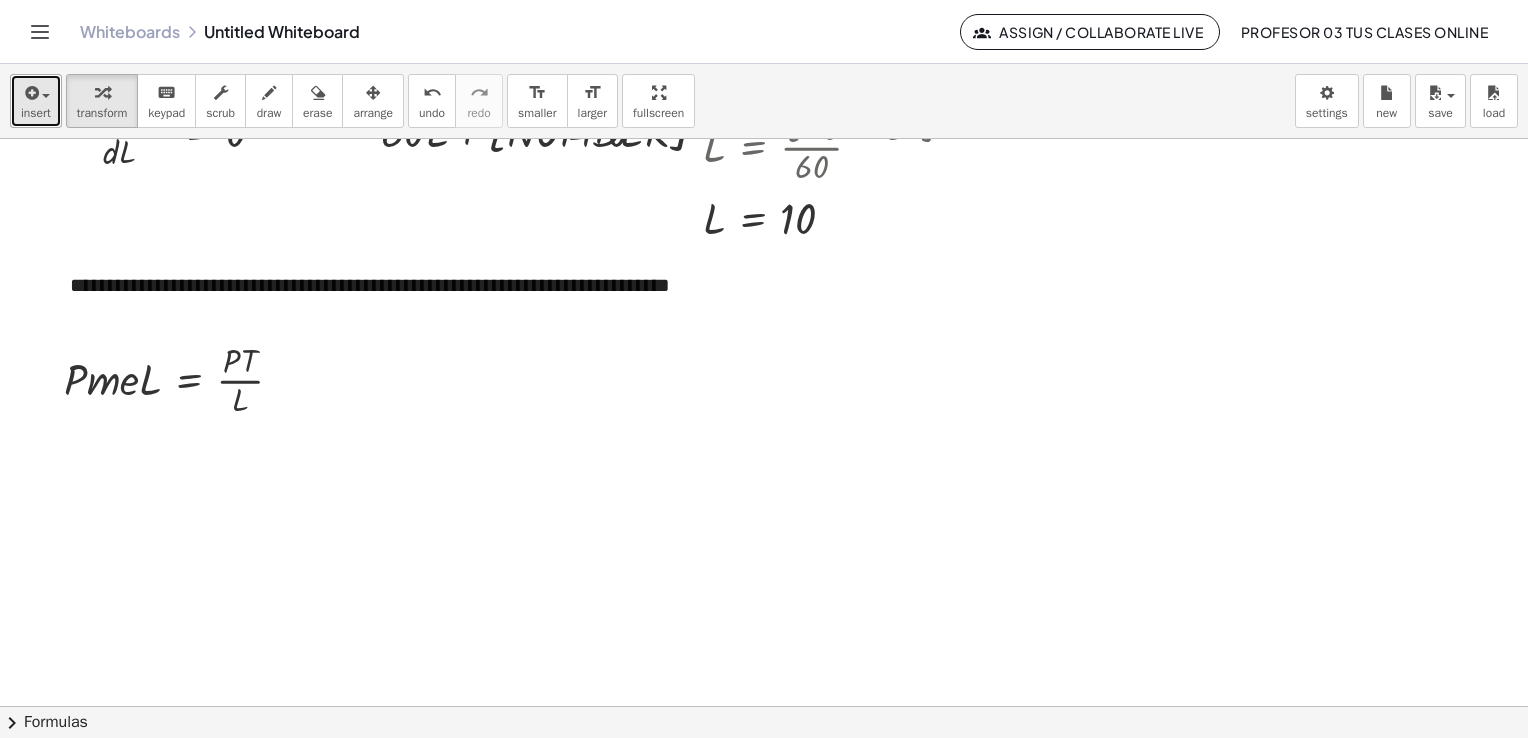 click on "insert" at bounding box center [36, 113] 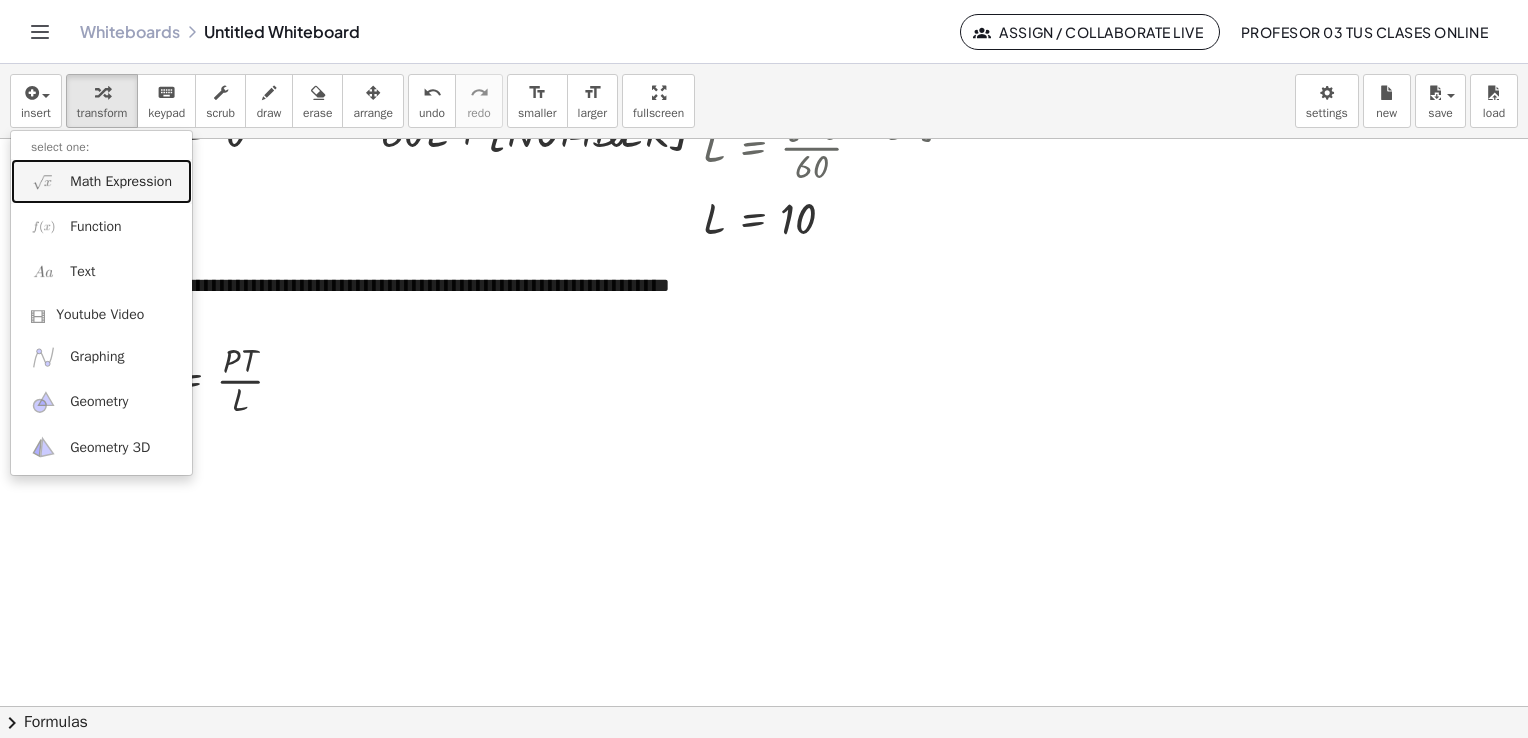 click on "Math Expression" at bounding box center [121, 182] 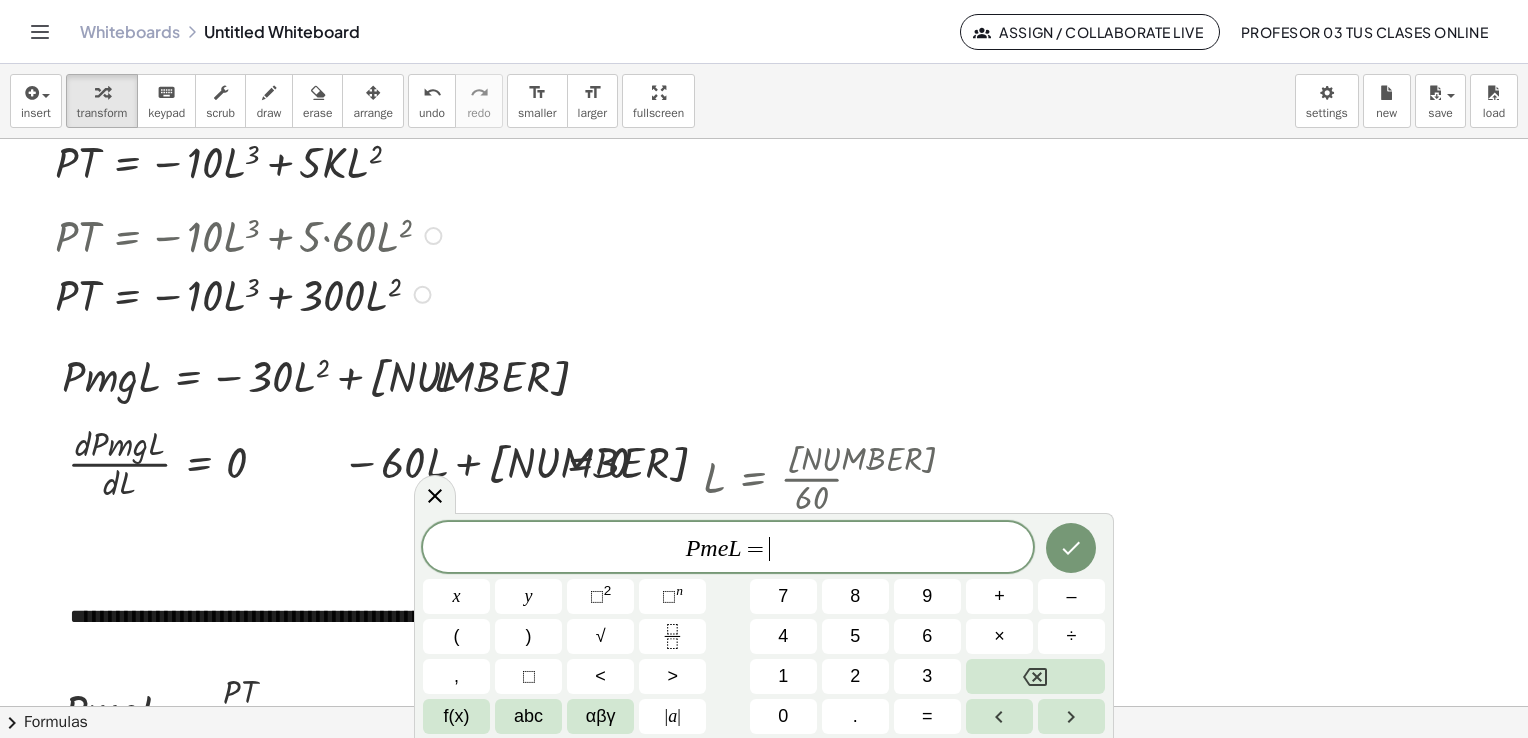 scroll, scrollTop: 5395, scrollLeft: 0, axis: vertical 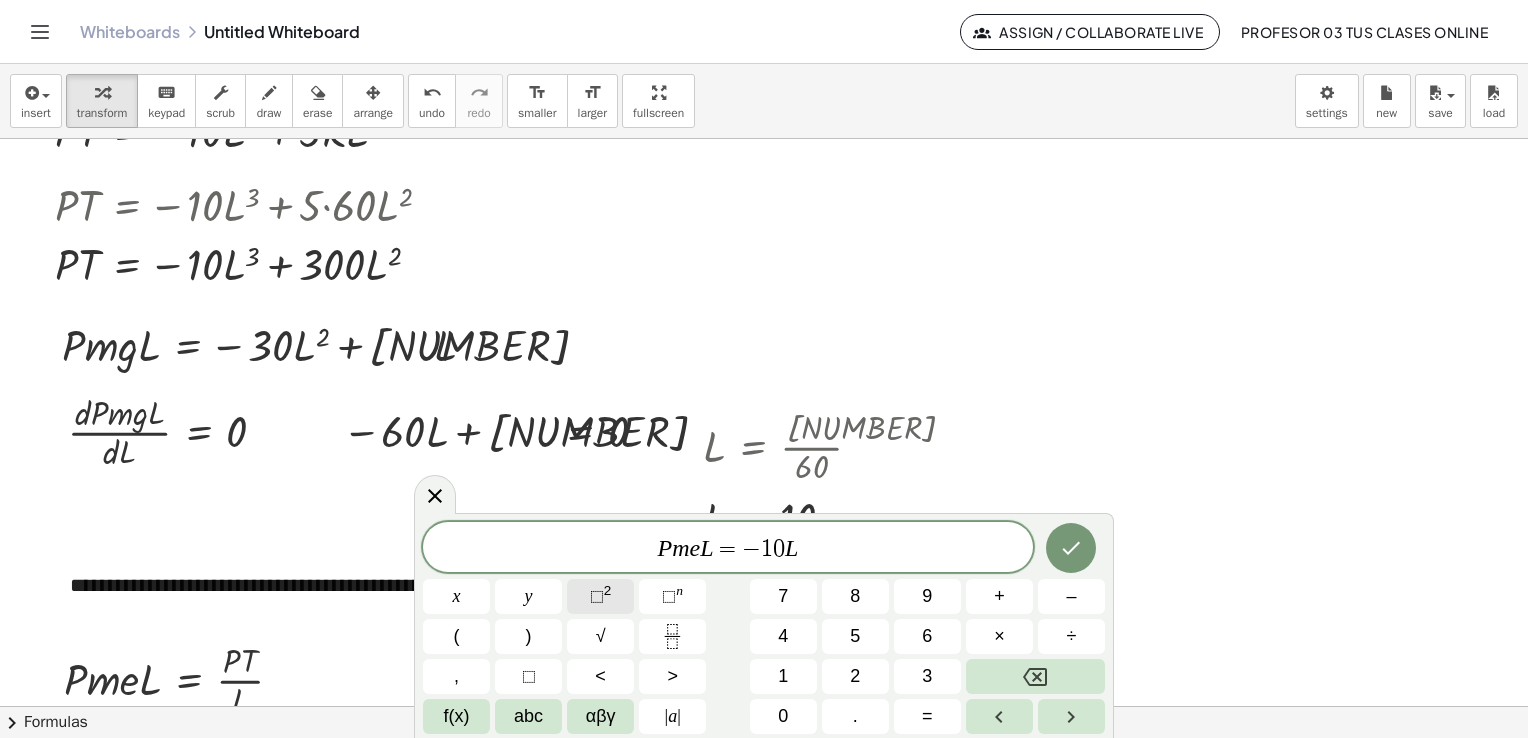 click on "⬚" at bounding box center [597, 596] 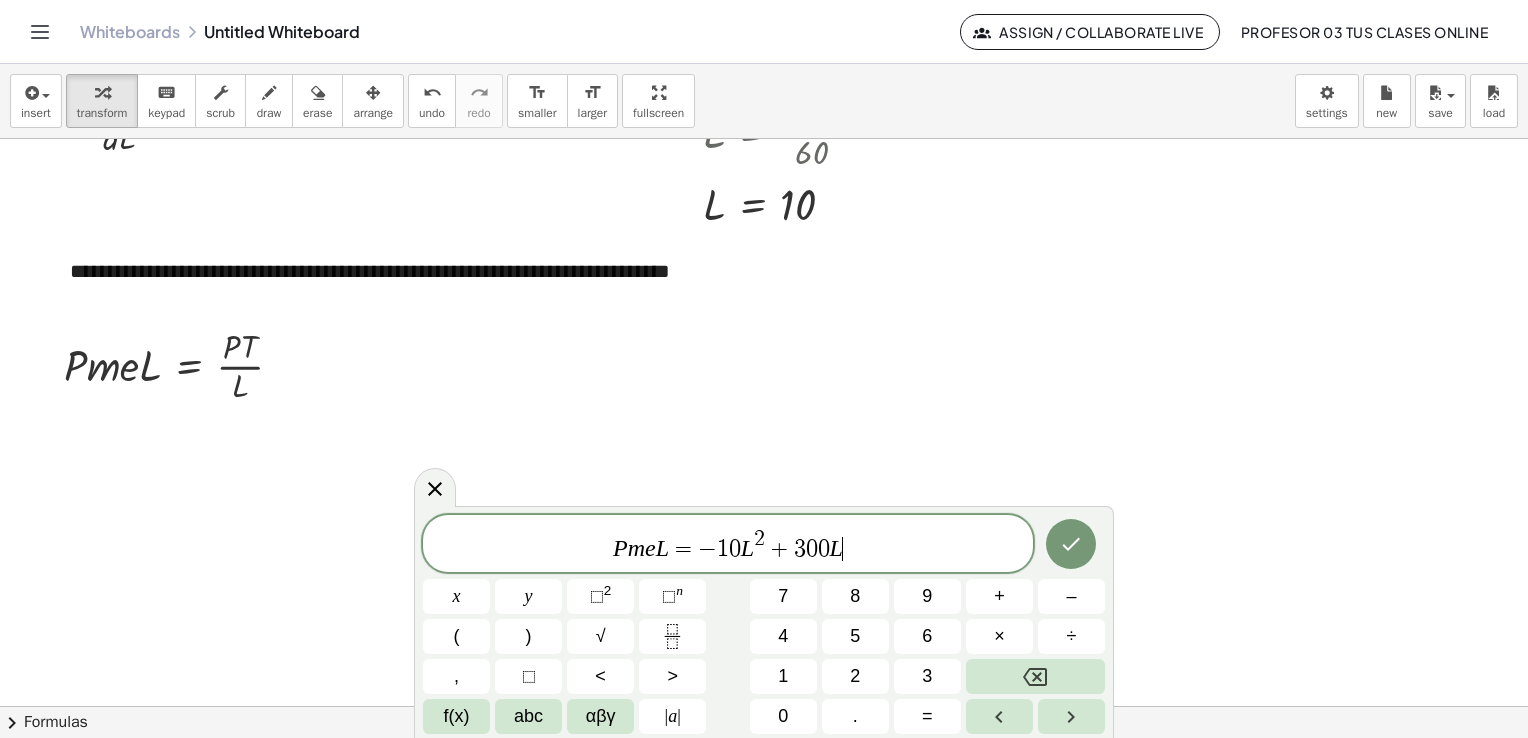 scroll, scrollTop: 5795, scrollLeft: 0, axis: vertical 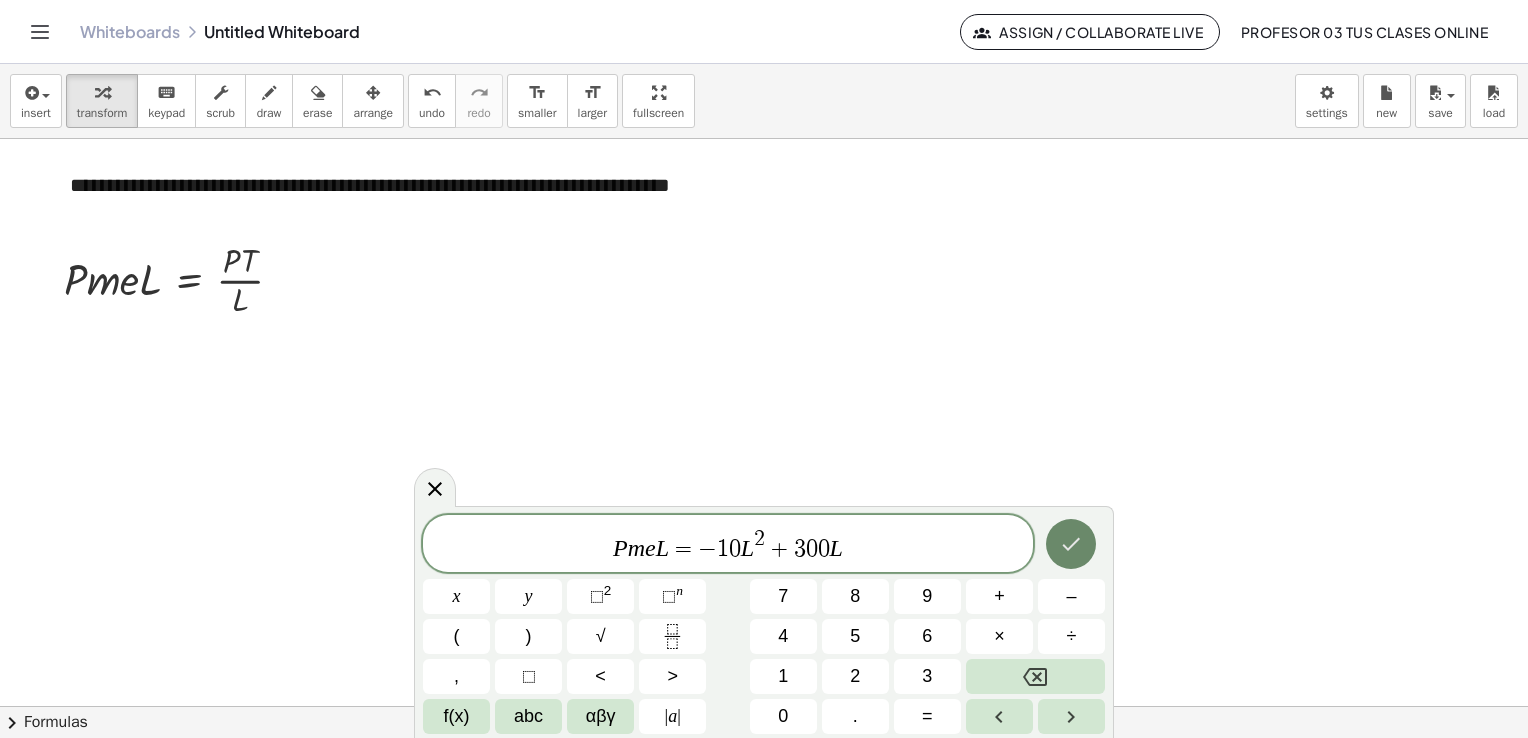 click at bounding box center [1071, 544] 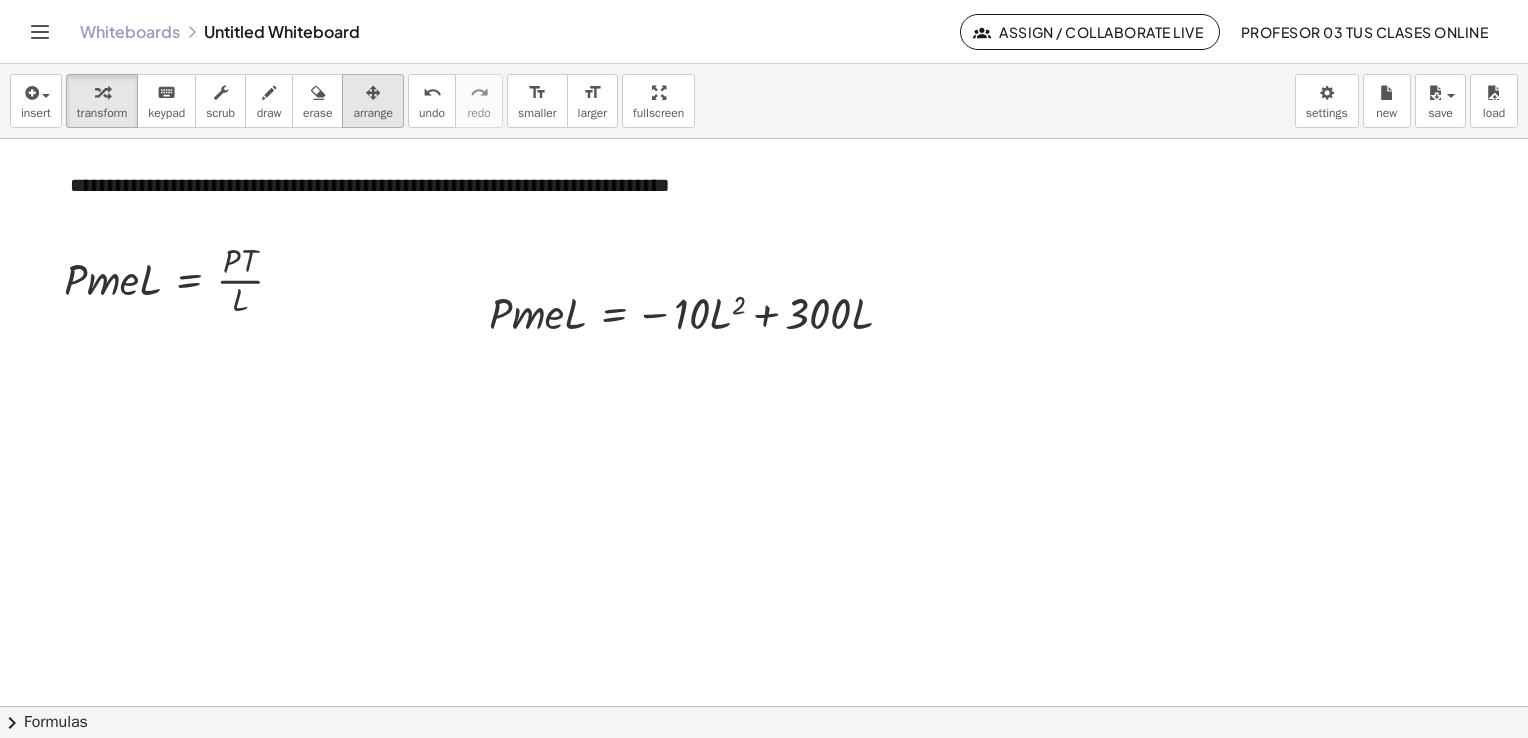click on "arrange" at bounding box center (373, 113) 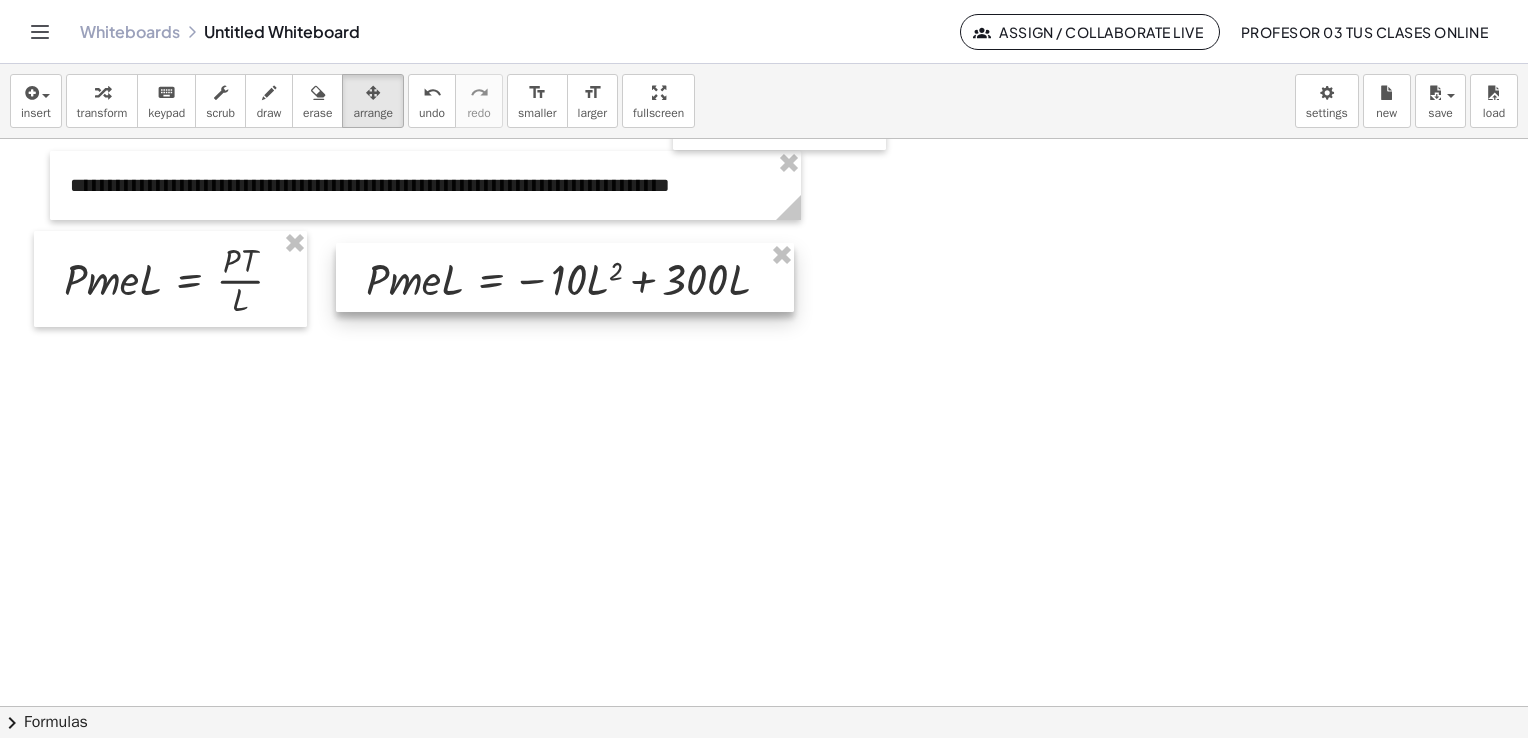drag, startPoint x: 570, startPoint y: 318, endPoint x: 493, endPoint y: 306, distance: 77.92946 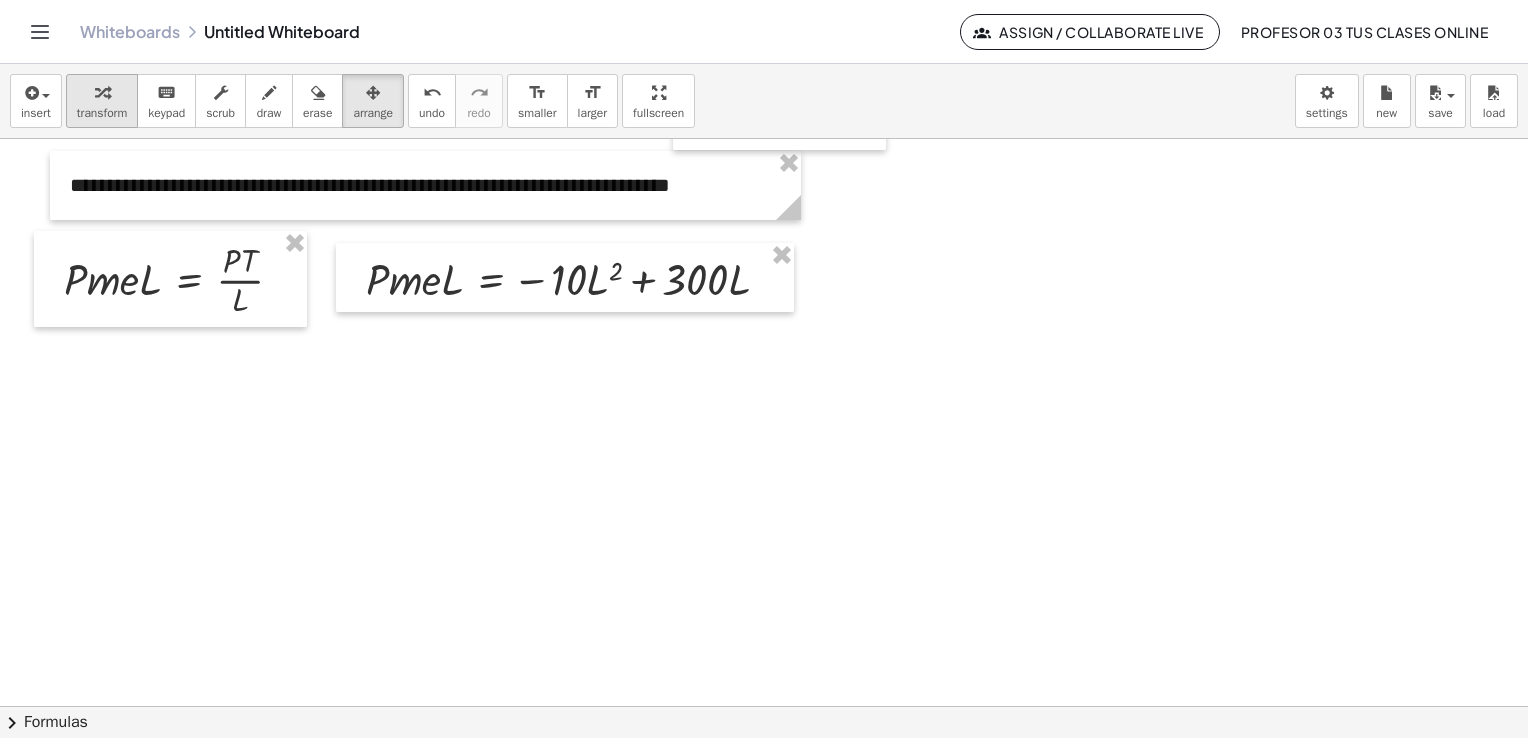 click at bounding box center [102, 93] 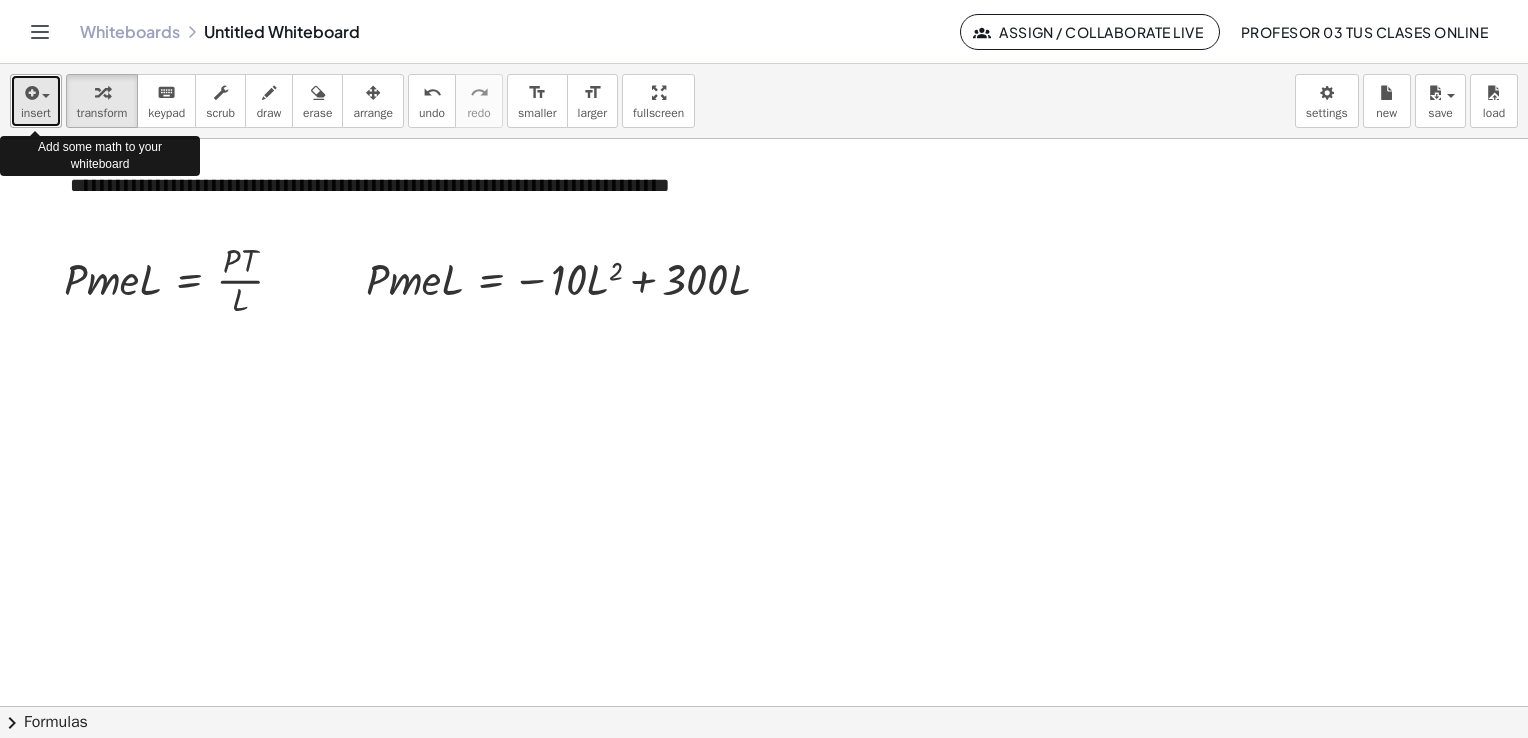 click at bounding box center [36, 92] 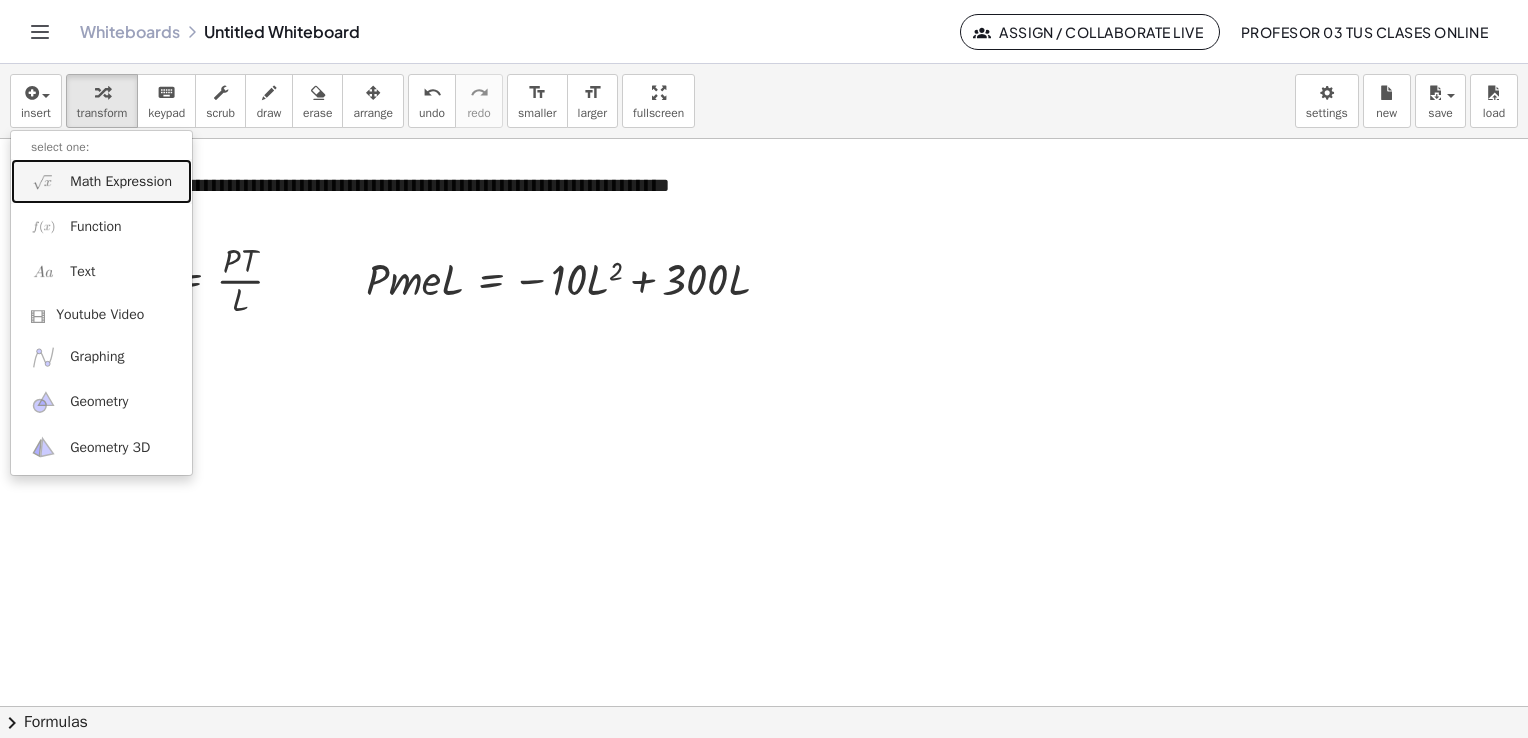 click on "Math Expression" at bounding box center (121, 182) 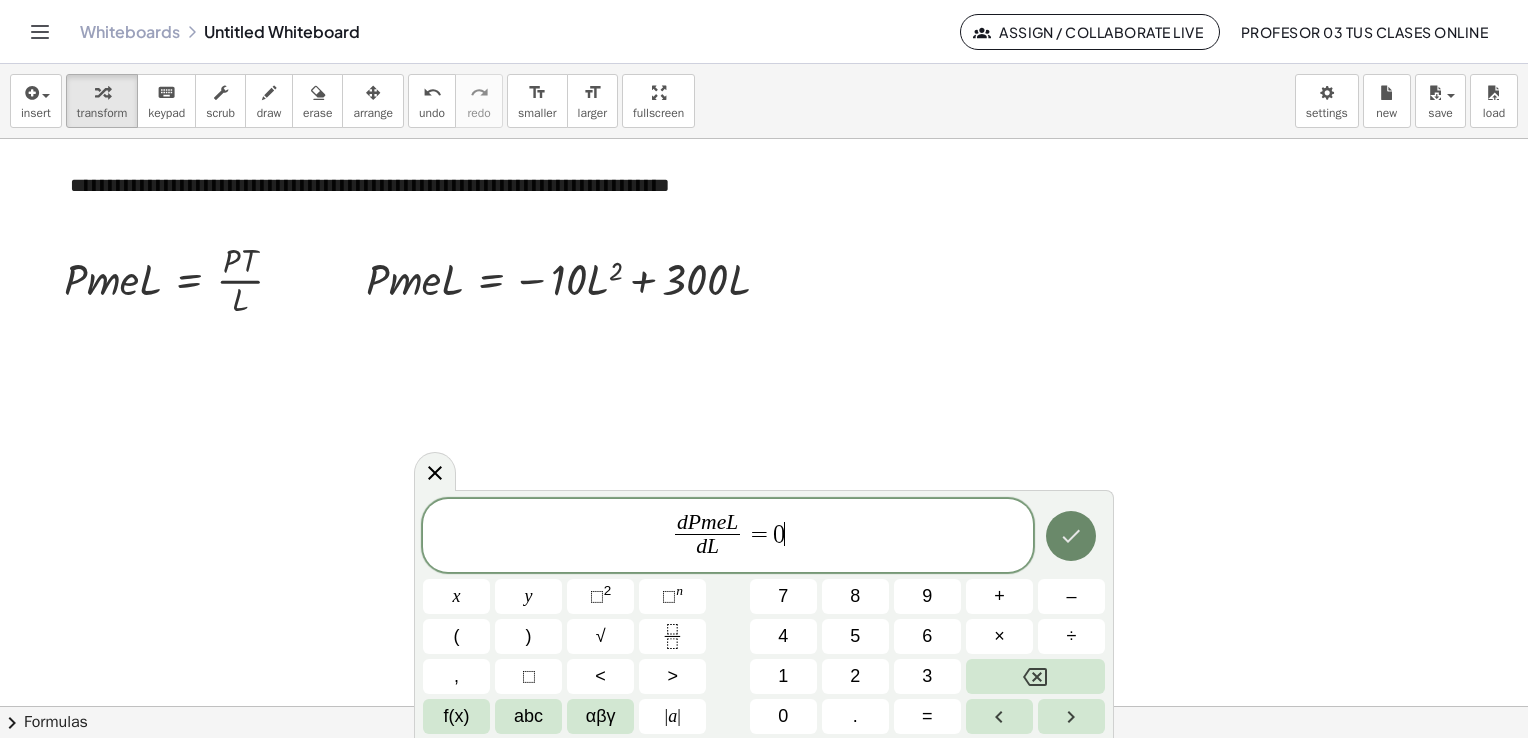 click 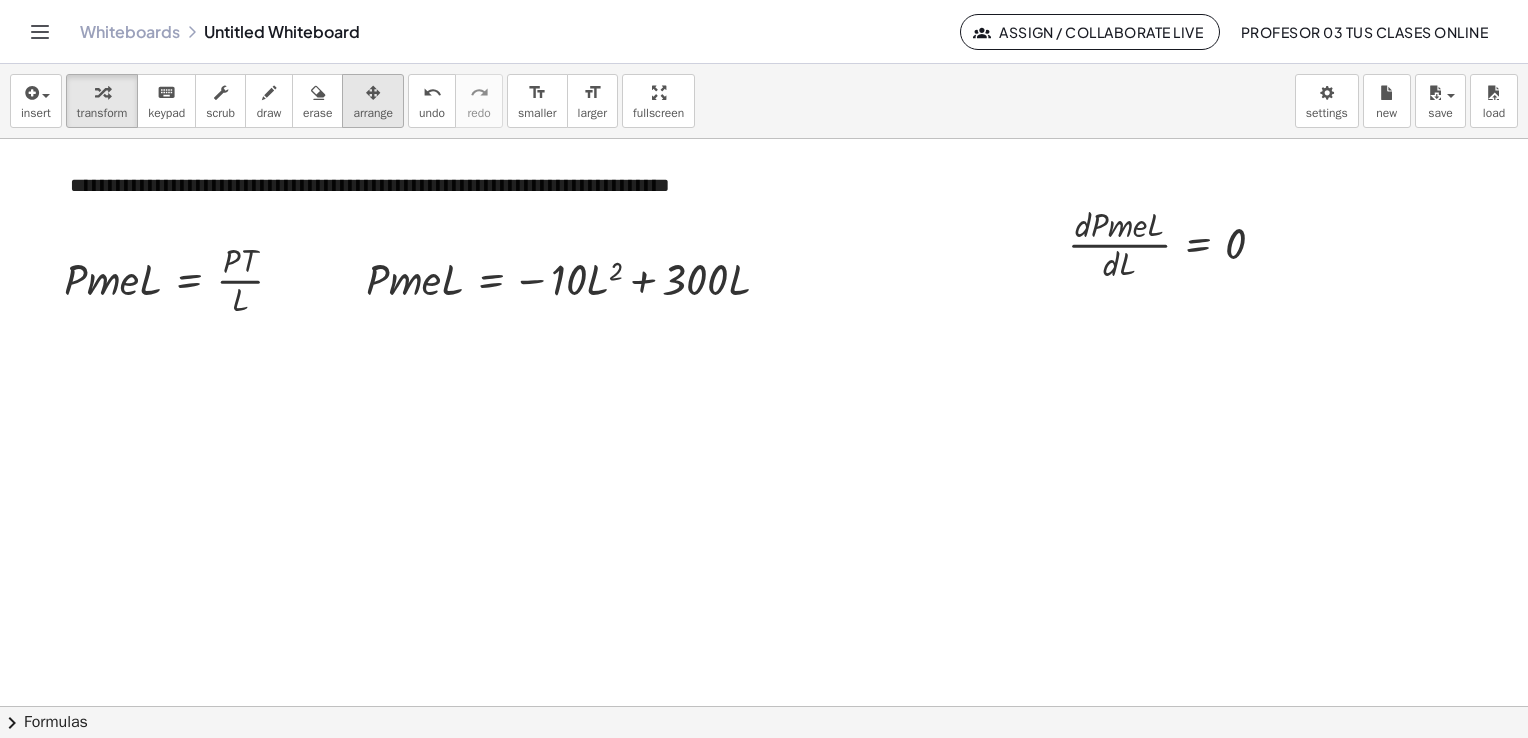 click on "arrange" at bounding box center [373, 113] 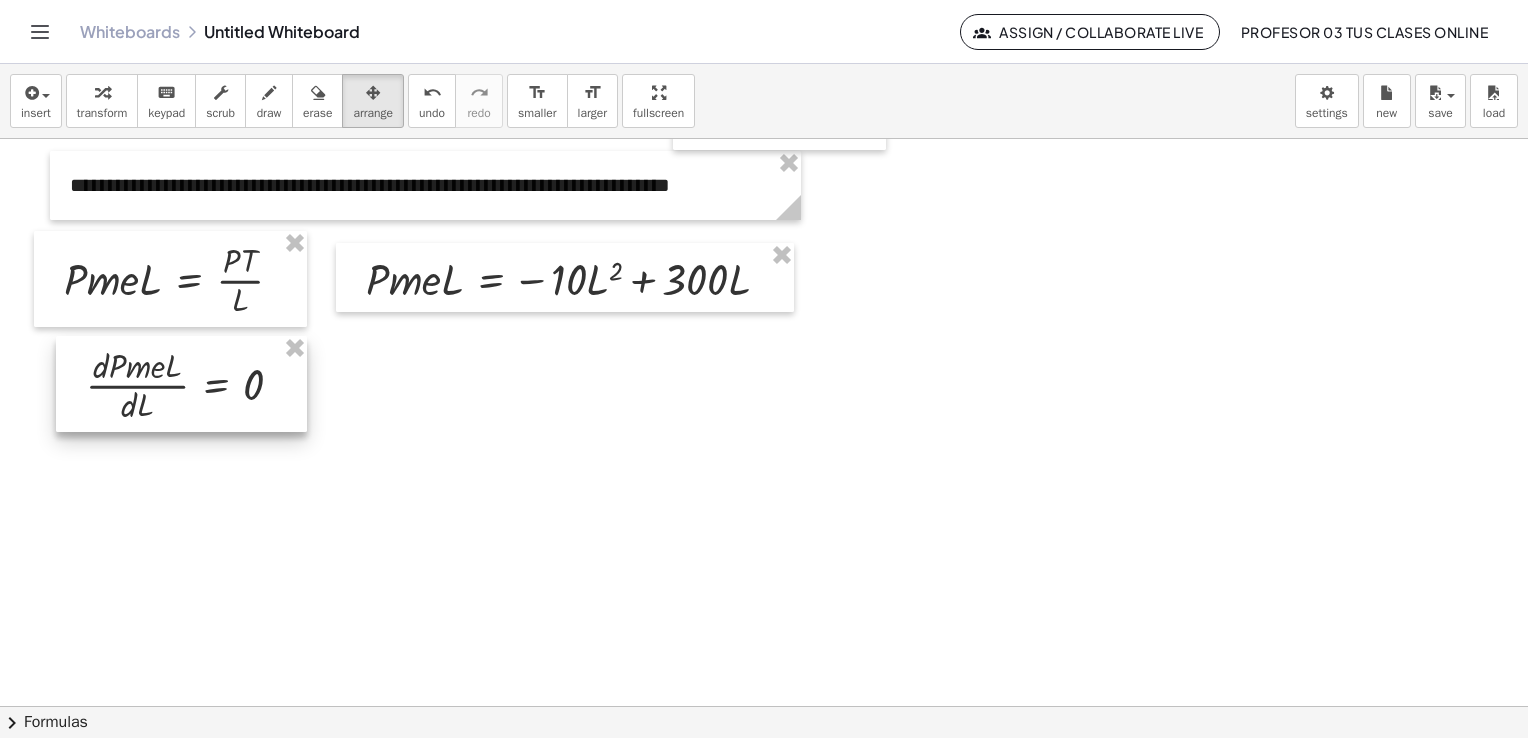 drag, startPoint x: 1114, startPoint y: 237, endPoint x: 130, endPoint y: 378, distance: 994.0508 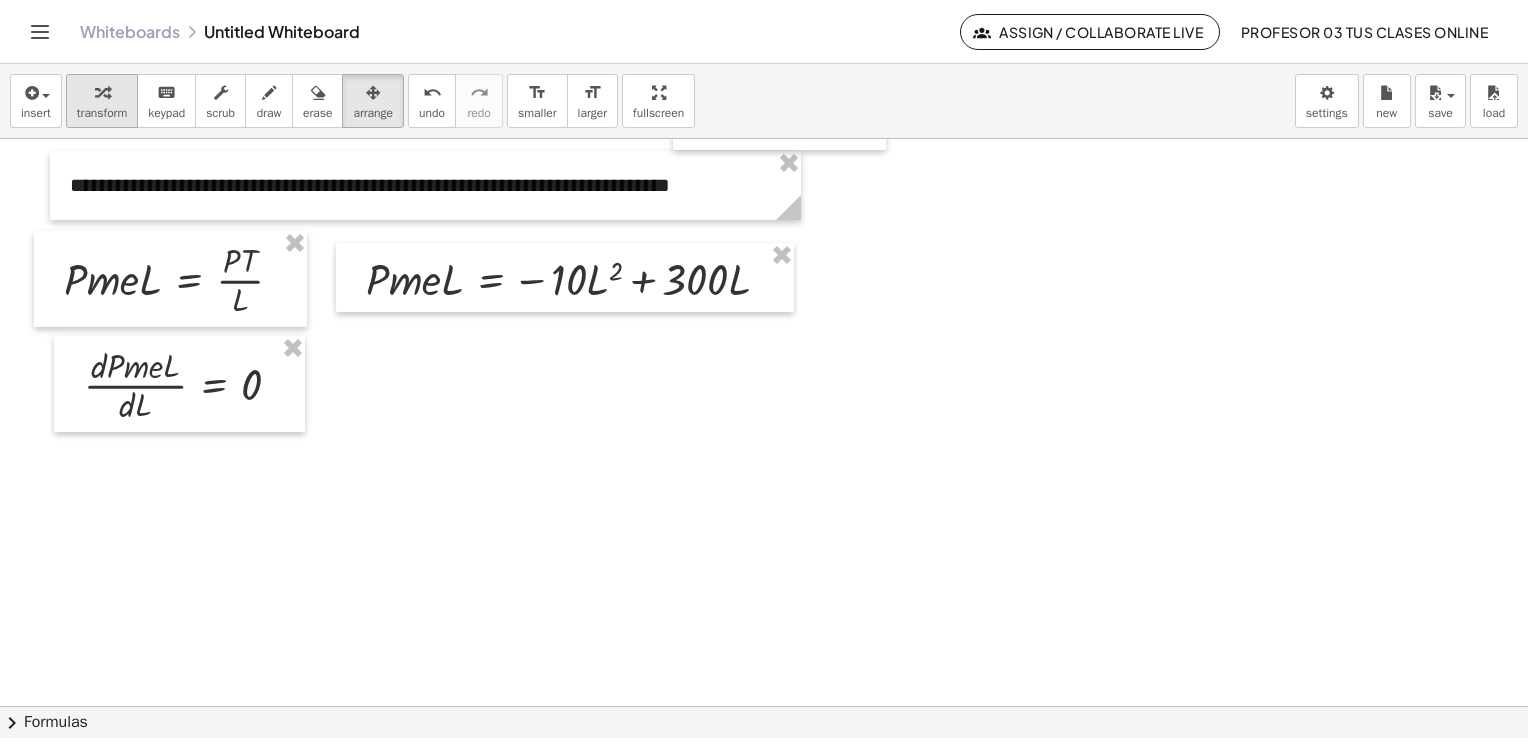 click on "transform" at bounding box center (102, 113) 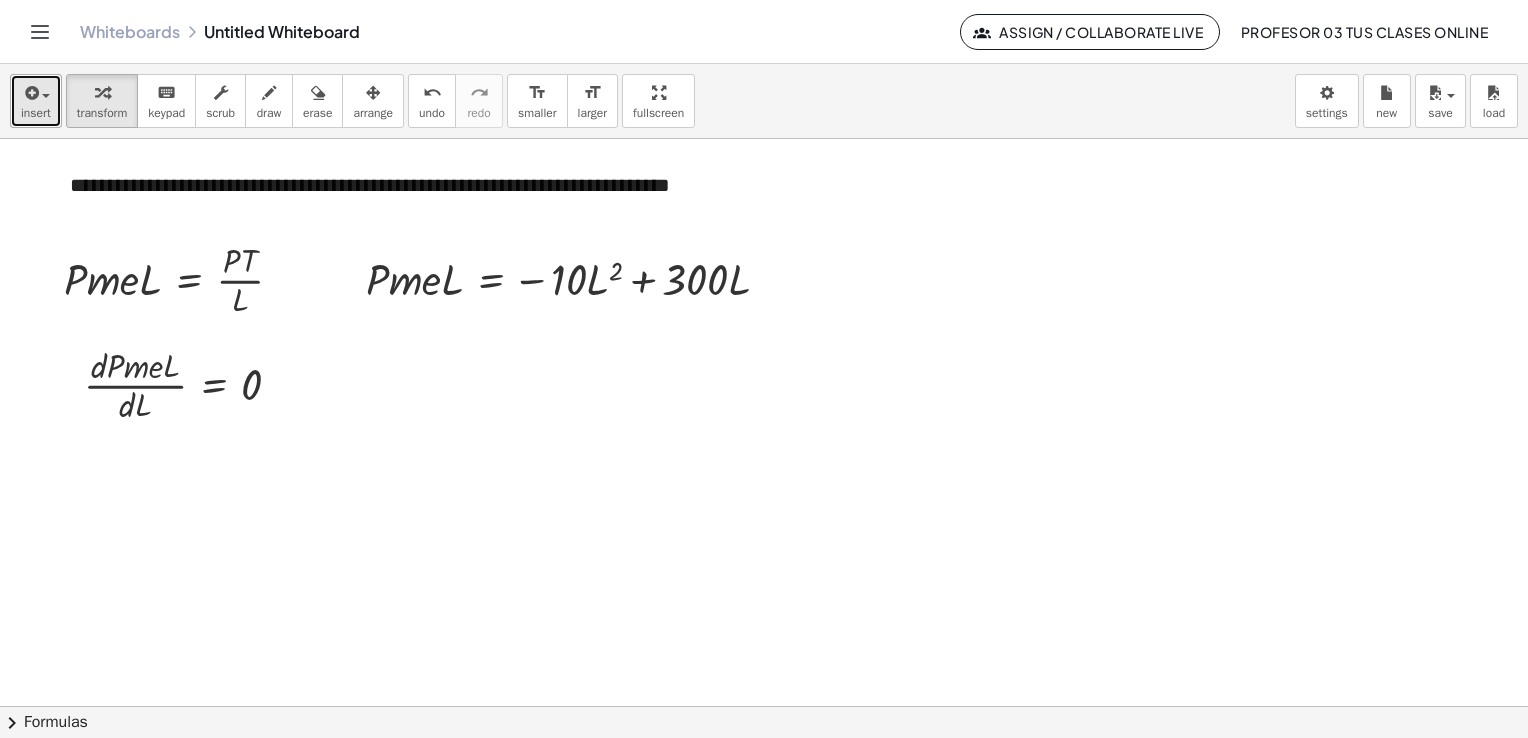 click at bounding box center [30, 93] 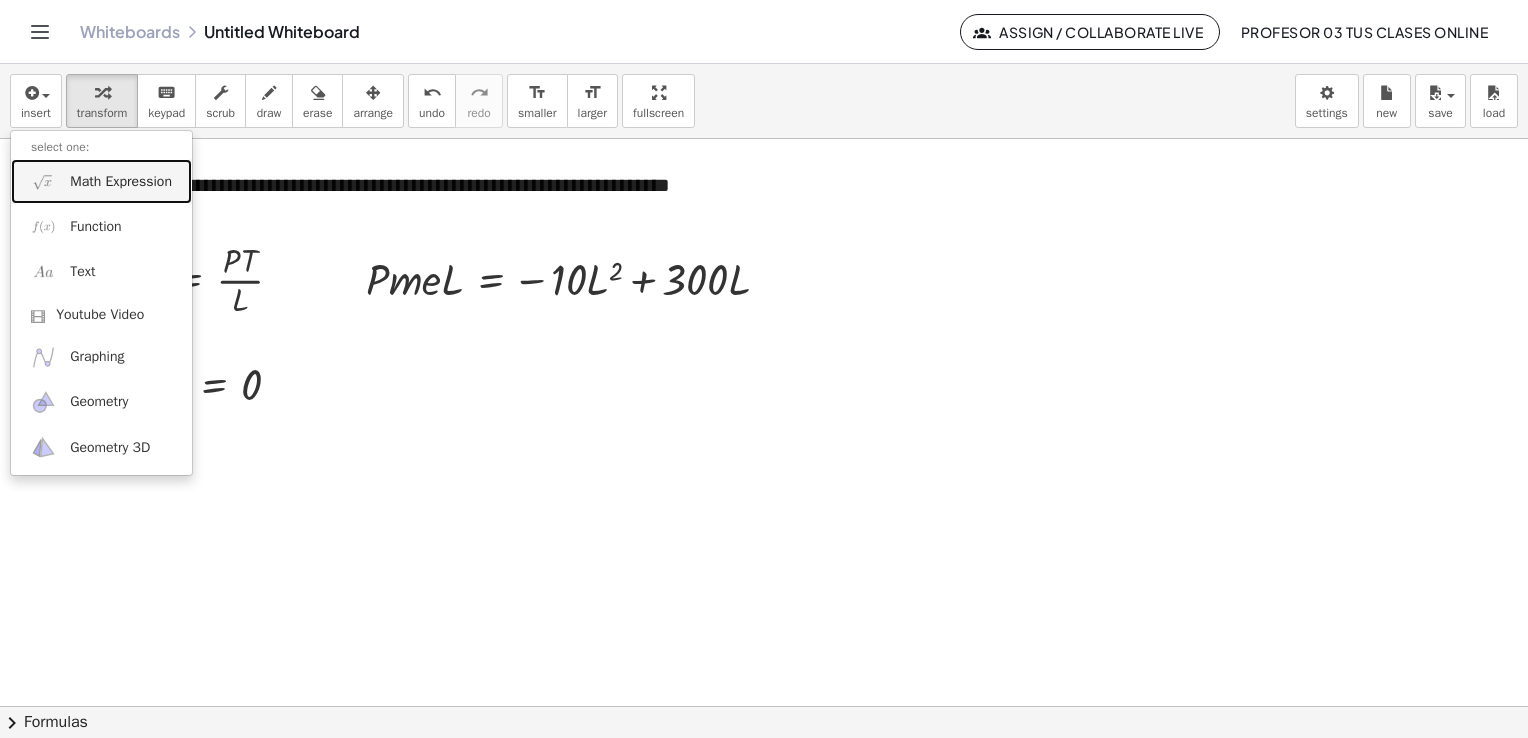 click on "Math Expression" at bounding box center [121, 182] 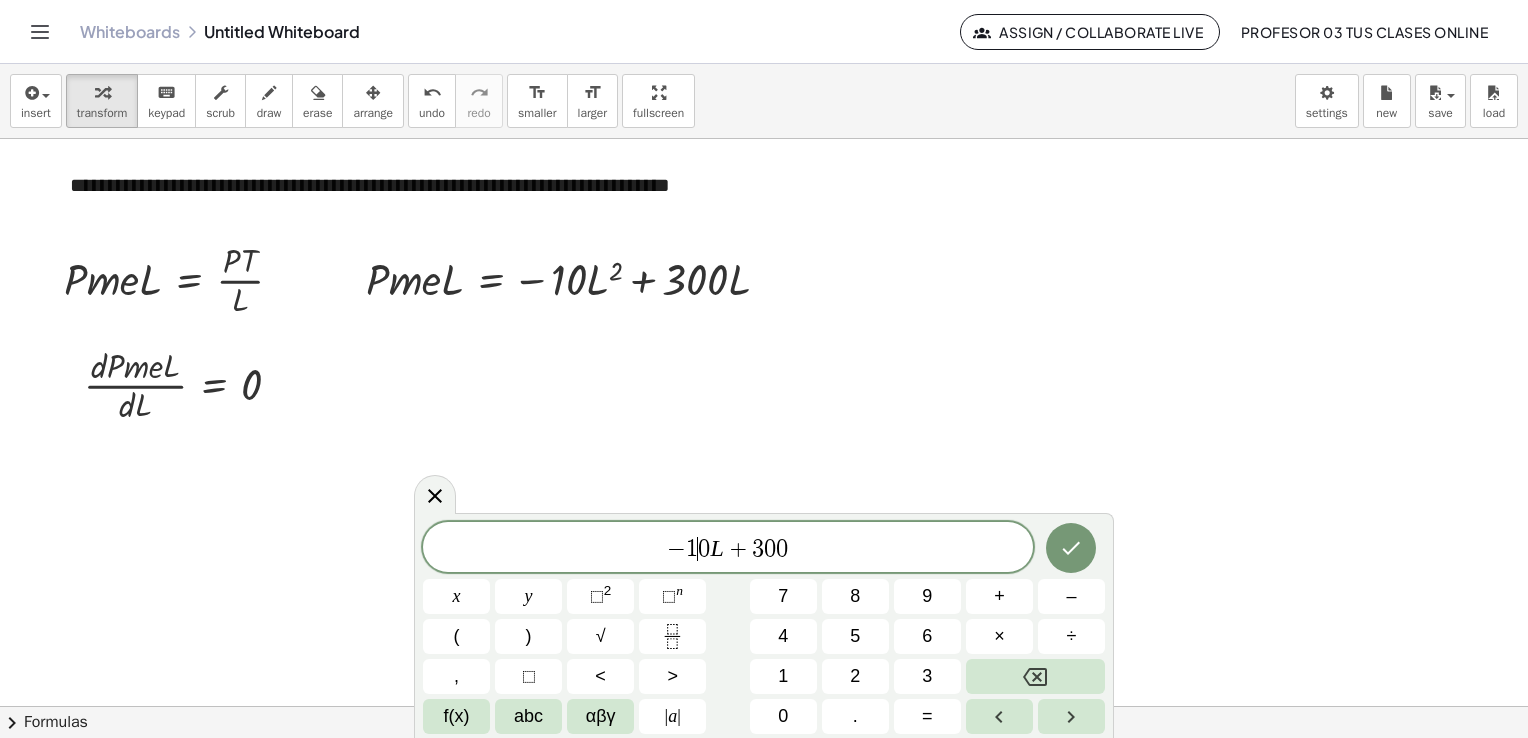 click on "− 1 ​ 0 L + 3 0 0" at bounding box center [728, 549] 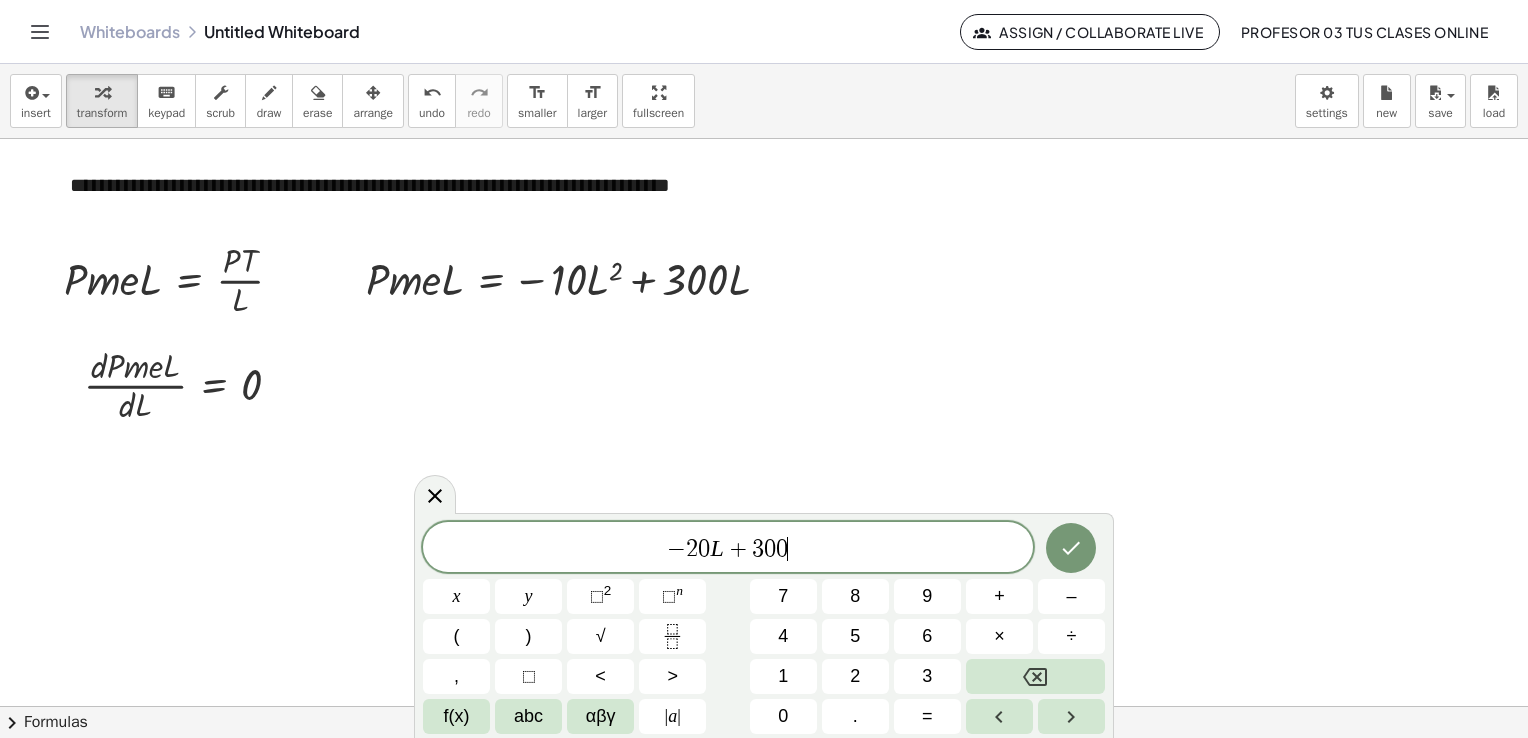 click on "− 2 0 L + 3 0 0 ​" at bounding box center [728, 549] 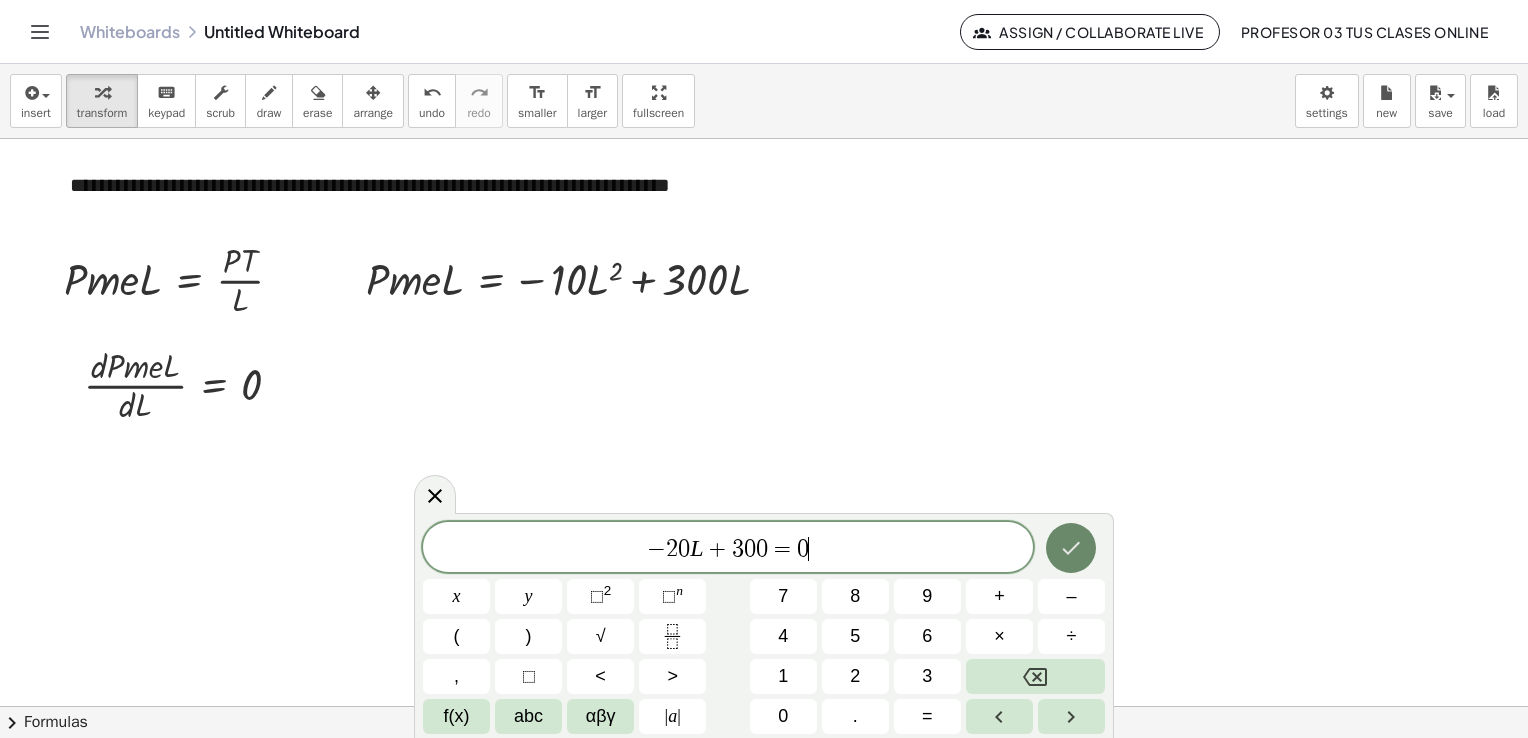 click 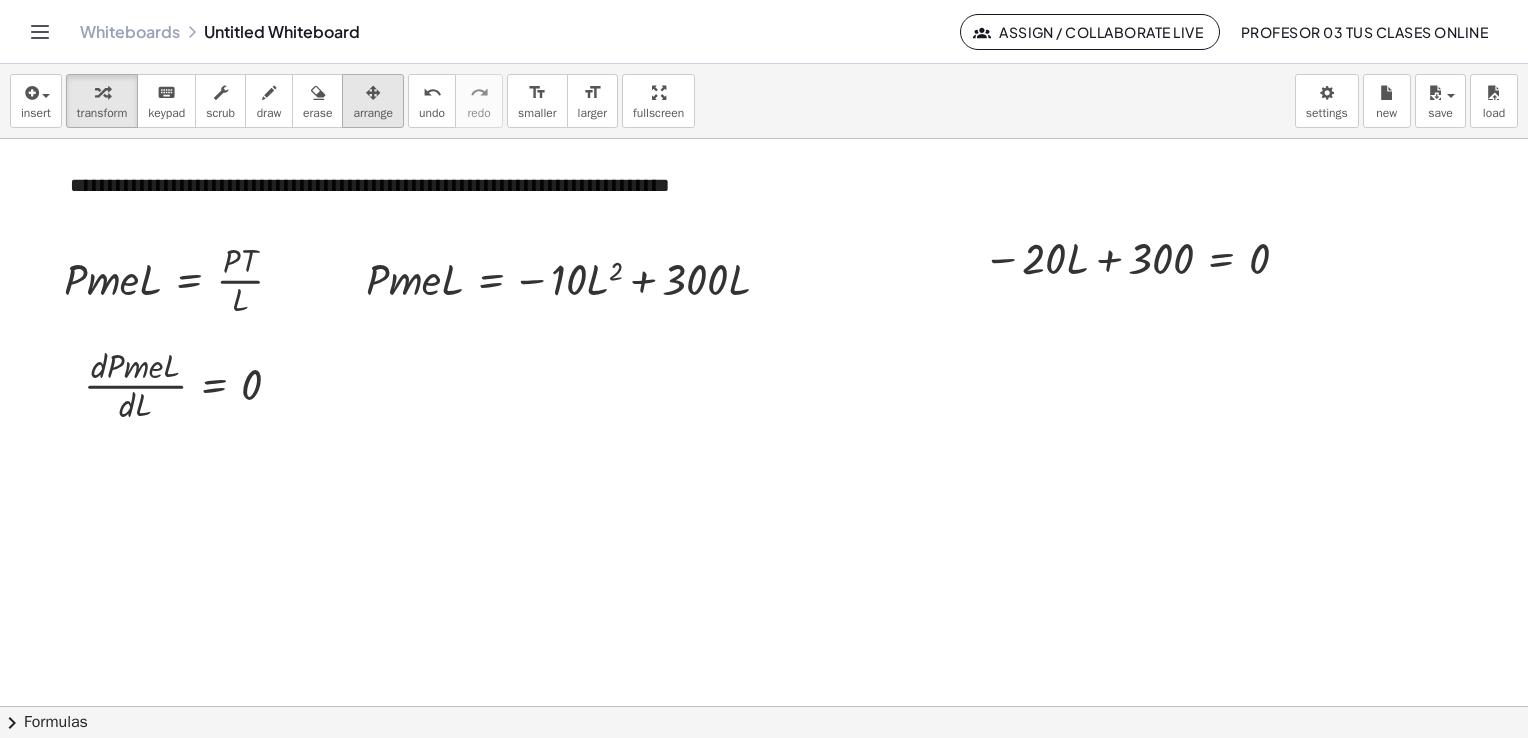 click on "arrange" at bounding box center [373, 101] 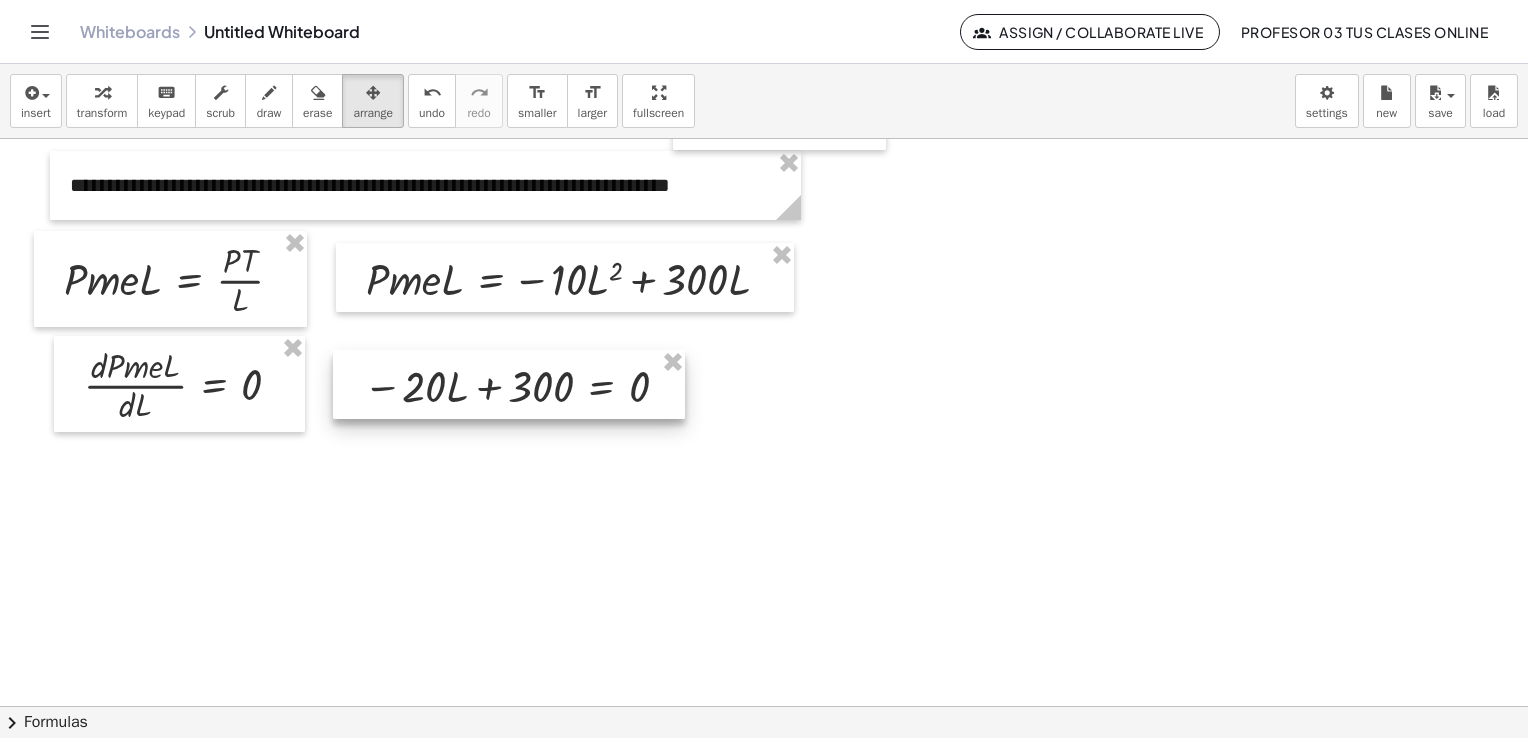 drag, startPoint x: 1084, startPoint y: 283, endPoint x: 463, endPoint y: 411, distance: 634.05444 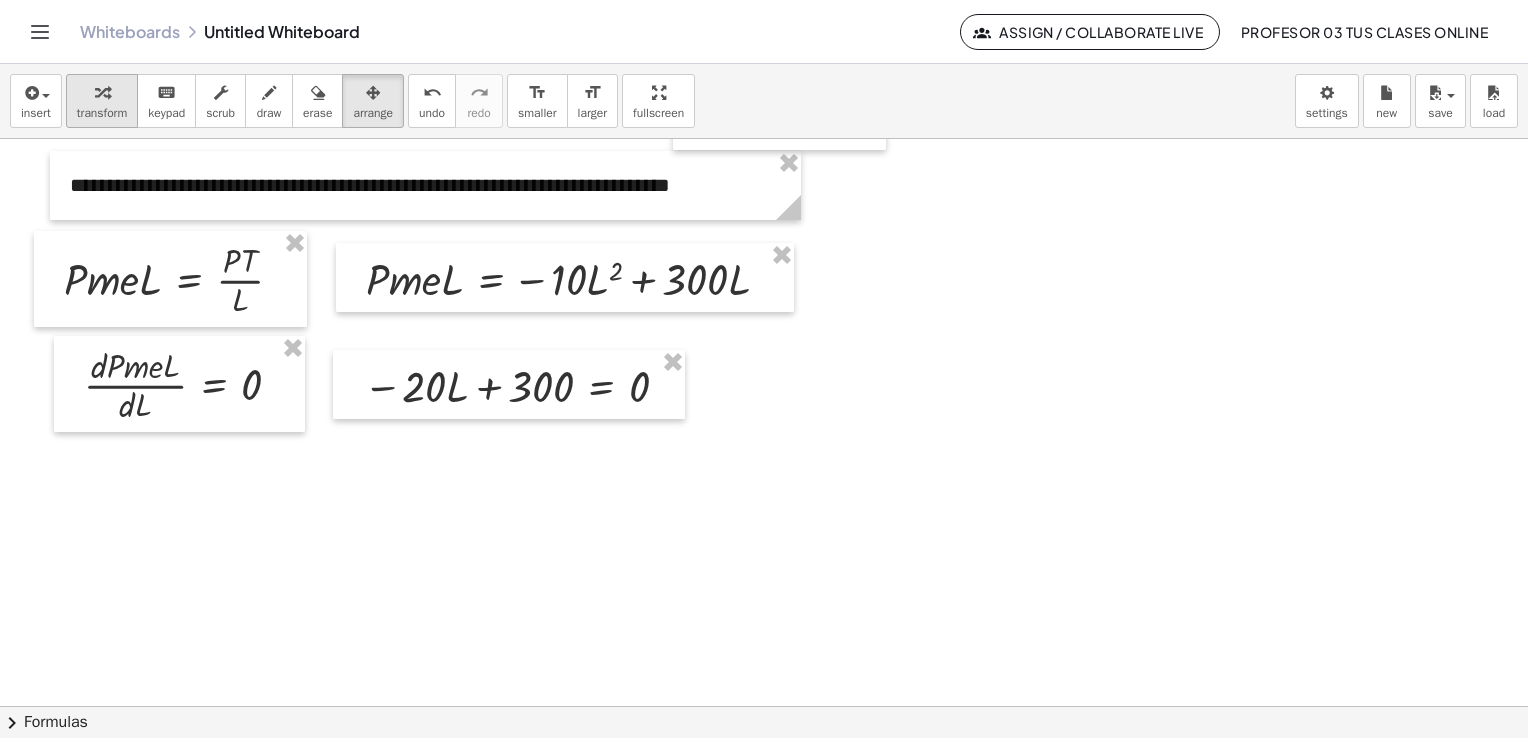 click at bounding box center [102, 93] 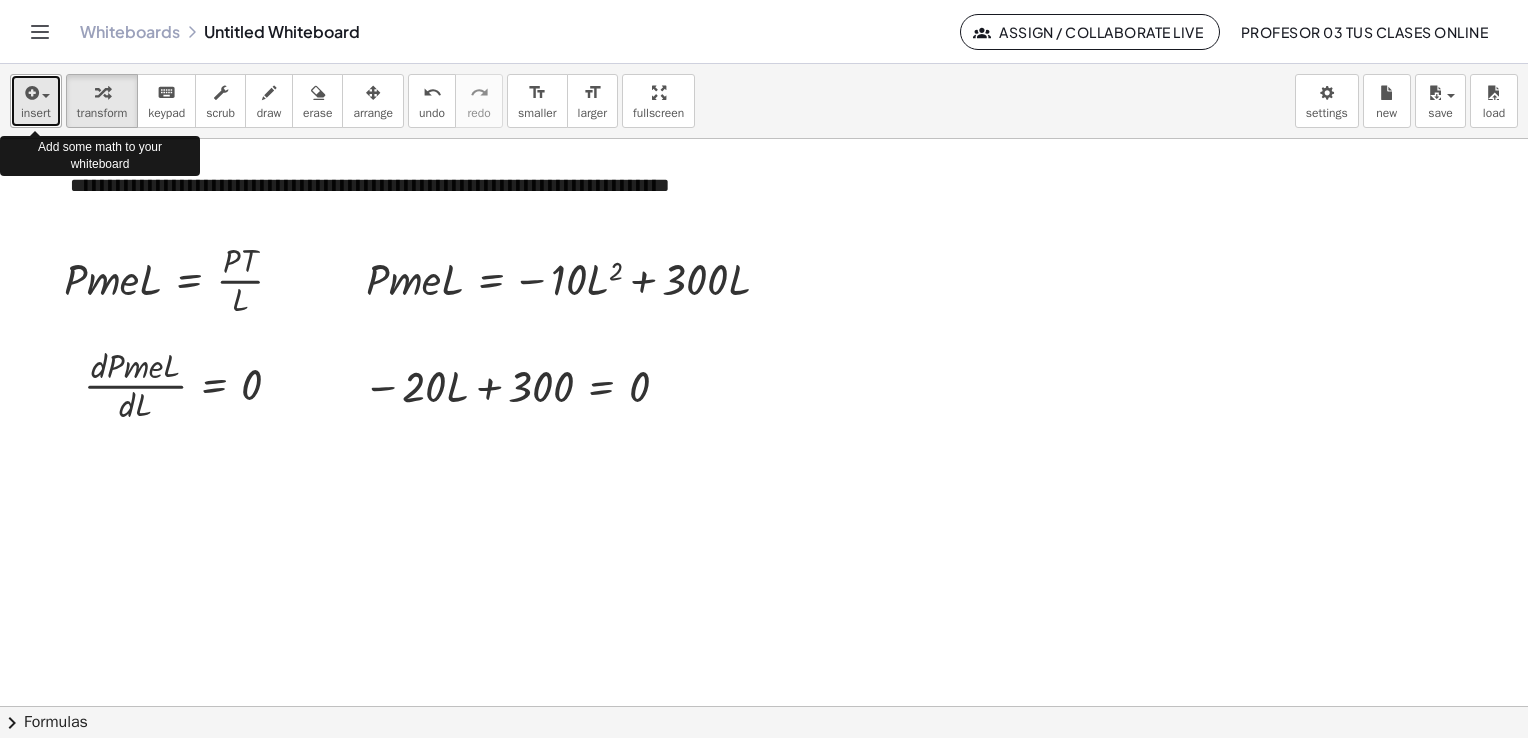 click at bounding box center [30, 93] 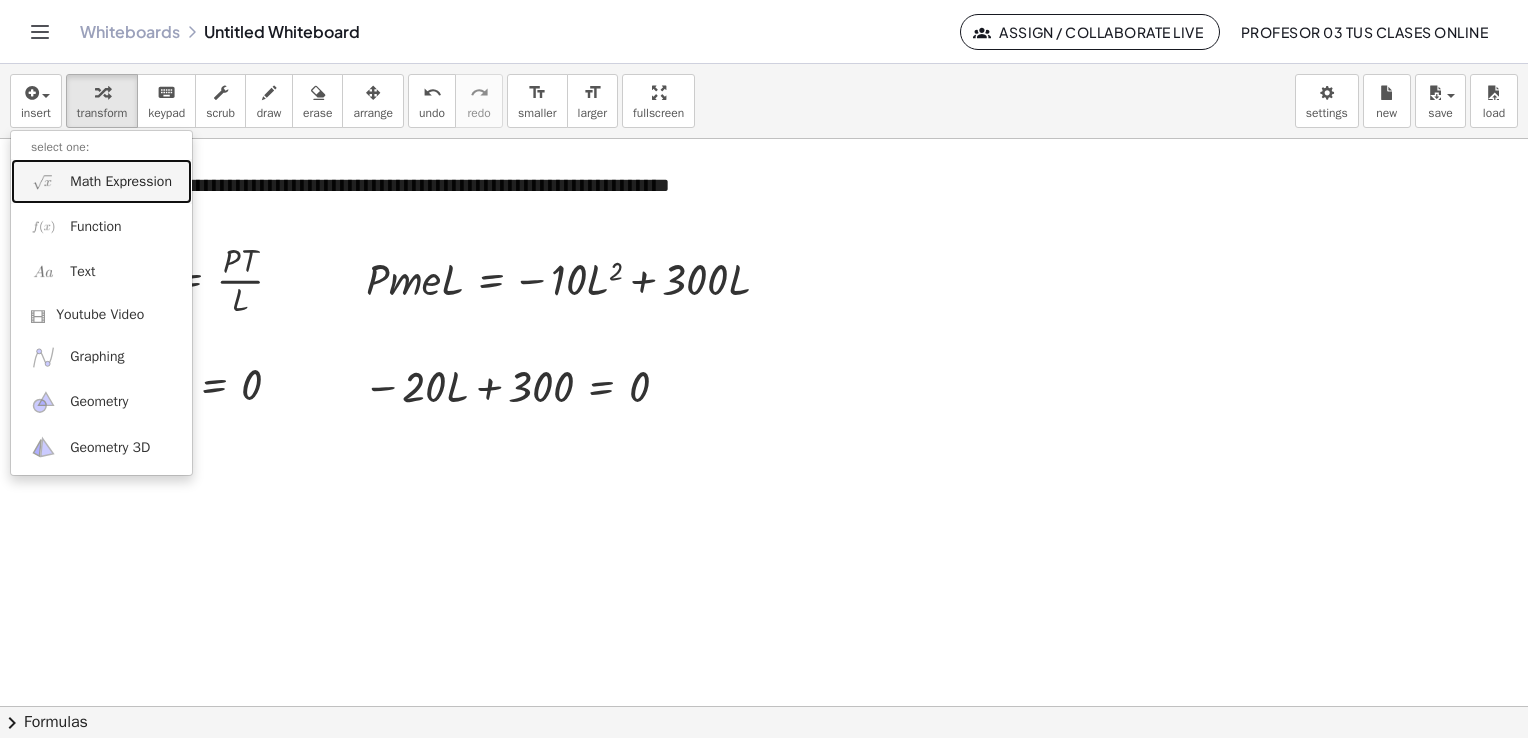 click on "Math Expression" at bounding box center [121, 182] 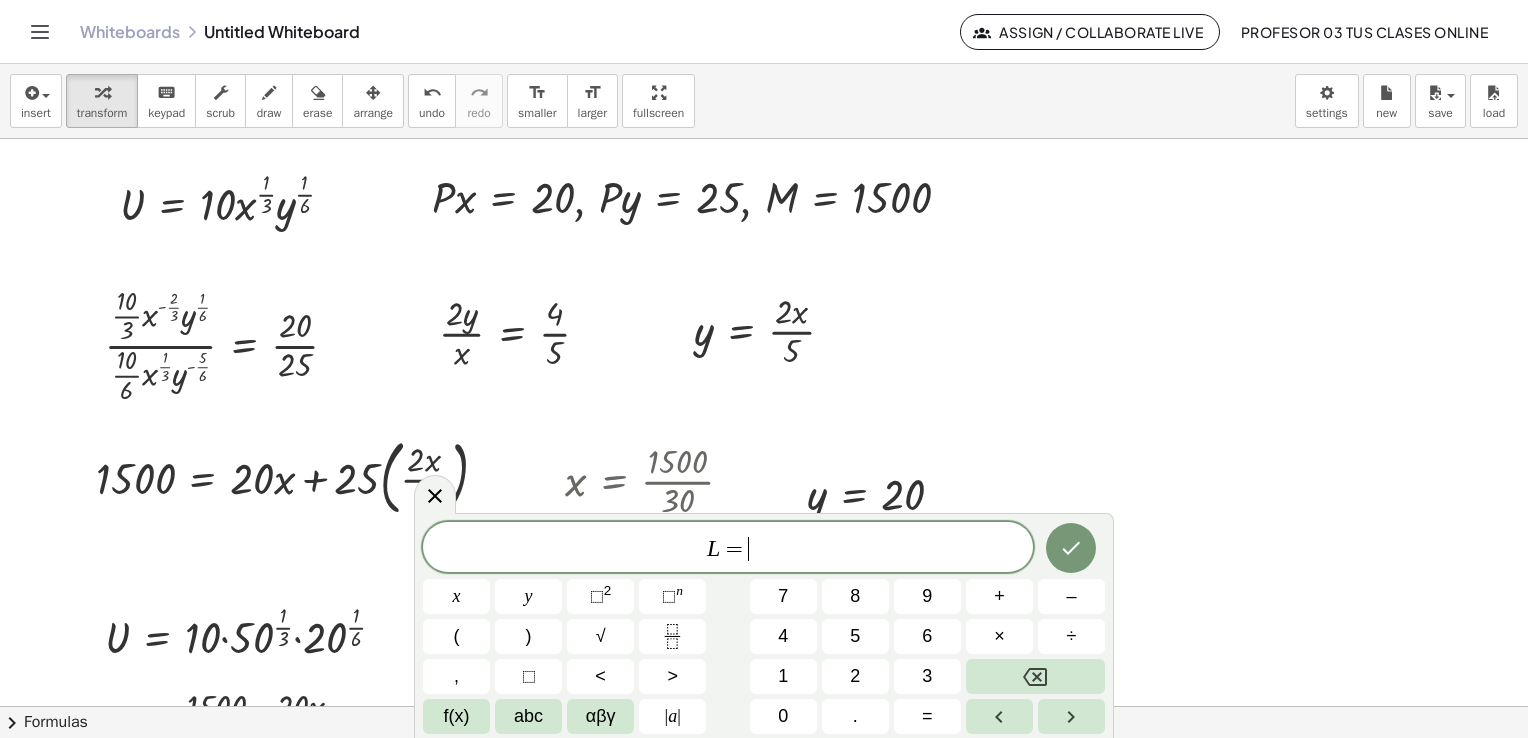 scroll, scrollTop: 0, scrollLeft: 0, axis: both 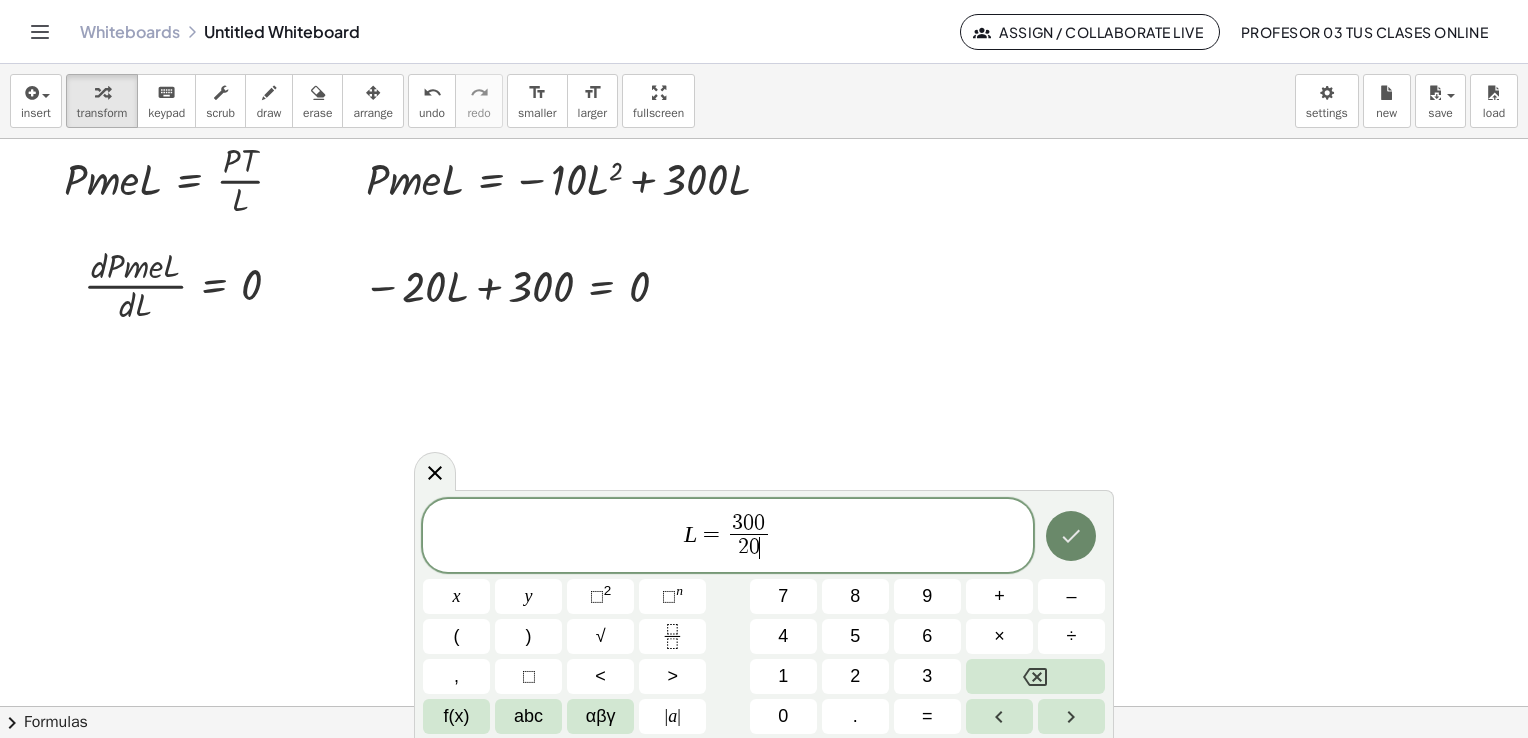 click 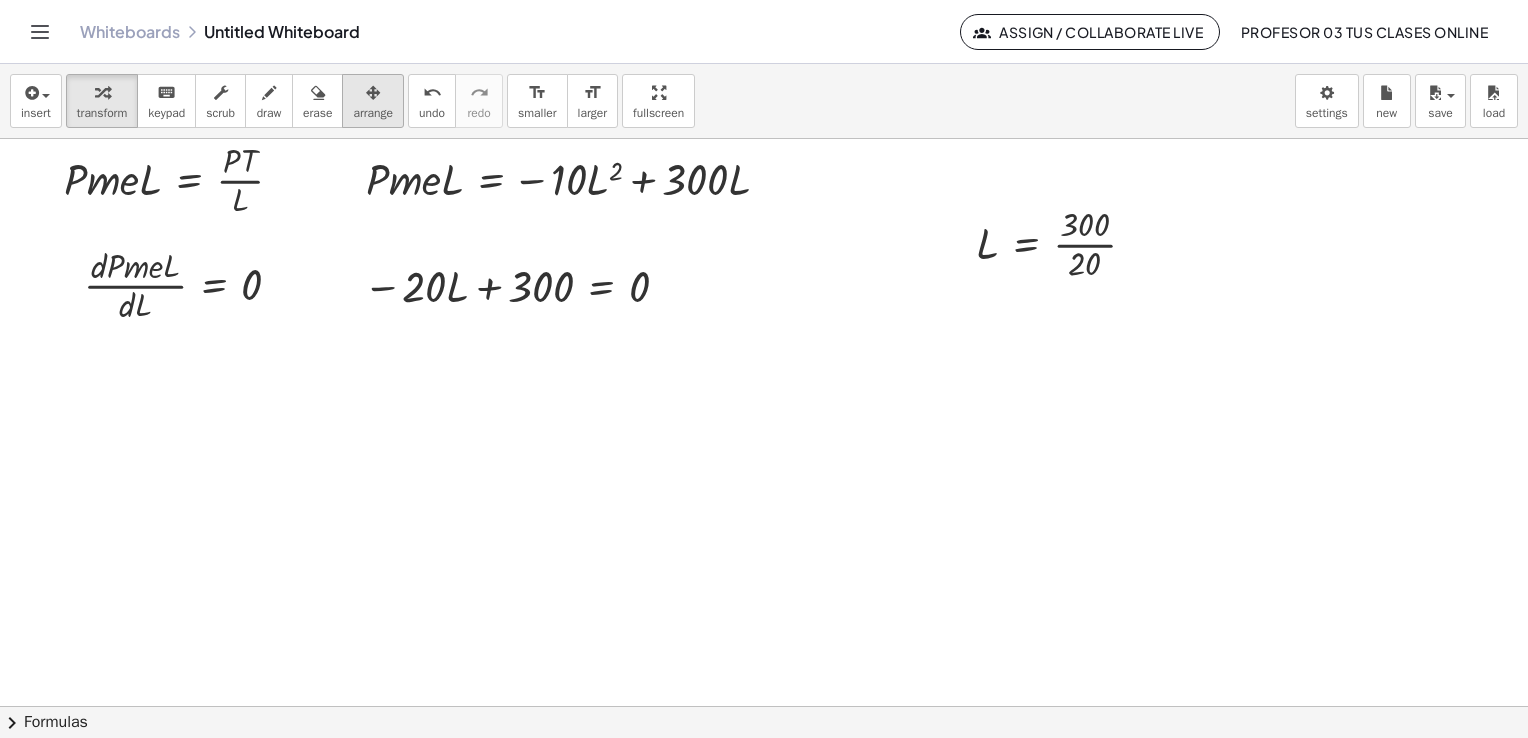 click on "arrange" at bounding box center [373, 113] 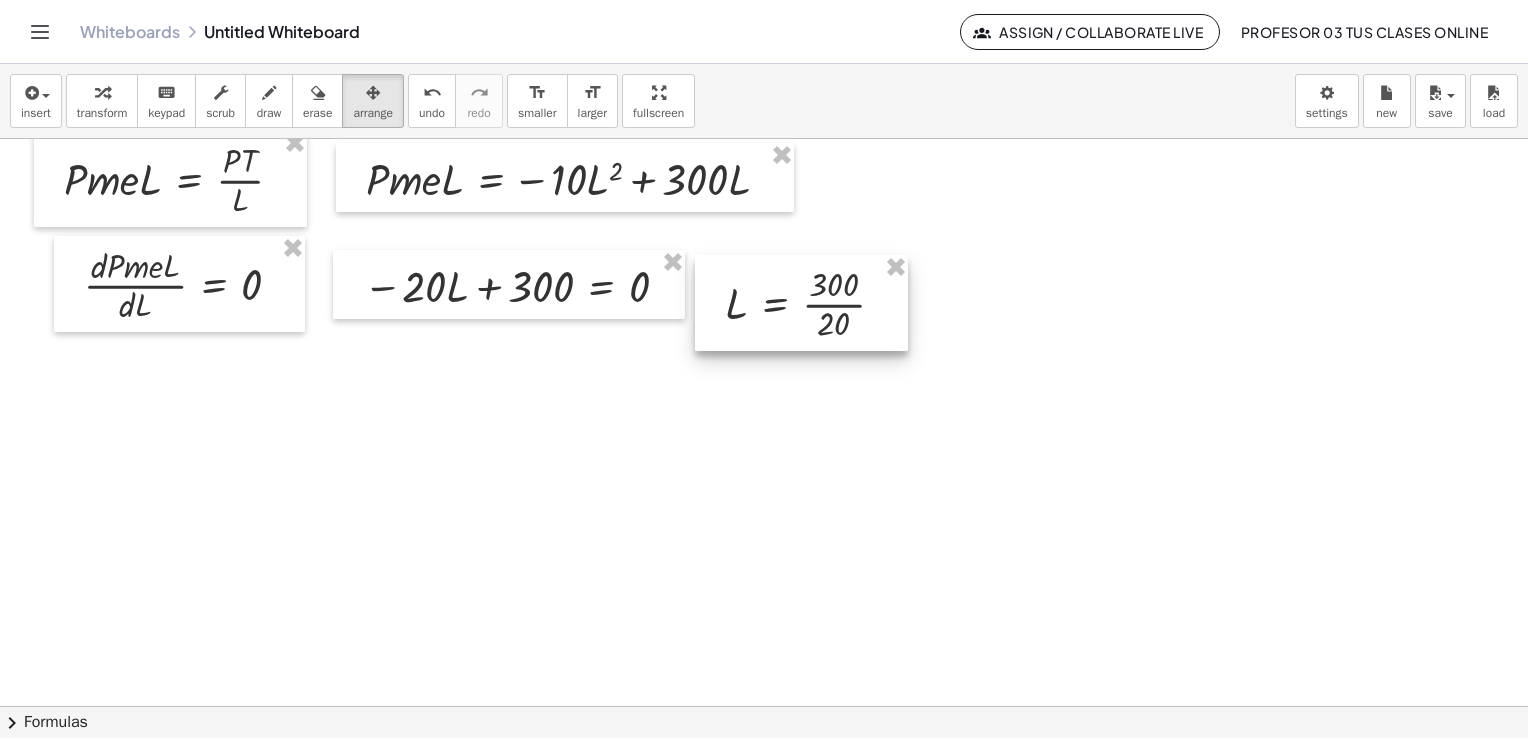 drag, startPoint x: 1003, startPoint y: 270, endPoint x: 752, endPoint y: 331, distance: 258.30603 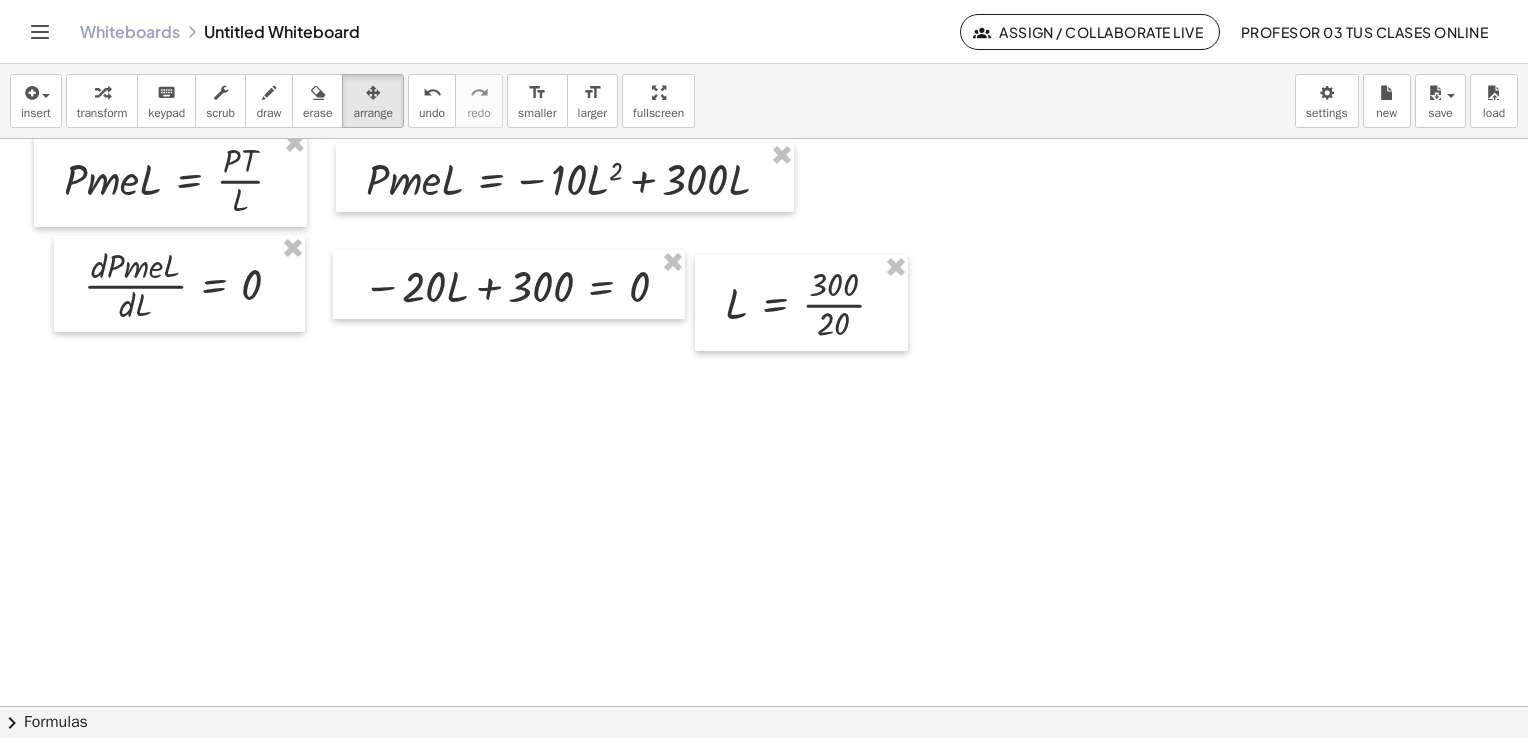 click at bounding box center [102, 93] 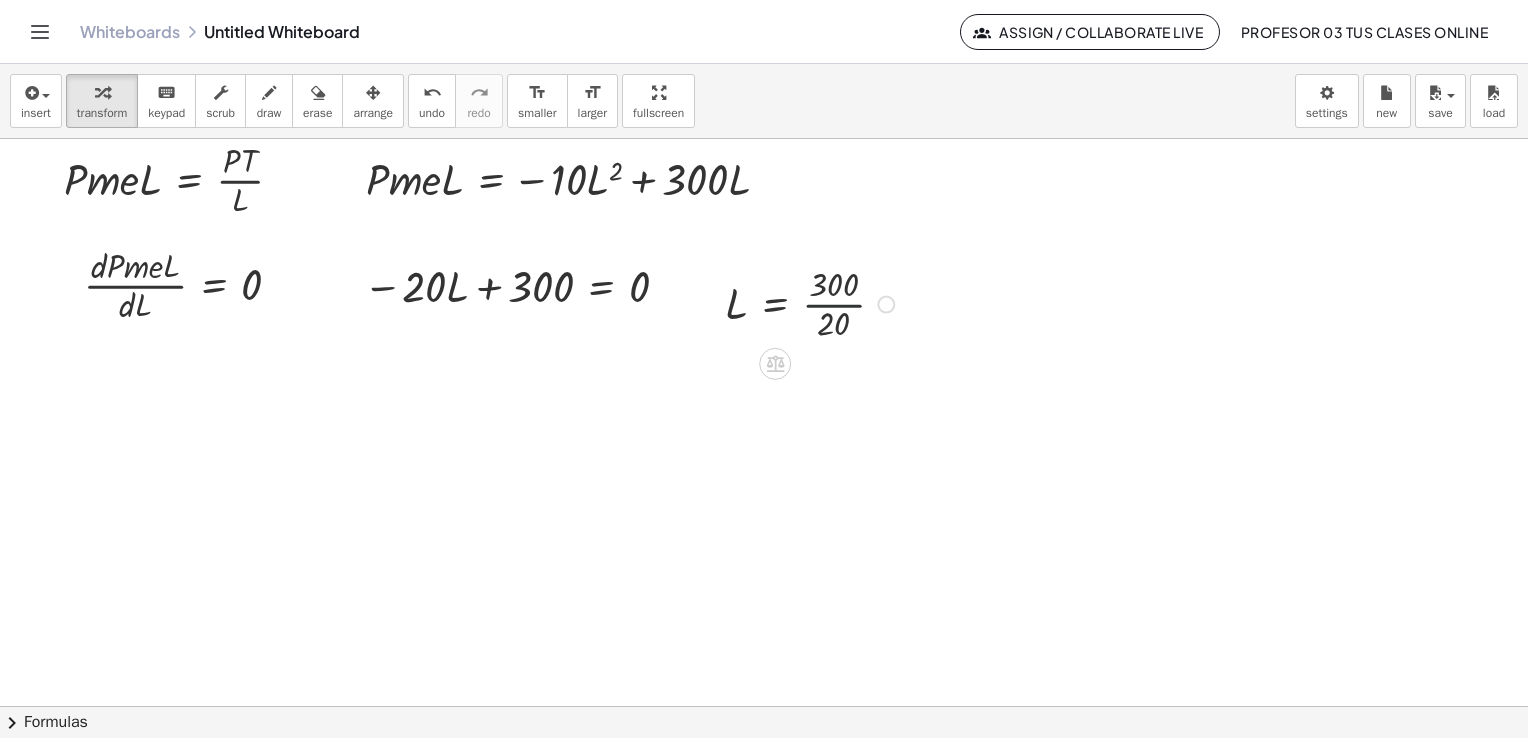 click at bounding box center (813, 303) 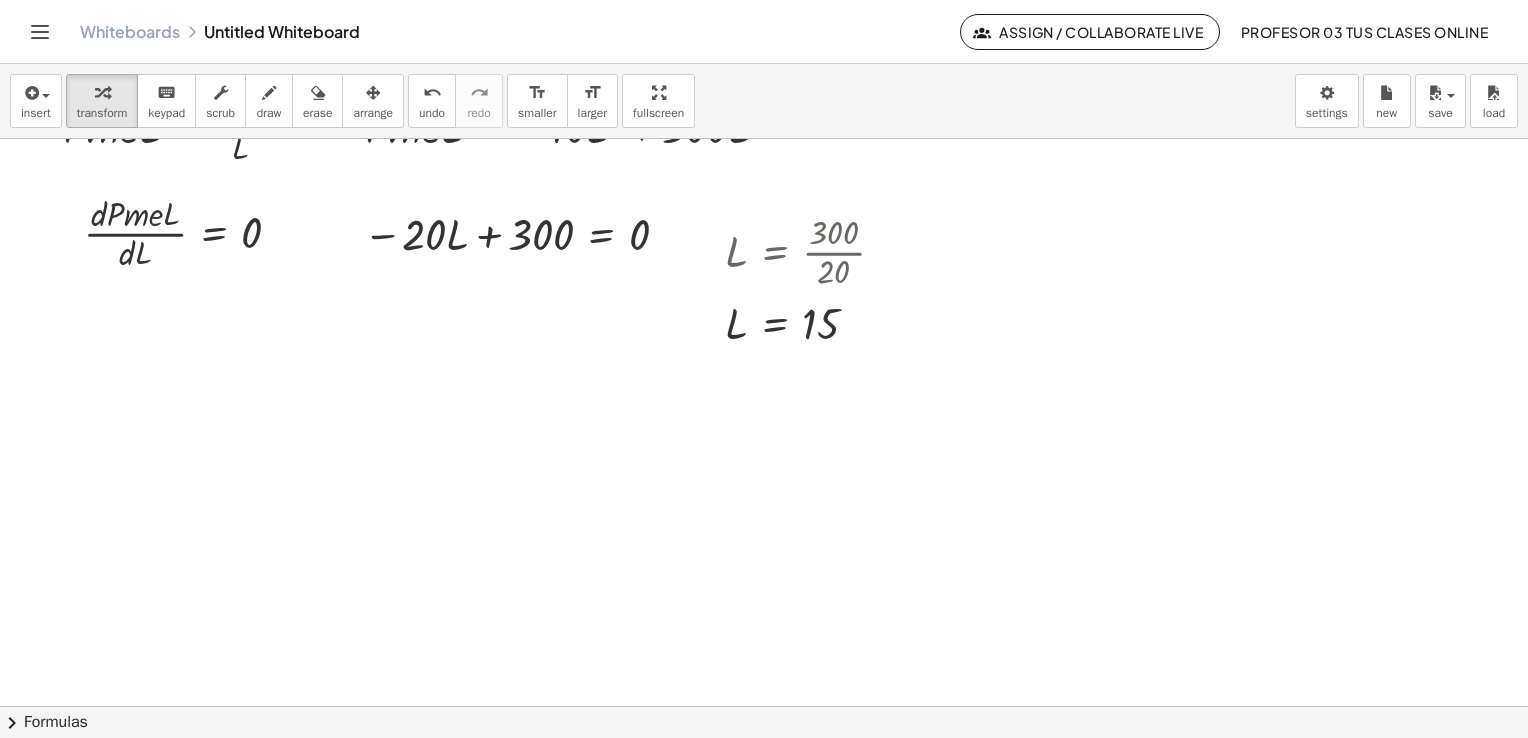 scroll, scrollTop: 5995, scrollLeft: 0, axis: vertical 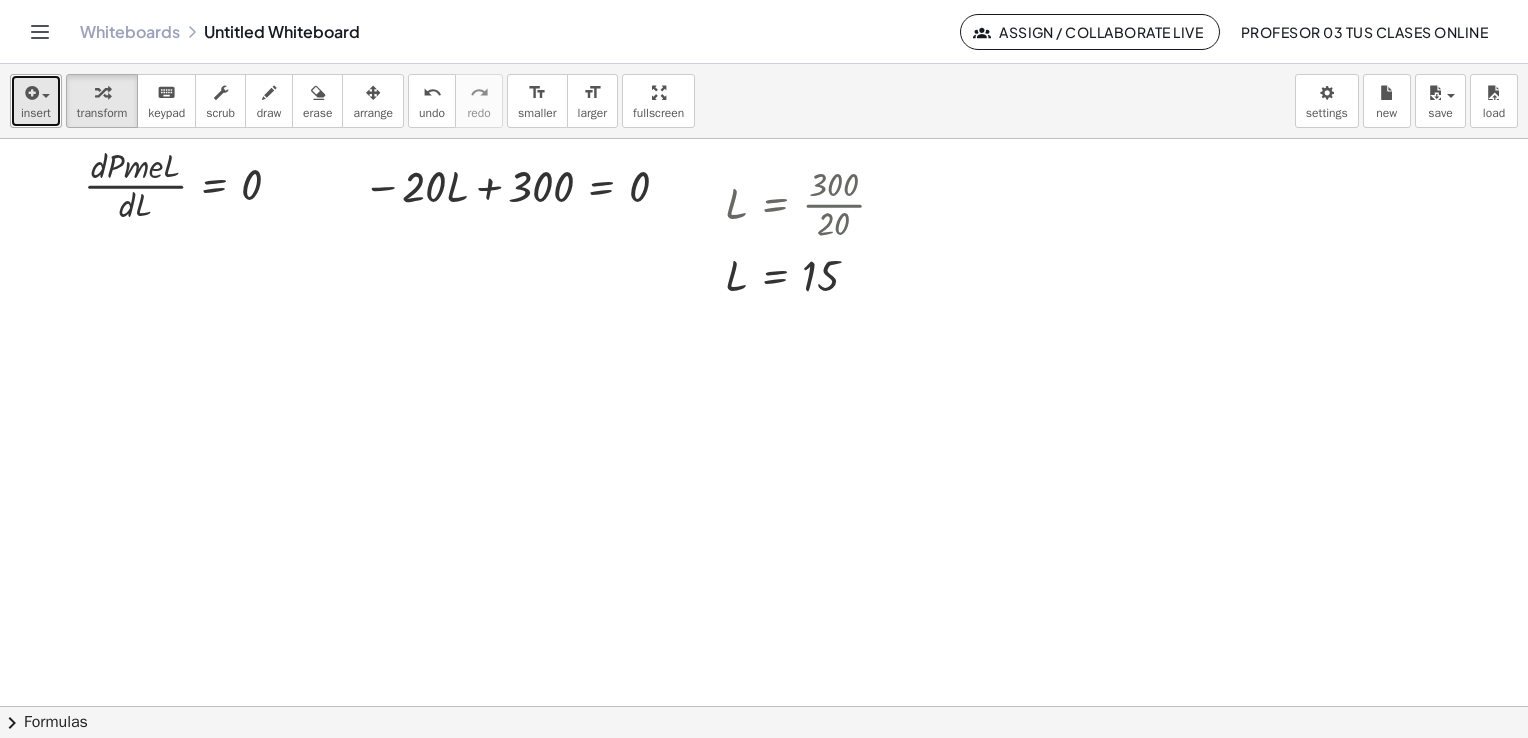 click on "insert" at bounding box center (36, 113) 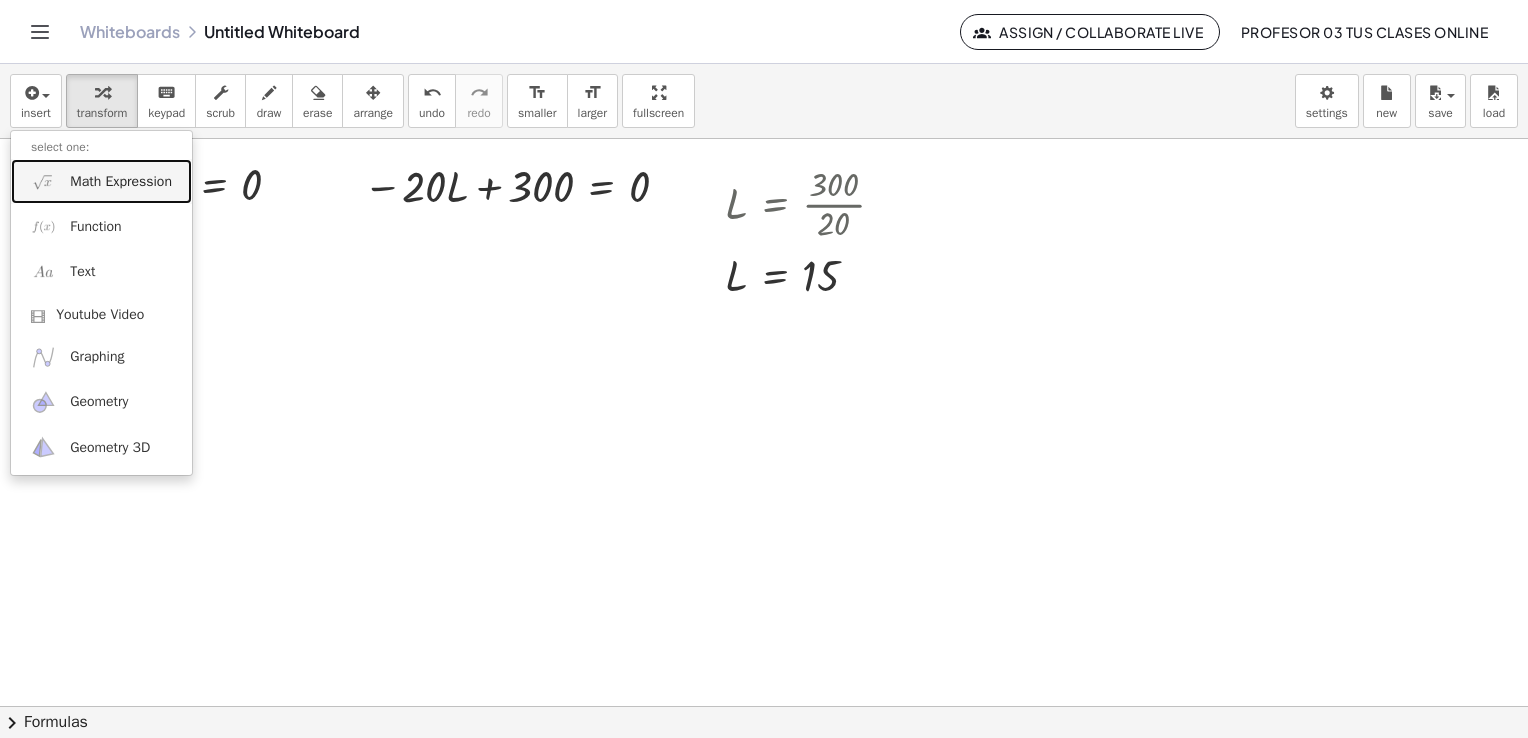 click on "Math Expression" at bounding box center [101, 181] 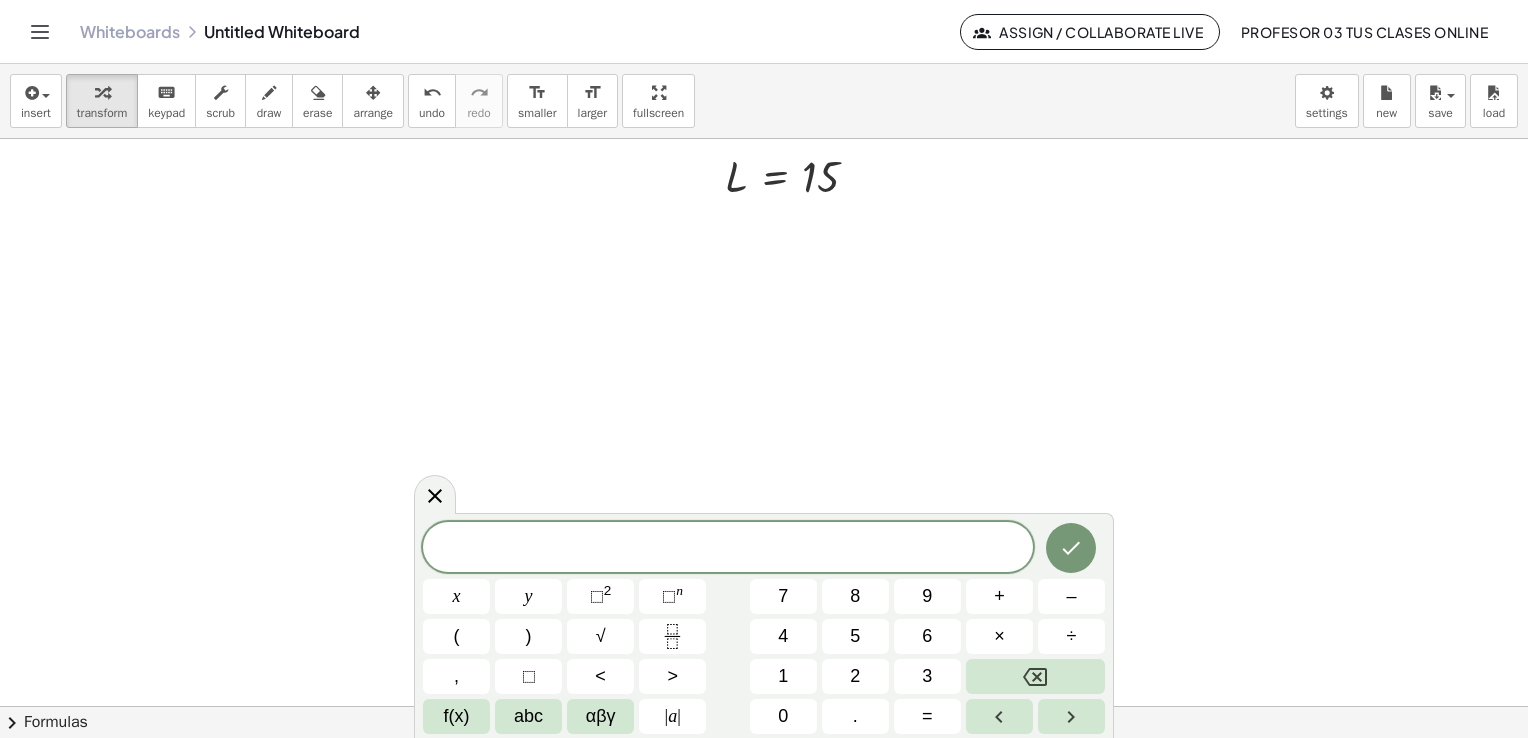 scroll, scrollTop: 6095, scrollLeft: 0, axis: vertical 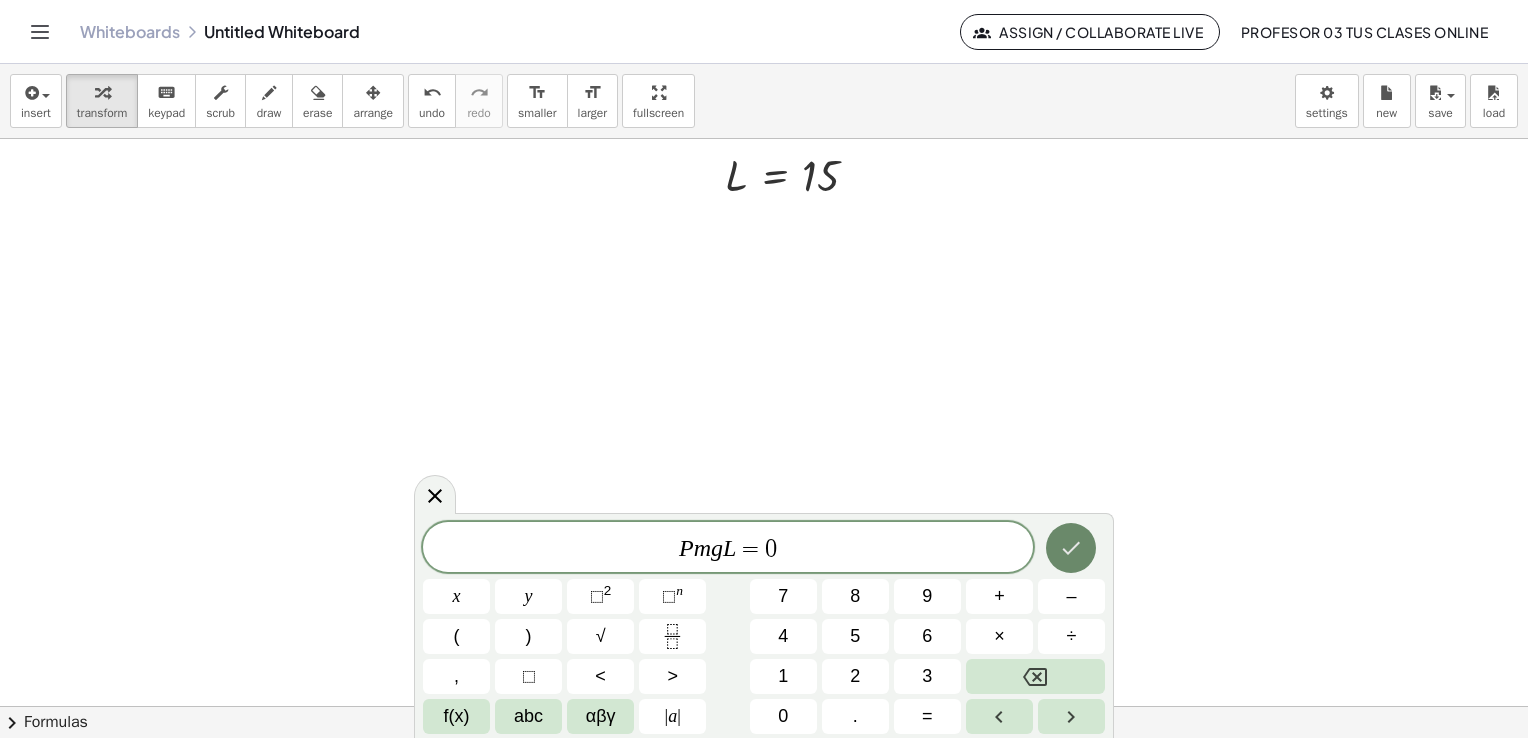 click 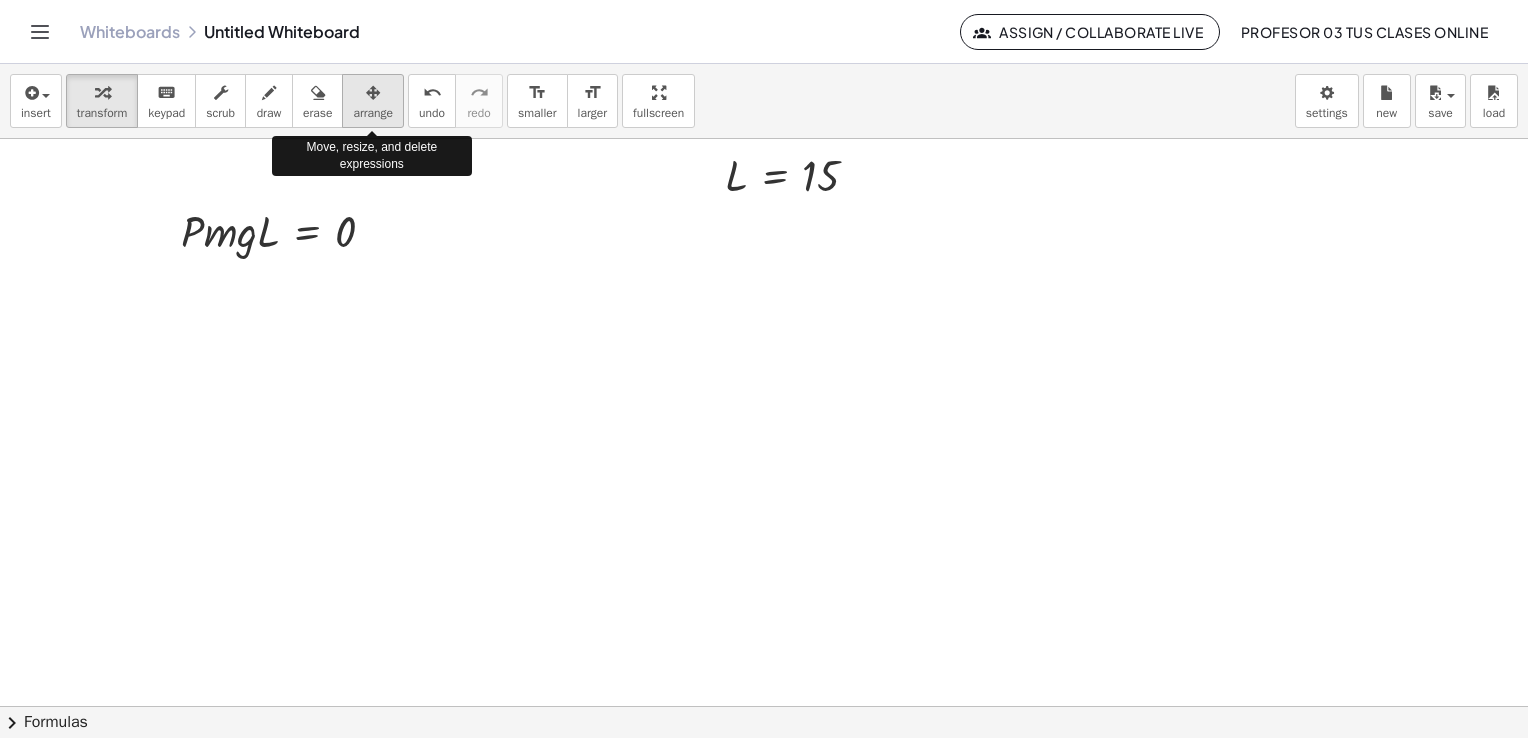 drag, startPoint x: 390, startPoint y: 94, endPoint x: 341, endPoint y: 178, distance: 97.24711 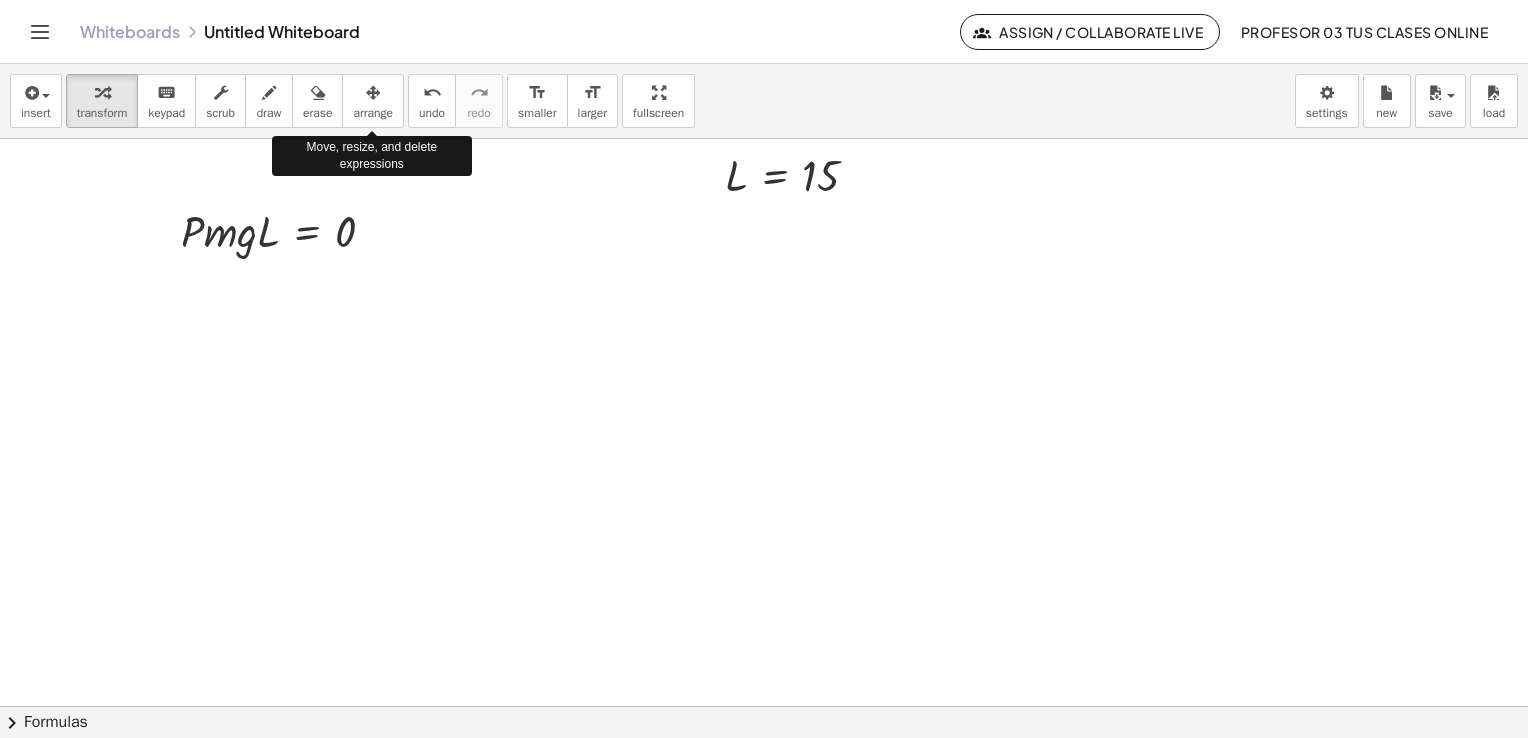click at bounding box center (373, 92) 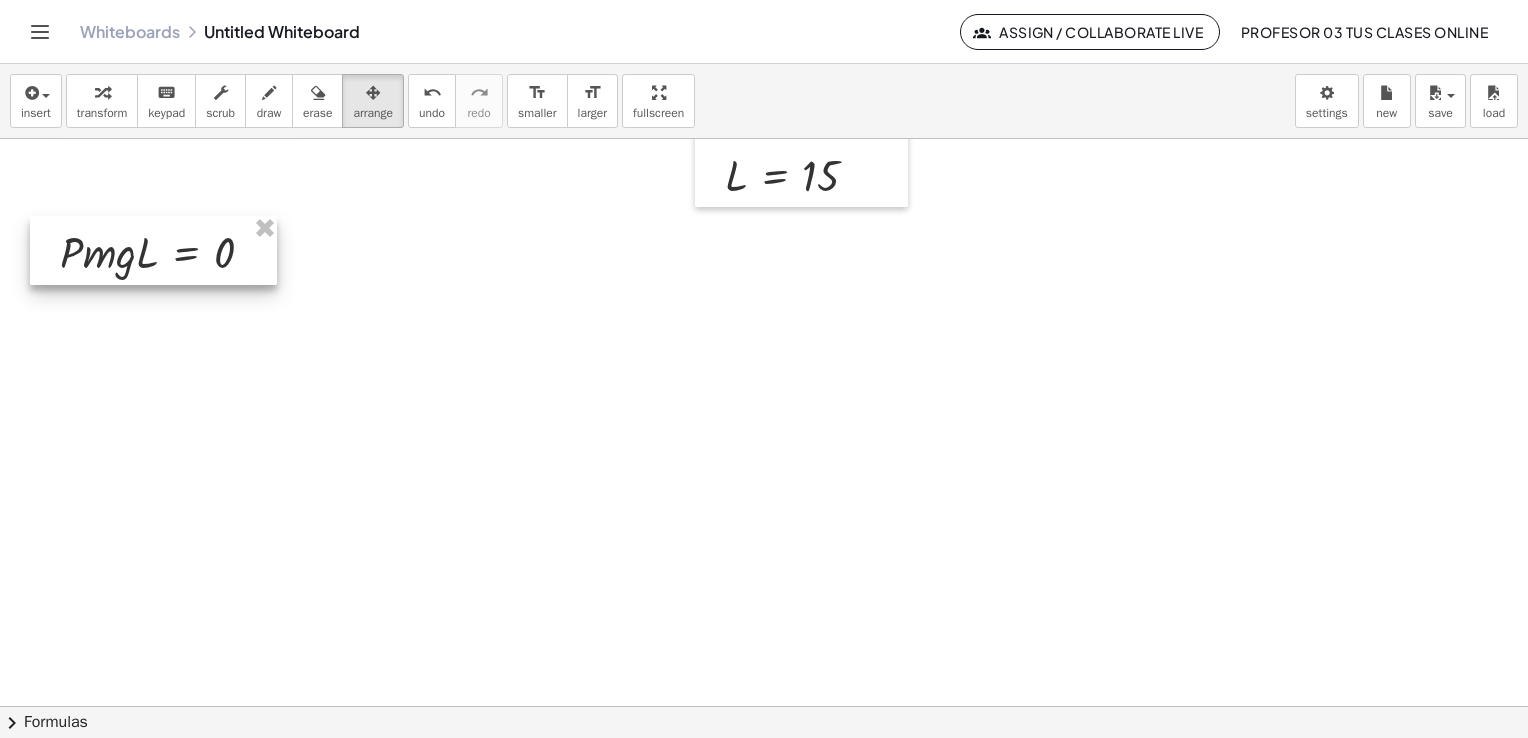 drag, startPoint x: 307, startPoint y: 232, endPoint x: 186, endPoint y: 254, distance: 122.98374 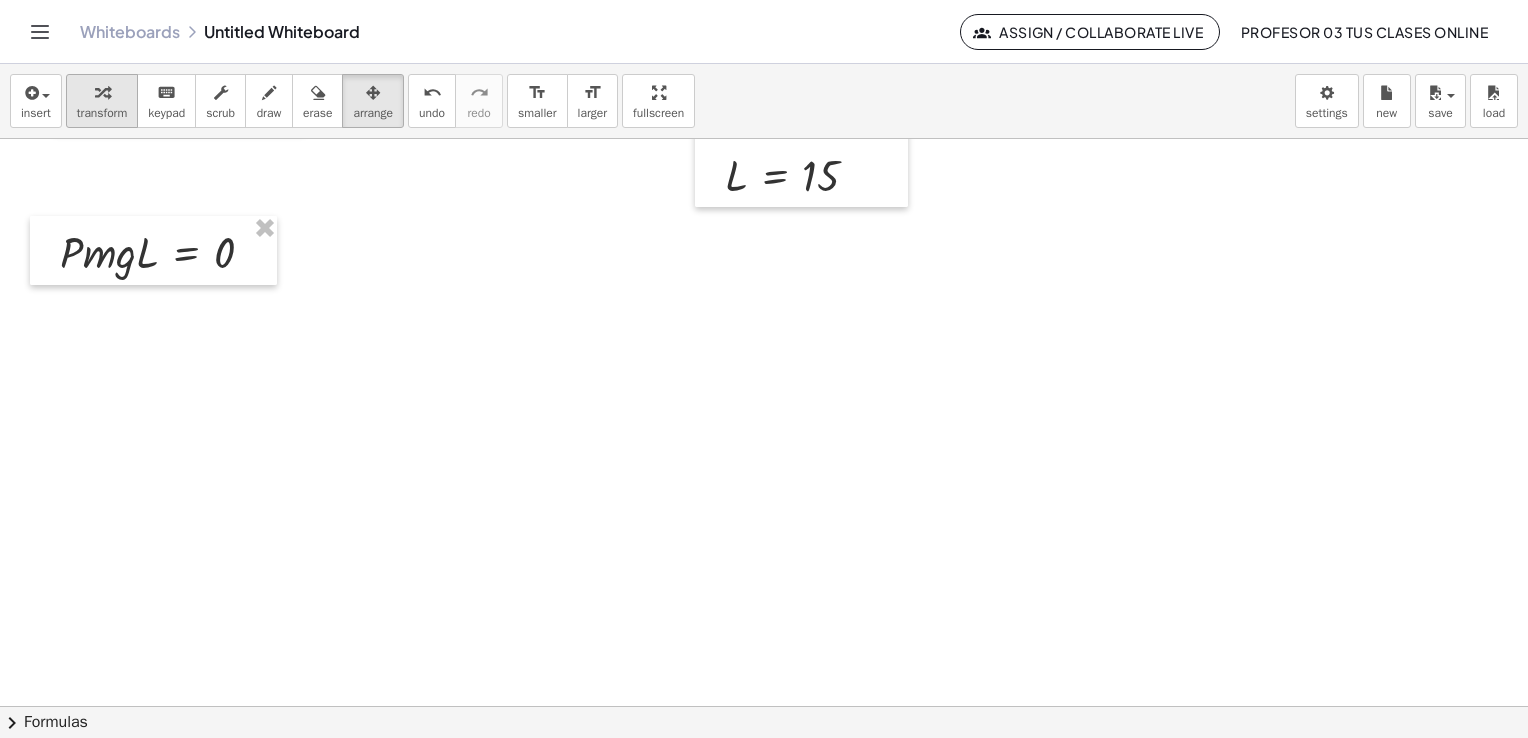 click on "transform" at bounding box center [102, 113] 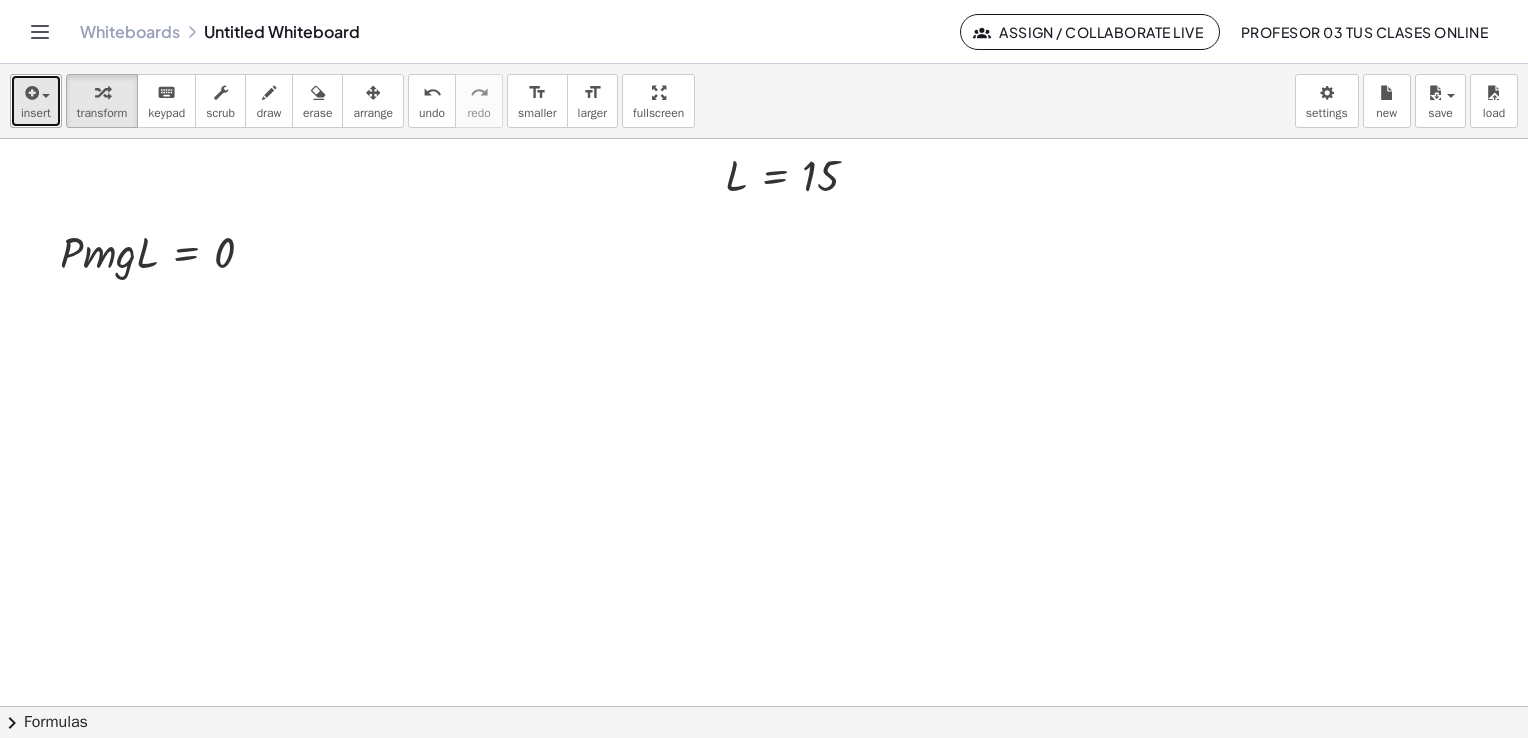 click at bounding box center [36, 92] 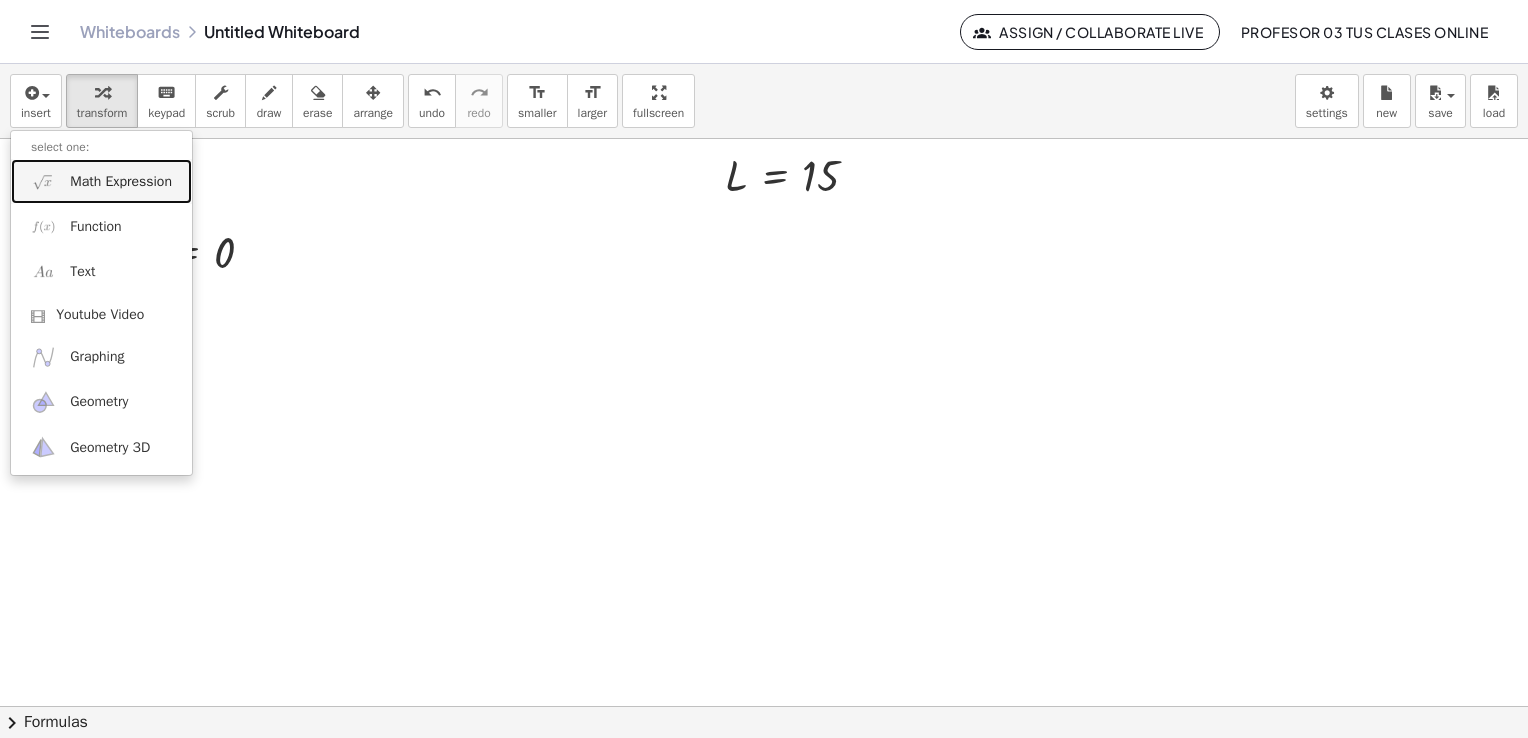click on "Math Expression" at bounding box center (121, 182) 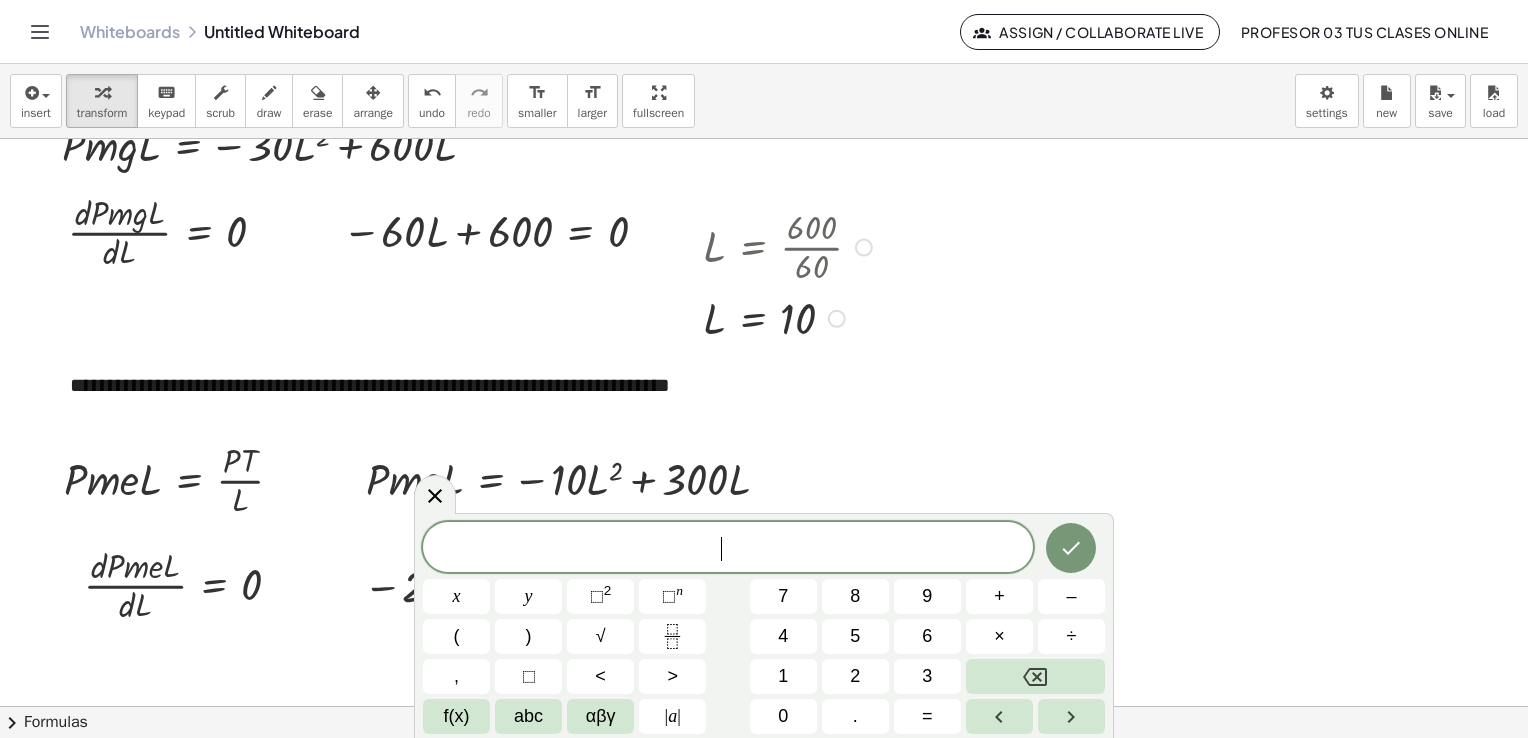 scroll, scrollTop: 5495, scrollLeft: 0, axis: vertical 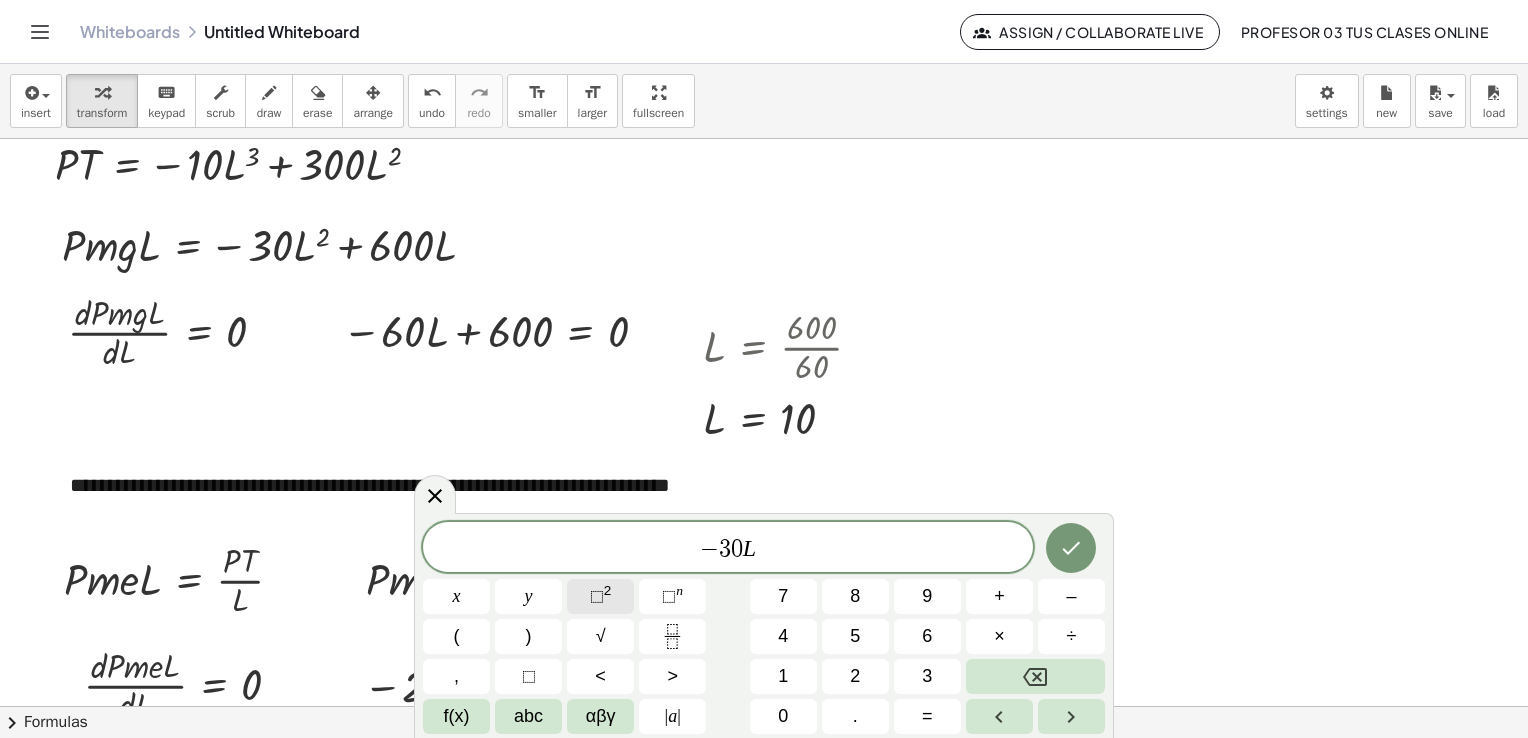 click on "⬚ 2" 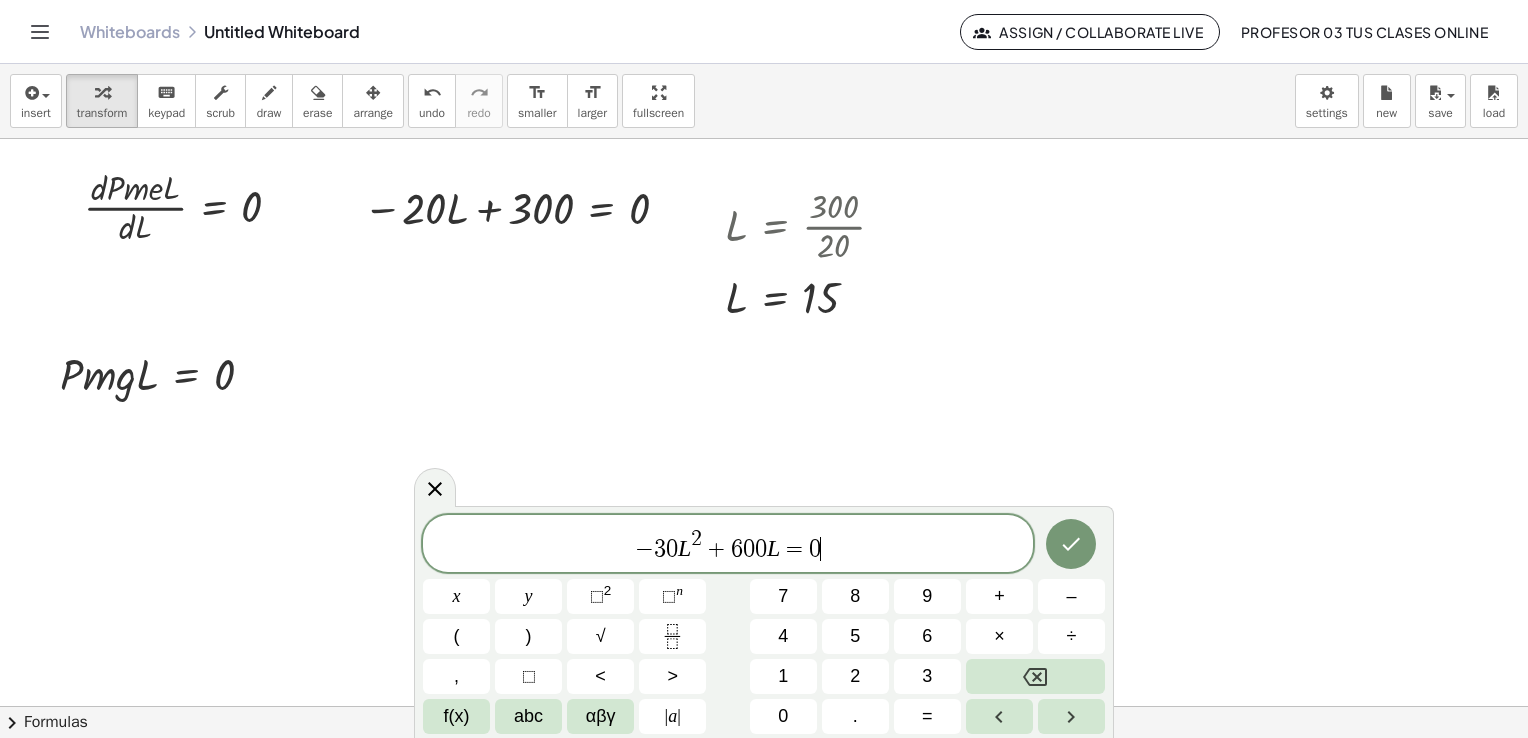 scroll, scrollTop: 5995, scrollLeft: 0, axis: vertical 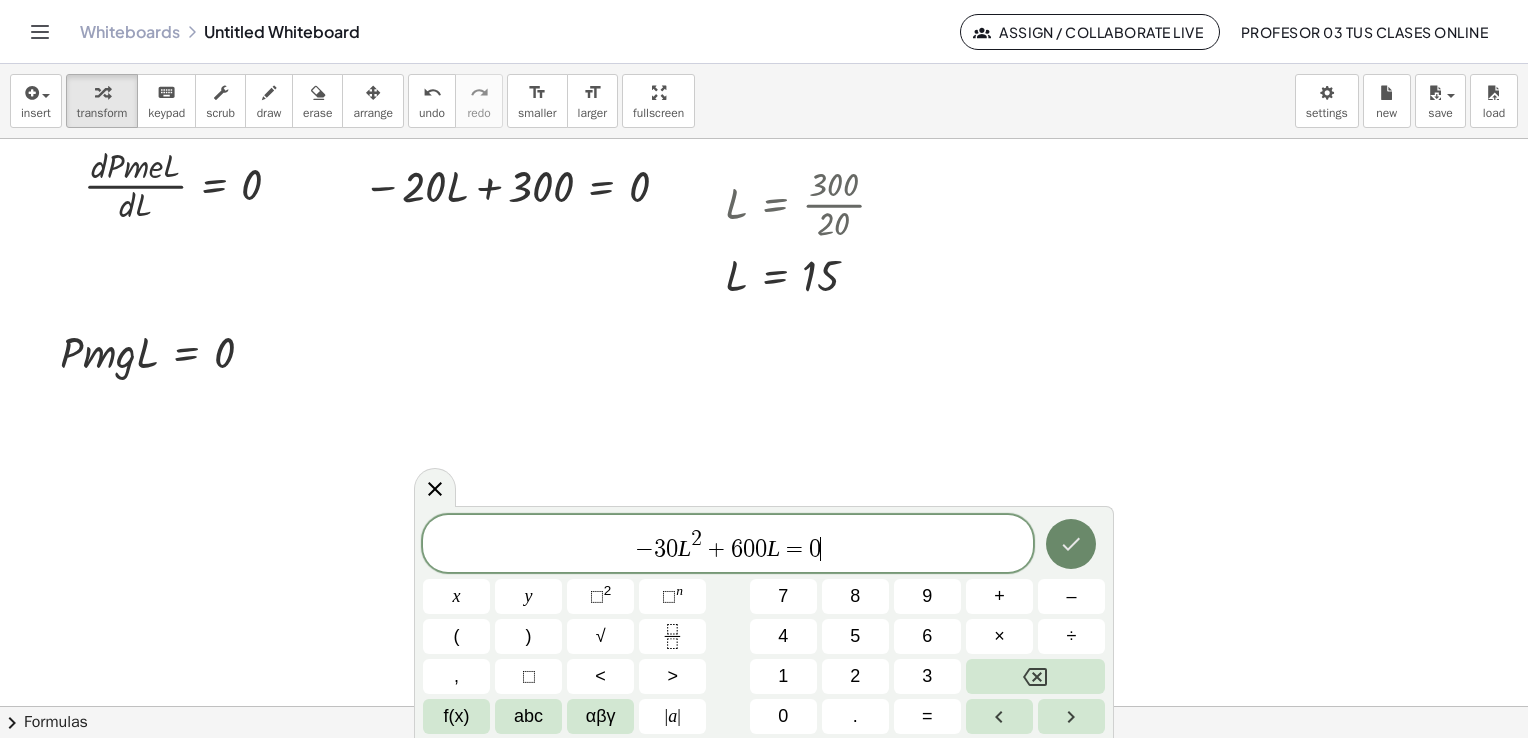 click at bounding box center [1071, 544] 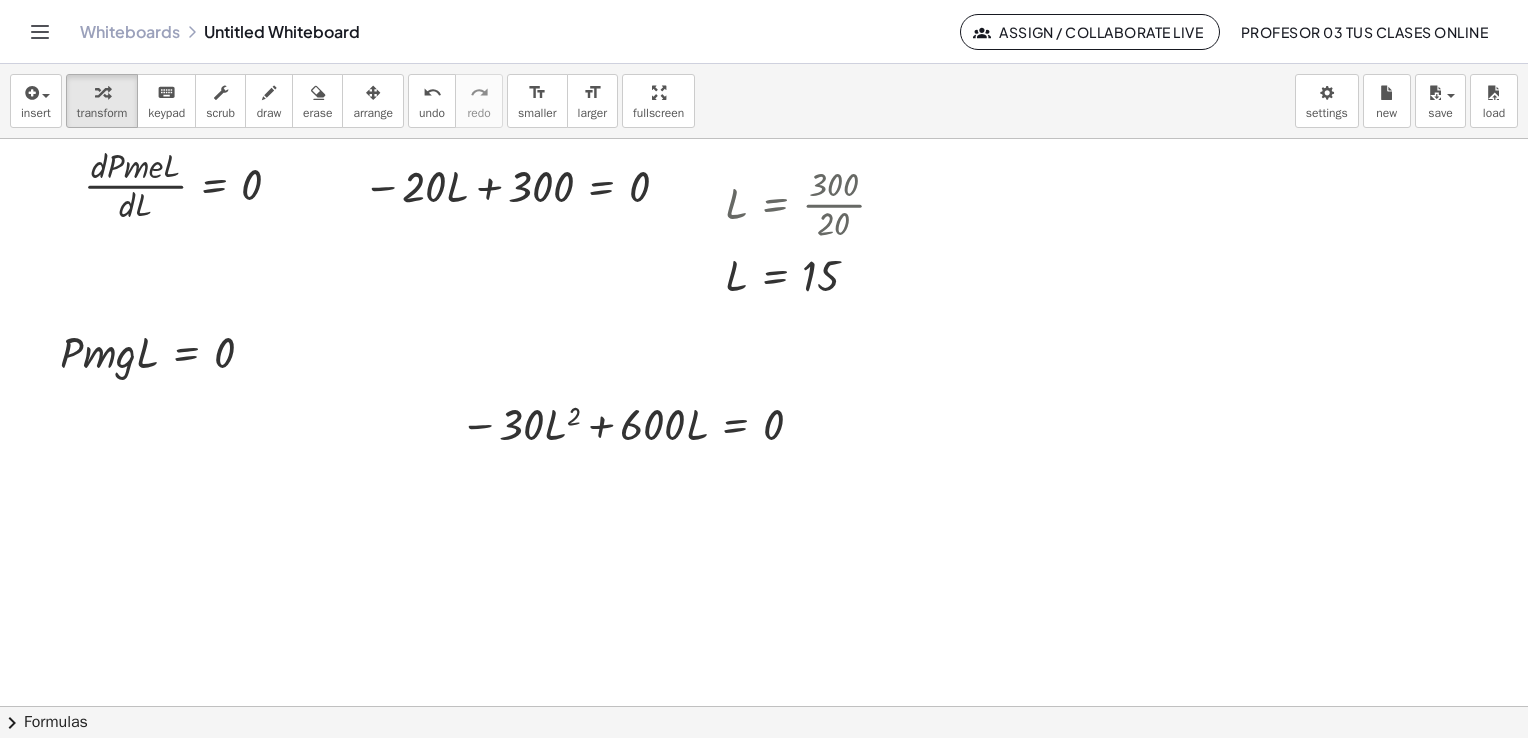drag, startPoint x: 378, startPoint y: 106, endPoint x: 576, endPoint y: 327, distance: 296.7238 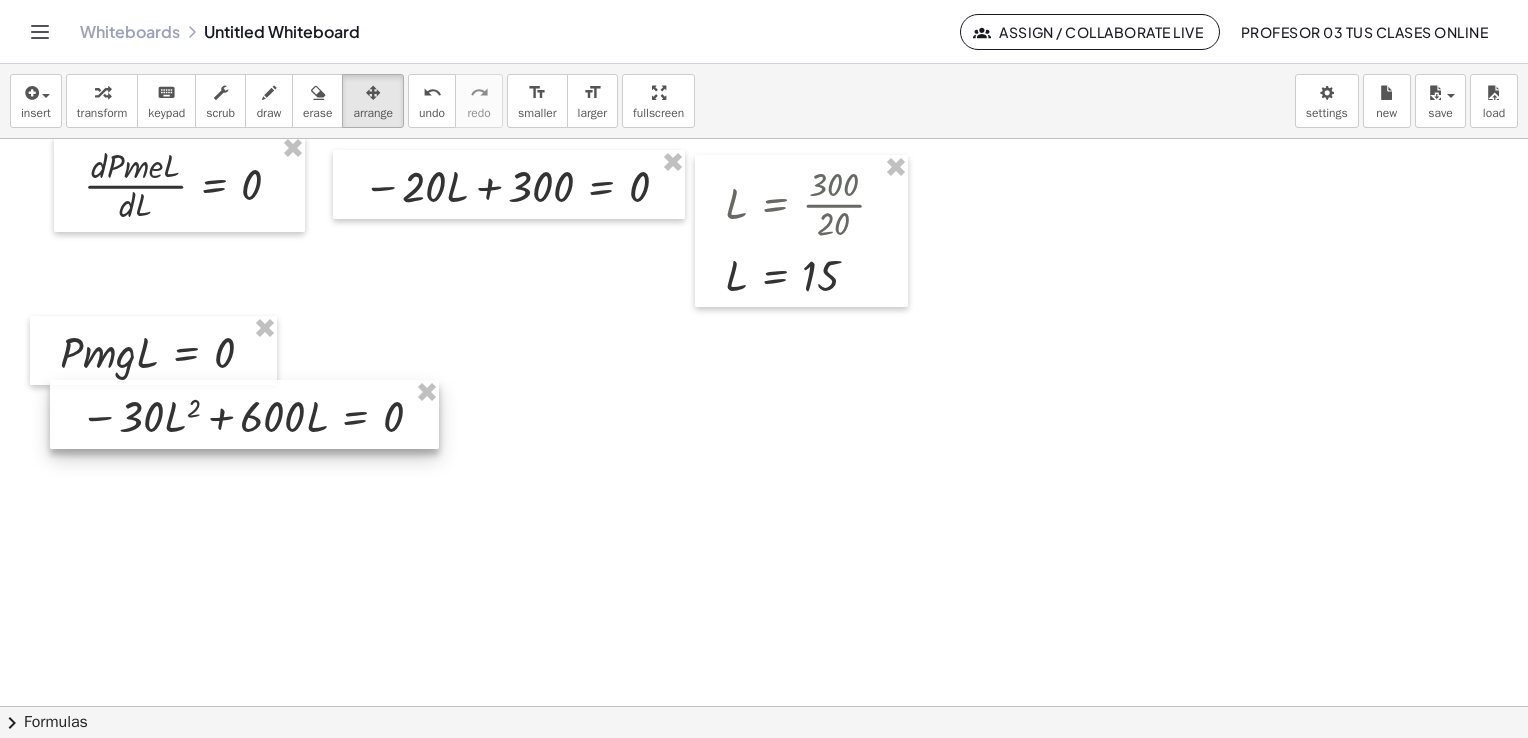 drag, startPoint x: 615, startPoint y: 411, endPoint x: 232, endPoint y: 402, distance: 383.10574 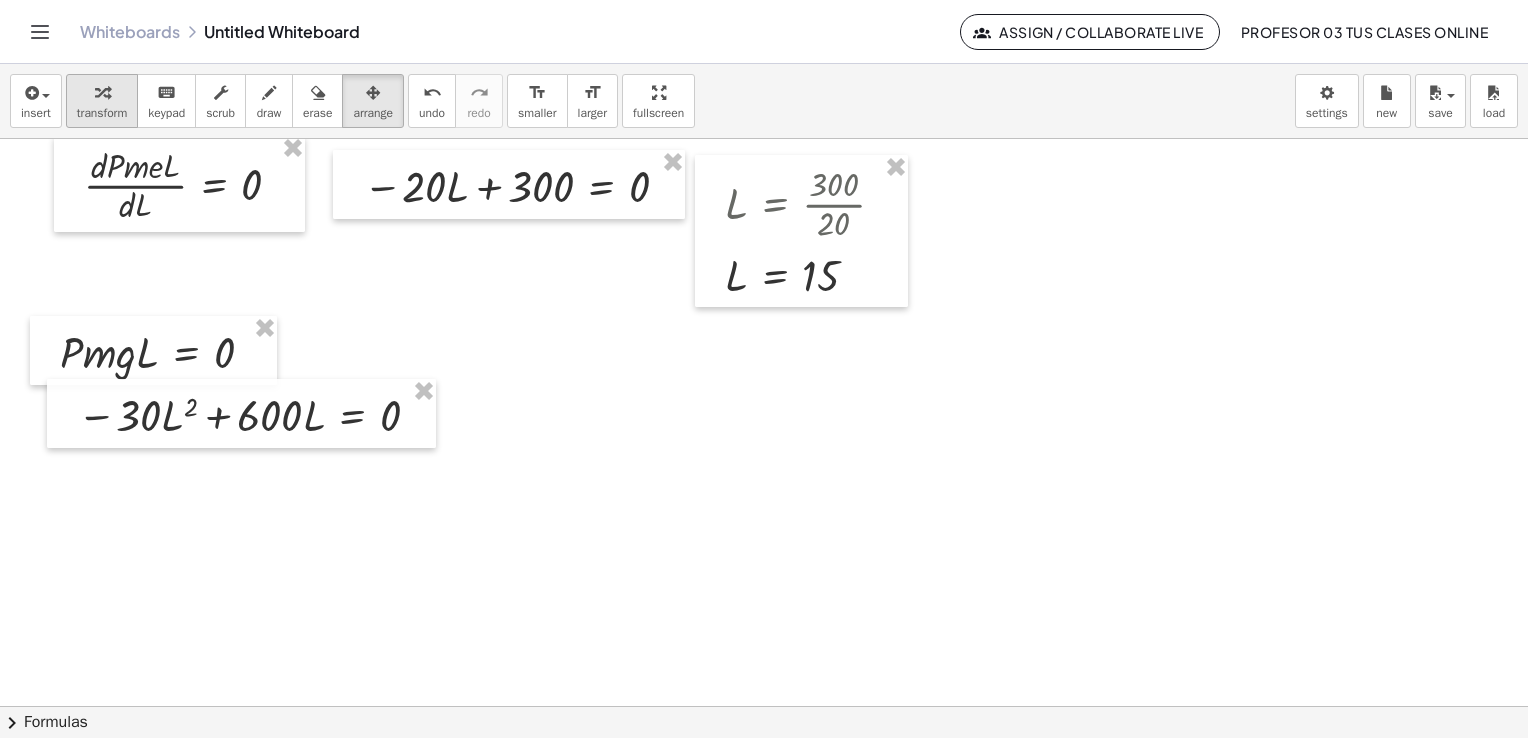 click at bounding box center [102, 92] 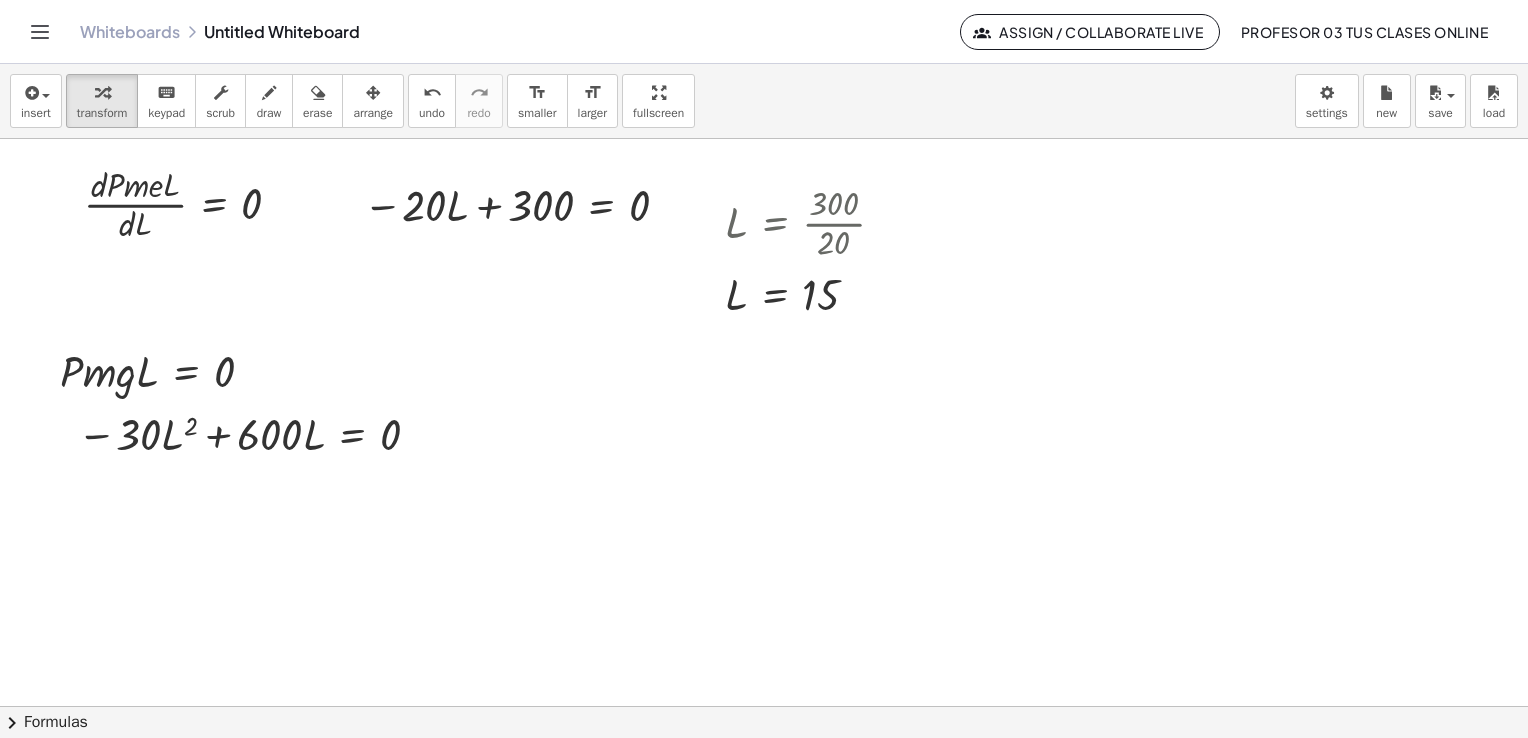 scroll, scrollTop: 5995, scrollLeft: 0, axis: vertical 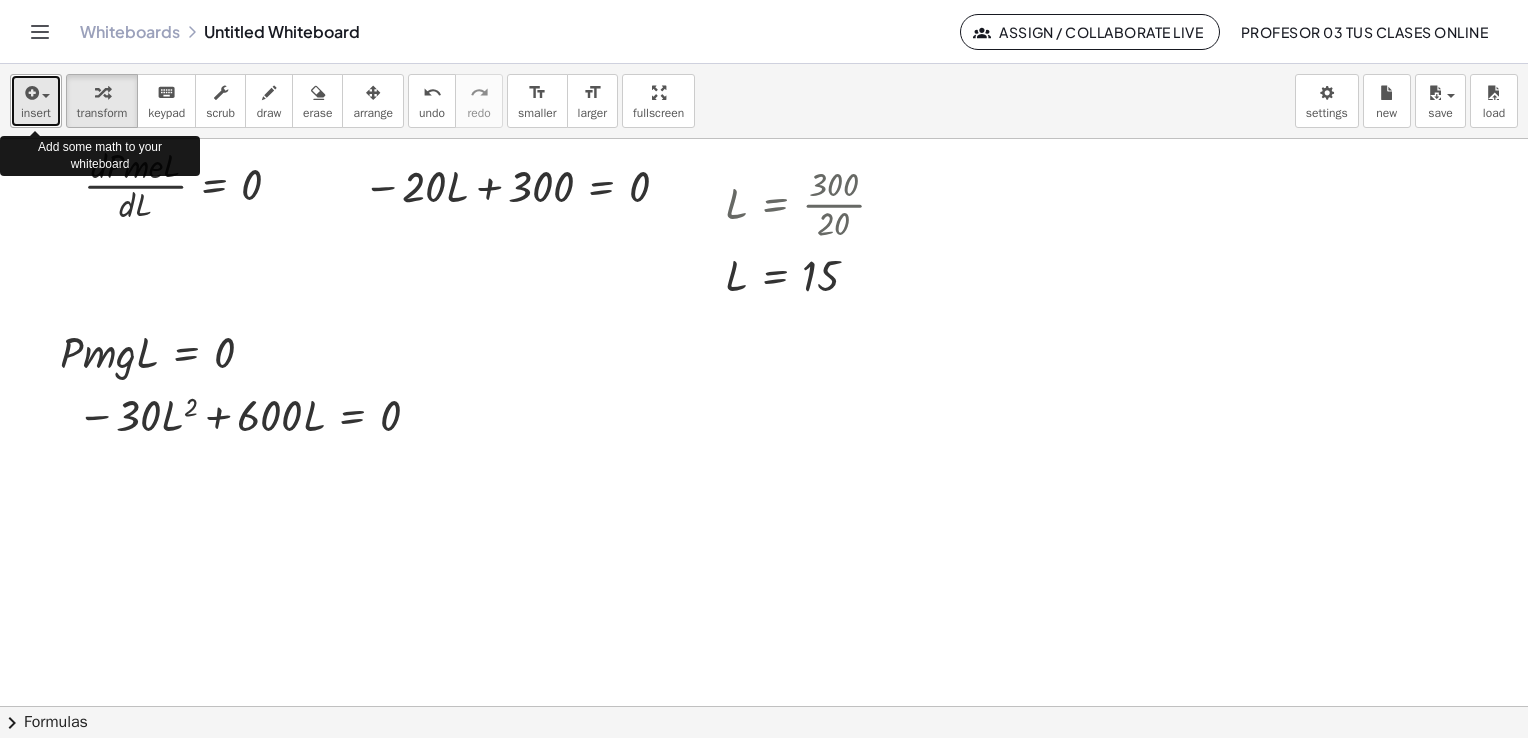 click on "insert" at bounding box center (36, 113) 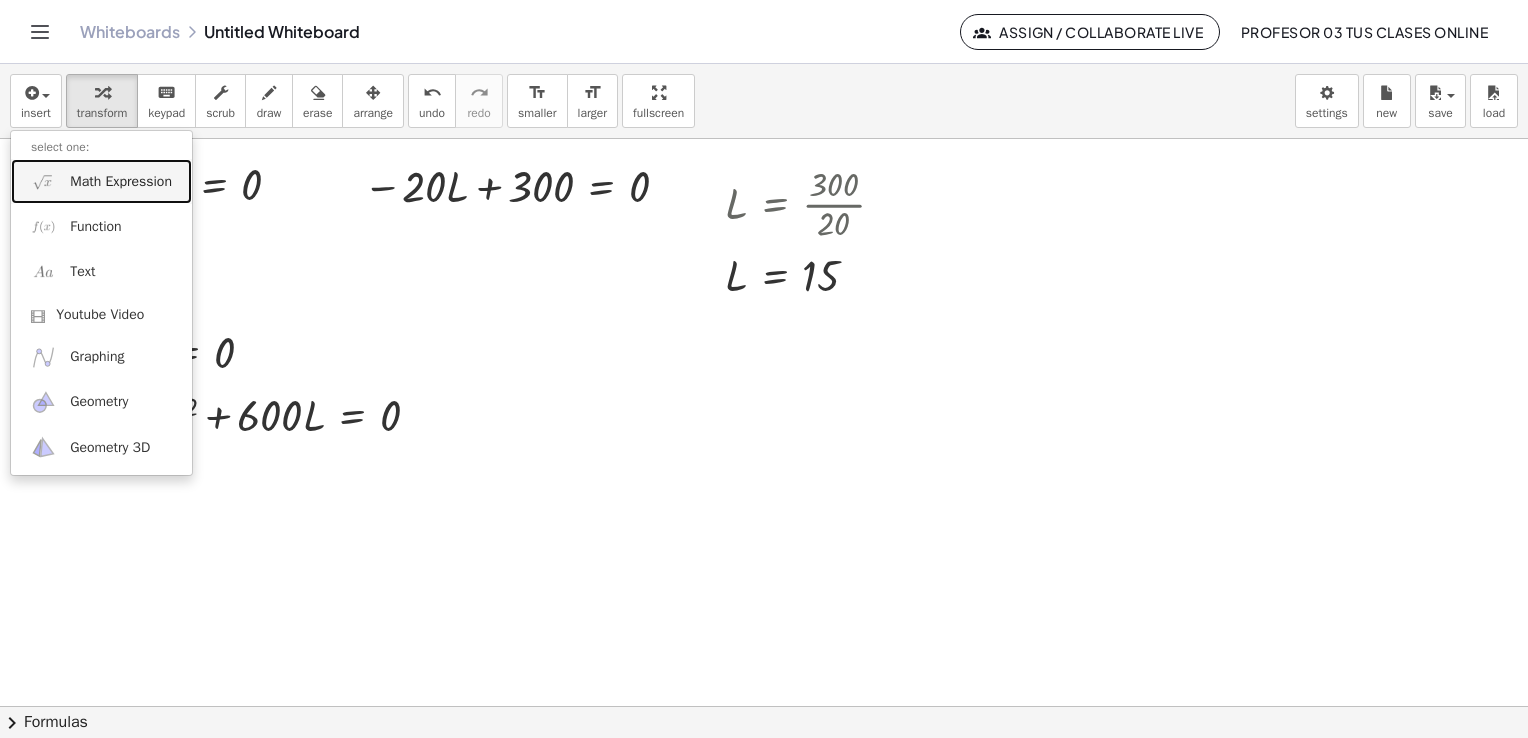 click on "Math Expression" at bounding box center [121, 182] 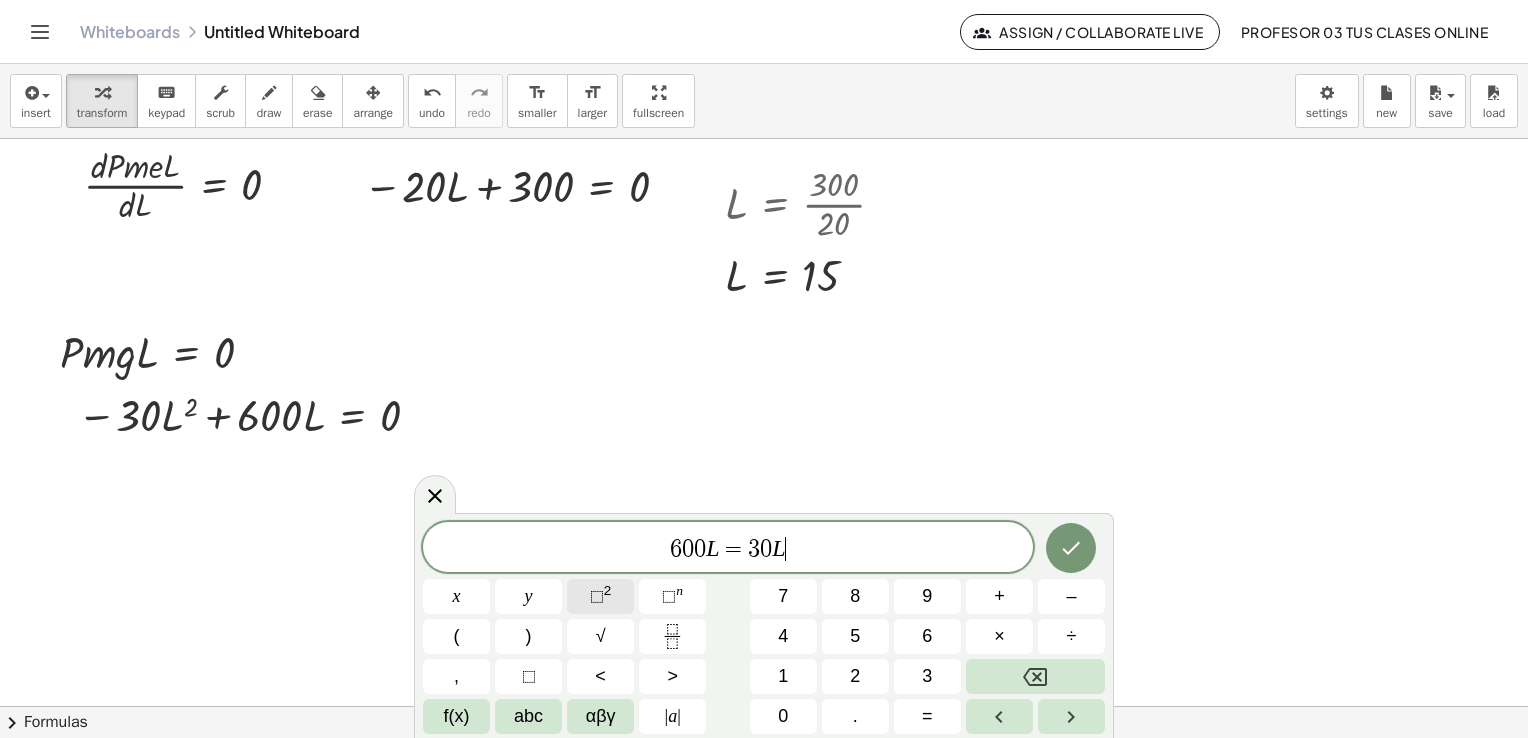 click on "⬚ 2" 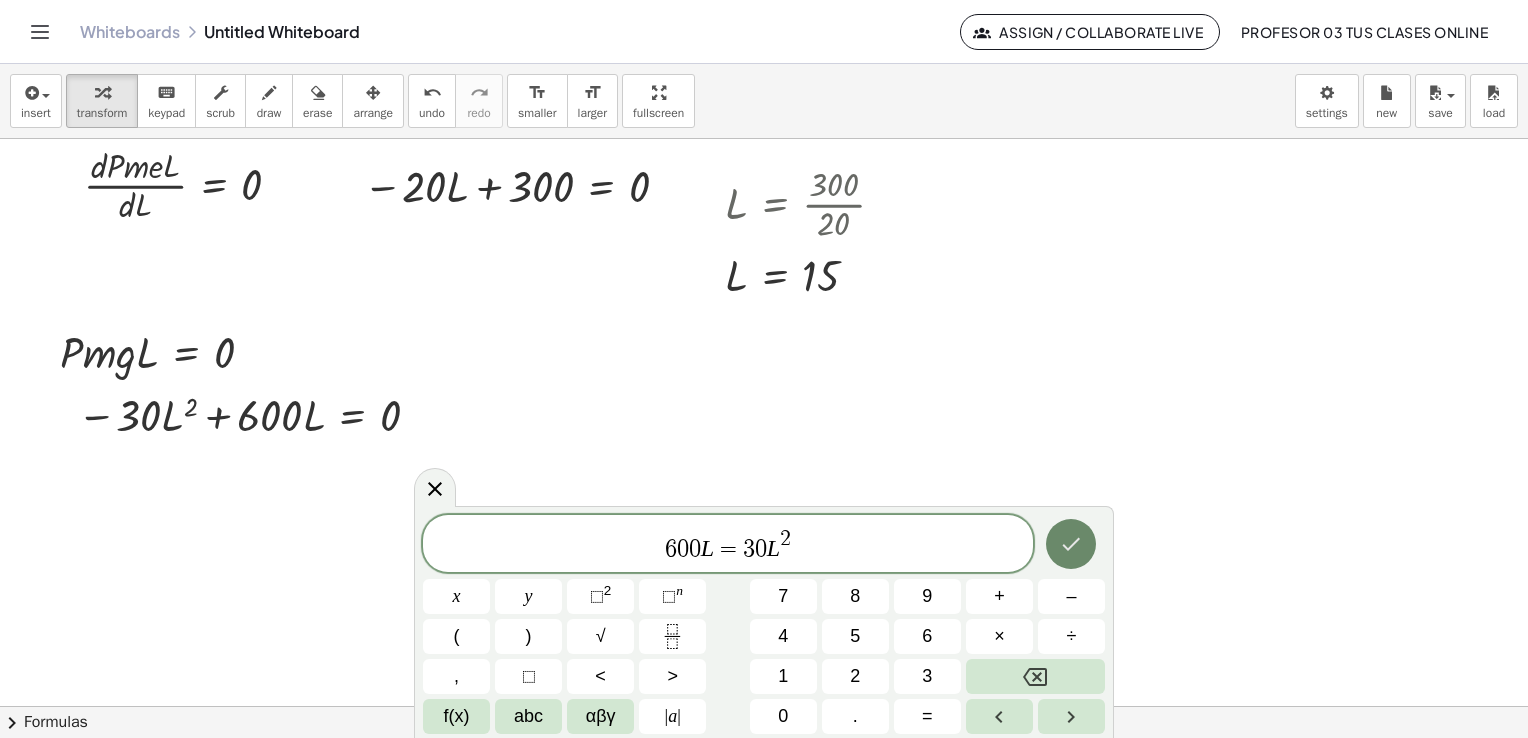 click 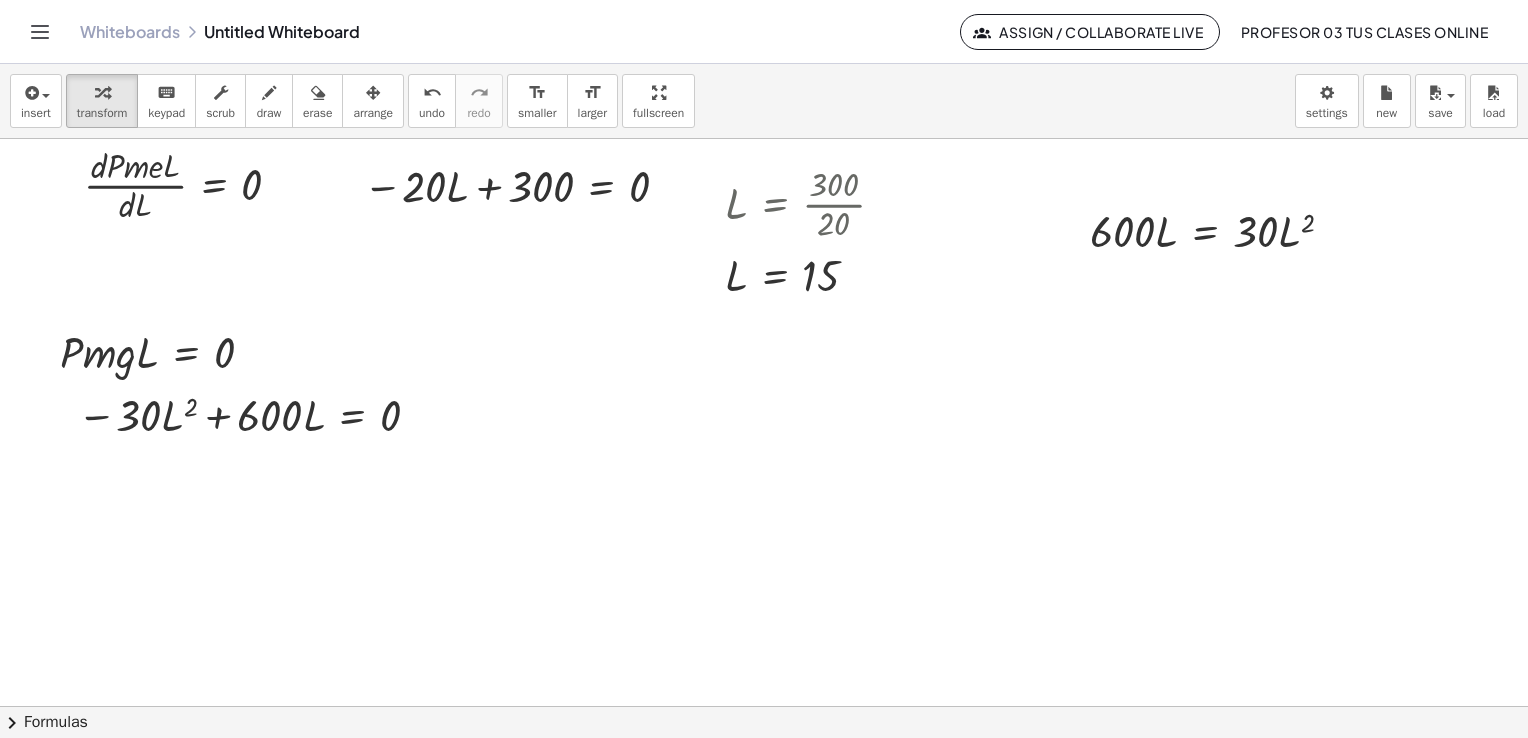 drag, startPoint x: 379, startPoint y: 115, endPoint x: 1000, endPoint y: 210, distance: 628.2245 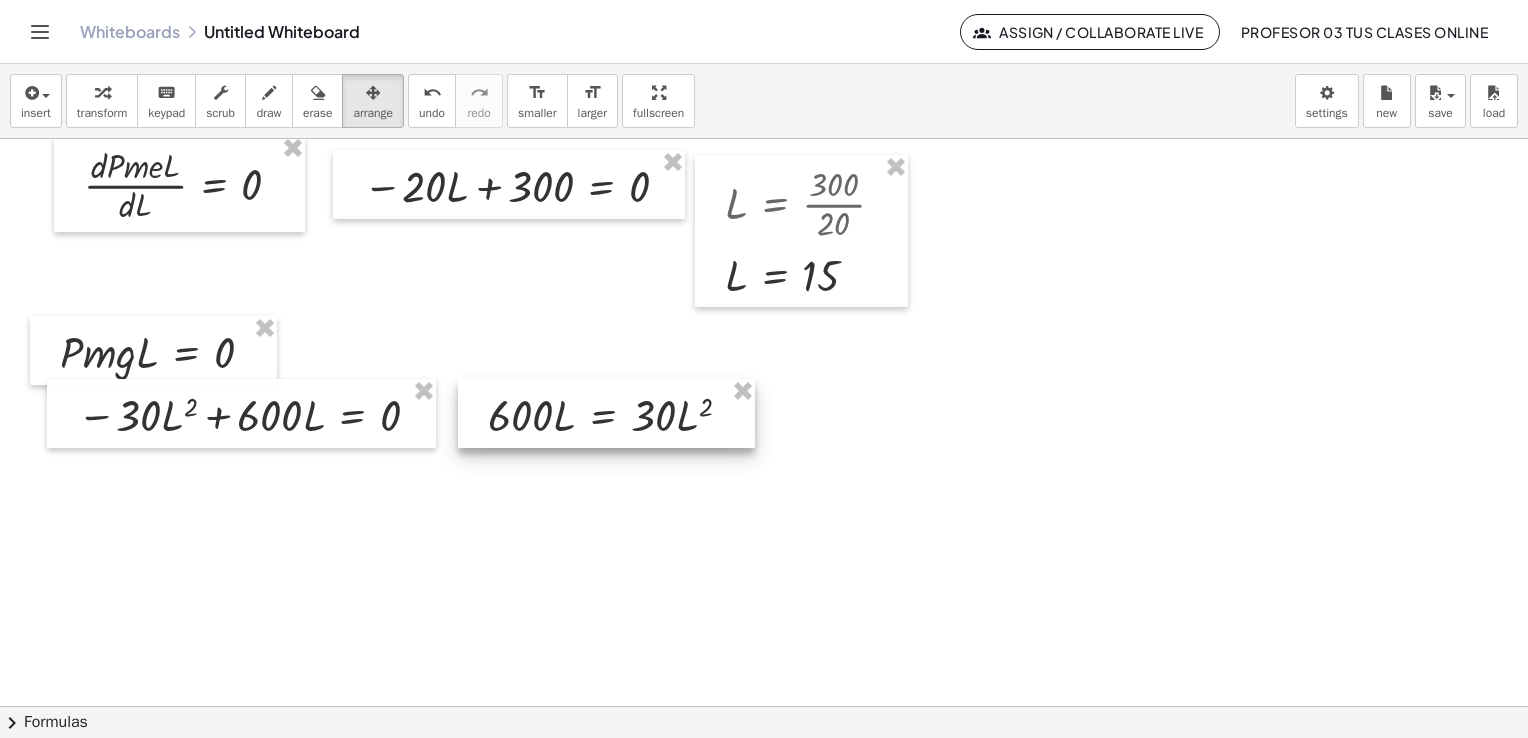 drag, startPoint x: 1207, startPoint y: 239, endPoint x: 606, endPoint y: 423, distance: 628.5356 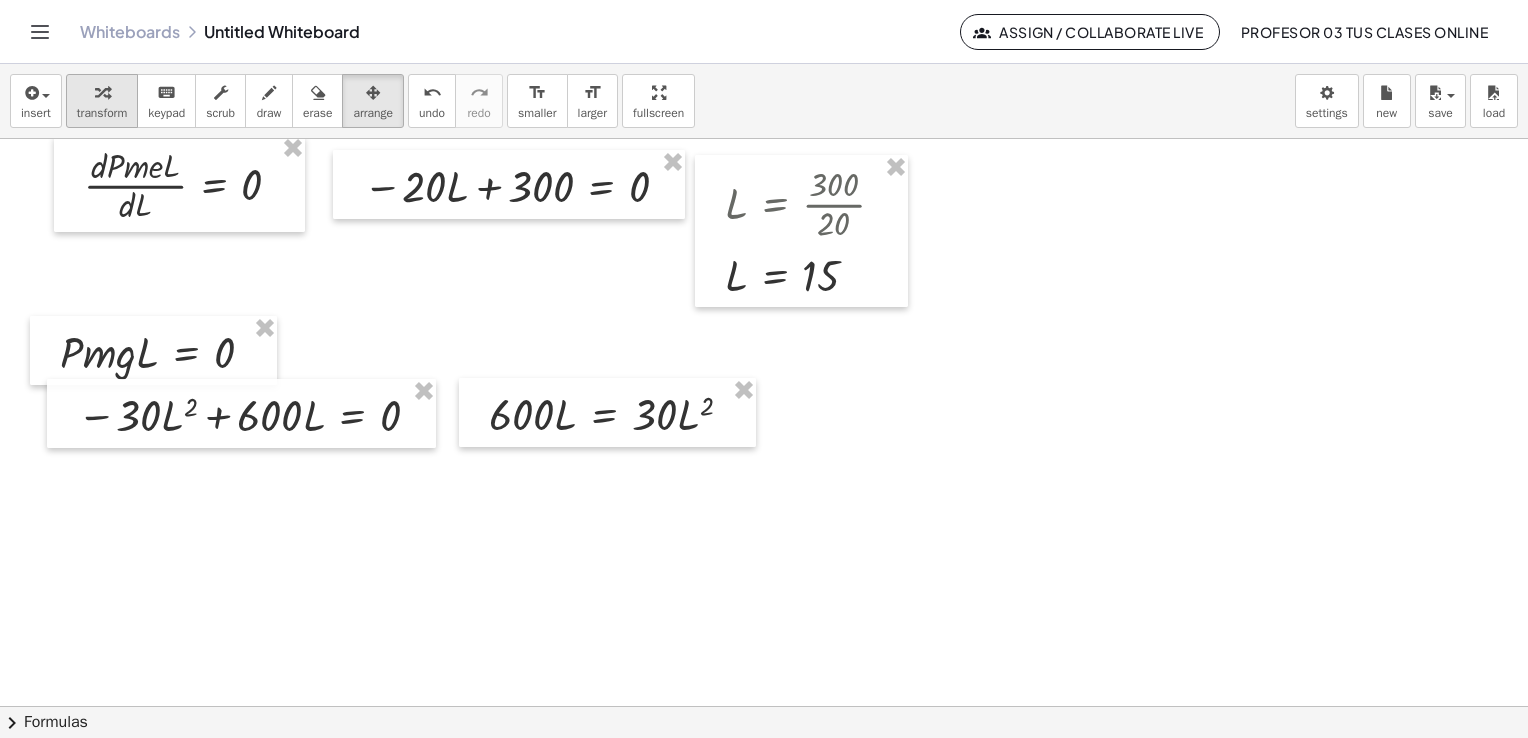 click at bounding box center [102, 93] 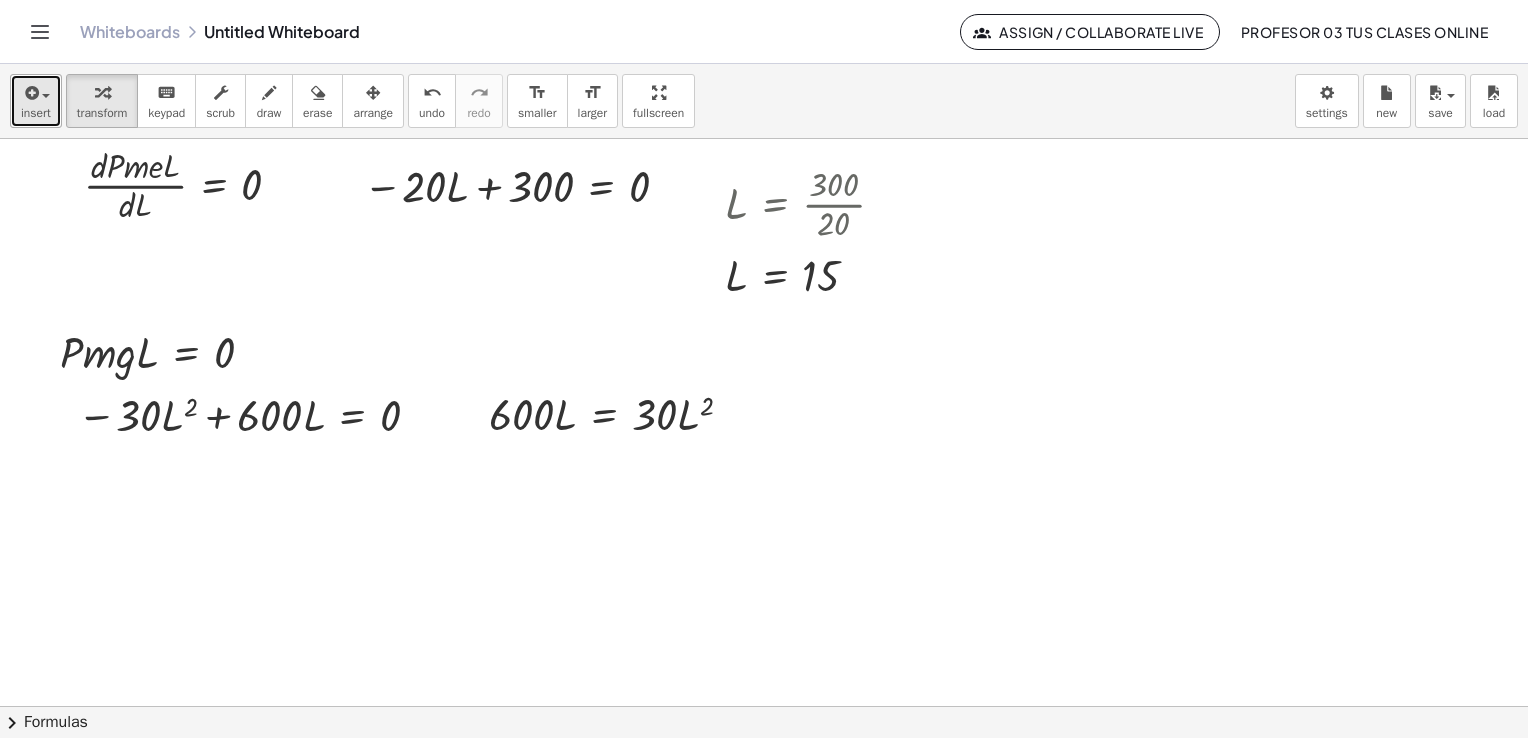 click on "insert" at bounding box center (36, 113) 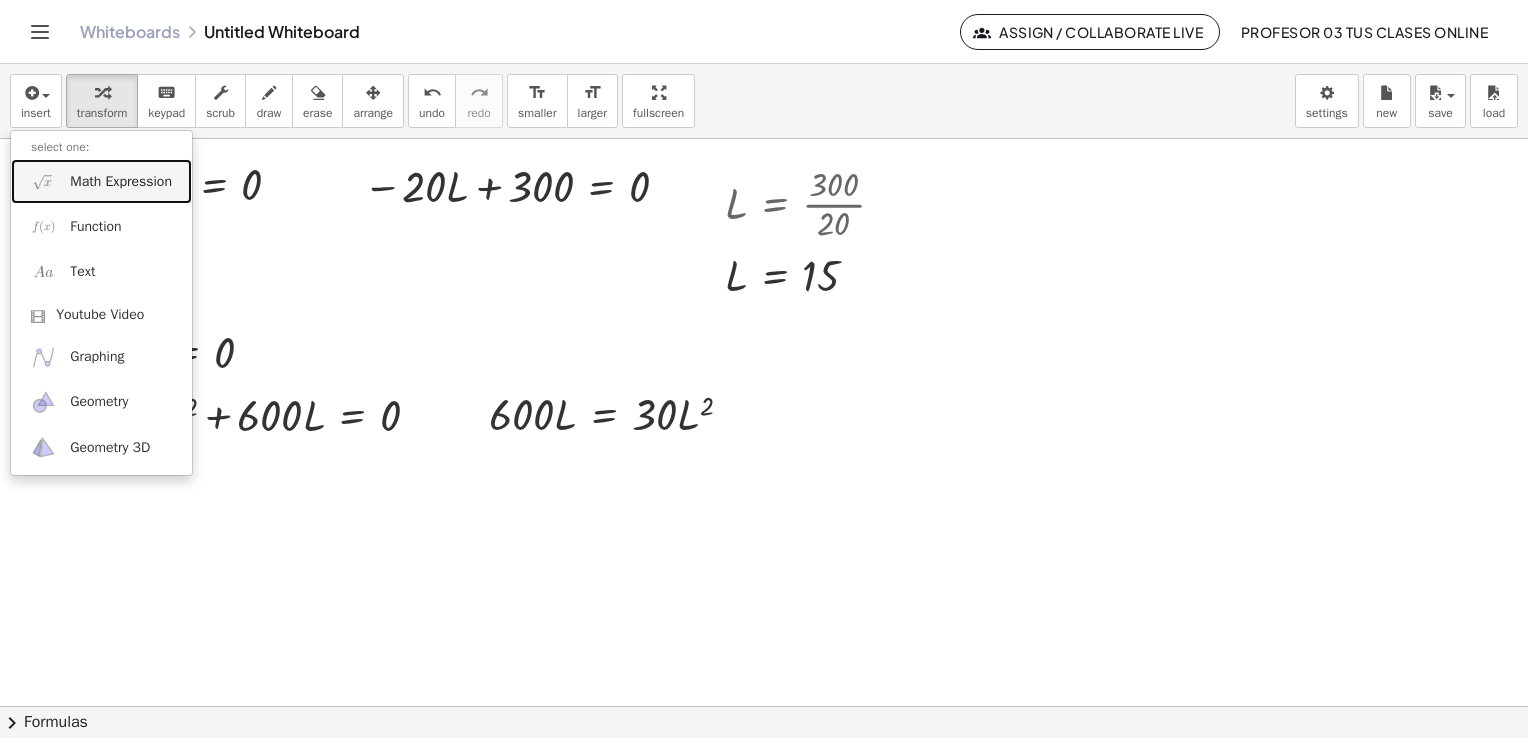 click on "Math Expression" at bounding box center [121, 182] 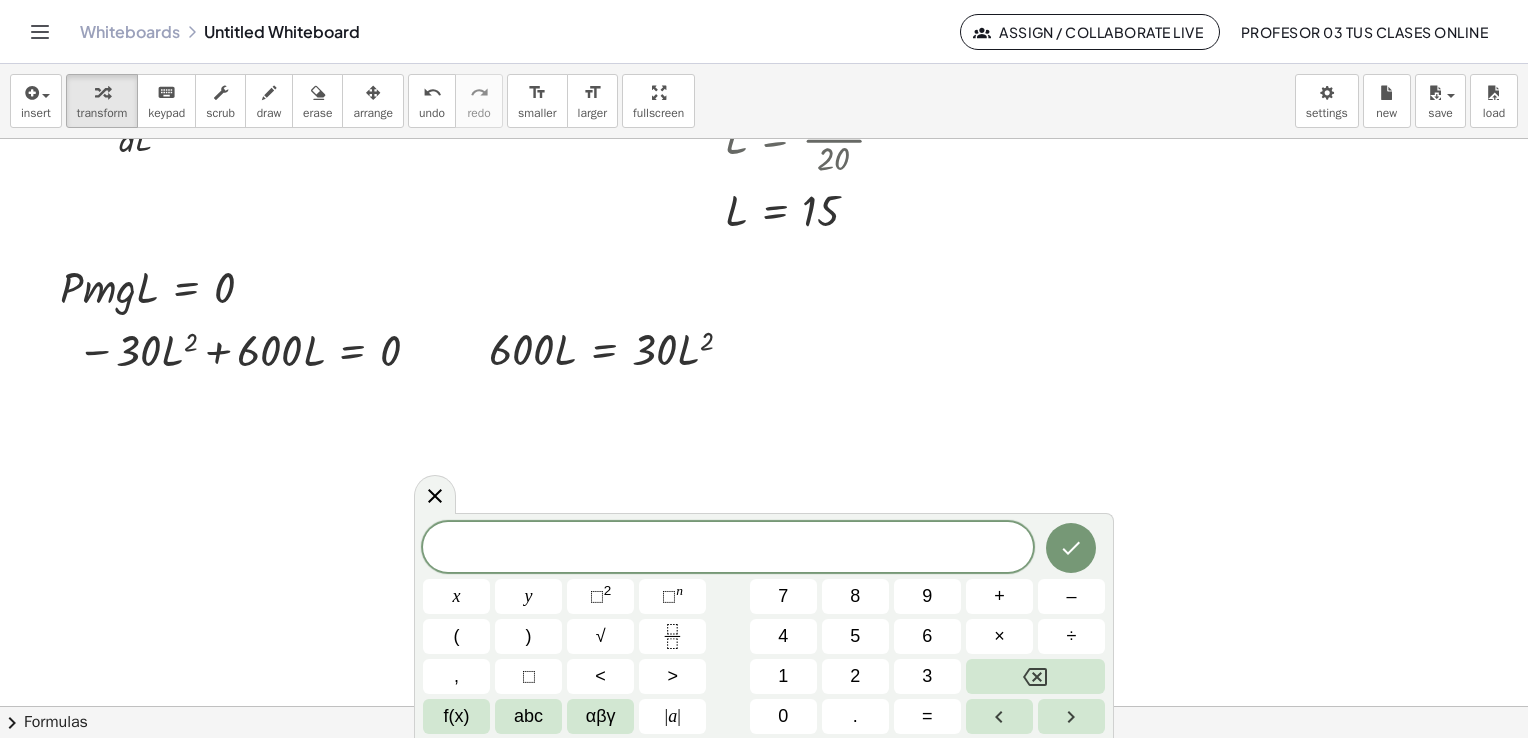 scroll, scrollTop: 6095, scrollLeft: 0, axis: vertical 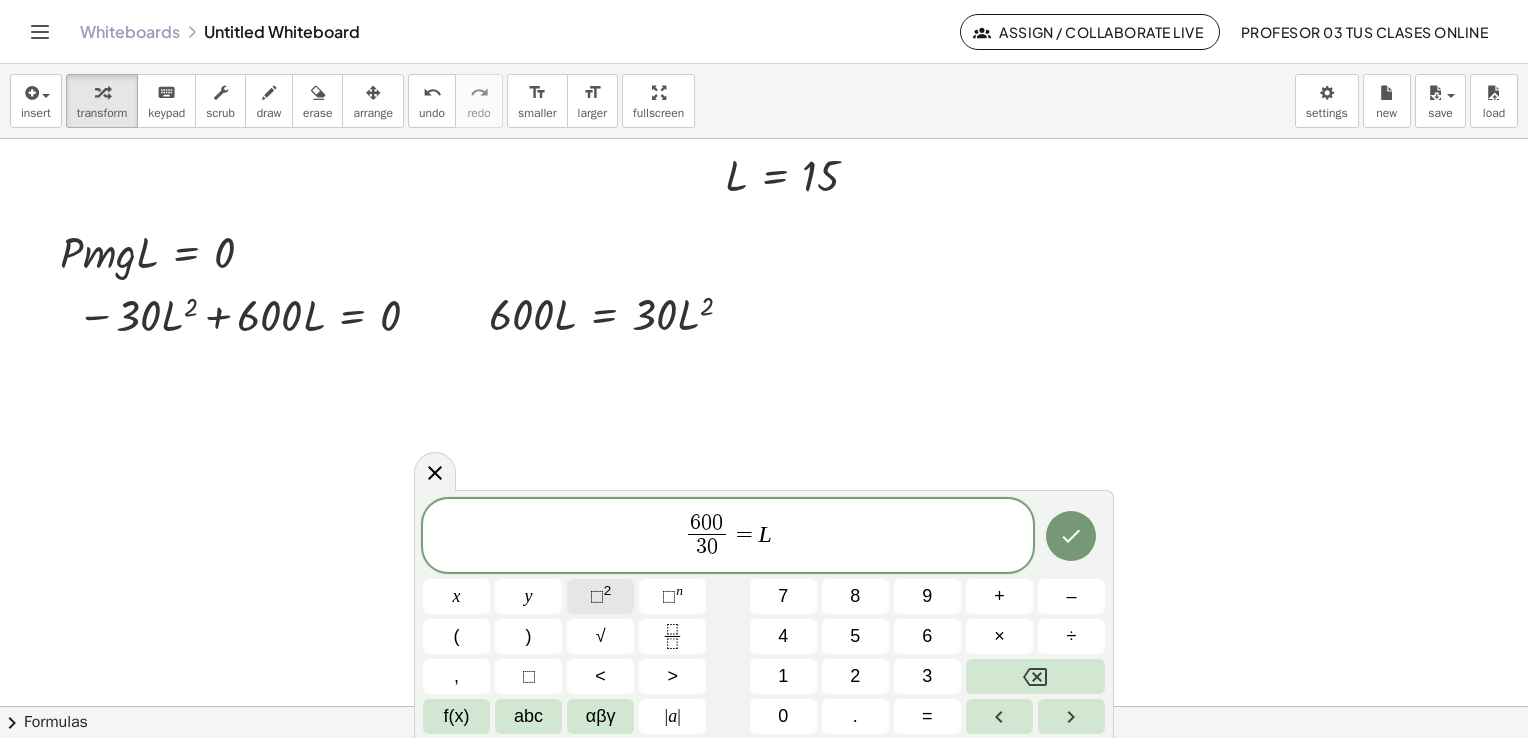 click on "2" at bounding box center [608, 590] 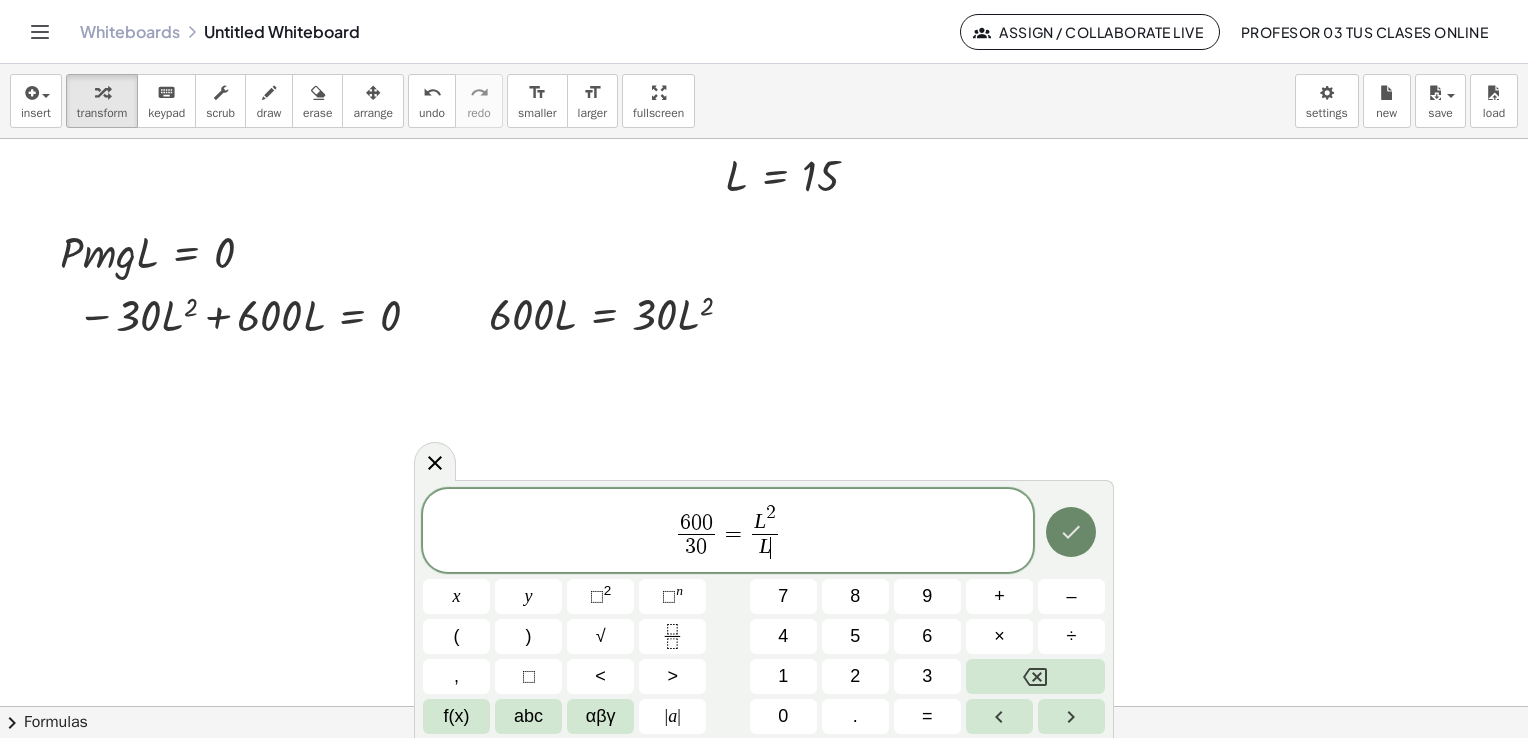 click 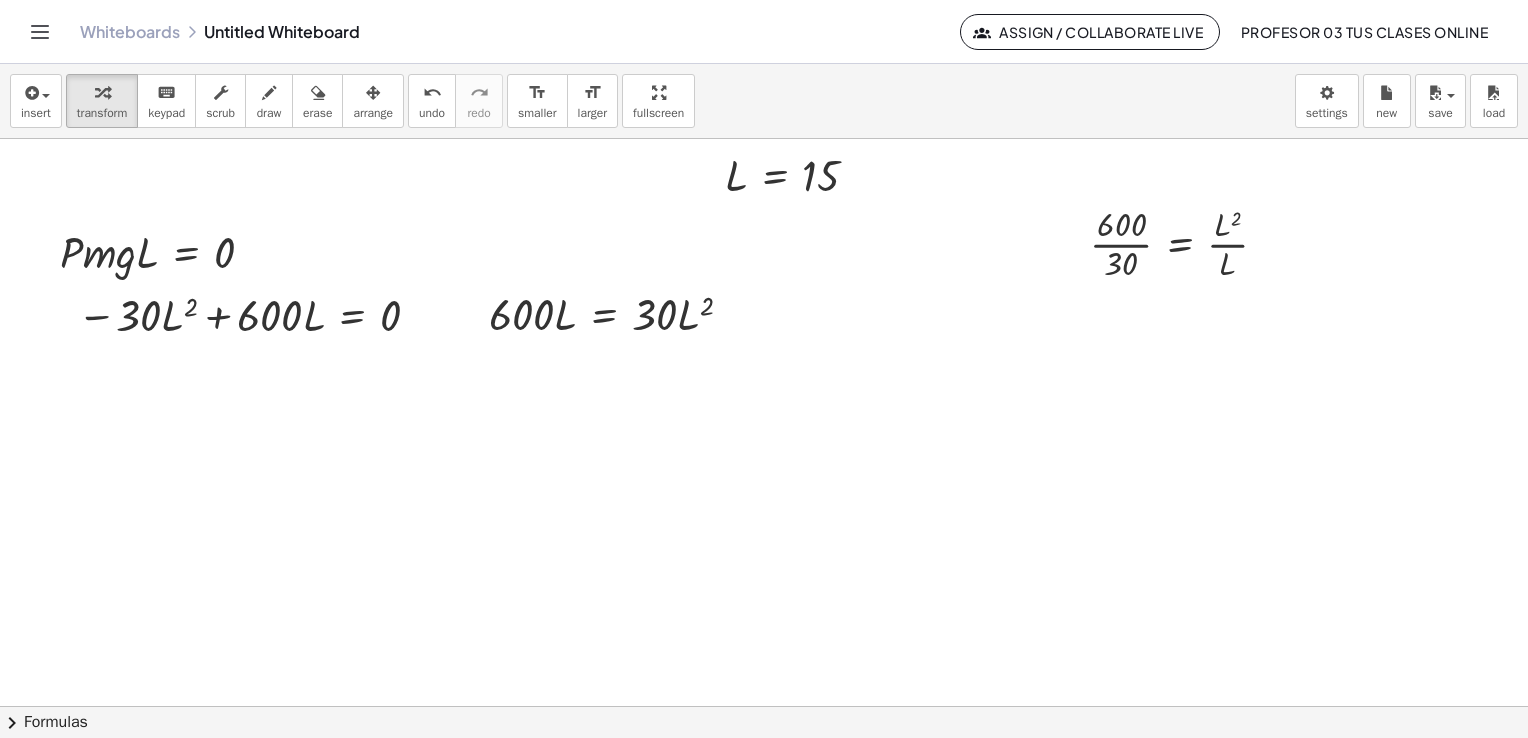 click on "arrange" at bounding box center [373, 101] 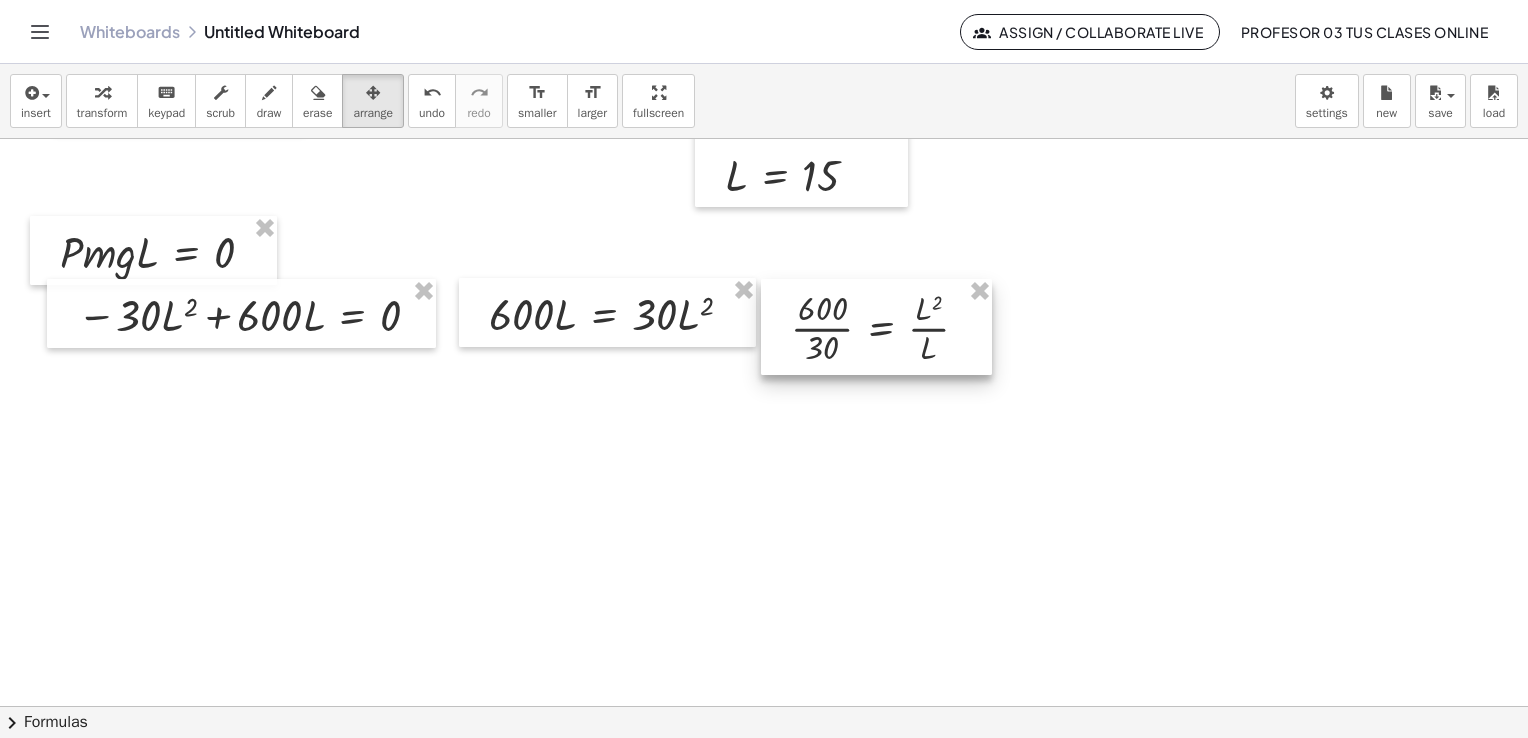 drag, startPoint x: 1115, startPoint y: 254, endPoint x: 814, endPoint y: 338, distance: 312.5012 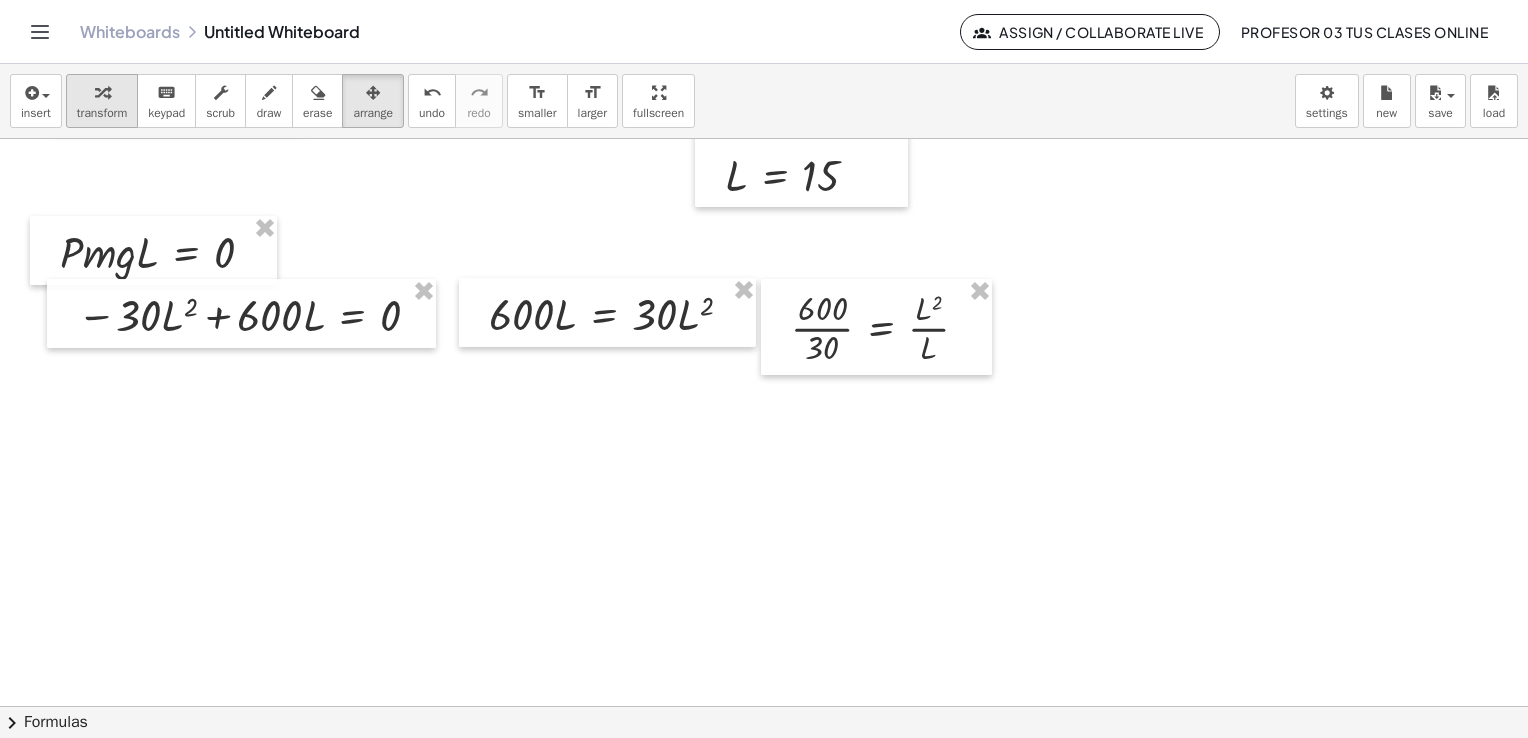 click on "transform" at bounding box center [102, 113] 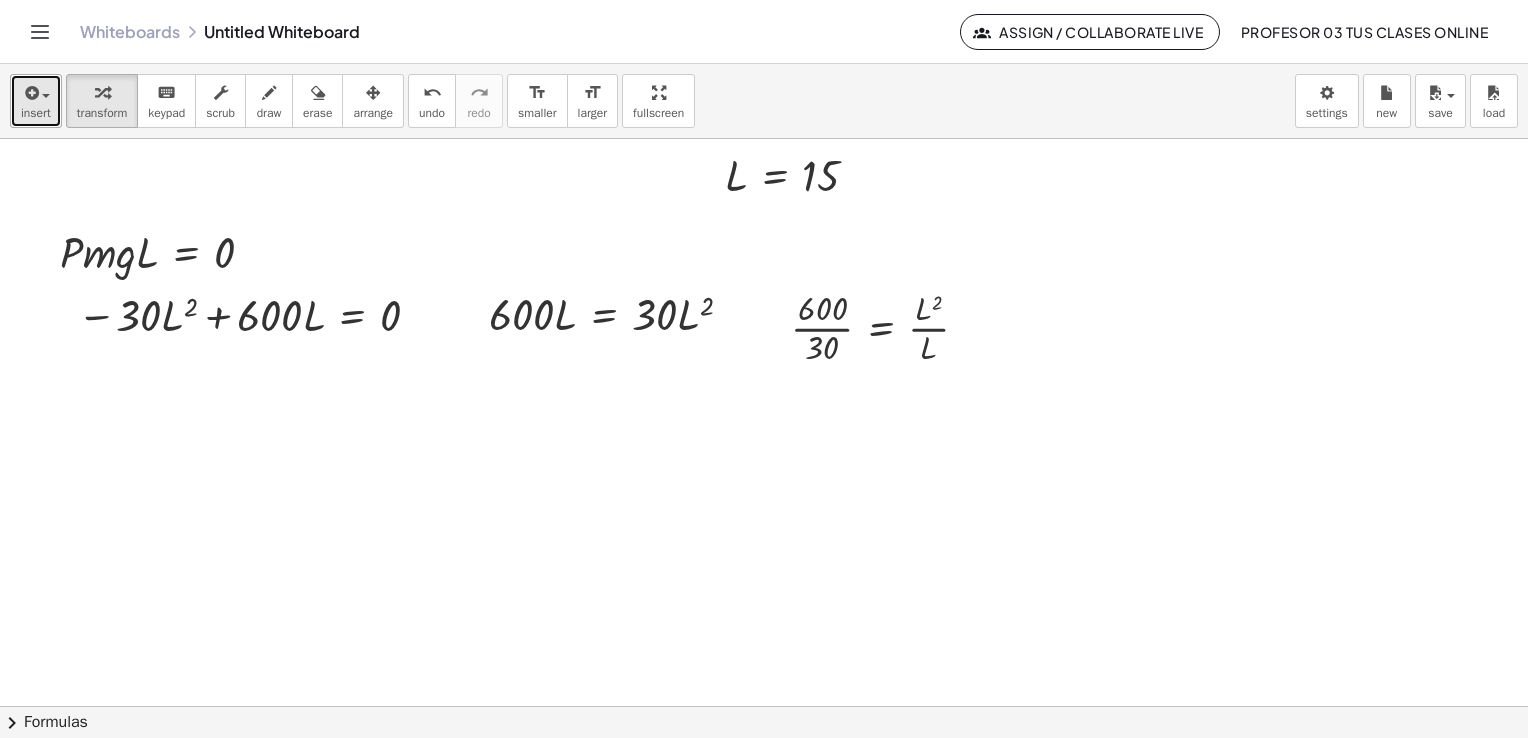 click on "insert" at bounding box center [36, 113] 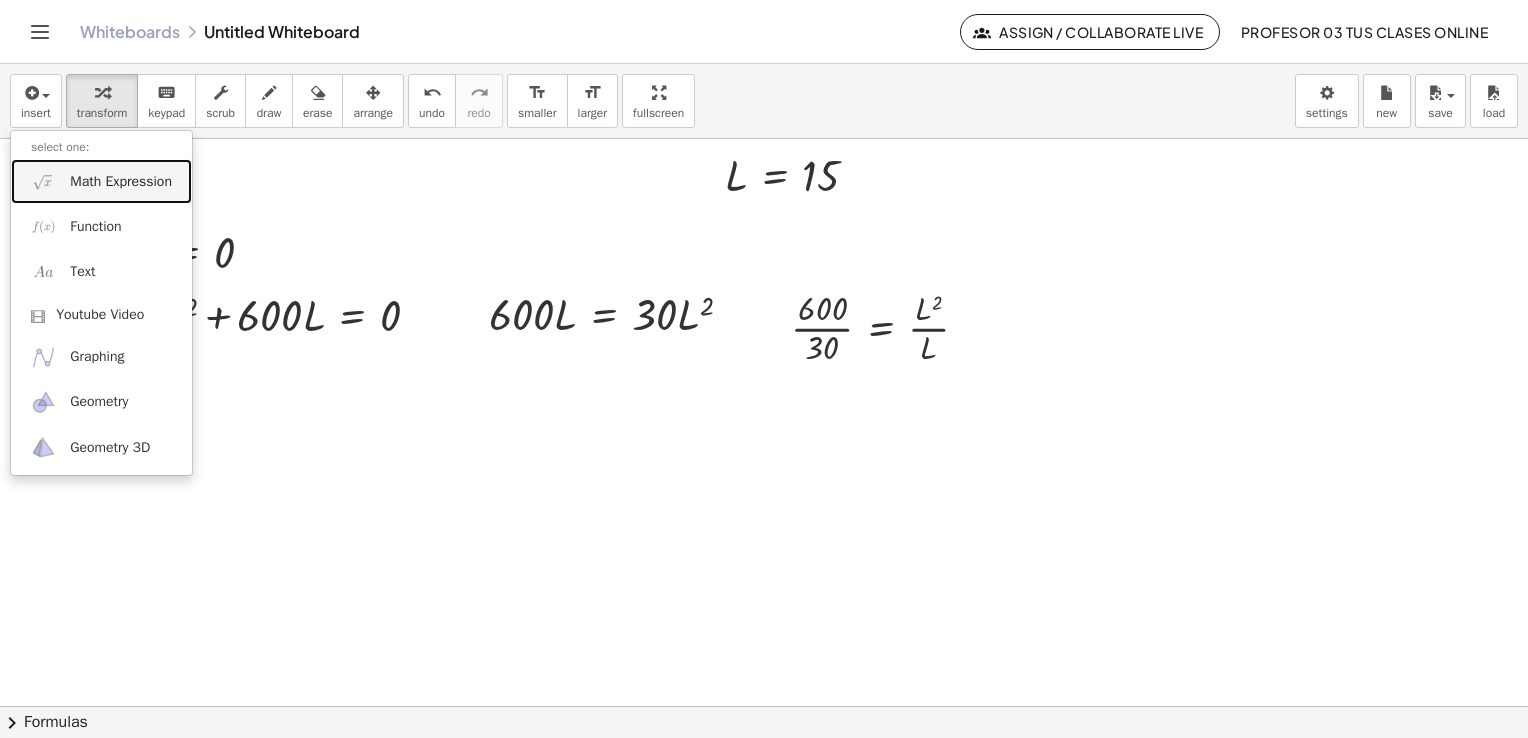 click on "Math Expression" at bounding box center [101, 181] 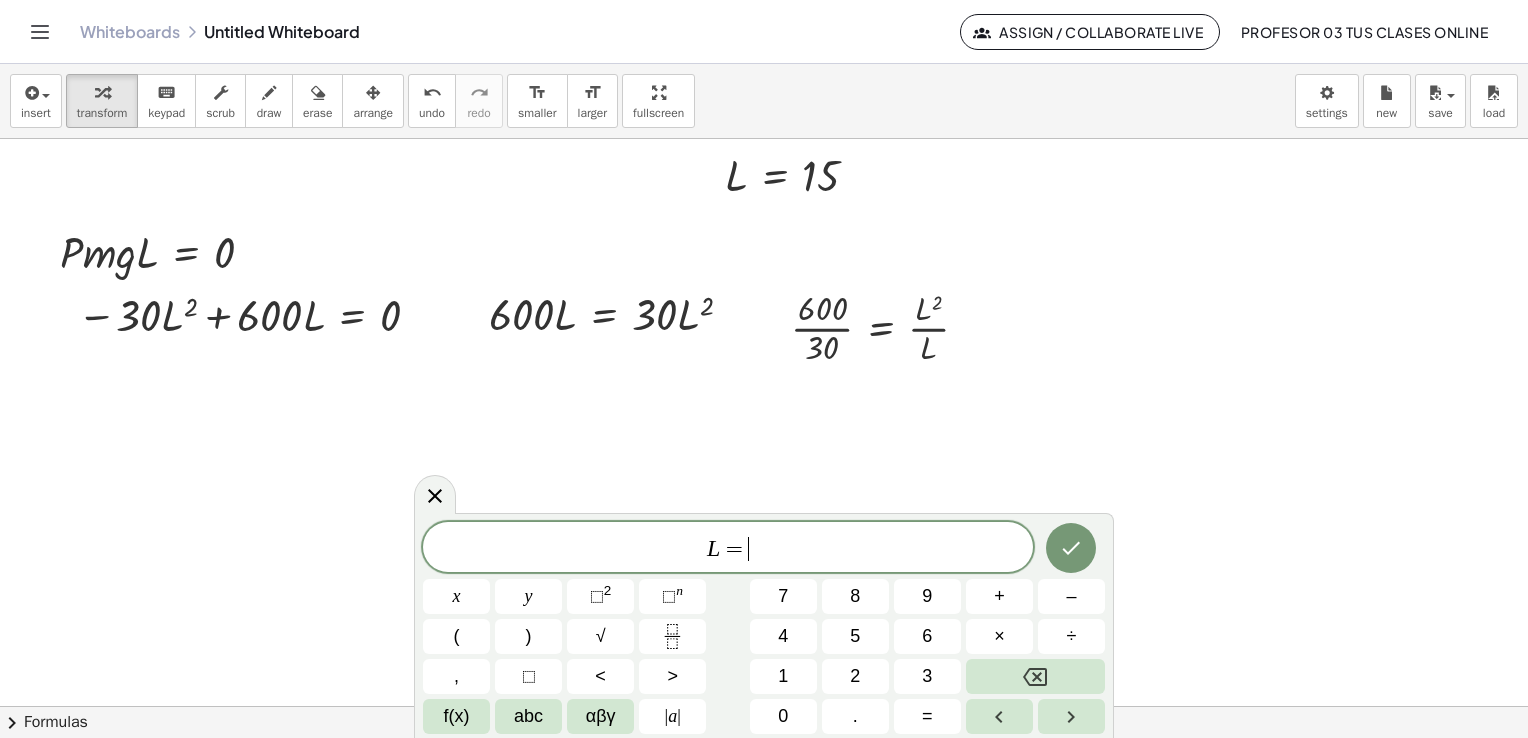 click on "L = ​" at bounding box center (728, 549) 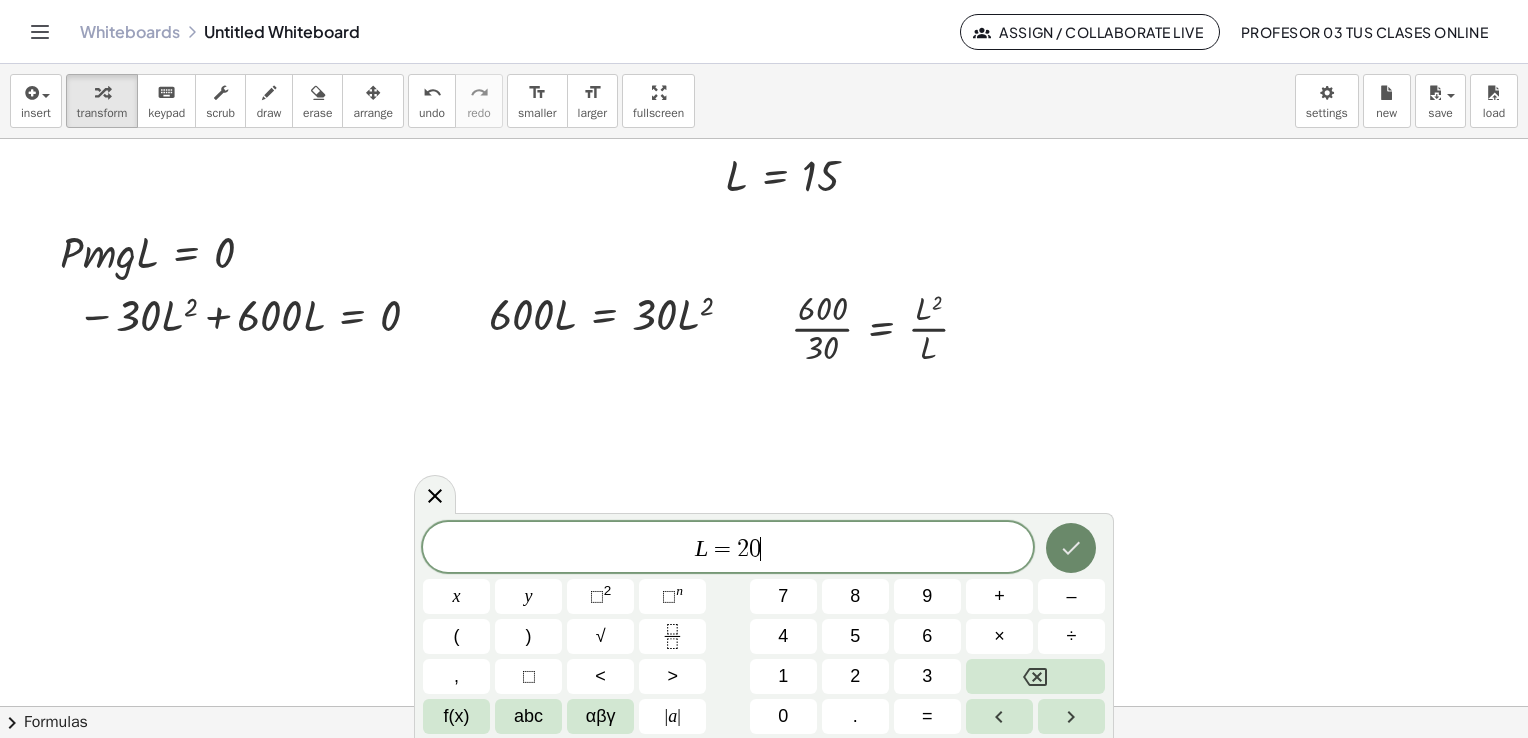 click 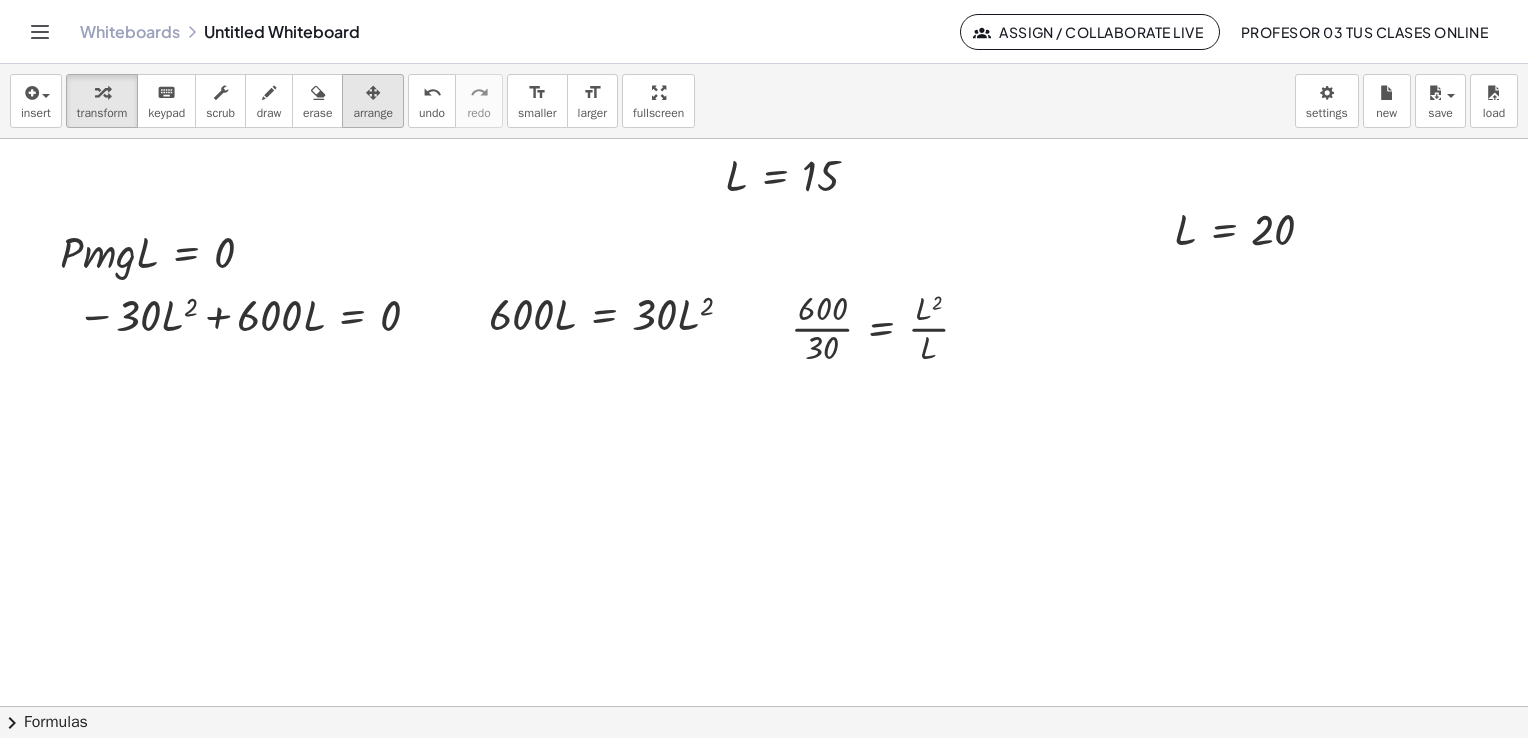 drag, startPoint x: 372, startPoint y: 115, endPoint x: 999, endPoint y: 235, distance: 638.38 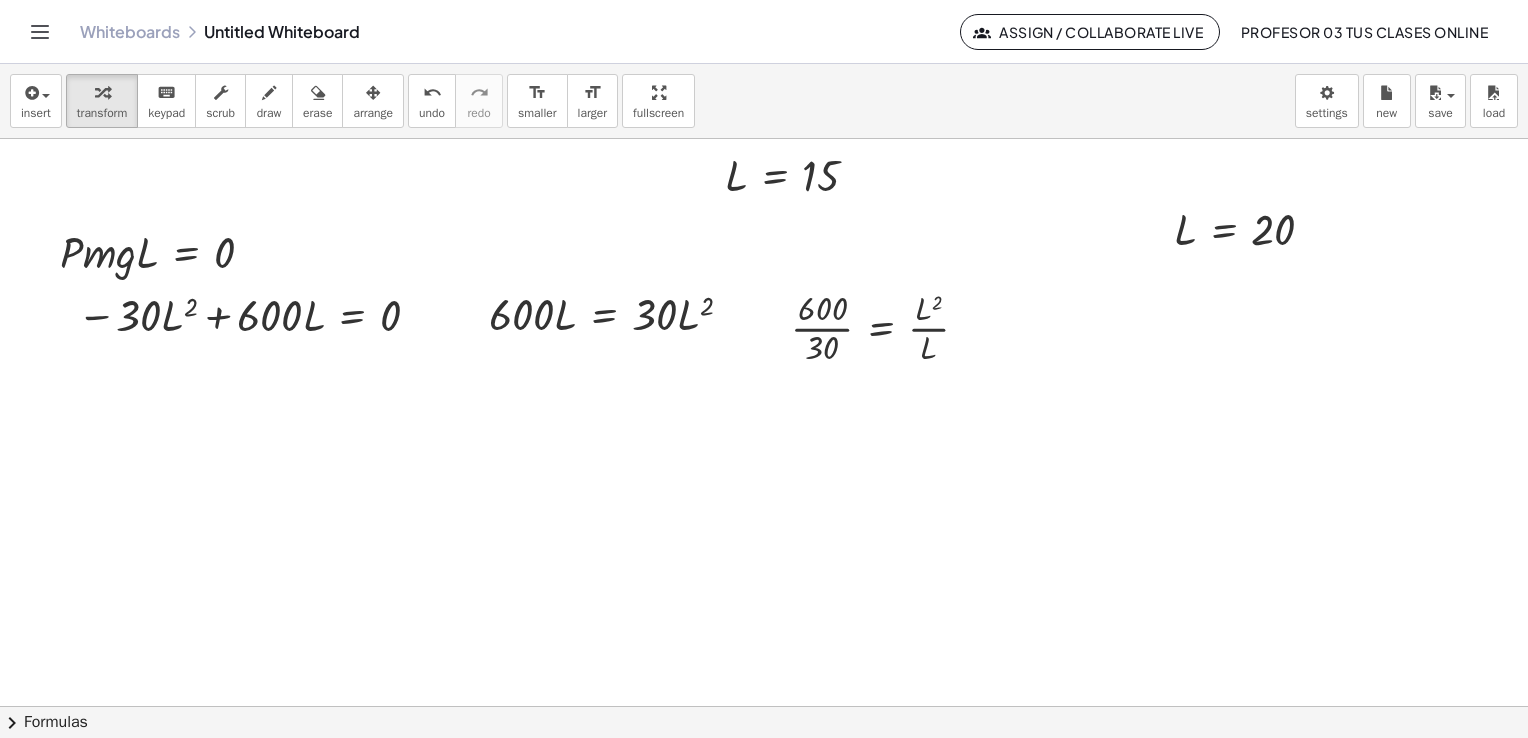 click on "arrange" at bounding box center (373, 113) 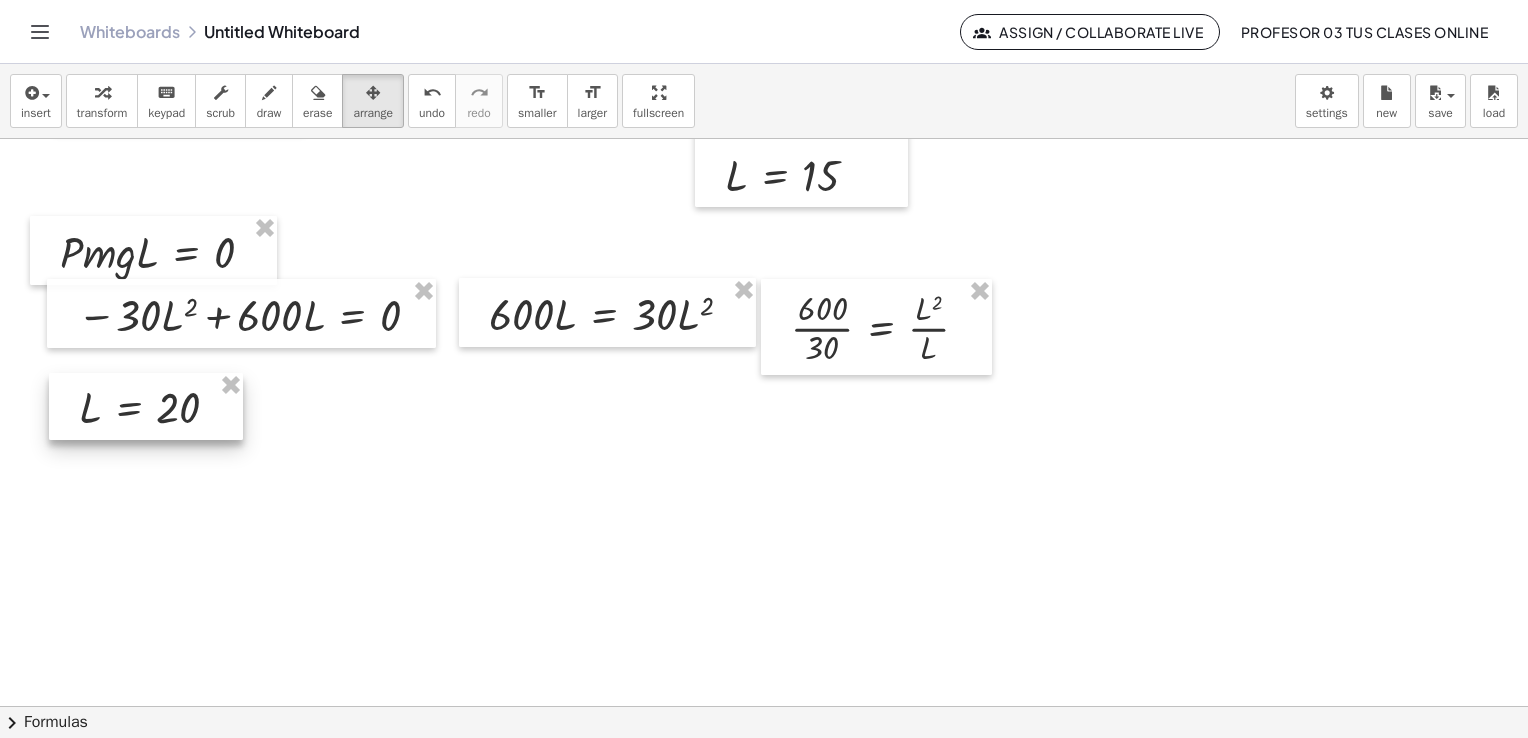 drag, startPoint x: 1179, startPoint y: 231, endPoint x: 84, endPoint y: 409, distance: 1109.3733 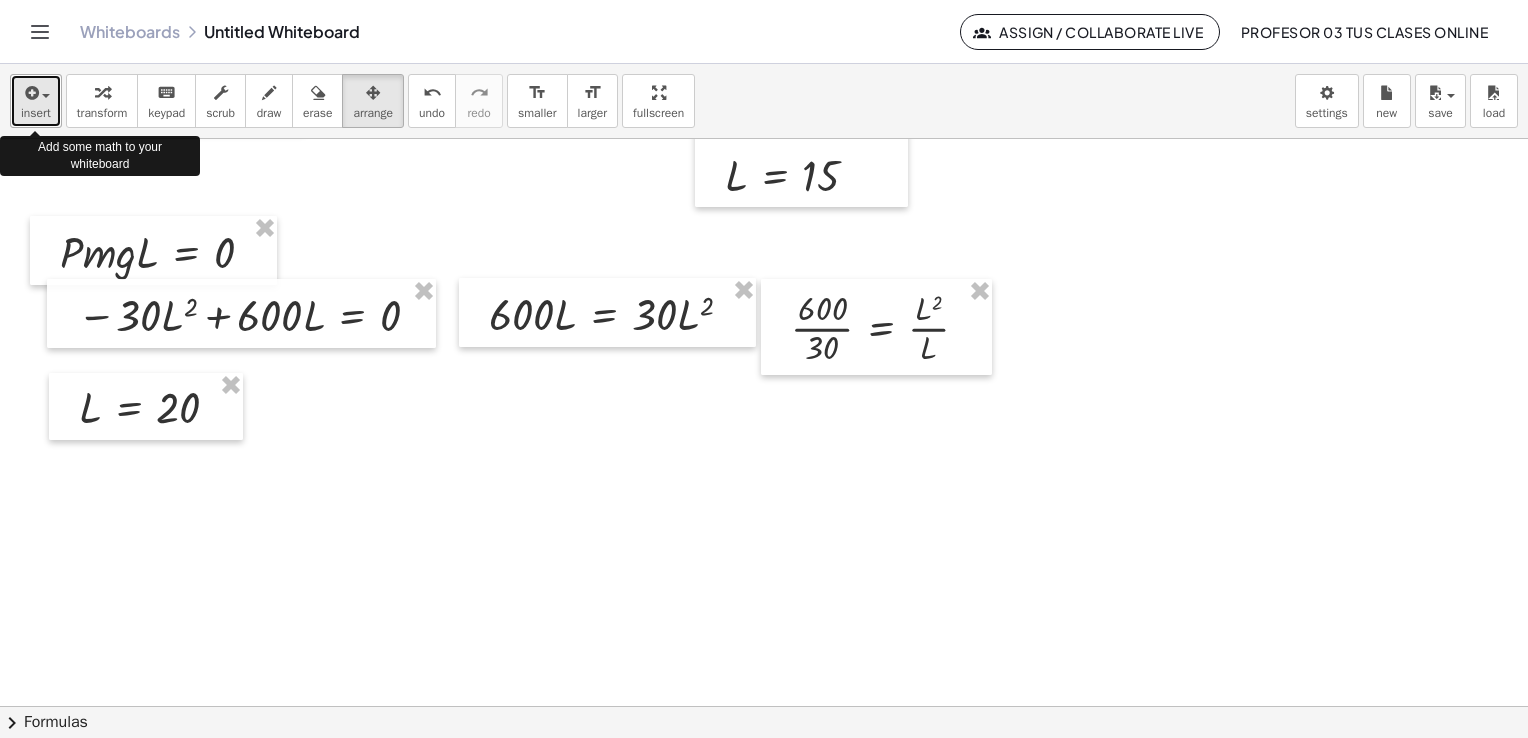 click at bounding box center [30, 93] 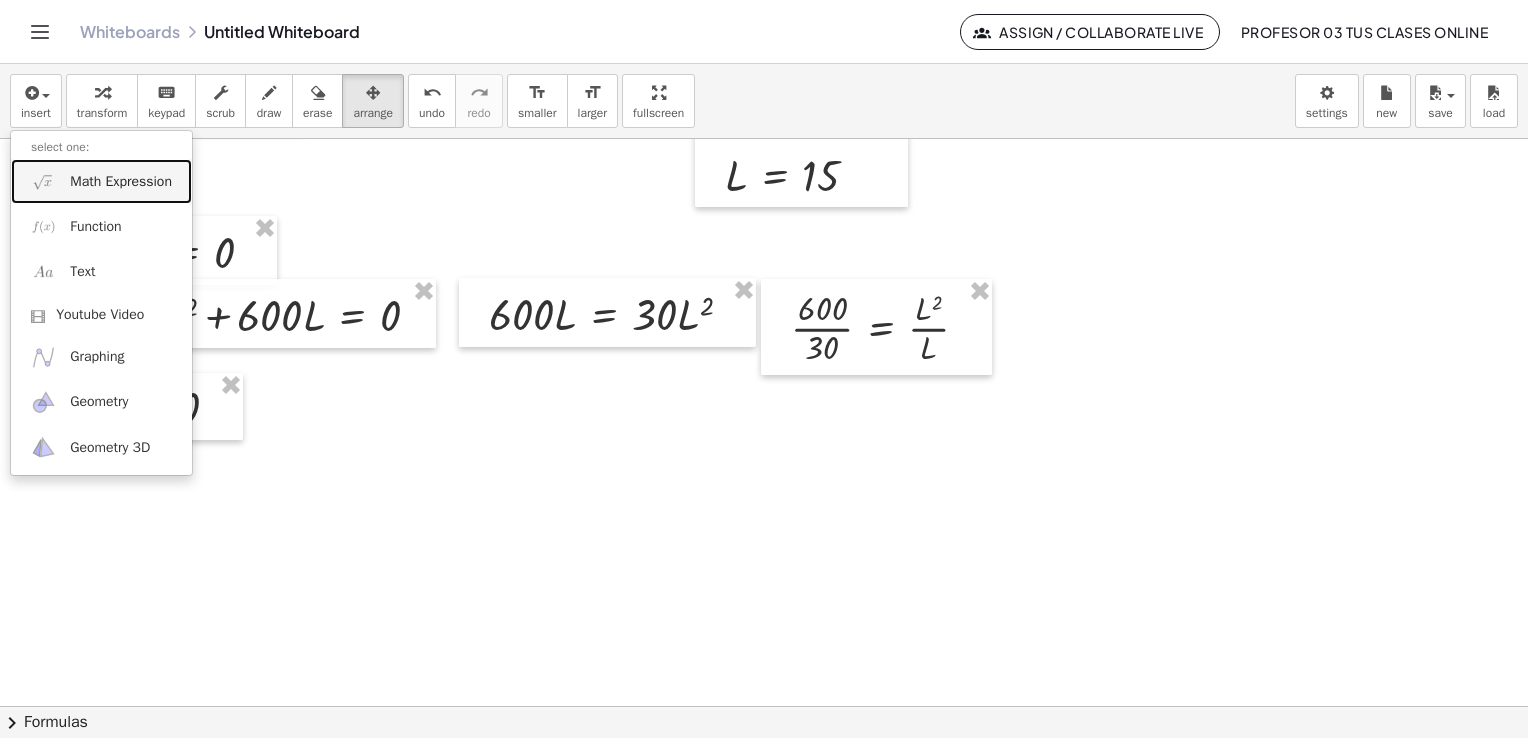 click on "Math Expression" at bounding box center (121, 182) 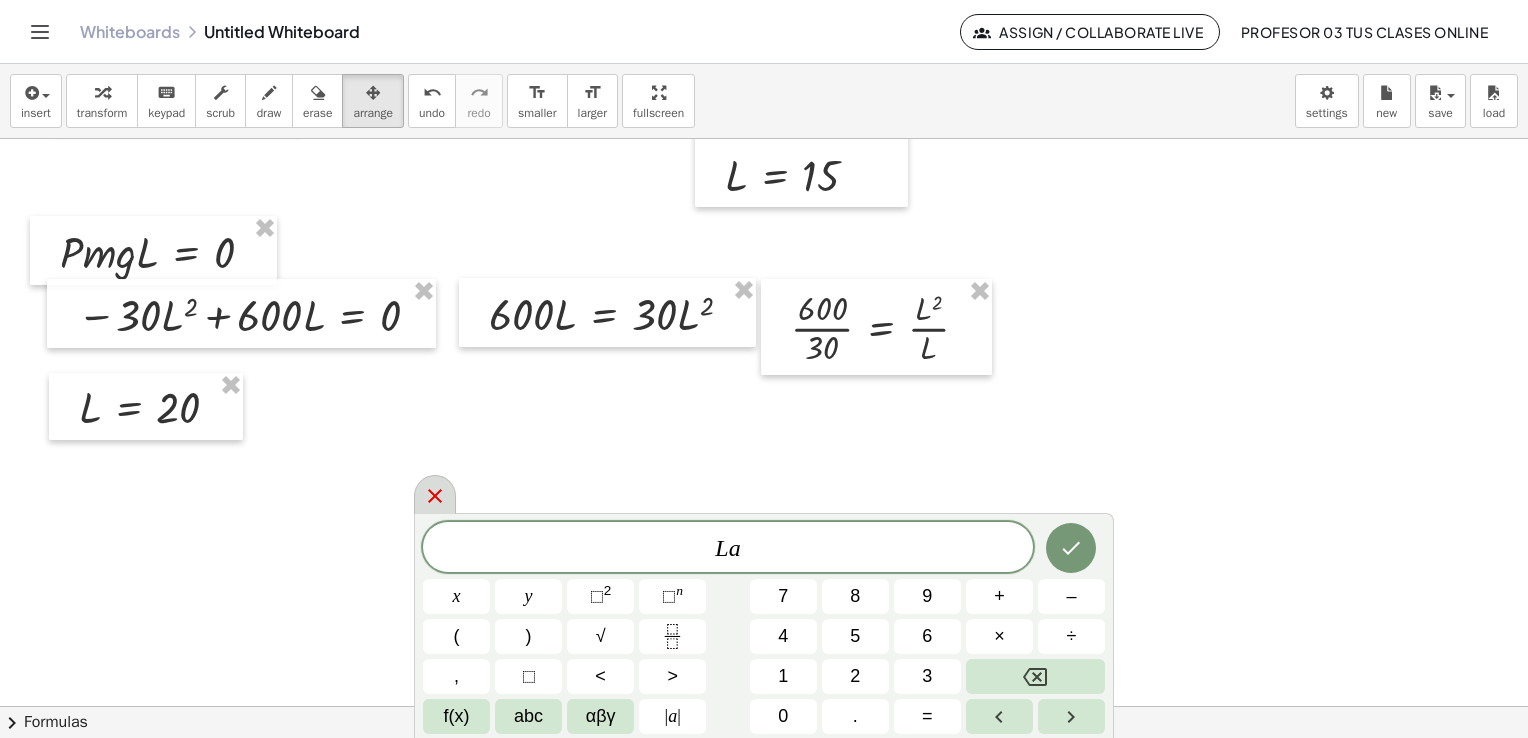 click 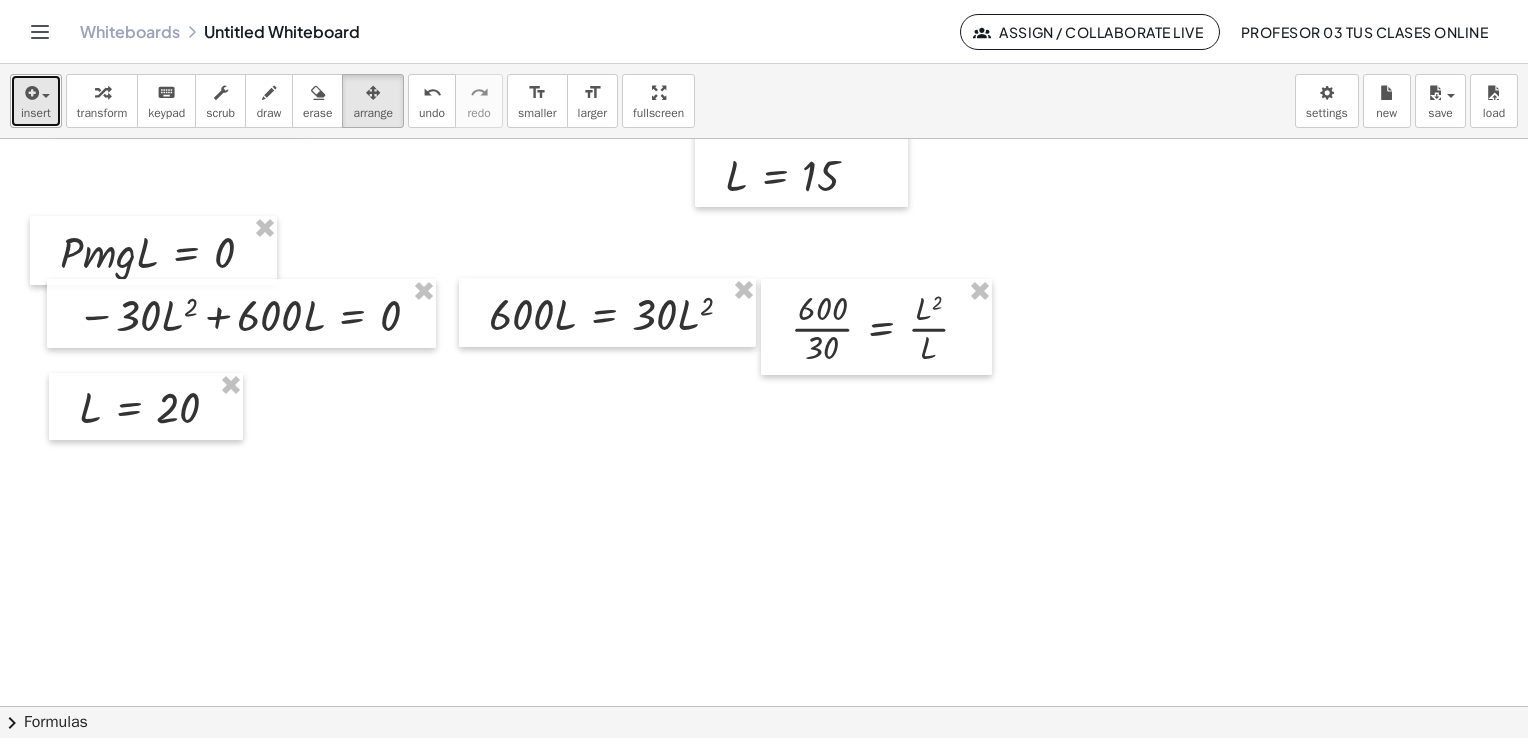 click on "insert" at bounding box center (36, 113) 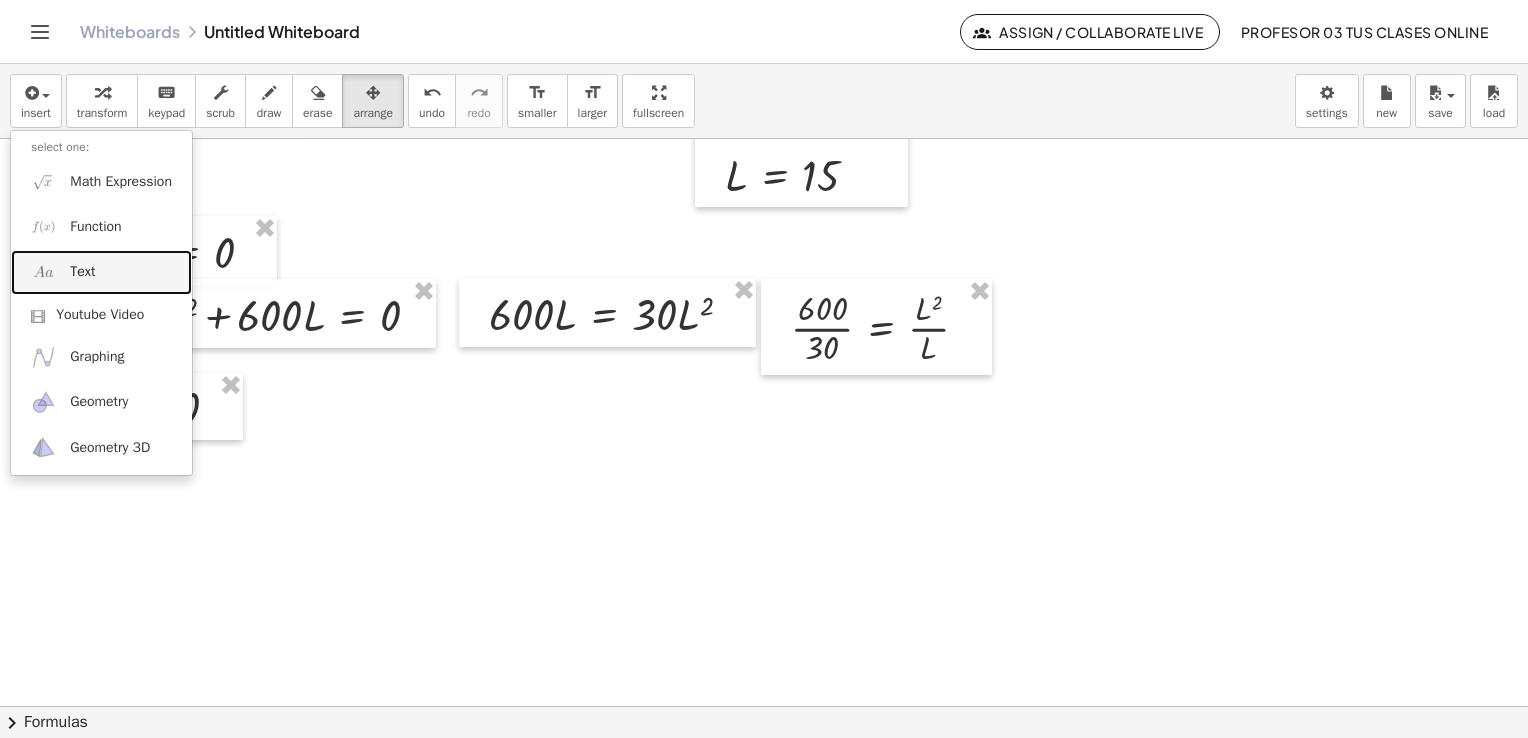click on "Text" at bounding box center (101, 272) 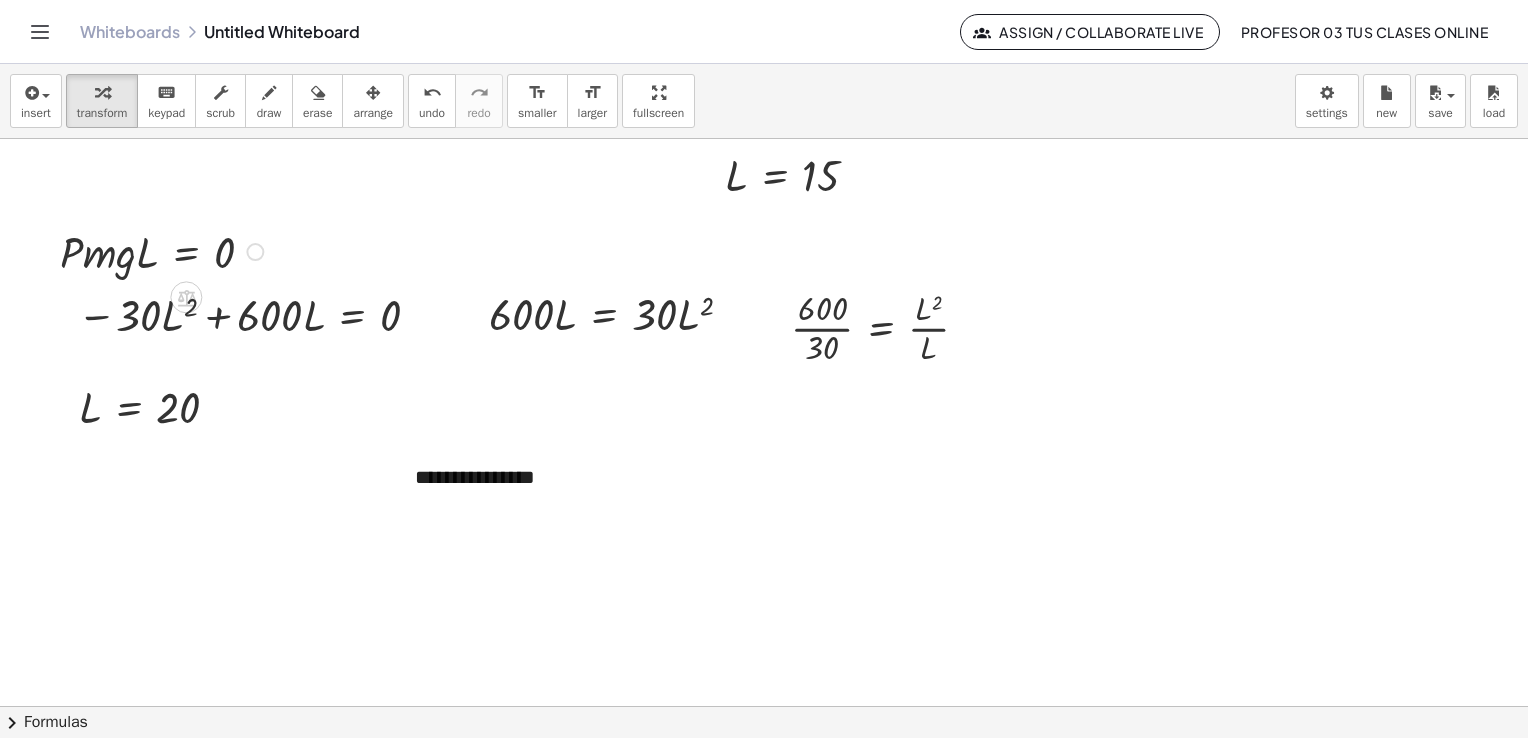 type 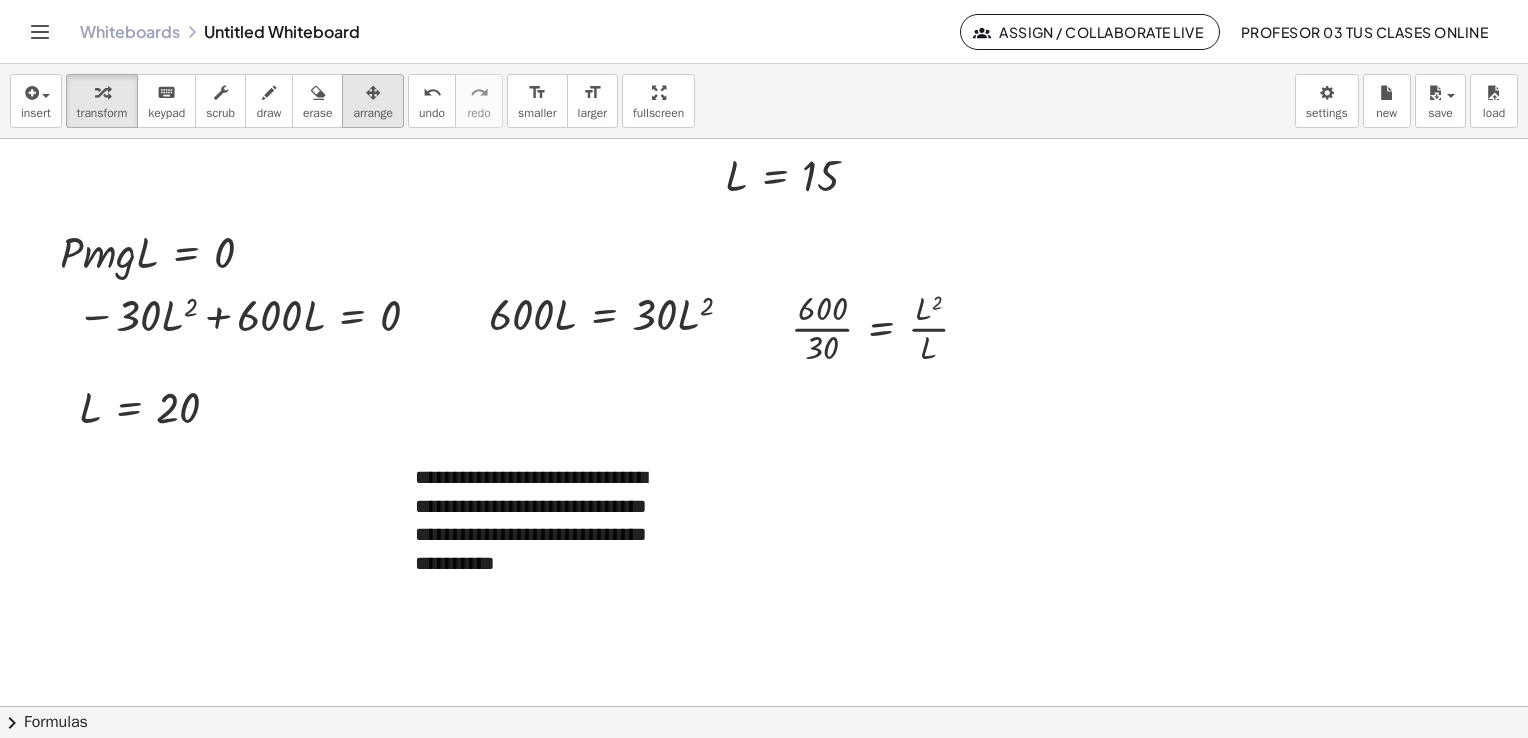 drag, startPoint x: 380, startPoint y: 108, endPoint x: 764, endPoint y: 526, distance: 567.609 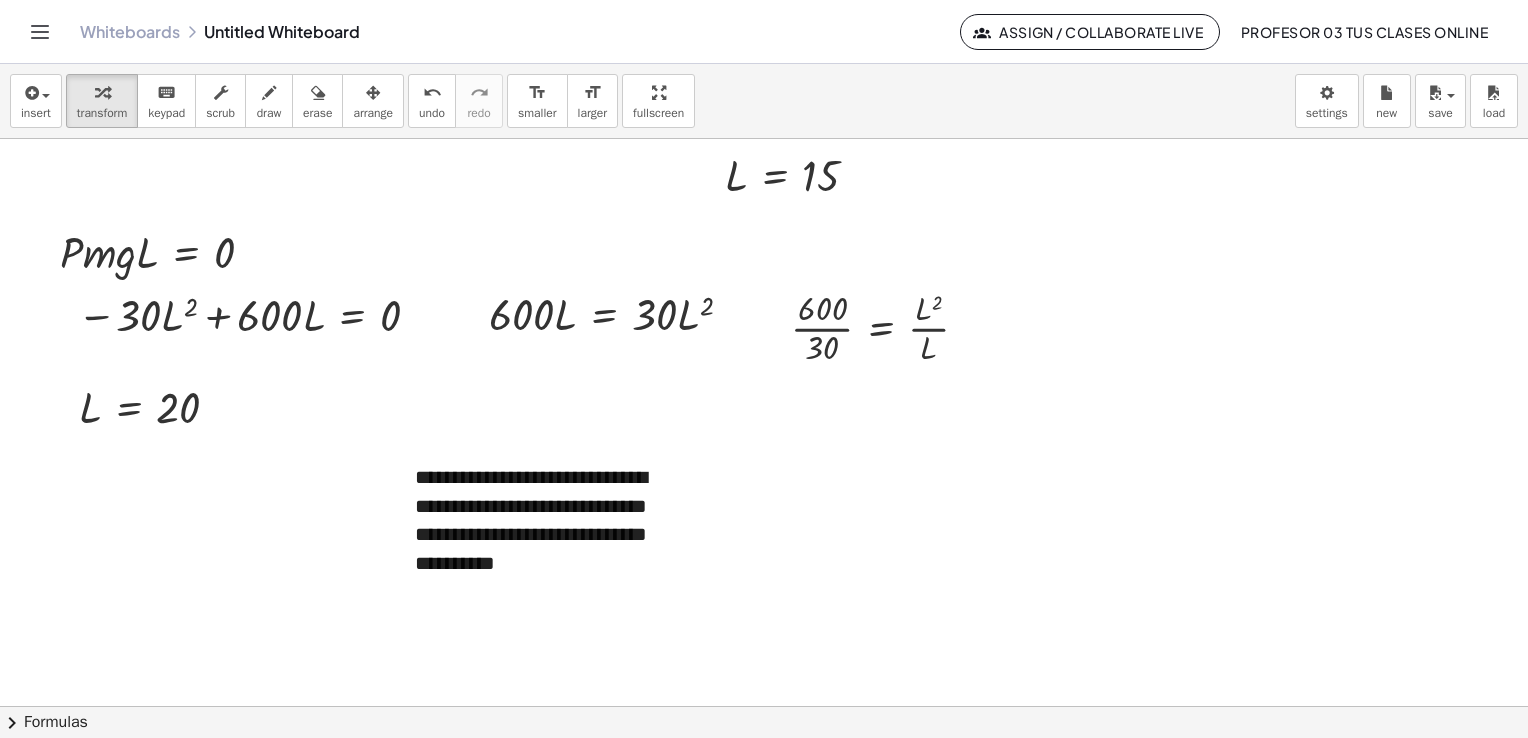 click on "arrange" at bounding box center [373, 113] 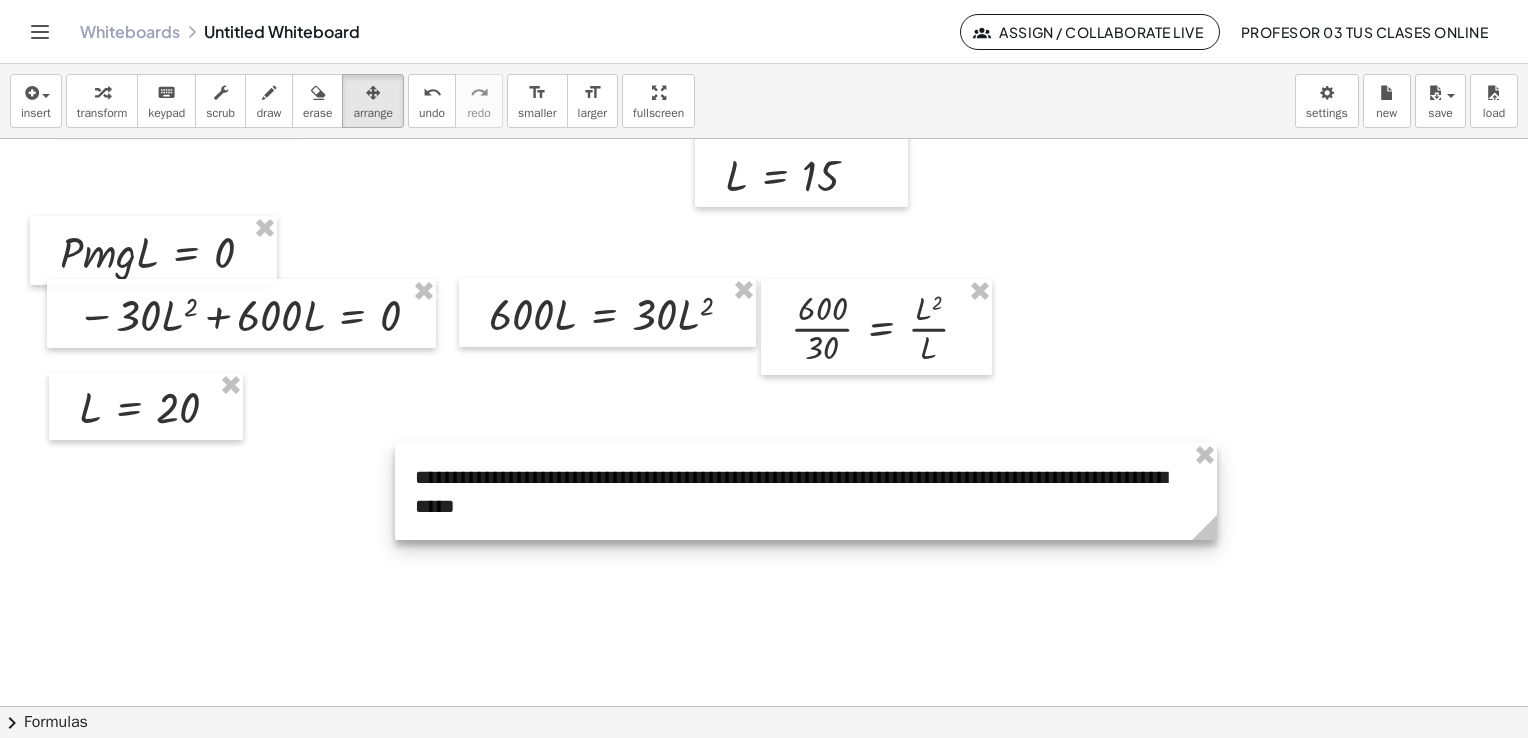 drag, startPoint x: 686, startPoint y: 586, endPoint x: 1213, endPoint y: 511, distance: 532.31006 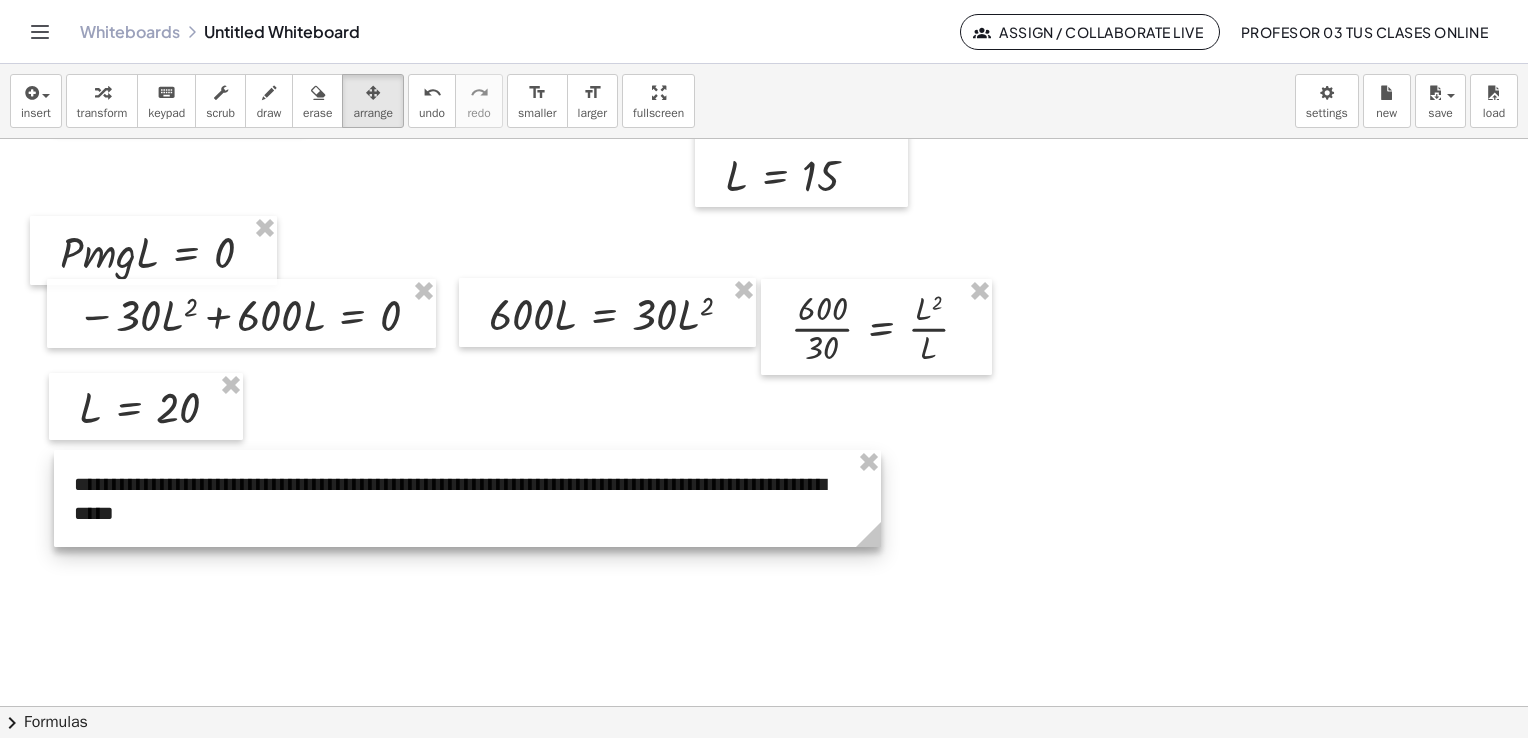 drag, startPoint x: 1133, startPoint y: 520, endPoint x: 795, endPoint y: 524, distance: 338.02368 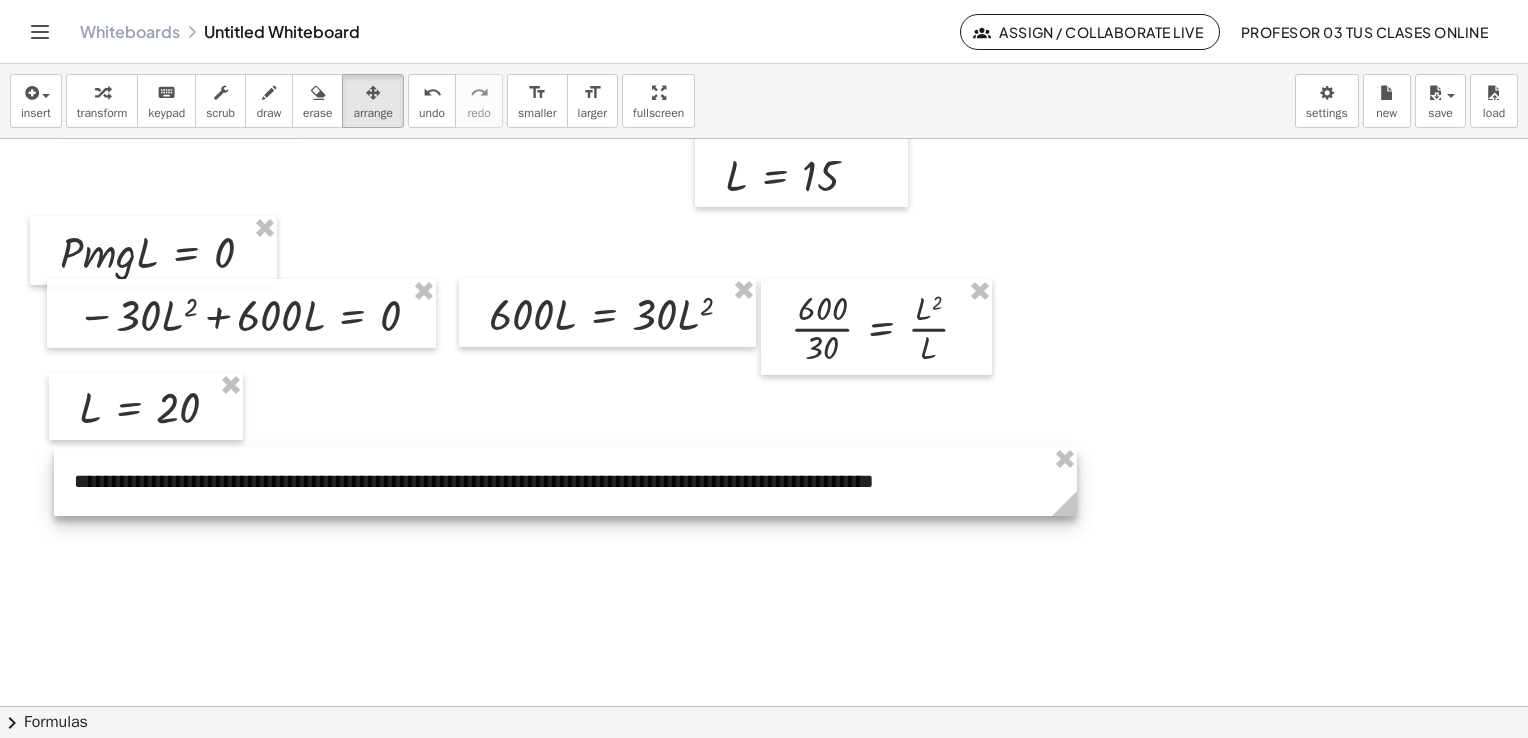drag, startPoint x: 872, startPoint y: 536, endPoint x: 1068, endPoint y: 545, distance: 196.20653 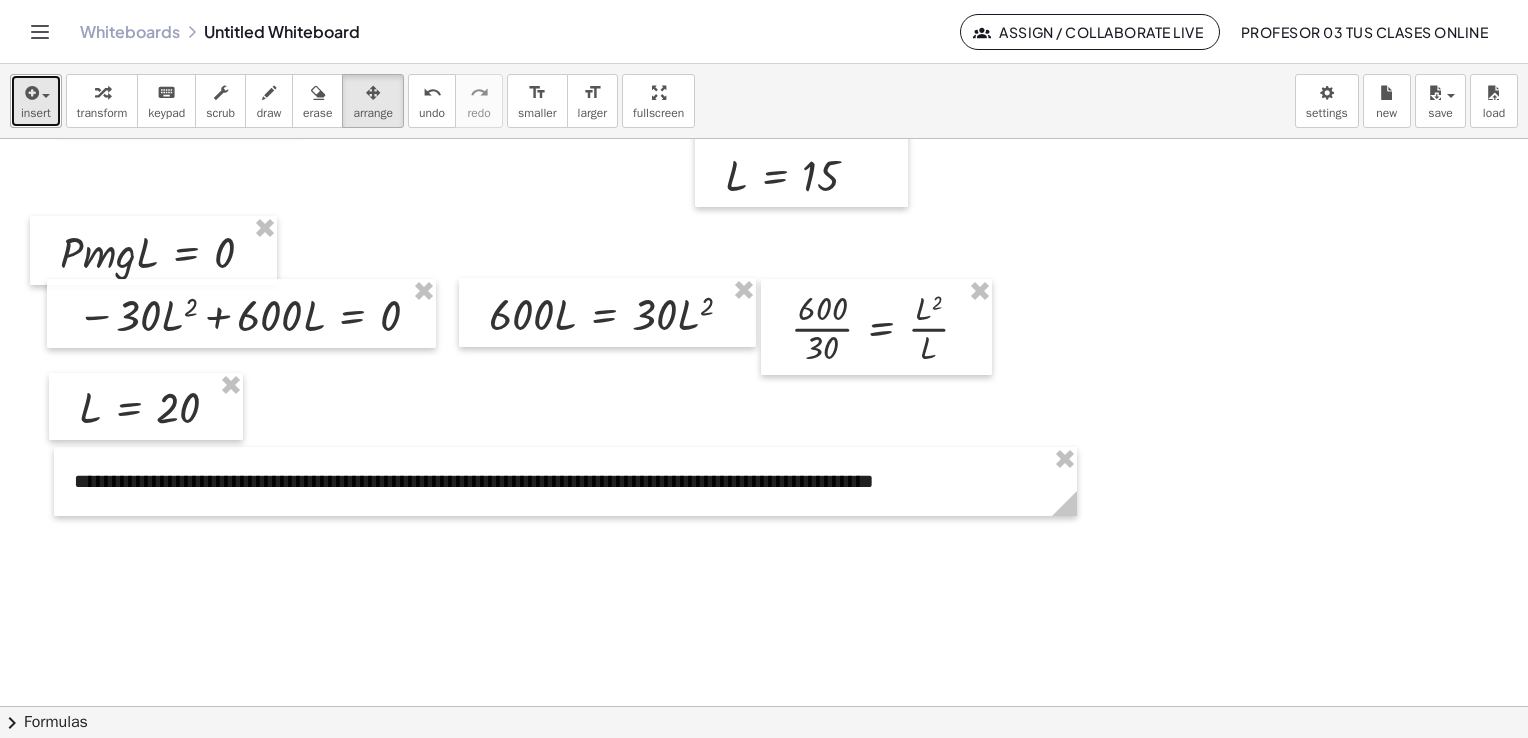 click on "insert" at bounding box center (36, 113) 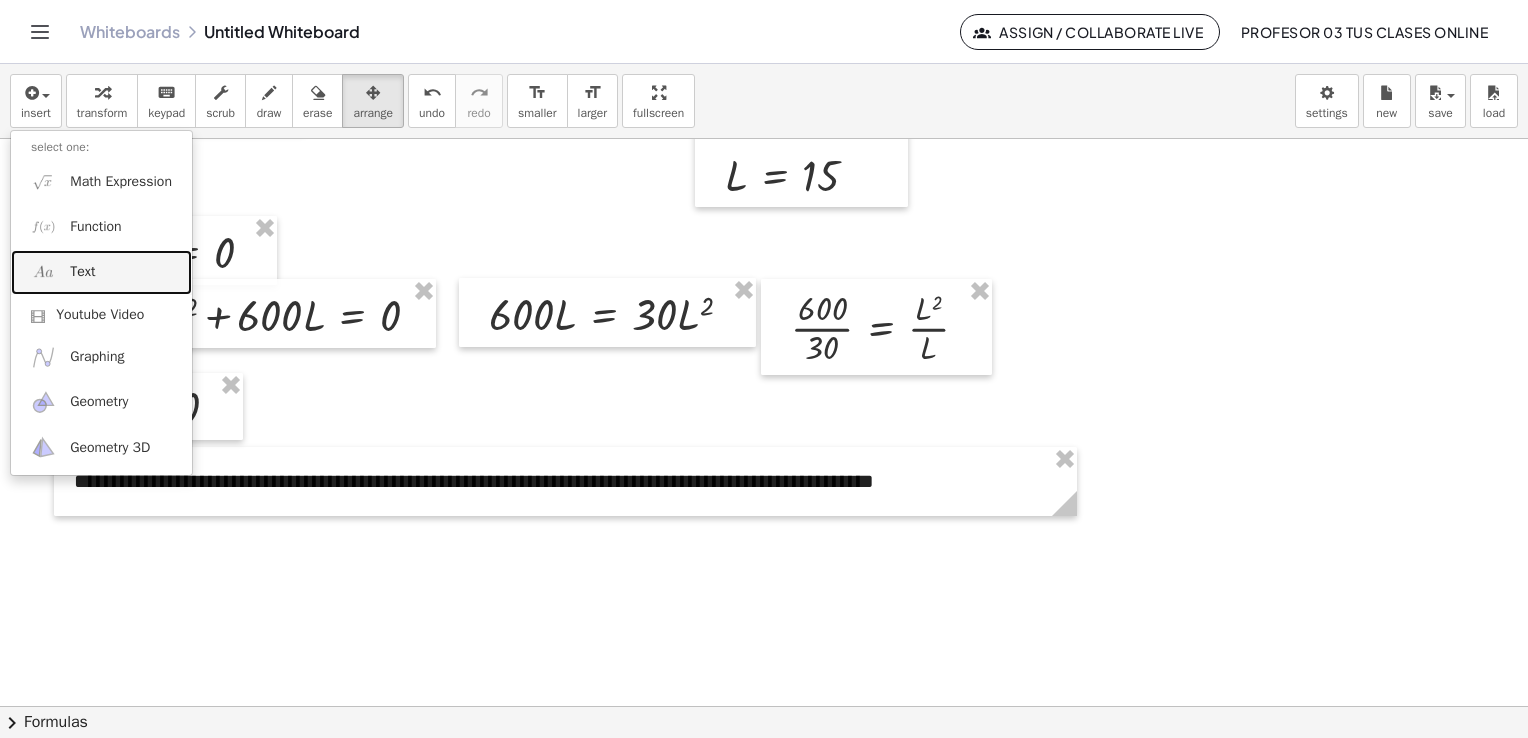 click on "Text" at bounding box center (82, 272) 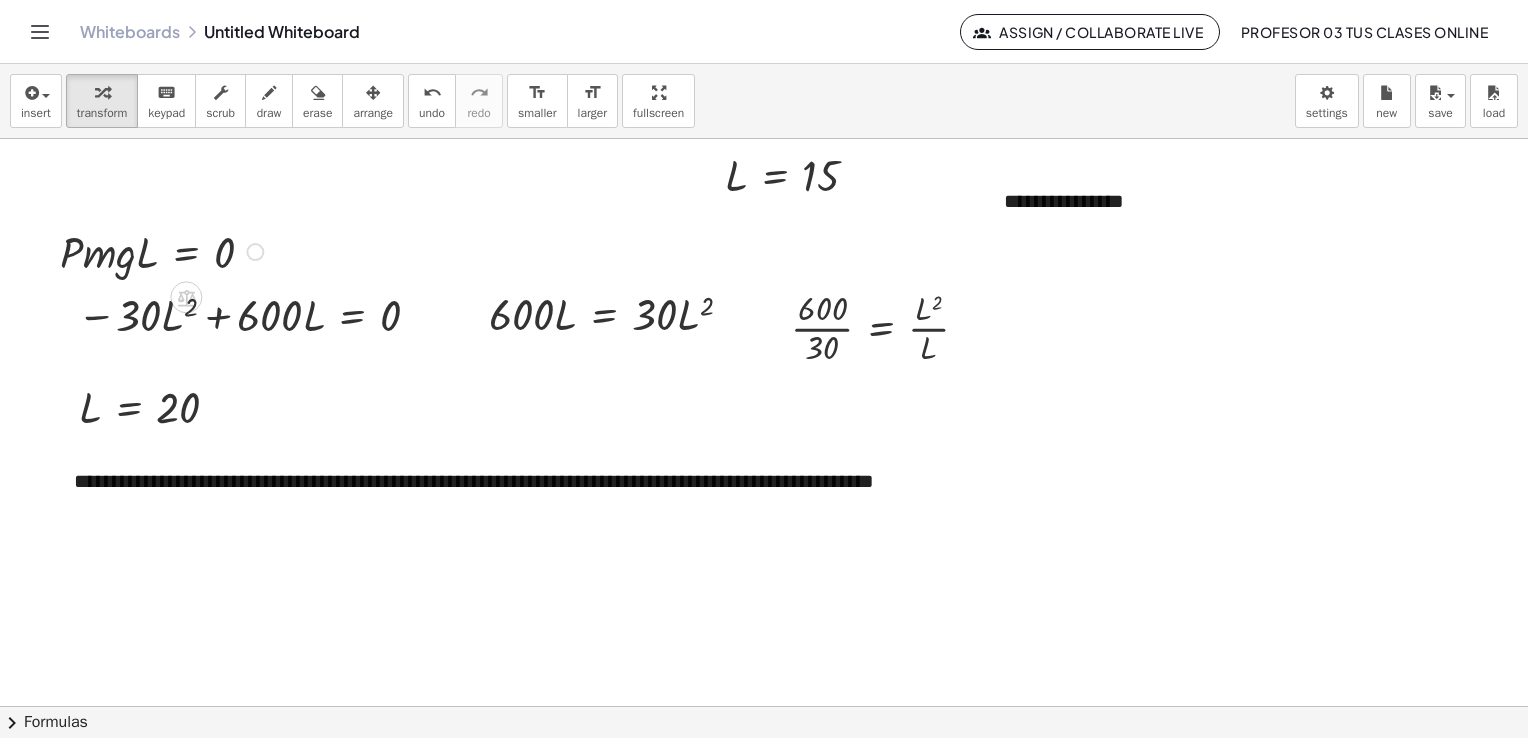 type 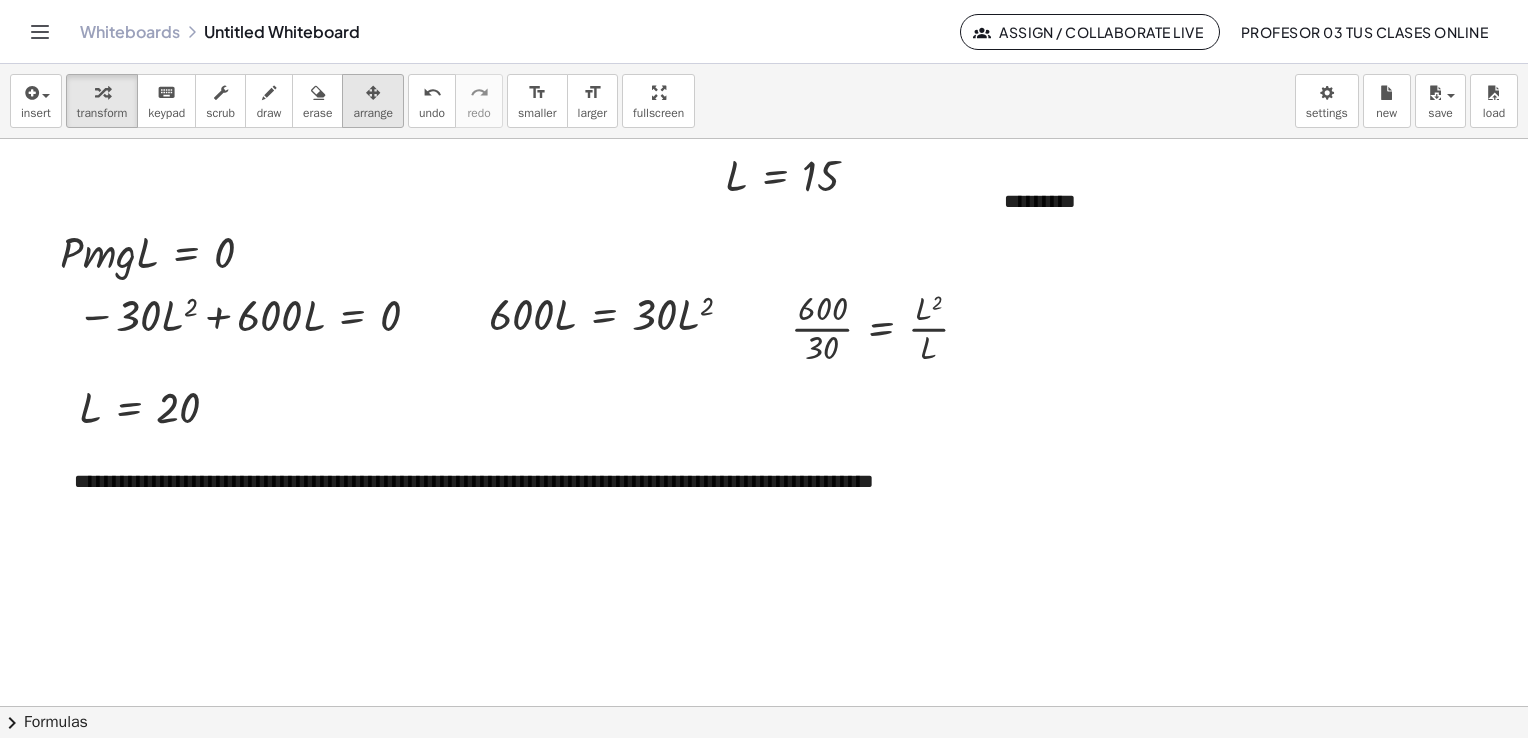click at bounding box center [373, 93] 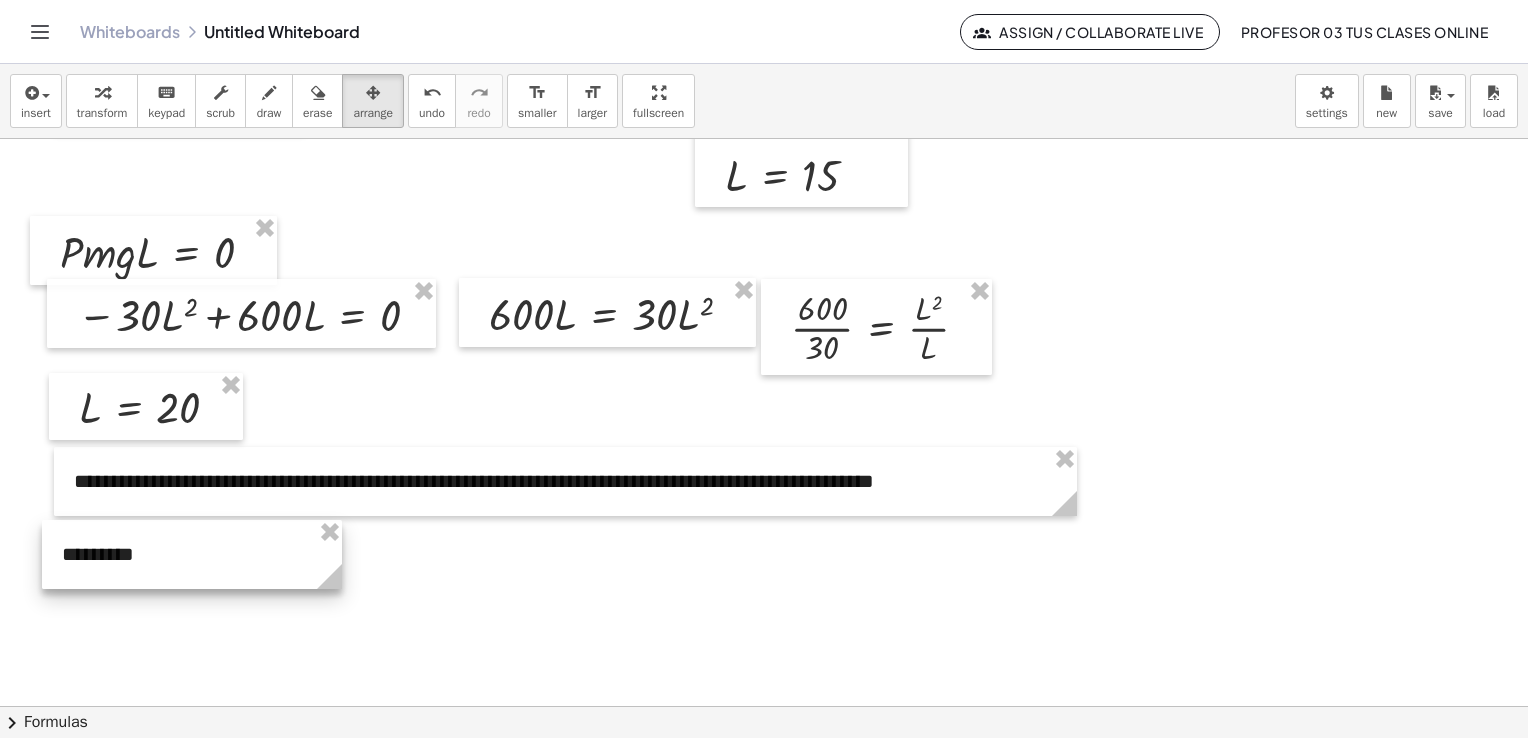 drag, startPoint x: 1012, startPoint y: 228, endPoint x: 81, endPoint y: 566, distance: 990.457 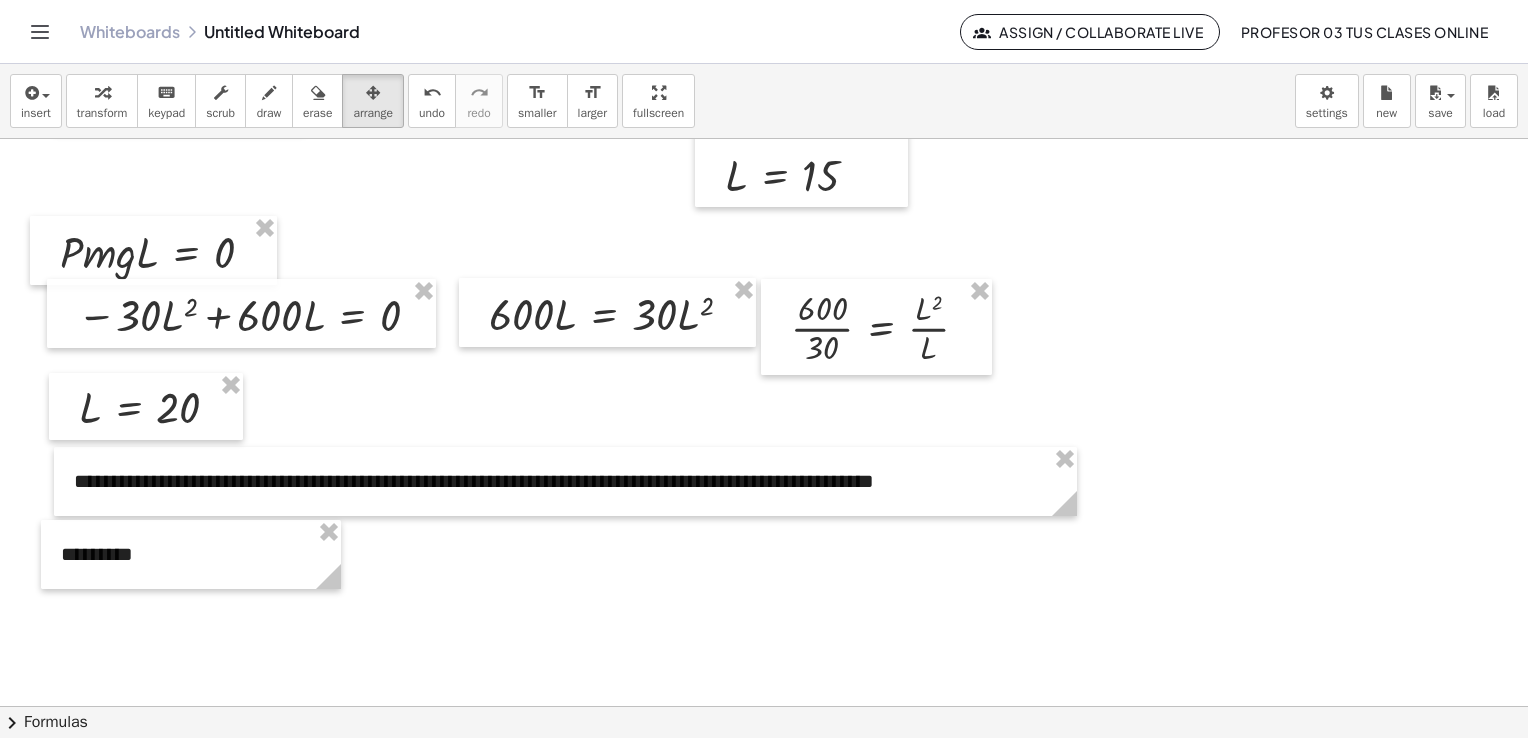 click on "insert select one: Math Expression Function Text Youtube Video Graphing Geometry Geometry 3D transform keyboard keypad scrub draw erase arrange undo undo redo redo format_size smaller format_size larger fullscreen load   save new settings" at bounding box center [764, 101] 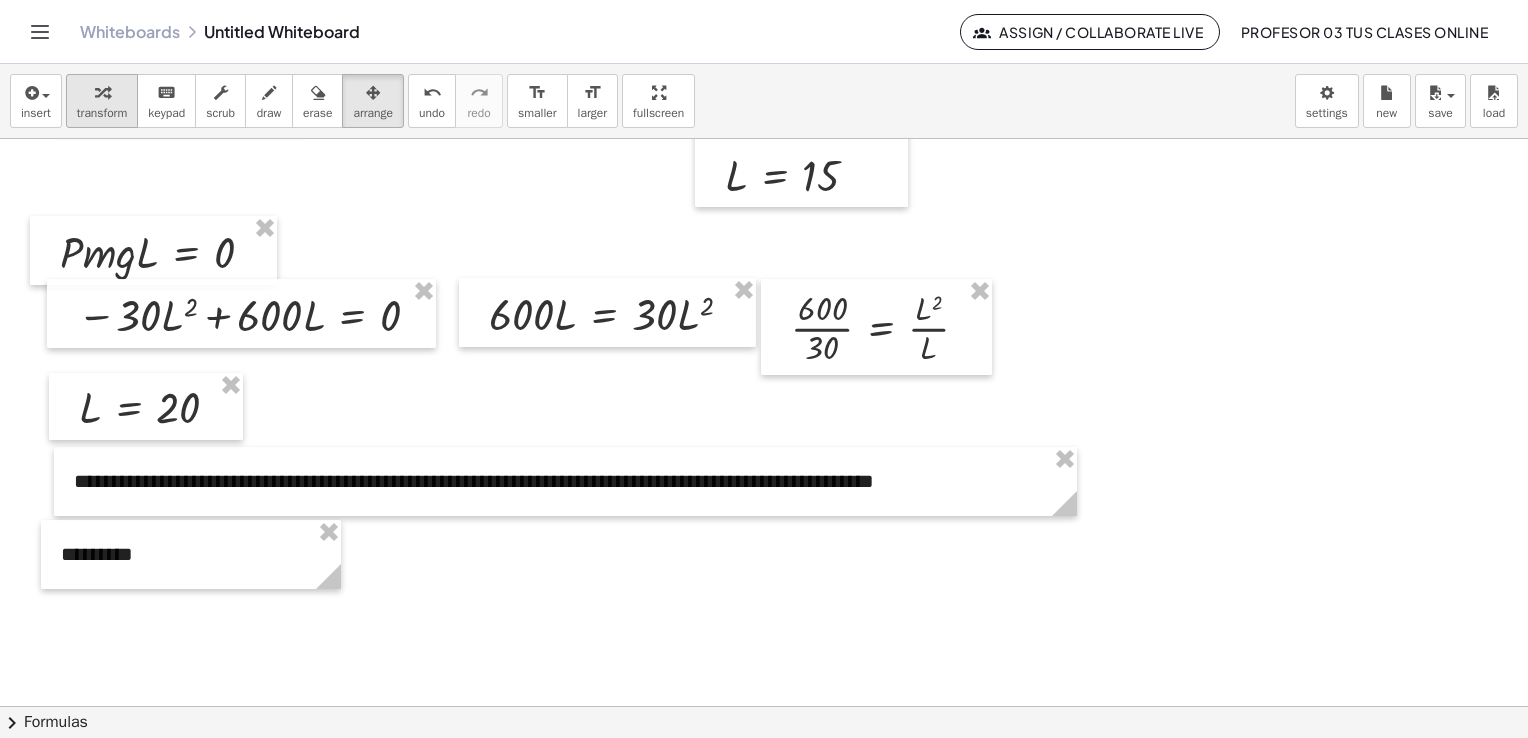 click on "transform" at bounding box center (102, 113) 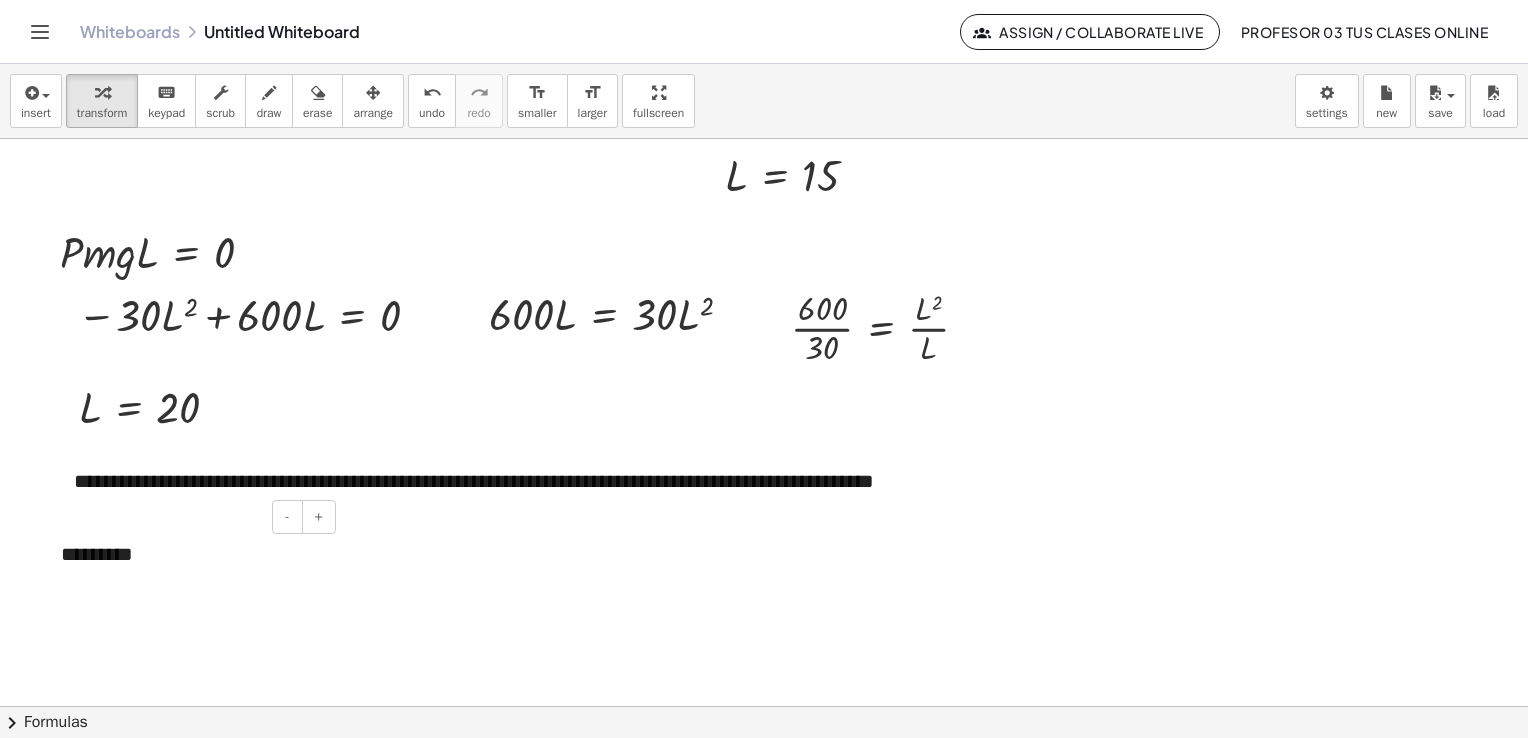 click on "*********" at bounding box center (191, 554) 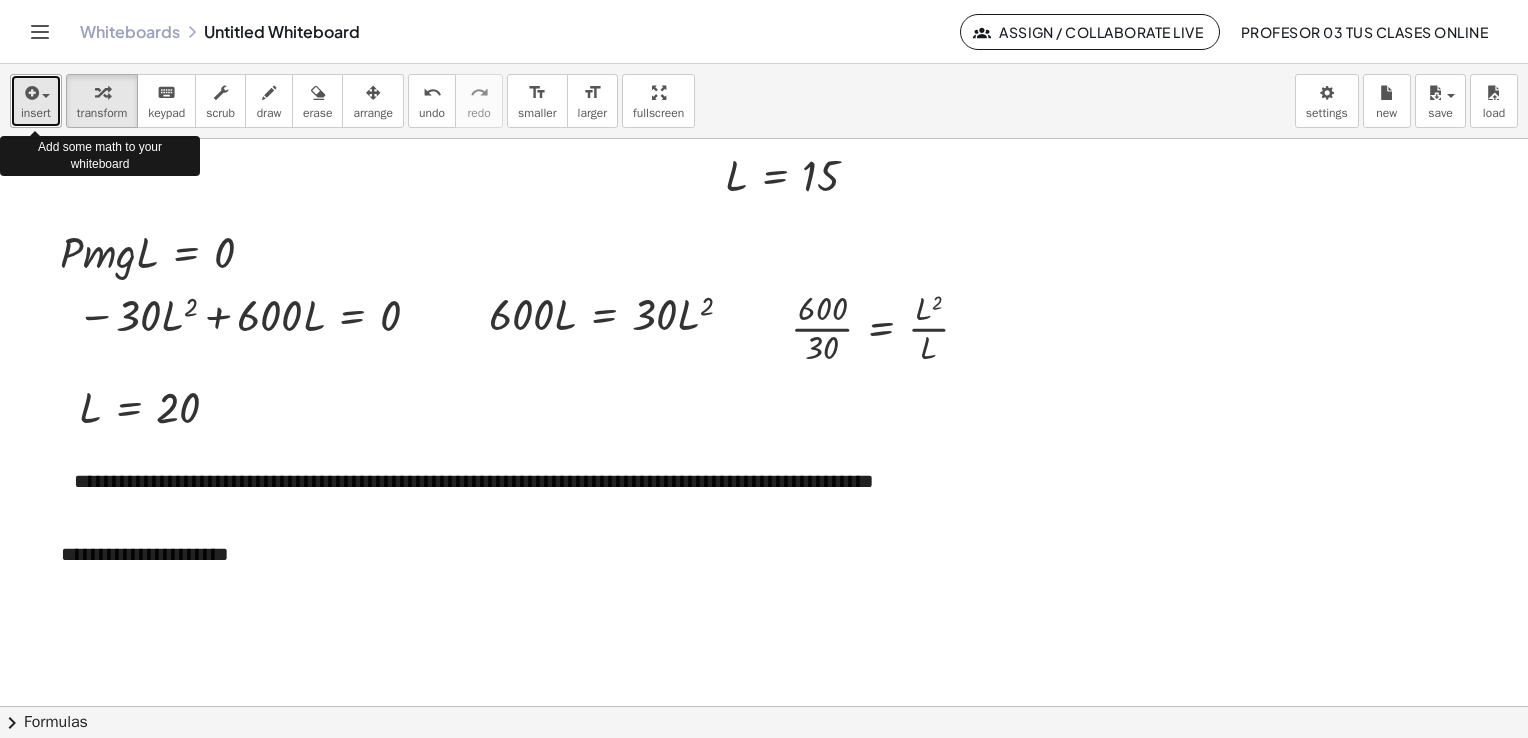 click on "insert" at bounding box center (36, 113) 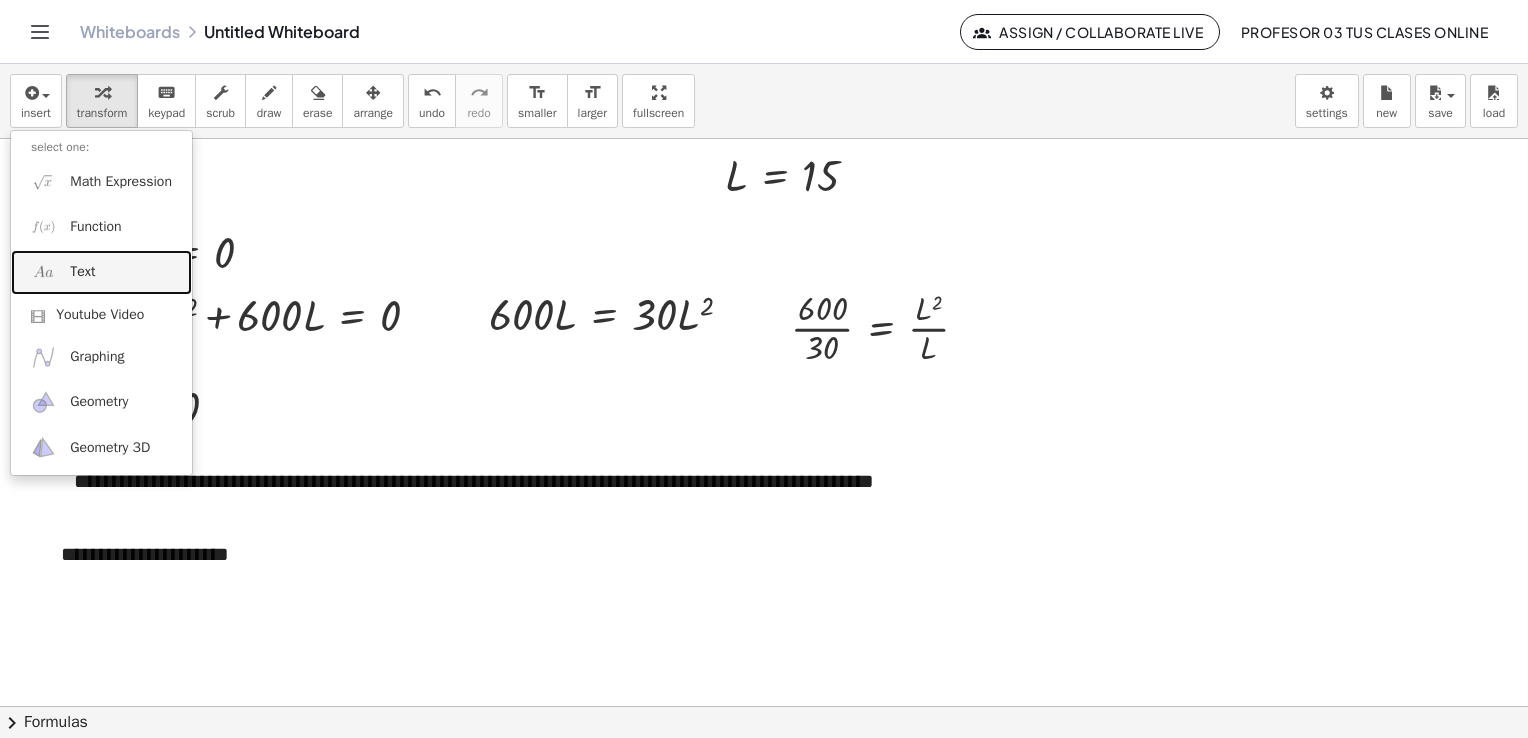 click on "Text" at bounding box center (101, 272) 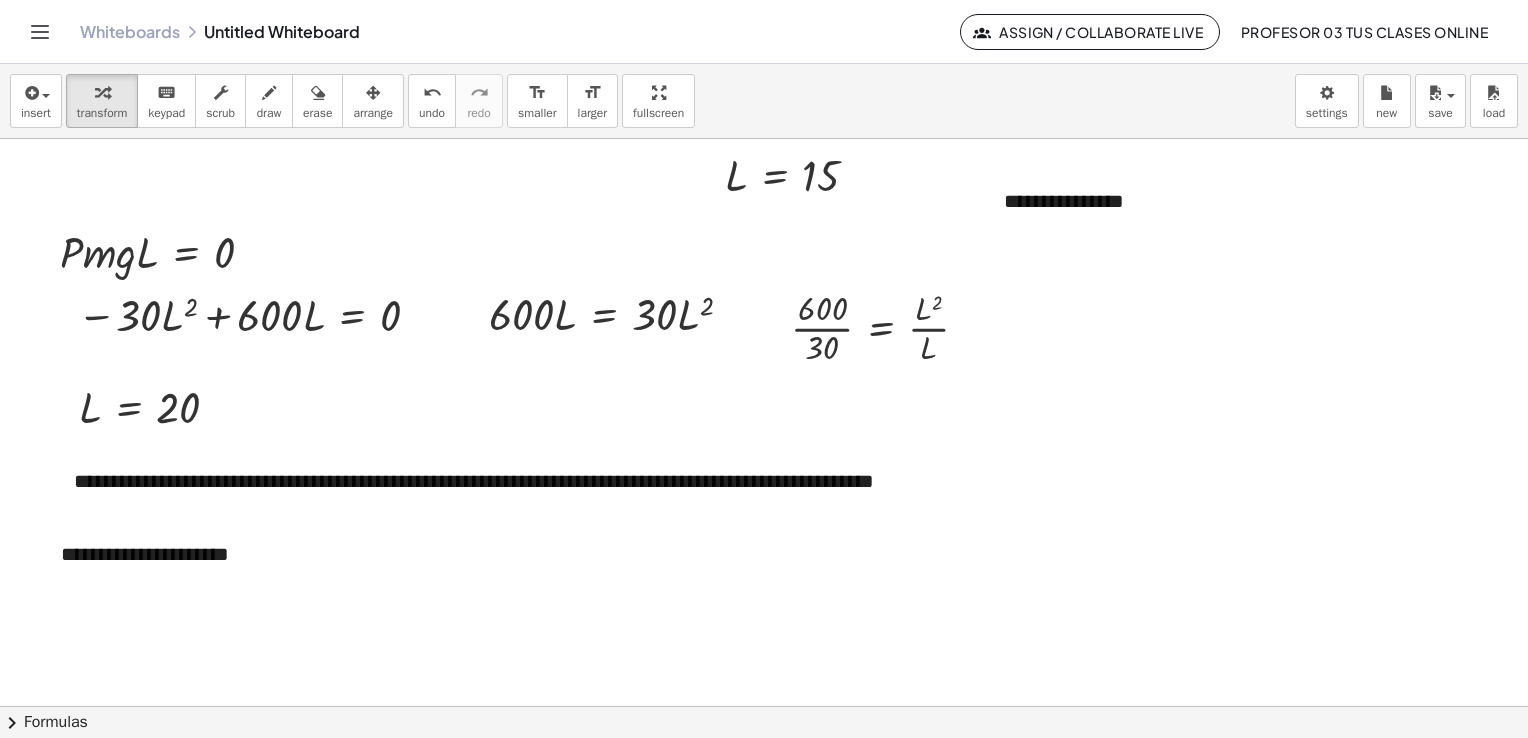 type 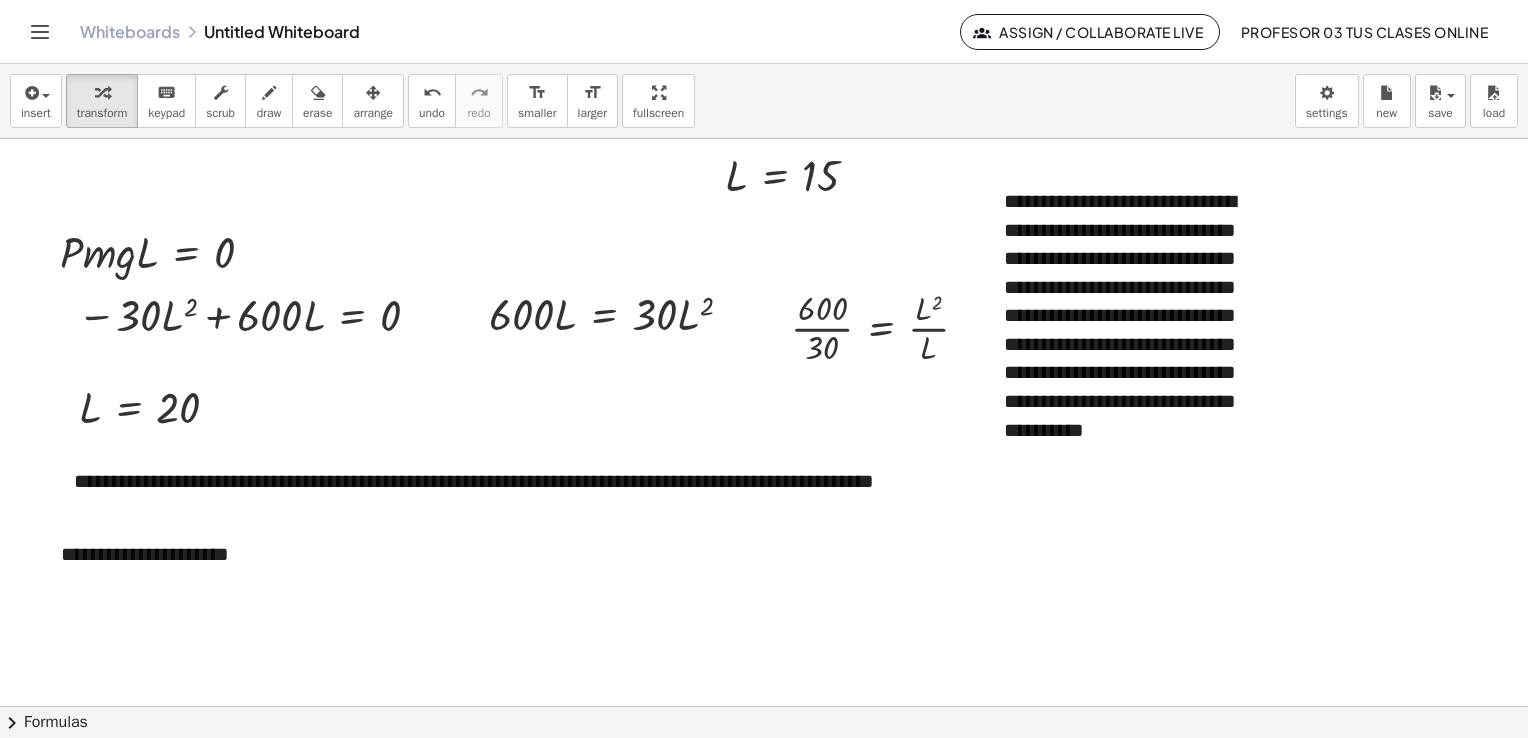 drag, startPoint x: 388, startPoint y: 100, endPoint x: 553, endPoint y: 142, distance: 170.26157 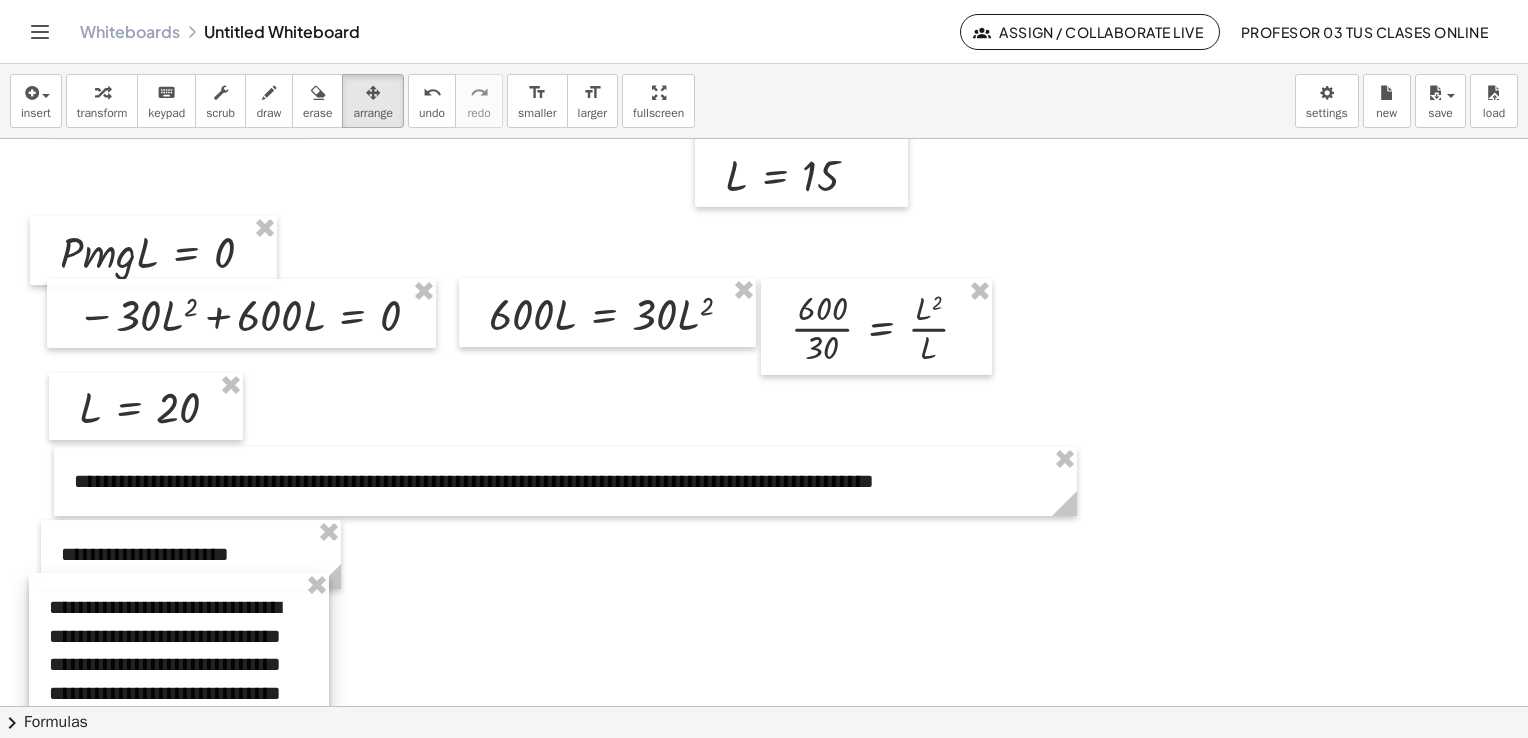 drag, startPoint x: 1100, startPoint y: 367, endPoint x: 154, endPoint y: 754, distance: 1022.0983 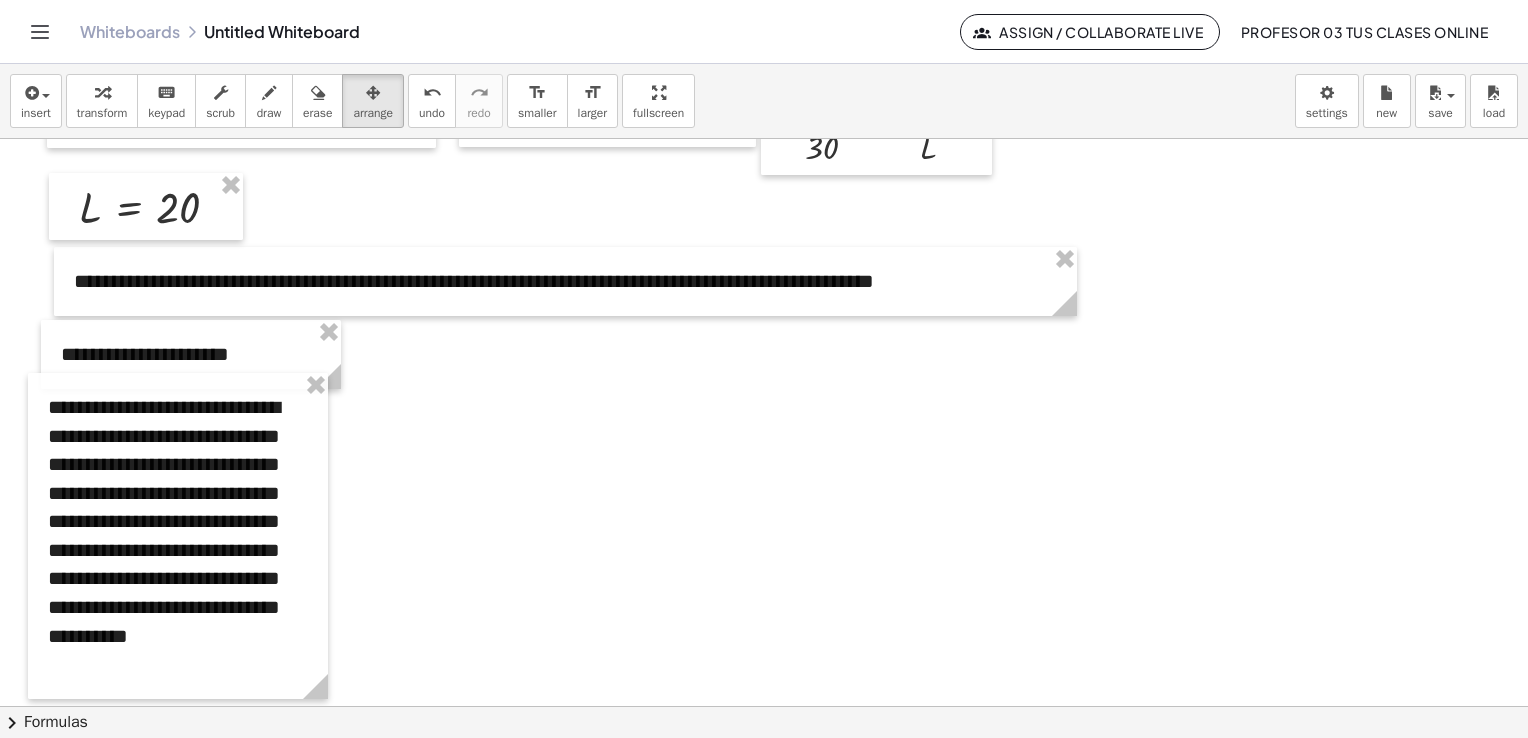 scroll, scrollTop: 6395, scrollLeft: 0, axis: vertical 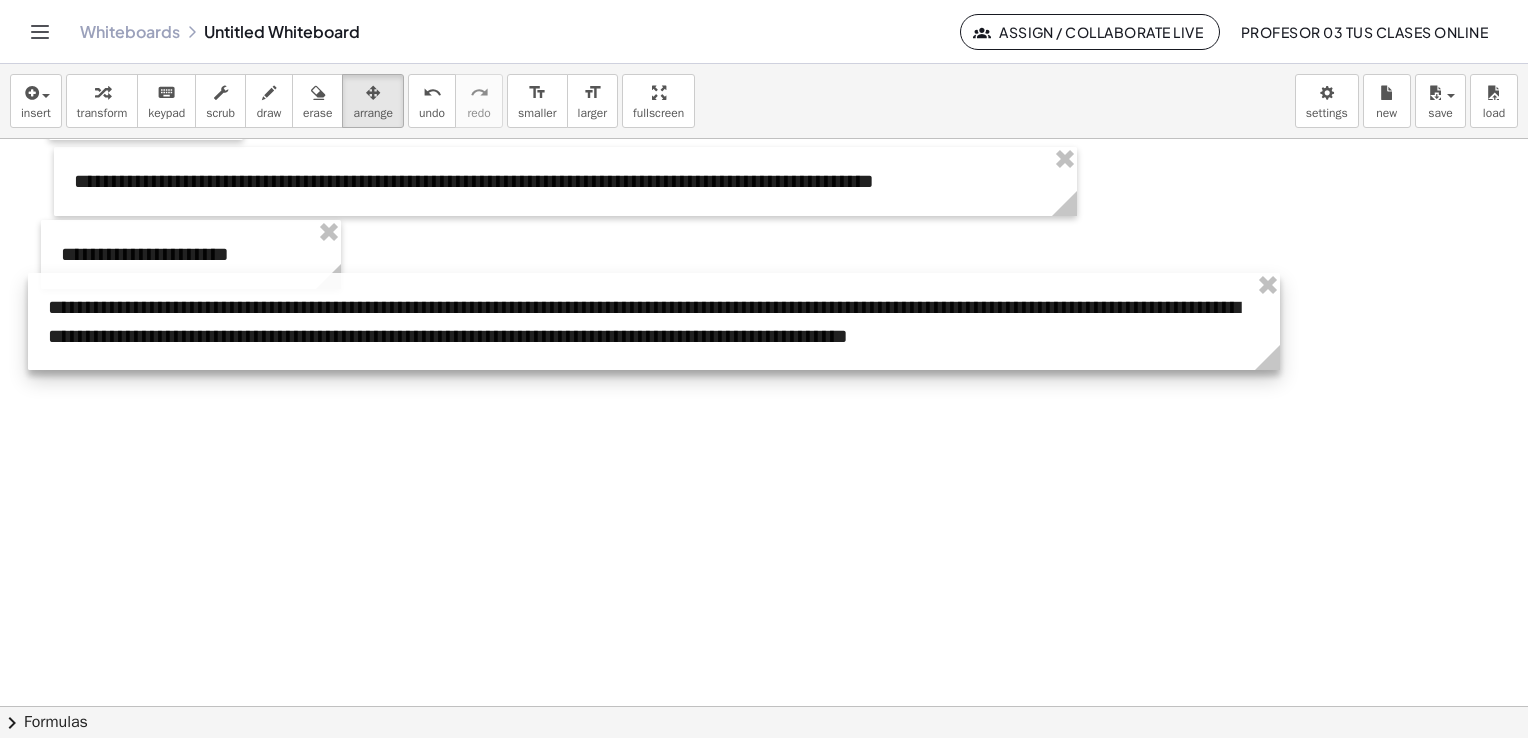 drag, startPoint x: 319, startPoint y: 598, endPoint x: 1107, endPoint y: 534, distance: 790.5947 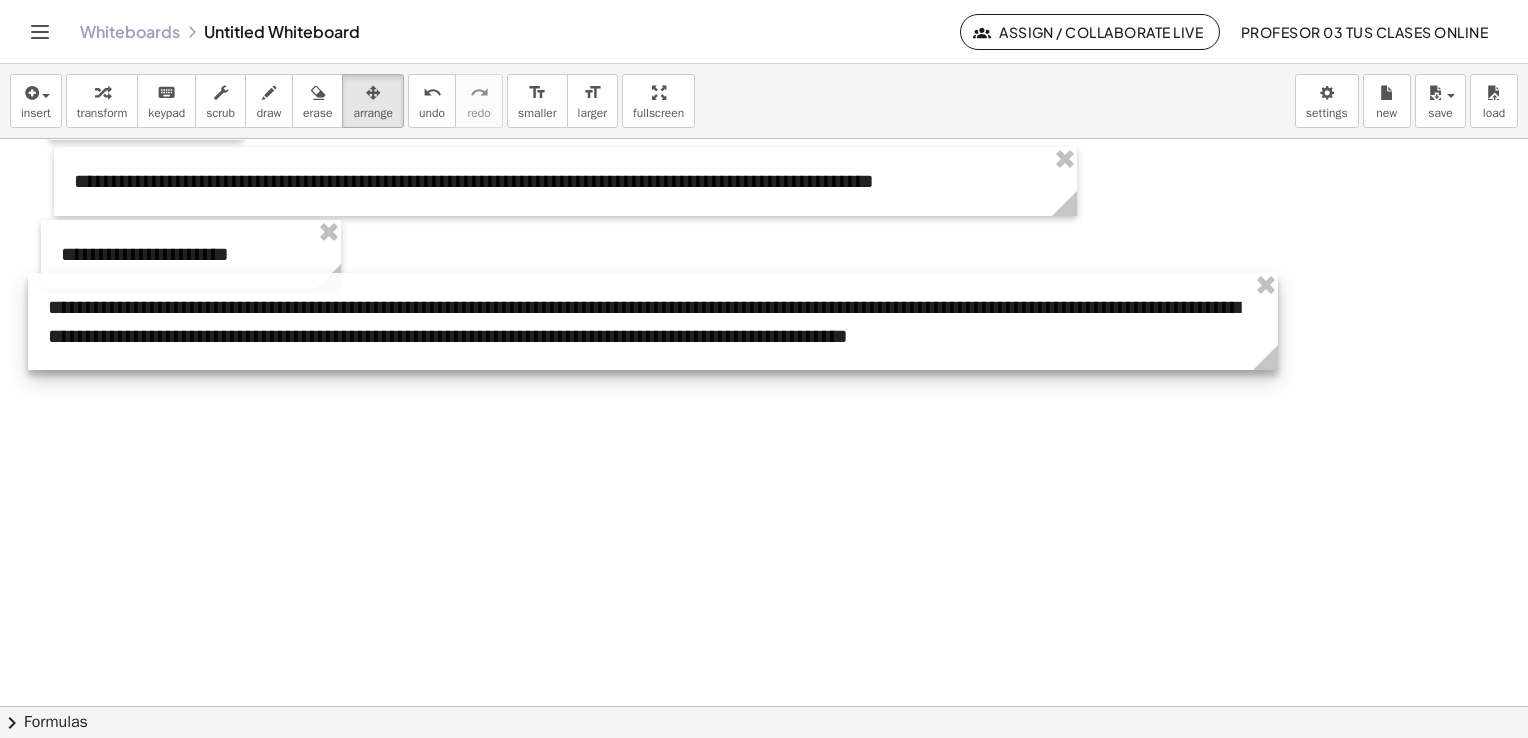 click at bounding box center (785, -2564) 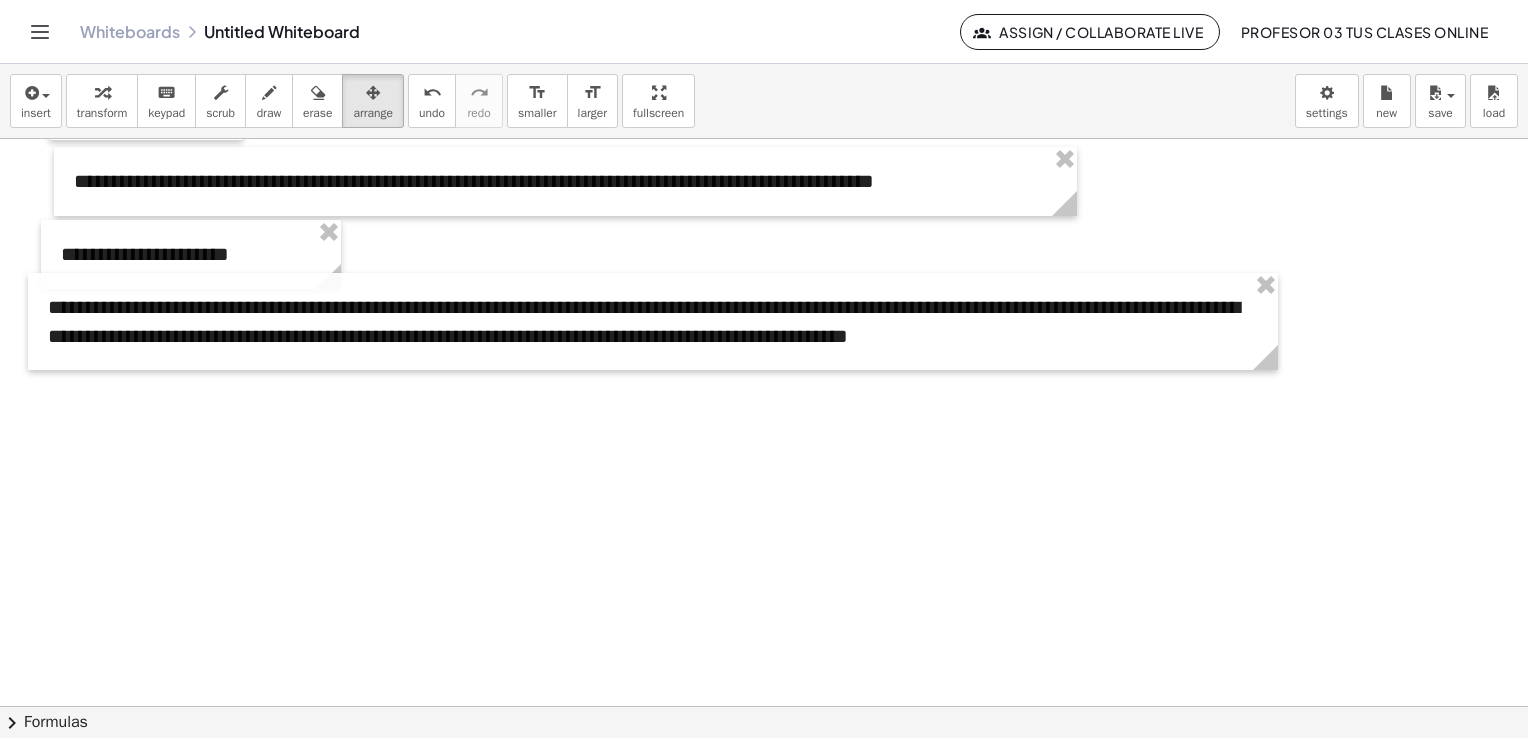 drag, startPoint x: 99, startPoint y: 87, endPoint x: 208, endPoint y: 238, distance: 186.23103 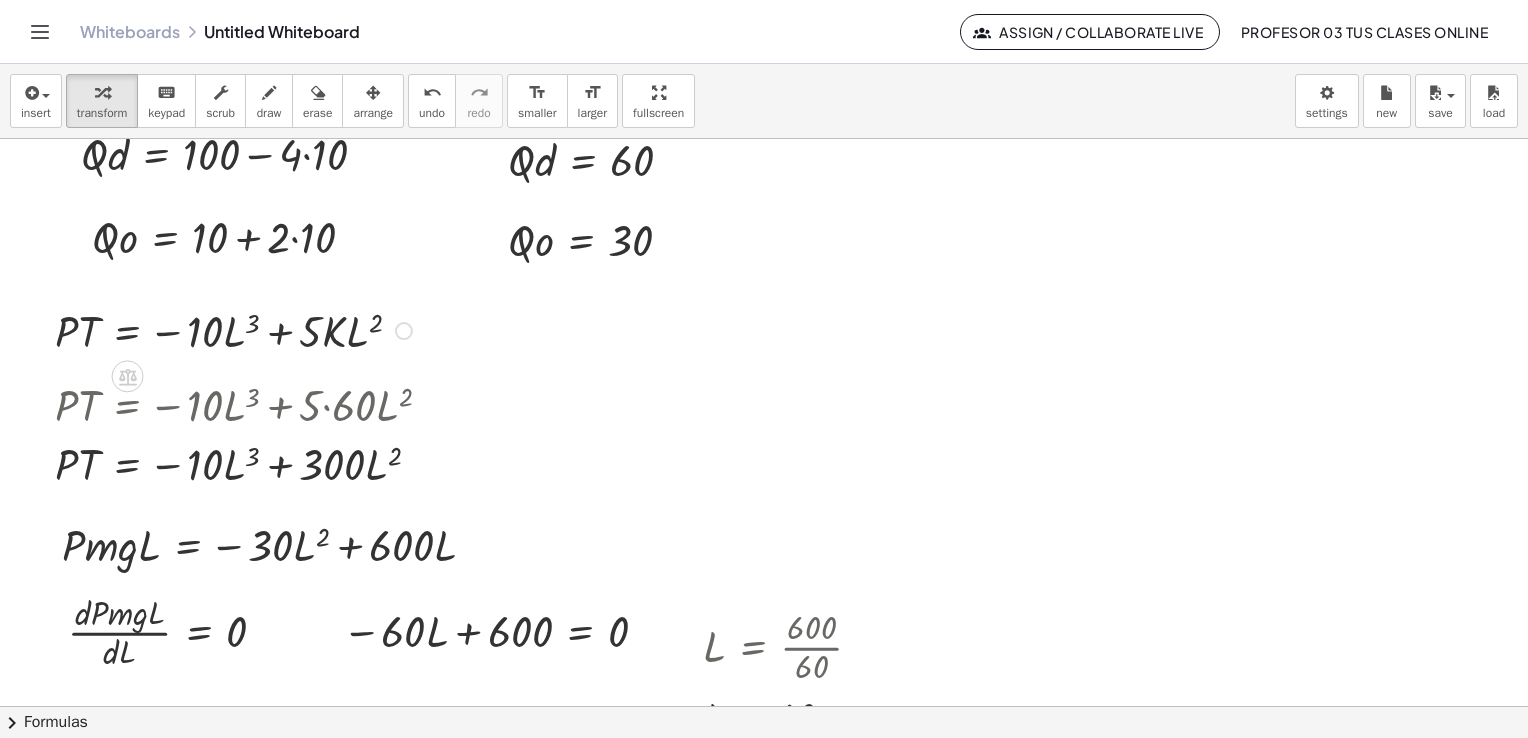 scroll, scrollTop: 5295, scrollLeft: 0, axis: vertical 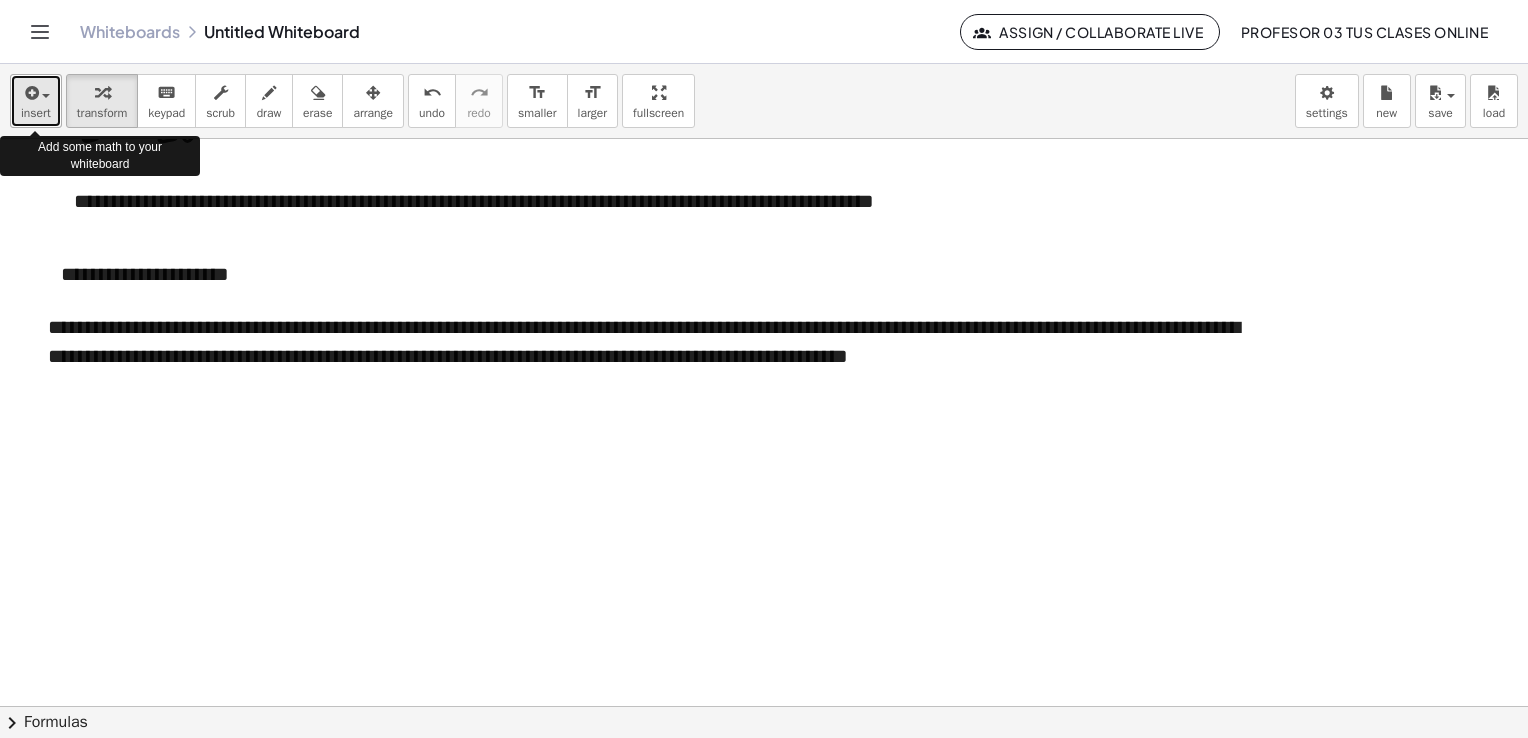 click on "insert" at bounding box center [36, 113] 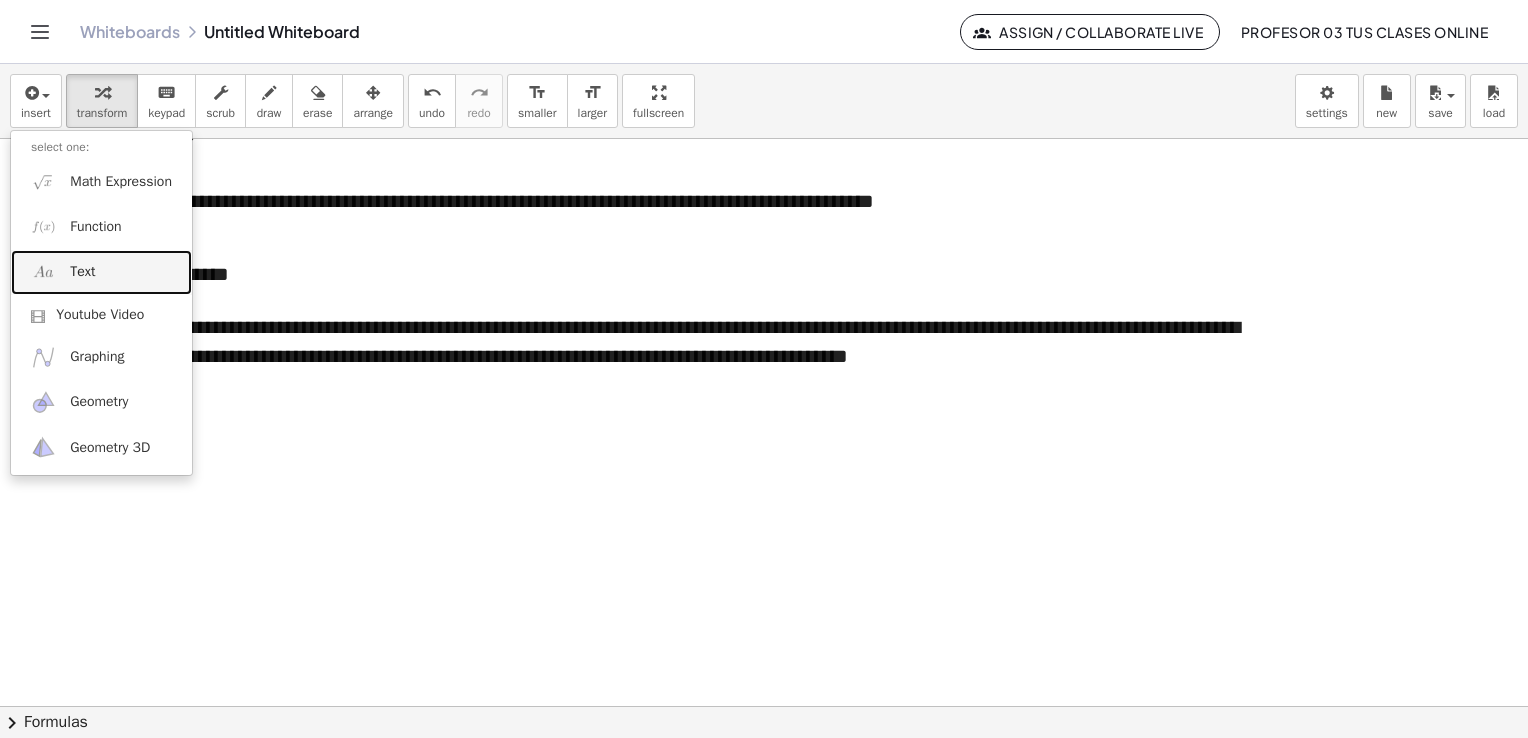 click on "Text" at bounding box center (101, 272) 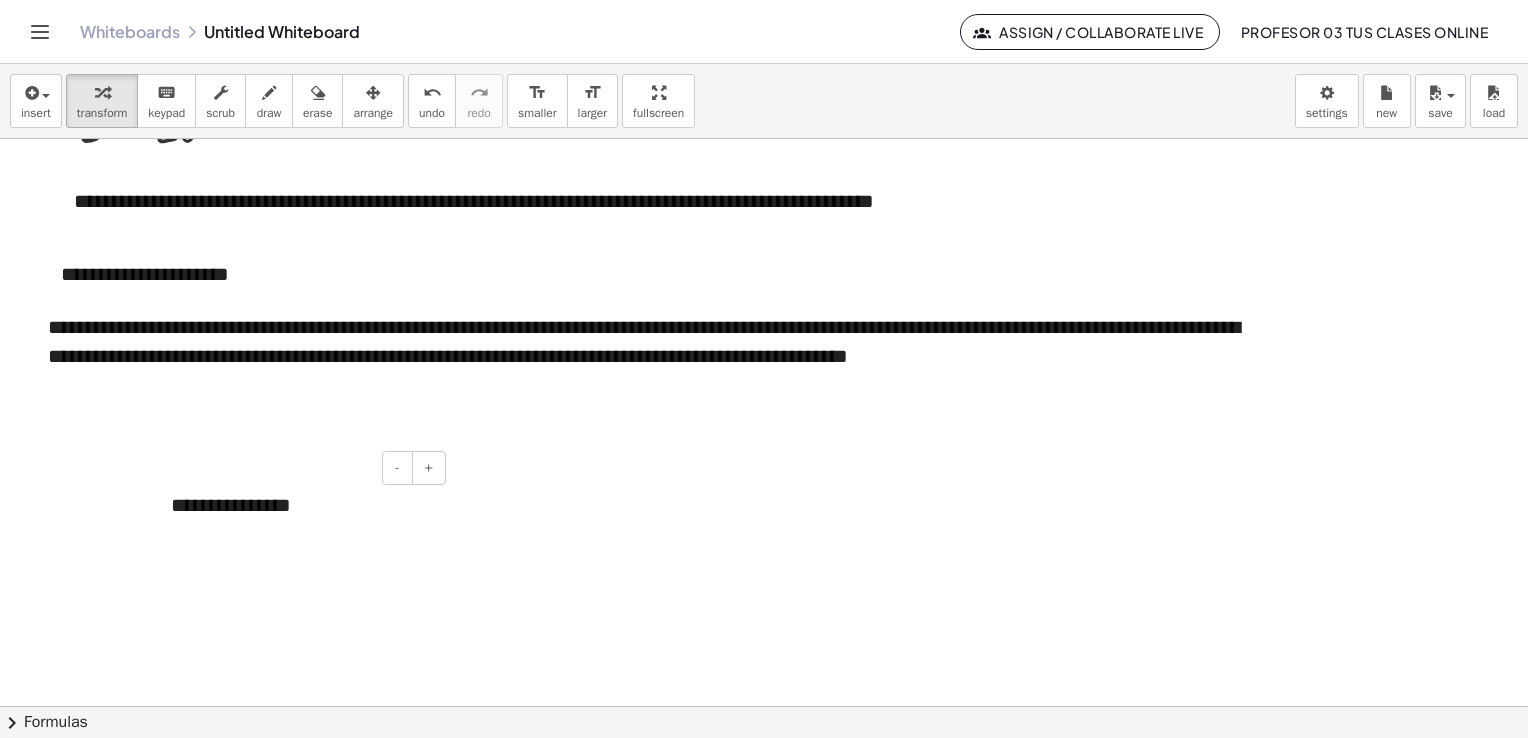 type 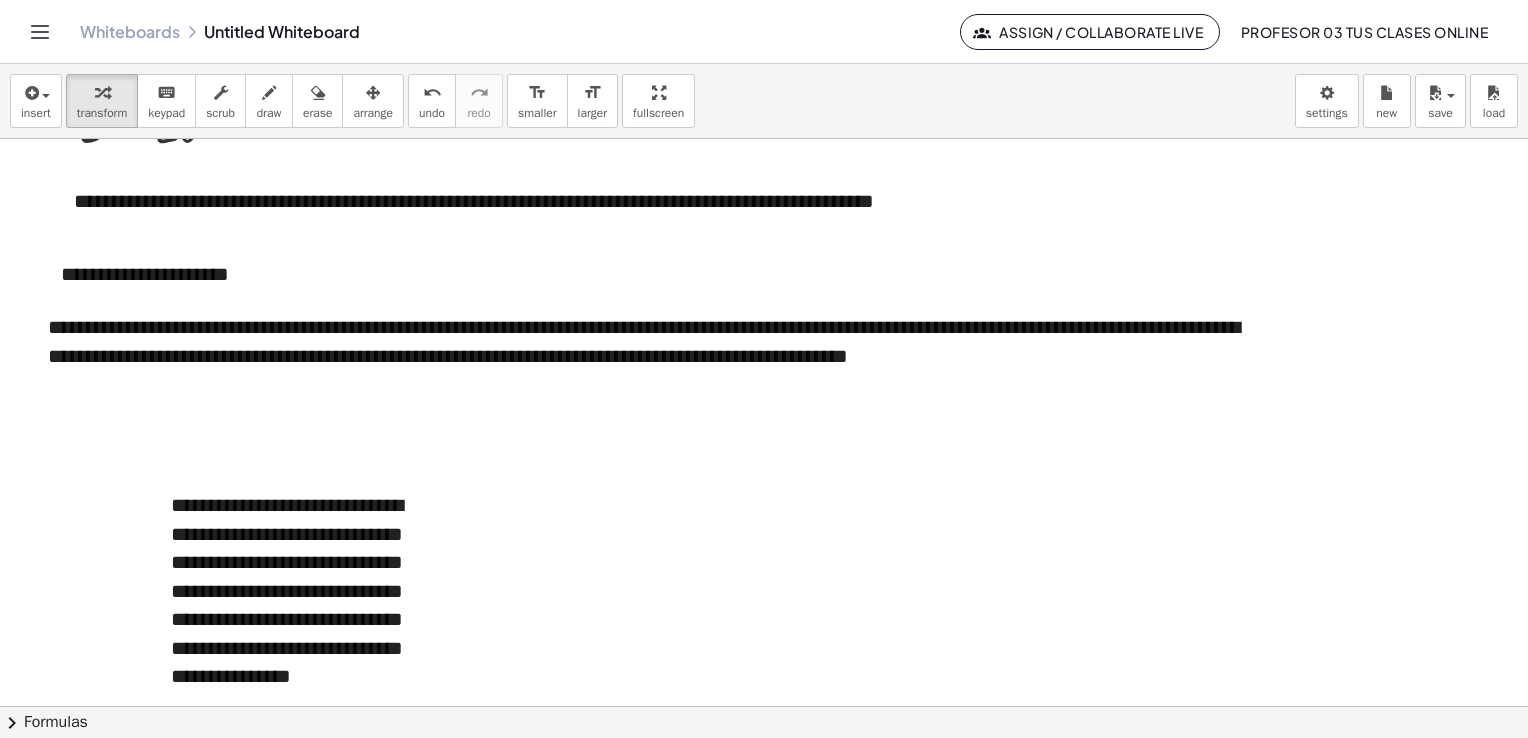 click on "arrange" at bounding box center (373, 113) 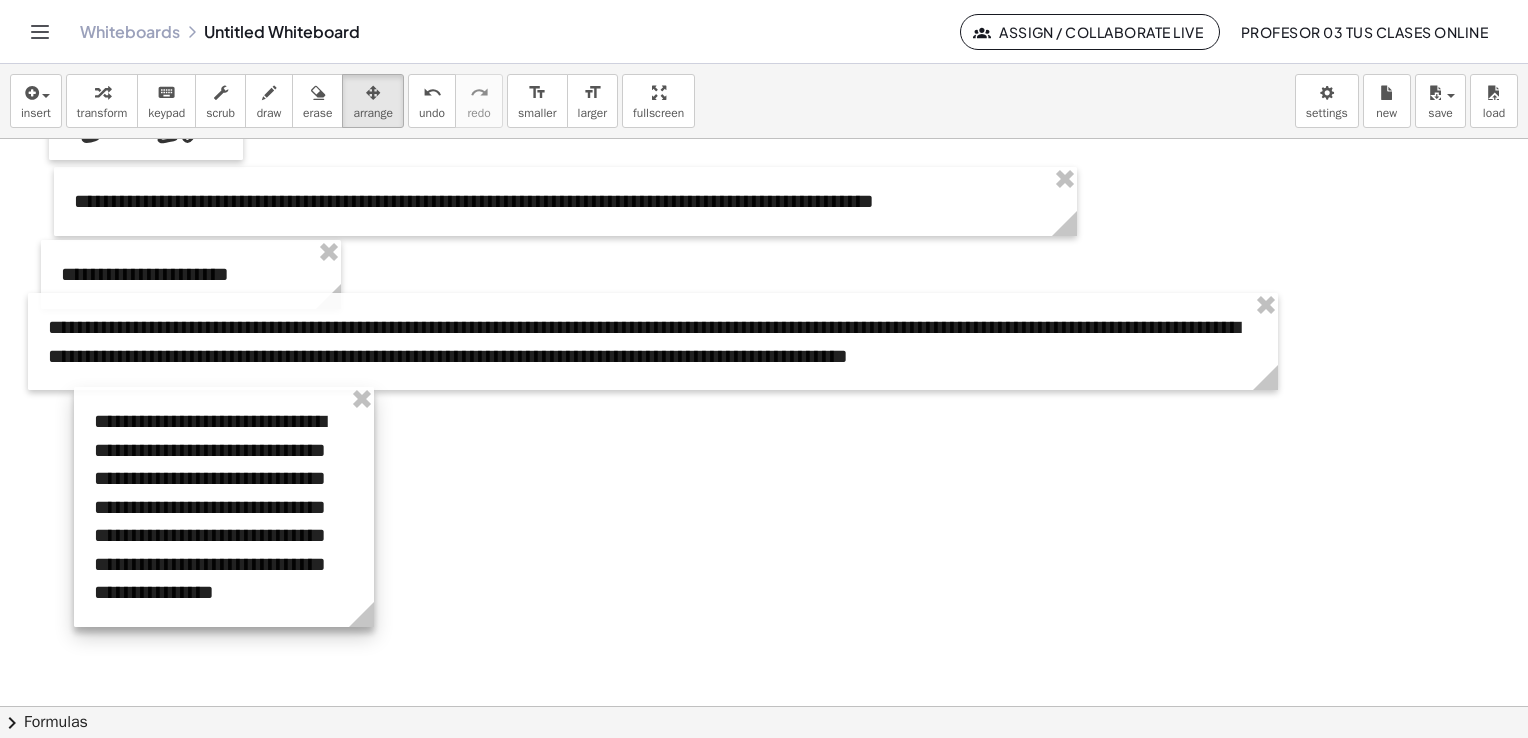drag, startPoint x: 386, startPoint y: 513, endPoint x: 316, endPoint y: 430, distance: 108.57716 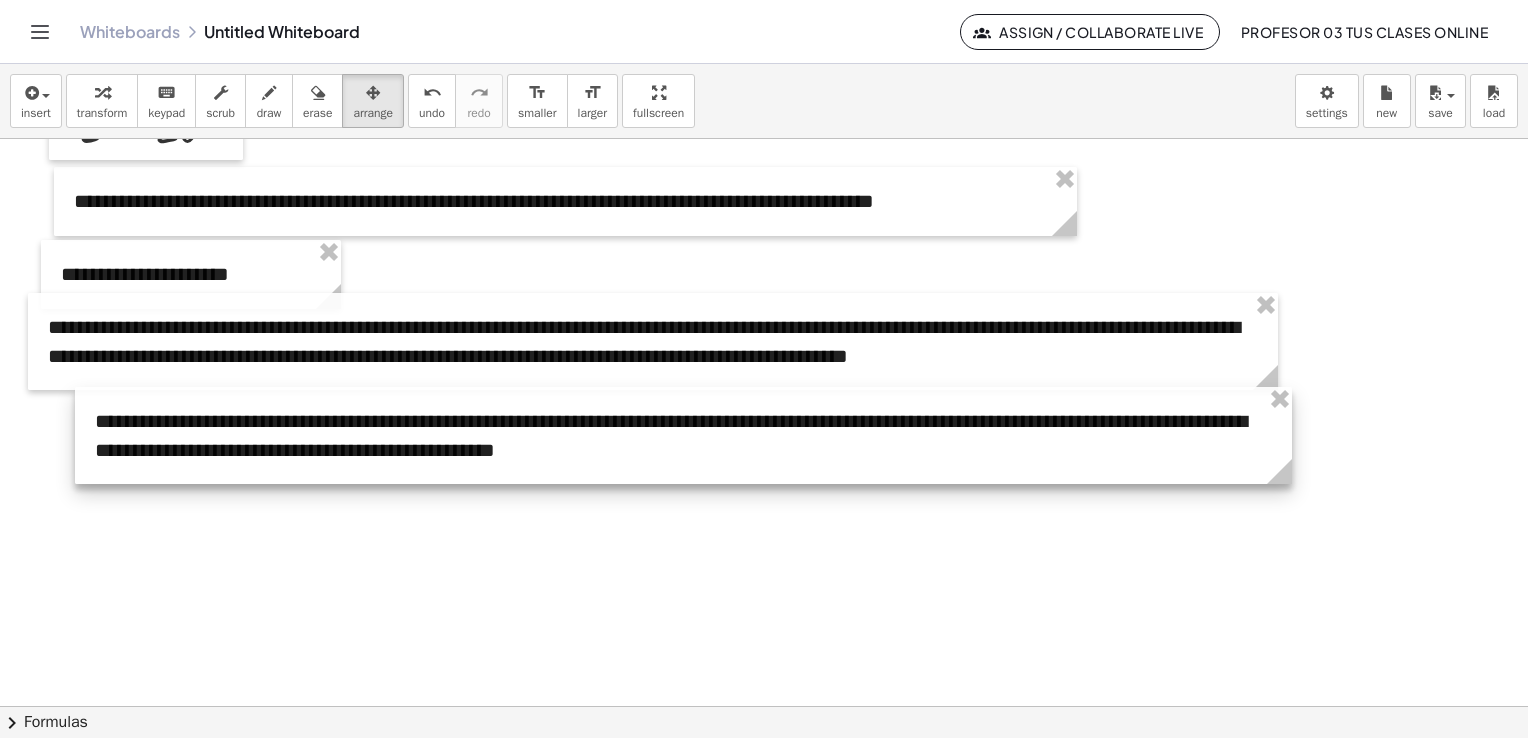 drag, startPoint x: 376, startPoint y: 626, endPoint x: 1300, endPoint y: 694, distance: 926.4988 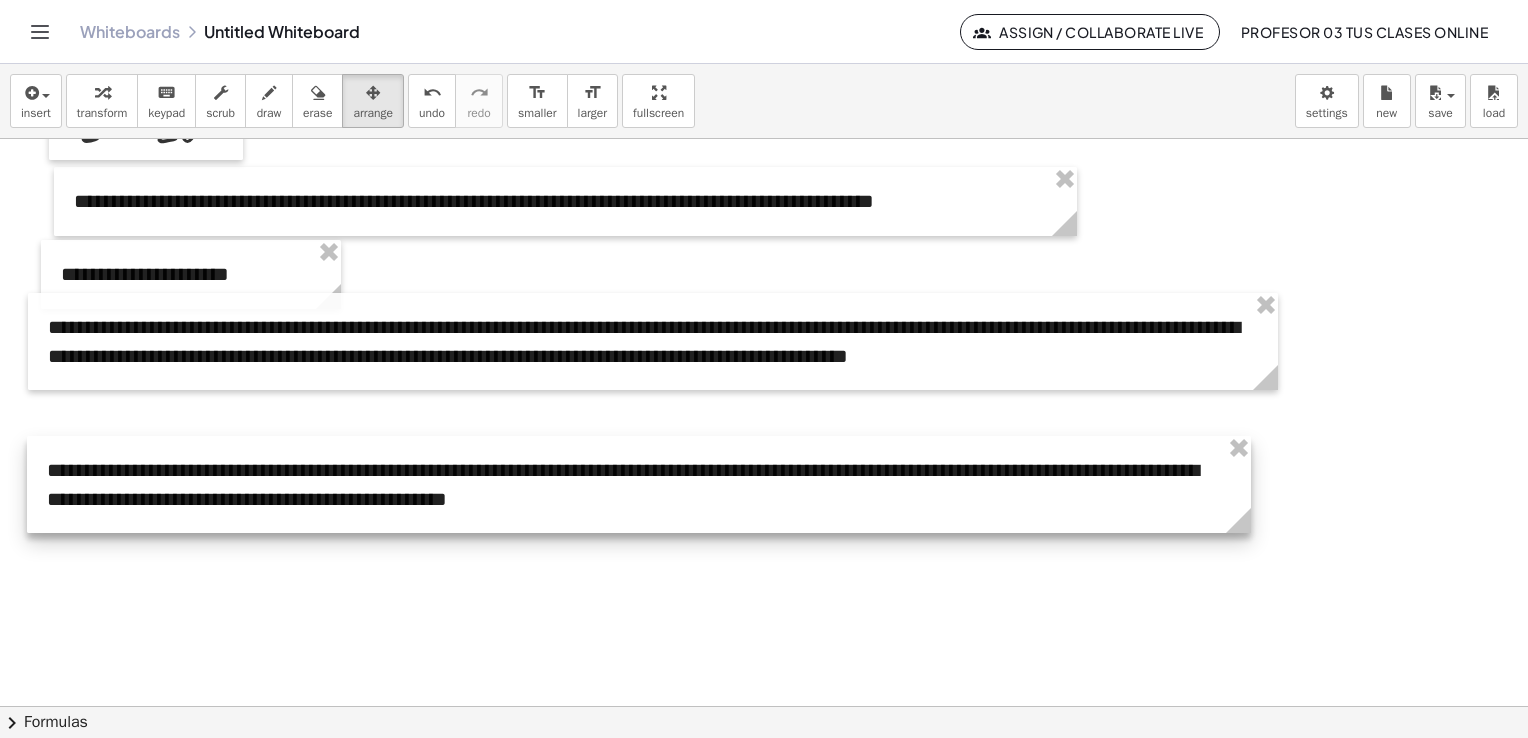 drag, startPoint x: 1037, startPoint y: 467, endPoint x: 989, endPoint y: 516, distance: 68.593 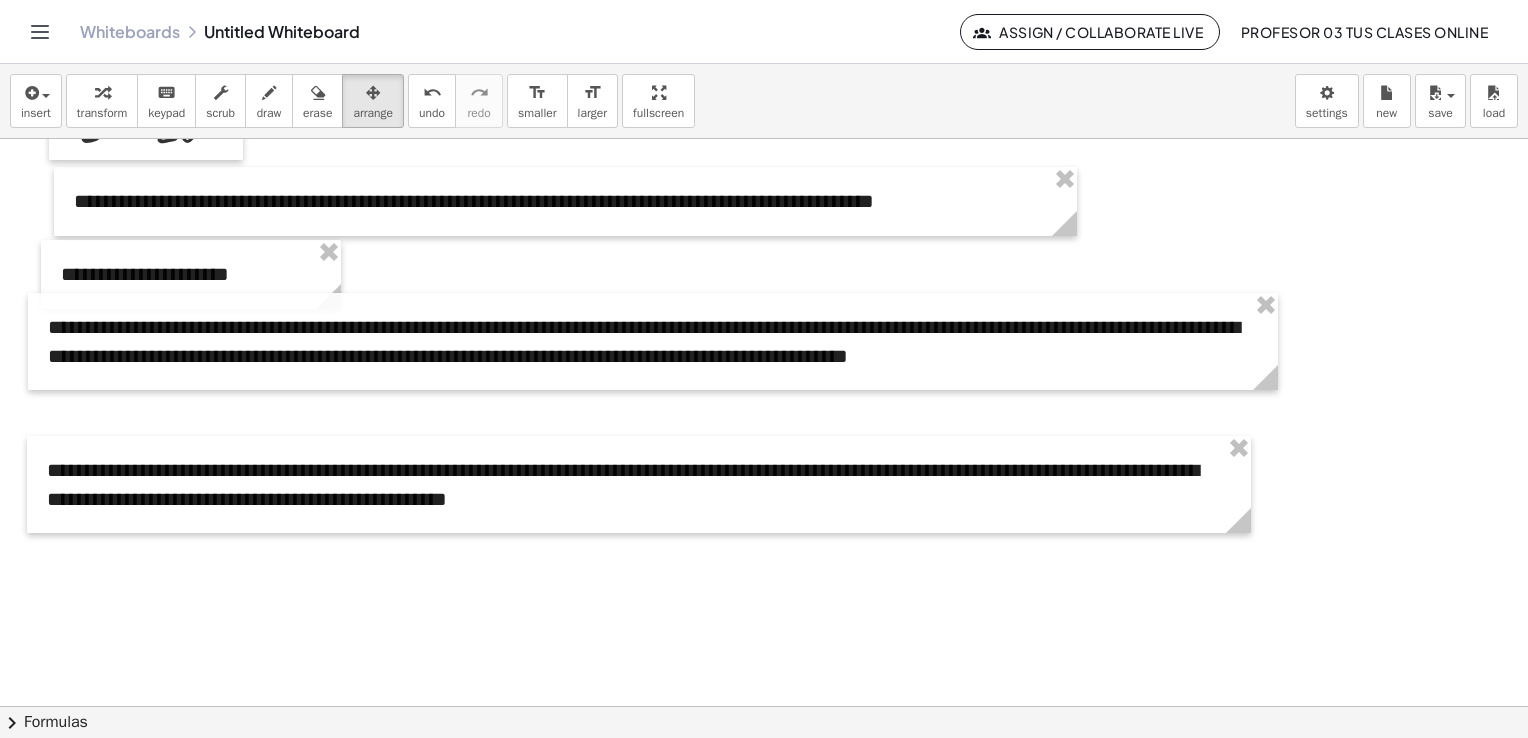 click at bounding box center [102, 92] 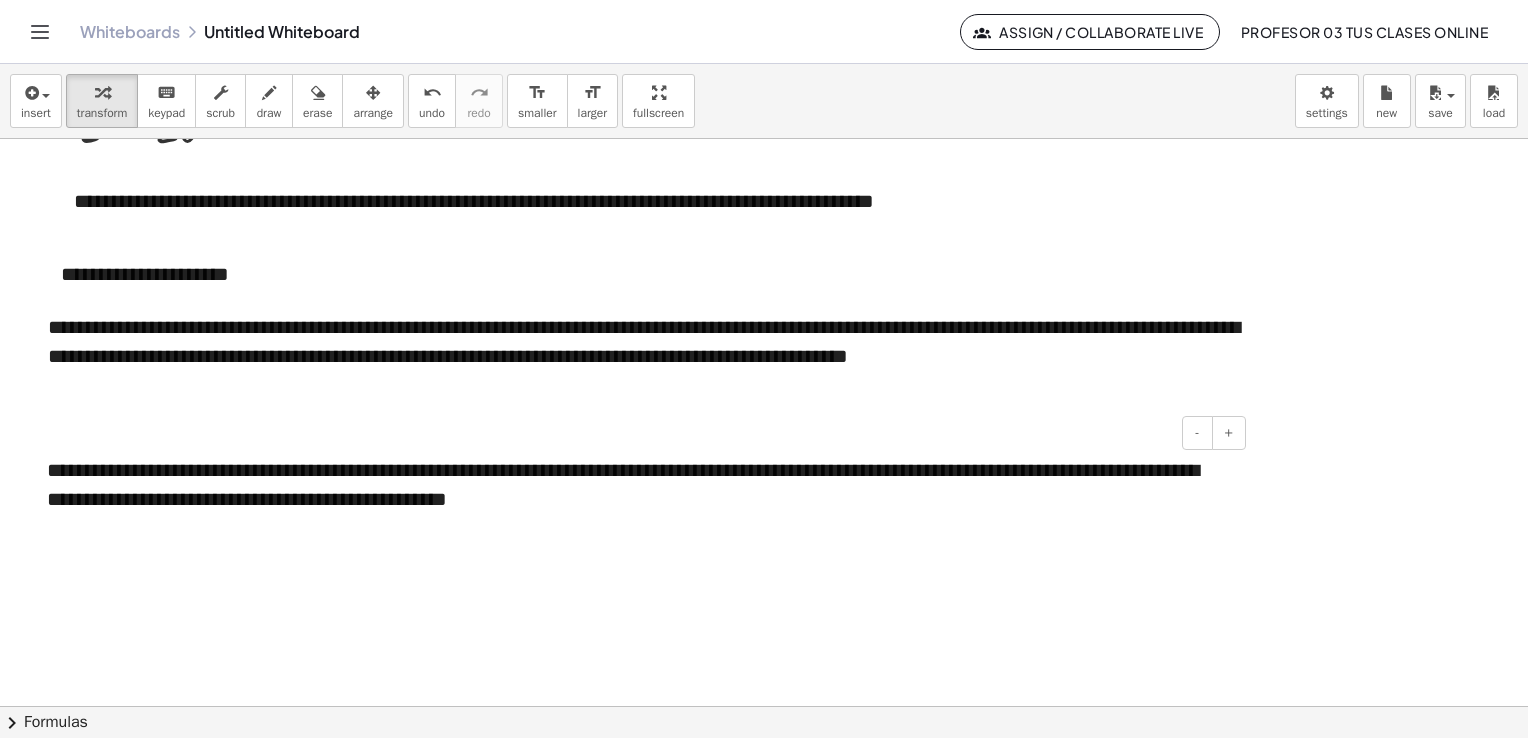 click on "**********" at bounding box center [639, 484] 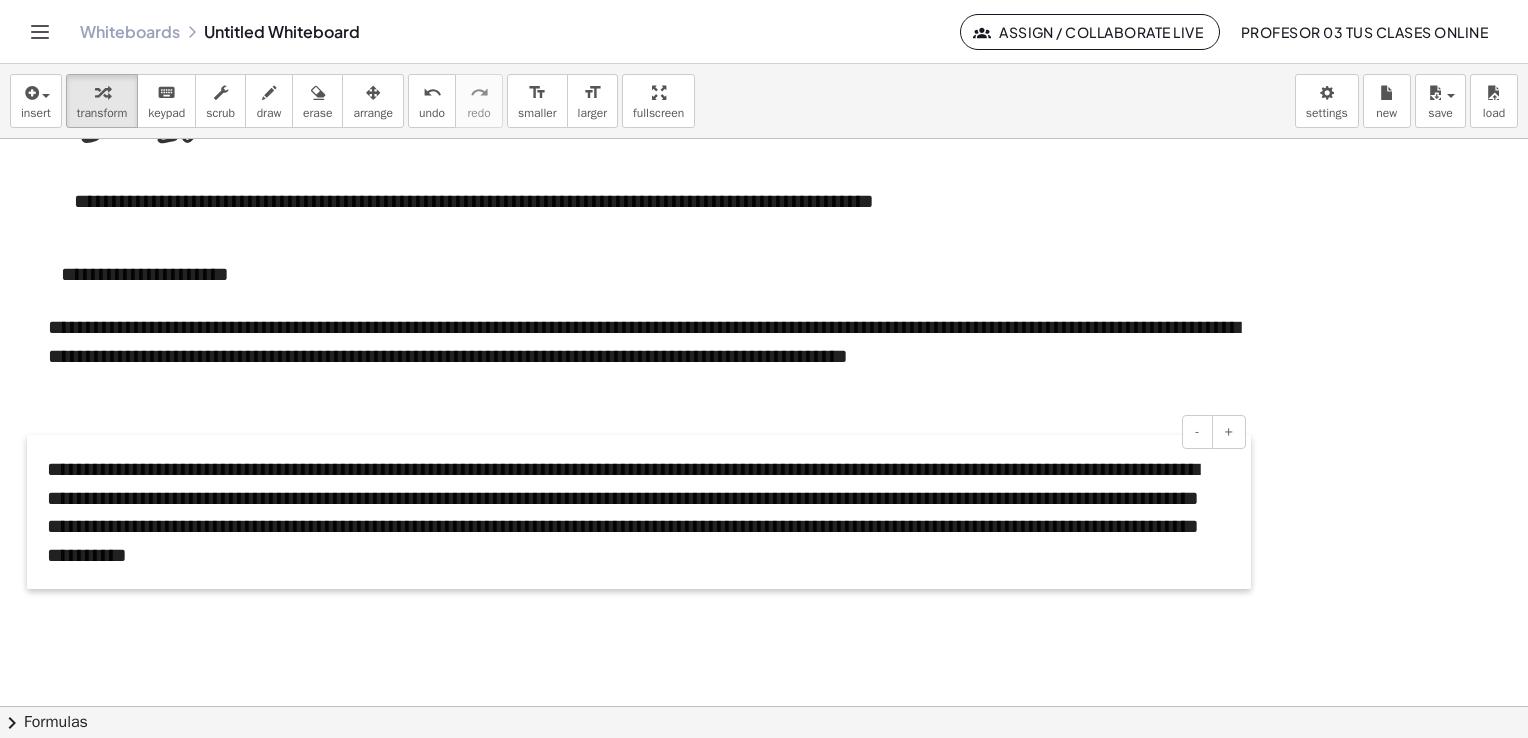 click at bounding box center (37, 512) 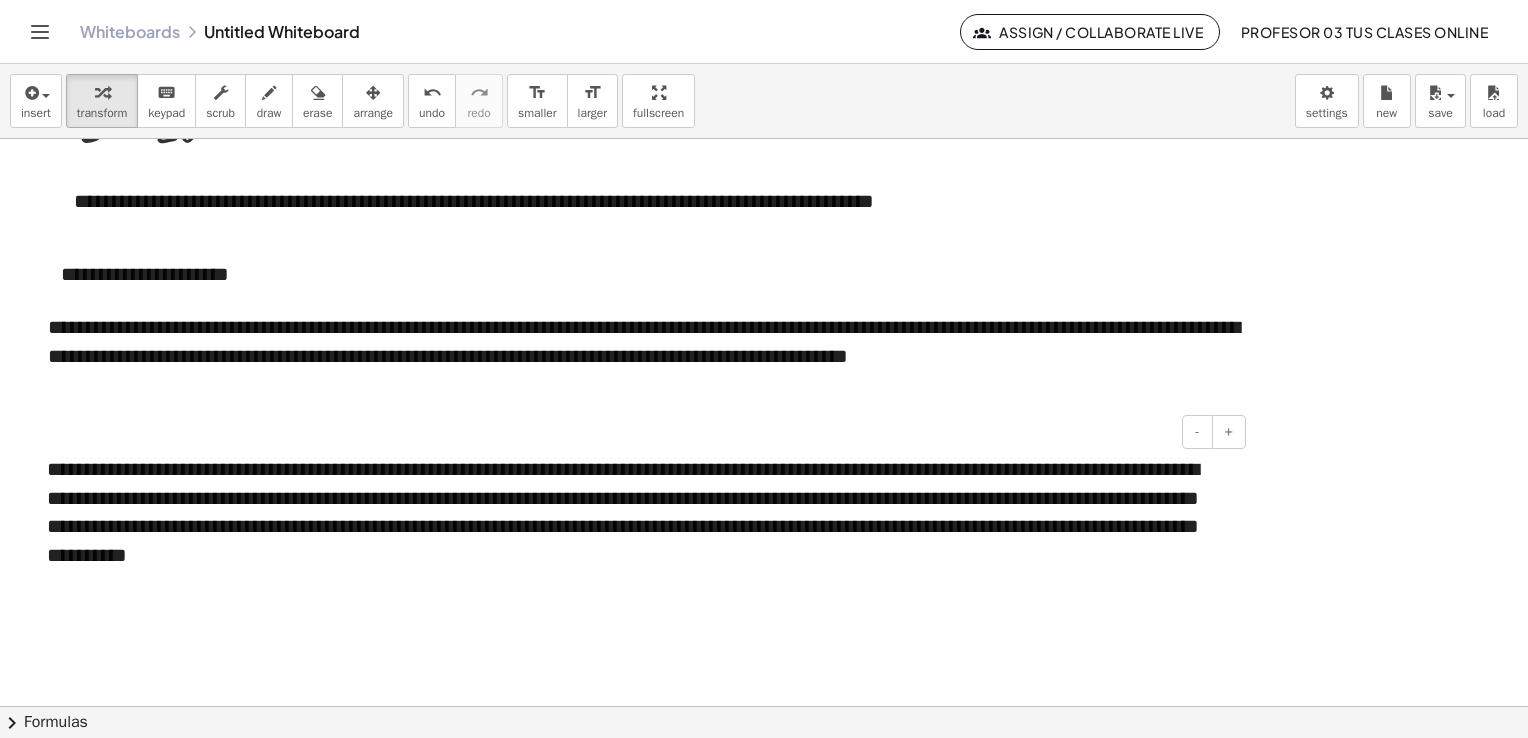 click on "**********" at bounding box center [639, 512] 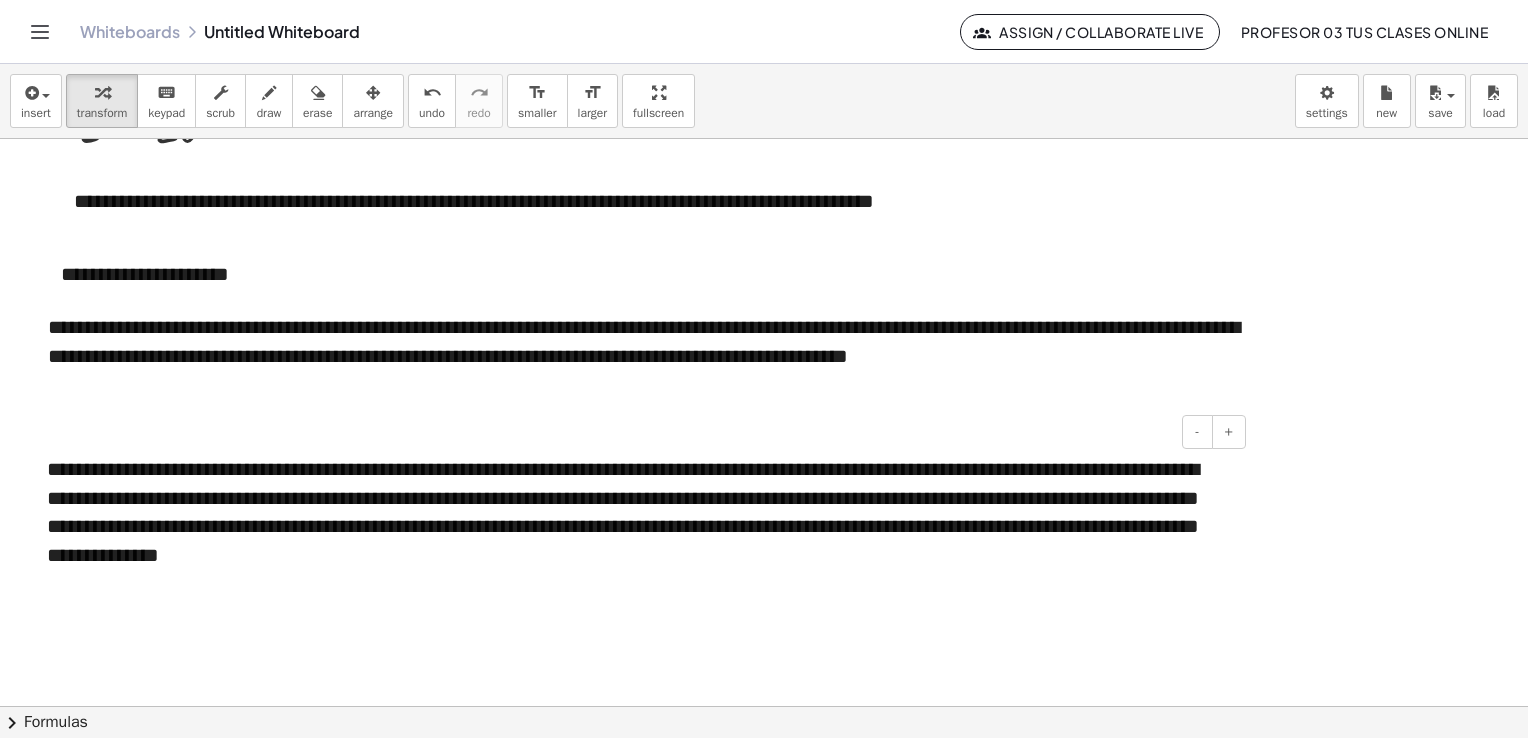 click on "**********" at bounding box center [639, 512] 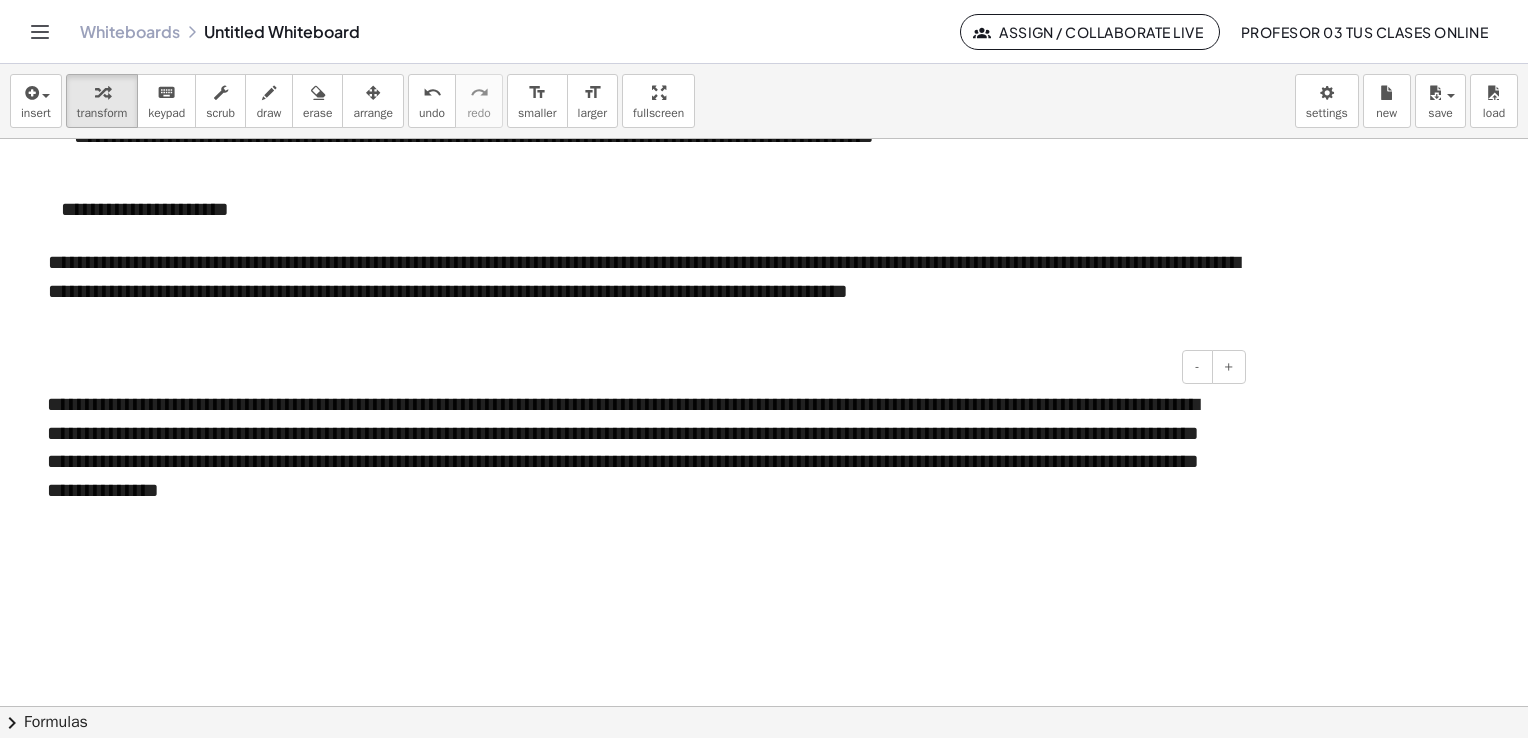 scroll, scrollTop: 6475, scrollLeft: 0, axis: vertical 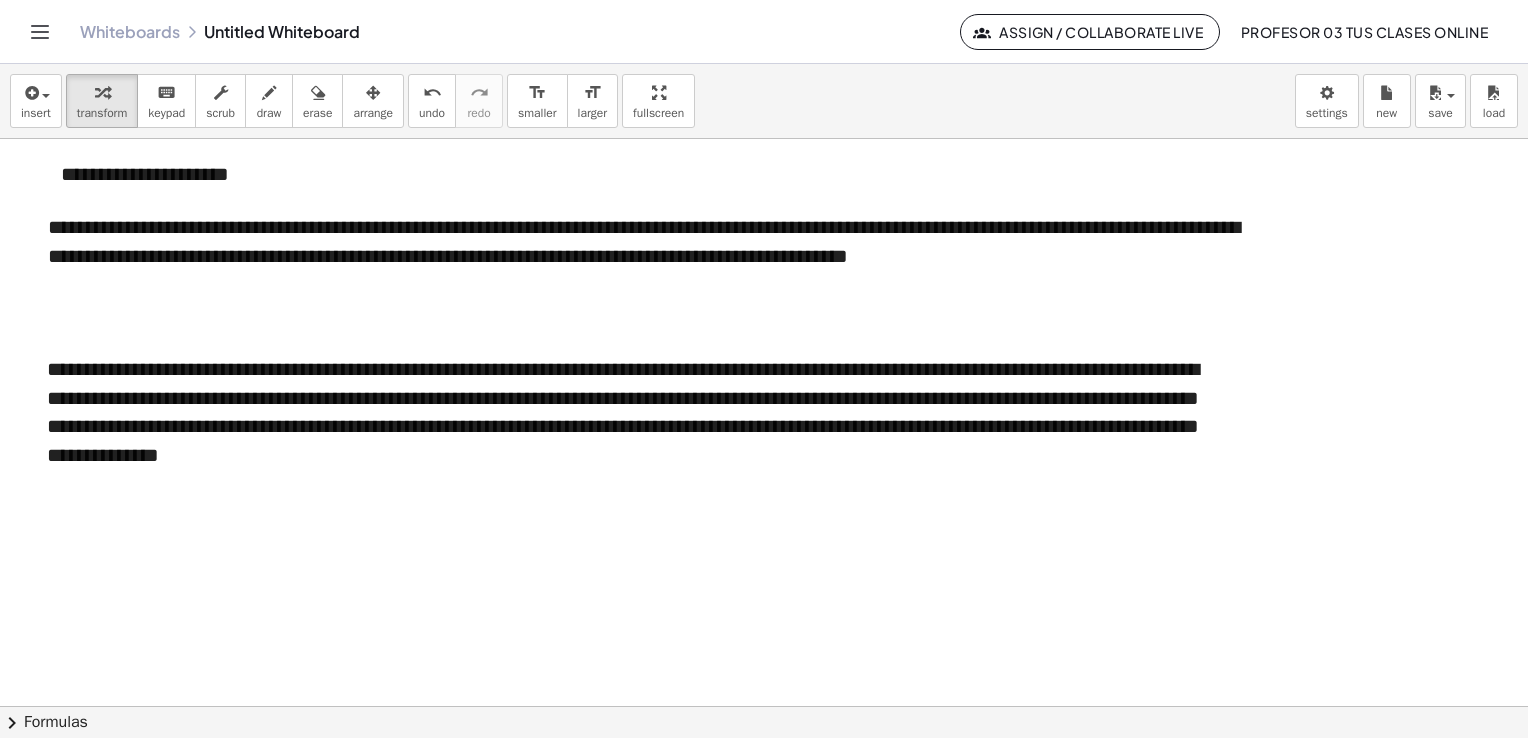 click at bounding box center [785, -2644] 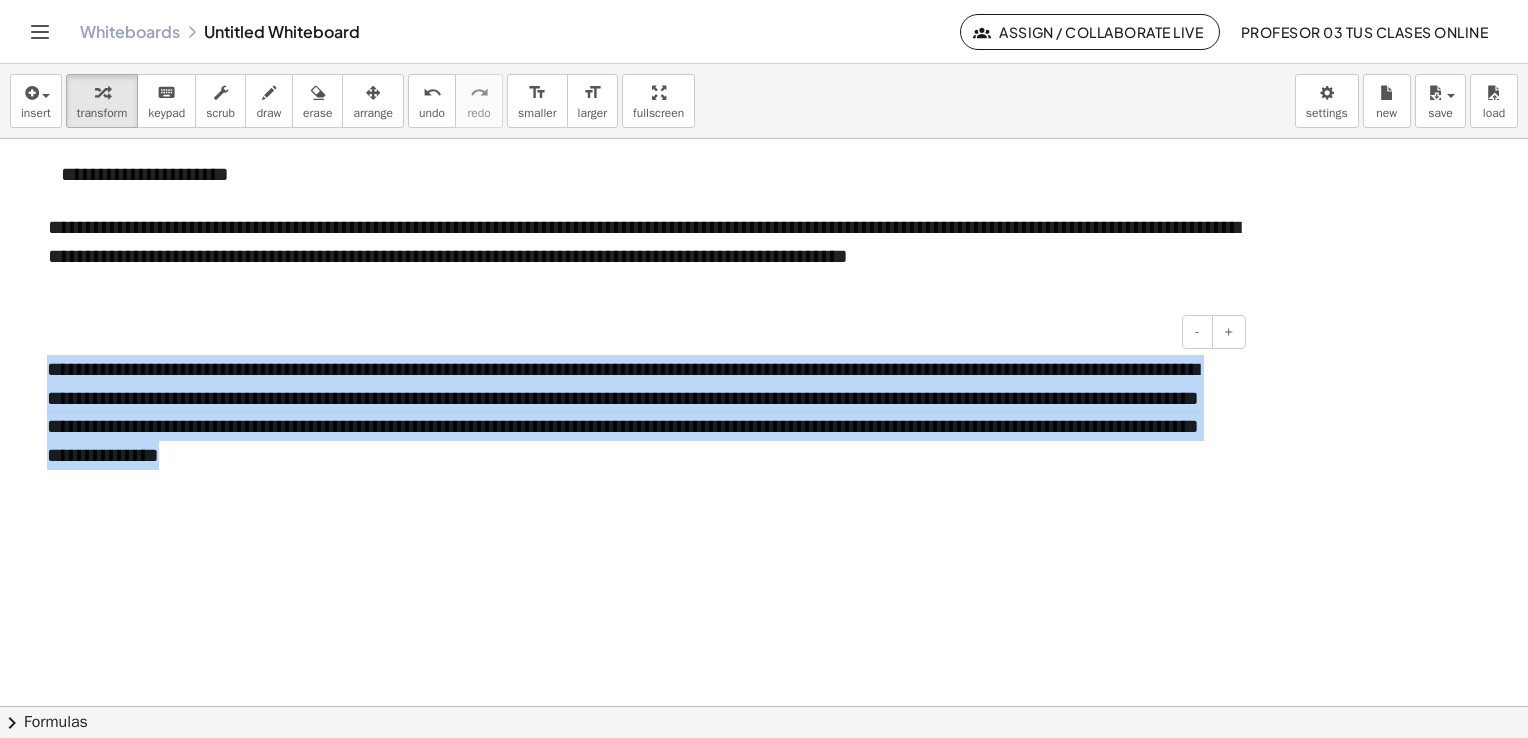 drag, startPoint x: 47, startPoint y: 367, endPoint x: 520, endPoint y: 450, distance: 480.22702 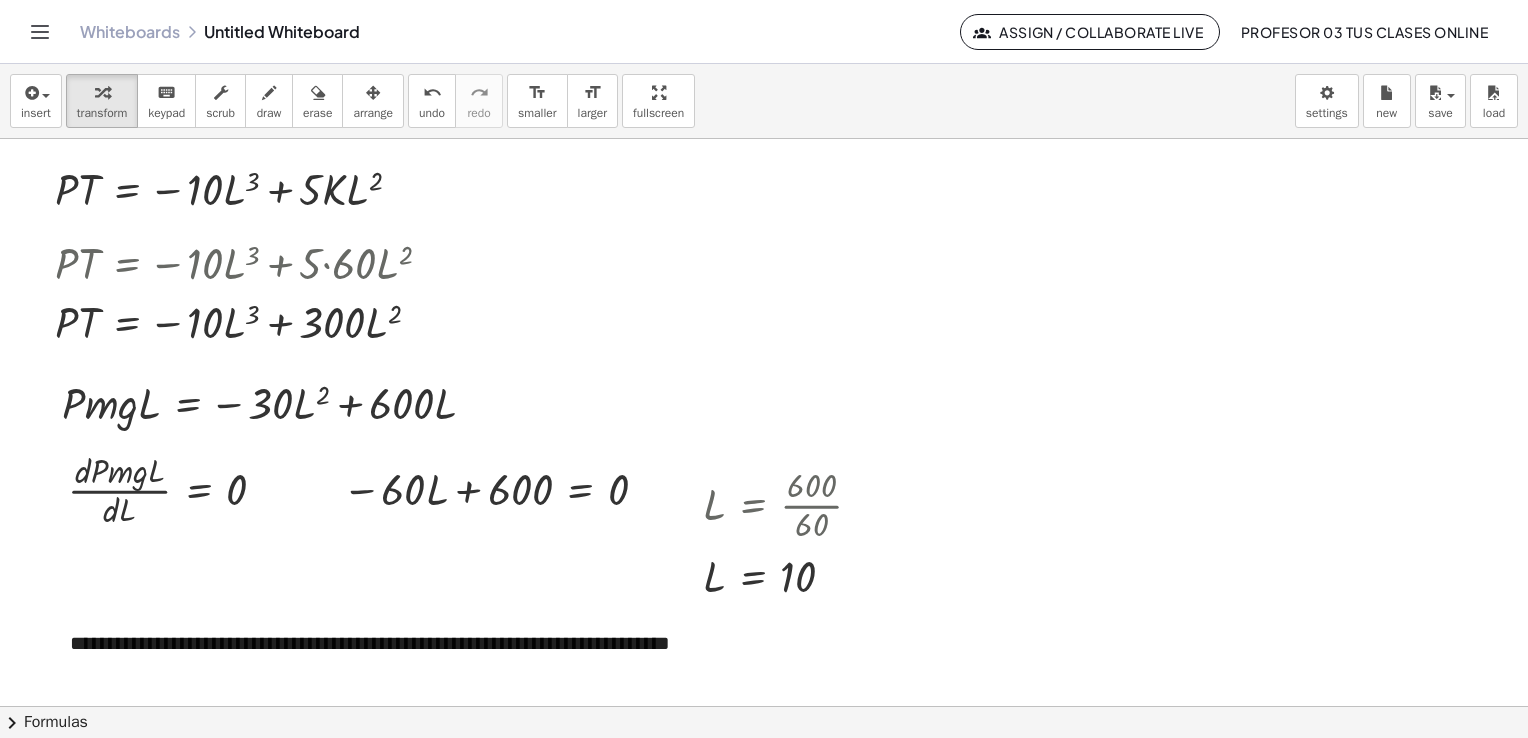 scroll, scrollTop: 5275, scrollLeft: 0, axis: vertical 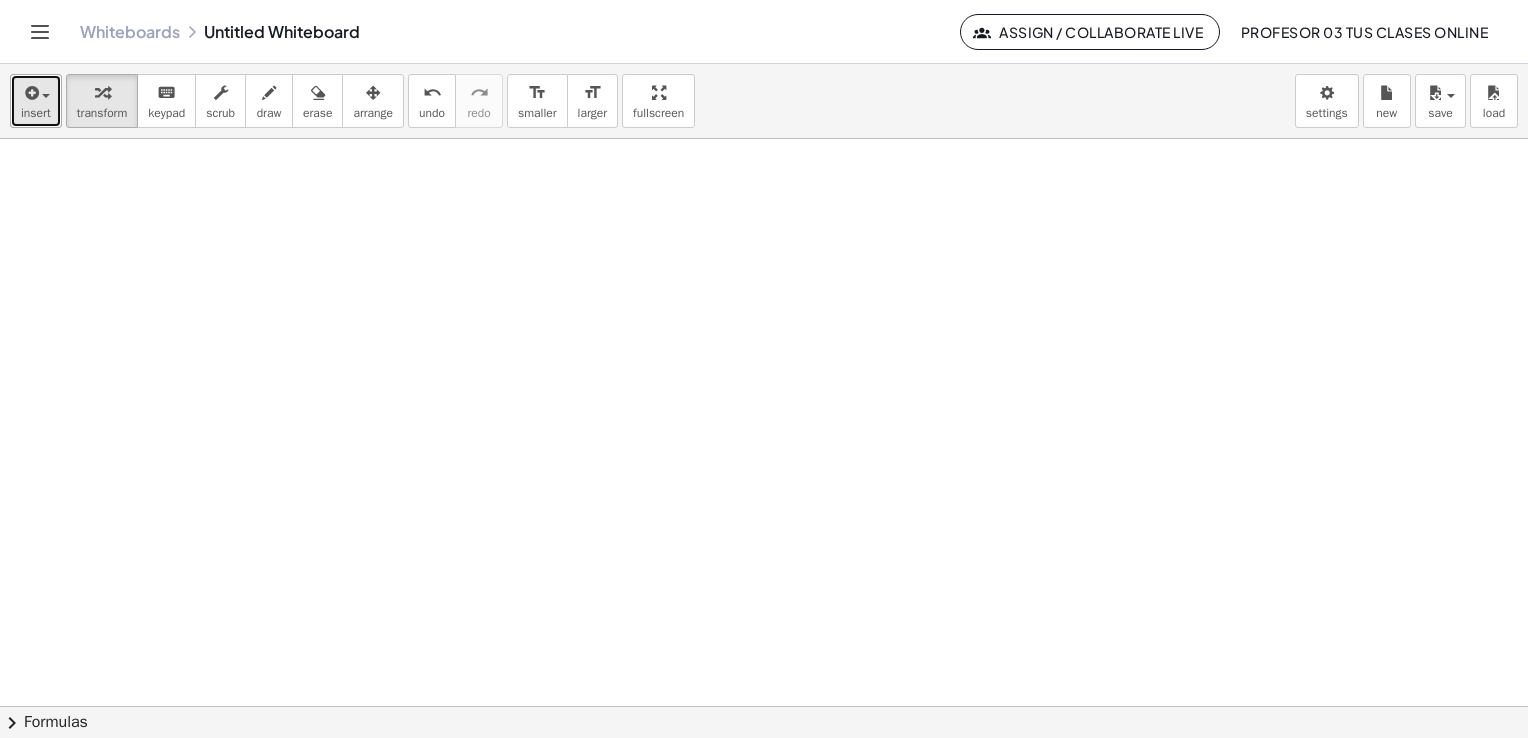 click on "insert" at bounding box center (36, 101) 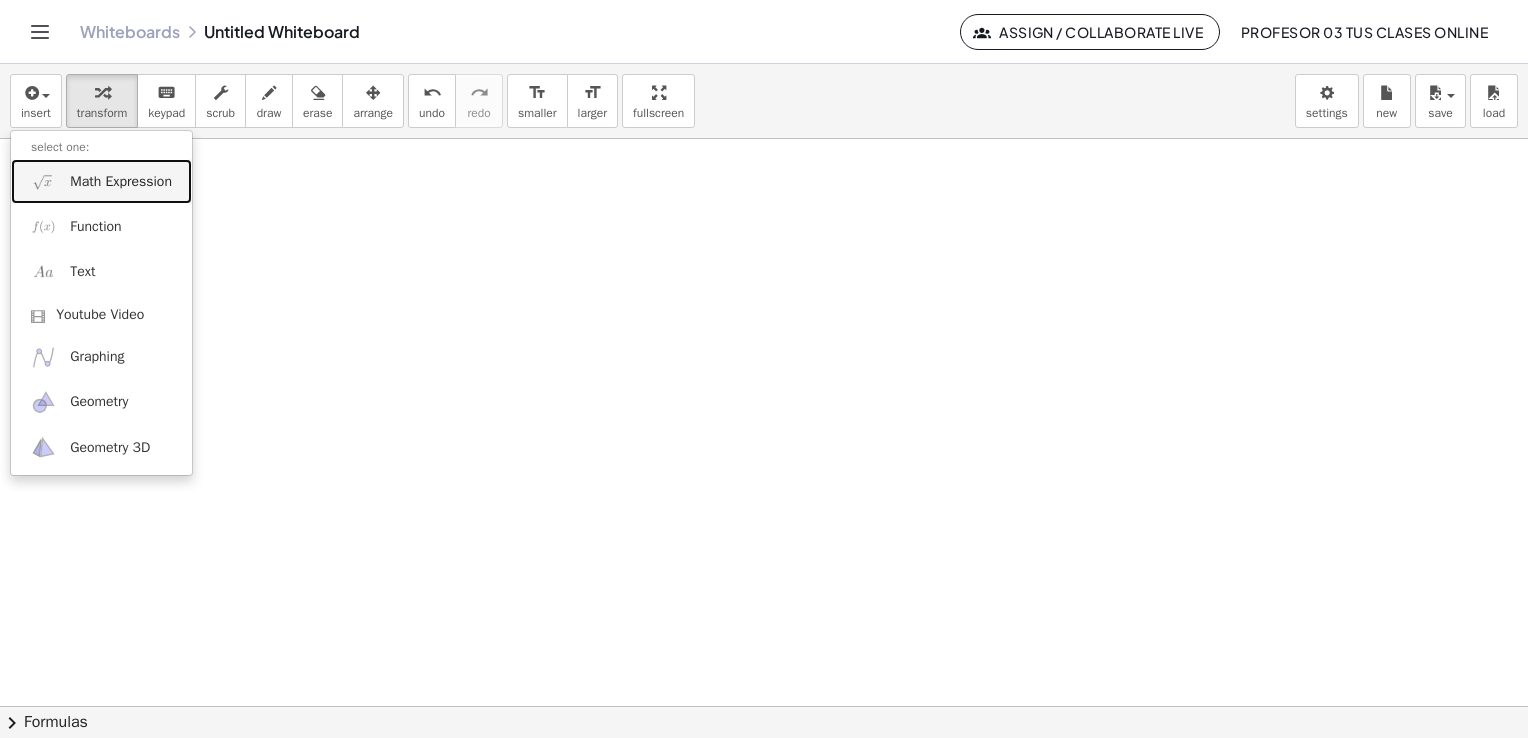 click on "Math Expression" at bounding box center (101, 181) 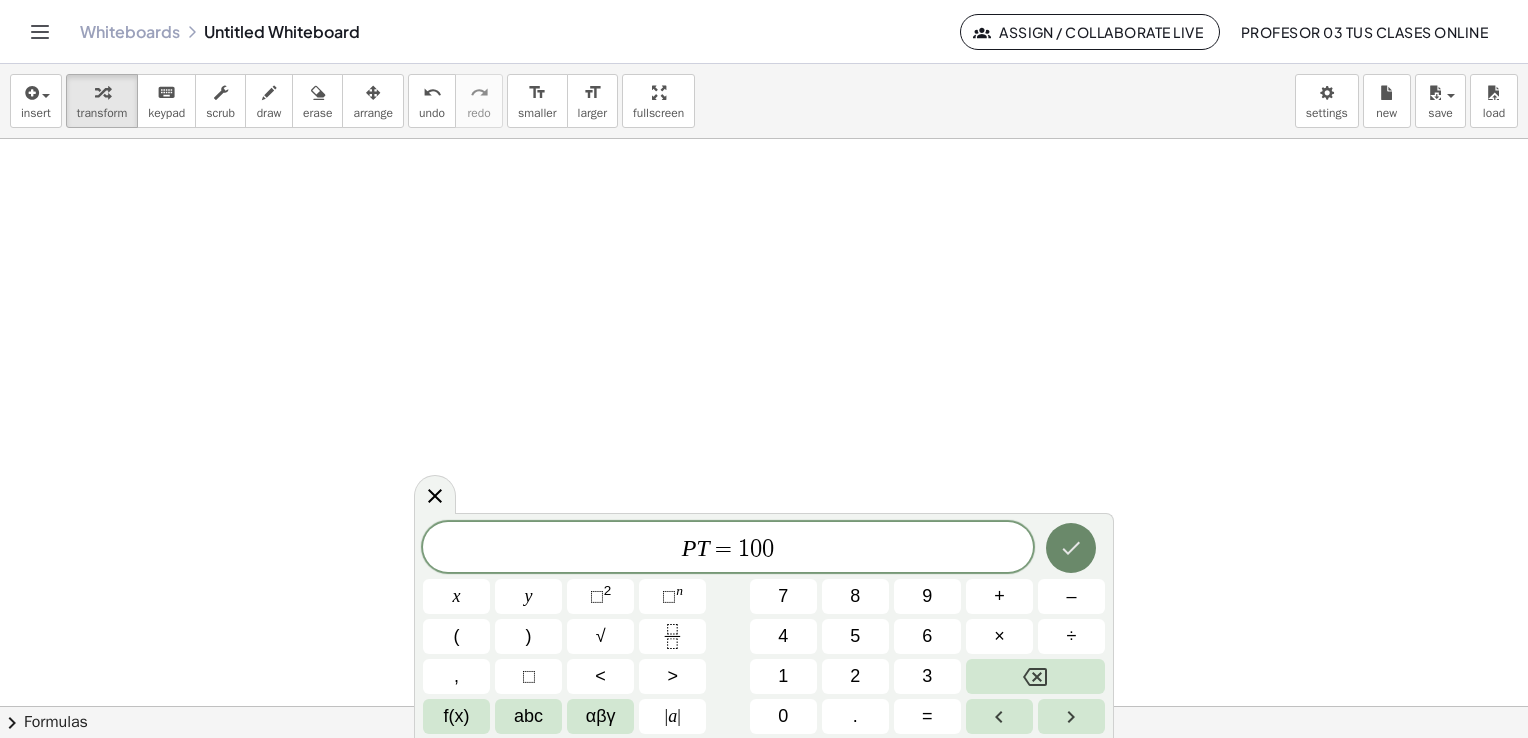 click at bounding box center [1071, 548] 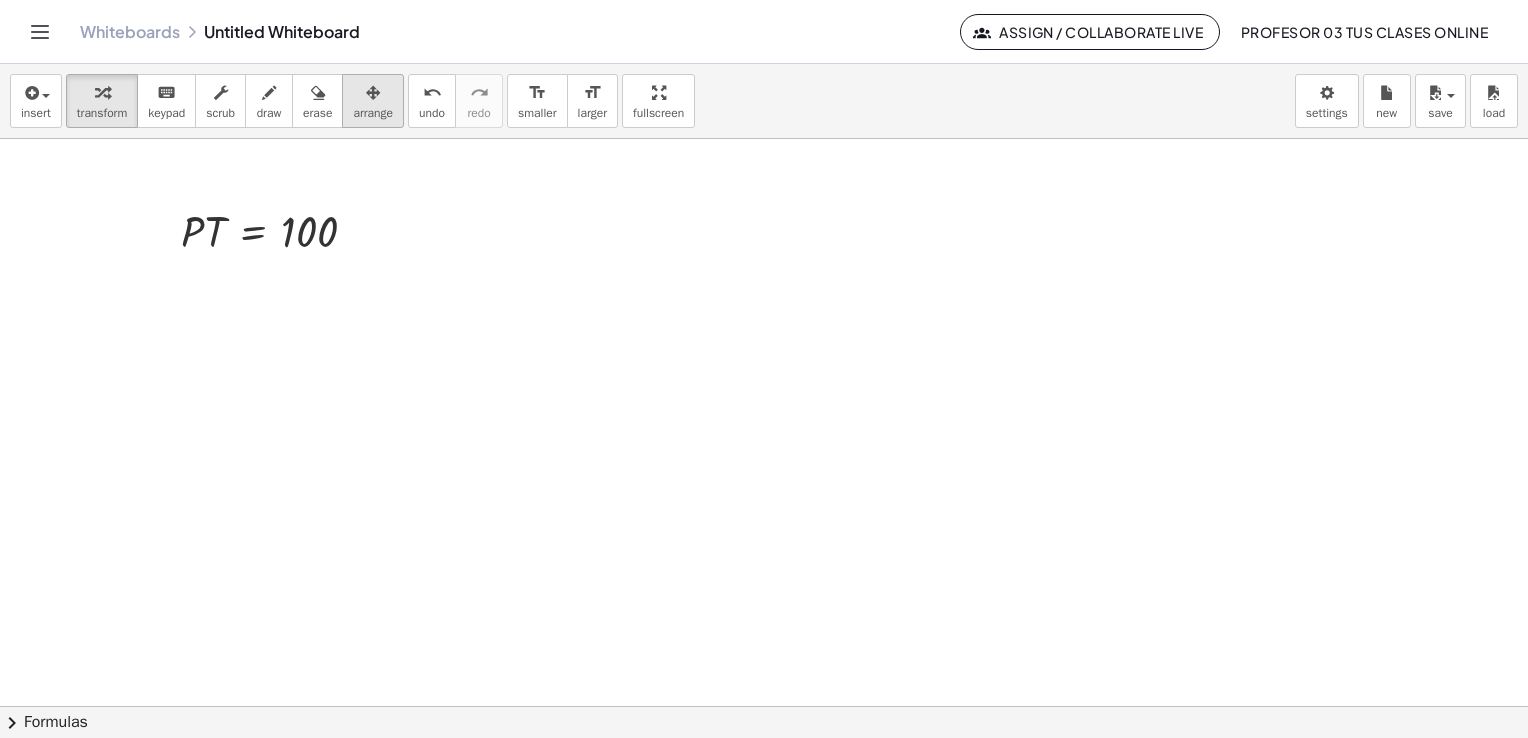 click on "arrange" at bounding box center (373, 113) 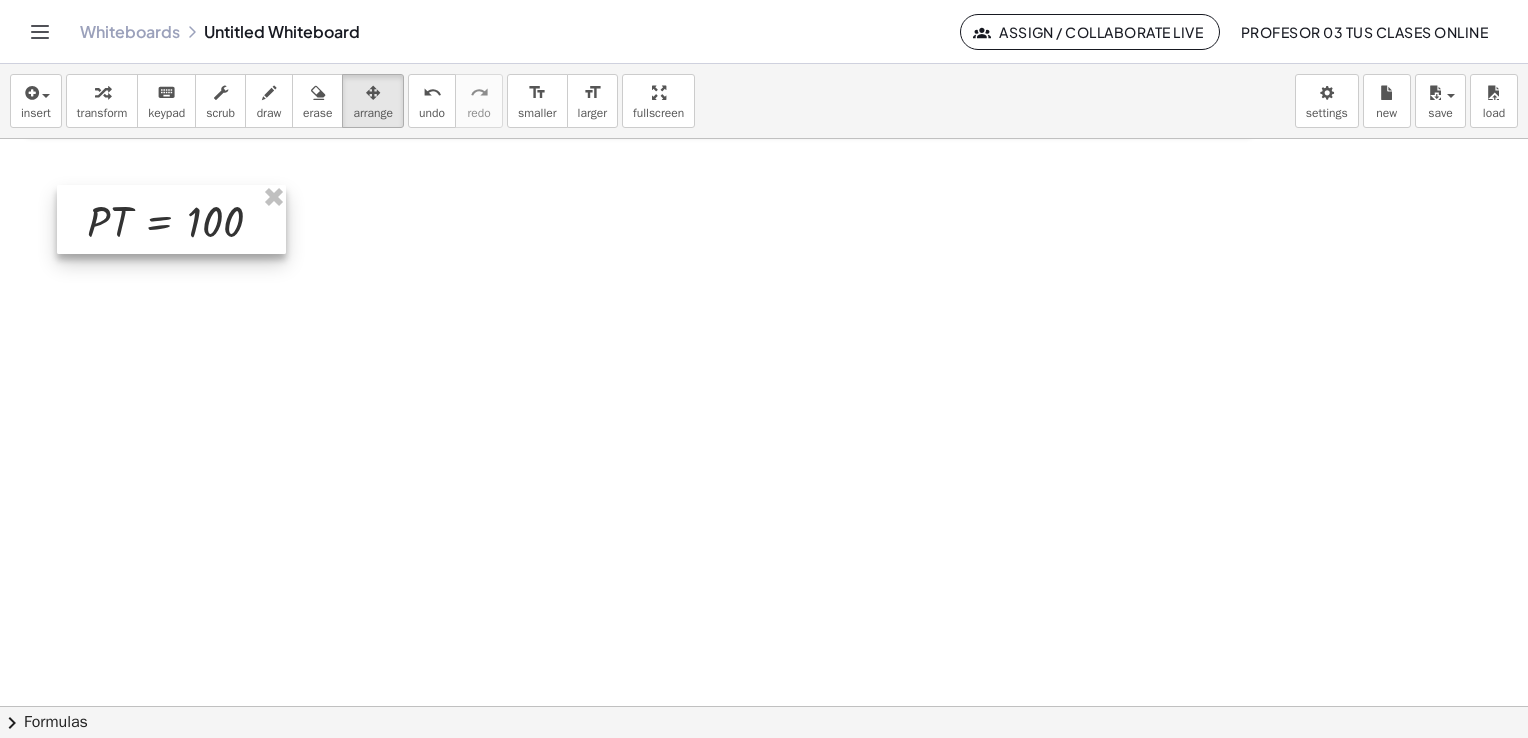 drag, startPoint x: 308, startPoint y: 234, endPoint x: 196, endPoint y: 222, distance: 112.64102 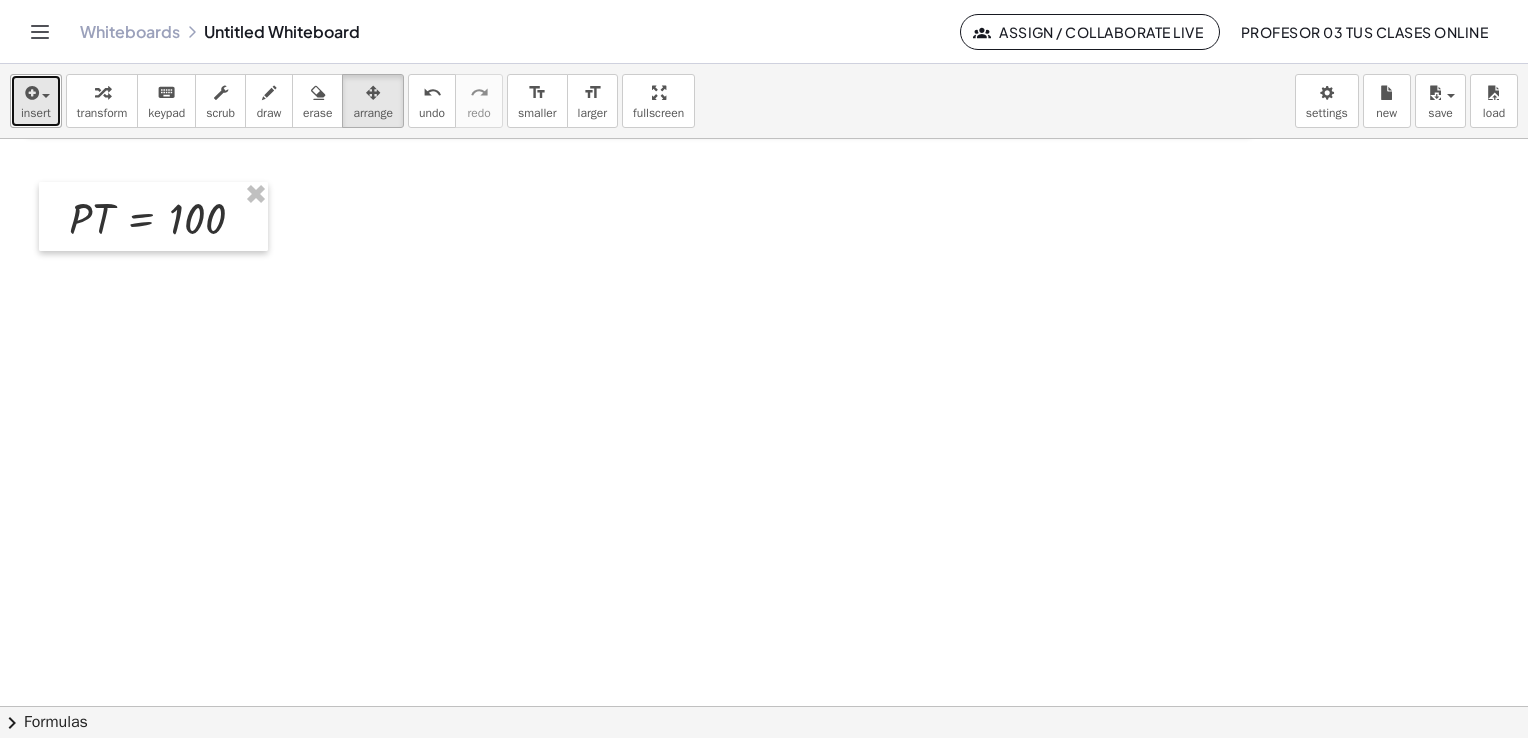 click at bounding box center [30, 93] 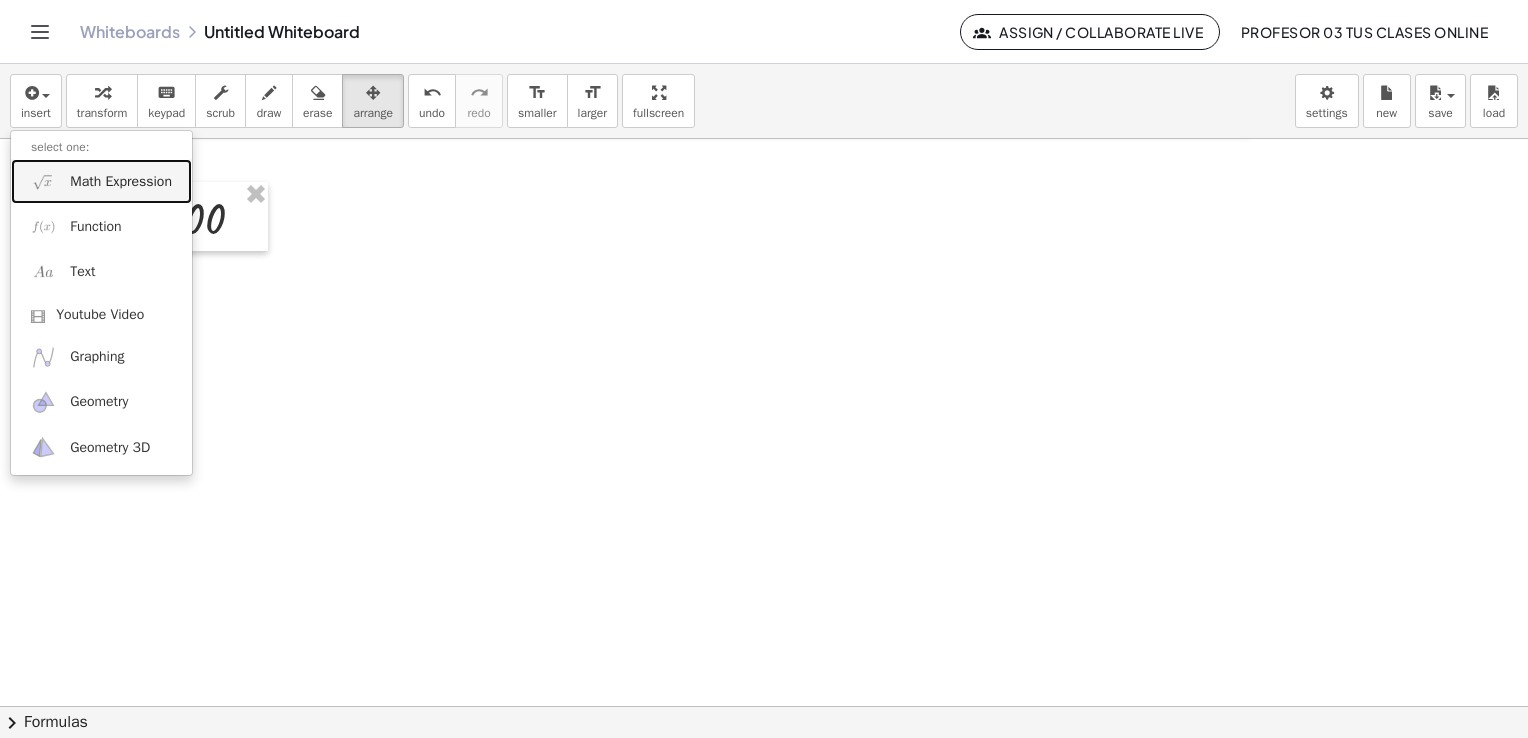 click on "Math Expression" at bounding box center (121, 182) 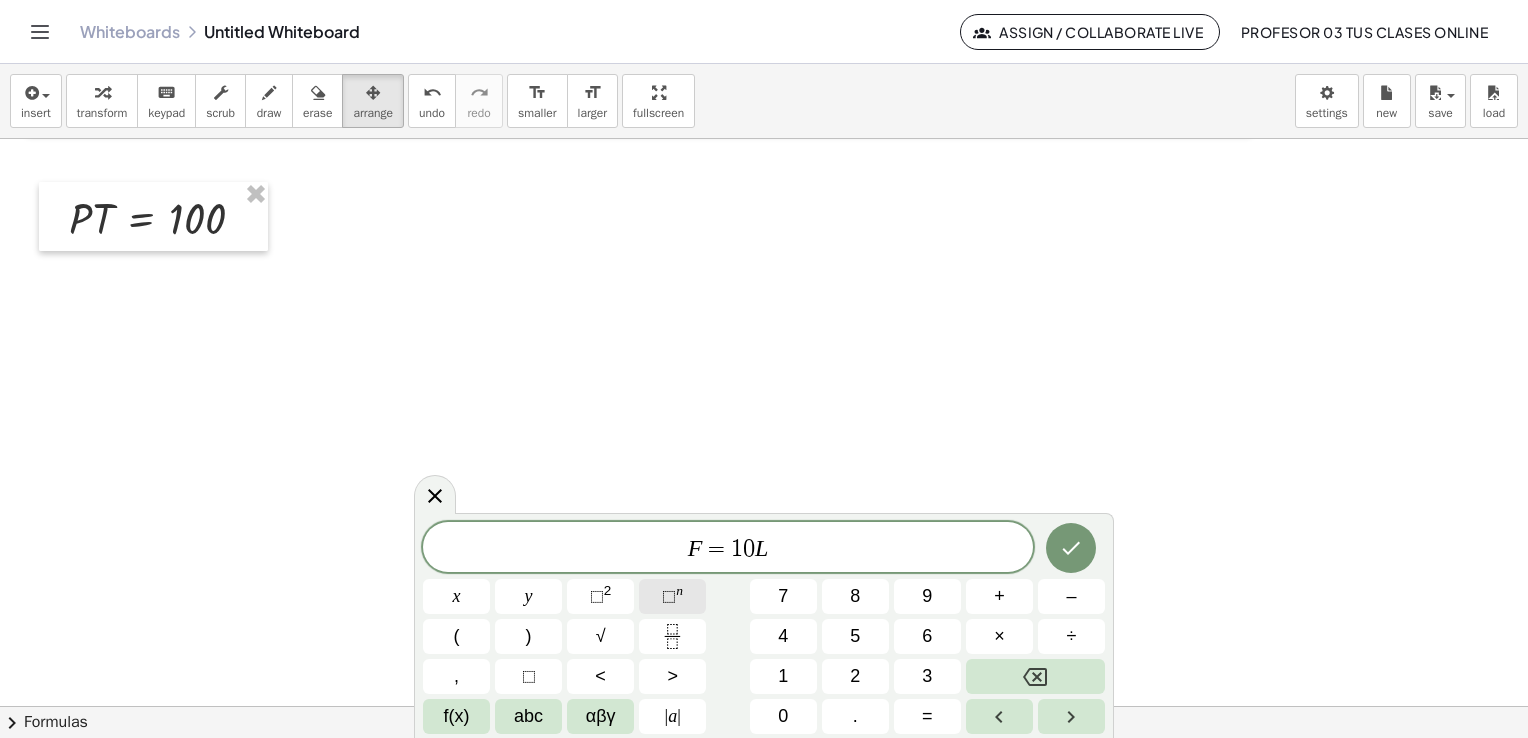 click on "⬚" at bounding box center (669, 596) 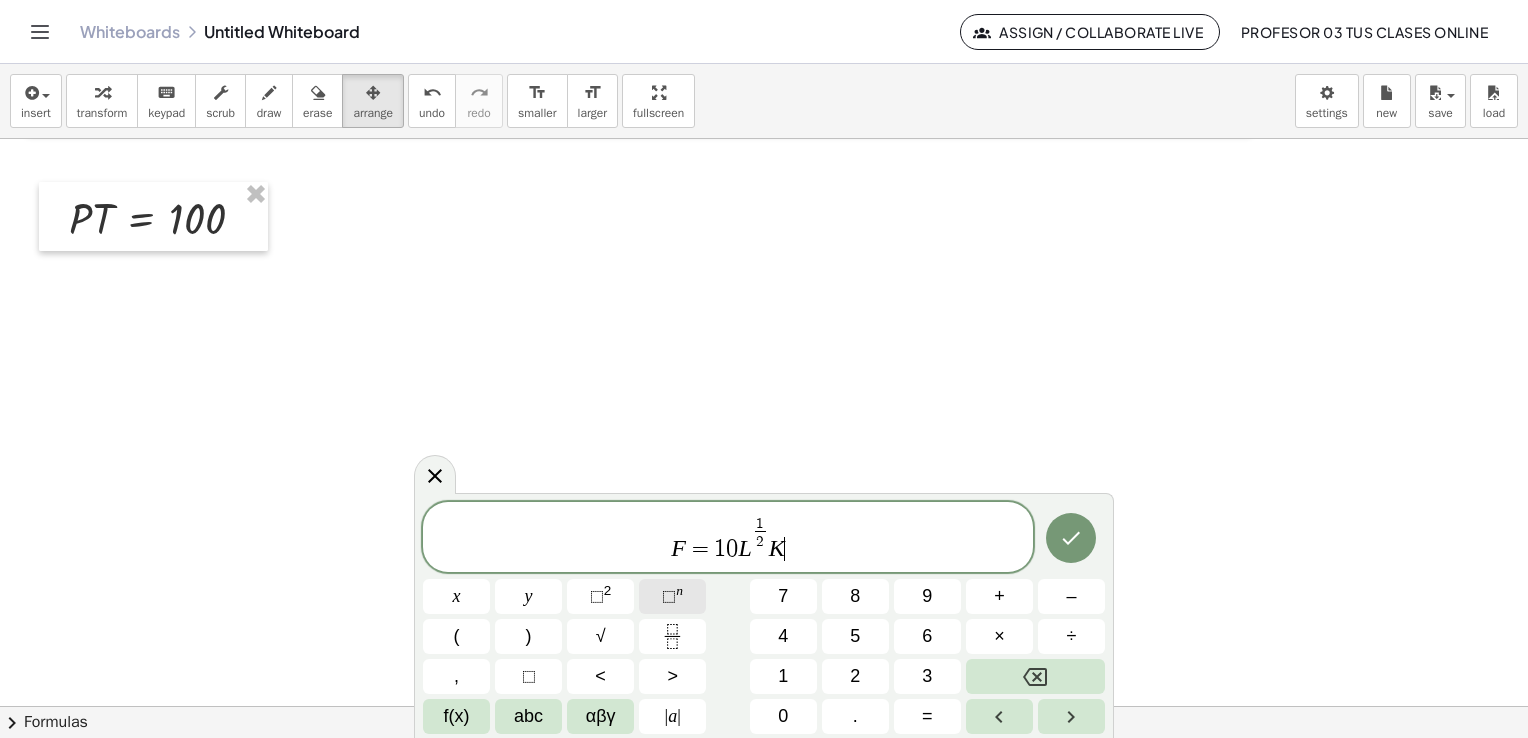 click on "⬚" at bounding box center [669, 596] 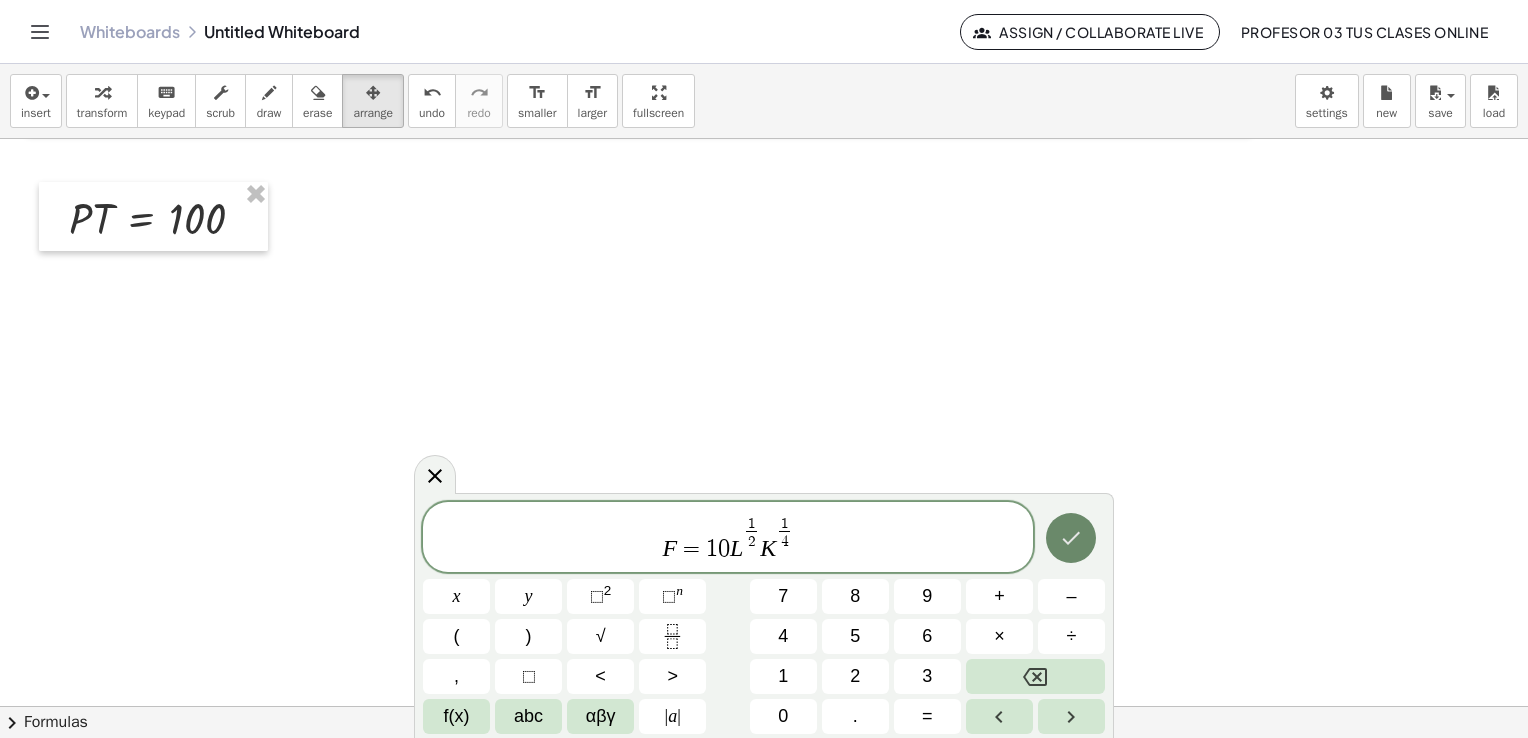 click 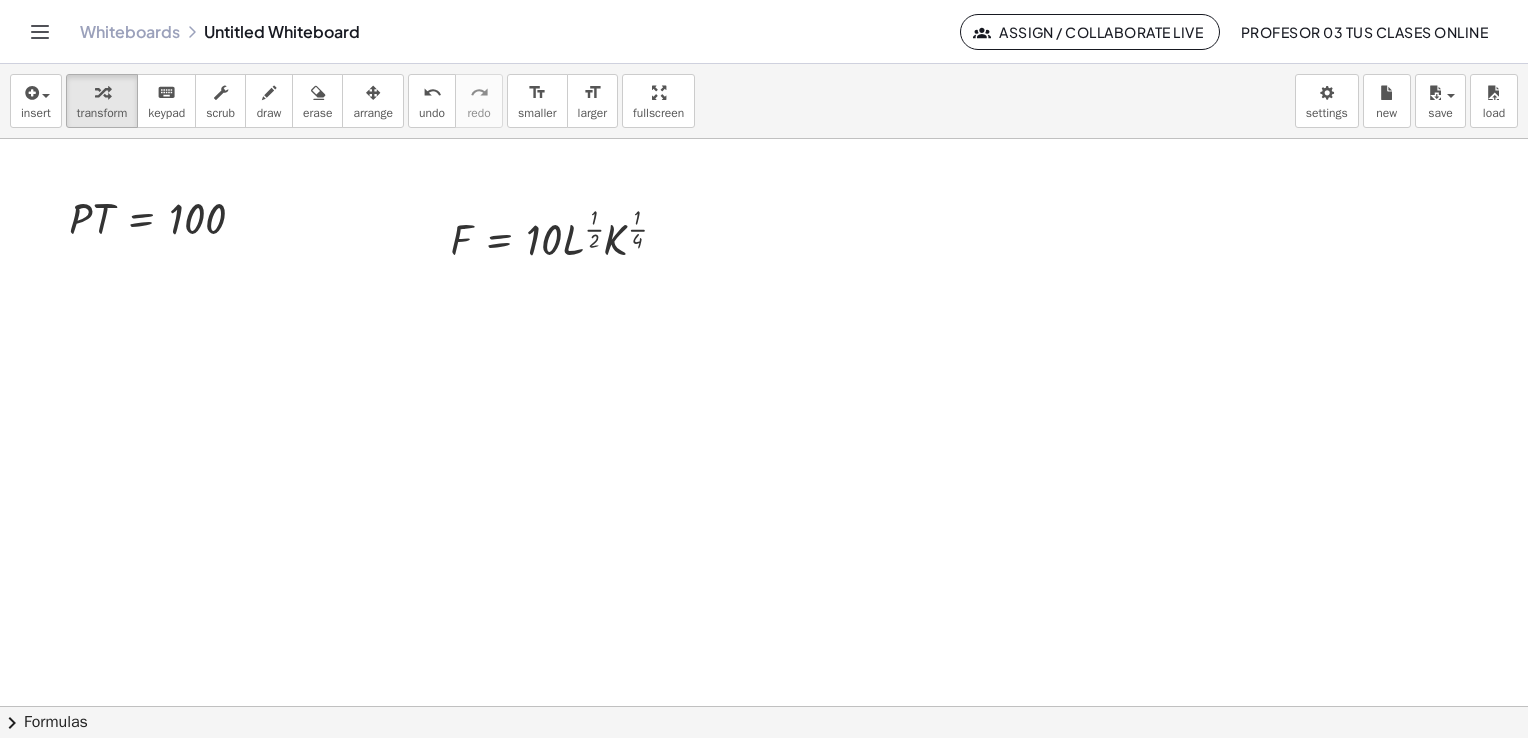 drag, startPoint x: 370, startPoint y: 111, endPoint x: 443, endPoint y: 193, distance: 109.786156 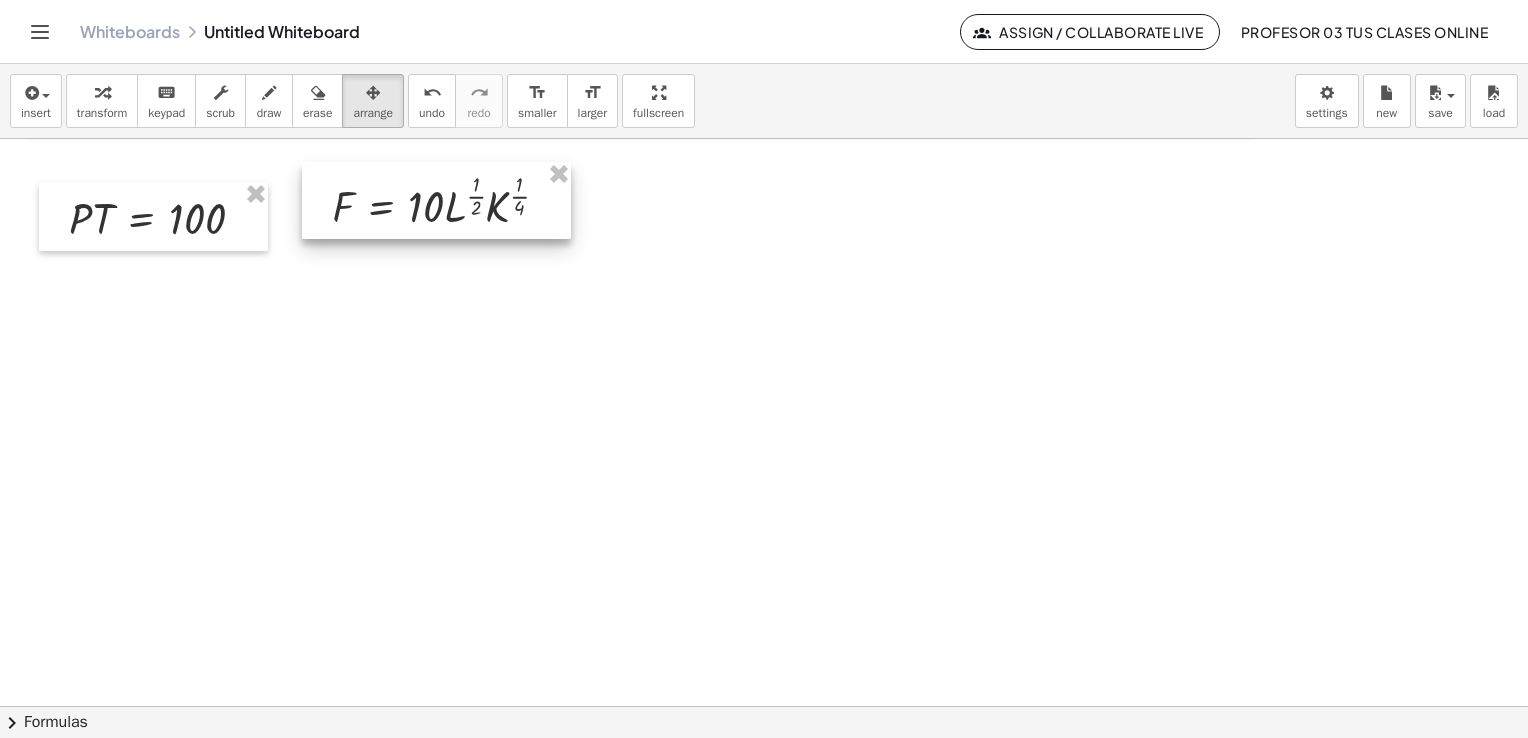 drag, startPoint x: 460, startPoint y: 256, endPoint x: 342, endPoint y: 223, distance: 122.52755 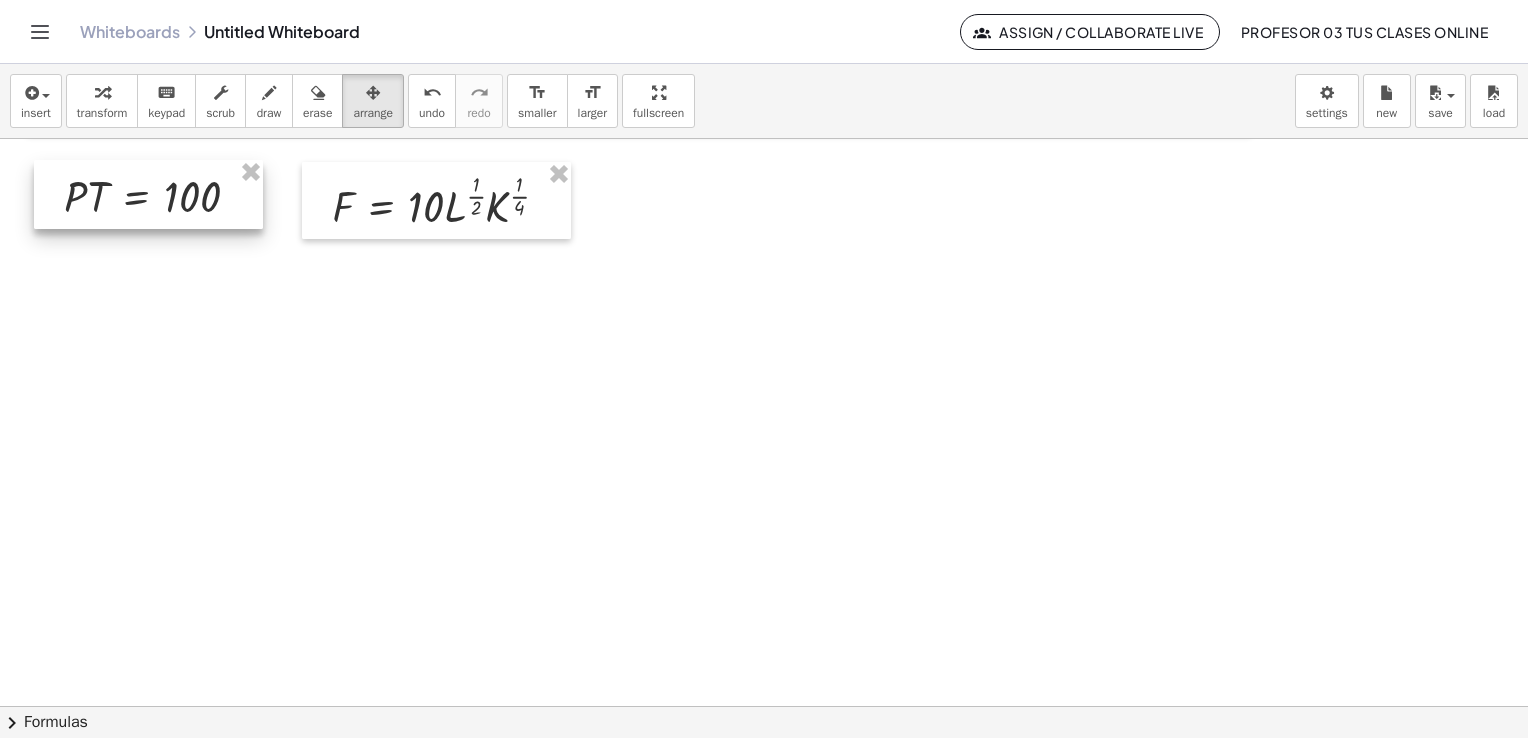 drag, startPoint x: 230, startPoint y: 225, endPoint x: 226, endPoint y: 204, distance: 21.377558 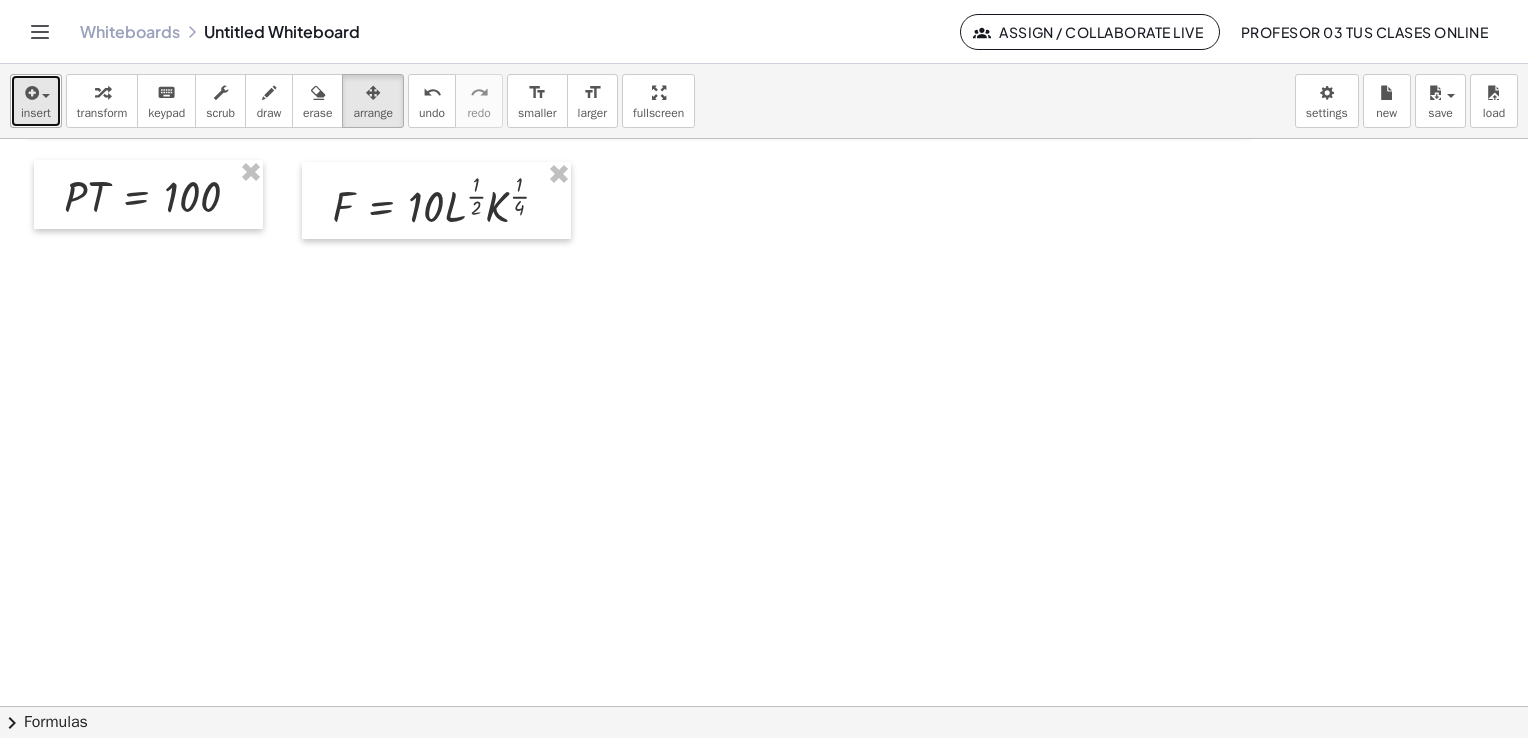 click on "insert" at bounding box center [36, 113] 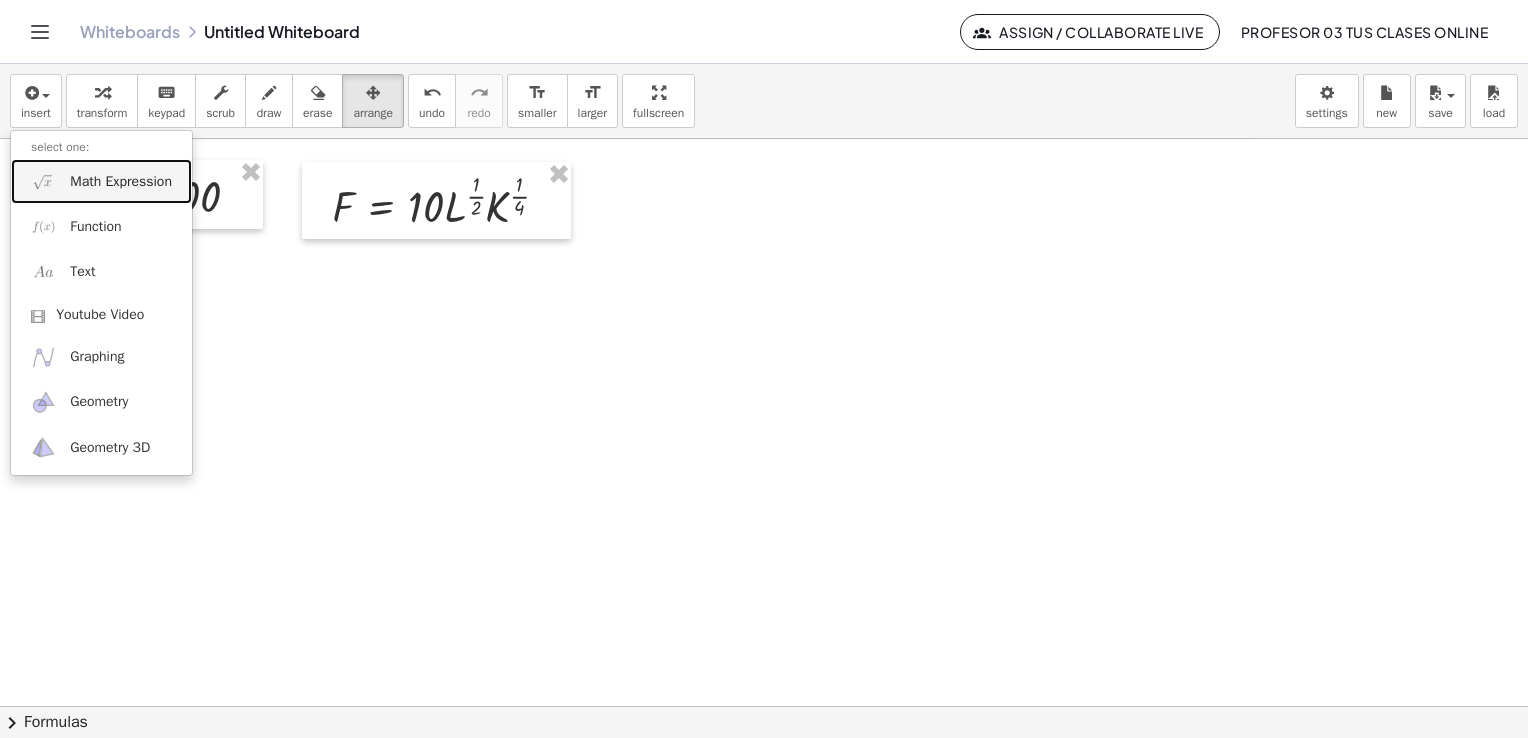click on "Math Expression" at bounding box center (101, 181) 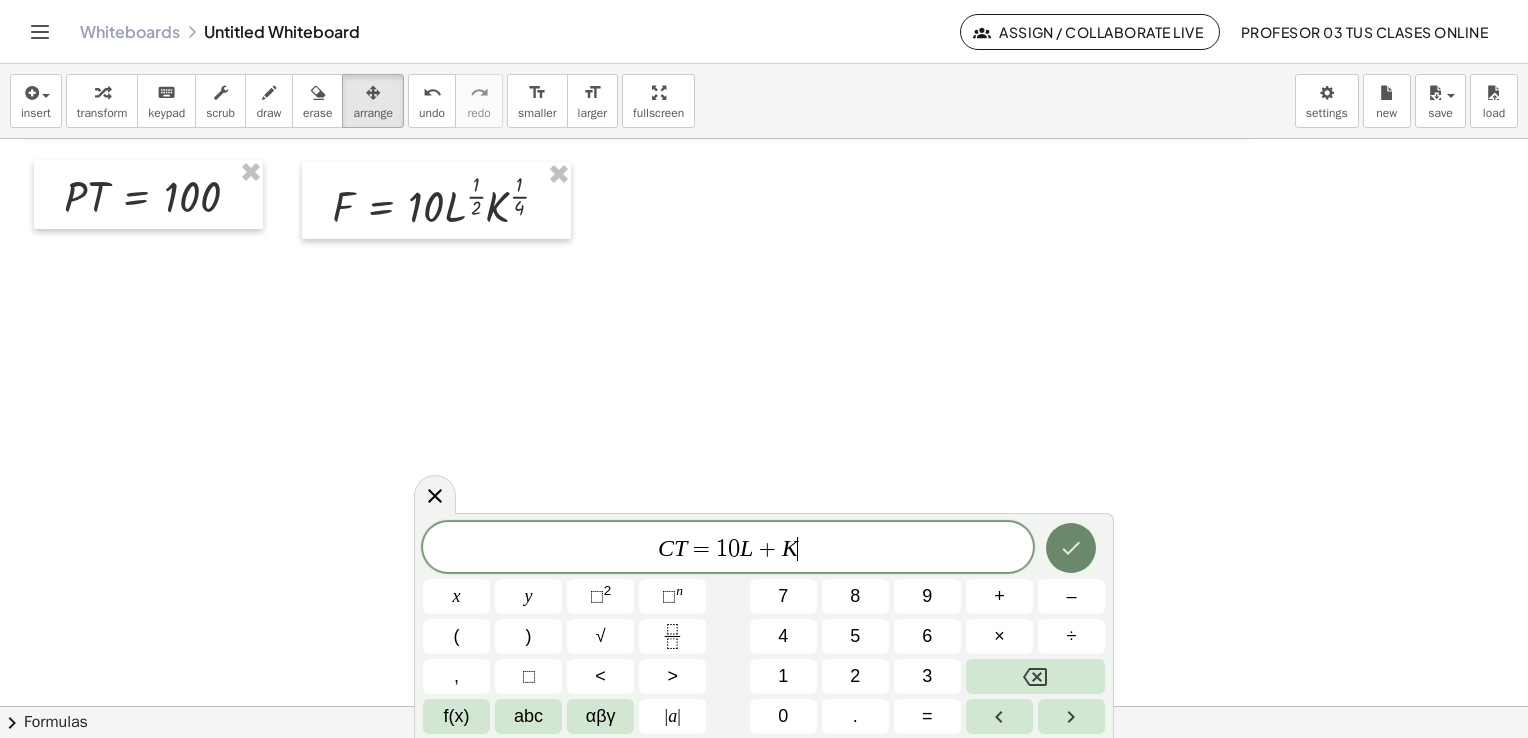 click at bounding box center [1071, 548] 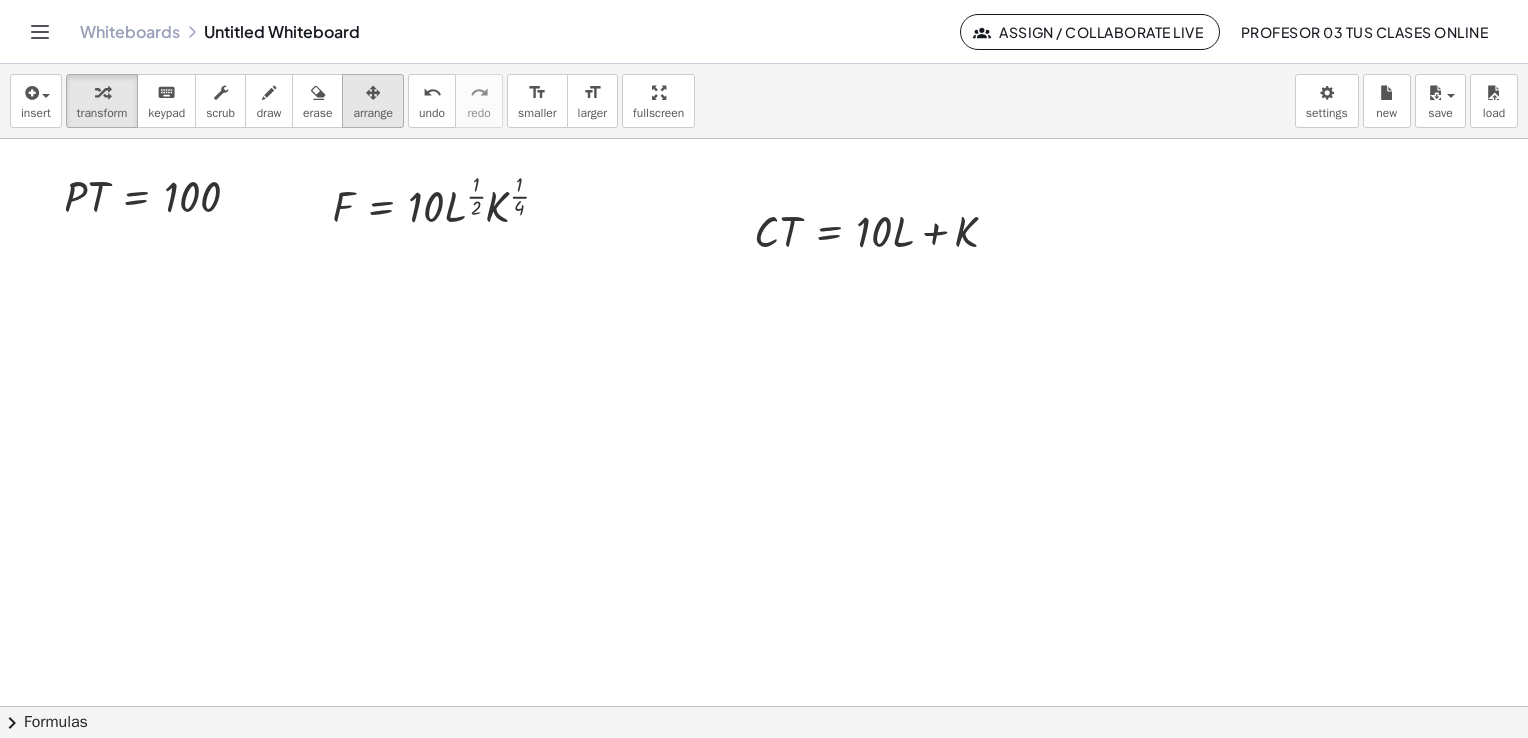 click on "arrange" at bounding box center (373, 113) 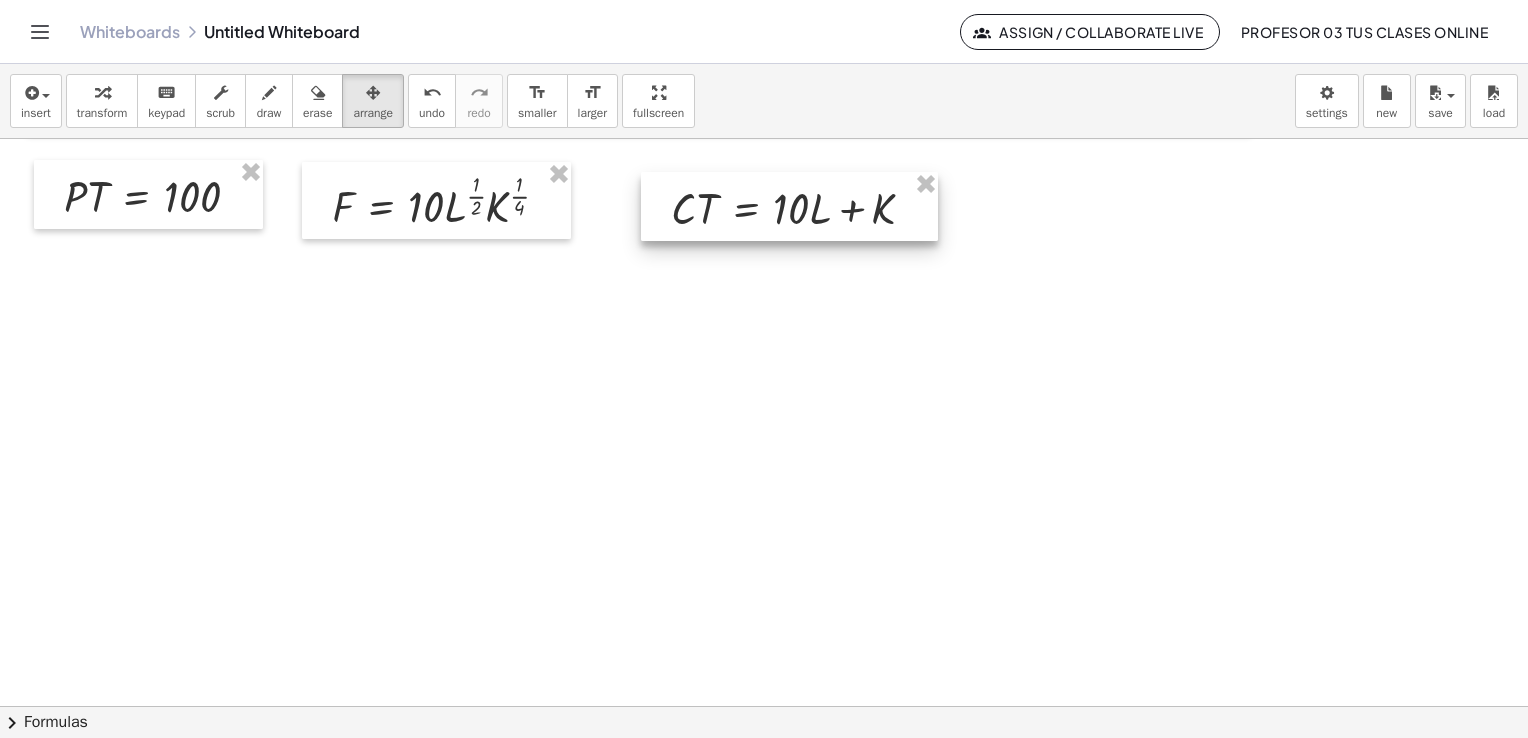 drag, startPoint x: 823, startPoint y: 250, endPoint x: 740, endPoint y: 228, distance: 85.86617 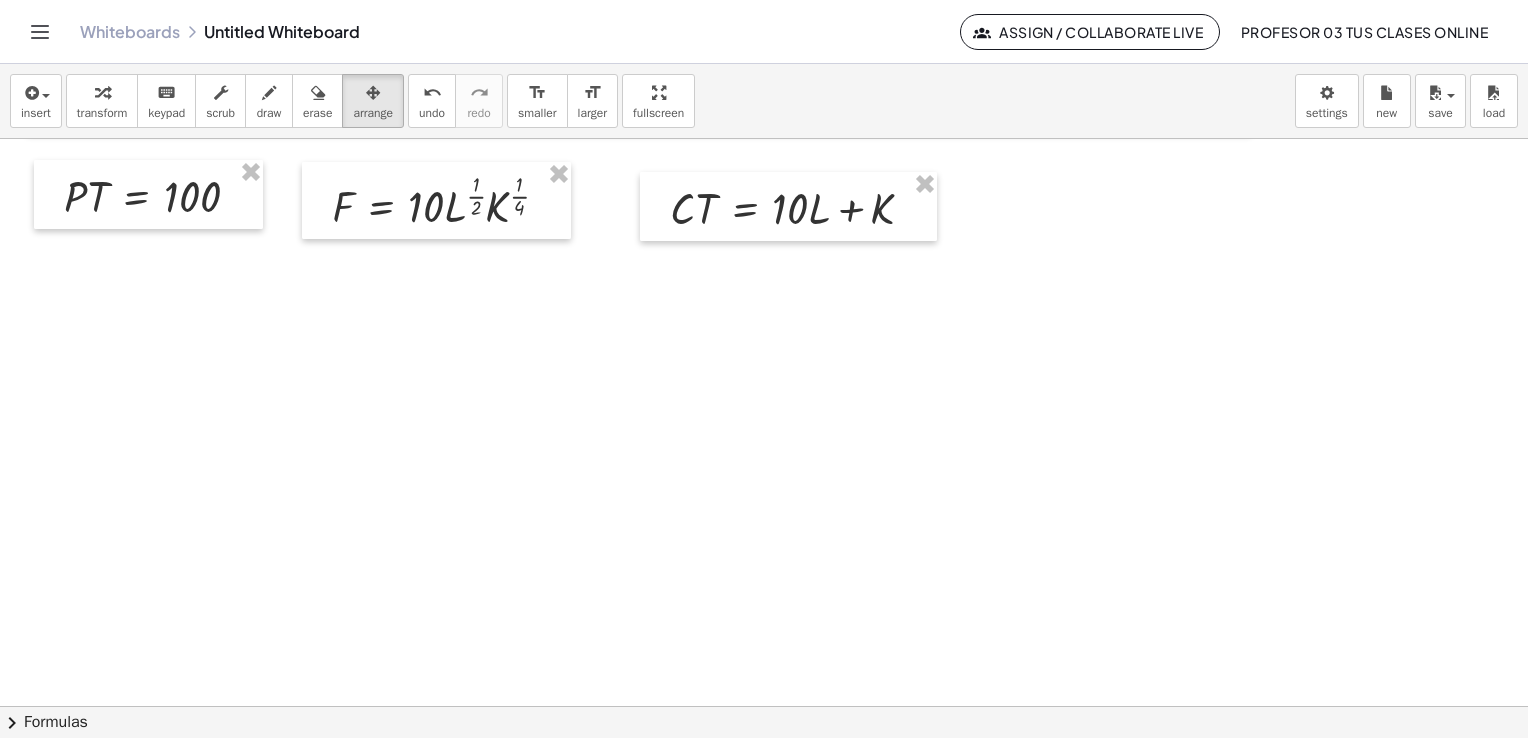 drag, startPoint x: 101, startPoint y: 111, endPoint x: 63, endPoint y: 106, distance: 38.327538 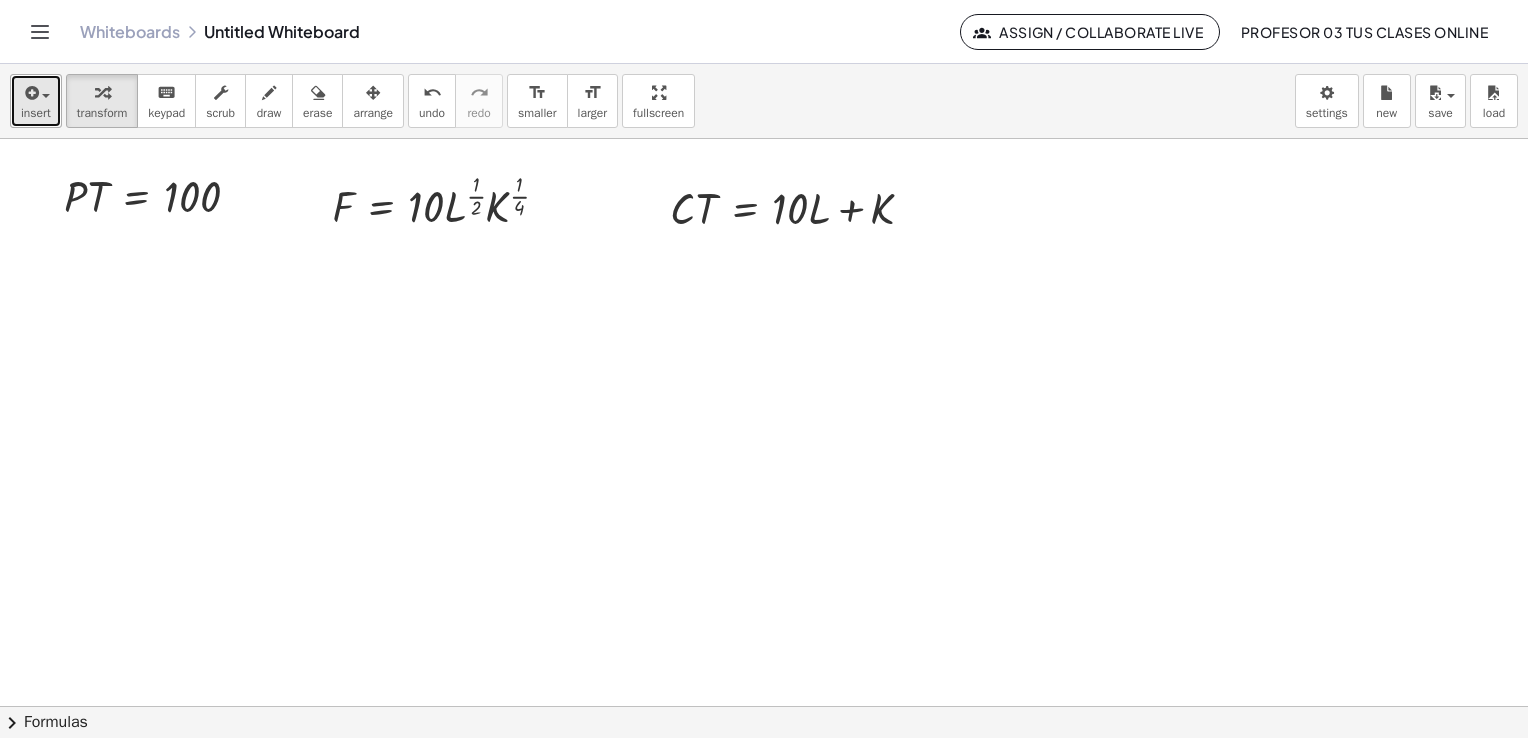 click on "insert" at bounding box center (36, 101) 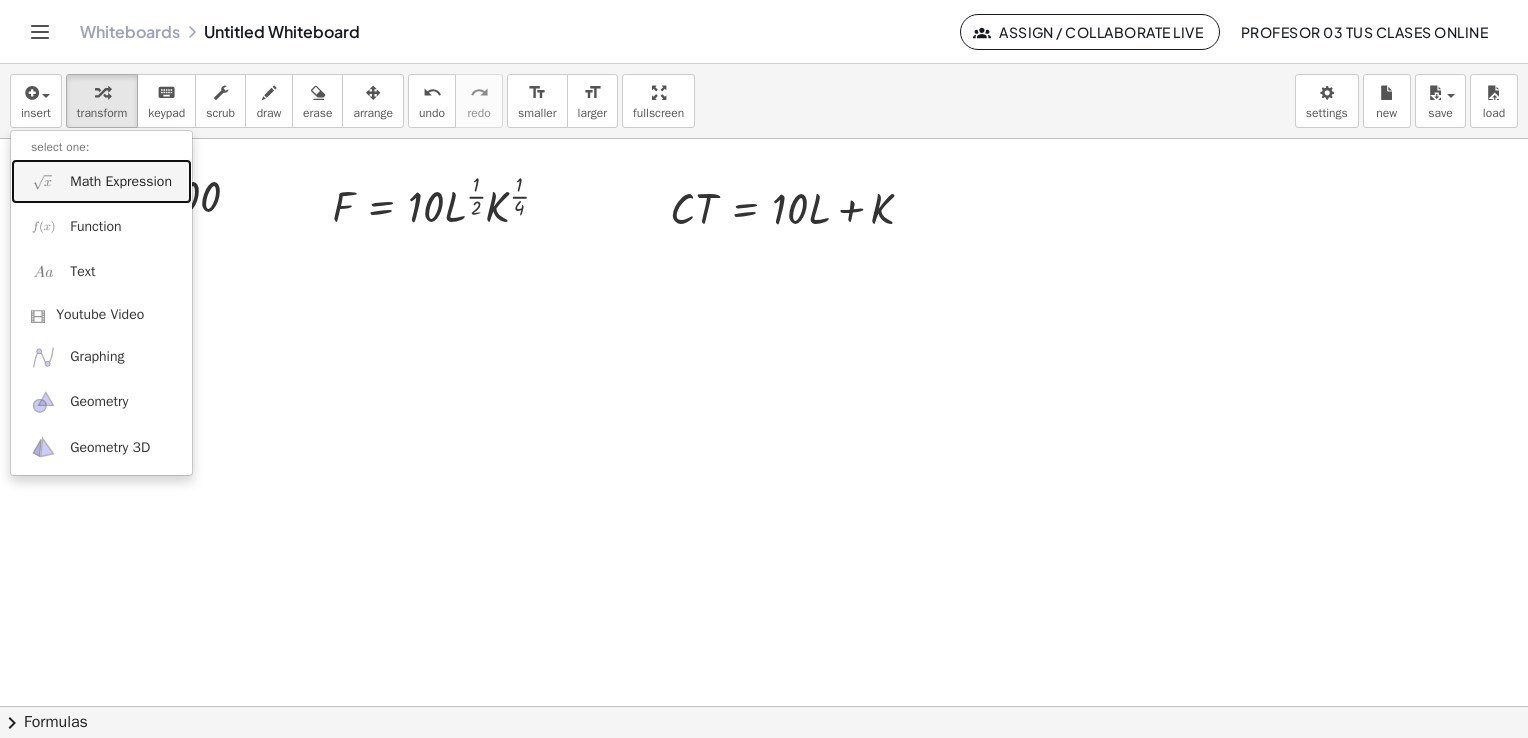 click on "Math Expression" at bounding box center [101, 181] 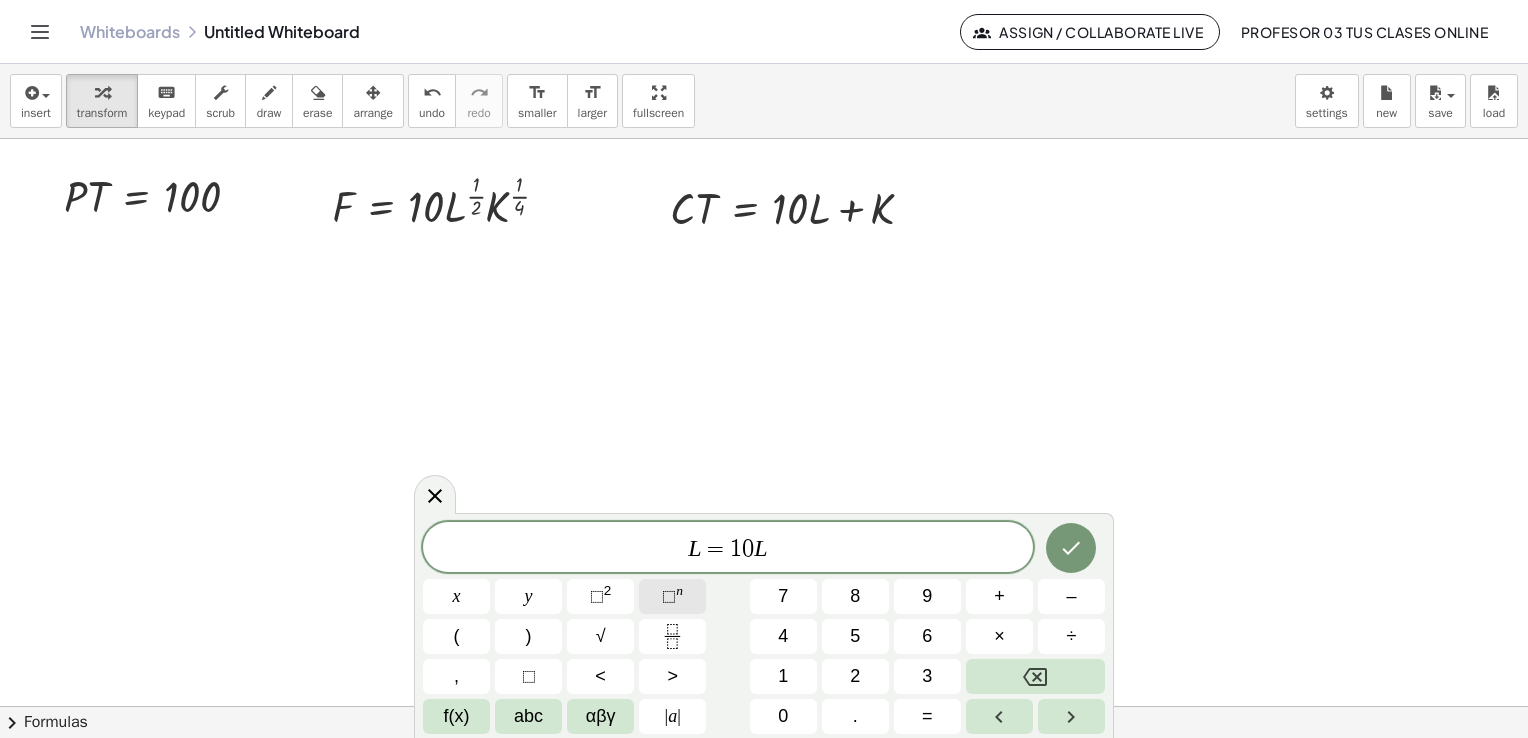 click on "n" at bounding box center (679, 590) 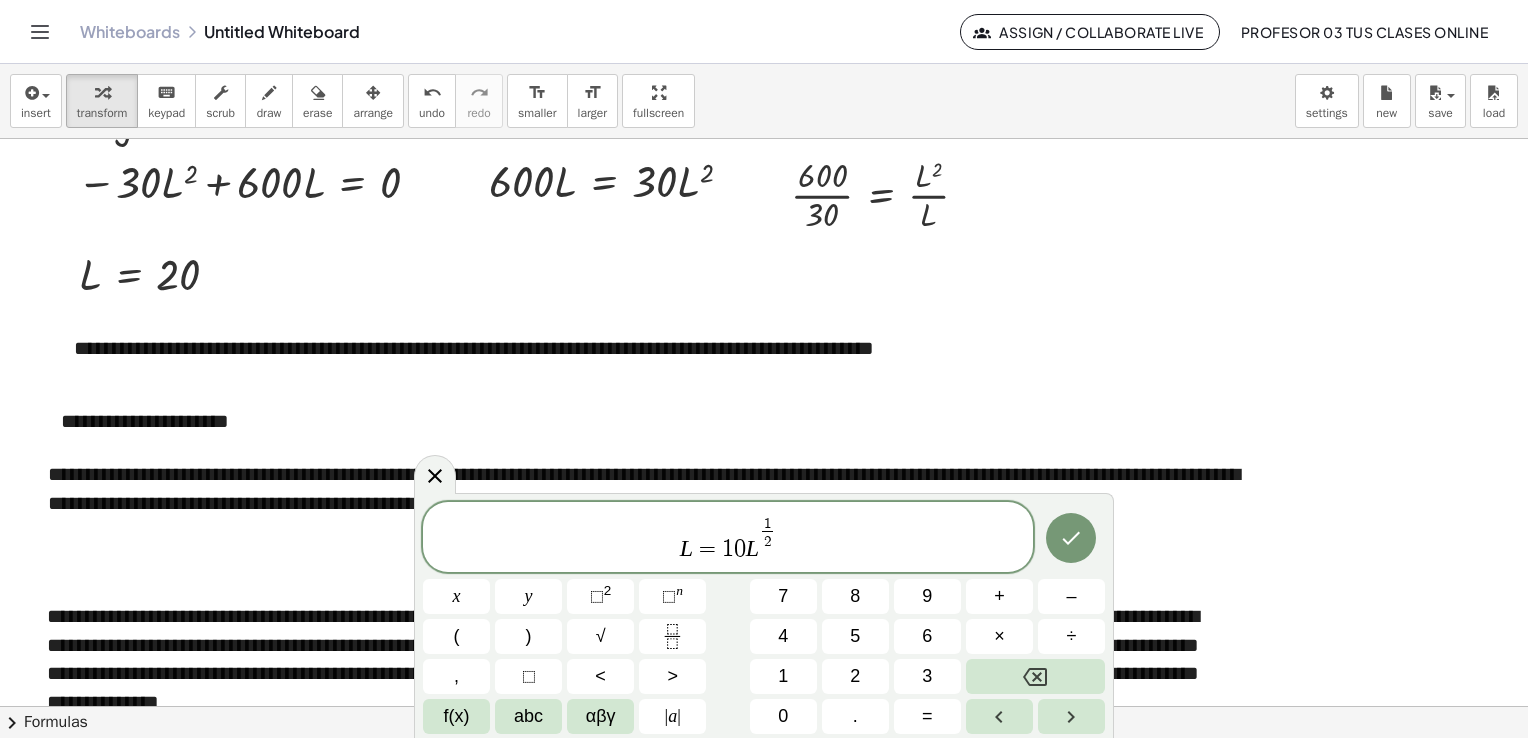 scroll, scrollTop: 6231, scrollLeft: 0, axis: vertical 